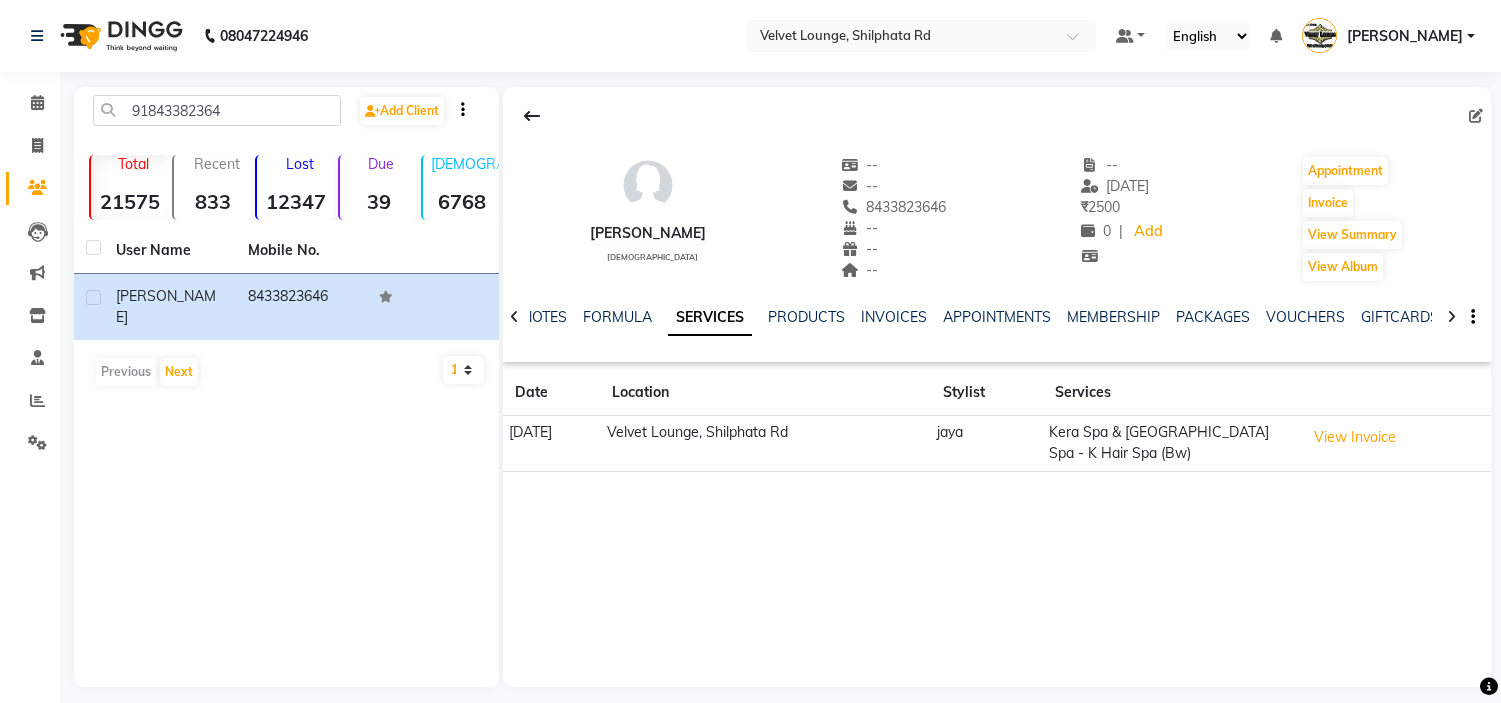 scroll, scrollTop: 0, scrollLeft: 0, axis: both 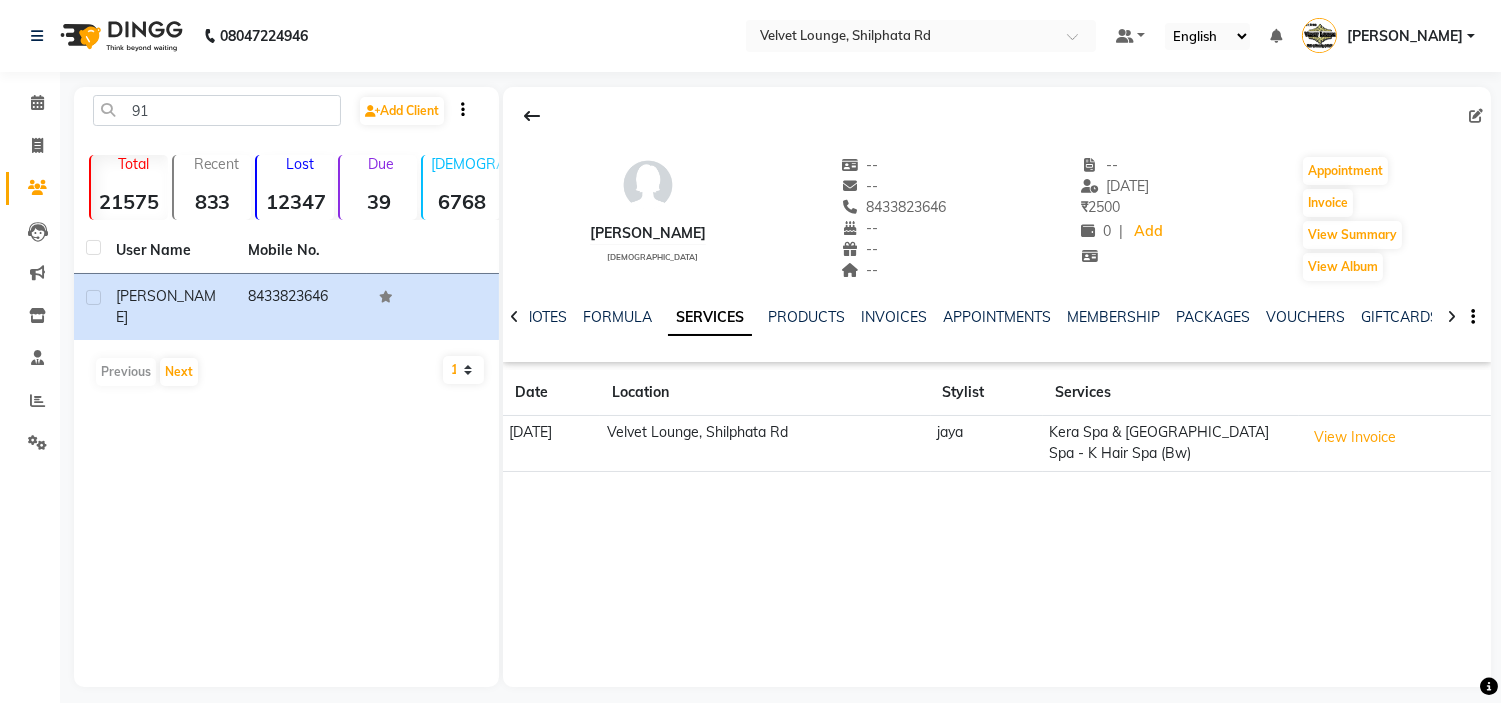 type on "9" 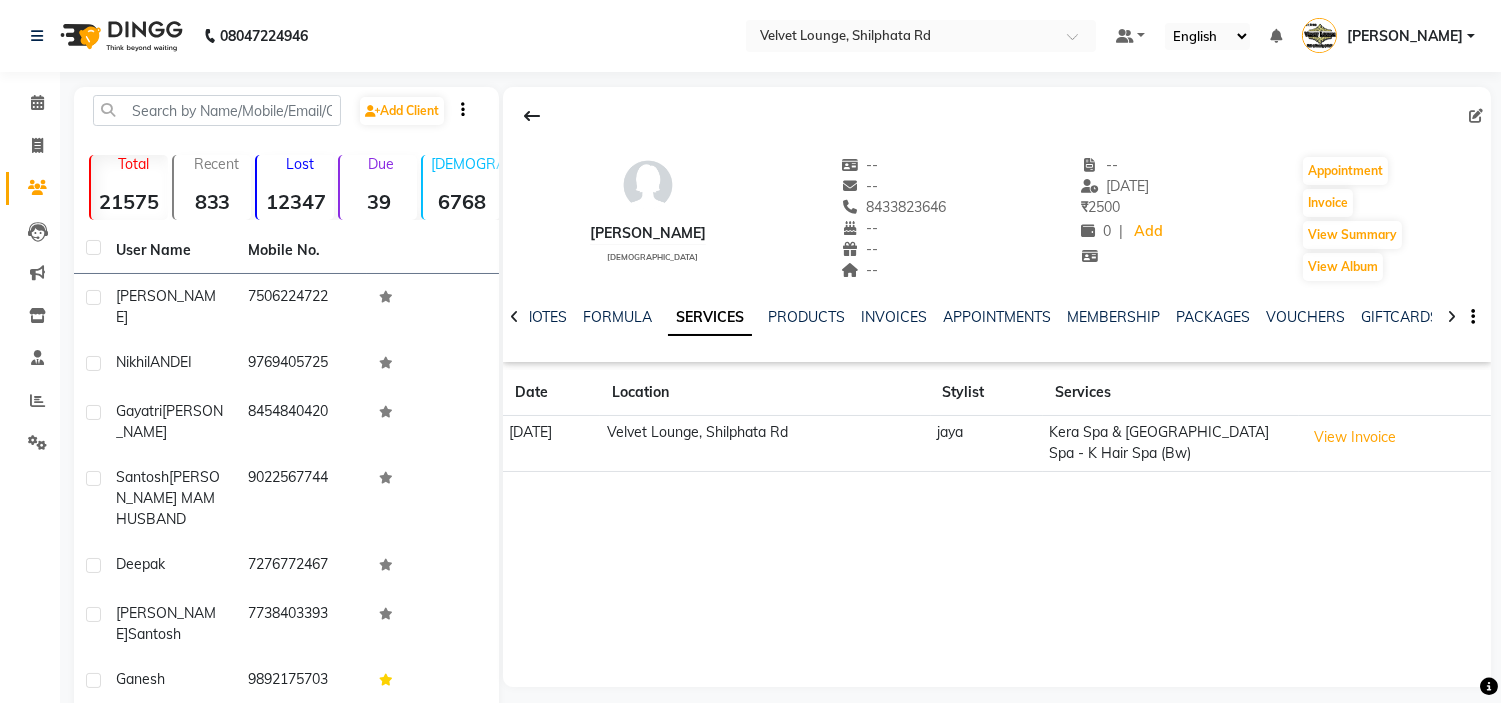 click 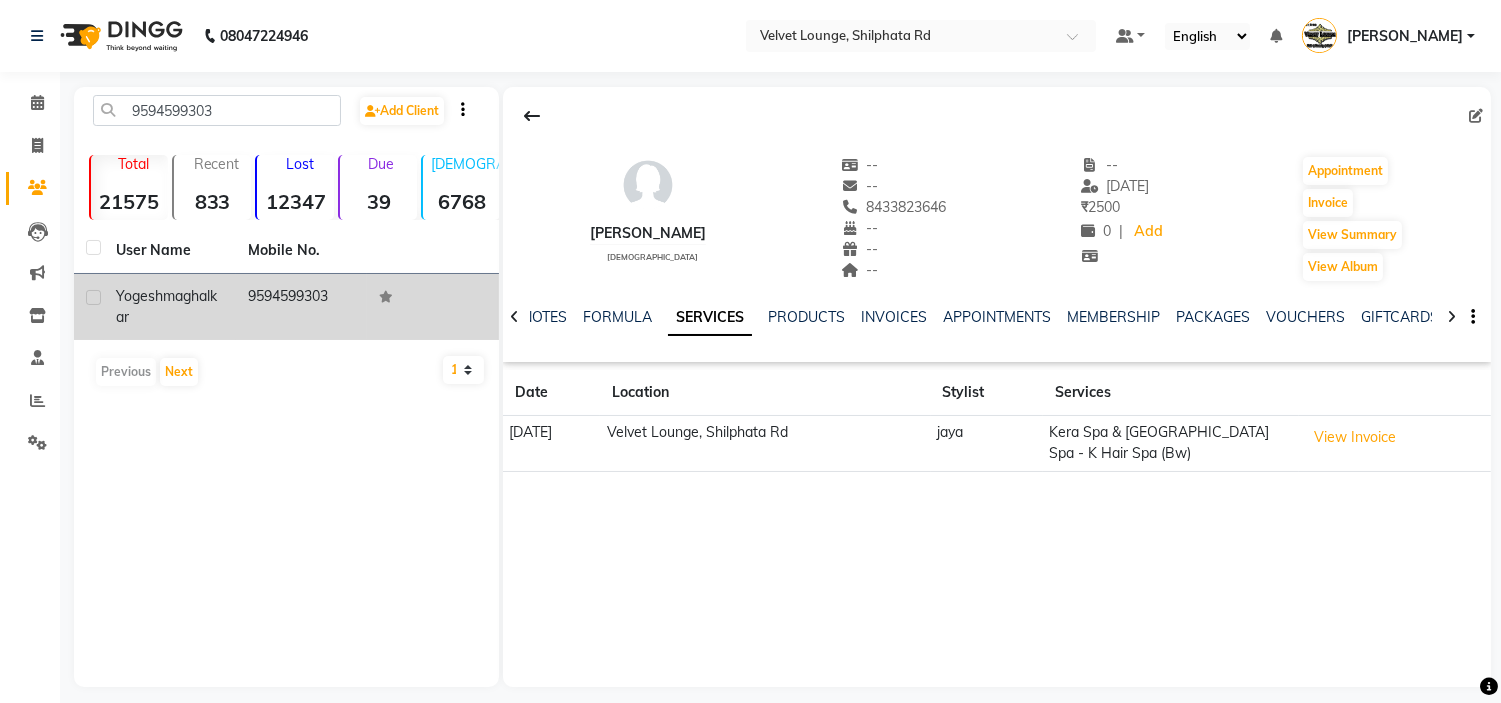 click on "[PERSON_NAME]" 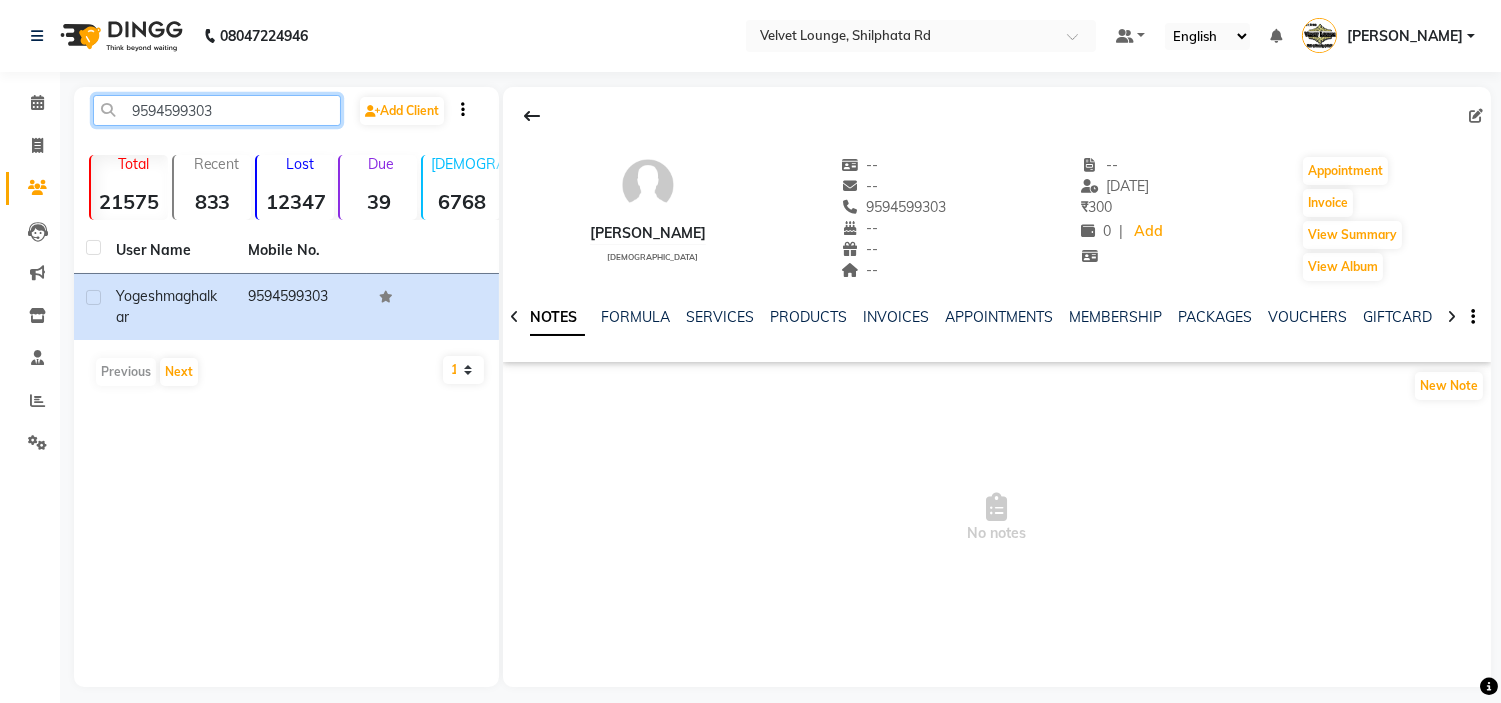 click on "9594599303" 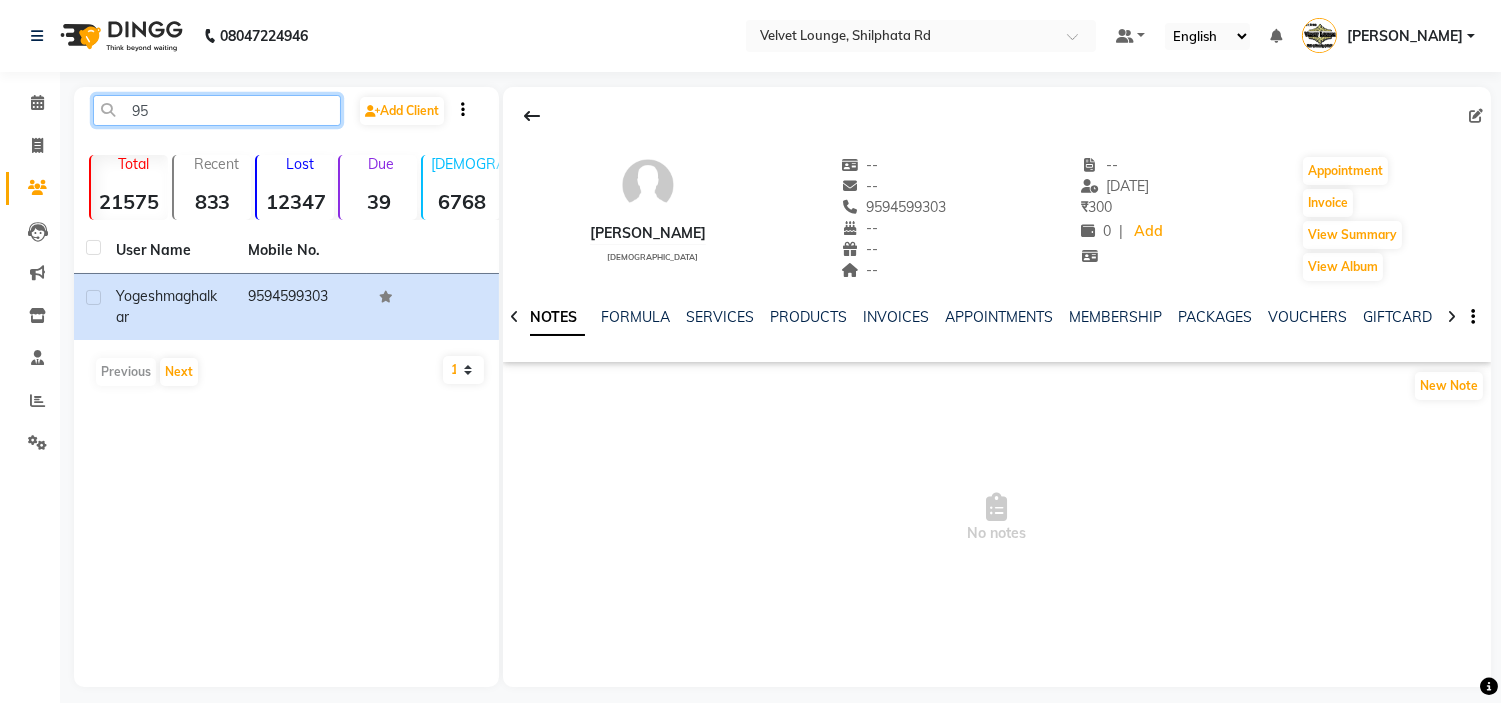 type on "9" 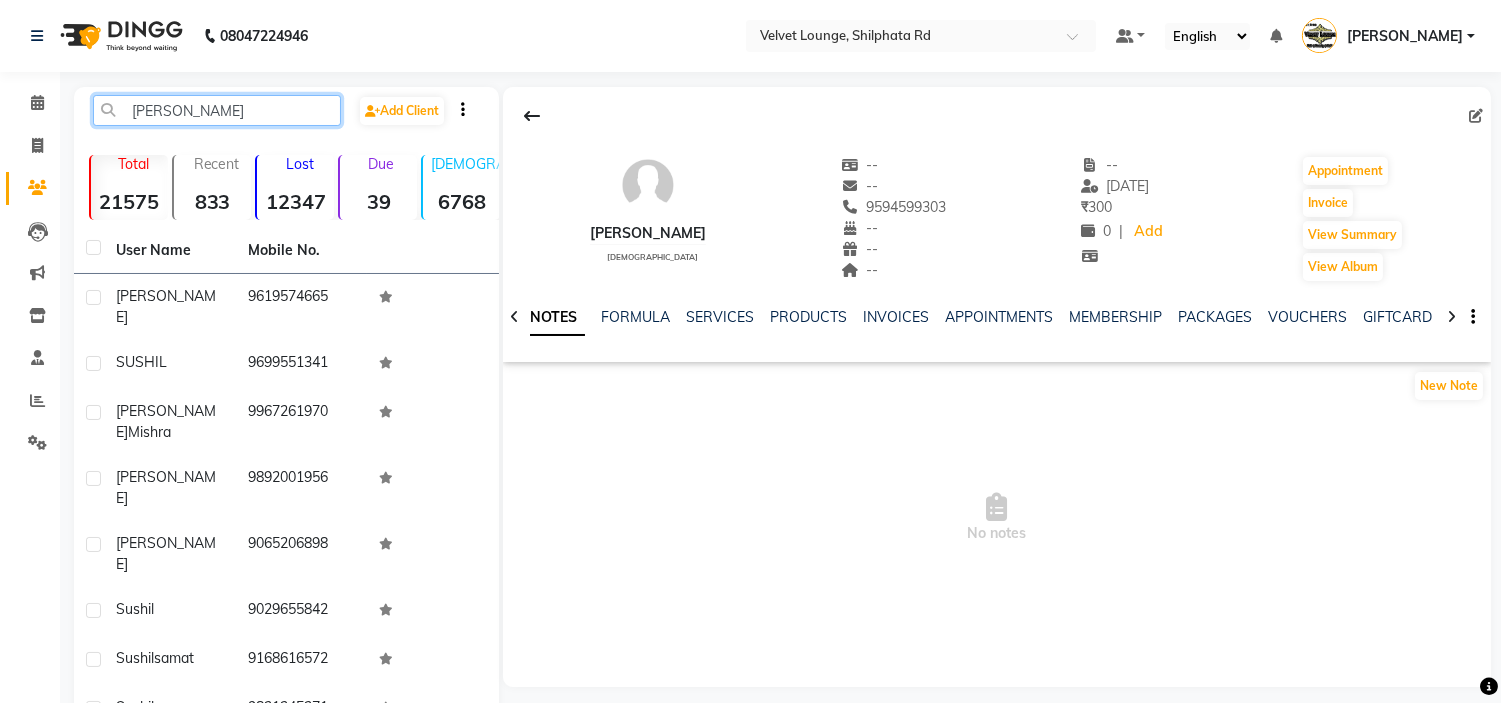 type on "[PERSON_NAME]" 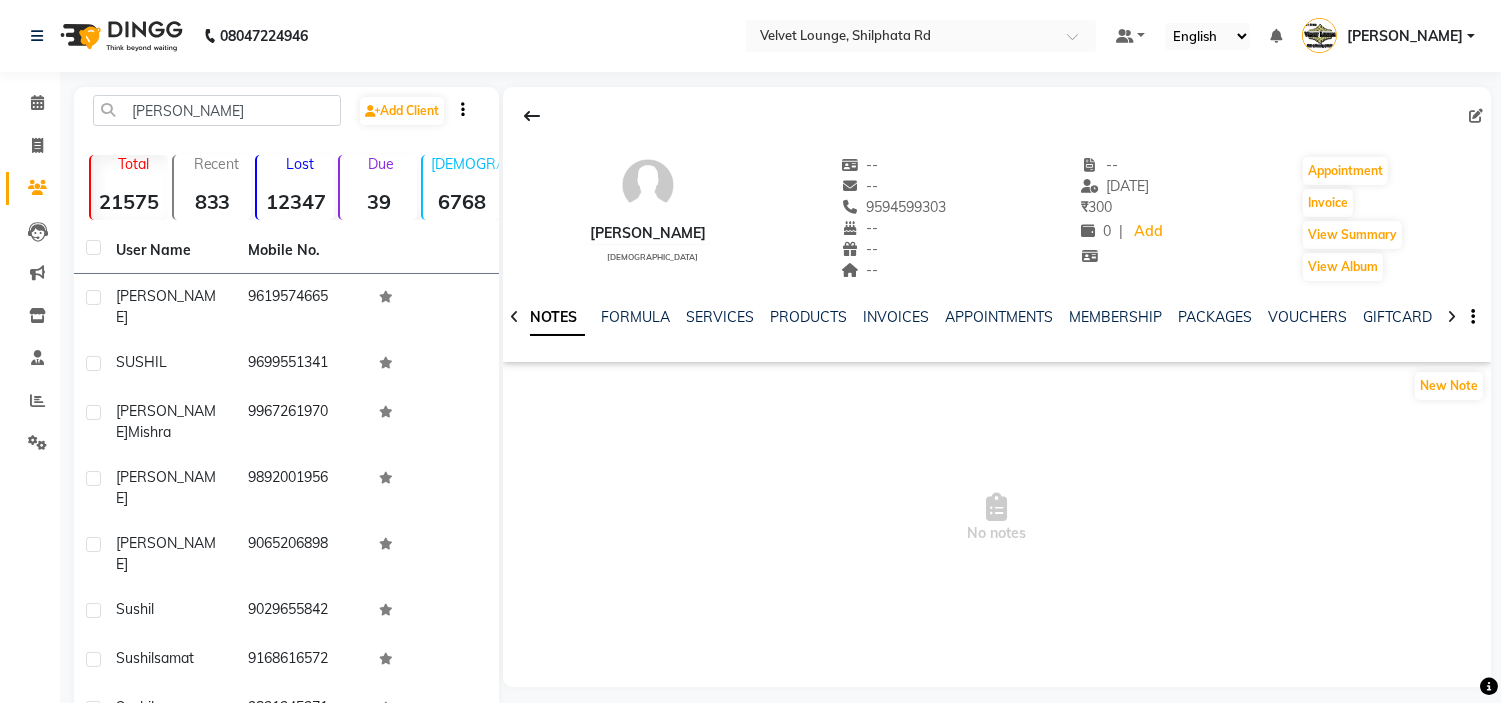 click on "9619574665" 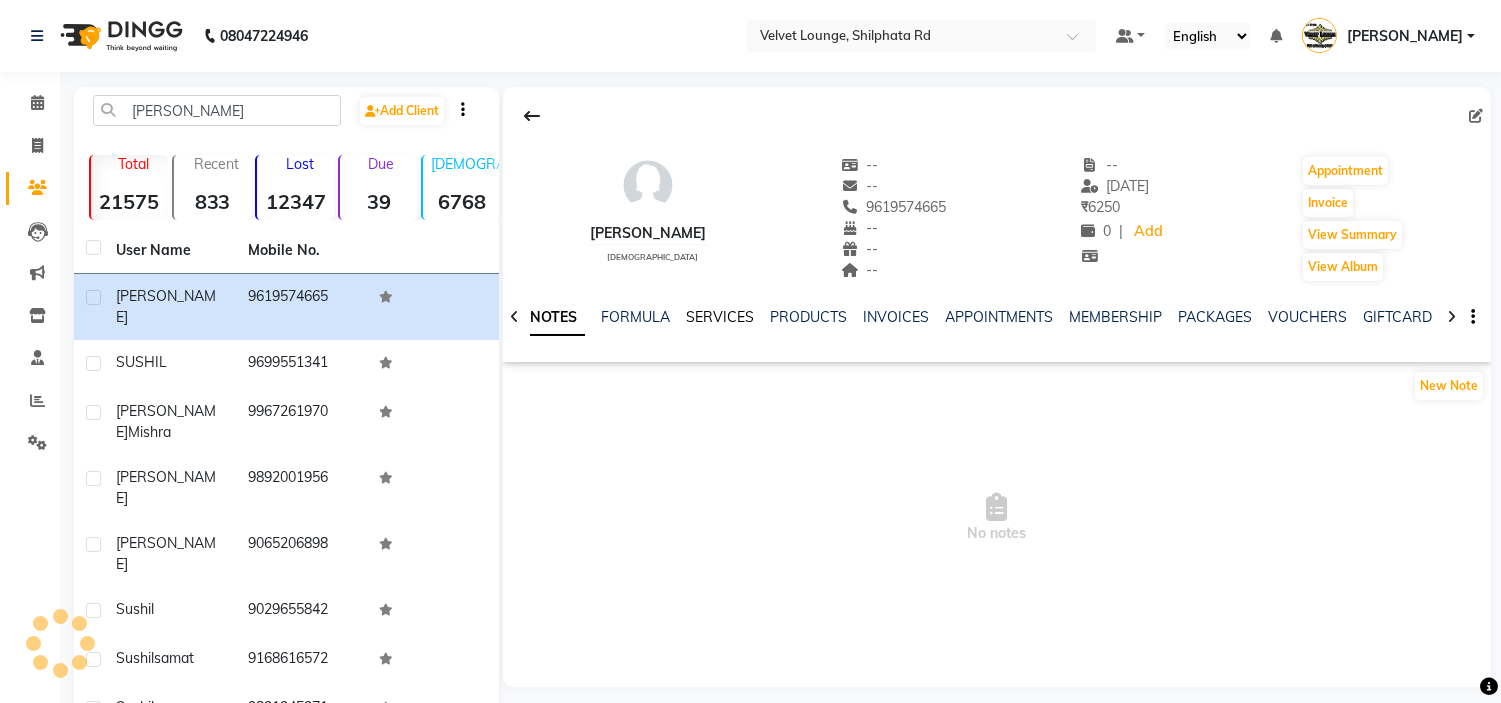 click on "SERVICES" 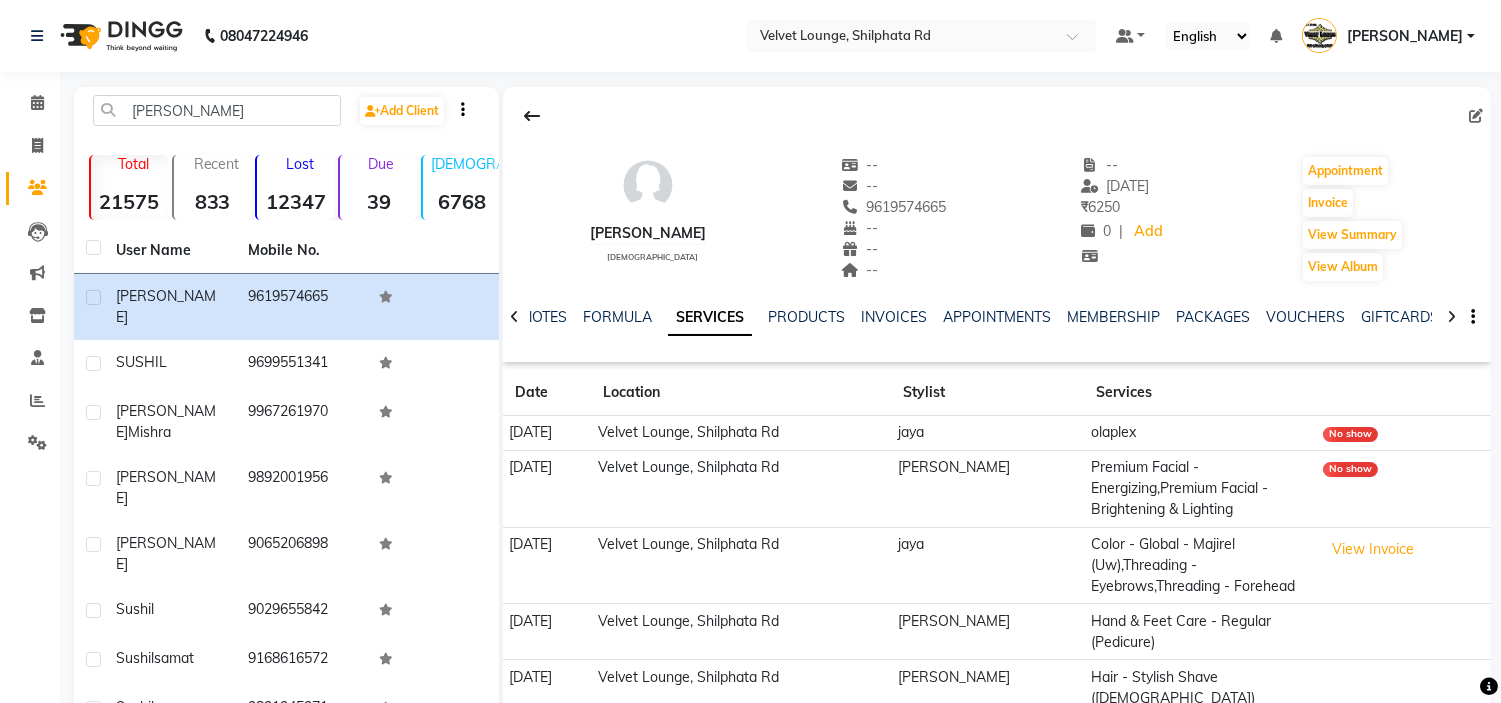 drag, startPoint x: 825, startPoint y: 208, endPoint x: 915, endPoint y: 210, distance: 90.02222 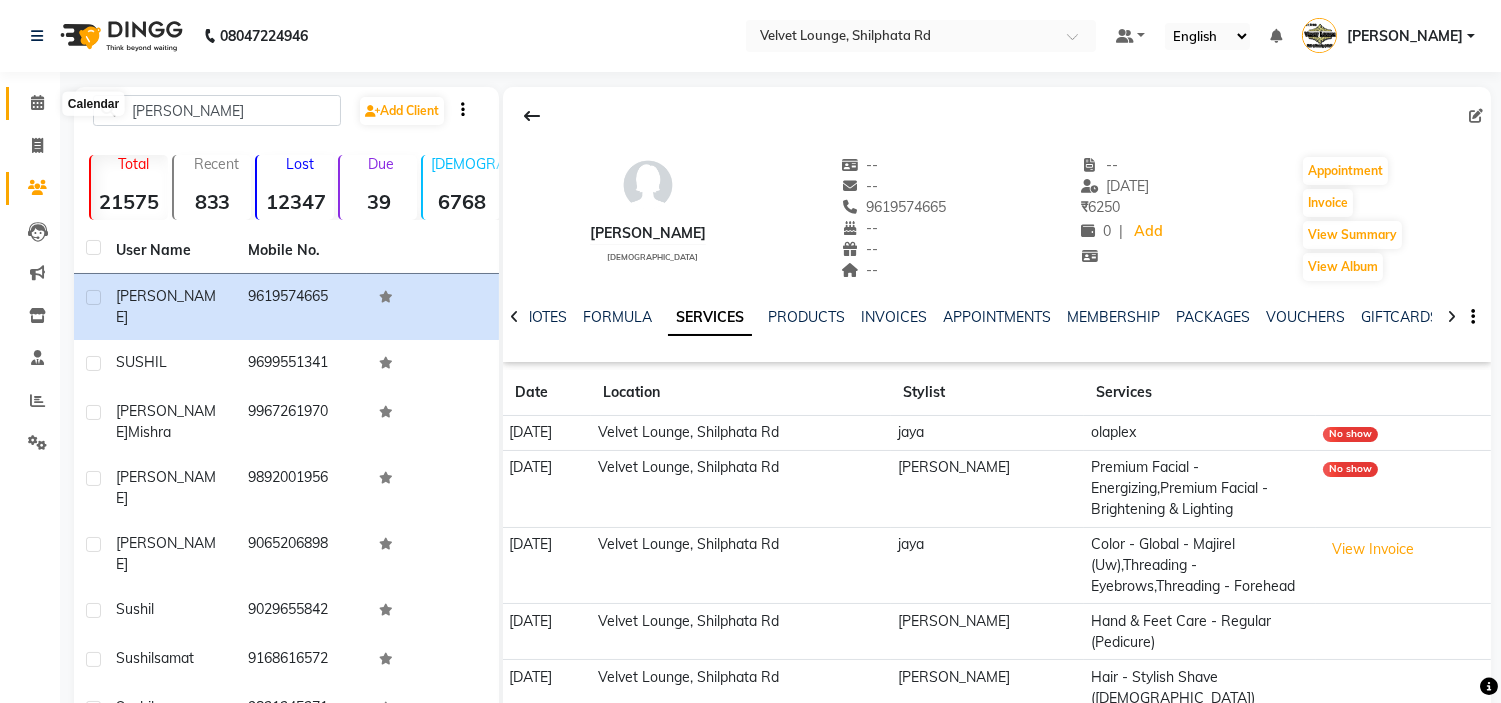click 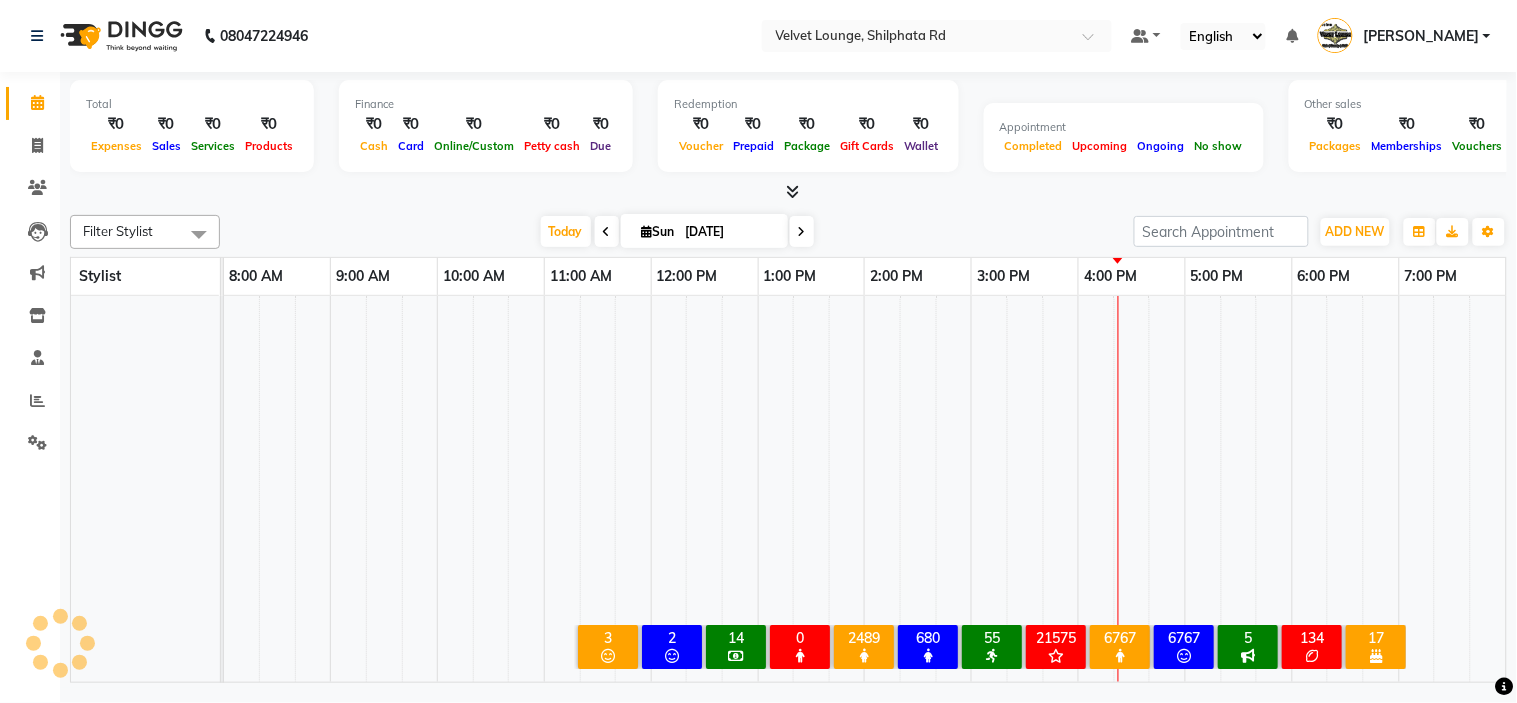click on "[DATE]  [DATE]" at bounding box center [677, 232] 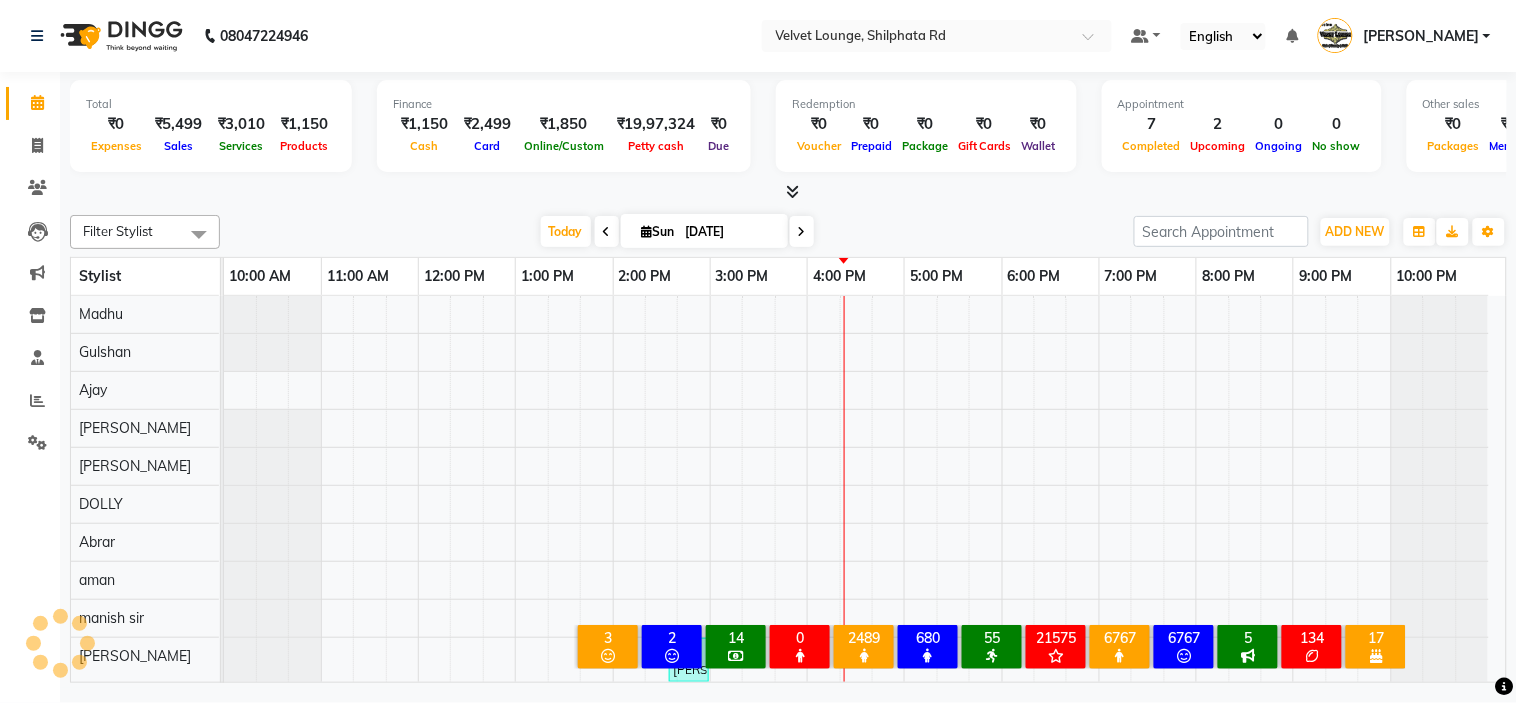 scroll, scrollTop: 26, scrollLeft: 0, axis: vertical 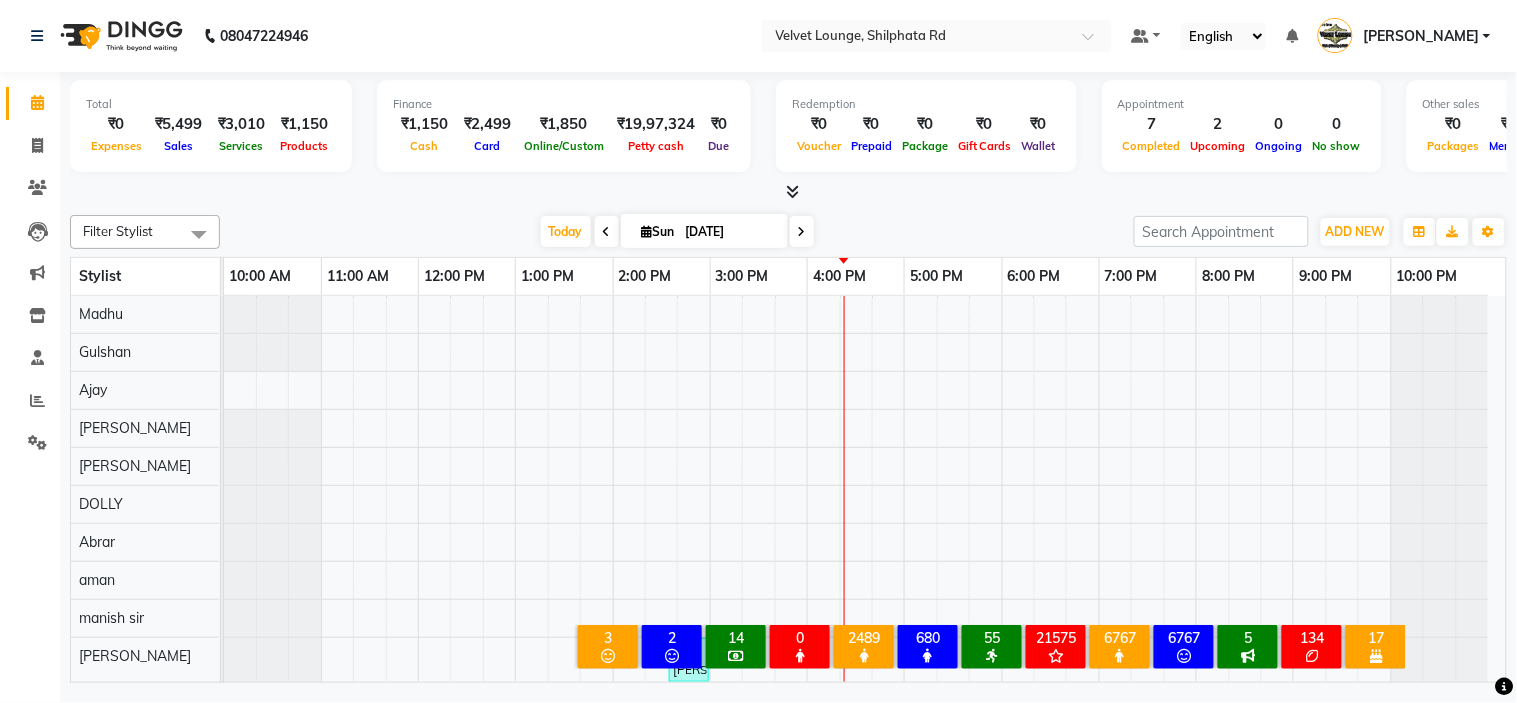 click on "[DATE]  [DATE]" at bounding box center (677, 232) 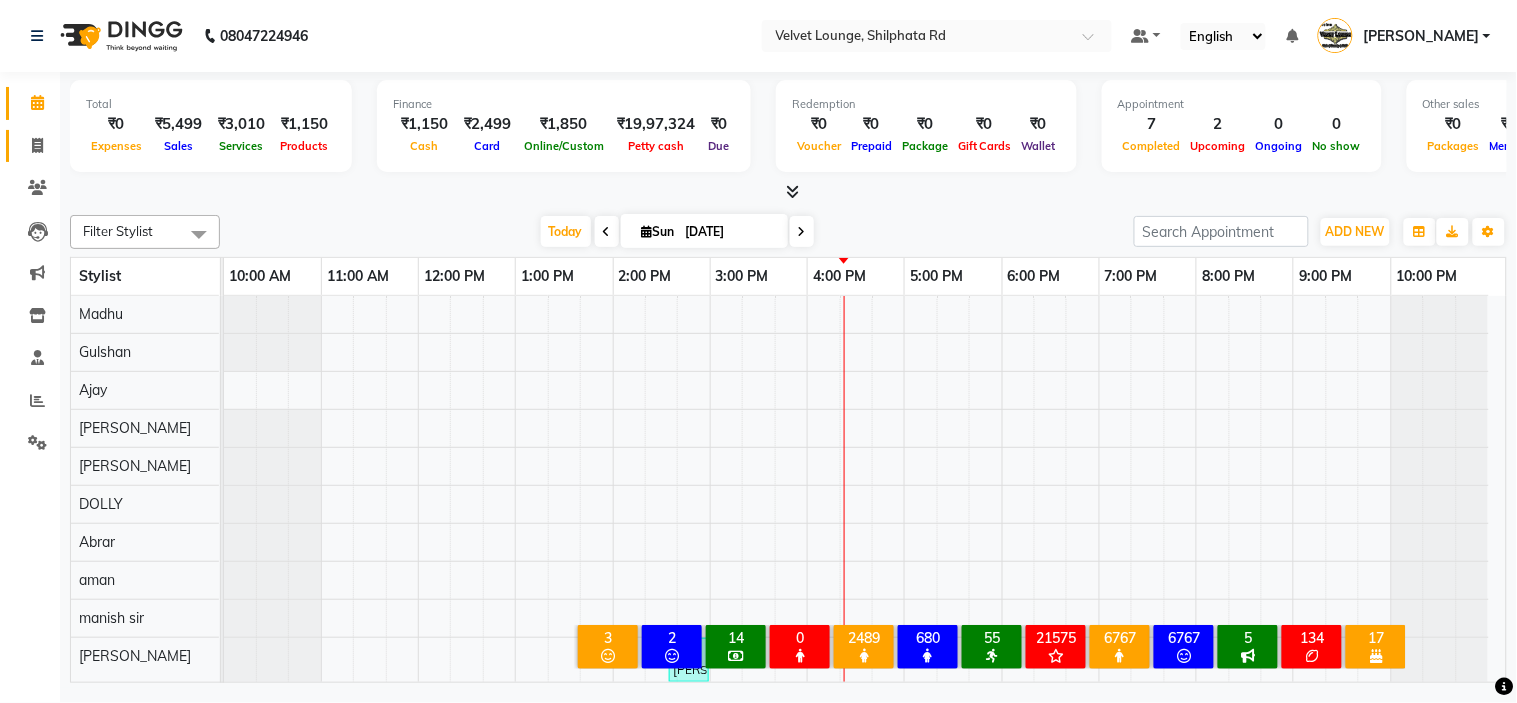 click on "Invoice" 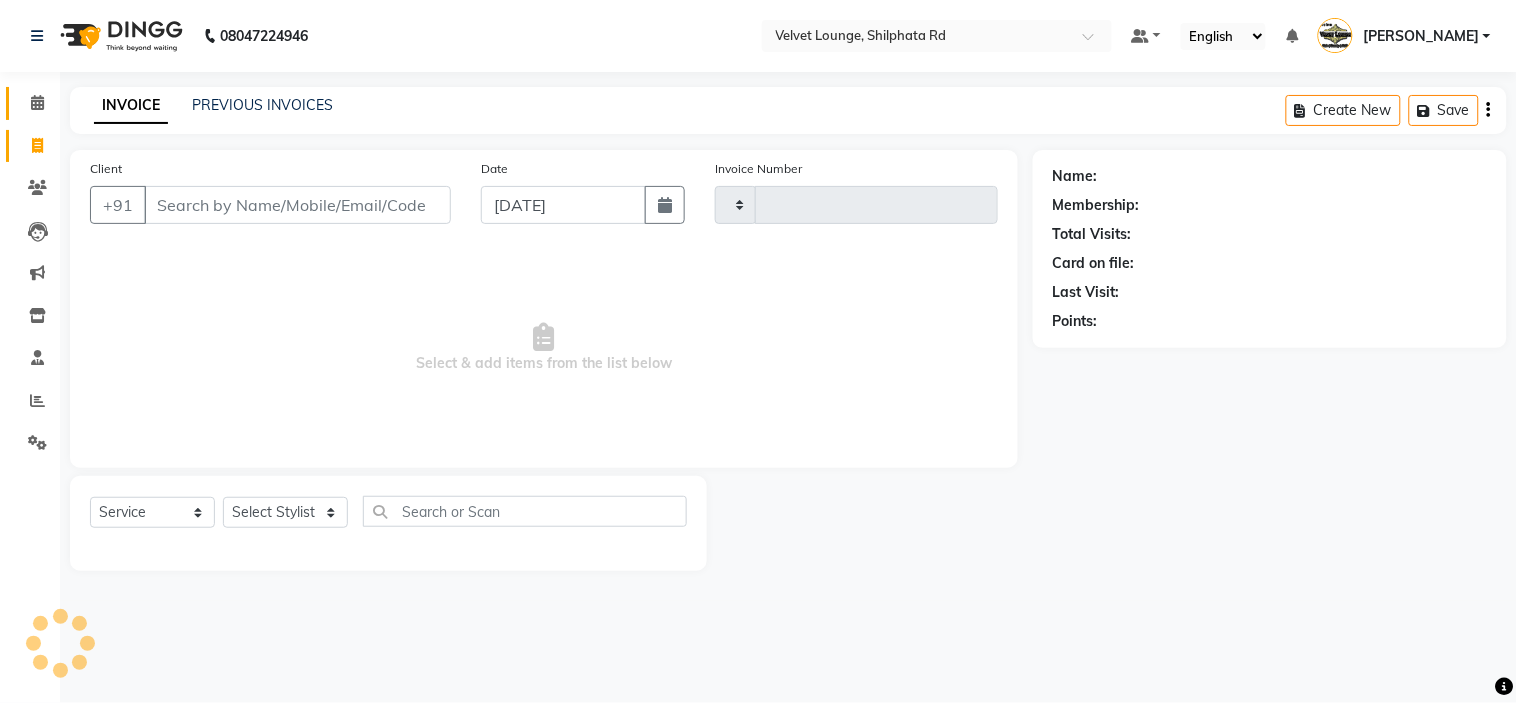 type on "1374" 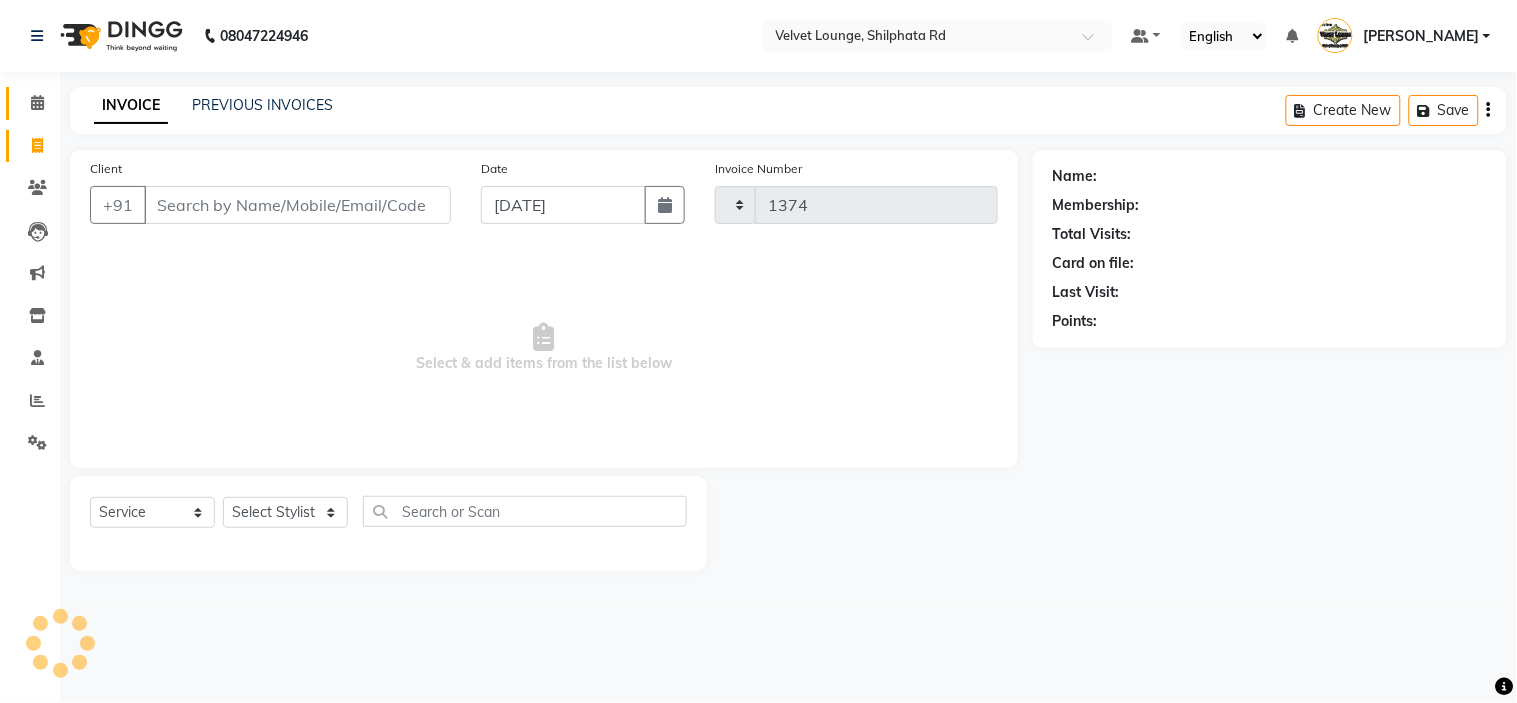 select on "122" 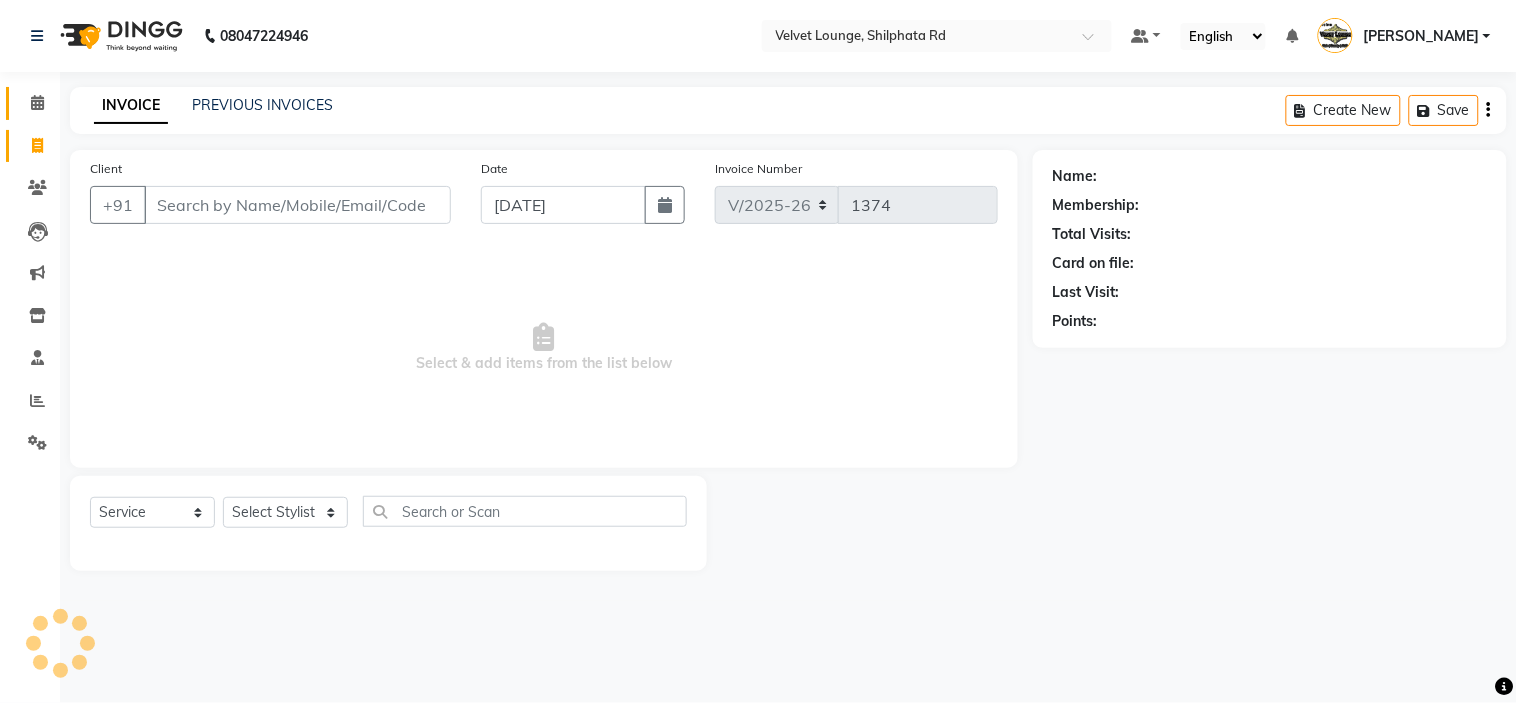 click on "Calendar" 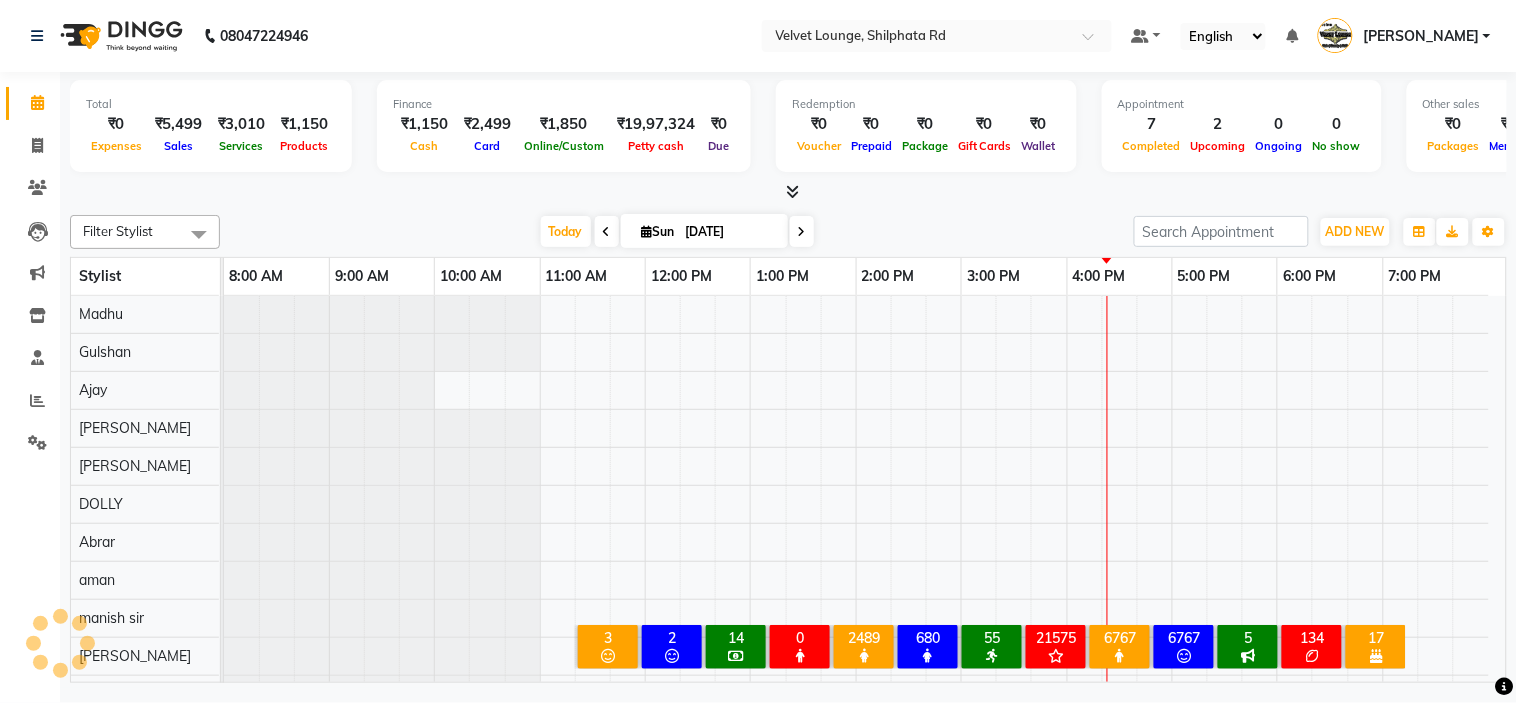 scroll, scrollTop: 26, scrollLeft: 0, axis: vertical 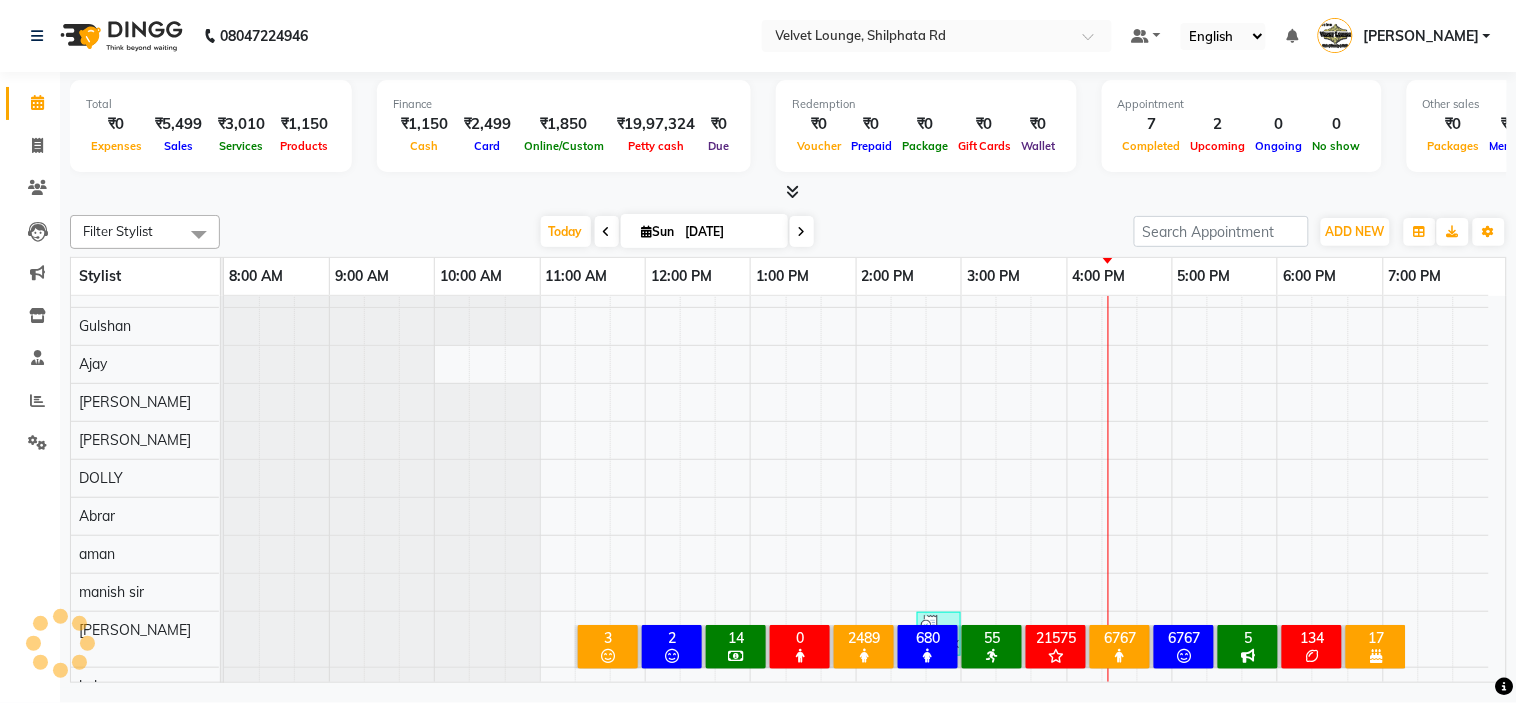 click on "Filter Stylist Select All  [PERSON_NAME] [PERSON_NAME] [PERSON_NAME]  [PERSON_NAME] [PERSON_NAME] [PERSON_NAME] [PERSON_NAME] [PERSON_NAME] [PERSON_NAME]  [PERSON_NAME] [PERSON_NAME] ashwini palem  [PERSON_NAME] [PERSON_NAME]  [PERSON_NAME] [PERSON_NAME] Gulshan [PERSON_NAME] [PERSON_NAME] kalam [PERSON_NAME] [PERSON_NAME] sir miraj [PERSON_NAME] [PERSON_NAME] neha tamatta [PERSON_NAME] [PERSON_NAME] [PERSON_NAME] [PERSON_NAME] [PERSON_NAME] [PERSON_NAME] [PERSON_NAME] [PERSON_NAME] [PERSON_NAME]  [PERSON_NAME] [PERSON_NAME] [PERSON_NAME]  [PERSON_NAME] [PERSON_NAME] [PERSON_NAME] [DEMOGRAPHIC_DATA][PERSON_NAME] [PERSON_NAME]  [PERSON_NAME] [PERSON_NAME] gurbani [PERSON_NAME] [DATE]  [DATE] Toggle Dropdown Add Appointment Add Invoice Add Expense Add Attendance Add Client Toggle Dropdown Add Appointment Add Invoice Add Expense Add Attendance Add Client ADD NEW Toggle Dropdown Add Appointment Add Invoice Add Expense Add Attendance Add Client Filter Stylist Select All  Mohmad [PERSON_NAME] [PERSON_NAME]  [PERSON_NAME] [PERSON_NAME] [PERSON_NAME] [PERSON_NAME] [PERSON_NAME] [PERSON_NAME]  [PERSON_NAME] 75%" 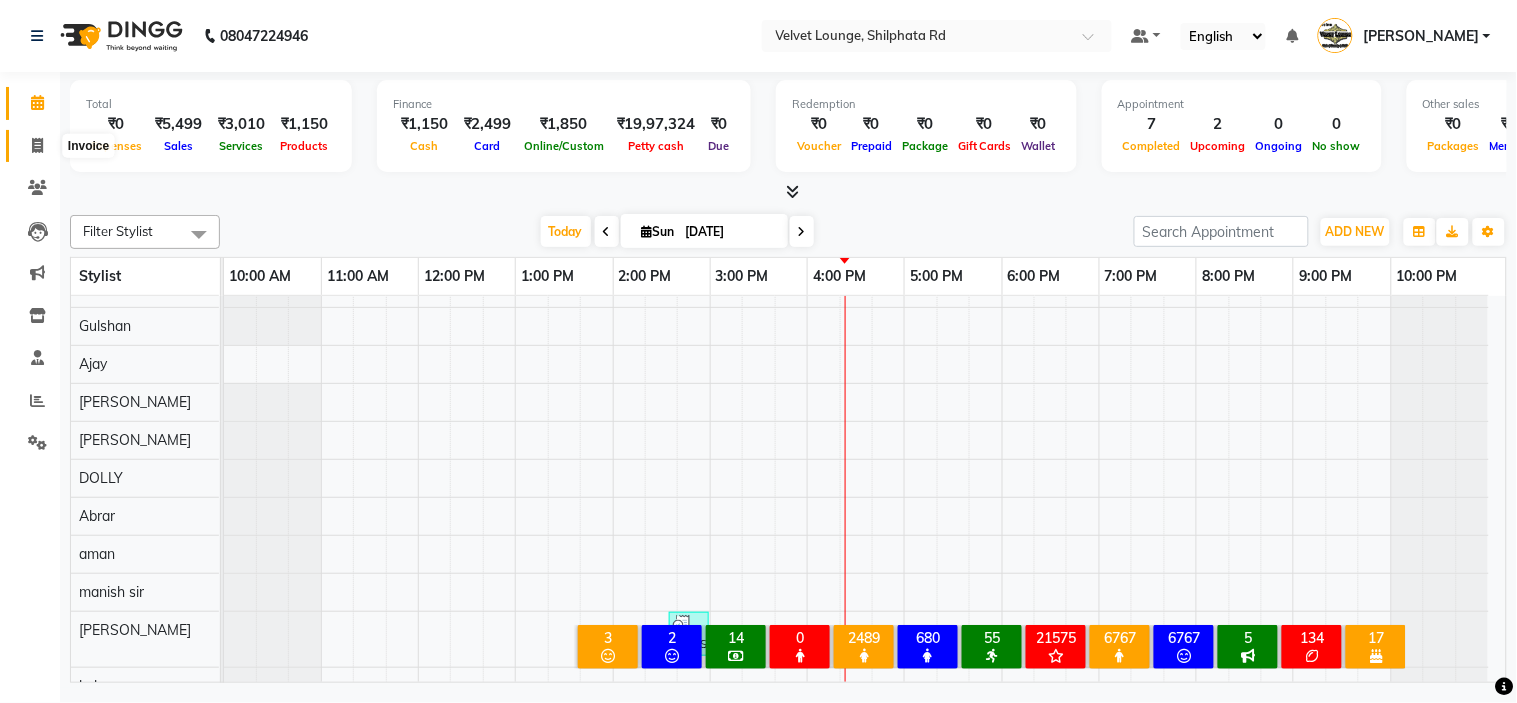 click 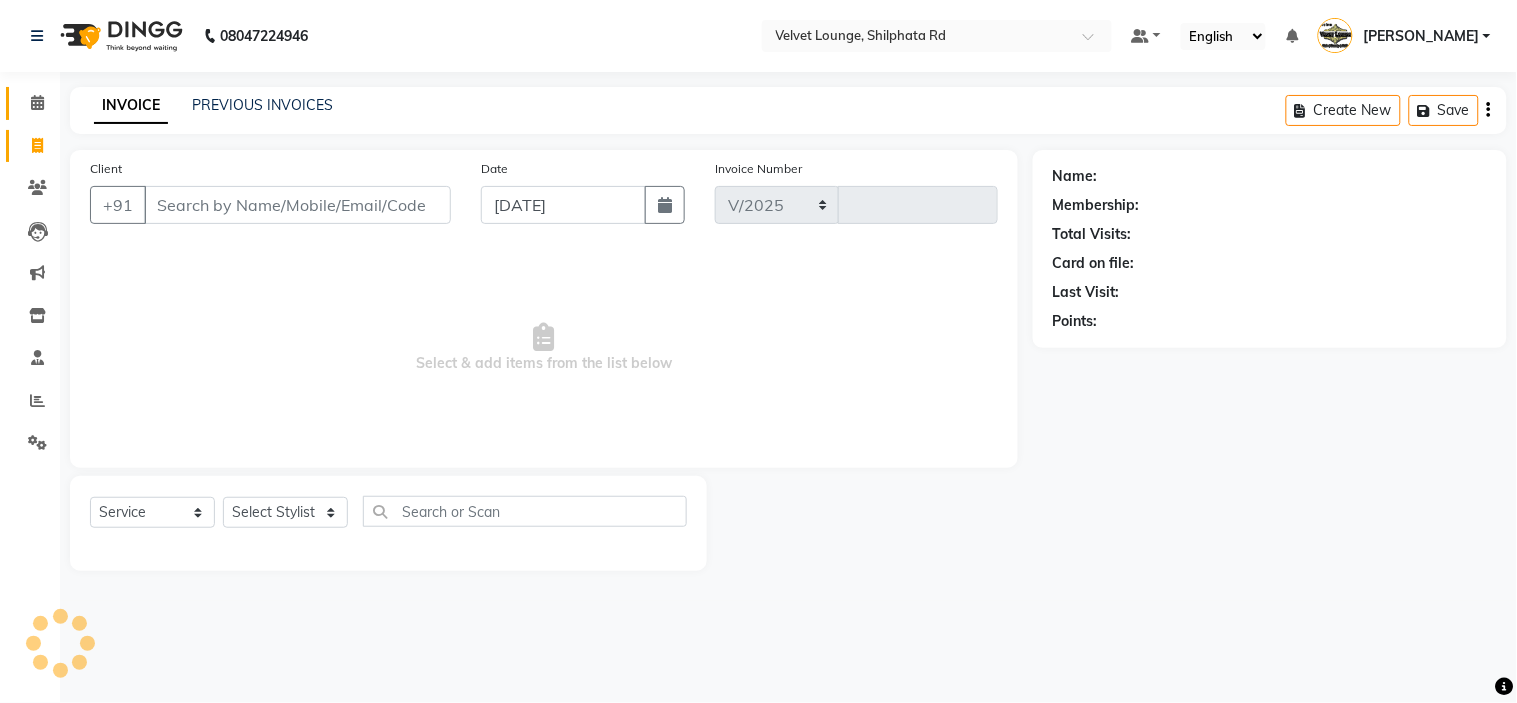 select on "122" 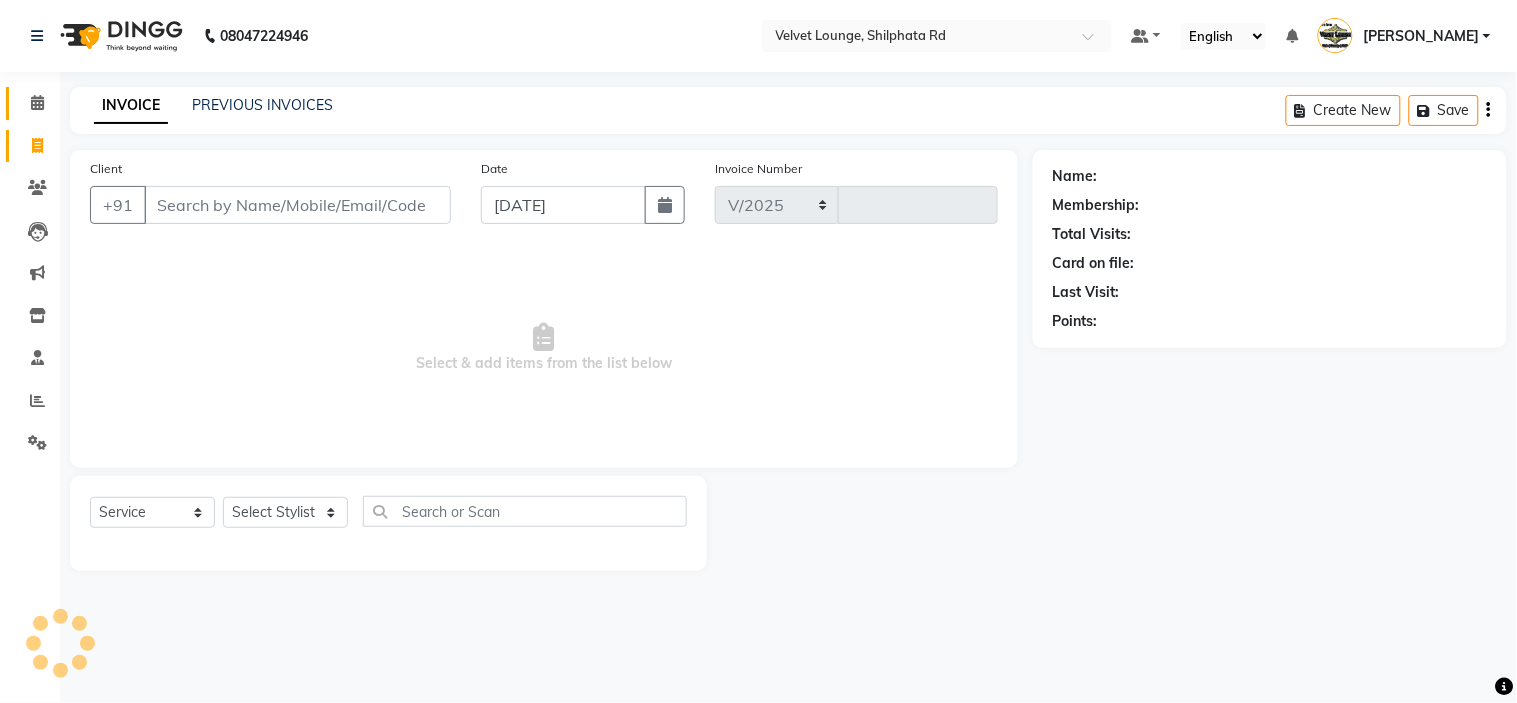 type on "1374" 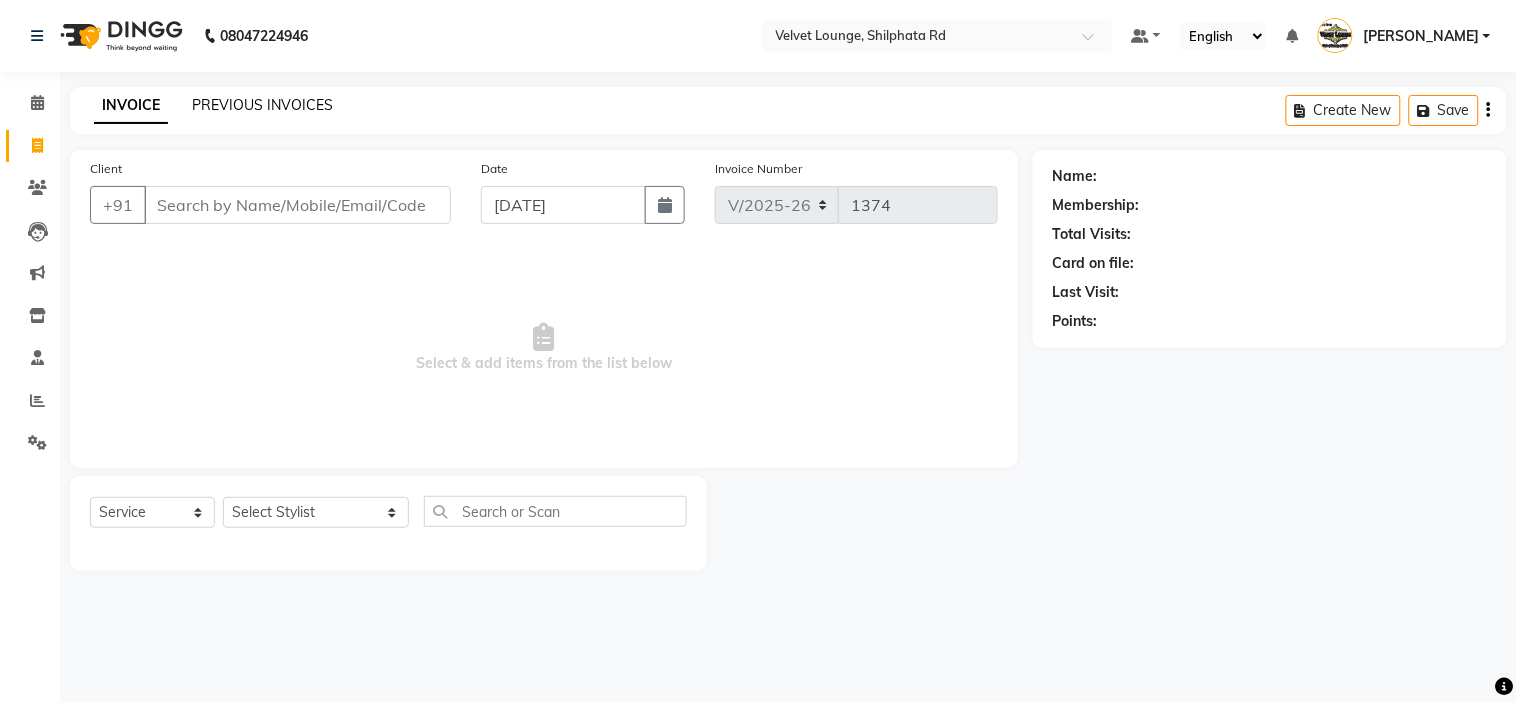 click on "PREVIOUS INVOICES" 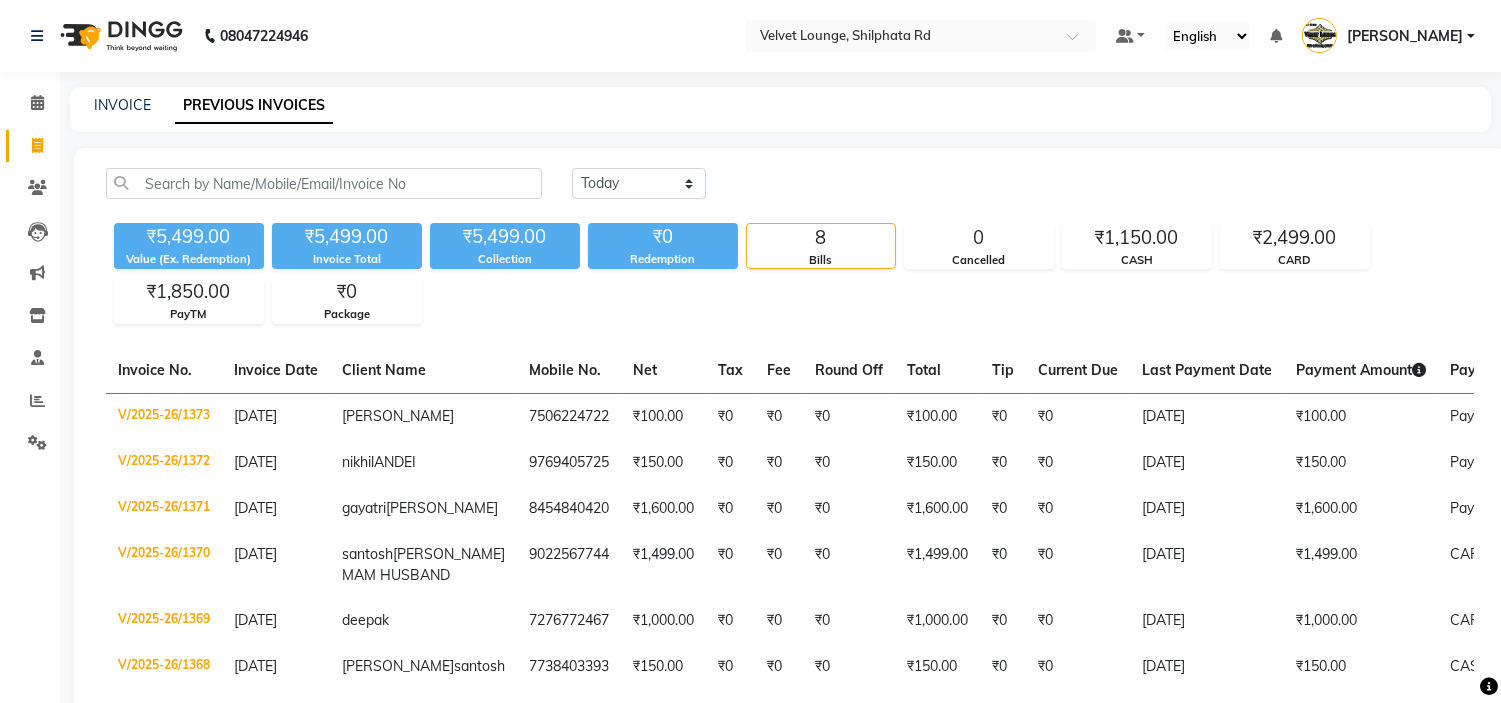 click on "INVOICE" 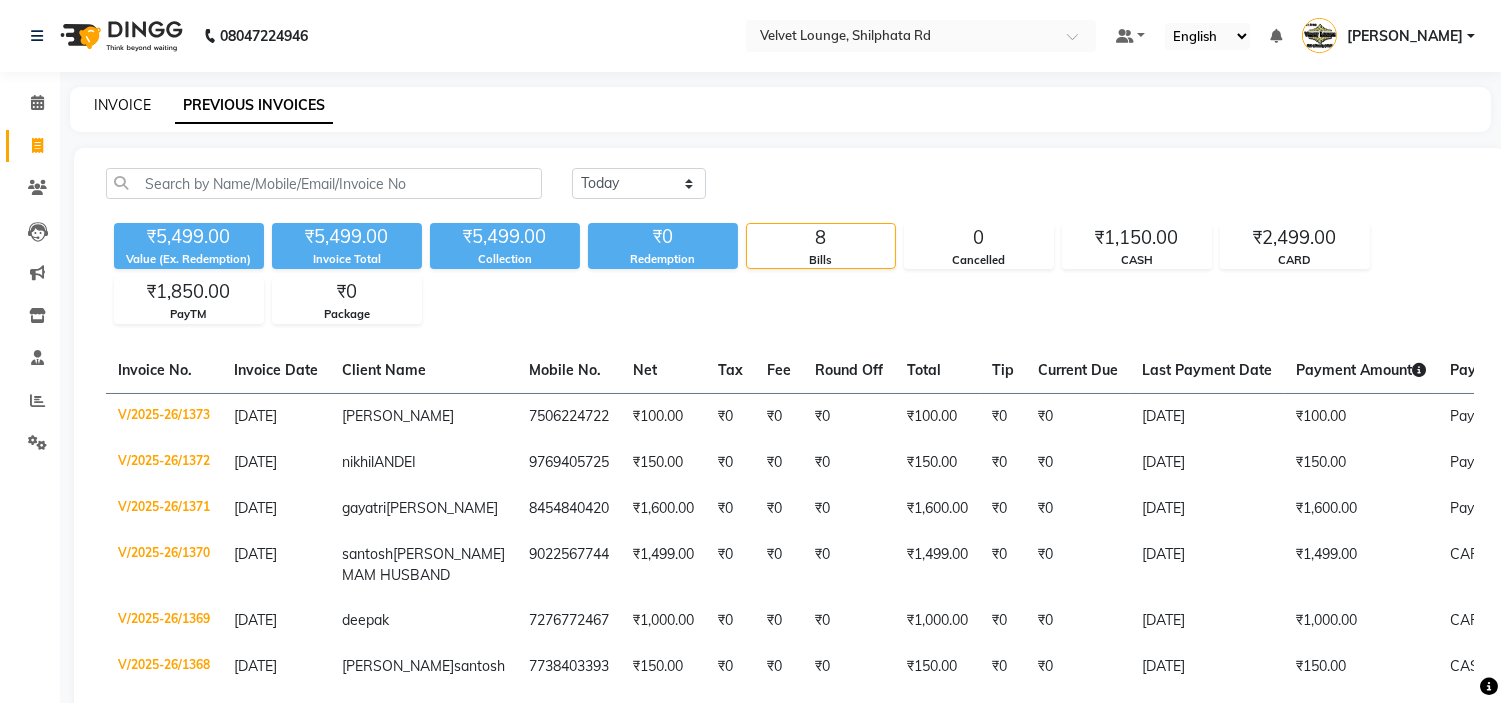 click on "INVOICE" 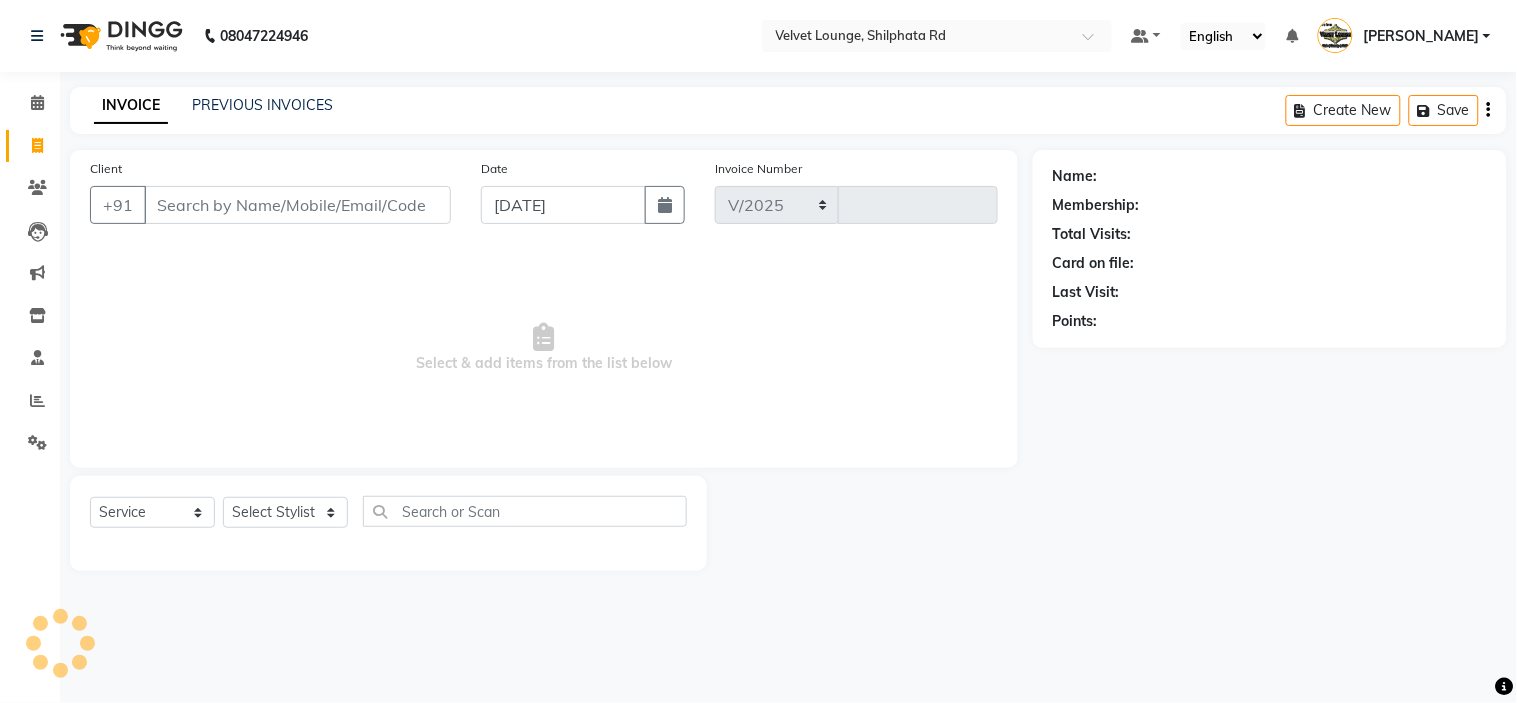 select on "122" 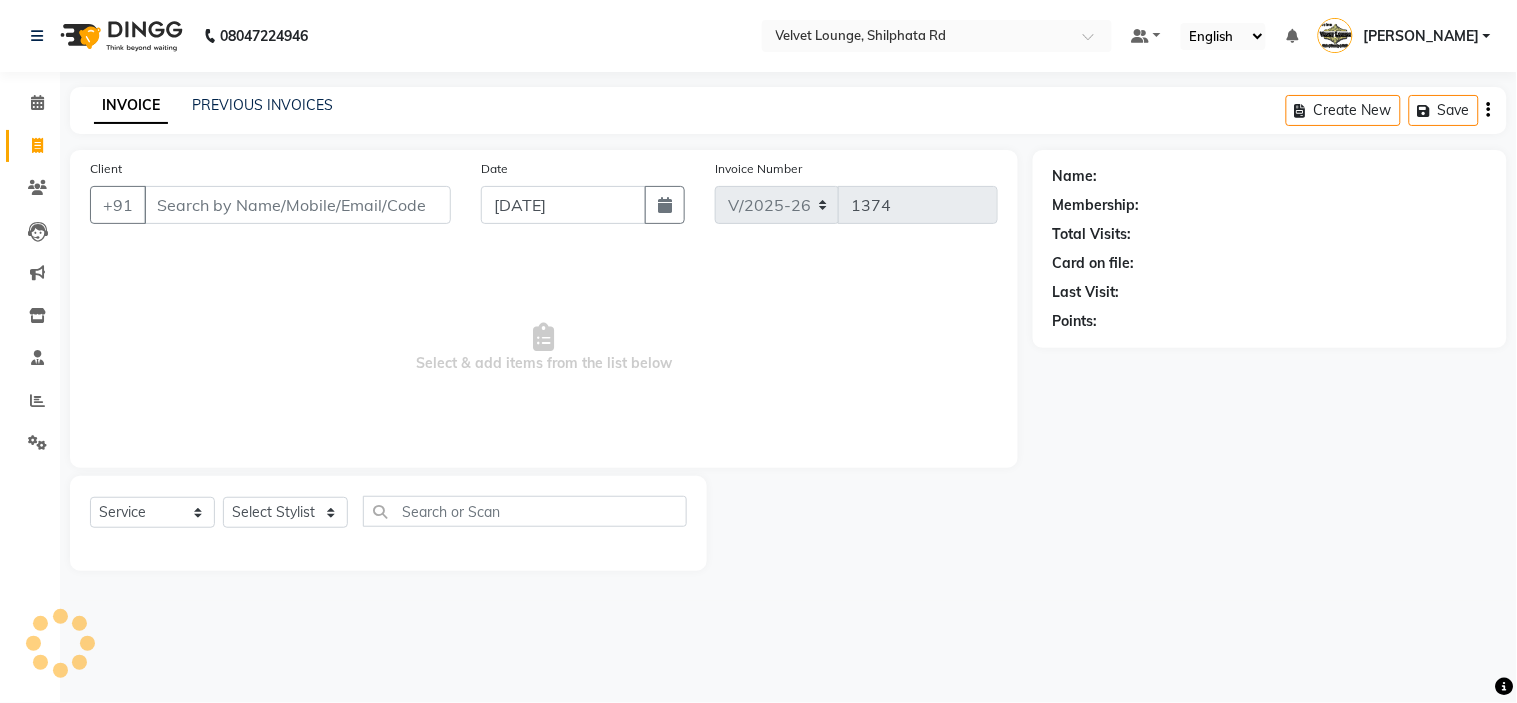 click on "Client" at bounding box center [297, 205] 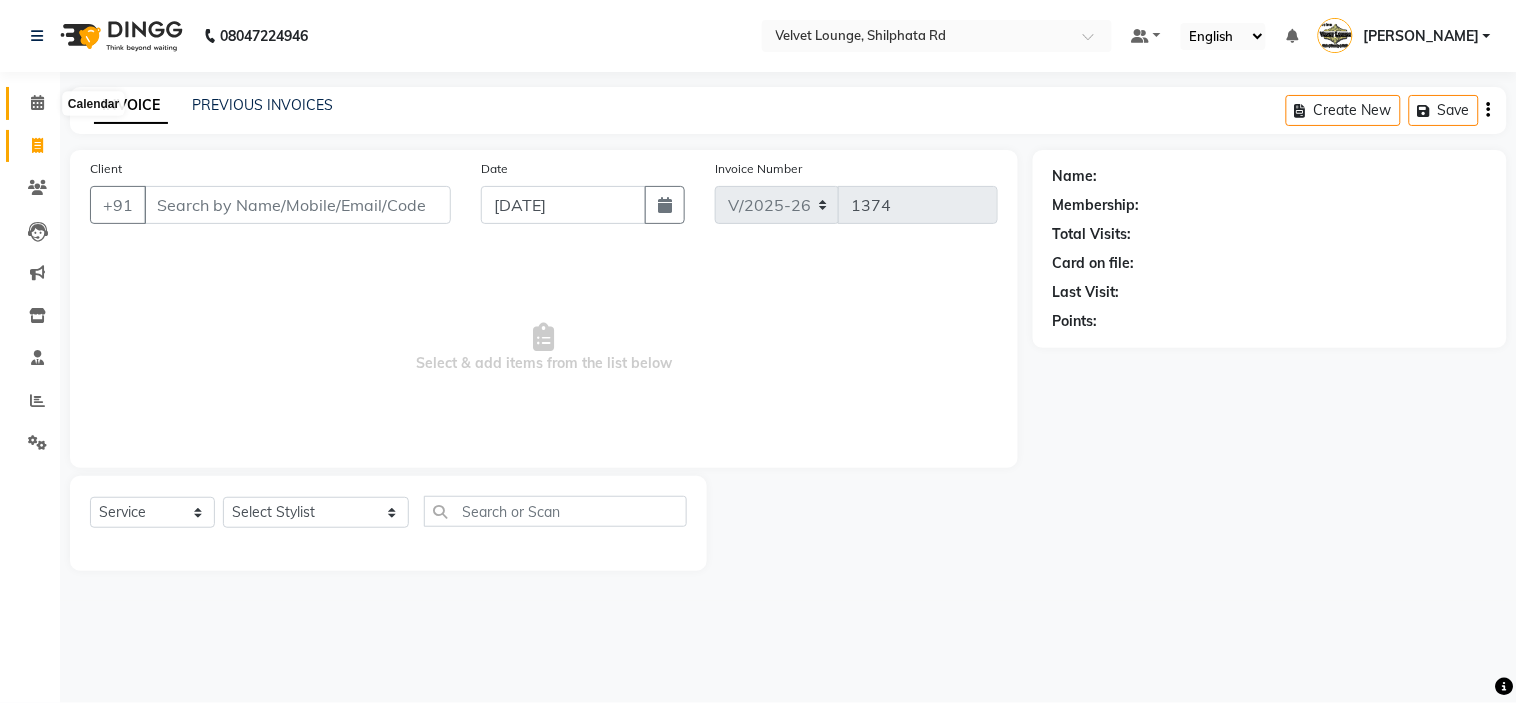 click 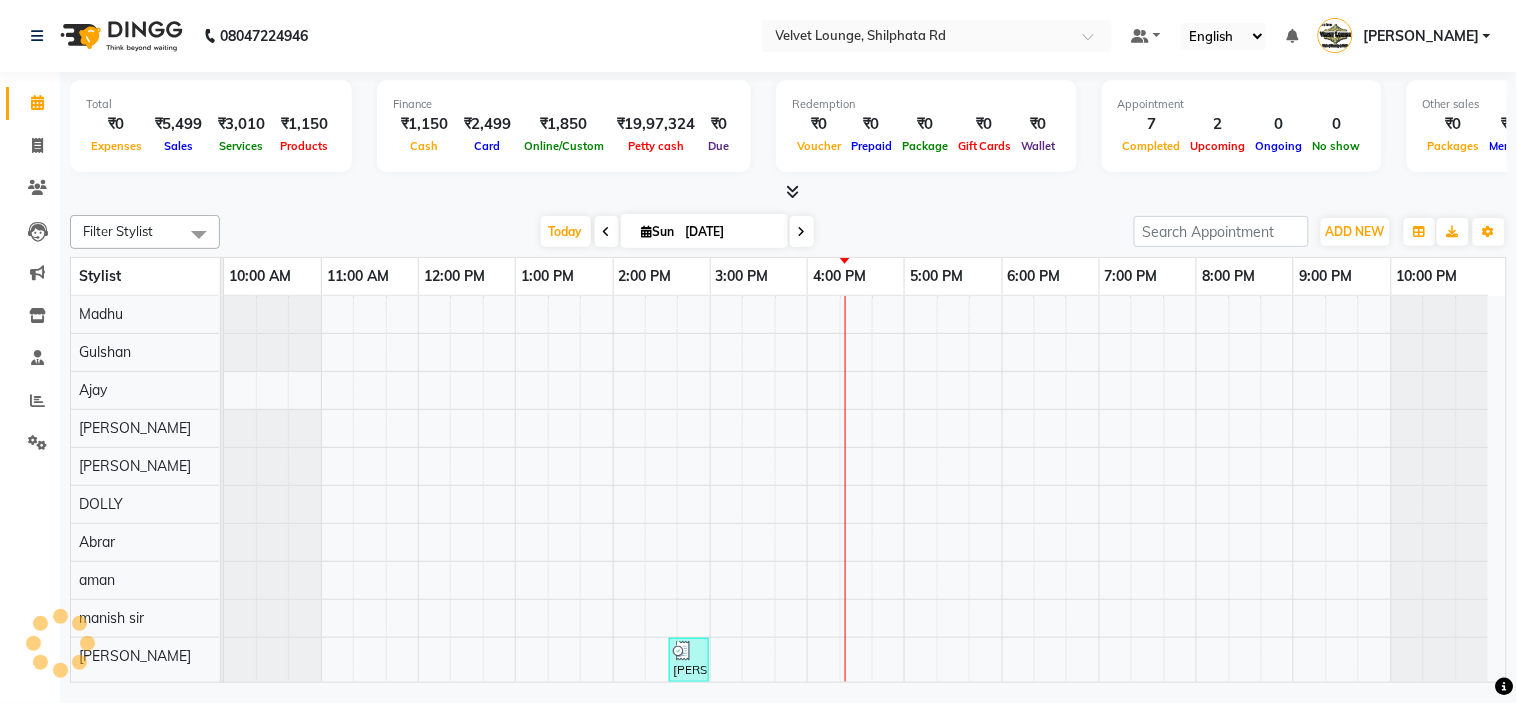 click on "Sun" at bounding box center (658, 231) 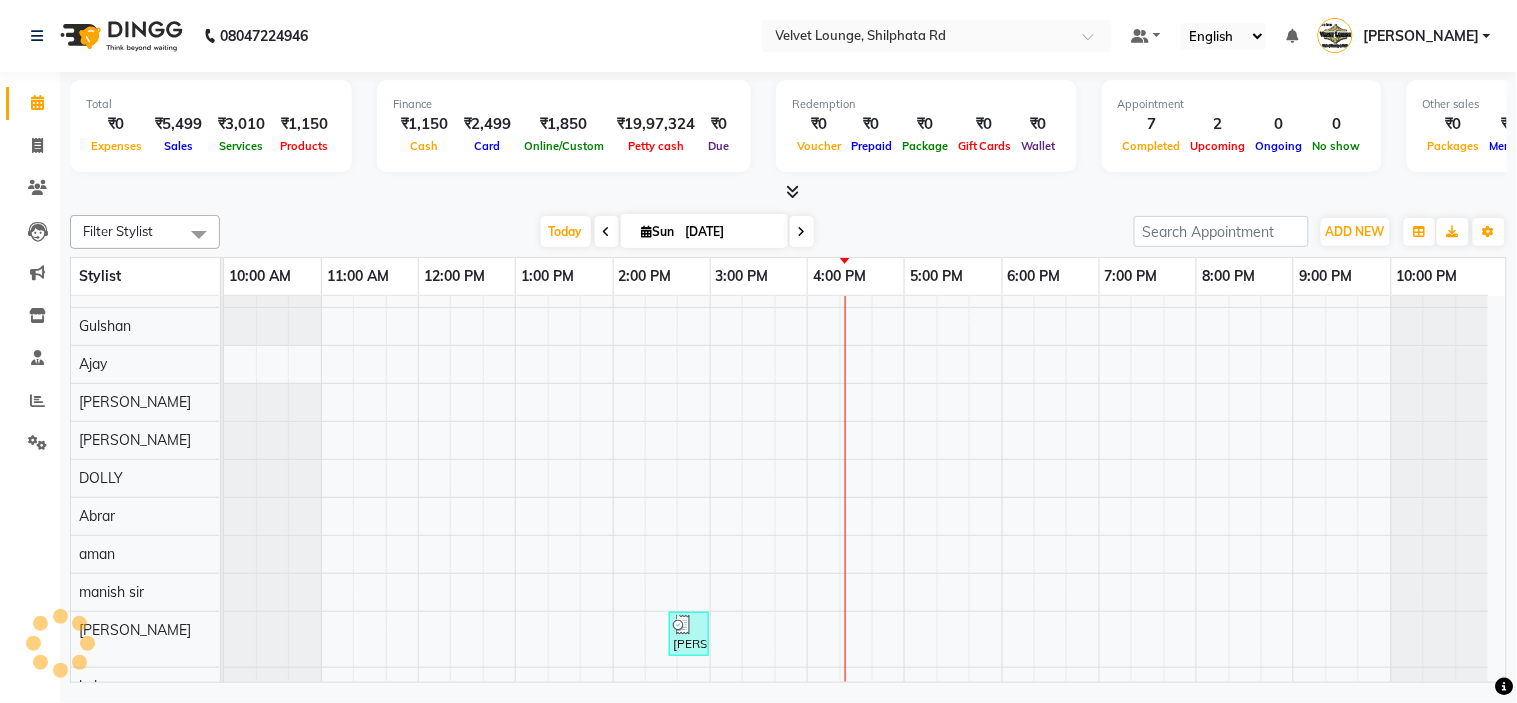 select on "7" 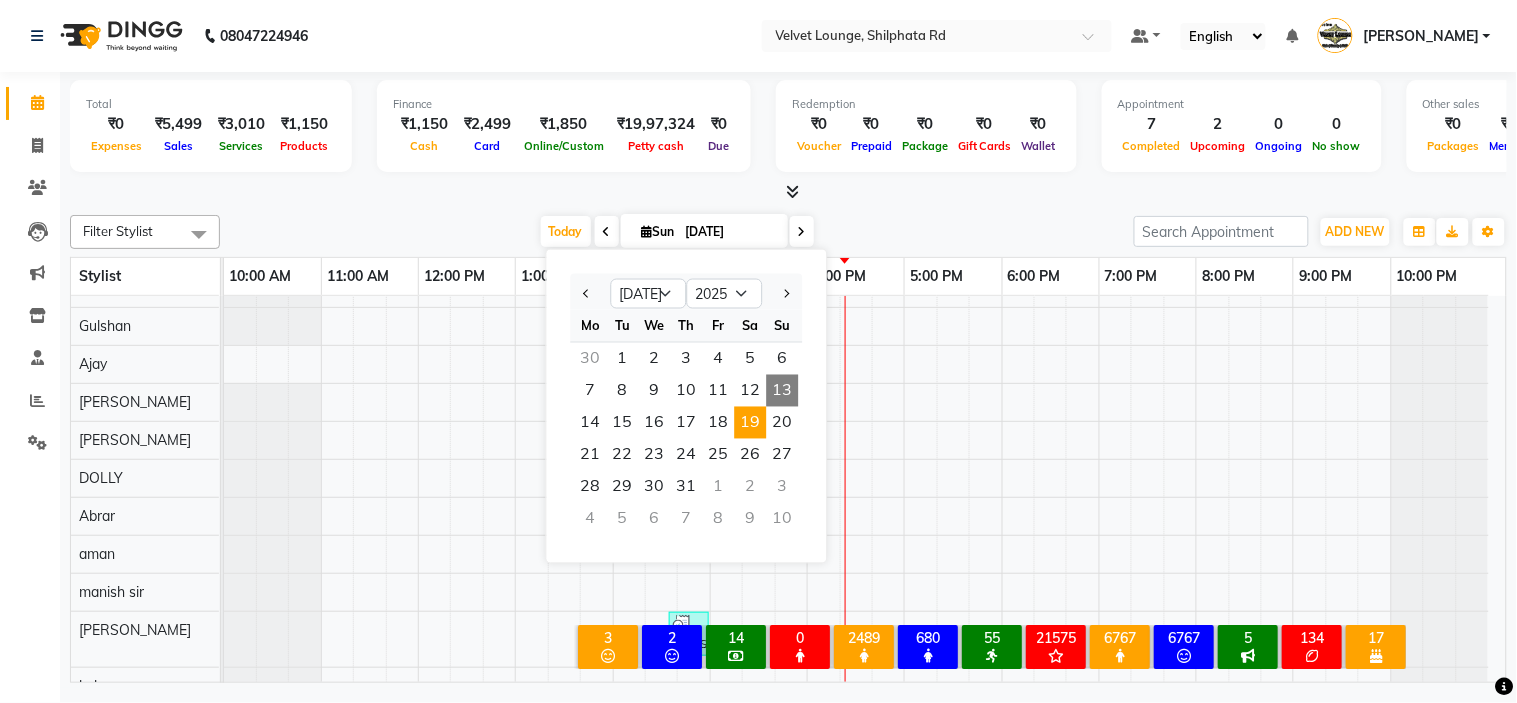 click on "19" at bounding box center (751, 423) 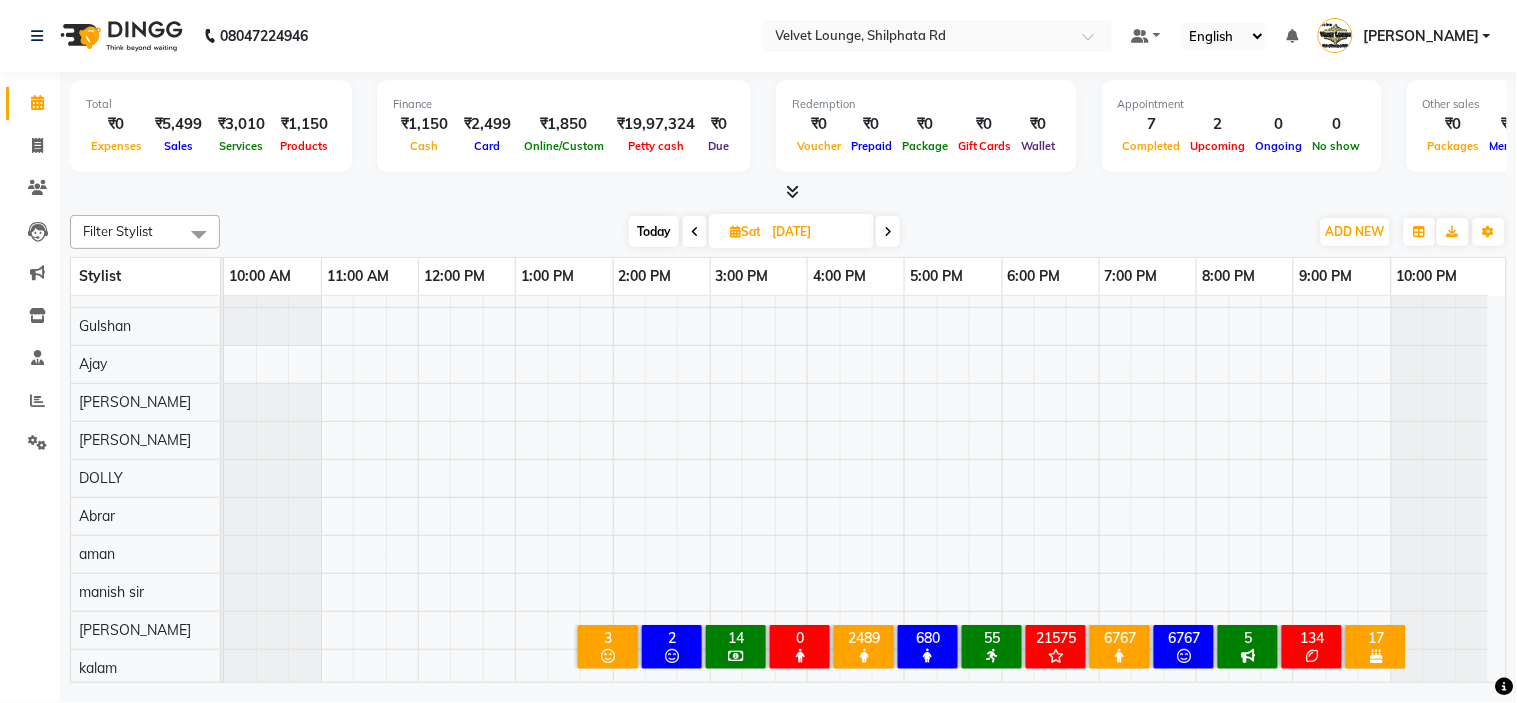 scroll, scrollTop: 225, scrollLeft: 0, axis: vertical 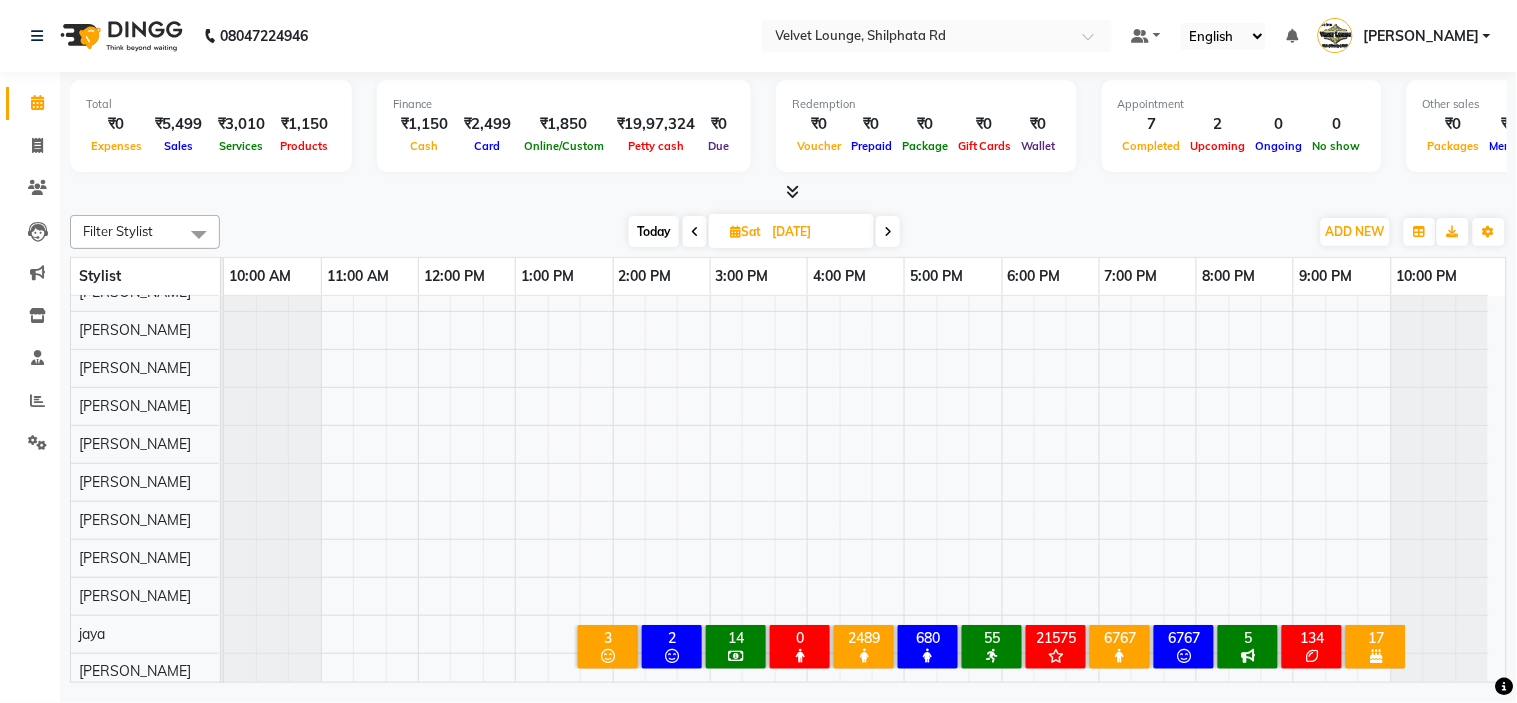 click at bounding box center (865, 615) 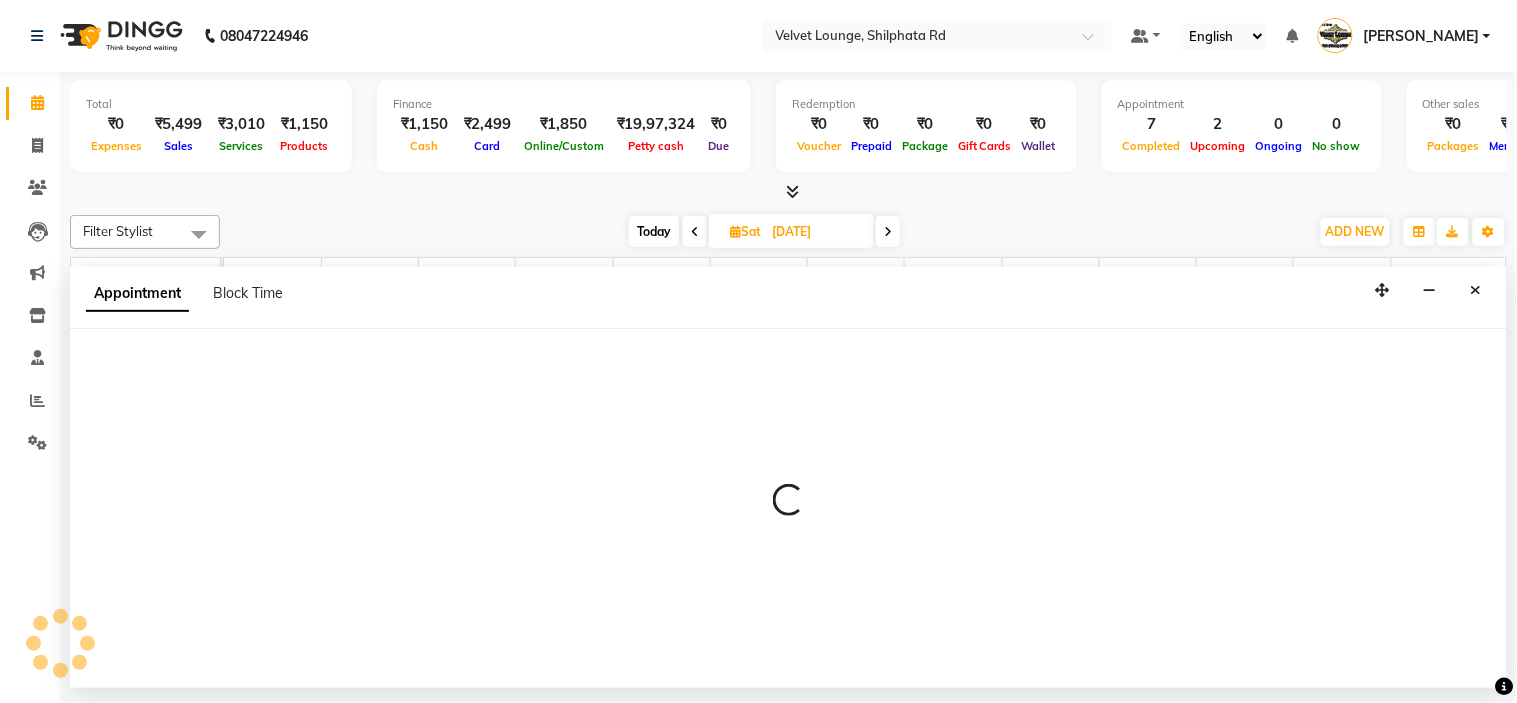 select on "21034" 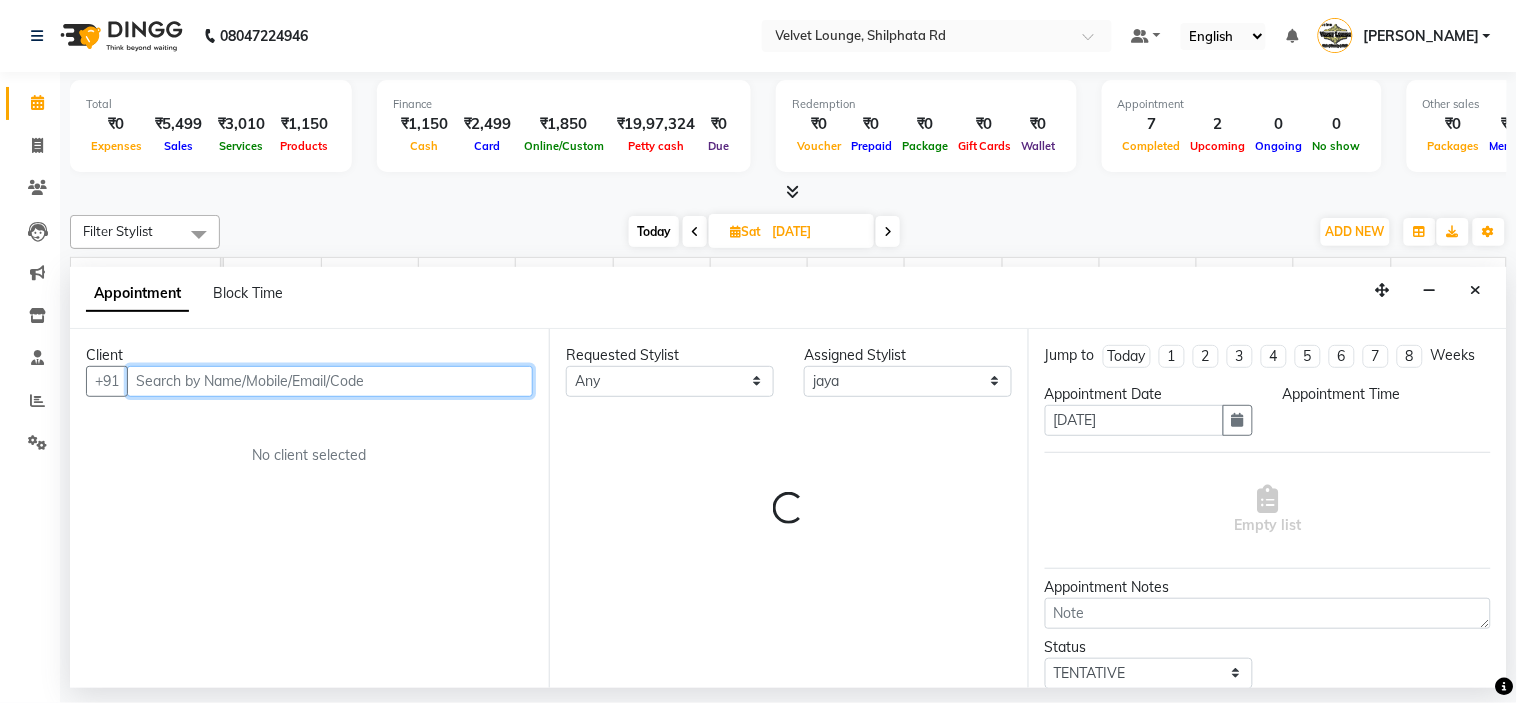 select on "780" 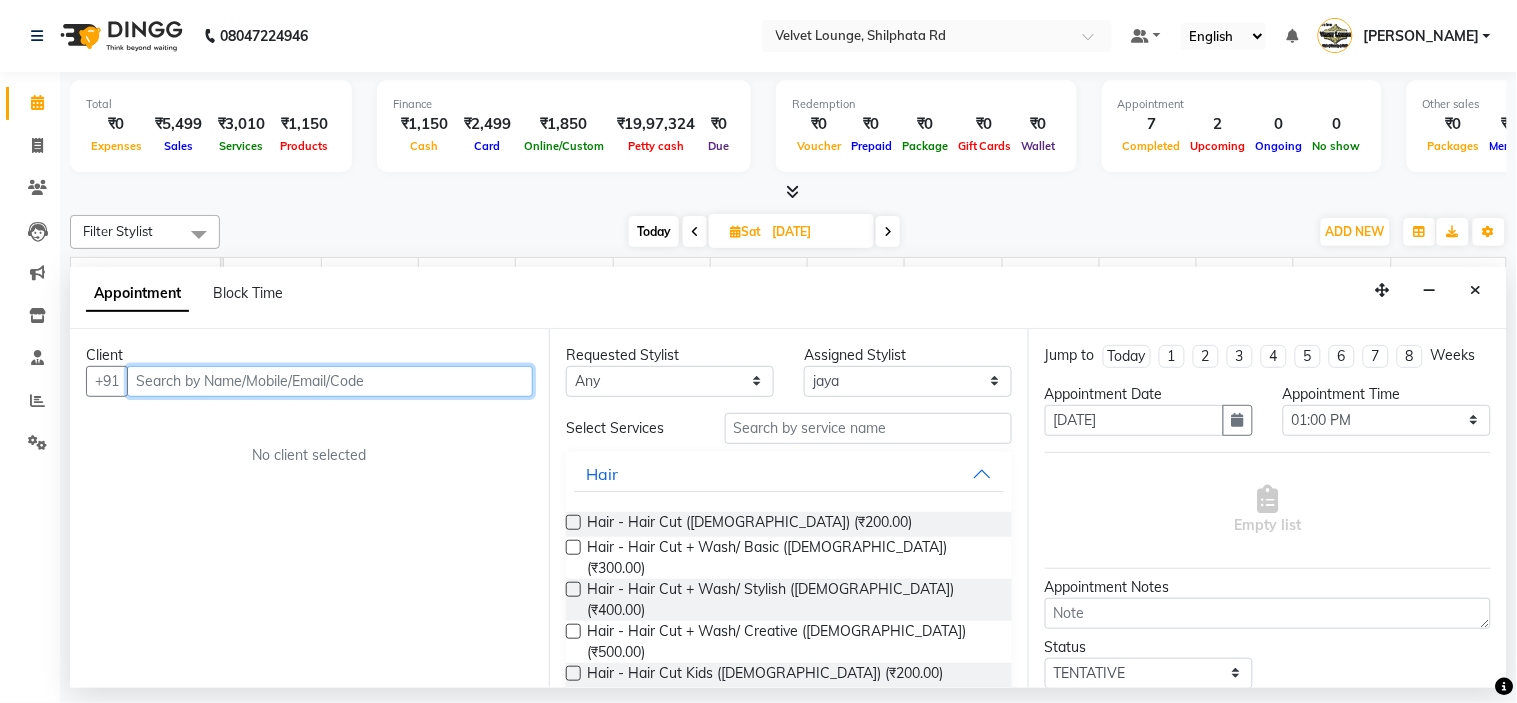 click at bounding box center [330, 381] 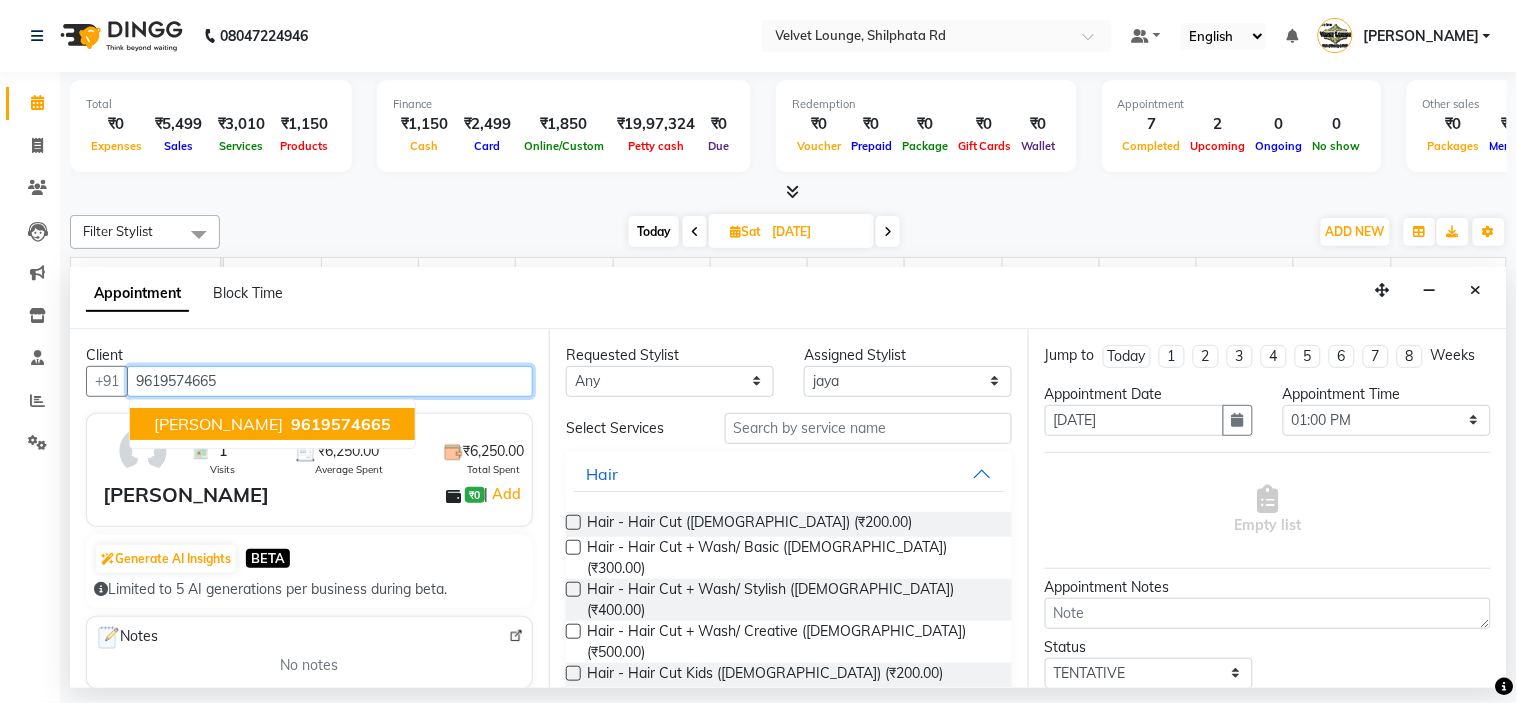 click on "sushila   9619574665" at bounding box center [272, 424] 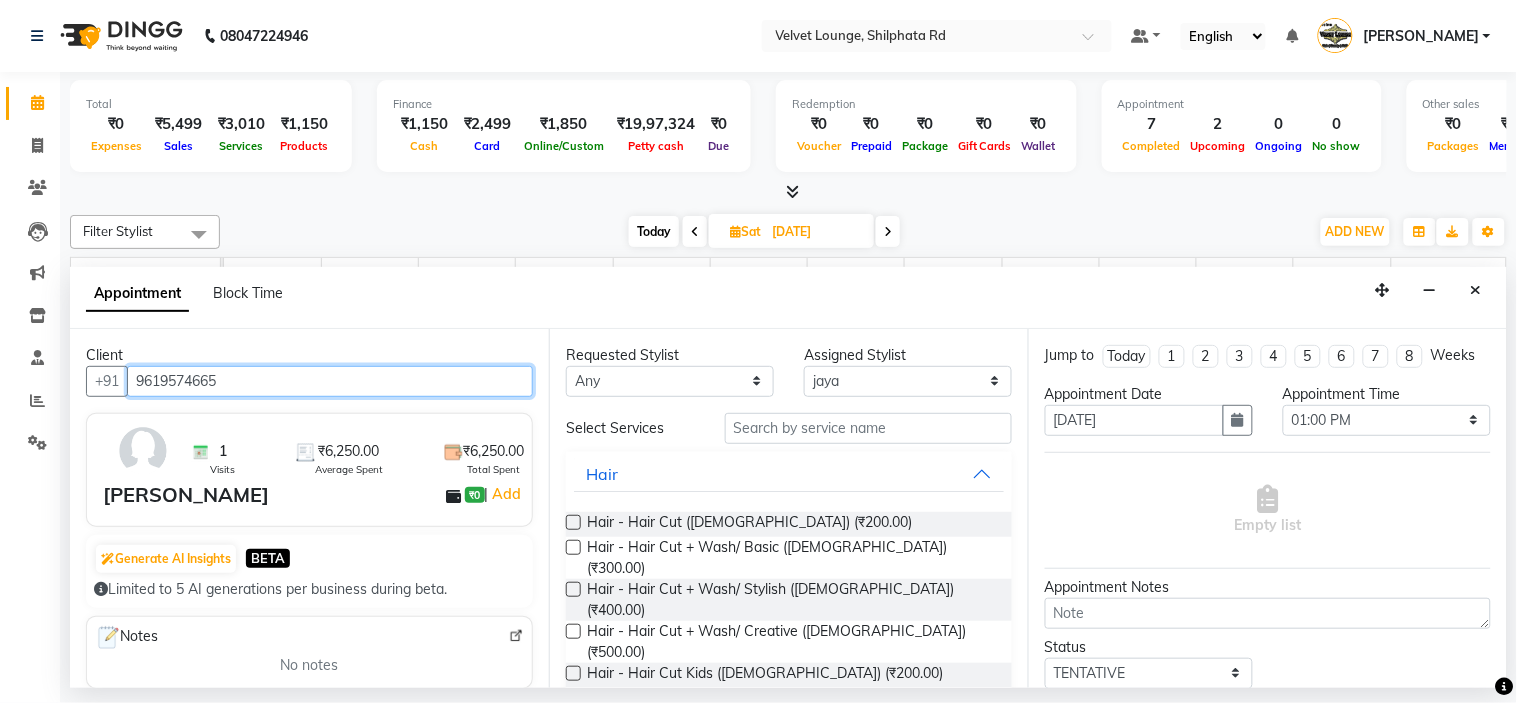 type on "9619574665" 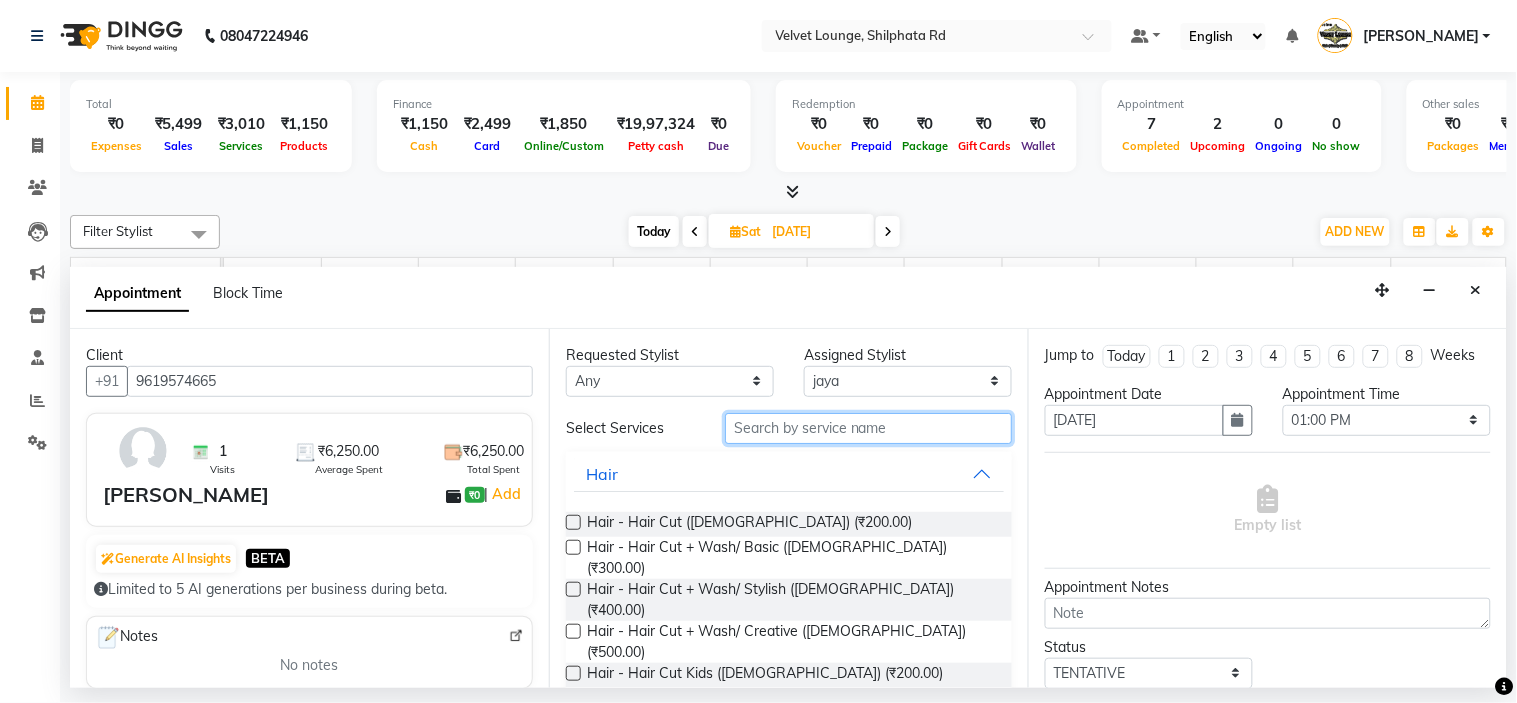 click at bounding box center [868, 428] 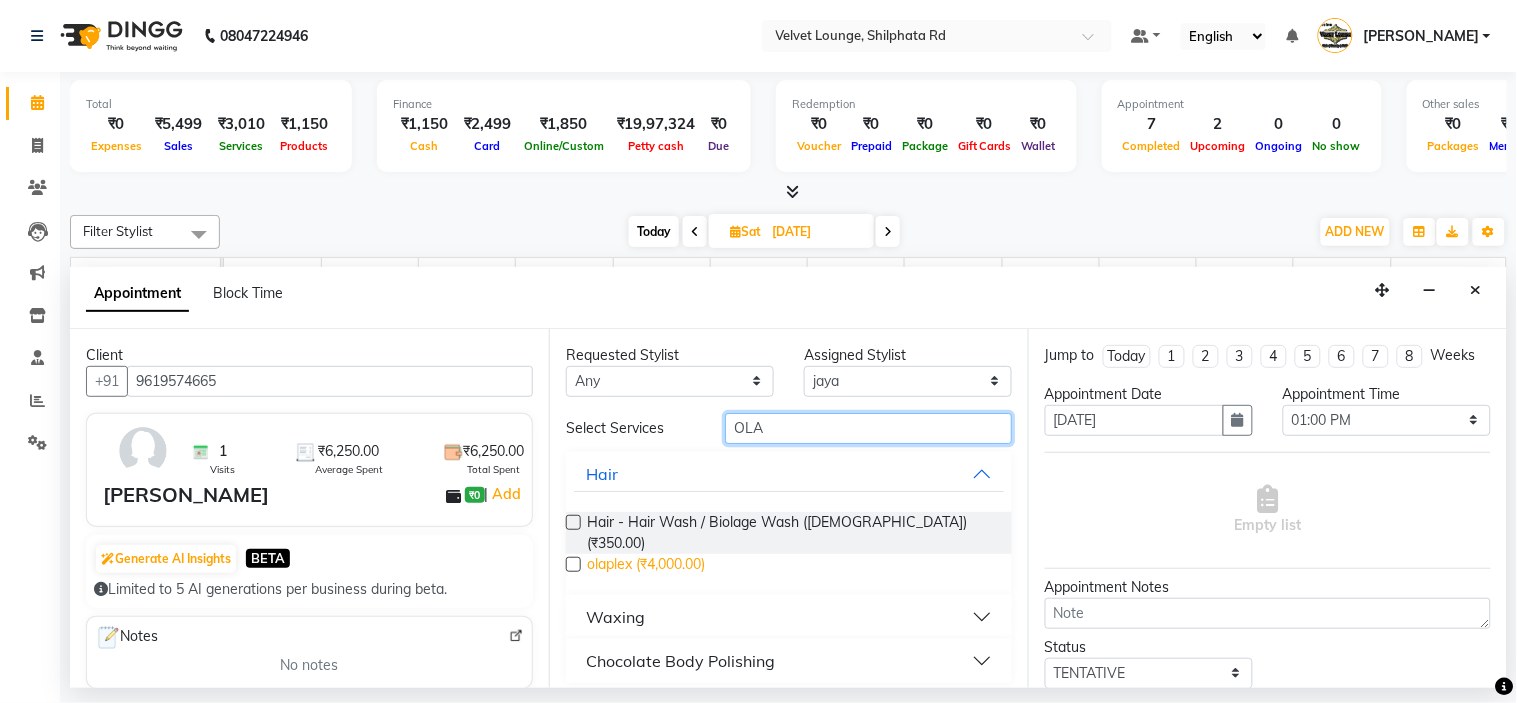 type on "OLA" 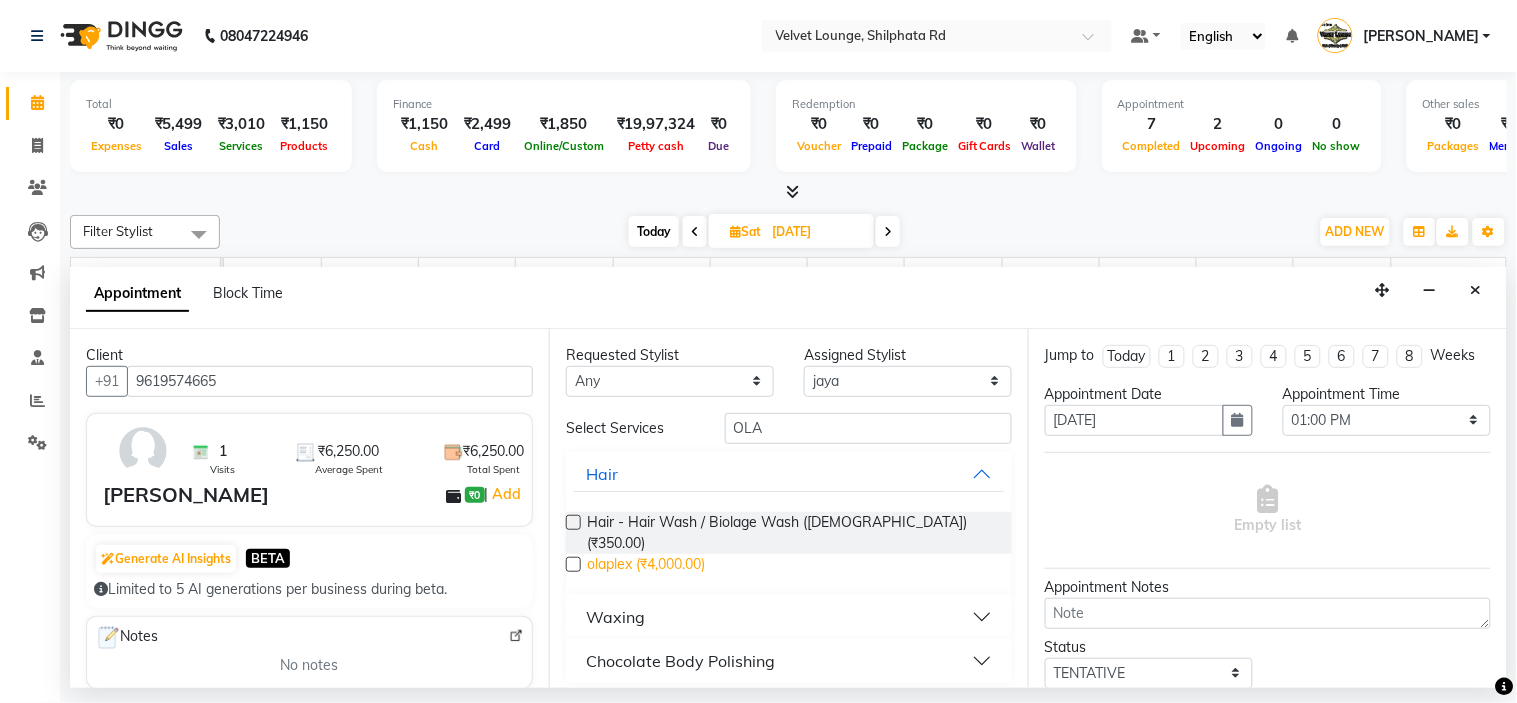 click on "olaplex (₹4,000.00)" at bounding box center [646, 566] 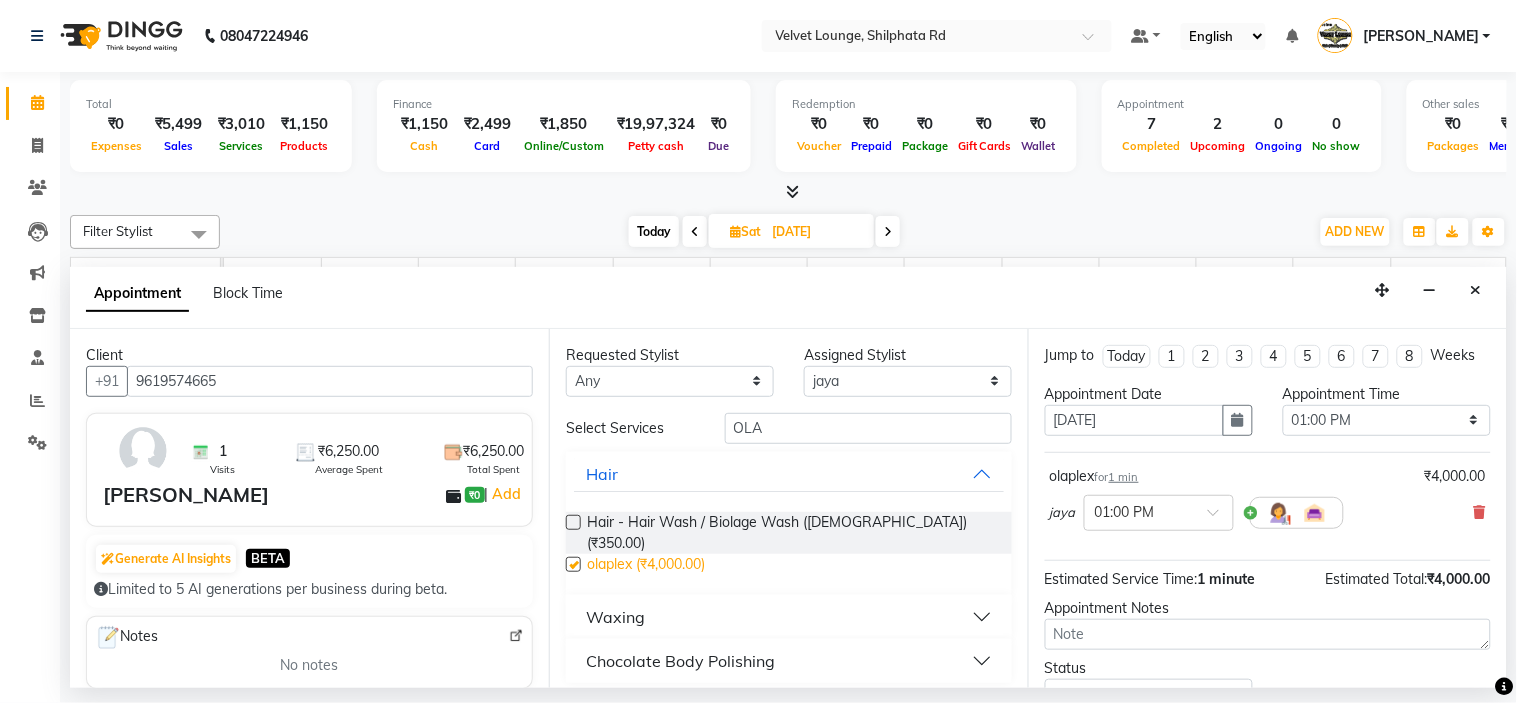 checkbox on "false" 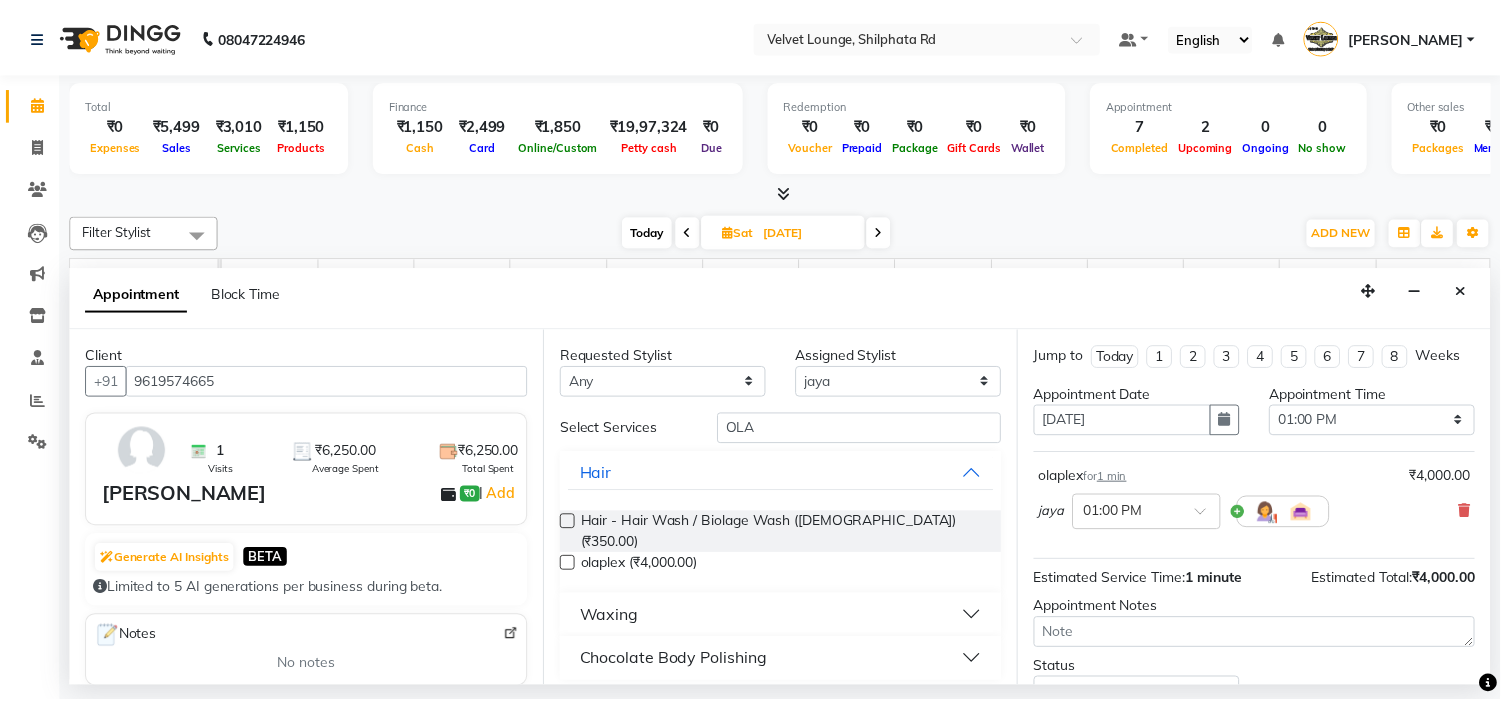 scroll, scrollTop: 166, scrollLeft: 0, axis: vertical 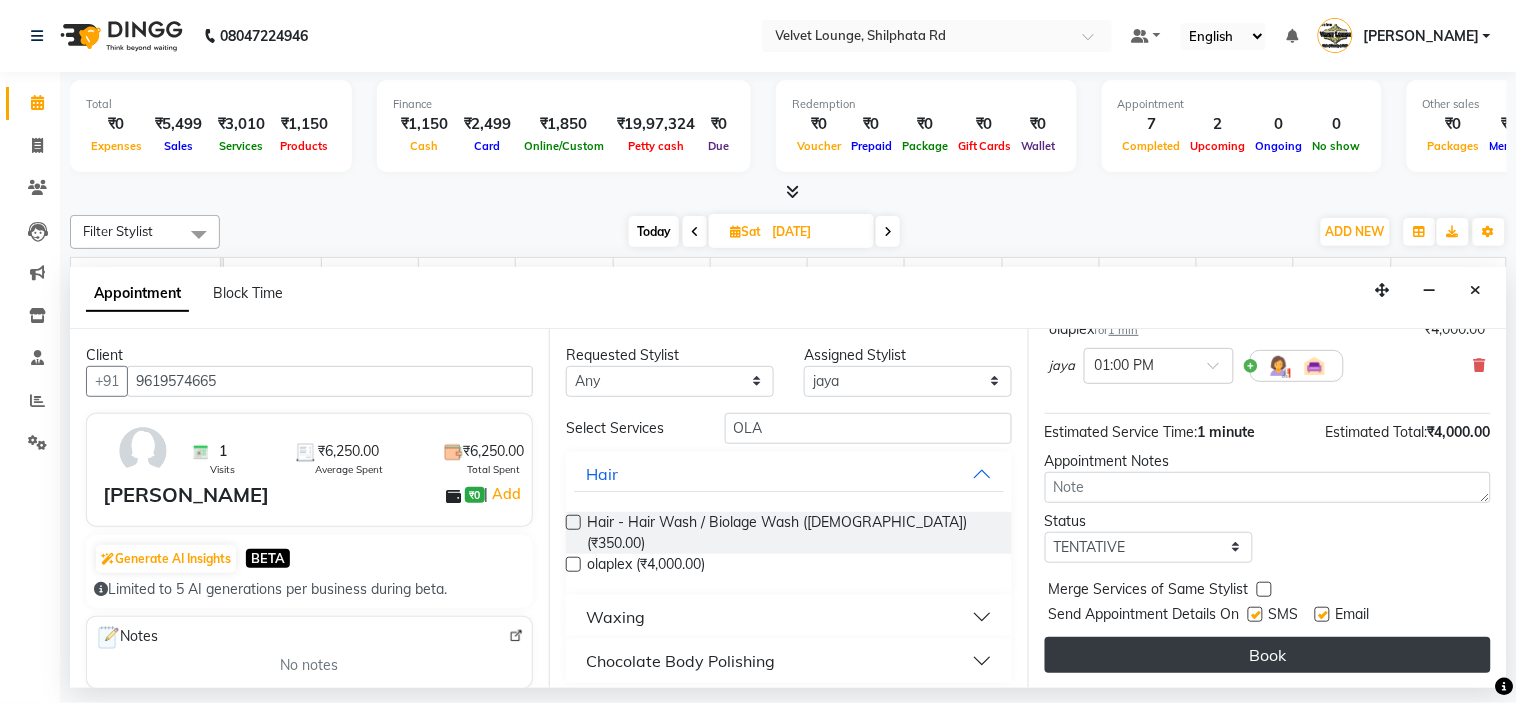 click on "Book" at bounding box center (1268, 655) 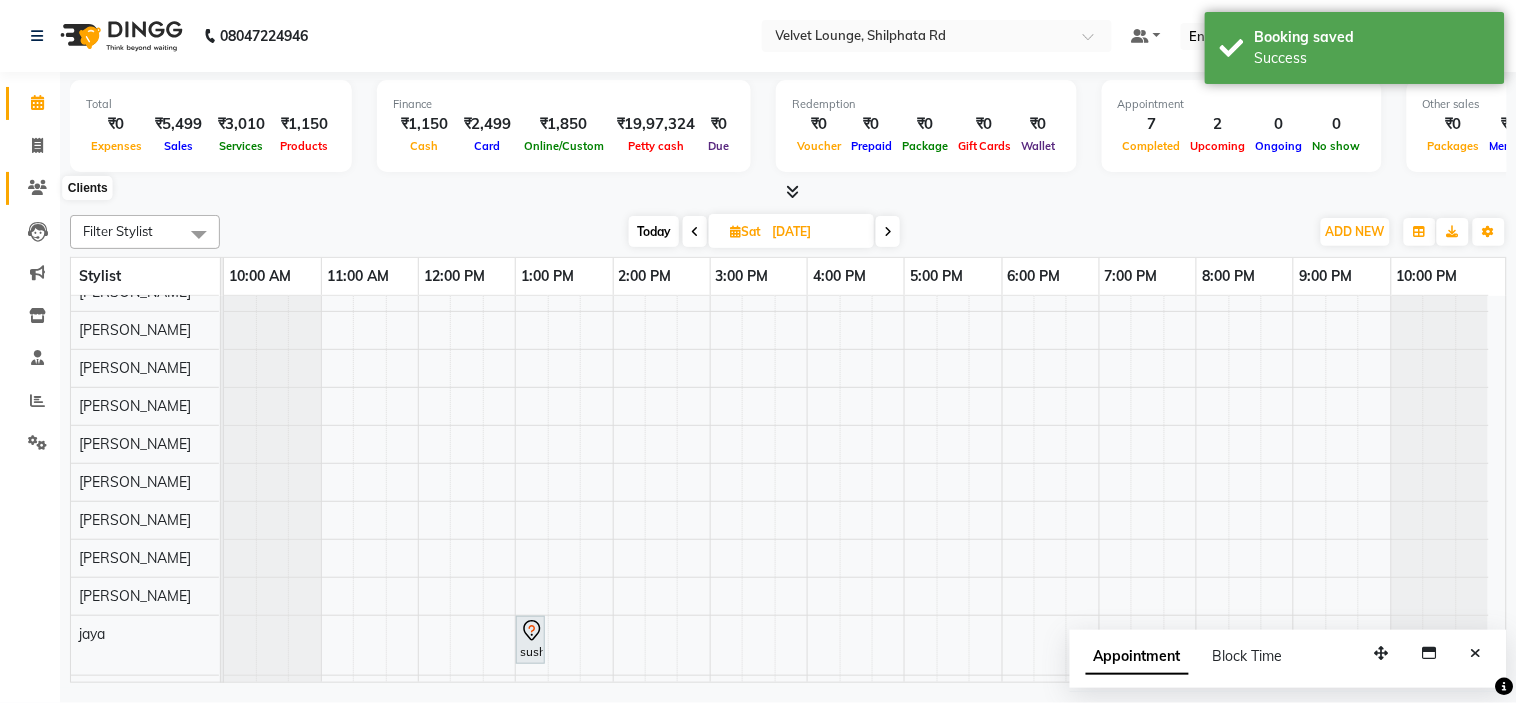 click 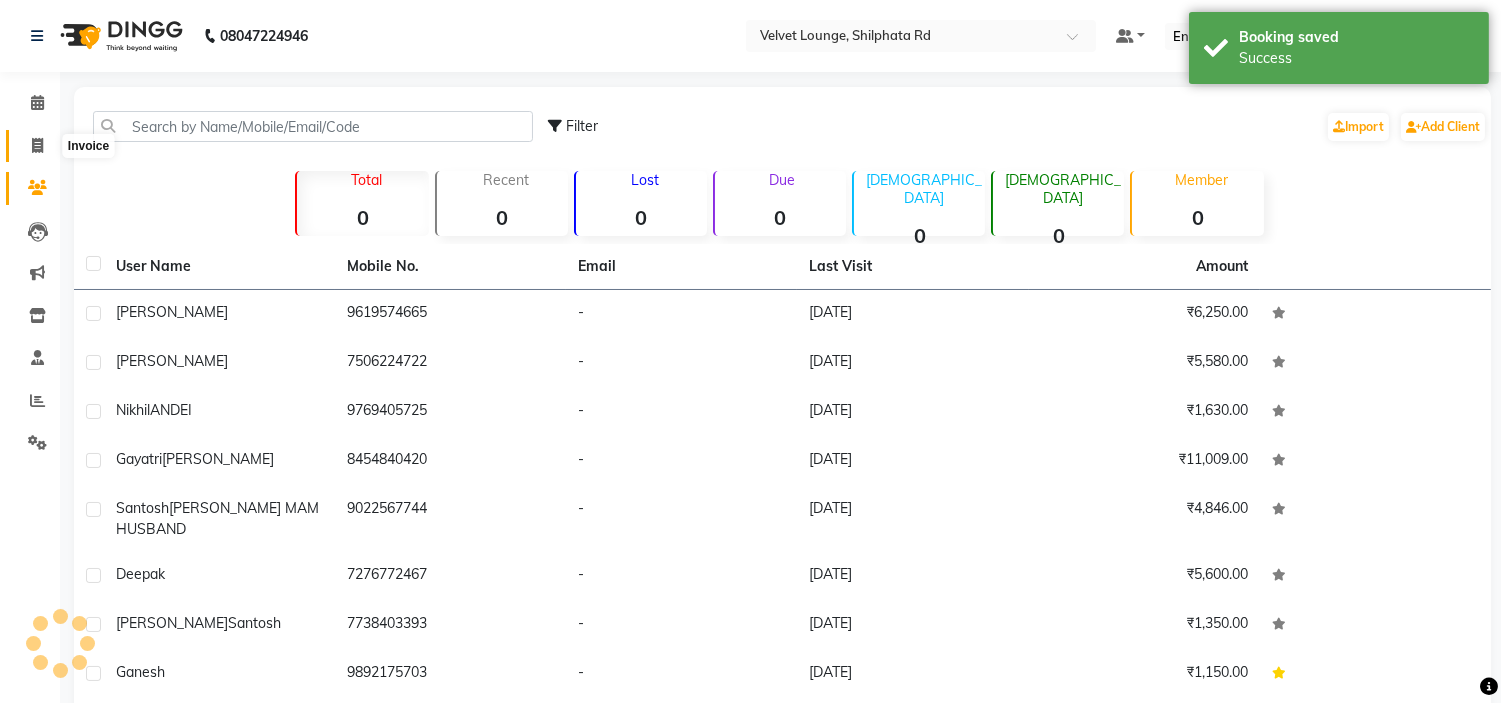 click 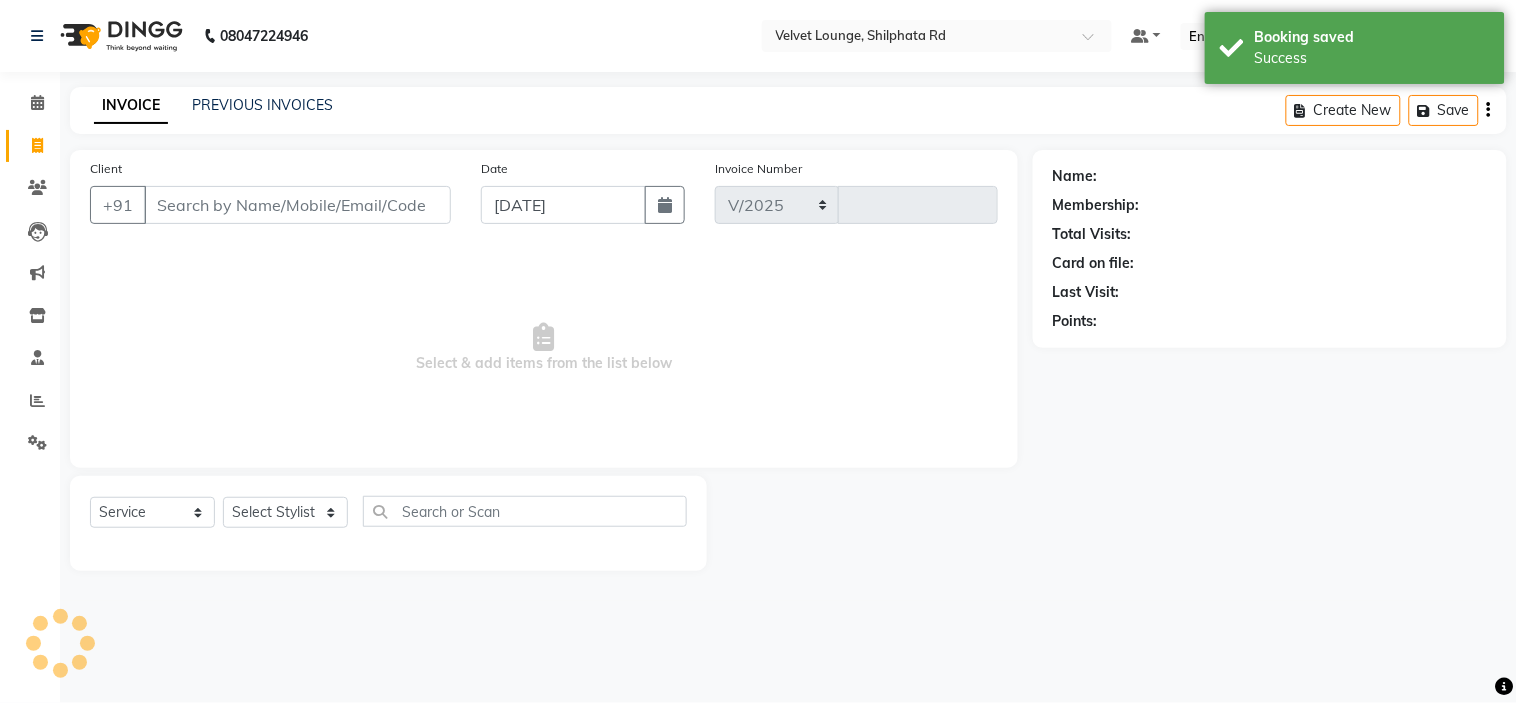 select on "122" 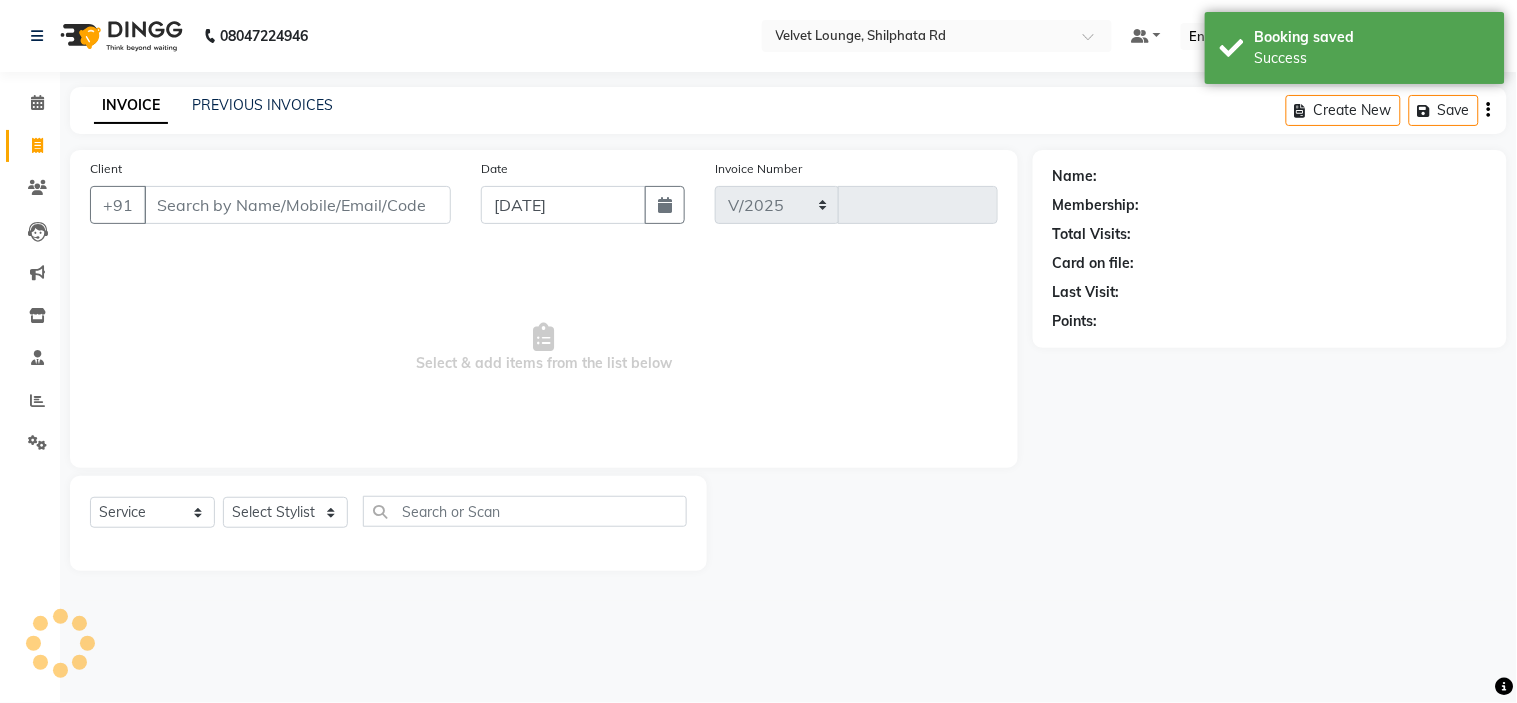 type on "1374" 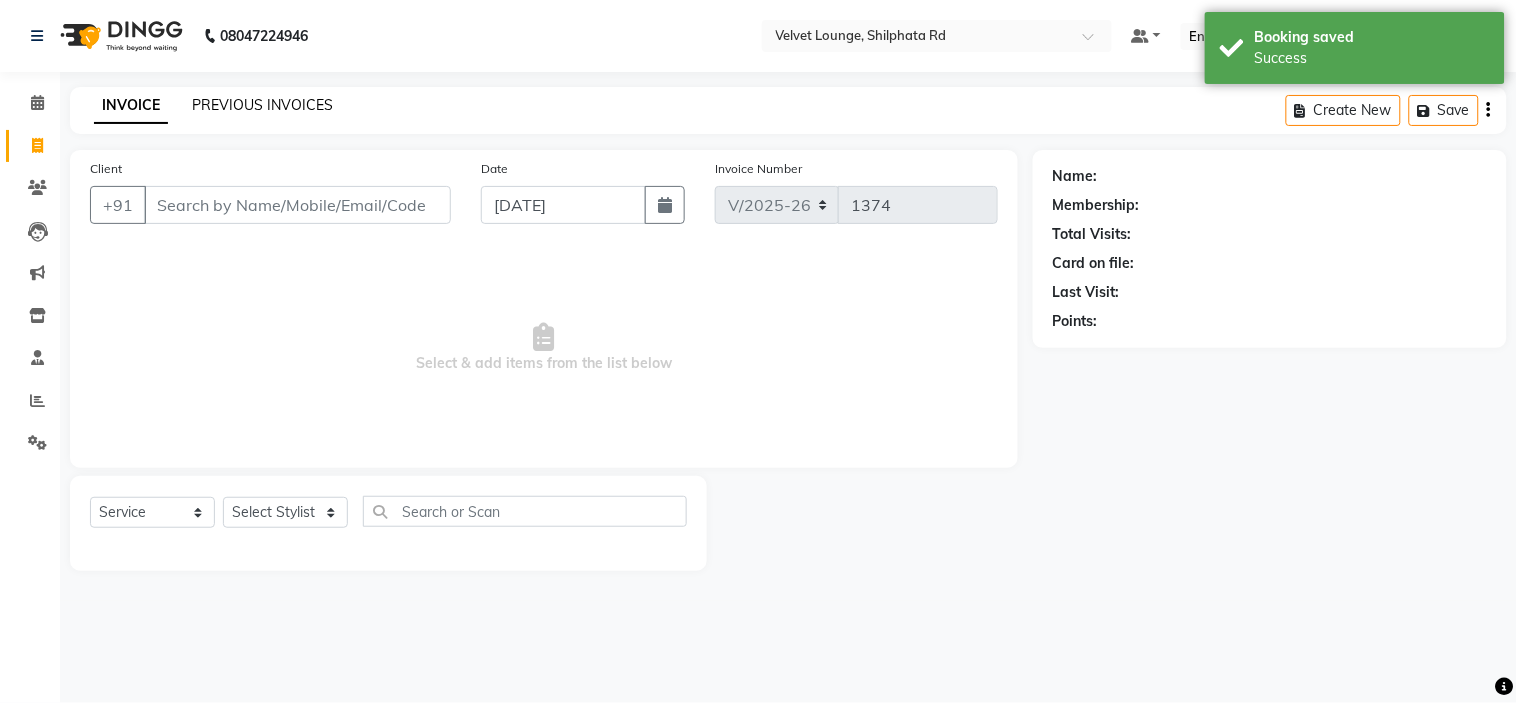 click on "PREVIOUS INVOICES" 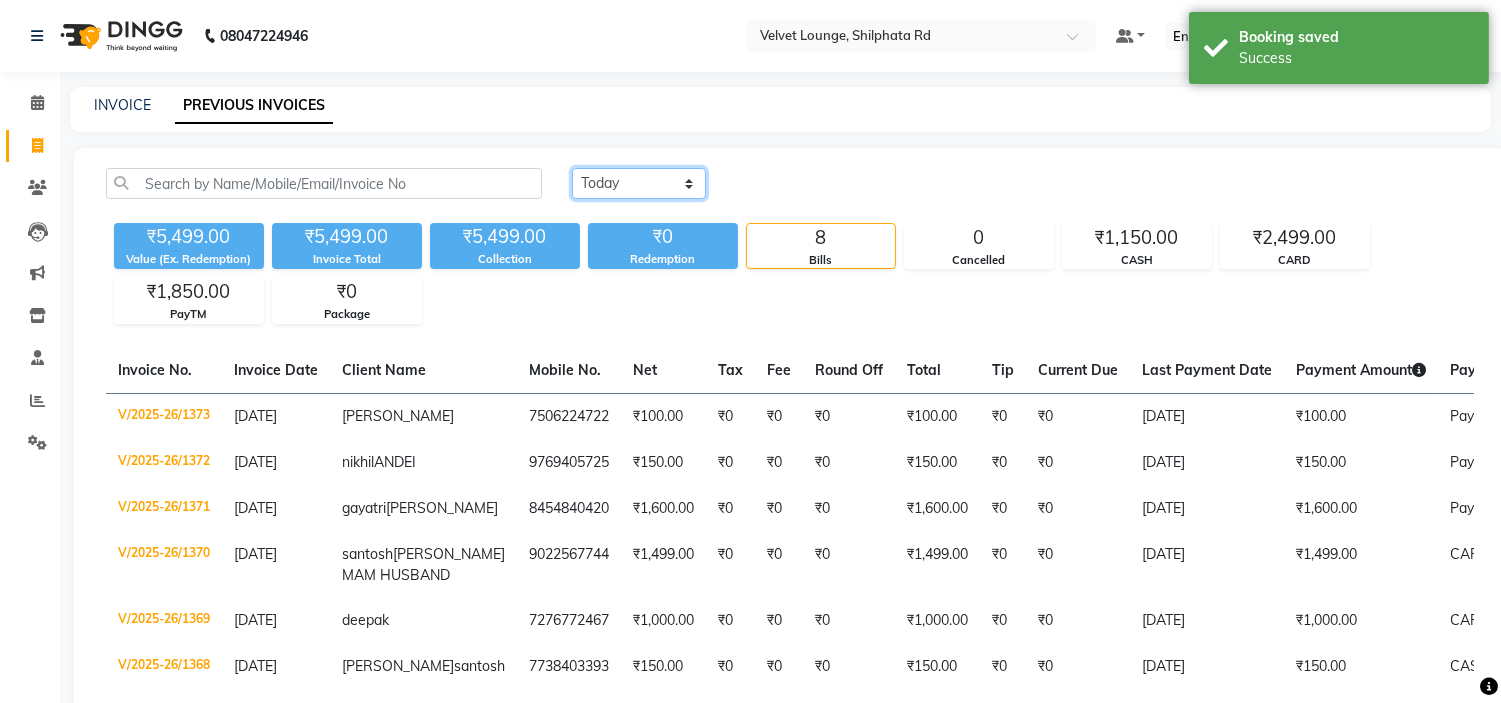 click on "[DATE] [DATE] Custom Range" 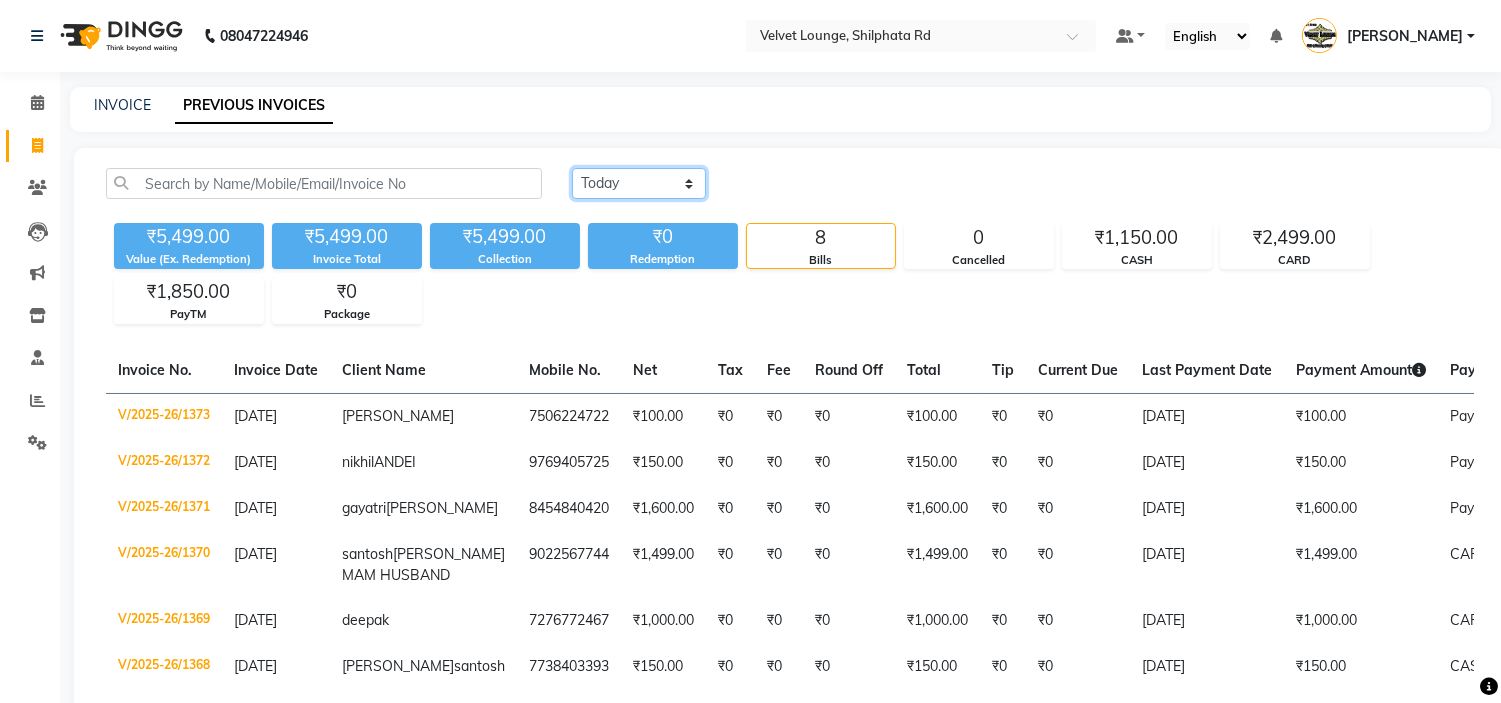 select on "range" 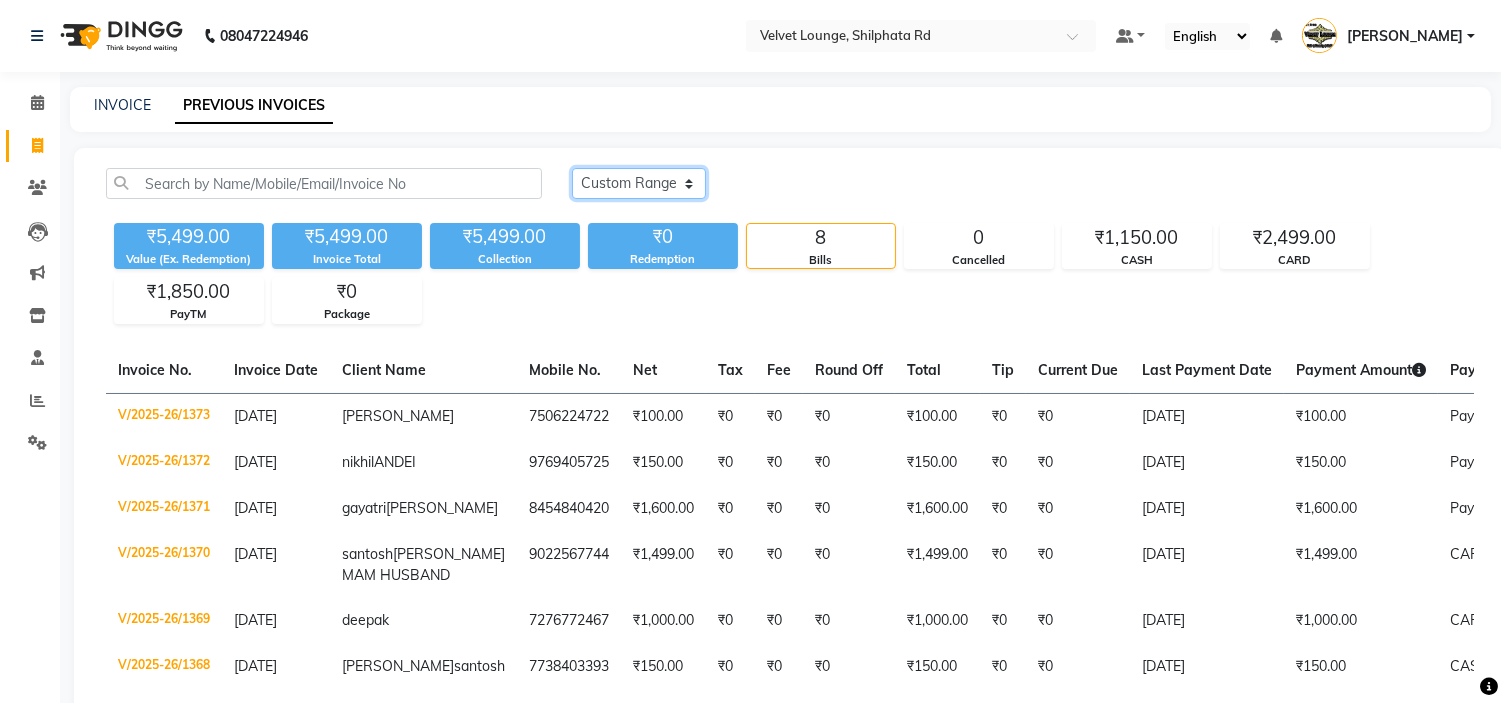 click on "[DATE] [DATE] Custom Range" 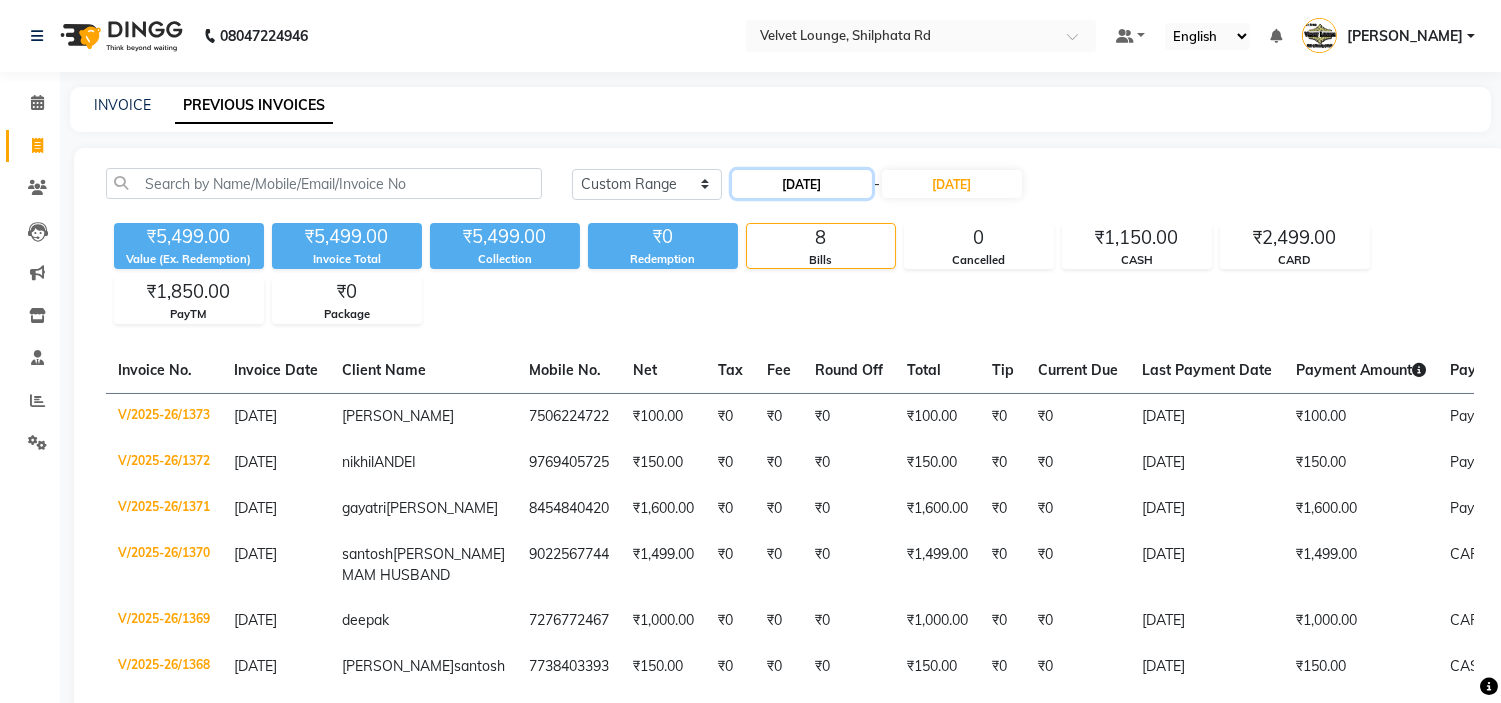 click on "[DATE]" 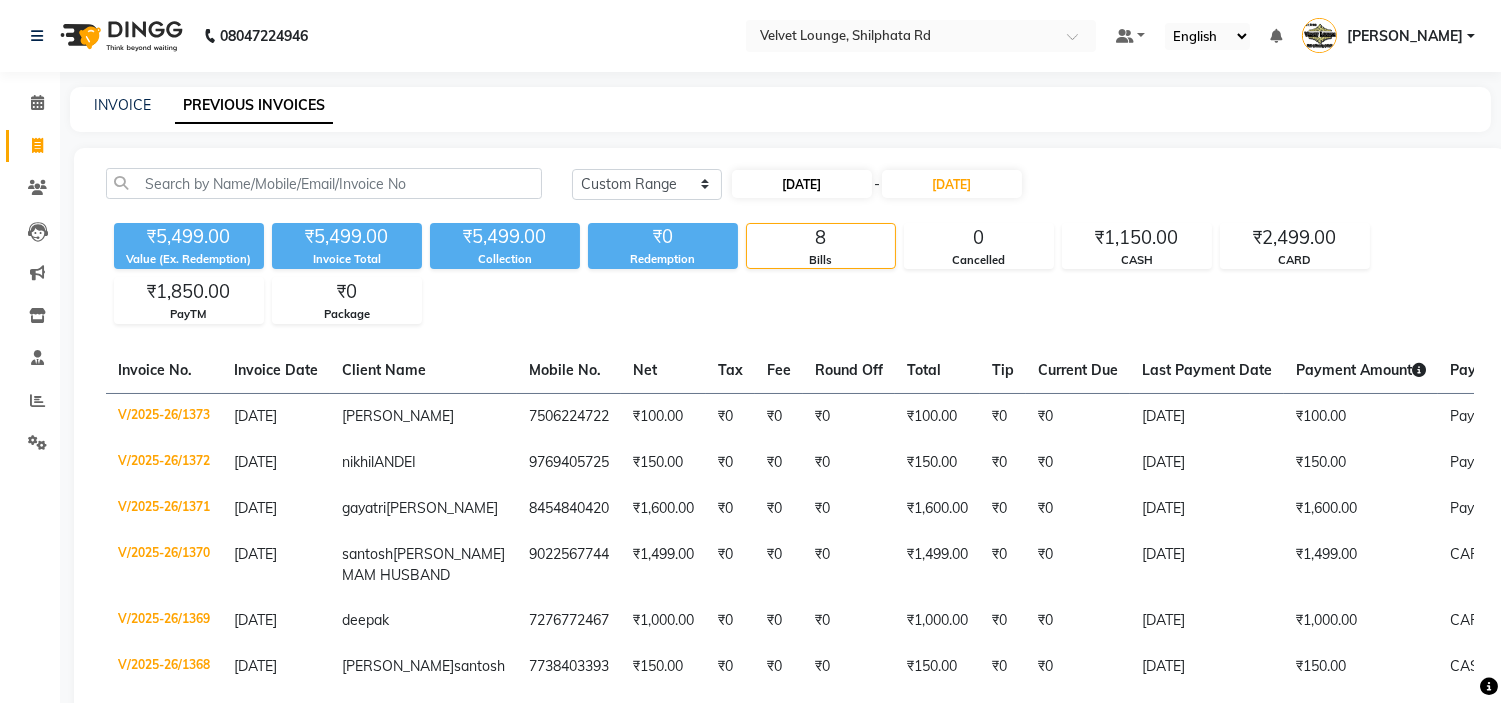 select on "7" 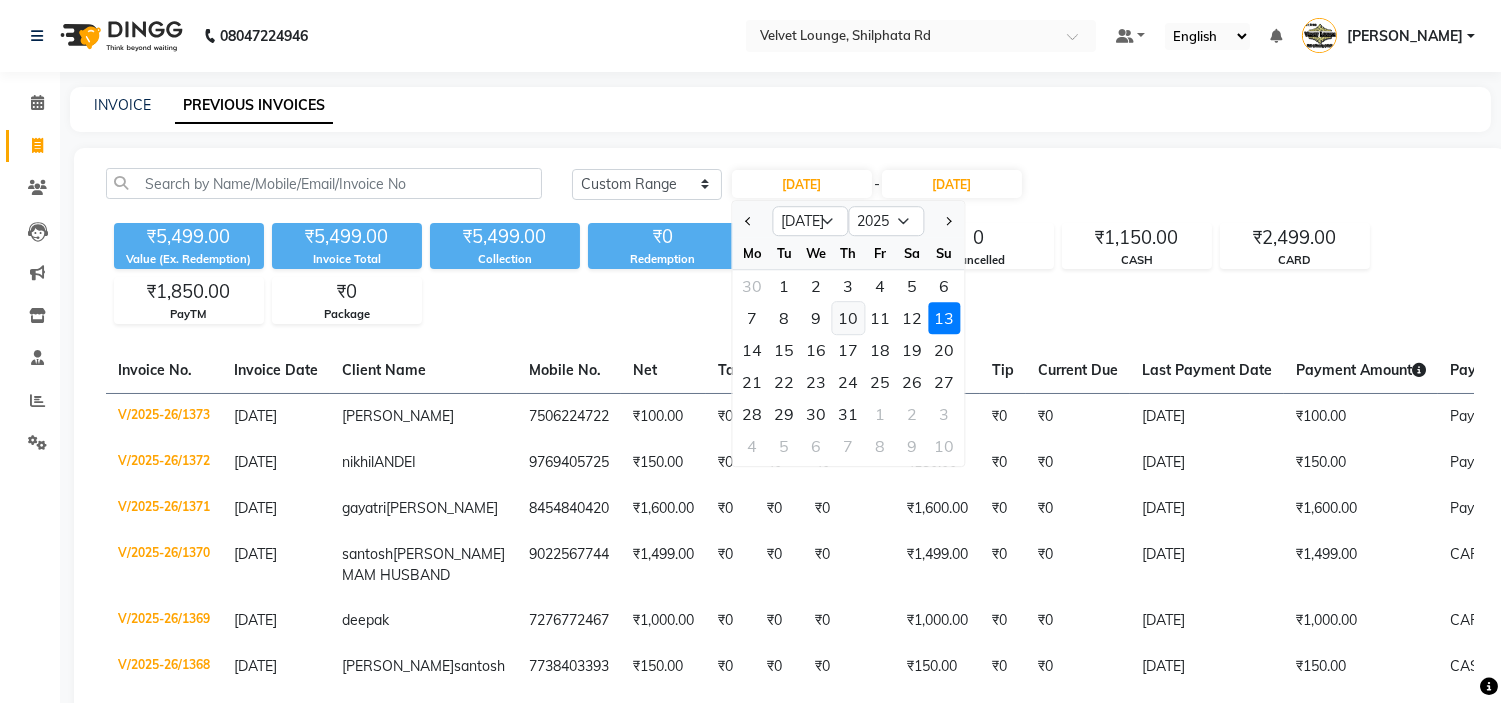 click on "10" 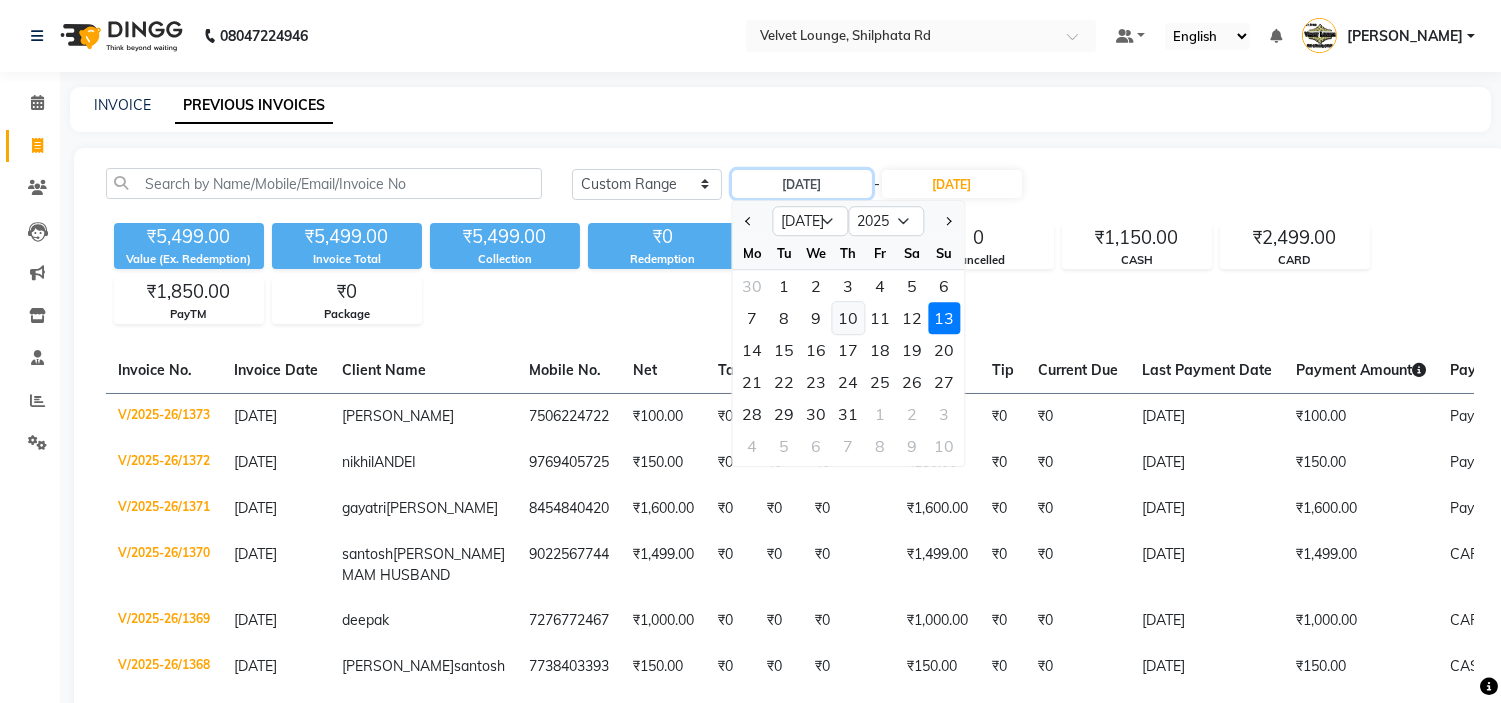 type on "[DATE]" 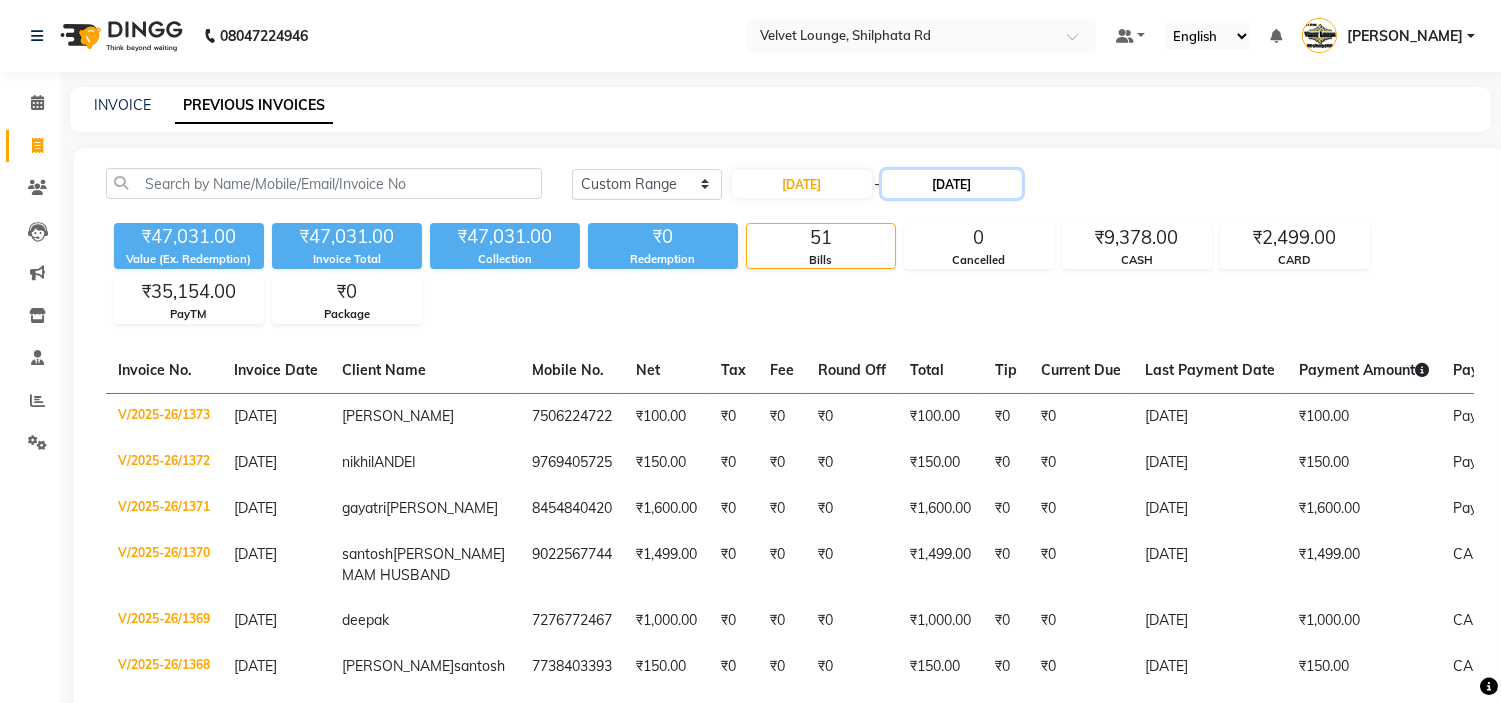 click on "[DATE]" 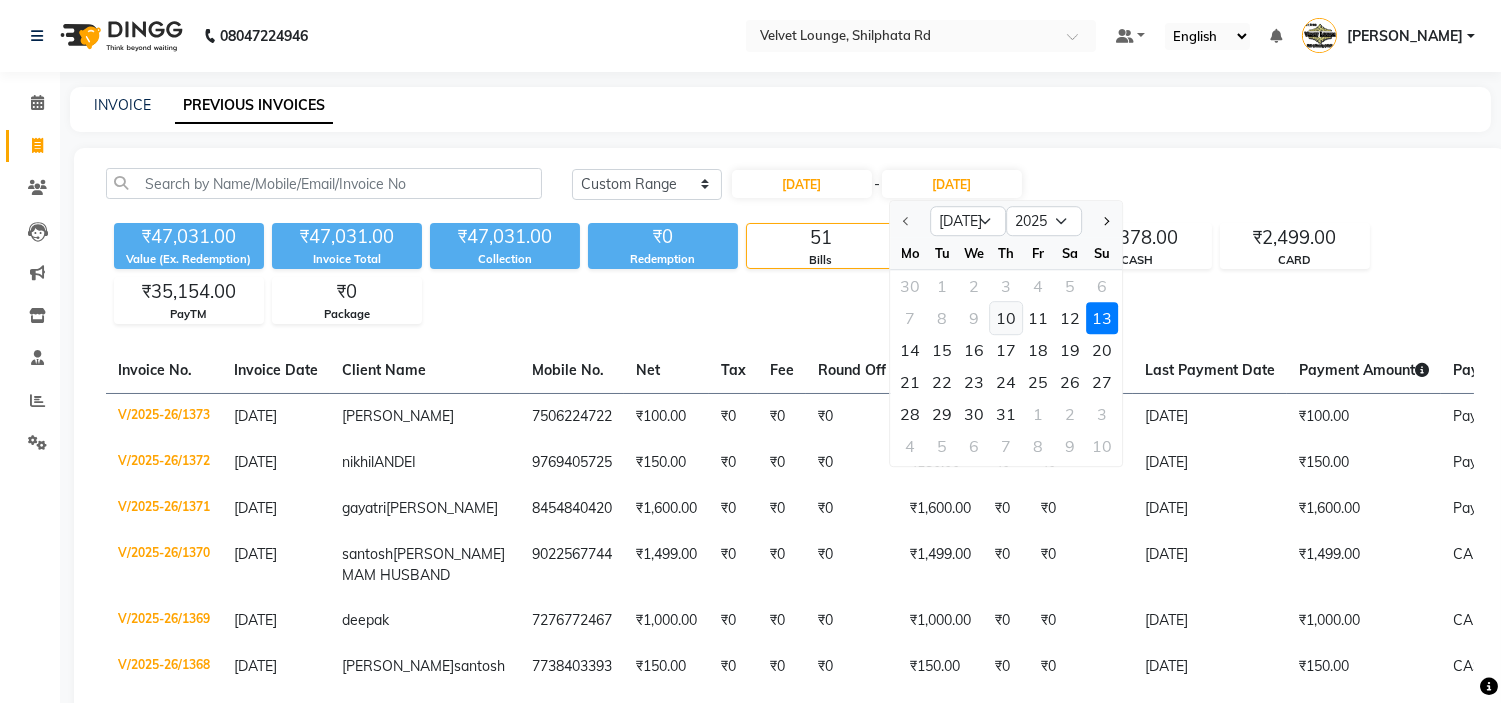 click on "10" 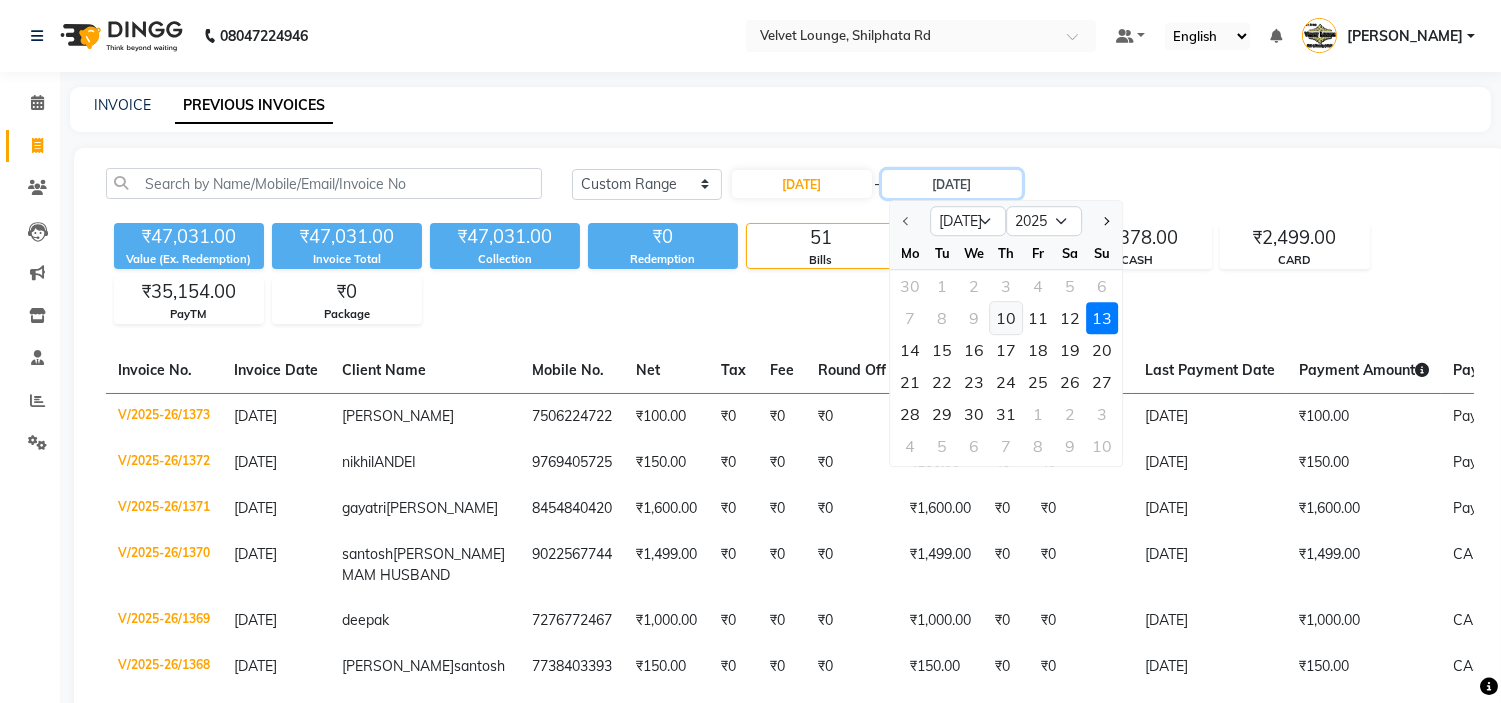 type on "10-07-2025" 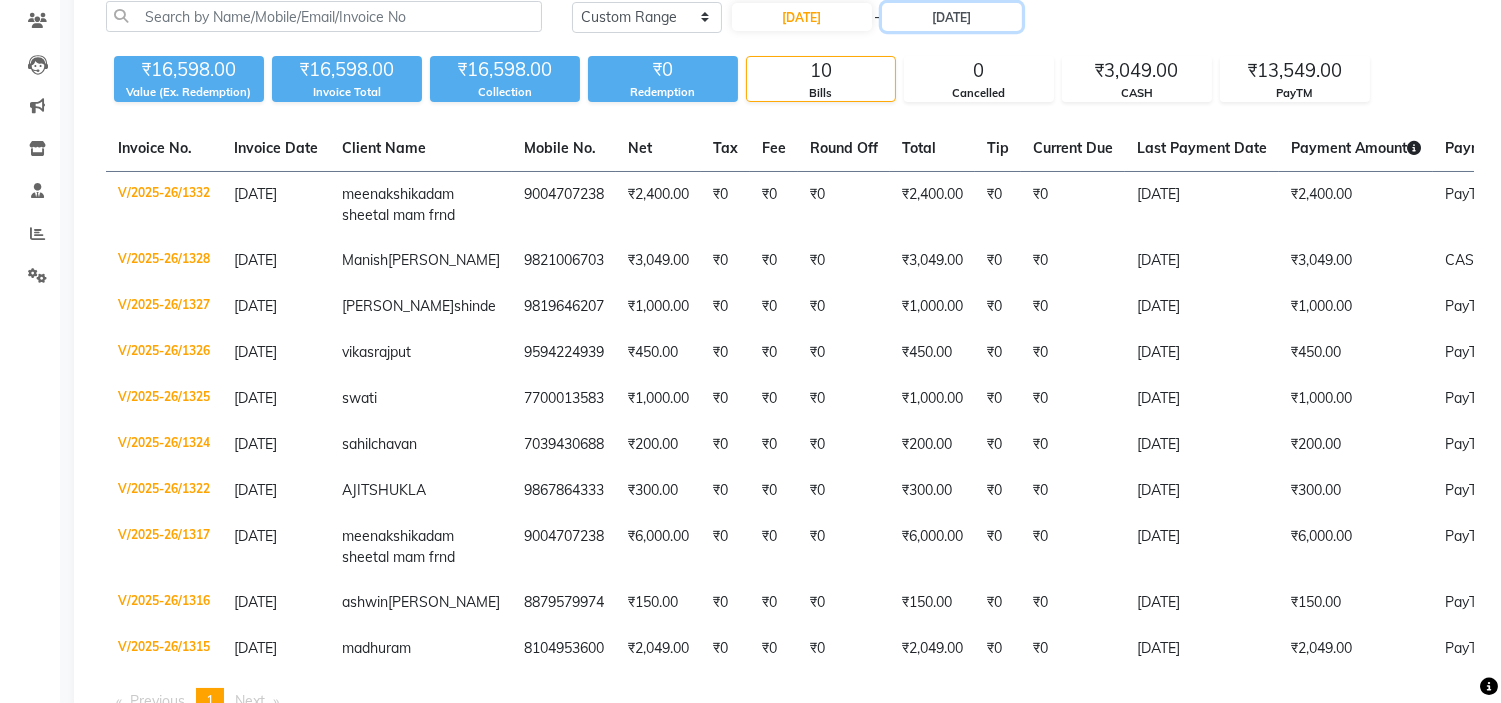 scroll, scrollTop: 0, scrollLeft: 0, axis: both 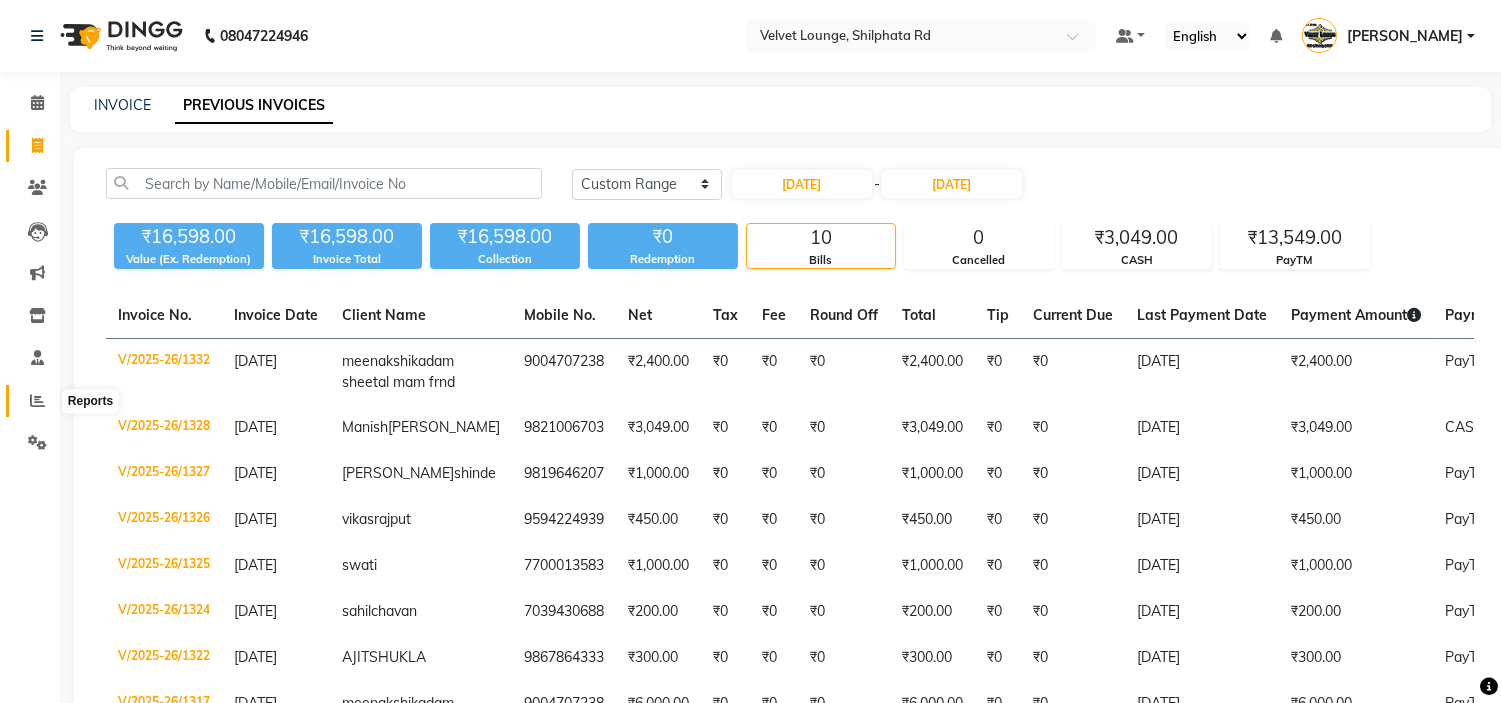 click 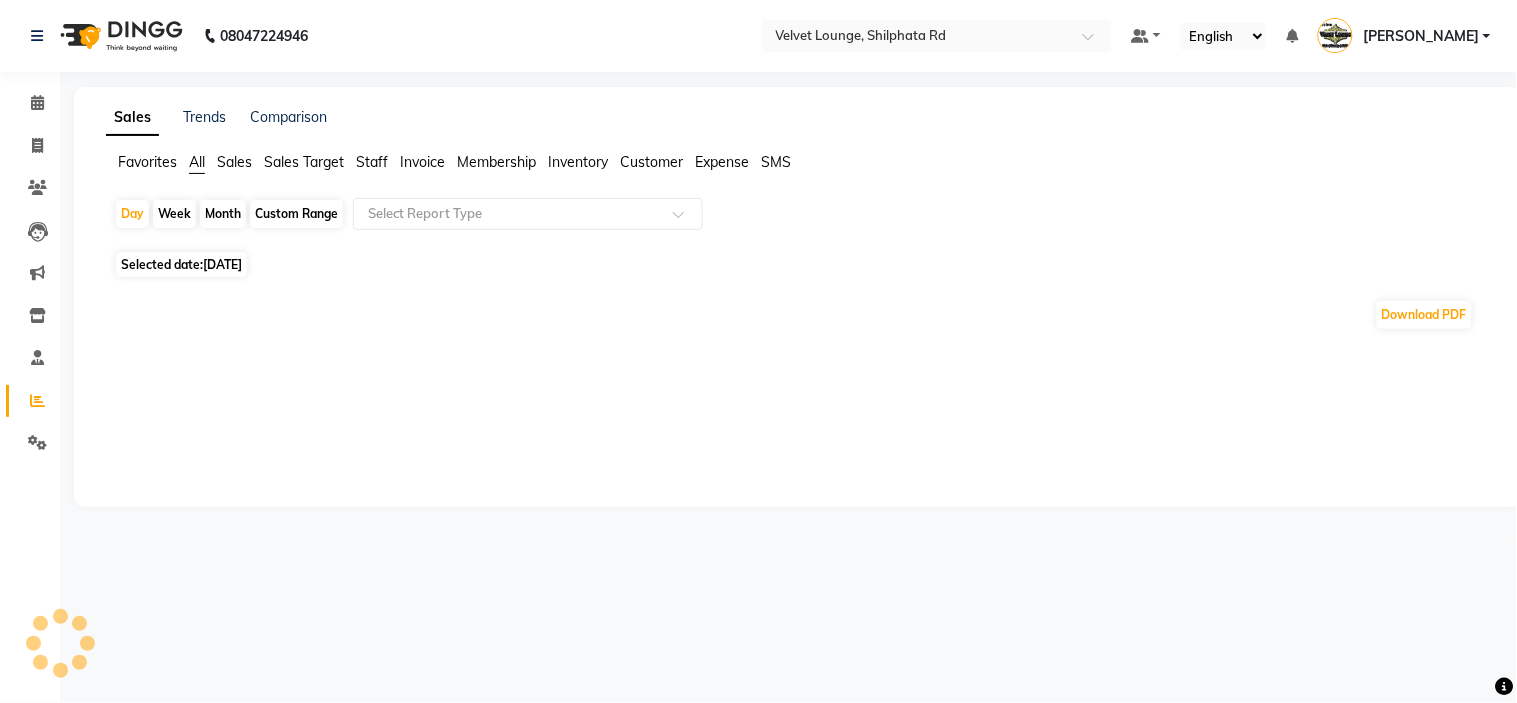 click on "[DATE]" 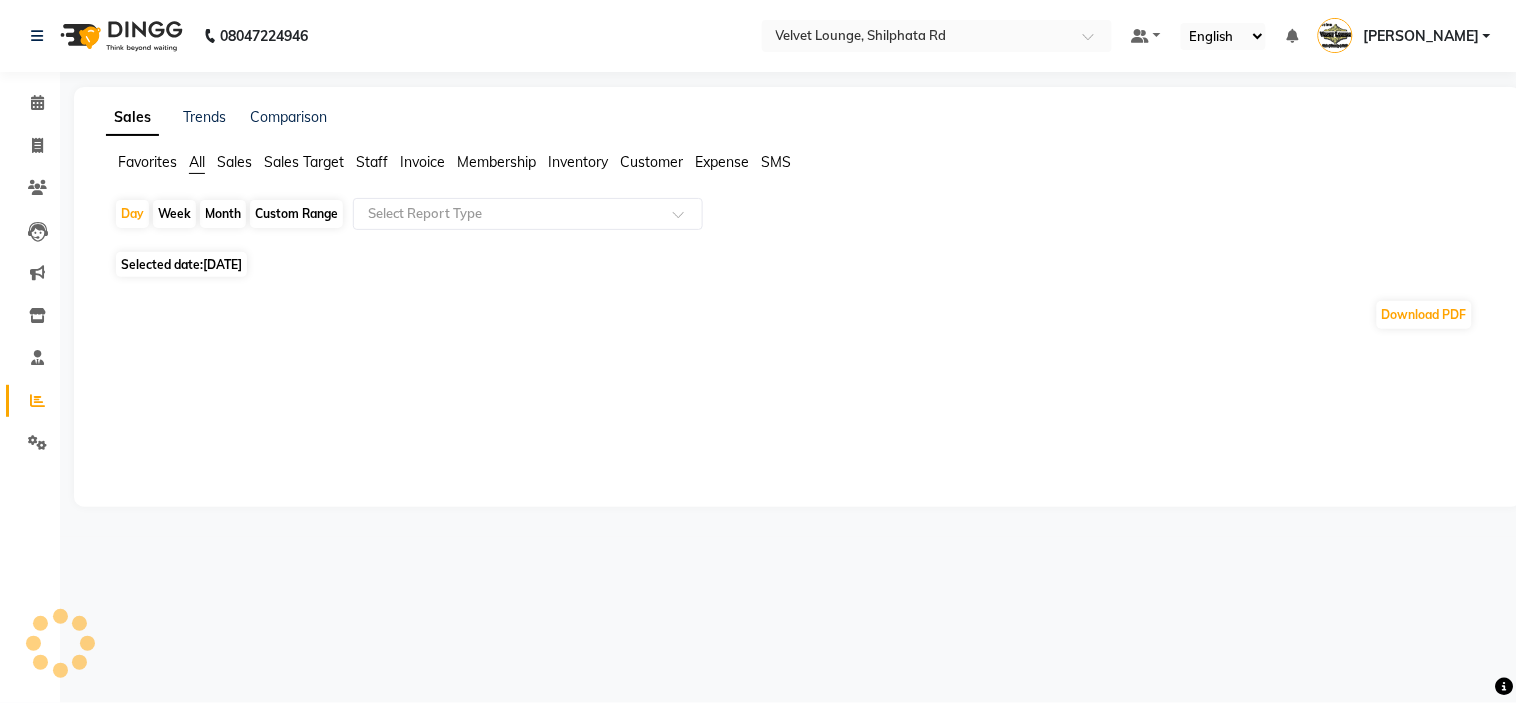 select on "7" 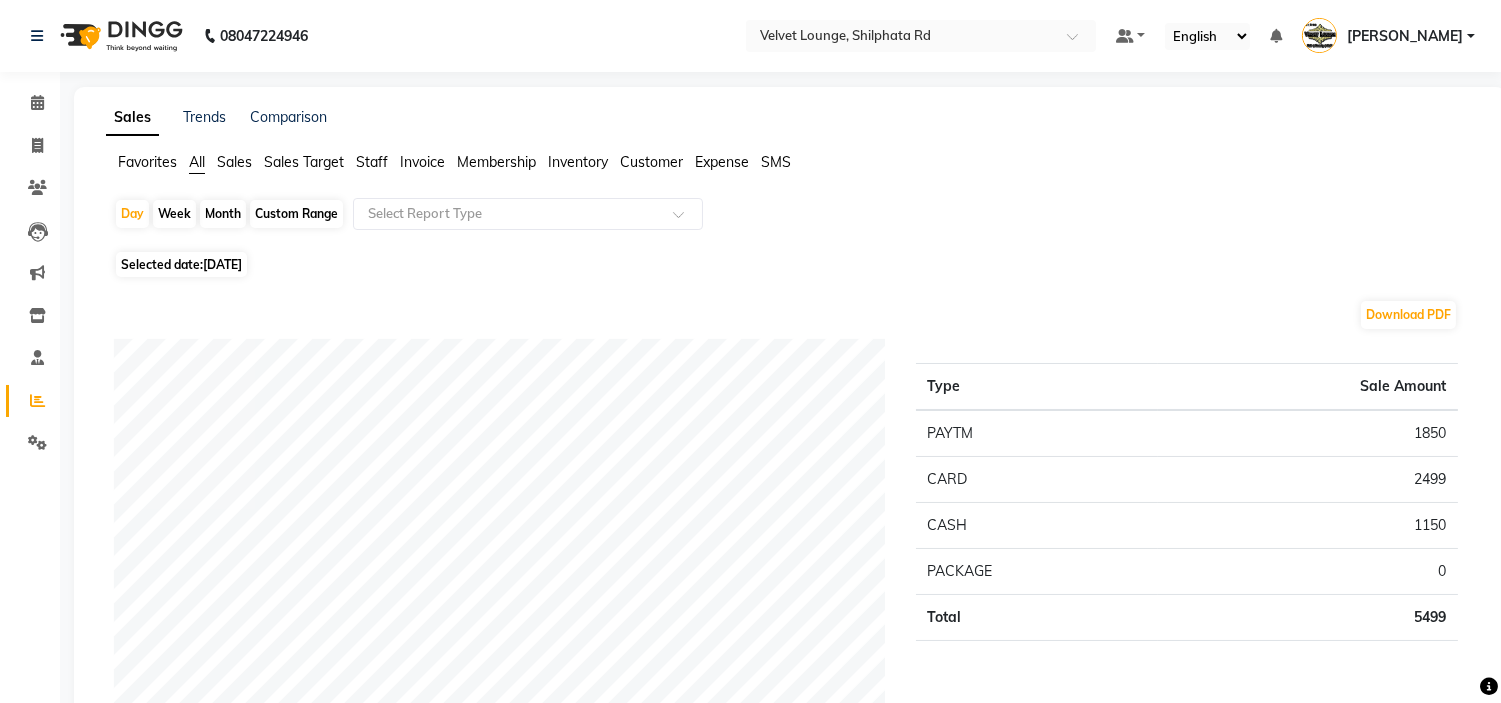 click on "[DATE]" 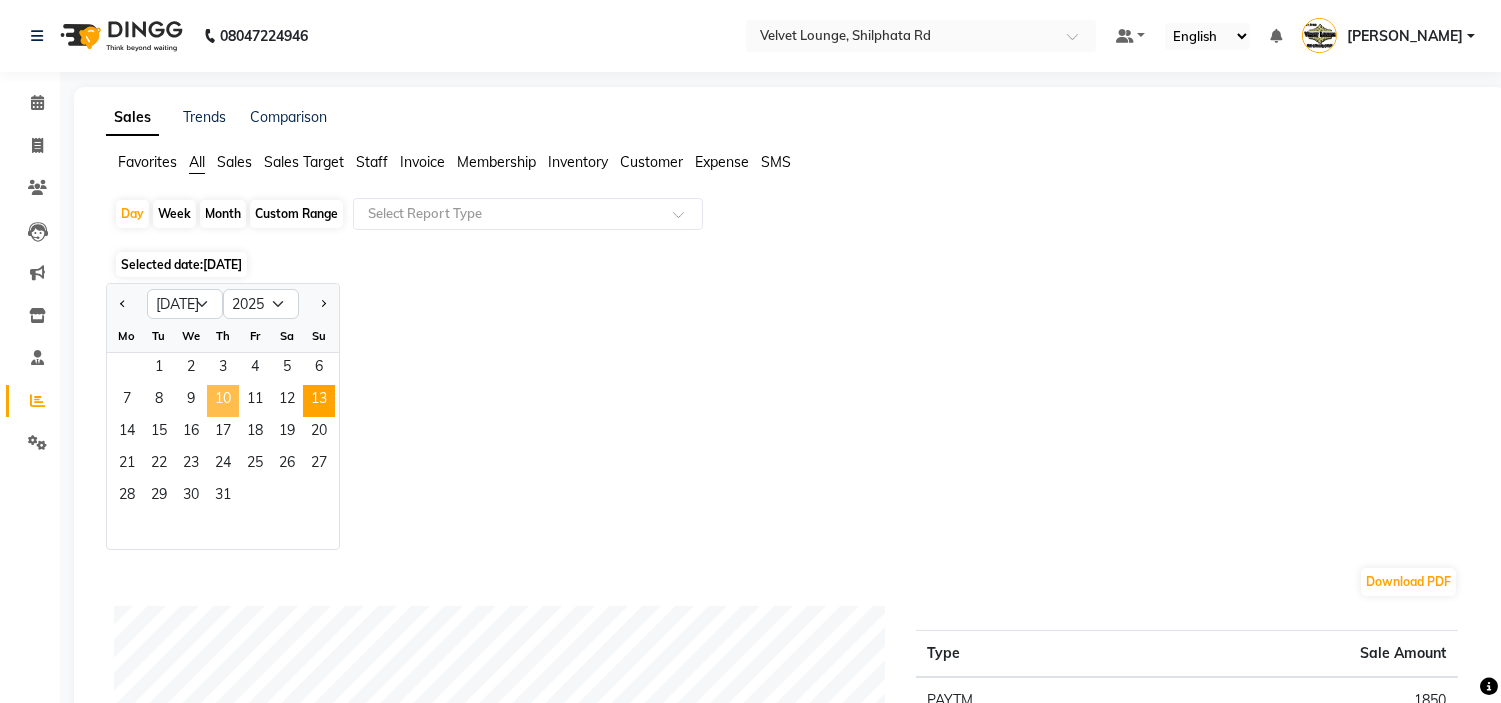 click on "10" 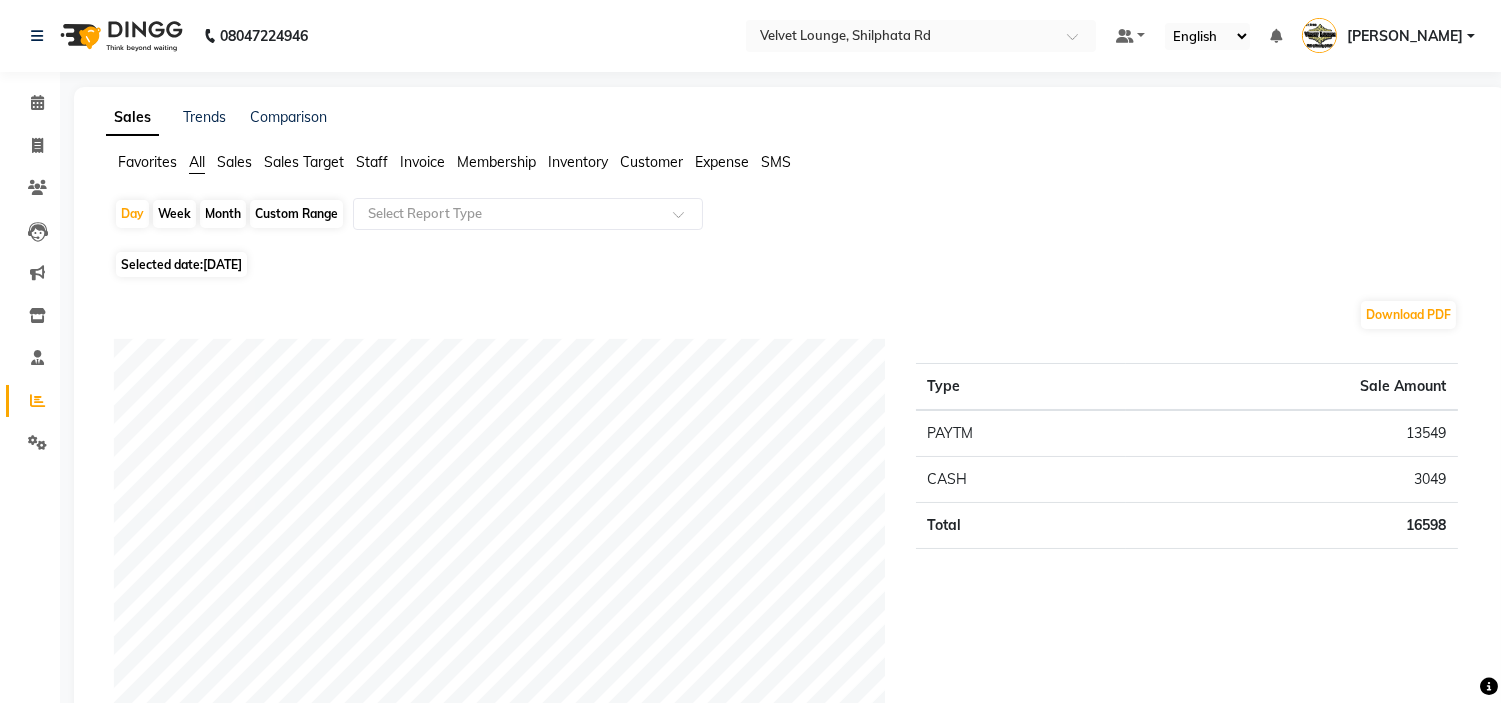 click on "Staff" 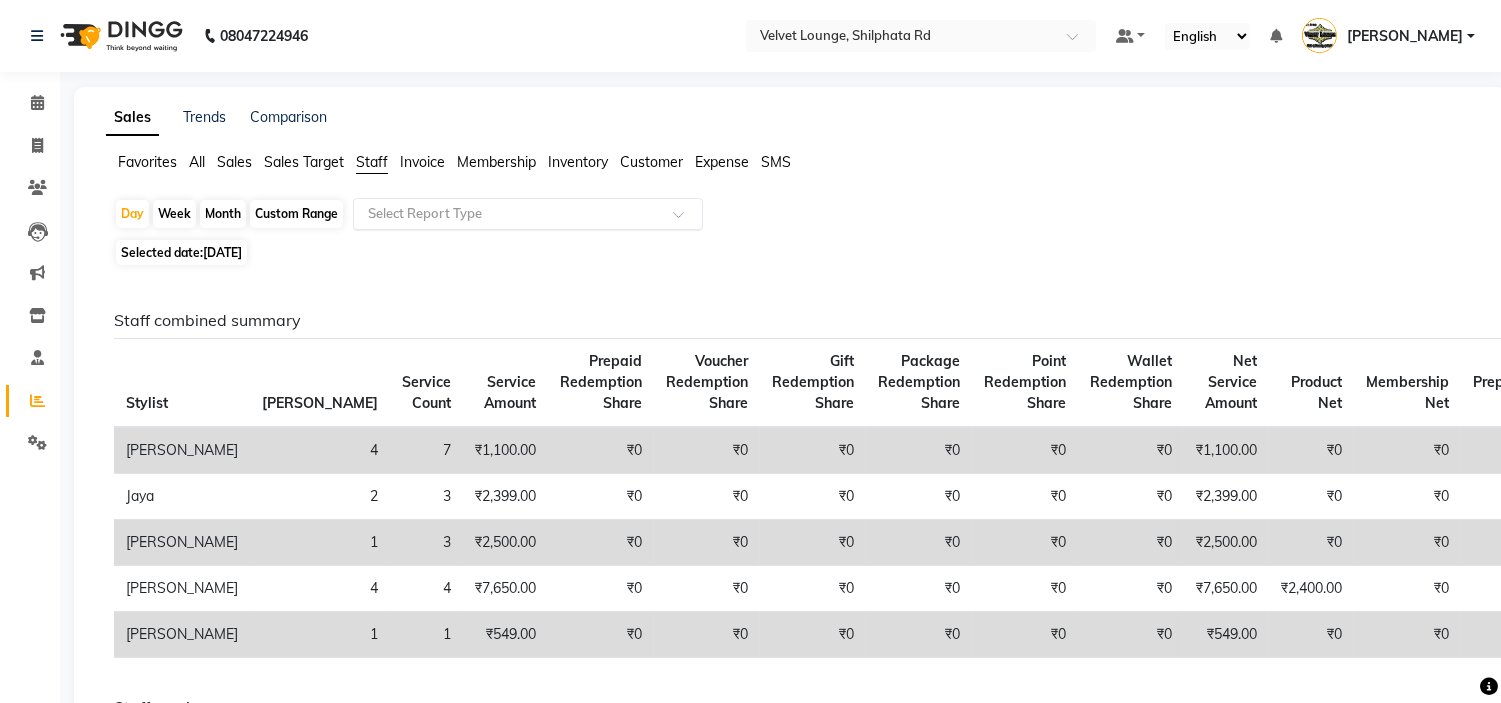 click 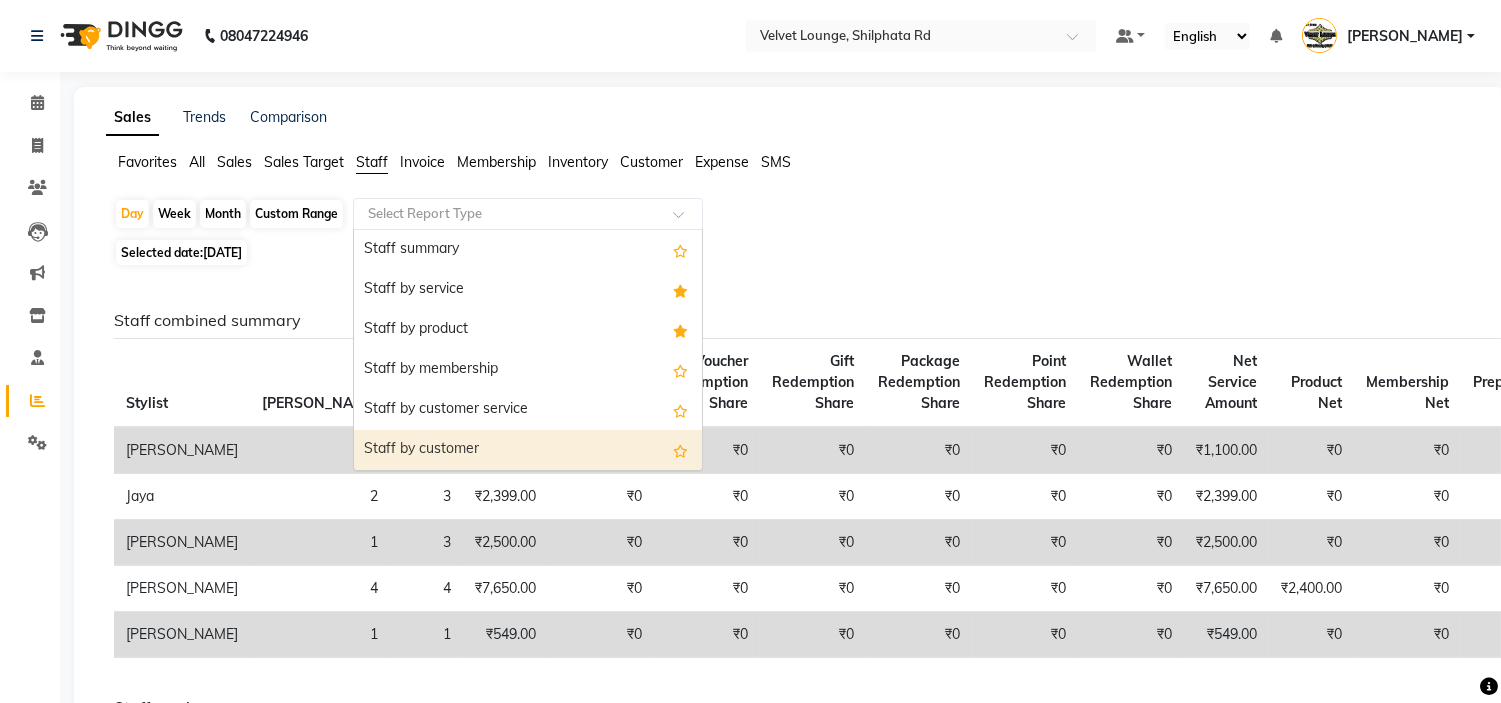 scroll, scrollTop: 44, scrollLeft: 0, axis: vertical 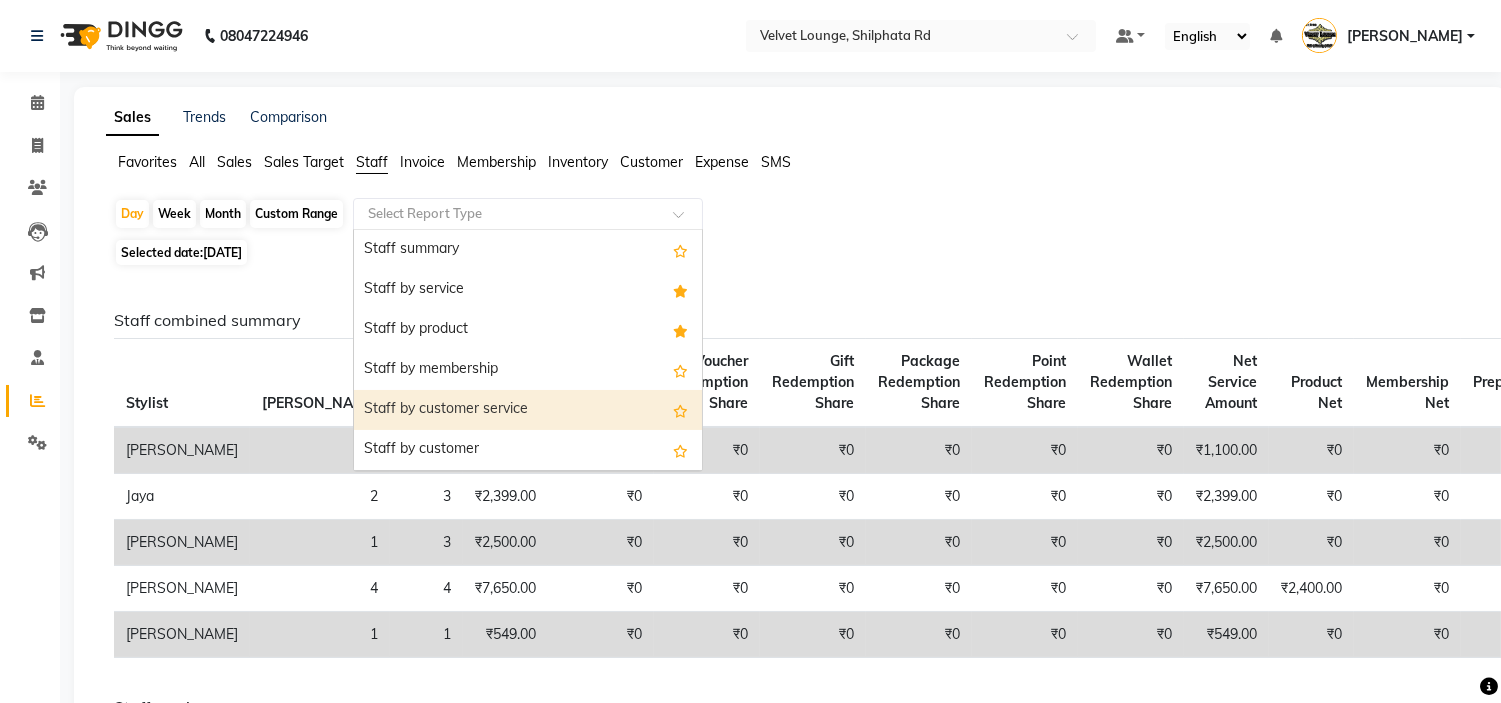 click on "Staff by customer service" at bounding box center [528, 410] 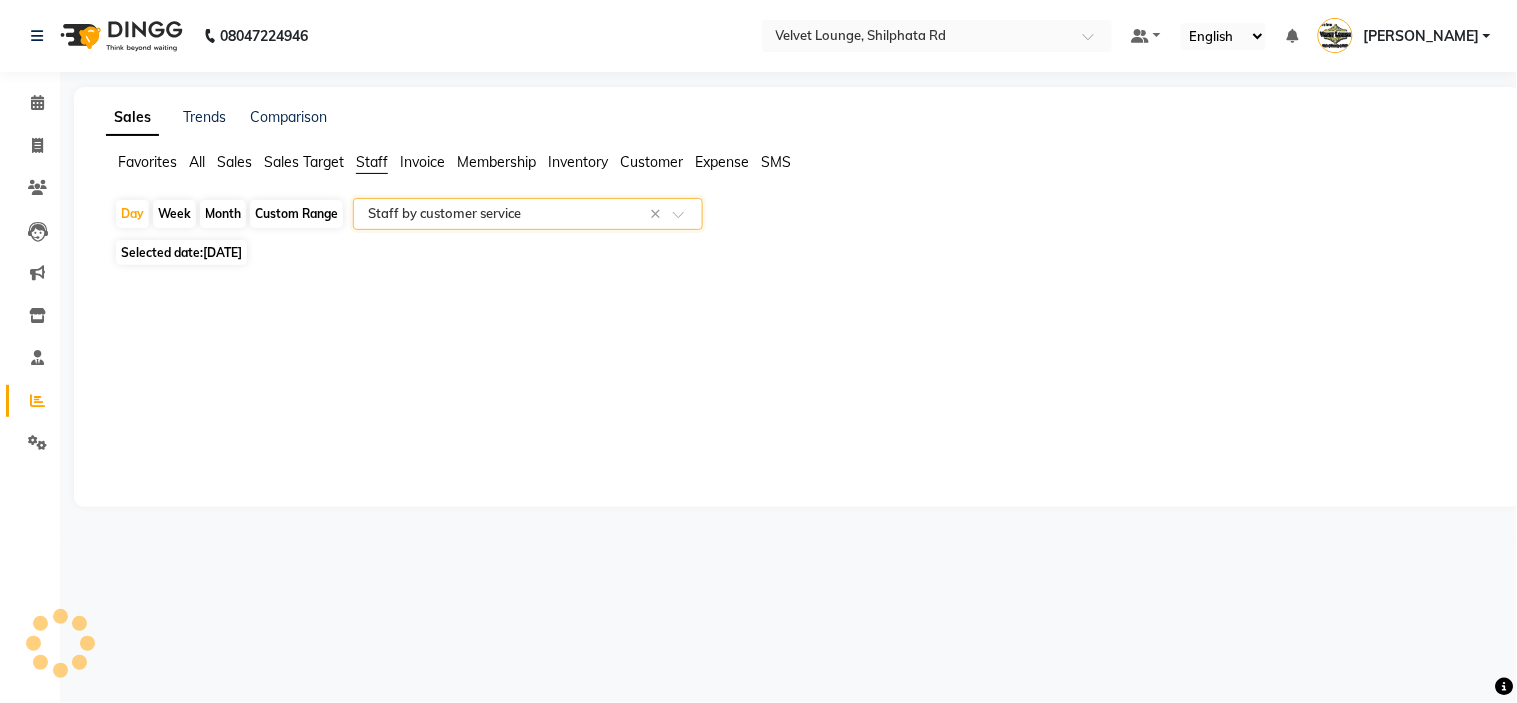click on "08047224946 Select Location × Velvet Lounge, Shilphata Rd Default Panel My Panel English ENGLISH Español العربية मराठी हिंदी ગુજરાતી தமிழ் 中文 Notifications nothing to show pradnya Manage Profile Change Password Sign out  Version:3.15.4  ☀ Velvet Lounge, Shilphata Rd  Calendar  Invoice  Clients  Leads   Marketing  Inventory  Staff  Reports  Settings Upcoming Tentative Confirm Bookings Segments Page Builder Sales Trends Comparison Favorites All Sales Sales Target Staff Invoice Membership Inventory Customer Expense SMS  Day   Week   Month   Custom Range  Select Report Type × Staff by customer service × Selected date:  10-07-2025  ★ Mark as Favorite  Choose how you'd like to save "" report to favorites  Save to Personal Favorites:   Only you can see this report in your favorites tab. Share with Organization:   Everyone in your organization can see this report in their favorites tab.  Save to Favorites" at bounding box center (758, 351) 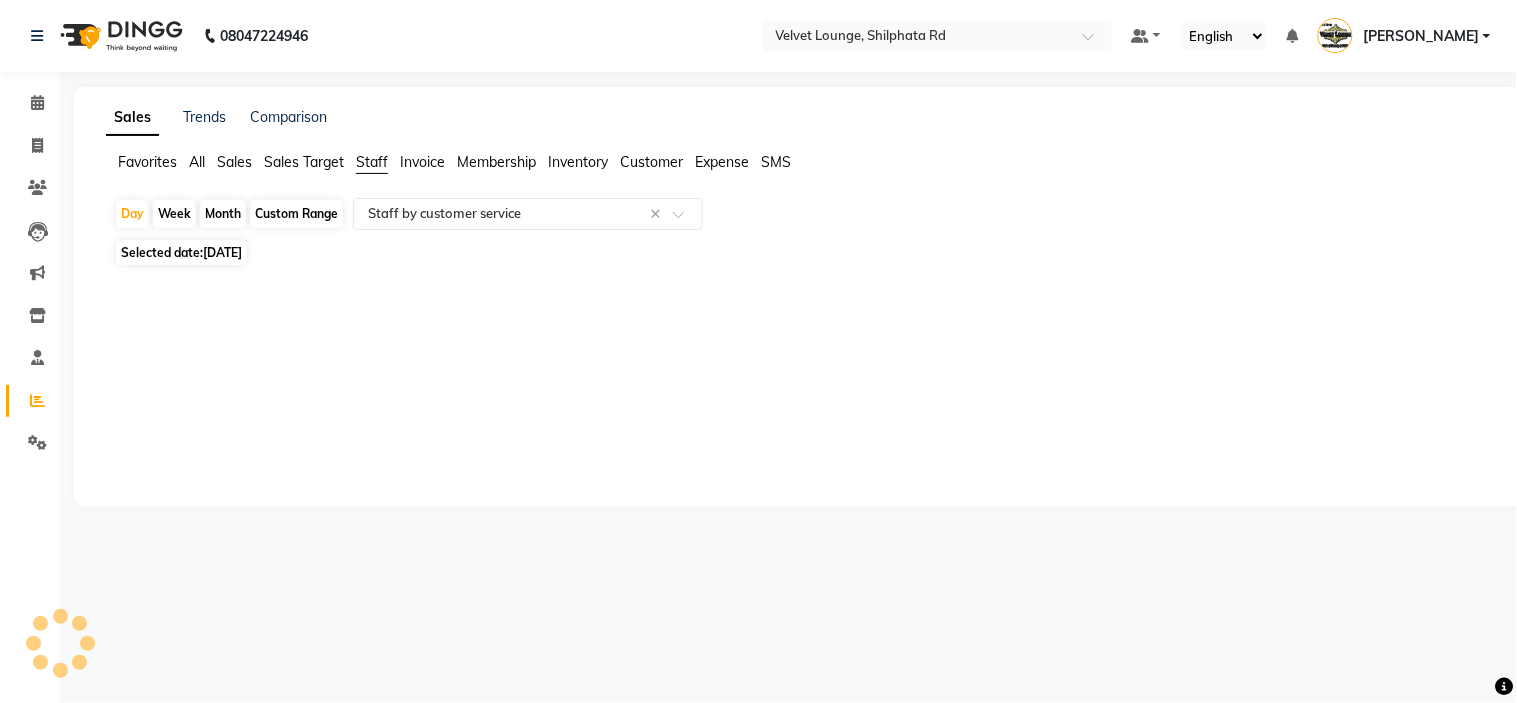 click 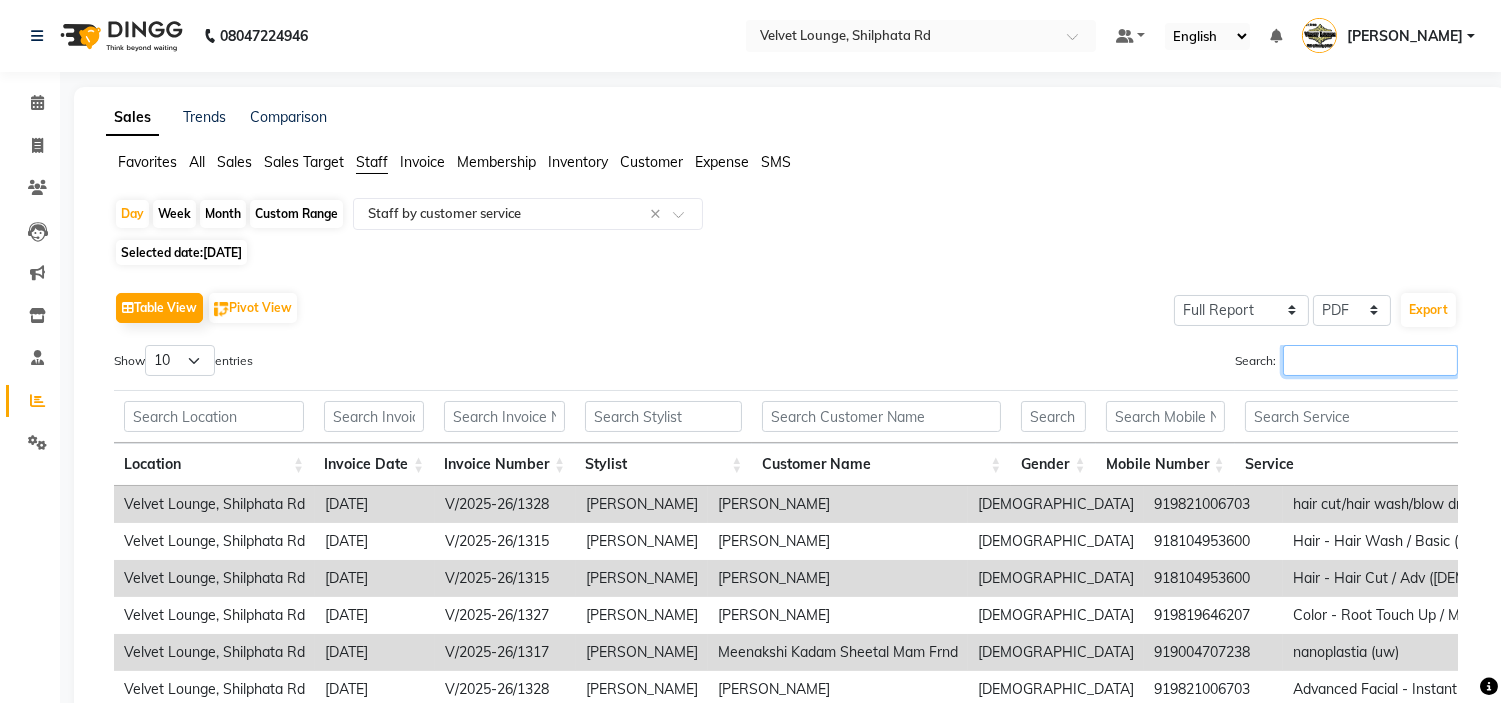 click on "Search:" at bounding box center (1370, 360) 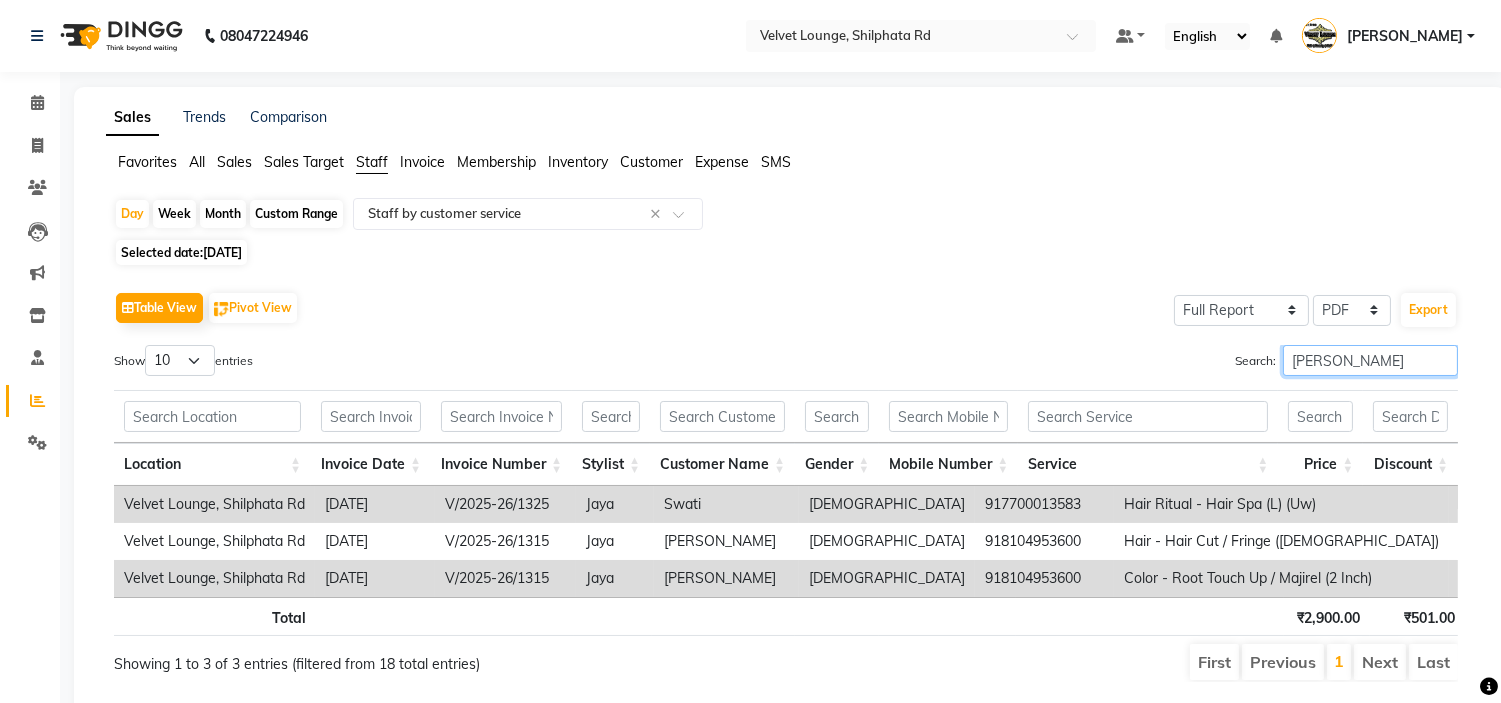type on "JAY" 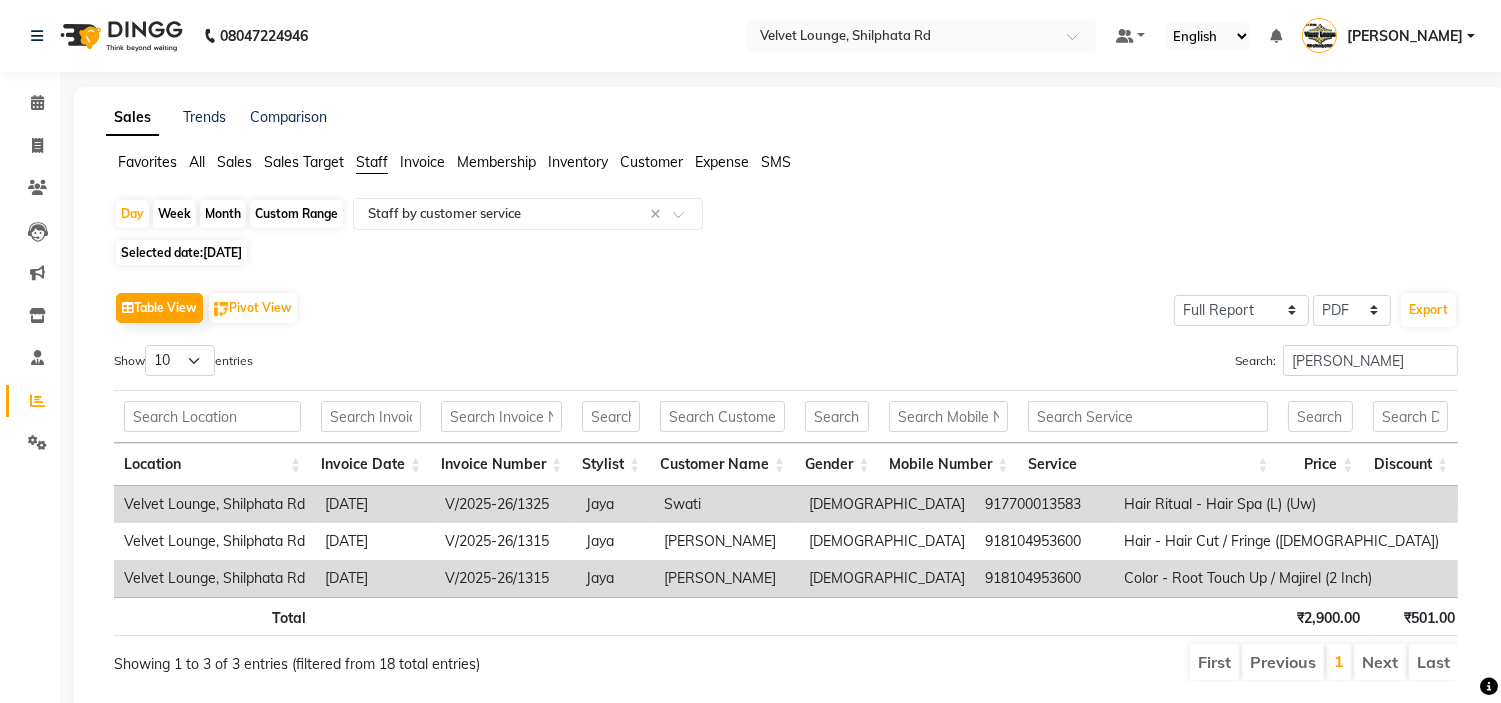 click on "Selected date:  10-07-2025" 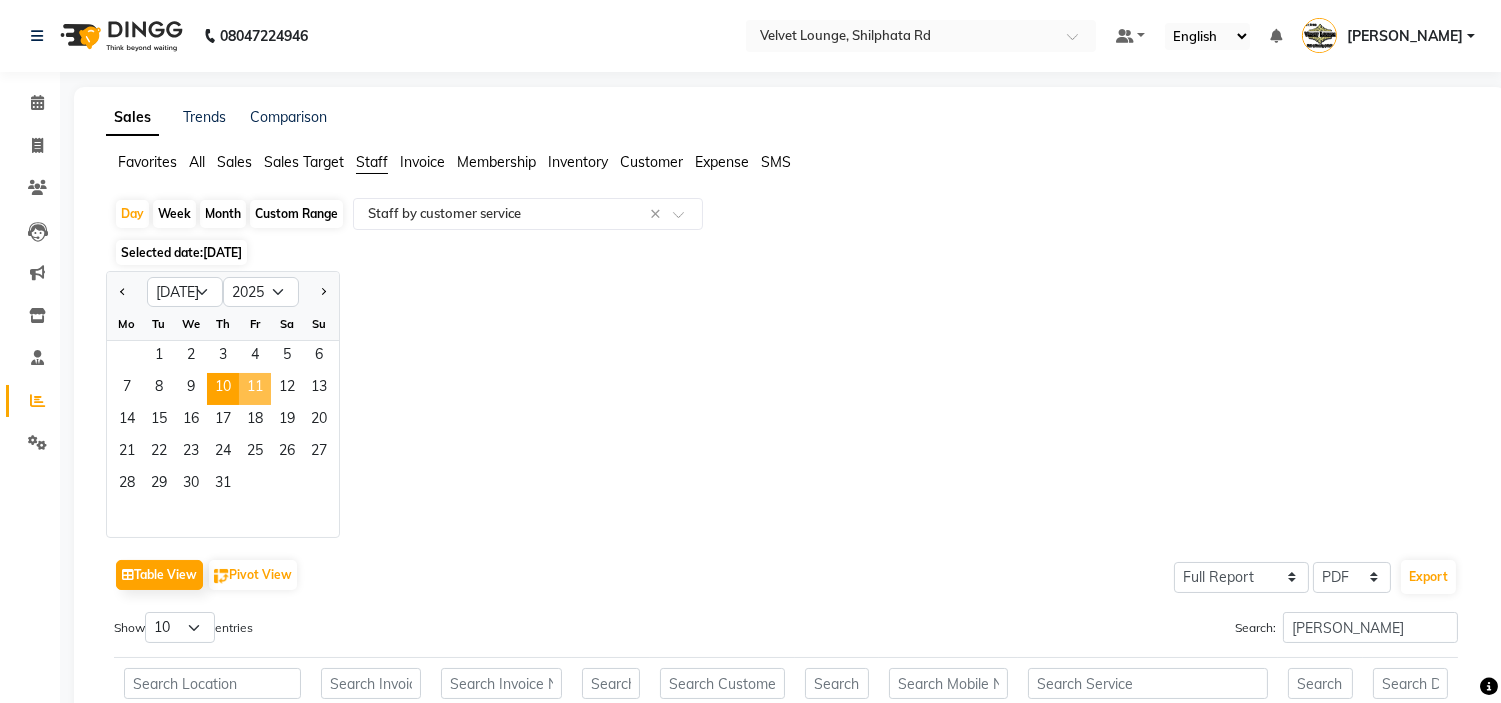 click on "11" 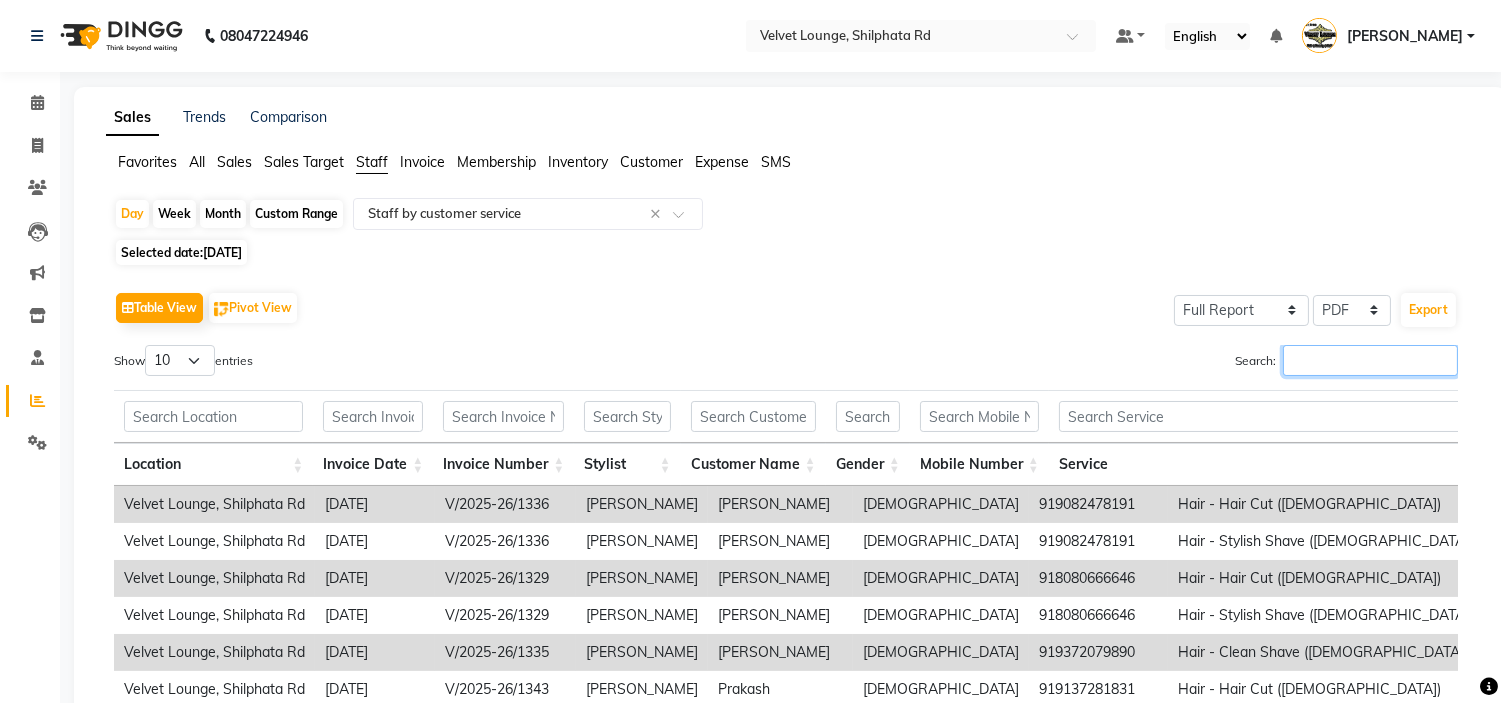 click on "Search:" at bounding box center [1370, 360] 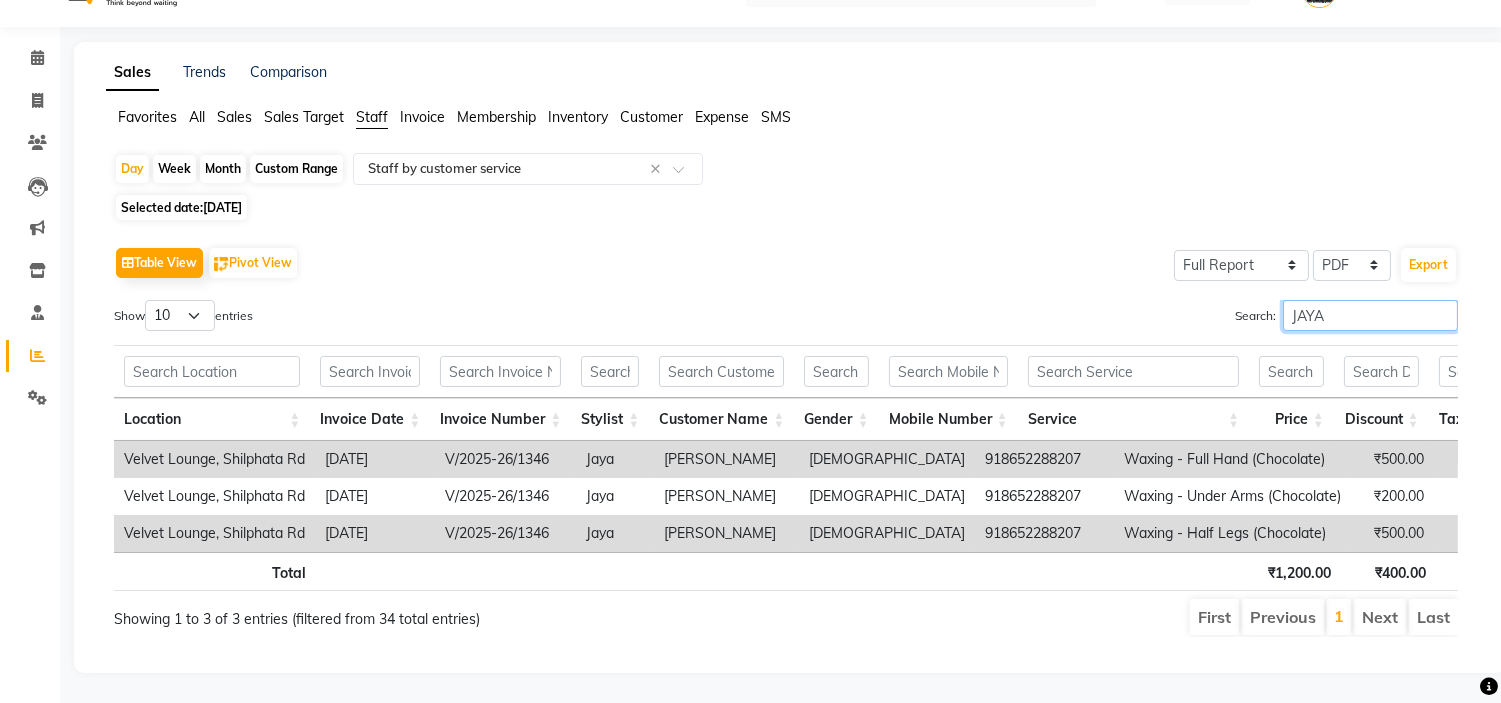 scroll, scrollTop: 61, scrollLeft: 0, axis: vertical 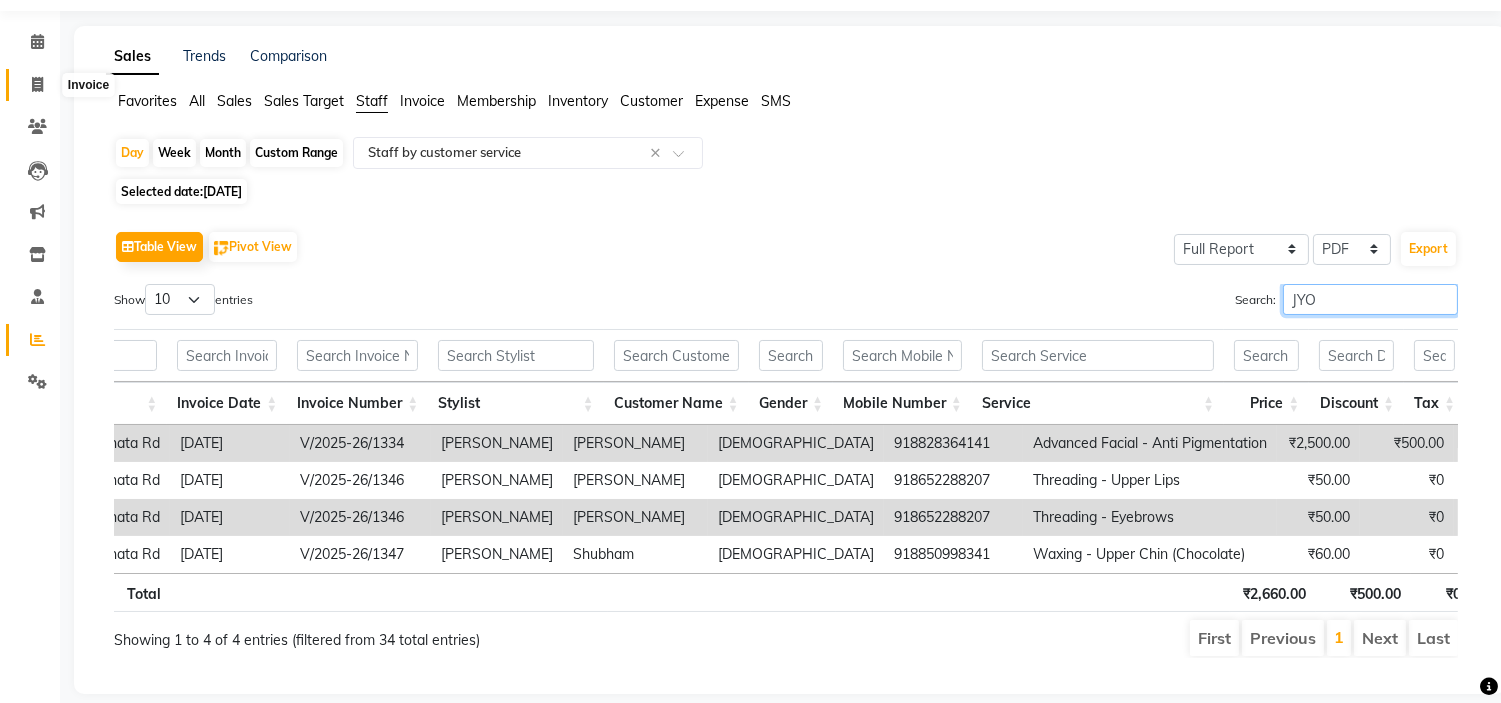 type on "JYO" 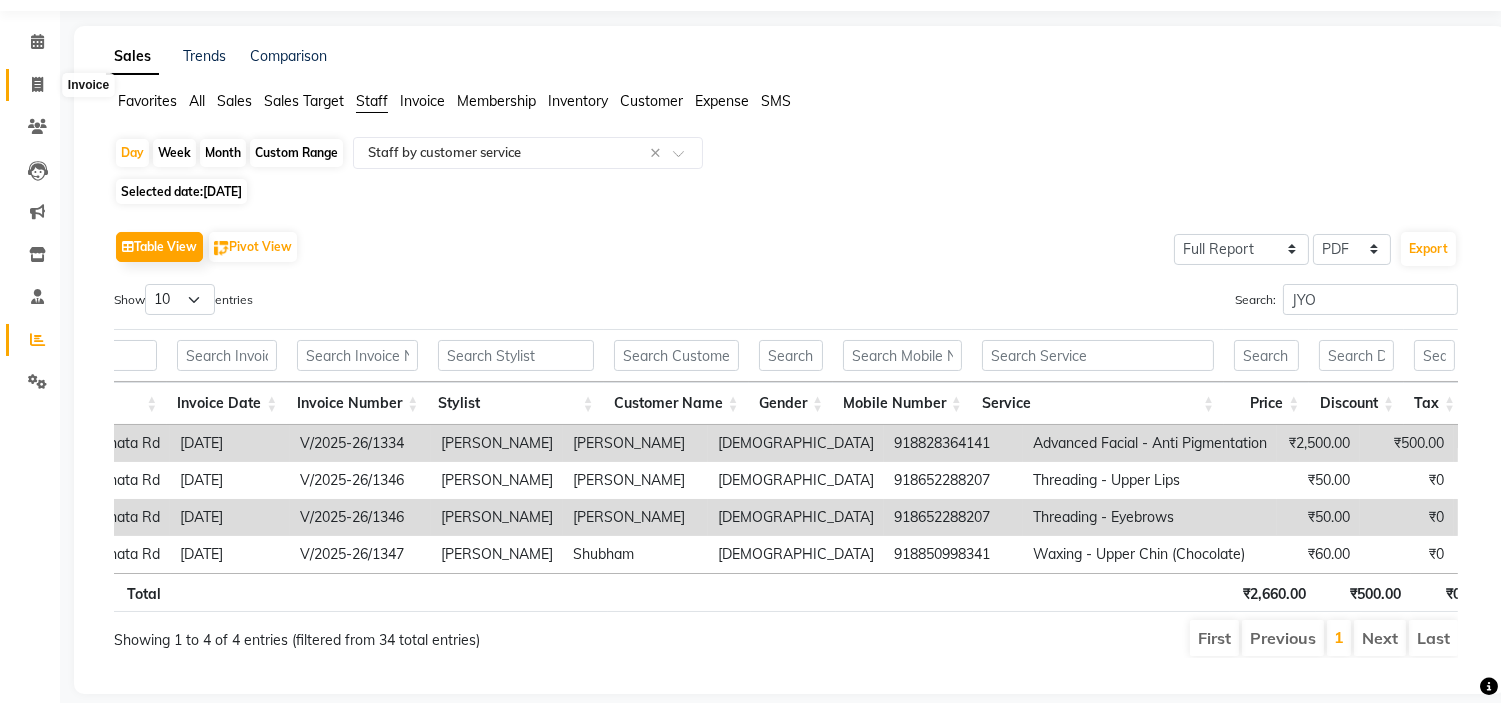 click 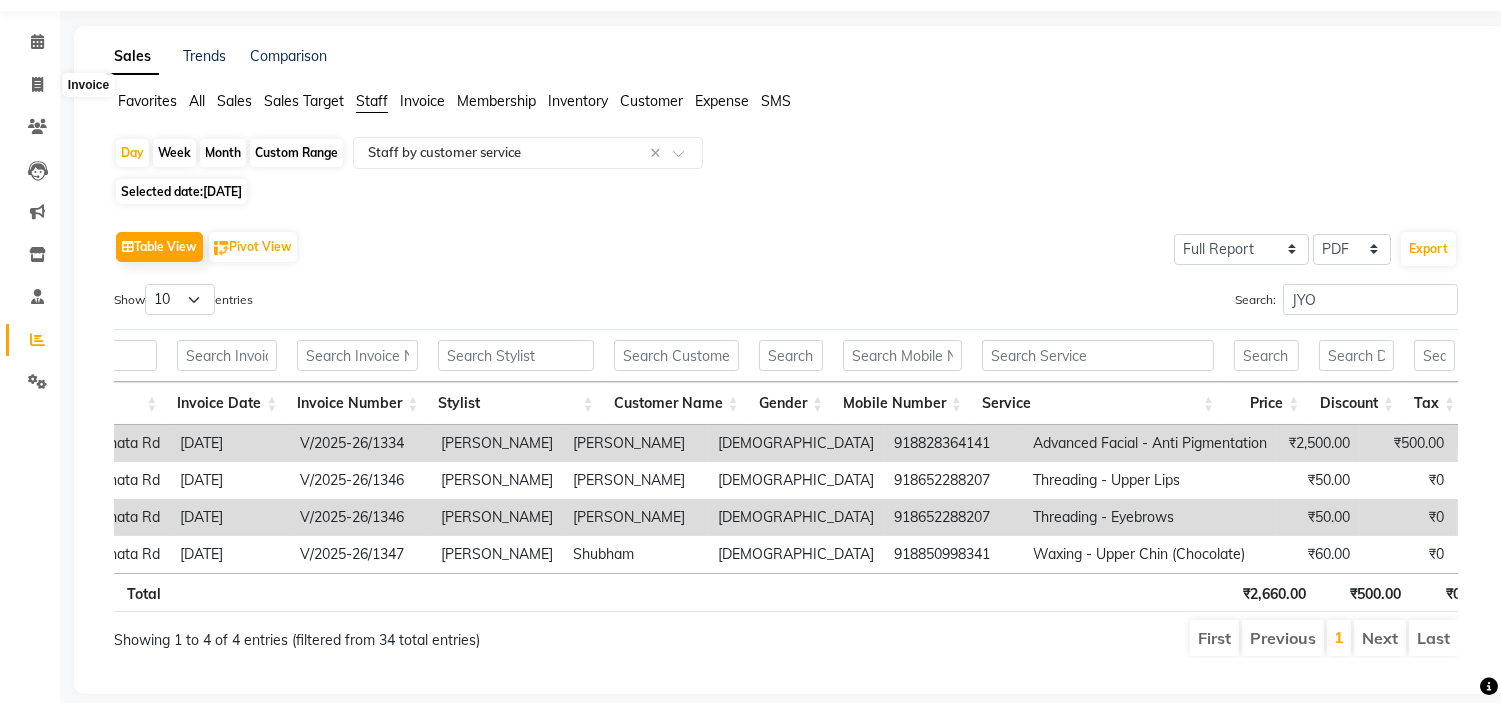 select on "service" 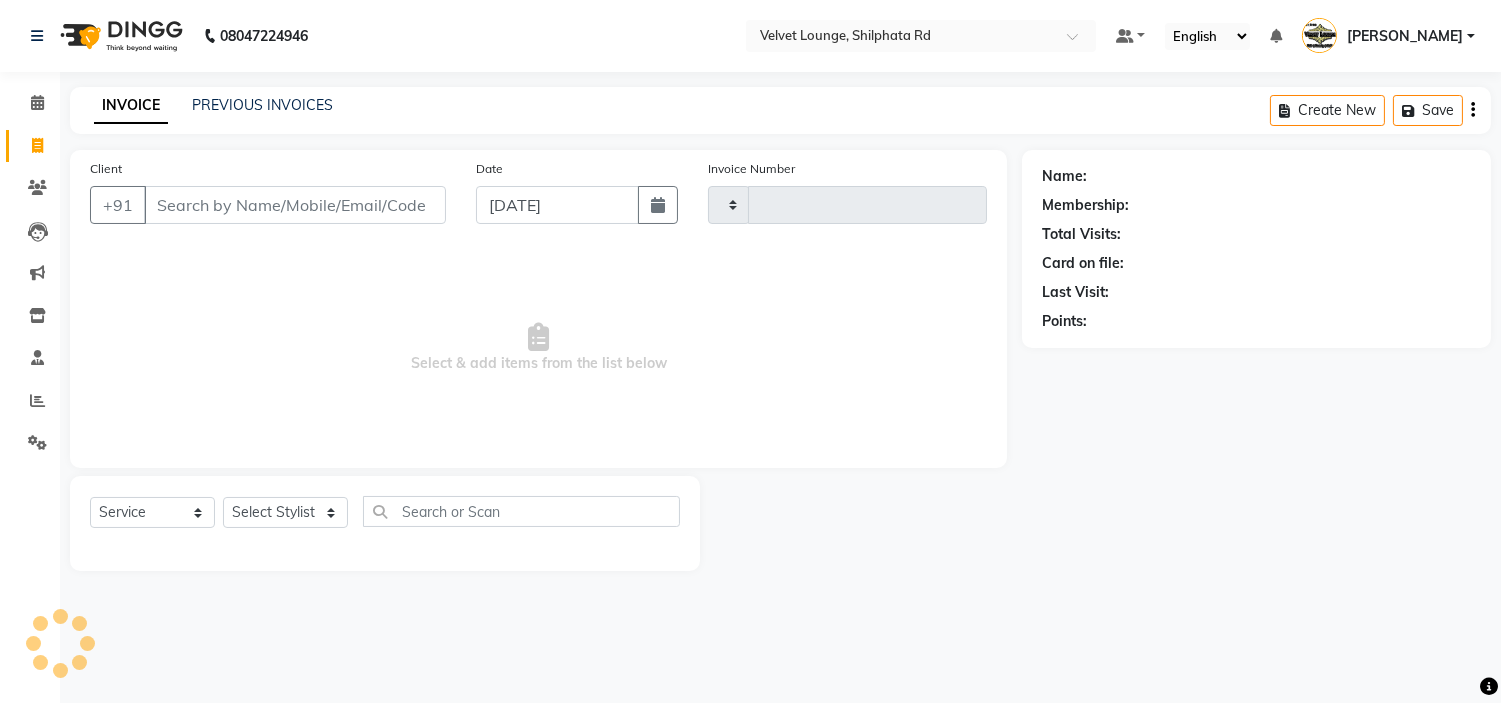 scroll, scrollTop: 0, scrollLeft: 0, axis: both 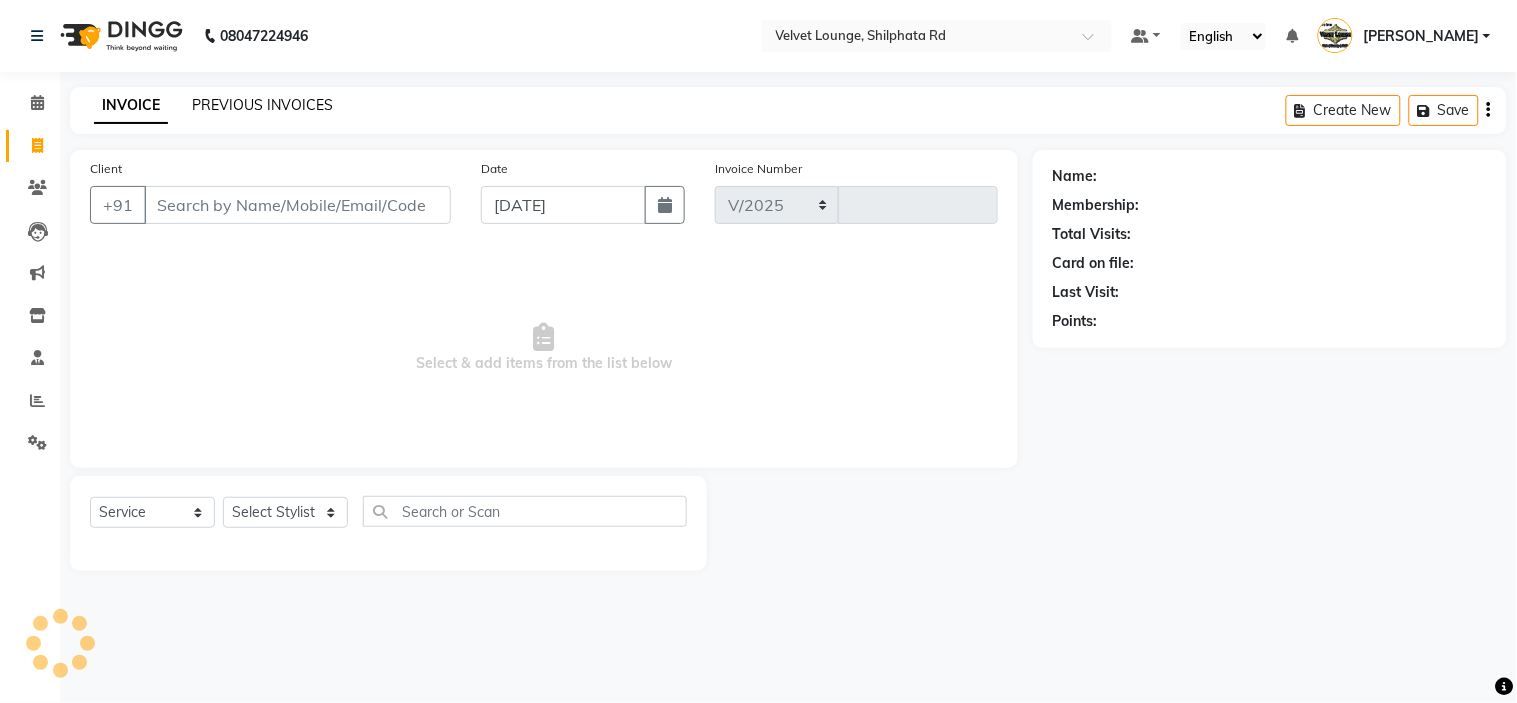 select on "122" 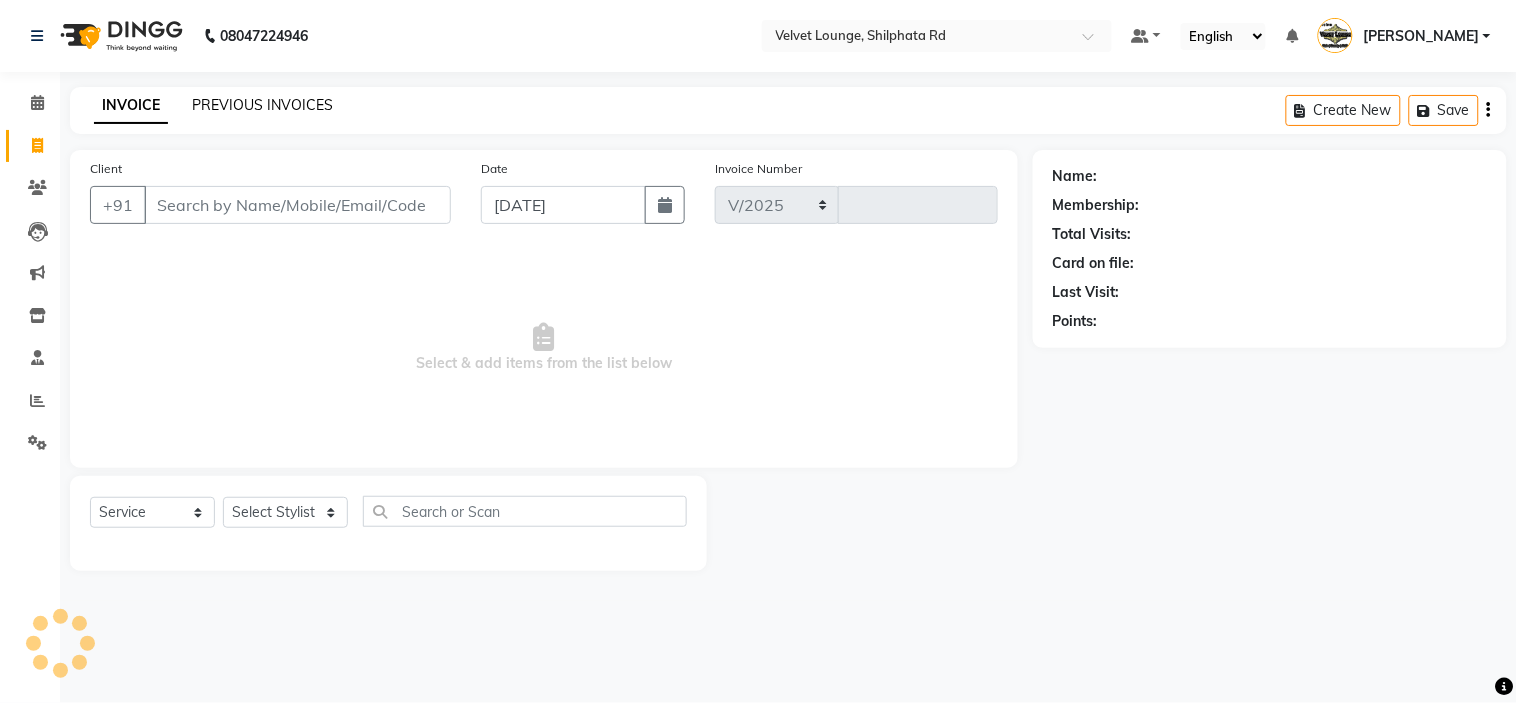 type on "1374" 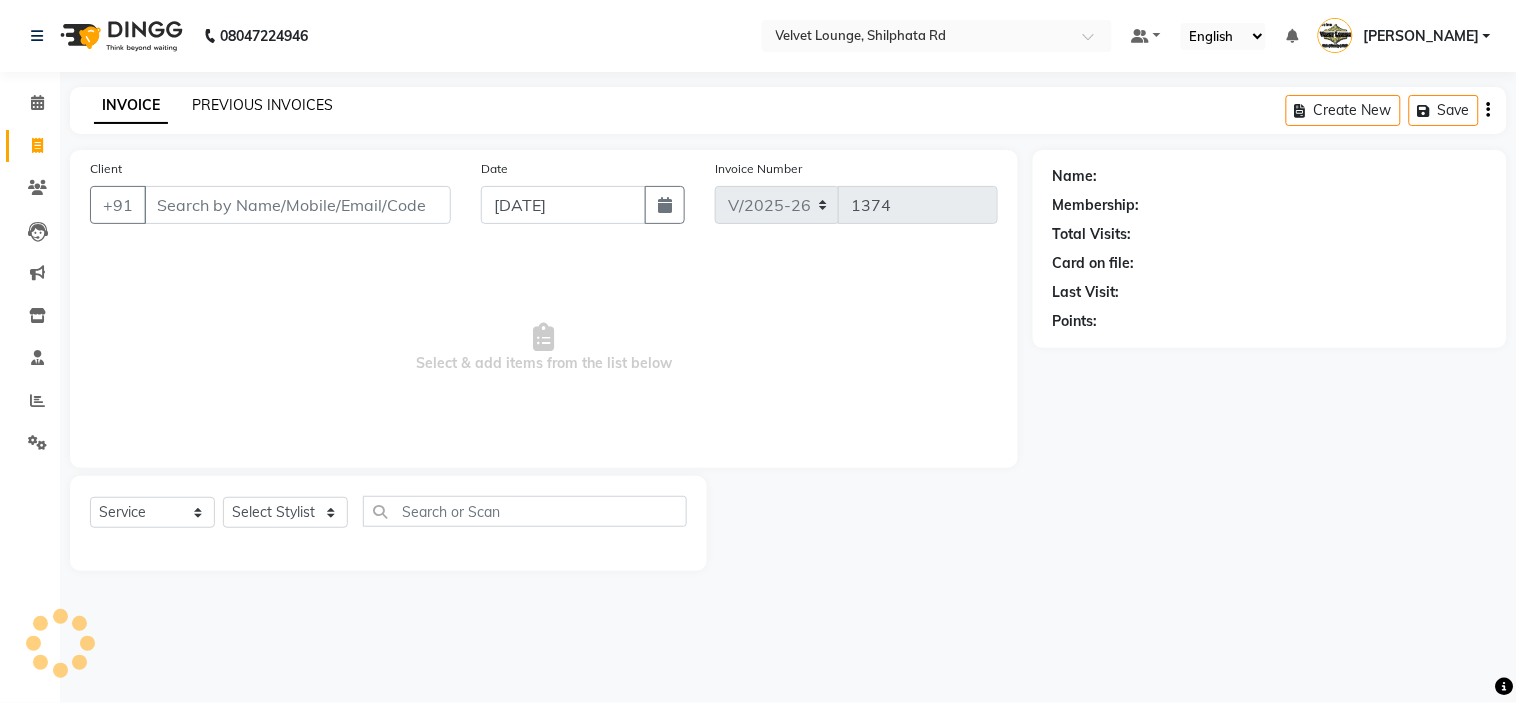 click on "PREVIOUS INVOICES" 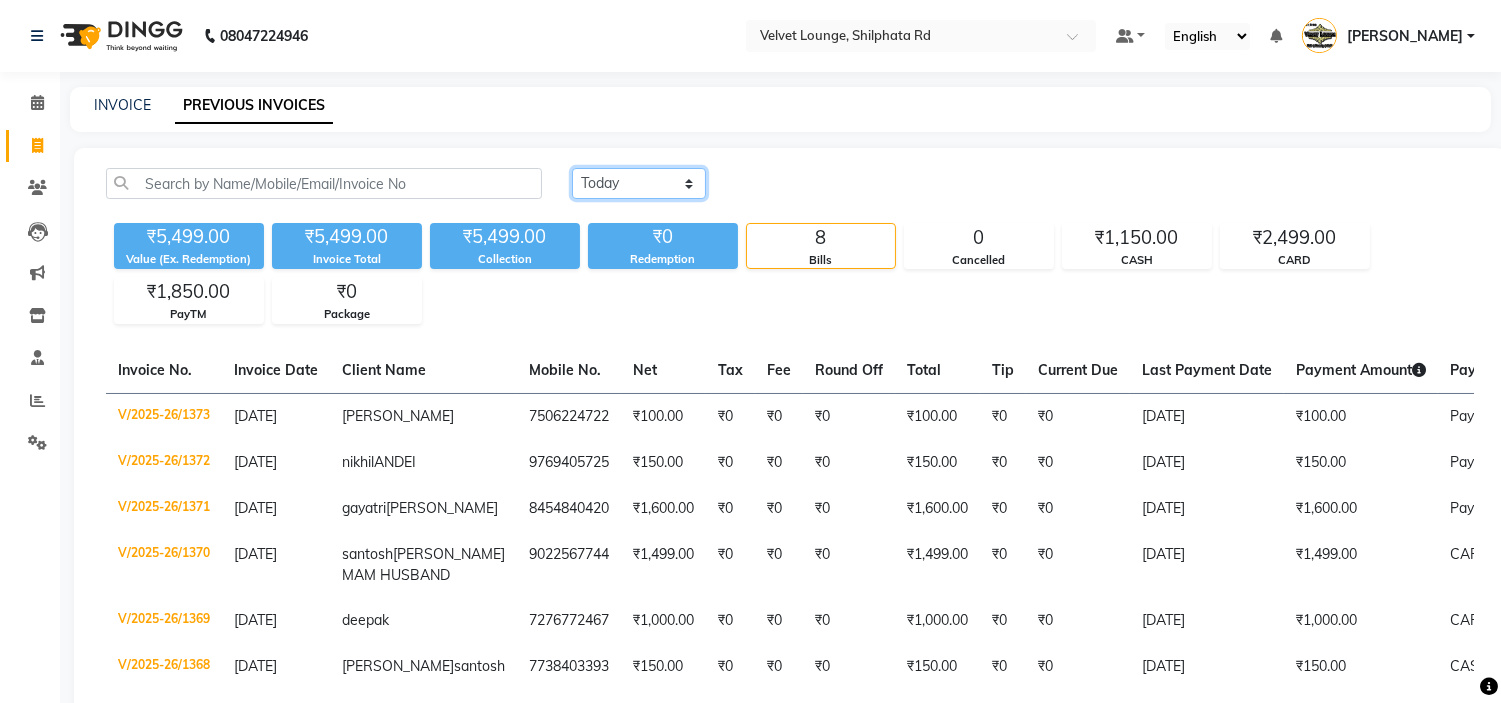 click on "Today Yesterday Custom Range" 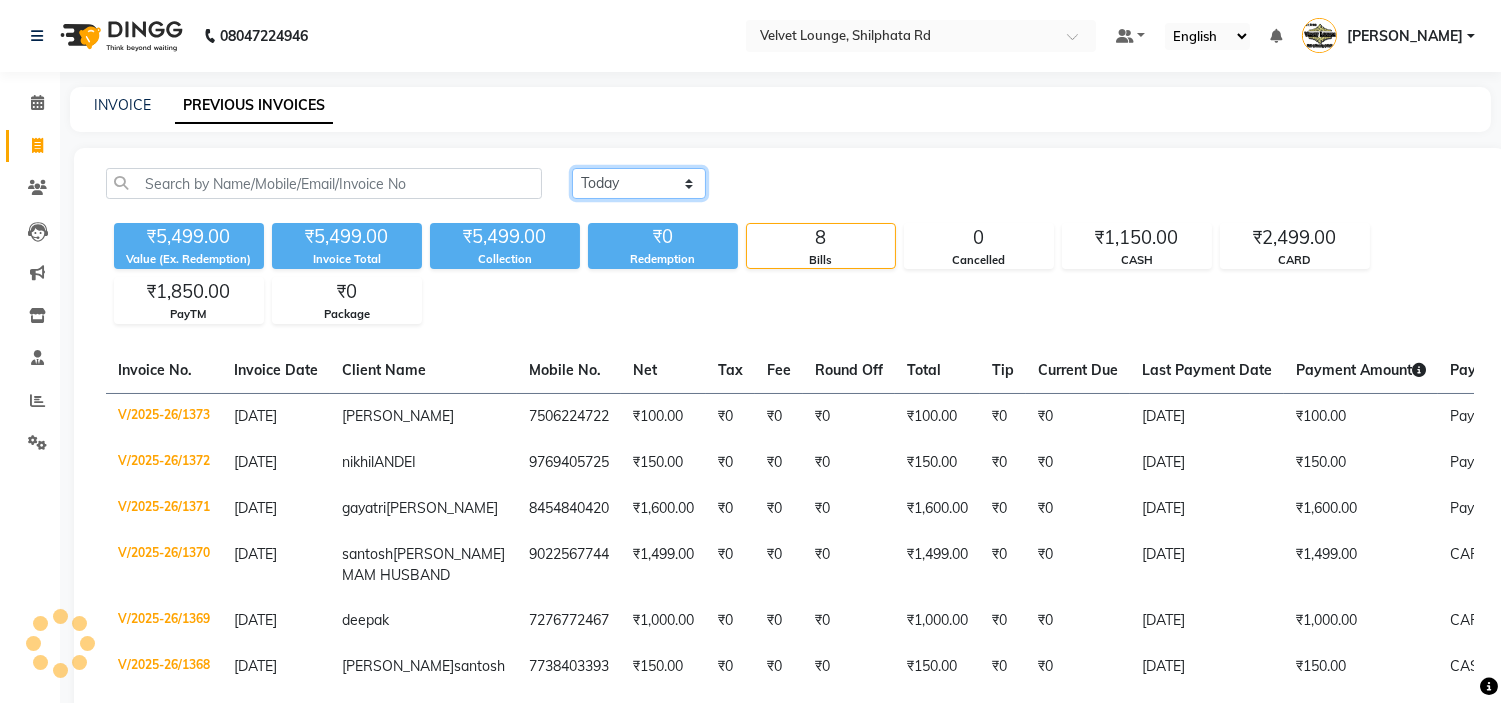select on "yesterday" 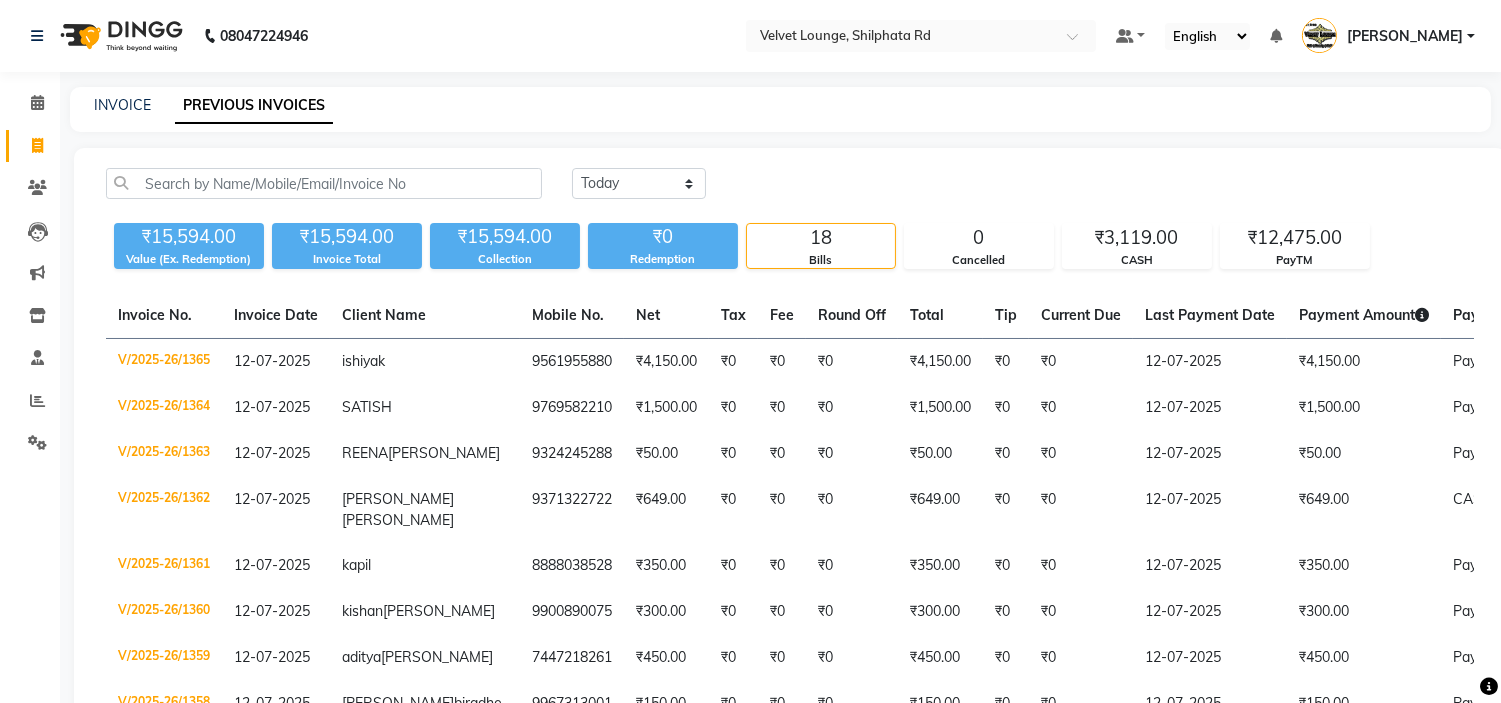 click on "Today Yesterday Custom Range" 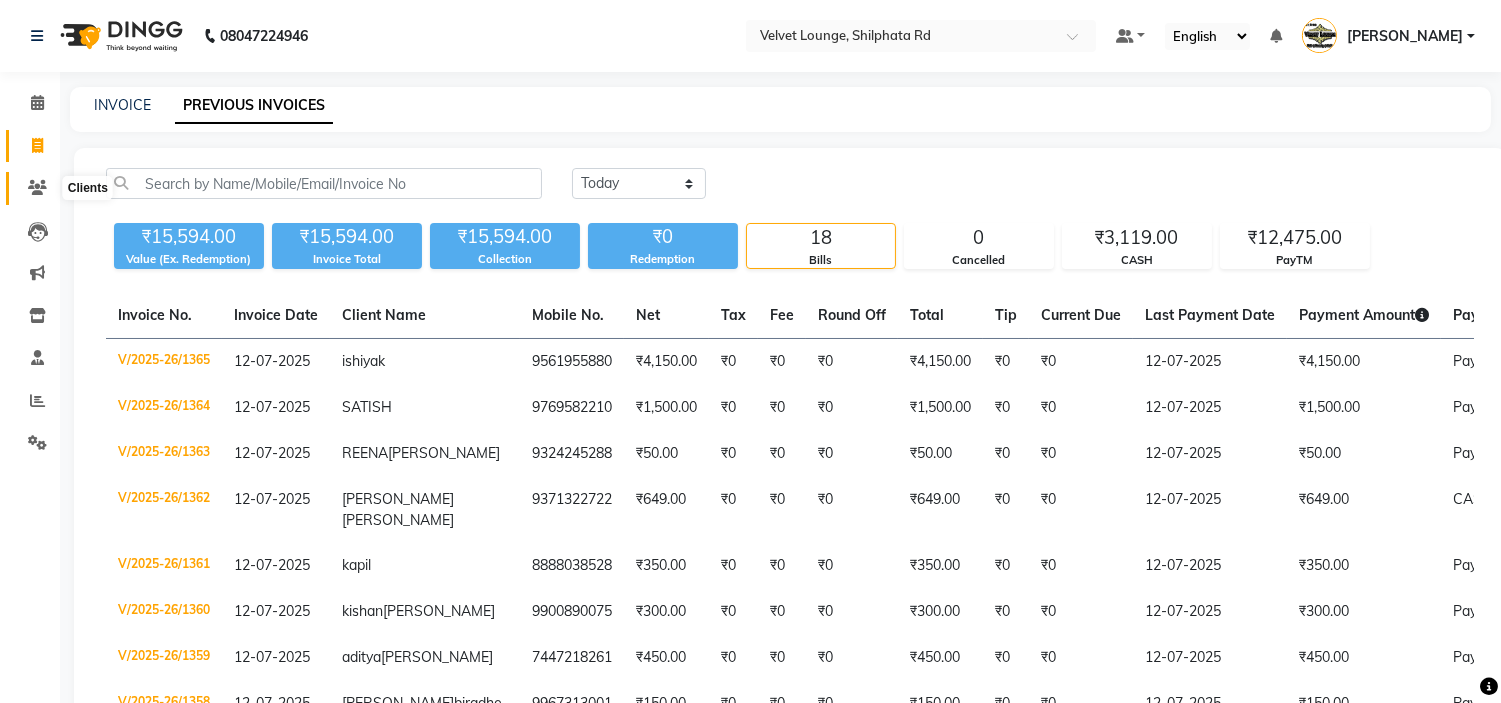 click 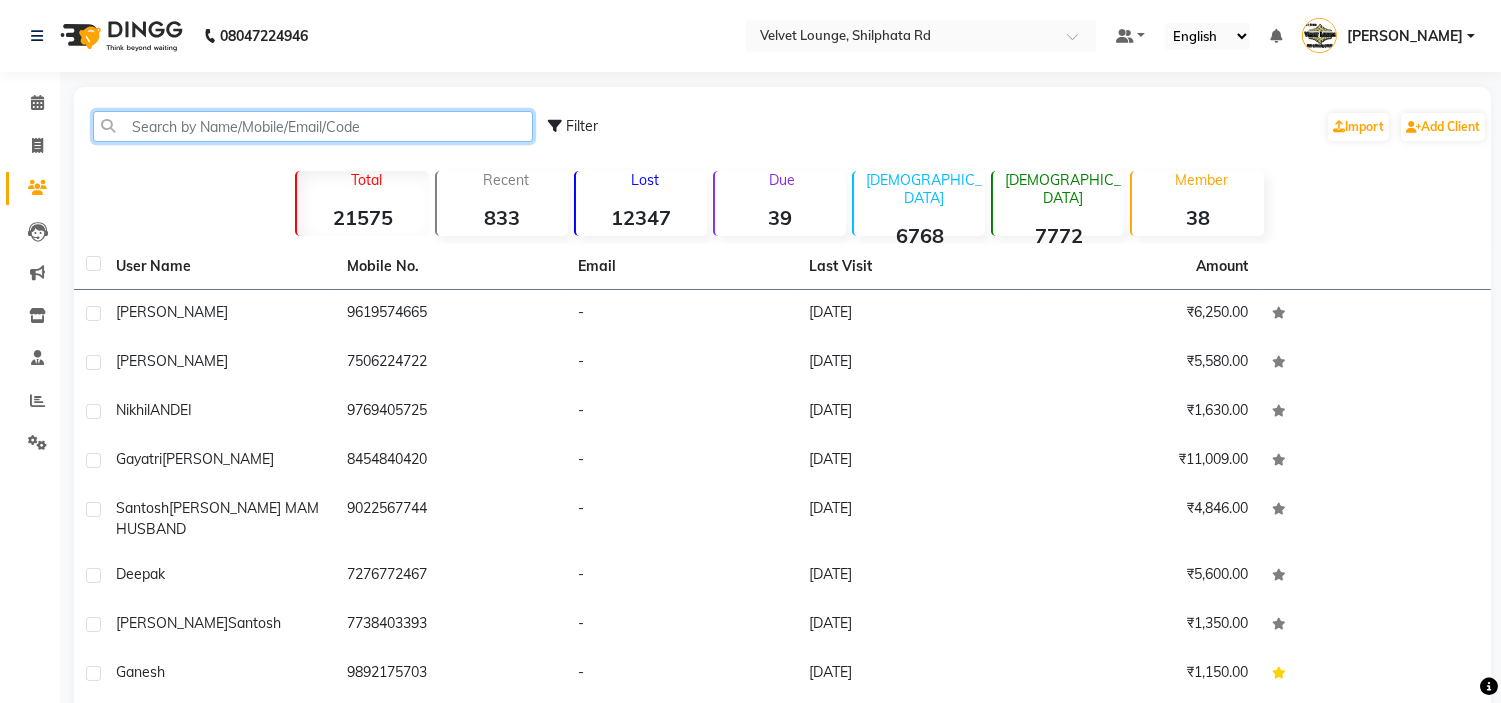 click 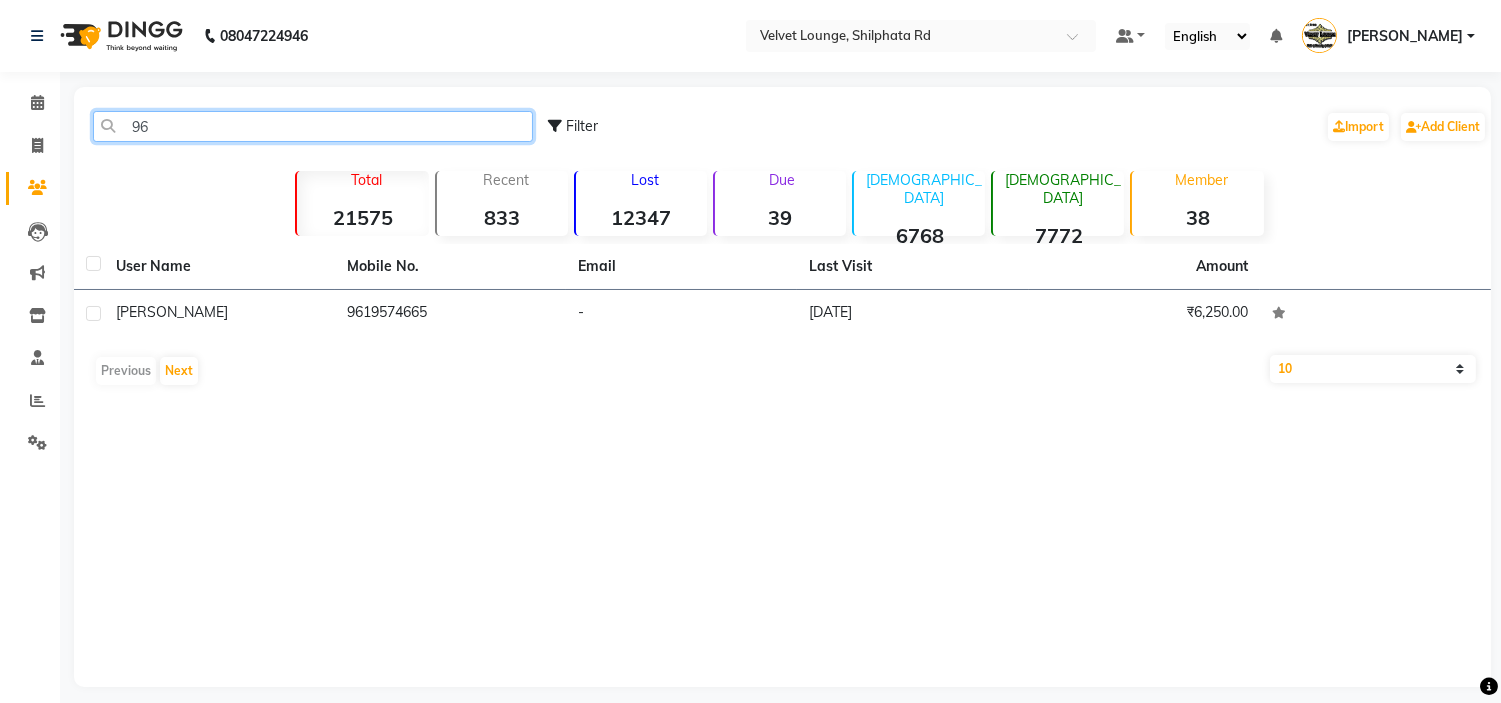 type on "9" 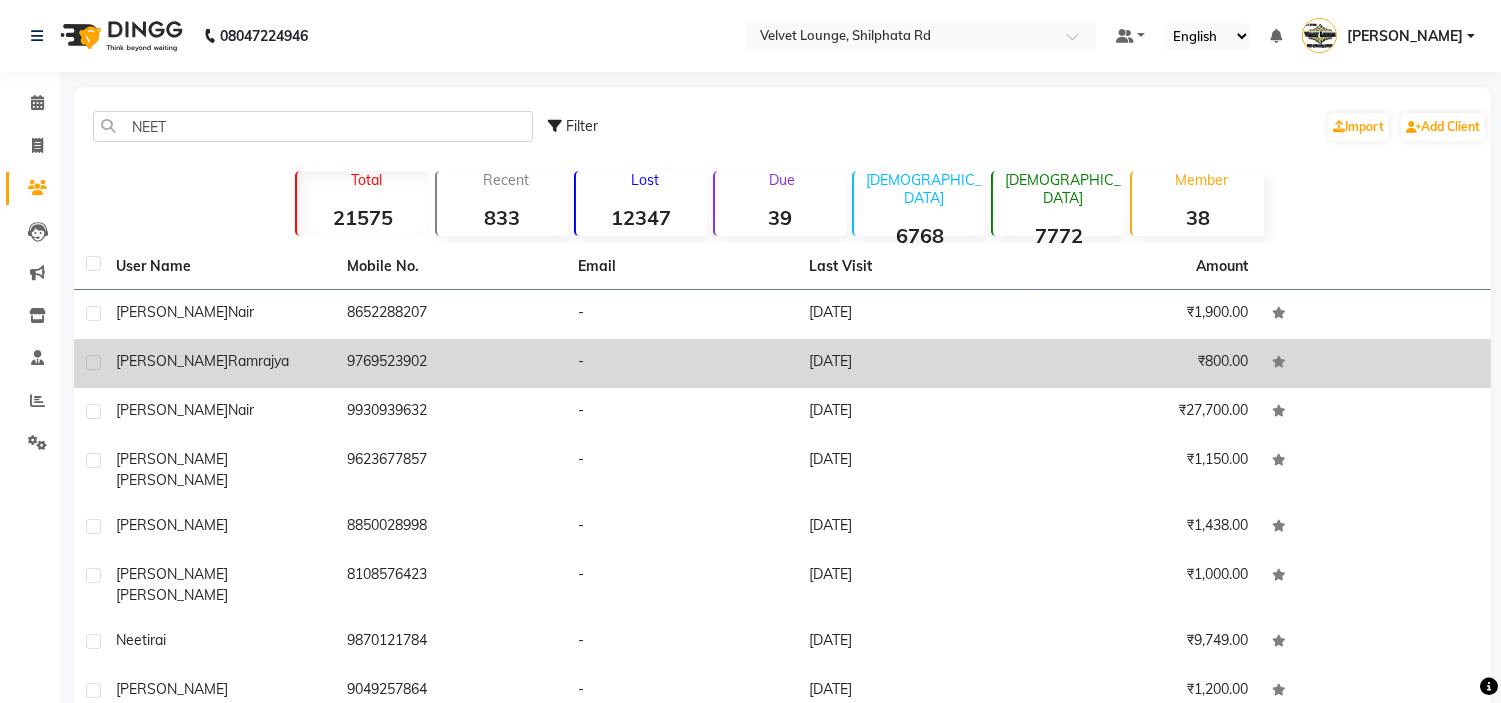 click on "9769523902" 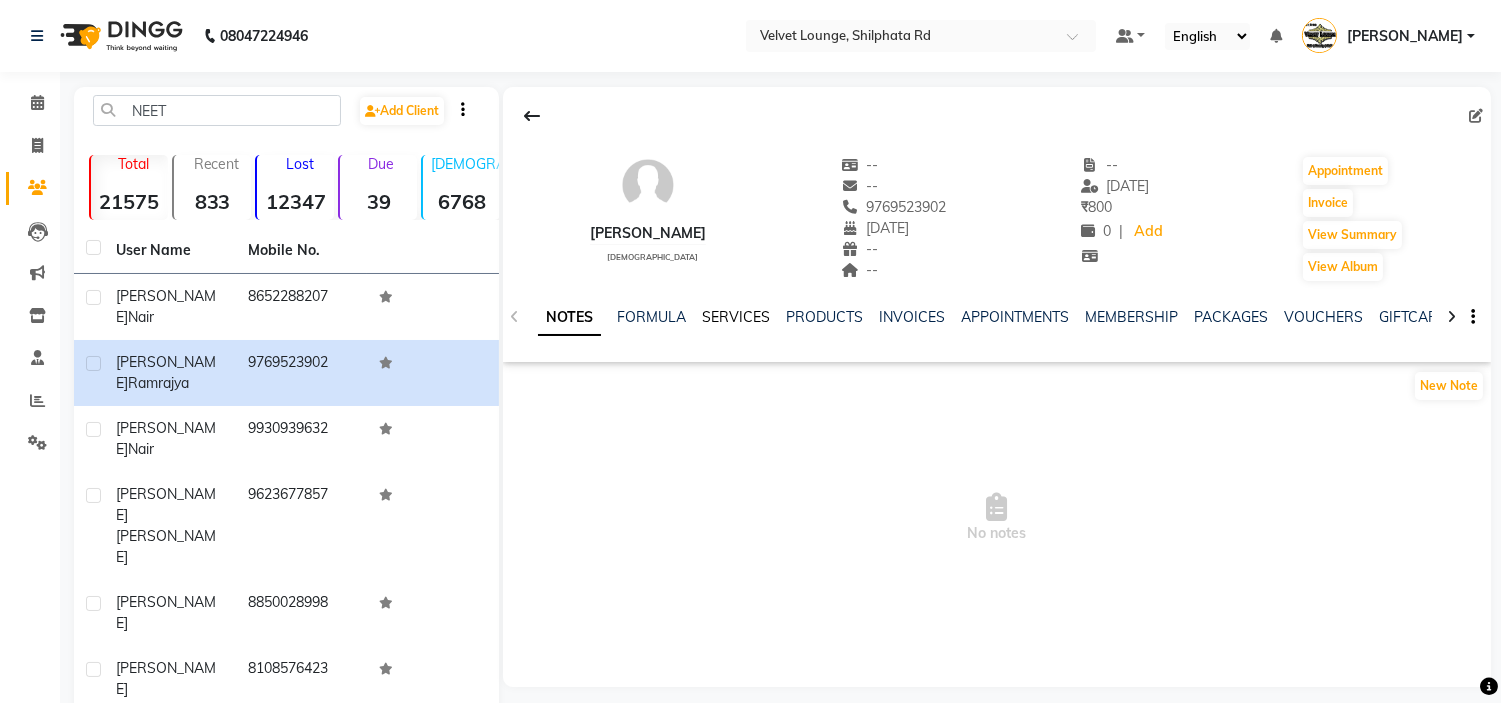 click on "SERVICES" 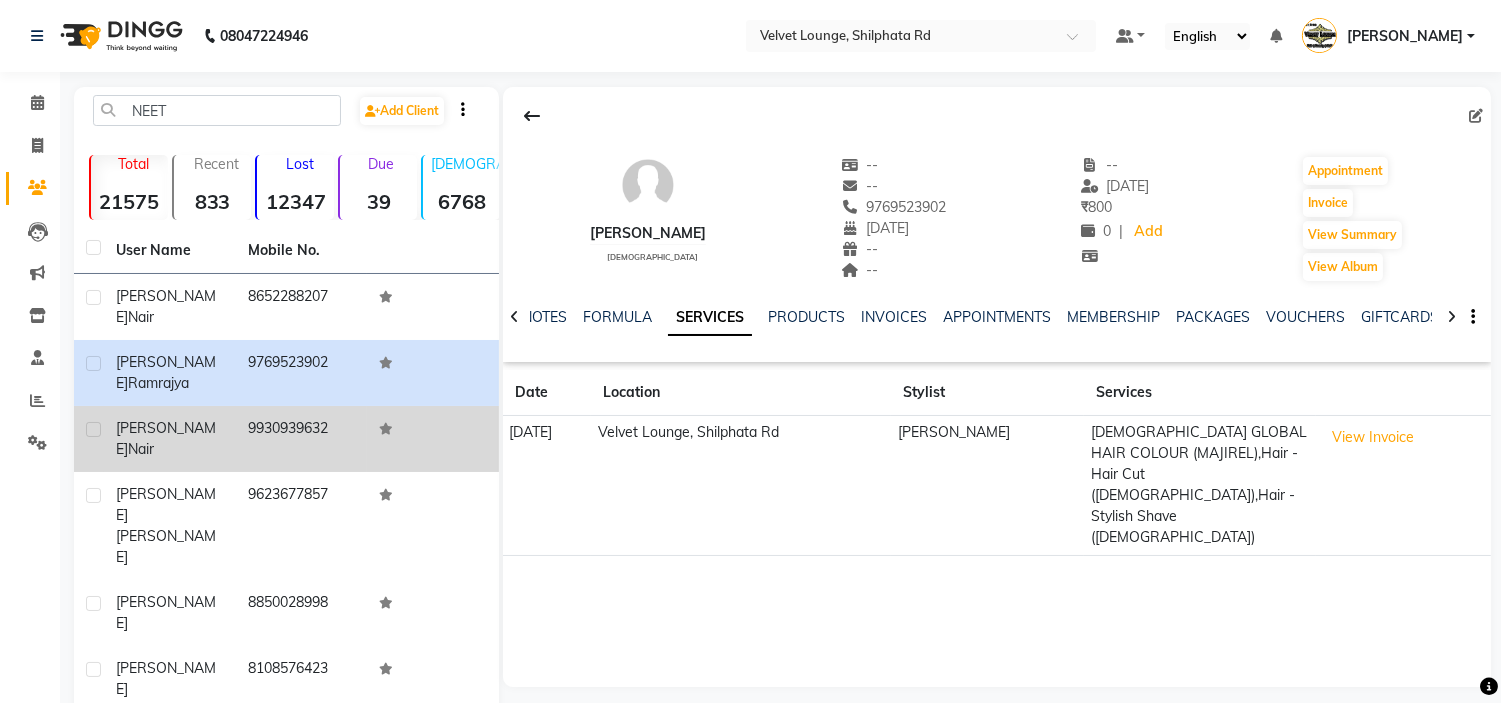 click on "neetu  nair" 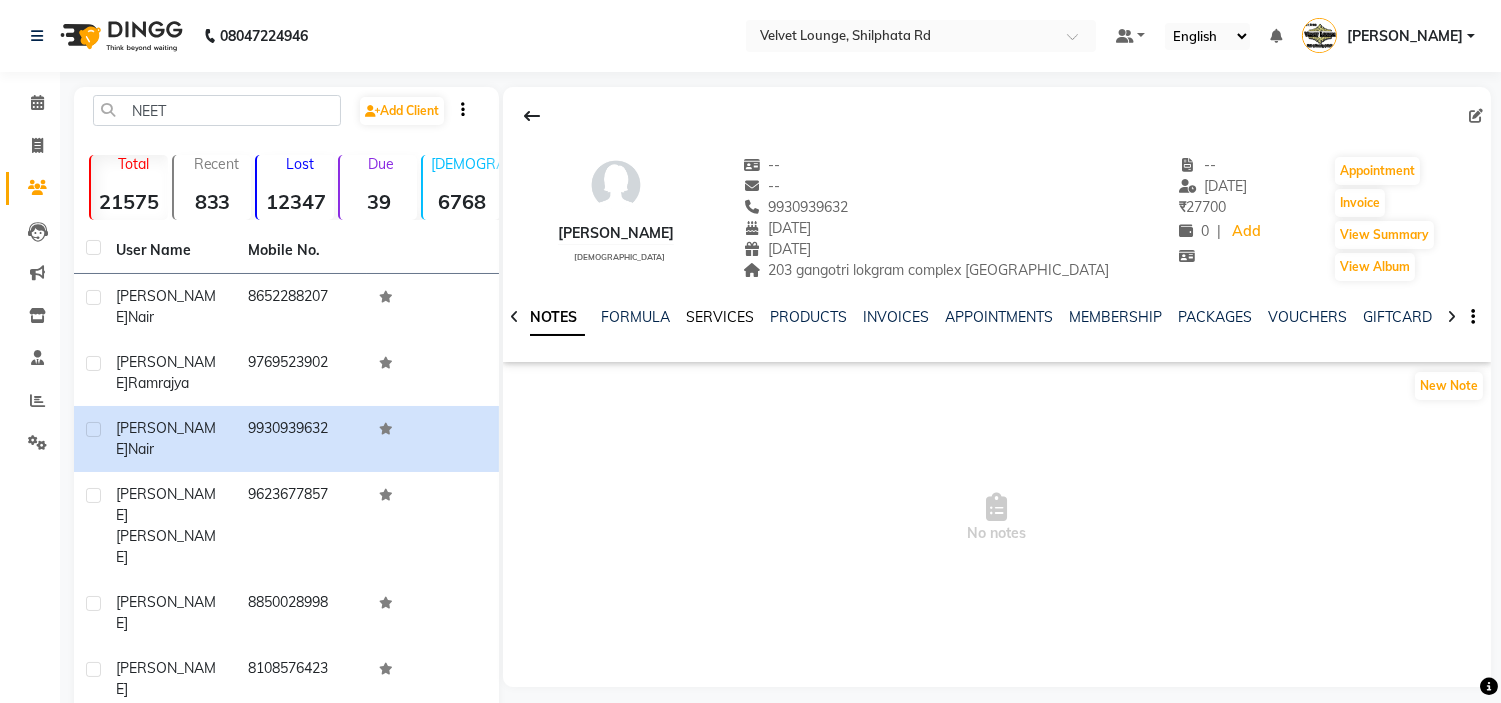 click on "SERVICES" 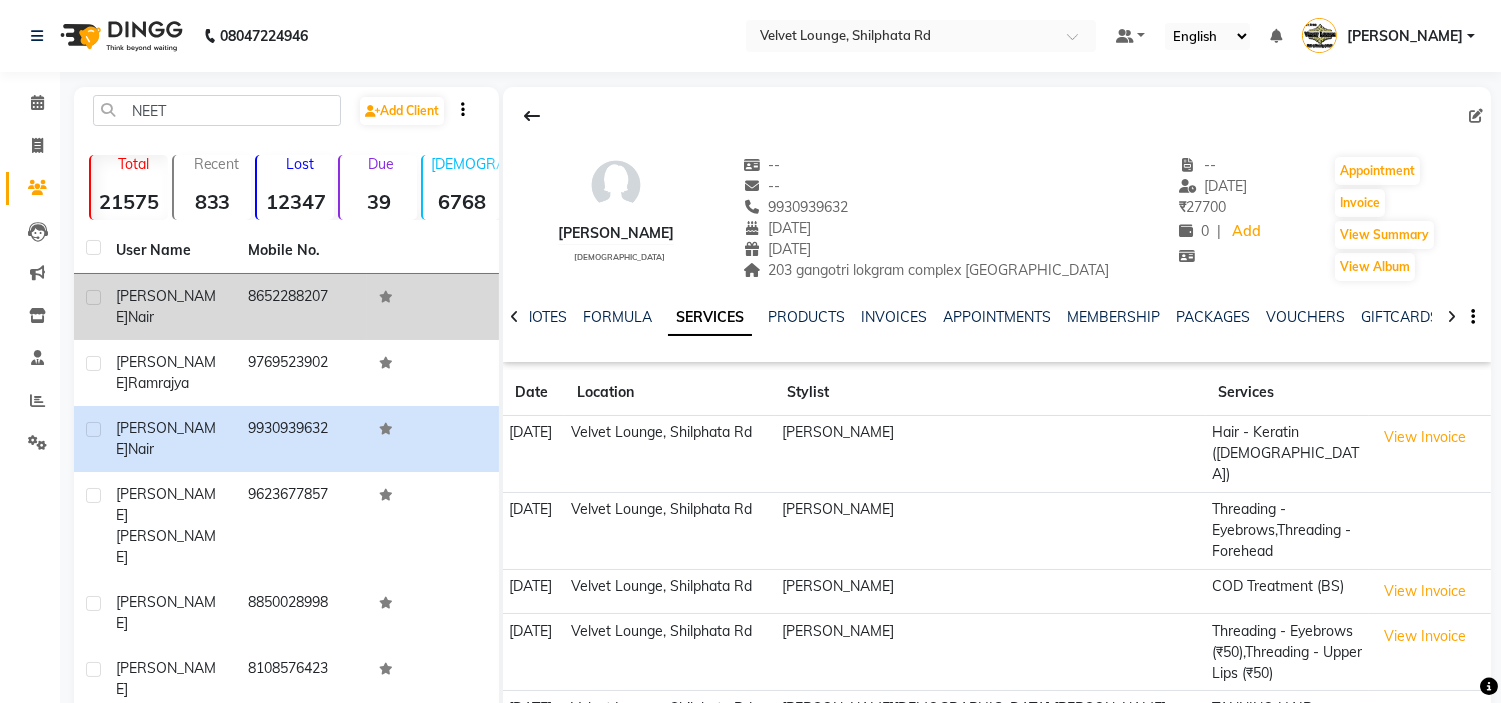 click on "8652288207" 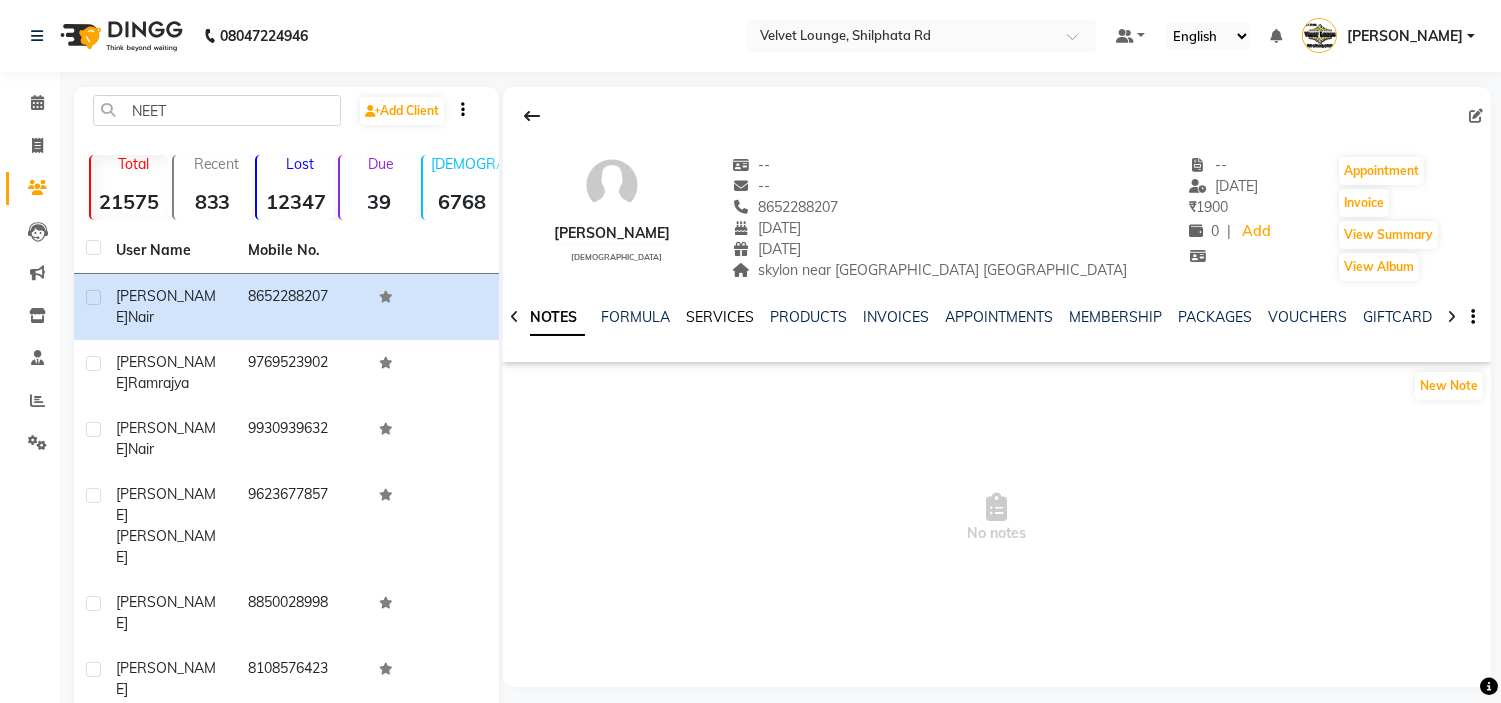 click on "SERVICES" 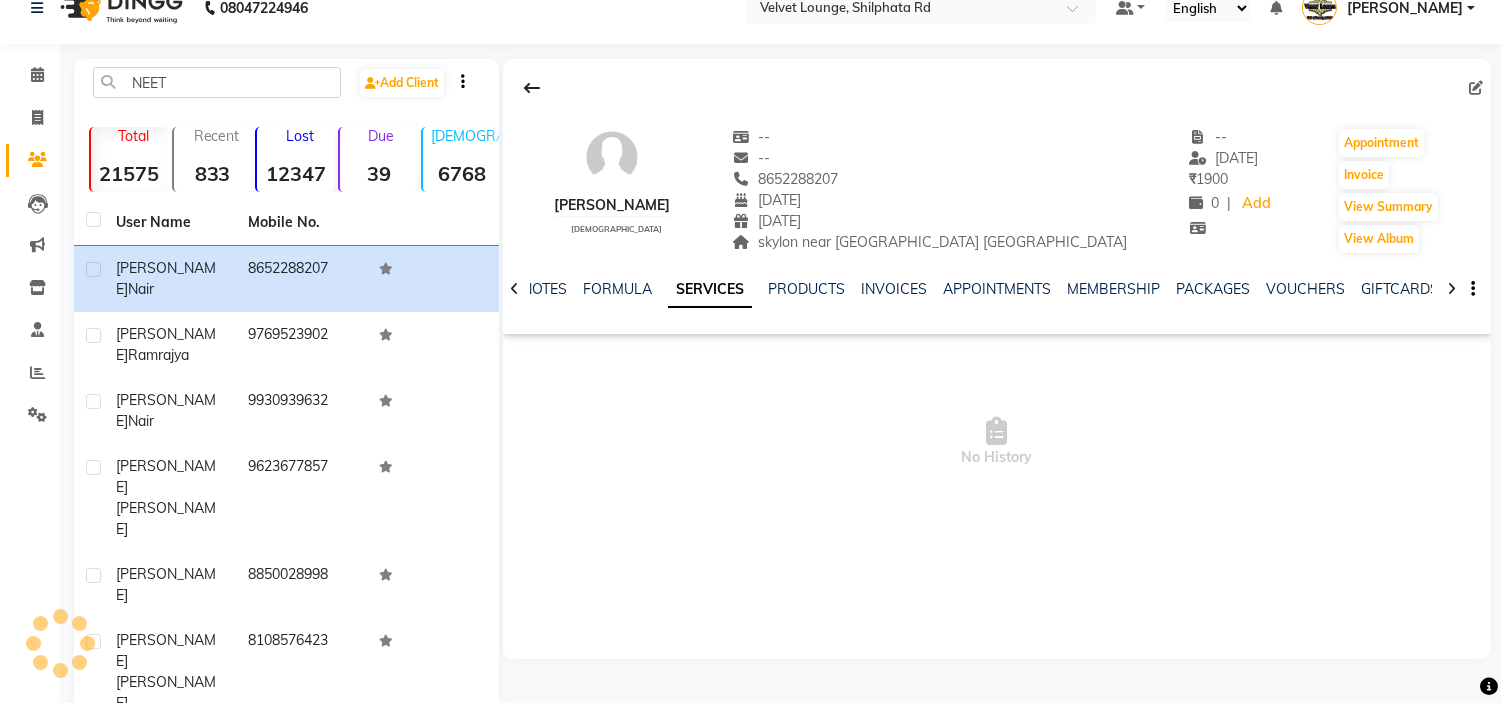 scroll, scrollTop: 4, scrollLeft: 0, axis: vertical 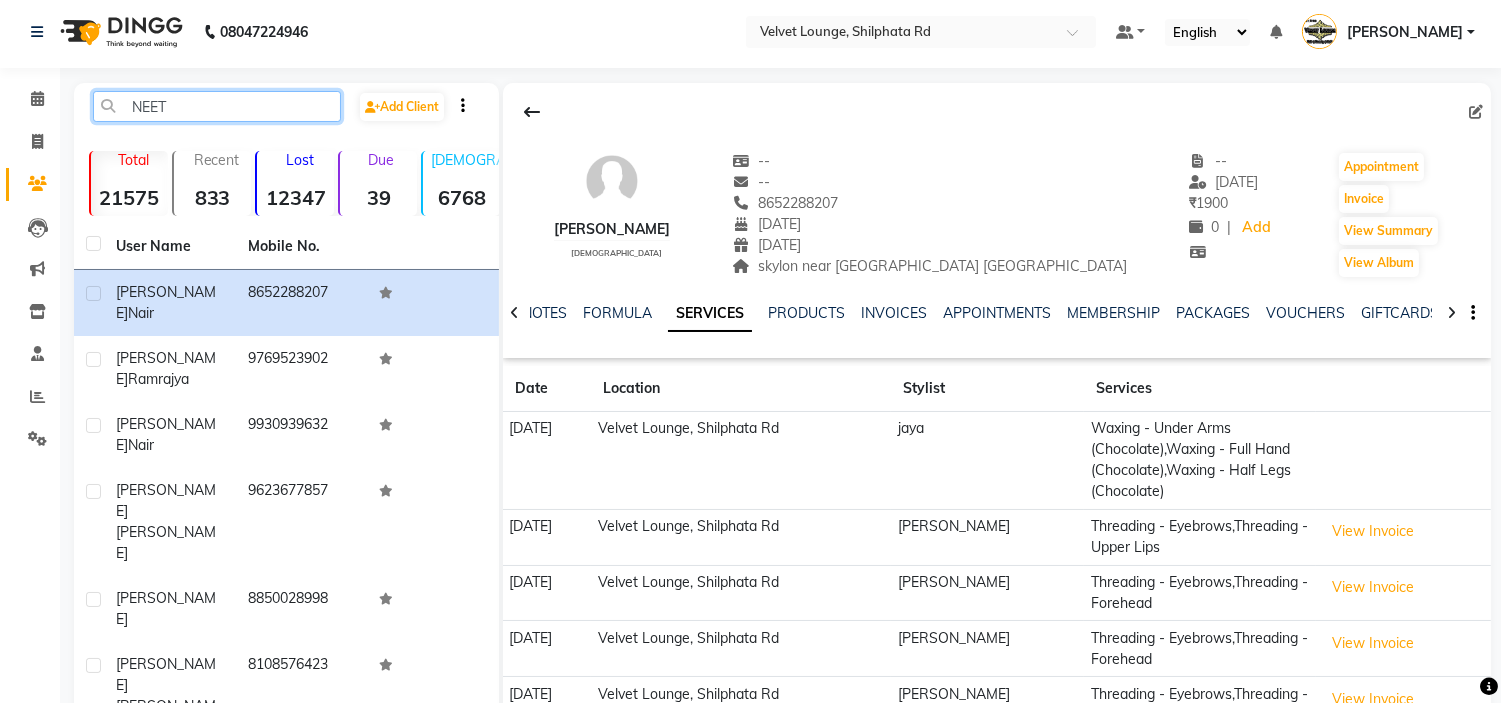 click on "NEET" 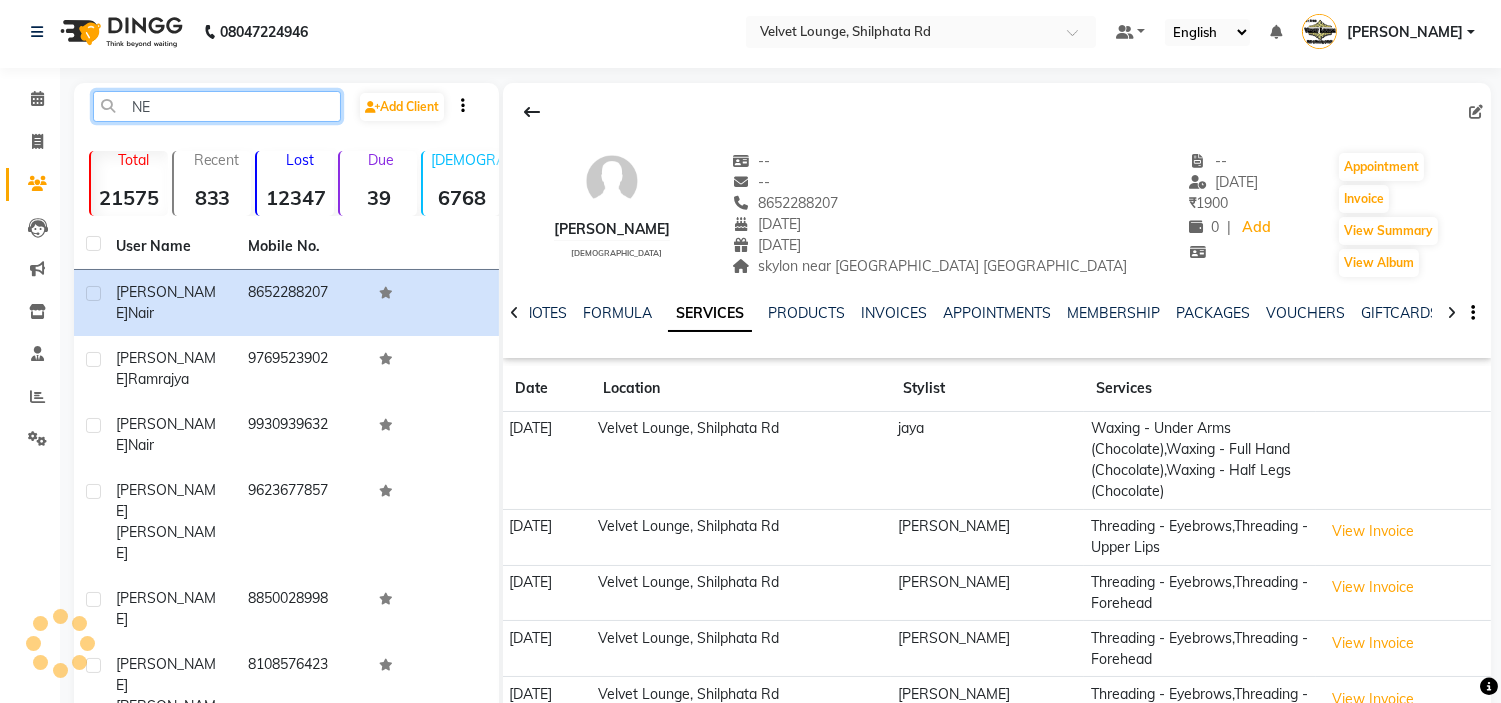 type on "N" 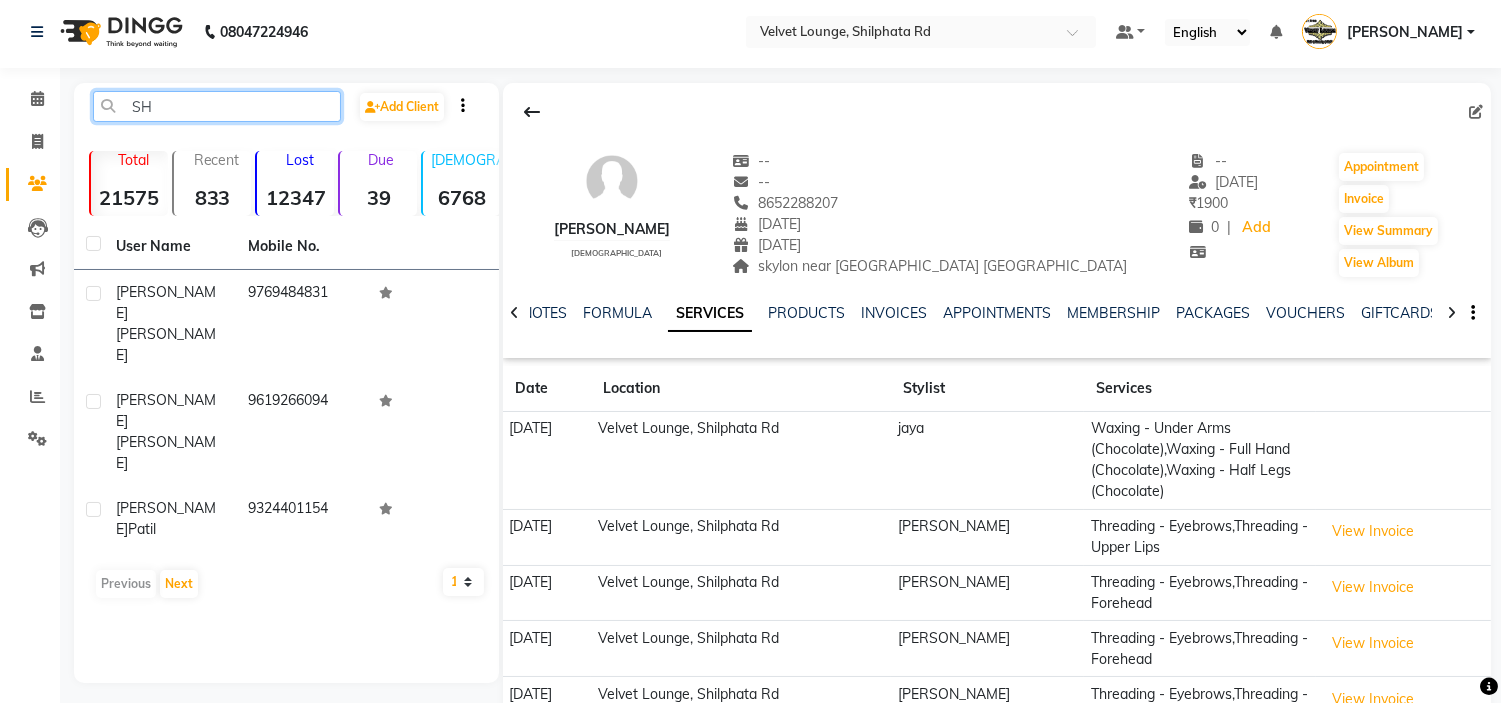 type on "S" 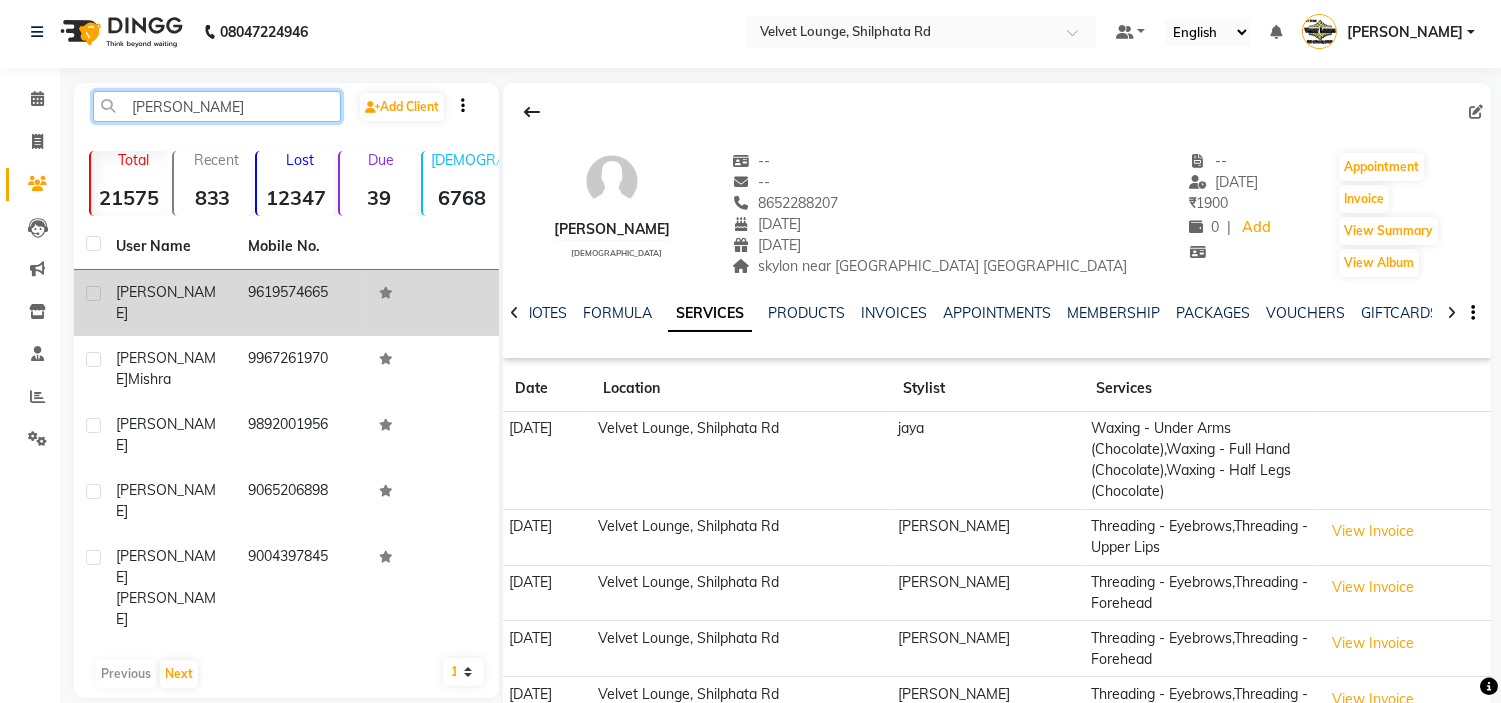 type on "[PERSON_NAME]" 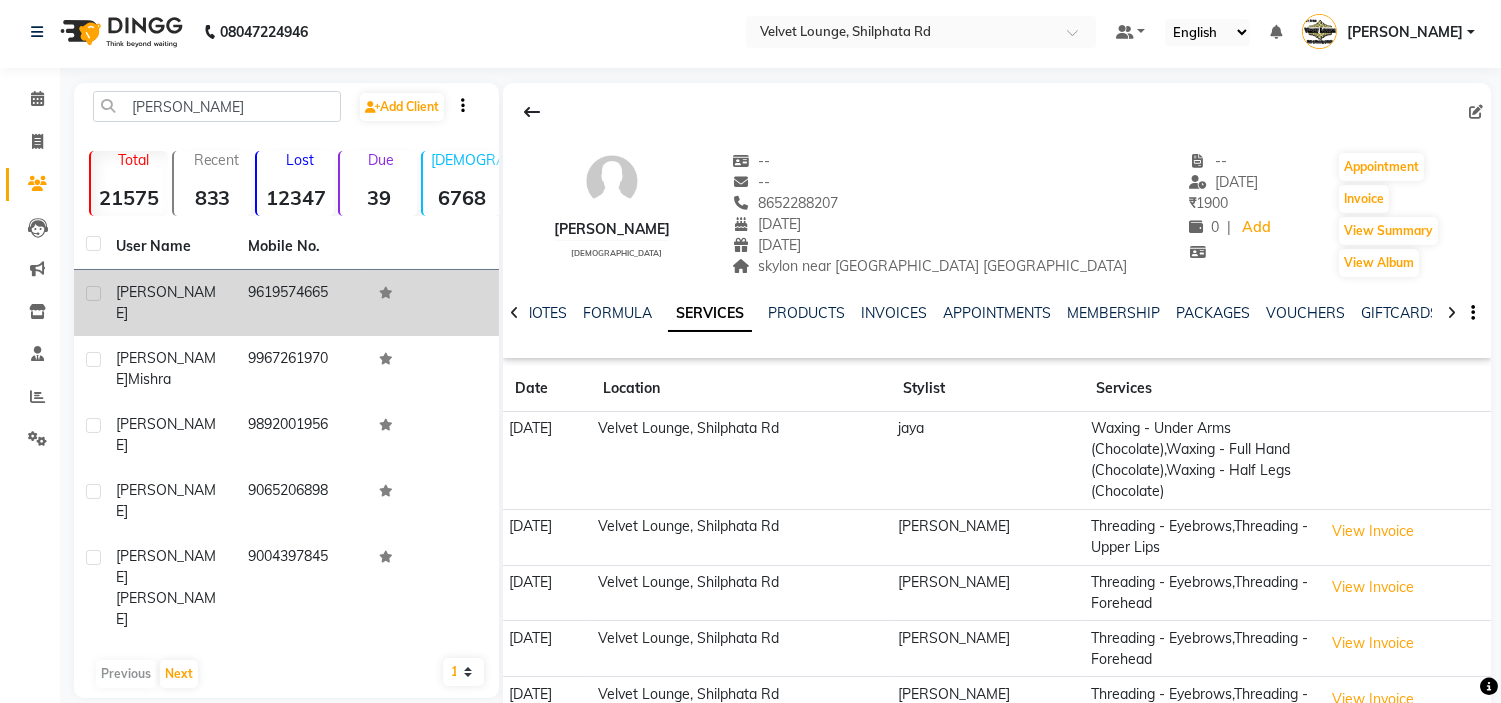 click on "9619574665" 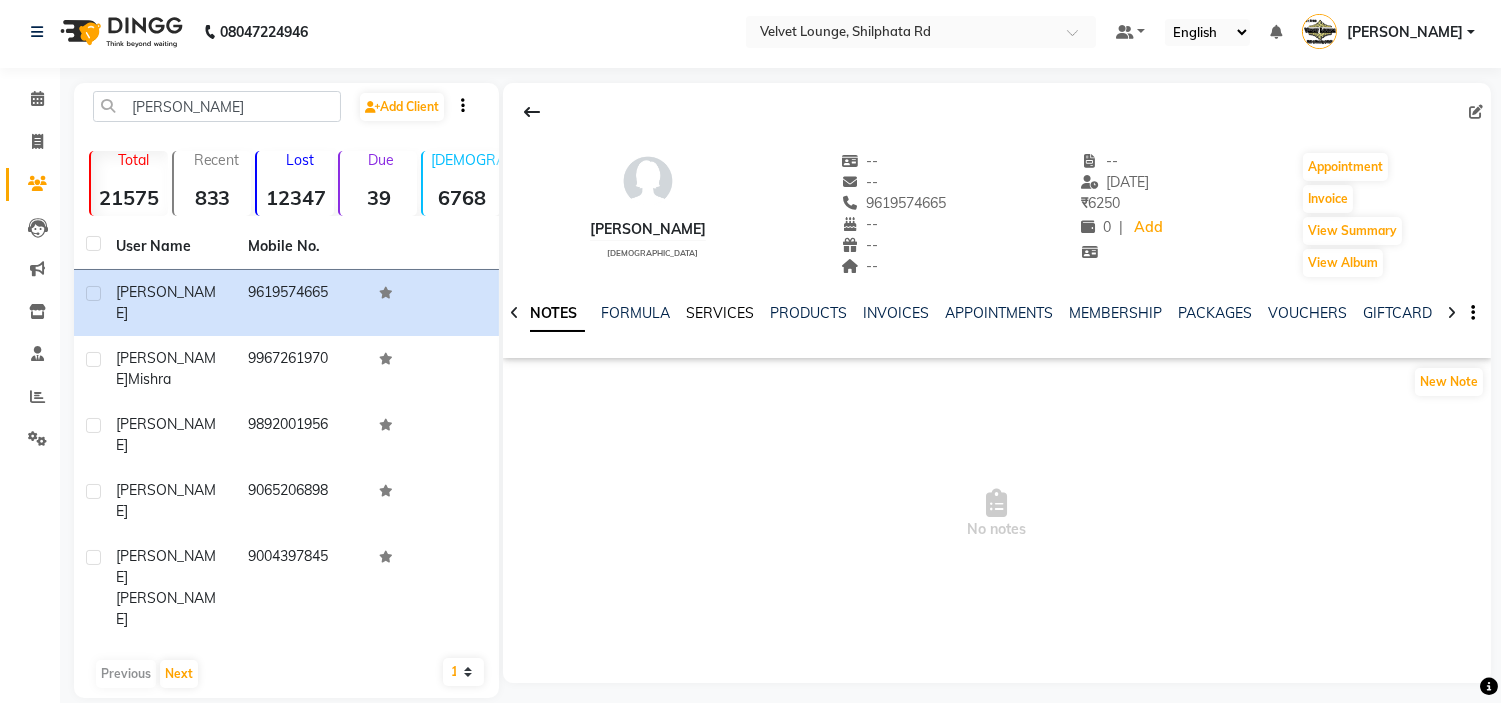 click on "SERVICES" 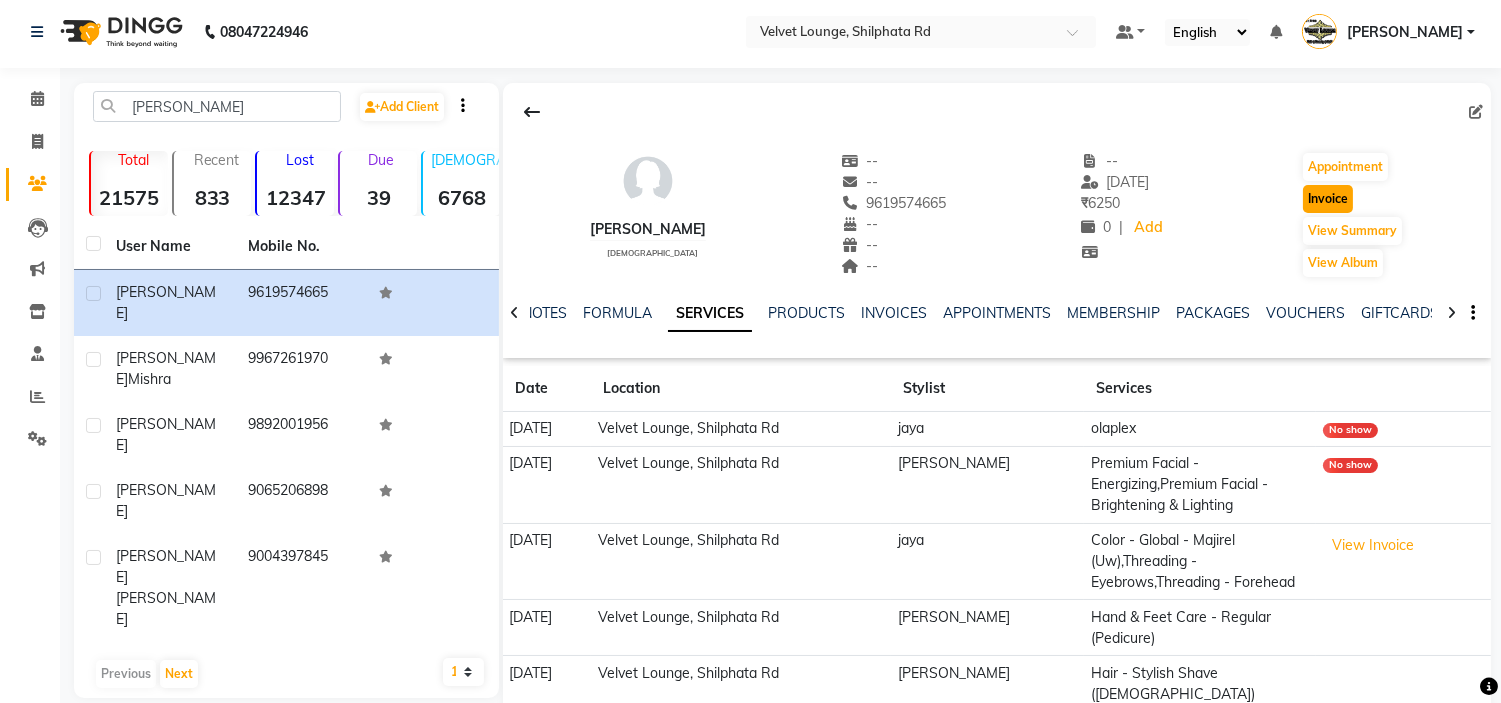 click on "Invoice" 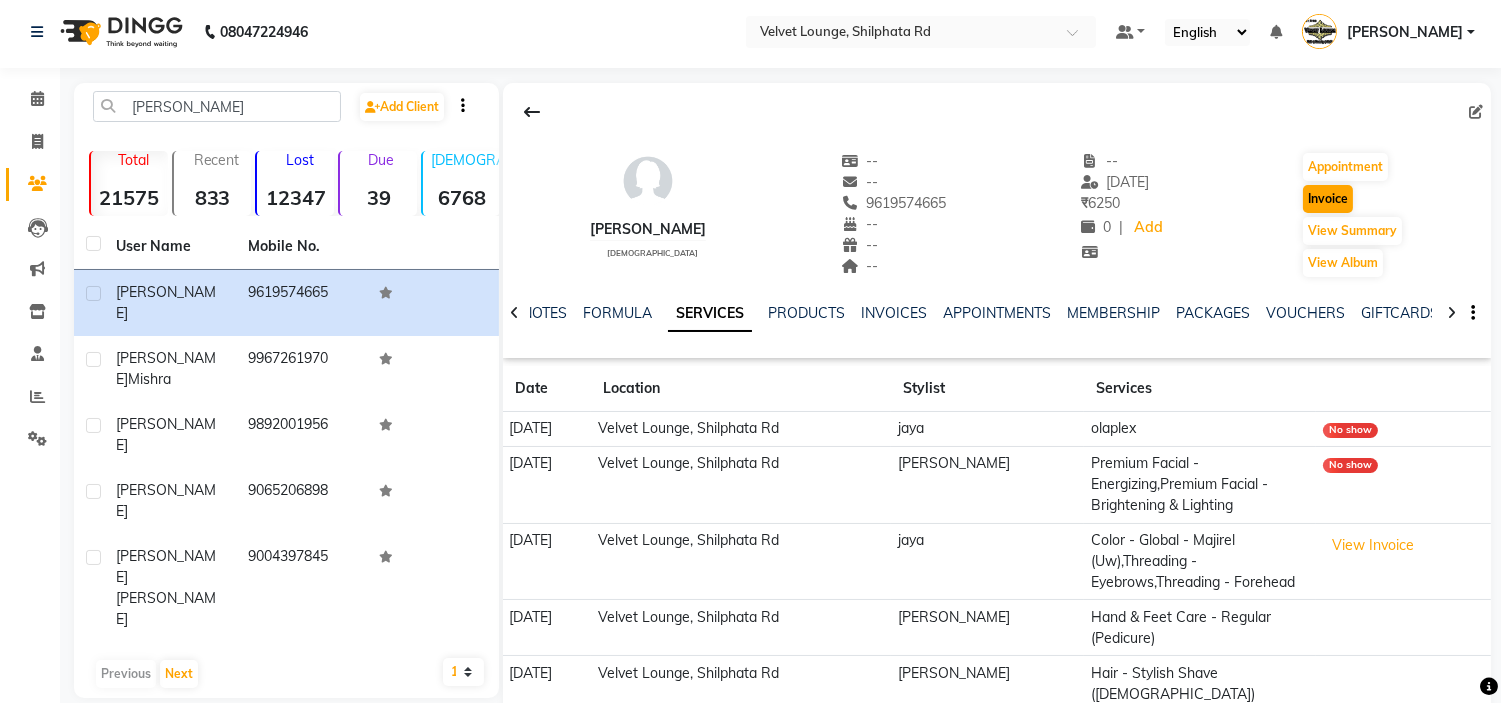 select on "service" 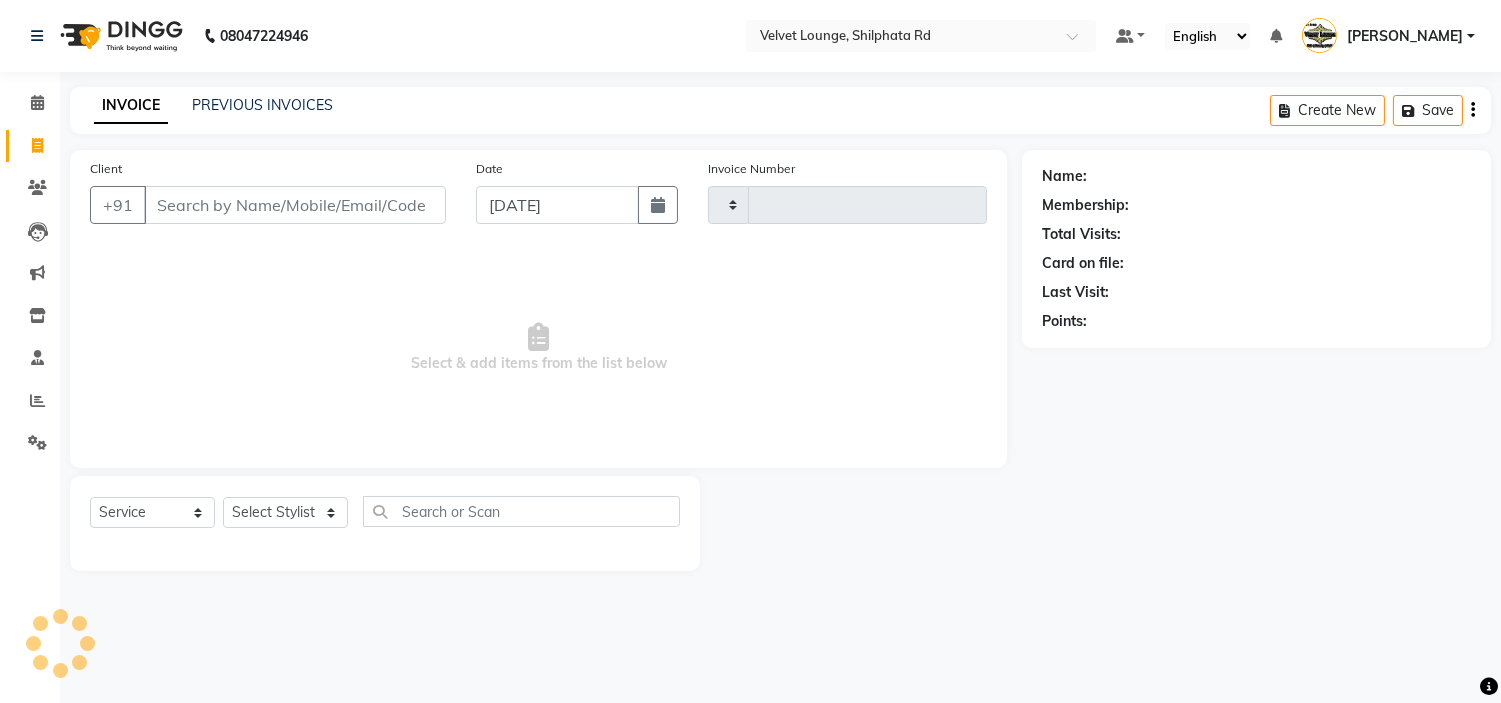 scroll, scrollTop: 0, scrollLeft: 0, axis: both 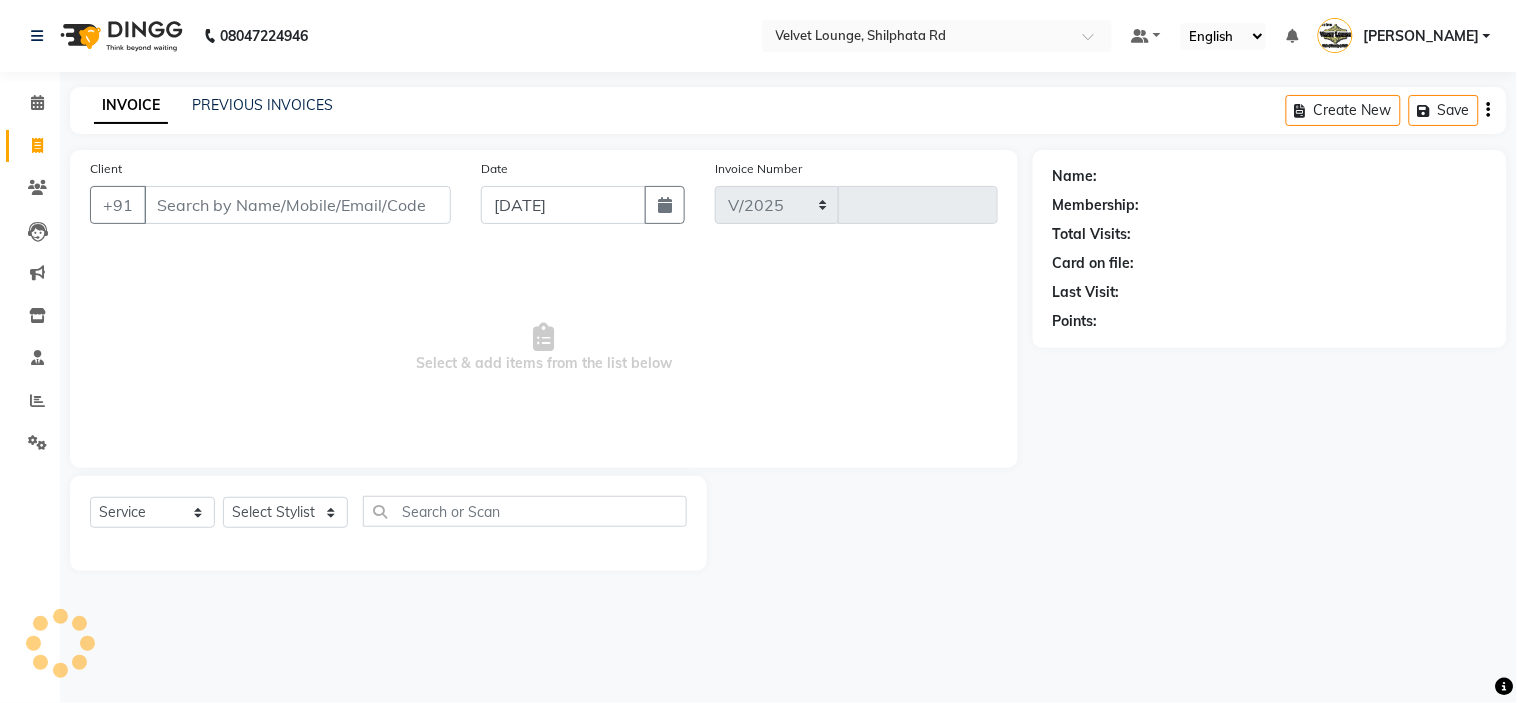 select on "122" 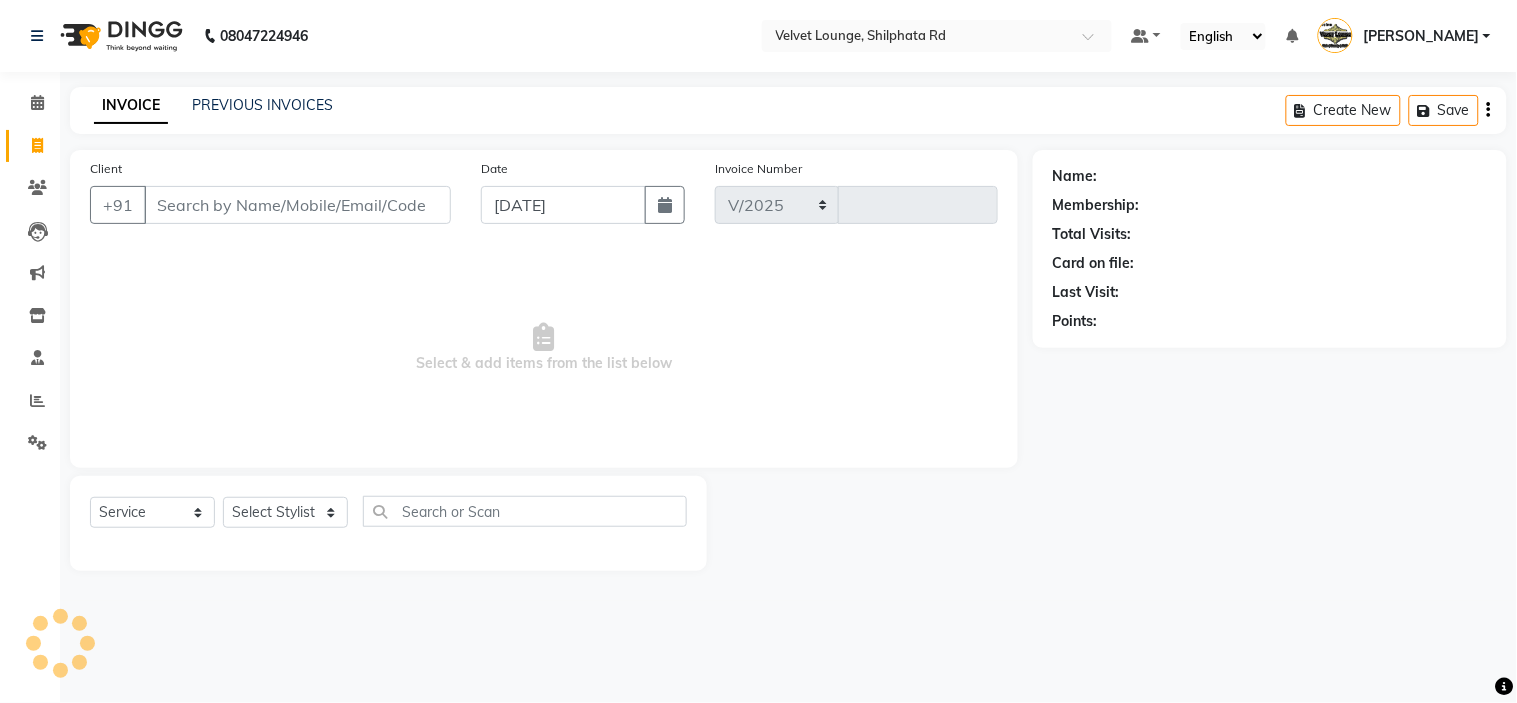 type on "1374" 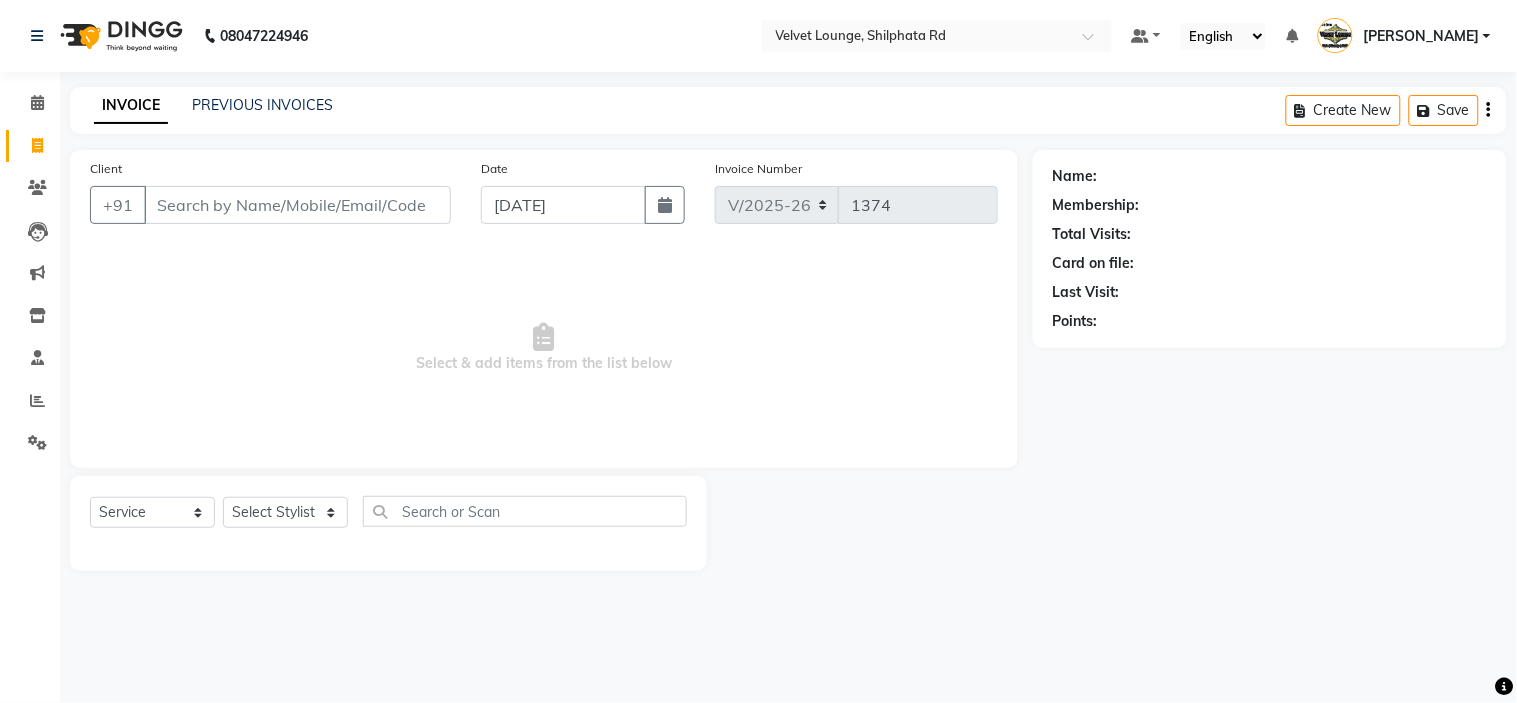 type on "9619574665" 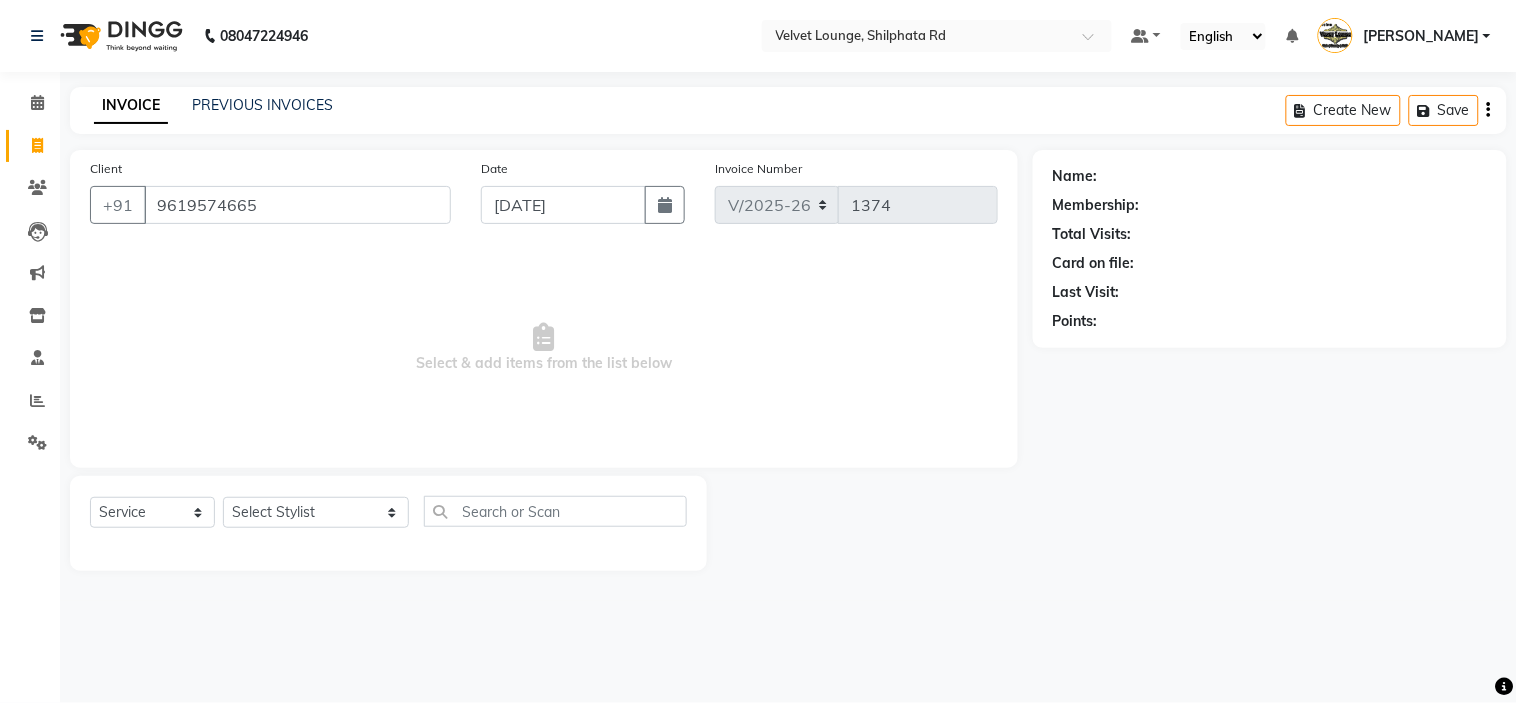 click on "Select  Service  Product  Membership  Package Voucher Prepaid Gift Card  Select Stylist aadil mohaMAD  aarif khan Abrar Ajay ajay jaishwal alam khan aman amit kumar  ANJALI SINGH Ashish singh ashwini palem  chandradeep DOLLY faizan siddique  fardeen shaikh Garima singh Gulshan jaya jyoti deepak chandaliya kalam karan  Madhu manish sir miraj khan  Mohmad Adnan Ansari mustakin neeta kumbhar neha tamatta pradnya rahul thakur RAZAK SALIM SAIKH rohit Rutuja SAHEER sahil khan salman mahomad imran  SALMA SHAIKH SAMEER KHAN sana santosh jaiswal saqib sayali shaddma  ansari shalu mehra shekhar bansode SHIVADURGA GANTAM shubham pal  shweta pandey varshita gurbani vishal shinde" 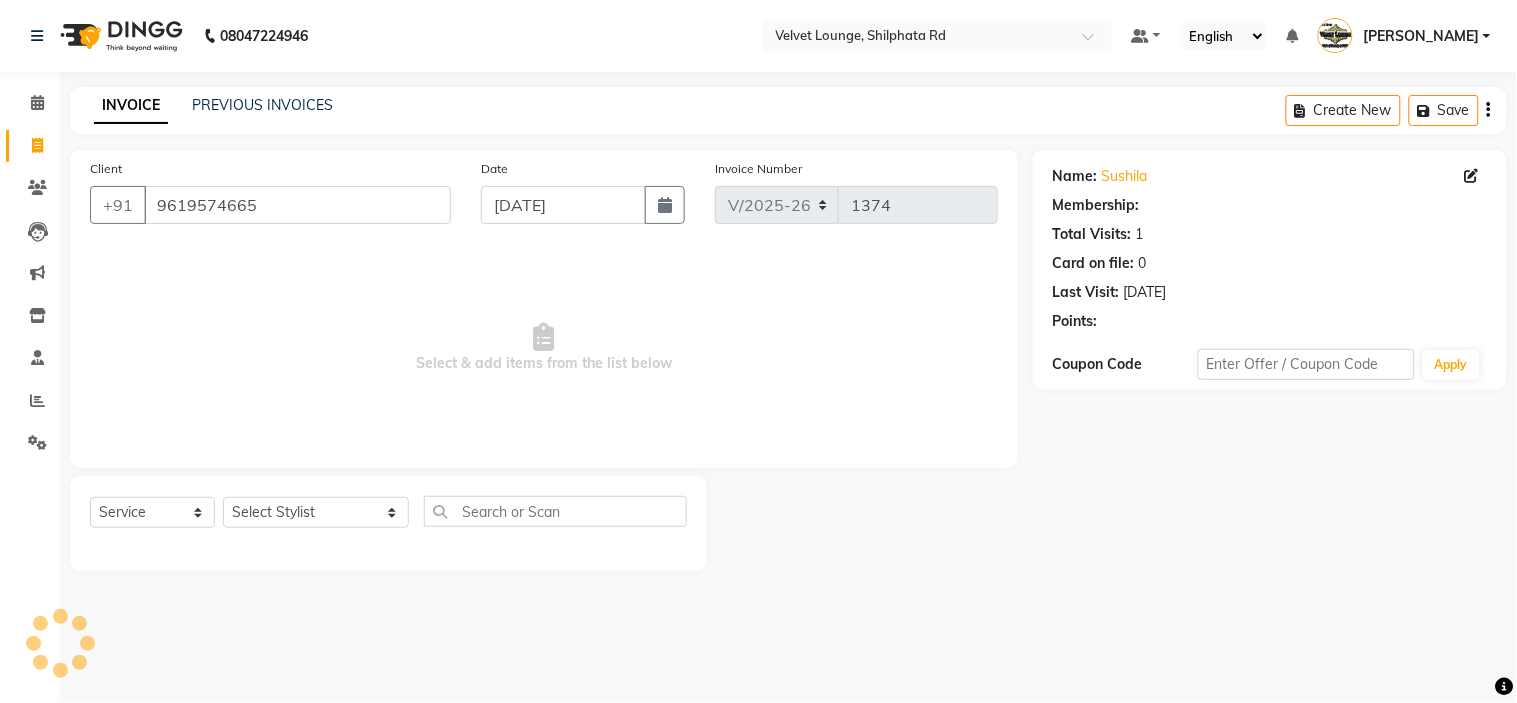 select on "1: Object" 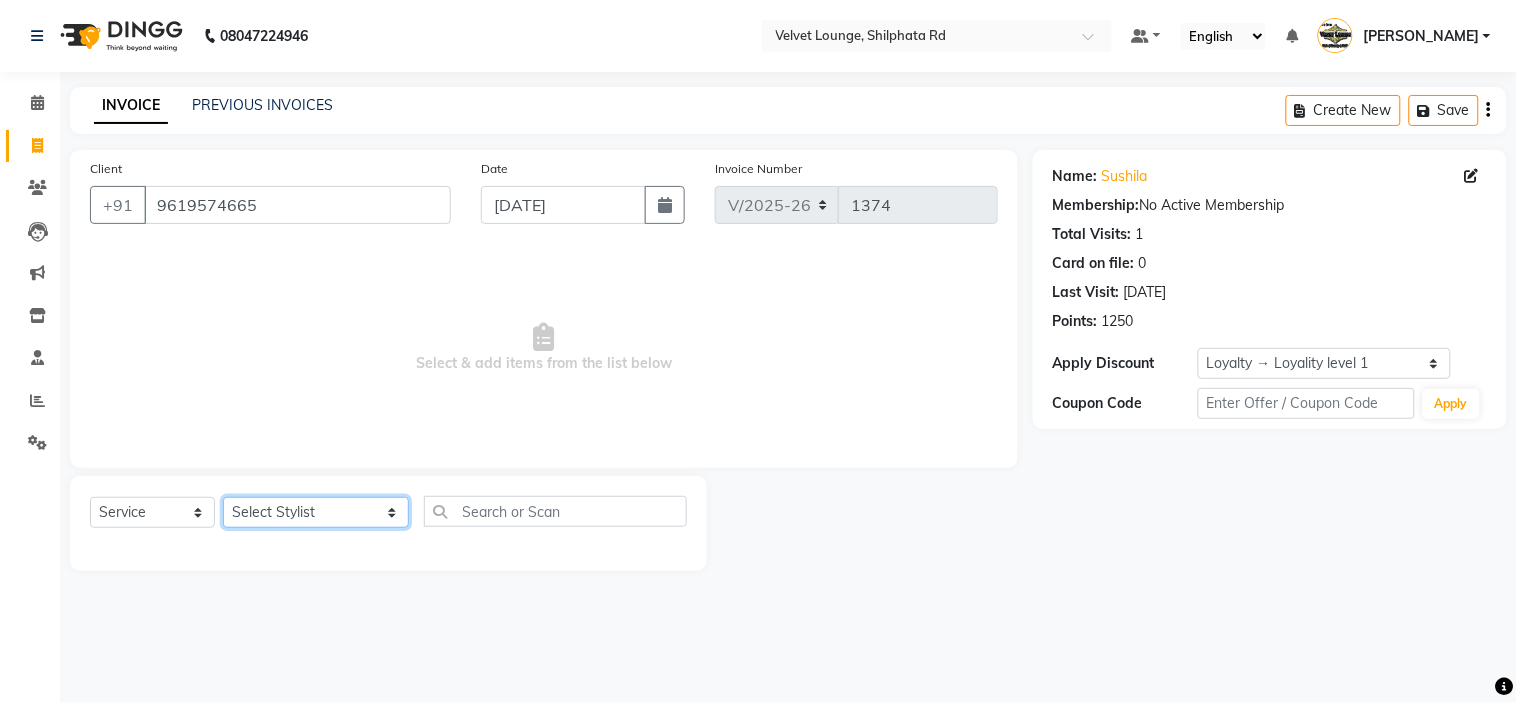 click on "Select Stylist aadil mohaMAD  aarif khan Abrar Ajay ajay jaishwal alam khan aman amit kumar  ANJALI SINGH Ashish singh ashwini palem  chandradeep DOLLY faizan siddique  fardeen shaikh Garima singh Gulshan jaya jyoti deepak chandaliya kalam karan  Madhu manish sir miraj khan  Mohmad Adnan Ansari mustakin neeta kumbhar neha tamatta pradnya rahul thakur RAZAK SALIM SAIKH rohit Rutuja SAHEER sahil khan salman mahomad imran  SALMA SHAIKH SAMEER KHAN sana santosh jaiswal saqib sayali shaddma  ansari shalu mehra shekhar bansode SHIVADURGA GANTAM shubham pal  shweta pandey varshita gurbani vishal shinde" 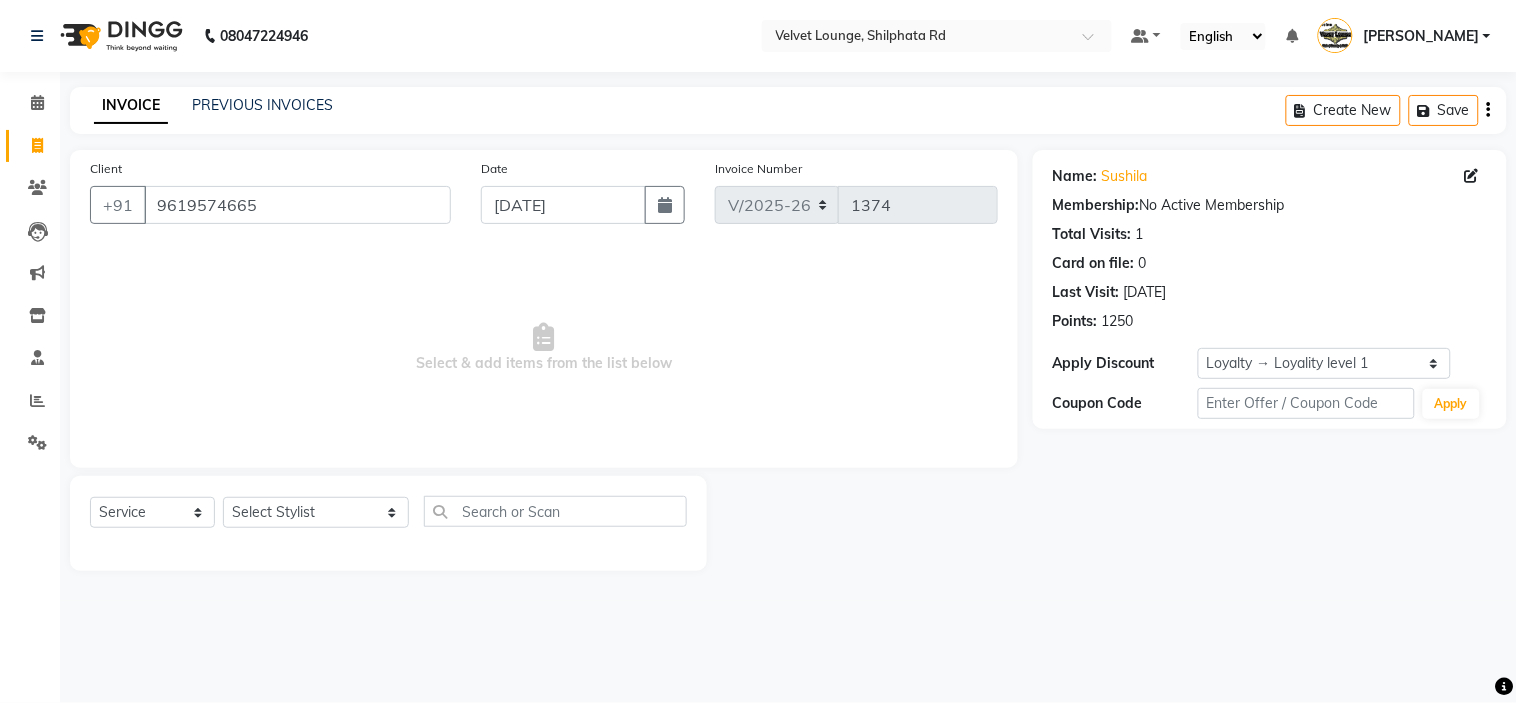 click on "Select & add items from the list below" at bounding box center (544, 348) 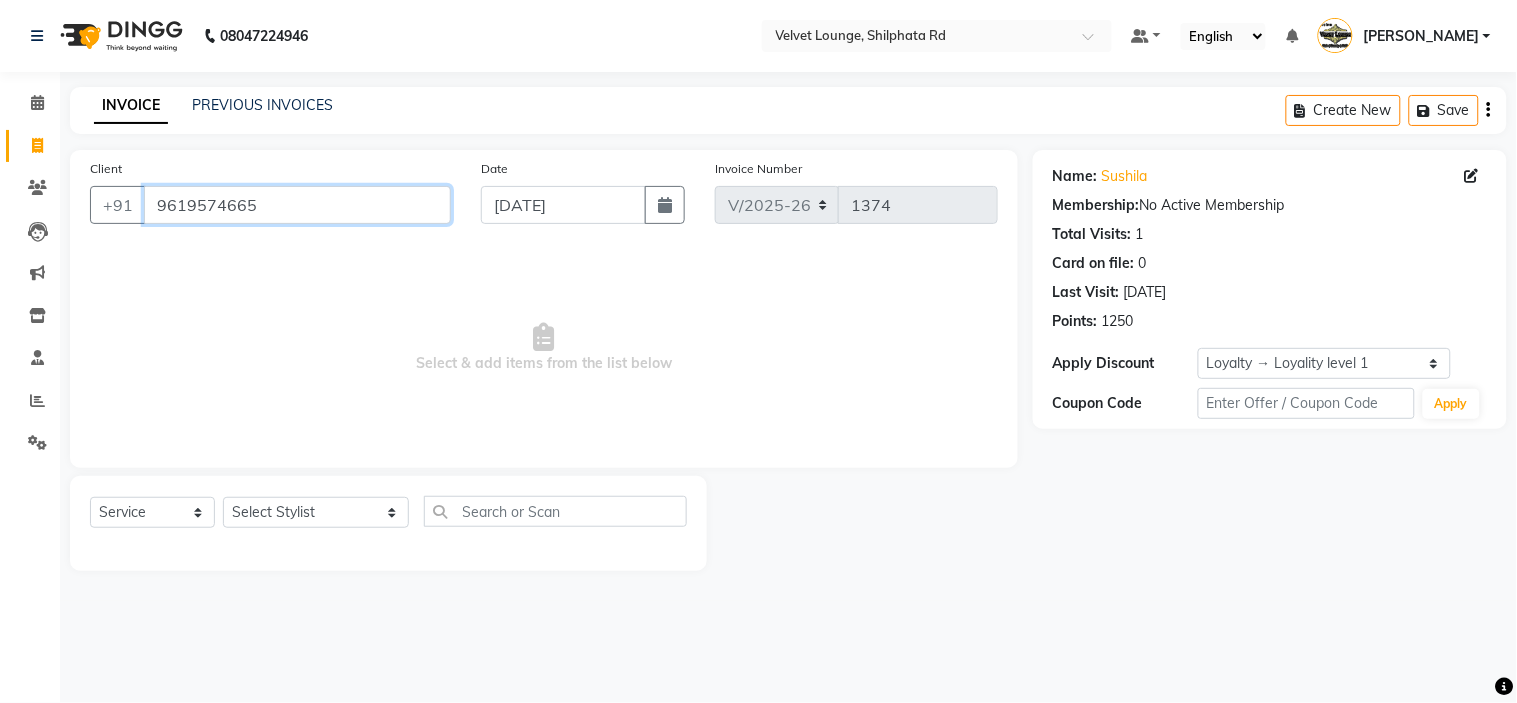 click on "9619574665" at bounding box center [297, 205] 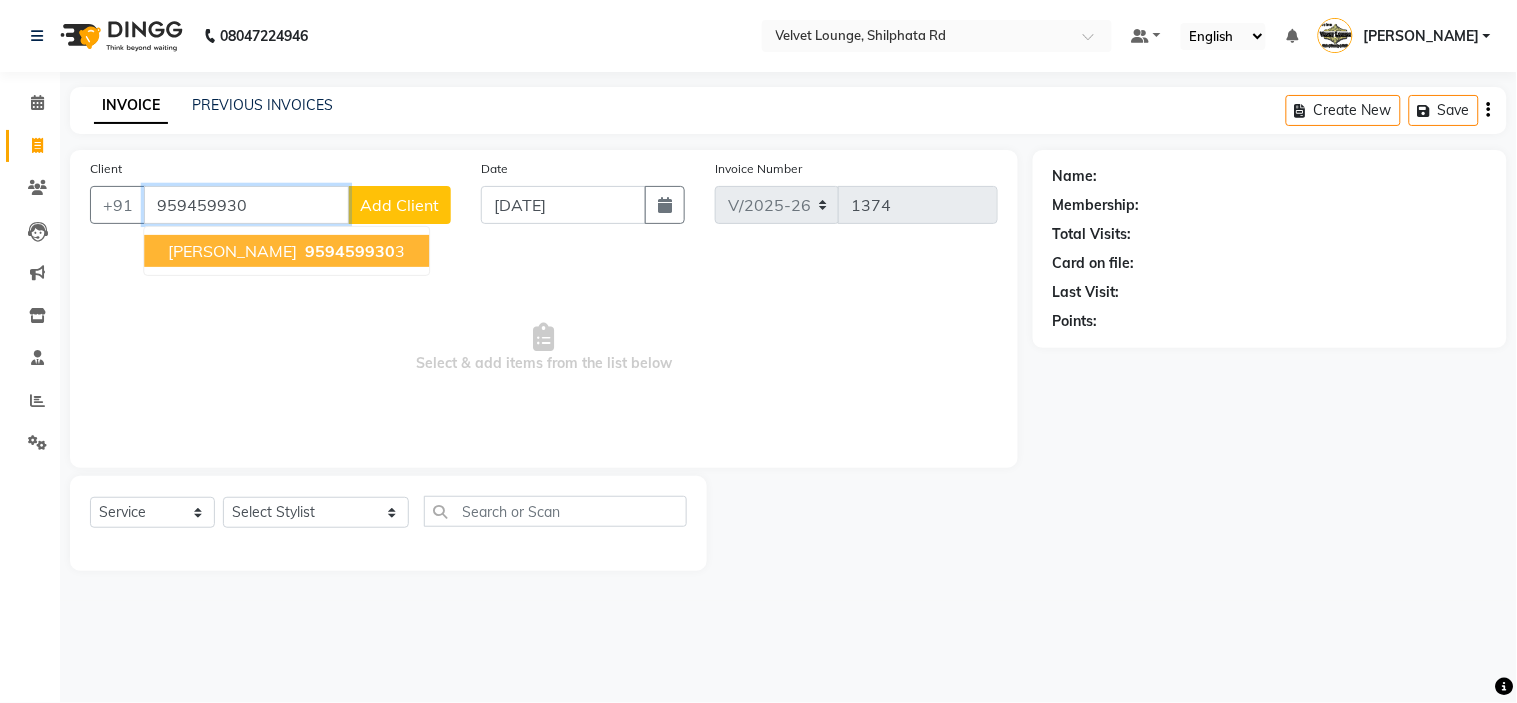 click on "959459930" at bounding box center (350, 251) 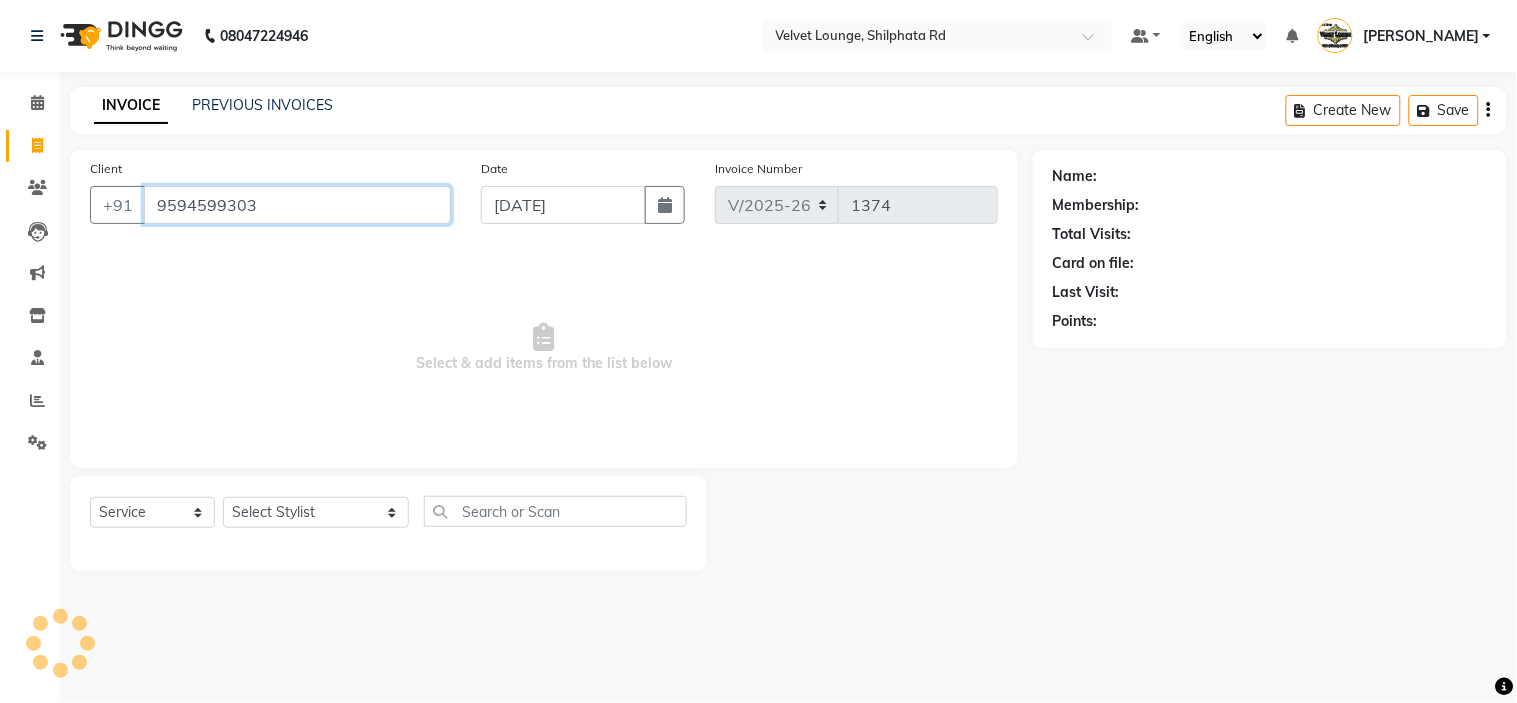 type on "9594599303" 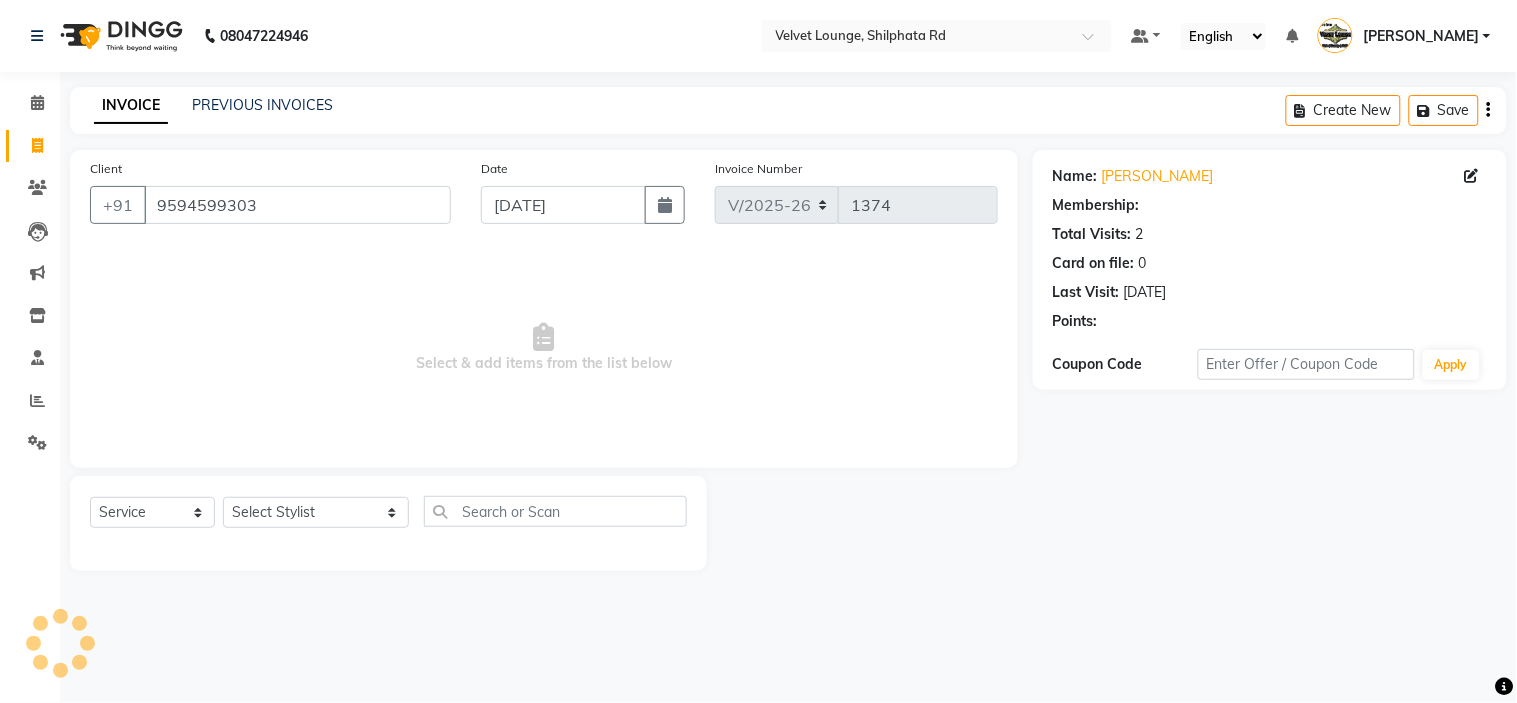 select on "1: Object" 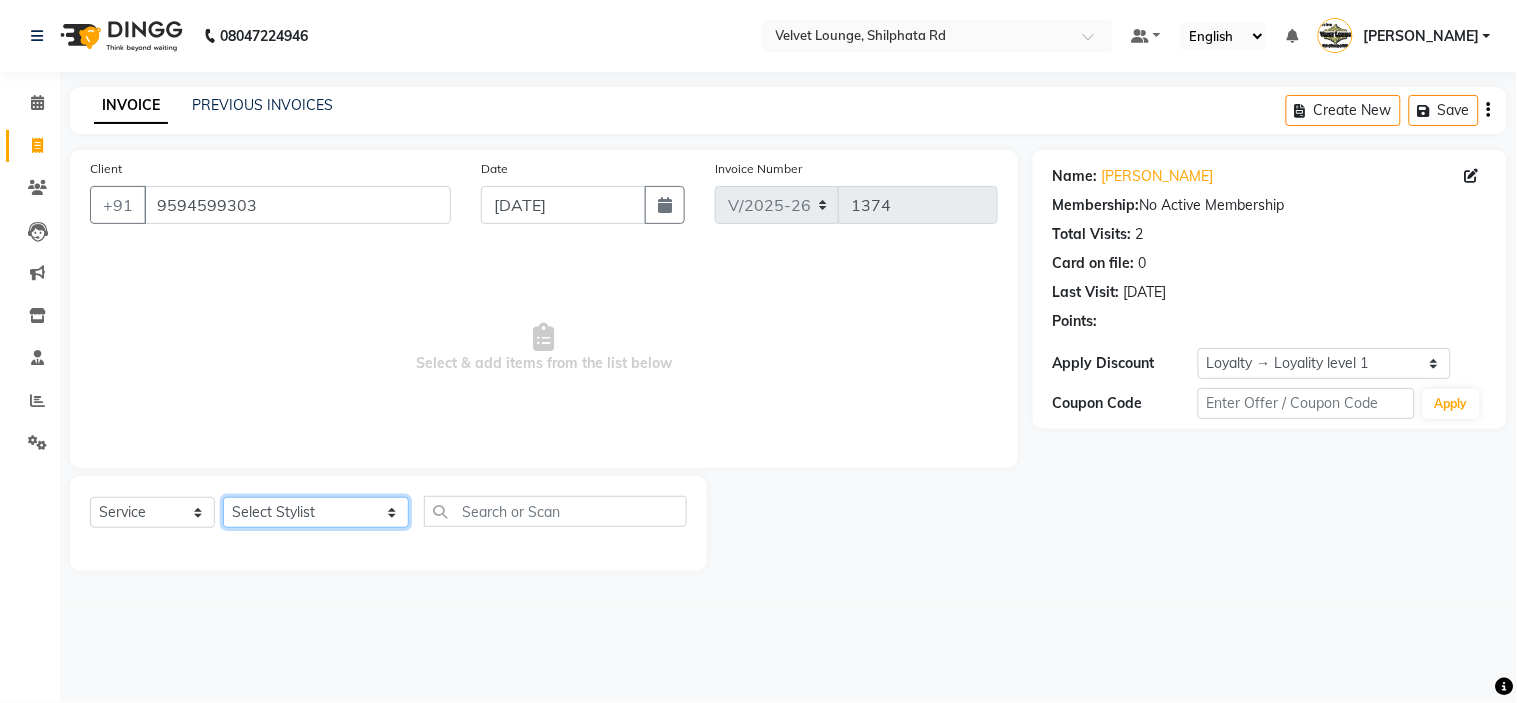 click on "Select Stylist aadil mohaMAD  aarif khan Abrar Ajay ajay jaishwal alam khan aman amit kumar  ANJALI SINGH Ashish singh ashwini palem  chandradeep DOLLY faizan siddique  fardeen shaikh Garima singh Gulshan jaya jyoti deepak chandaliya kalam karan  Madhu manish sir miraj khan  Mohmad Adnan Ansari mustakin neeta kumbhar neha tamatta pradnya rahul thakur RAZAK SALIM SAIKH rohit Rutuja SAHEER sahil khan salman mahomad imran  SALMA SHAIKH SAMEER KHAN sana santosh jaiswal saqib sayali shaddma  ansari shalu mehra shekhar bansode SHIVADURGA GANTAM shubham pal  shweta pandey varshita gurbani vishal shinde" 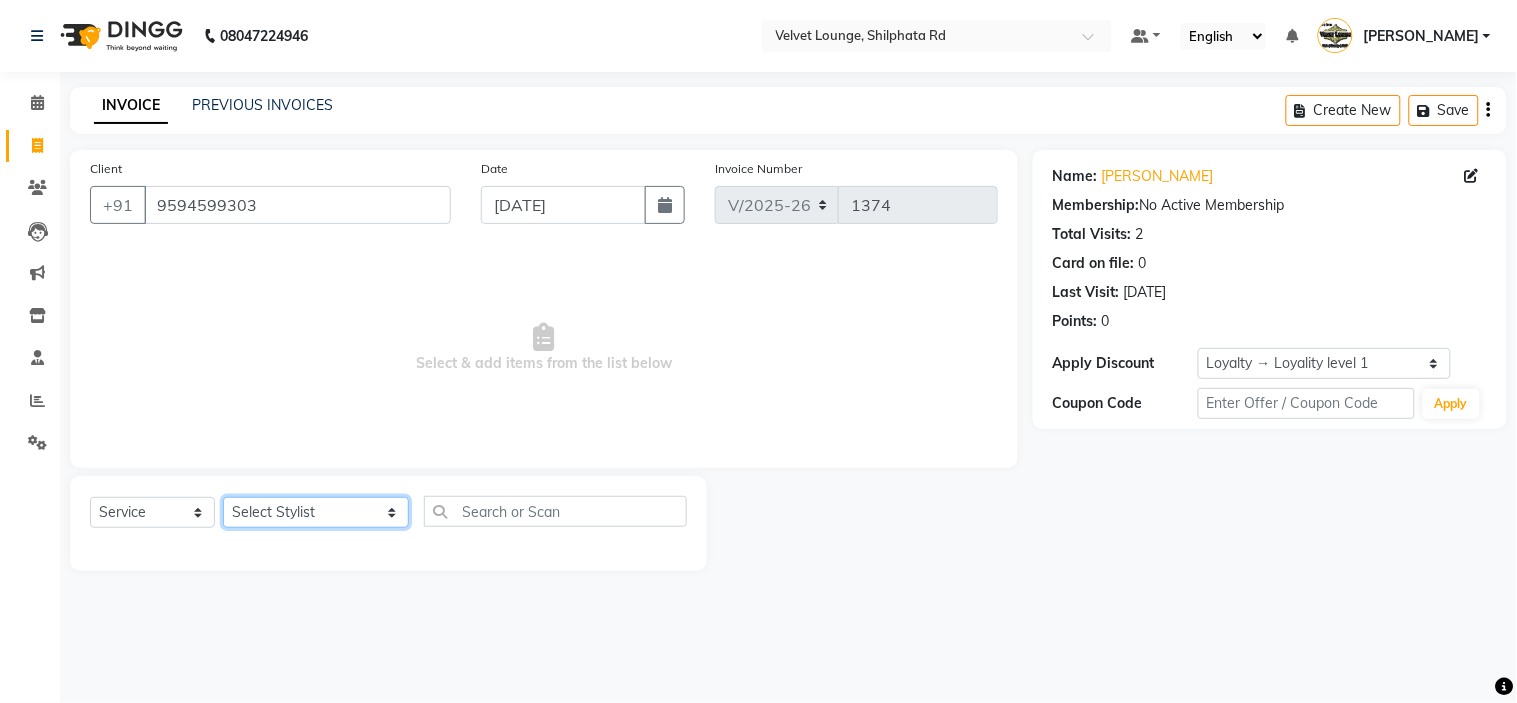 select on "21034" 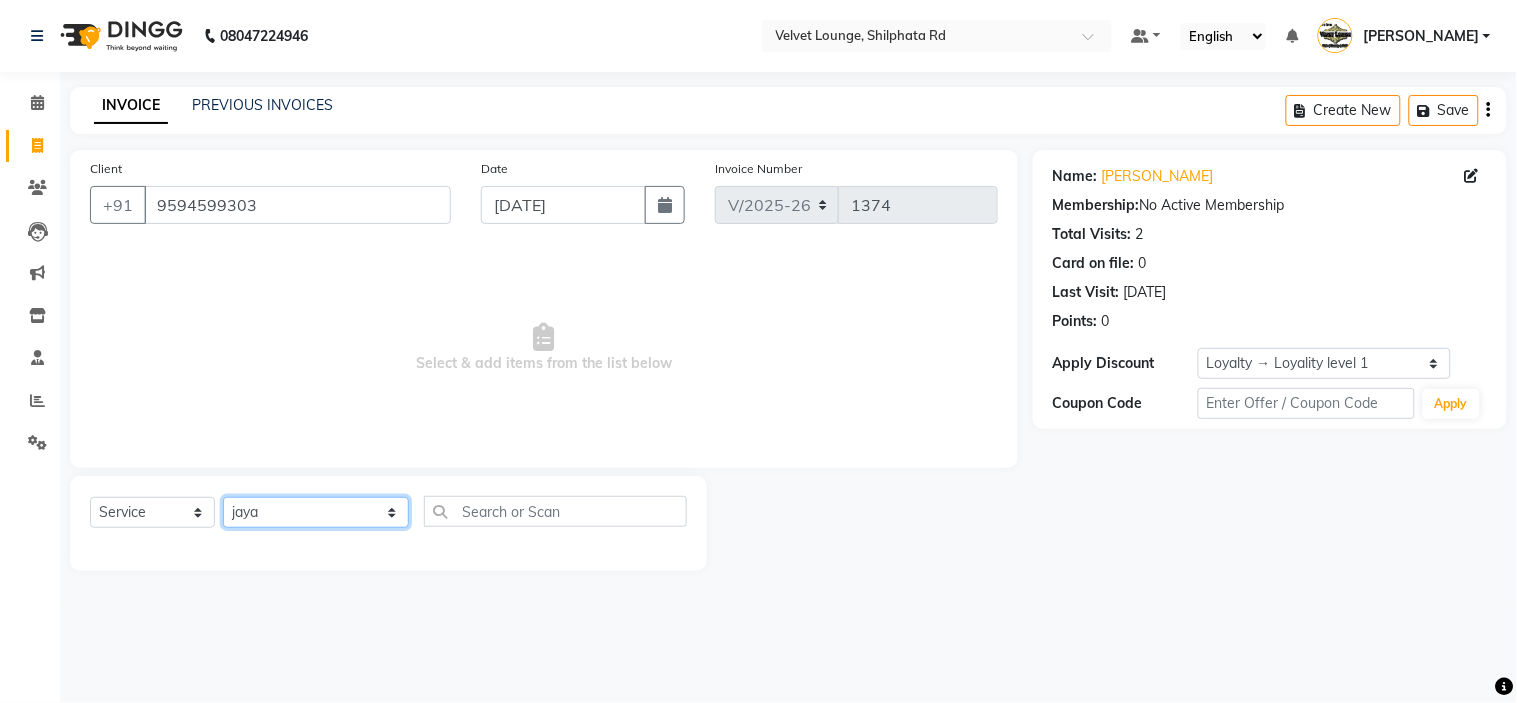 click on "Select Stylist aadil mohaMAD  aarif khan Abrar Ajay ajay jaishwal alam khan aman amit kumar  ANJALI SINGH Ashish singh ashwini palem  chandradeep DOLLY faizan siddique  fardeen shaikh Garima singh Gulshan jaya jyoti deepak chandaliya kalam karan  Madhu manish sir miraj khan  Mohmad Adnan Ansari mustakin neeta kumbhar neha tamatta pradnya rahul thakur RAZAK SALIM SAIKH rohit Rutuja SAHEER sahil khan salman mahomad imran  SALMA SHAIKH SAMEER KHAN sana santosh jaiswal saqib sayali shaddma  ansari shalu mehra shekhar bansode SHIVADURGA GANTAM shubham pal  shweta pandey varshita gurbani vishal shinde" 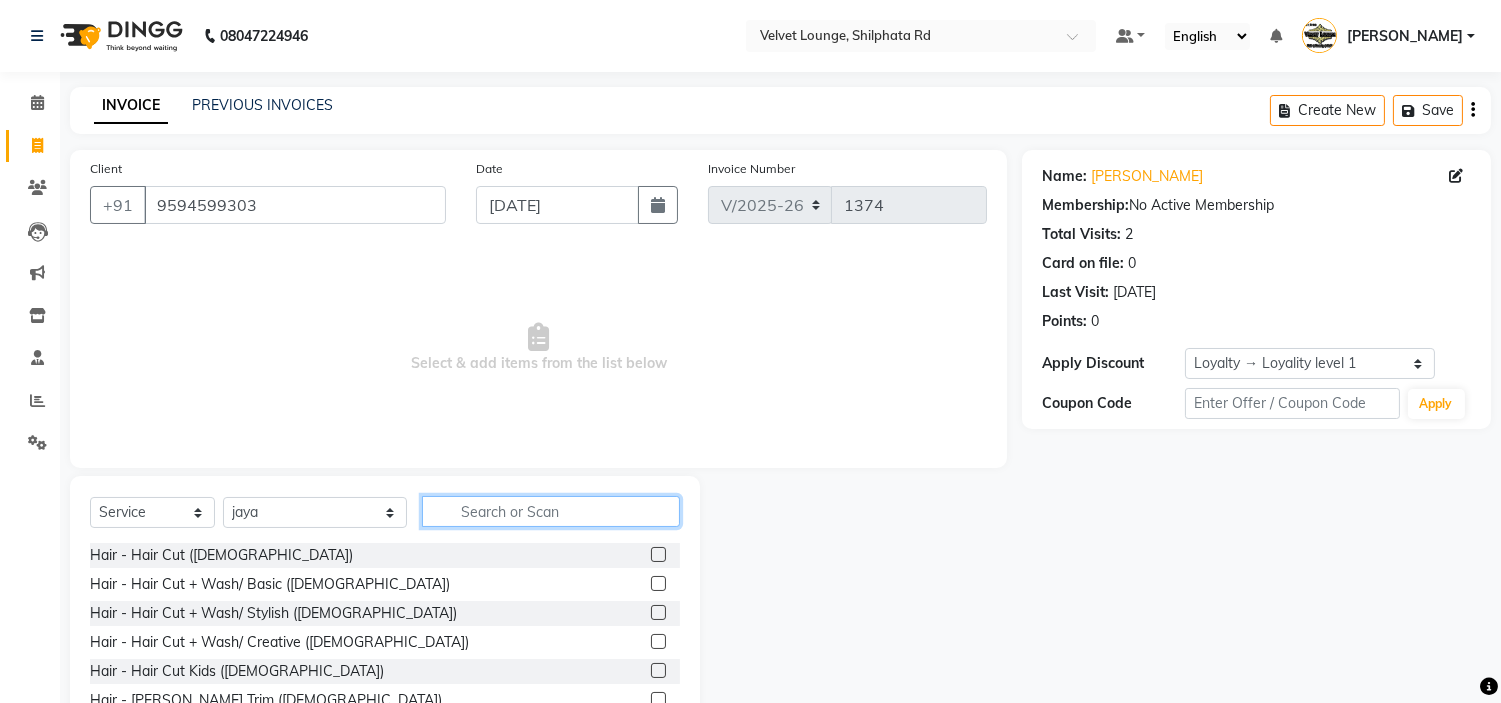 click 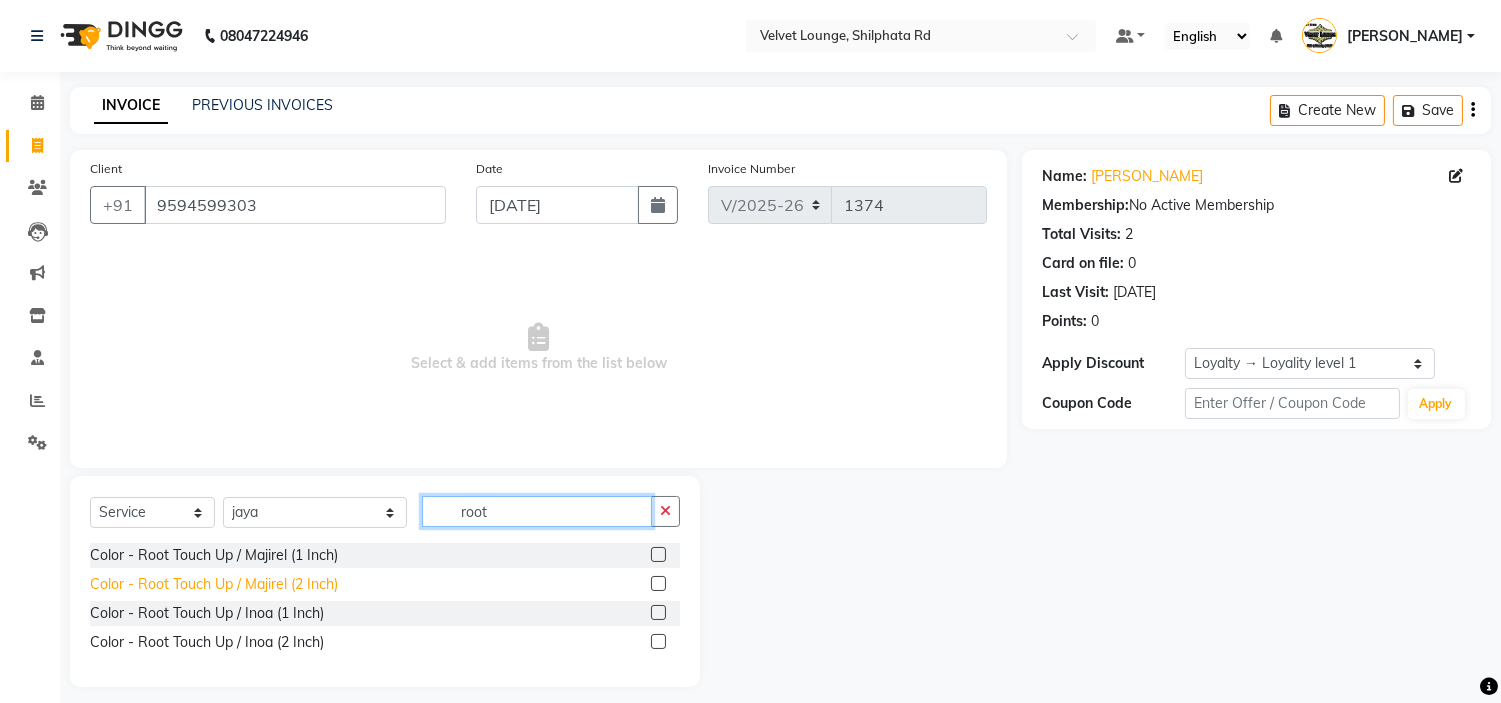 type on "root" 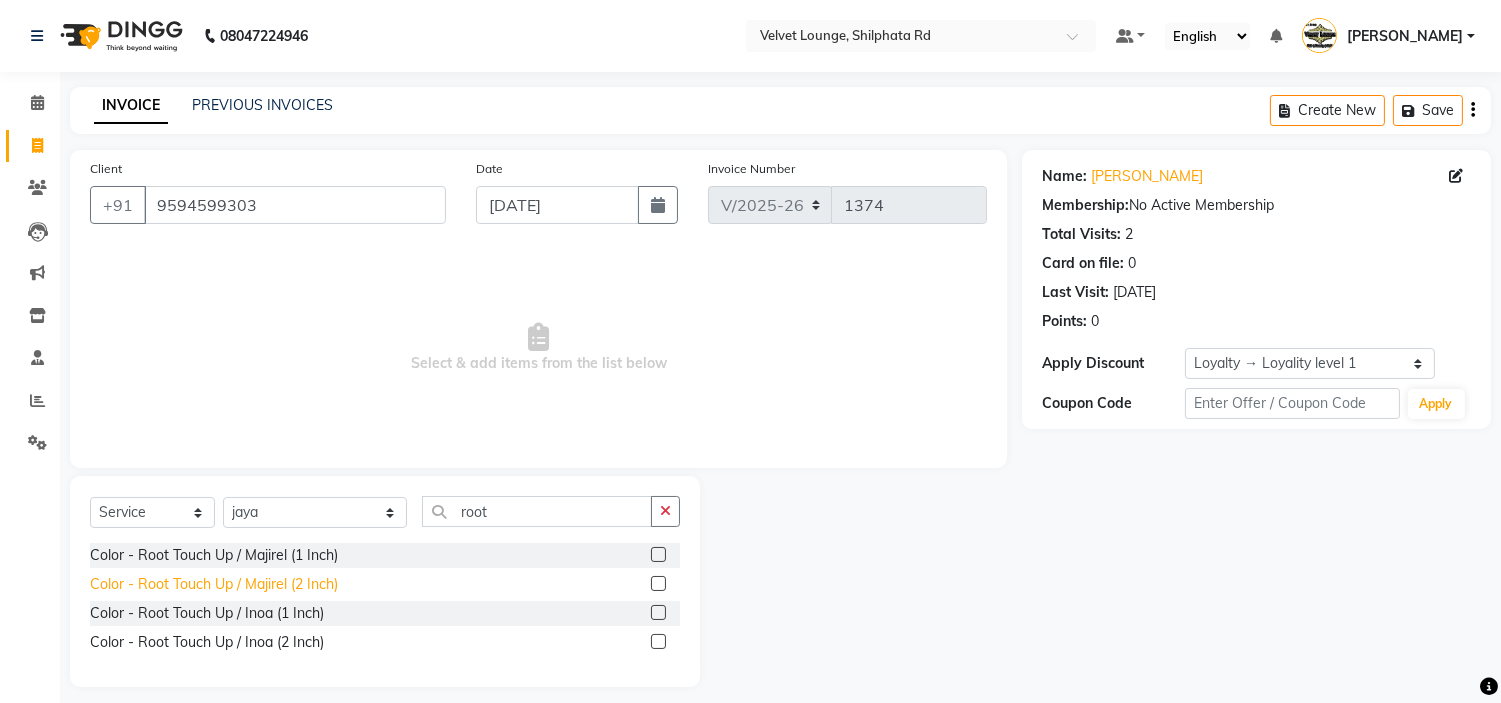 click on "Color - Root Touch Up / Majirel (2 Inch)" 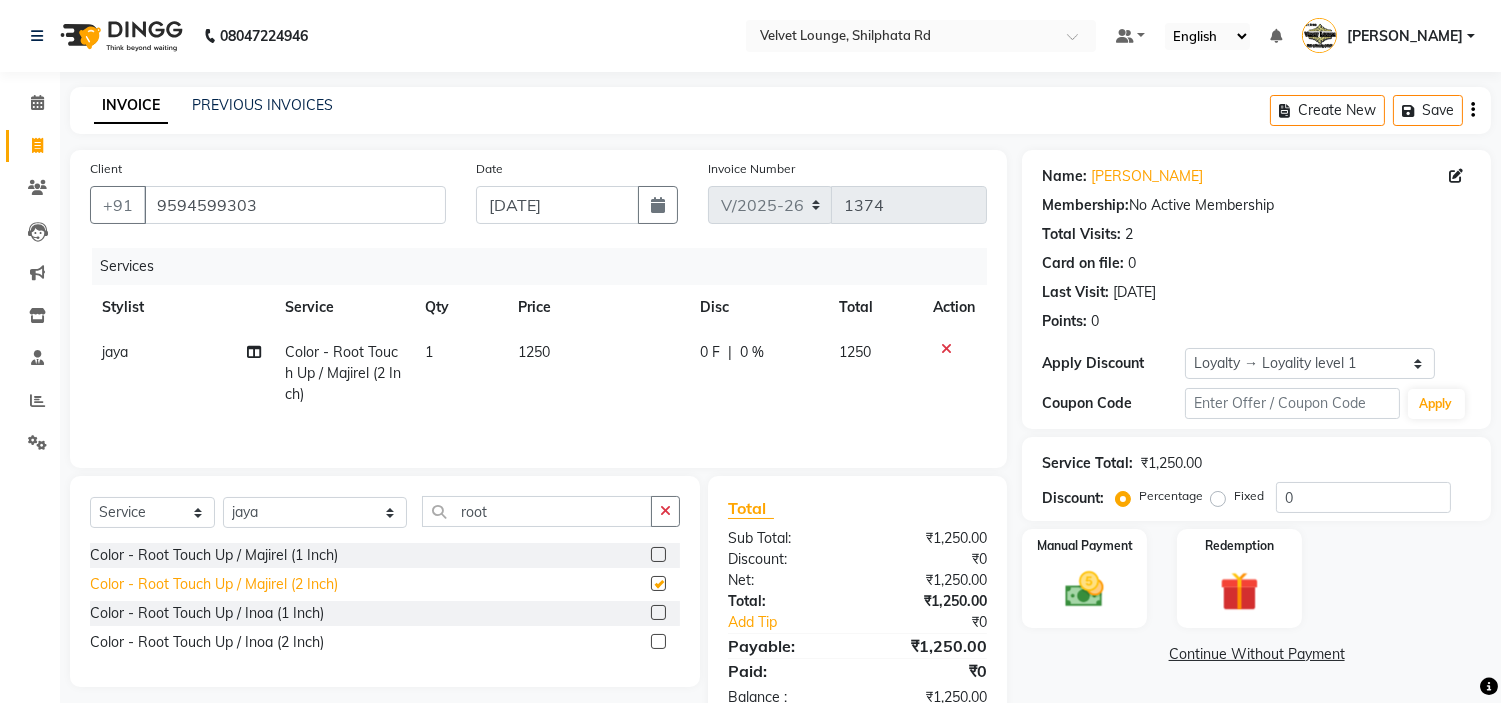checkbox on "false" 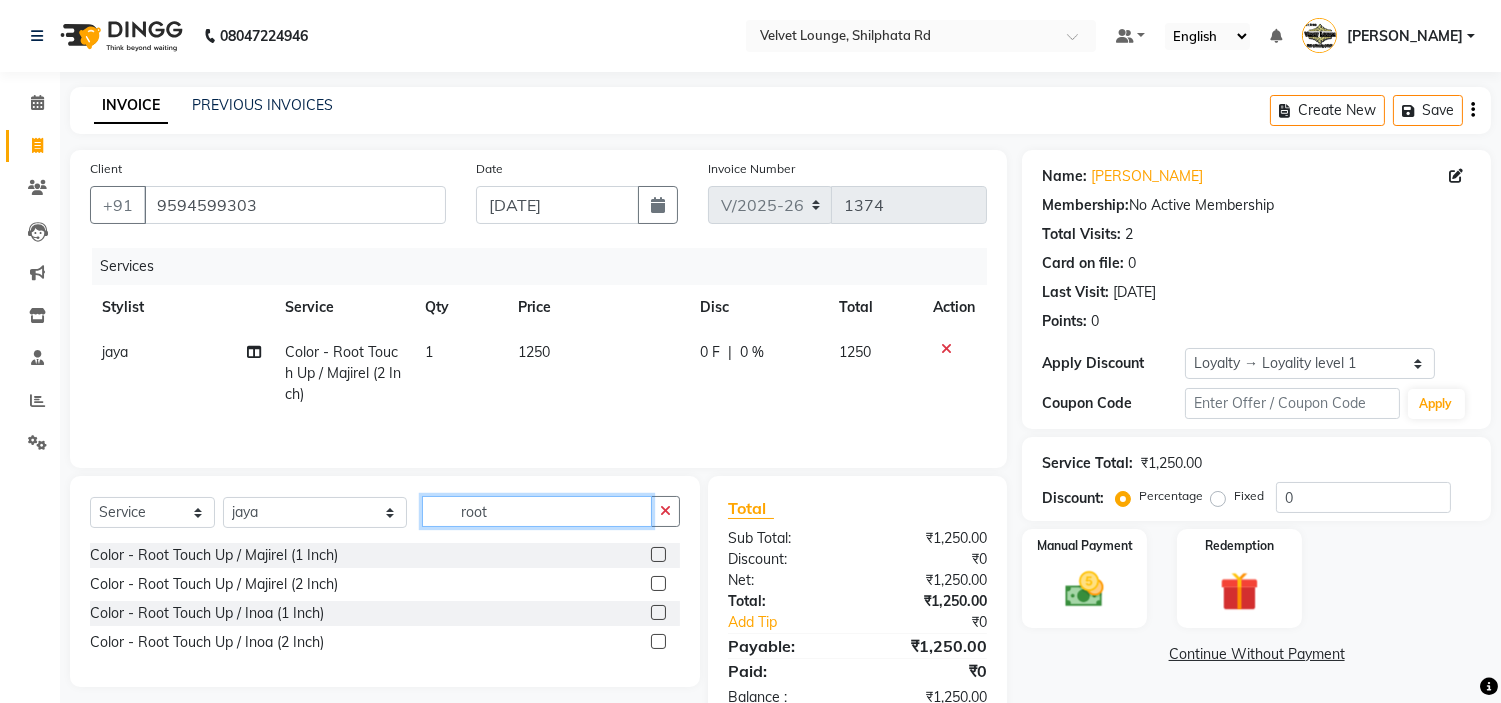 click on "root" 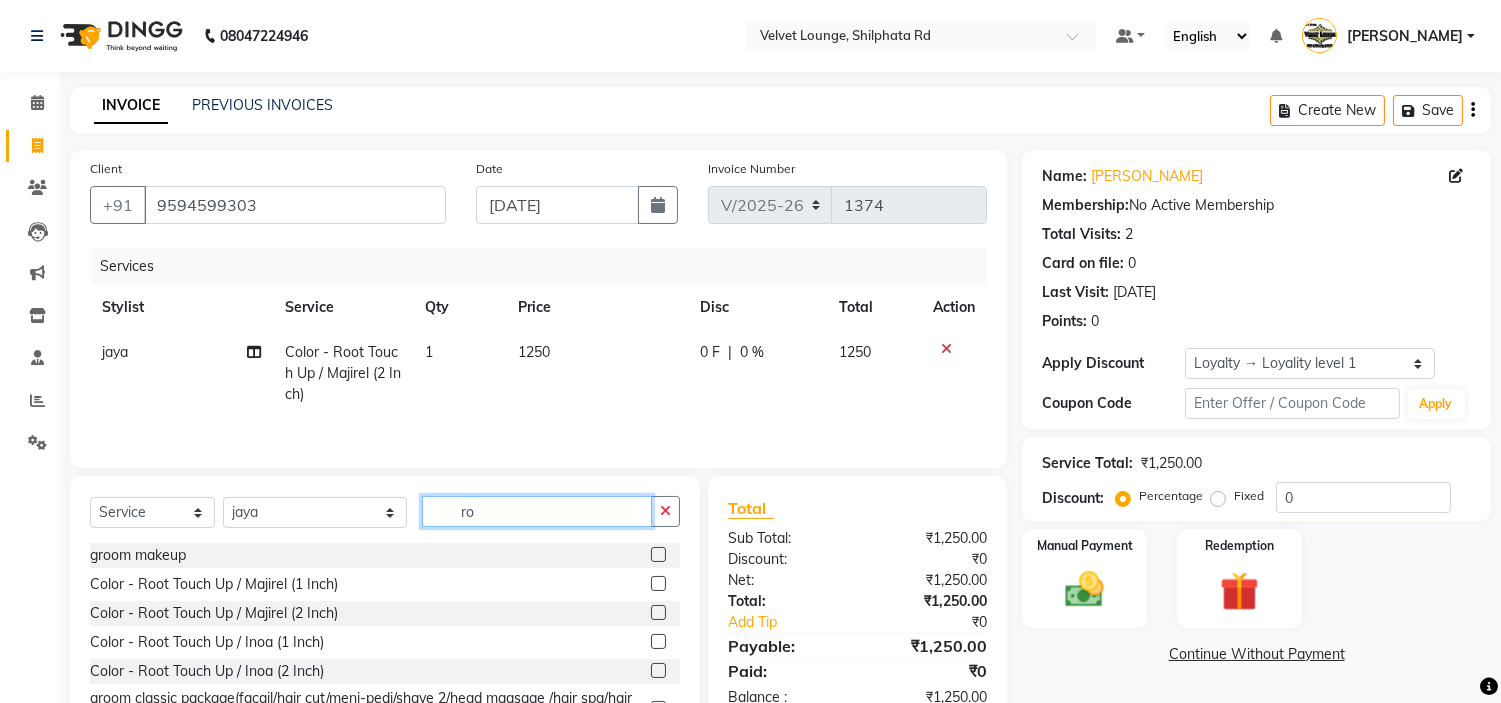 type on "r" 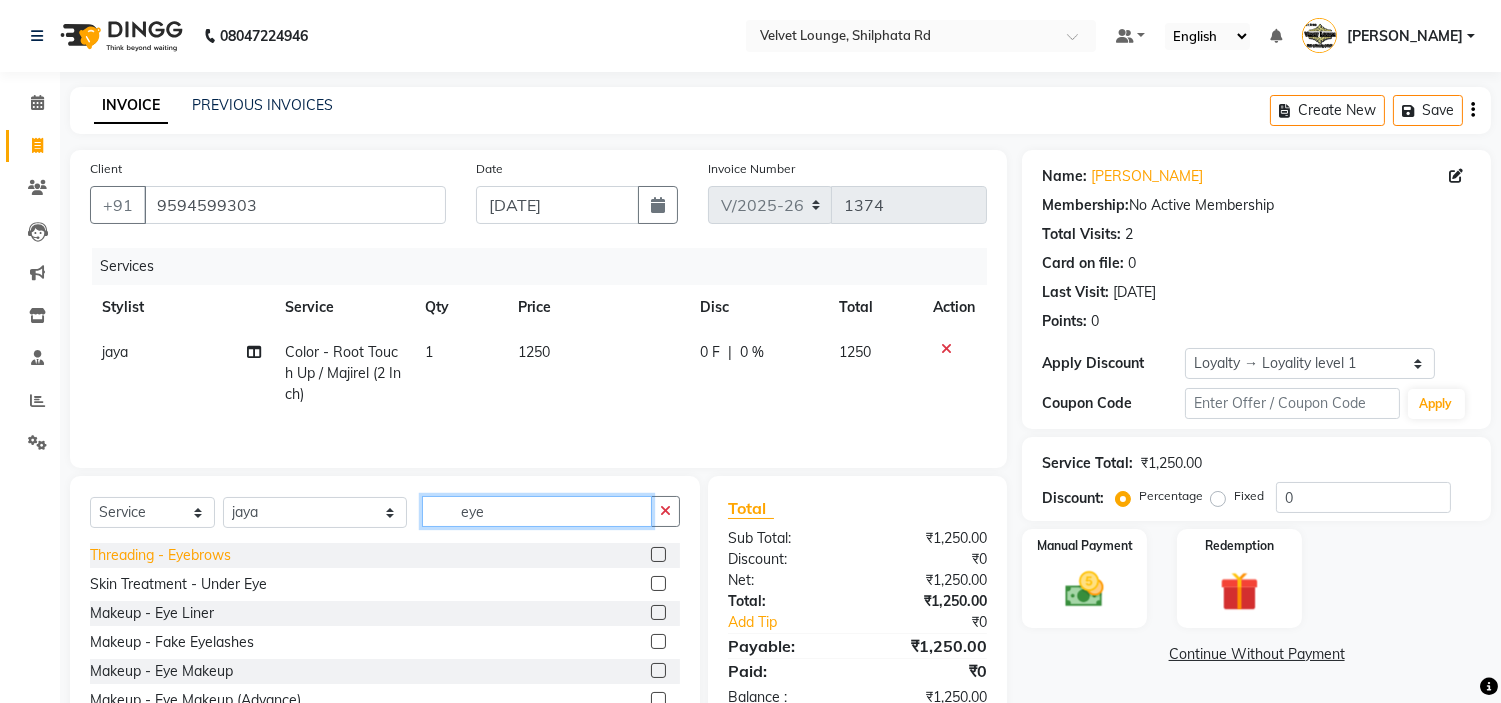 type on "eye" 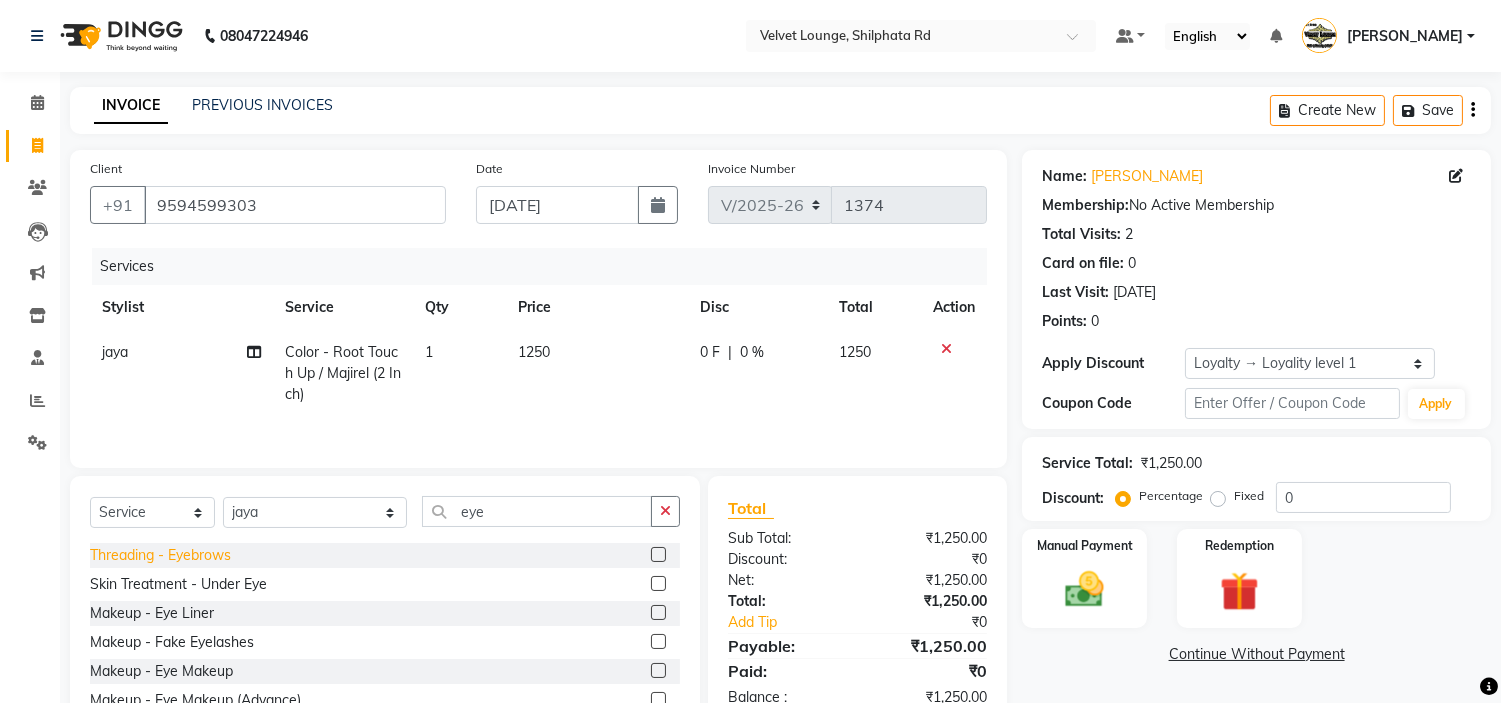 click on "Threading - Eyebrows" 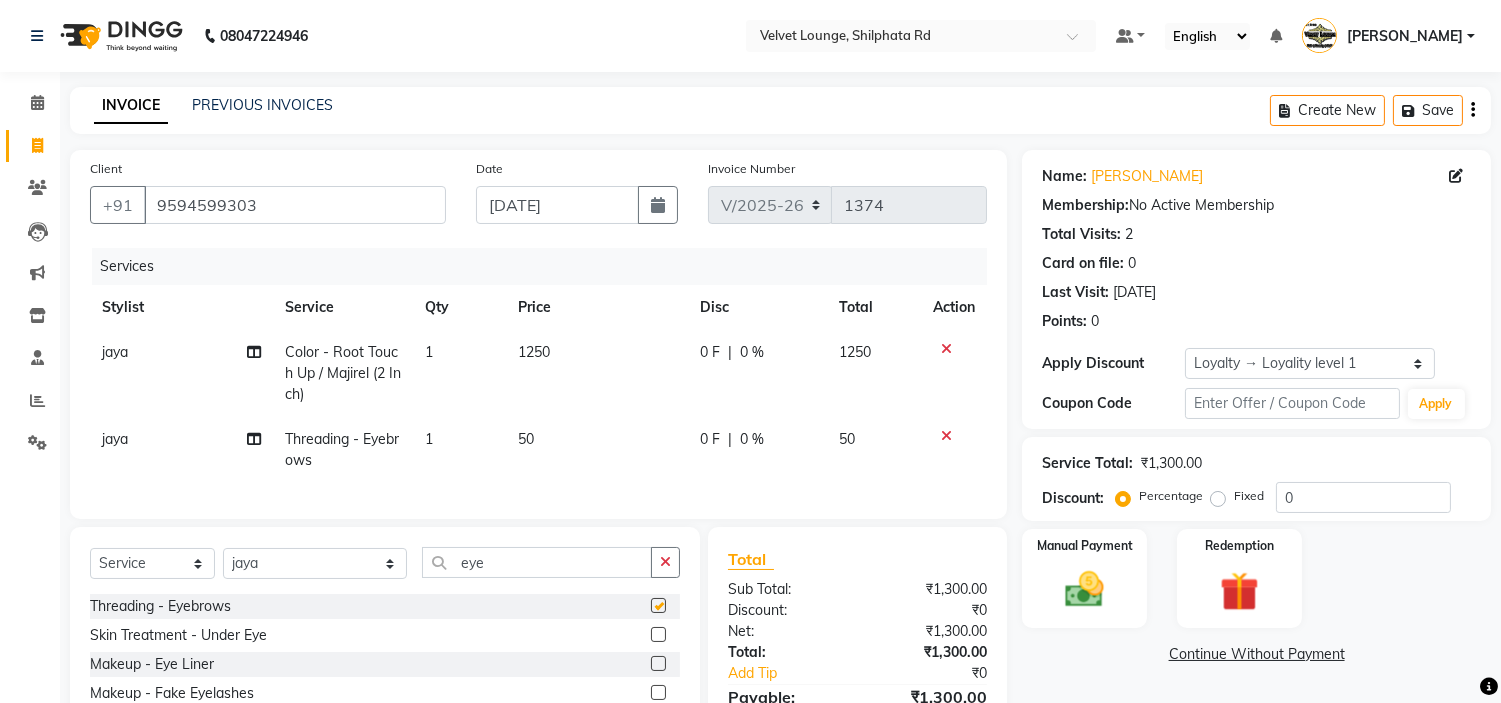checkbox on "false" 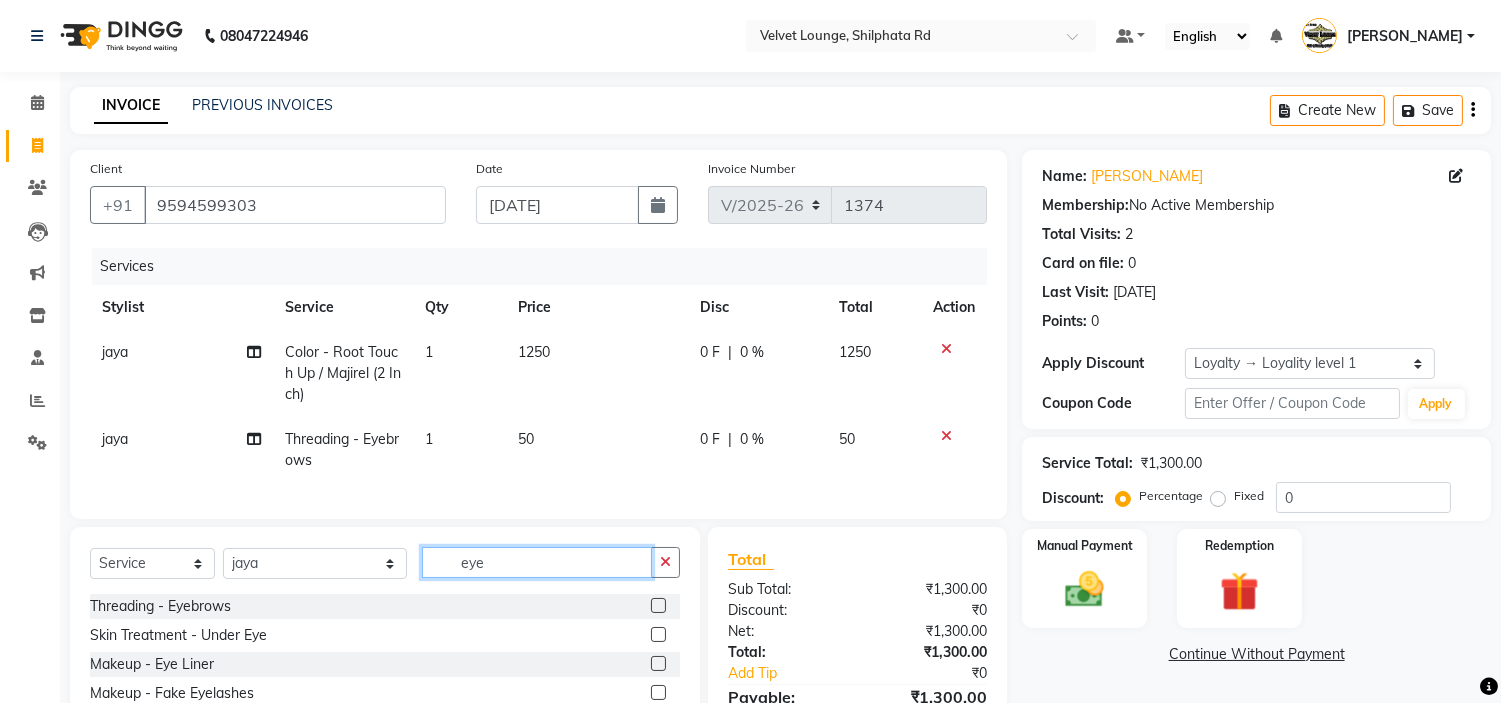click on "eye" 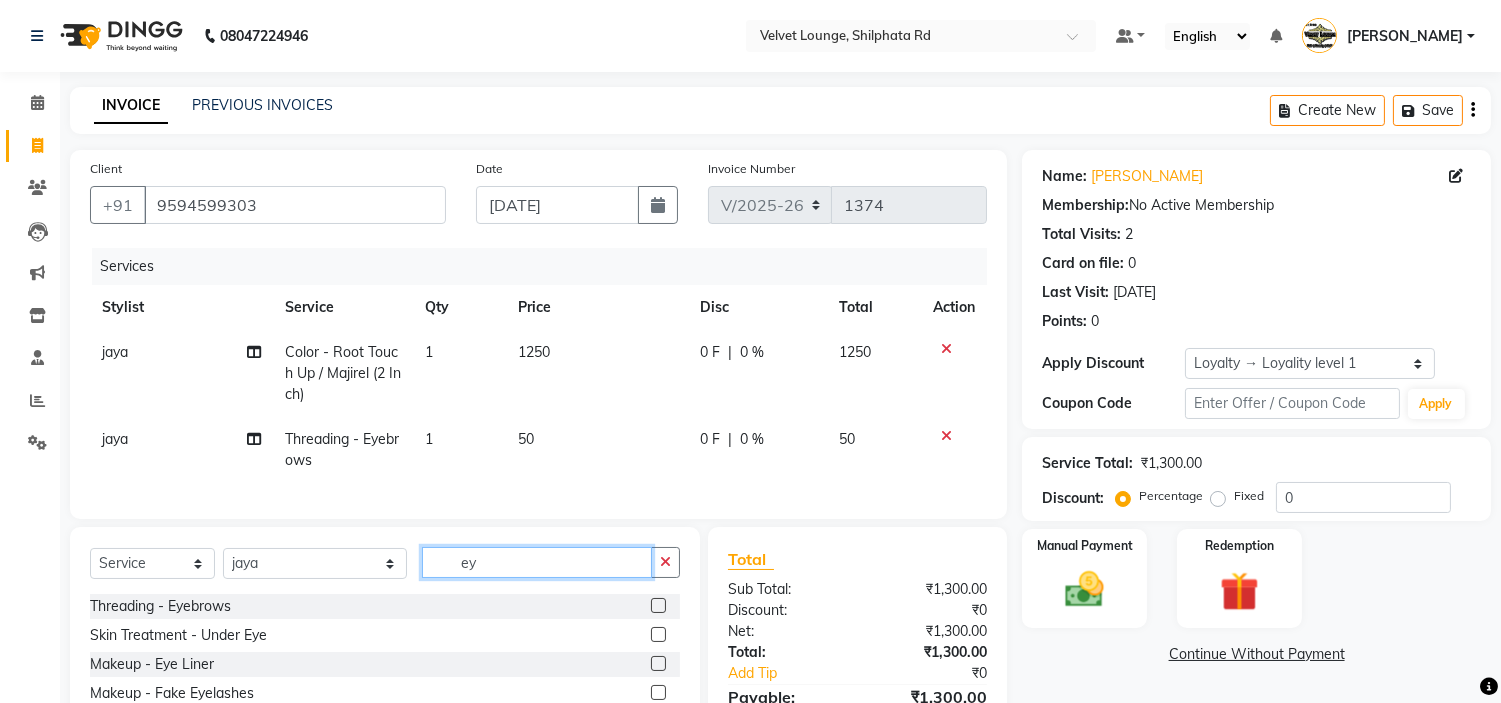 type on "e" 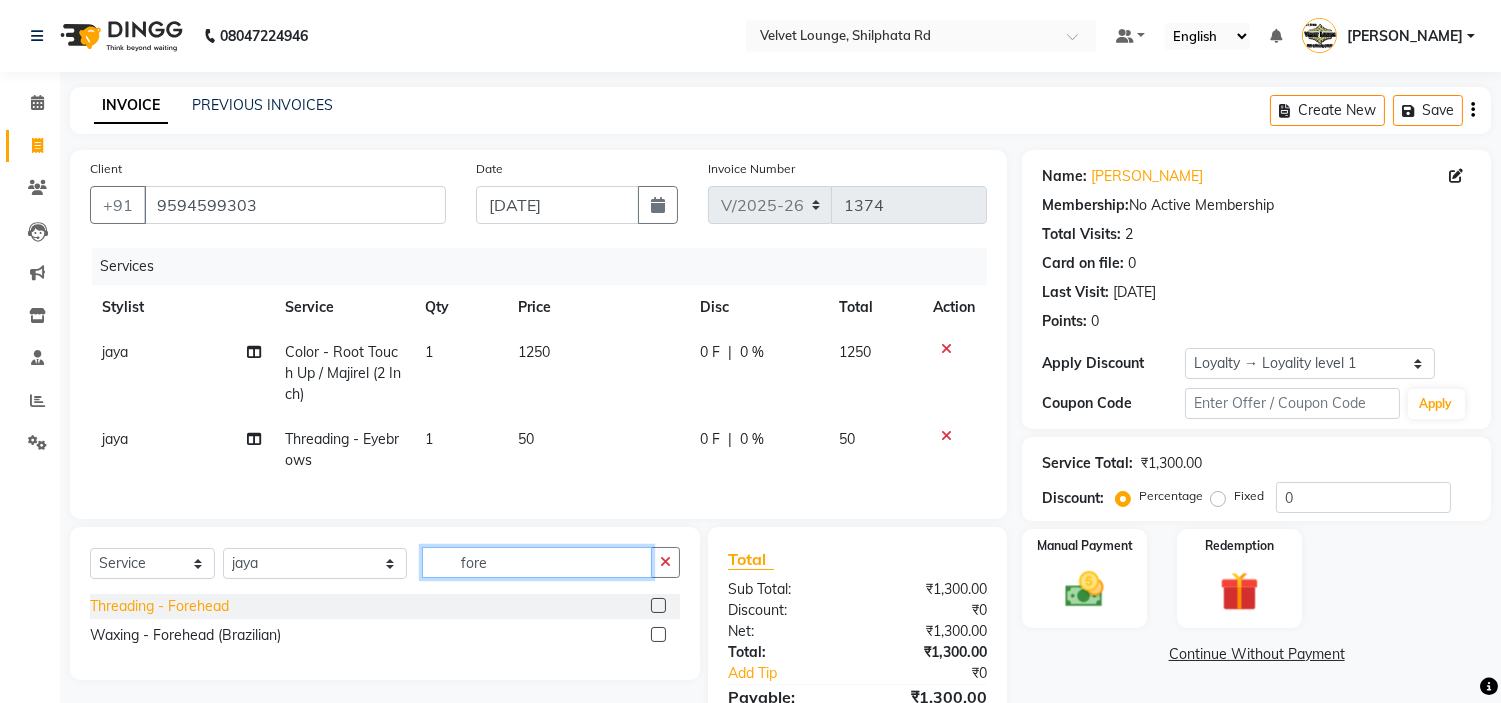 type on "fore" 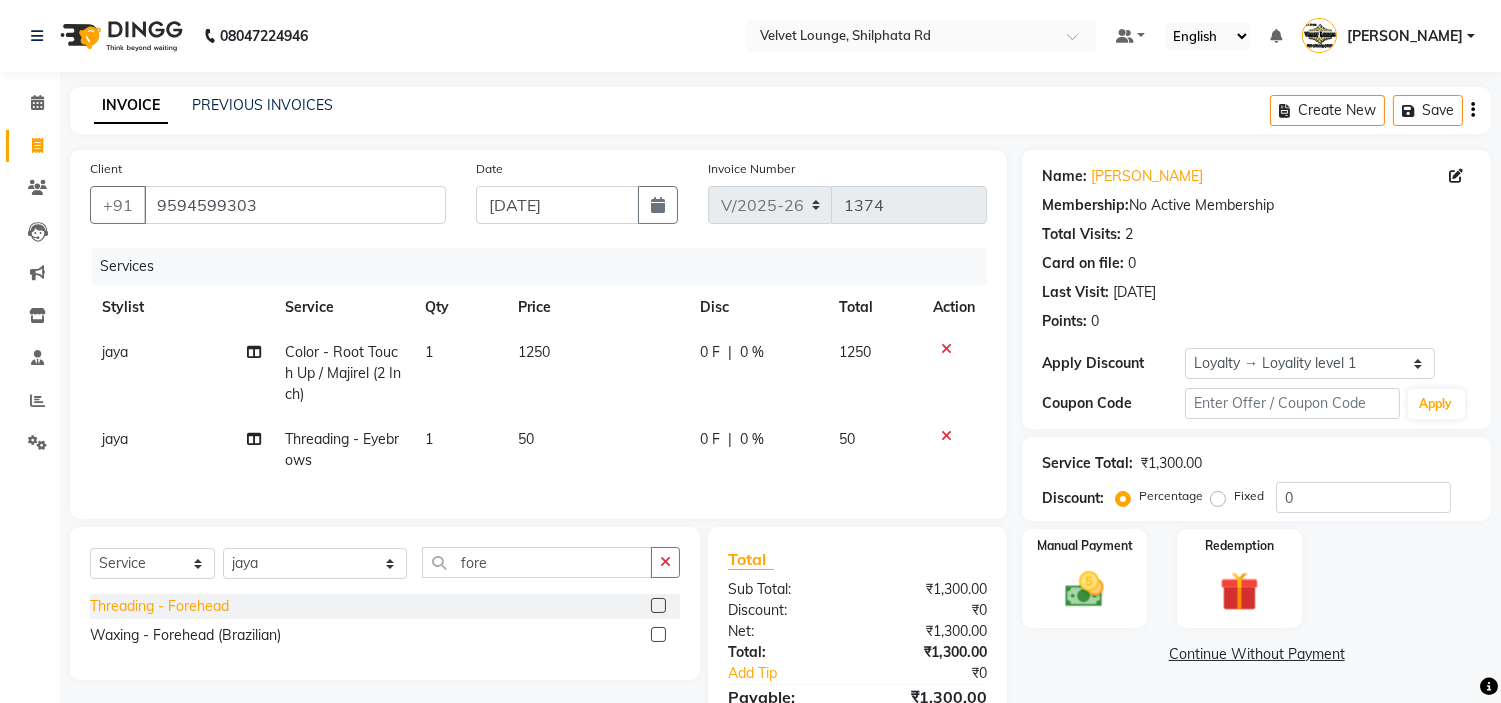 click on "Threading - Forehead" 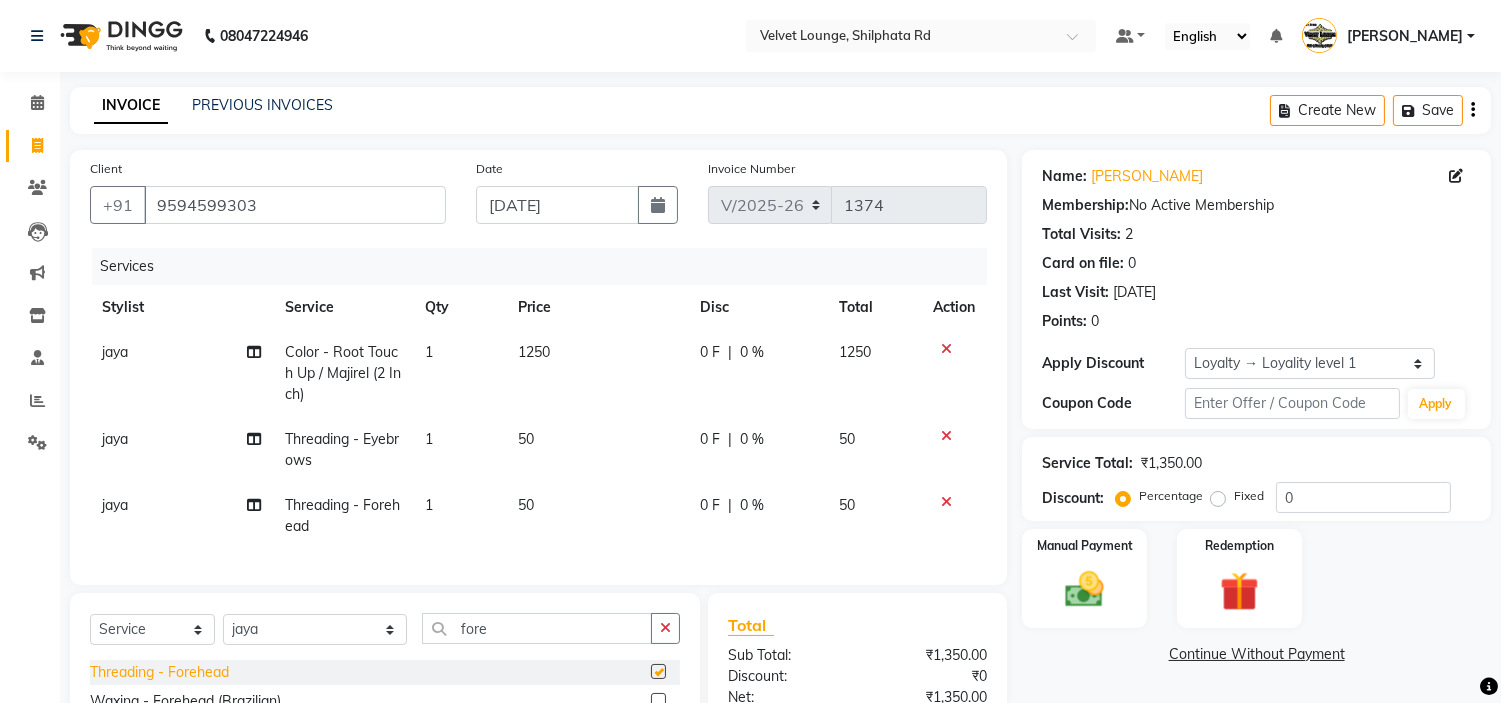 checkbox on "false" 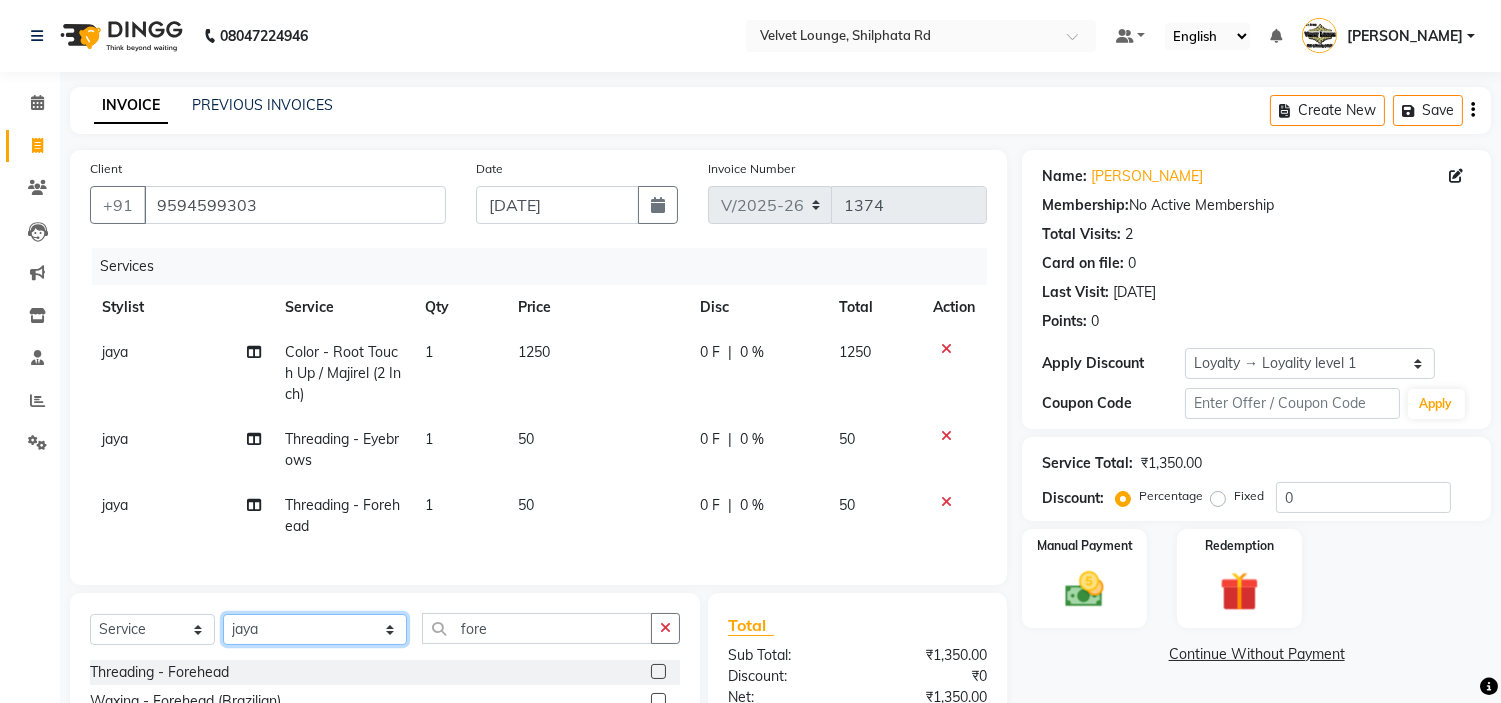 click on "Select Stylist aadil mohaMAD  aarif khan Abrar Ajay ajay jaishwal alam khan aman amit kumar  ANJALI SINGH Ashish singh ashwini palem  chandradeep DOLLY faizan siddique  fardeen shaikh Garima singh Gulshan jaya jyoti deepak chandaliya kalam karan  Madhu manish sir miraj khan  Mohmad Adnan Ansari mustakin neeta kumbhar neha tamatta pradnya rahul thakur RAZAK SALIM SAIKH rohit Rutuja SAHEER sahil khan salman mahomad imran  SALMA SHAIKH SAMEER KHAN sana santosh jaiswal saqib sayali shaddma  ansari shalu mehra shekhar bansode SHIVADURGA GANTAM shubham pal  shweta pandey varshita gurbani vishal shinde" 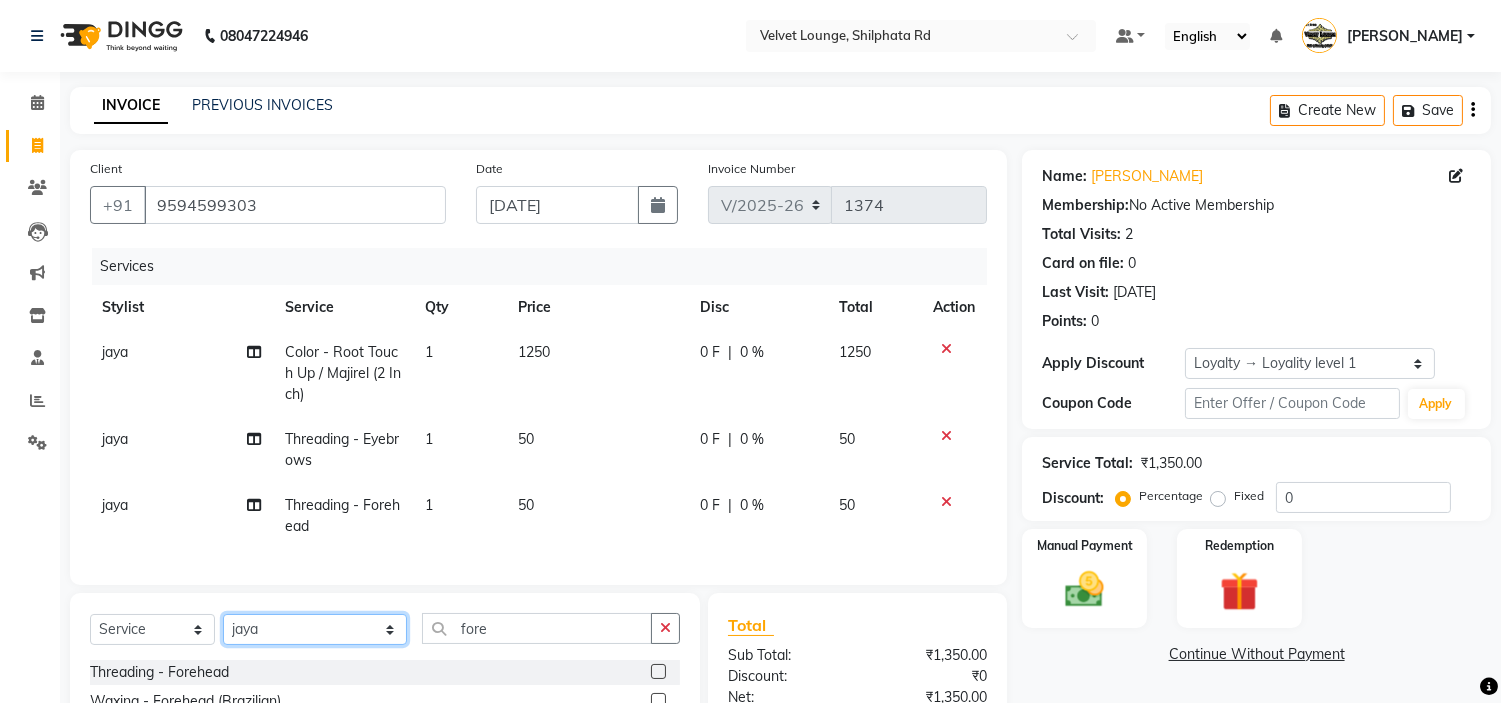 select on "31385" 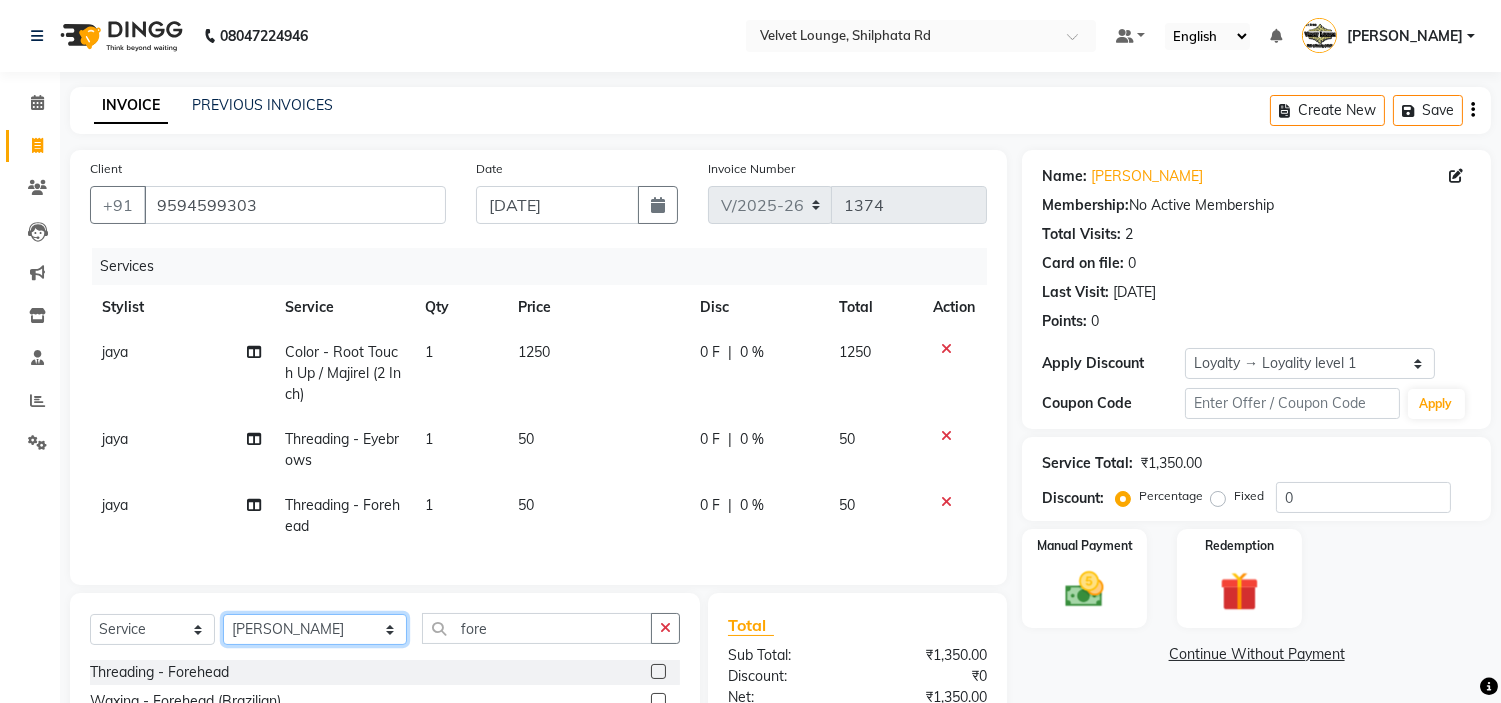 click on "Select Stylist aadil mohaMAD  aarif khan Abrar Ajay ajay jaishwal alam khan aman amit kumar  ANJALI SINGH Ashish singh ashwini palem  chandradeep DOLLY faizan siddique  fardeen shaikh Garima singh Gulshan jaya jyoti deepak chandaliya kalam karan  Madhu manish sir miraj khan  Mohmad Adnan Ansari mustakin neeta kumbhar neha tamatta pradnya rahul thakur RAZAK SALIM SAIKH rohit Rutuja SAHEER sahil khan salman mahomad imran  SALMA SHAIKH SAMEER KHAN sana santosh jaiswal saqib sayali shaddma  ansari shalu mehra shekhar bansode SHIVADURGA GANTAM shubham pal  shweta pandey varshita gurbani vishal shinde" 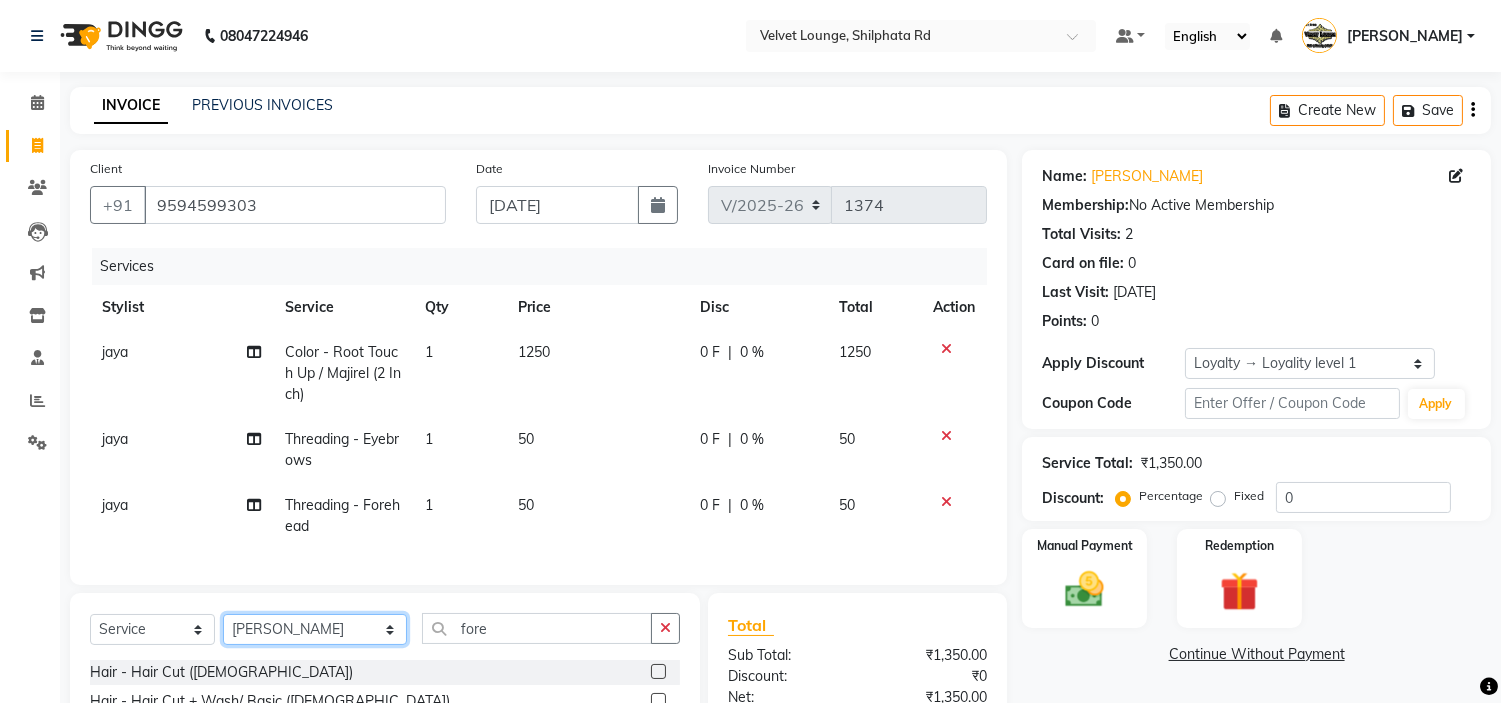 scroll, scrollTop: 231, scrollLeft: 0, axis: vertical 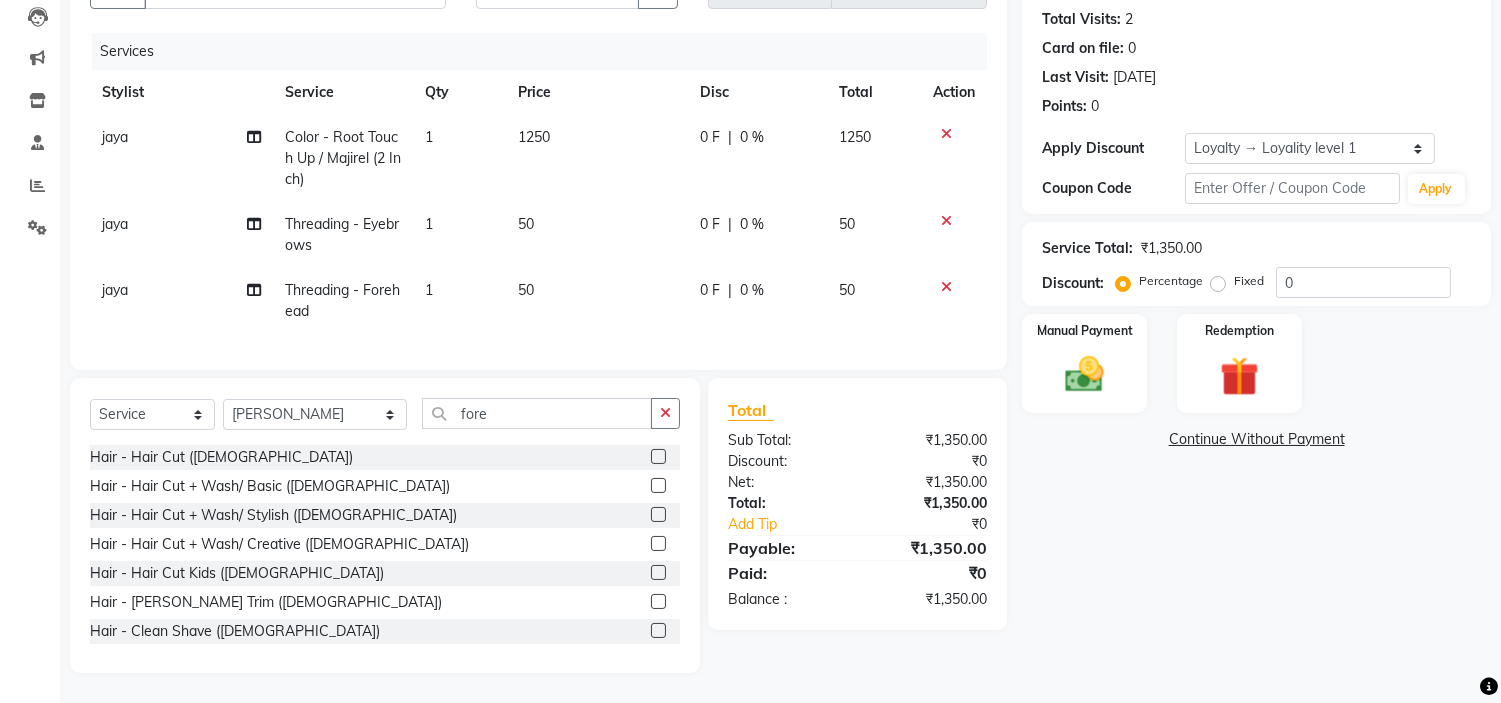 drag, startPoint x: 444, startPoint y: 430, endPoint x: 462, endPoint y: 414, distance: 24.083189 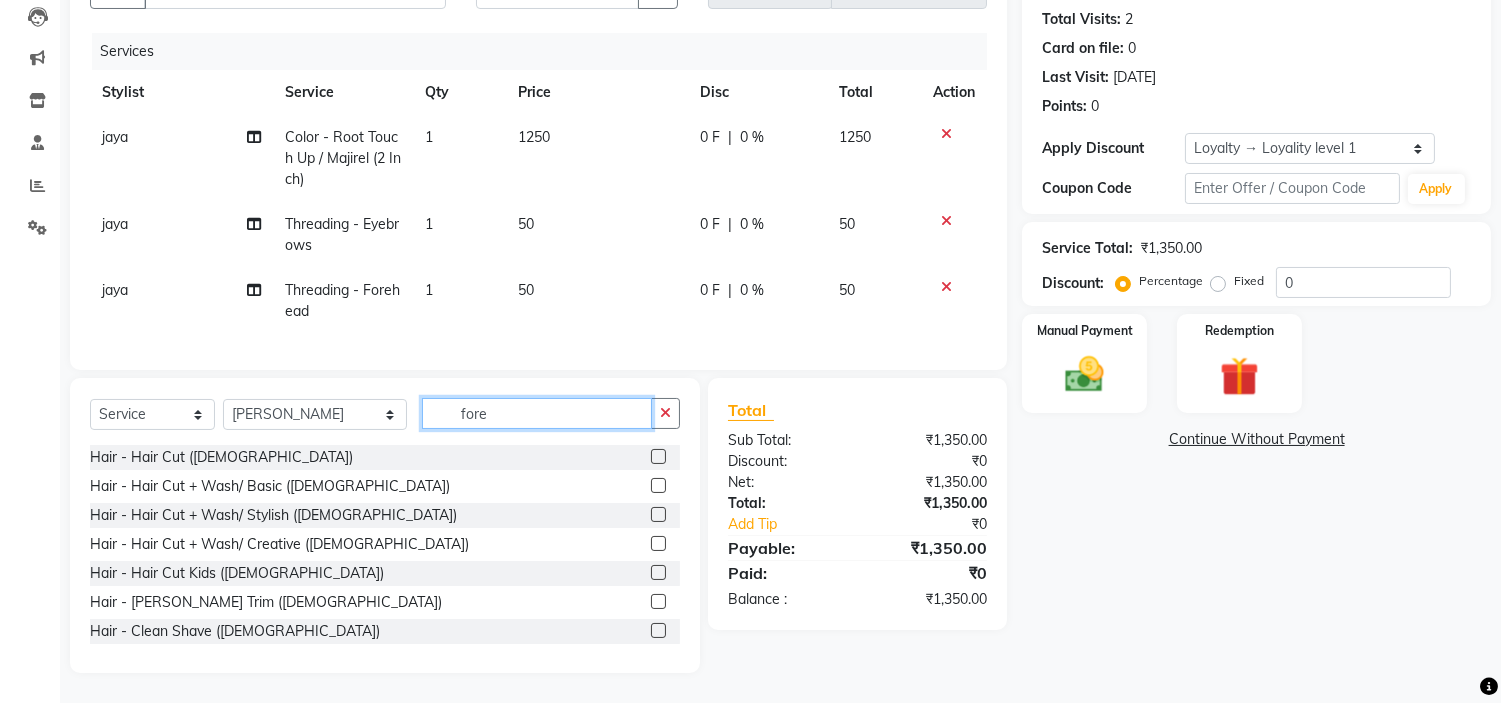 click on "fore" 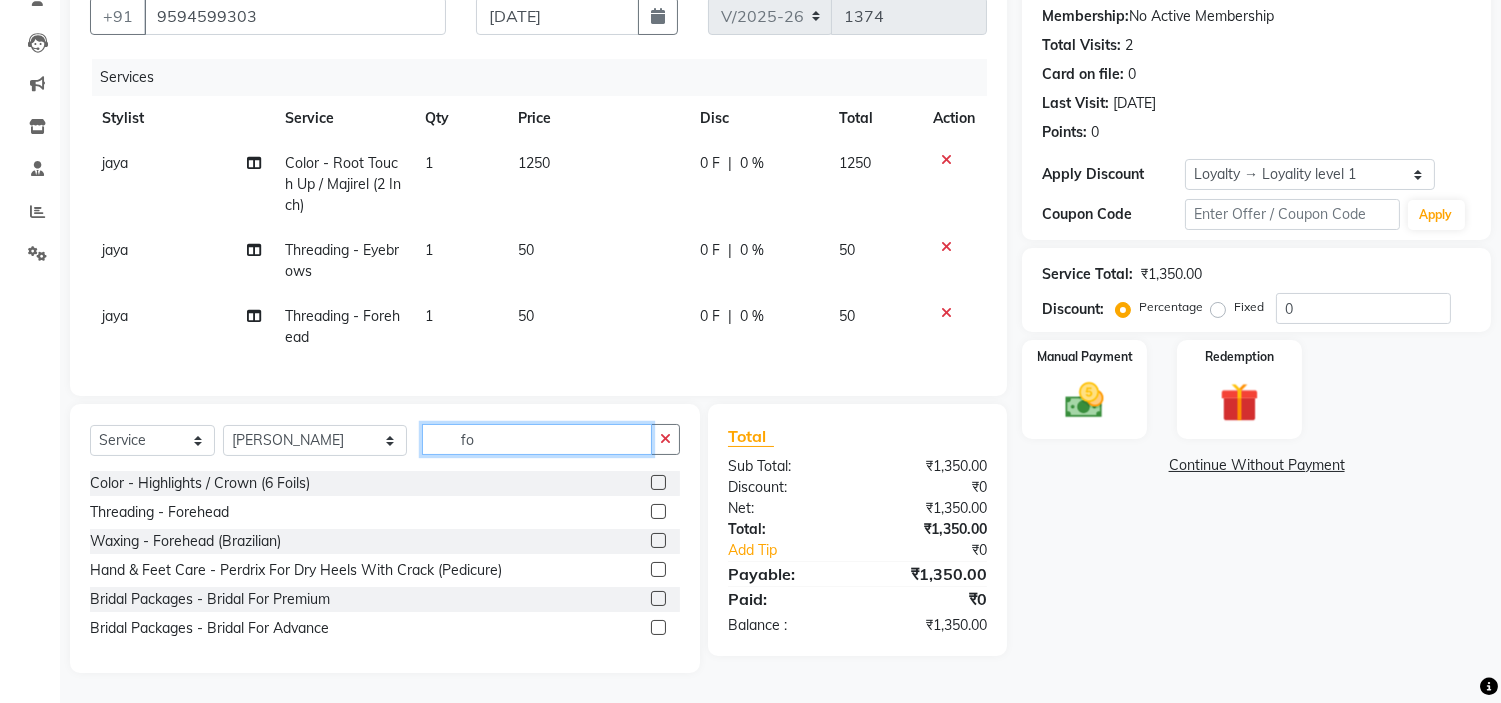 type on "f" 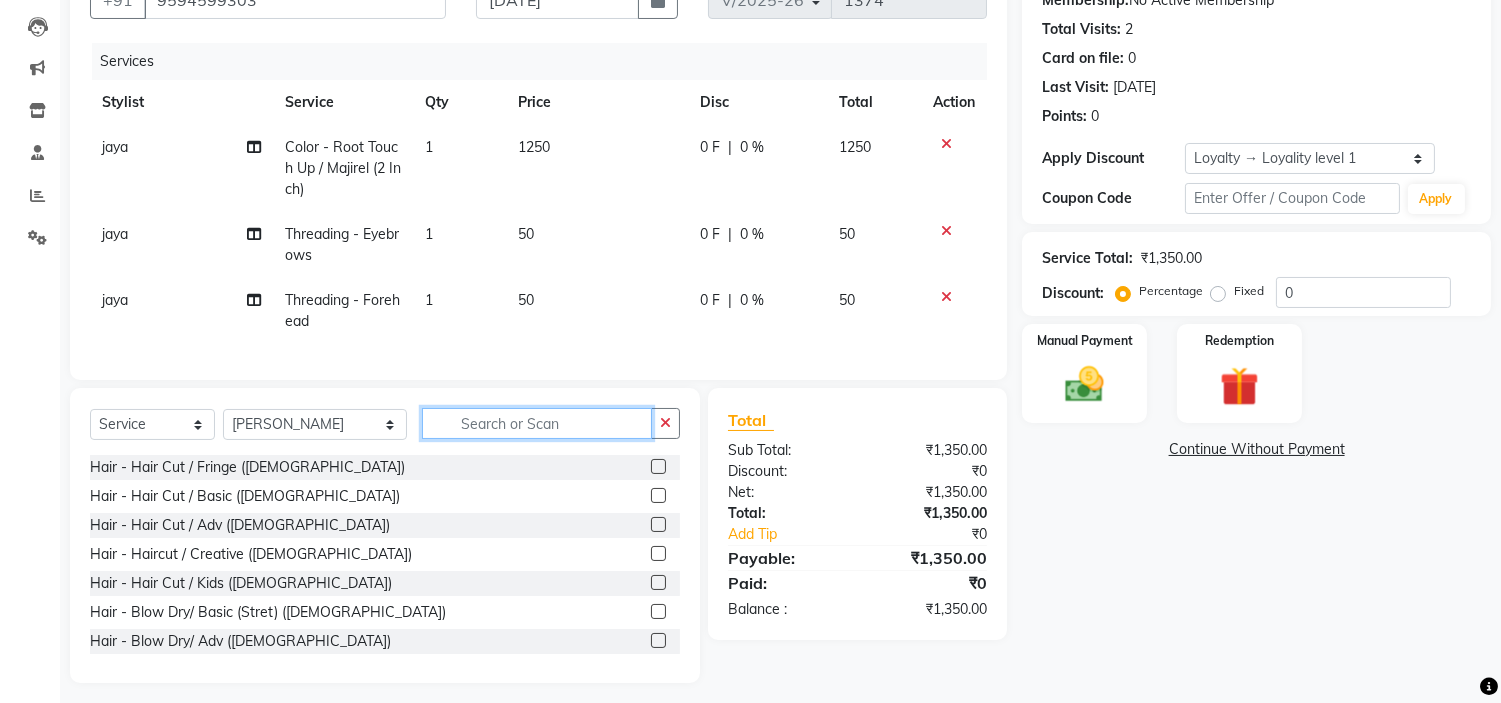 scroll, scrollTop: 231, scrollLeft: 0, axis: vertical 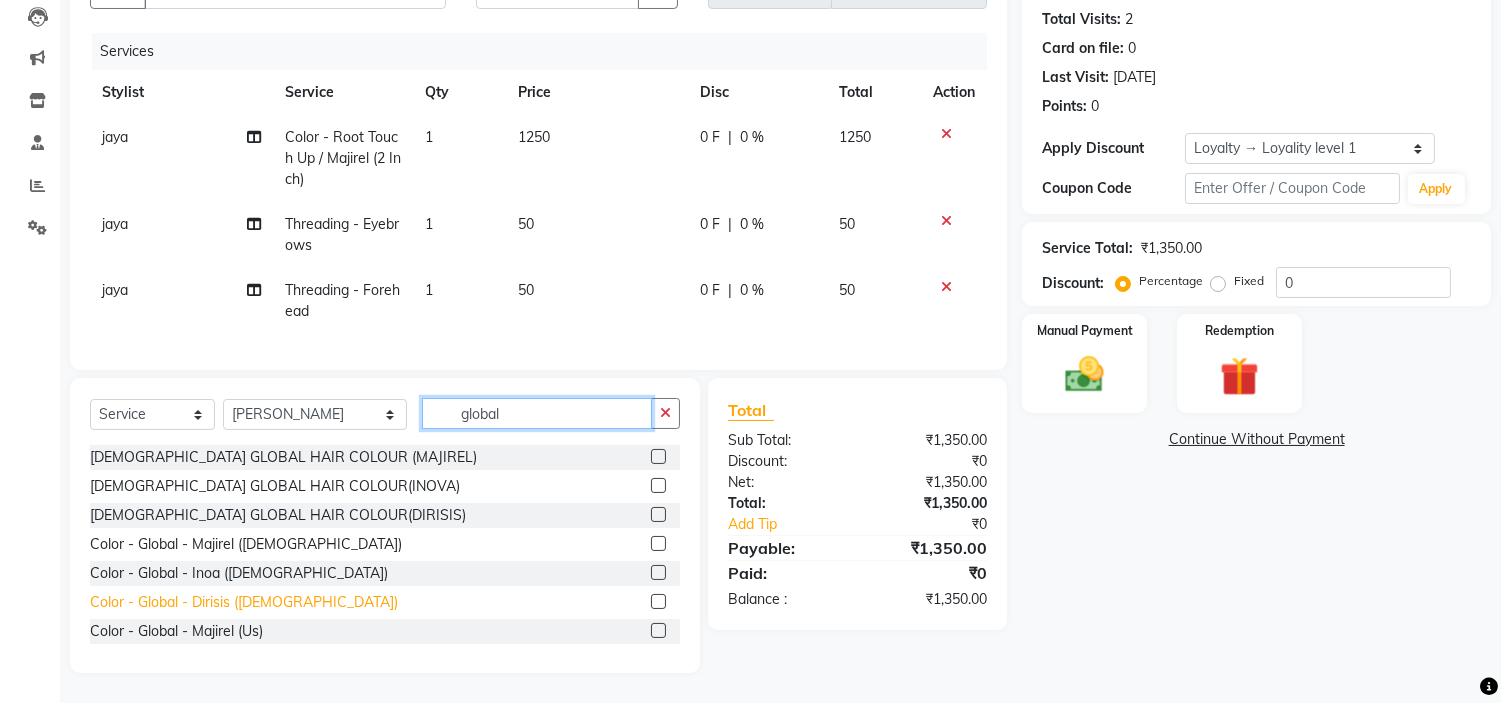type on "global" 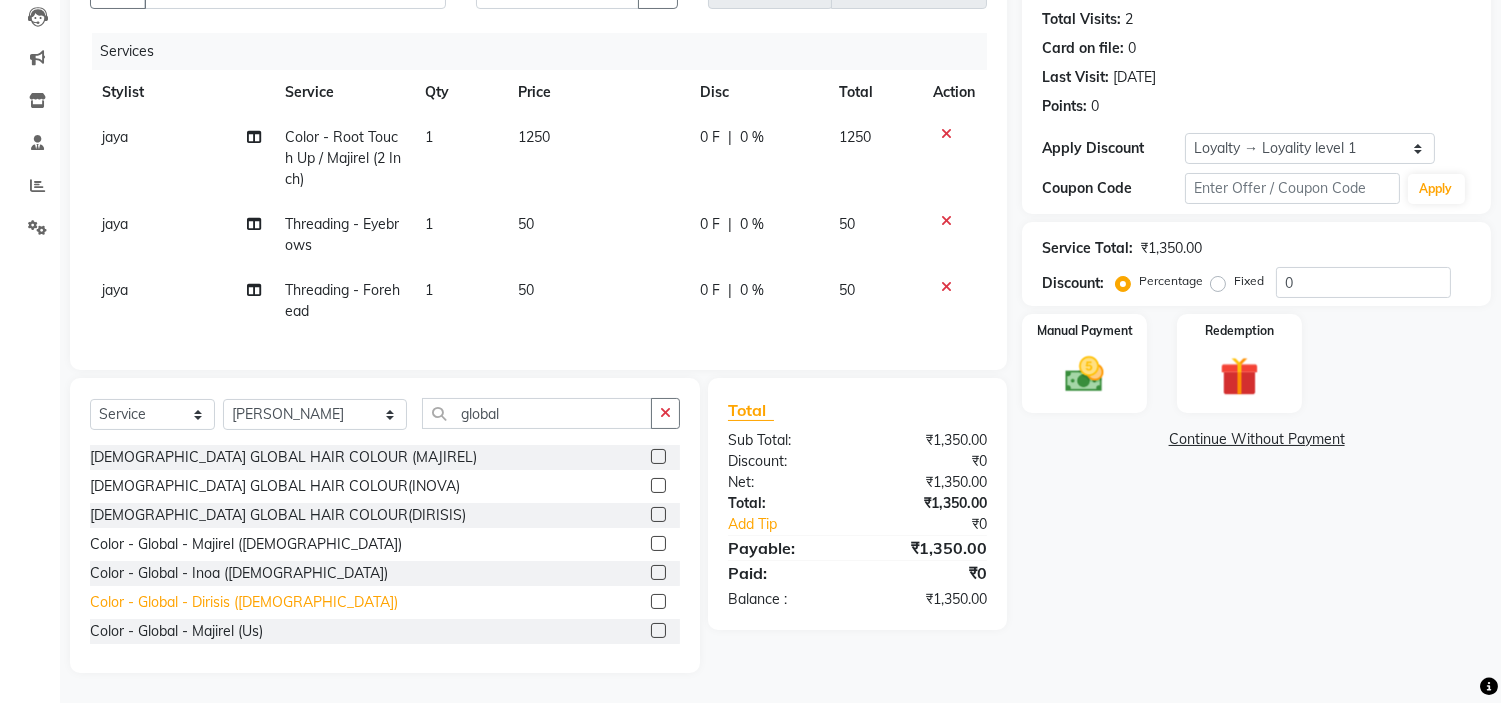 click on "Color - Global - Dirisis (Male)" 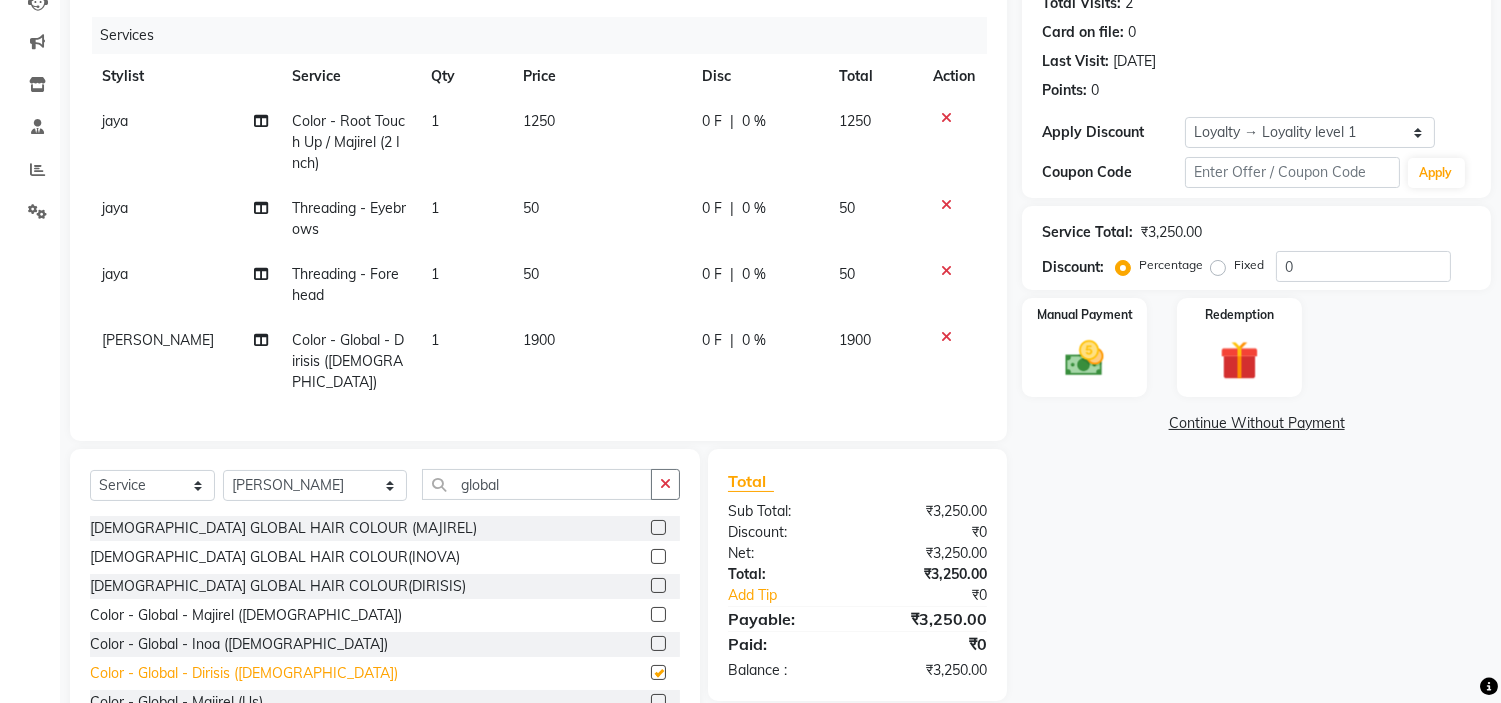 checkbox on "false" 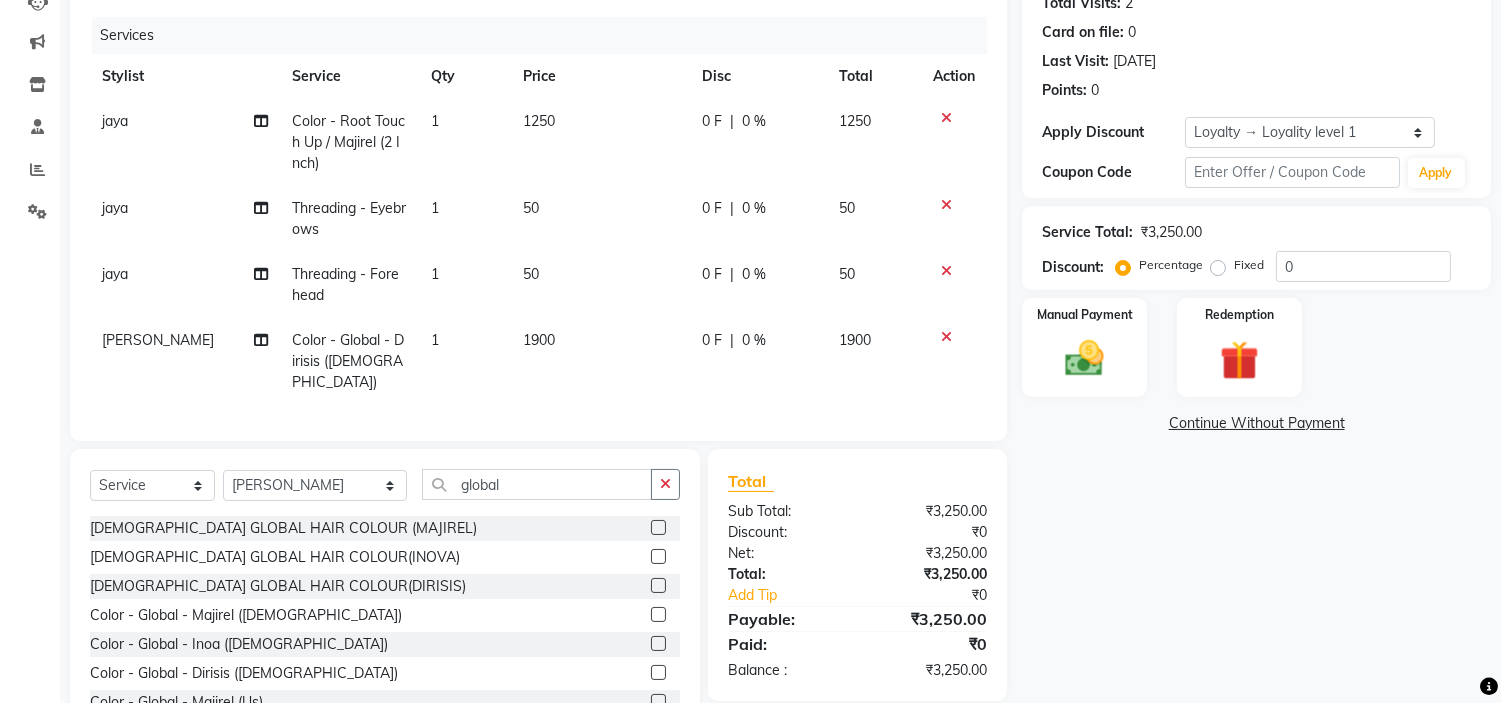 click 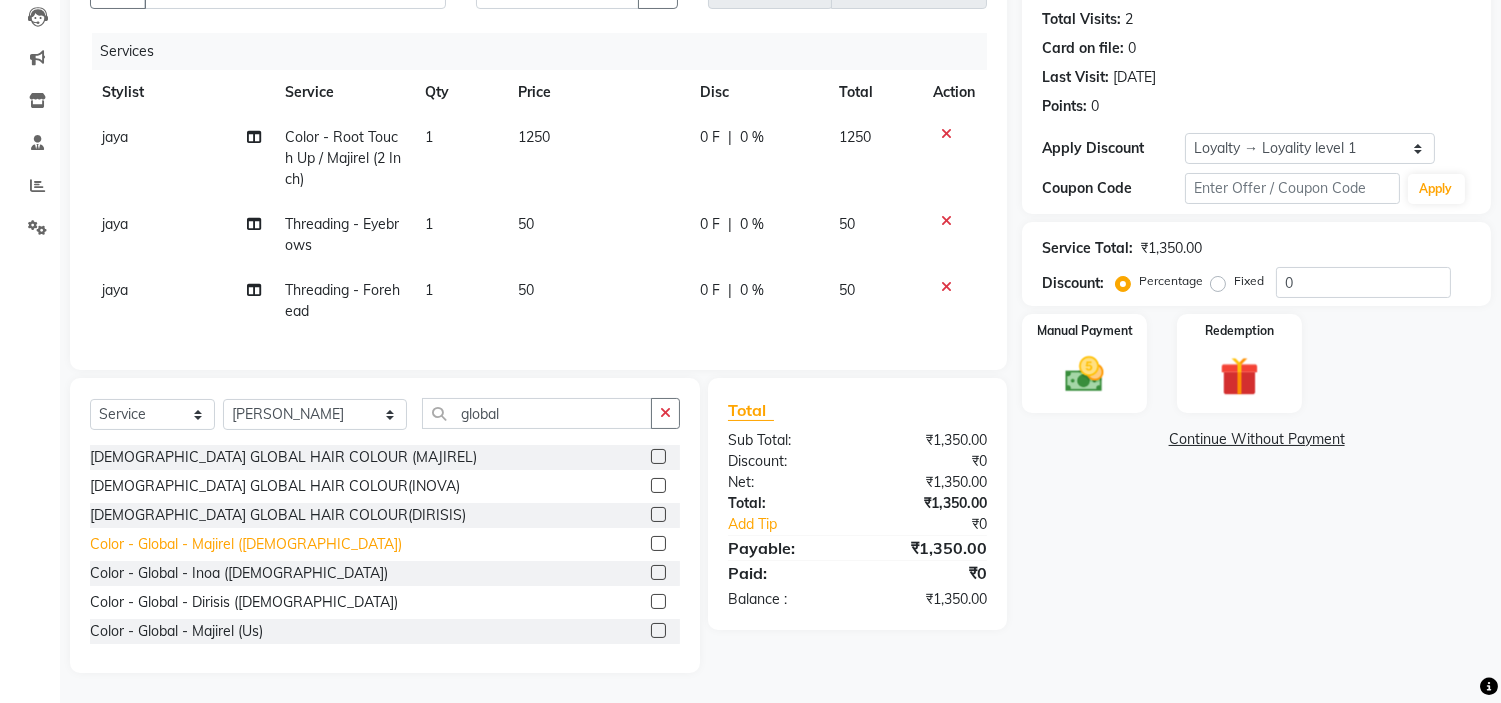 click on "Color - Global - Majirel (Male)" 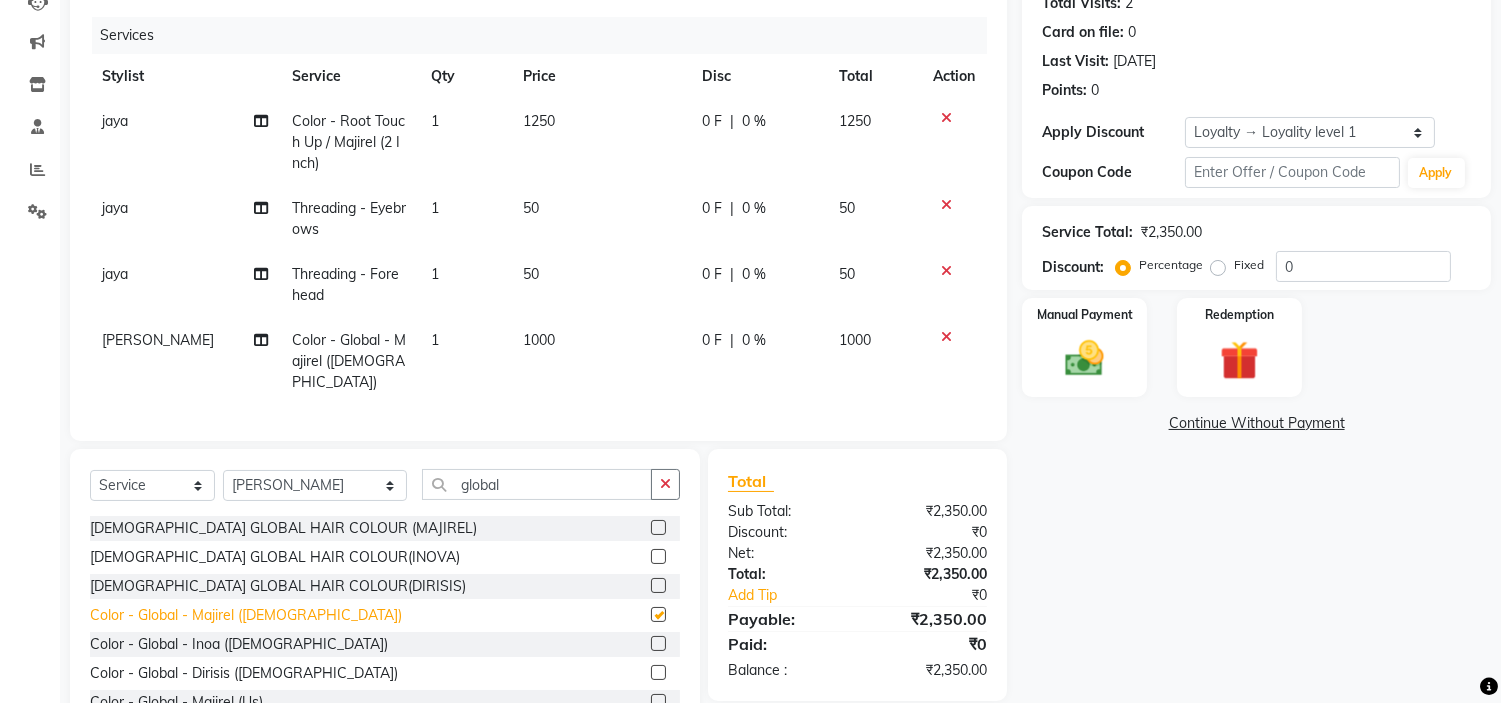 checkbox on "false" 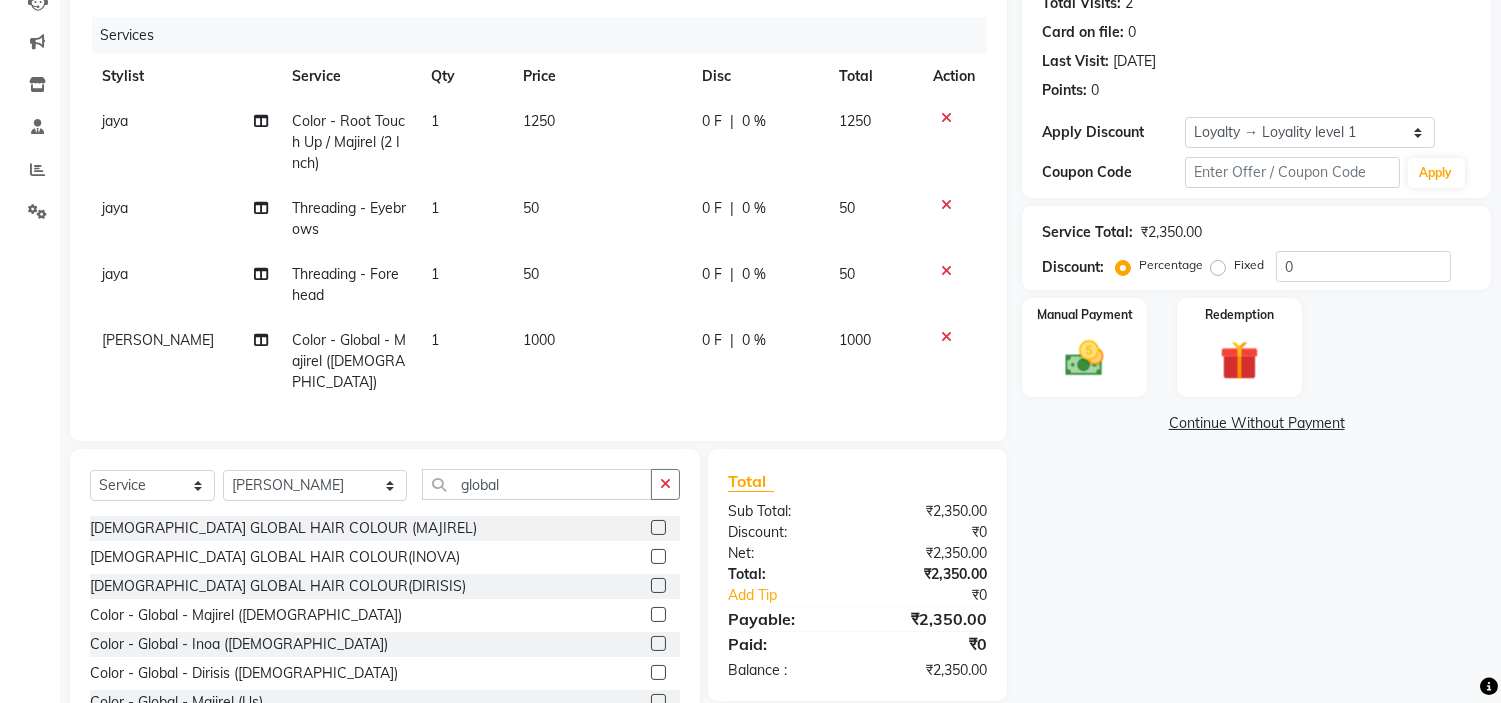 click on "1000" 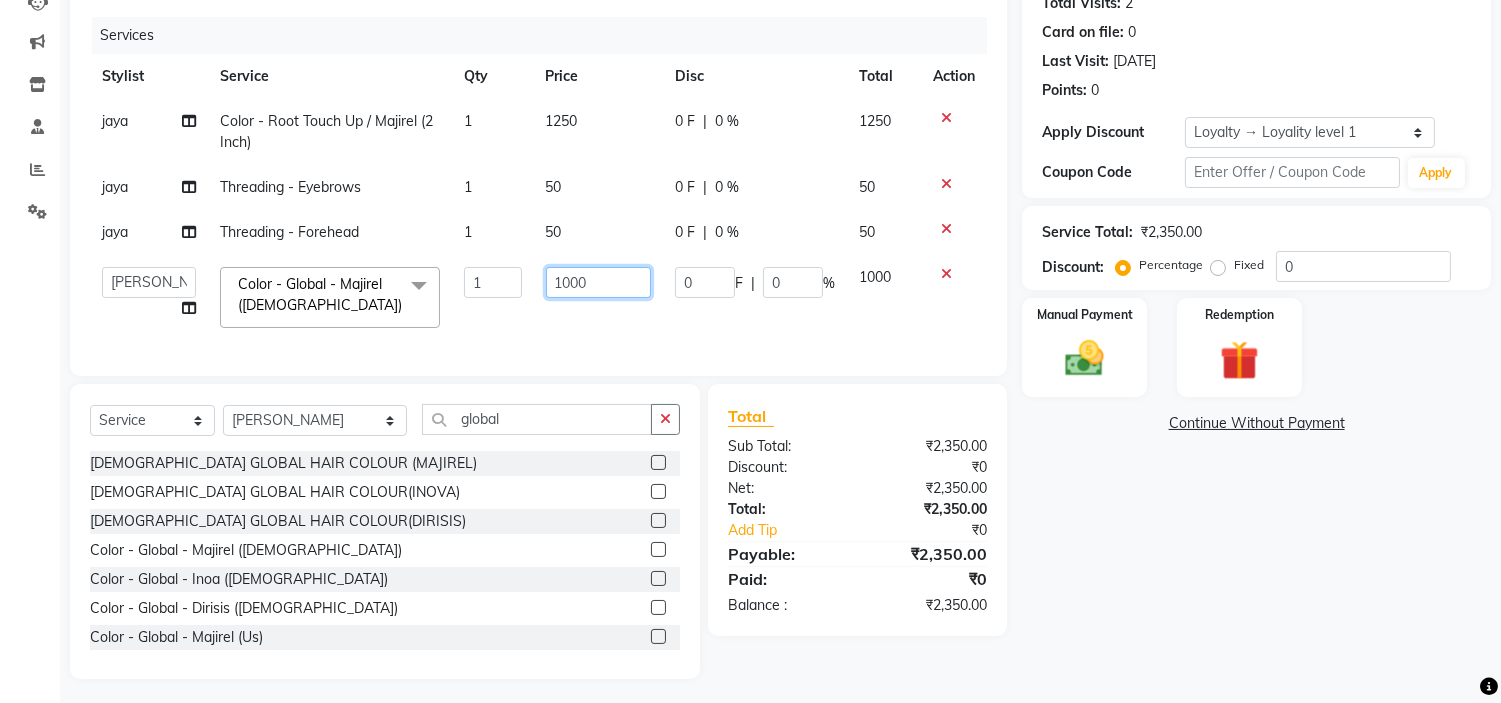 click on "1000" 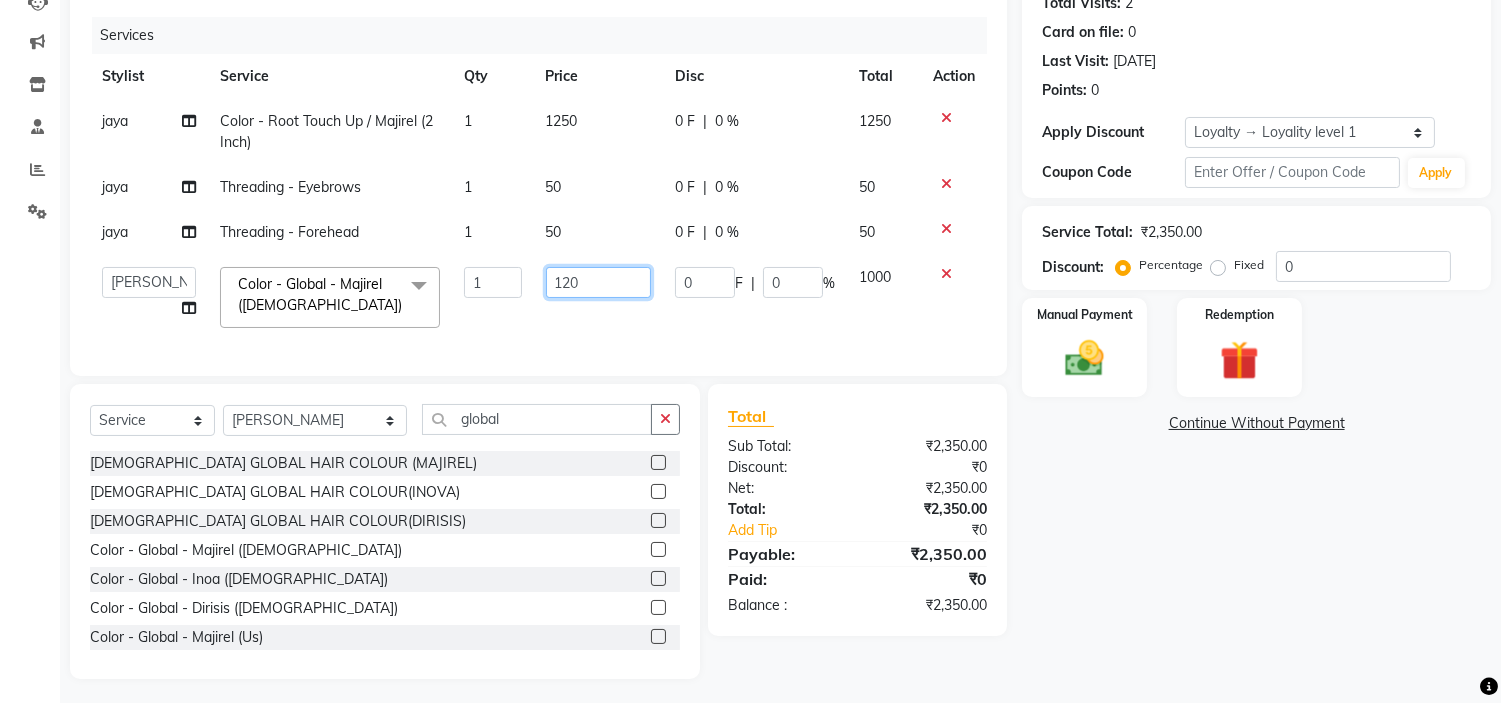 type on "1200" 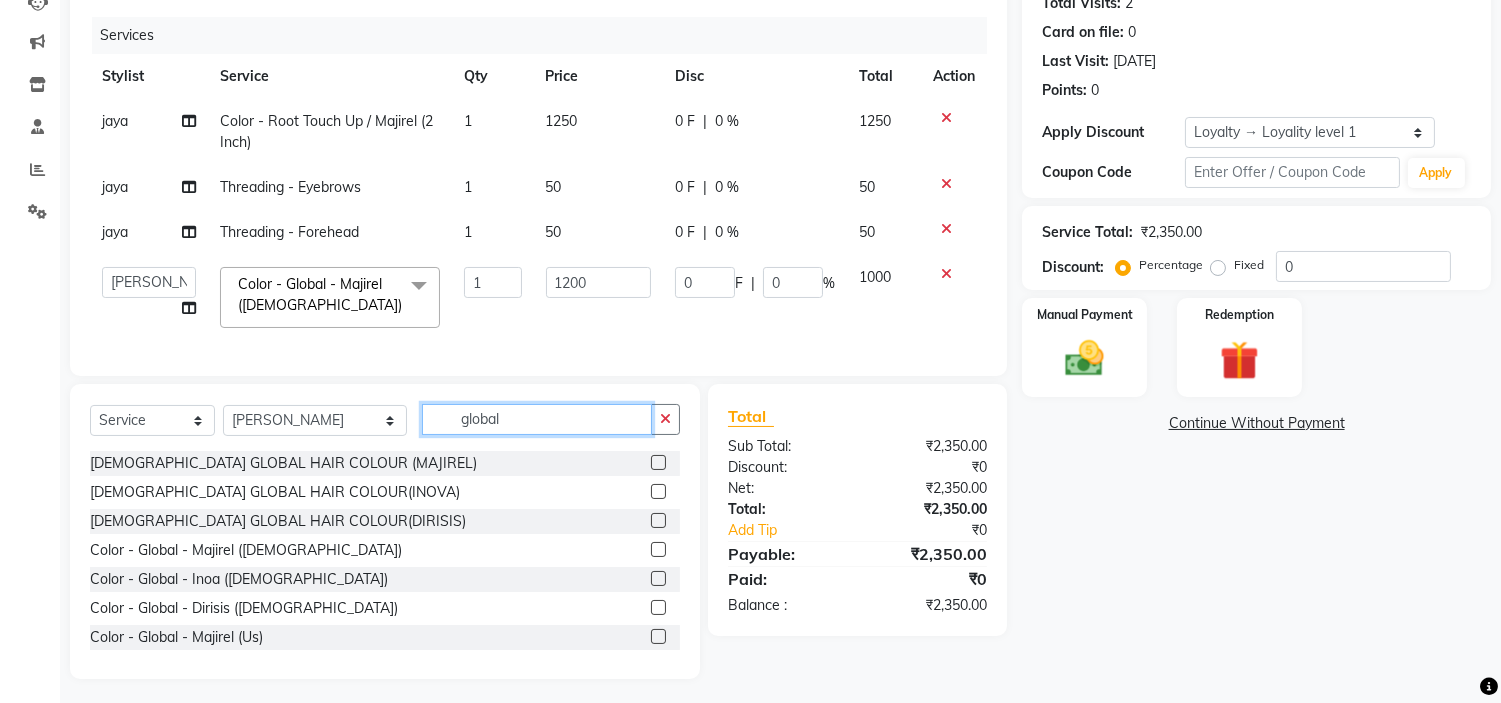 click on "Client +91 9594599303 Date 13-07-2025 Invoice Number V/2025 V/2025-26 1374 Services Stylist Service Qty Price Disc Total Action jaya Color - Root Touch Up / Majirel (2 Inch) 1 1250 0 F | 0 % 1250 jaya Threading - Eyebrows 1 50 0 F | 0 % 50 jaya Threading - Forehead 1 50 0 F | 0 % 50  aadil mohaMAD    aarif khan   Abrar   Ajay   ajay jaishwal   alam khan   aman   amit kumar    ANJALI SINGH   Ashish singh   ashwini palem    chandradeep   DOLLY   faizan siddique    fardeen shaikh   Garima singh   Gulshan   jaya   jyoti deepak chandaliya   kalam   karan    Madhu   manish sir   miraj khan    Mohmad Adnan Ansari   mustakin   neeta kumbhar   neha tamatta   pradnya   rahul thakur   RAZAK SALIM SAIKH   rohit   Rutuja   SAHEER   sahil khan   salman mahomad imran    SALMA SHAIKH   SAMEER KHAN   sana   santosh jaiswal   saqib   sayali   shaddma  ansari   shalu mehra   shekhar bansode   SHIVADURGA GANTAM   shubham pal    shweta pandey   varshita gurbani   vishal shinde  Color - Global - Majirel (Male)  x  KEAR SHINE U,S" 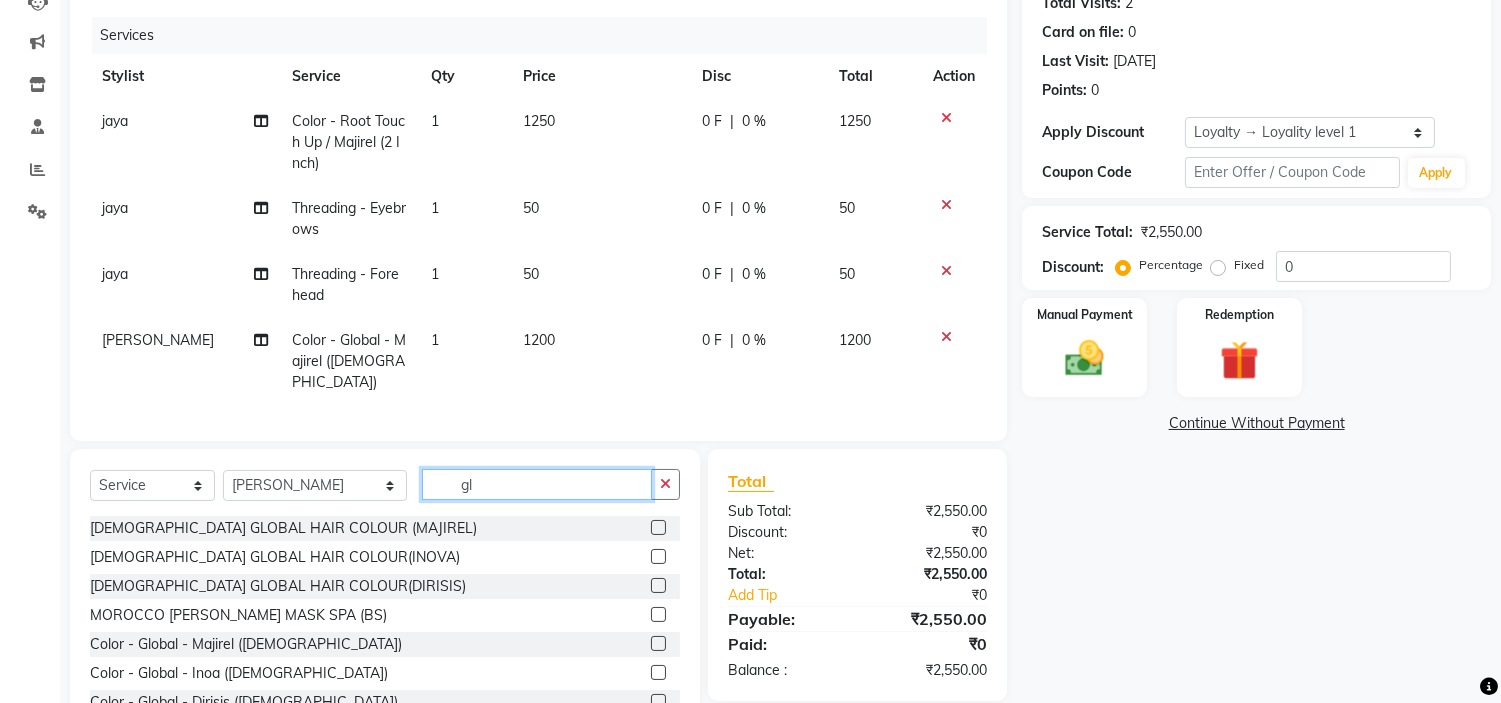 type on "g" 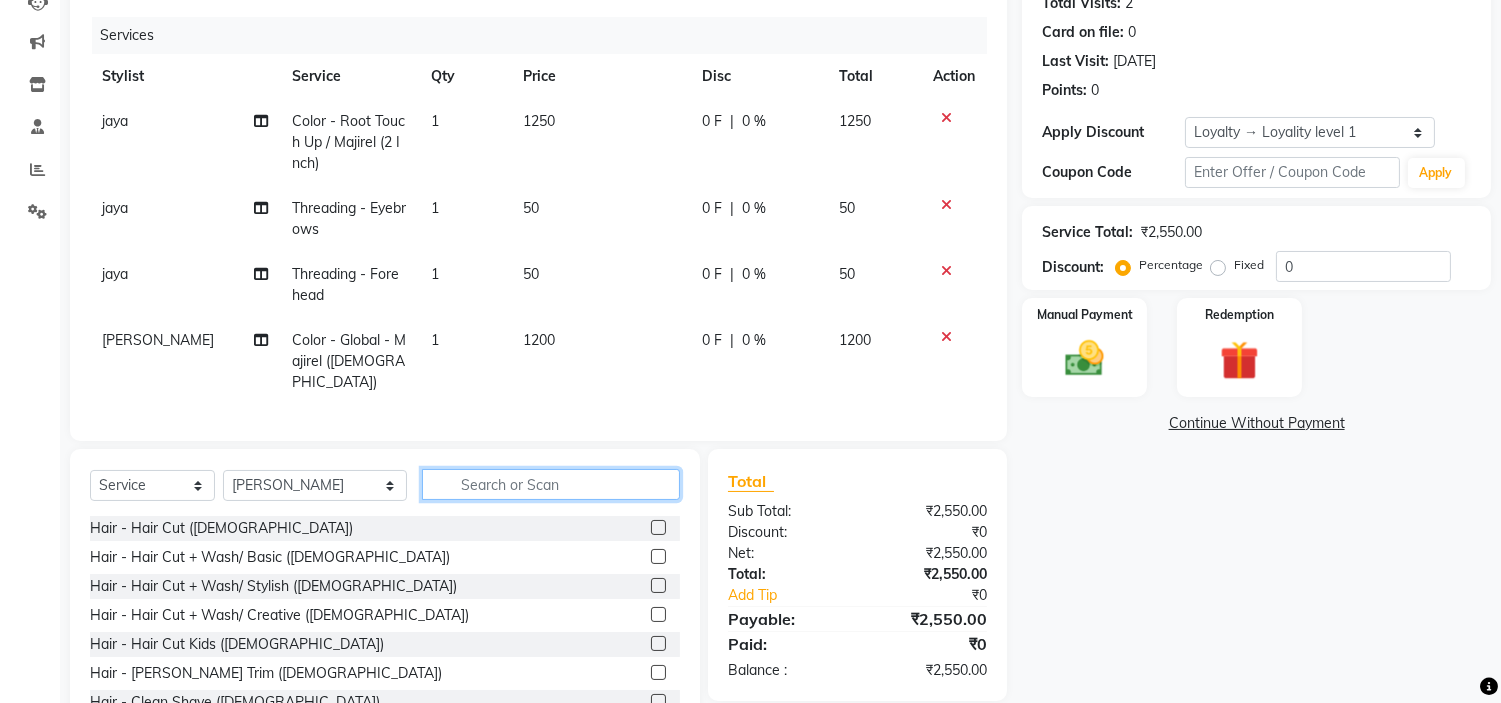 click 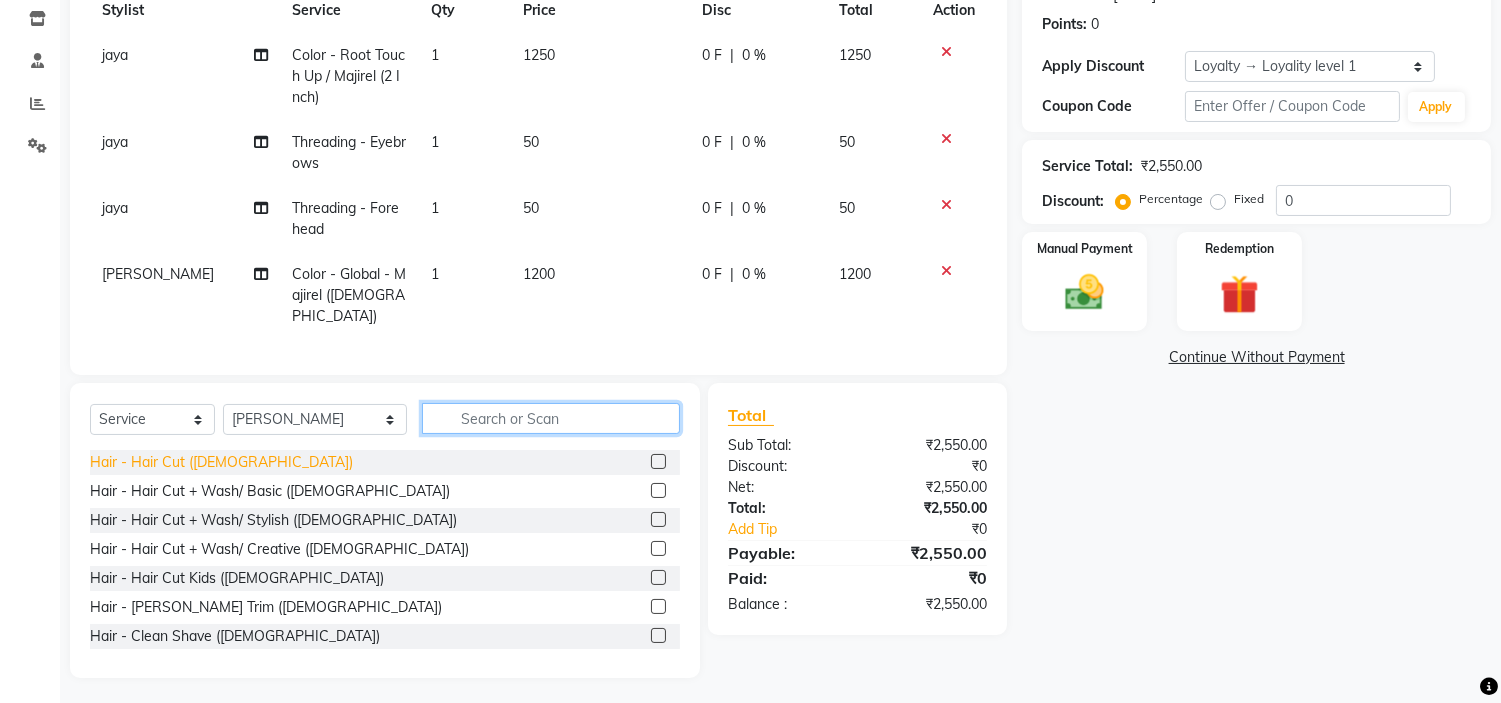 type 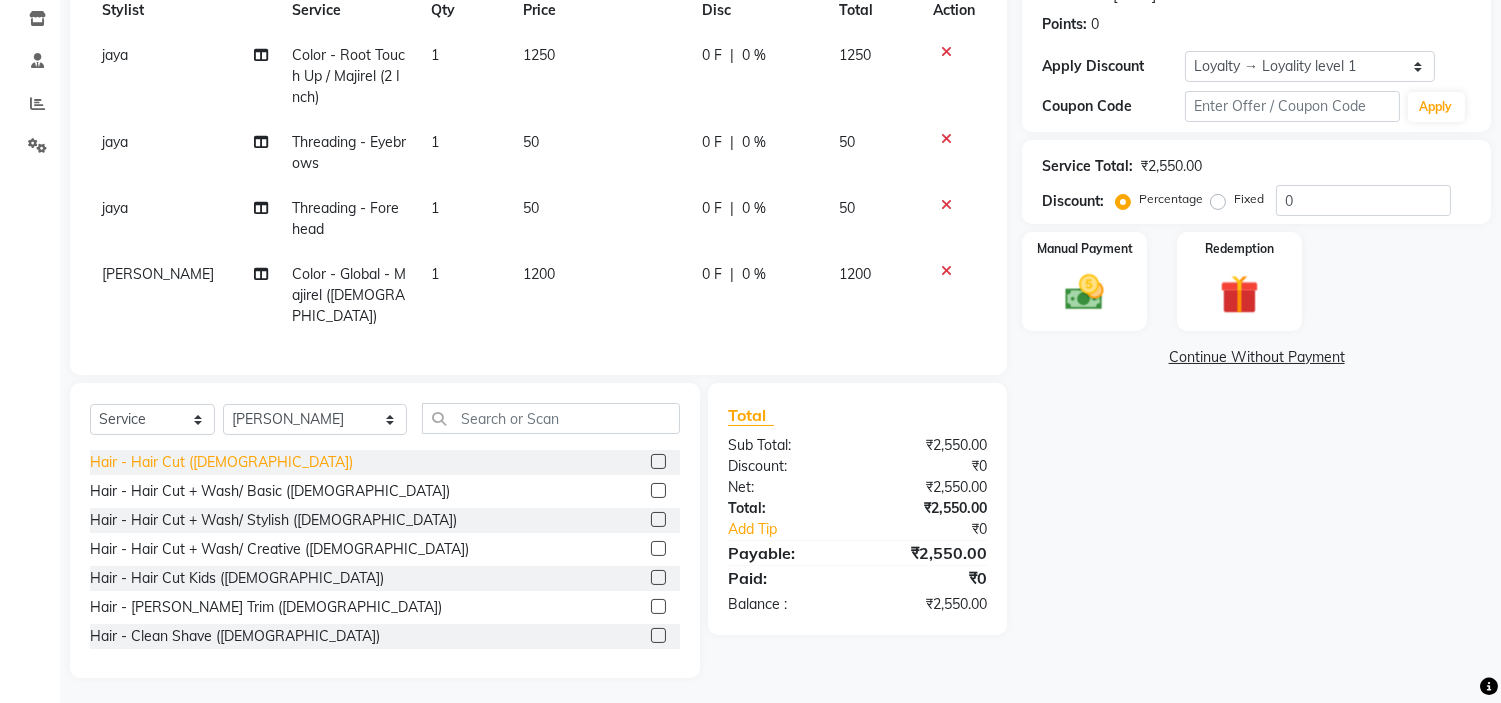 click on "Hair - Hair Cut (Male)" 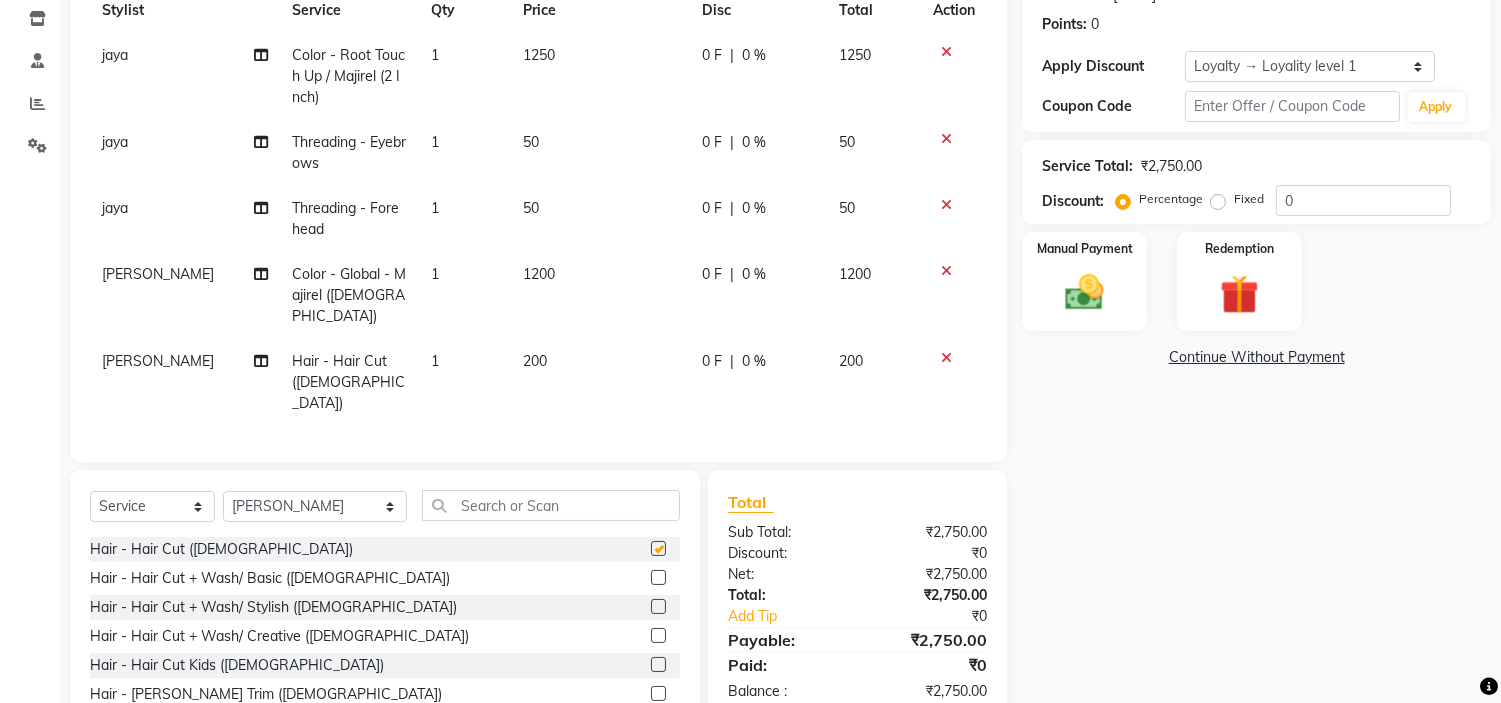 checkbox on "false" 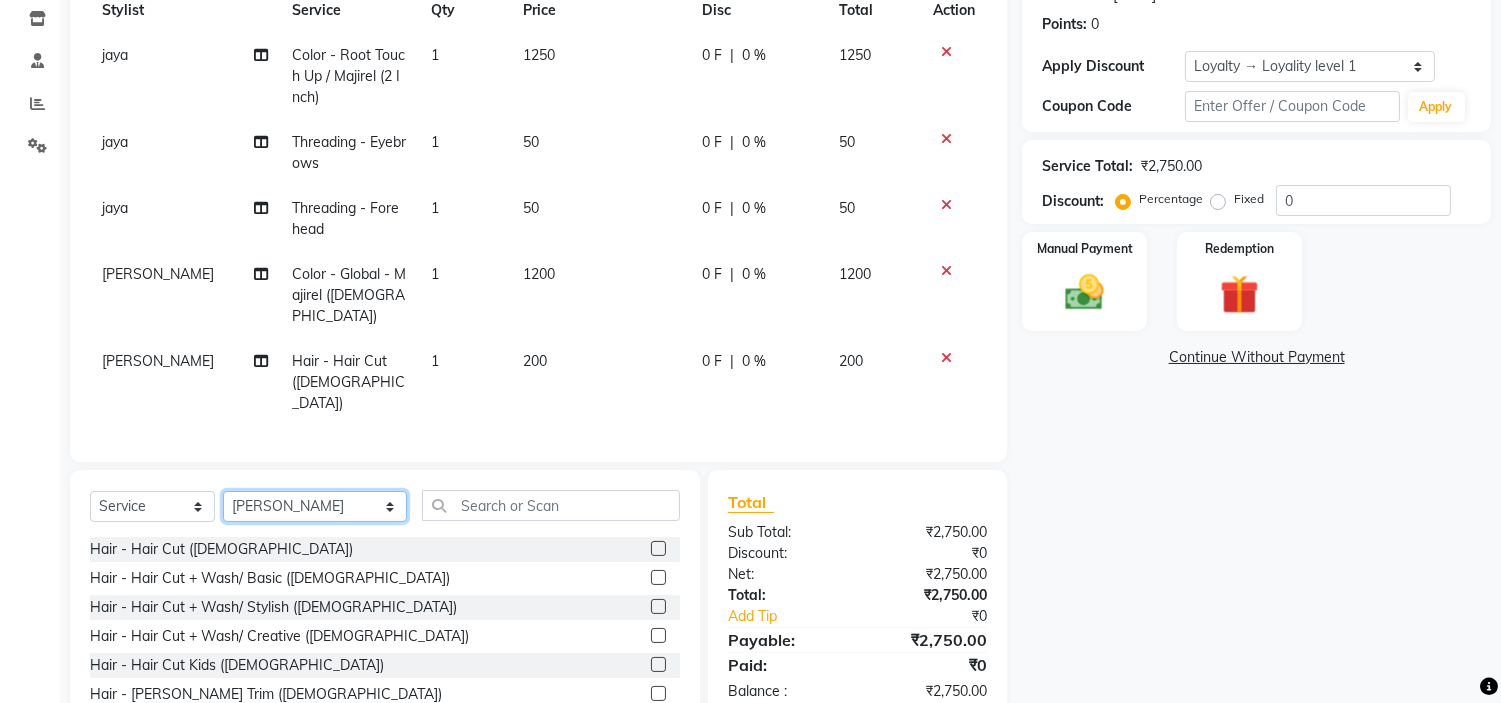click on "Select Stylist aadil mohaMAD  aarif khan Abrar Ajay ajay jaishwal alam khan aman amit kumar  ANJALI SINGH Ashish singh ashwini palem  chandradeep DOLLY faizan siddique  fardeen shaikh Garima singh Gulshan jaya jyoti deepak chandaliya kalam karan  Madhu manish sir miraj khan  Mohmad Adnan Ansari mustakin neeta kumbhar neha tamatta pradnya rahul thakur RAZAK SALIM SAIKH rohit Rutuja SAHEER sahil khan salman mahomad imran  SALMA SHAIKH SAMEER KHAN sana santosh jaiswal saqib sayali shaddma  ansari shalu mehra shekhar bansode SHIVADURGA GANTAM shubham pal  shweta pandey varshita gurbani vishal shinde" 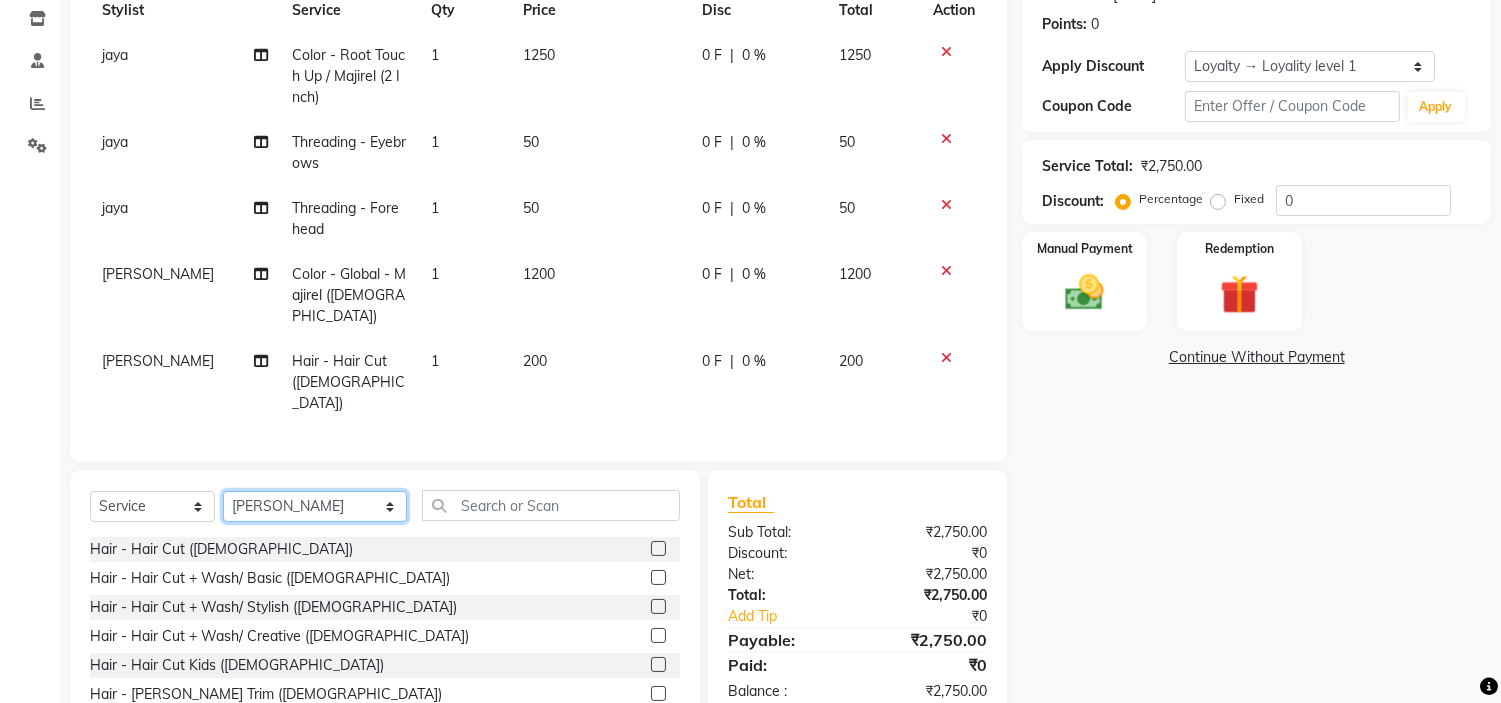 select on "83314" 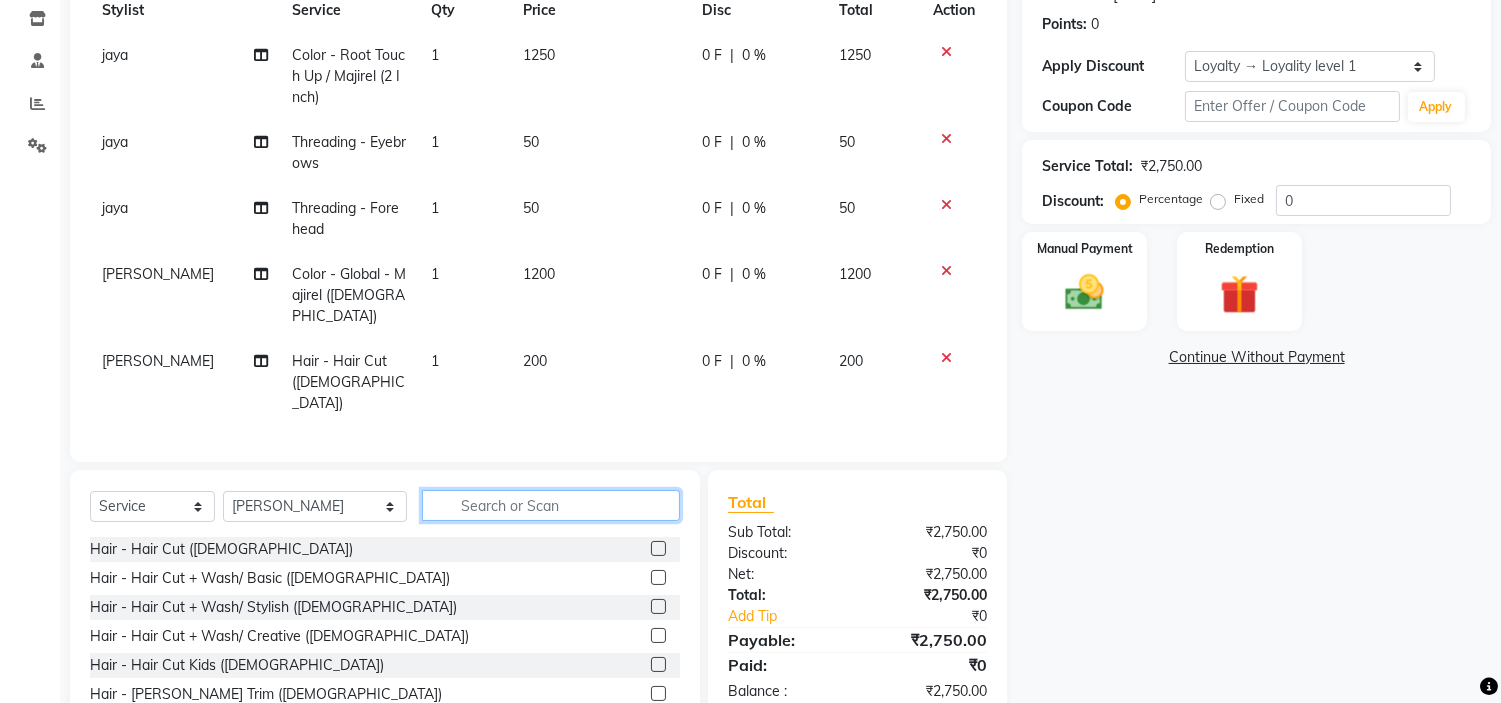 click 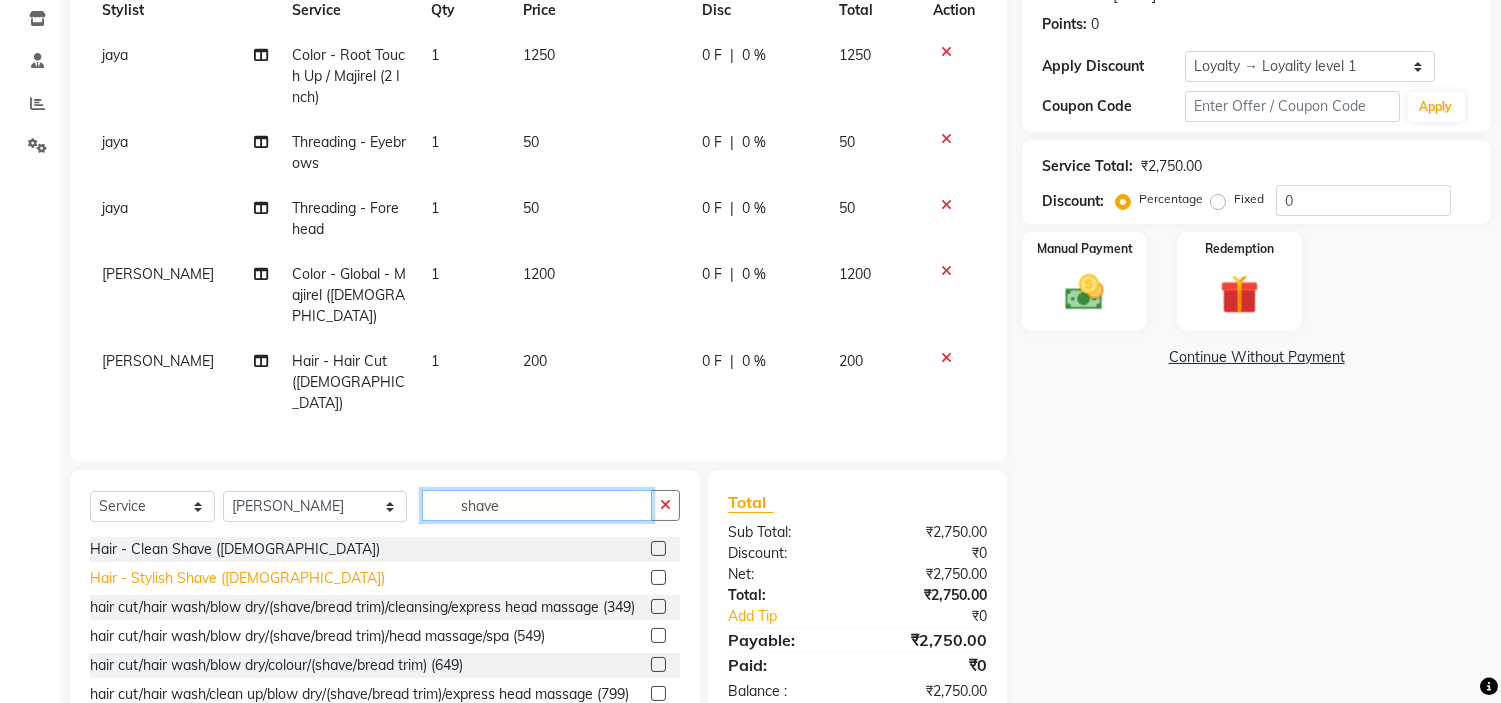 type on "shave" 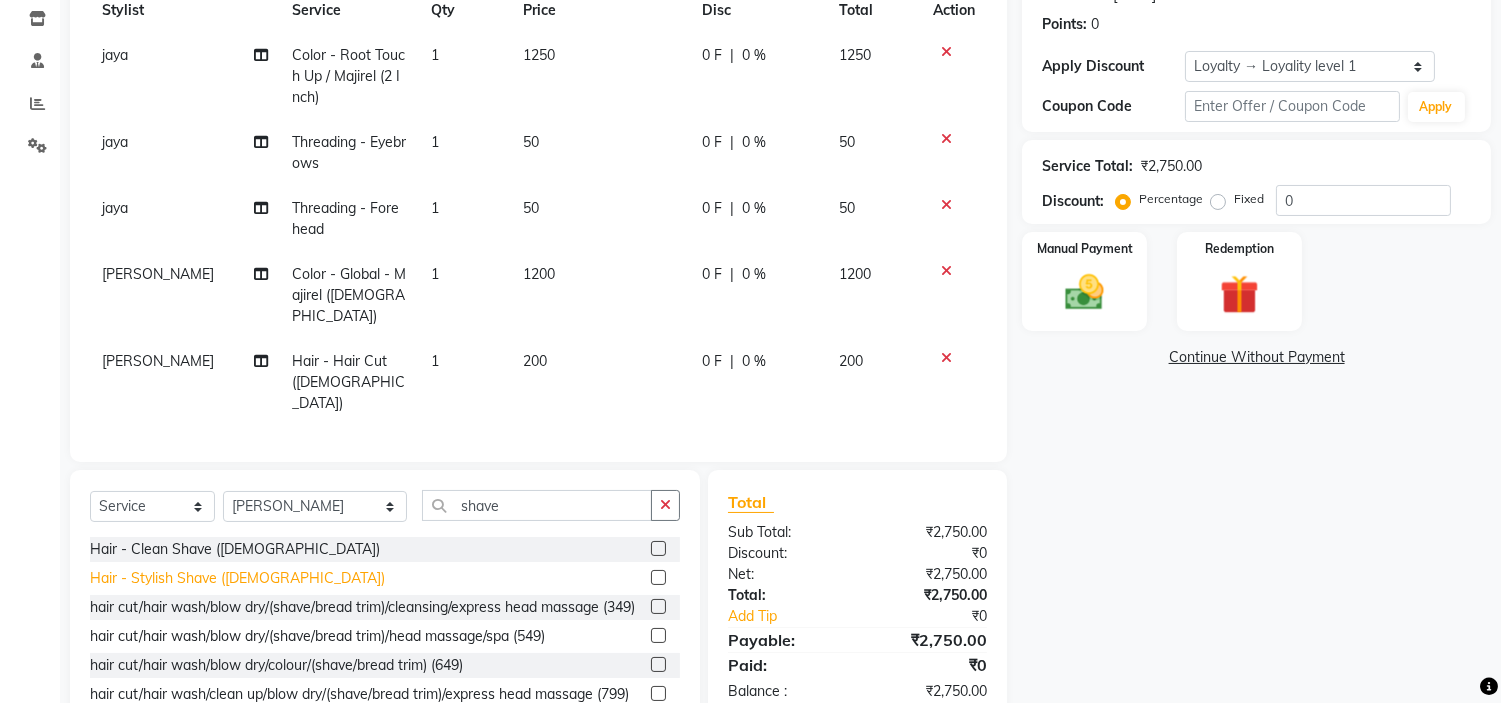 click on "Hair - Stylish Shave (Male)" 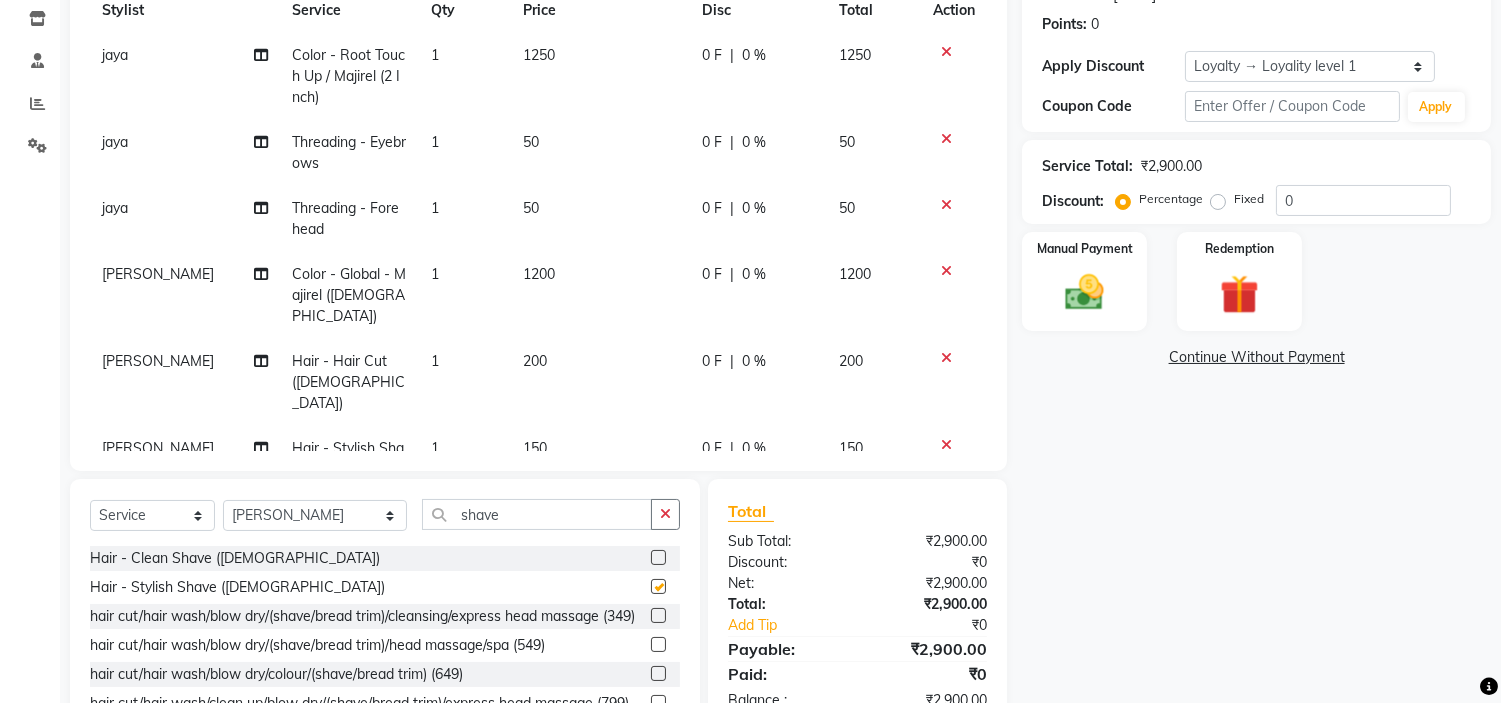 checkbox on "false" 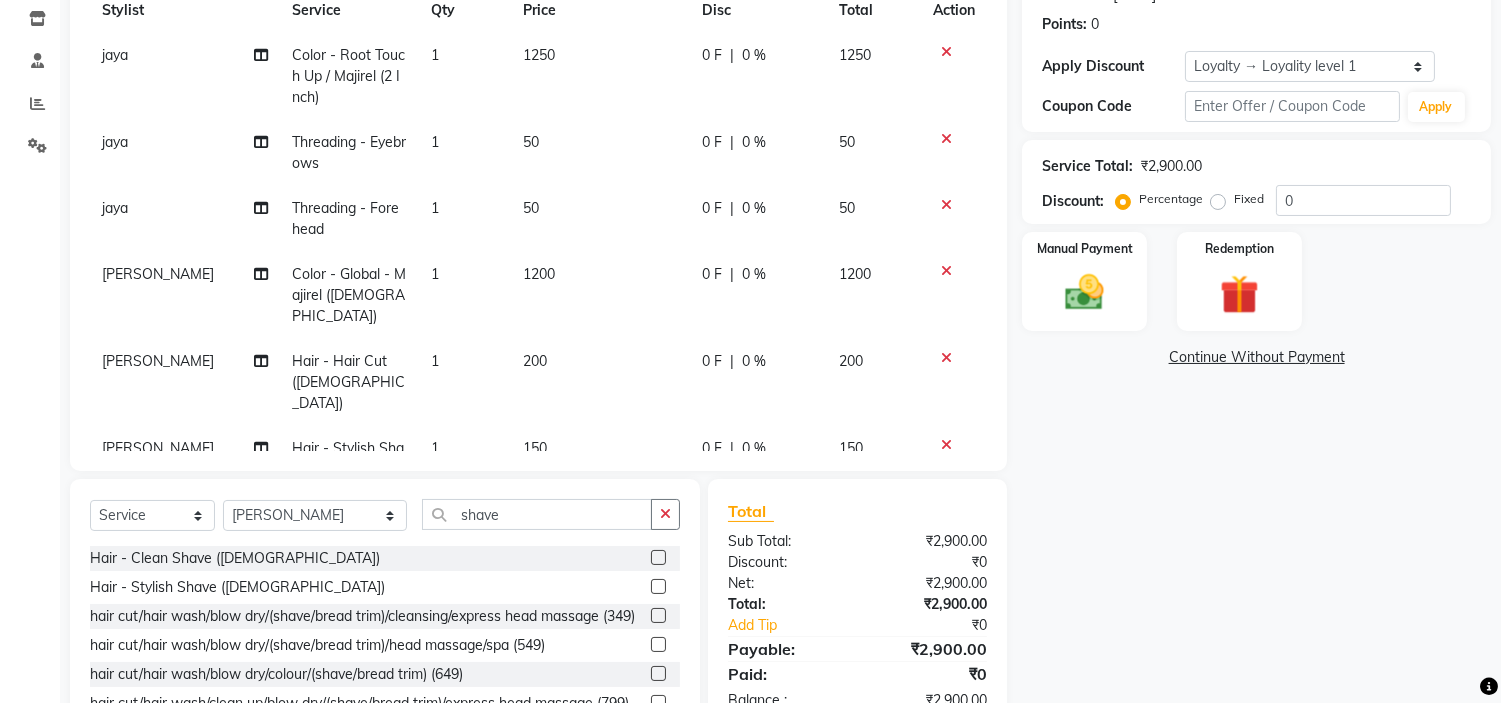 click on "0 F | 0 %" 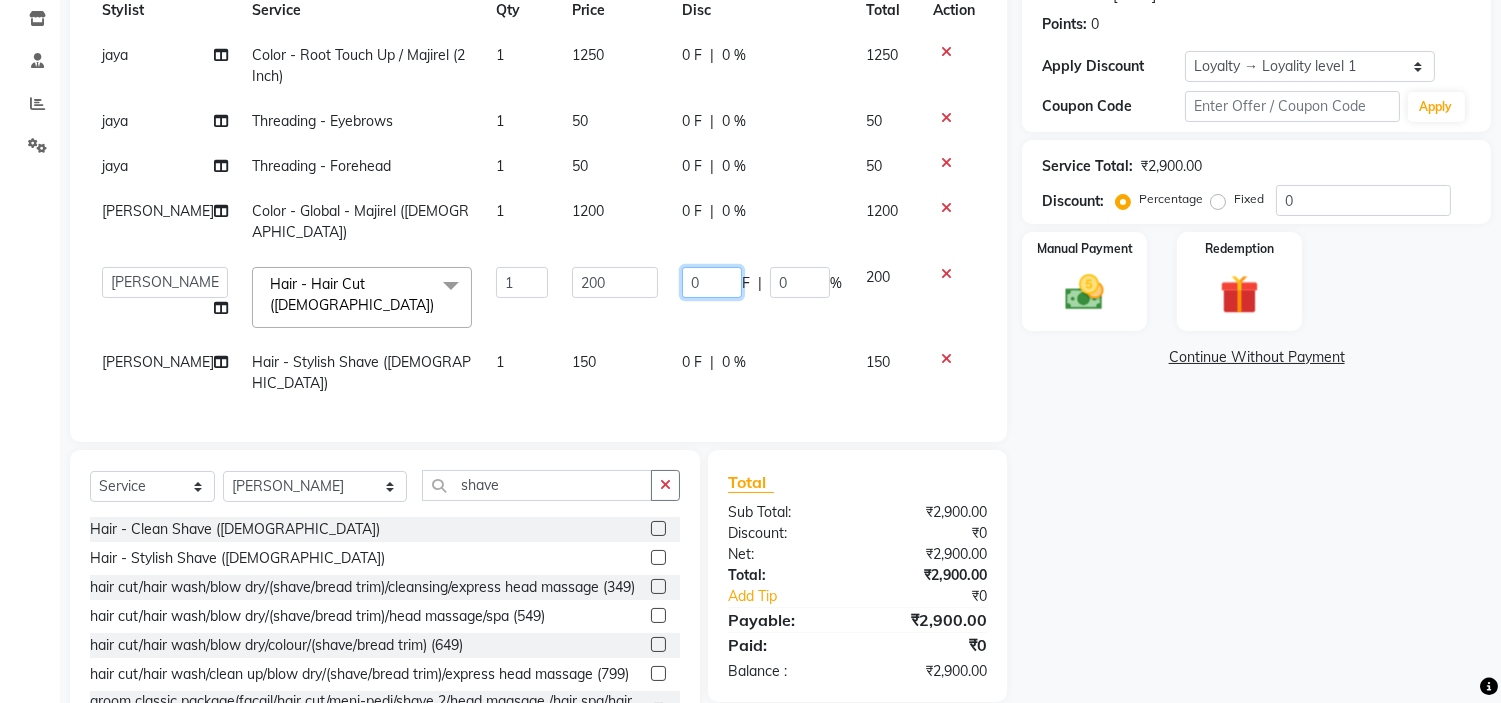click on "0" 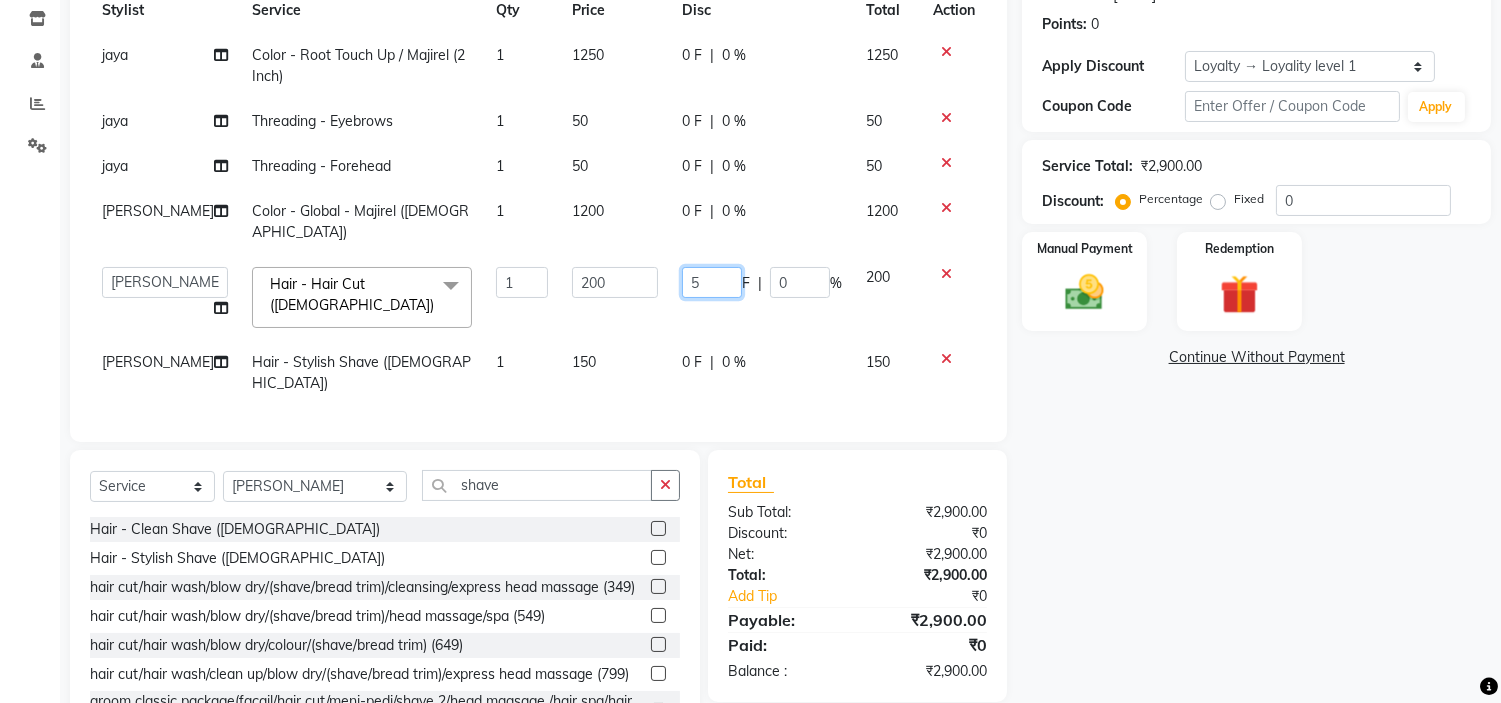 type on "50" 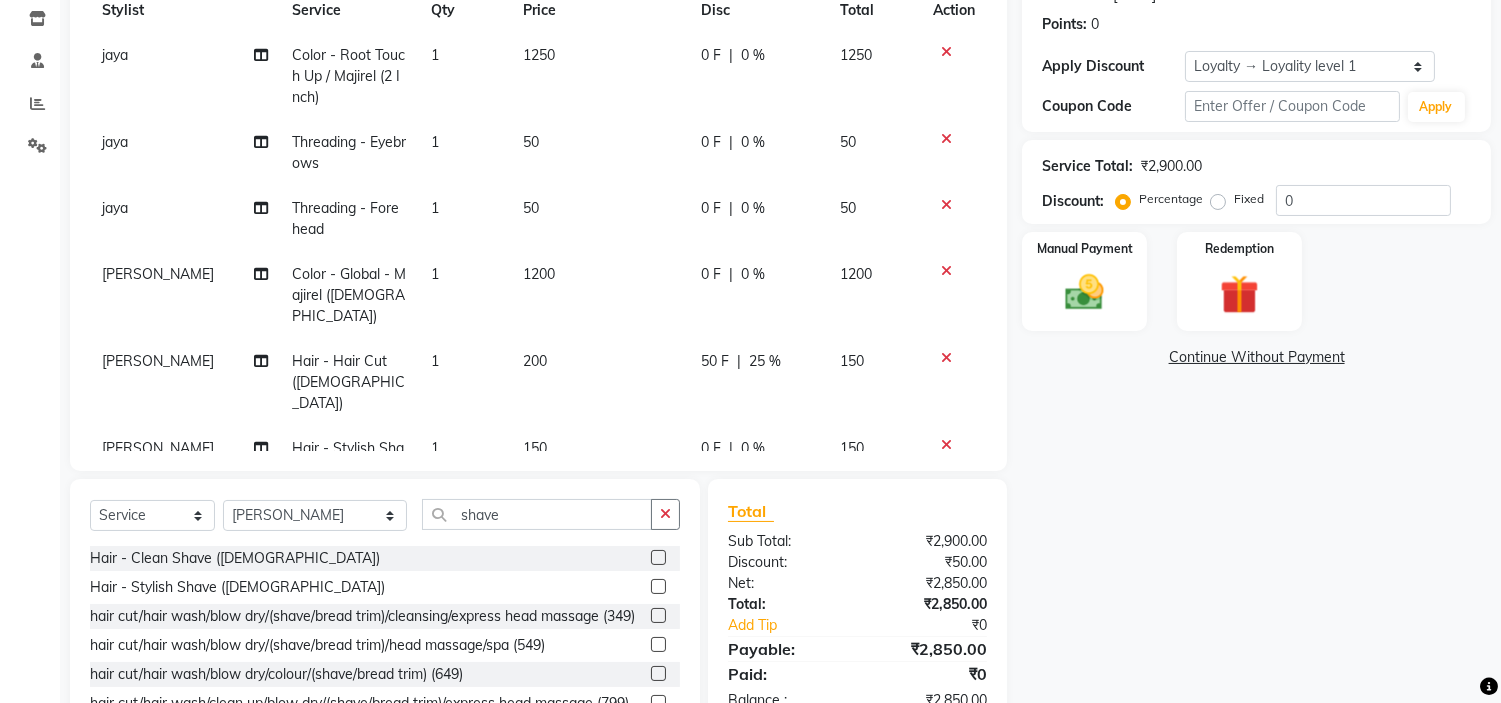 click on "Name: Yogesh Maghalkar Membership:  No Active Membership  Total Visits:  2 Card on file:  0 Last Visit:   18-06-2025 Points:   0  Apply Discount Select  Loyalty → Loyality level 1  Coupon Code Apply Service Total:  ₹2,900.00  Discount:  Percentage   Fixed  0 Manual Payment Redemption  Continue Without Payment" 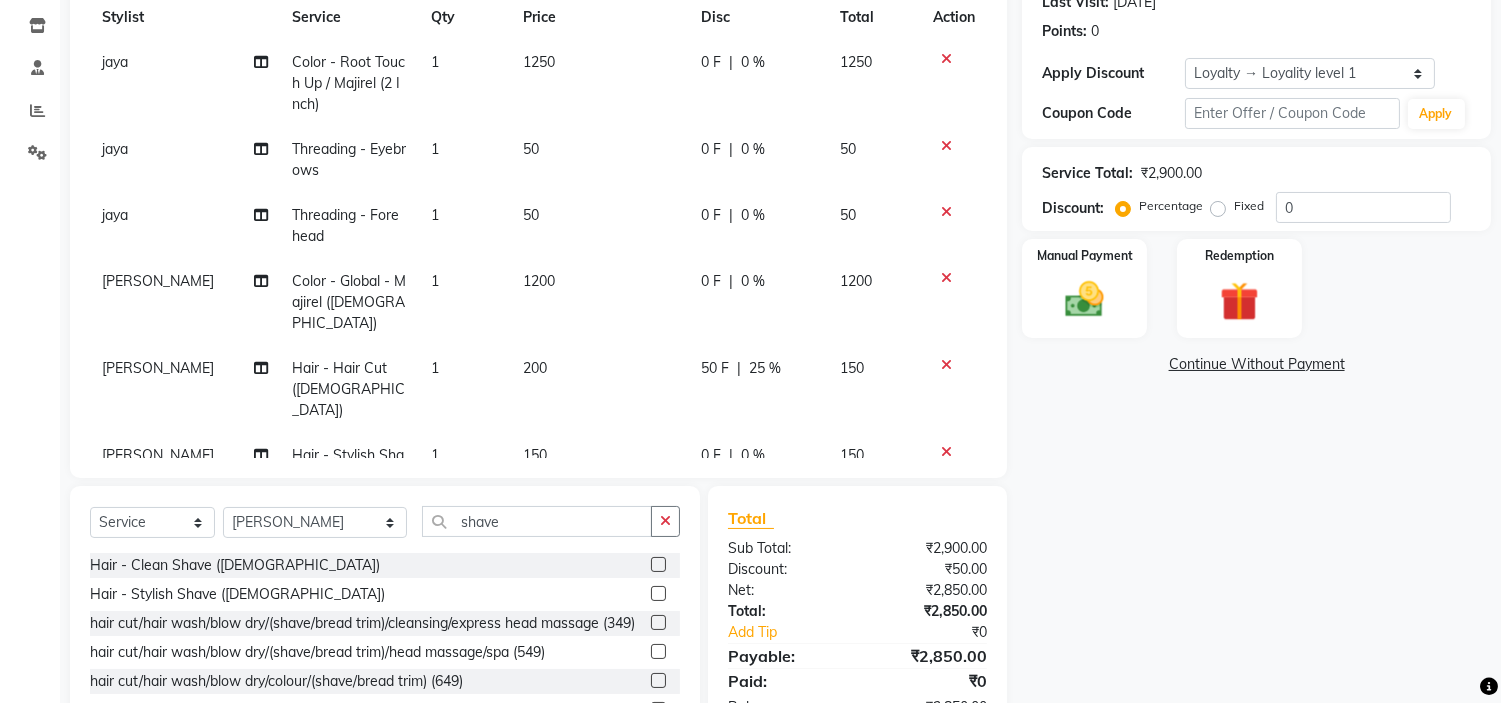 scroll, scrollTop: 295, scrollLeft: 0, axis: vertical 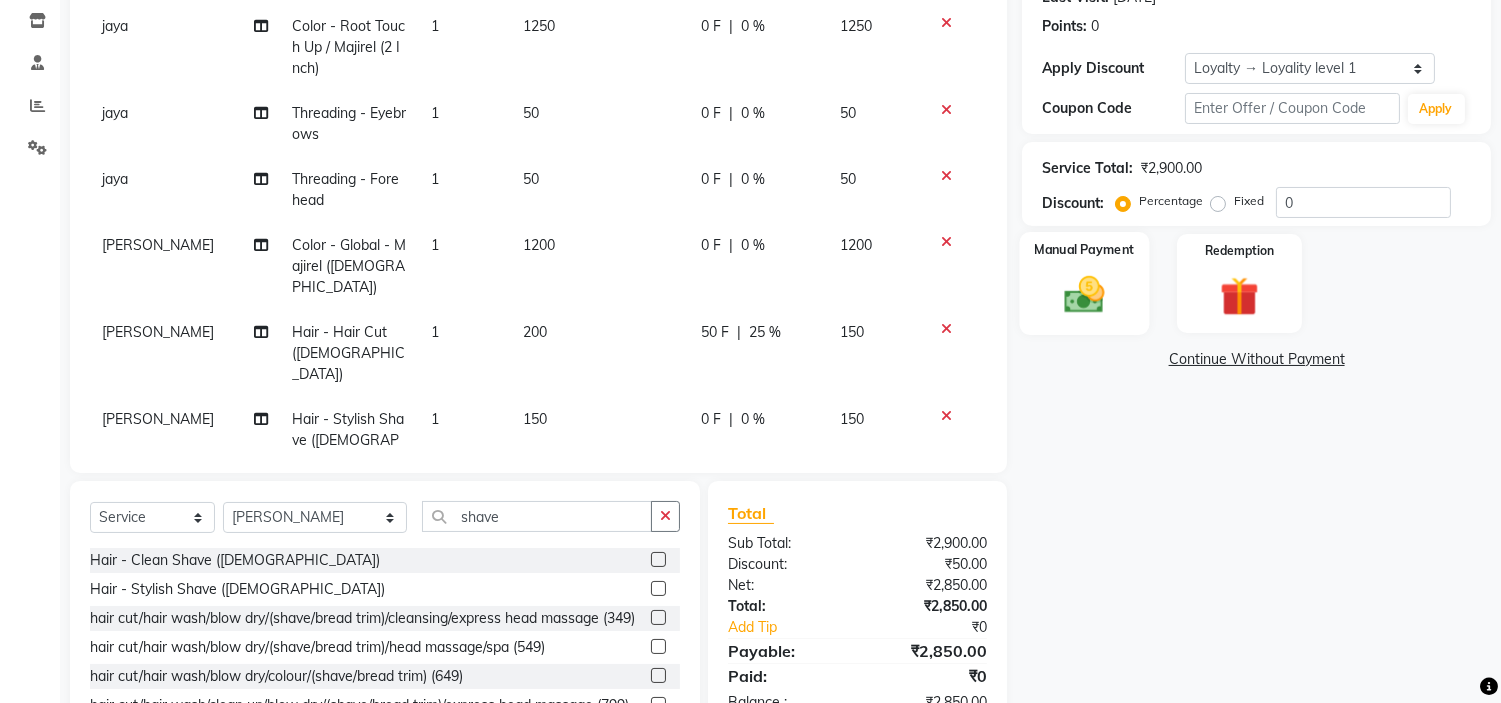 click 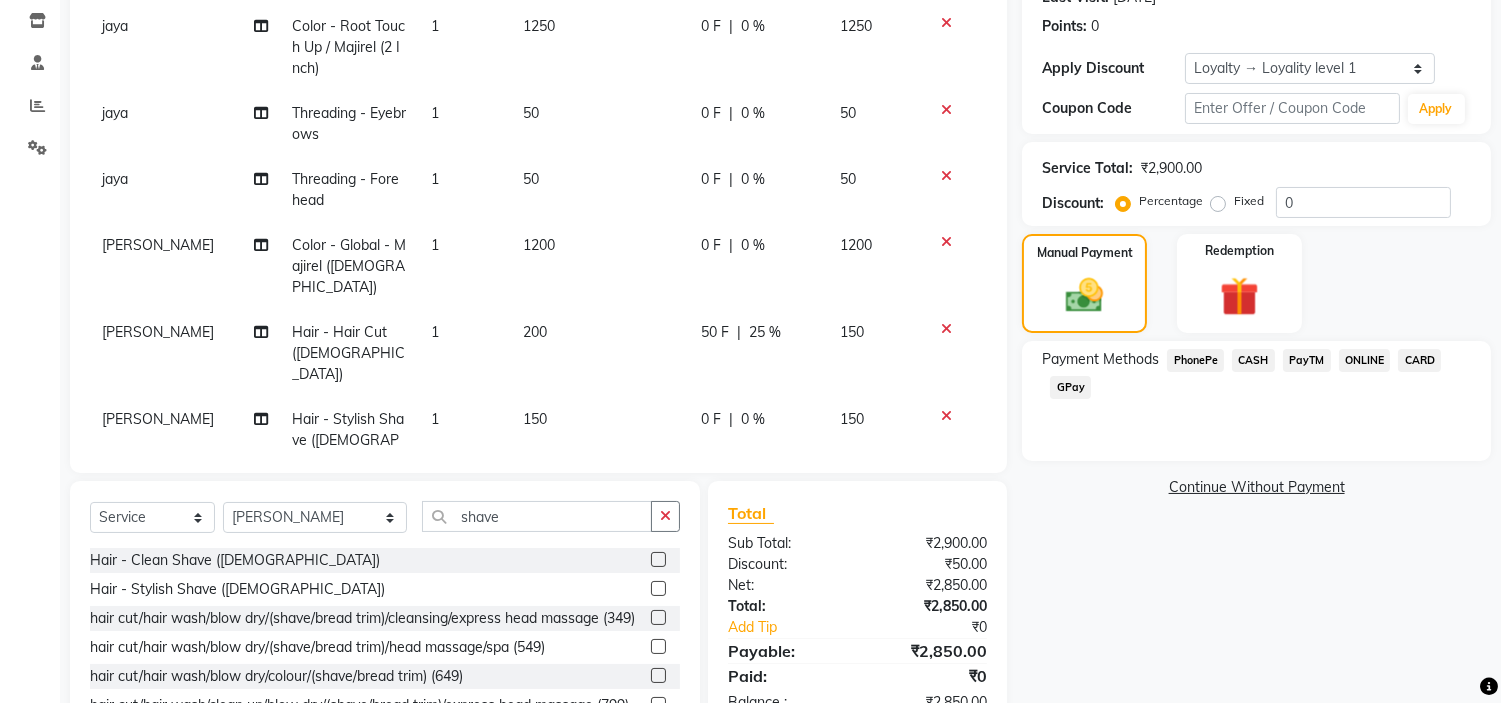 click on "PayTM" 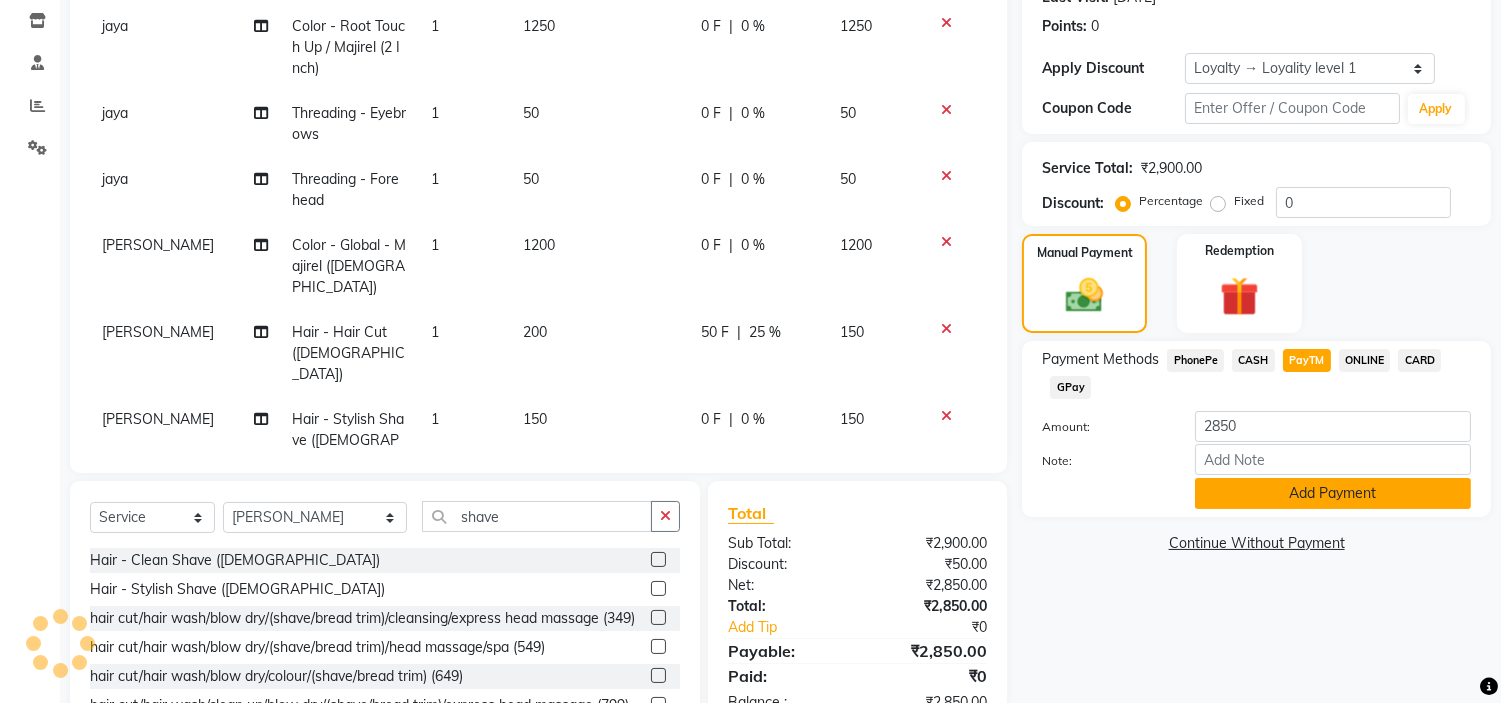 click on "Add Payment" 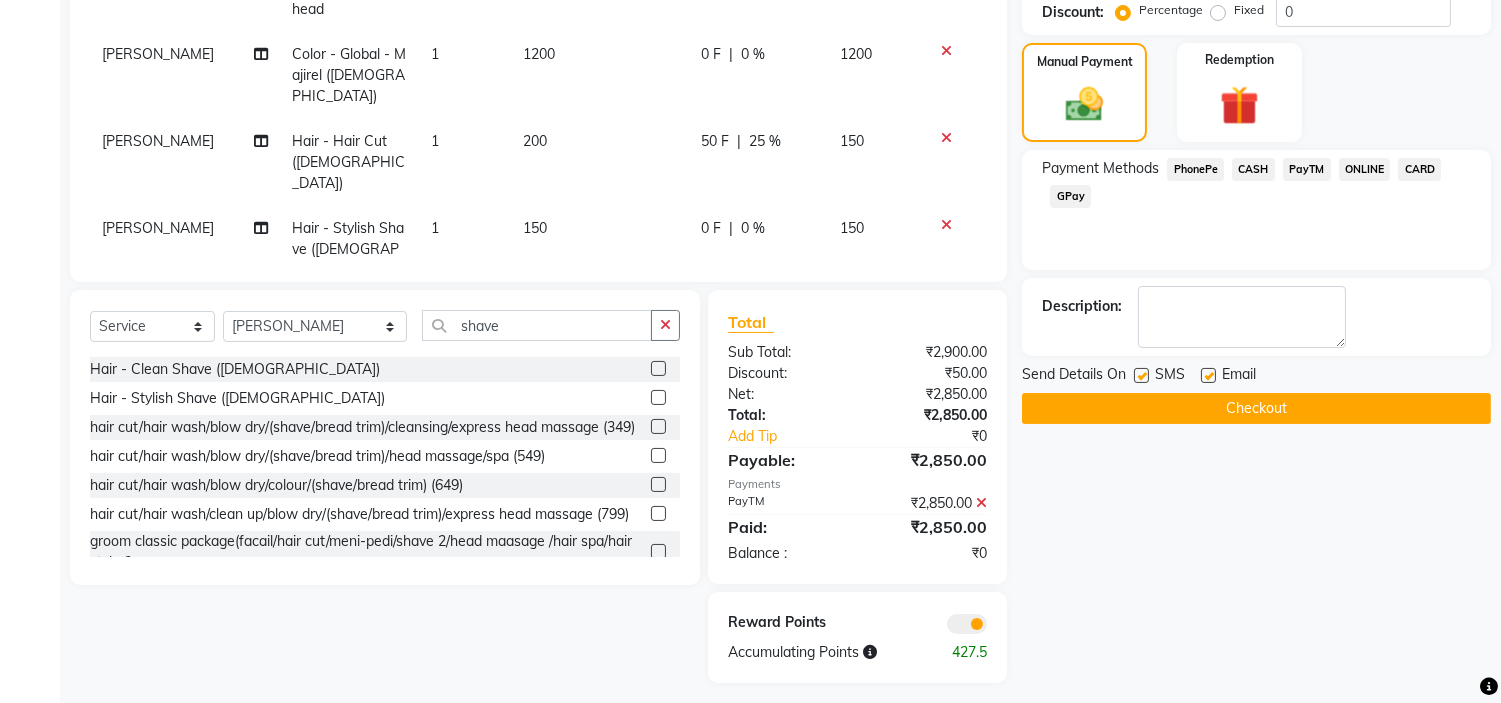scroll, scrollTop: 495, scrollLeft: 0, axis: vertical 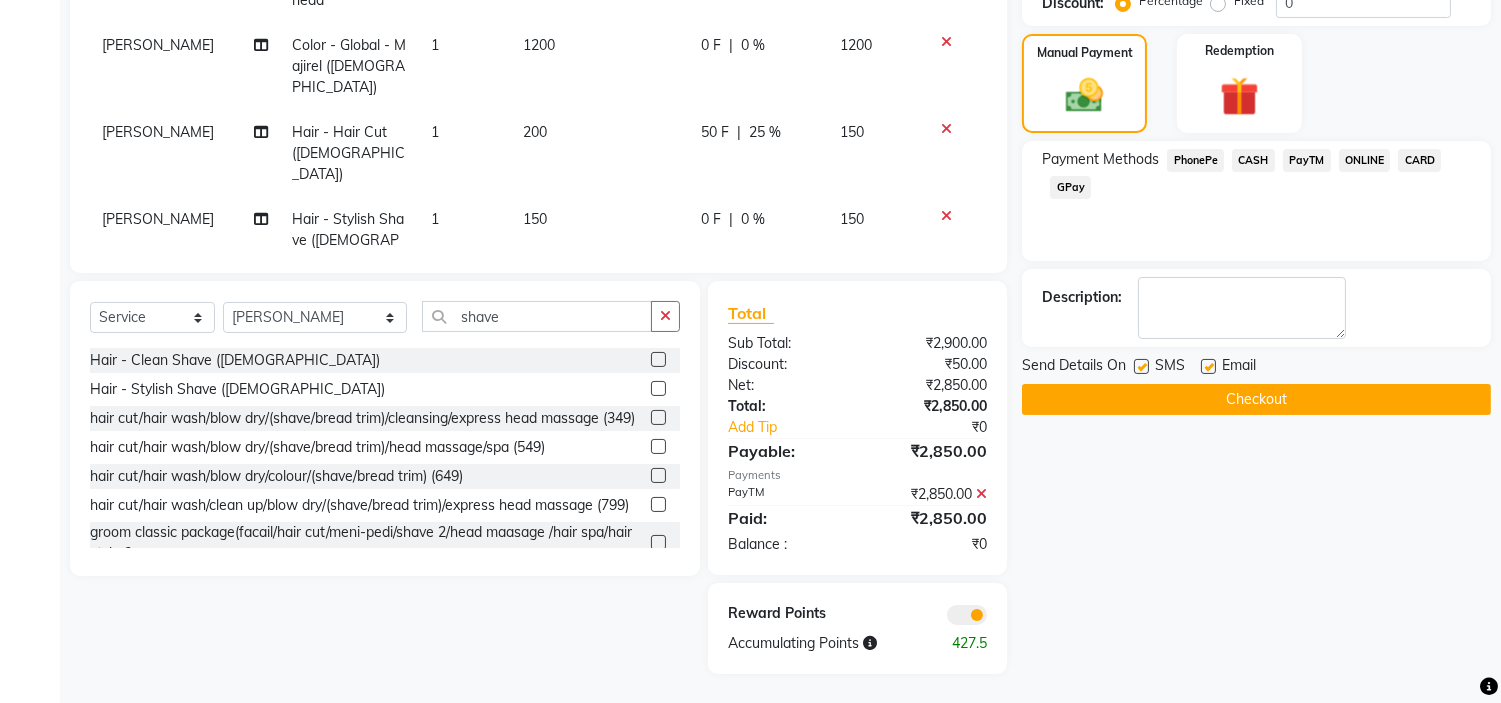 click on "Checkout" 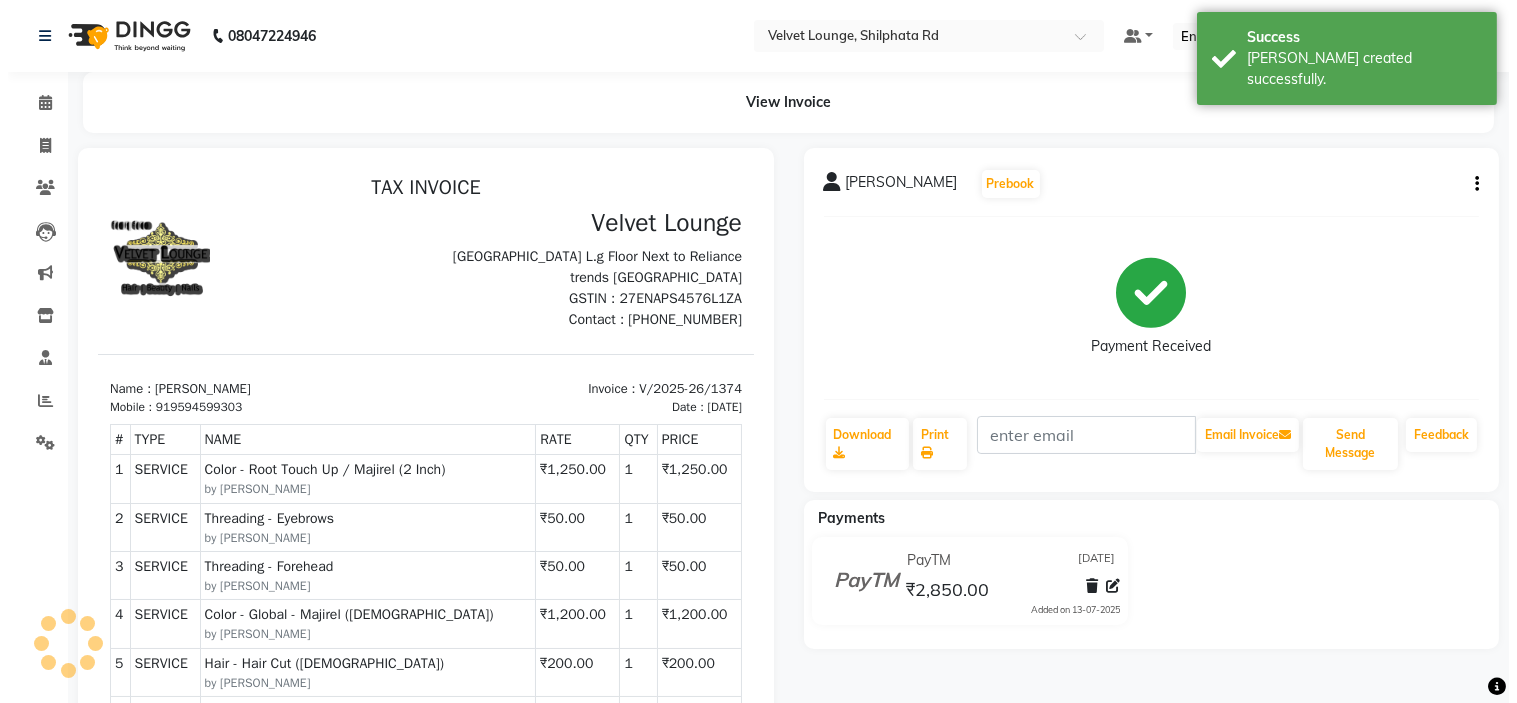 scroll, scrollTop: 0, scrollLeft: 0, axis: both 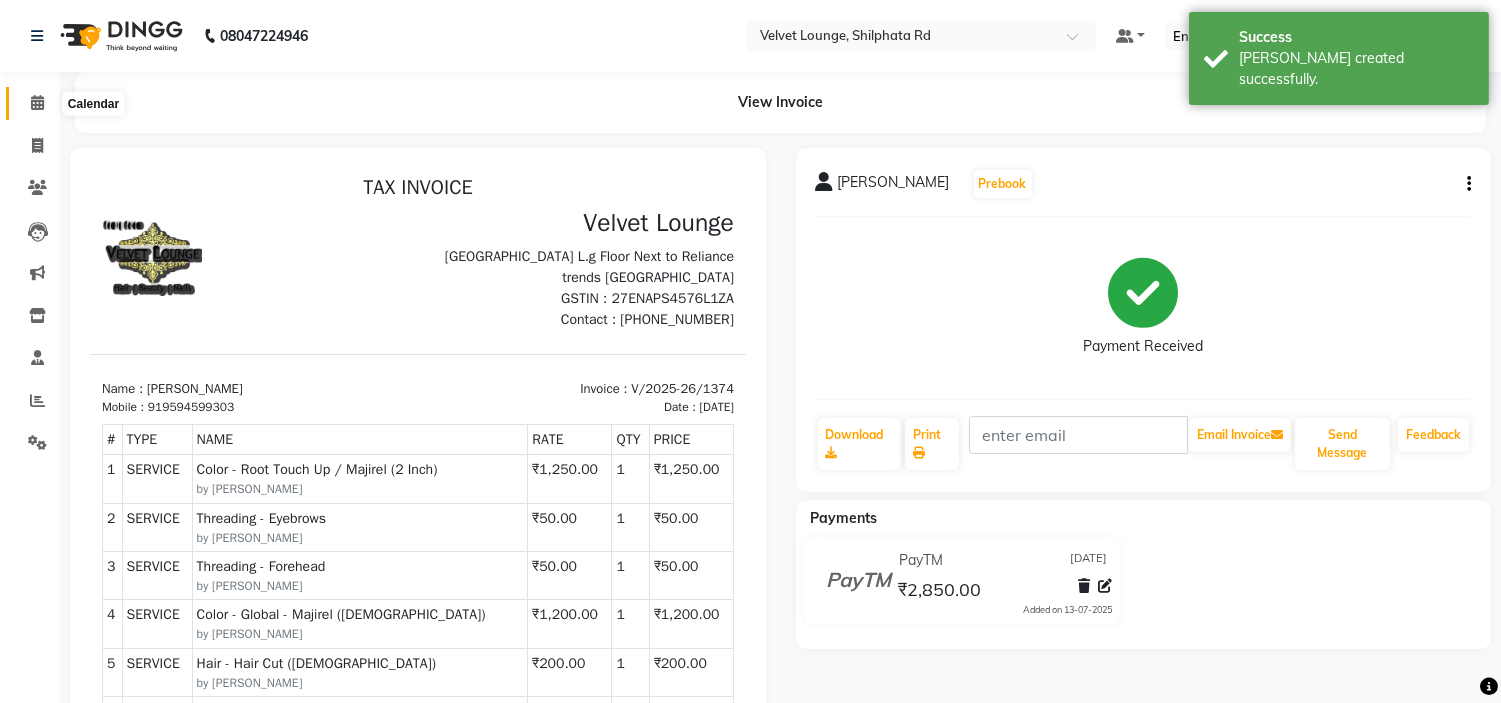 click 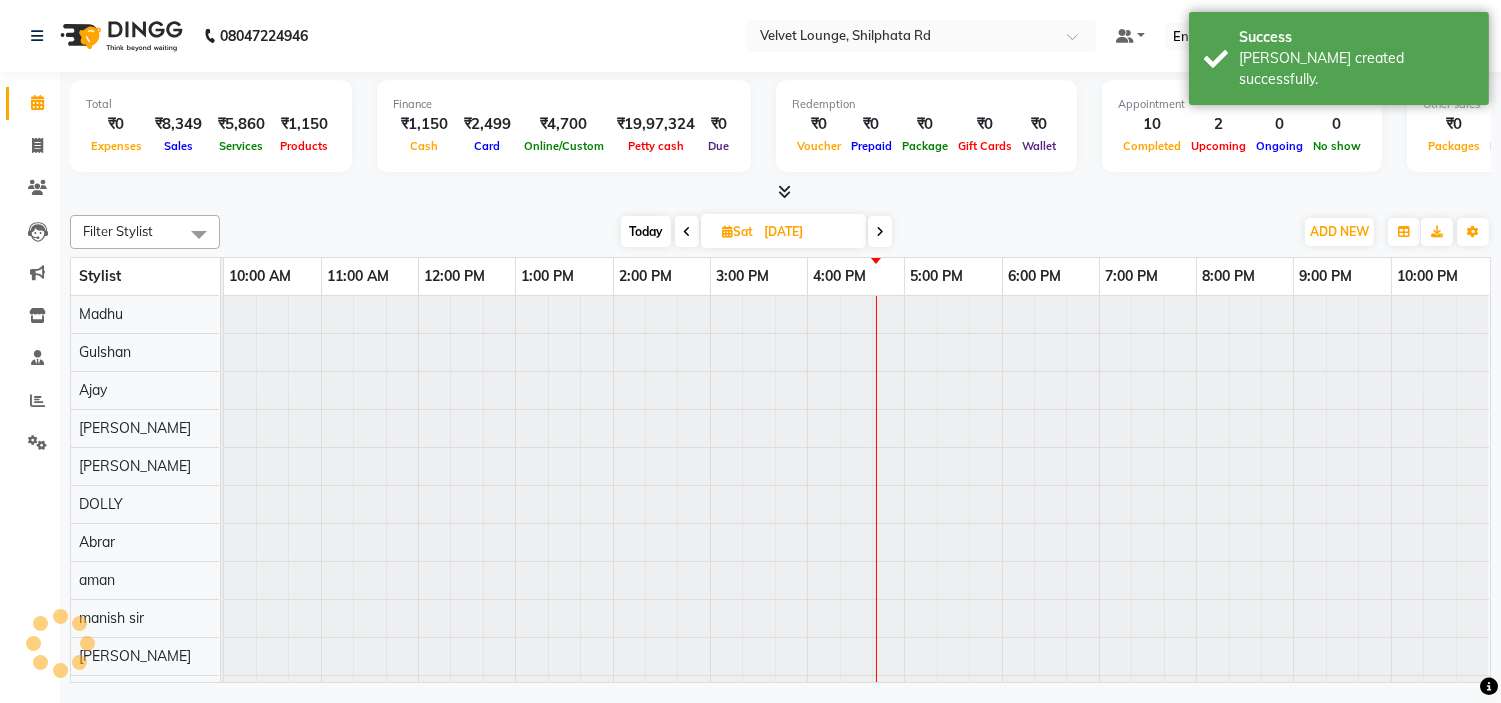click at bounding box center (780, 192) 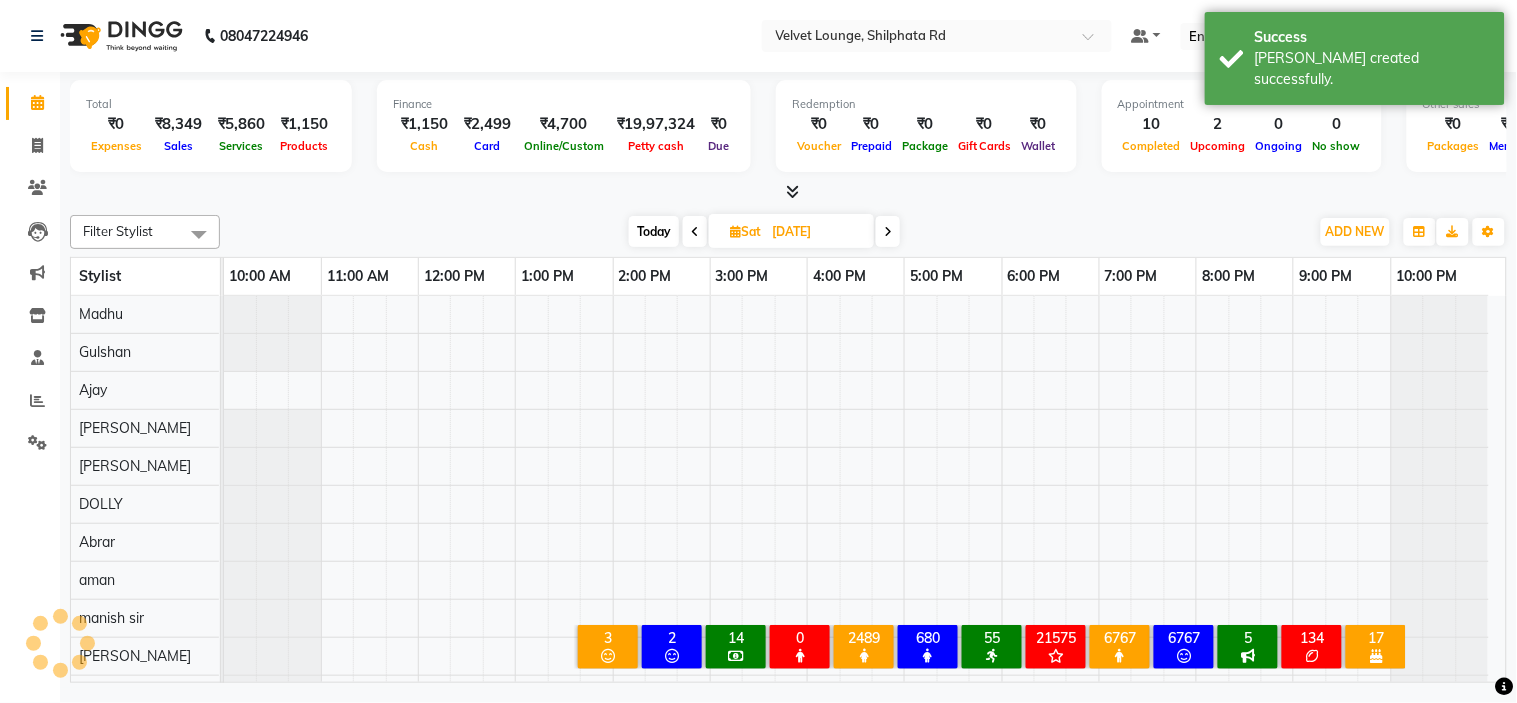 scroll, scrollTop: 26, scrollLeft: 0, axis: vertical 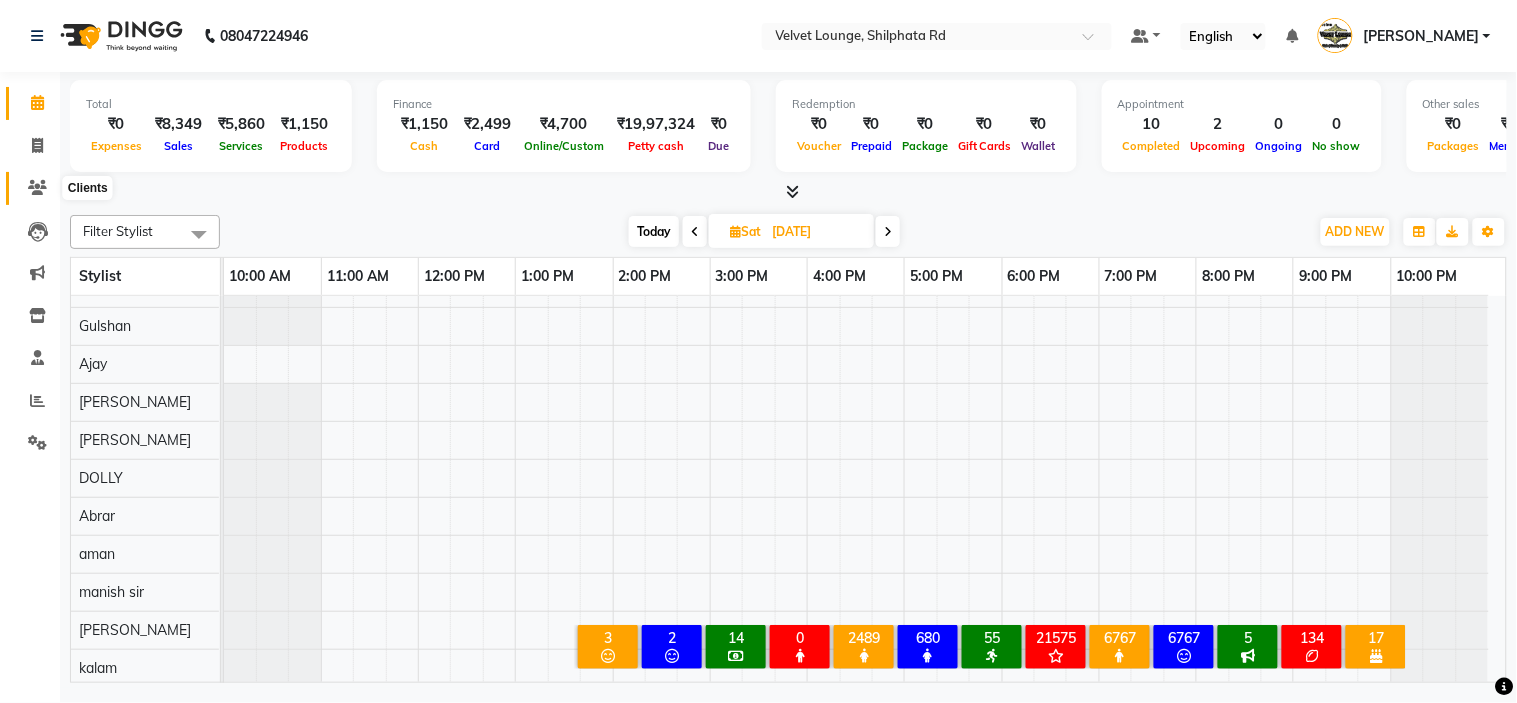 click 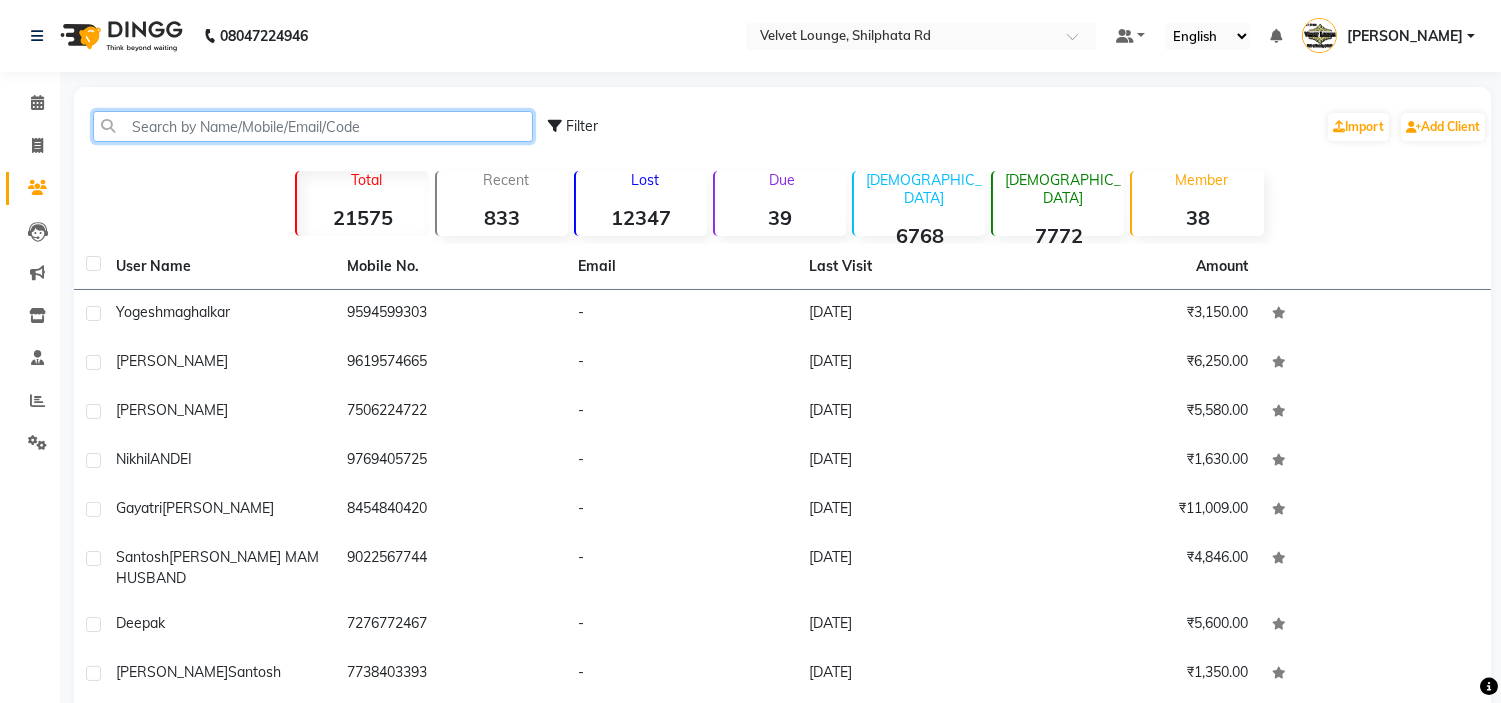click 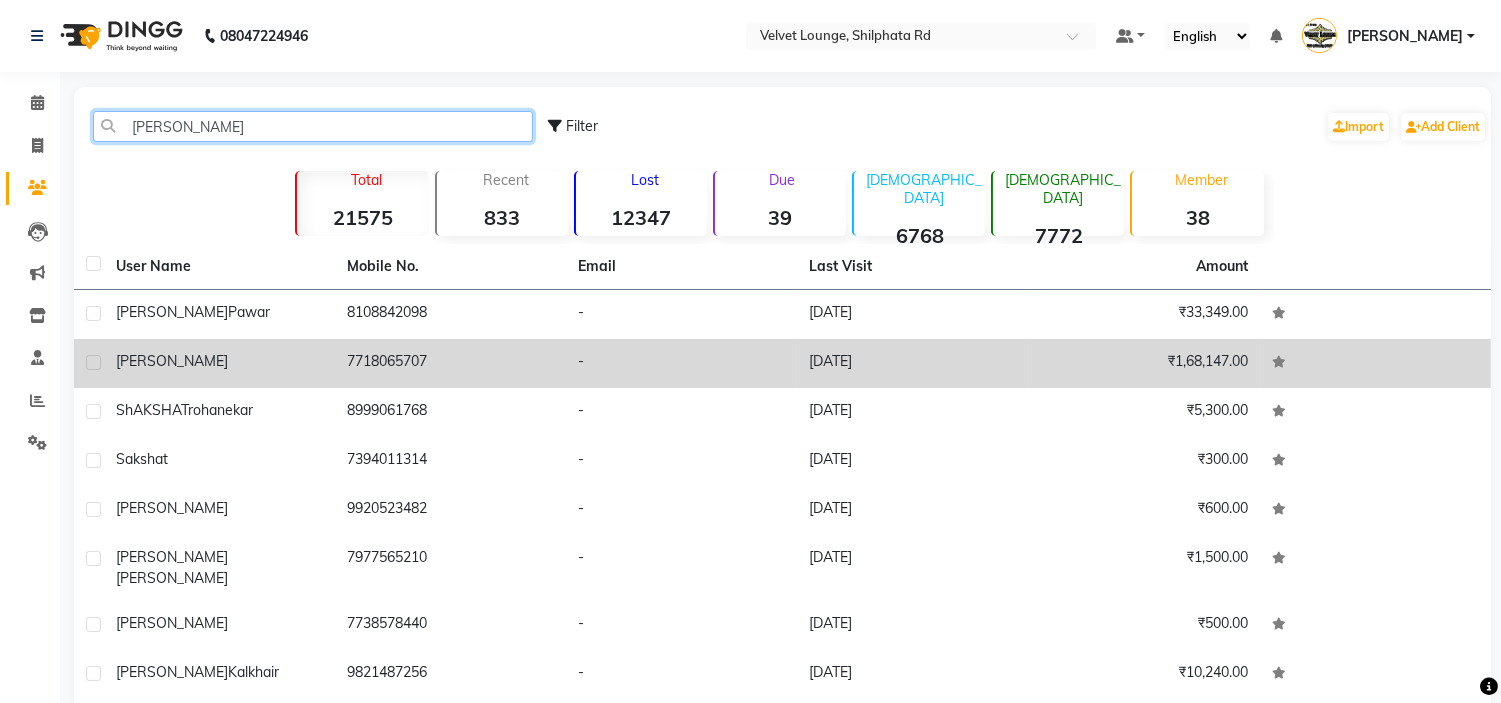 type on "akshata" 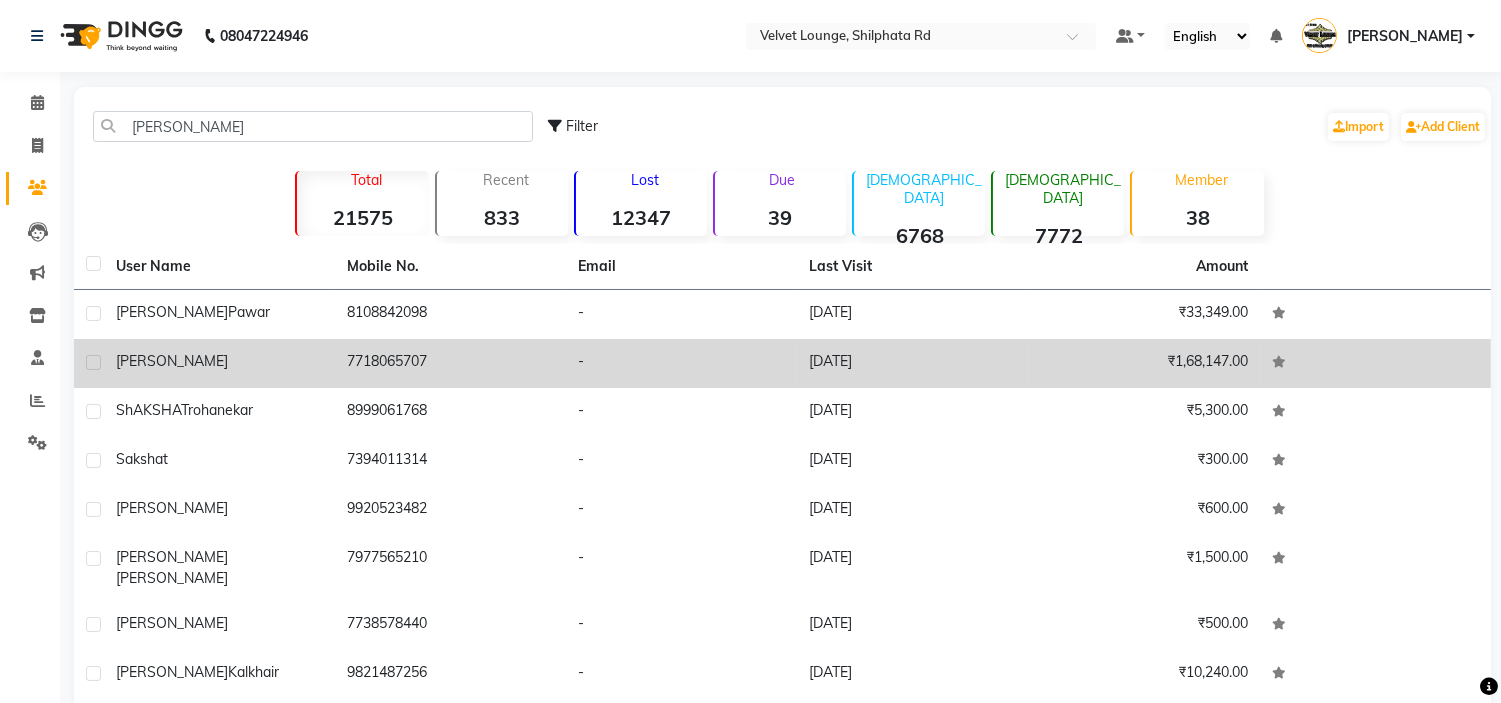 click on "akshata" 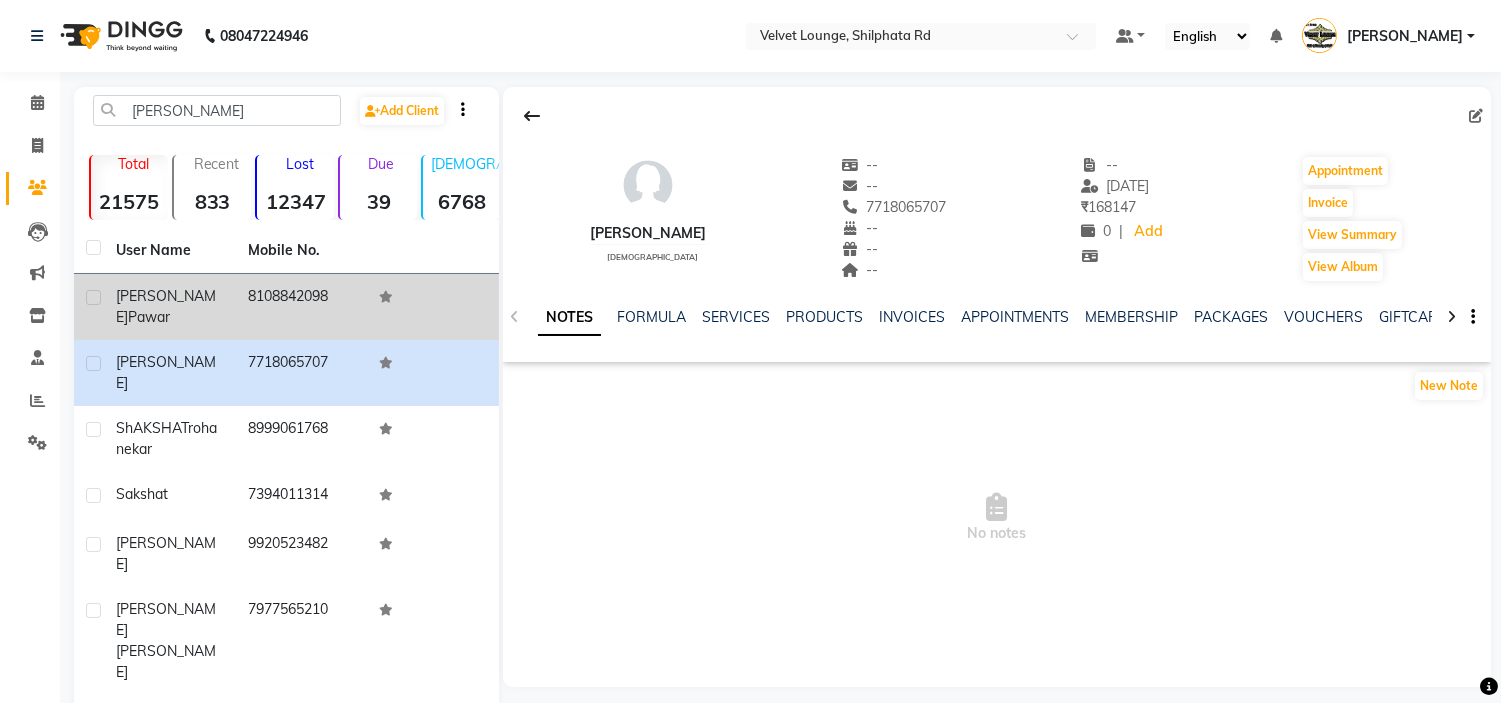 click on "8108842098" 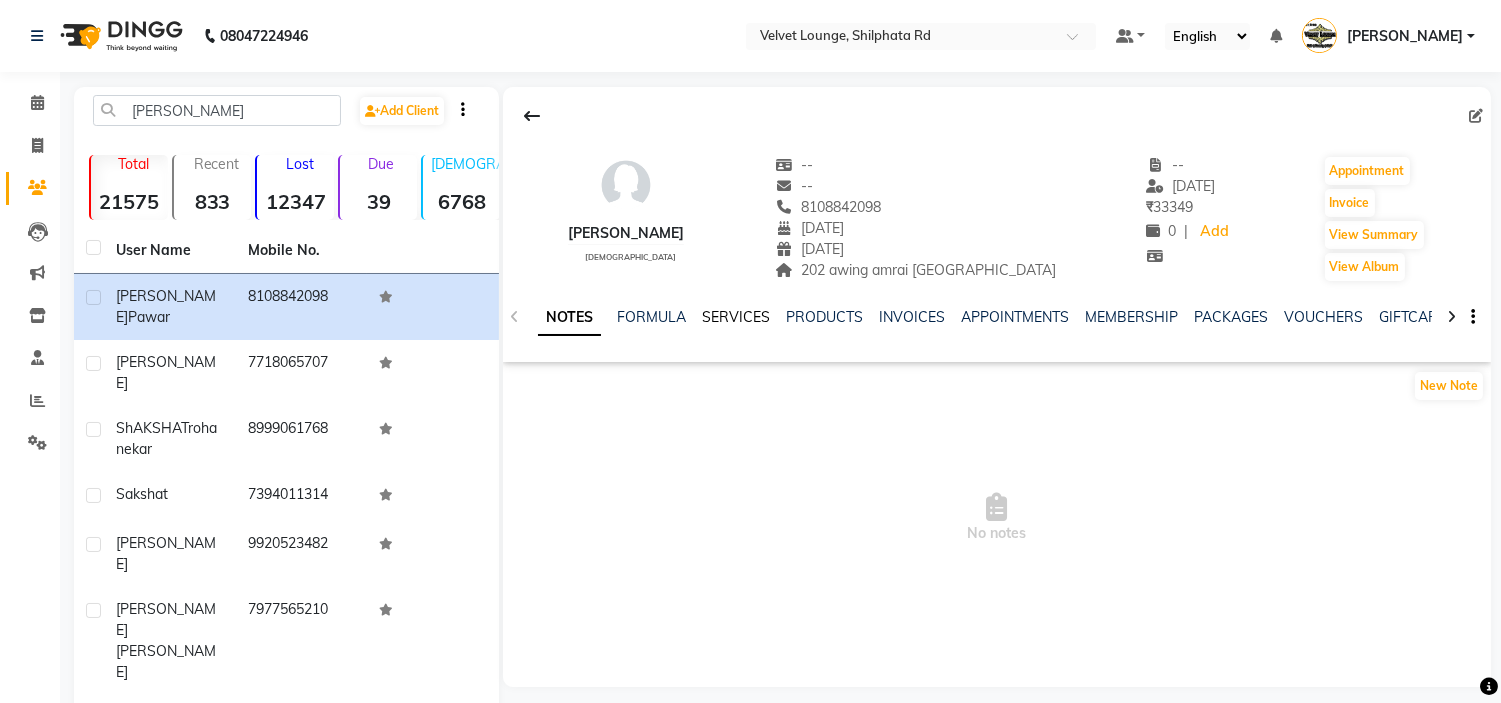 click on "SERVICES" 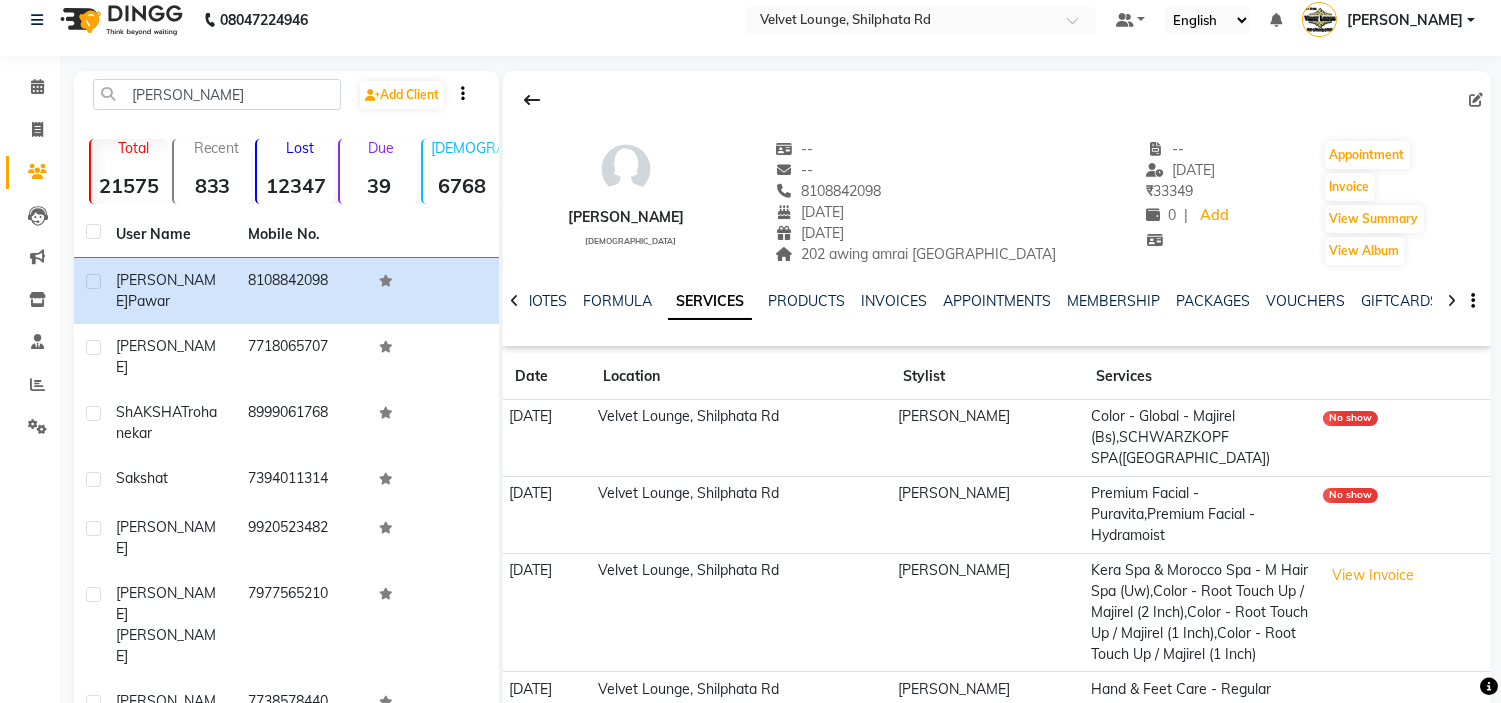scroll, scrollTop: 0, scrollLeft: 0, axis: both 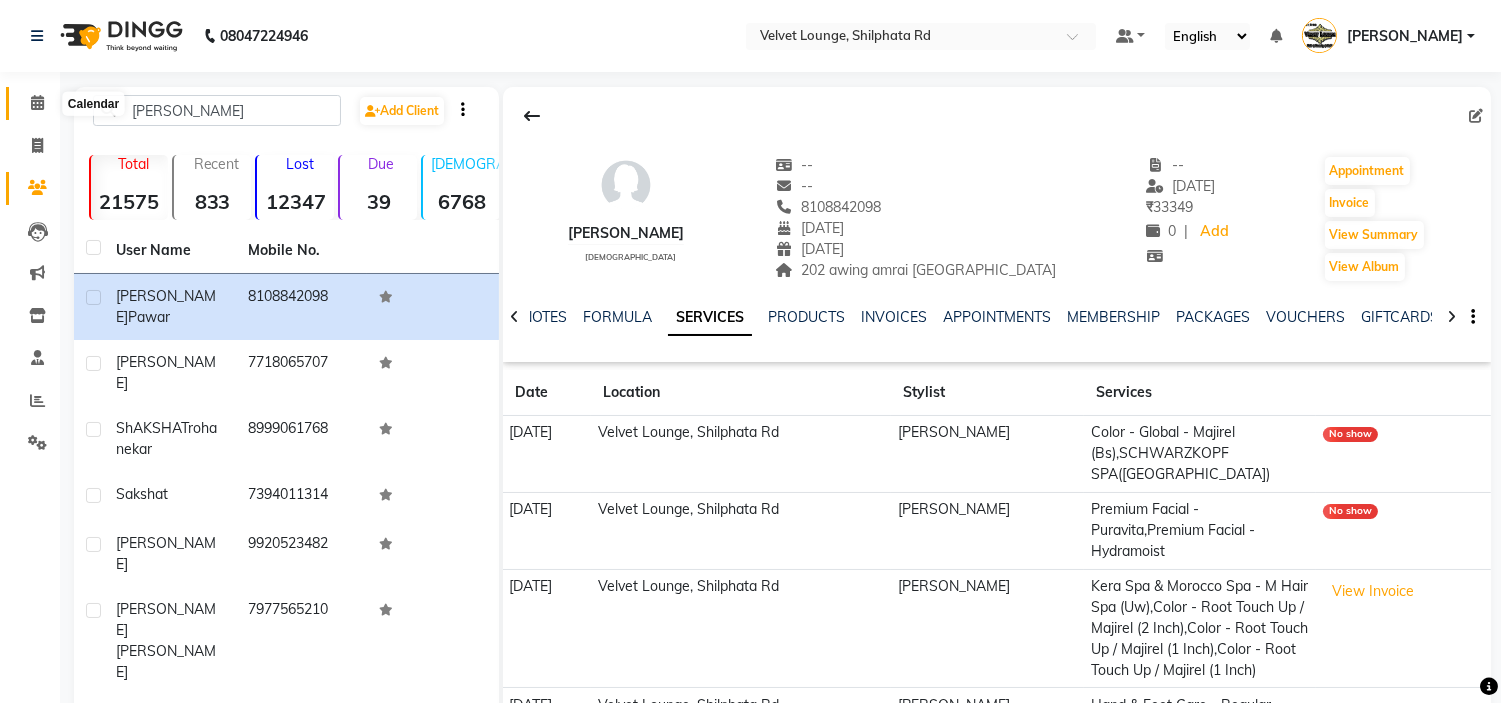 click 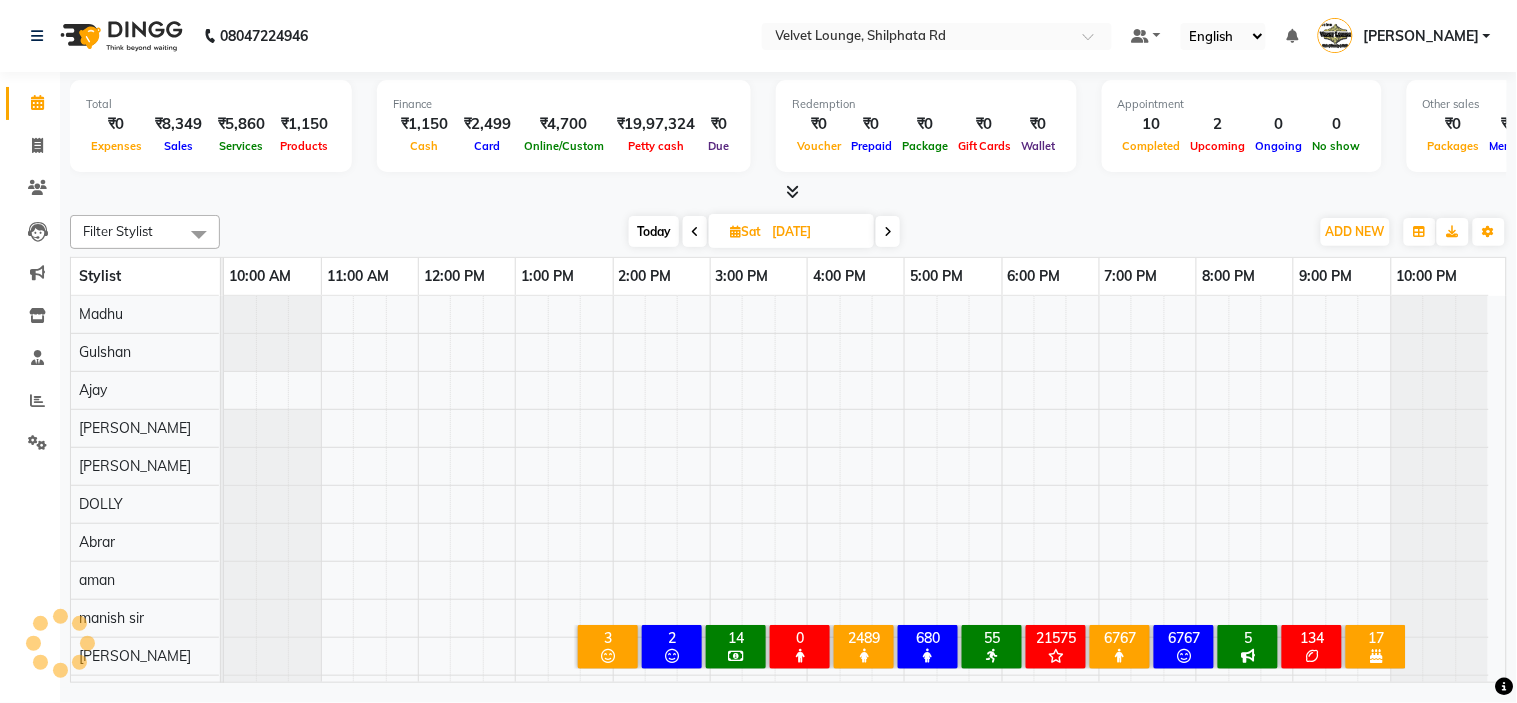 scroll, scrollTop: 26, scrollLeft: 0, axis: vertical 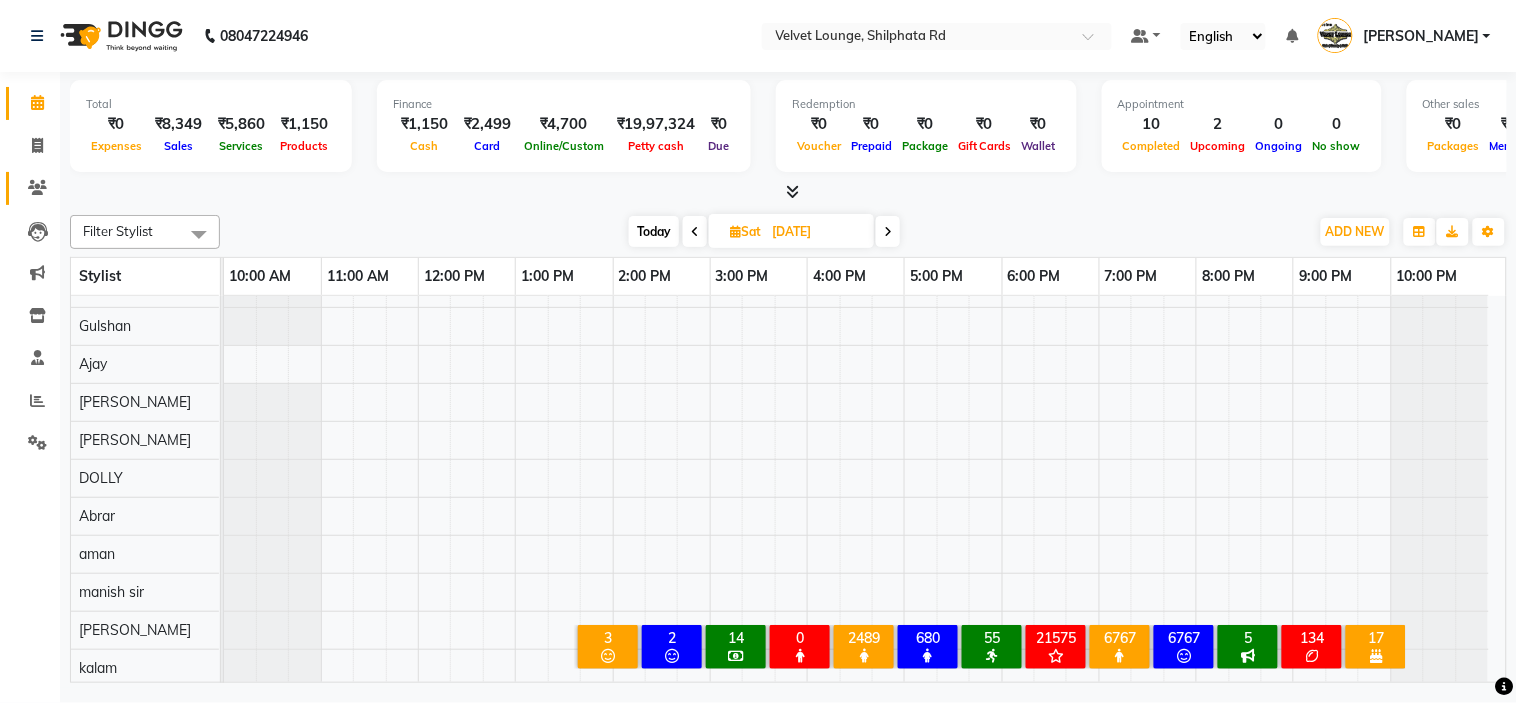 click on "Clients" 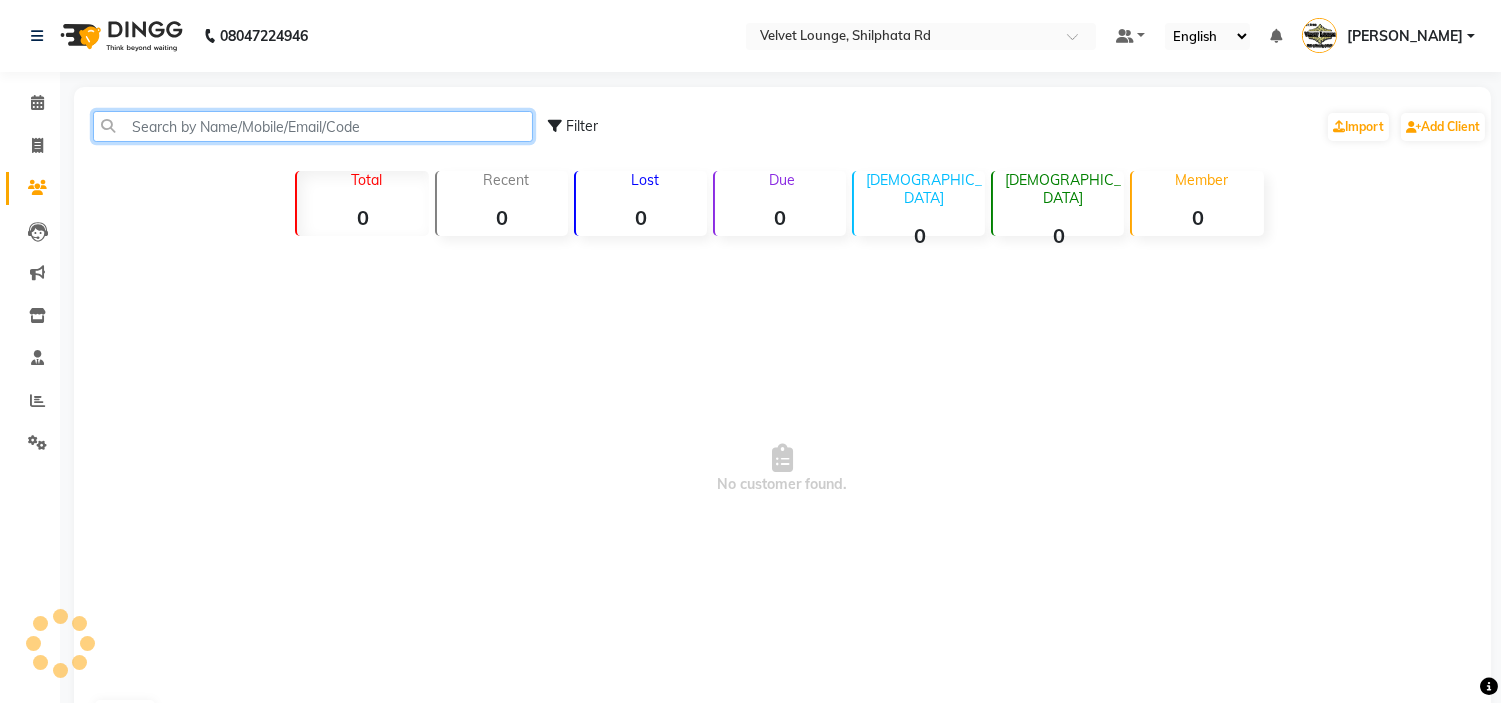 click 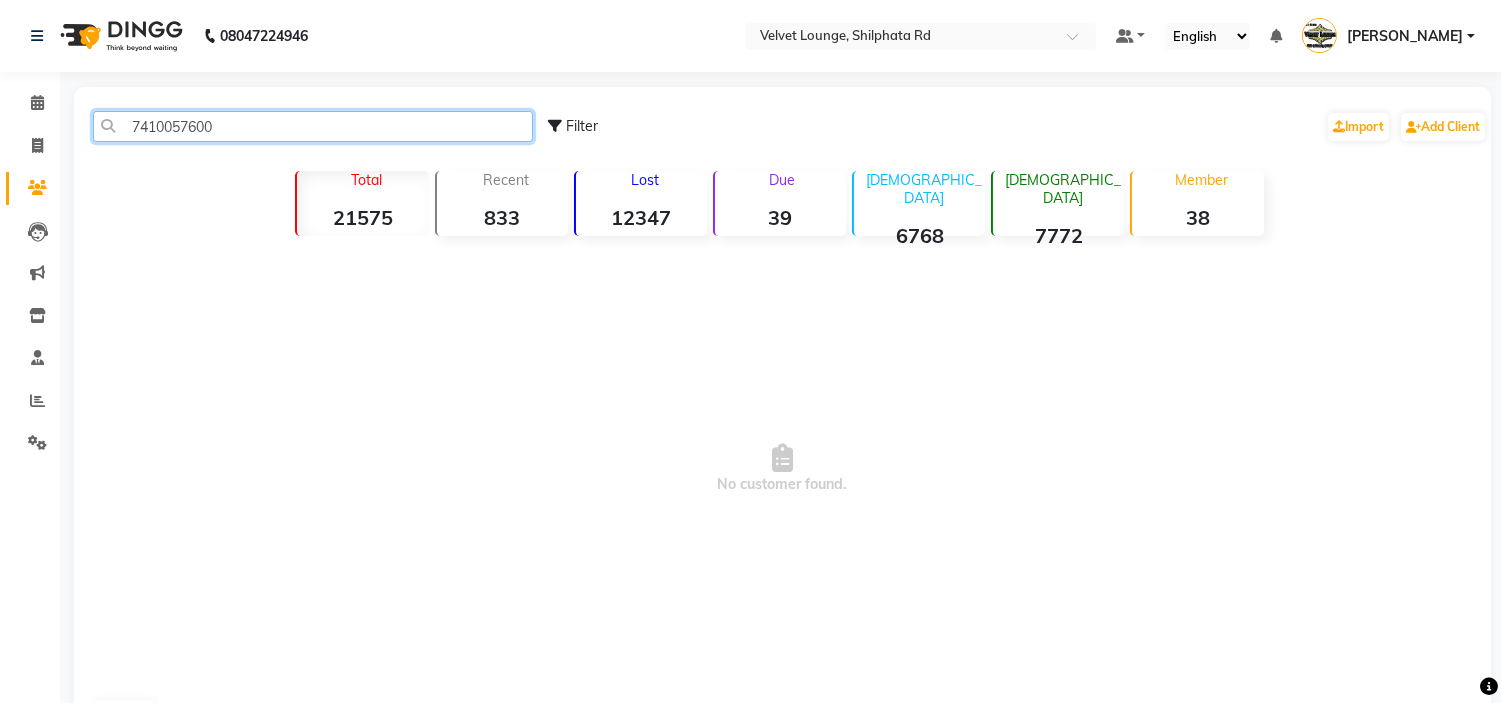 type on "7410057600" 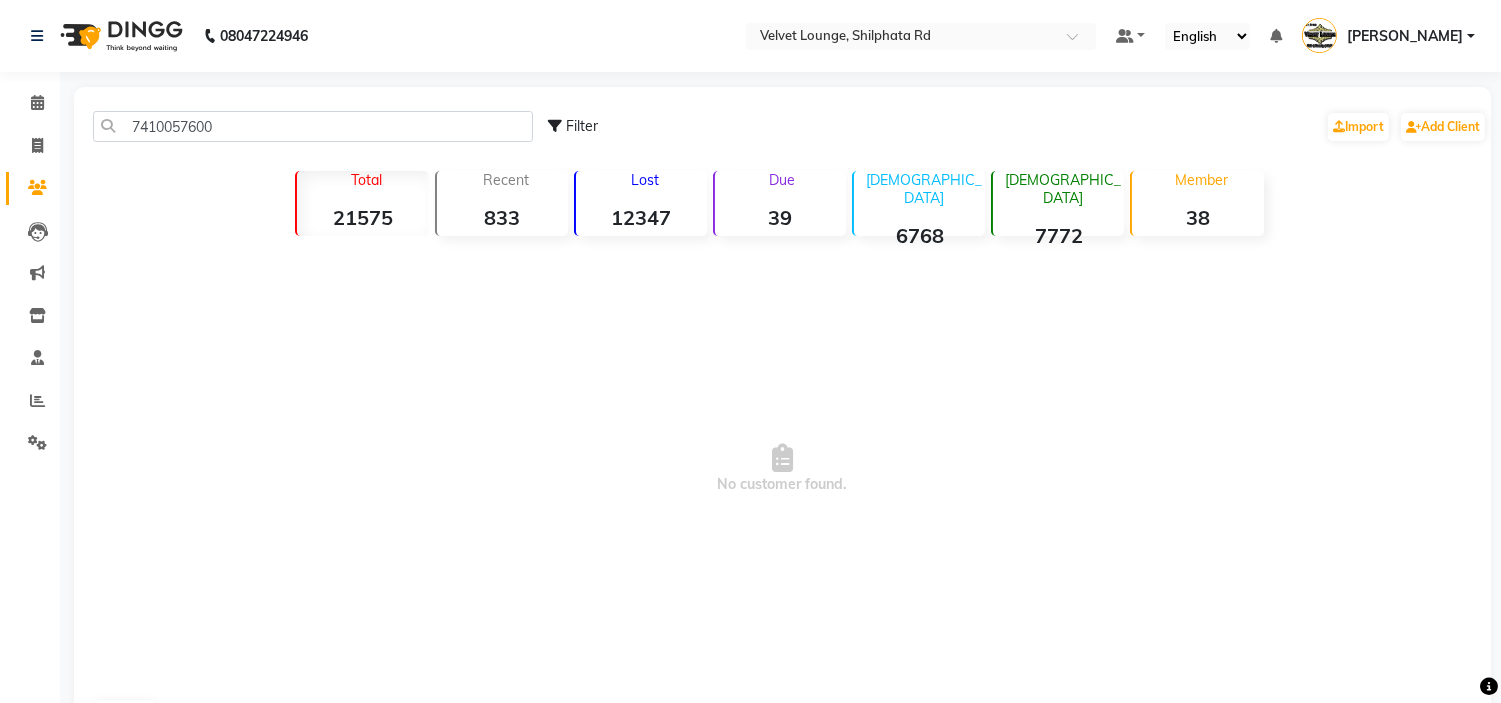 click on "No customer found." at bounding box center [782, 469] 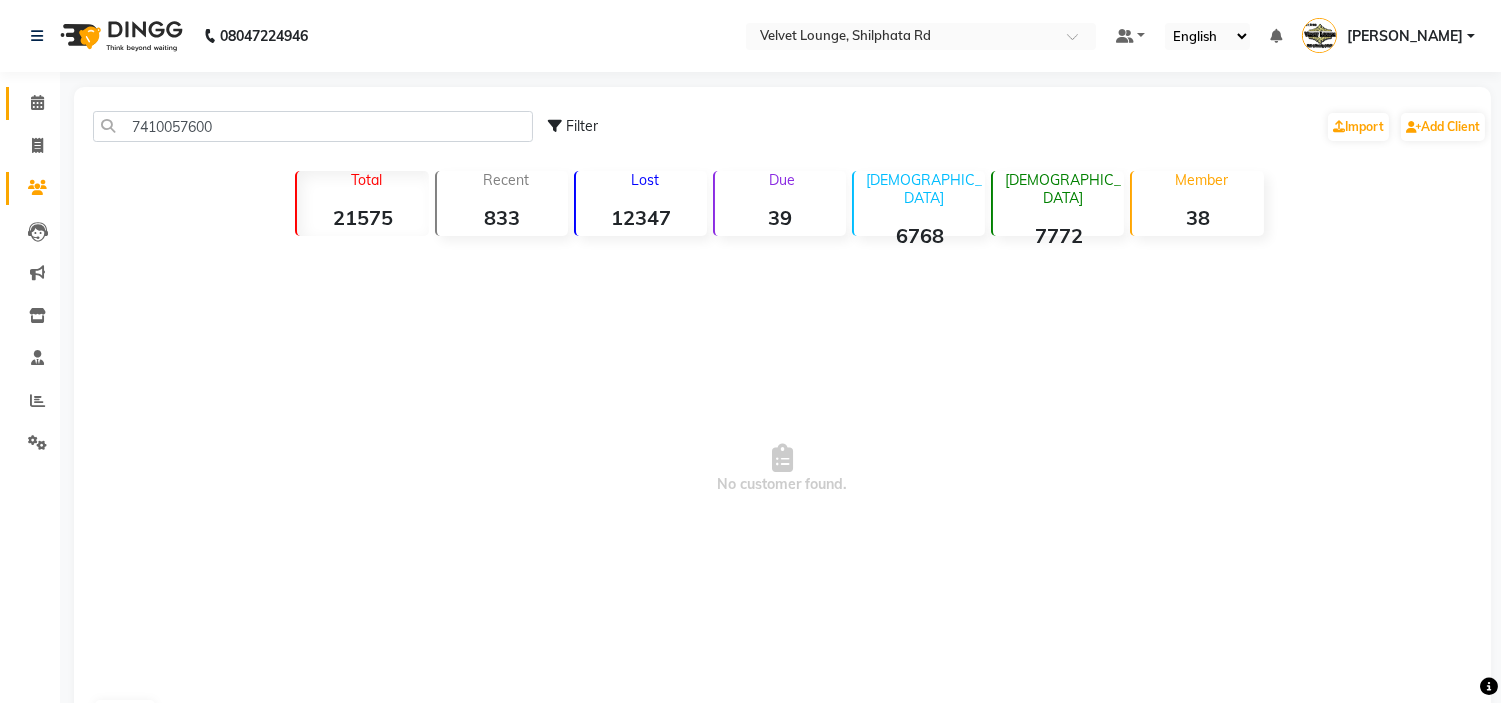 click 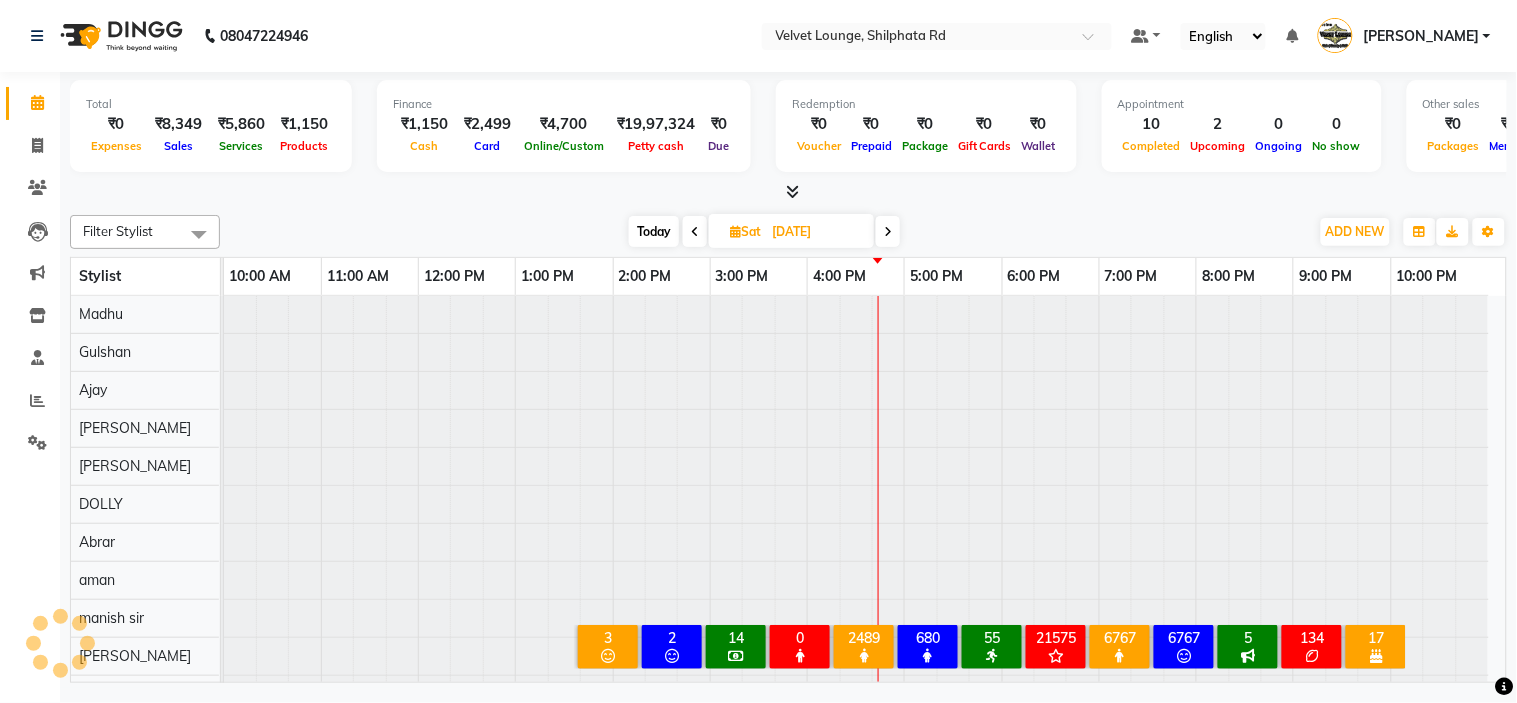 scroll, scrollTop: 26, scrollLeft: 0, axis: vertical 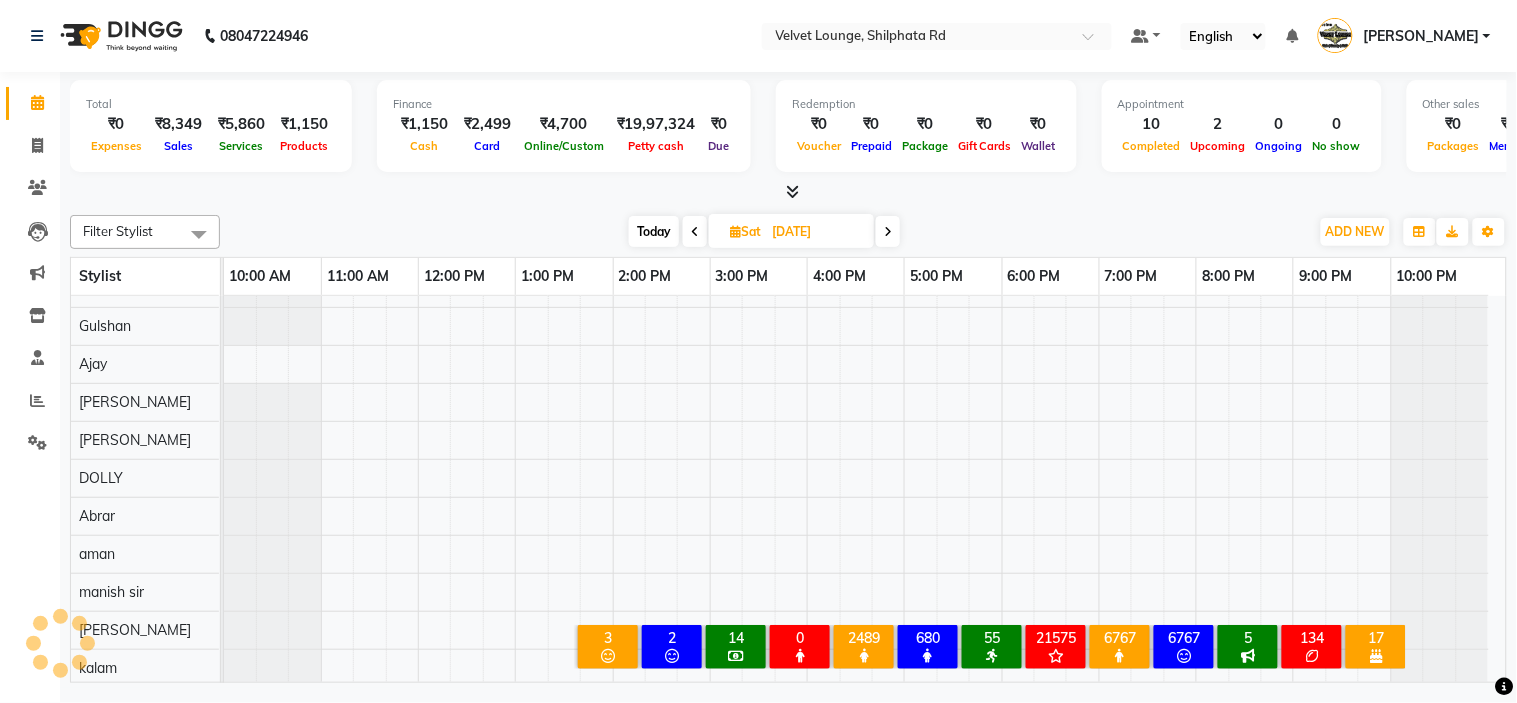 click on "Today  Sat 19-07-2025" at bounding box center [764, 232] 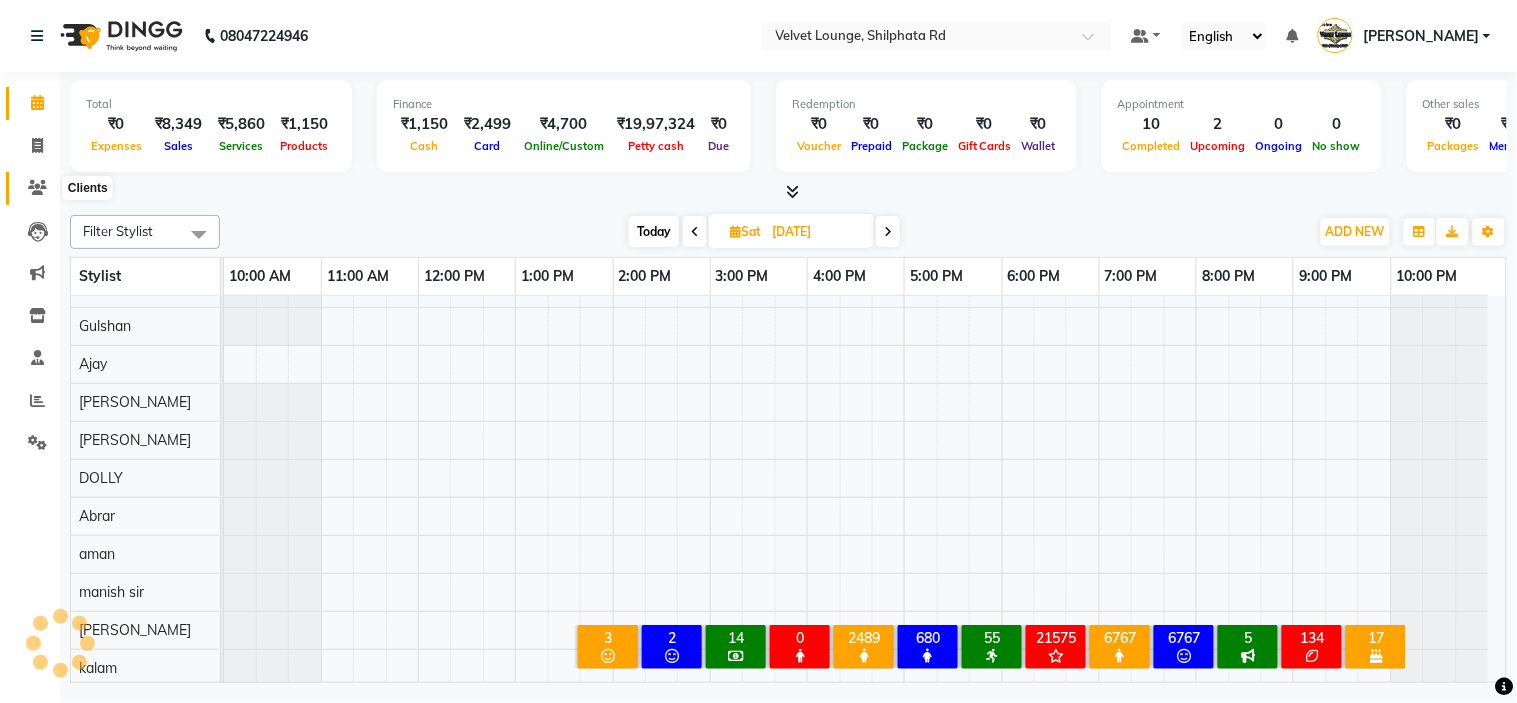 click 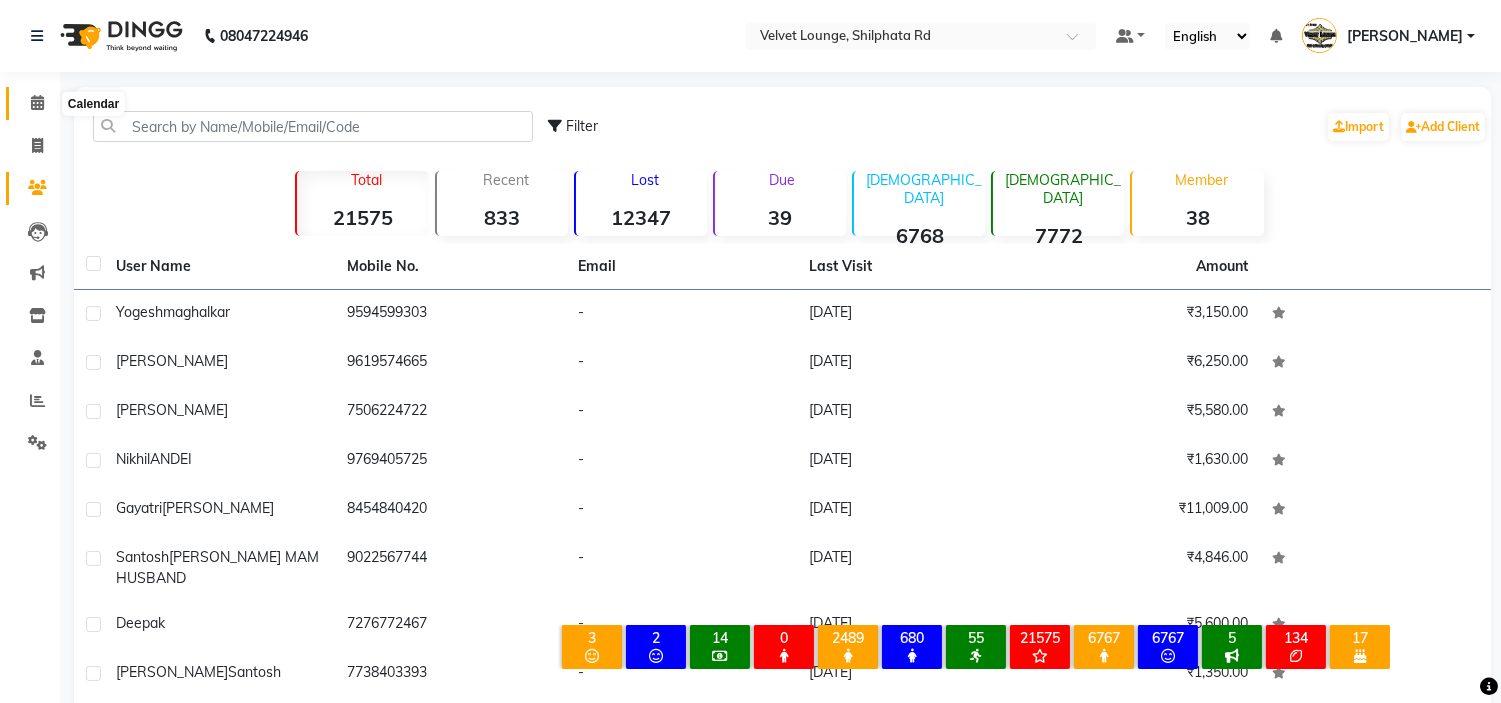 click 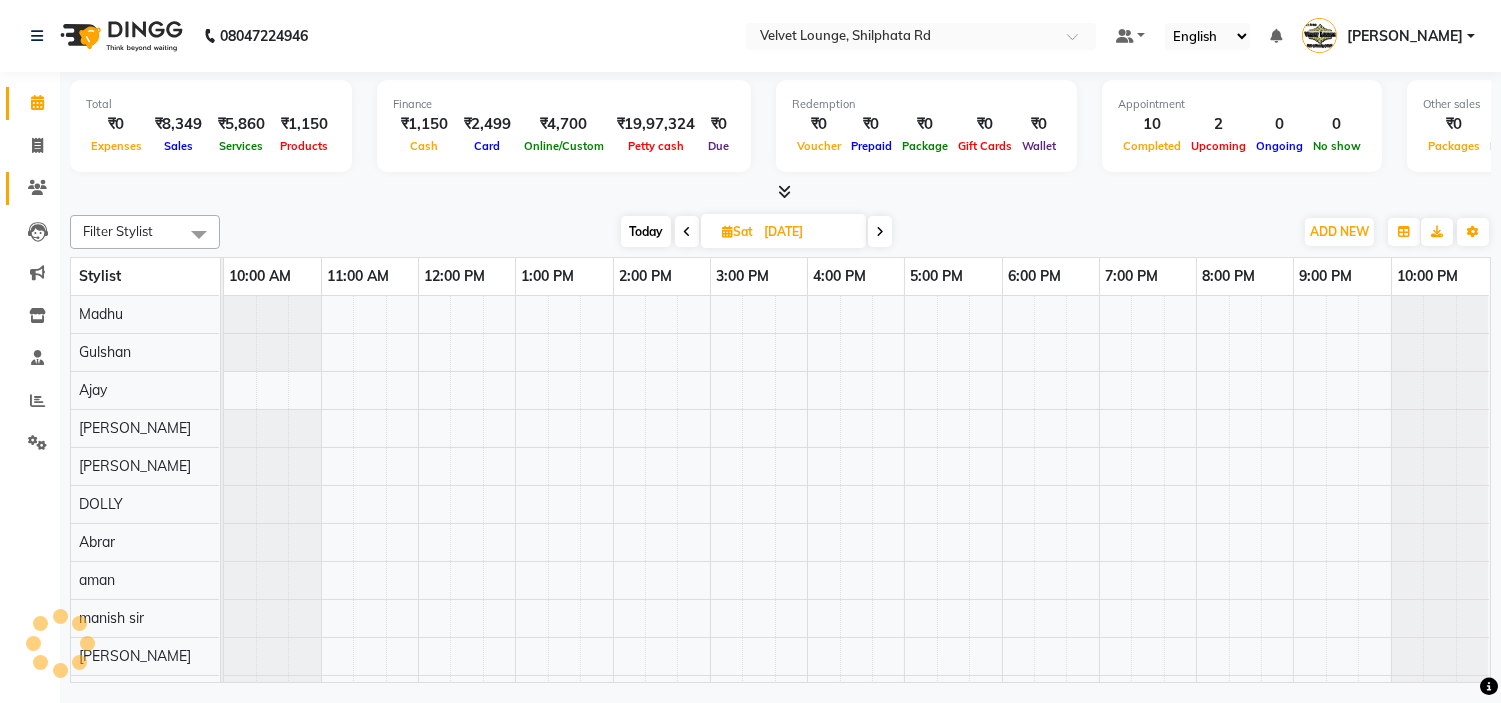 click on "Clients" 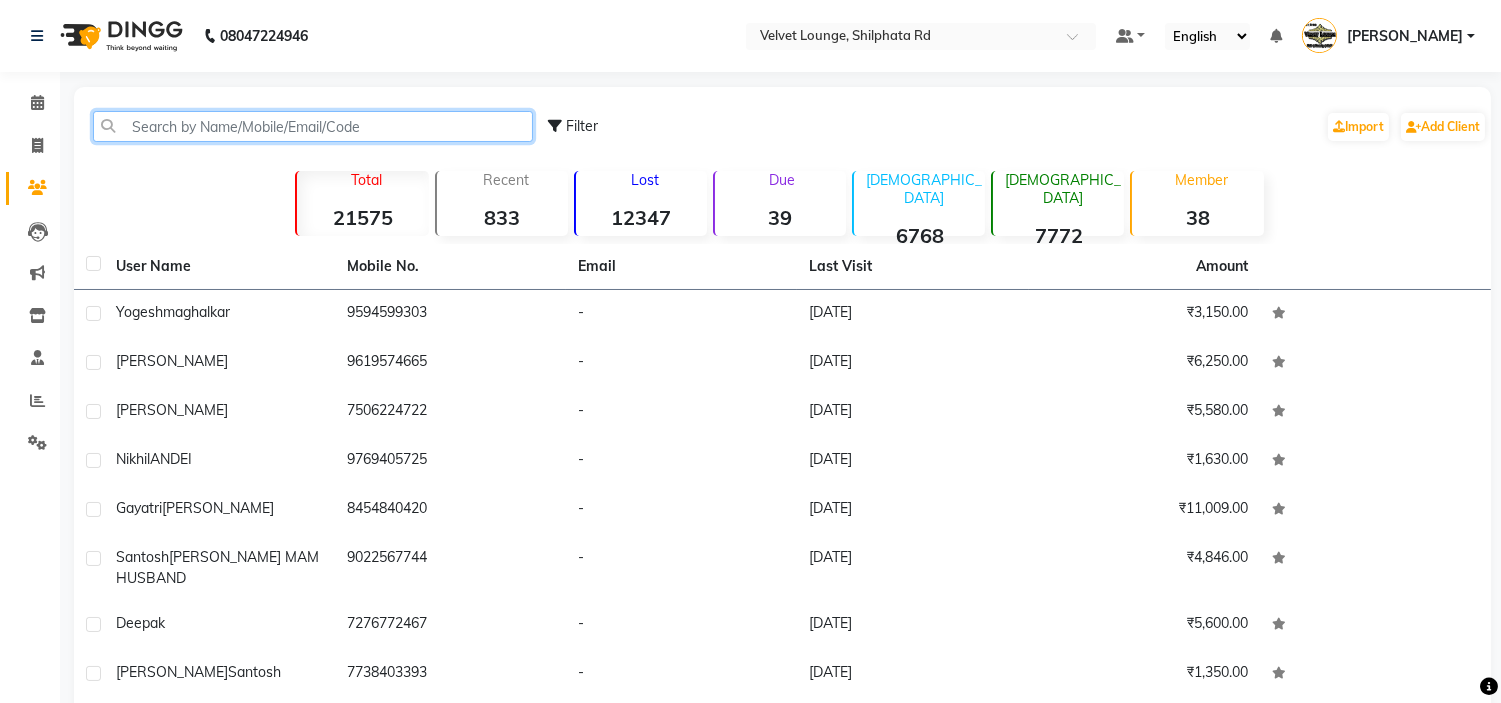click 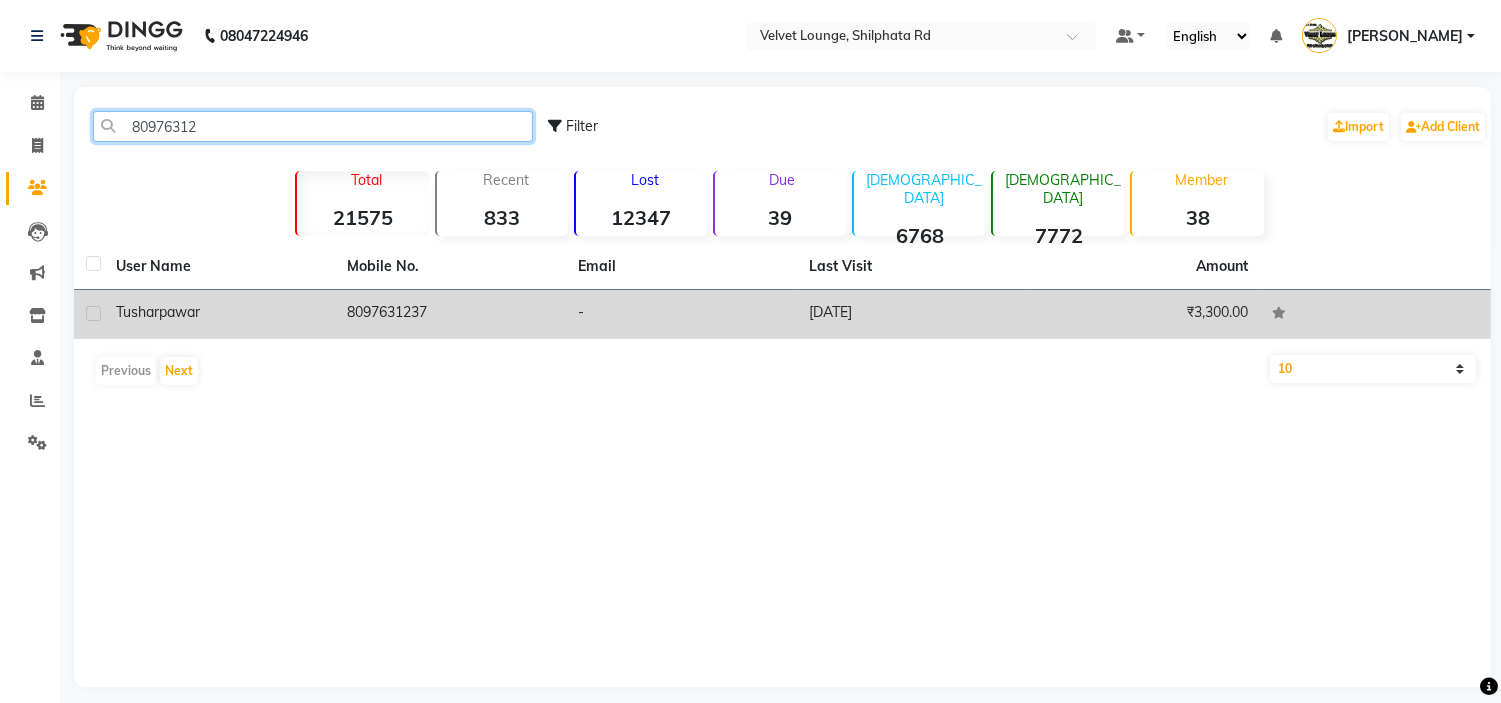 type on "80976312" 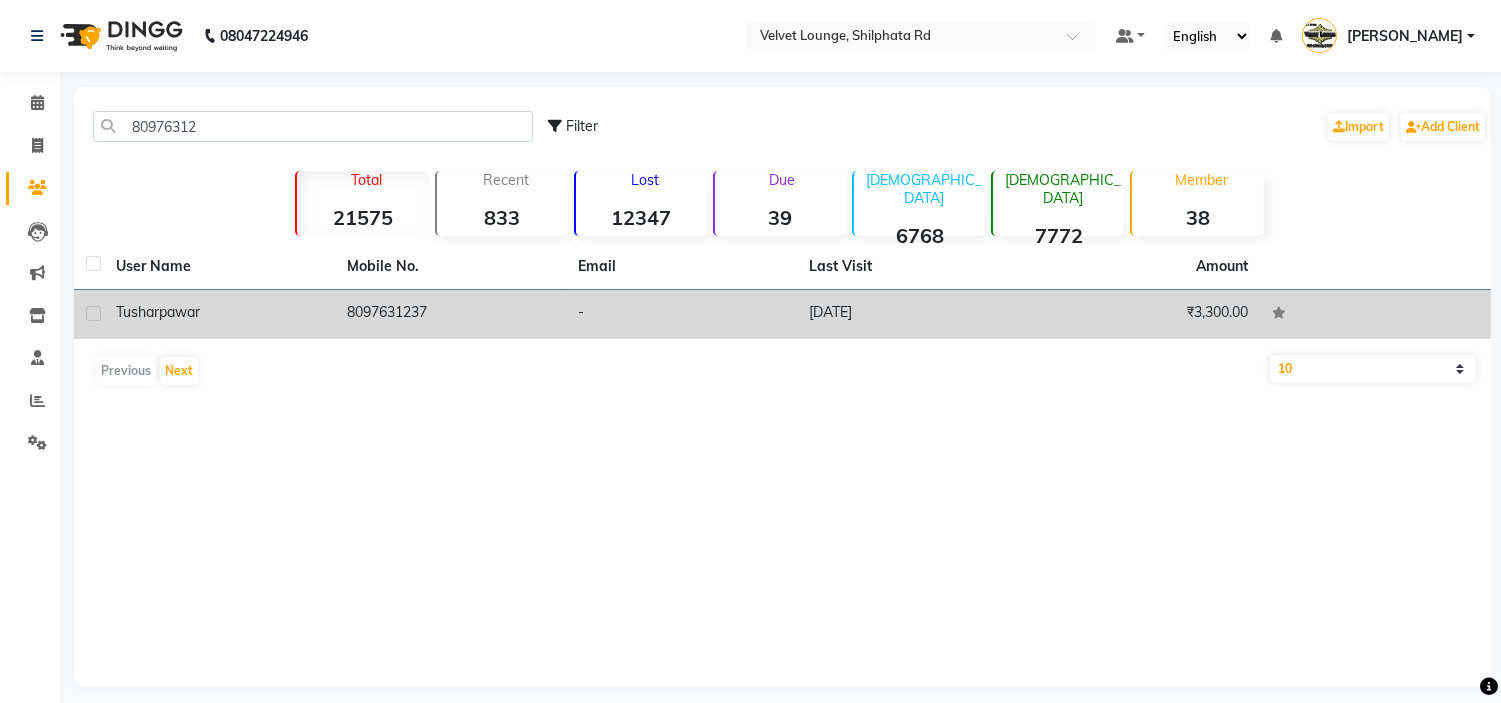 click on "tushar  pawar" 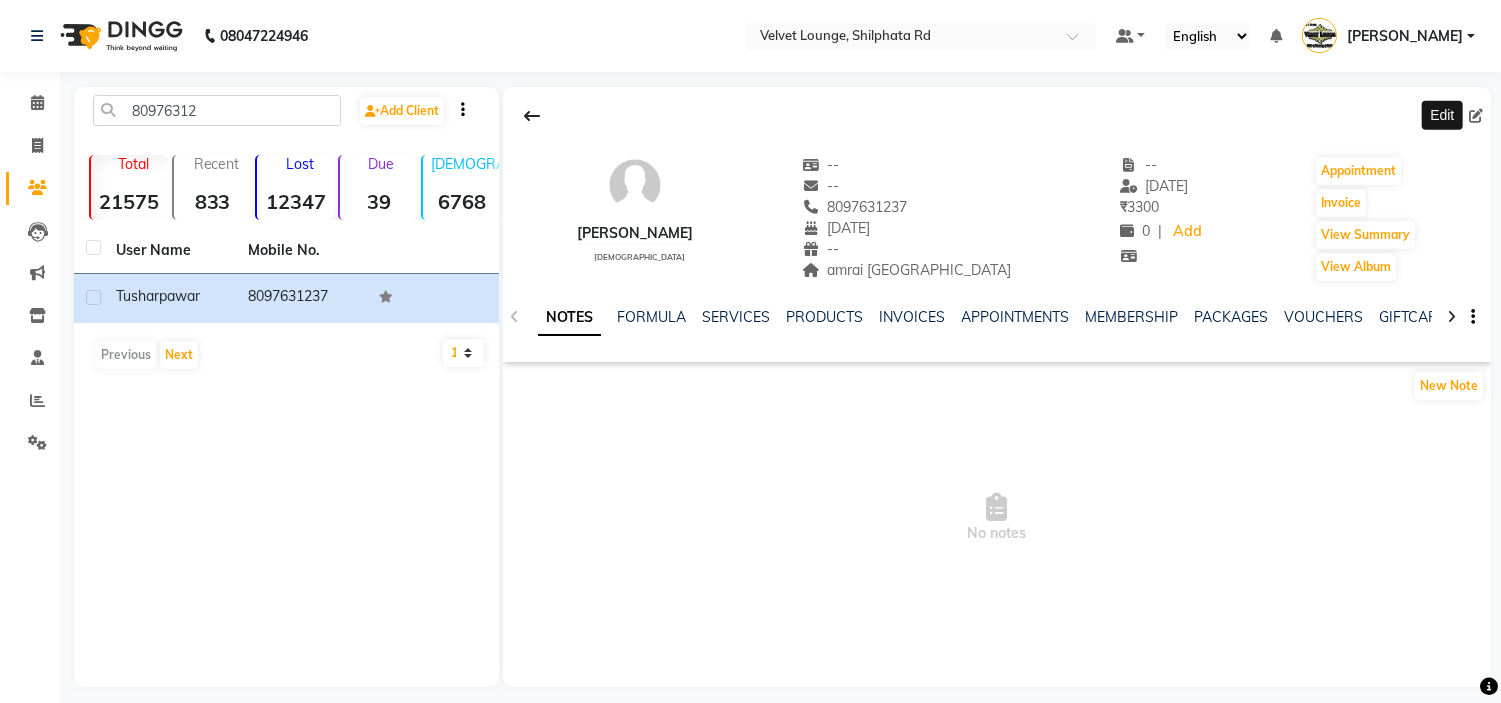 click 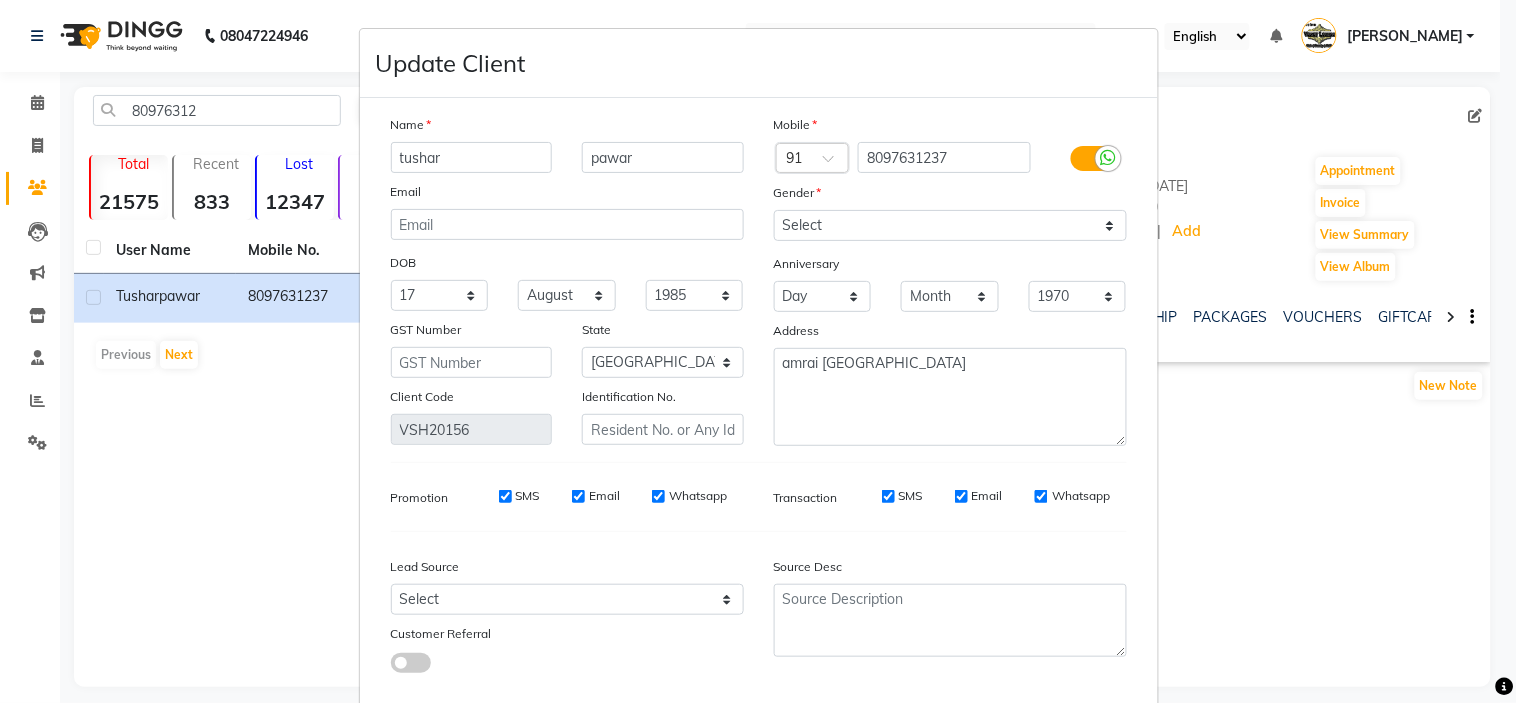 click on "Update Client Name tushar pawar Email DOB Day 01 02 03 04 05 06 07 08 09 10 11 12 13 14 15 16 17 18 19 20 21 22 23 24 25 26 27 28 29 30 31 Month January February March April May June July August September October November December 1940 1941 1942 1943 1944 1945 1946 1947 1948 1949 1950 1951 1952 1953 1954 1955 1956 1957 1958 1959 1960 1961 1962 1963 1964 1965 1966 1967 1968 1969 1970 1971 1972 1973 1974 1975 1976 1977 1978 1979 1980 1981 1982 1983 1984 1985 1986 1987 1988 1989 1990 1991 1992 1993 1994 1995 1996 1997 1998 1999 2000 2001 2002 2003 2004 2005 2006 2007 2008 2009 2010 2011 2012 2013 2014 2015 2016 2017 2018 2019 2020 2021 2022 2023 2024 GST Number State Select Andaman and Nicobar Islands Andhra Pradesh Arunachal Pradesh Assam Bihar Chandigarh Chhattisgarh Dadra and Nagar Haveli Daman and Diu Delhi Goa Gujarat Haryana Himachal Pradesh Jammu and Kashmir Jharkhand Karnataka Kerala Lakshadweep Madhya Pradesh Maharashtra Manipur Meghalaya Mizoram Nagaland Odisha Pondicherry Punjab Rajasthan Sikkim × 91" at bounding box center [758, 351] 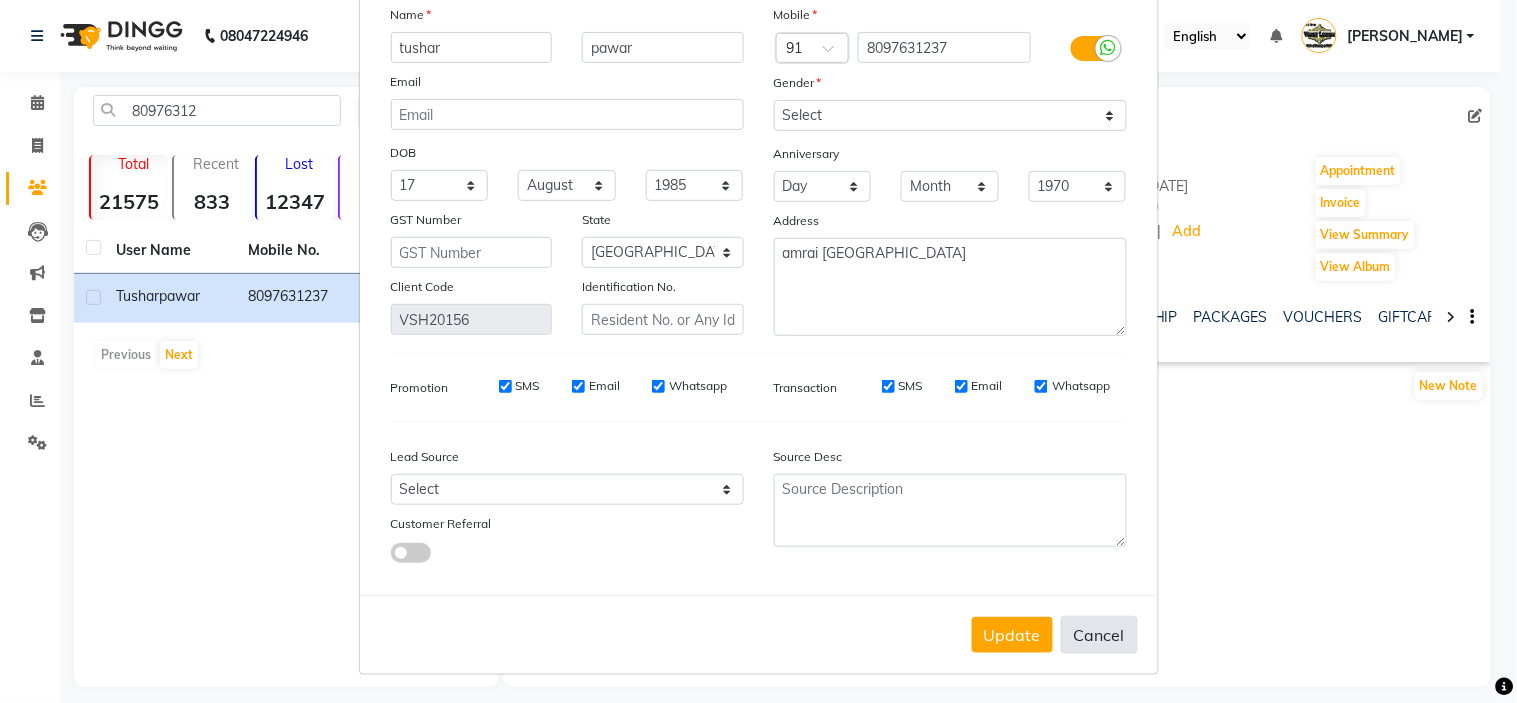 click on "Cancel" at bounding box center (1099, 635) 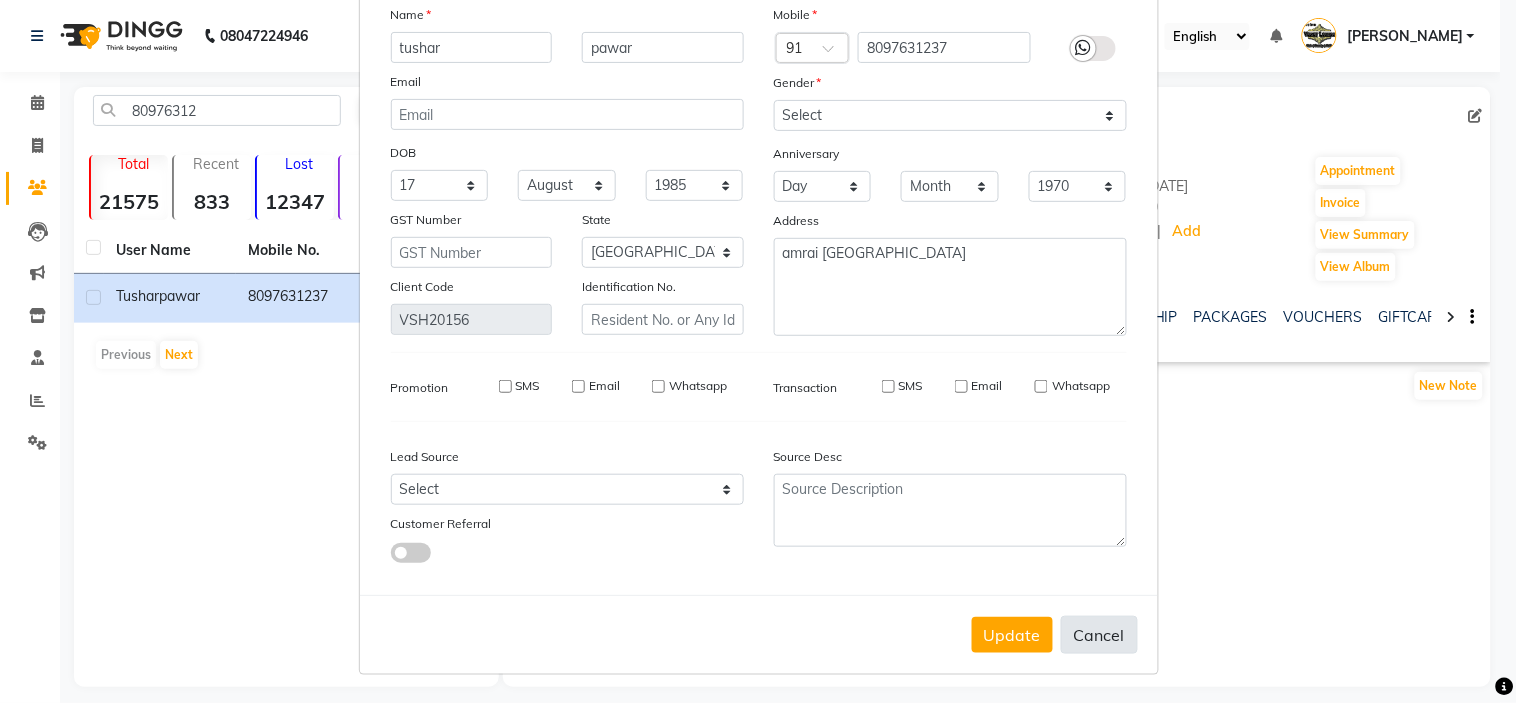 type 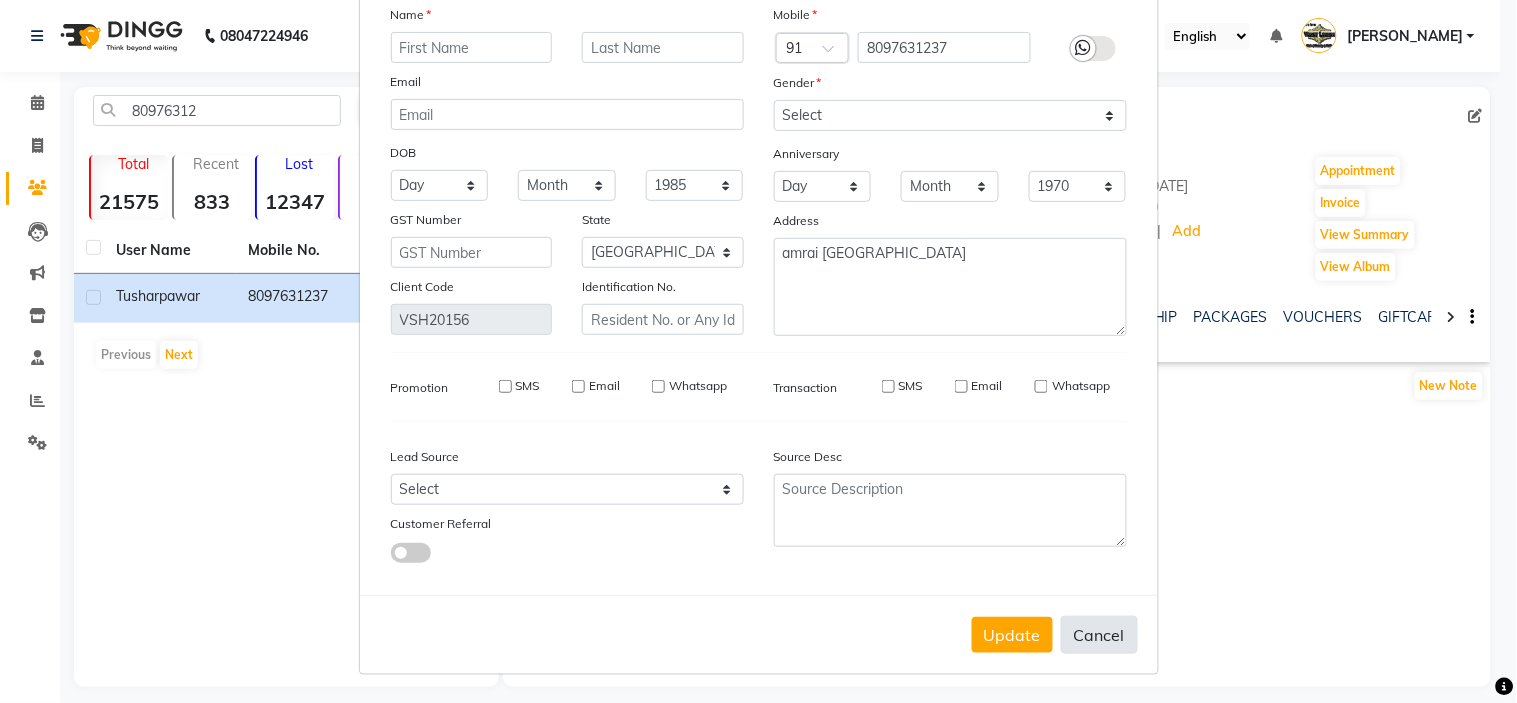 select 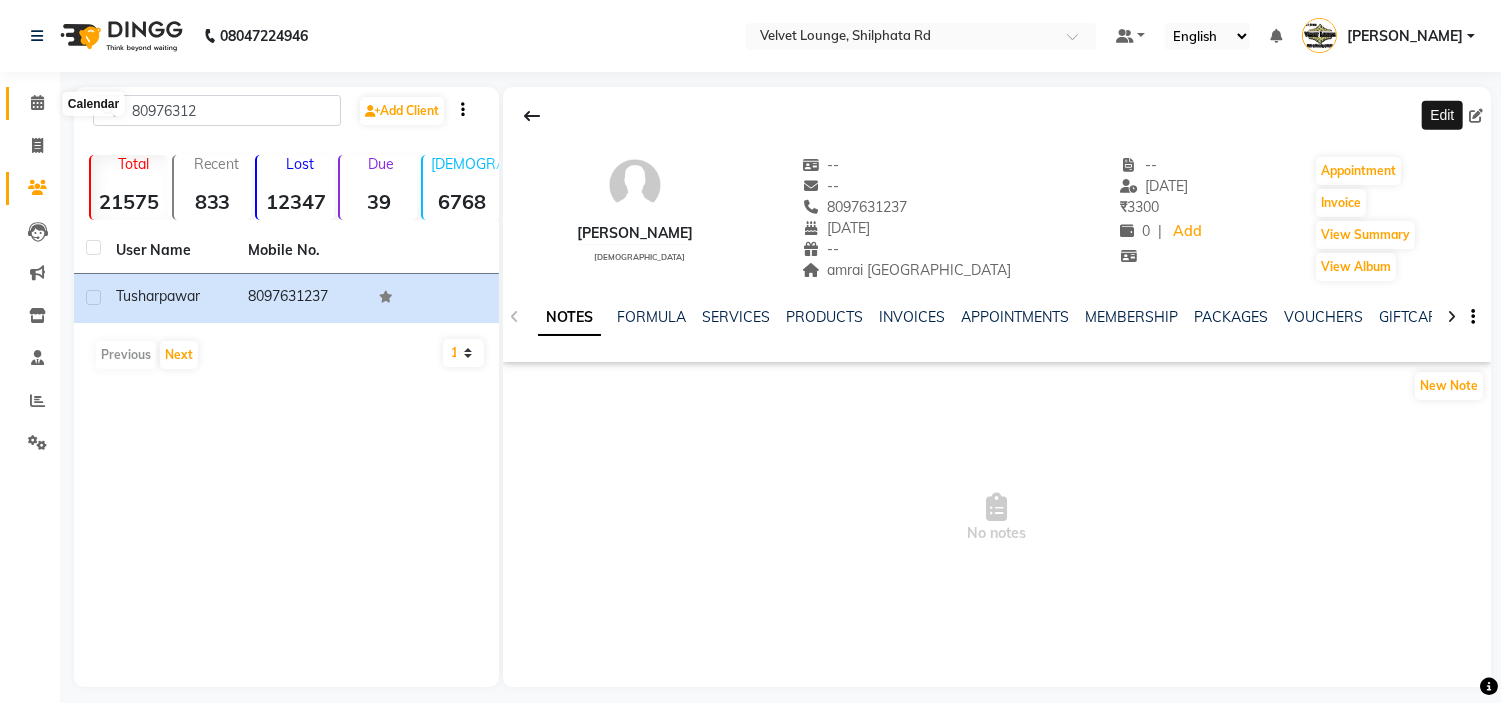 click 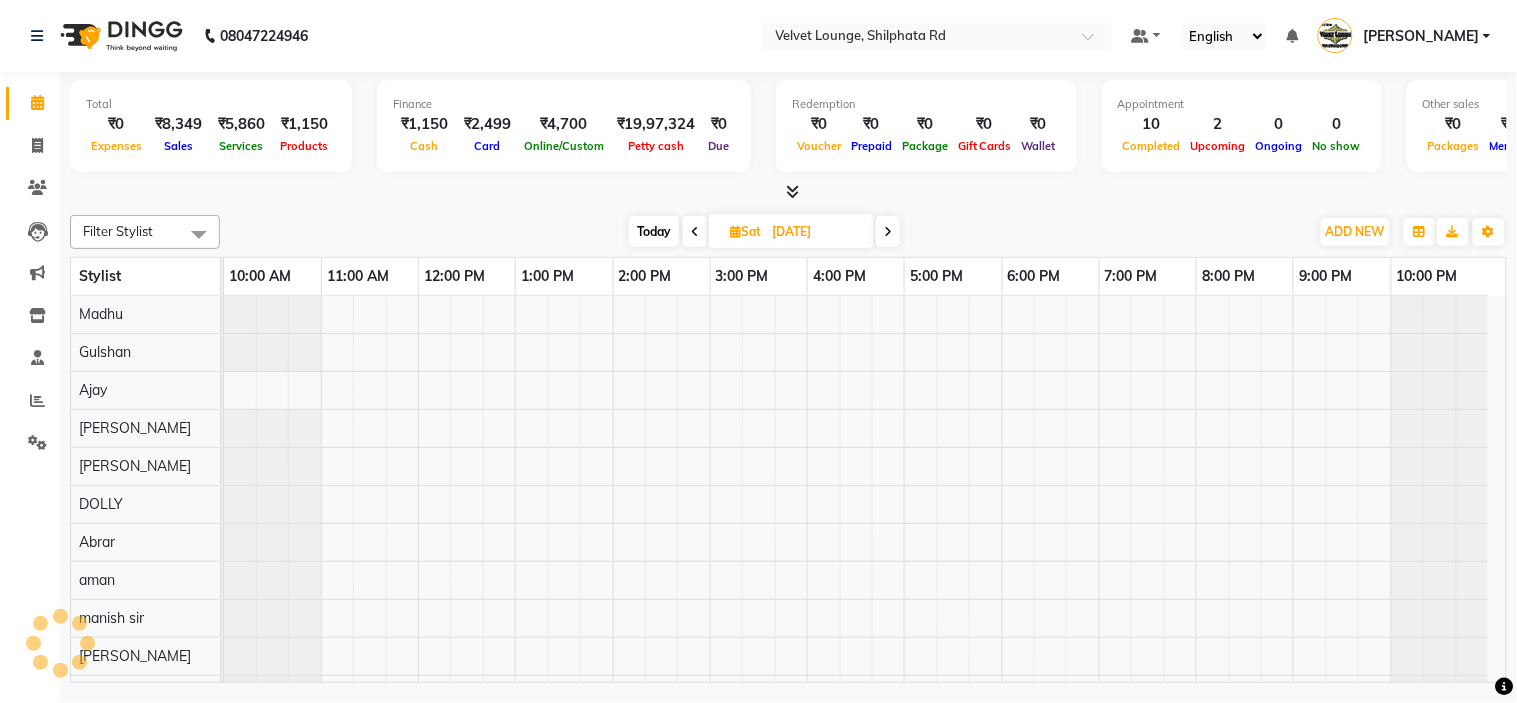 scroll, scrollTop: 26, scrollLeft: 0, axis: vertical 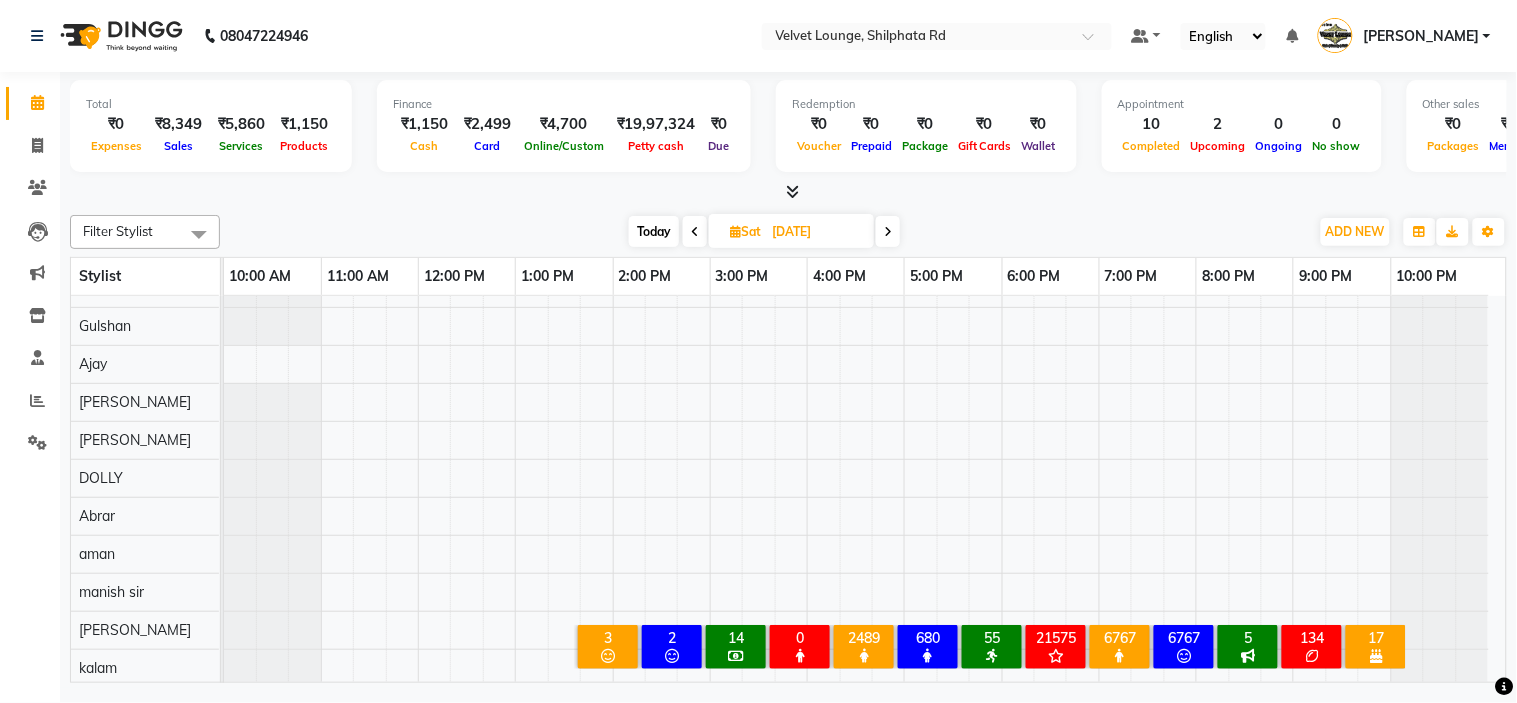 click on "Total  ₹0  Expenses ₹8,349  Sales ₹5,860  Services ₹1,150  Products Finance  ₹1,150  Cash ₹2,499  Card ₹4,700  Online/Custom ₹19,97,324 Petty cash ₹0 Due  Redemption  ₹0 Voucher ₹0 Prepaid ₹0 Package ₹0  Gift Cards ₹0  Wallet  Appointment  10 Completed 2 Upcoming 0 Ongoing 0 No show  Other sales  ₹0  Packages ₹1,000  Memberships ₹0  Vouchers ₹0  Prepaids ₹0  Gift Cards Filter Stylist Select All  Mohmad Adnan Ansari aadil mohaMAD  aarif khan Abrar Ajay ajay jaishwal alam khan aman amit kumar  ANJALI SINGH Ashish singh ashwini palem  chandradeep DOLLY faizan siddique  fardeen shaikh Garima singh Gulshan jaya jyoti deepak chandaliya kalam karan  Madhu manish sir miraj khan mustakin neeta kumbhar neha tamatta pradnya rahul thakur RAZAK SALIM SAIKH rohit Rutuja SAHEER sahil khan SALMA SHAIKH salman mahomad imran  SAMEER KHAN sana santosh jaiswal saqib sayali shaddma  ansari shalu mehra shekhar bansode SHIVADURGA GANTAM shubham pal  shweta pandey varshita gurbani vishal shinde" 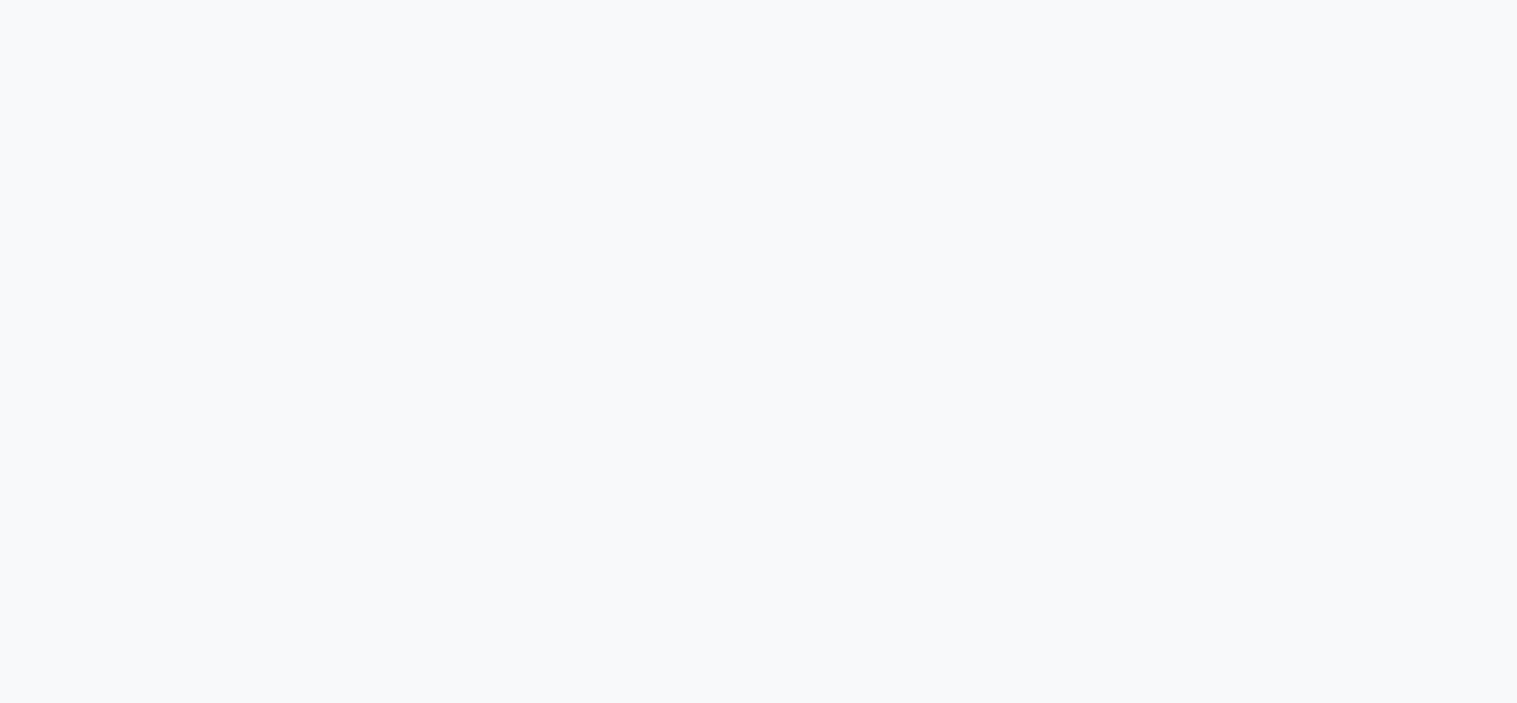 scroll, scrollTop: 0, scrollLeft: 0, axis: both 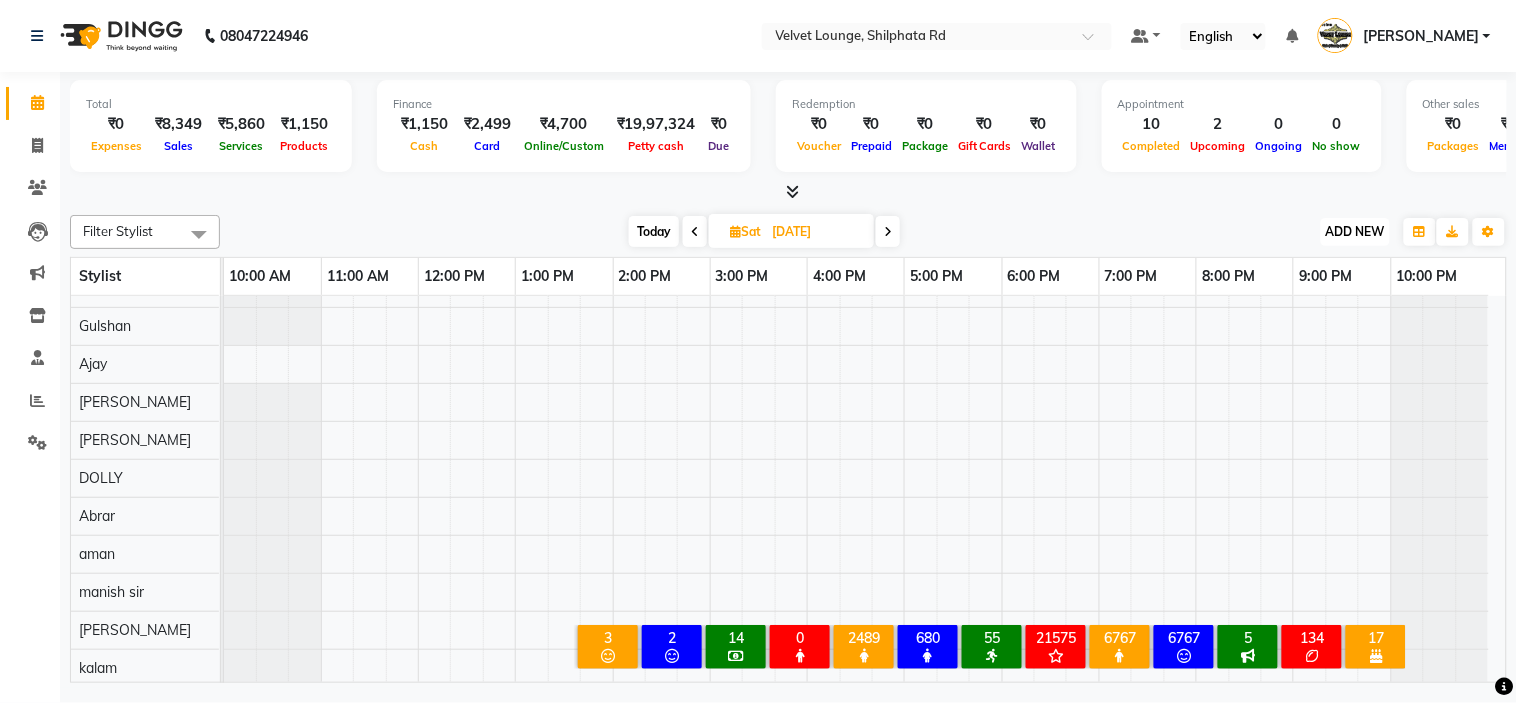 click on "ADD NEW" at bounding box center (1355, 231) 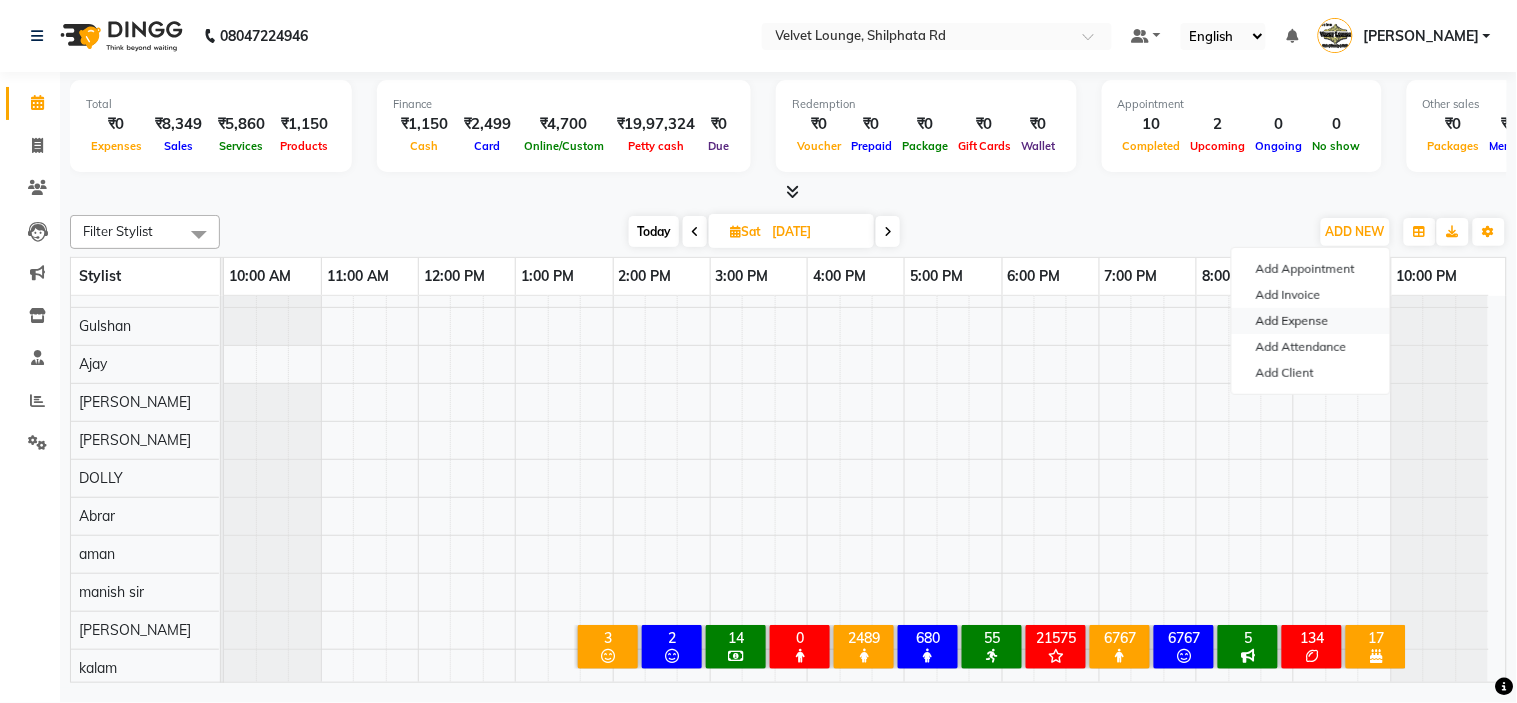 click on "Add Expense" at bounding box center (1311, 321) 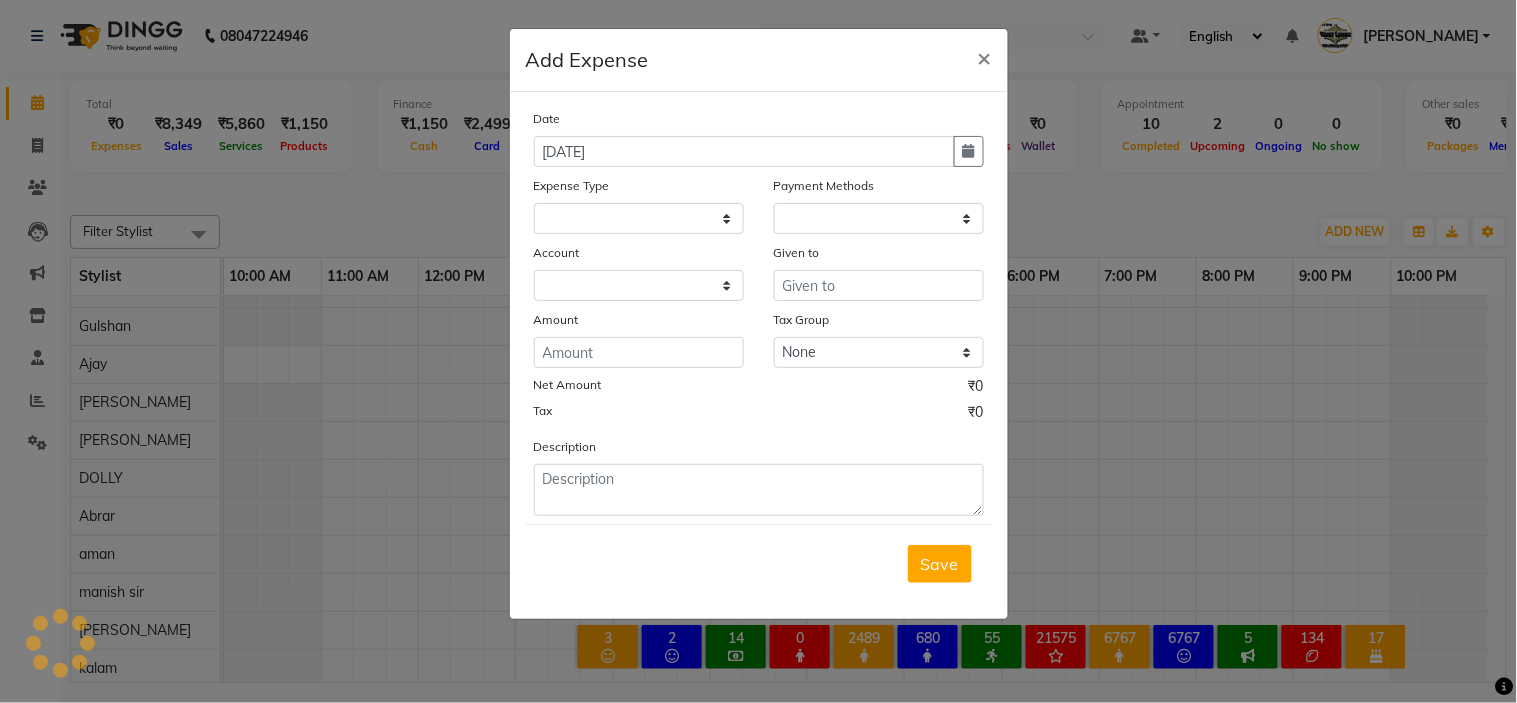select 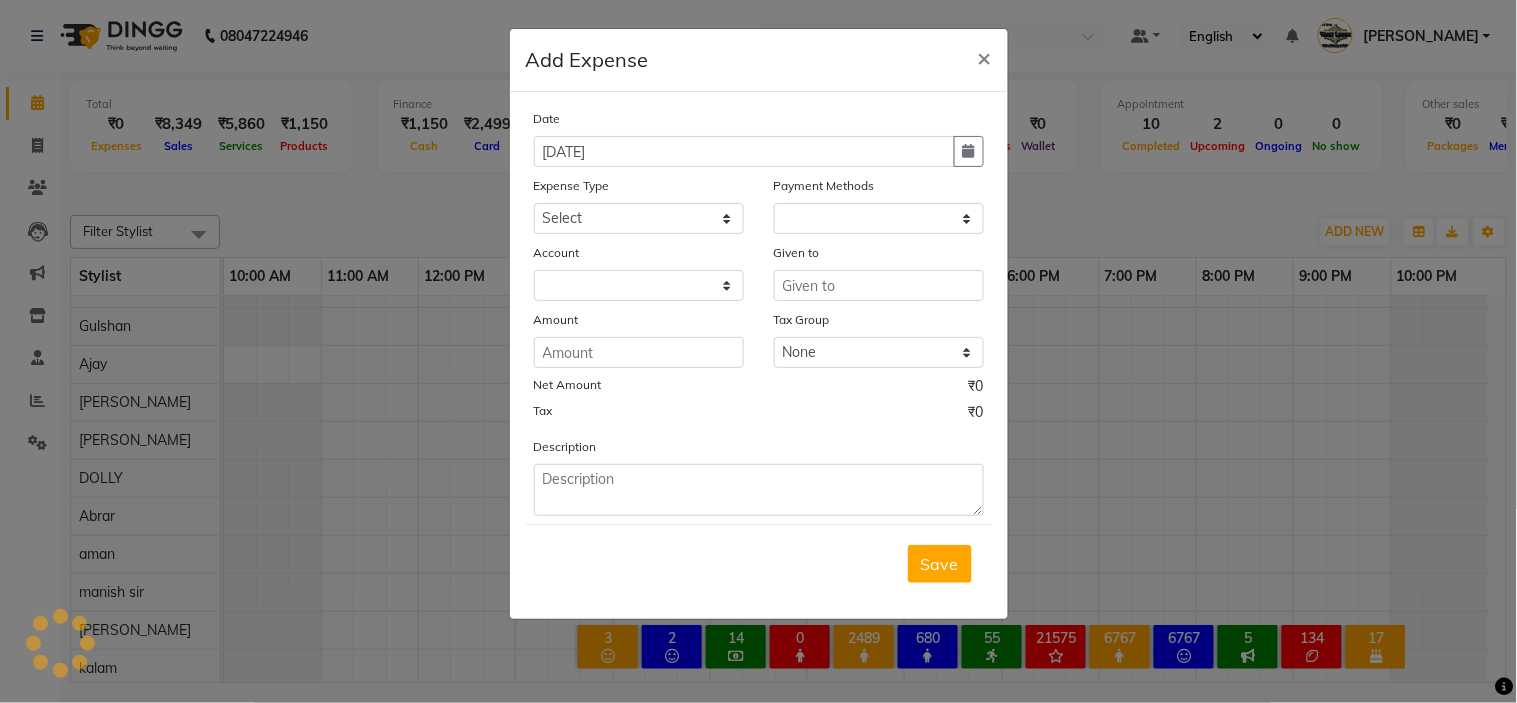select on "1" 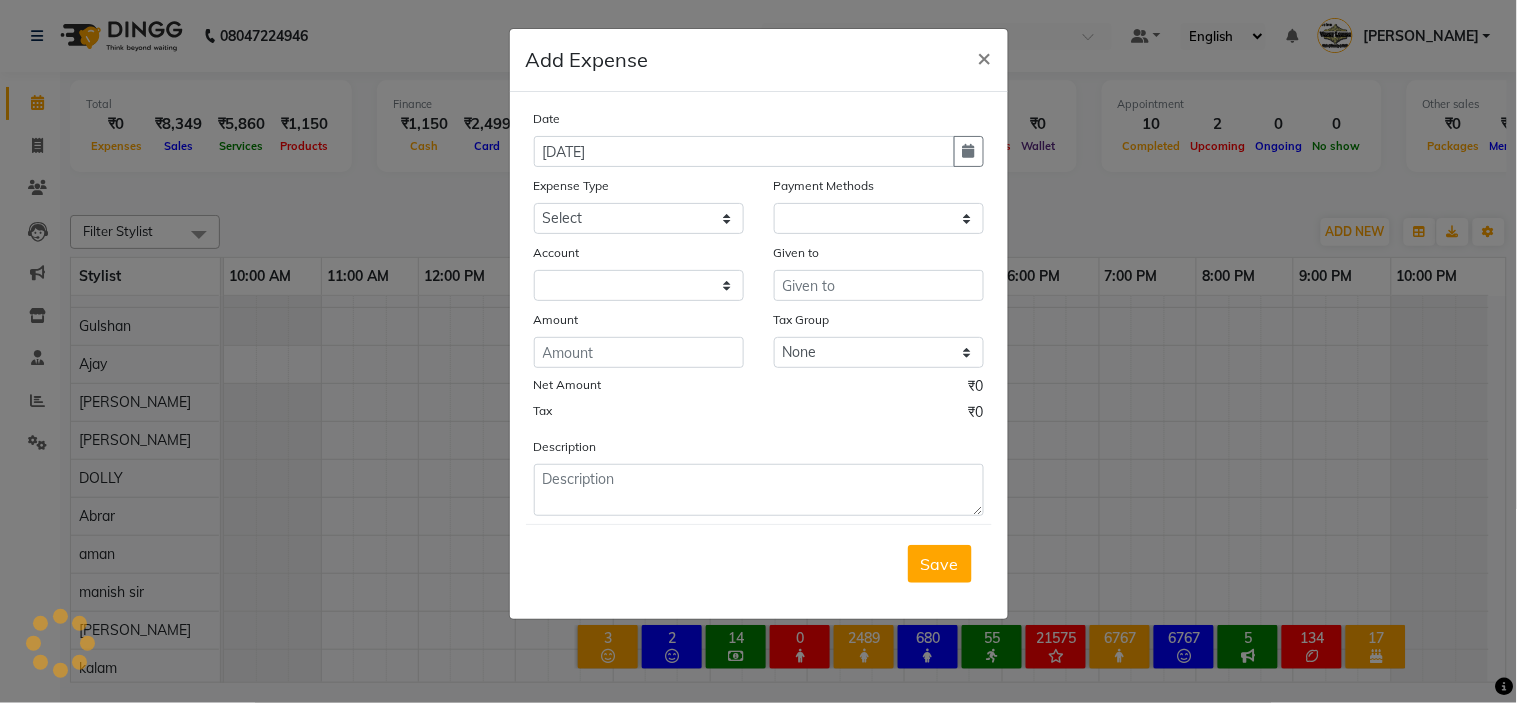 select on "2260" 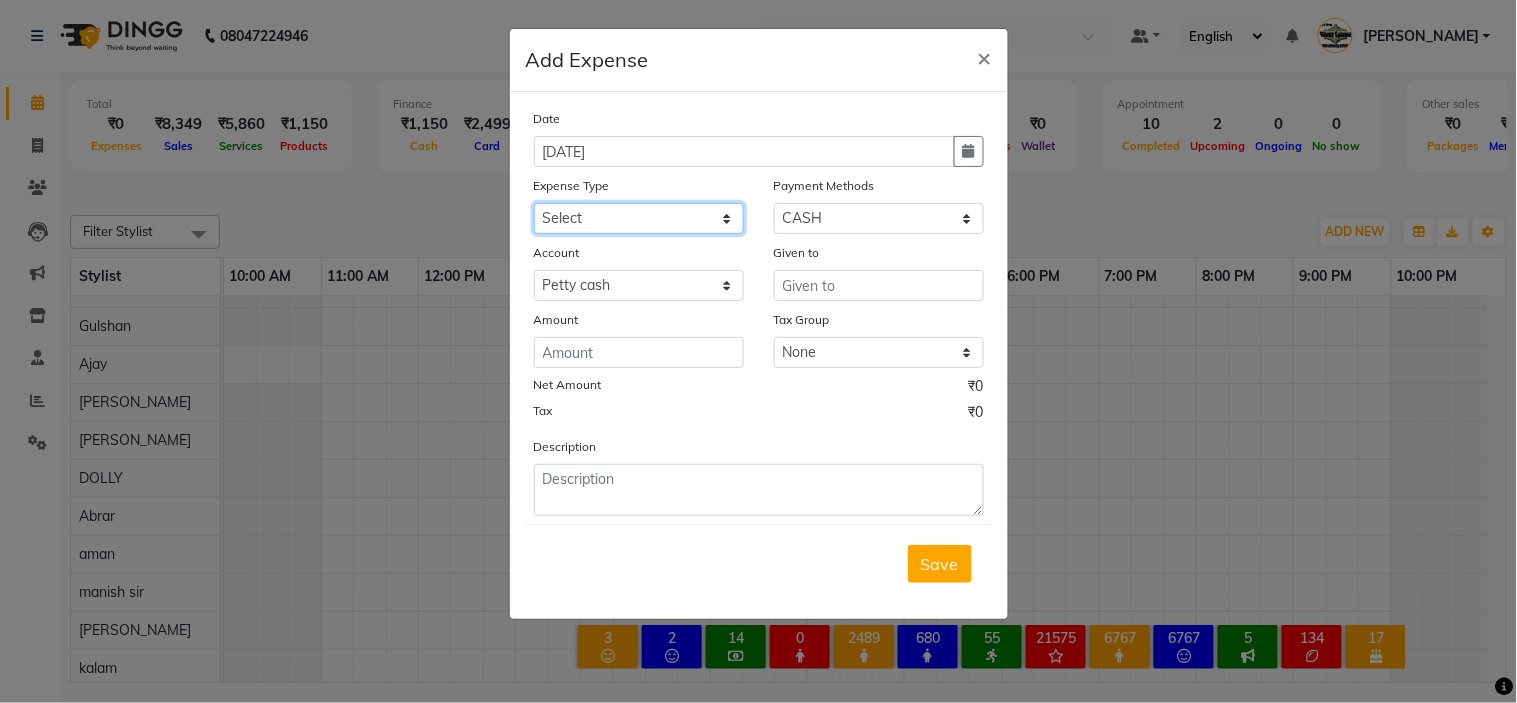 click on "Select AC WALA adrek Advance Salary agarbatti alumln foil Bank charges bisleri bottle BRANCH camera wala caniktar Cash Deposited to bank Cash Handover to Owner clening product Client Snacks coffee dbalteap Equipment farut feak full fevikwik frut FULL WALA gillette belt gold hit fresh fragrance Incentive Insurance kappur kinnear kumakum haldi light bill light wala Maintenance Marketing Milk Miscellaneous nareal nareal nembuu Other pani bill shop no 4 PANI WALA pan pata photo freeam pitanbari poja oil pooja bate Product red kapda Rent Salary SALE Staff Snacks stariblight SUGAR supale sweet tae Tax Tazza Tea & Refreshment Tubalight Utilities vim saban whathinge sermit WIFI WALA" 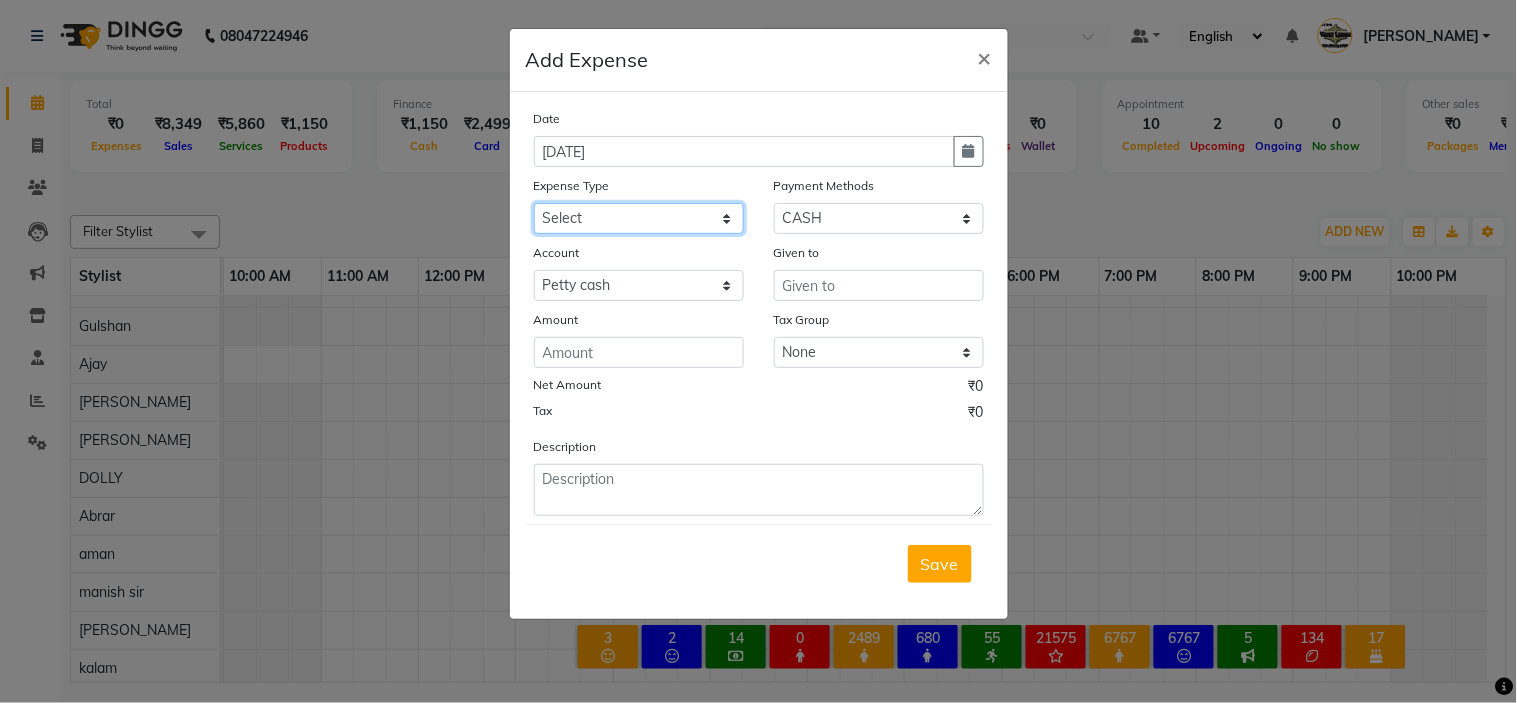 select on "14802" 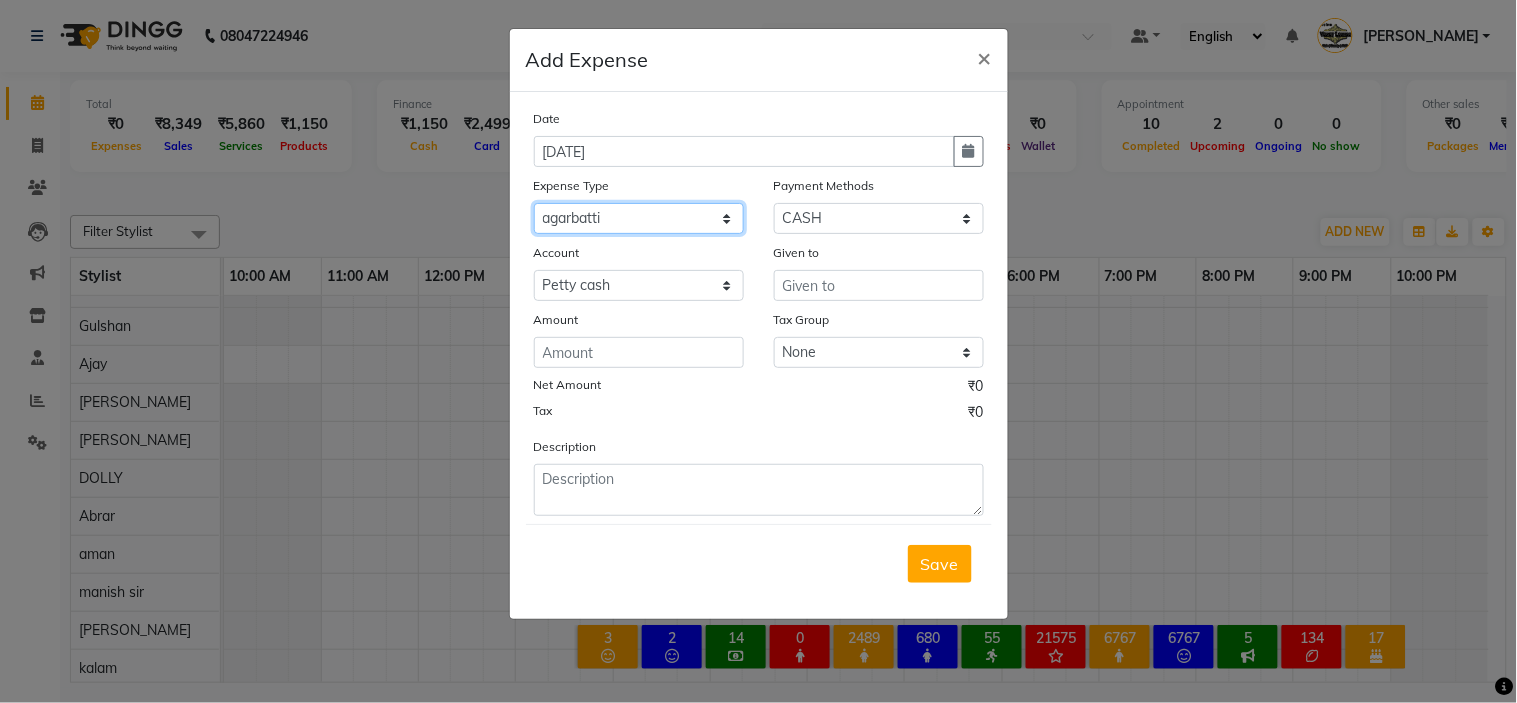 click on "Select AC WALA adrek Advance Salary agarbatti alumln foil Bank charges bisleri bottle BRANCH camera wala caniktar Cash Deposited to bank Cash Handover to Owner clening product Client Snacks coffee dbalteap Equipment farut feak full fevikwik frut FULL WALA gillette belt gold hit fresh fragrance Incentive Insurance kappur kinnear kumakum haldi light bill light wala Maintenance Marketing Milk Miscellaneous nareal nareal nembuu Other pani bill shop no 4 PANI WALA pan pata photo freeam pitanbari poja oil pooja bate Product red kapda Rent Salary SALE Staff Snacks stariblight SUGAR supale sweet tae Tax Tazza Tea & Refreshment Tubalight Utilities vim saban whathinge sermit WIFI WALA" 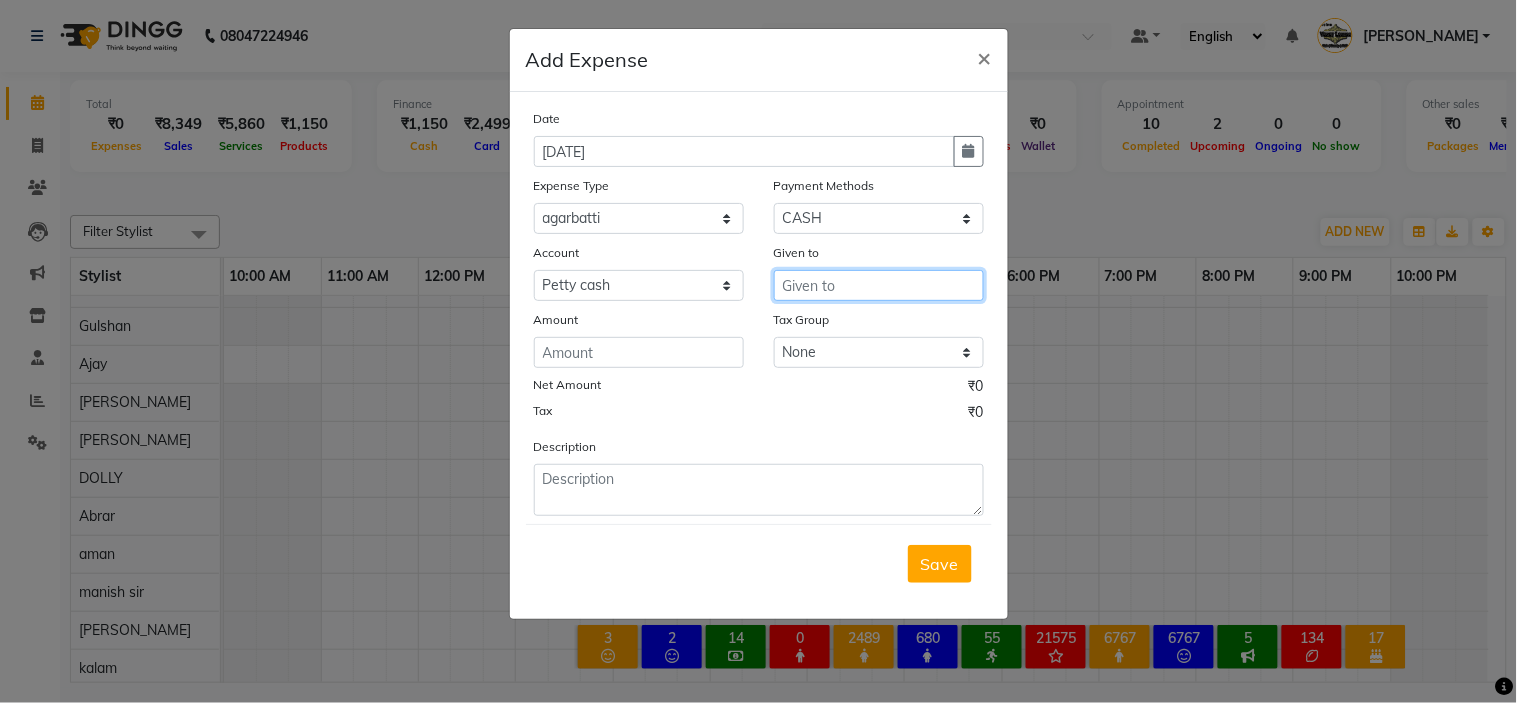 click at bounding box center [879, 285] 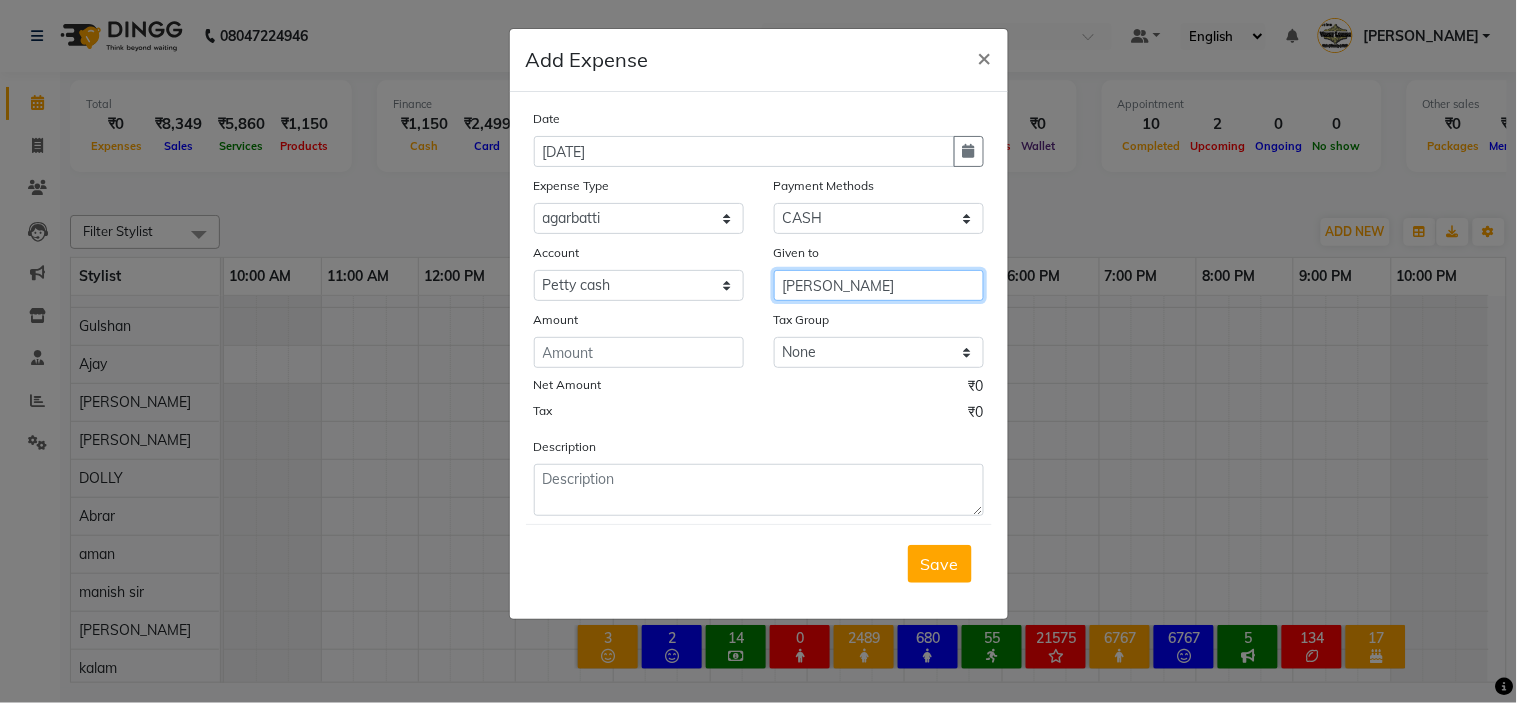 type on "[PERSON_NAME]" 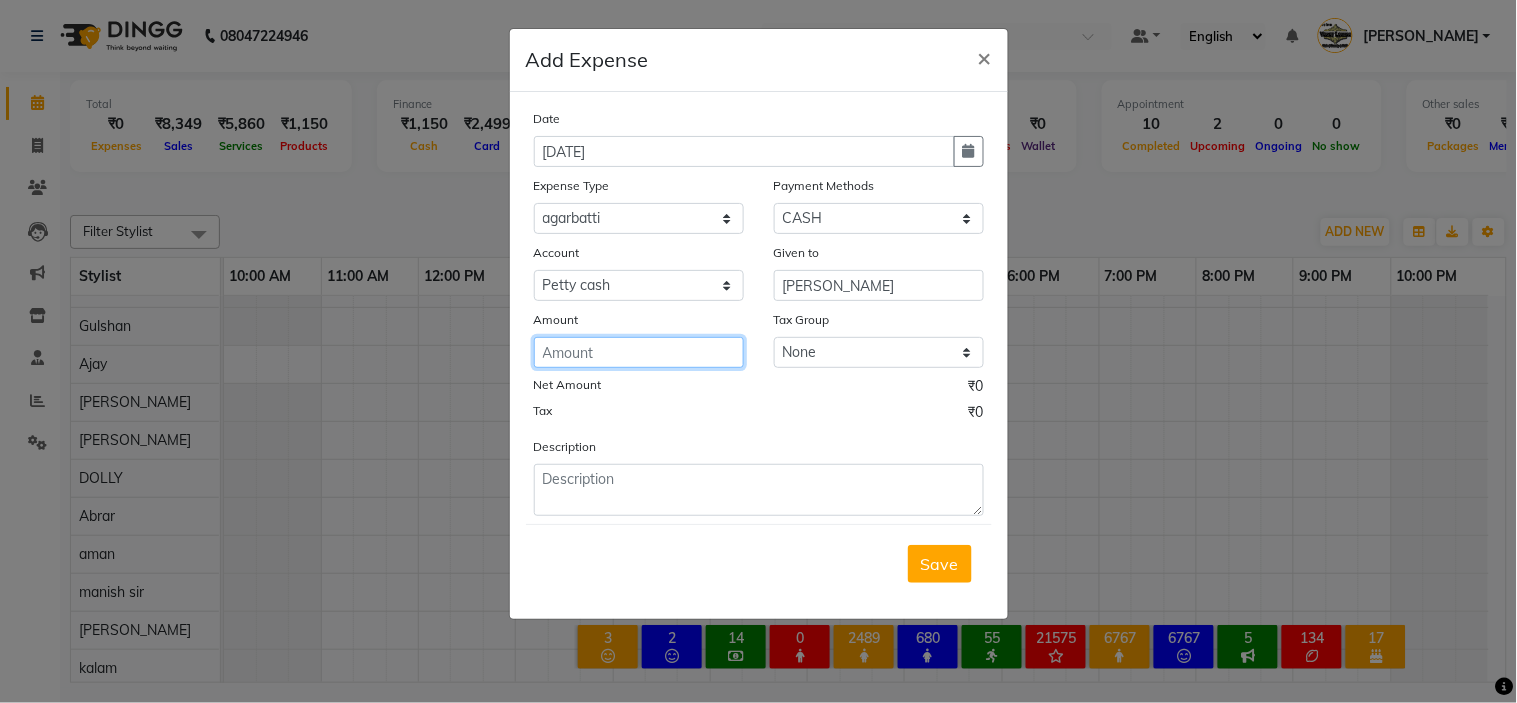 click 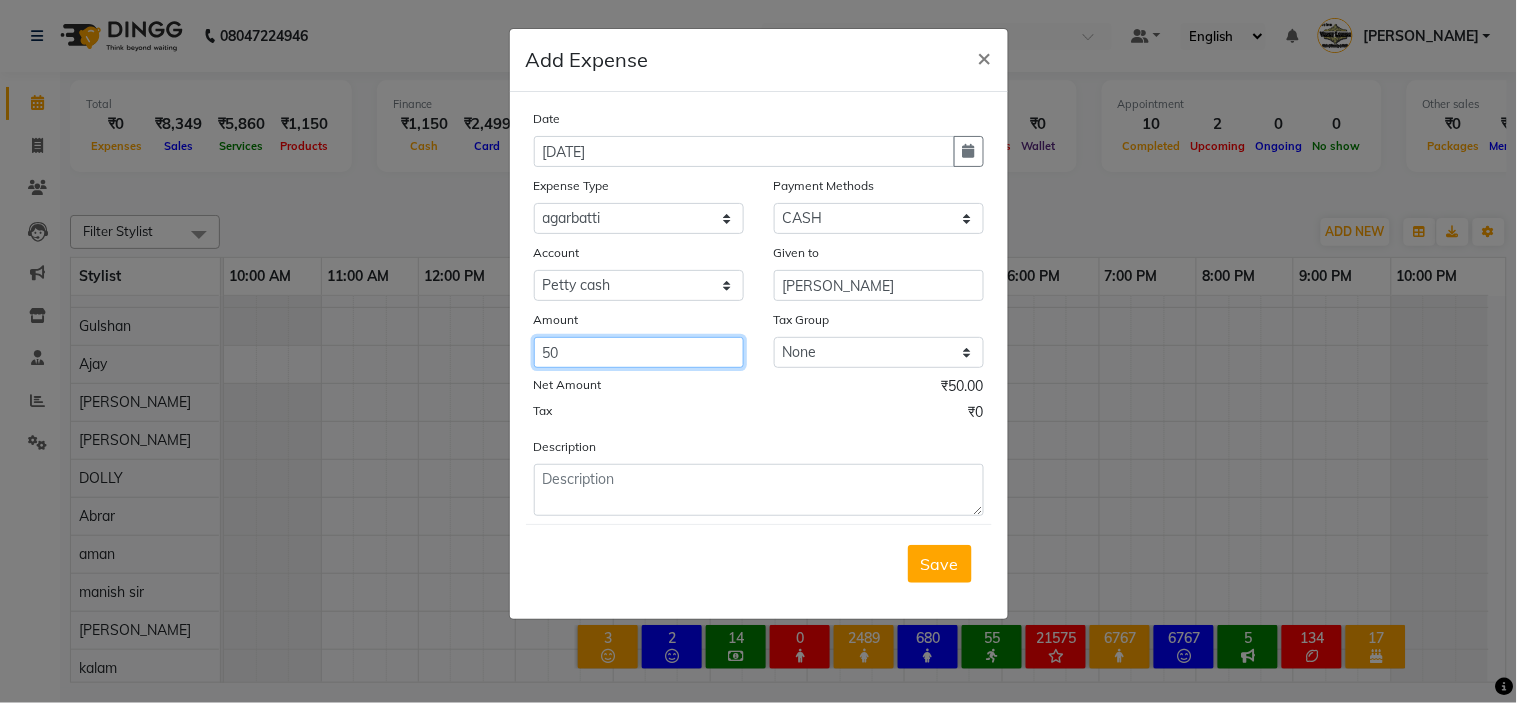type on "50" 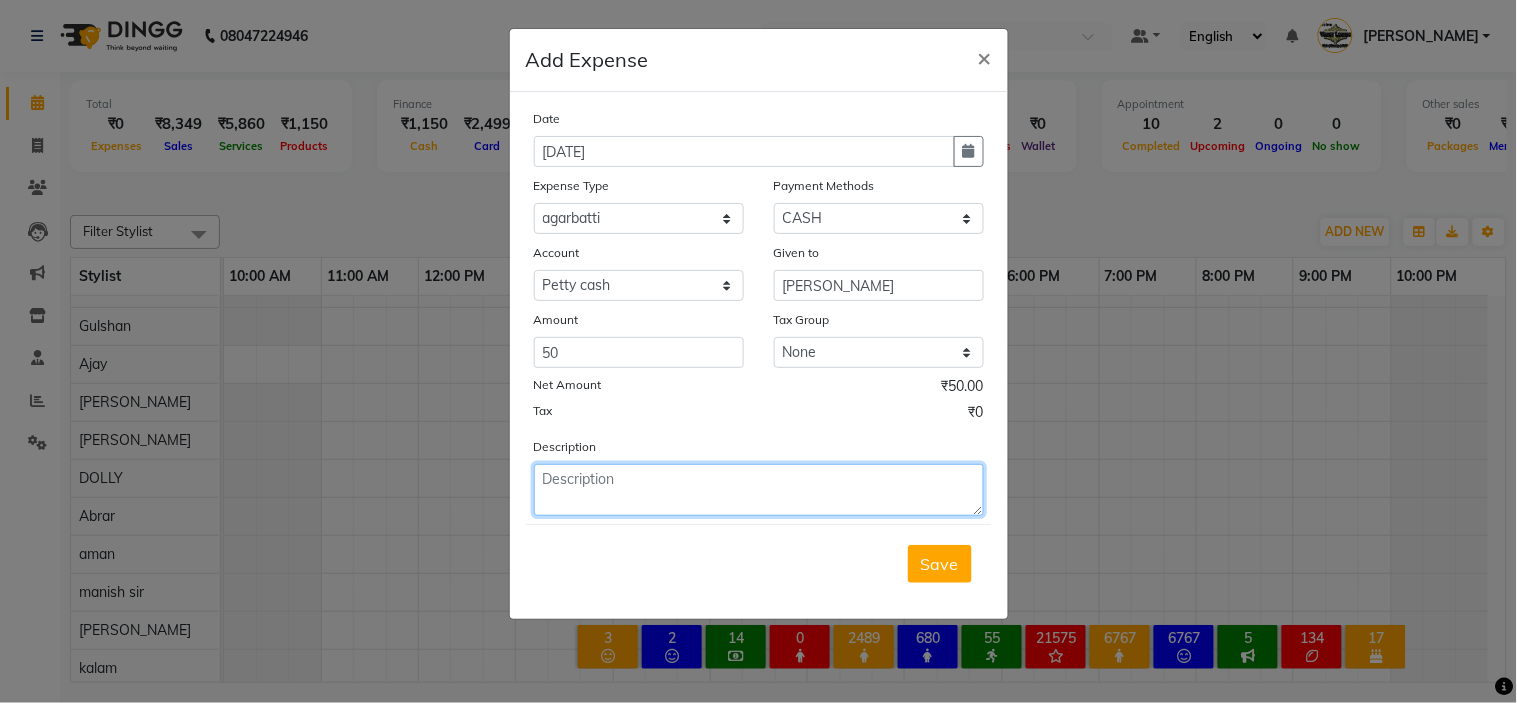 click 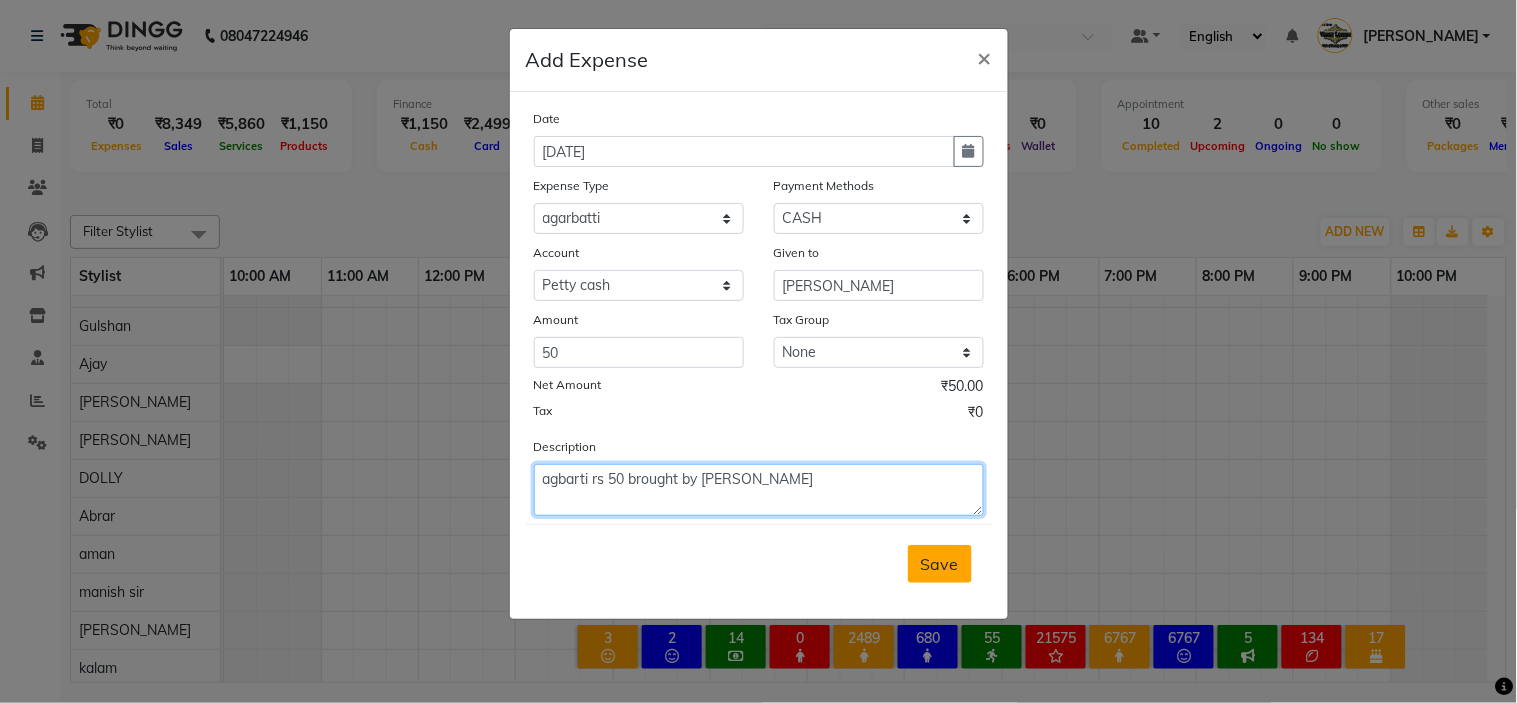 type on "agbarti rs 50 brought by sameer" 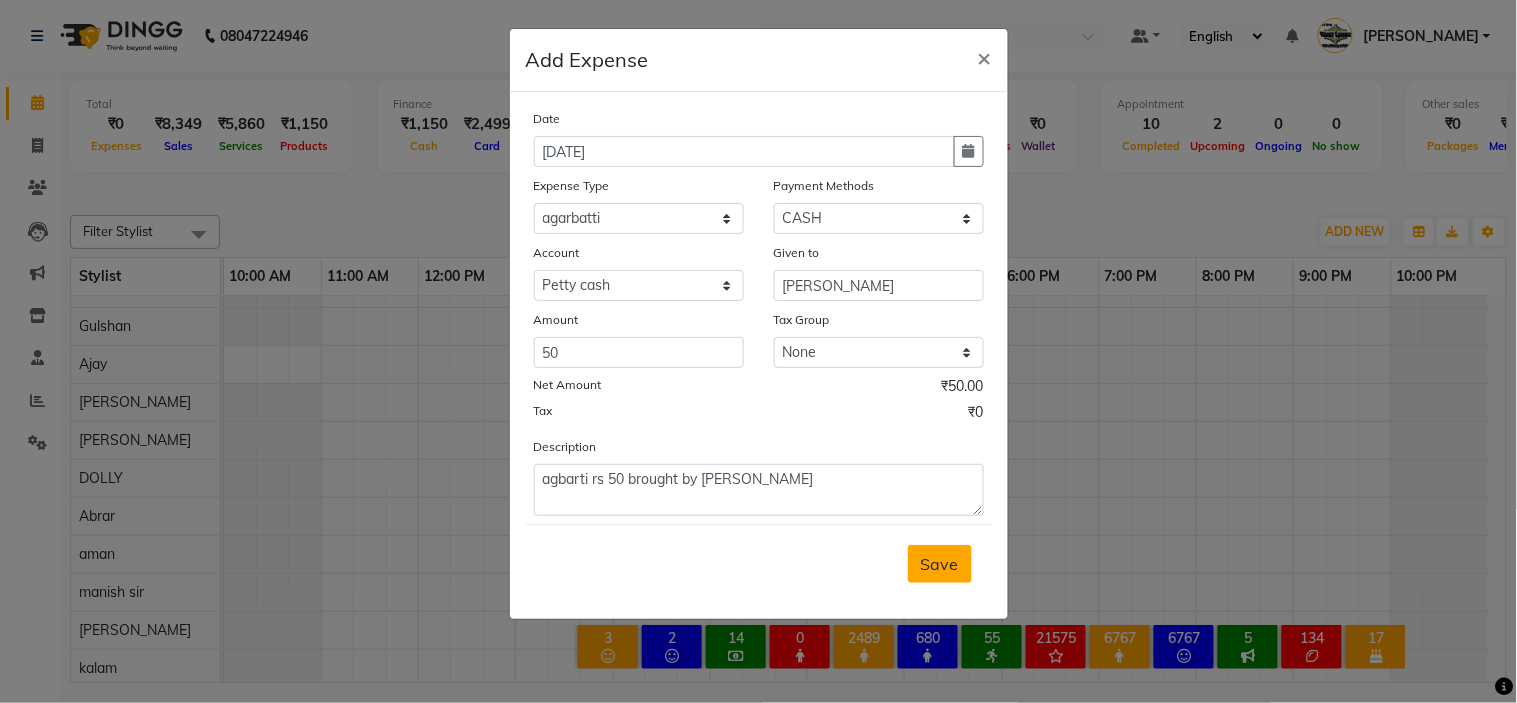click on "Save" at bounding box center (940, 564) 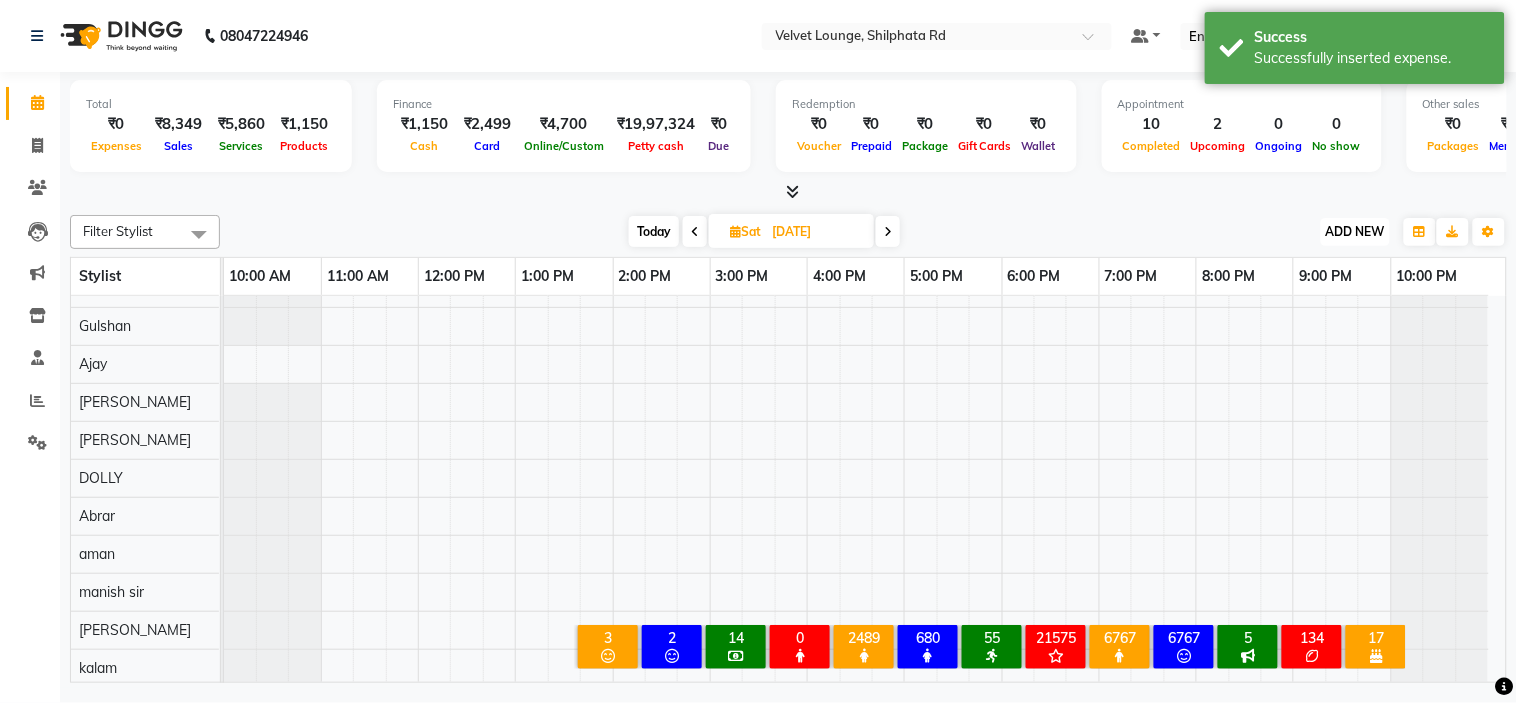 click on "ADD NEW Toggle Dropdown" at bounding box center [1355, 232] 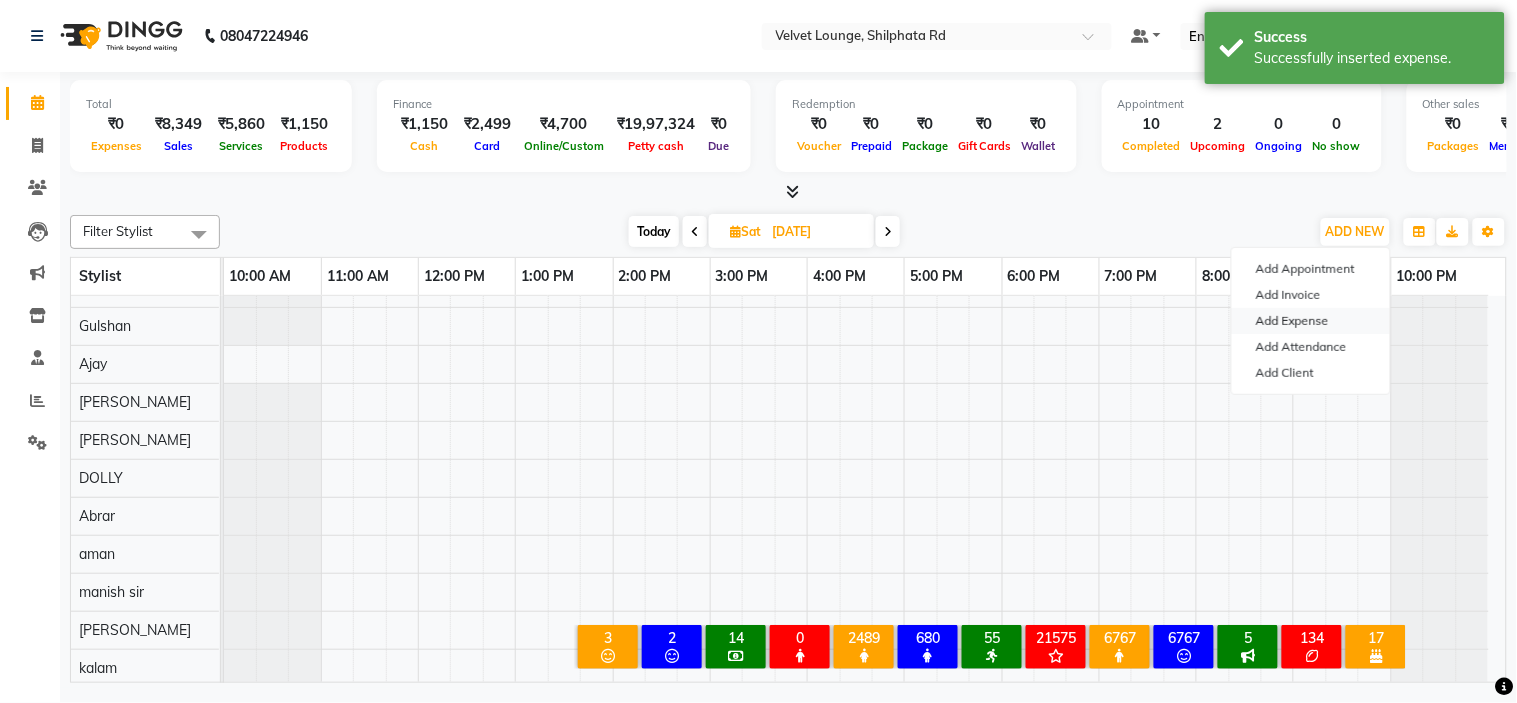 click on "Add Expense" at bounding box center [1311, 321] 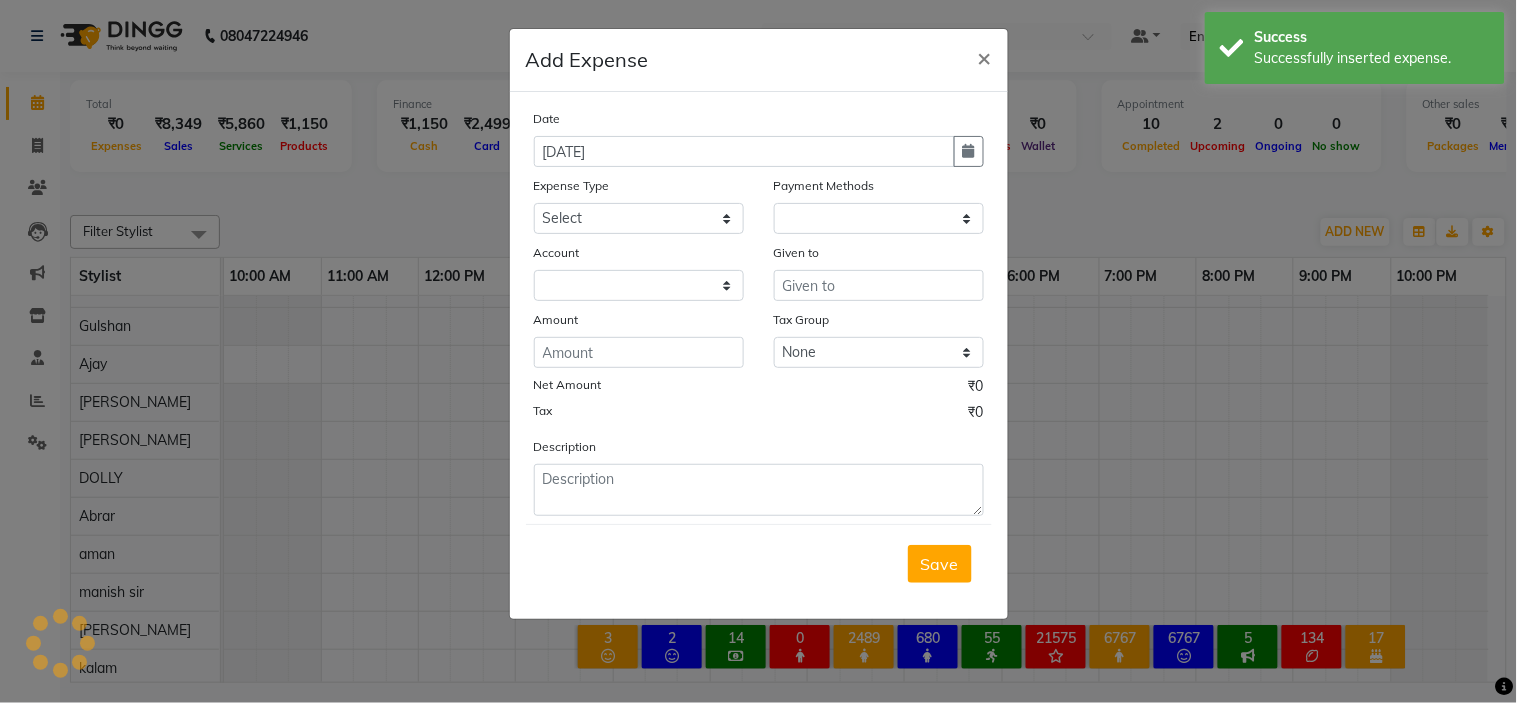 select on "1" 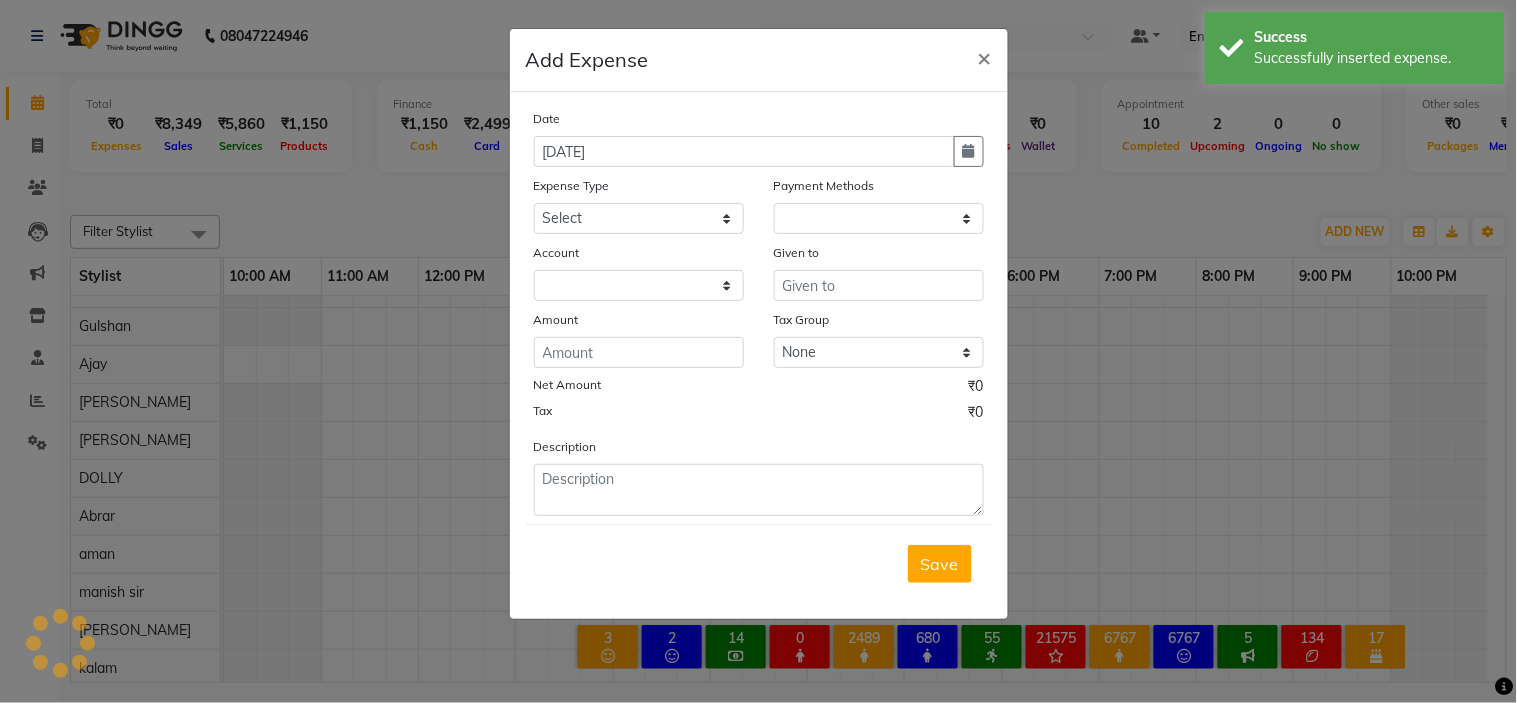 select on "2260" 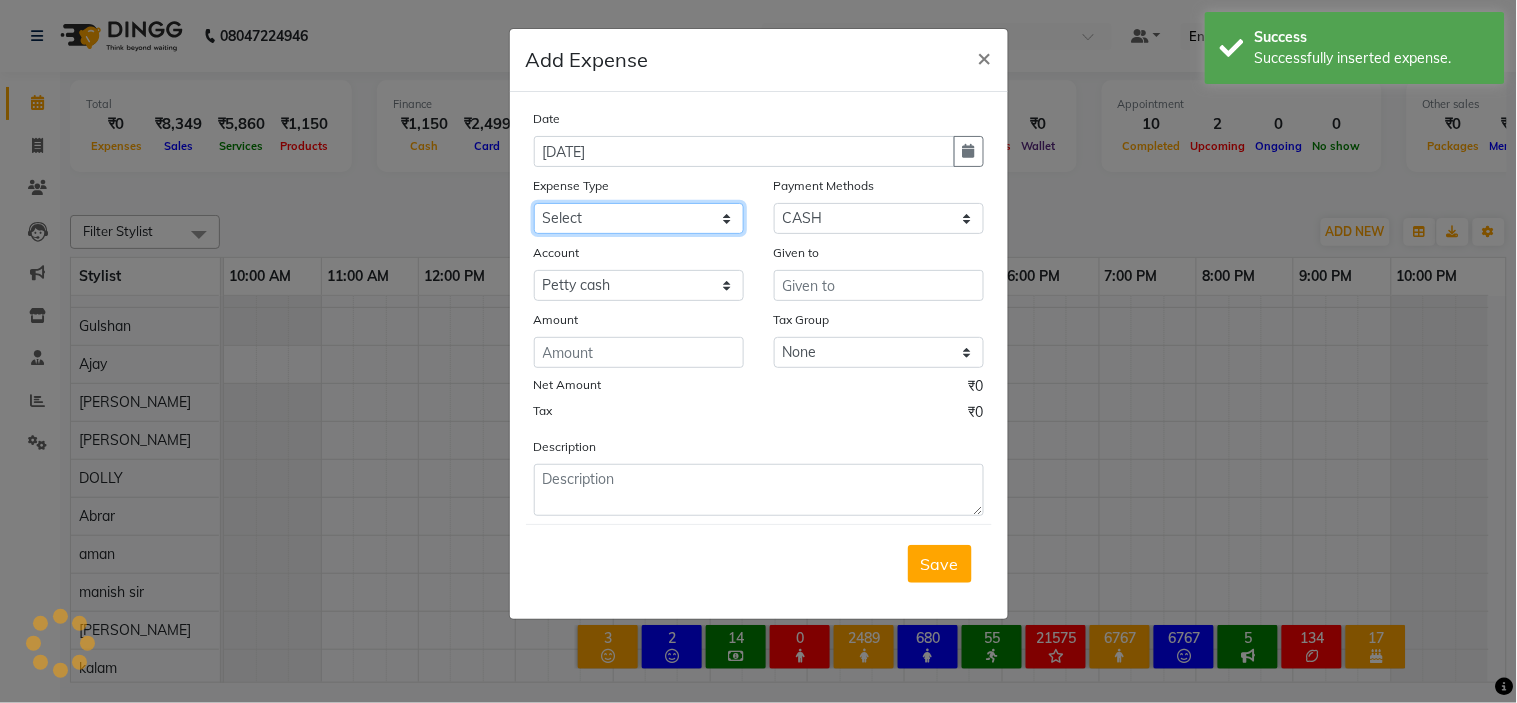 click on "Select AC WALA adrek Advance Salary agarbatti alumln foil Bank charges bisleri bottle BRANCH camera wala caniktar Cash Deposited to bank Cash Handover to Owner clening product Client Snacks coffee dbalteap Equipment farut feak full fevikwik frut FULL WALA gillette belt gold hit fresh fragrance Incentive Insurance kappur kinnear kumakum haldi light bill light wala Maintenance Marketing Milk Miscellaneous nareal nareal nembuu Other pani bill shop no 4 PANI WALA pan pata photo freeam pitanbari poja oil pooja bate Product red kapda Rent Salary SALE Staff Snacks stariblight SUGAR supale sweet tae Tax Tazza Tea & Refreshment Tubalight Utilities vim saban whathinge sermit WIFI WALA" 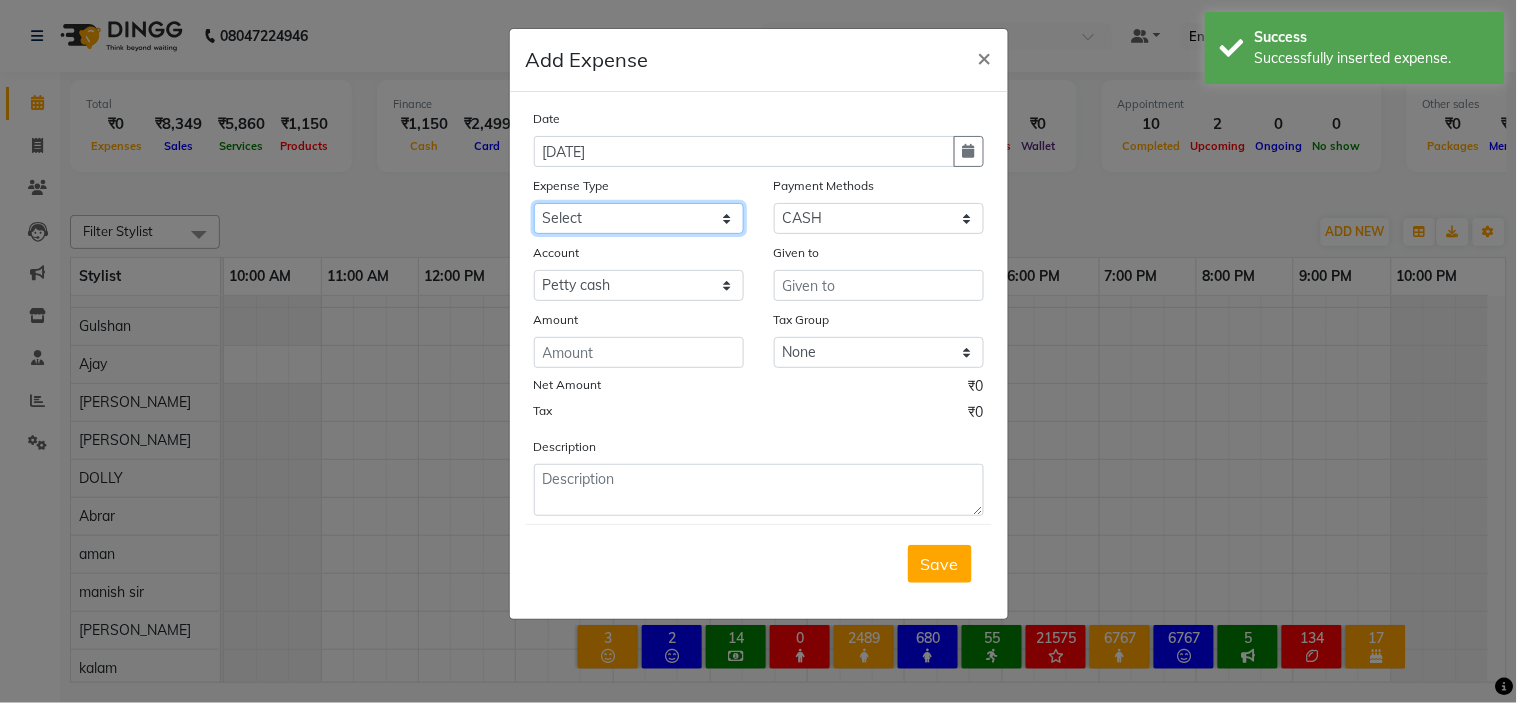 select on "13153" 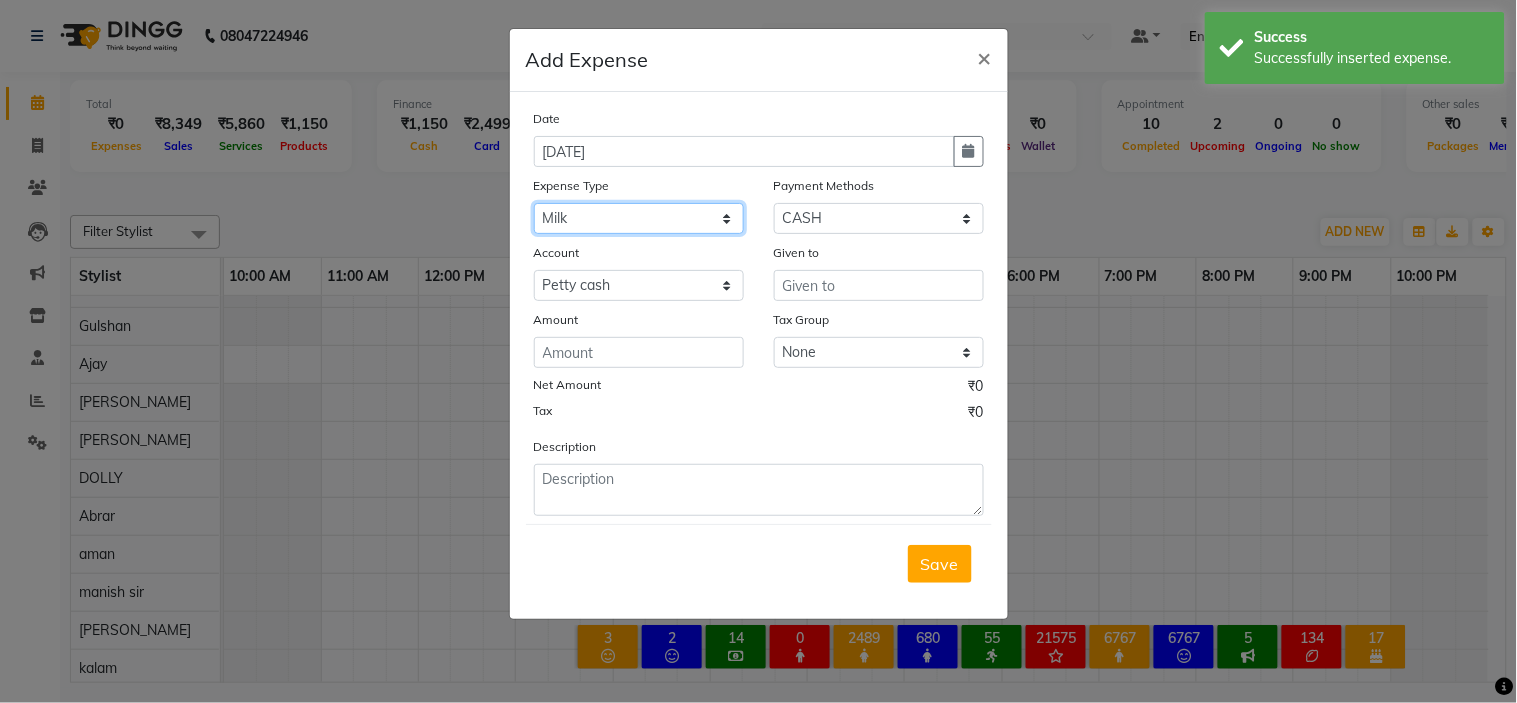 click on "Select AC WALA adrek Advance Salary agarbatti alumln foil Bank charges bisleri bottle BRANCH camera wala caniktar Cash Deposited to bank Cash Handover to Owner clening product Client Snacks coffee dbalteap Equipment farut feak full fevikwik frut FULL WALA gillette belt gold hit fresh fragrance Incentive Insurance kappur kinnear kumakum haldi light bill light wala Maintenance Marketing Milk Miscellaneous nareal nareal nembuu Other pani bill shop no 4 PANI WALA pan pata photo freeam pitanbari poja oil pooja bate Product red kapda Rent Salary SALE Staff Snacks stariblight SUGAR supale sweet tae Tax Tazza Tea & Refreshment Tubalight Utilities vim saban whathinge sermit WIFI WALA" 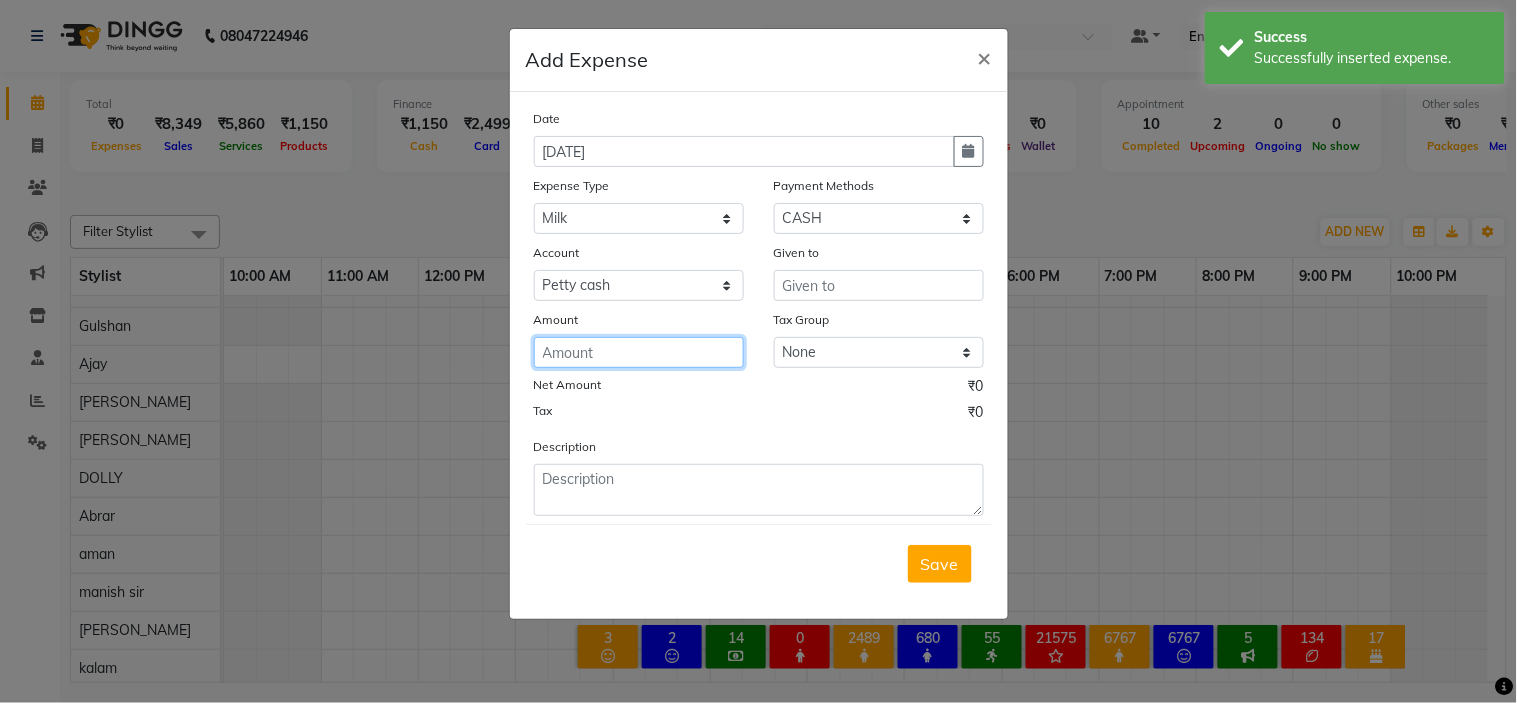 click 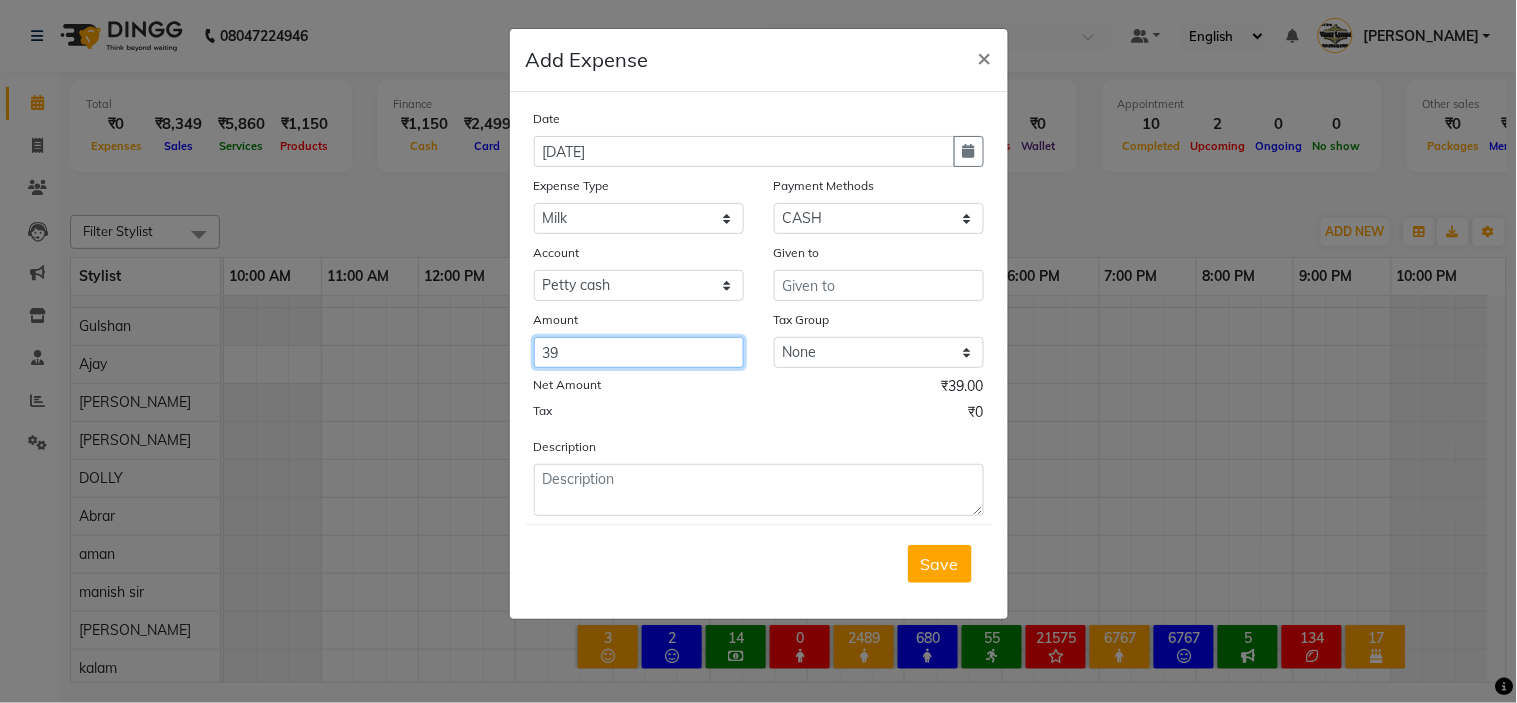 type on "39" 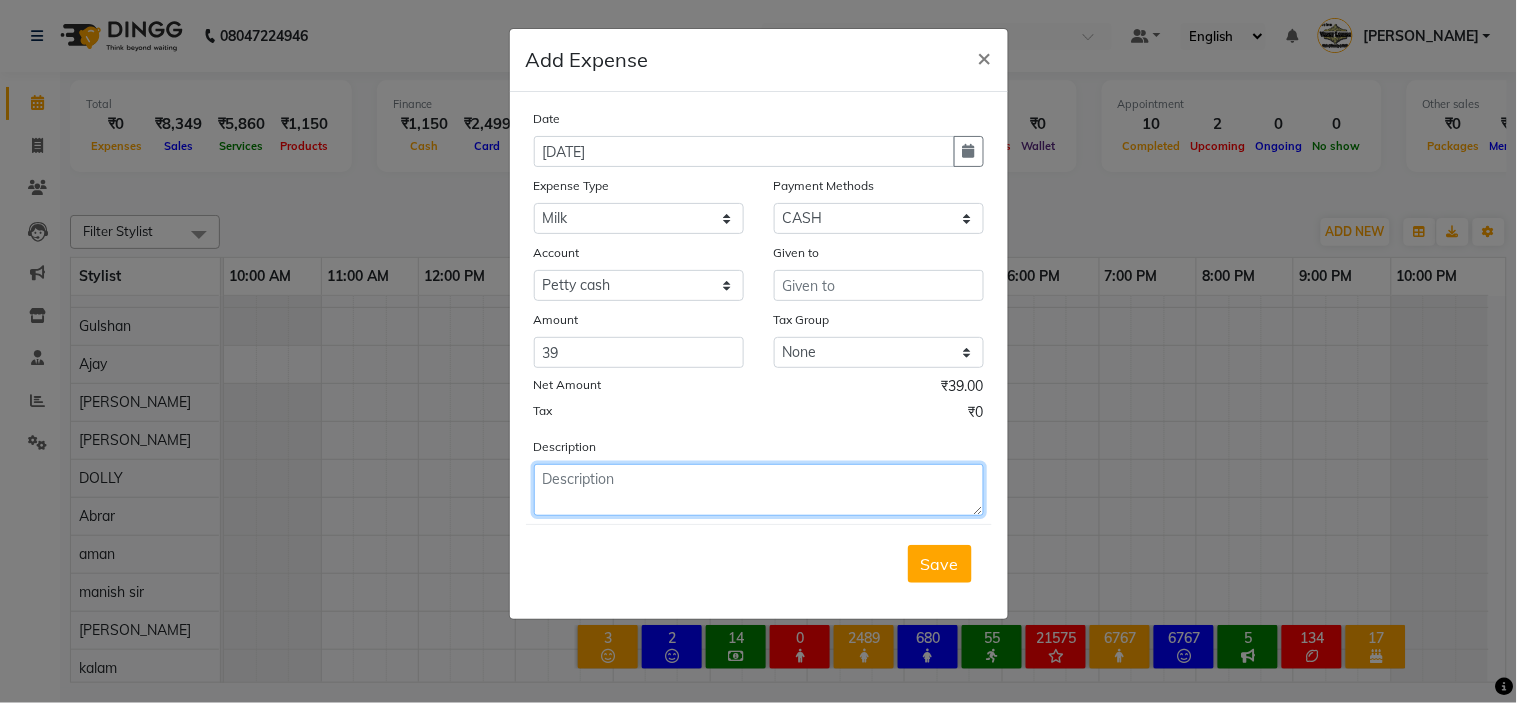 click 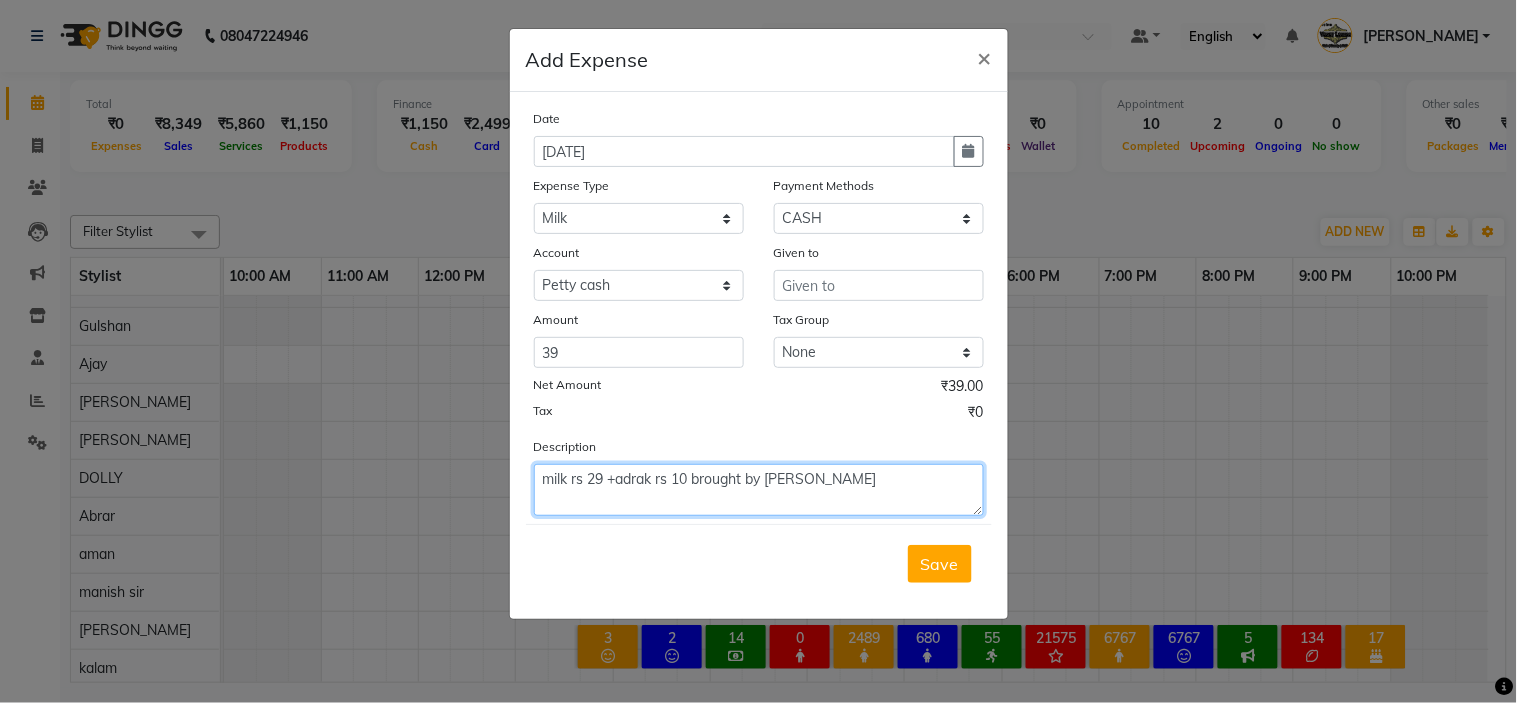 type on "milk rs 29 +adrak rs 10 brought by mavshi" 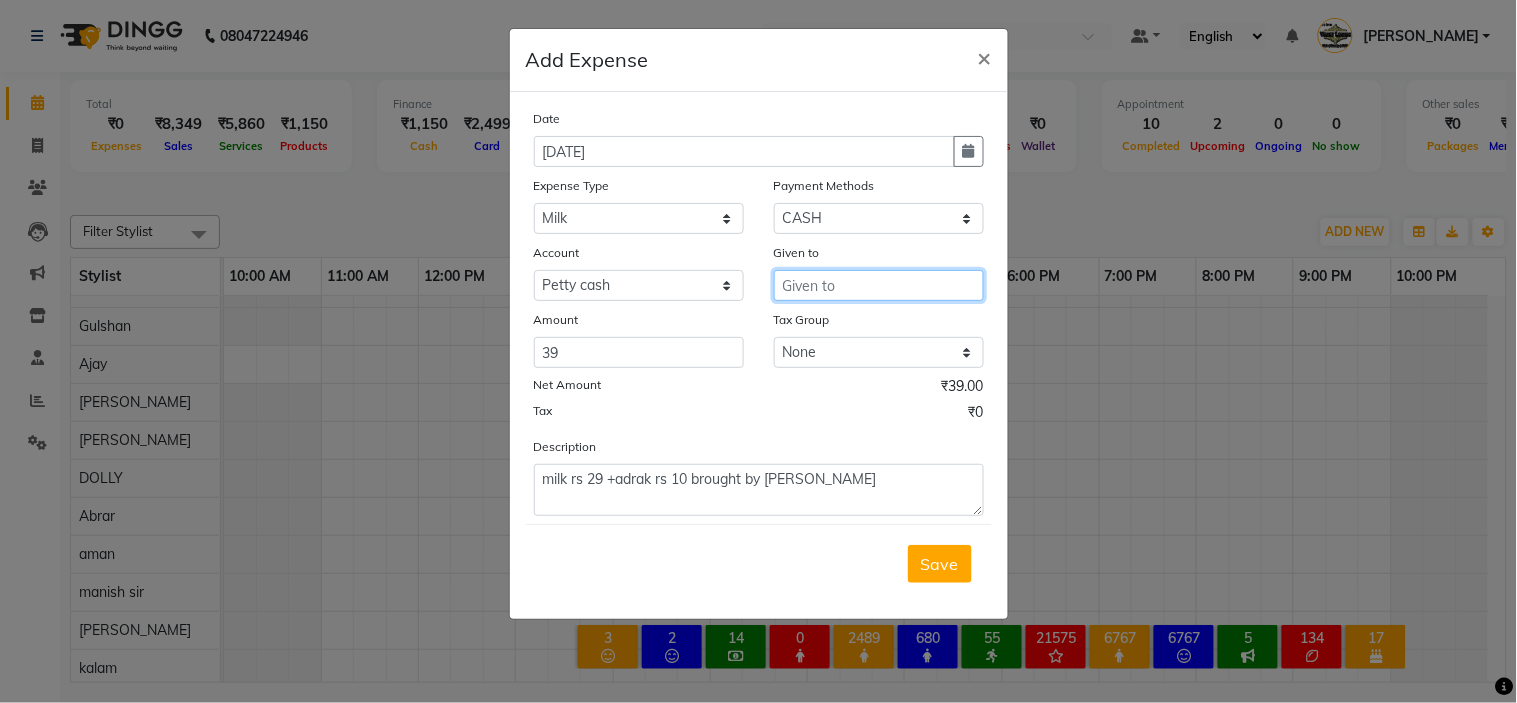 click at bounding box center [879, 285] 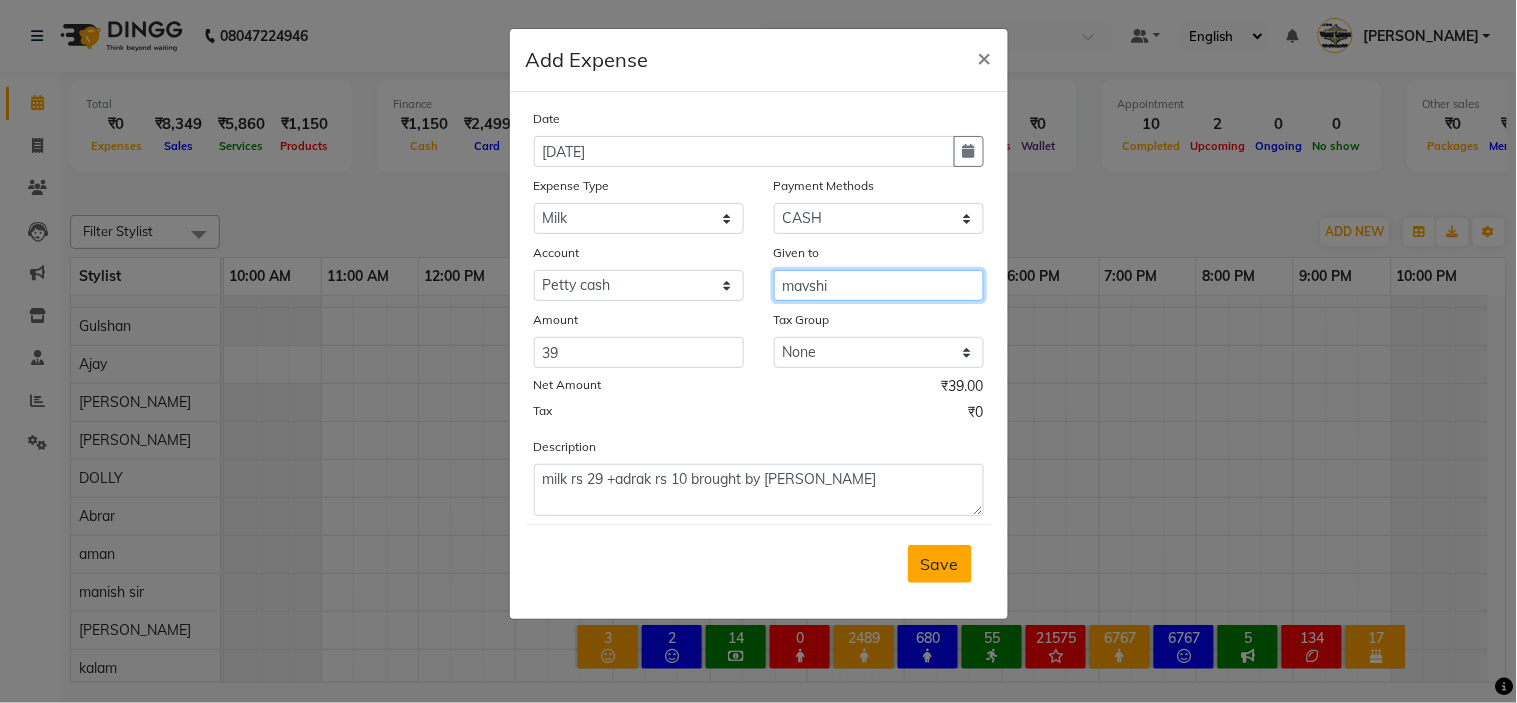 type on "mavshi" 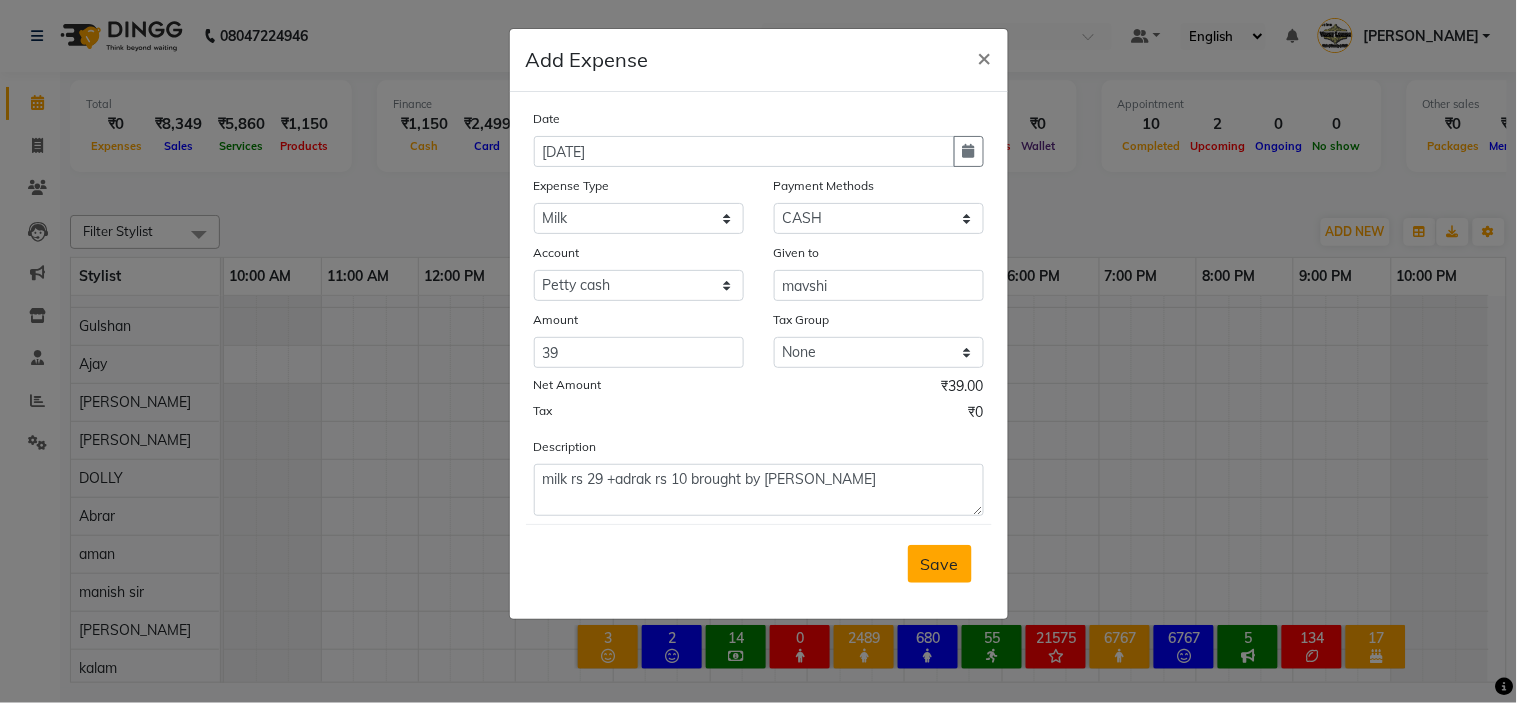 click on "Save" at bounding box center (940, 564) 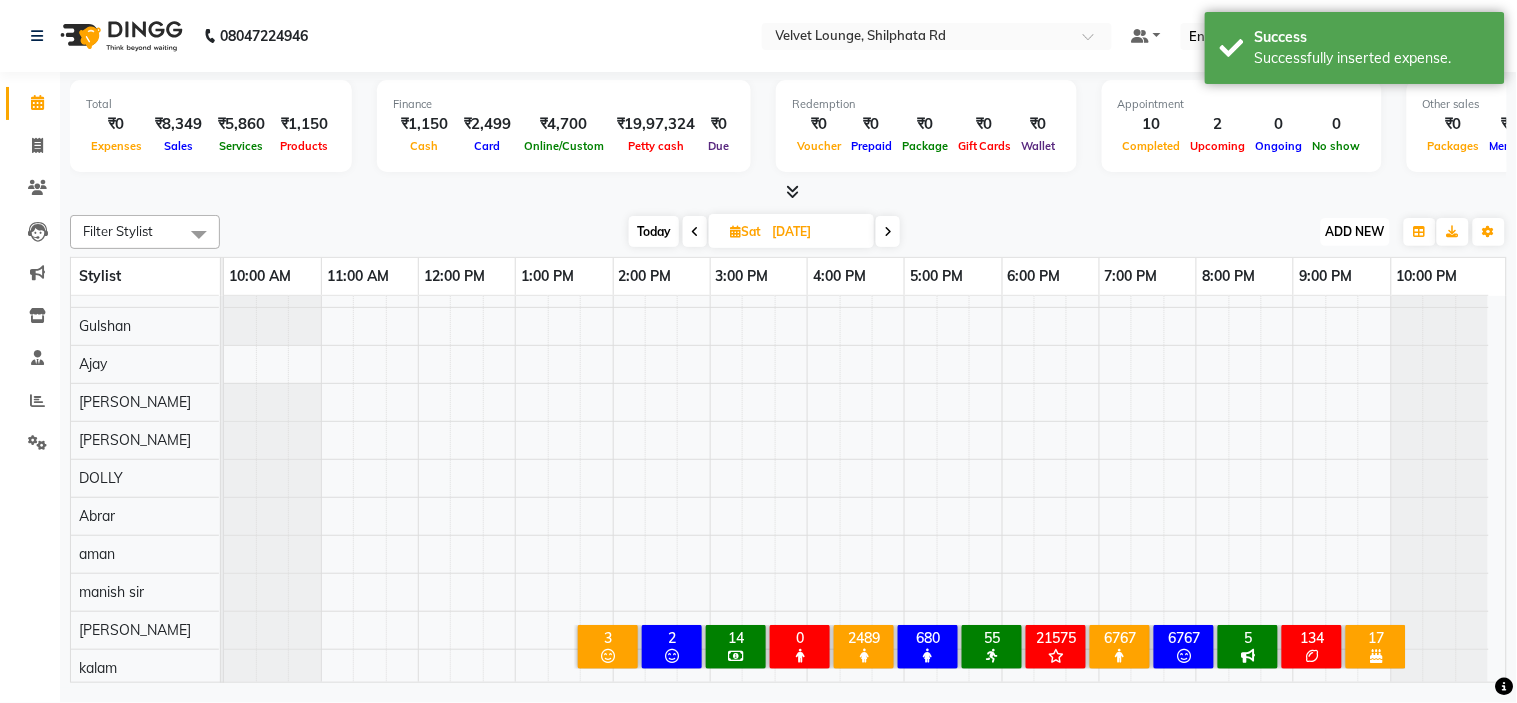 click on "ADD NEW" at bounding box center [1355, 231] 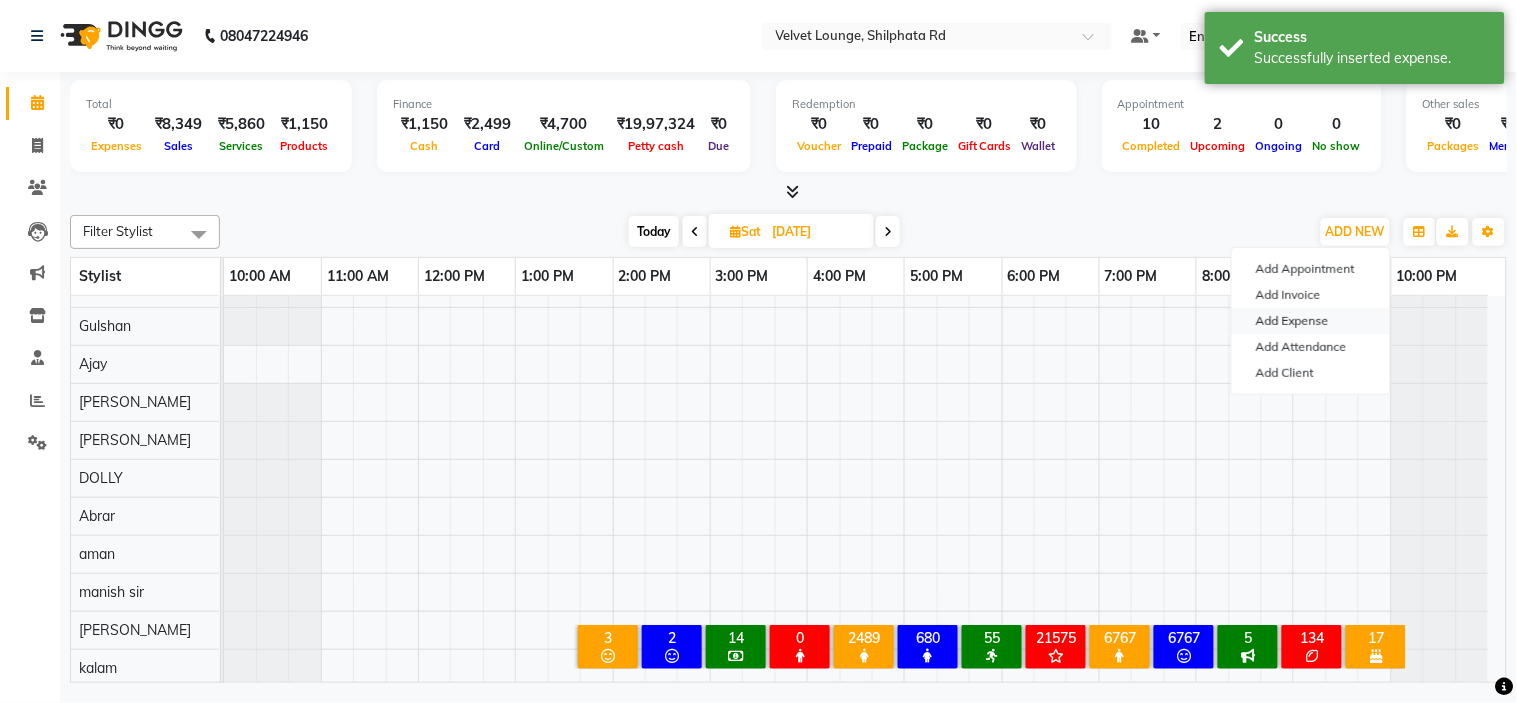 click on "Add Expense" at bounding box center [1311, 321] 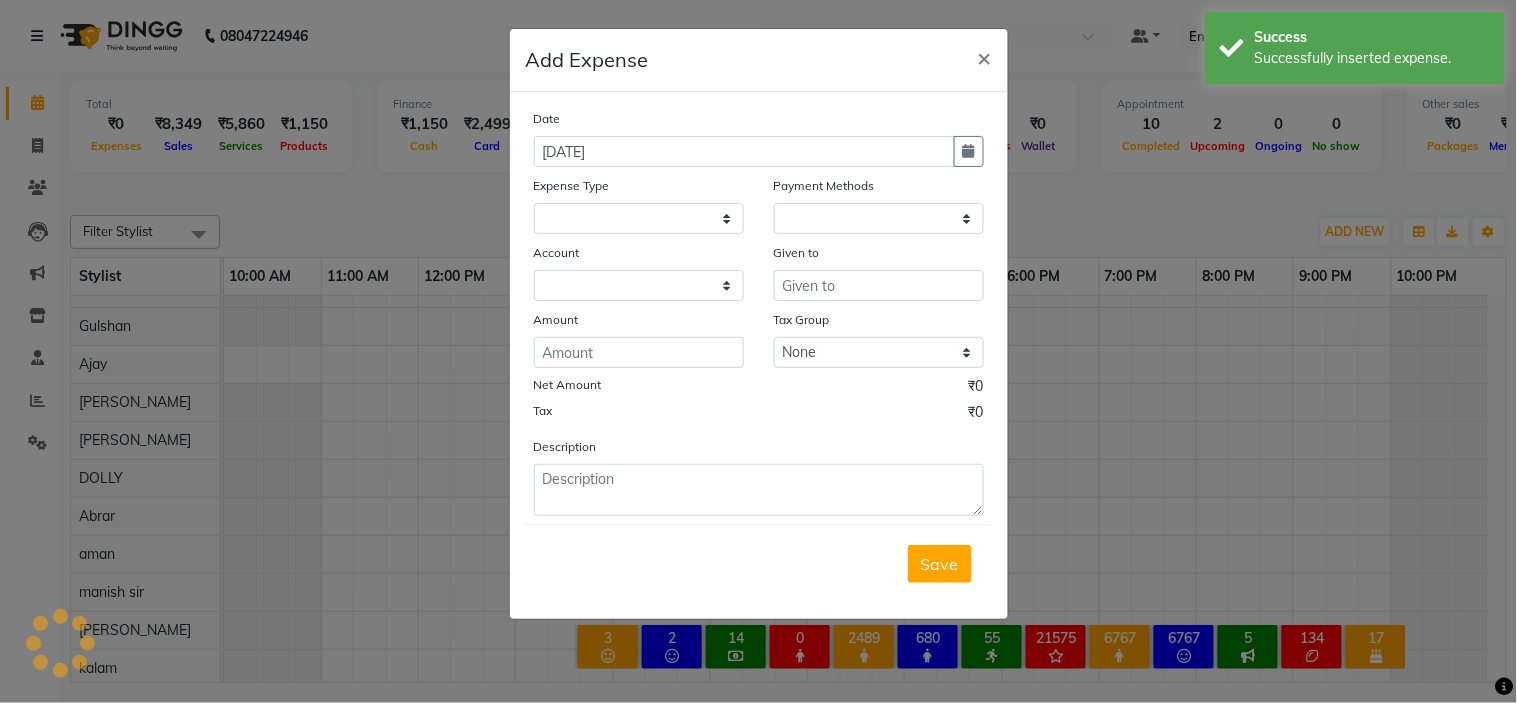 select 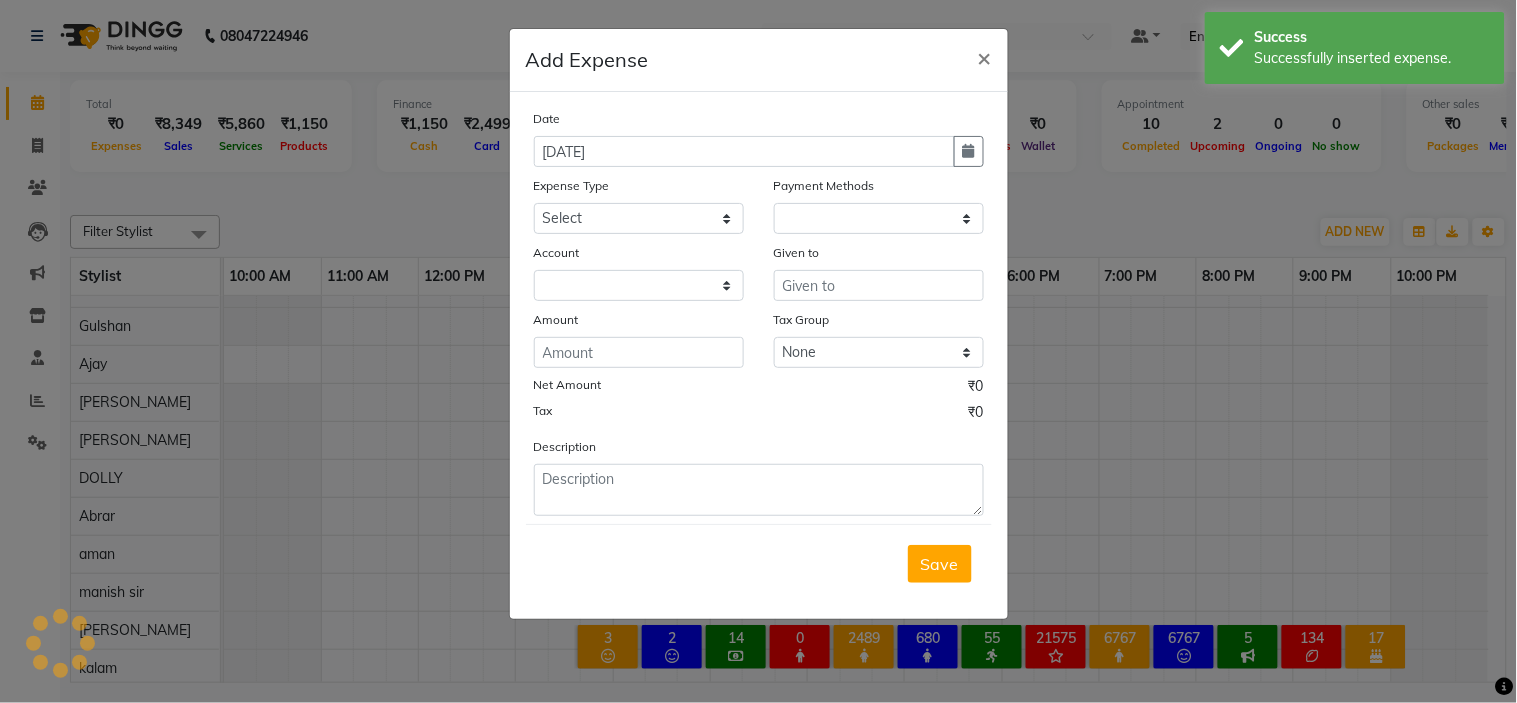 select on "1" 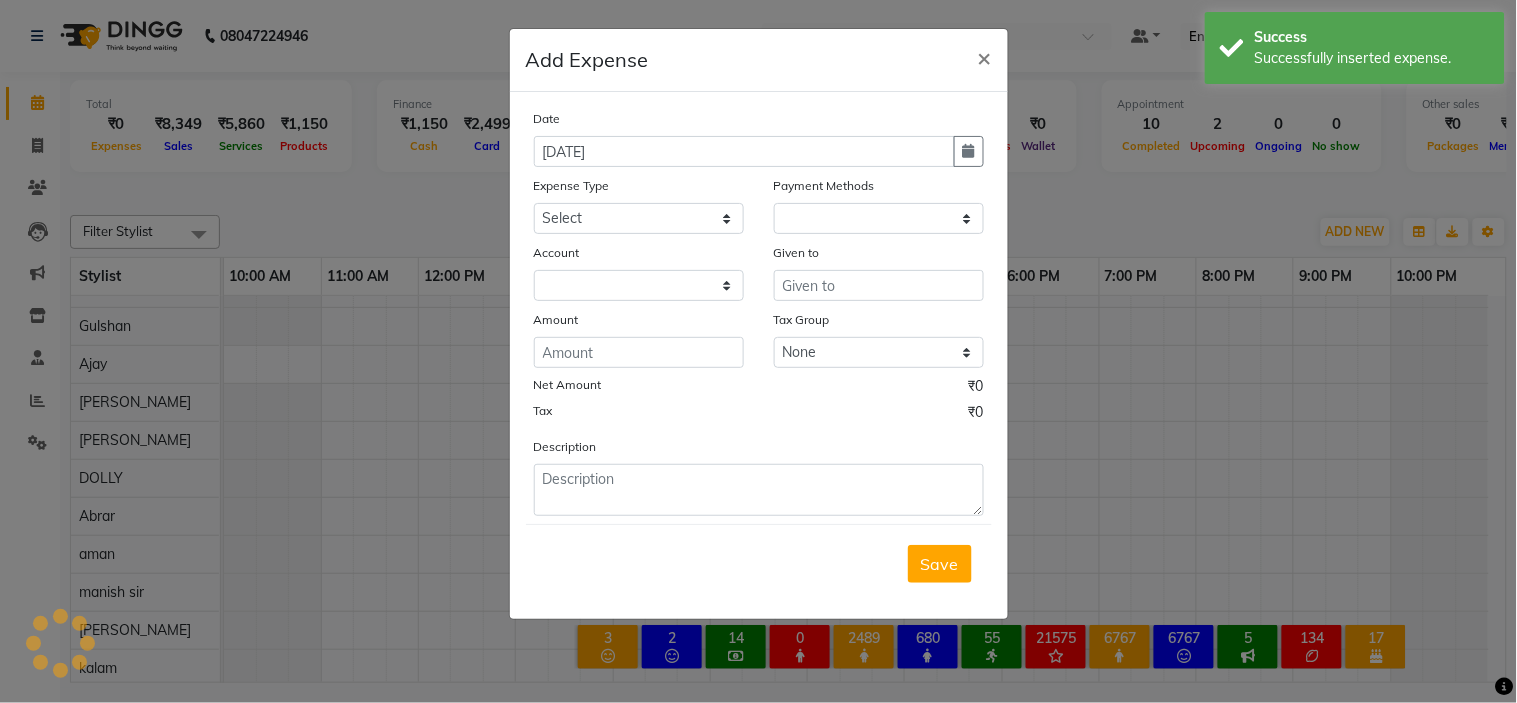 select on "2260" 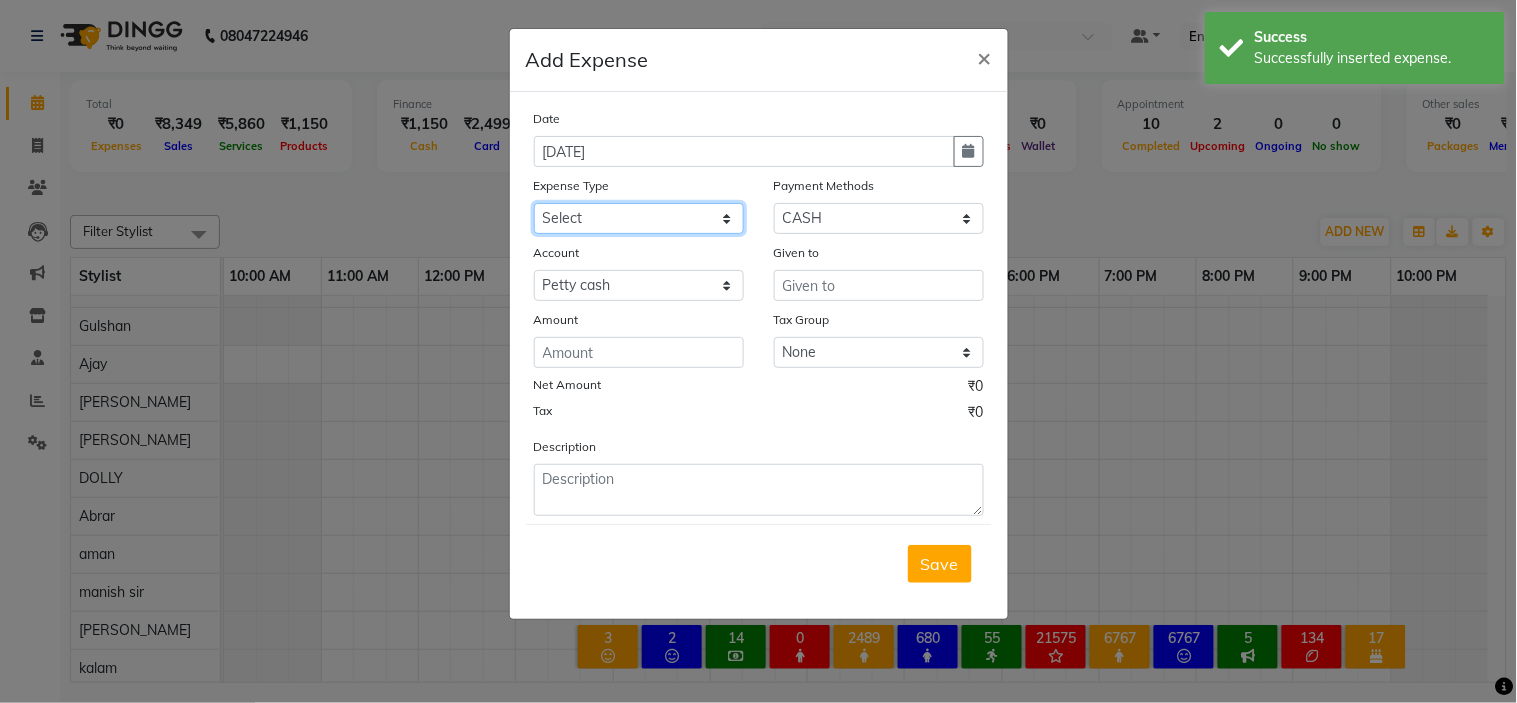 click on "Select AC WALA adrek Advance Salary agarbatti alumln foil Bank charges bisleri bottle BRANCH camera wala caniktar Cash Deposited to bank Cash Handover to Owner clening product Client Snacks coffee dbalteap Equipment farut feak full fevikwik frut FULL WALA gillette belt gold hit fresh fragrance Incentive Insurance kappur kinnear kumakum haldi light bill light wala Maintenance Marketing Milk Miscellaneous nareal nareal nembuu Other pani bill shop no 4 PANI WALA pan pata photo freeam pitanbari poja oil pooja bate Product red kapda Rent Salary SALE Staff Snacks stariblight SUGAR supale sweet tae Tax Tazza Tea & Refreshment Tubalight Utilities vim saban whathinge sermit WIFI WALA" 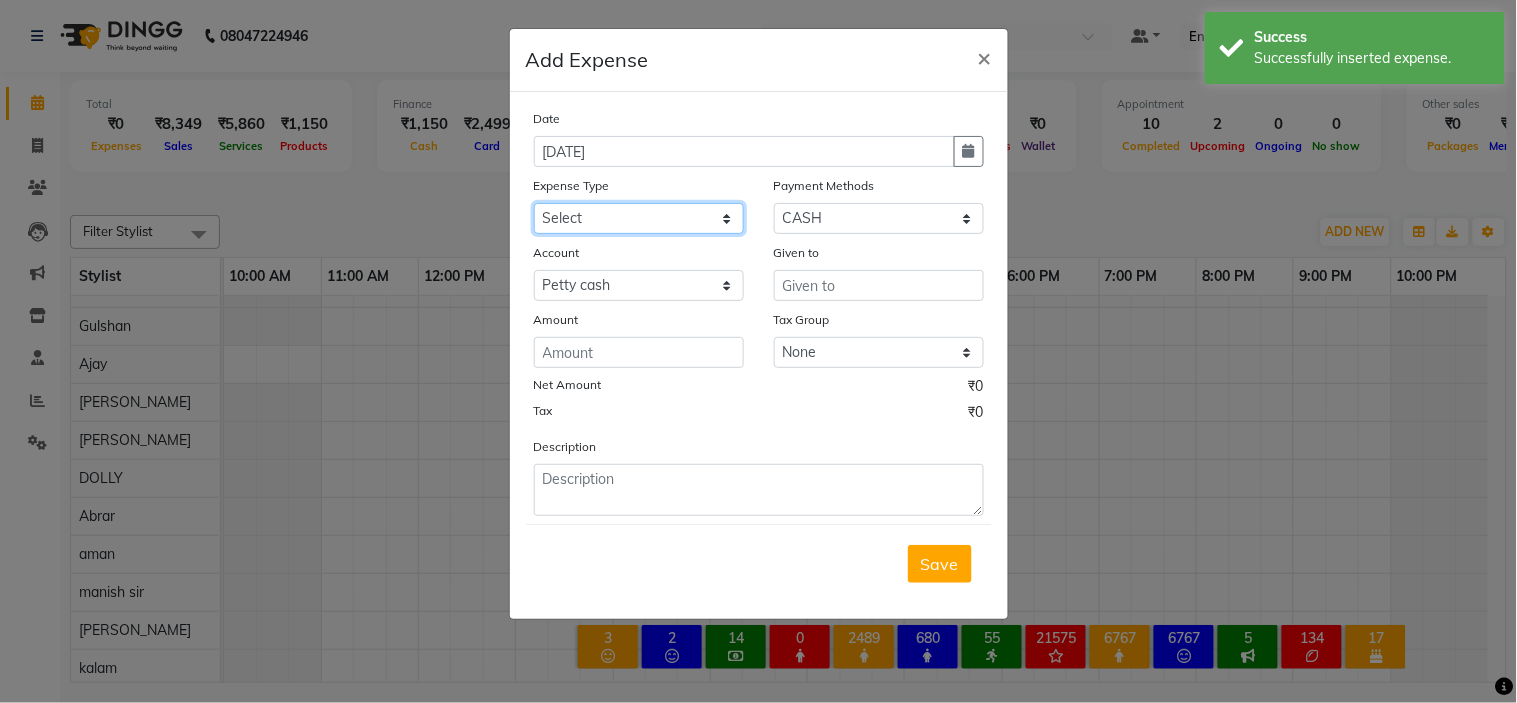 select on "1973" 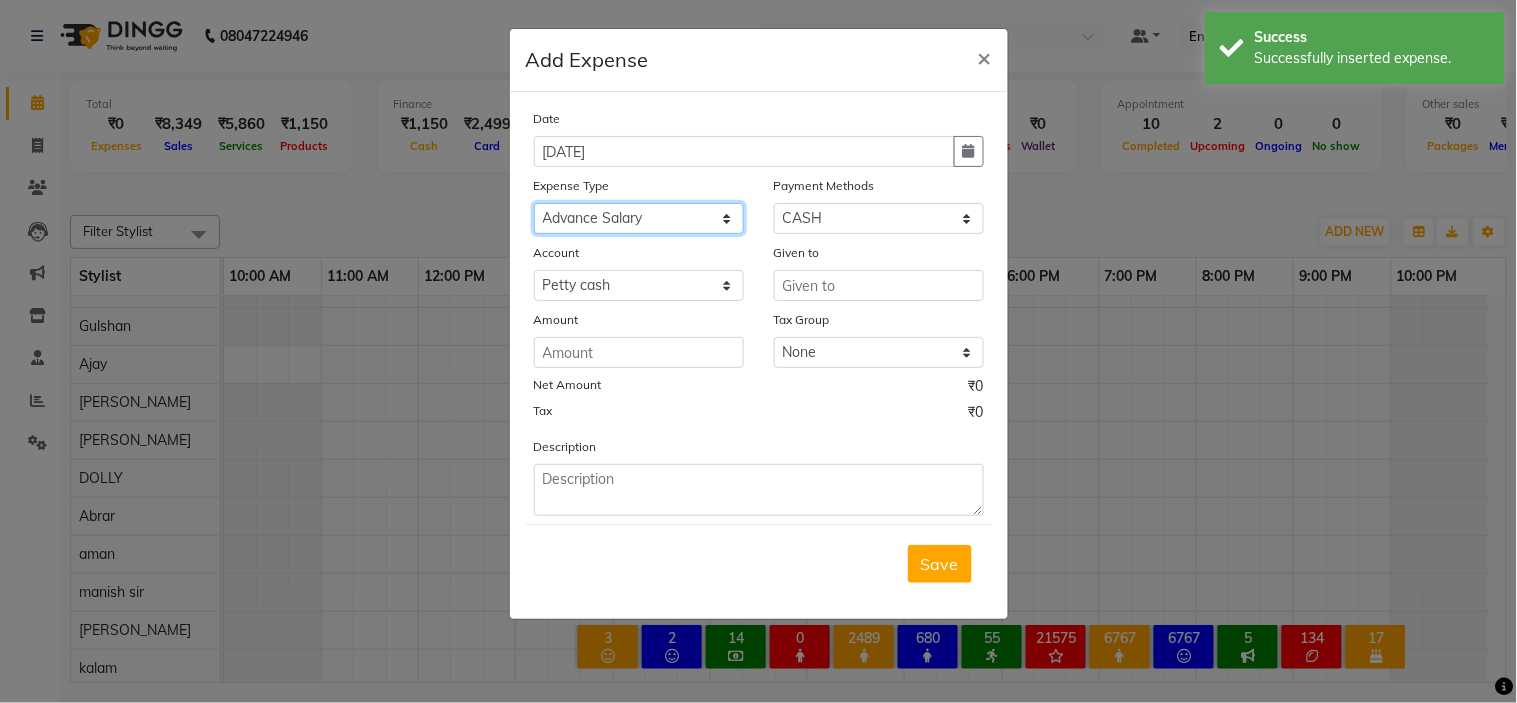 click on "Select AC WALA adrek Advance Salary agarbatti alumln foil Bank charges bisleri bottle BRANCH camera wala caniktar Cash Deposited to bank Cash Handover to Owner clening product Client Snacks coffee dbalteap Equipment farut feak full fevikwik frut FULL WALA gillette belt gold hit fresh fragrance Incentive Insurance kappur kinnear kumakum haldi light bill light wala Maintenance Marketing Milk Miscellaneous nareal nareal nembuu Other pani bill shop no 4 PANI WALA pan pata photo freeam pitanbari poja oil pooja bate Product red kapda Rent Salary SALE Staff Snacks stariblight SUGAR supale sweet tae Tax Tazza Tea & Refreshment Tubalight Utilities vim saban whathinge sermit WIFI WALA" 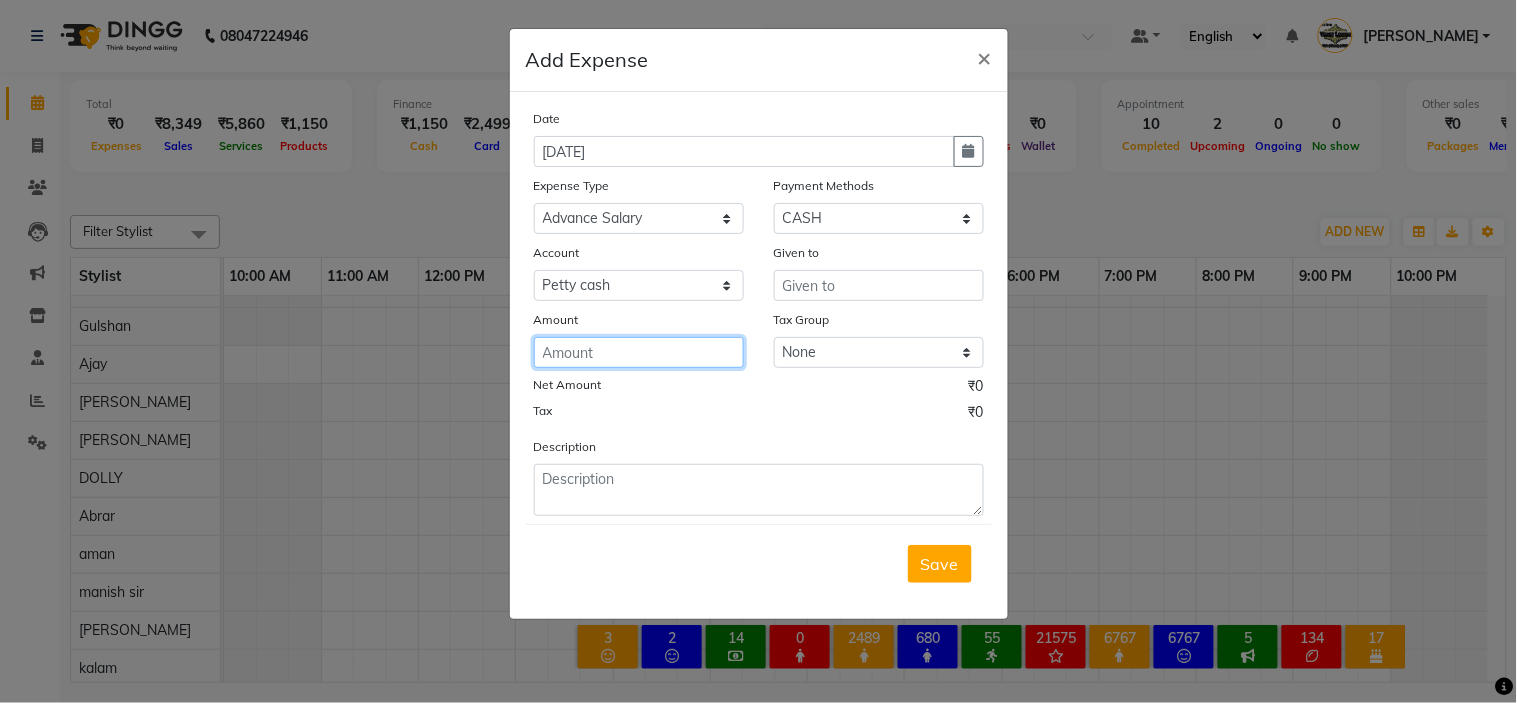 click 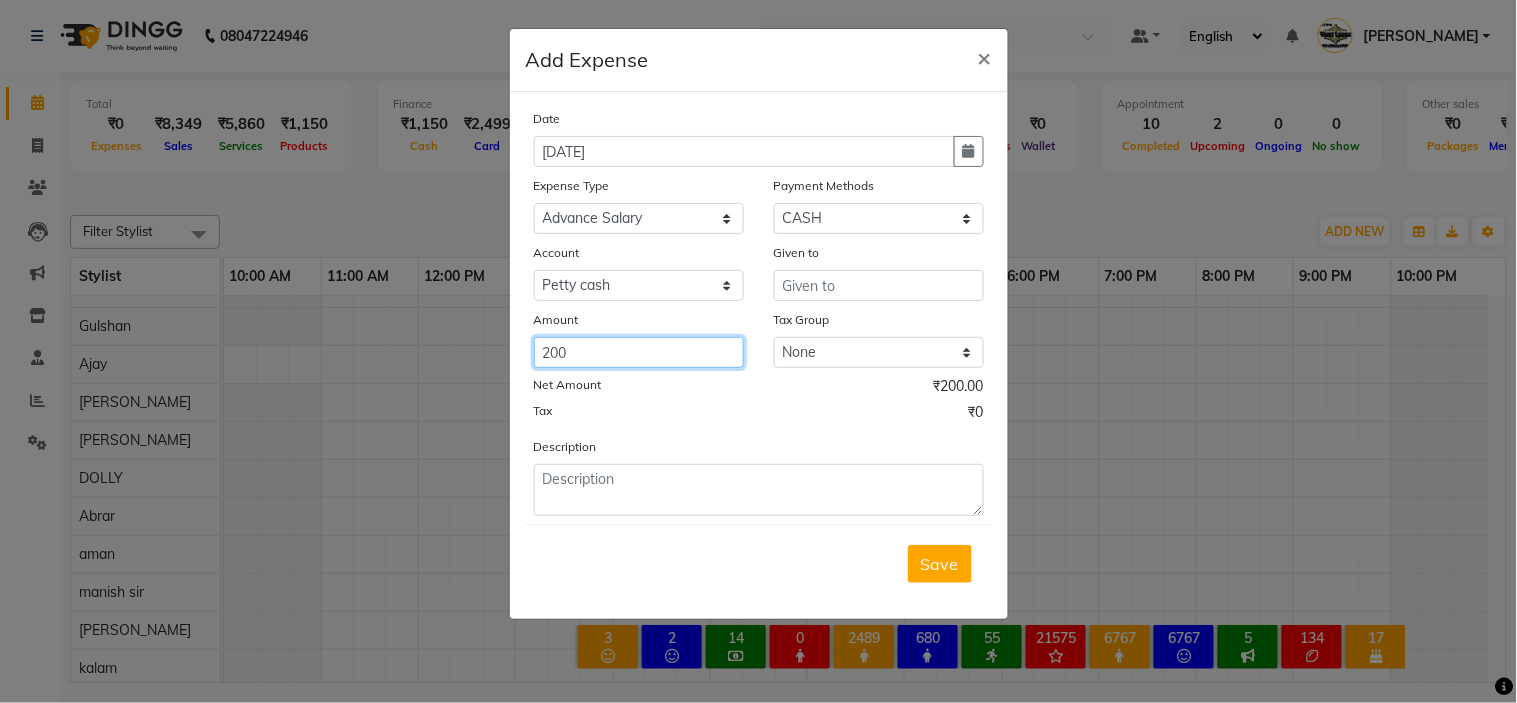 type on "200" 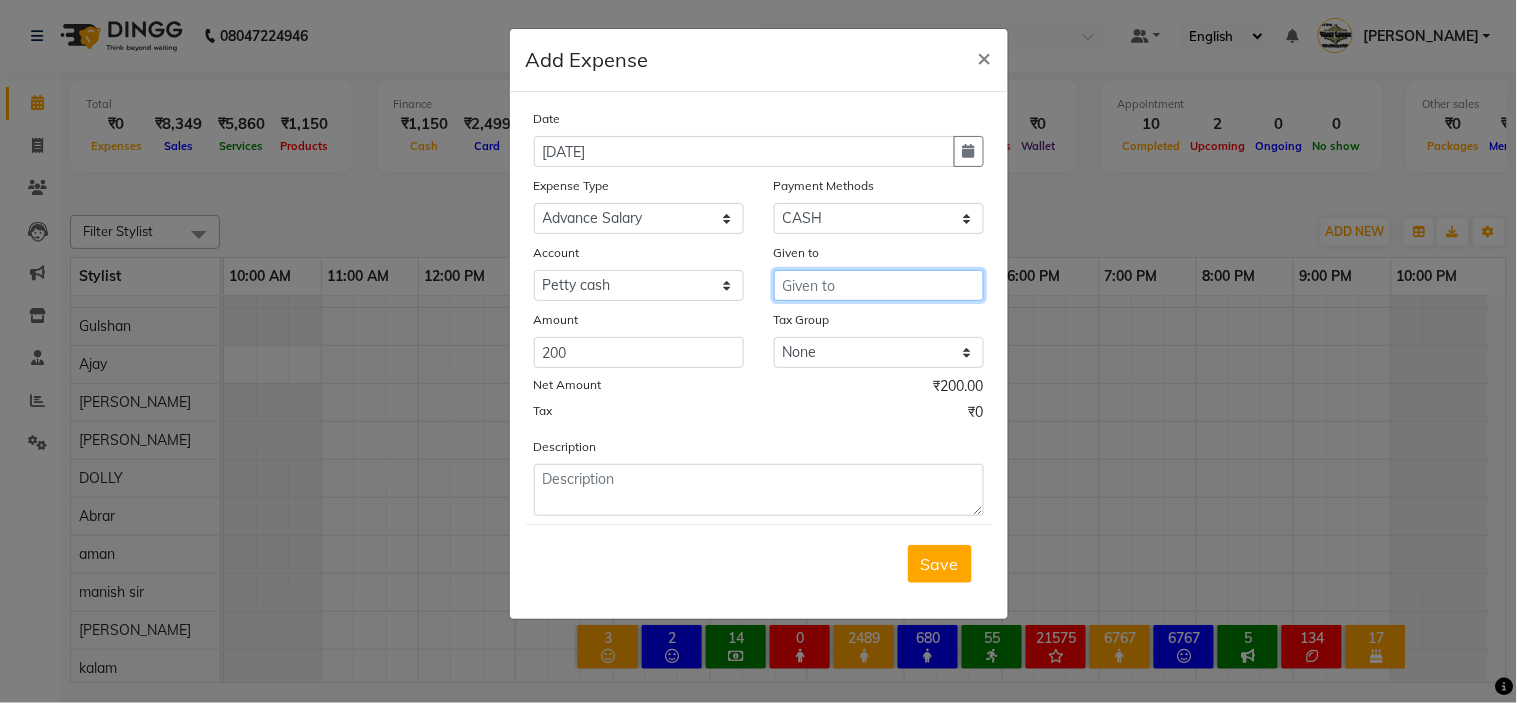 click at bounding box center (879, 285) 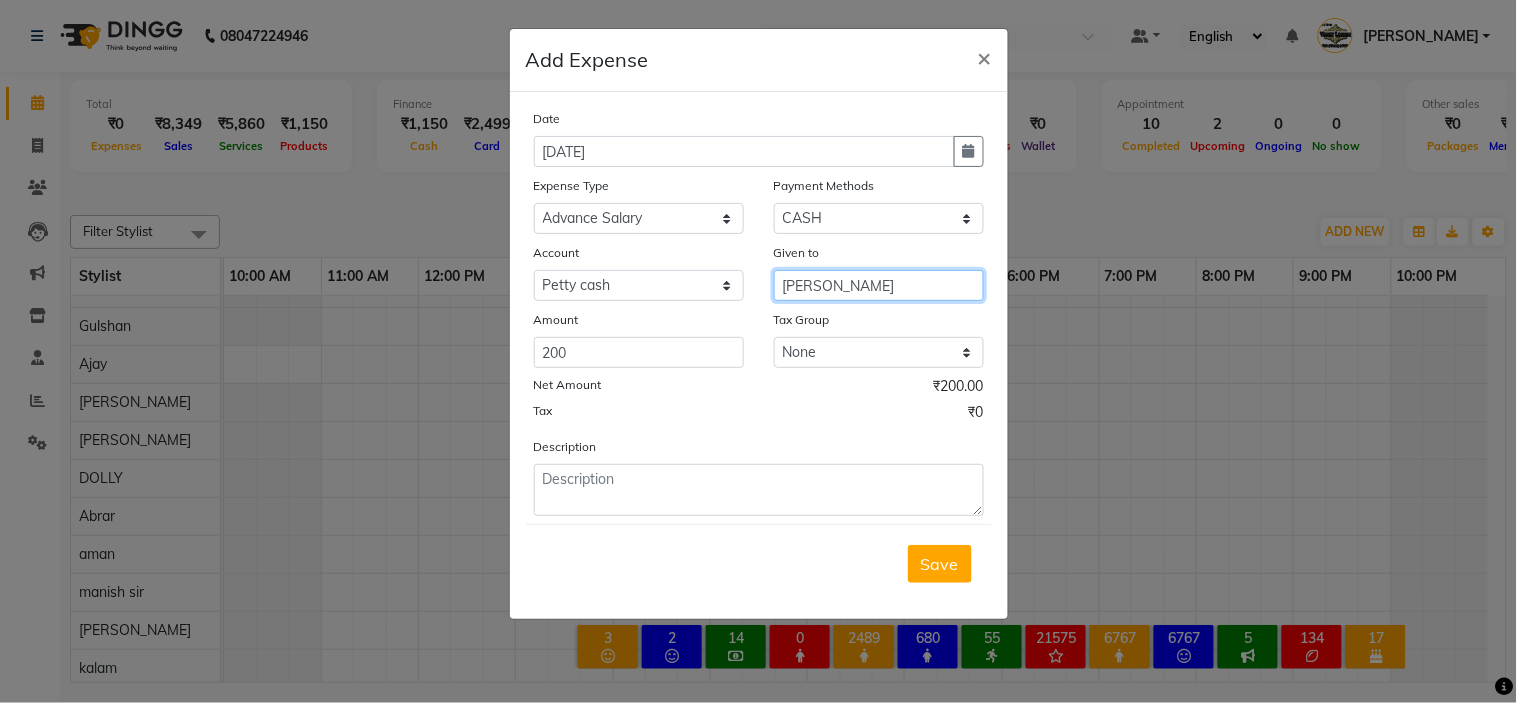 type on "[PERSON_NAME]" 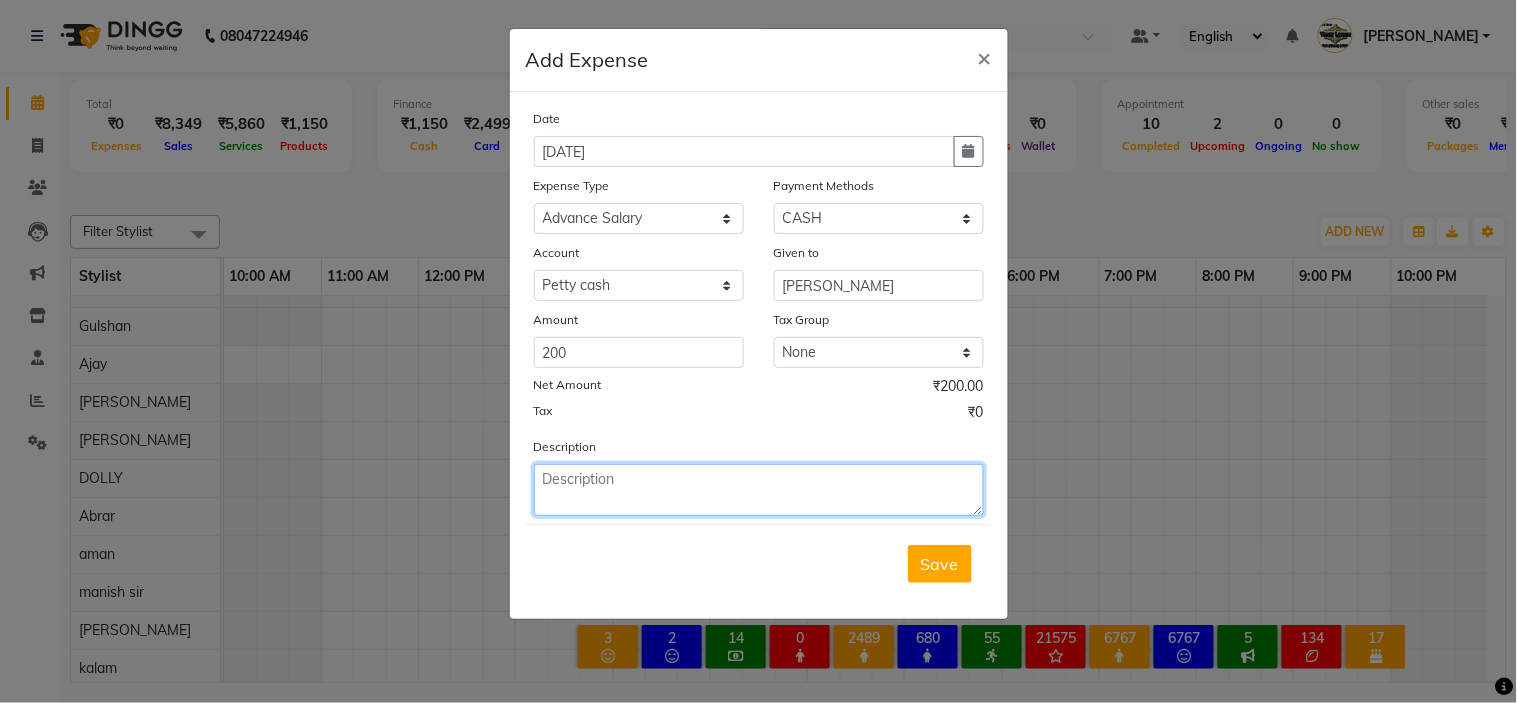 click 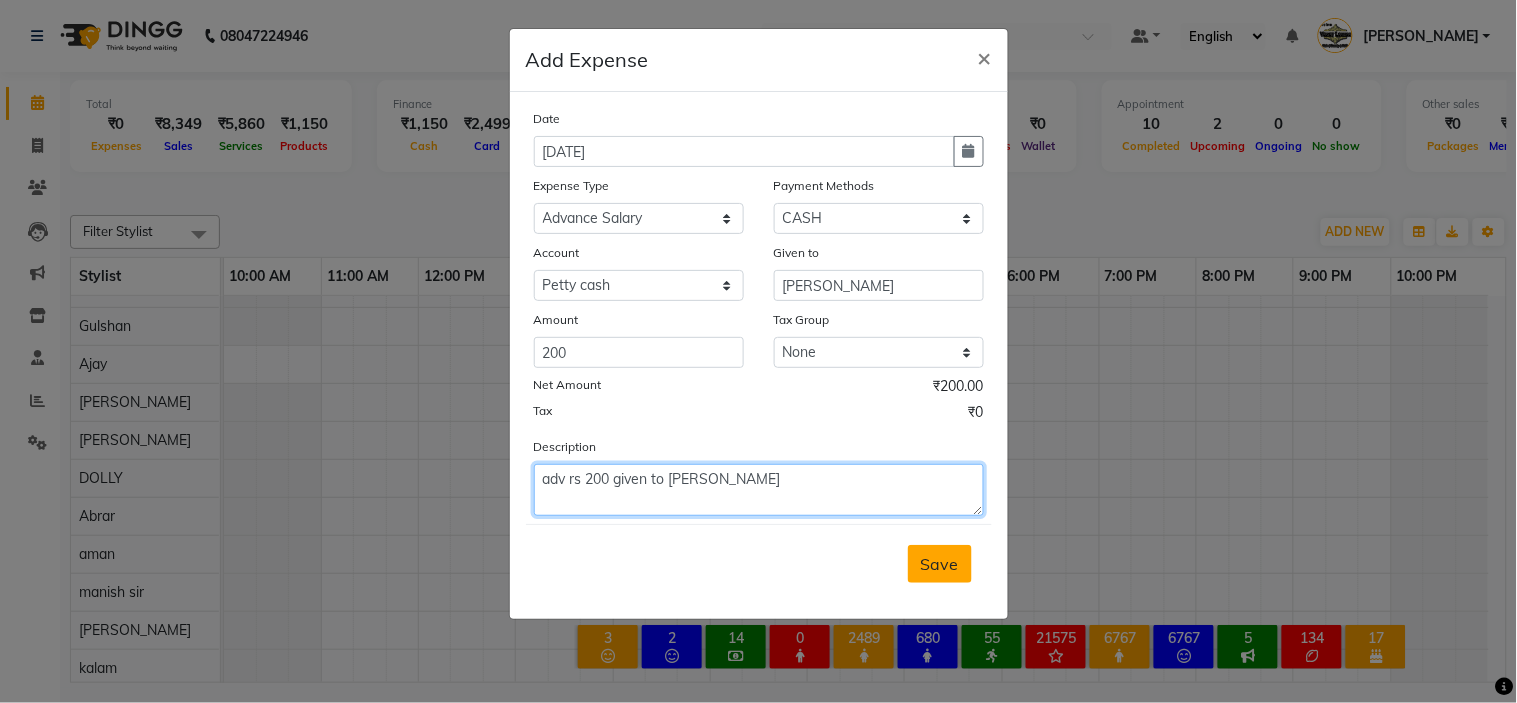 type on "adv rs 200 given to sameer khan" 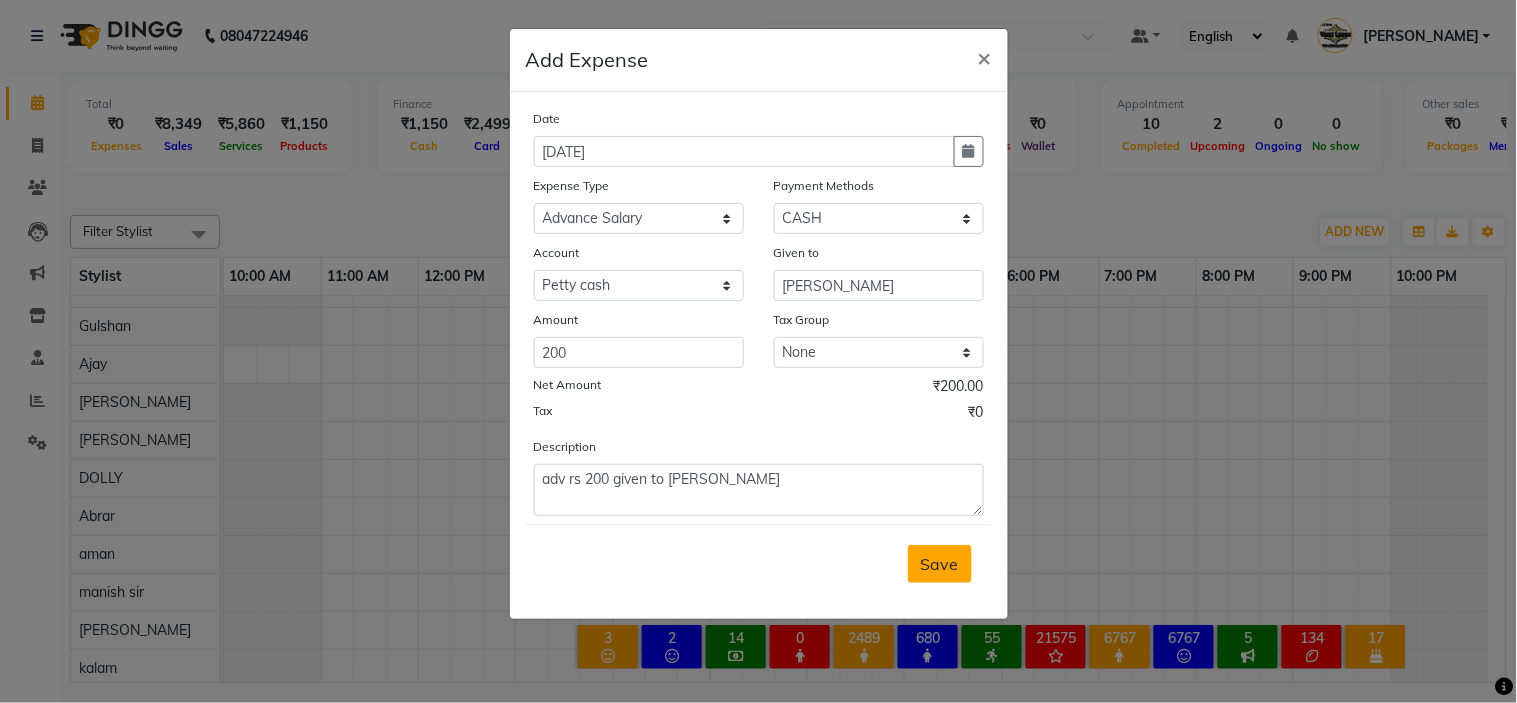 click on "Save" at bounding box center [940, 564] 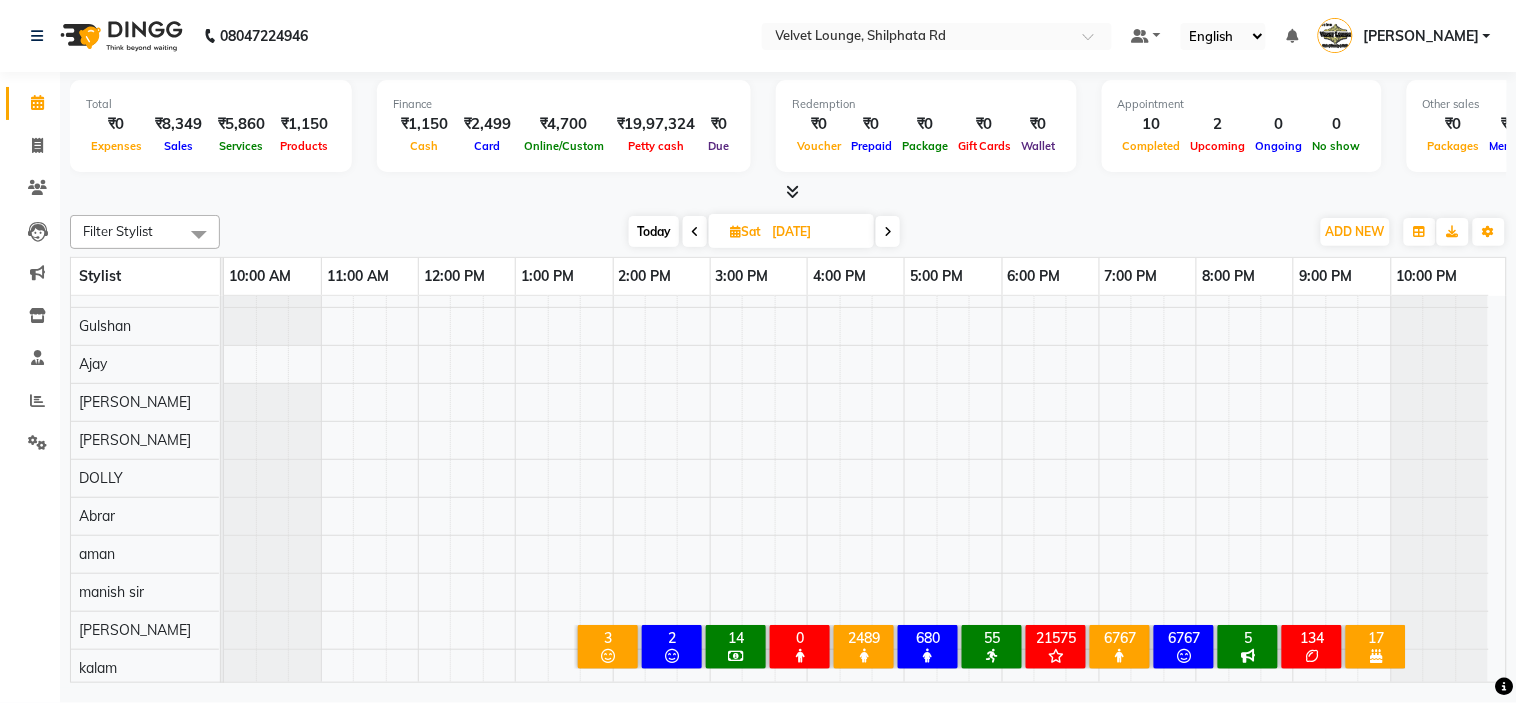 click on "Total  ₹0  Expenses ₹8,349  Sales ₹5,860  Services ₹1,150  Products Finance  ₹1,150  Cash ₹2,499  Card ₹4,700  Online/Custom ₹19,97,324 Petty cash ₹0 Due  Redemption  ₹0 Voucher ₹0 Prepaid ₹0 Package ₹0  Gift Cards ₹0  Wallet  Appointment  10 Completed 2 Upcoming 0 Ongoing 0 No show  Other sales  ₹0  Packages ₹1,000  Memberships ₹0  Vouchers ₹0  Prepaids ₹0  Gift Cards Filter Stylist Select All  Mohmad Adnan Ansari aadil mohaMAD  aarif khan Abrar Ajay ajay jaishwal alam khan aman amit kumar  ANJALI SINGH Ashish singh ashwini palem  chandradeep DOLLY faizan siddique  fardeen shaikh Garima singh Gulshan jaya jyoti deepak chandaliya kalam karan  Madhu manish sir miraj khan mustakin neeta kumbhar neha tamatta pradnya rahul thakur RAZAK SALIM SAIKH rohit Rutuja SAHEER sahil khan SALMA SHAIKH salman mahomad imran  SAMEER KHAN sana santosh jaiswal saqib sayali shaddma  ansari shalu mehra shekhar bansode SHIVADURGA GANTAM shubham pal  shweta pandey varshita gurbani vishal shinde" 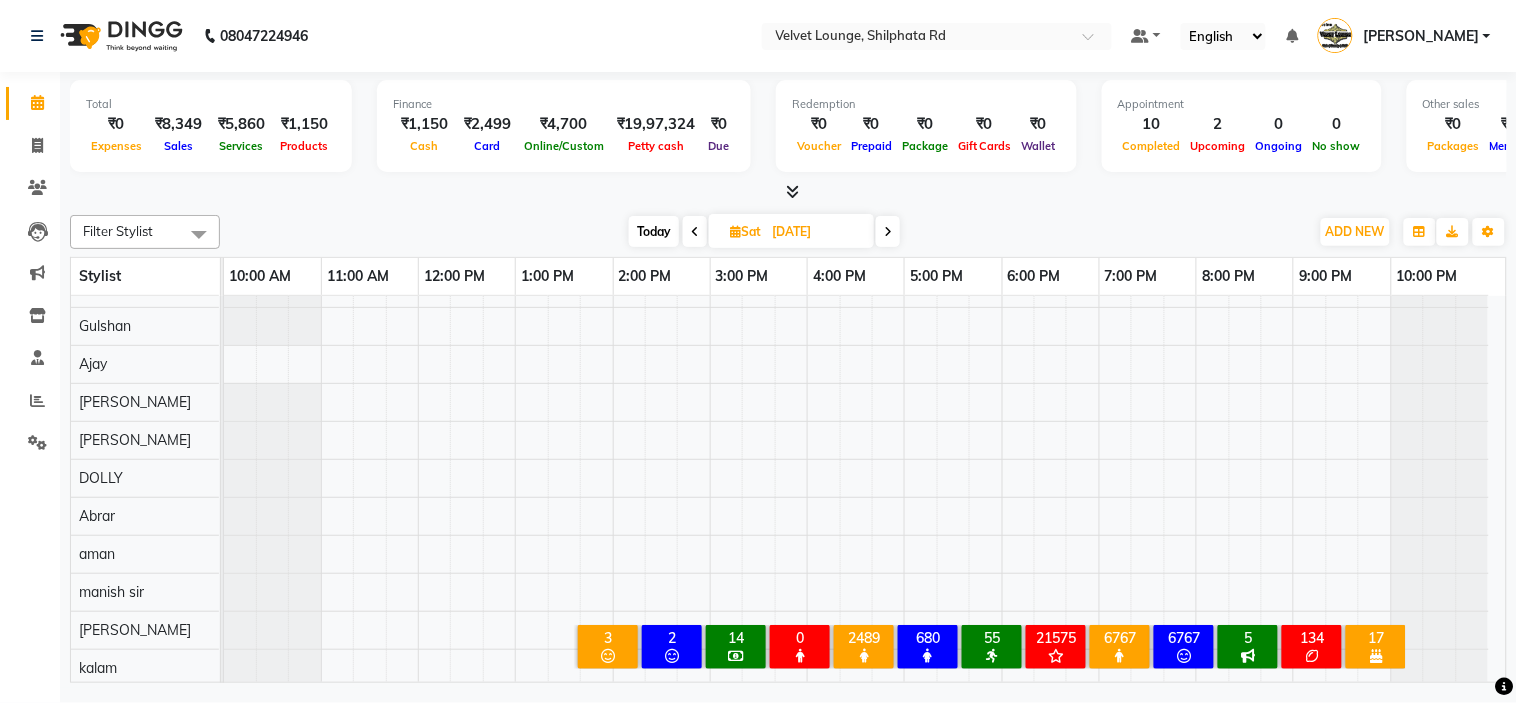 click on "Today" at bounding box center (654, 231) 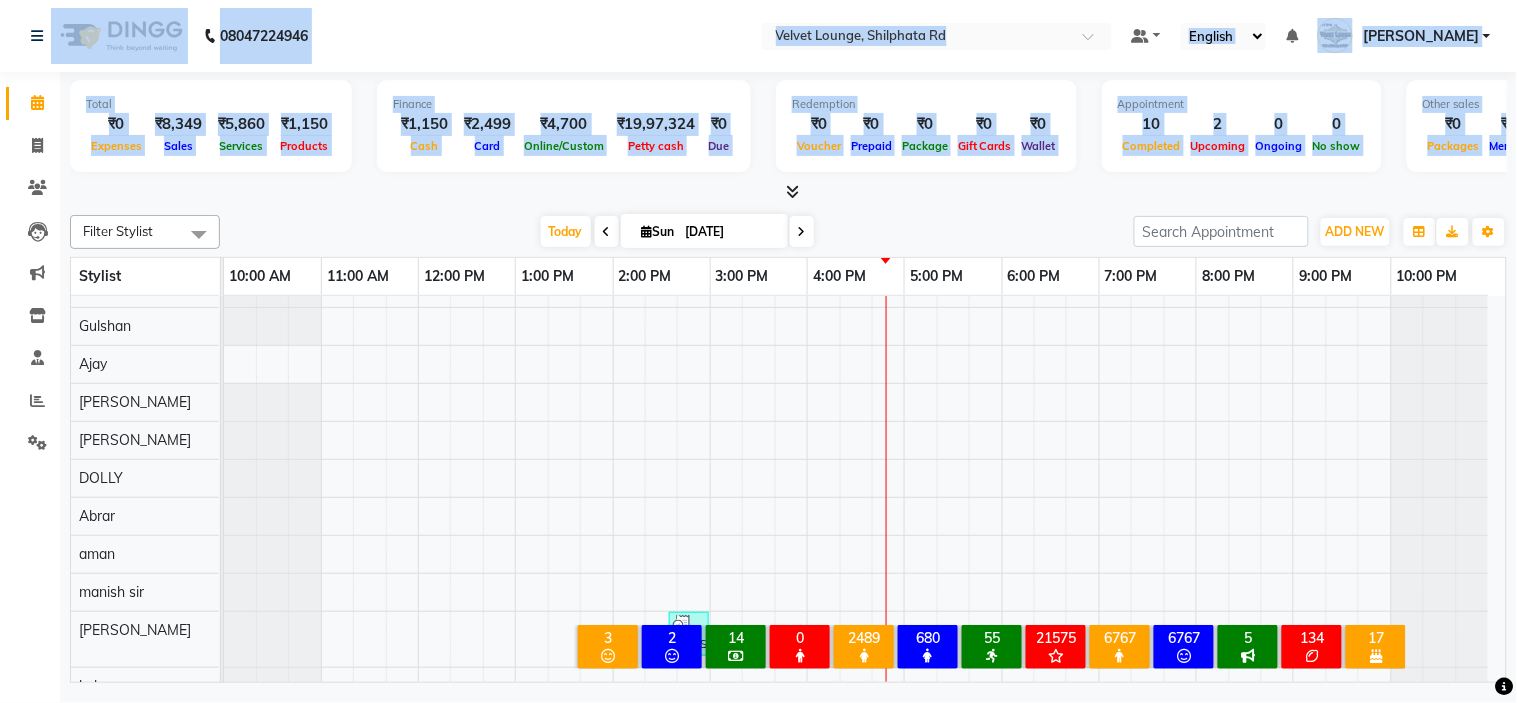 drag, startPoint x: 316, startPoint y: 200, endPoint x: 112, endPoint y: -28, distance: 305.94116 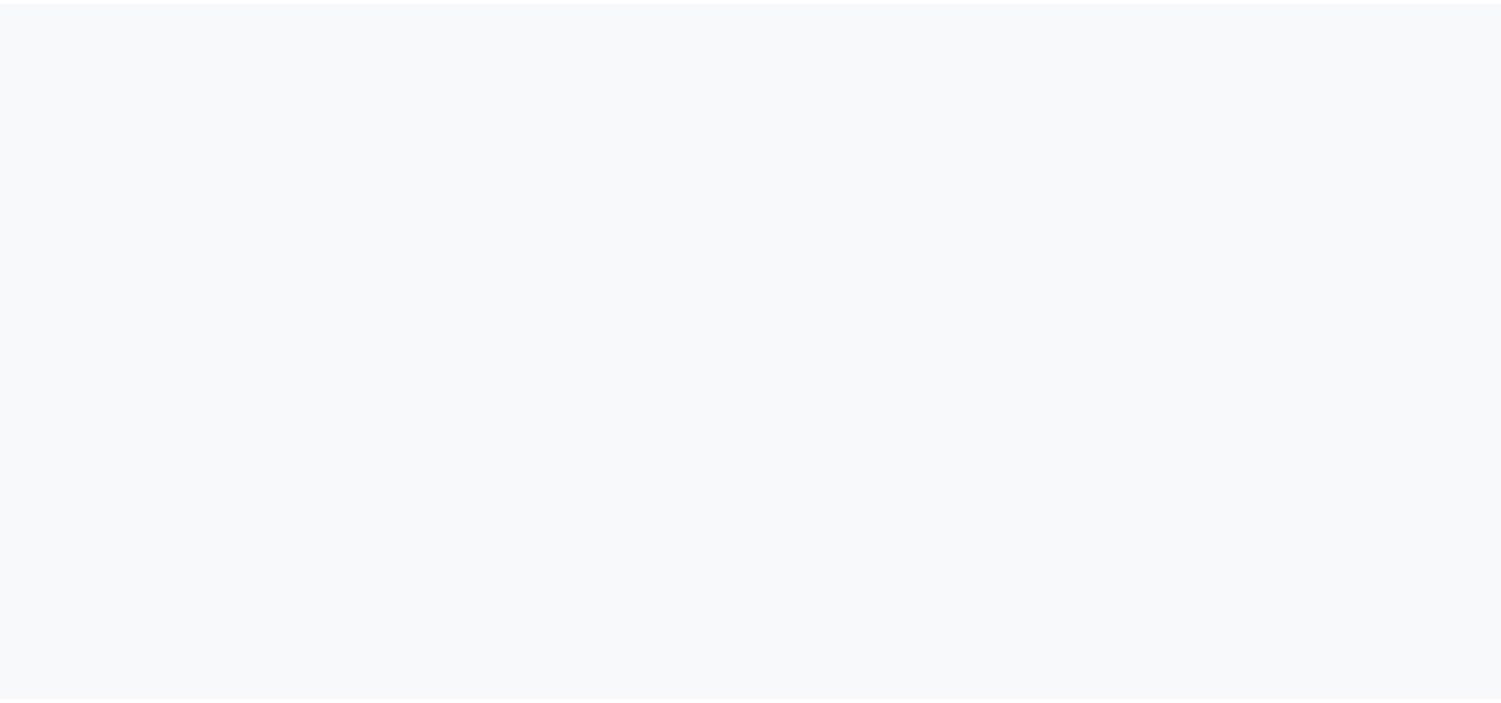 scroll, scrollTop: 0, scrollLeft: 0, axis: both 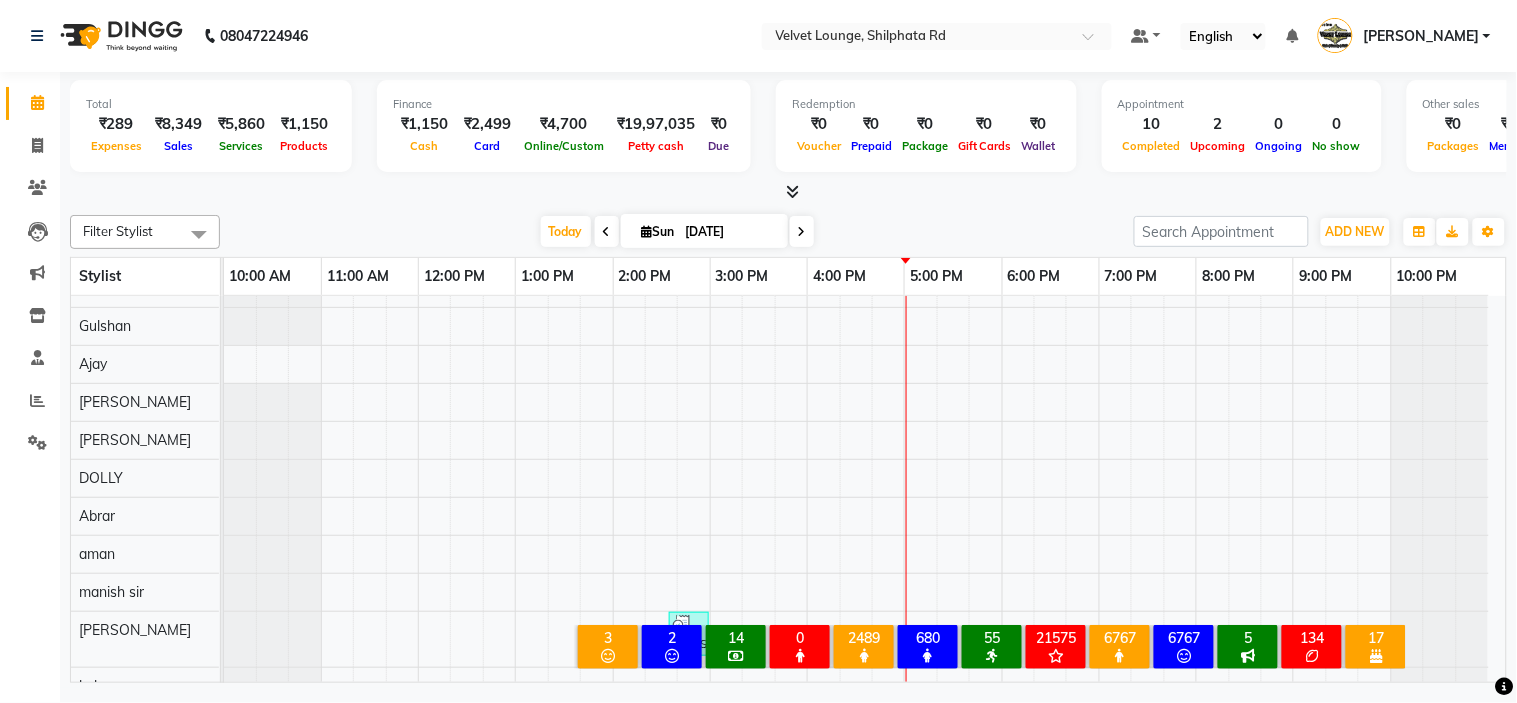 click on "anamika, TK08, 02:35 PM-03:00 PM, Threading - Eyebrows,Threading - Upper Lips             veena salunkhe, TK01, 01:00 PM-02:30 PM, Kera Spa & Morocco Spa - K Hair Spa (Uw)             veena salunkhe, TK01, 02:30 PM-03:30 PM, Hair Ritual - Anti Dandruff Trt (1 Sitting)     yogesh maghalkar, TK09, 03:15 PM-04:40 PM, Color - Root Touch Up / Majirel (2 Inch),Threading - Eyebrows,Threading - Forehead     ganesh, TK02, 11:40 AM-12:10 PM, Hair - Hair Cut + Wash/ Stylish (Male)     santosh GAGAN DEEPALI MAM HUSBAND, TK05, 12:45 PM-02:20 PM, hair cut/hair wash/blow dry/colour/(shave/bread trim) (649),D-Tan -Face n neck (Raaga),Hair - Hair Cut Kids (Male)     yogesh maghalkar, TK09, 04:40 PM-06:10 PM, Color - Global - Majirel (Male),Hair - Hair Cut (Male)     gayatri pujari, TK06, 02:00 PM-02:30 PM, Hair - Hair Cut / Adv (Female)     sadeep santosh, TK03, 11:40 AM-12:10 PM, Hair - Hair Cut (Male)     deepak, TK04, 12:35 PM-02:05 PM, Hair - Hair Spa (M) (Male),Hair - Hair Cut (Male),Hair - Stylish Shave (Male)" at bounding box center (865, 1311) 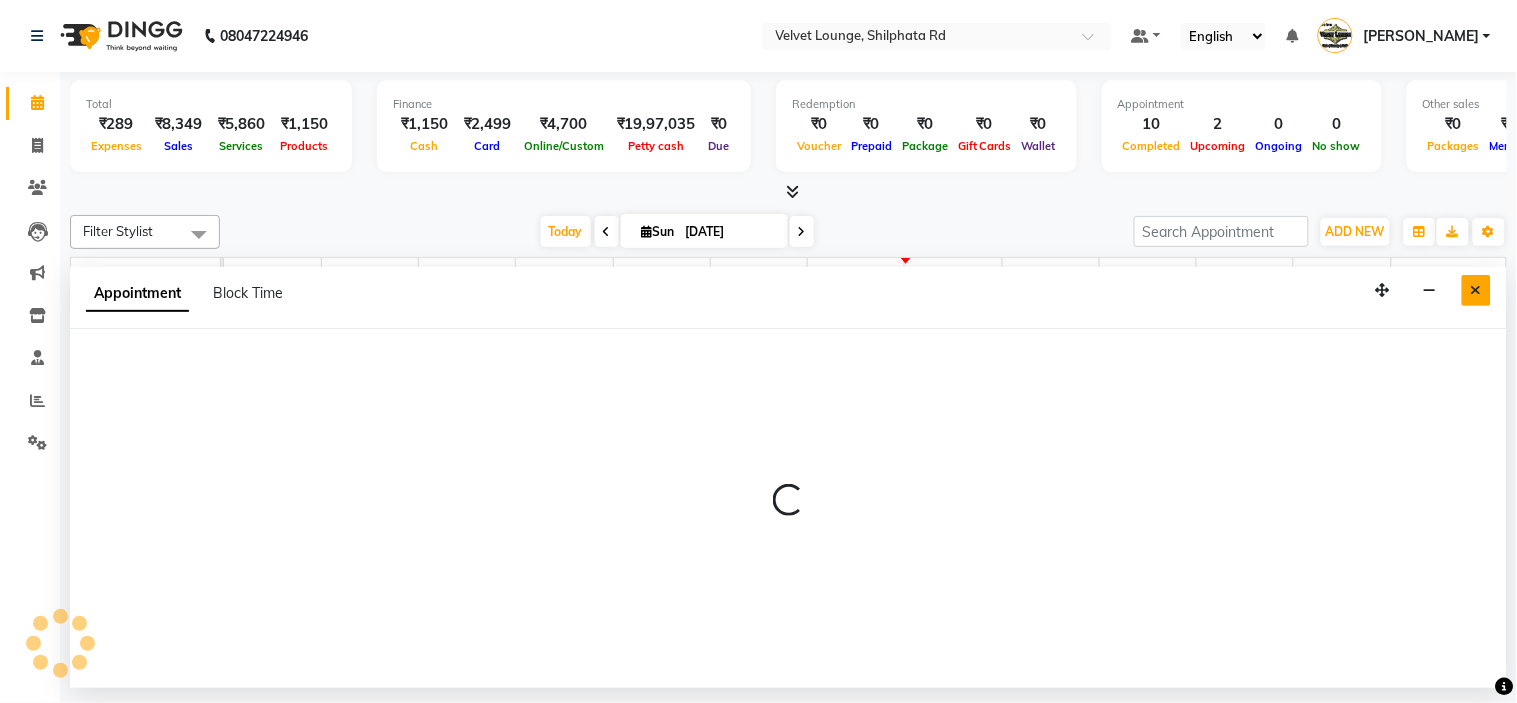 click at bounding box center [1476, 290] 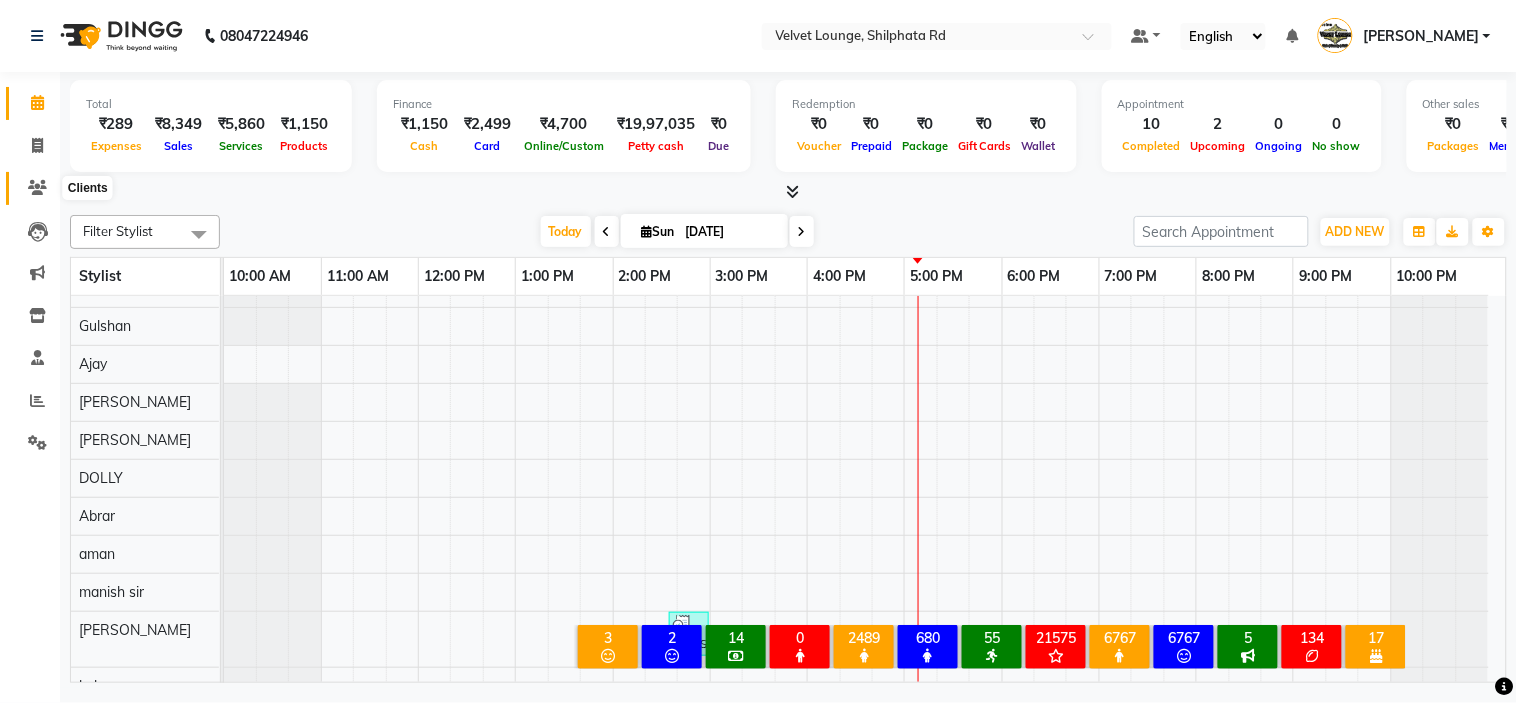 click 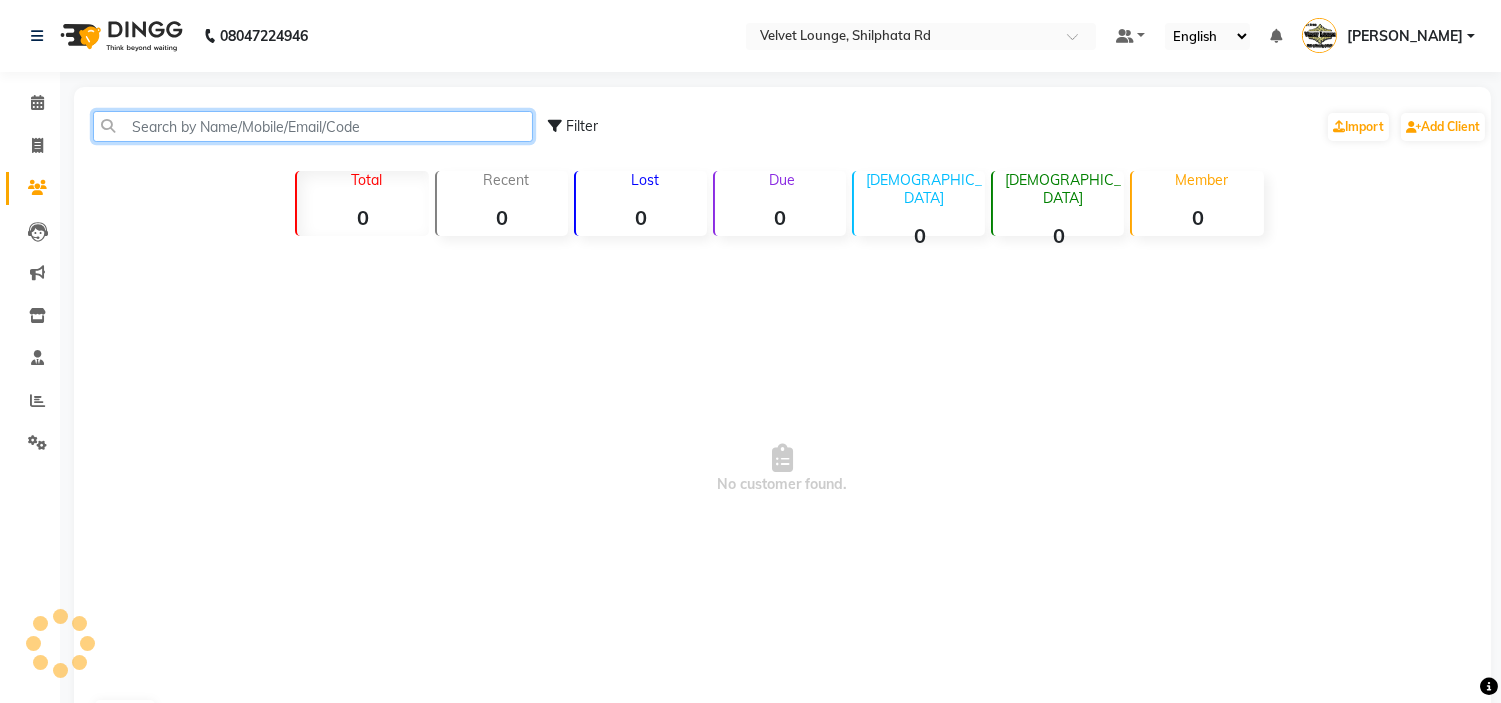 click 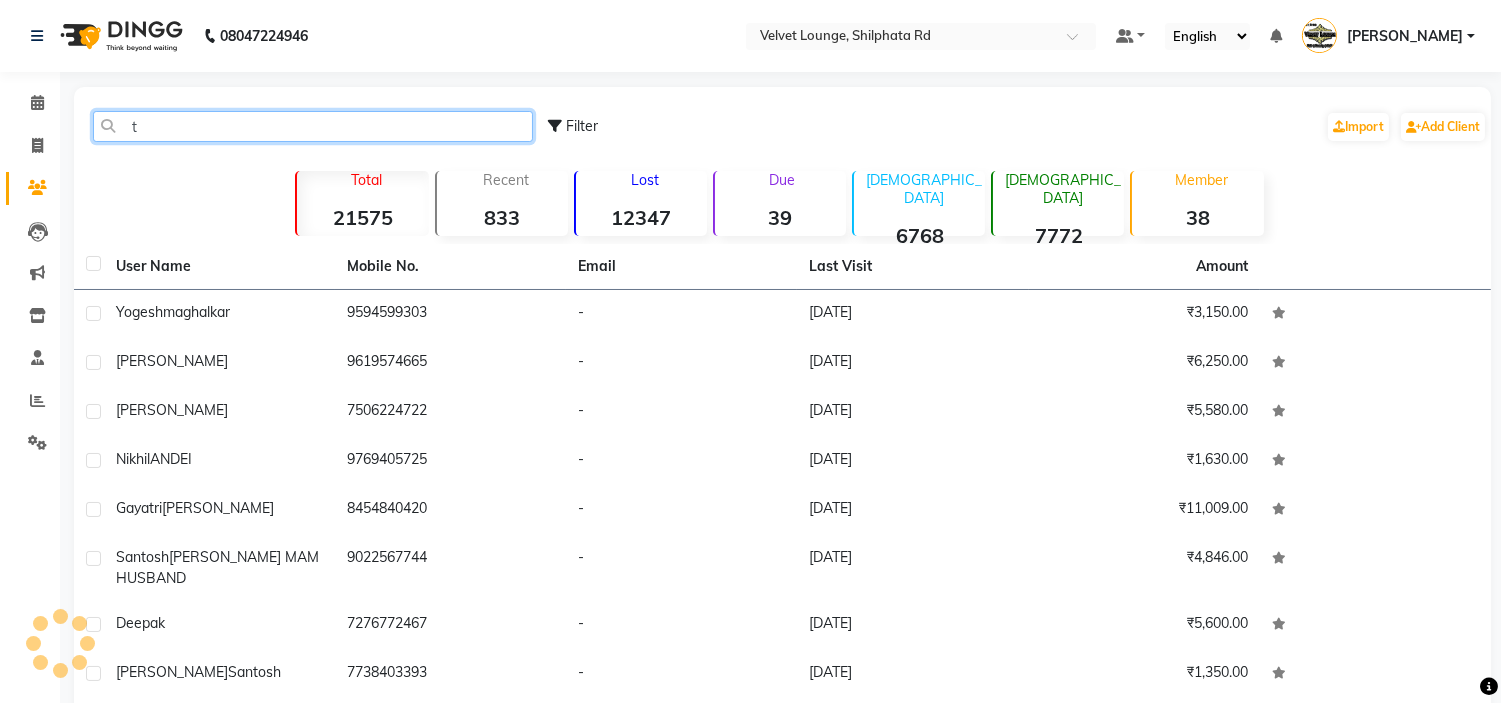 click on "t" 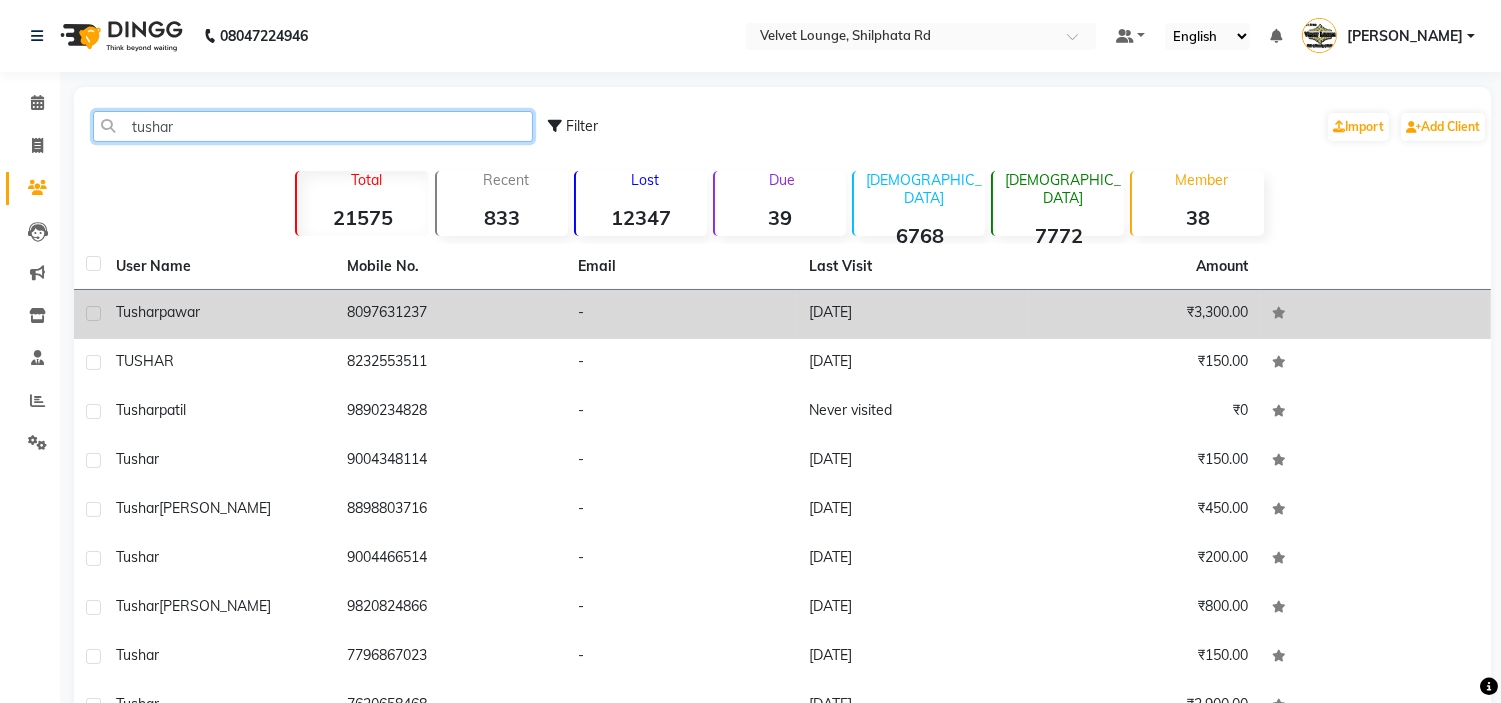 type on "tushar" 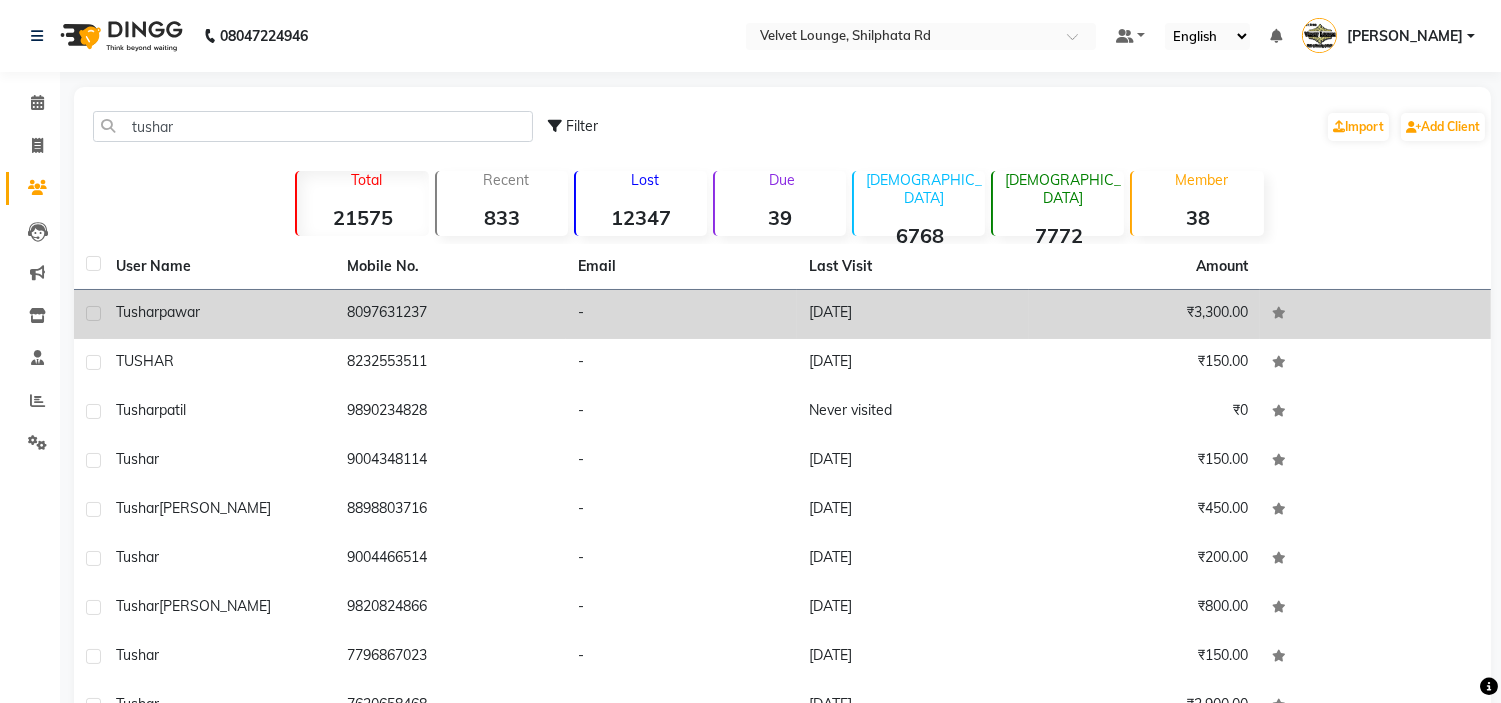 click on "tushar  pawar" 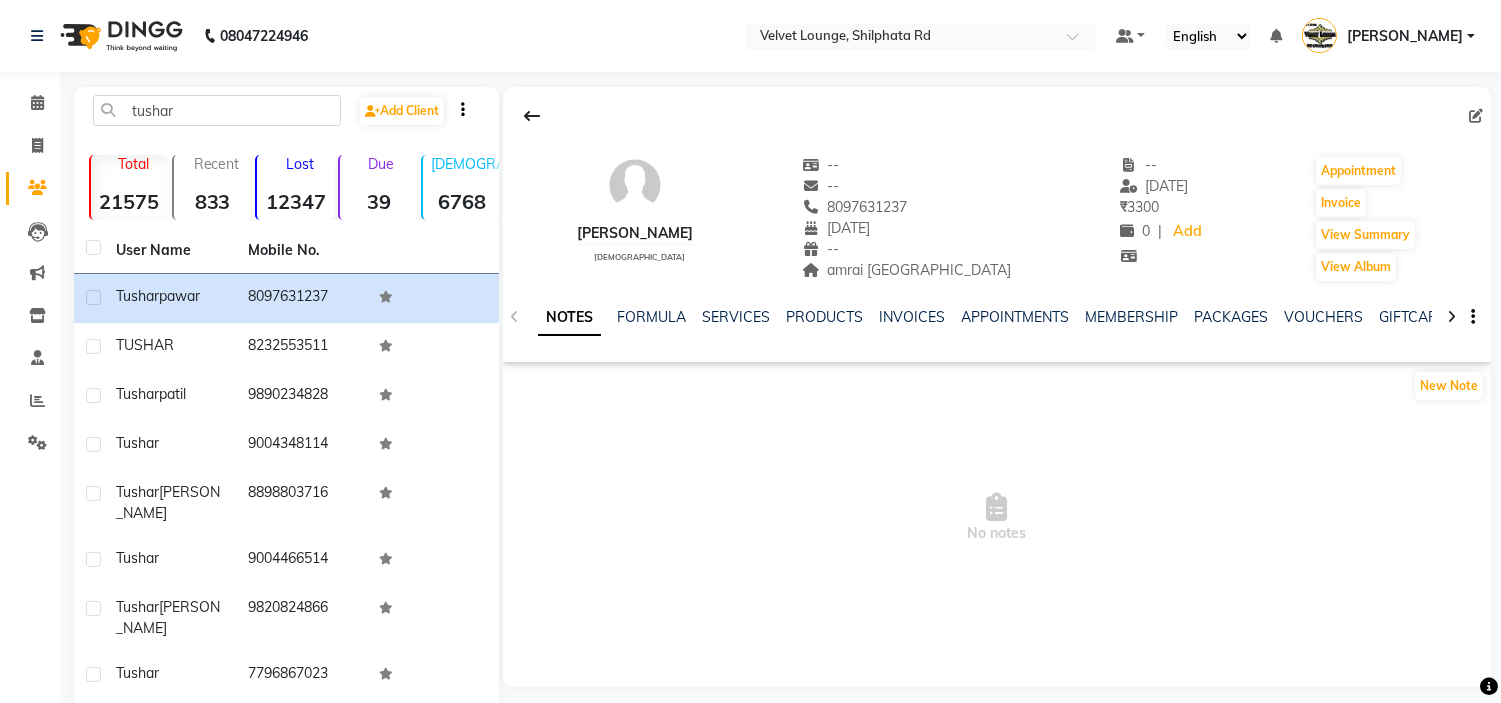 click on "SERVICES" 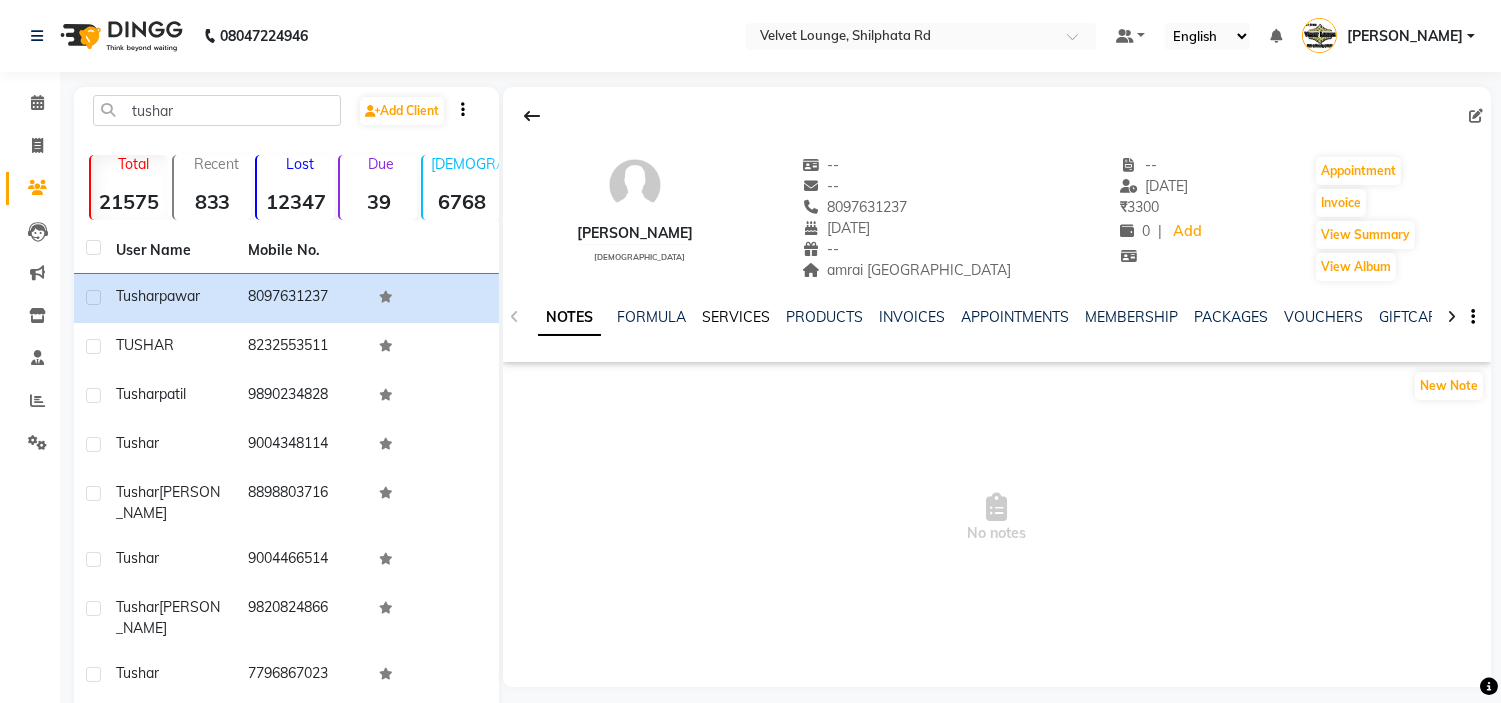 click on "SERVICES" 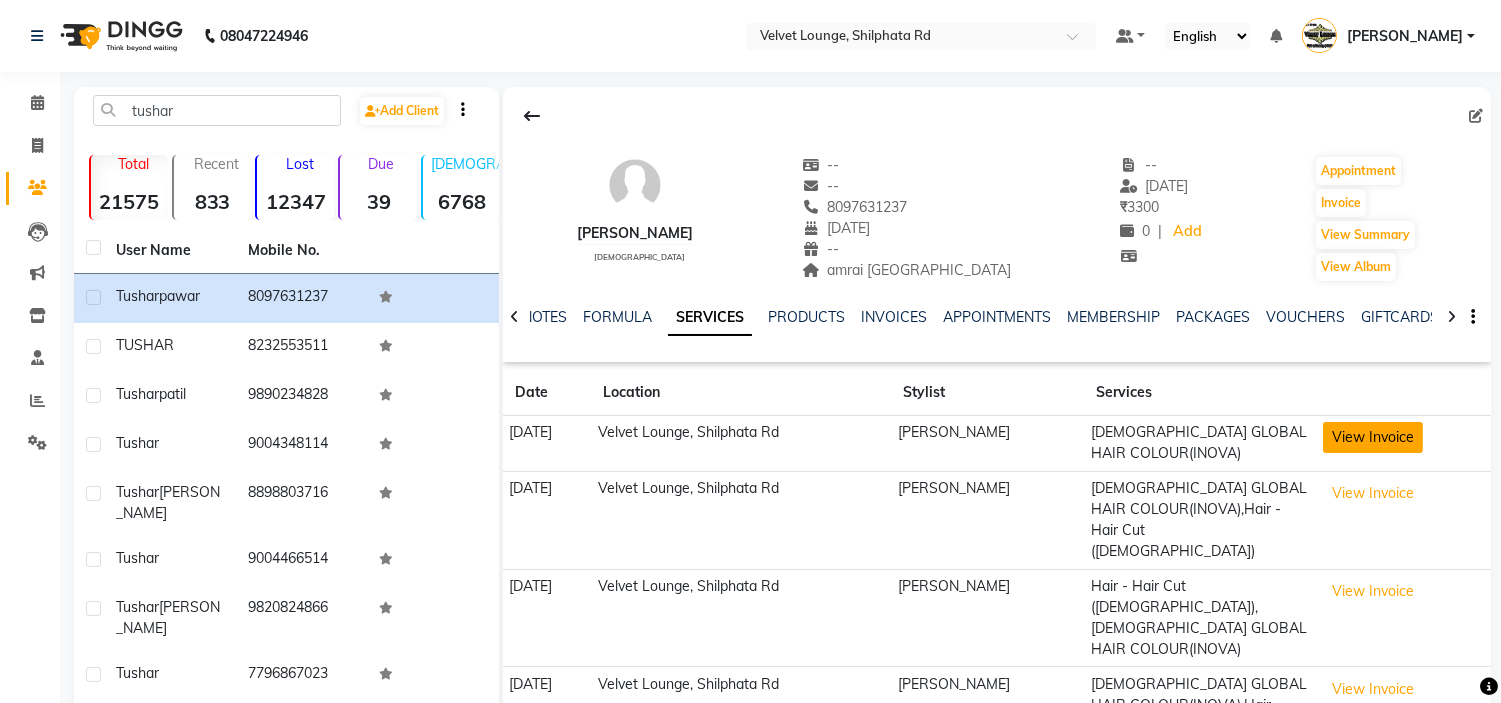 click on "View Invoice" 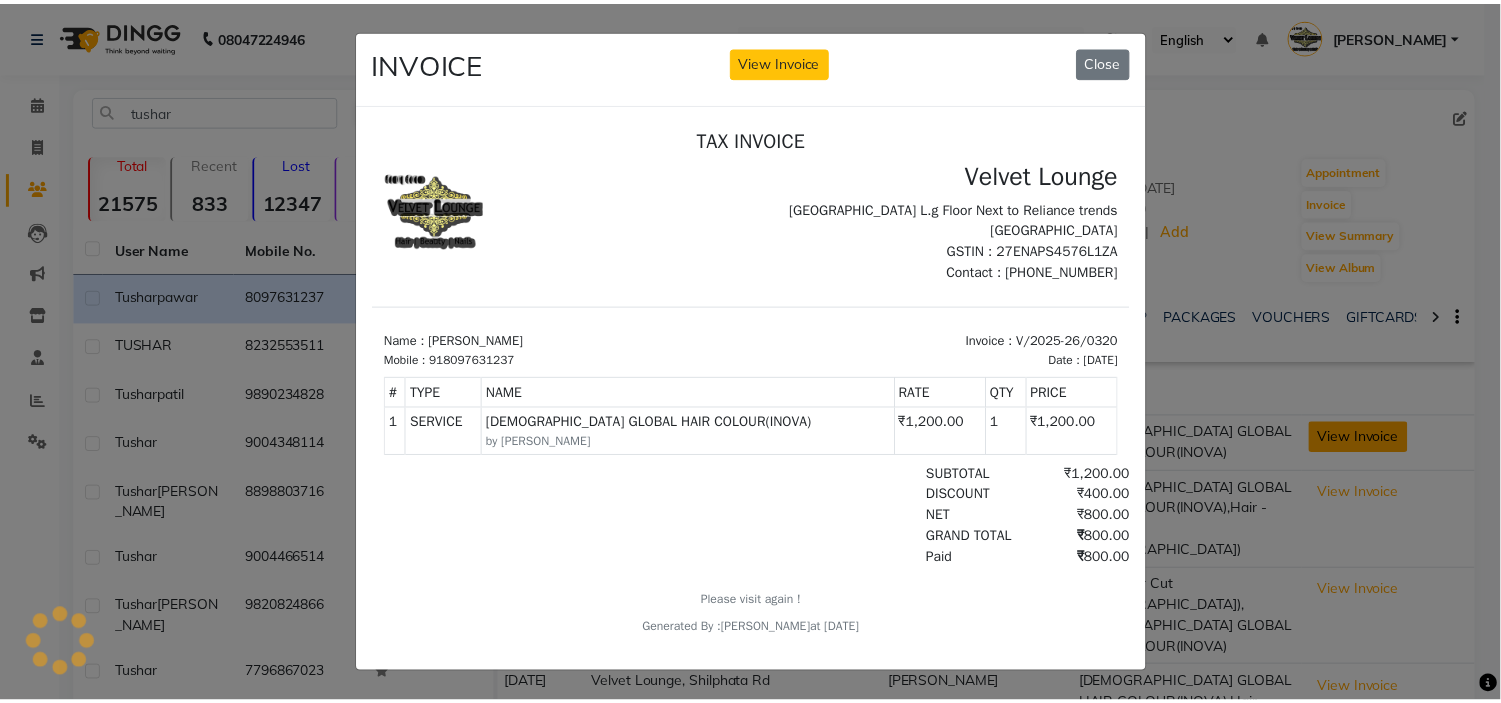 scroll, scrollTop: 0, scrollLeft: 0, axis: both 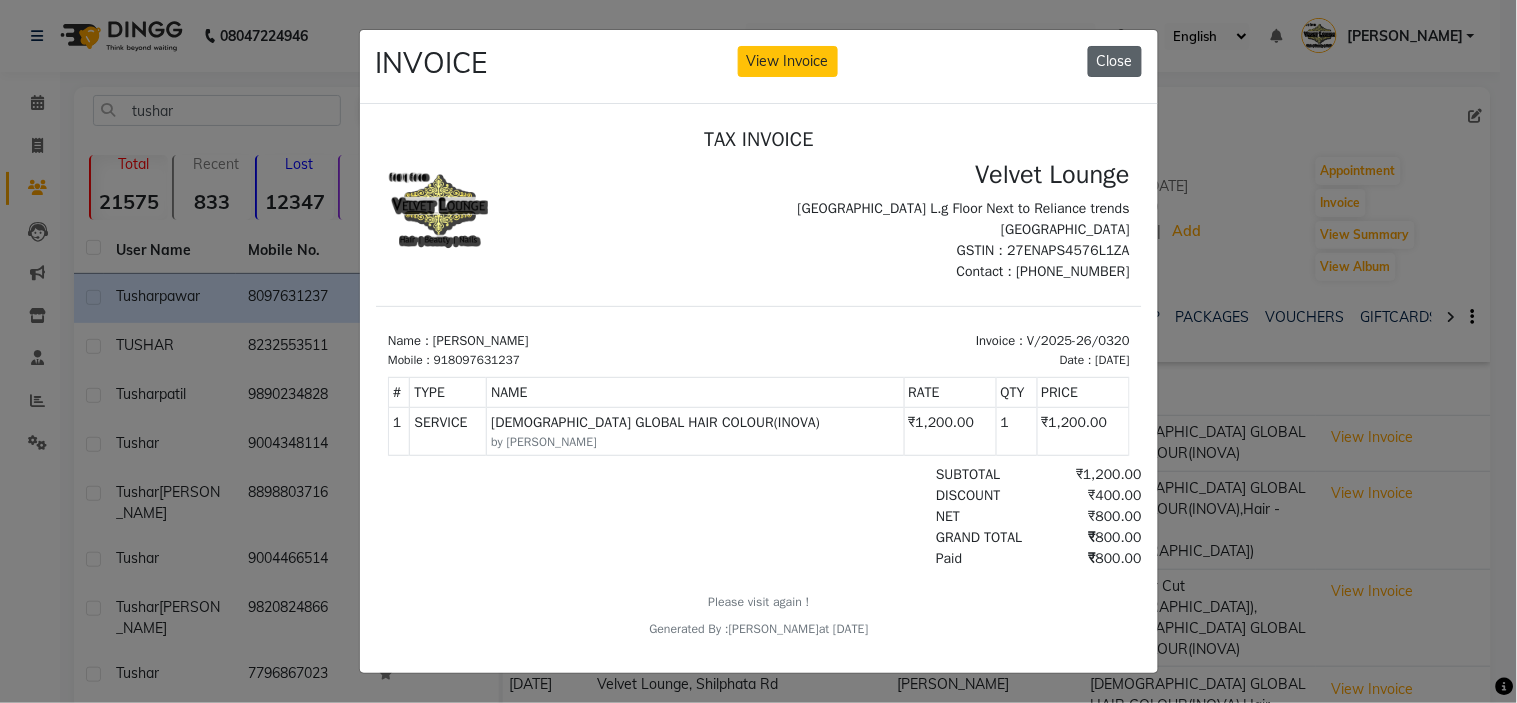 click on "Close" 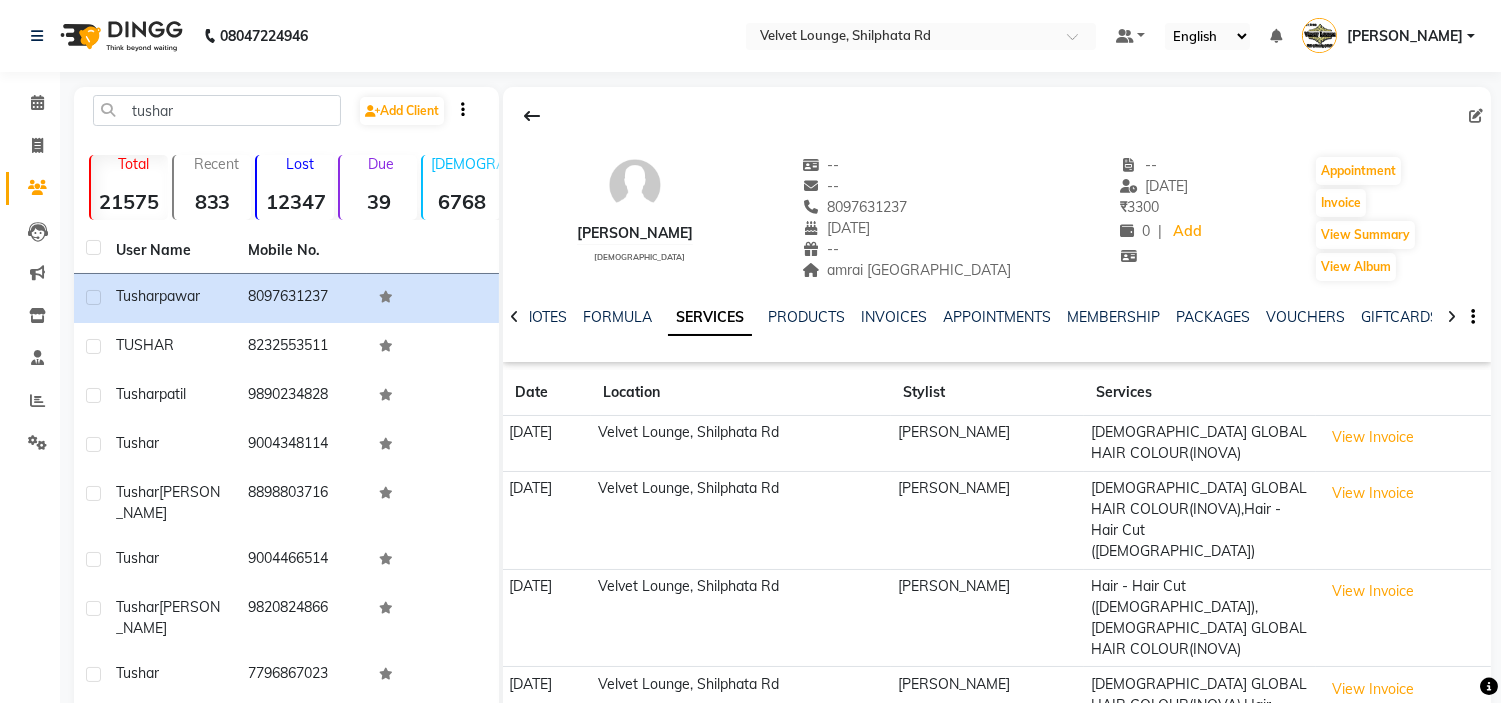click on "View Invoice" 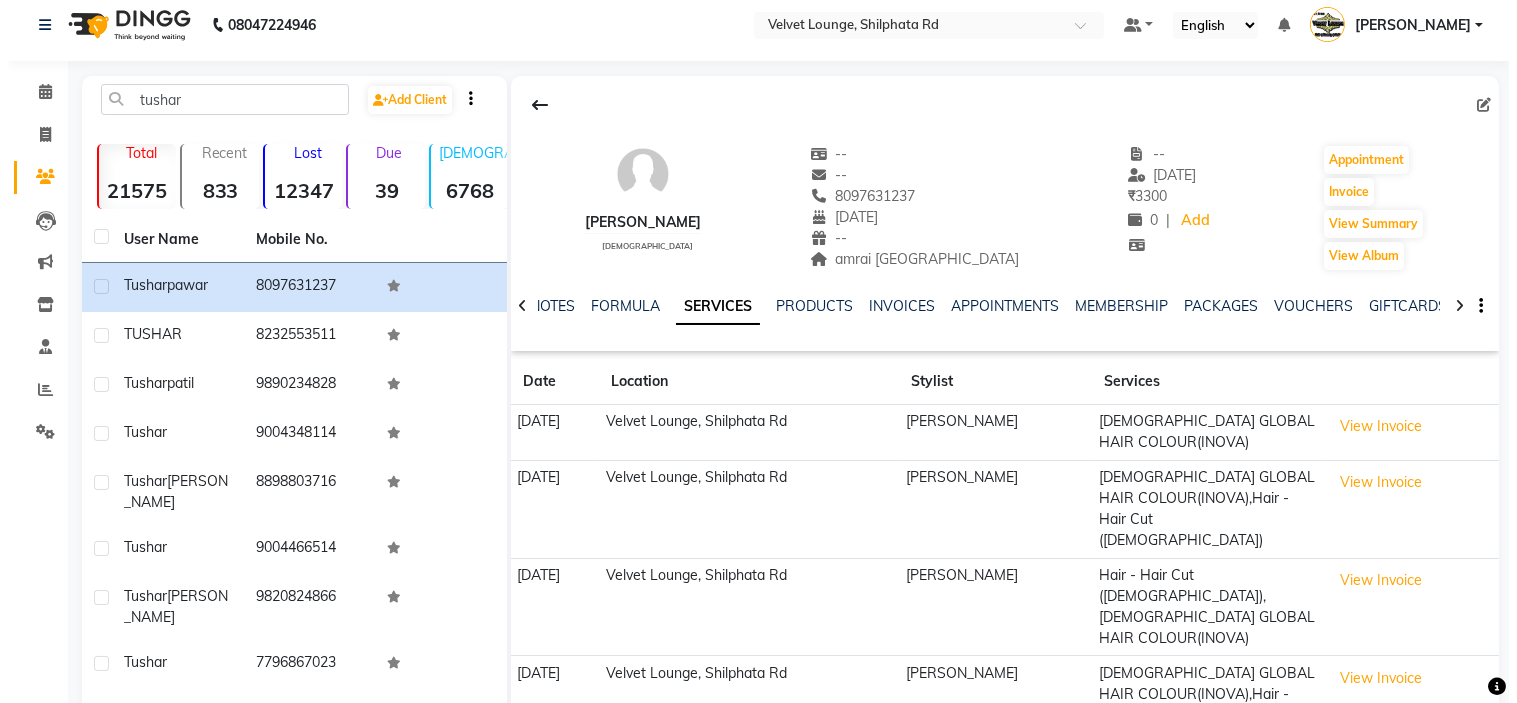 scroll, scrollTop: 0, scrollLeft: 0, axis: both 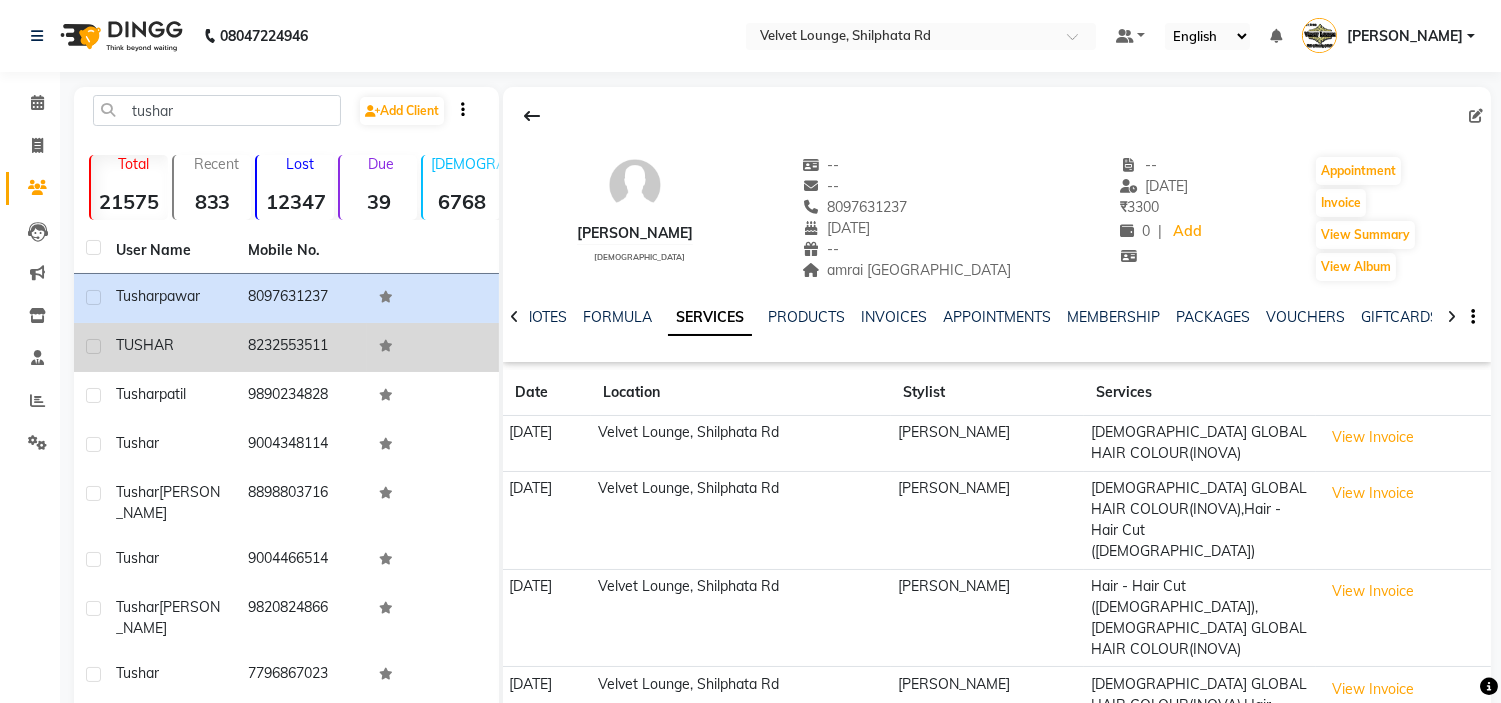 click on "8232553511" 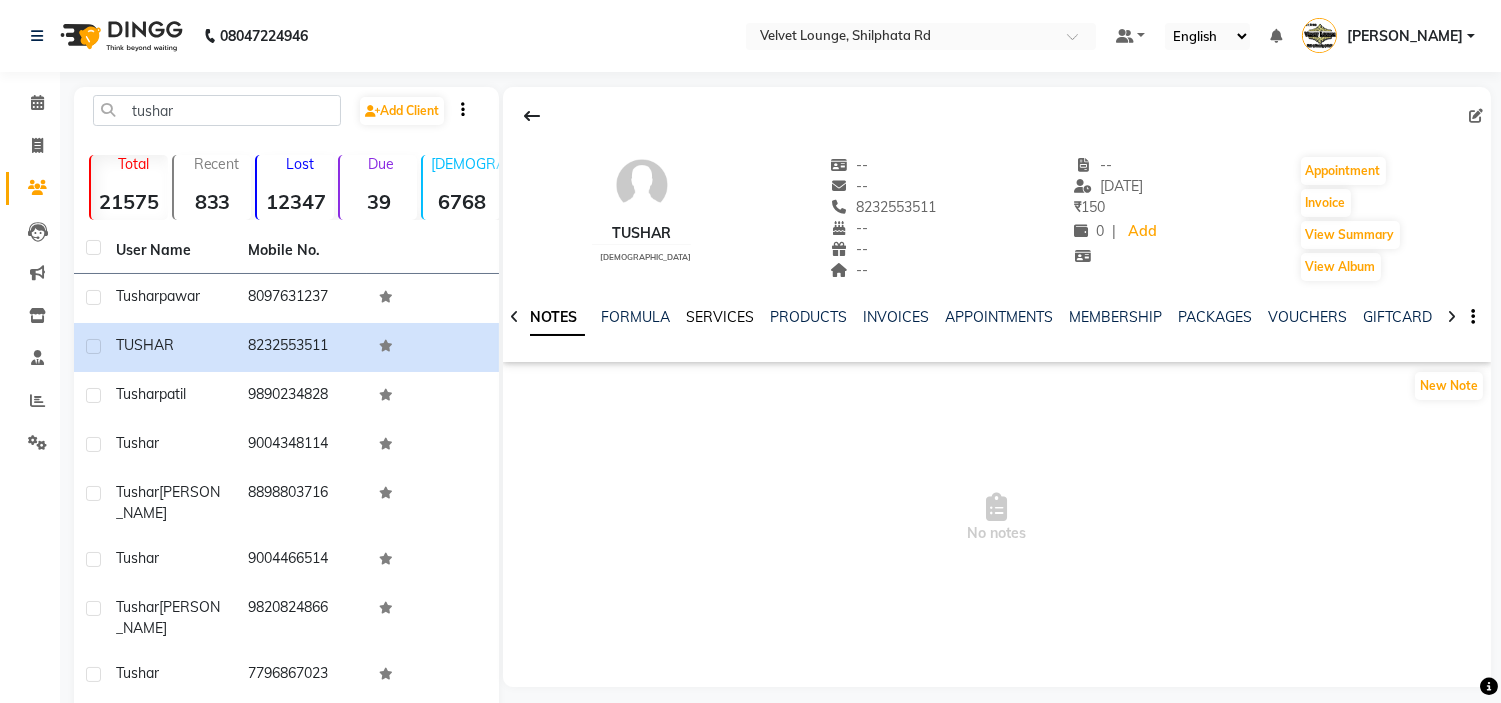 click on "SERVICES" 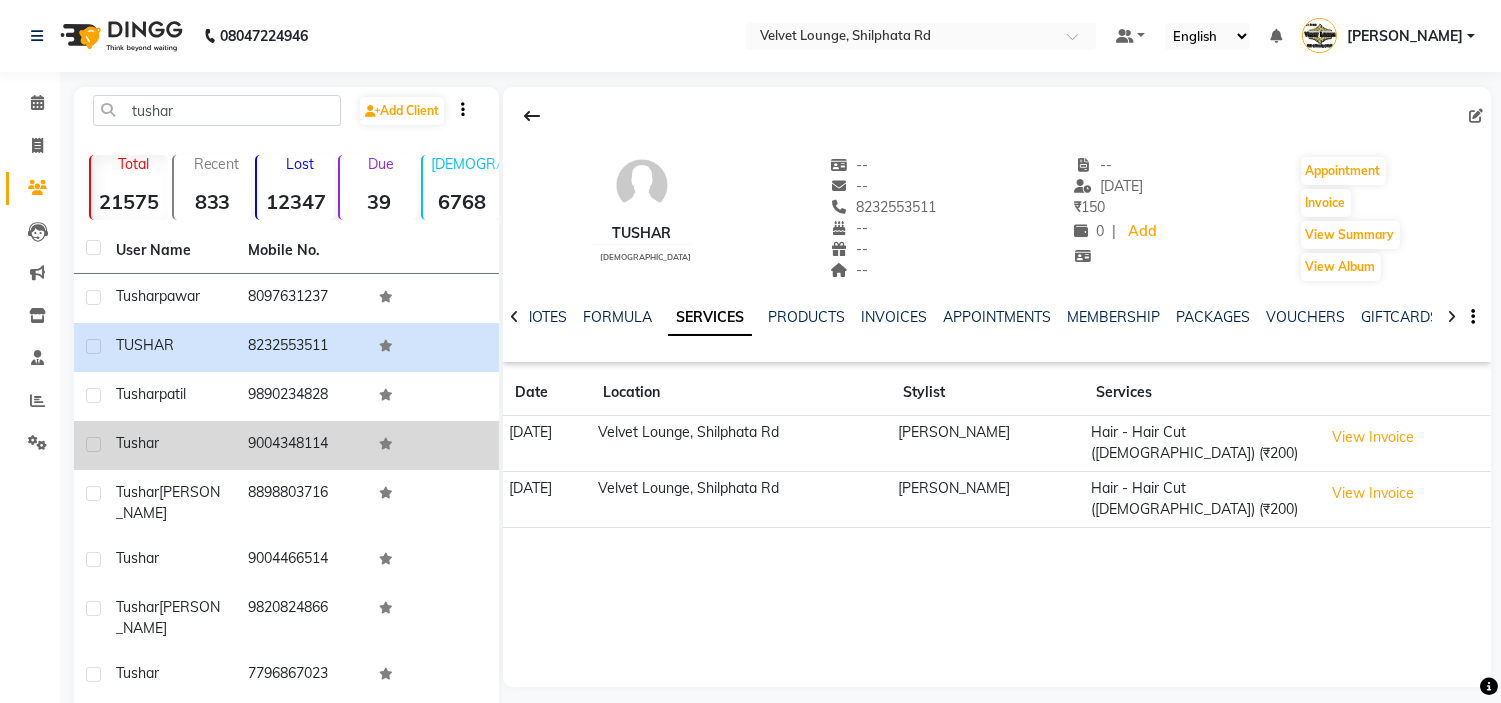click on "9004348114" 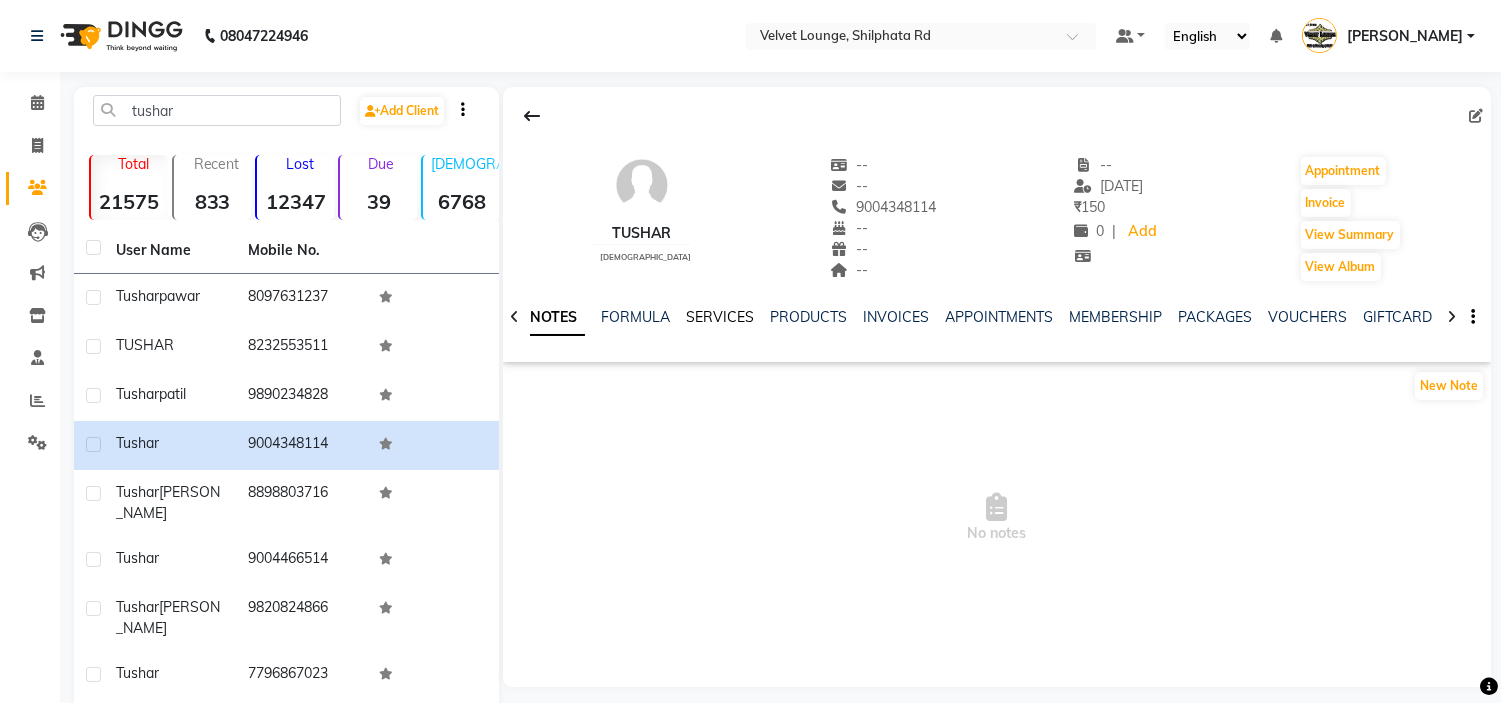 click on "SERVICES" 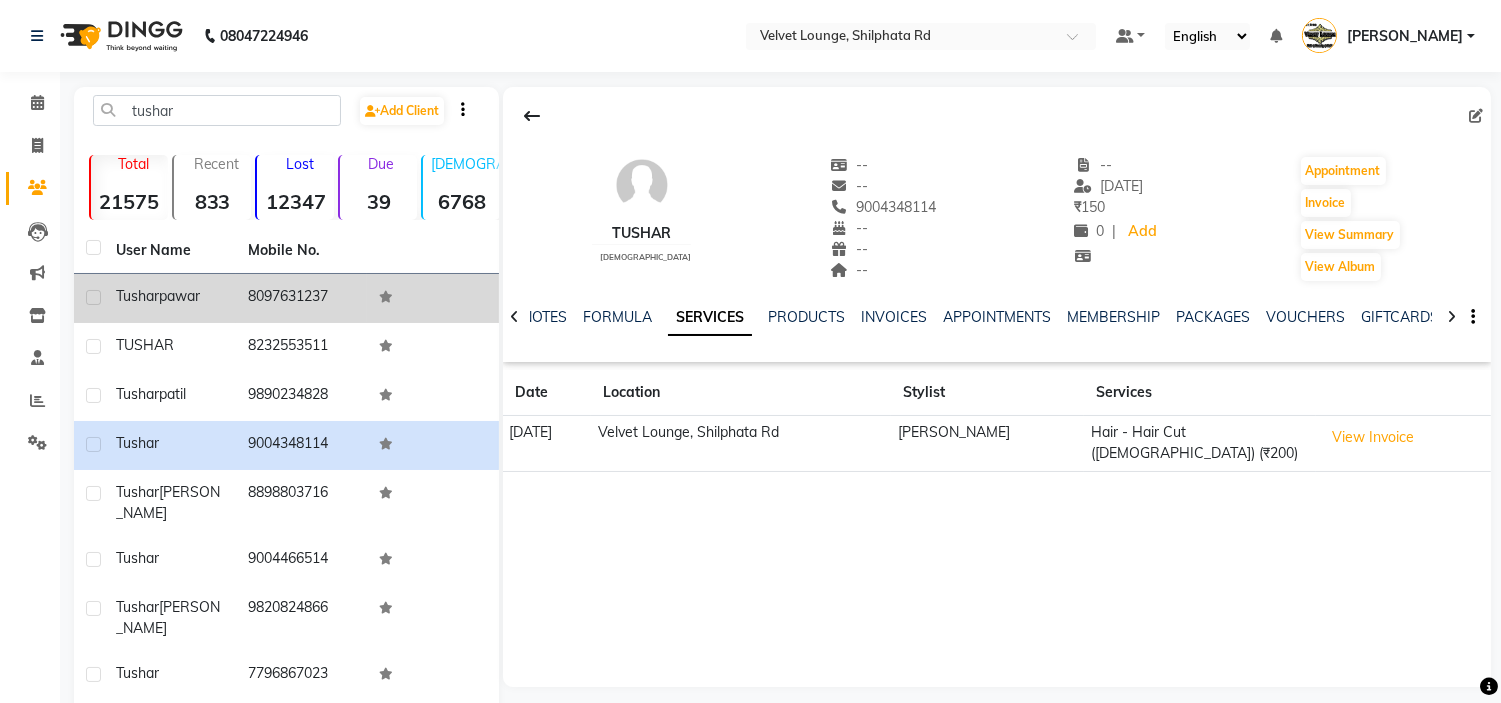 click 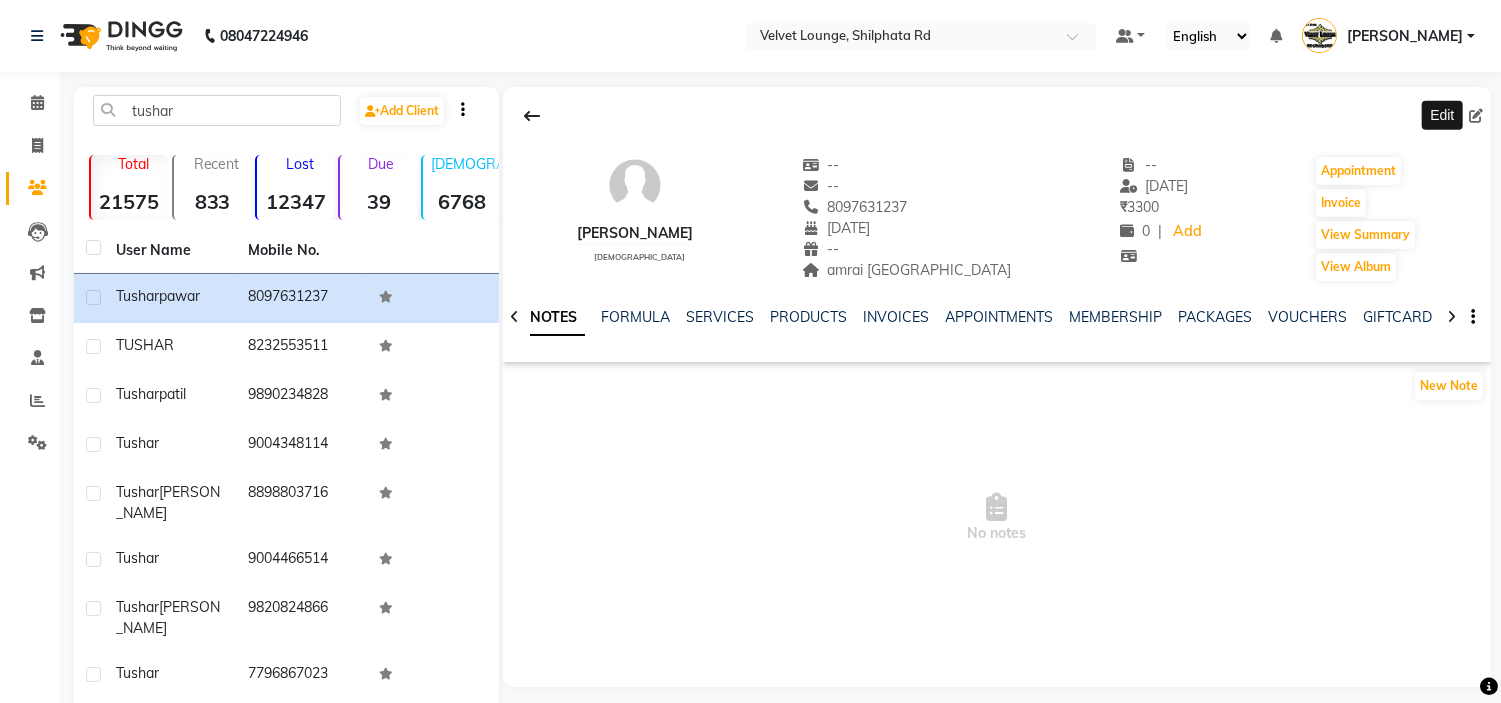 click 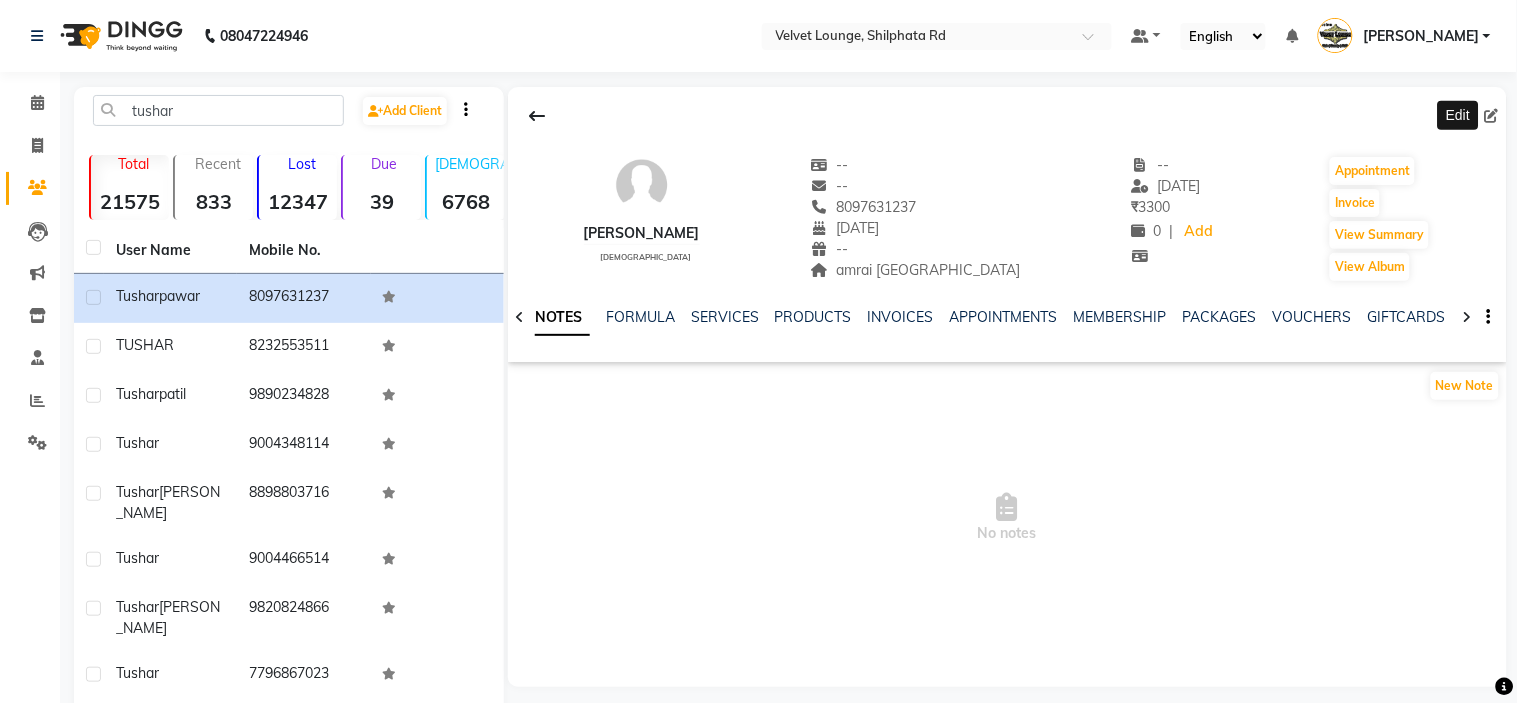 select on "17" 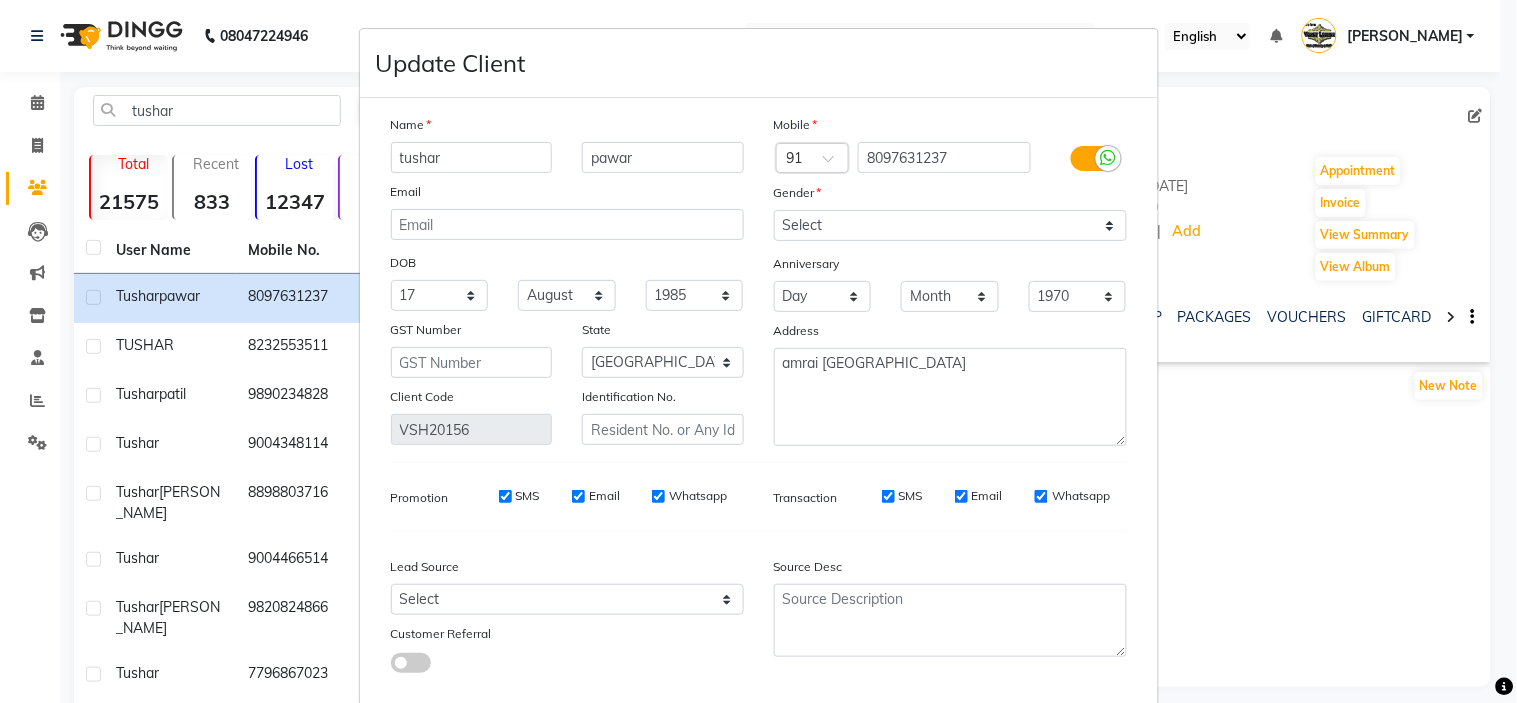 click on "Update Client Name tushar pawar Email DOB Day 01 02 03 04 05 06 07 08 09 10 11 12 13 14 15 16 17 18 19 20 21 22 23 24 25 26 27 28 29 30 31 Month January February March April May June July August September October November December 1940 1941 1942 1943 1944 1945 1946 1947 1948 1949 1950 1951 1952 1953 1954 1955 1956 1957 1958 1959 1960 1961 1962 1963 1964 1965 1966 1967 1968 1969 1970 1971 1972 1973 1974 1975 1976 1977 1978 1979 1980 1981 1982 1983 1984 1985 1986 1987 1988 1989 1990 1991 1992 1993 1994 1995 1996 1997 1998 1999 2000 2001 2002 2003 2004 2005 2006 2007 2008 2009 2010 2011 2012 2013 2014 2015 2016 2017 2018 2019 2020 2021 2022 2023 2024 GST Number State Select Andaman and Nicobar Islands Andhra Pradesh Arunachal Pradesh Assam Bihar Chandigarh Chhattisgarh Dadra and Nagar Haveli Daman and Diu Delhi Goa Gujarat Haryana Himachal Pradesh Jammu and Kashmir Jharkhand Karnataka Kerala Lakshadweep Madhya Pradesh Maharashtra Manipur Meghalaya Mizoram Nagaland Odisha Pondicherry Punjab Rajasthan Sikkim × 91" at bounding box center [758, 351] 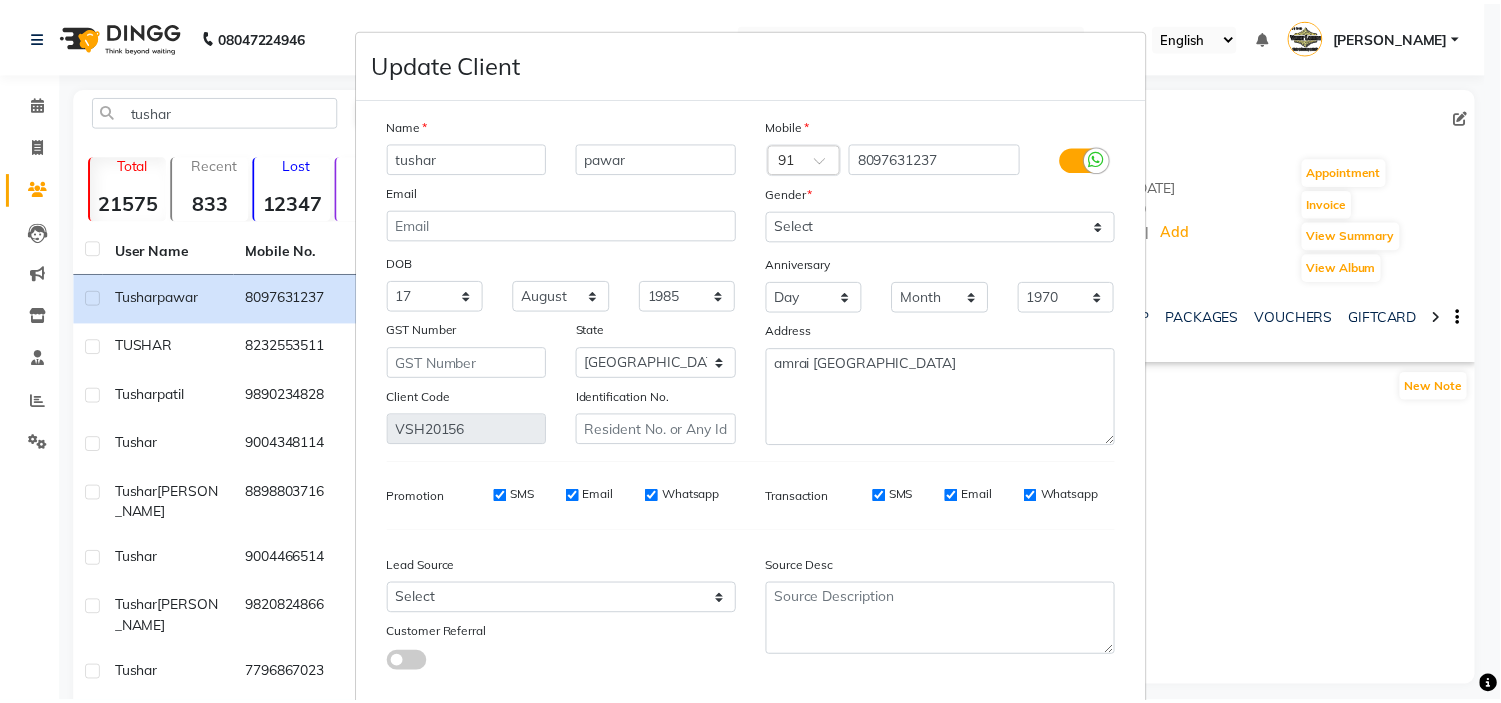 scroll, scrollTop: 112, scrollLeft: 0, axis: vertical 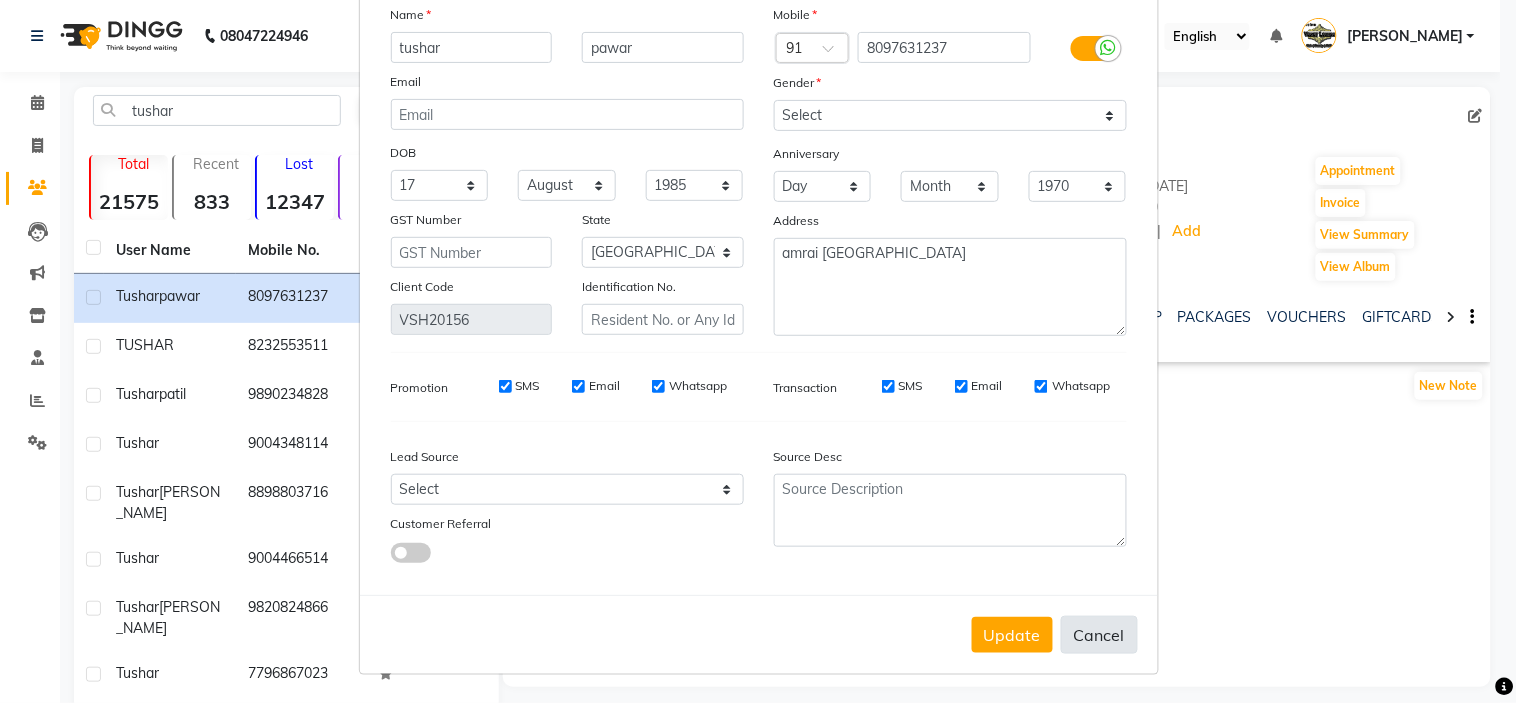 click on "Cancel" at bounding box center (1099, 635) 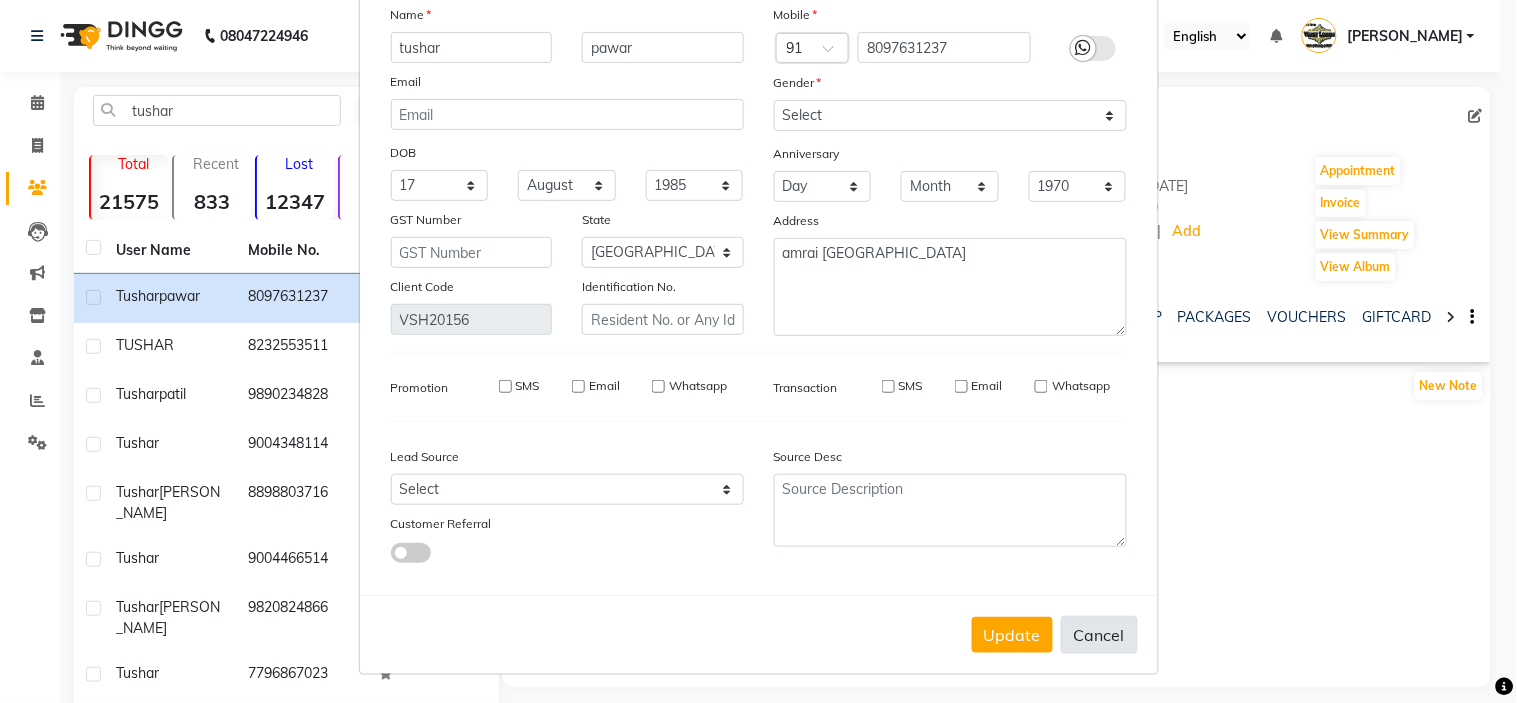 type 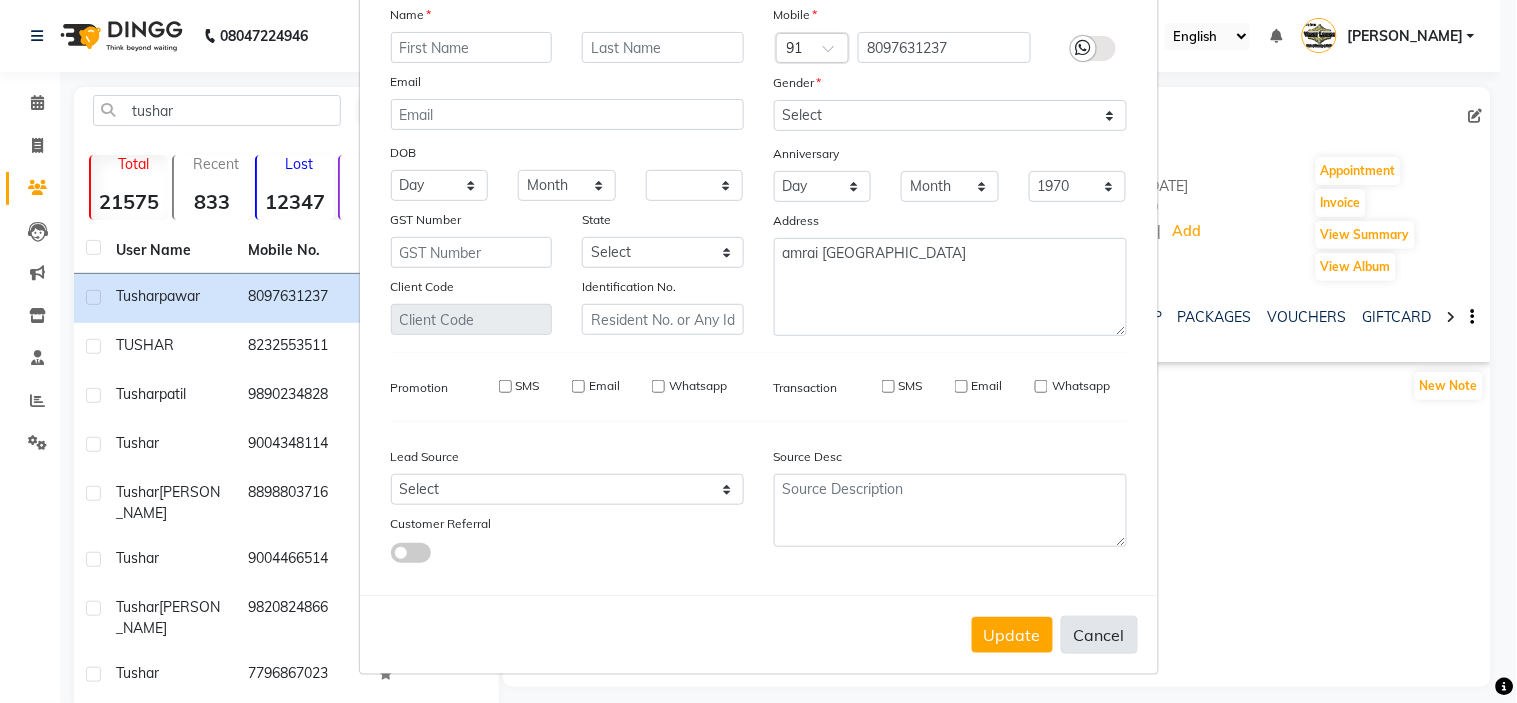 type 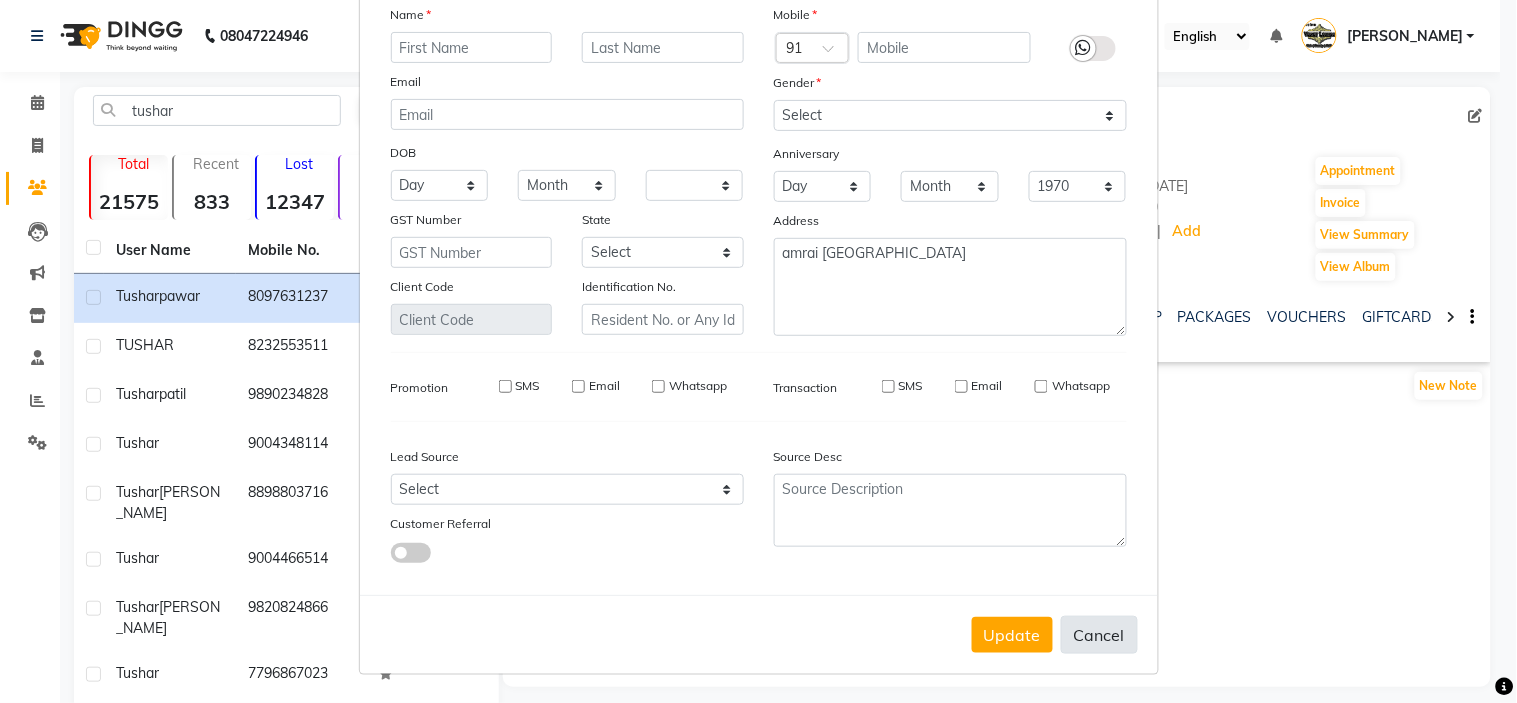 select 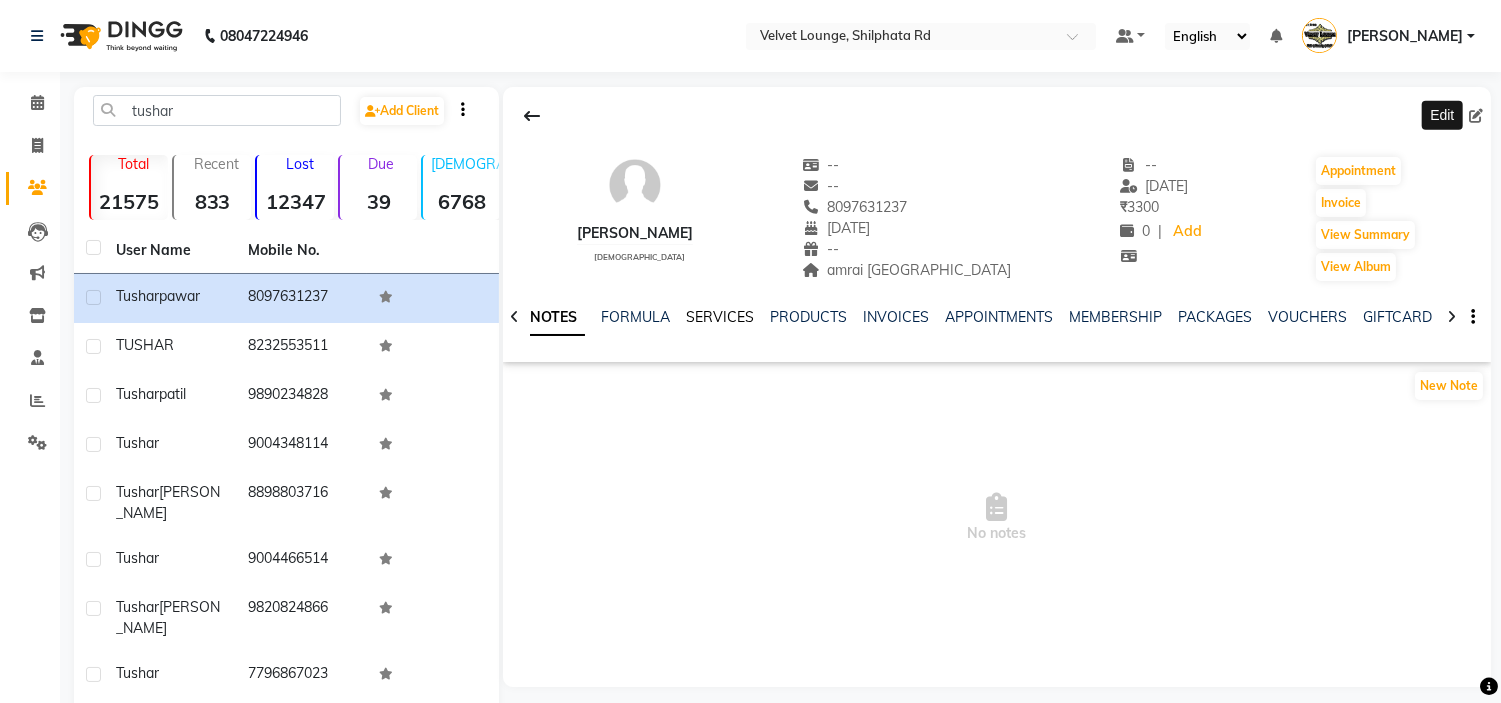 click on "SERVICES" 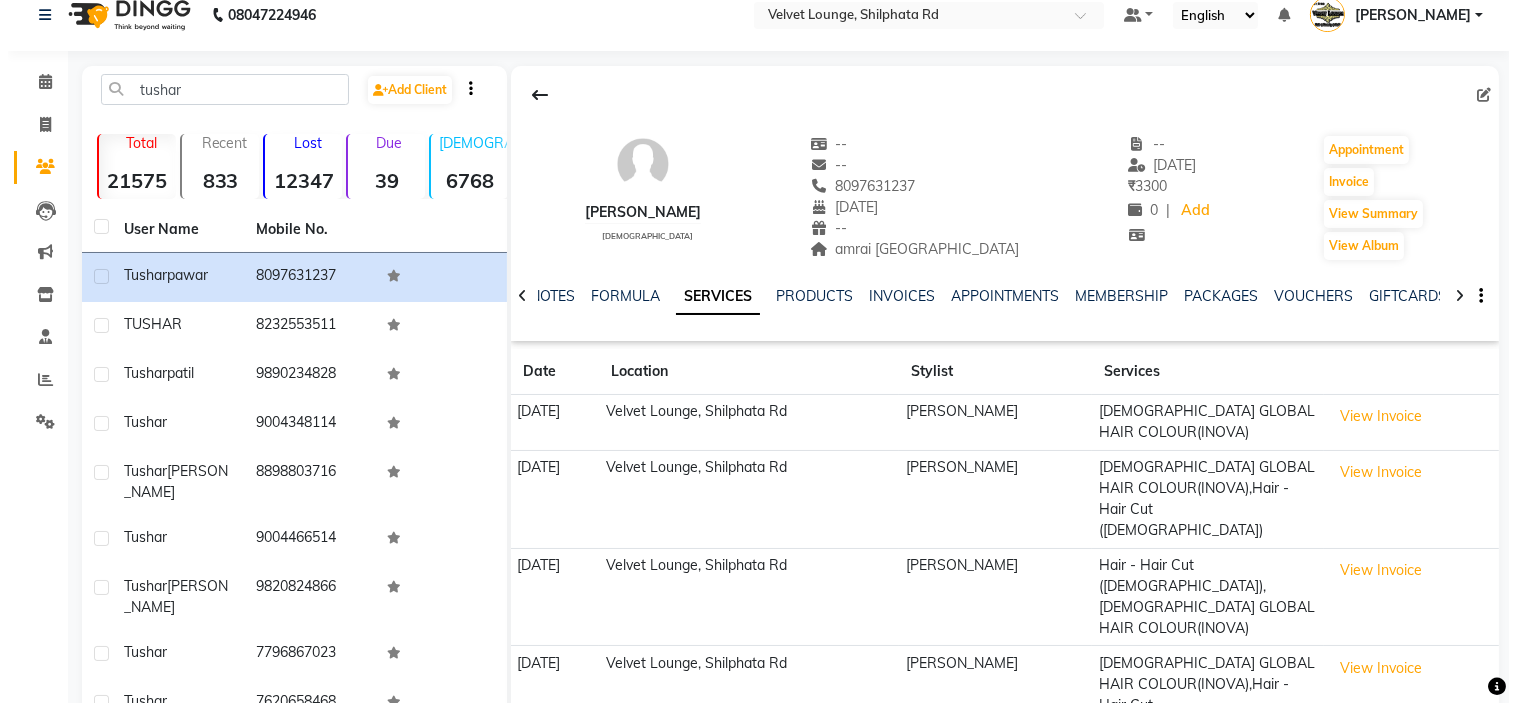 scroll, scrollTop: 0, scrollLeft: 0, axis: both 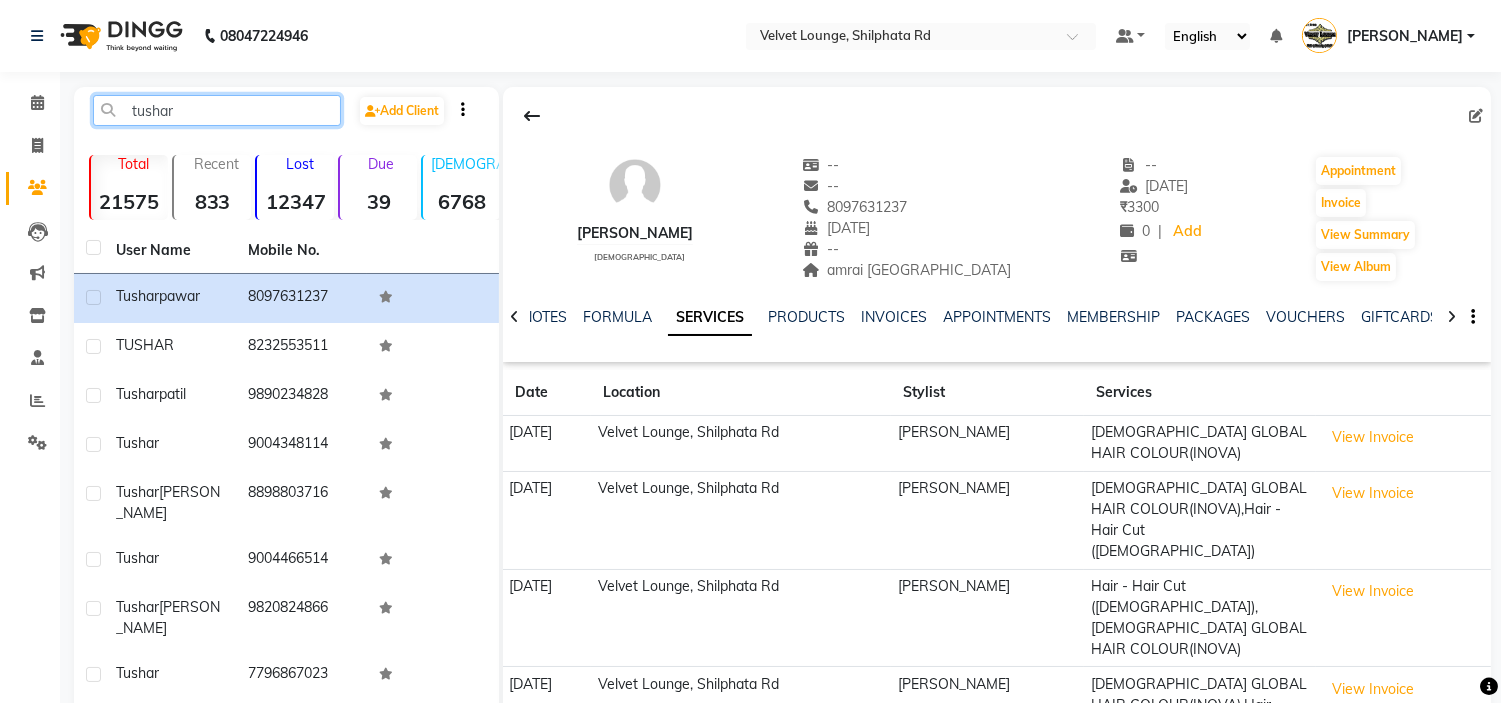 click on "tushar" 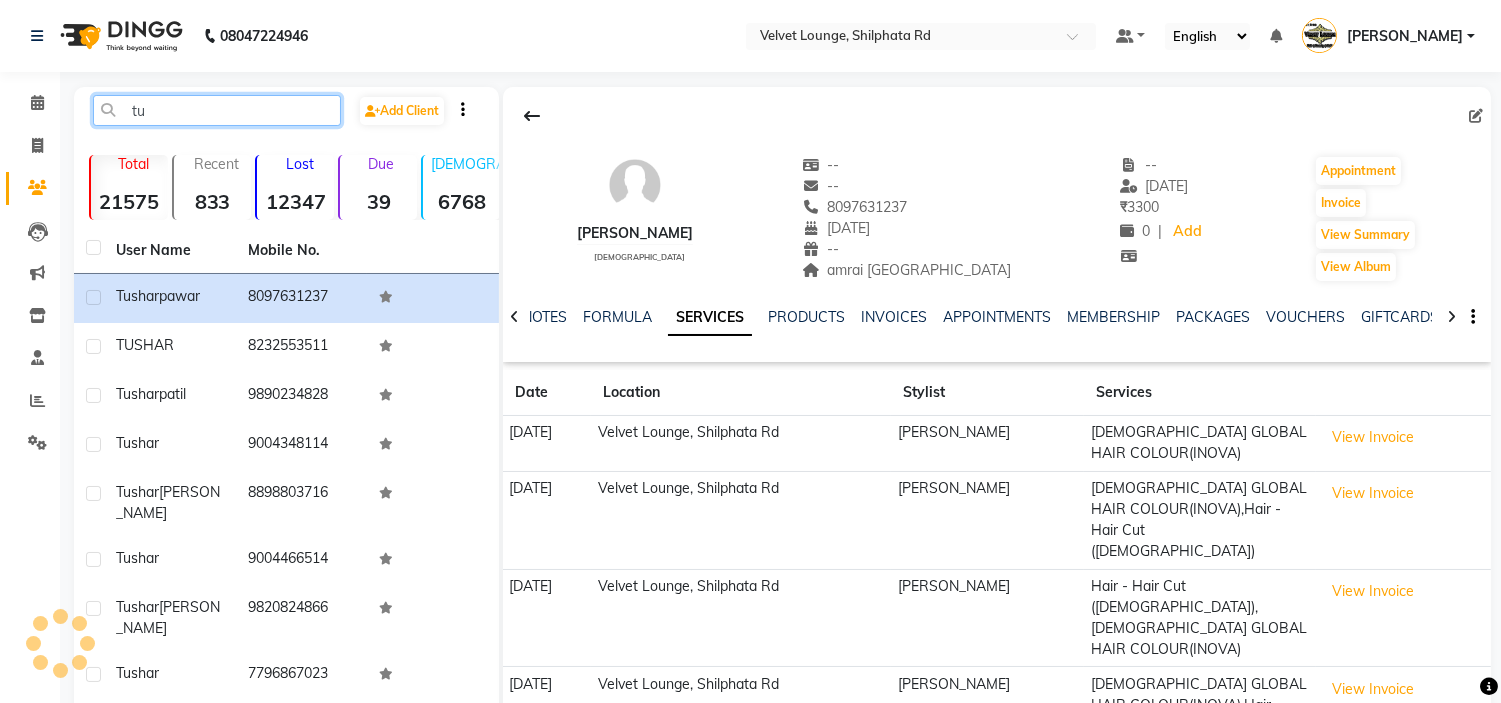 type on "t" 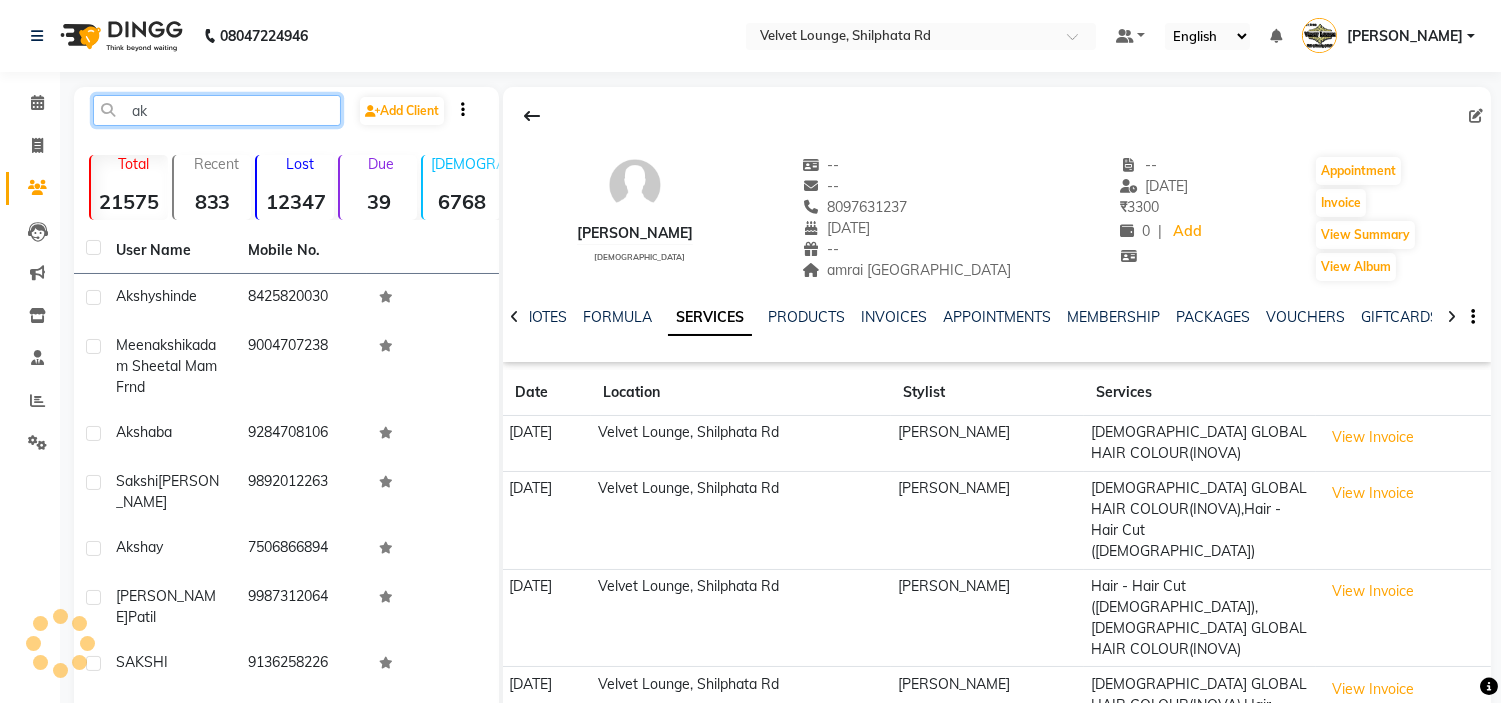 type on "a" 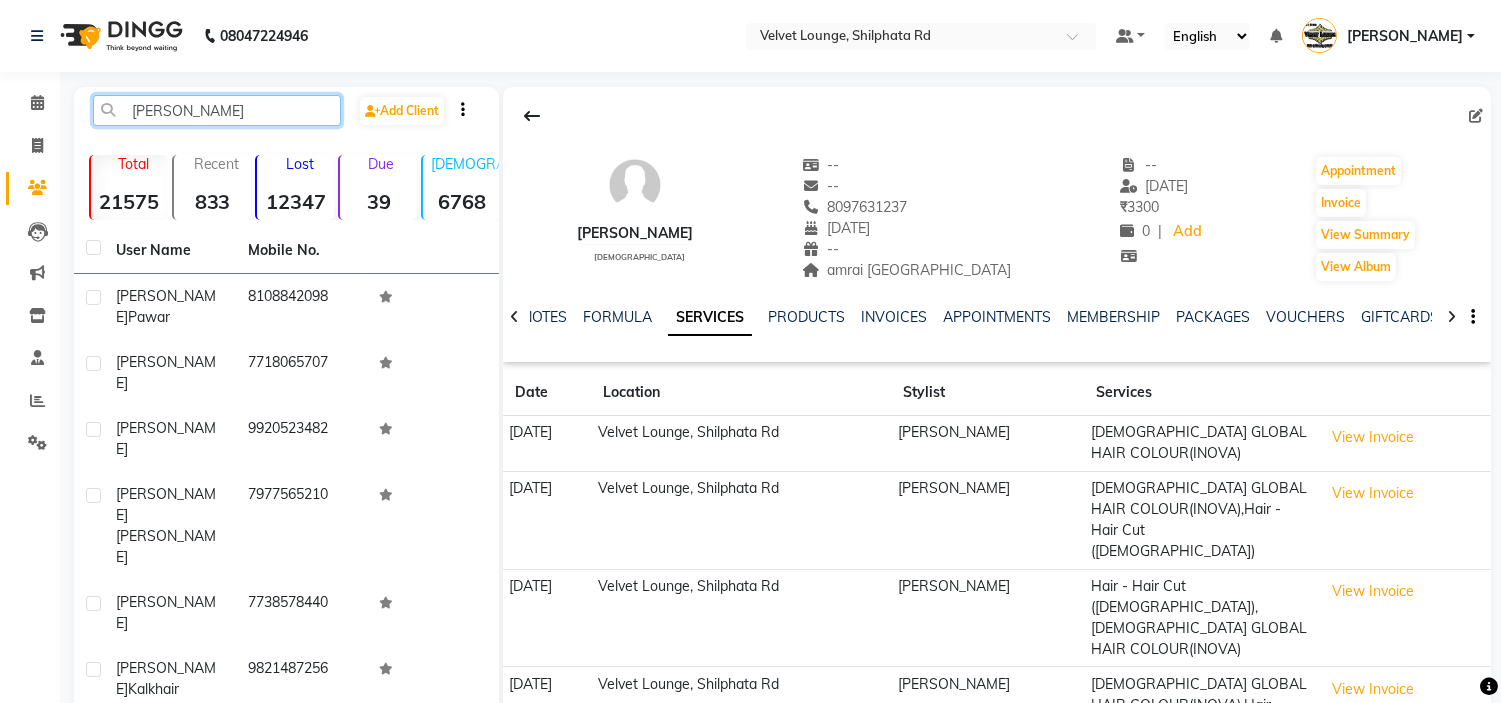 type on "Akshata" 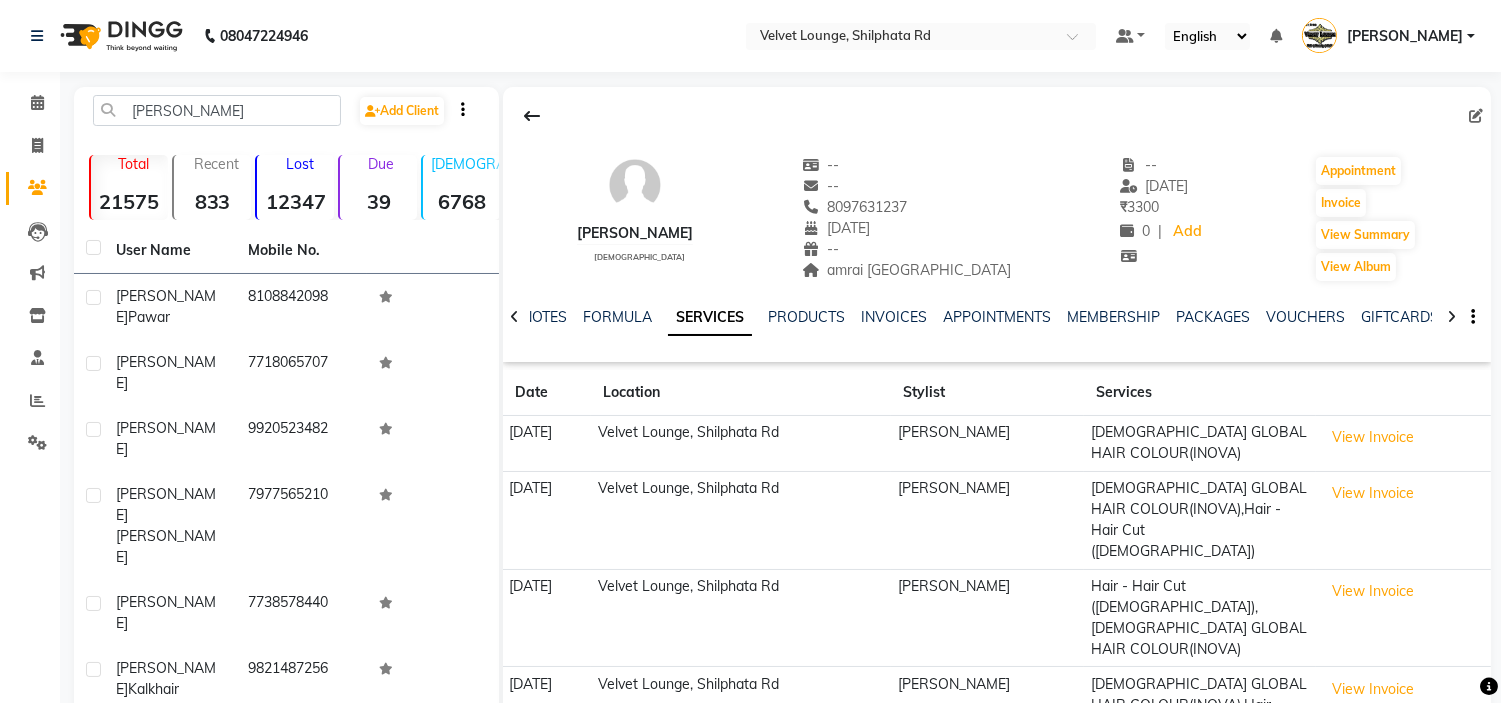 click 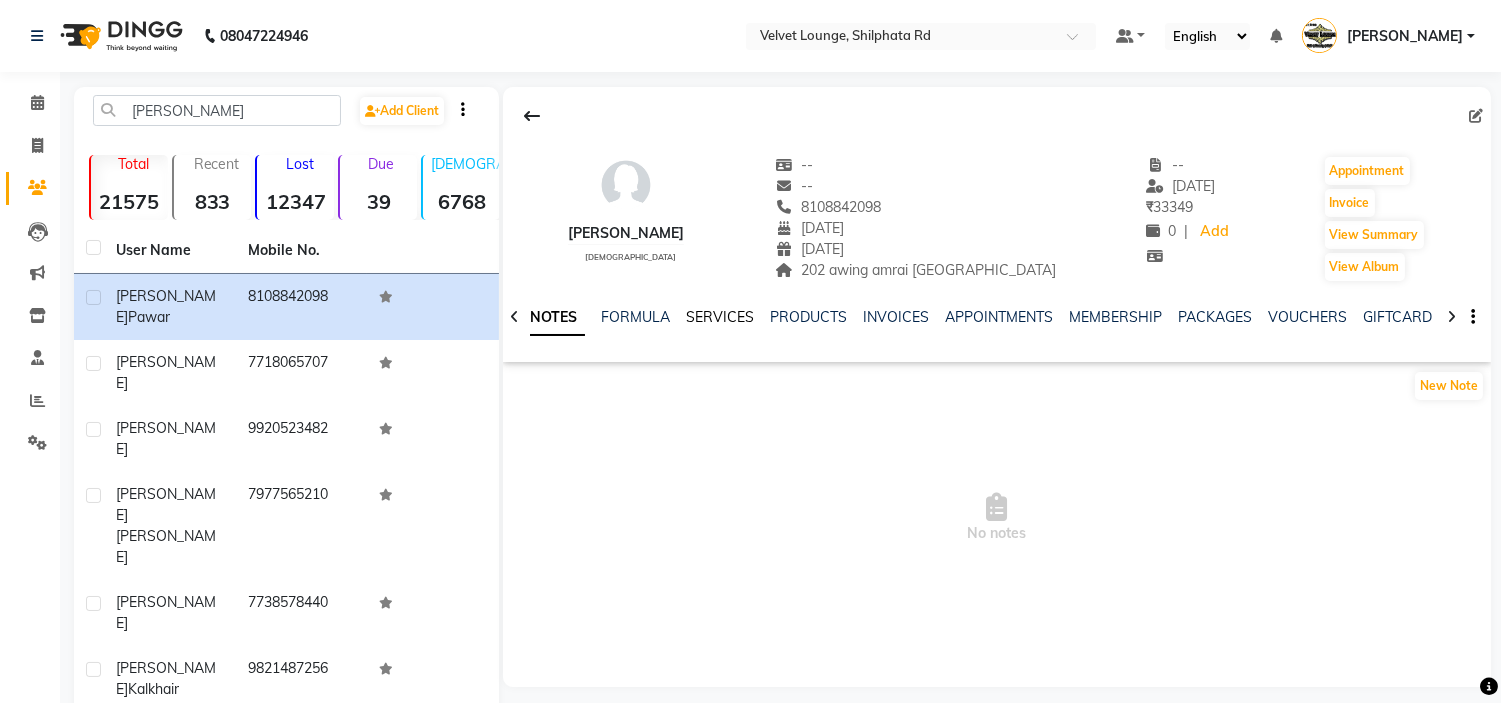 click on "SERVICES" 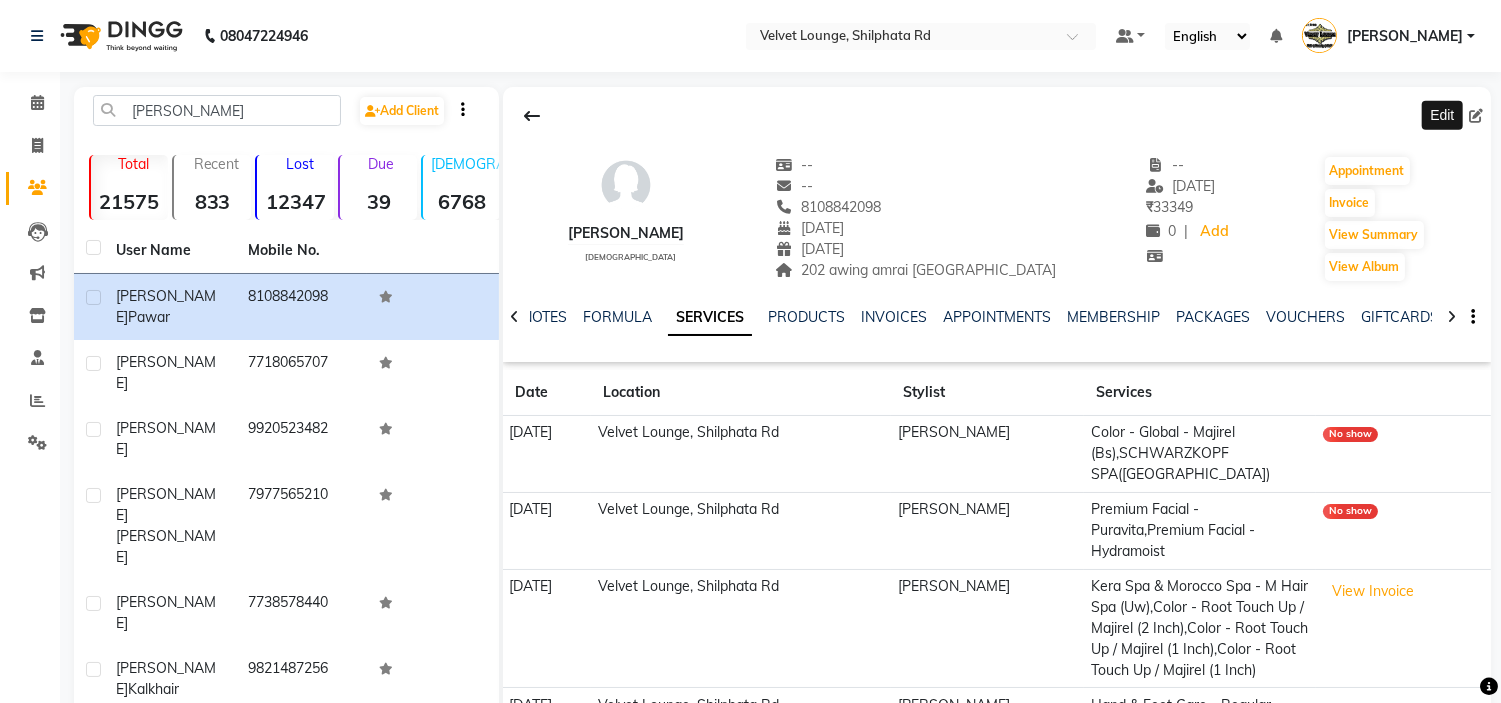 click 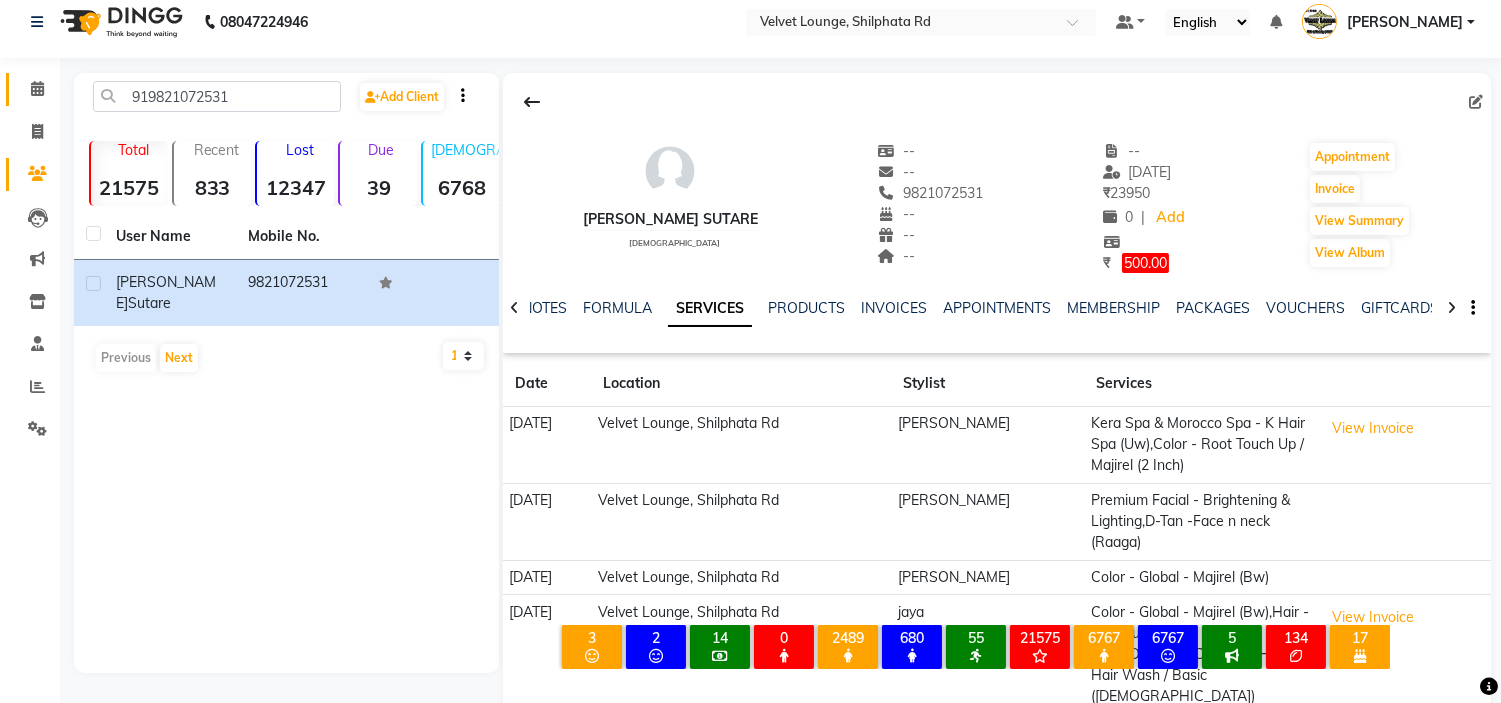 scroll, scrollTop: 0, scrollLeft: 0, axis: both 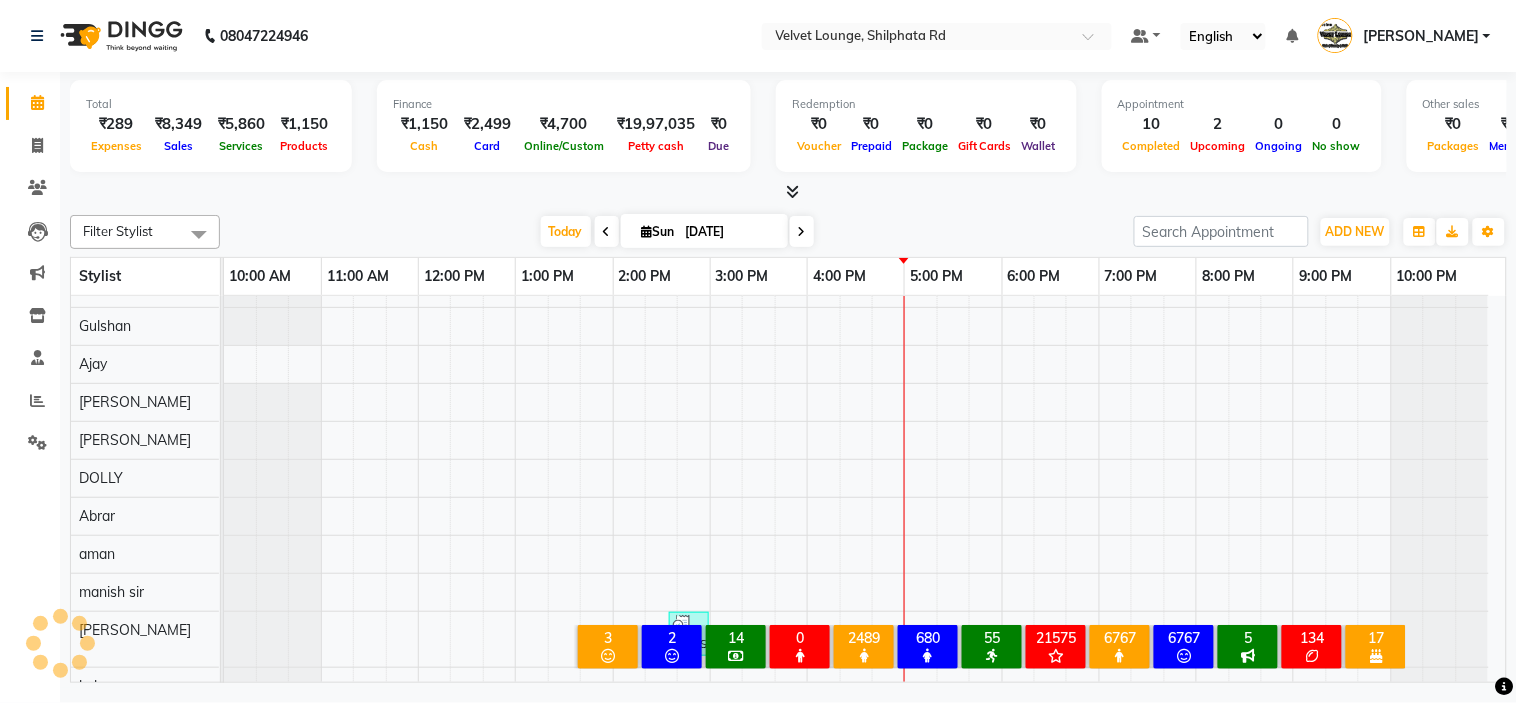 click on "Filter Stylist Select All  [PERSON_NAME] [PERSON_NAME] [PERSON_NAME]  [PERSON_NAME] [PERSON_NAME] [PERSON_NAME] [PERSON_NAME] [PERSON_NAME] [PERSON_NAME]  [PERSON_NAME] [PERSON_NAME] ashwini palem  [PERSON_NAME] [PERSON_NAME]  [PERSON_NAME] [PERSON_NAME] Gulshan [PERSON_NAME] [PERSON_NAME] kalam [PERSON_NAME] [PERSON_NAME] sir miraj [PERSON_NAME] [PERSON_NAME] neha tamatta [PERSON_NAME] [PERSON_NAME] [PERSON_NAME] [PERSON_NAME] [PERSON_NAME] [PERSON_NAME] [PERSON_NAME] [PERSON_NAME] [PERSON_NAME]  [PERSON_NAME] [PERSON_NAME] [PERSON_NAME]  [PERSON_NAME] [PERSON_NAME] [PERSON_NAME] [DEMOGRAPHIC_DATA][PERSON_NAME] [PERSON_NAME]  [PERSON_NAME] [PERSON_NAME] gurbani [PERSON_NAME] [DATE]  [DATE] Toggle Dropdown Add Appointment Add Invoice Add Expense Add Attendance Add Client Toggle Dropdown Add Appointment Add Invoice Add Expense Add Attendance Add Client ADD NEW Toggle Dropdown Add Appointment Add Invoice Add Expense Add Attendance Add Client Filter Stylist Select All  Mohmad [PERSON_NAME] [PERSON_NAME]  [PERSON_NAME] [PERSON_NAME] [PERSON_NAME] [PERSON_NAME] [PERSON_NAME] [PERSON_NAME]  [PERSON_NAME] 75%" at bounding box center [788, 232] 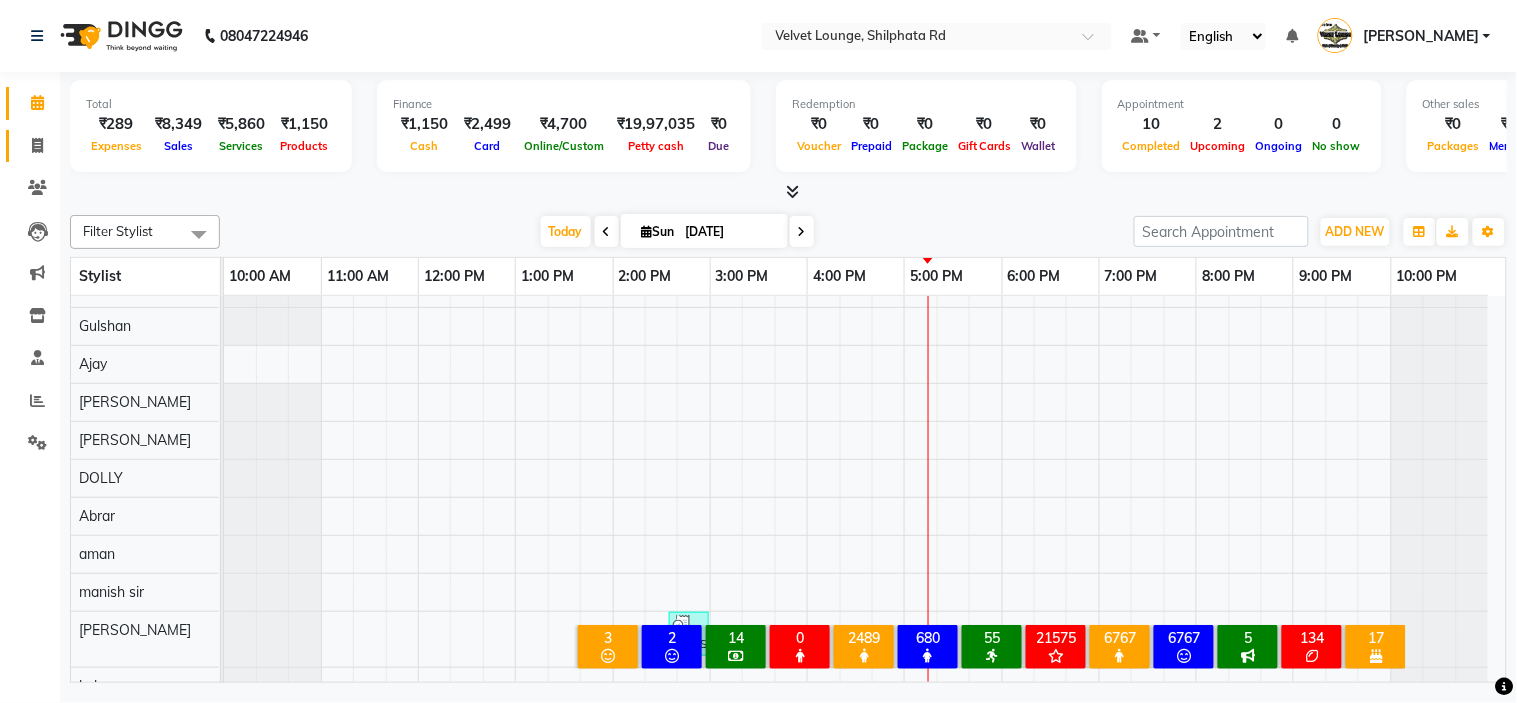 click on "Invoice" 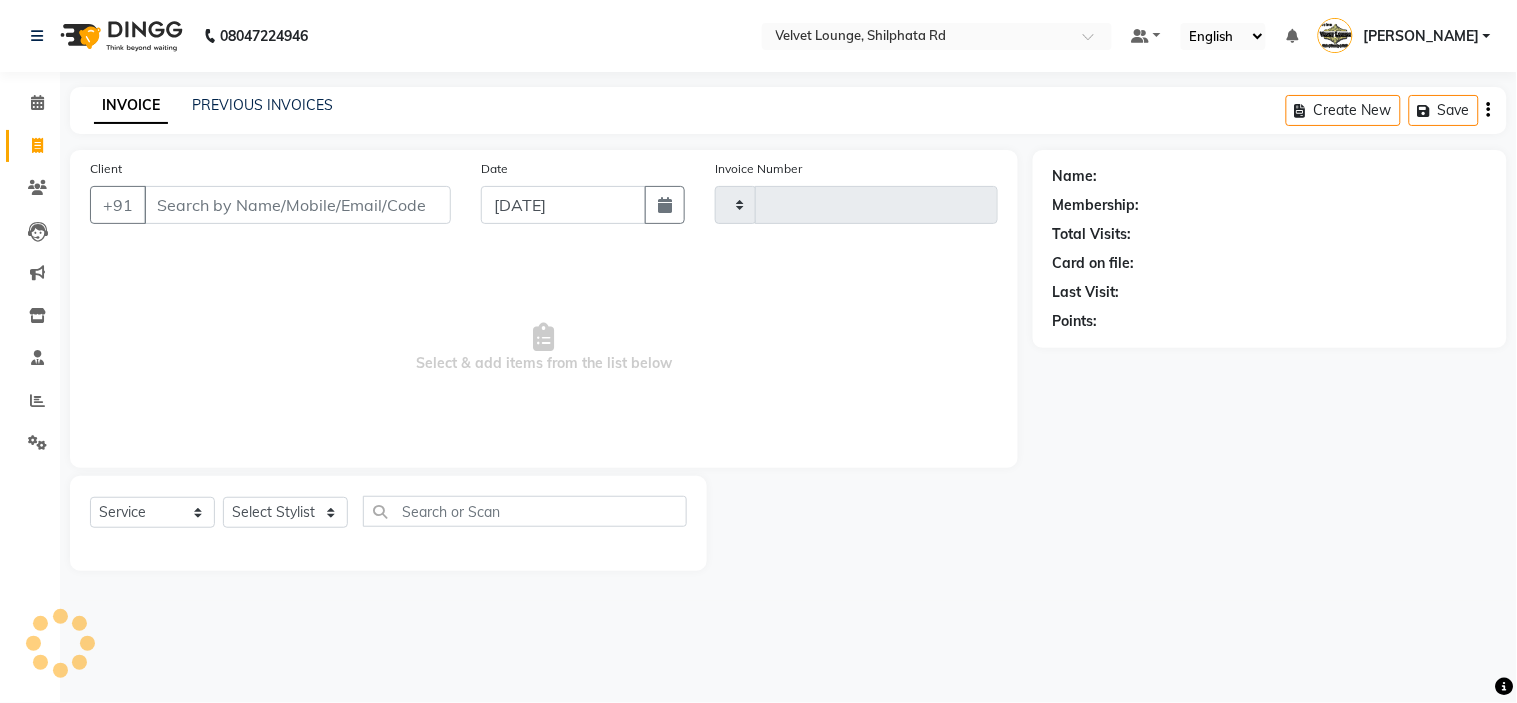 type on "1375" 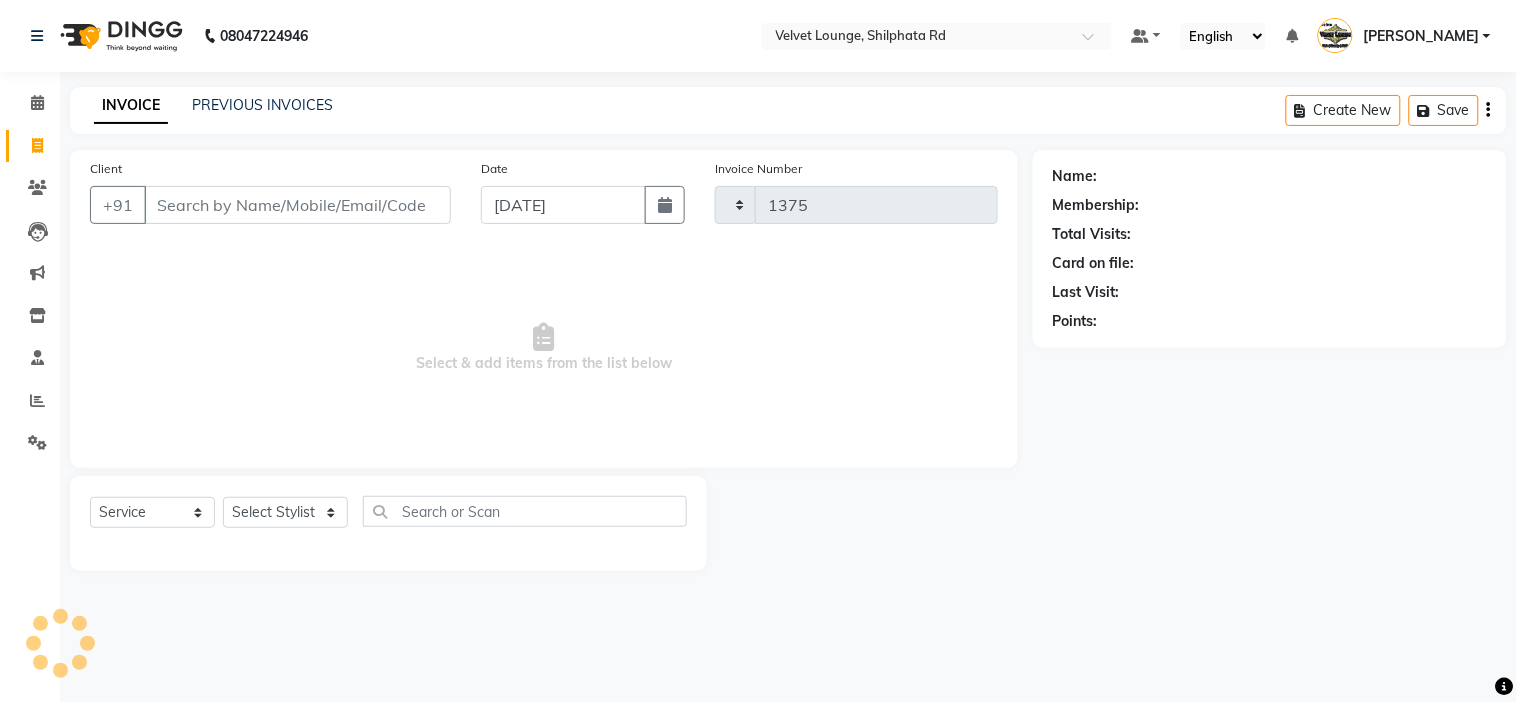 select on "122" 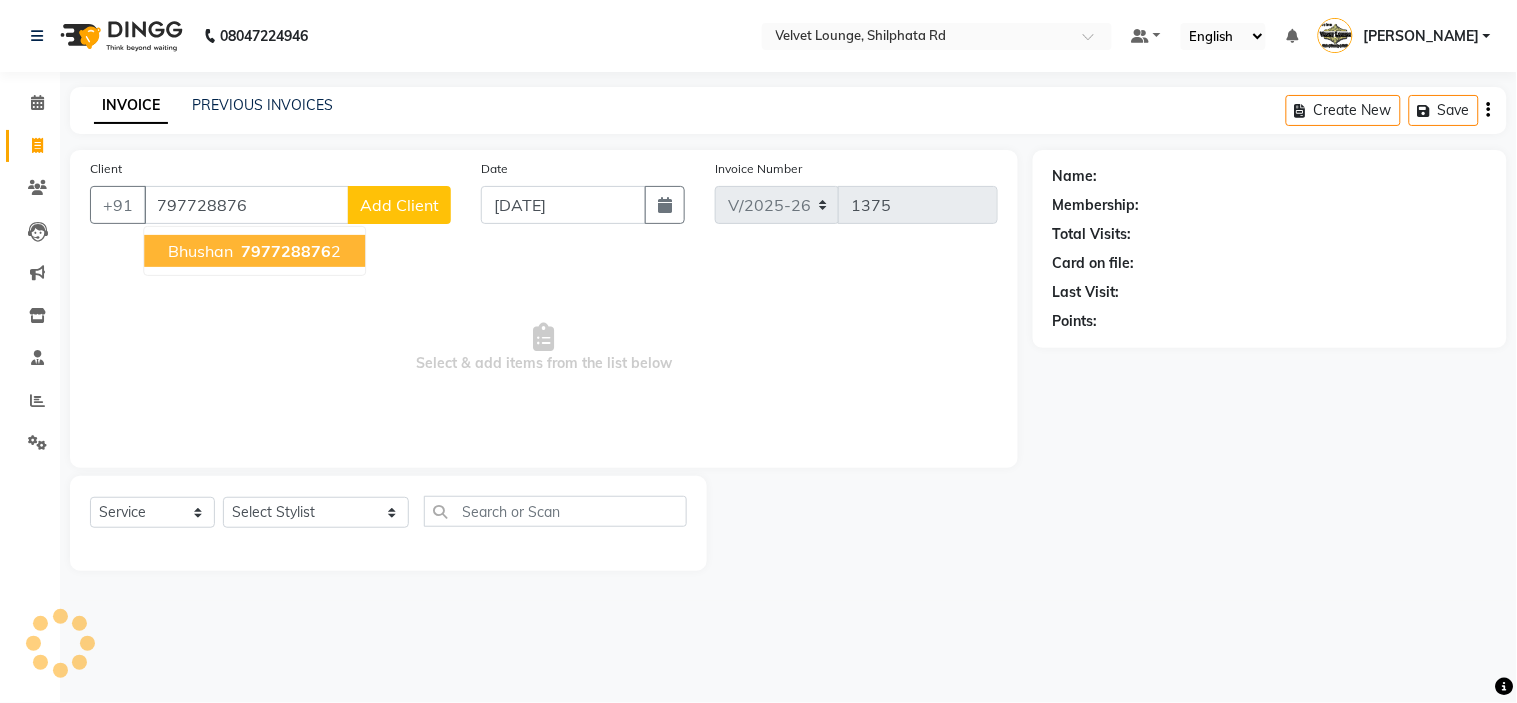 click on "797728876 2" at bounding box center (289, 251) 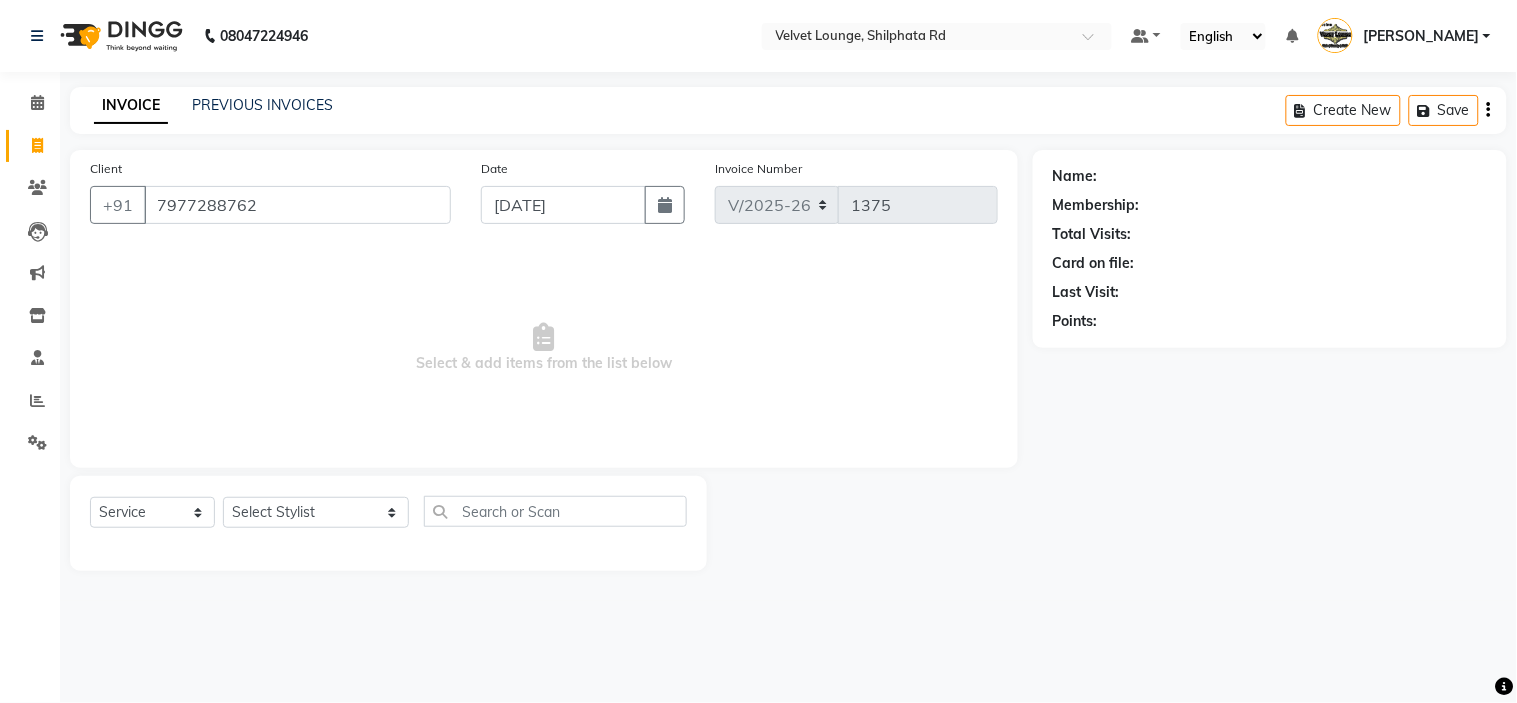 type on "7977288762" 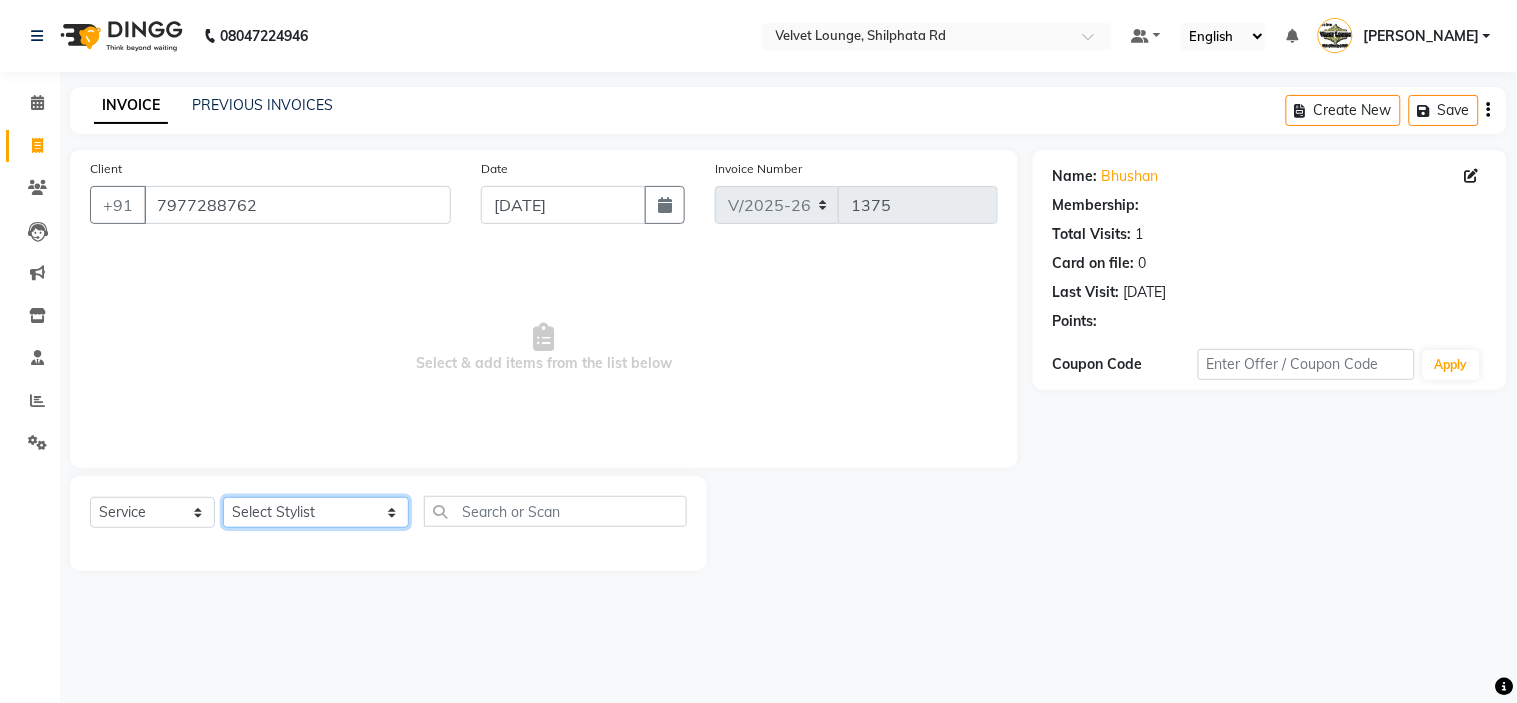 click on "Select Stylist aadil mohaMAD  aarif khan Abrar Ajay ajay jaishwal alam khan aman amit kumar  ANJALI SINGH Ashish singh ashwini palem  chandradeep DOLLY faizan siddique  fardeen shaikh Garima singh Gulshan jaya jyoti deepak chandaliya kalam karan  Madhu manish sir miraj khan  Mohmad Adnan Ansari mustakin neeta kumbhar neha tamatta pradnya rahul thakur RAZAK SALIM SAIKH rohit Rutuja SAHEER sahil khan salman mahomad imran  SALMA SHAIKH SAMEER KHAN sana santosh jaiswal saqib sayali shaddma  ansari shalu mehra shekhar bansode SHIVADURGA GANTAM shubham pal  shweta pandey varshita gurbani vishal shinde" 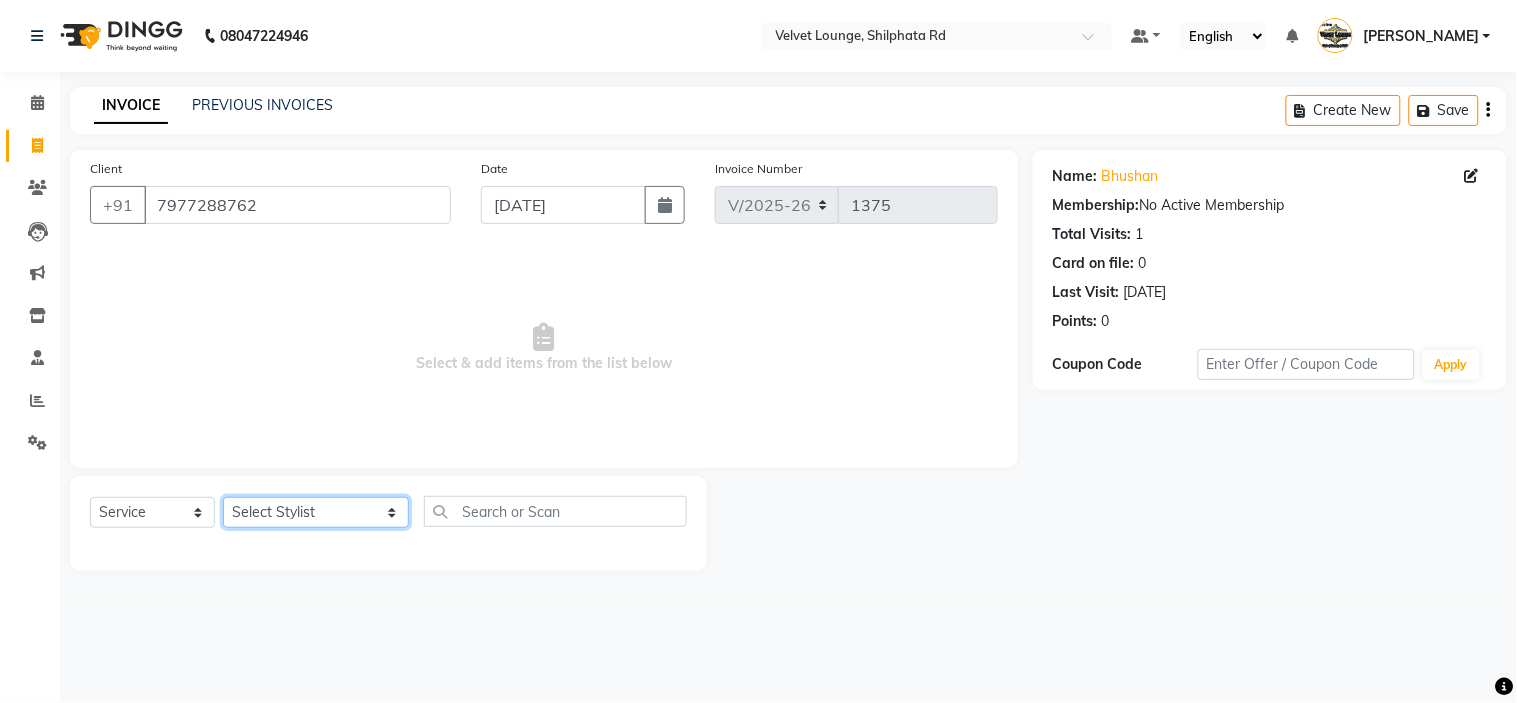 select on "31385" 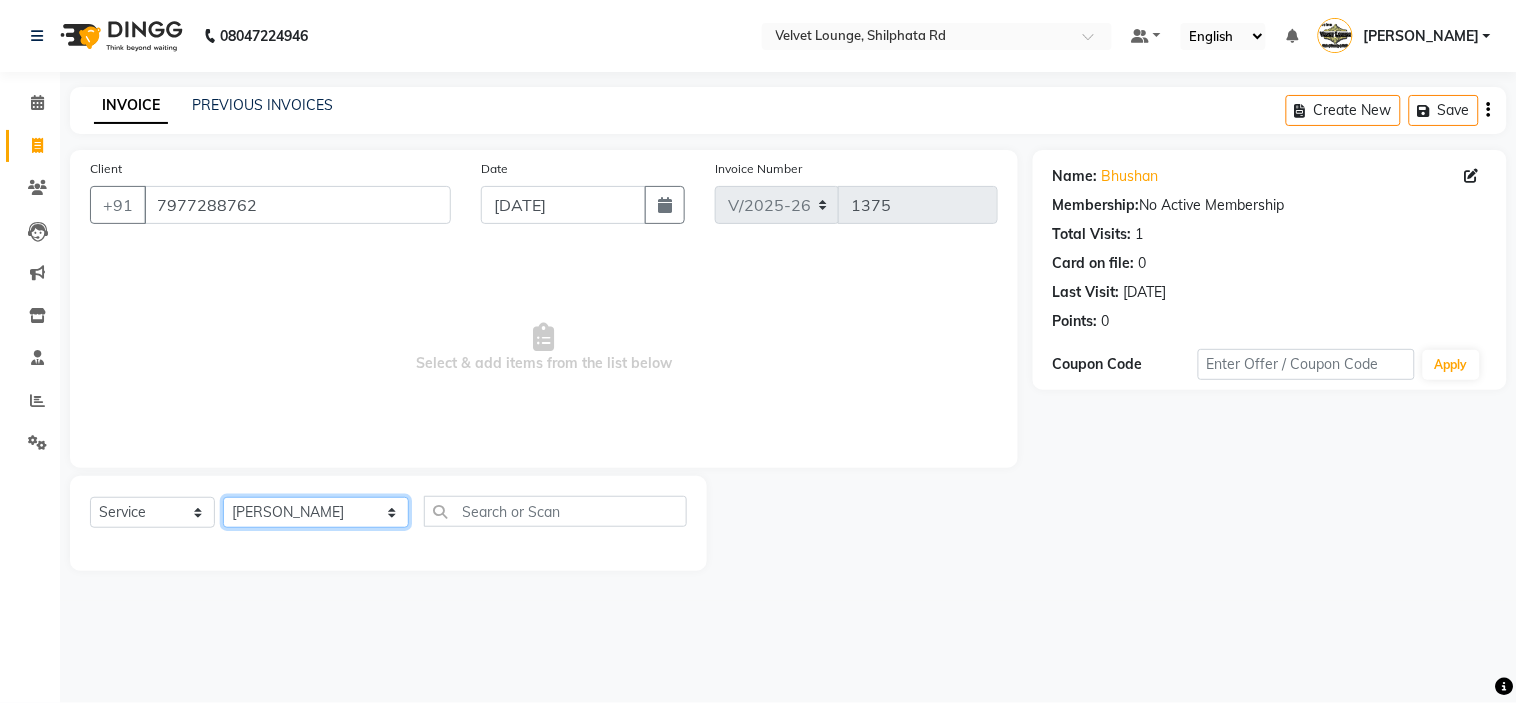 click on "Select Stylist aadil mohaMAD  aarif khan Abrar Ajay ajay jaishwal alam khan aman amit kumar  ANJALI SINGH Ashish singh ashwini palem  chandradeep DOLLY faizan siddique  fardeen shaikh Garima singh Gulshan jaya jyoti deepak chandaliya kalam karan  Madhu manish sir miraj khan  Mohmad Adnan Ansari mustakin neeta kumbhar neha tamatta pradnya rahul thakur RAZAK SALIM SAIKH rohit Rutuja SAHEER sahil khan salman mahomad imran  SALMA SHAIKH SAMEER KHAN sana santosh jaiswal saqib sayali shaddma  ansari shalu mehra shekhar bansode SHIVADURGA GANTAM shubham pal  shweta pandey varshita gurbani vishal shinde" 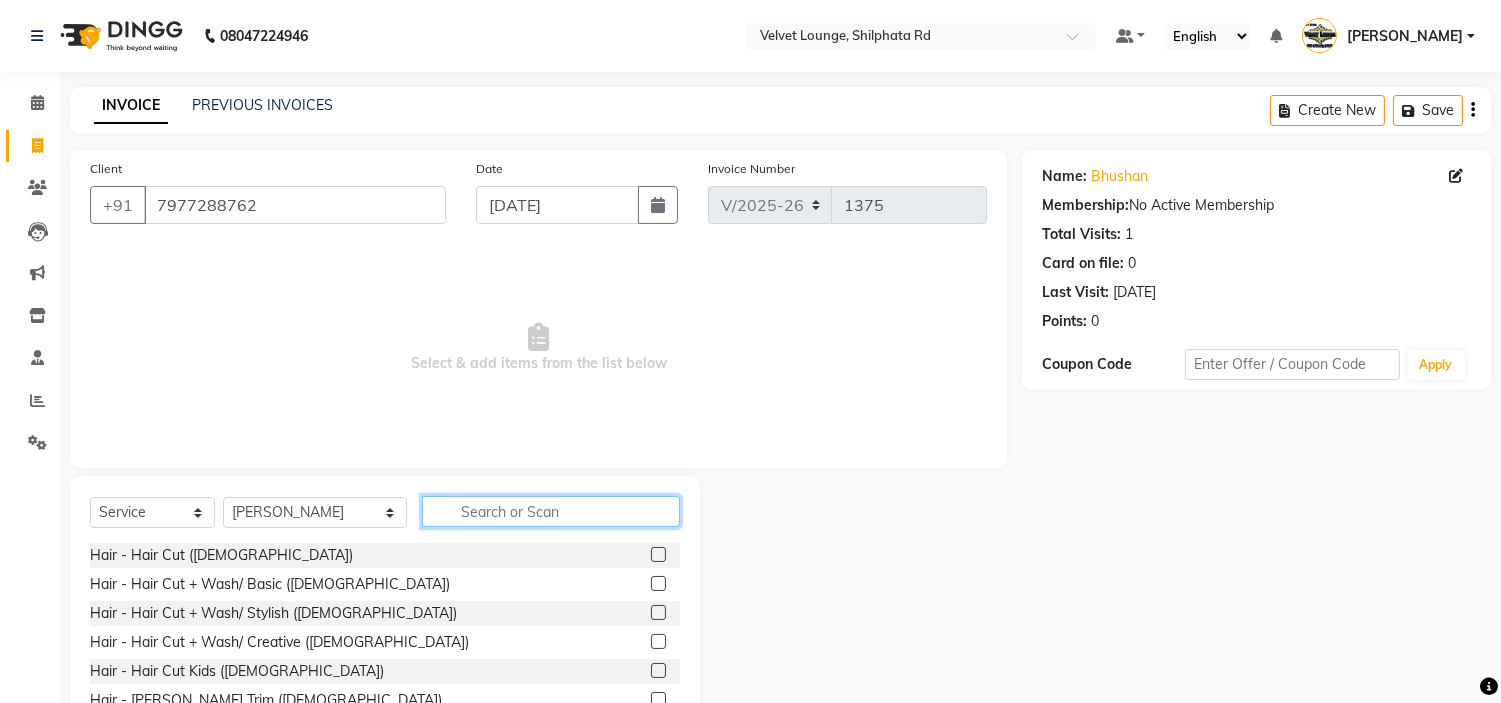 click 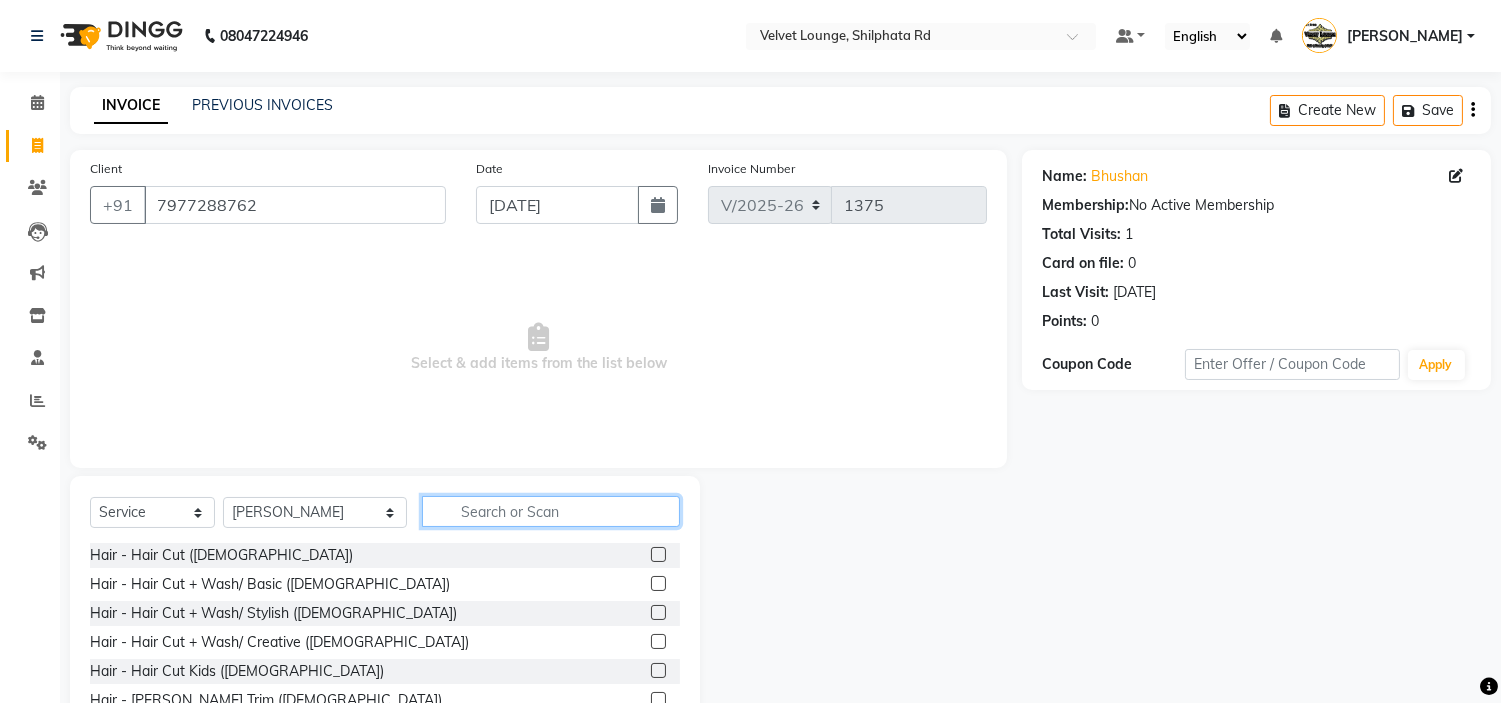 type on "a" 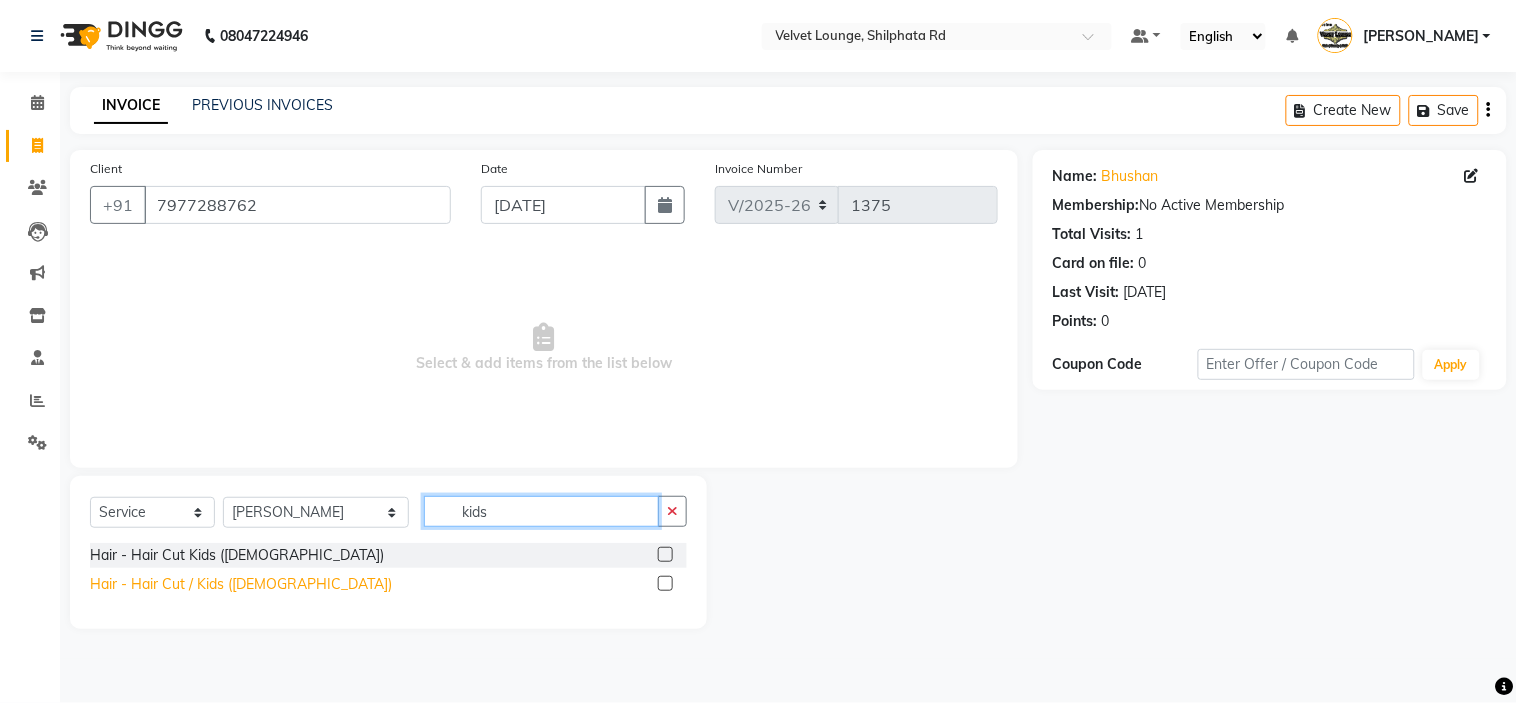 type on "kids" 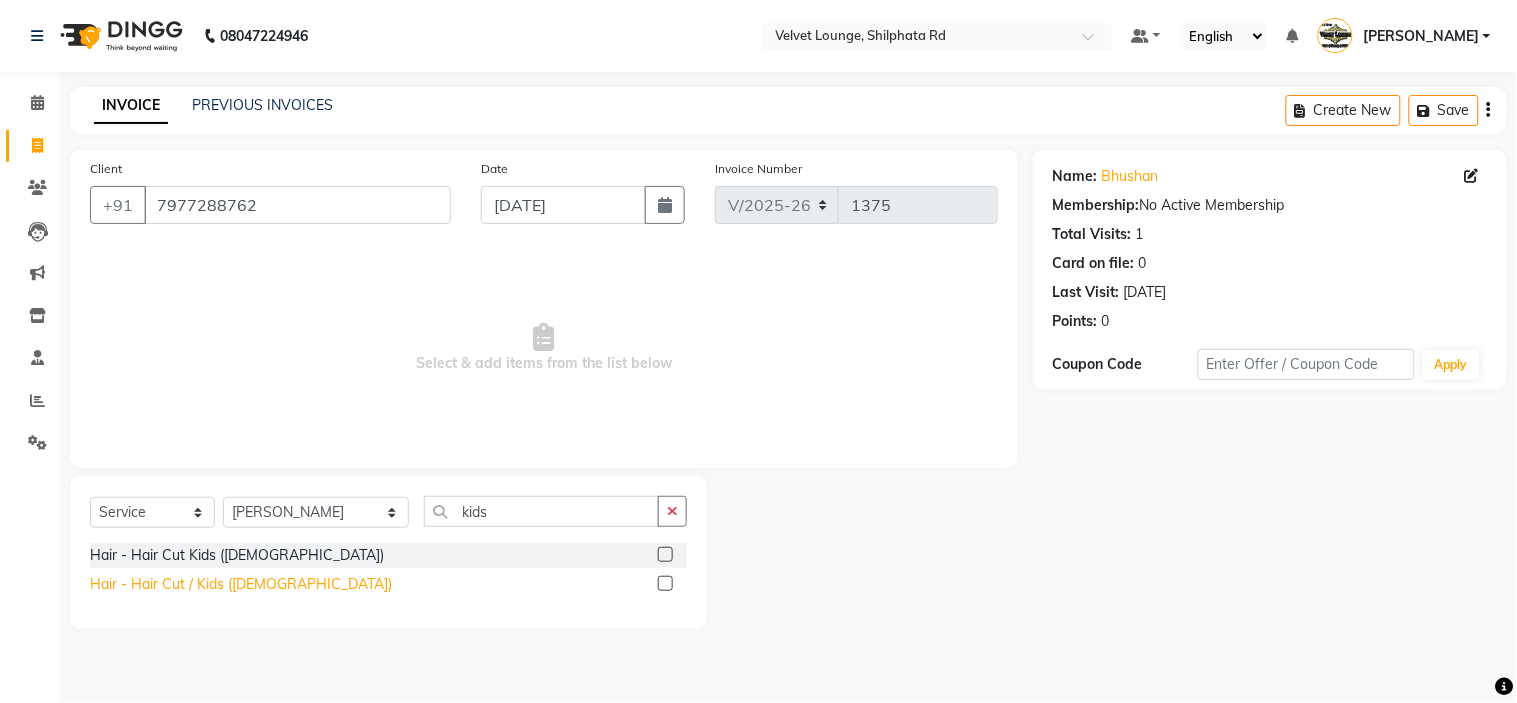 click on "Hair - Hair Cut / Kids (Female)" 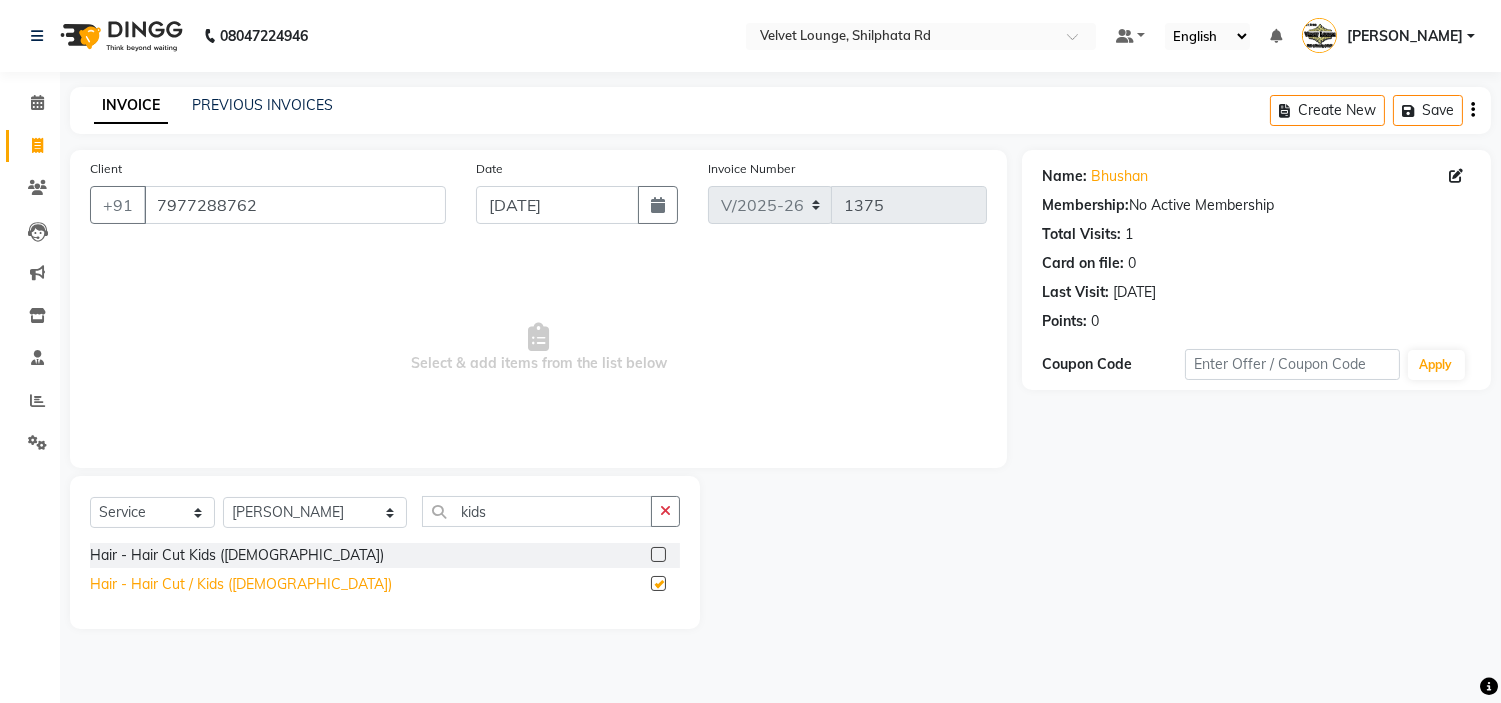 checkbox on "false" 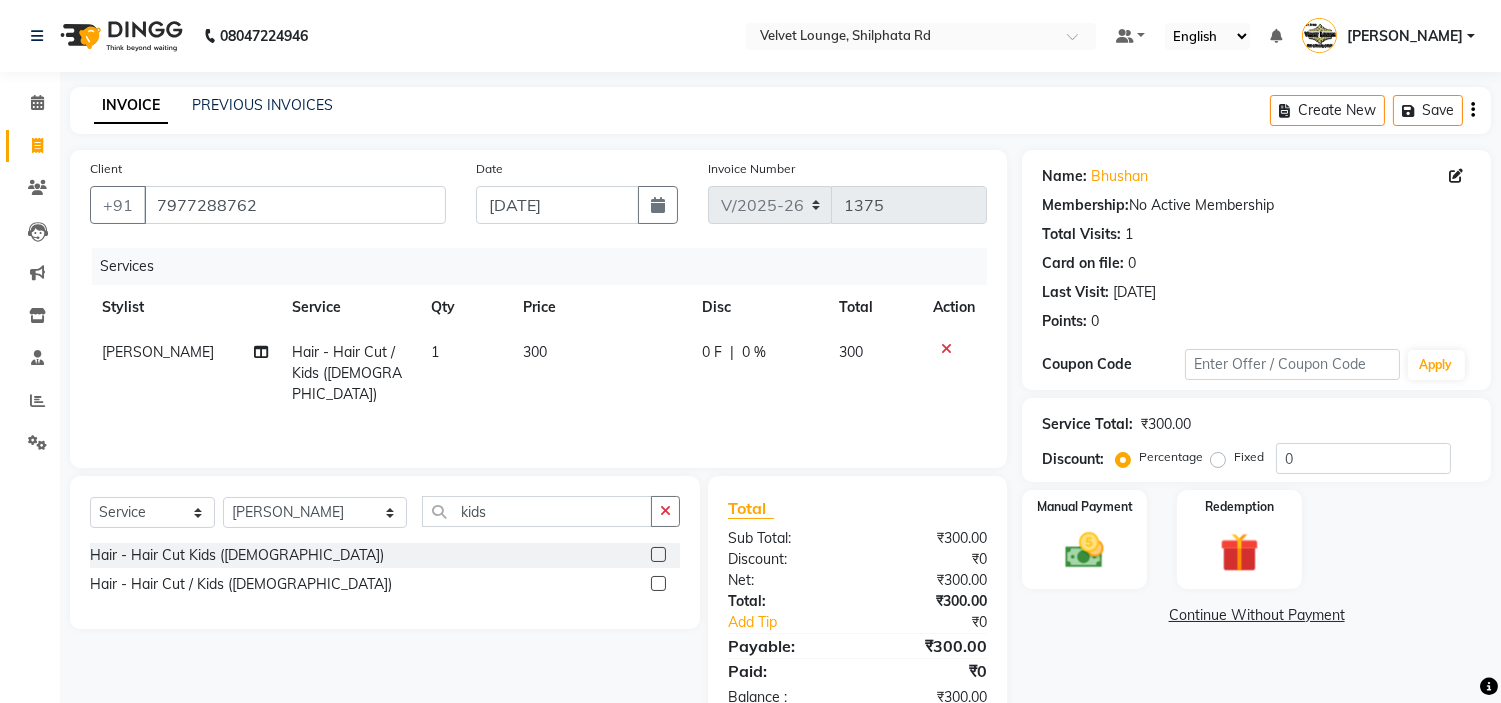 click on "0 F | 0 %" 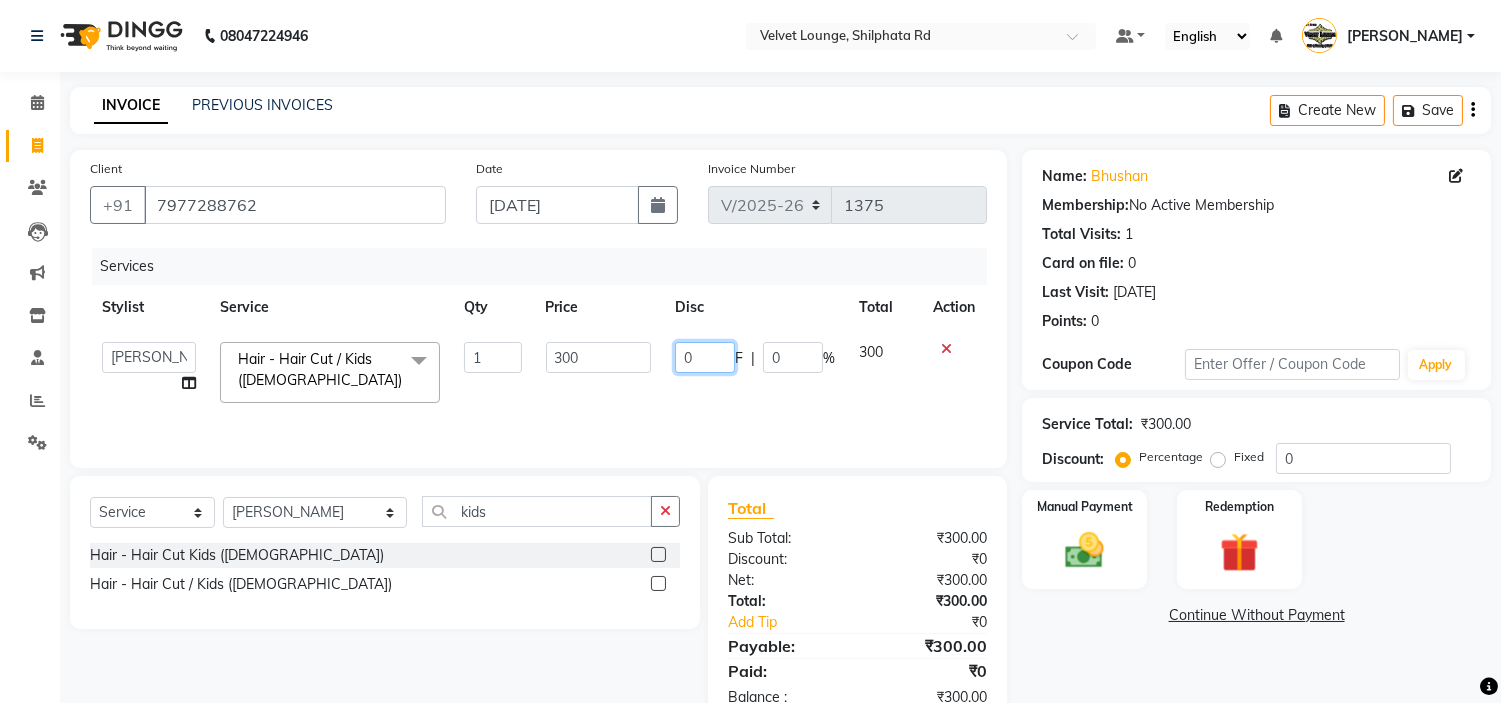 click on "0" 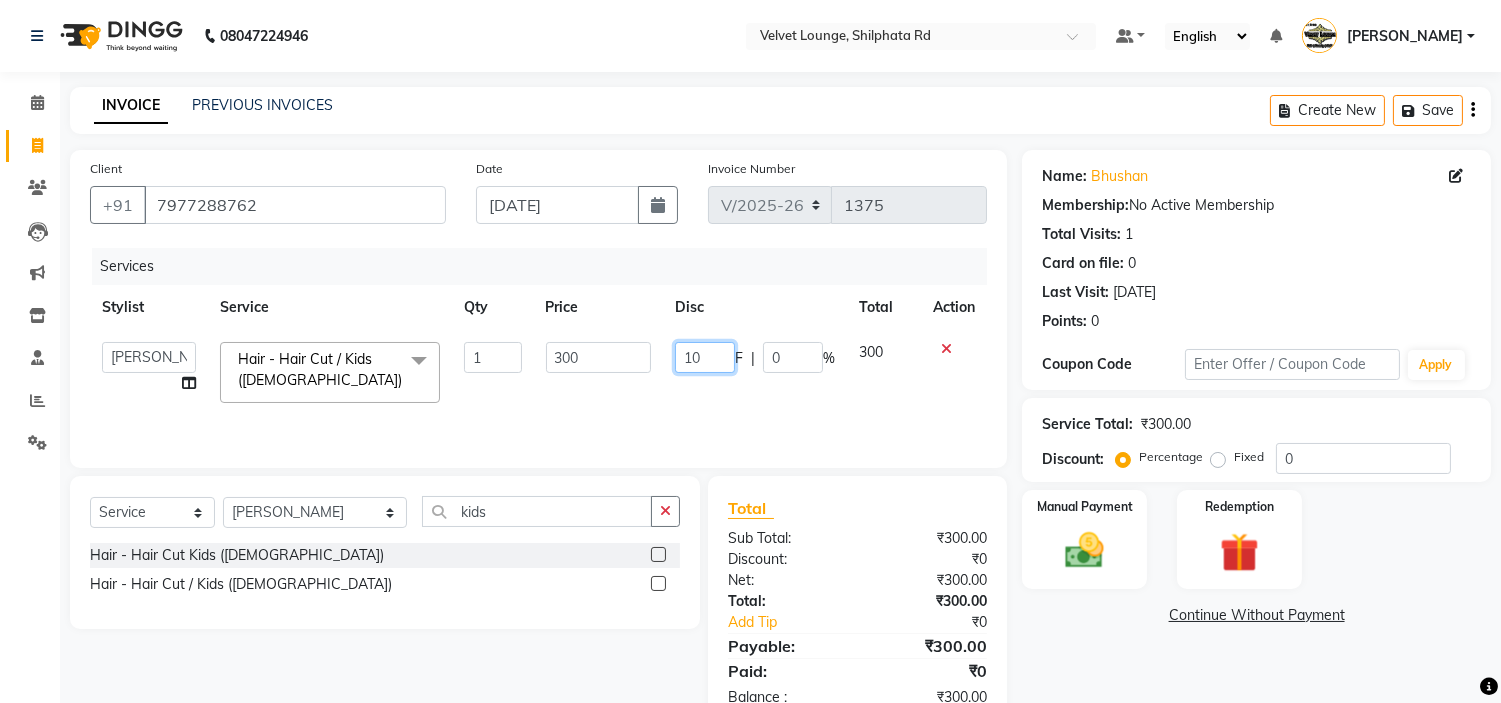 type on "100" 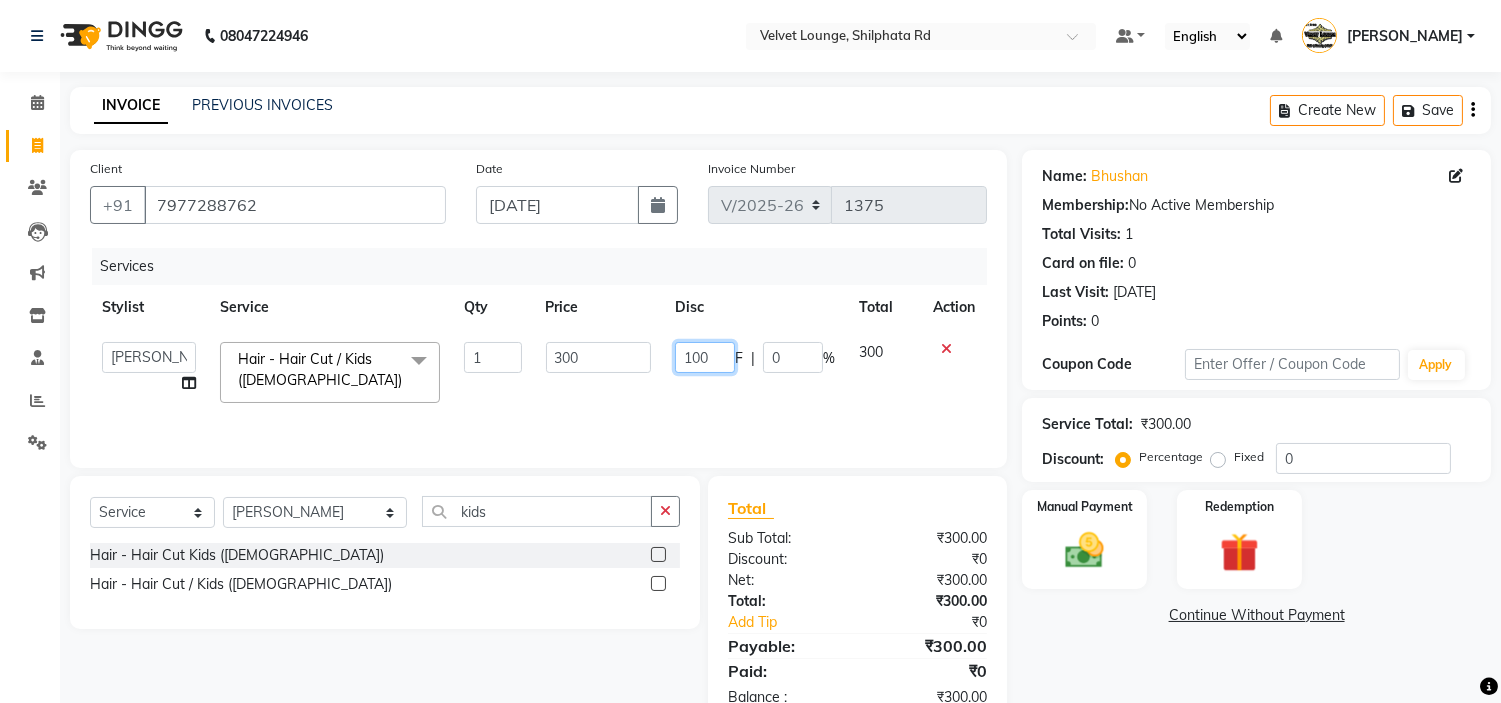 scroll, scrollTop: 55, scrollLeft: 0, axis: vertical 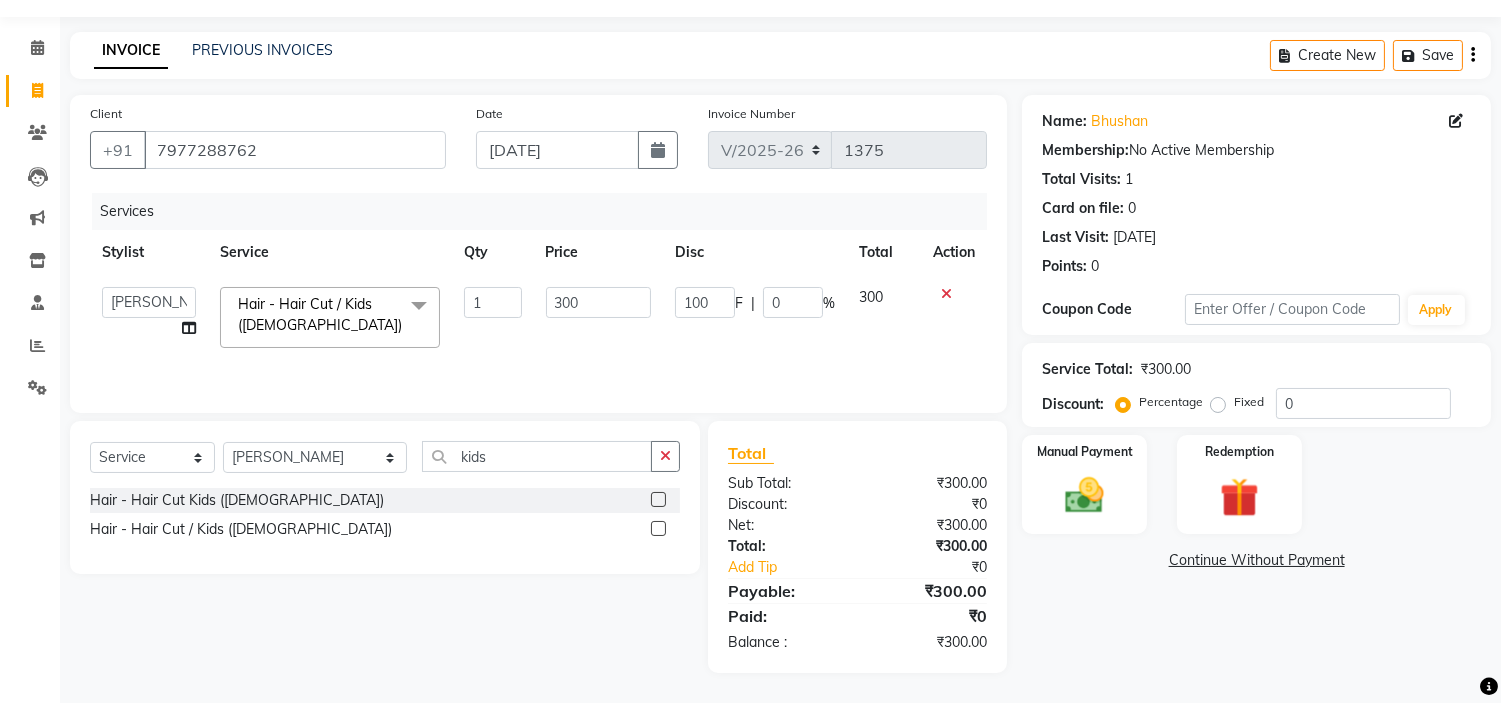 click on "Name: Bhushan  Membership:  No Active Membership  Total Visits:  1 Card on file:  0 Last Visit:   02-08-2024 Points:   0  Coupon Code Apply Service Total:  ₹300.00  Discount:  Percentage   Fixed  0 Manual Payment Redemption  Continue Without Payment" 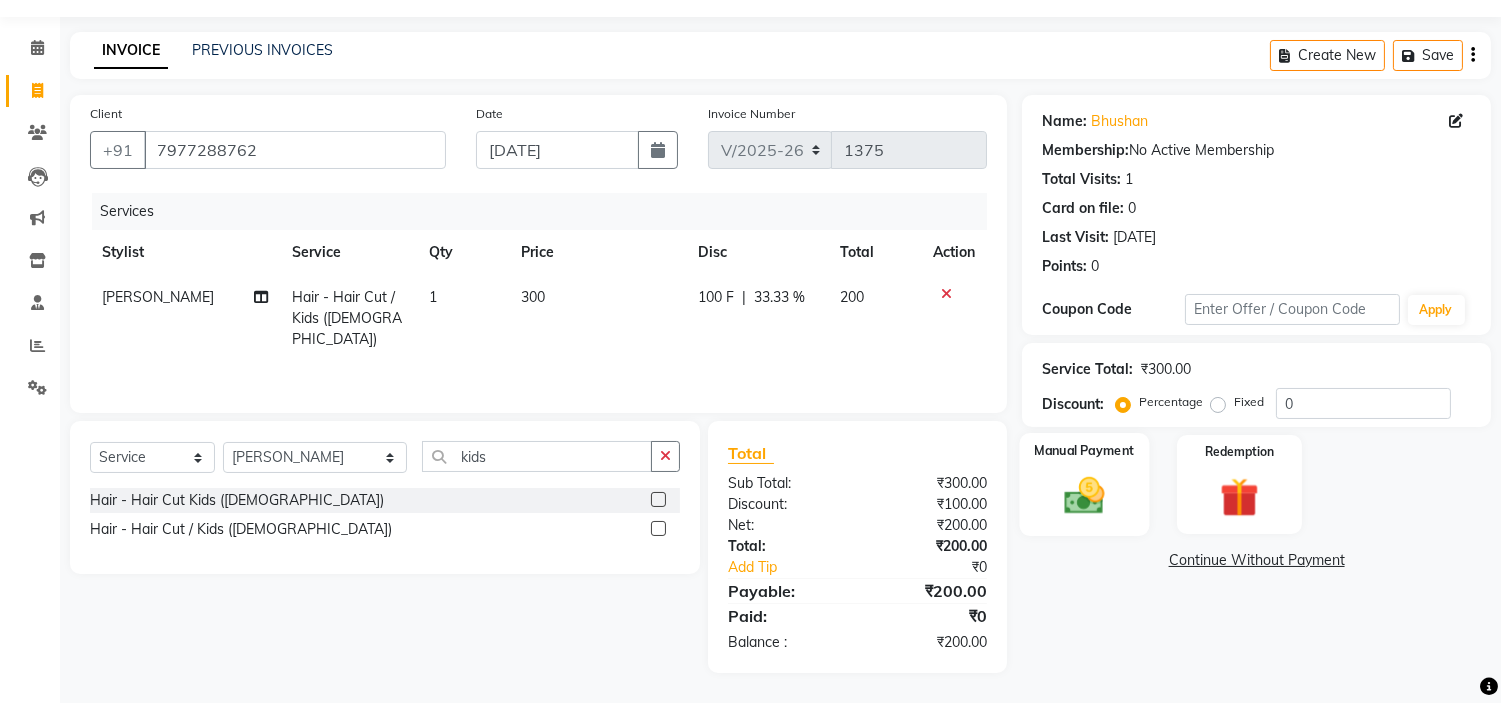 click 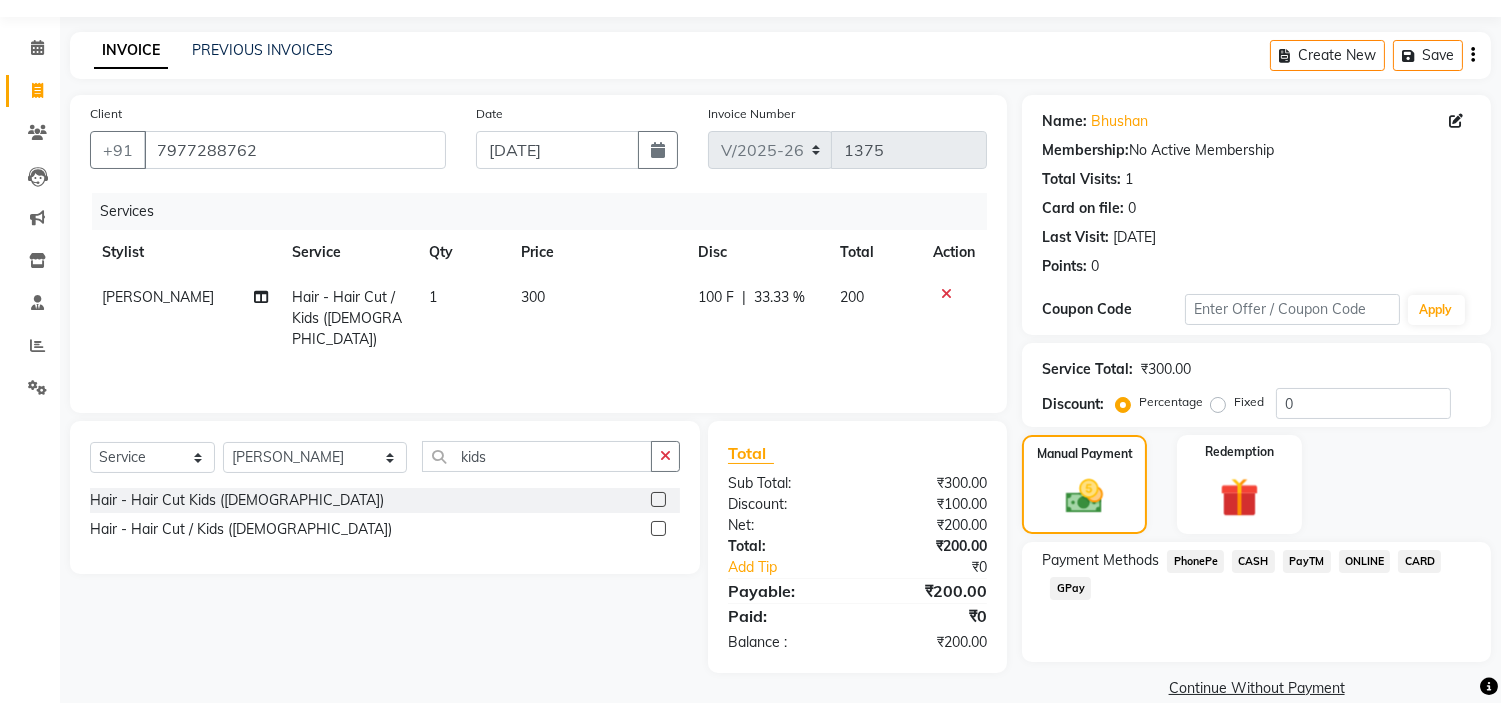 click on "CASH" 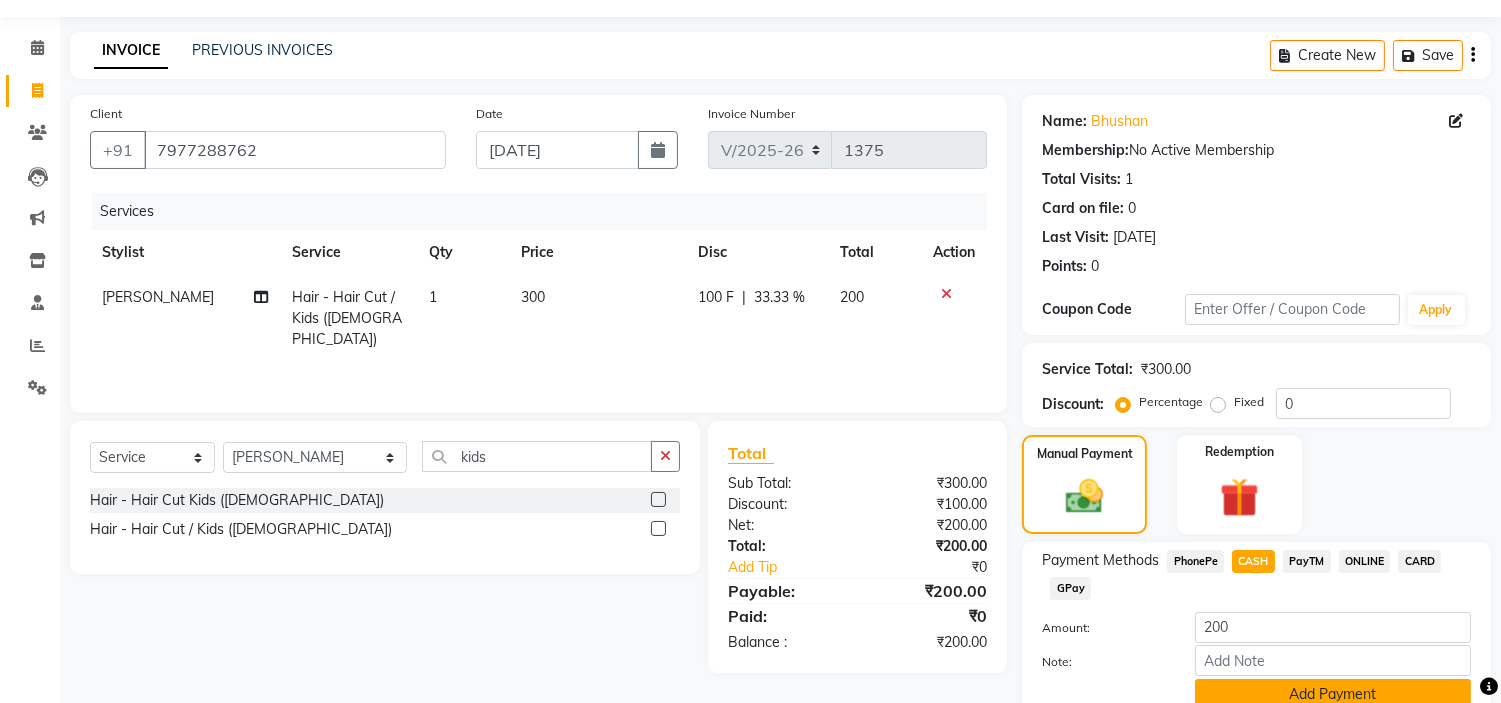 click on "Add Payment" 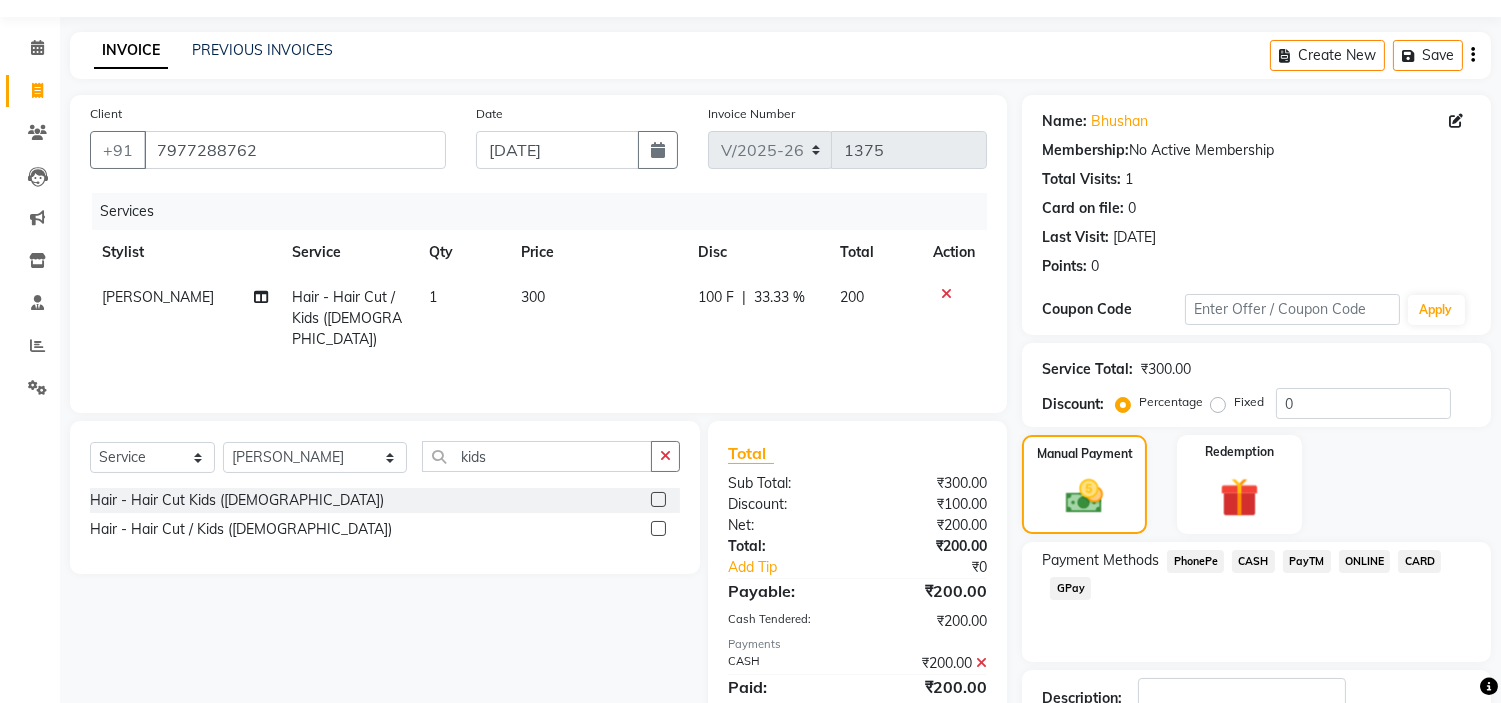 scroll, scrollTop: 196, scrollLeft: 0, axis: vertical 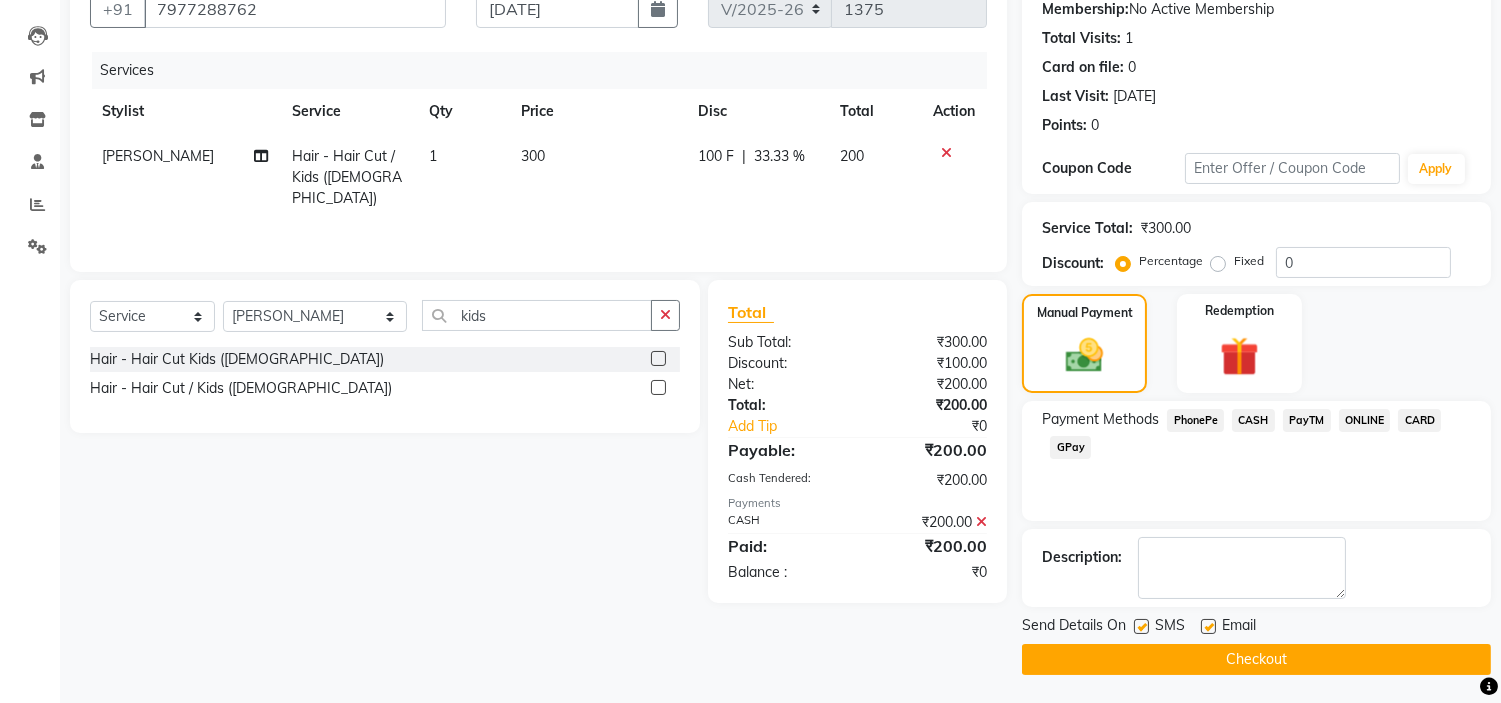 click on "Checkout" 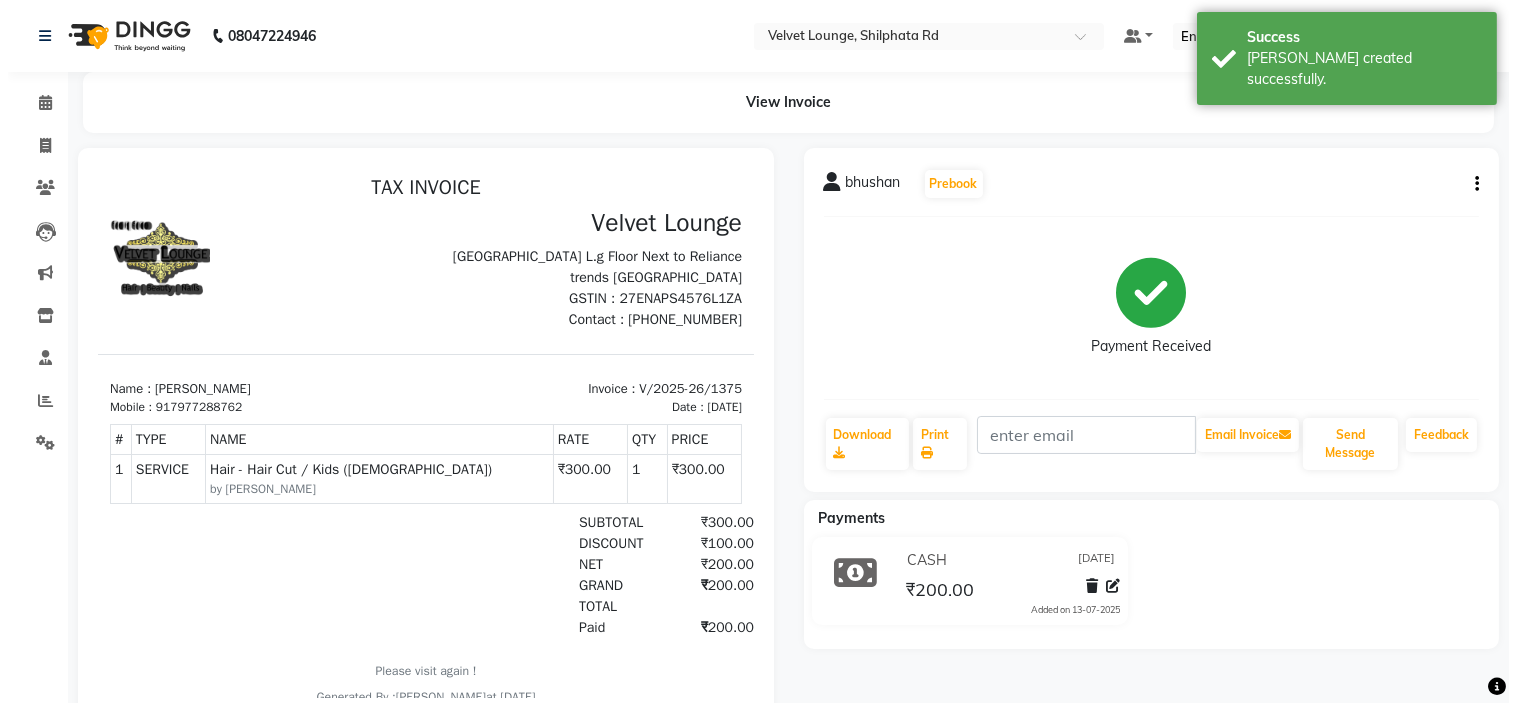 scroll, scrollTop: 0, scrollLeft: 0, axis: both 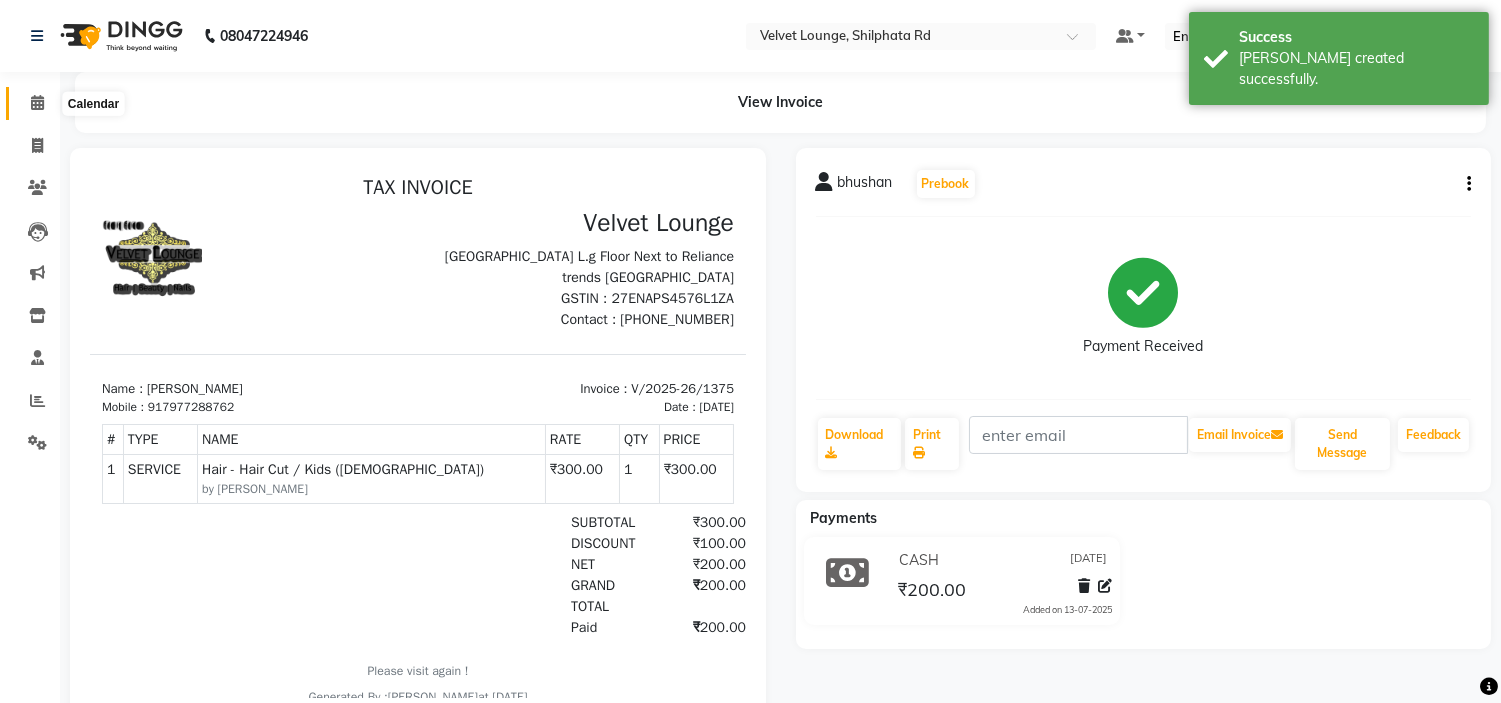 click 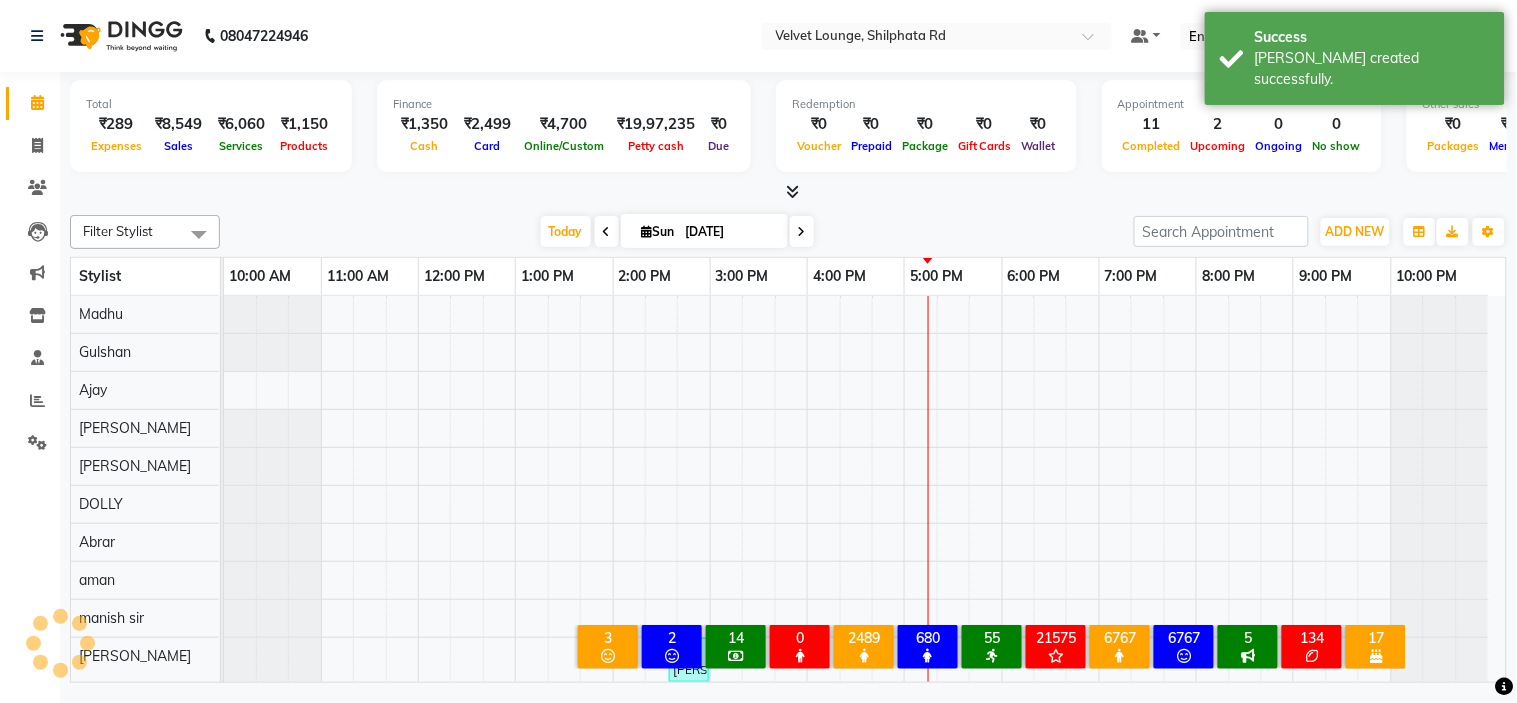 scroll, scrollTop: 26, scrollLeft: 0, axis: vertical 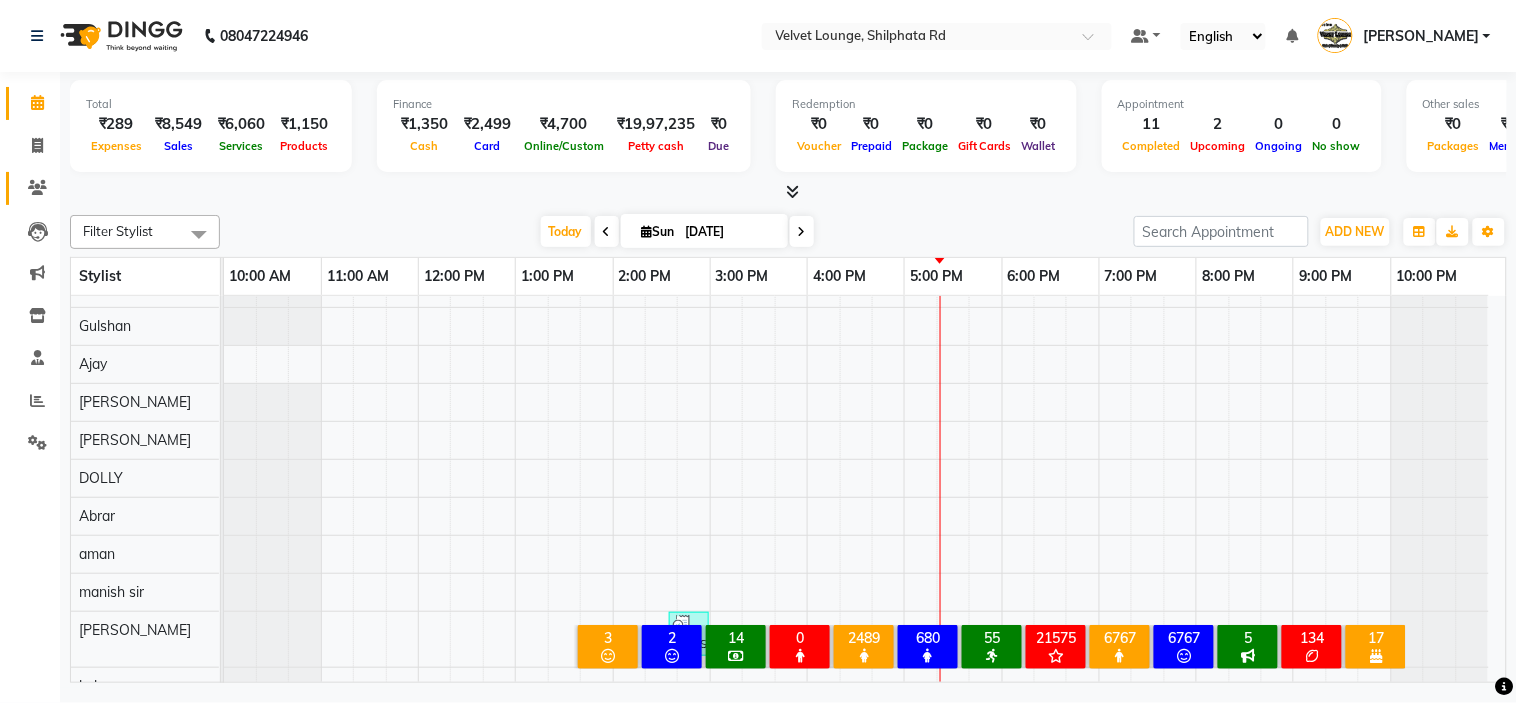 click on "Clients" 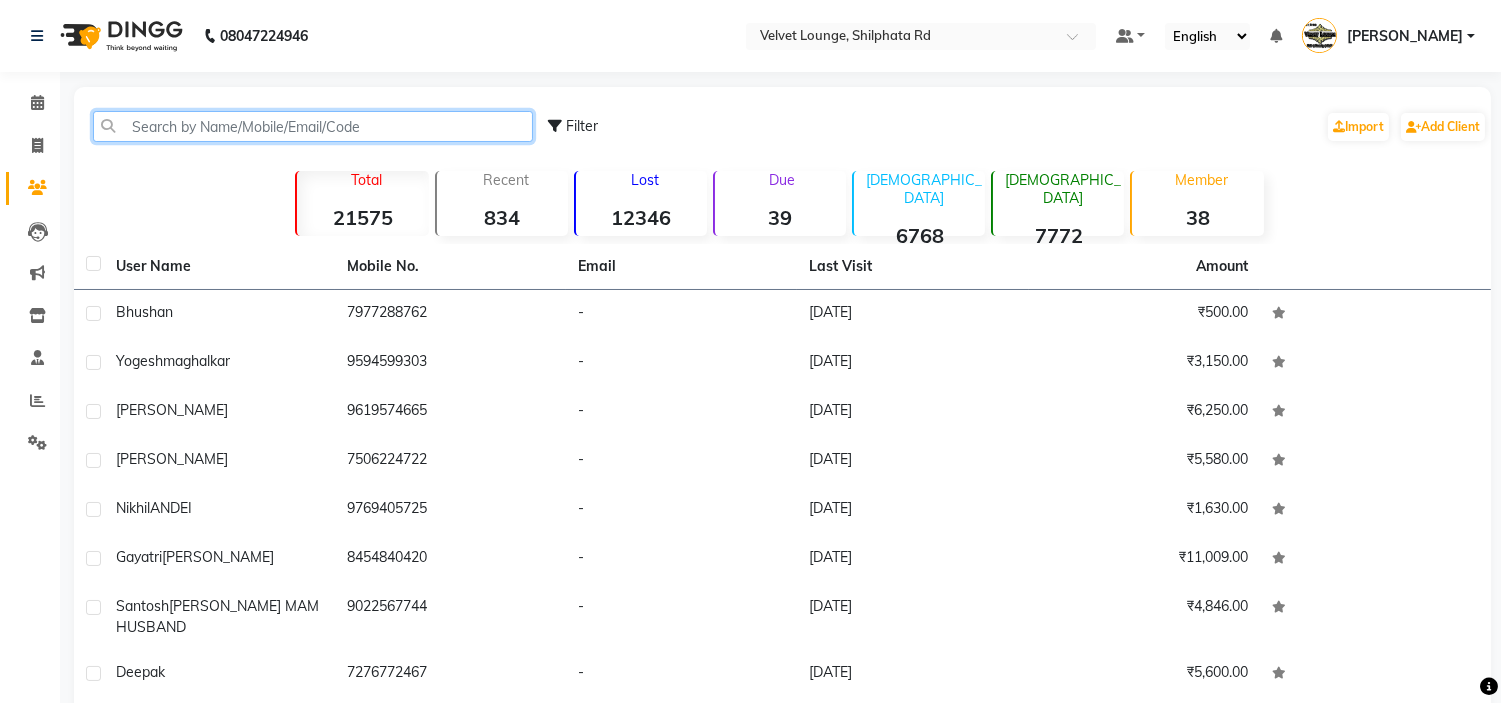 click 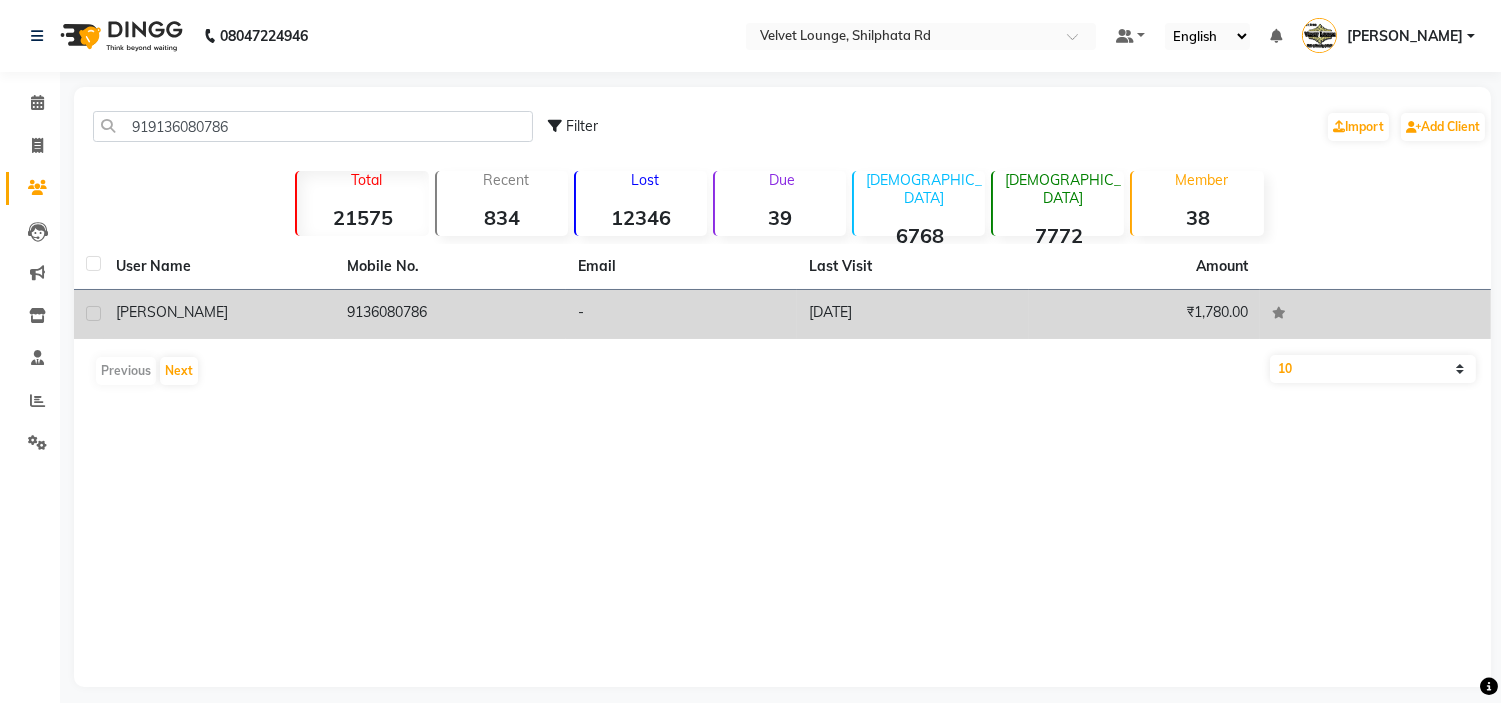 click on "ujwala" 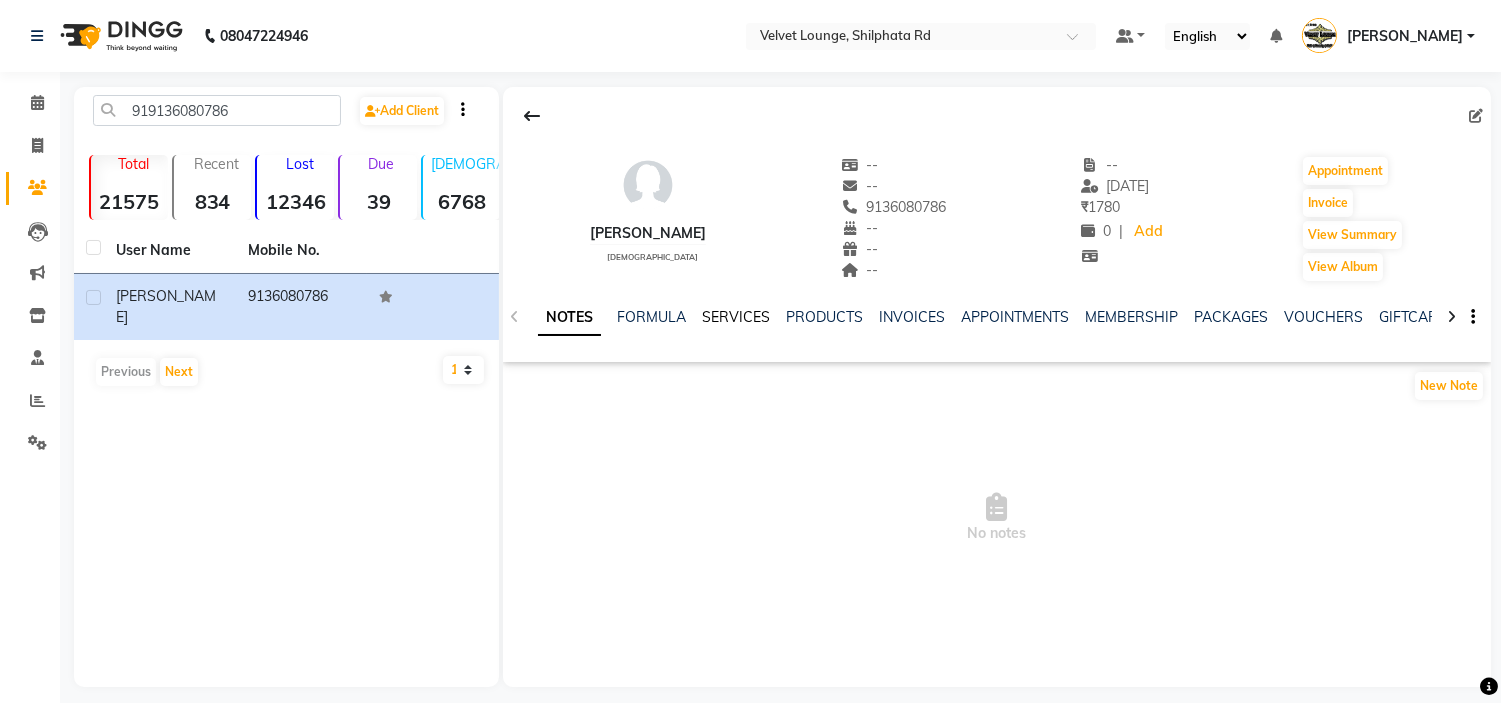 click on "SERVICES" 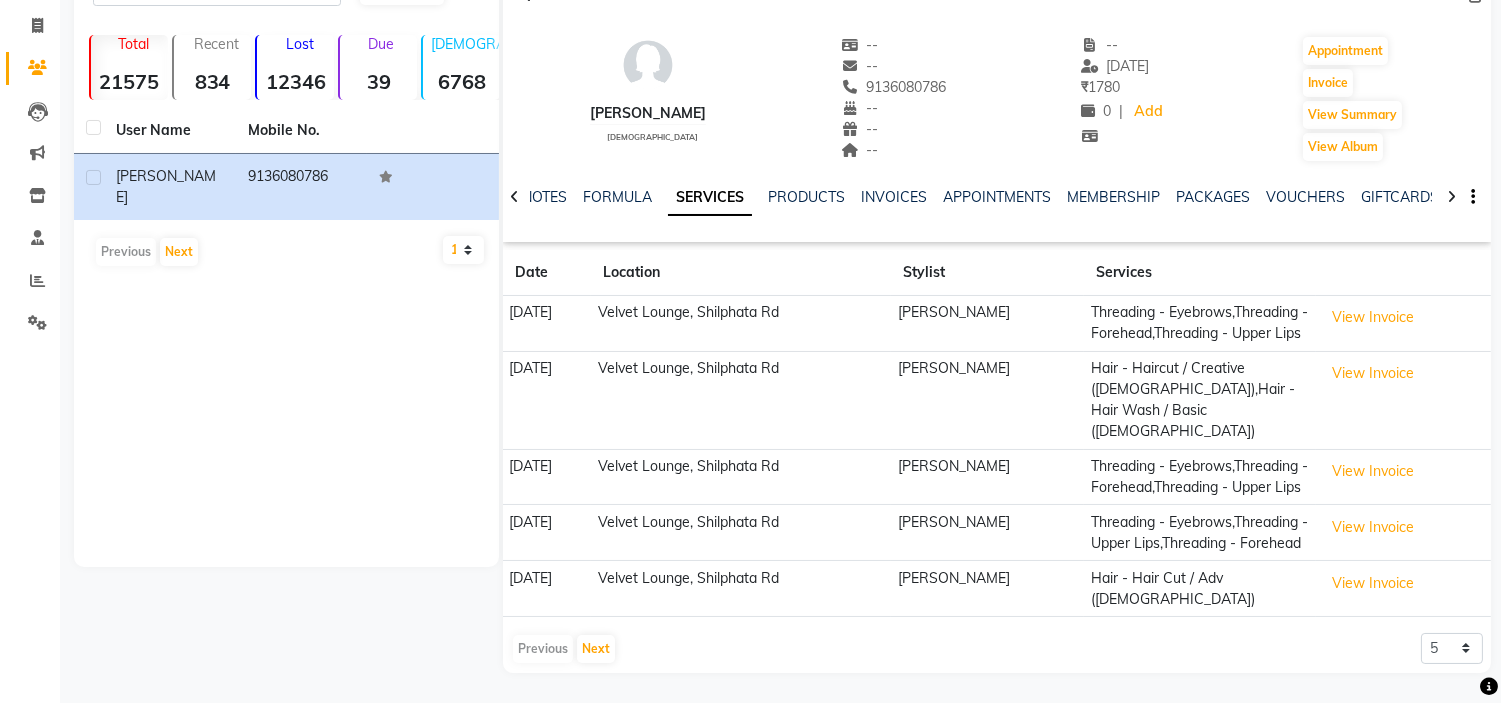scroll, scrollTop: 0, scrollLeft: 0, axis: both 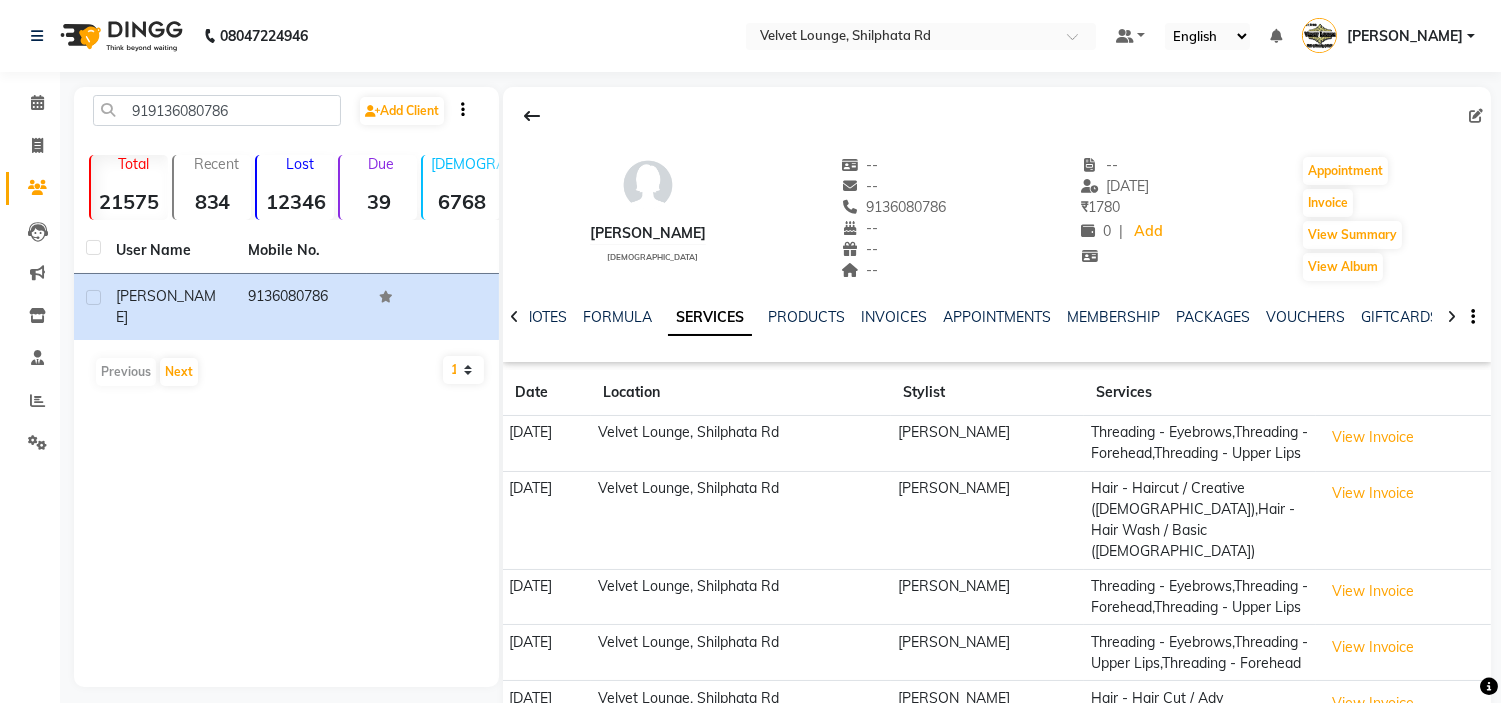 drag, startPoint x: 308, startPoint y: 93, endPoint x: 308, endPoint y: 110, distance: 17 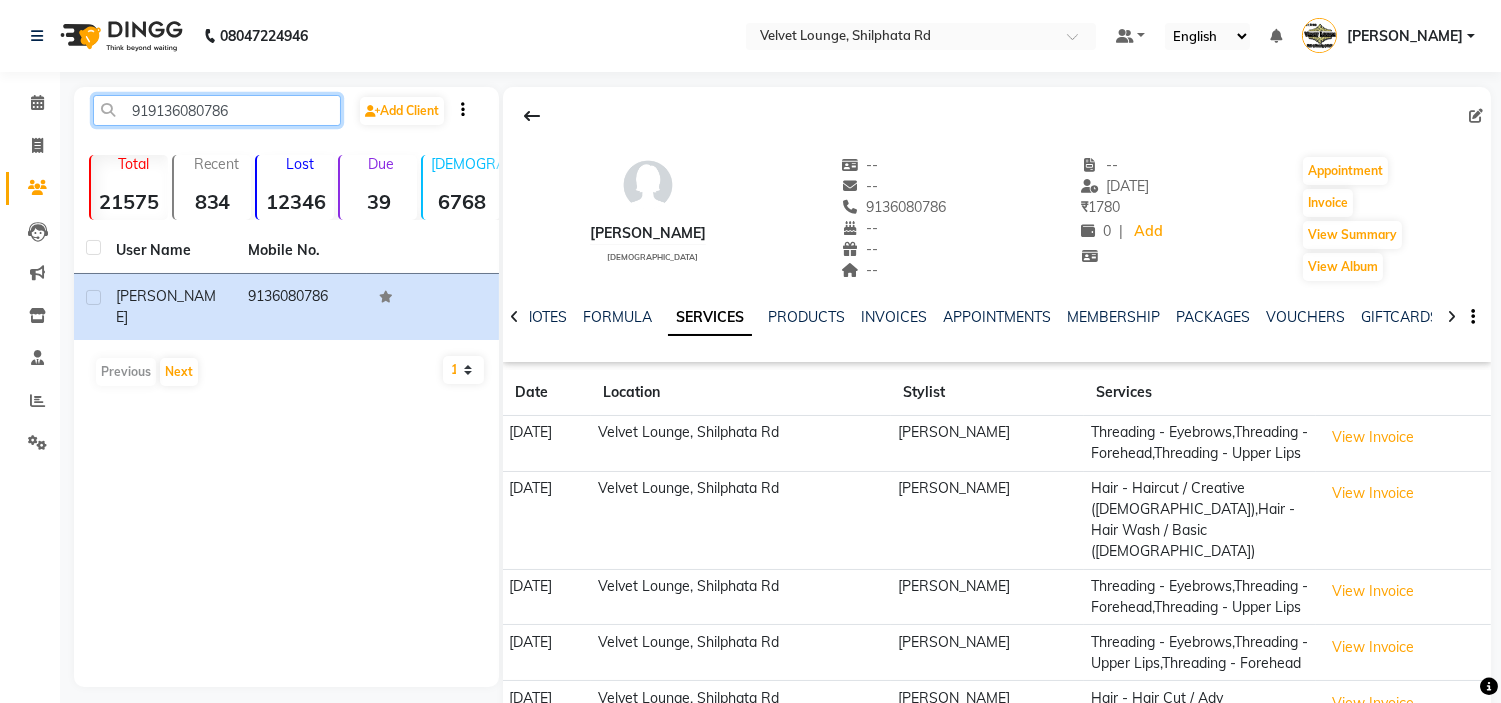 click on "919136080786" 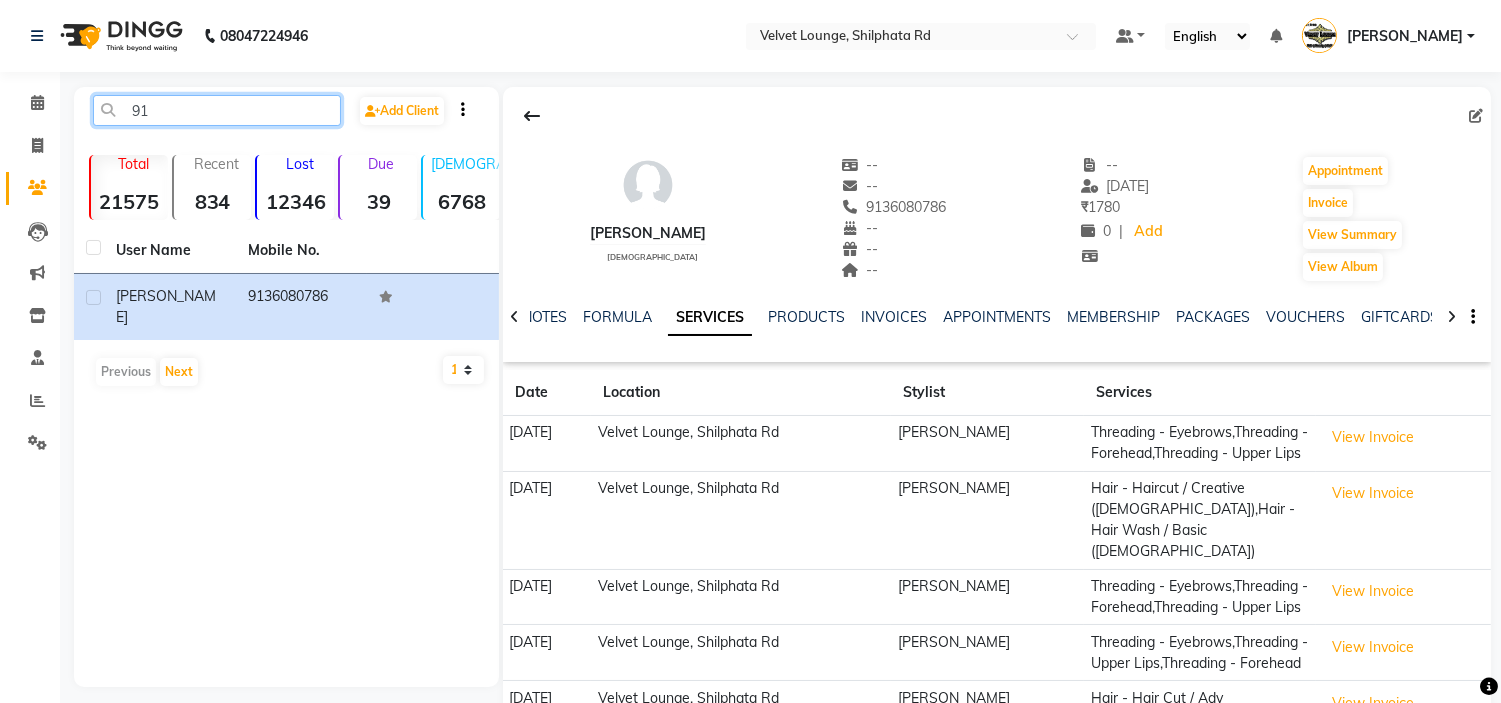 type on "9" 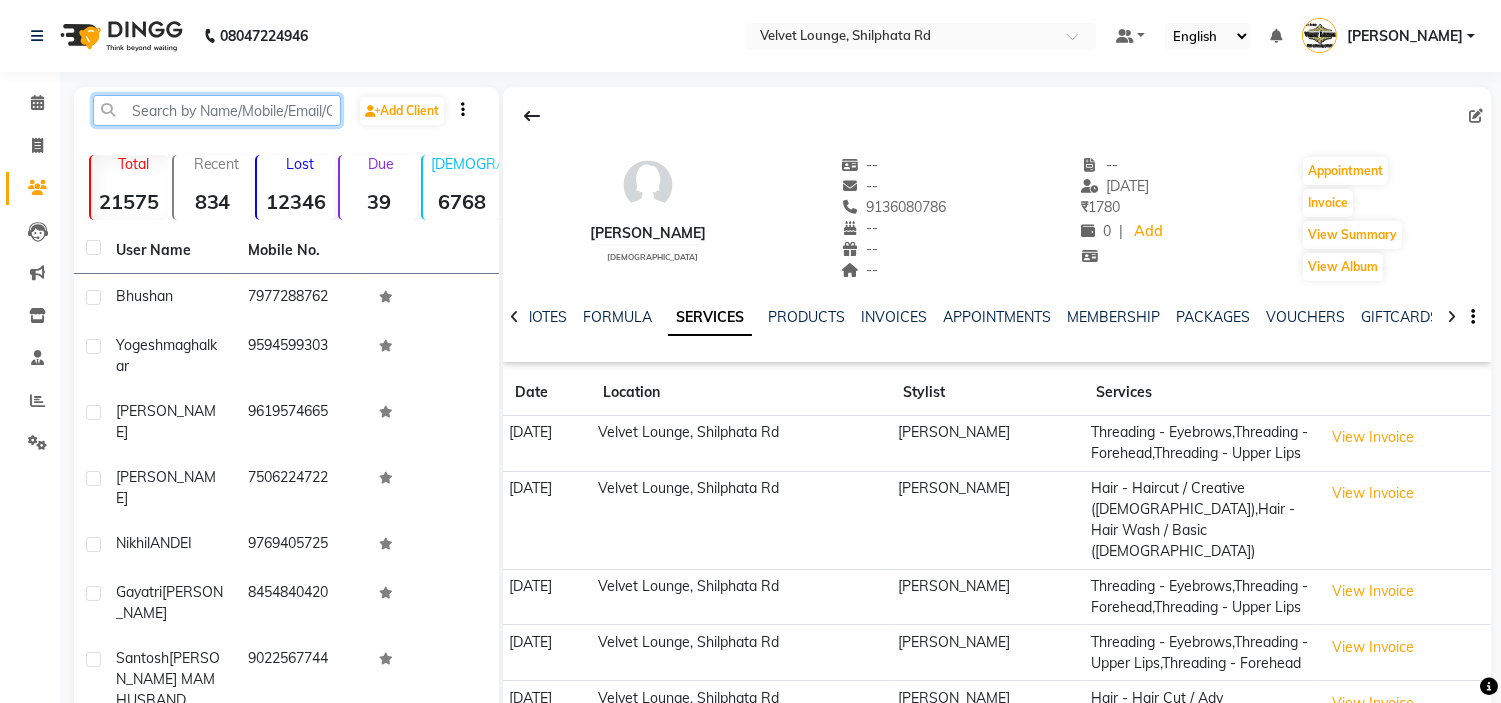 paste on "918356854341" 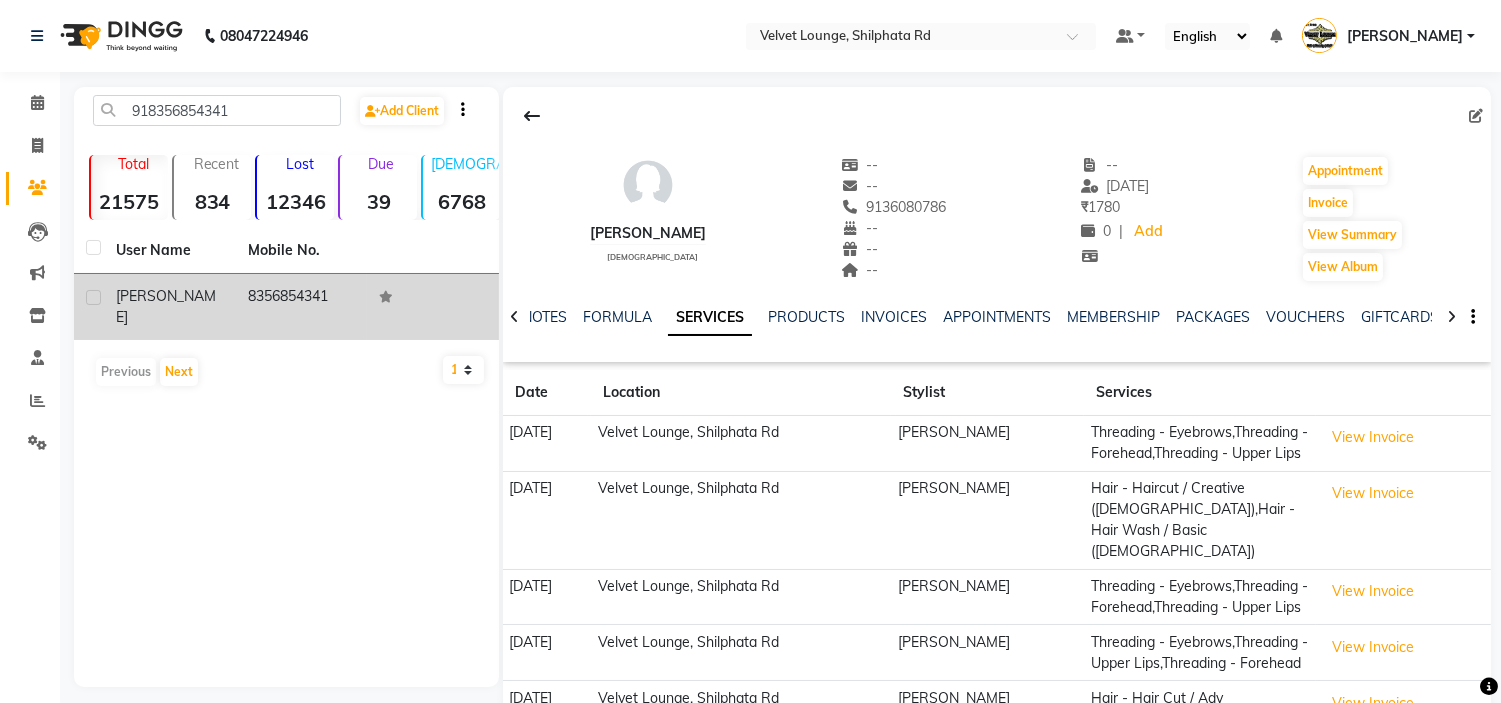 click on "8356854341" 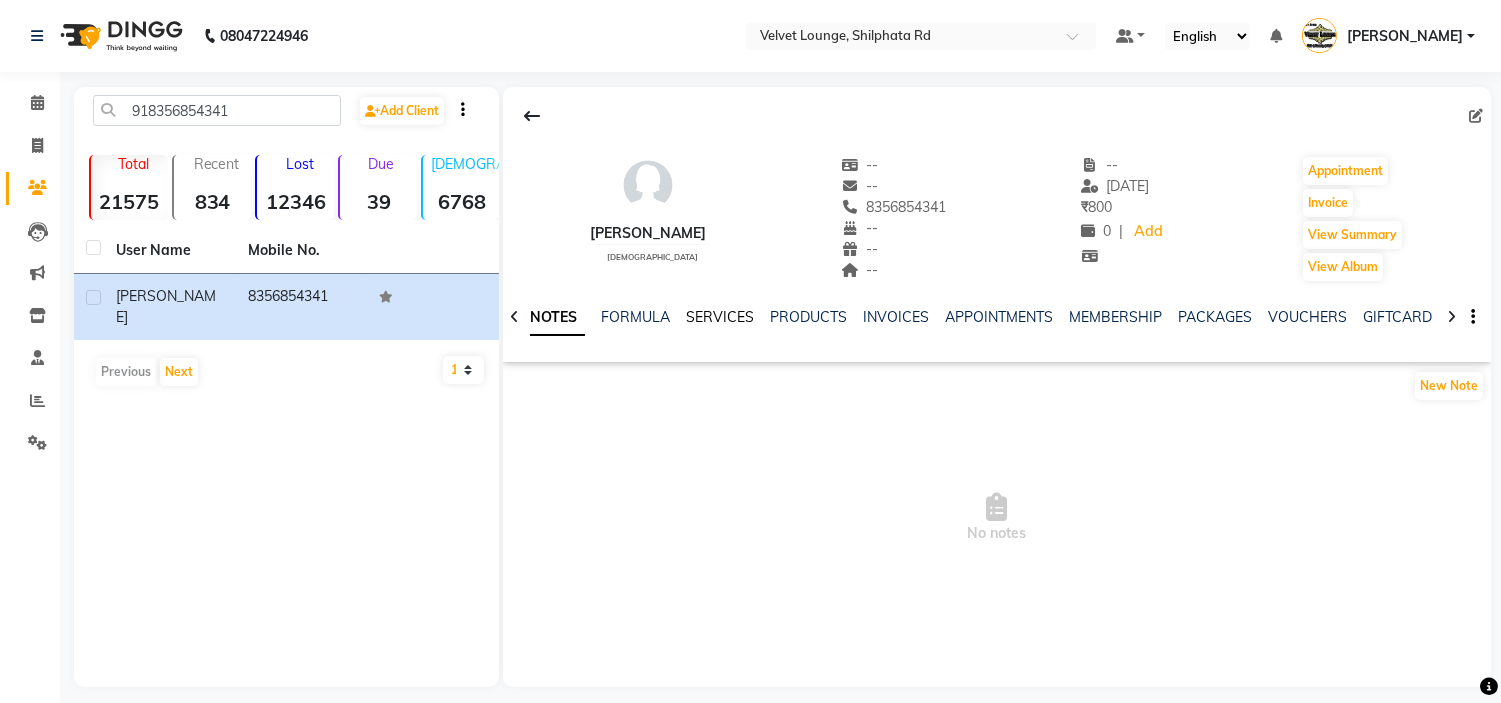 click on "SERVICES" 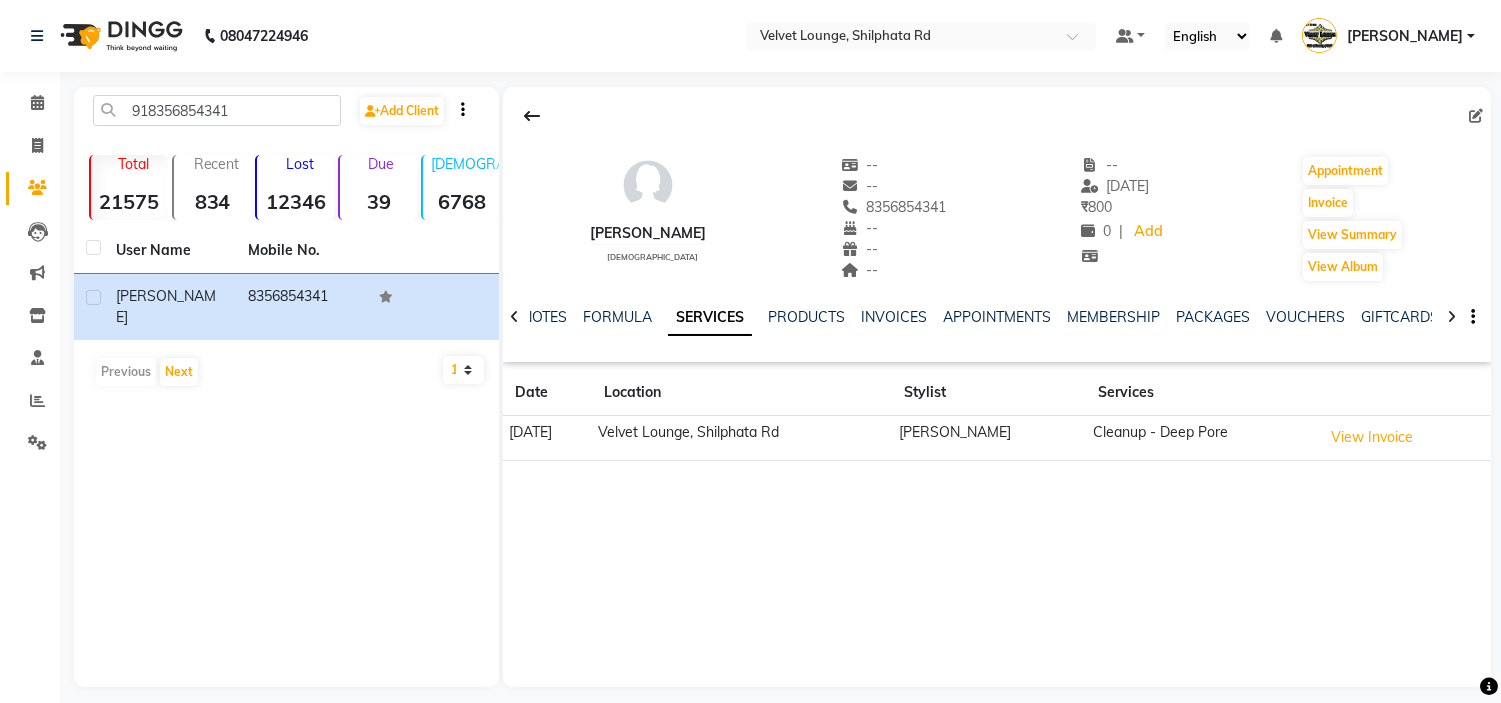 click on "ujwala    female  --   --   8356854341  --  --  --  -- 16-05-2025 ₹    800 0 |  Add   Appointment   Invoice  View Summary  View Album  NOTES FORMULA SERVICES PRODUCTS INVOICES APPOINTMENTS MEMBERSHIP PACKAGES VOUCHERS GIFTCARDS POINTS FORMS FAMILY CARDS WALLET Date Location Stylist Services 16-05-2025  Velvet Lounge, Shilphata Rd  jyoti deepak chandaliya Cleanup - Deep Pore  View Invoice" 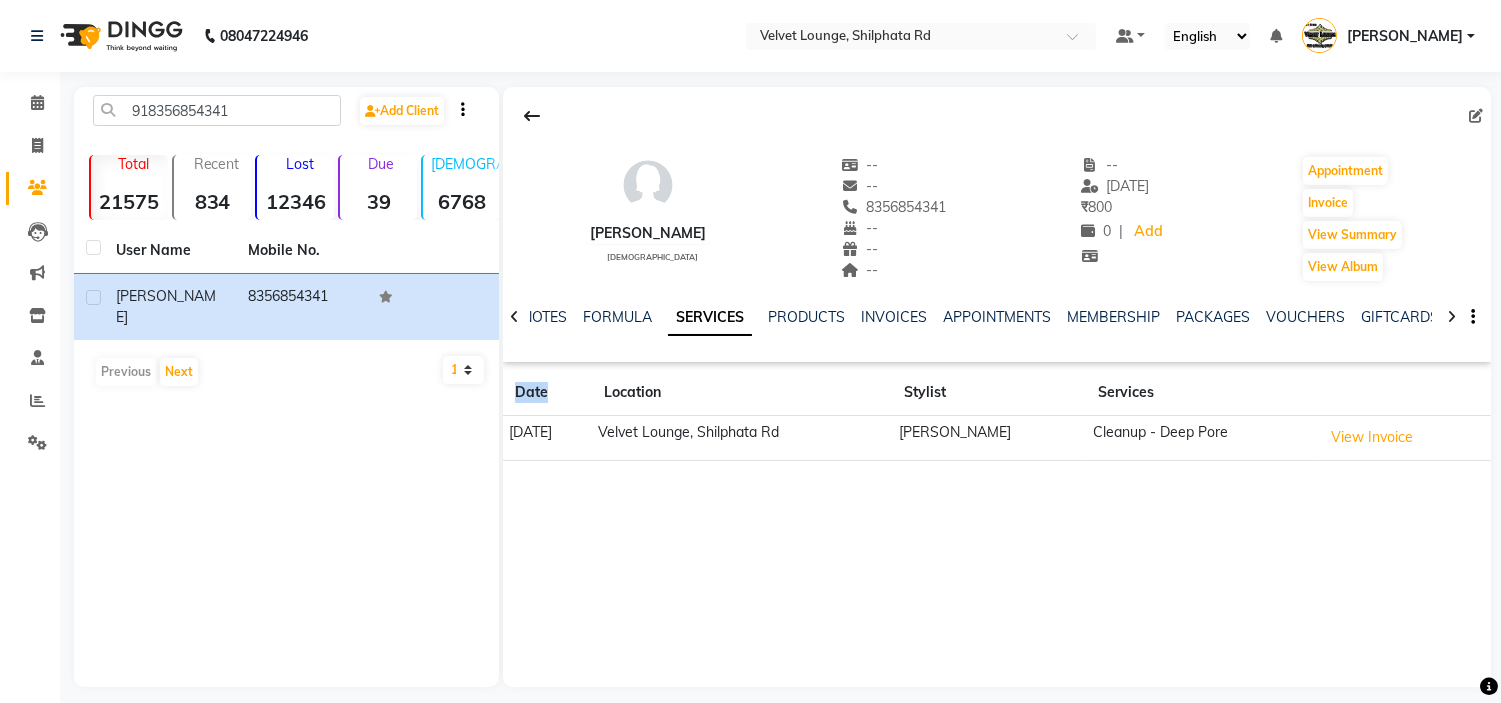 click on "ujwala    female  --   --   8356854341  --  --  --  -- 16-05-2025 ₹    800 0 |  Add   Appointment   Invoice  View Summary  View Album  NOTES FORMULA SERVICES PRODUCTS INVOICES APPOINTMENTS MEMBERSHIP PACKAGES VOUCHERS GIFTCARDS POINTS FORMS FAMILY CARDS WALLET Date Location Stylist Services 16-05-2025  Velvet Lounge, Shilphata Rd  jyoti deepak chandaliya Cleanup - Deep Pore  View Invoice" 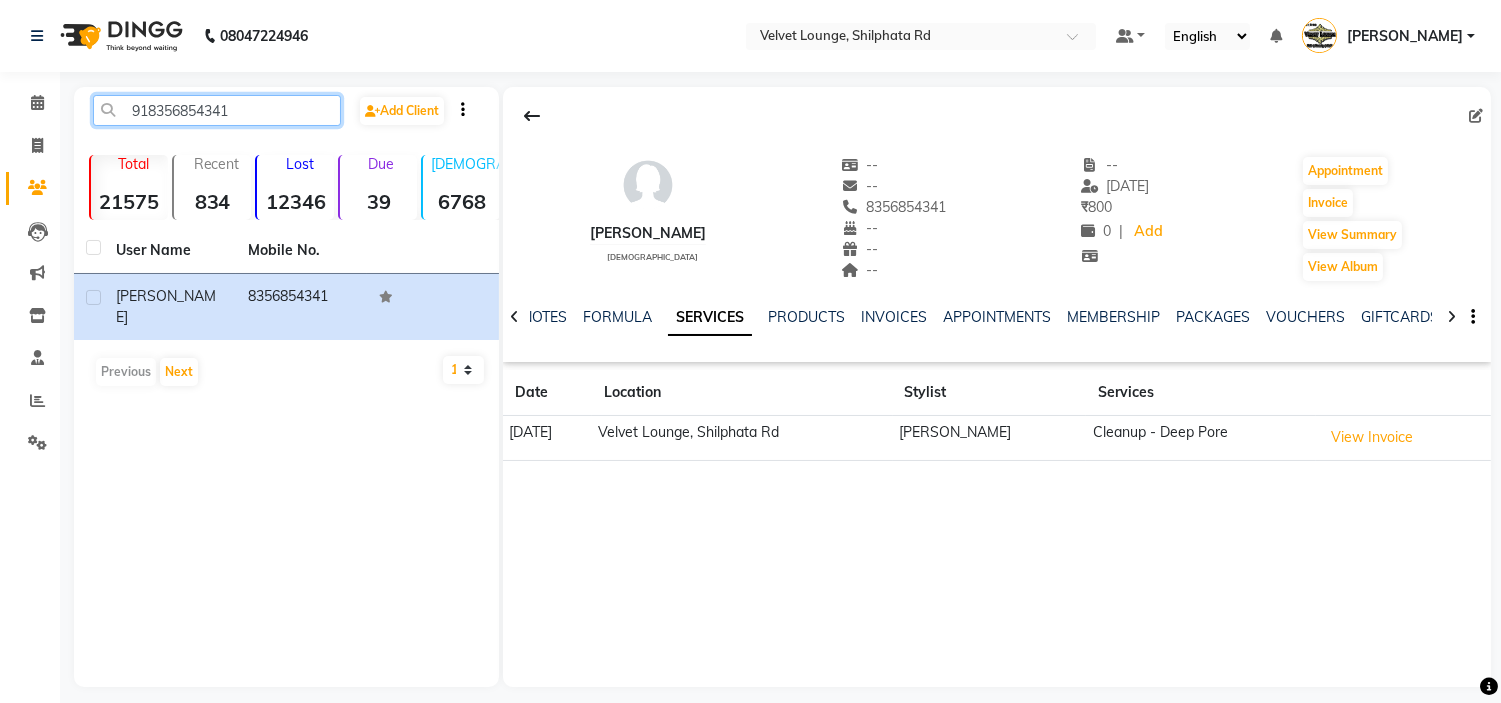 click on "918356854341" 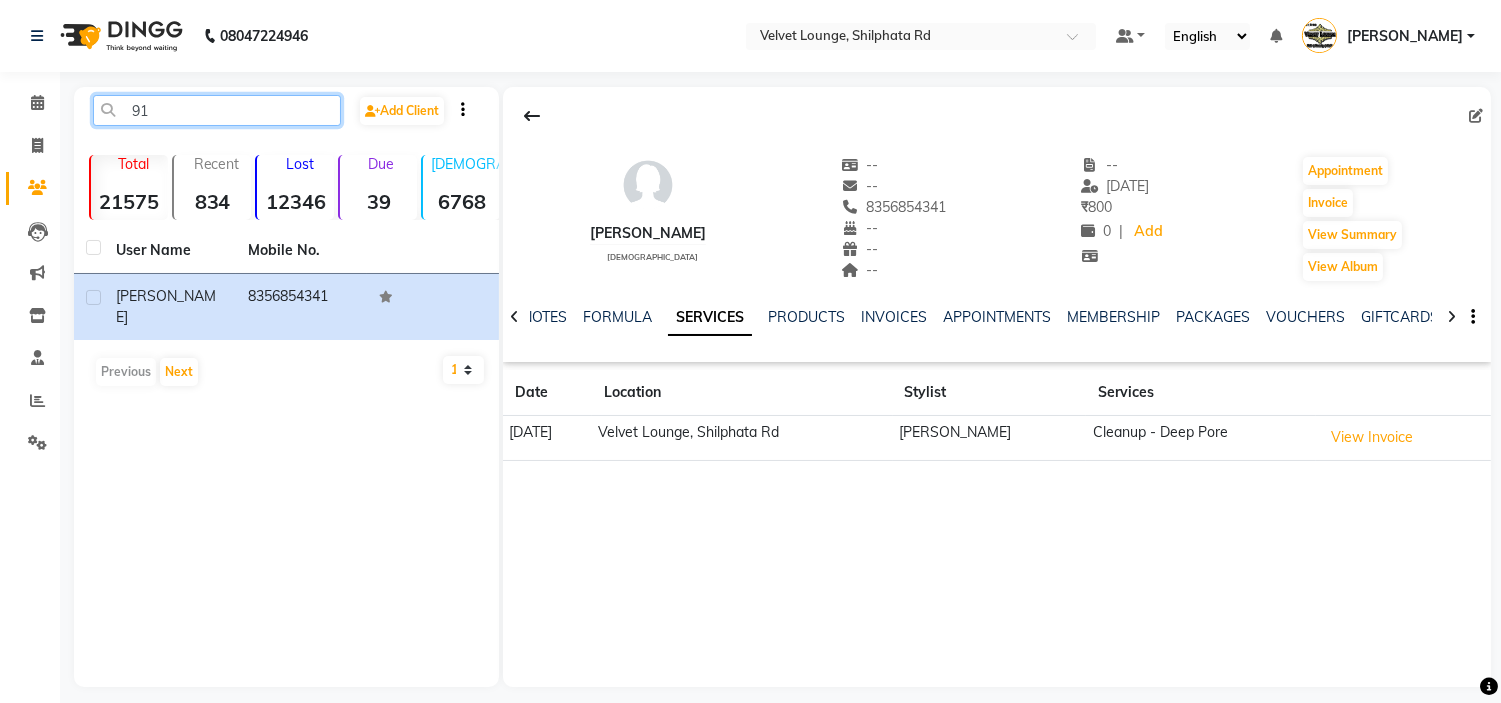 type on "9" 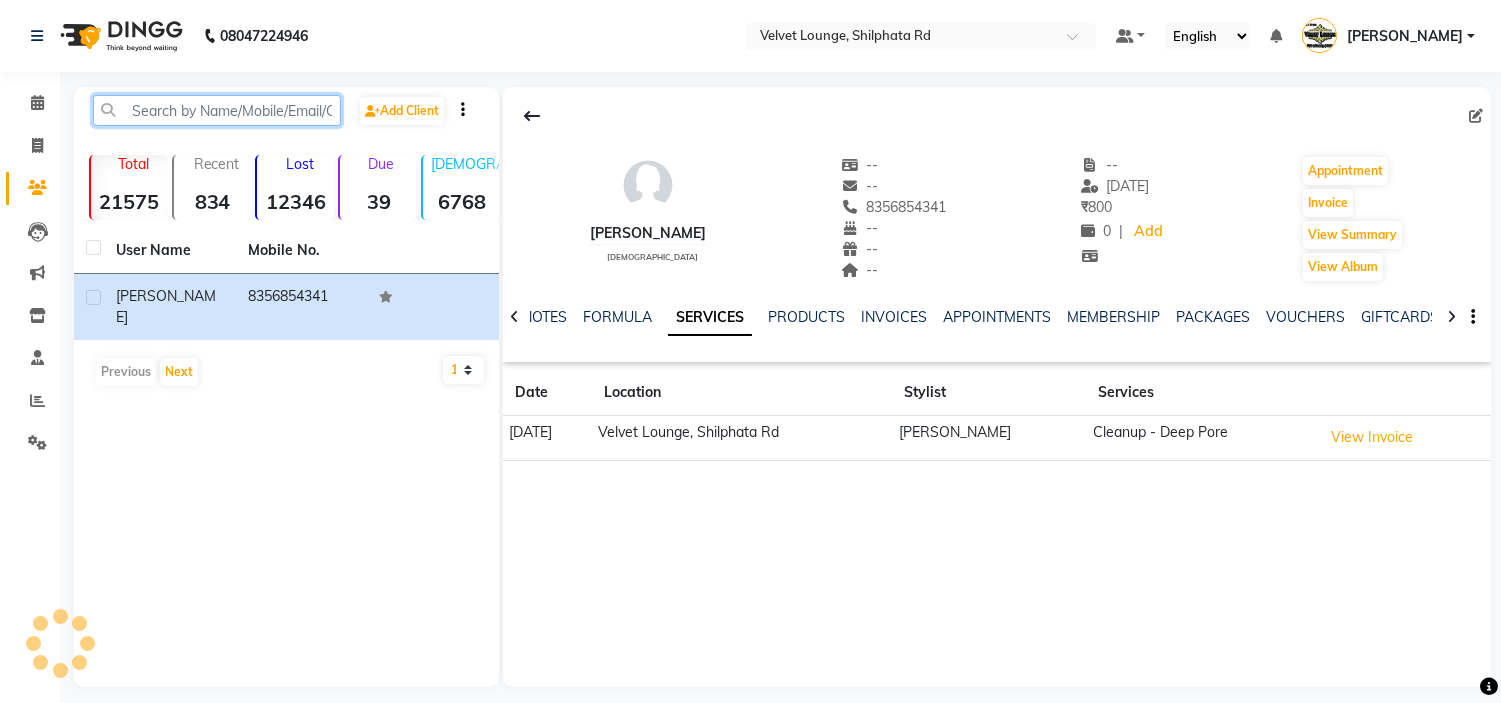paste on "917039382793" 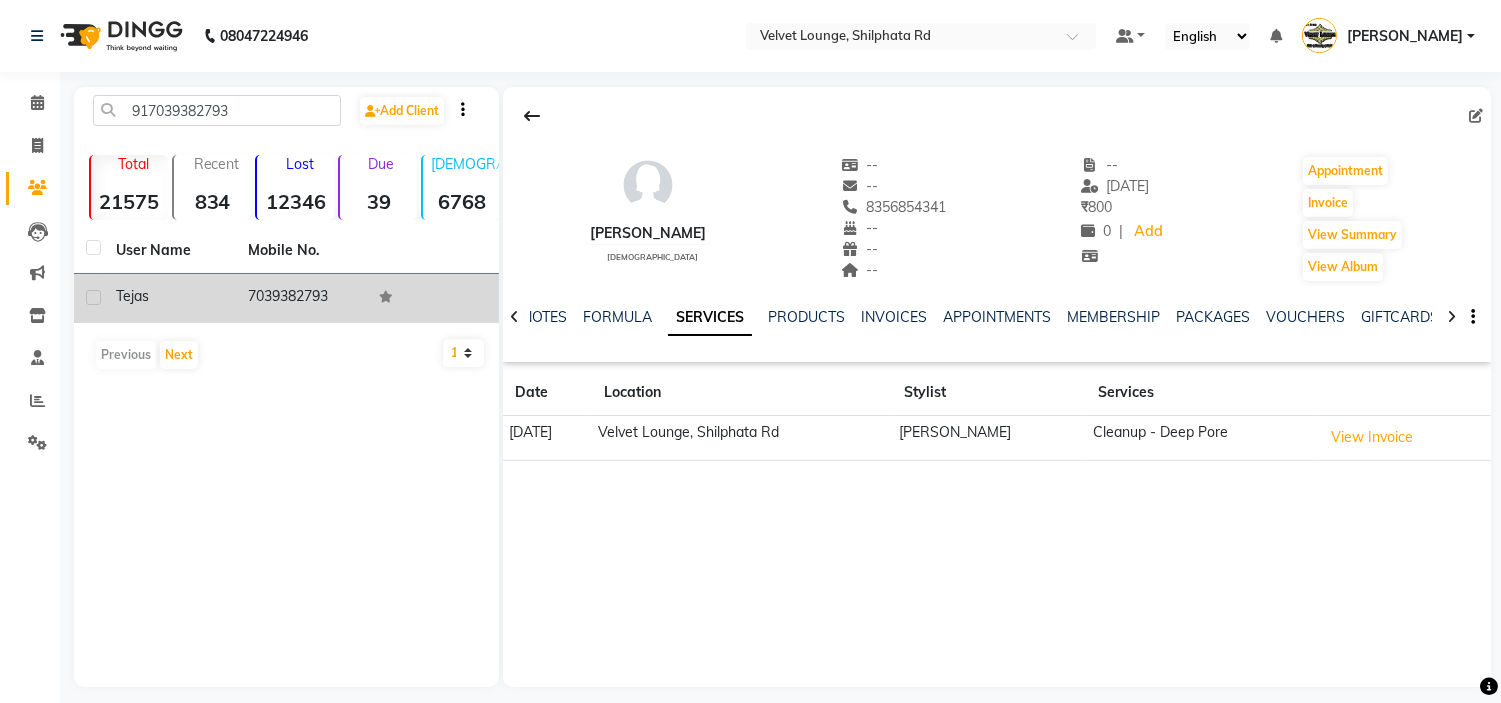 click on "tejas" 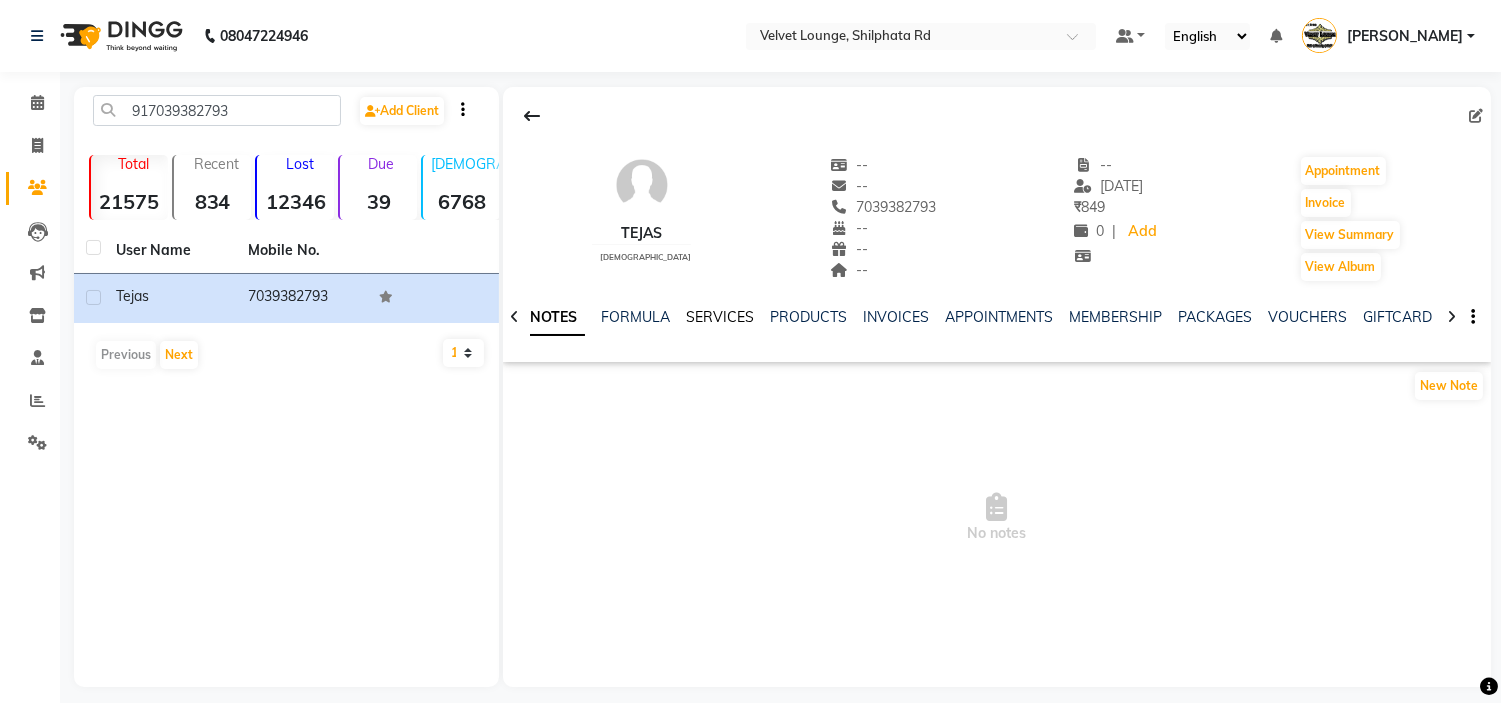 click on "SERVICES" 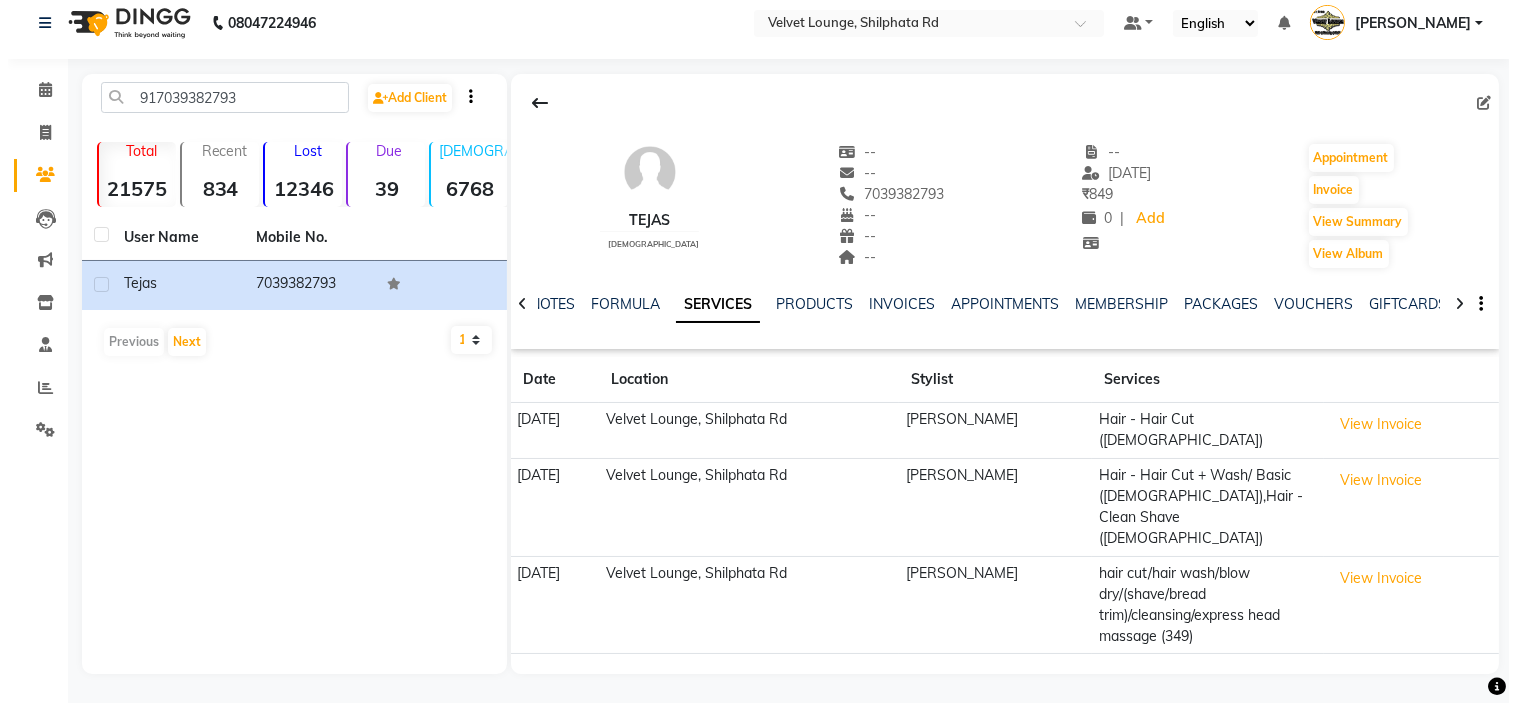 scroll, scrollTop: 0, scrollLeft: 0, axis: both 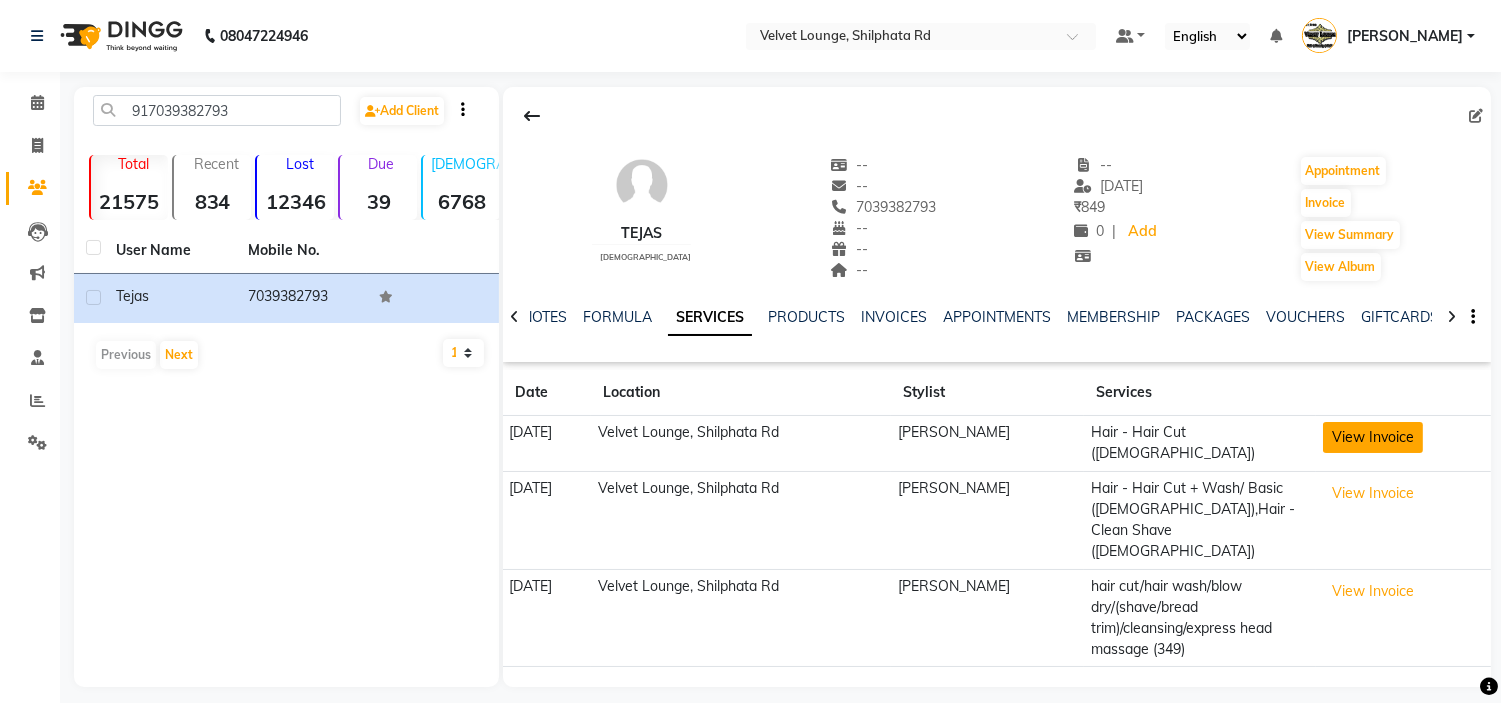 click on "View Invoice" 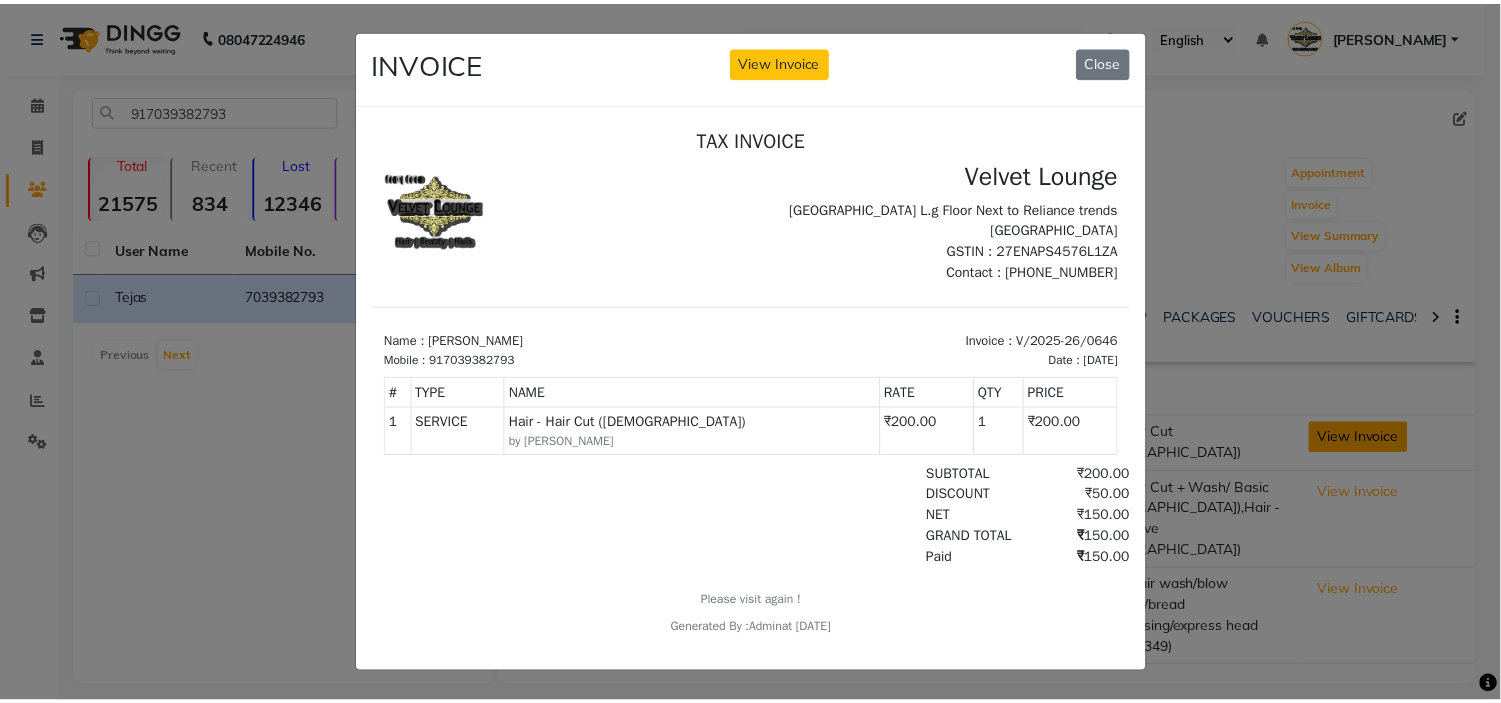 scroll, scrollTop: 0, scrollLeft: 0, axis: both 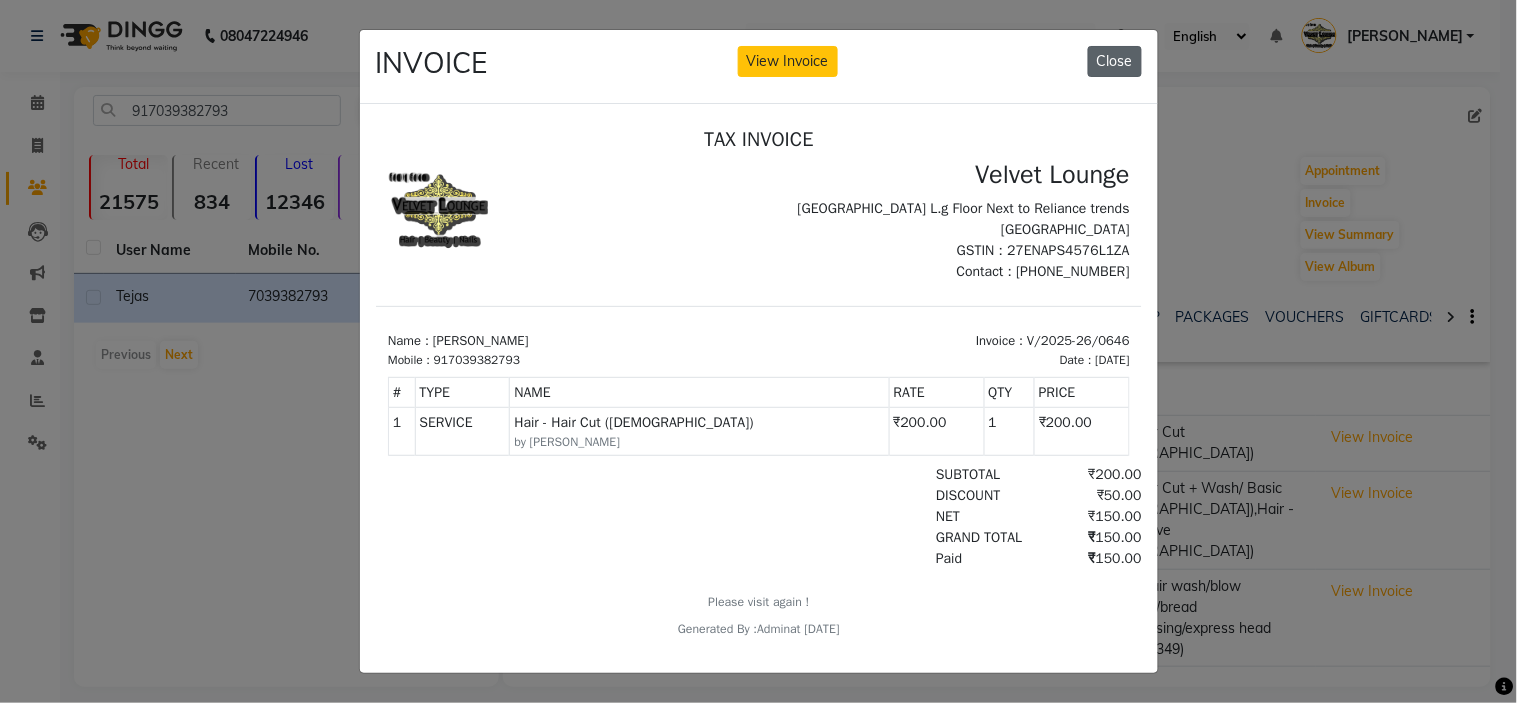 click on "Close" 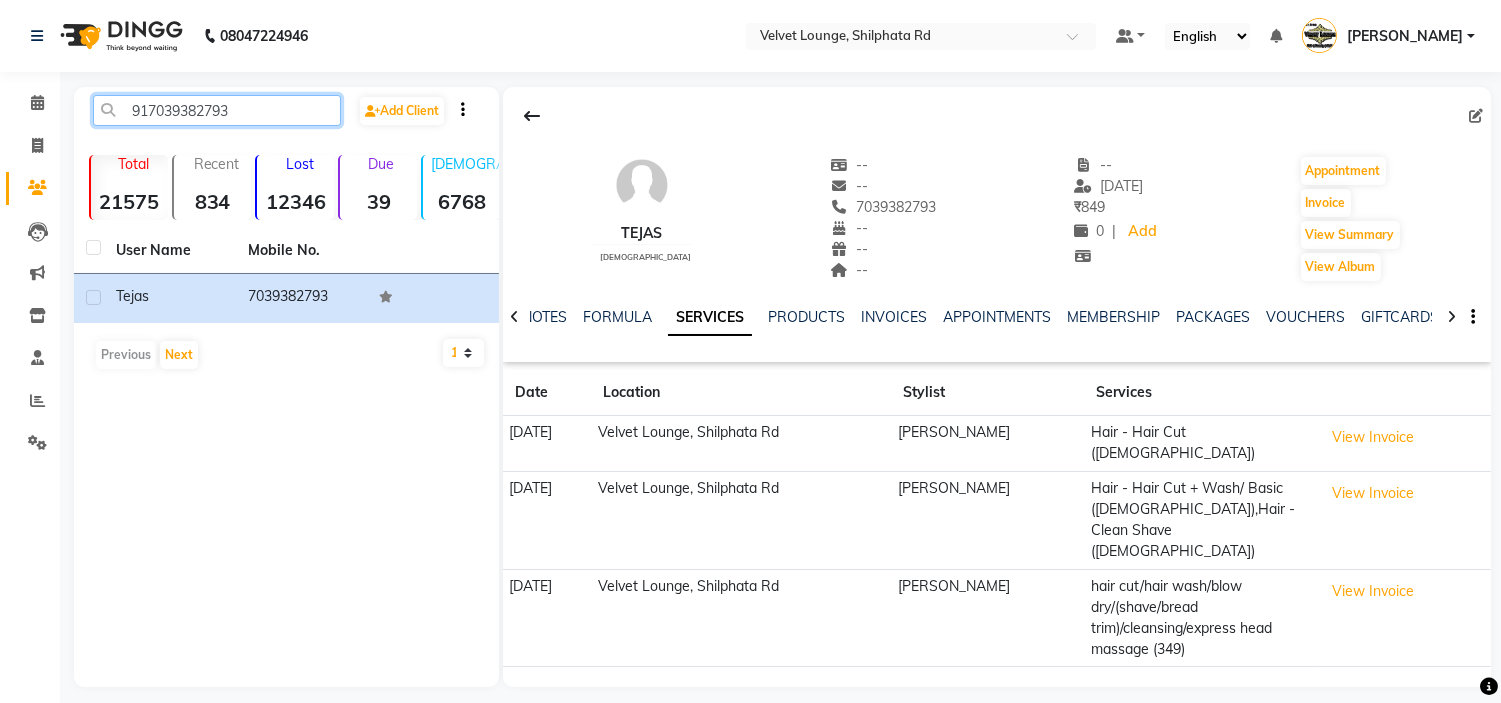 click on "917039382793" 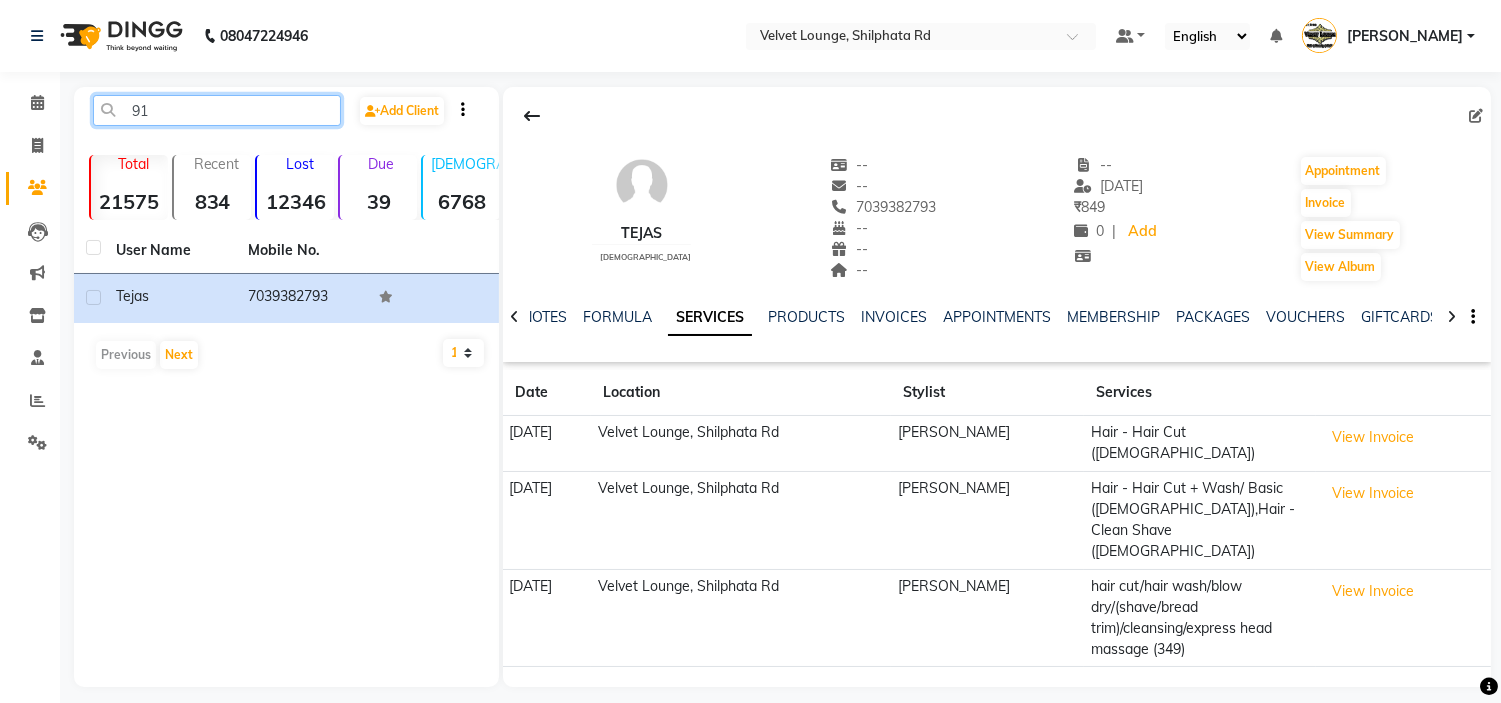 type on "9" 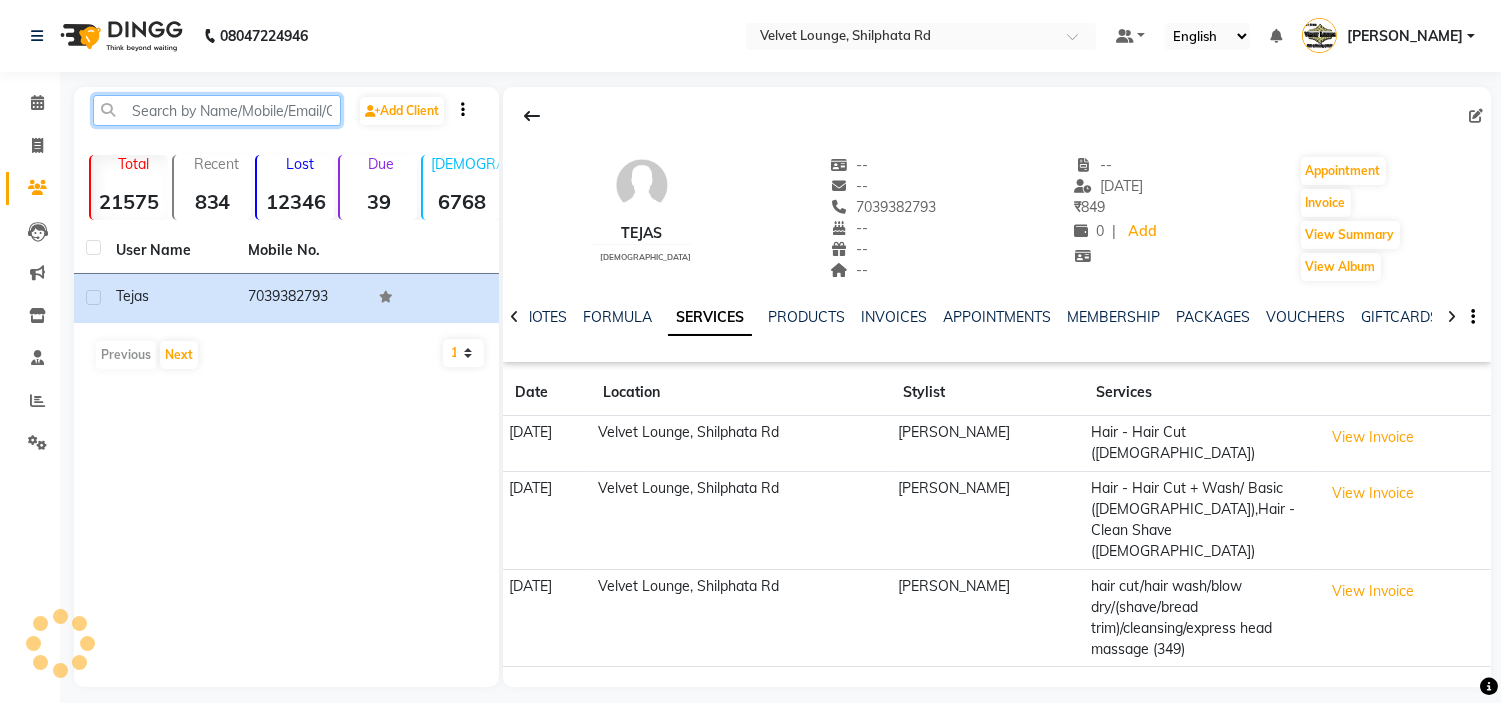 paste on "918356854341" 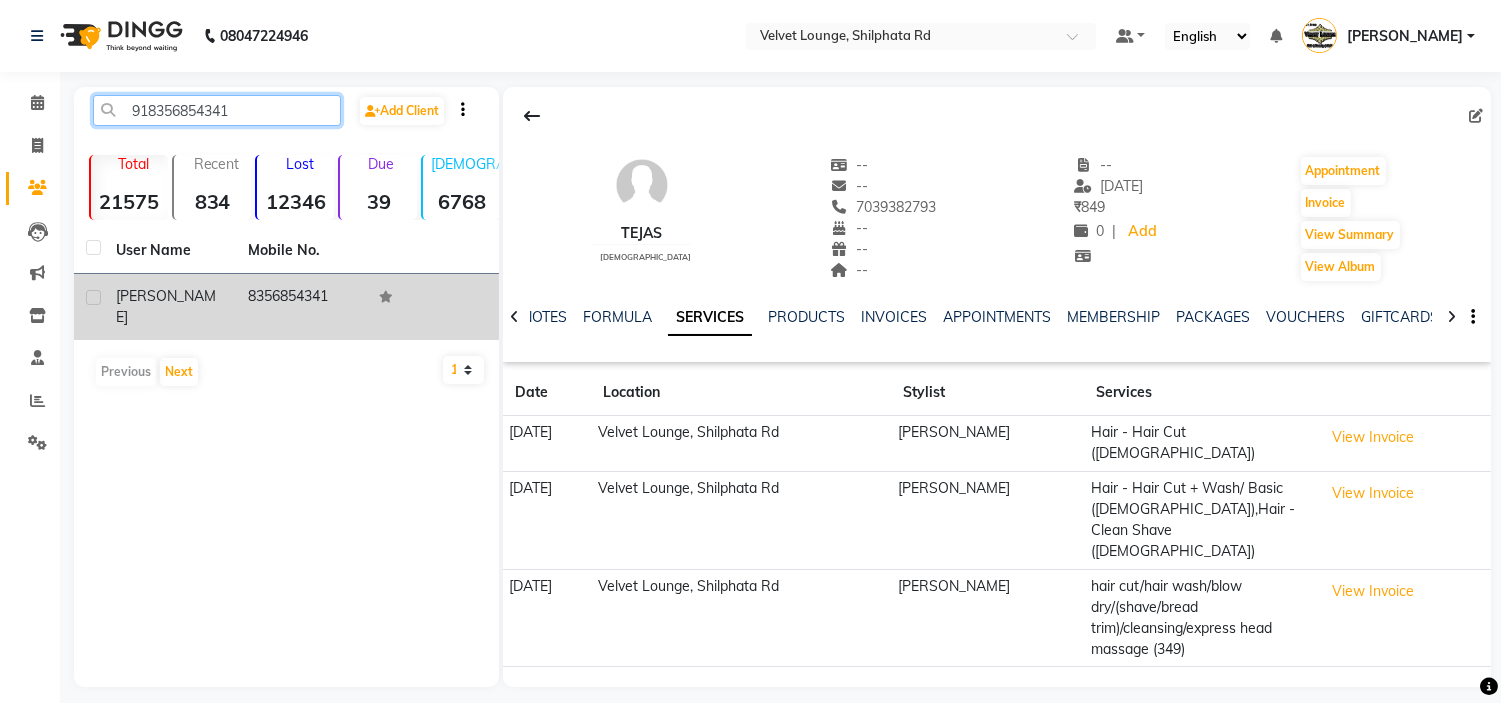 type on "918356854341" 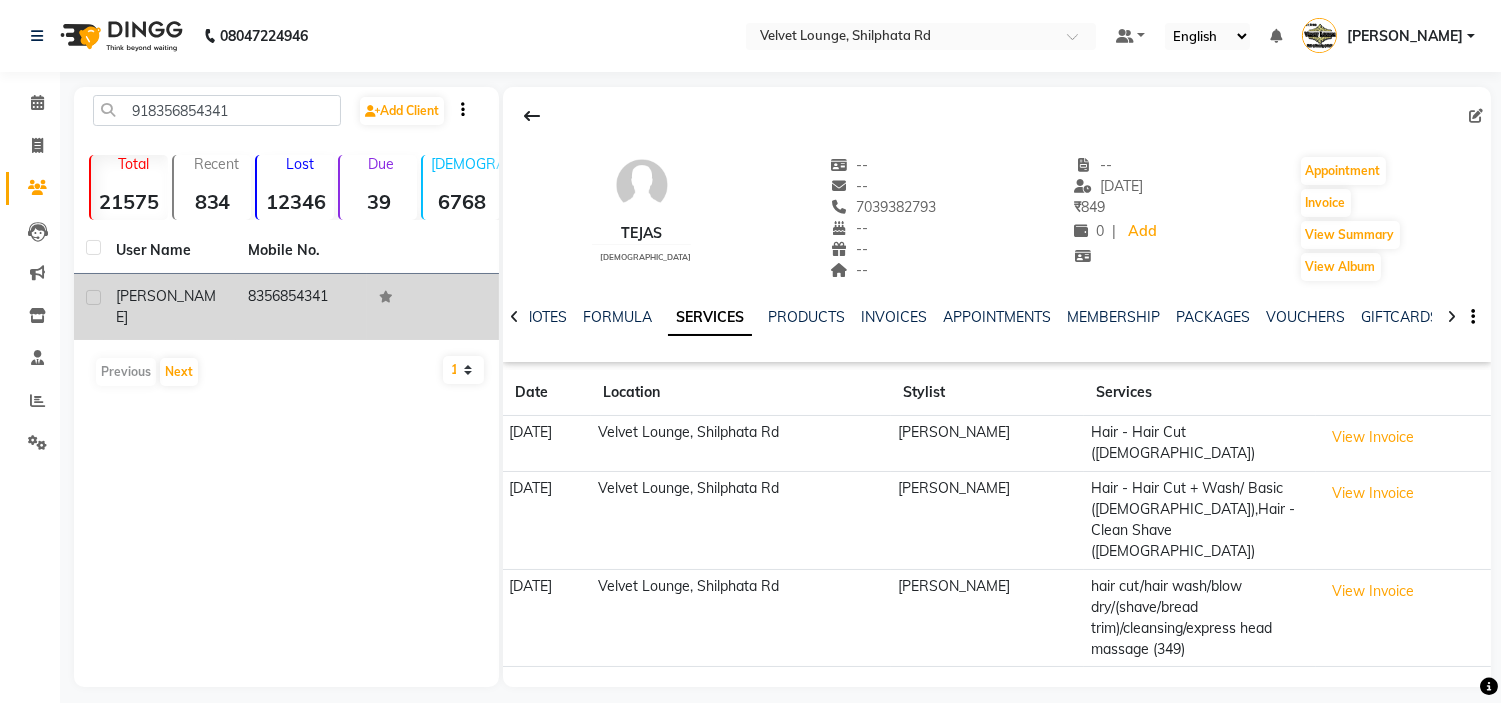 click on "8356854341" 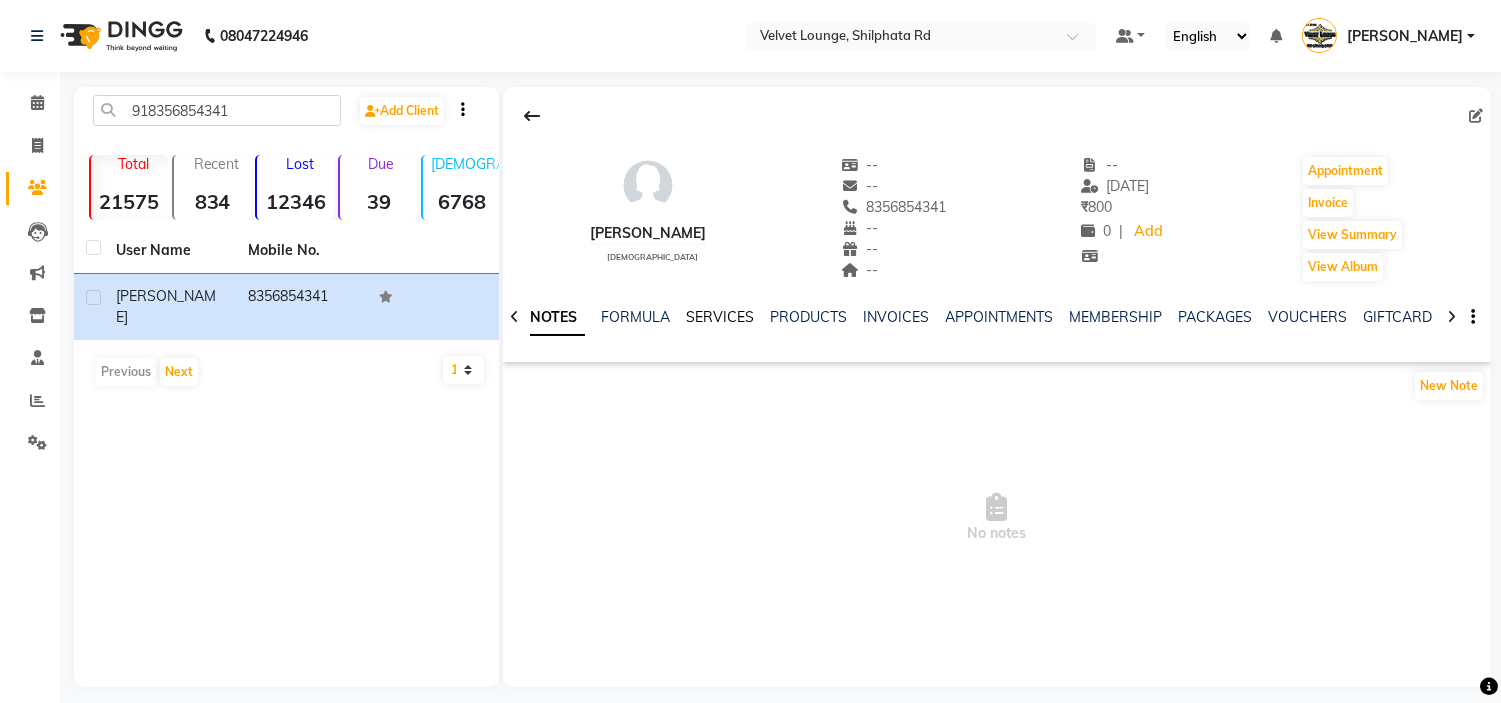 click on "SERVICES" 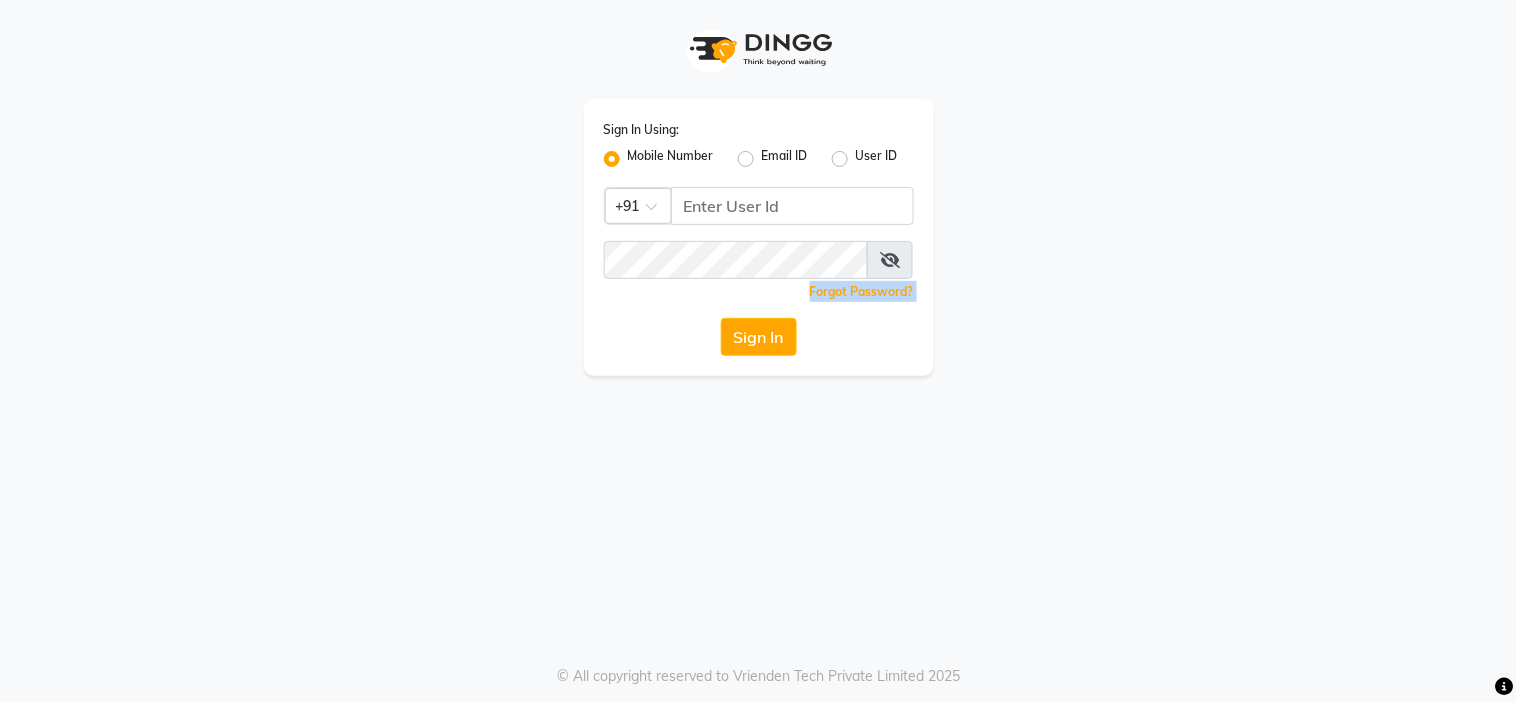 click on "Sign In Using: Mobile Number Email ID User ID Country Code × +91  Remember me Forgot Password?  Sign In   © All copyright reserved to Vrienden Tech Private Limited 2025" at bounding box center (758, 351) 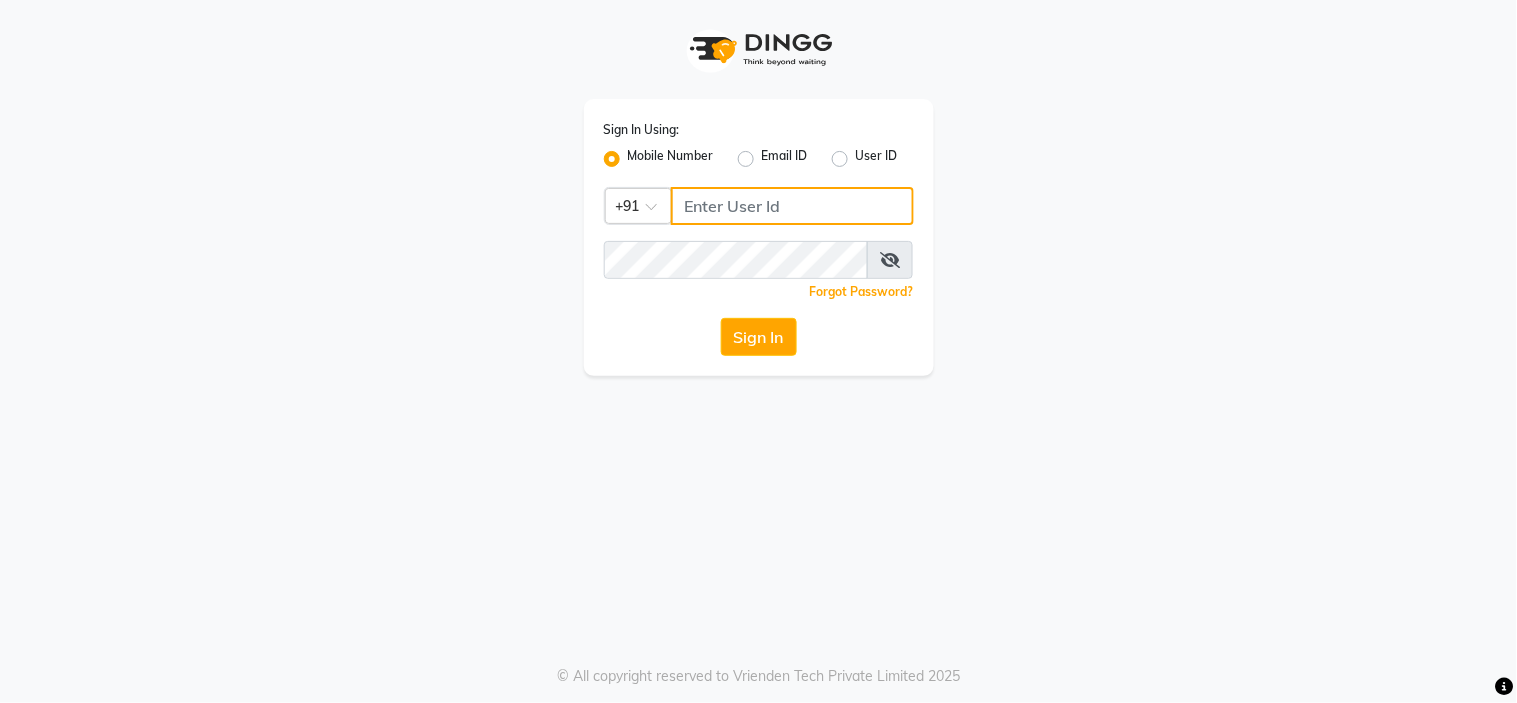 click 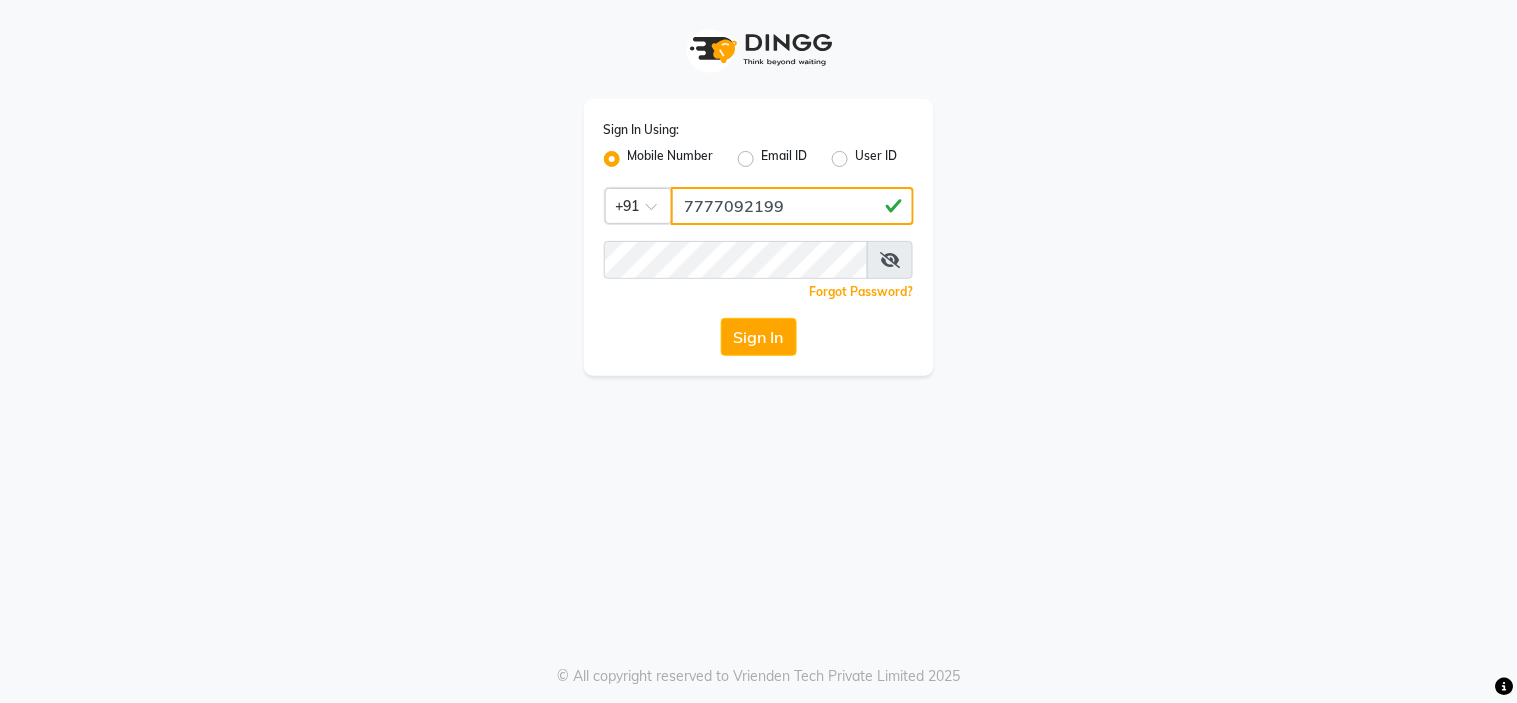 type on "7777092199" 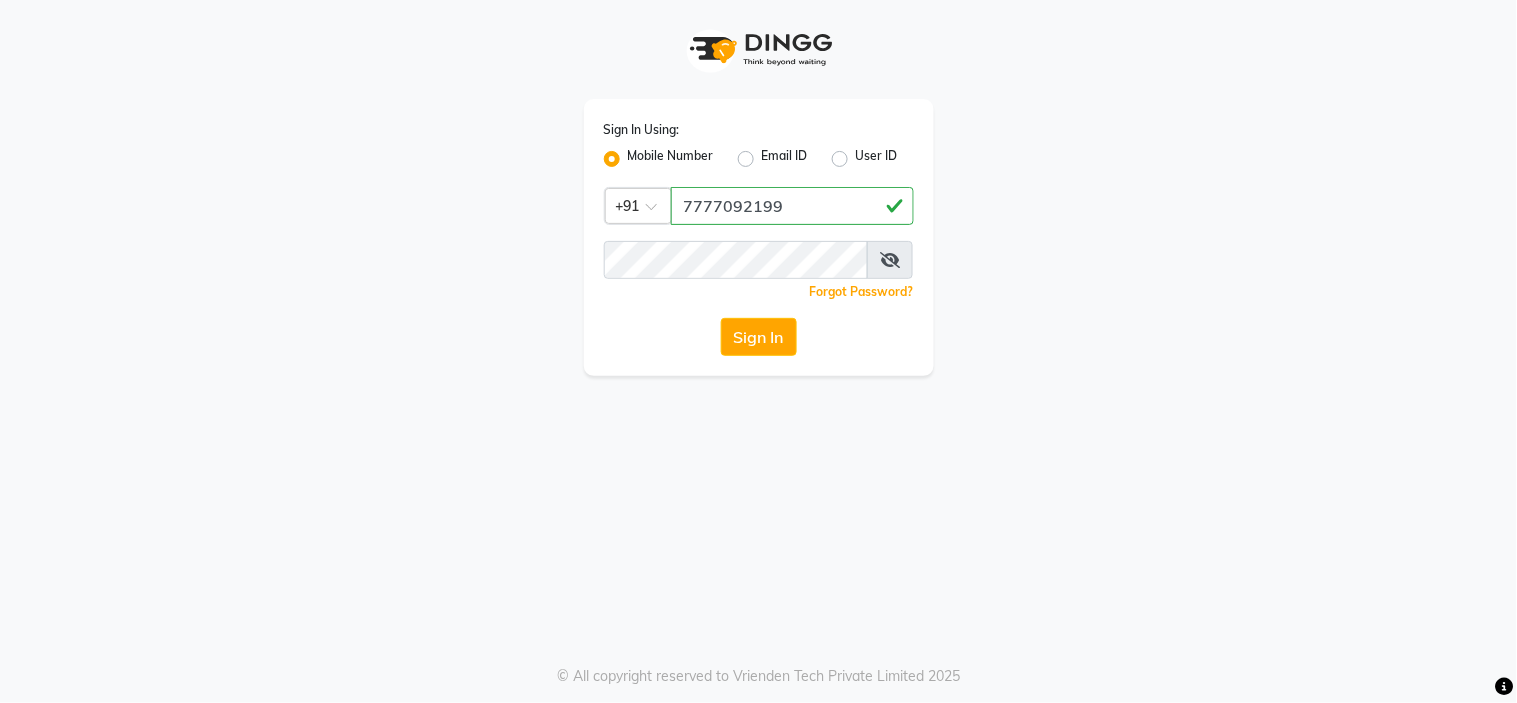 click at bounding box center [890, 260] 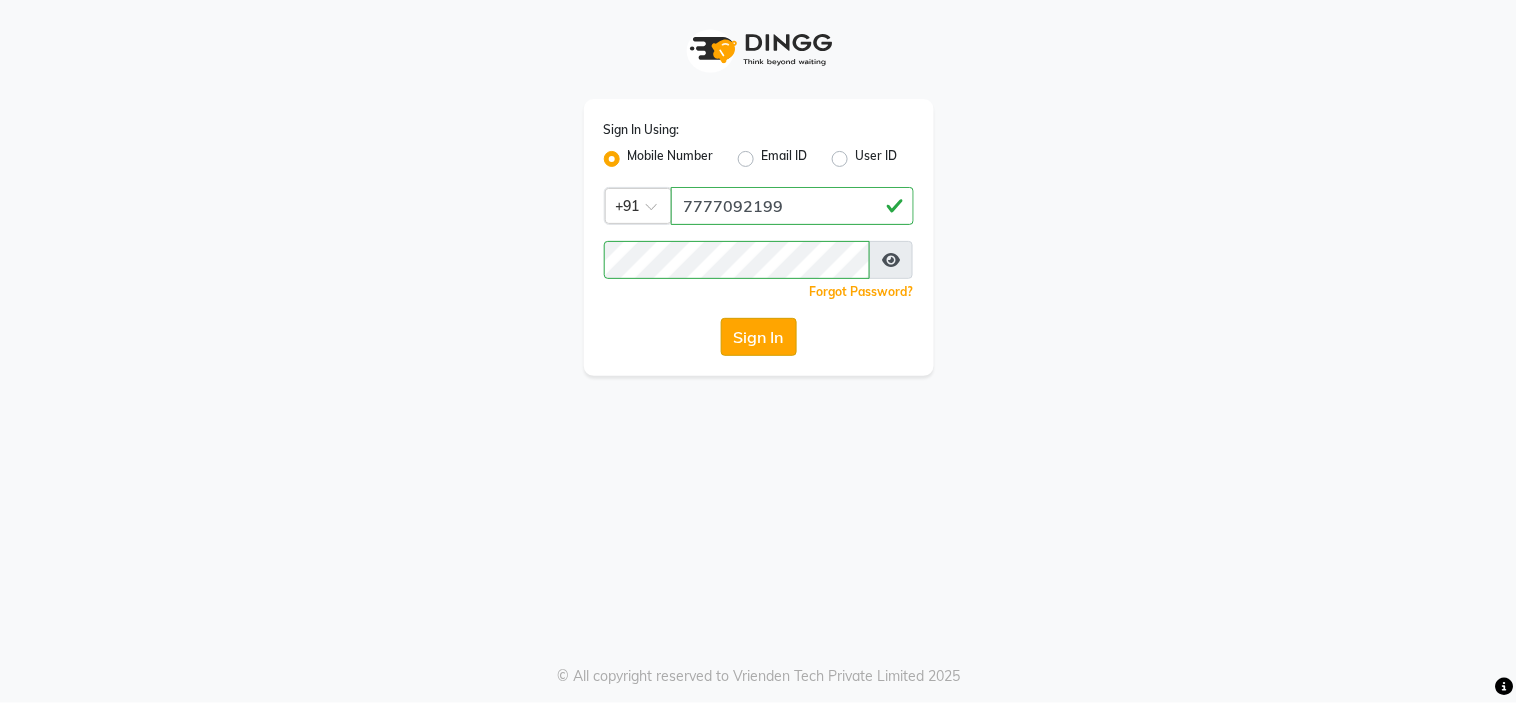 click on "Sign In" 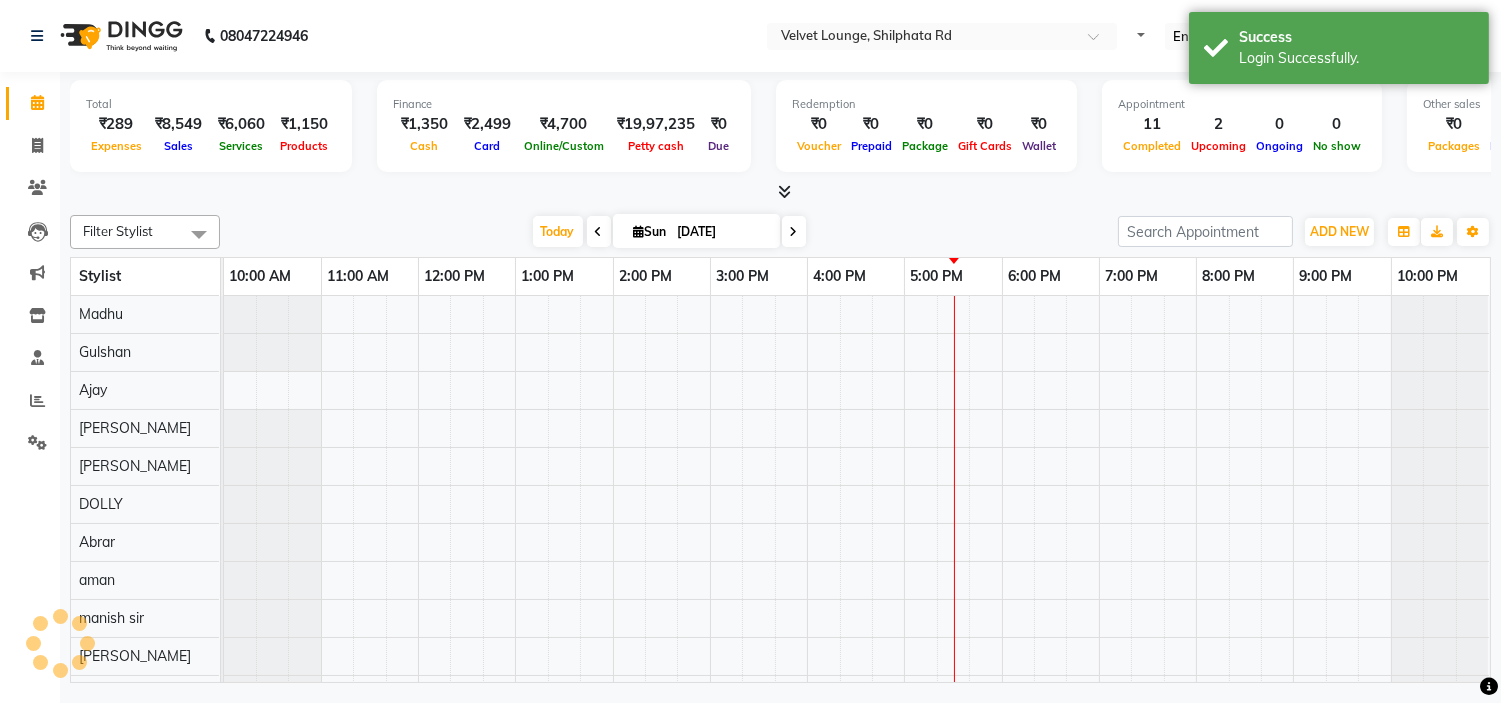 select on "en" 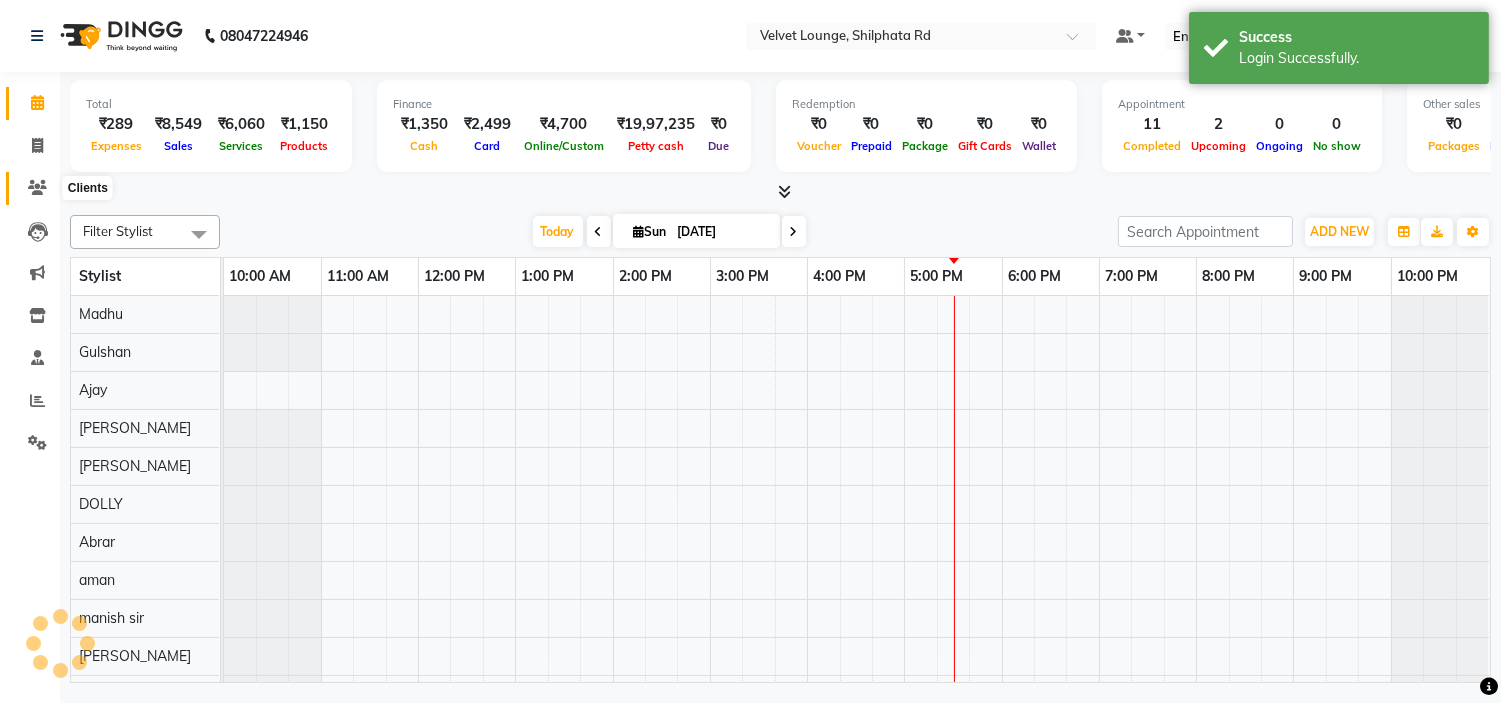 click 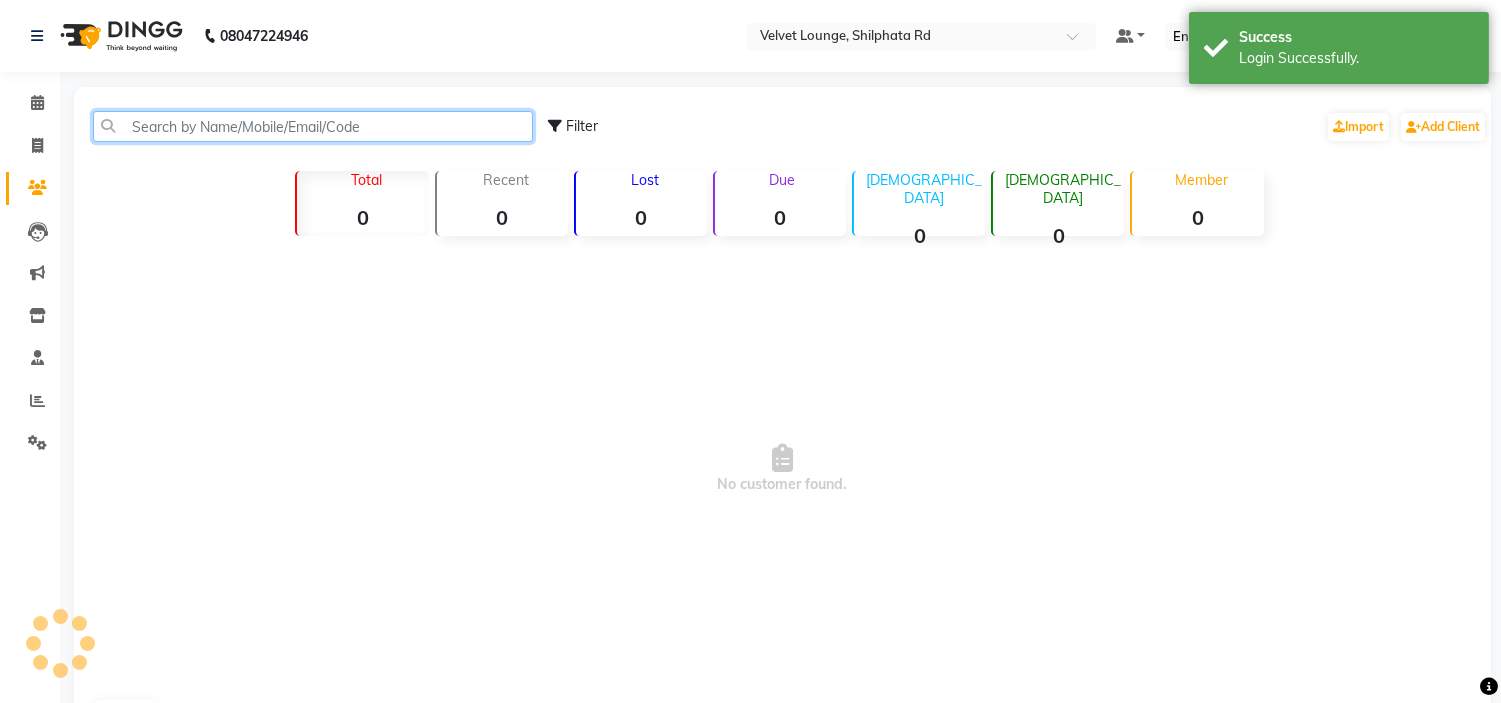 click 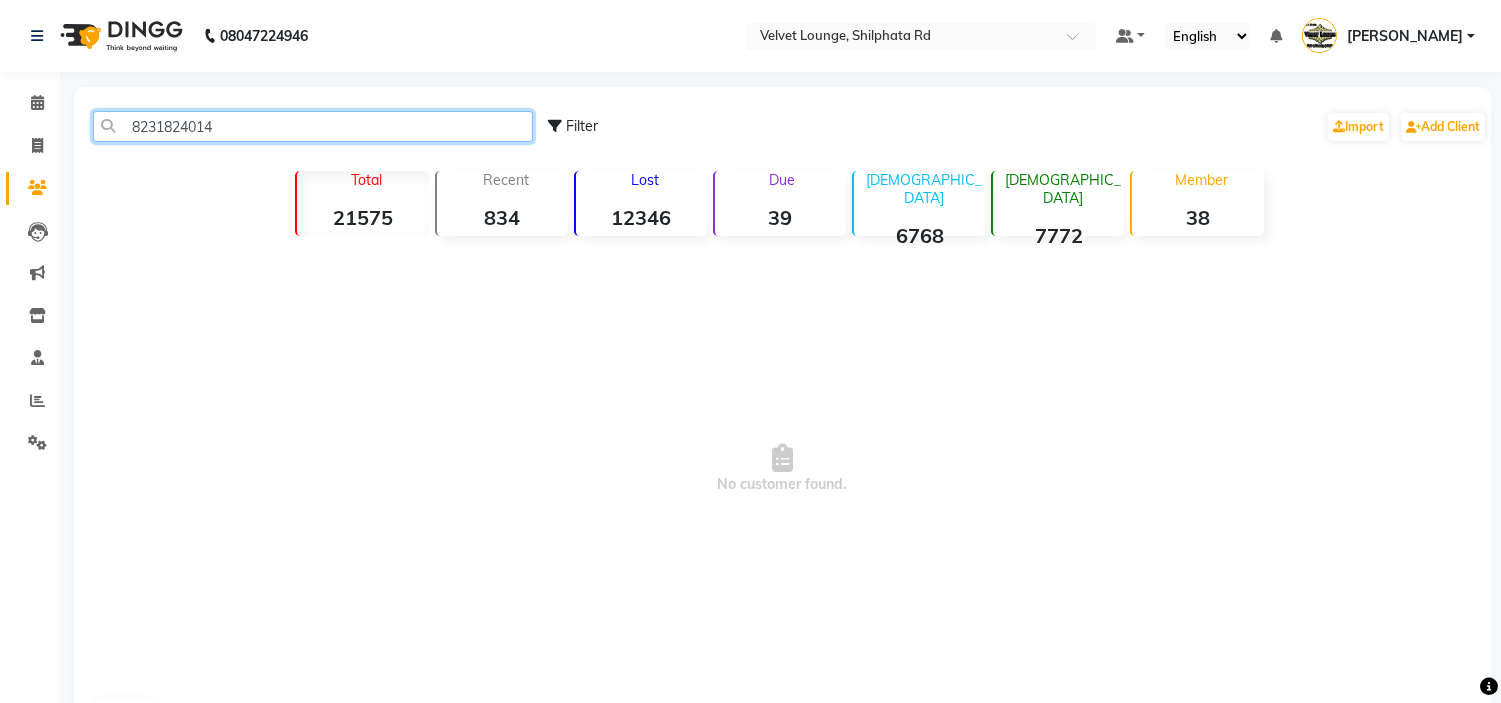 drag, startPoint x: 240, startPoint y: 124, endPoint x: 182, endPoint y: 126, distance: 58.034473 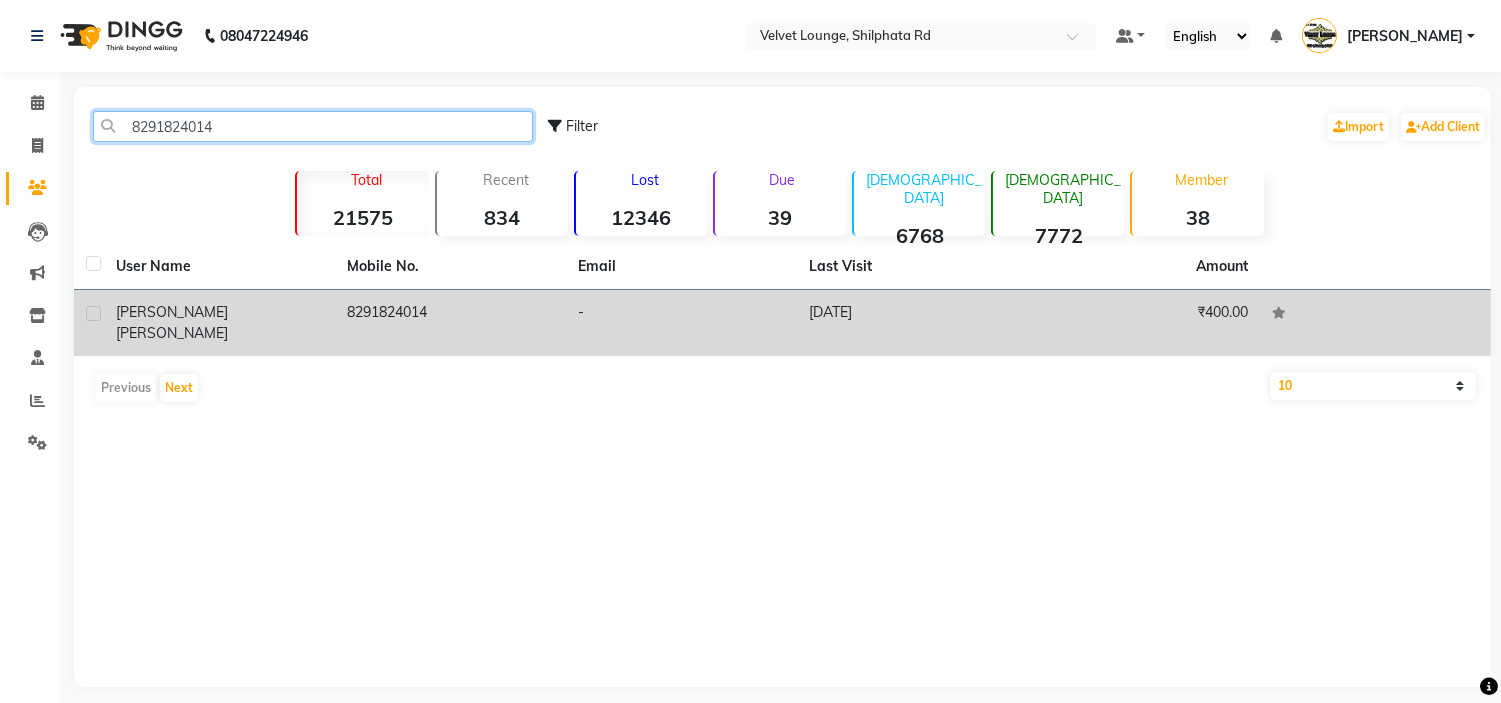 type on "8291824014" 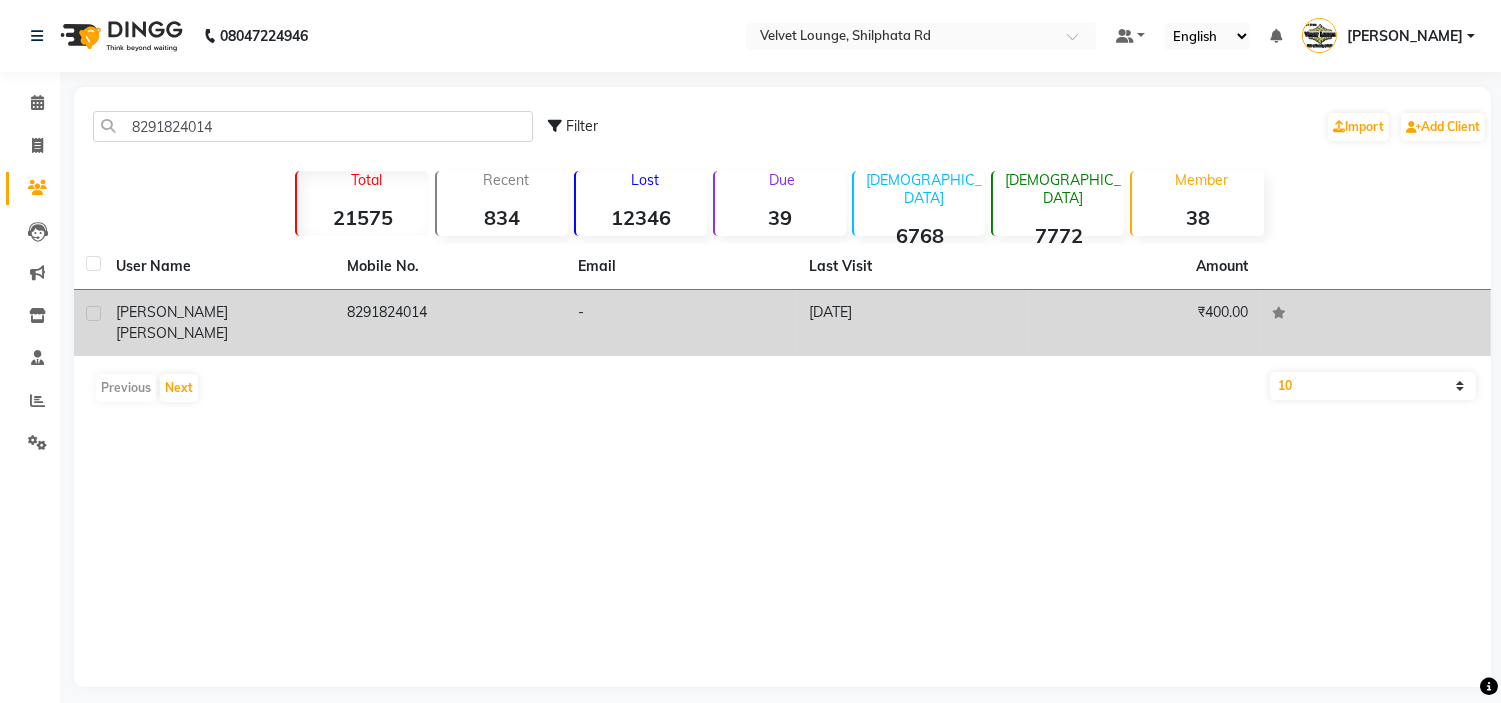 click on "hariom  panday" 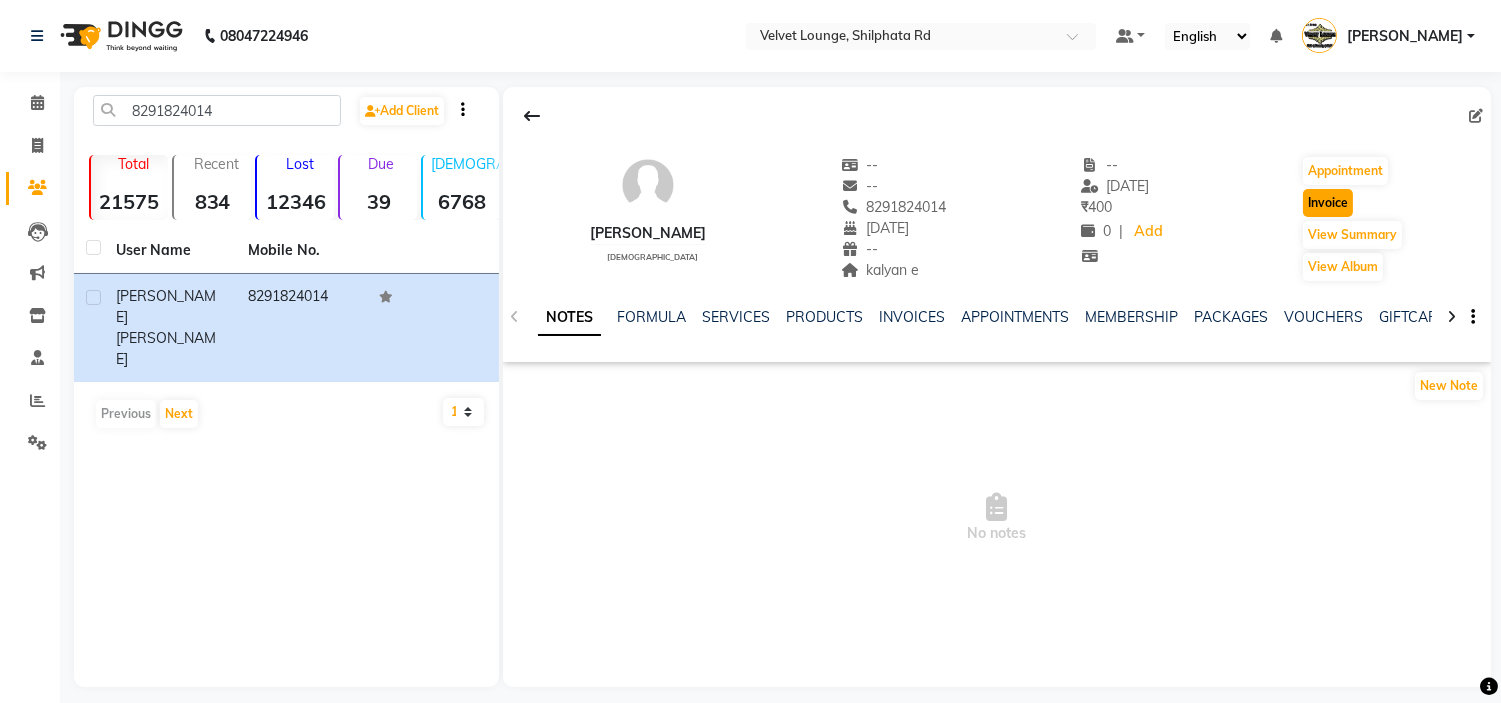 click on "Invoice" 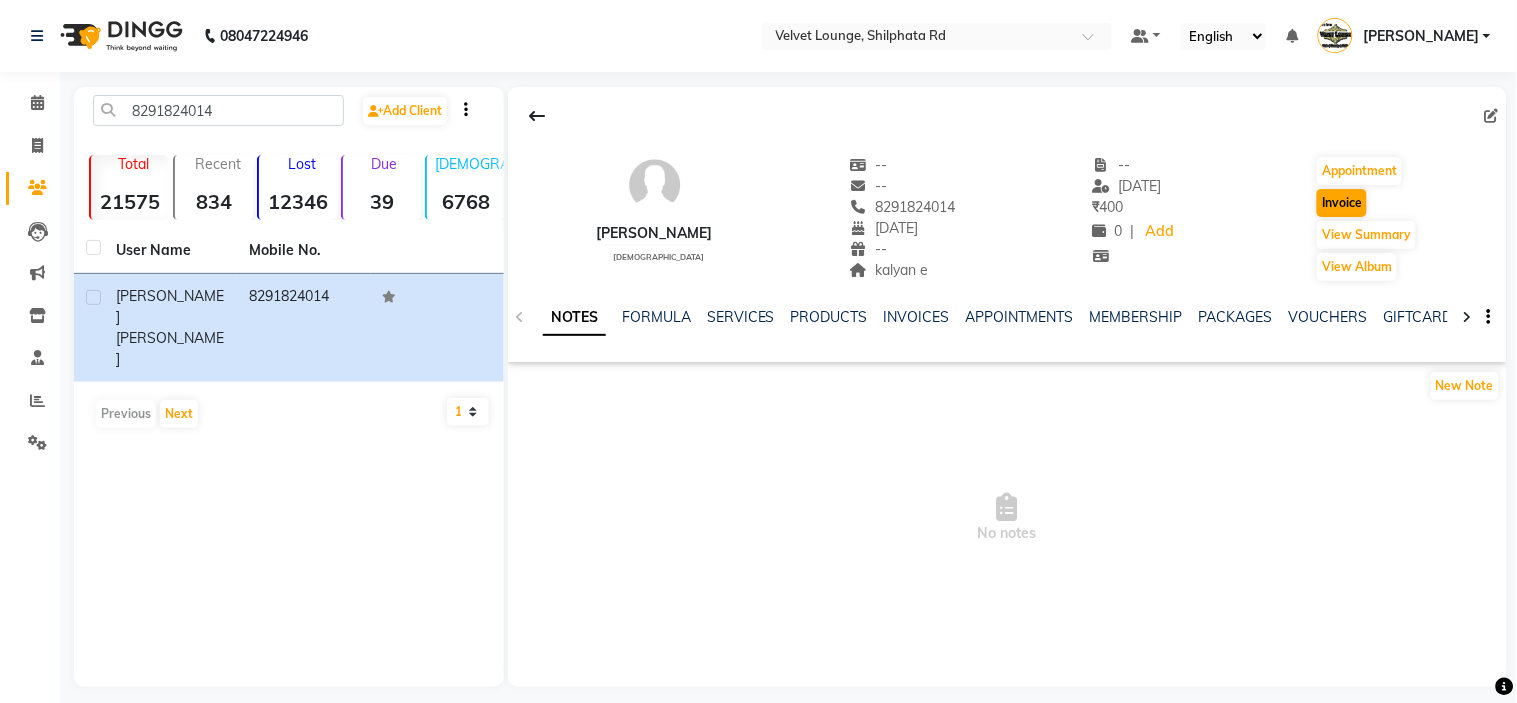 select on "service" 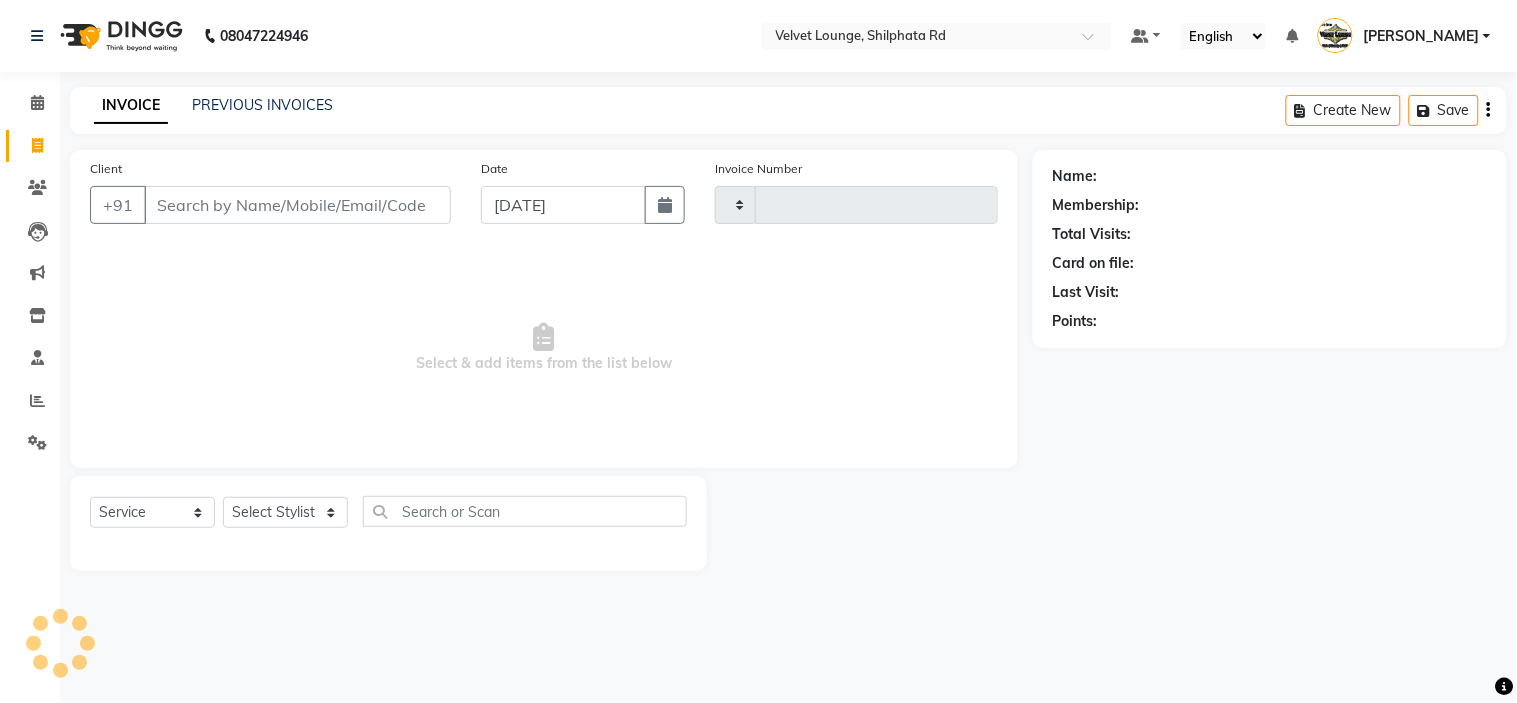 type on "1376" 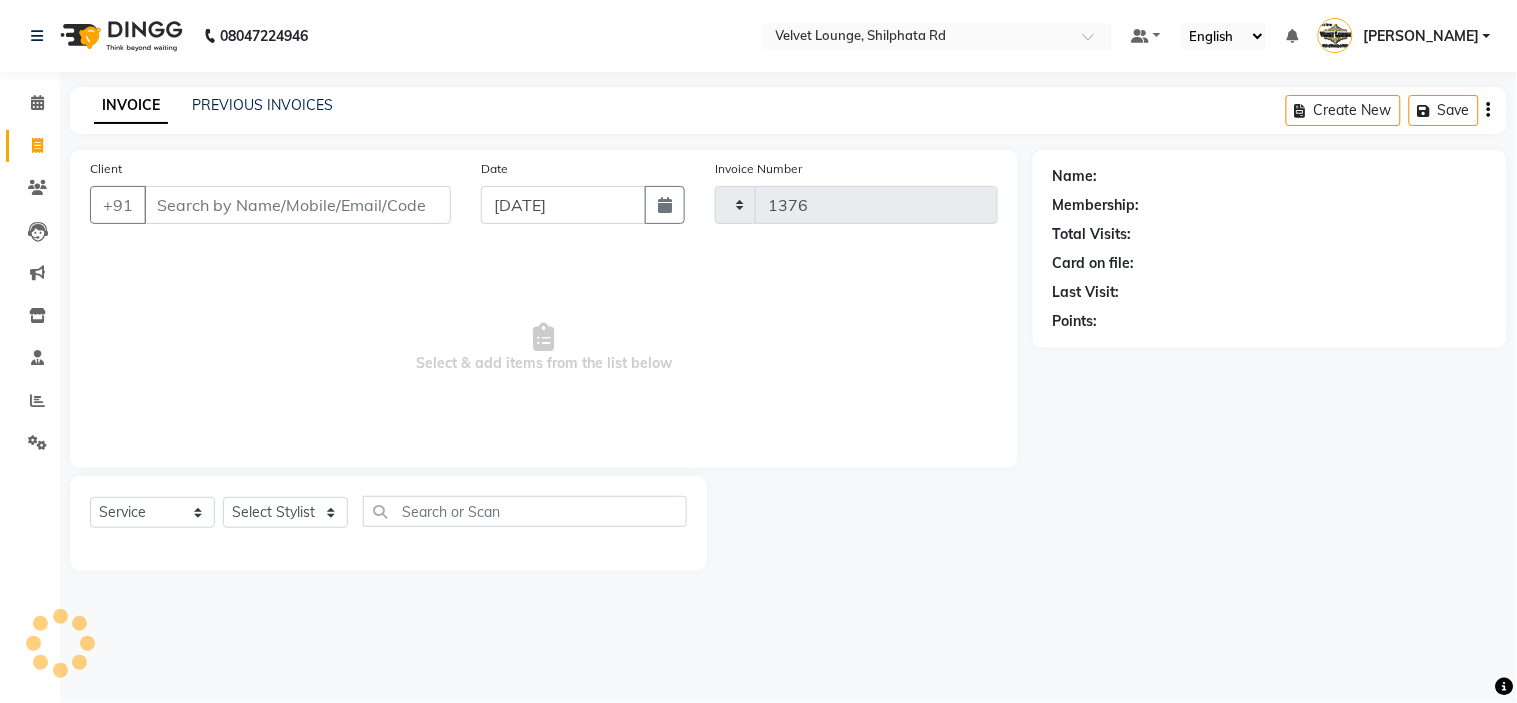select on "122" 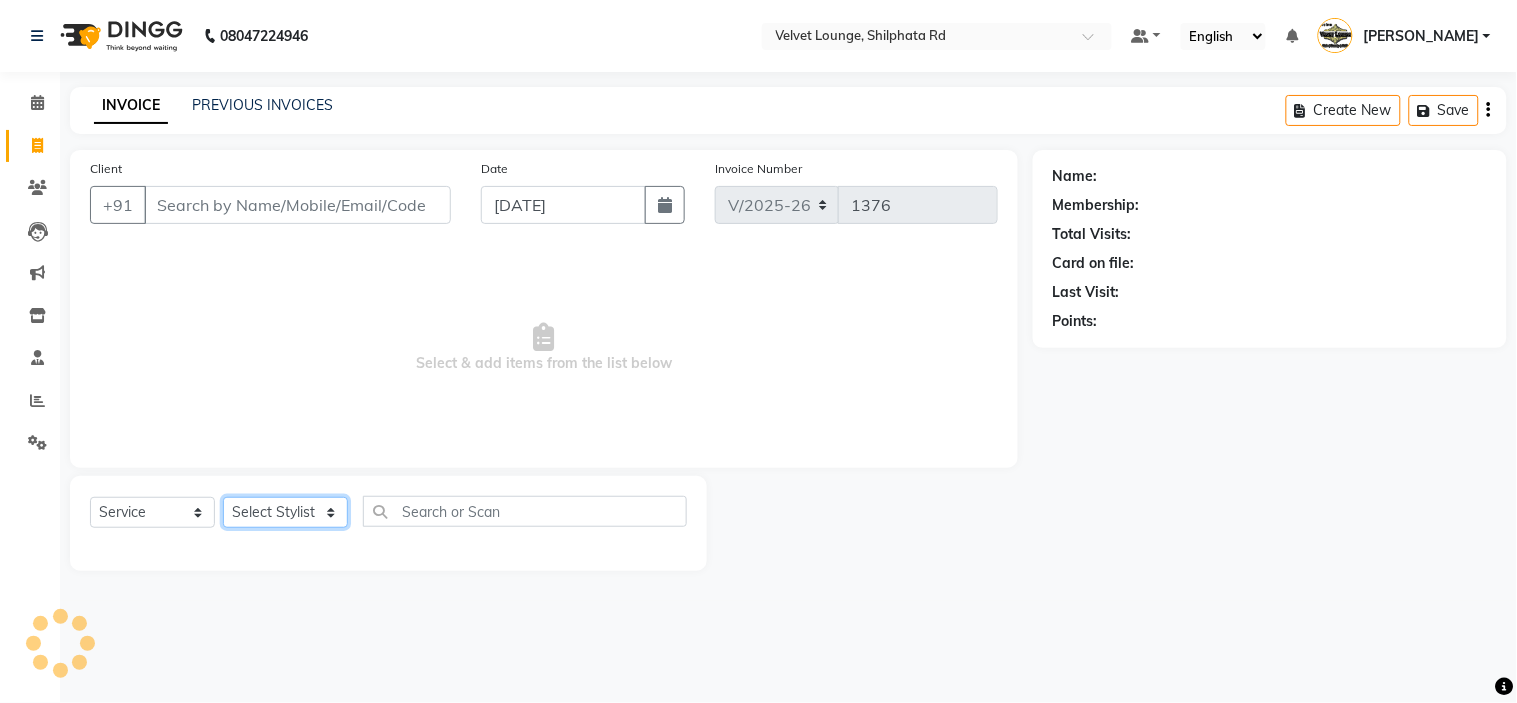 click on "Select Stylist" 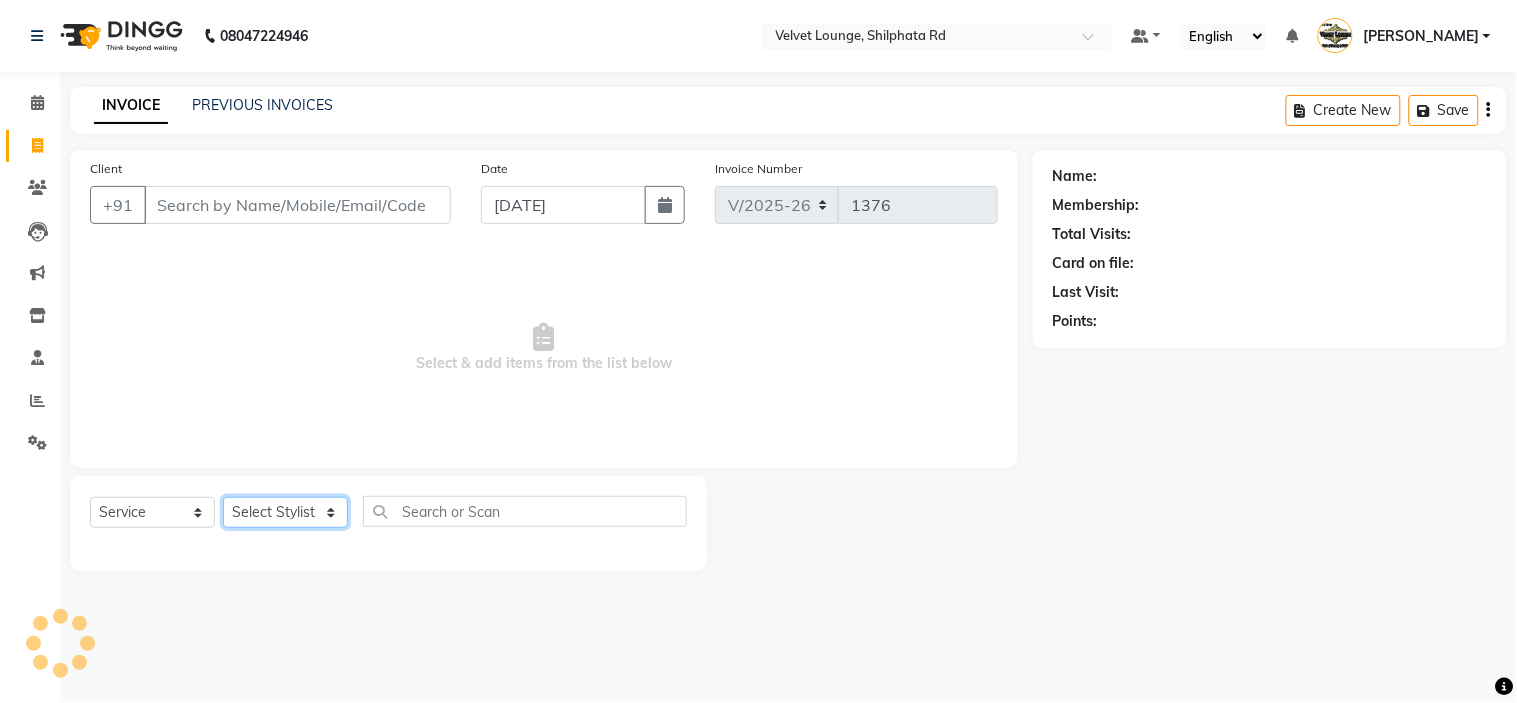 click on "Select Stylist" 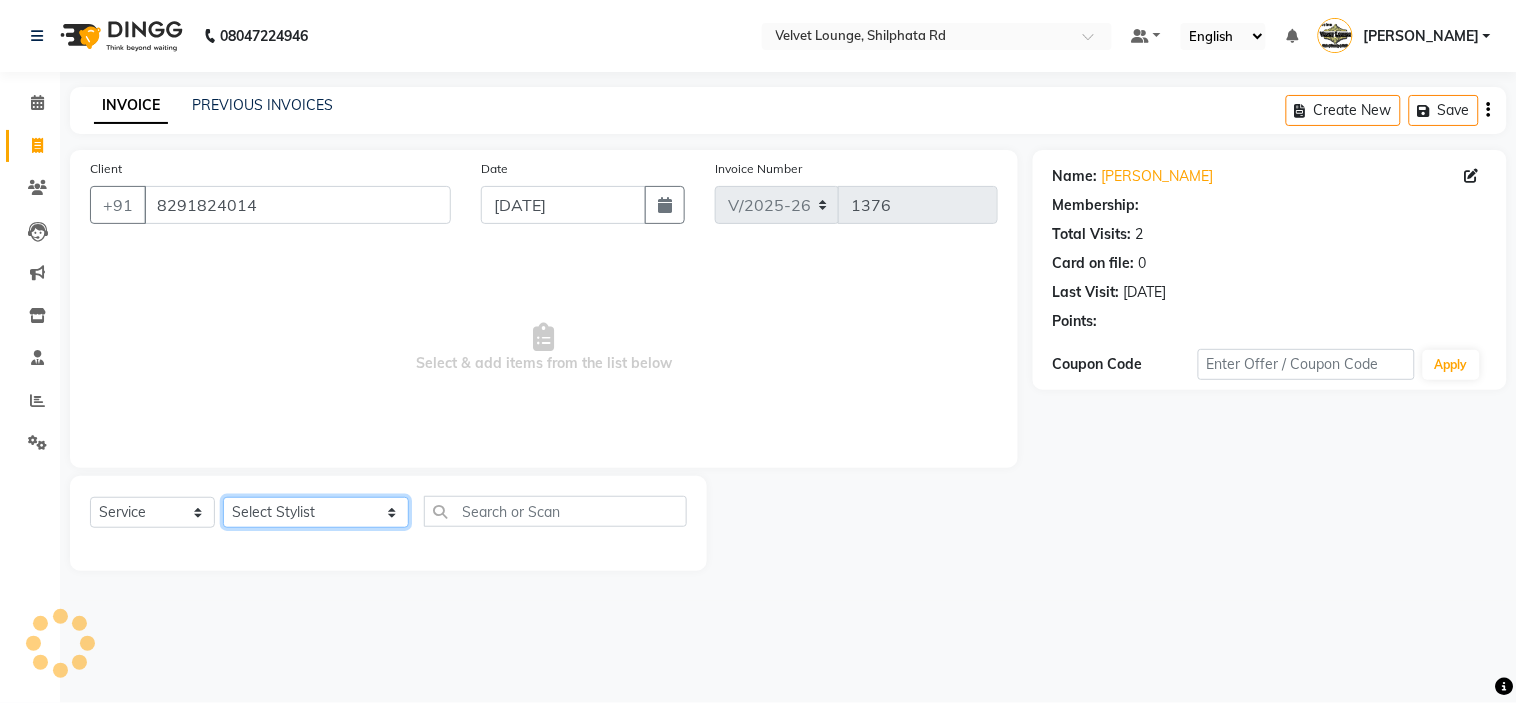 select on "1: Object" 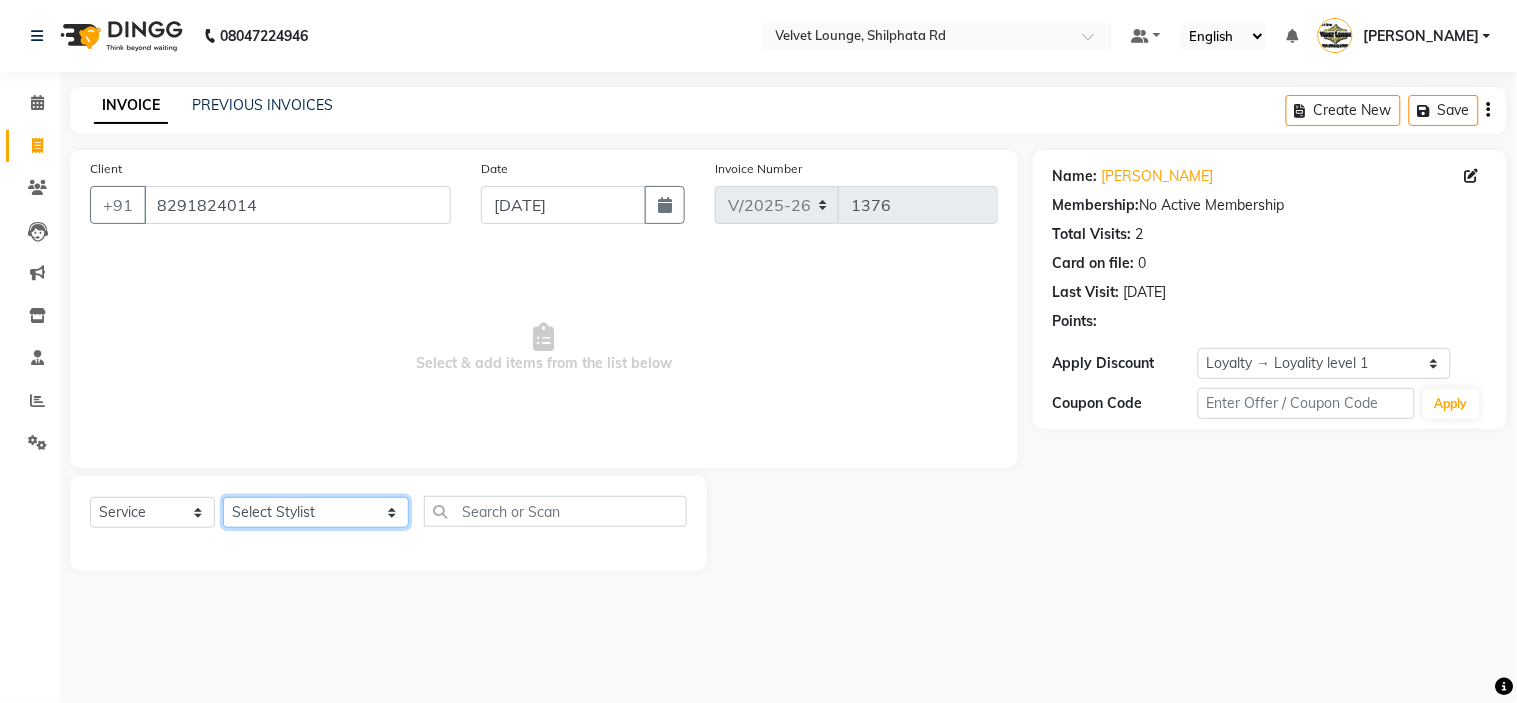 click on "Select Stylist aadil mohaMAD  aarif khan Abrar Ajay ajay jaishwal alam khan aman amit kumar  ANJALI SINGH Ashish singh ashwini palem  chandradeep DOLLY faizan siddique  fardeen shaikh Garima singh Gulshan jaya jyoti deepak chandaliya kalam karan  Madhu manish sir miraj khan  Mohmad Adnan Ansari mustakin neeta kumbhar neha tamatta pradnya rahul thakur RAZAK SALIM SAIKH rohit Rutuja SAHEER sahil khan salman mahomad imran  SALMA SHAIKH SAMEER KHAN sana santosh jaiswal saqib sayali shaddma  ansari shalu mehra shekhar bansode SHIVADURGA GANTAM shubham pal  shweta pandey varshita gurbani vishal shinde" 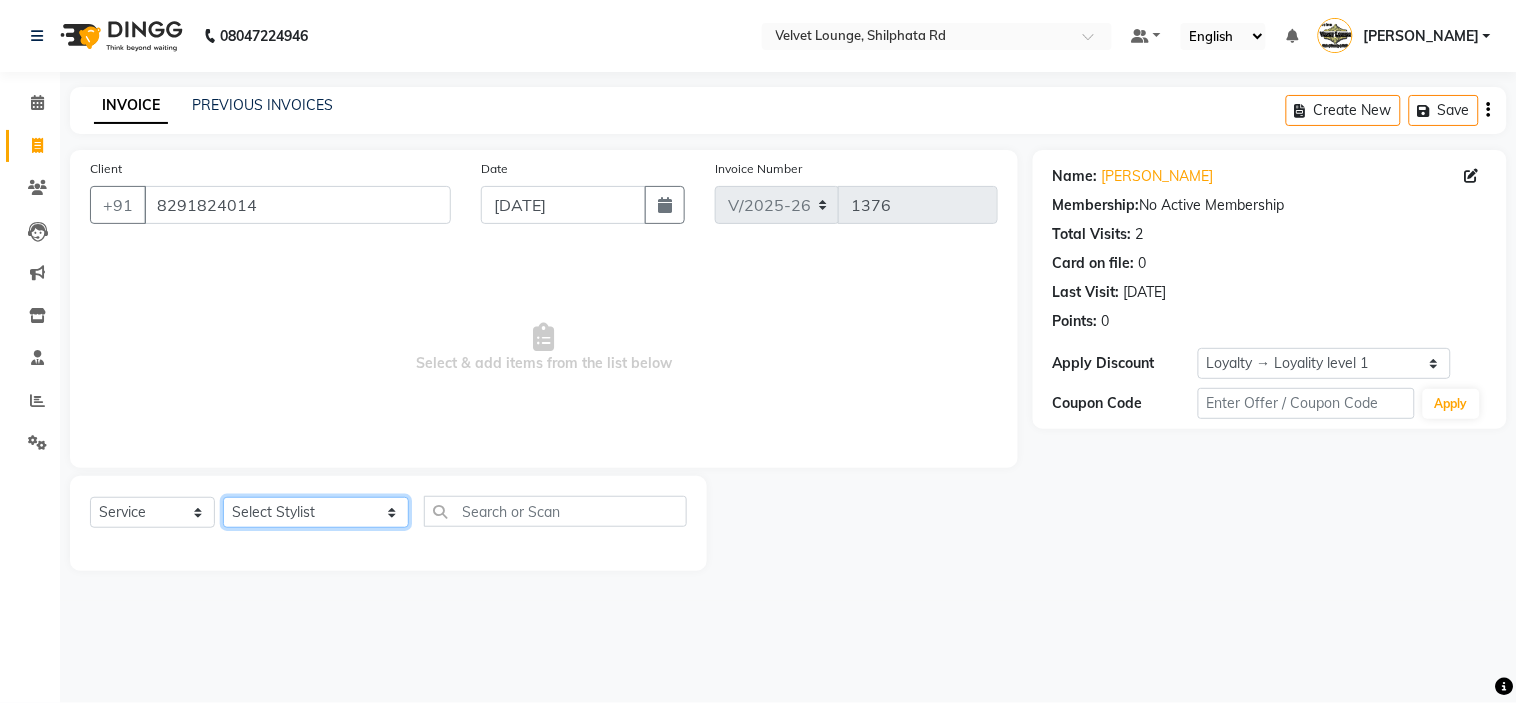 select on "48428" 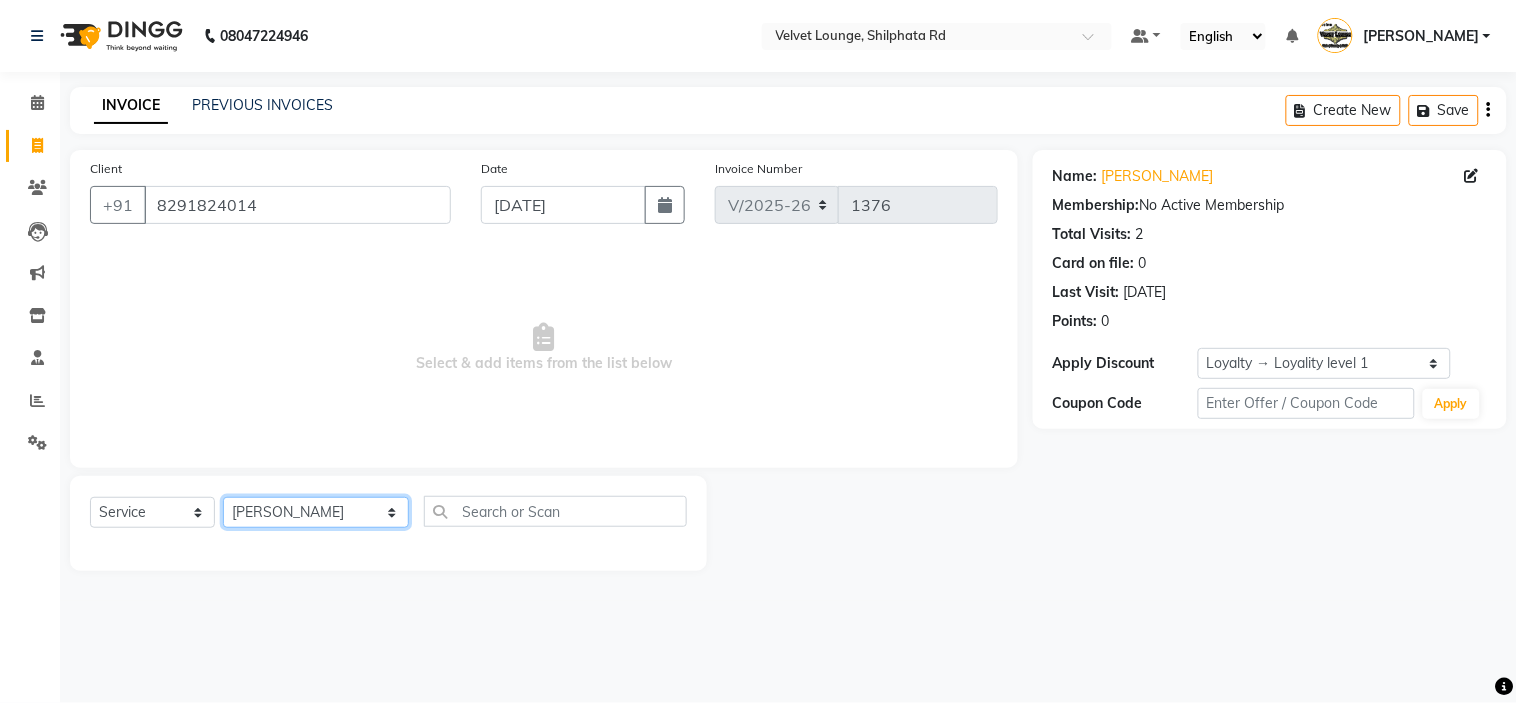 click on "Select Stylist aadil mohaMAD  aarif khan Abrar Ajay ajay jaishwal alam khan aman amit kumar  ANJALI SINGH Ashish singh ashwini palem  chandradeep DOLLY faizan siddique  fardeen shaikh Garima singh Gulshan jaya jyoti deepak chandaliya kalam karan  Madhu manish sir miraj khan  Mohmad Adnan Ansari mustakin neeta kumbhar neha tamatta pradnya rahul thakur RAZAK SALIM SAIKH rohit Rutuja SAHEER sahil khan salman mahomad imran  SALMA SHAIKH SAMEER KHAN sana santosh jaiswal saqib sayali shaddma  ansari shalu mehra shekhar bansode SHIVADURGA GANTAM shubham pal  shweta pandey varshita gurbani vishal shinde" 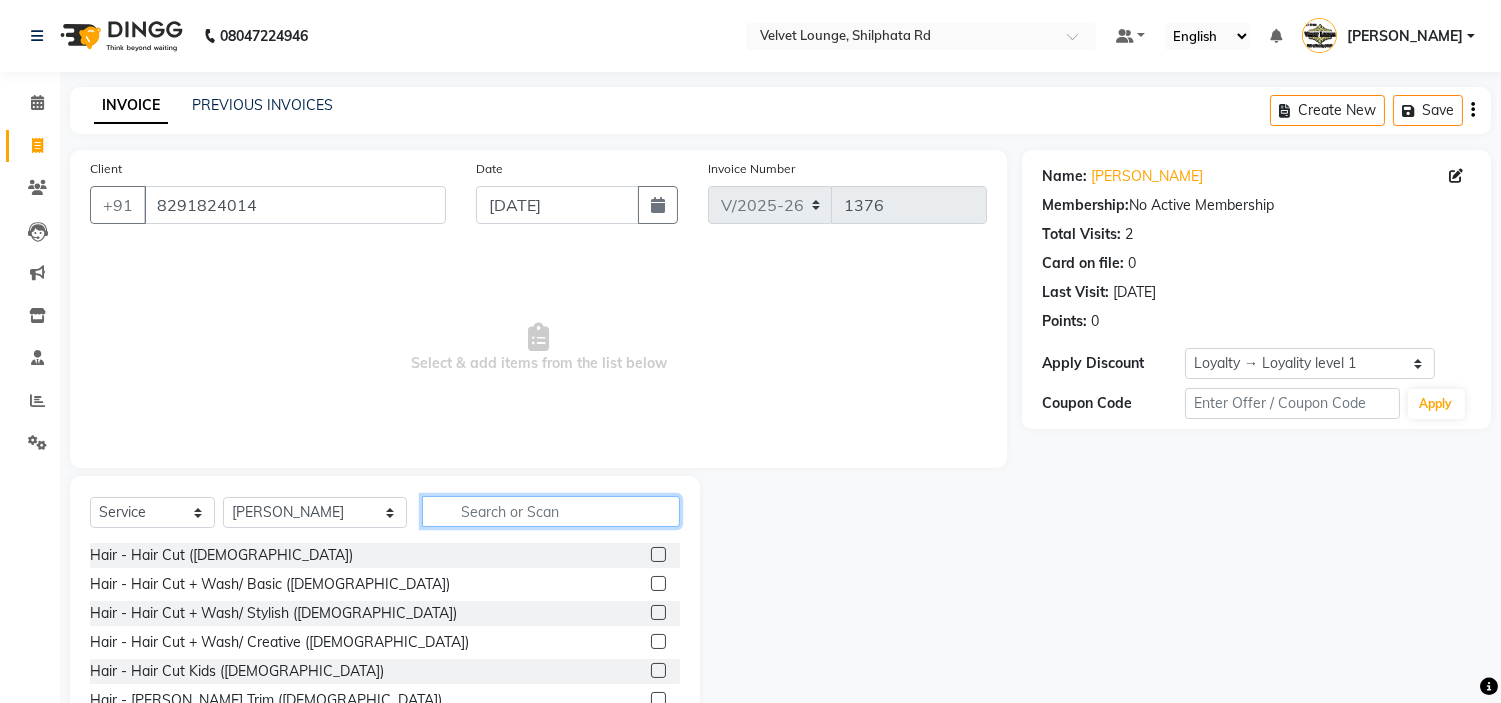 click 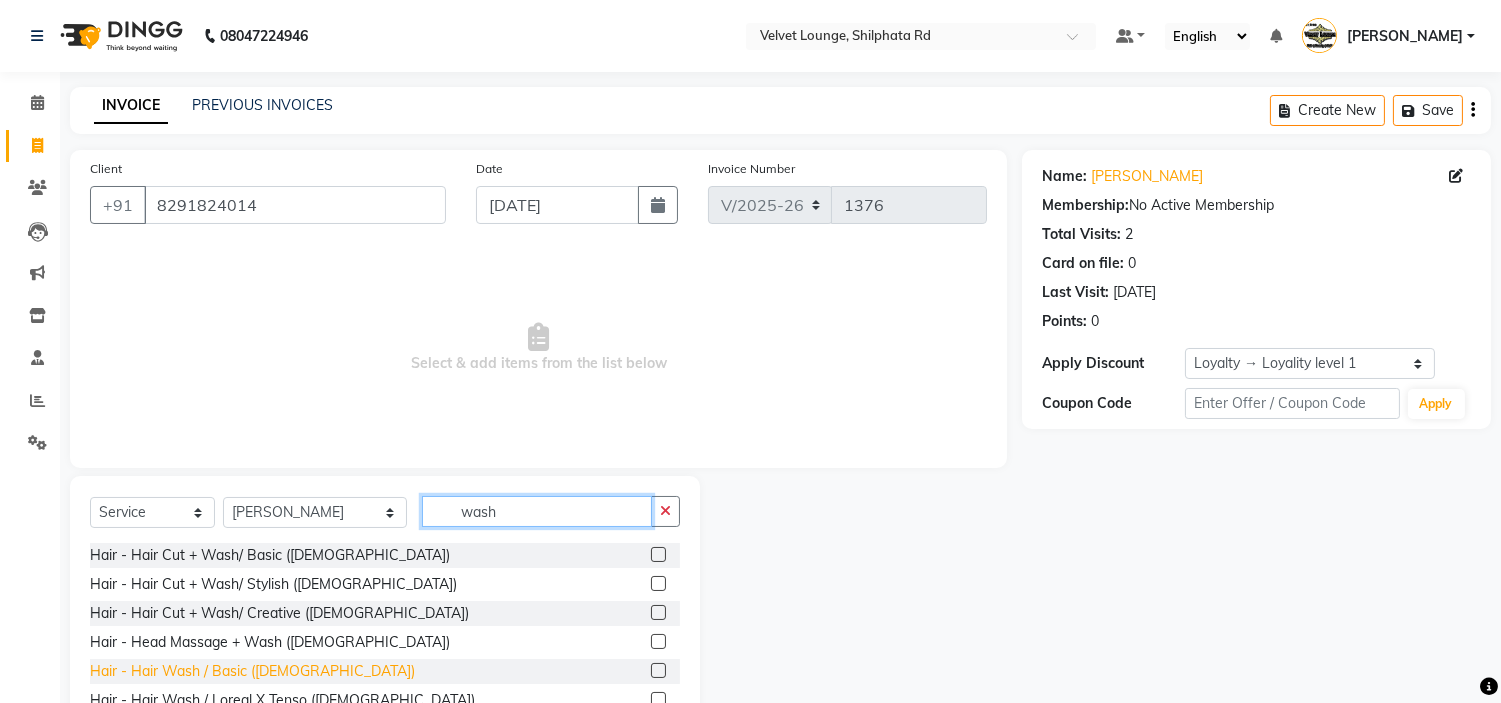 type on "wash" 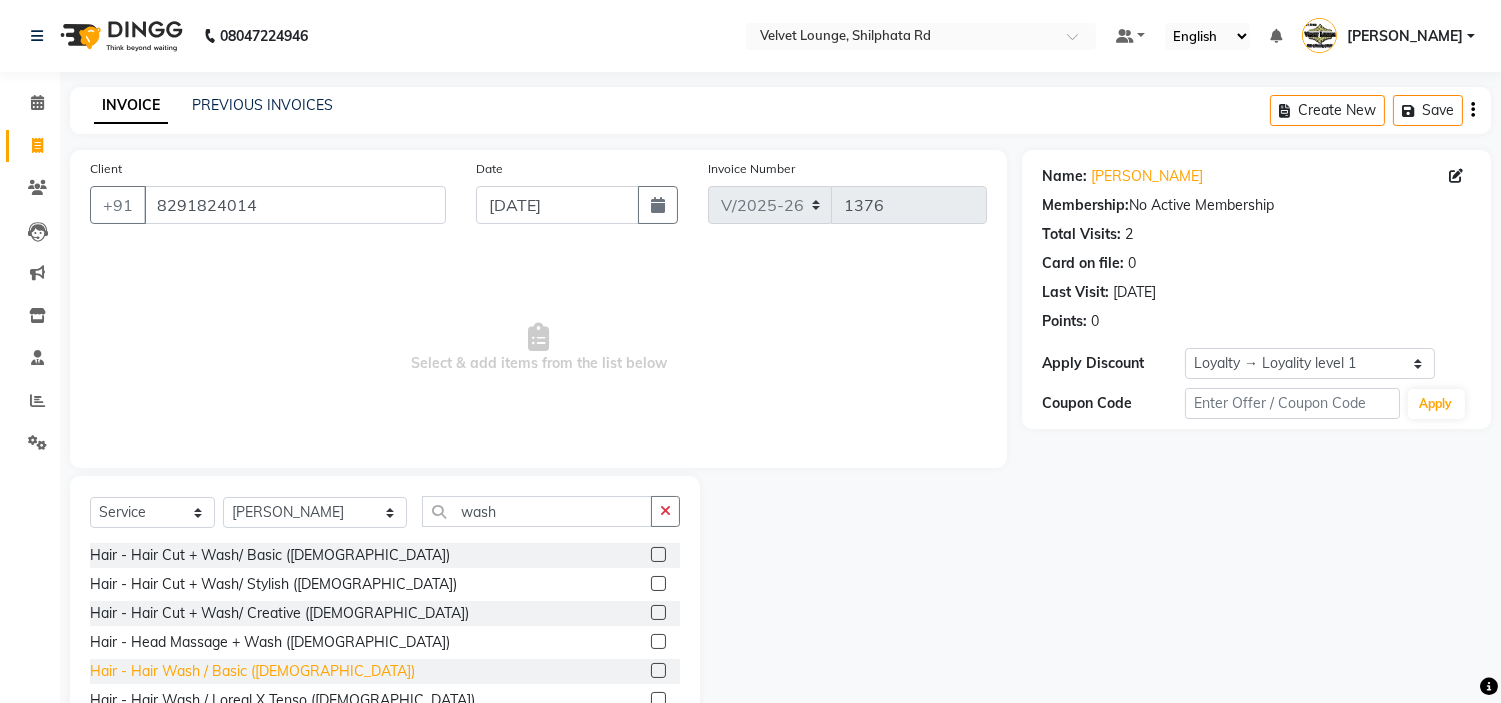 click on "Hair - Hair Wash / Basic (Female)" 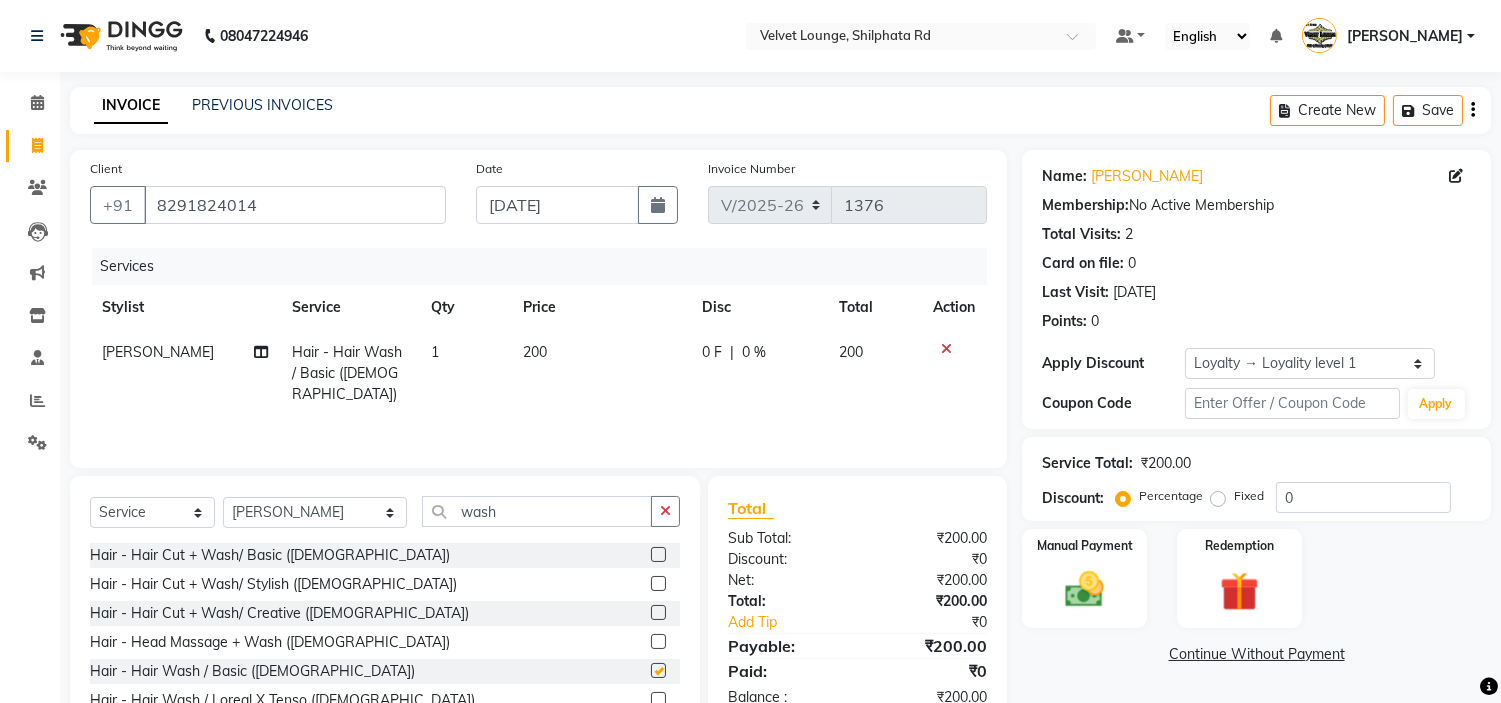checkbox on "false" 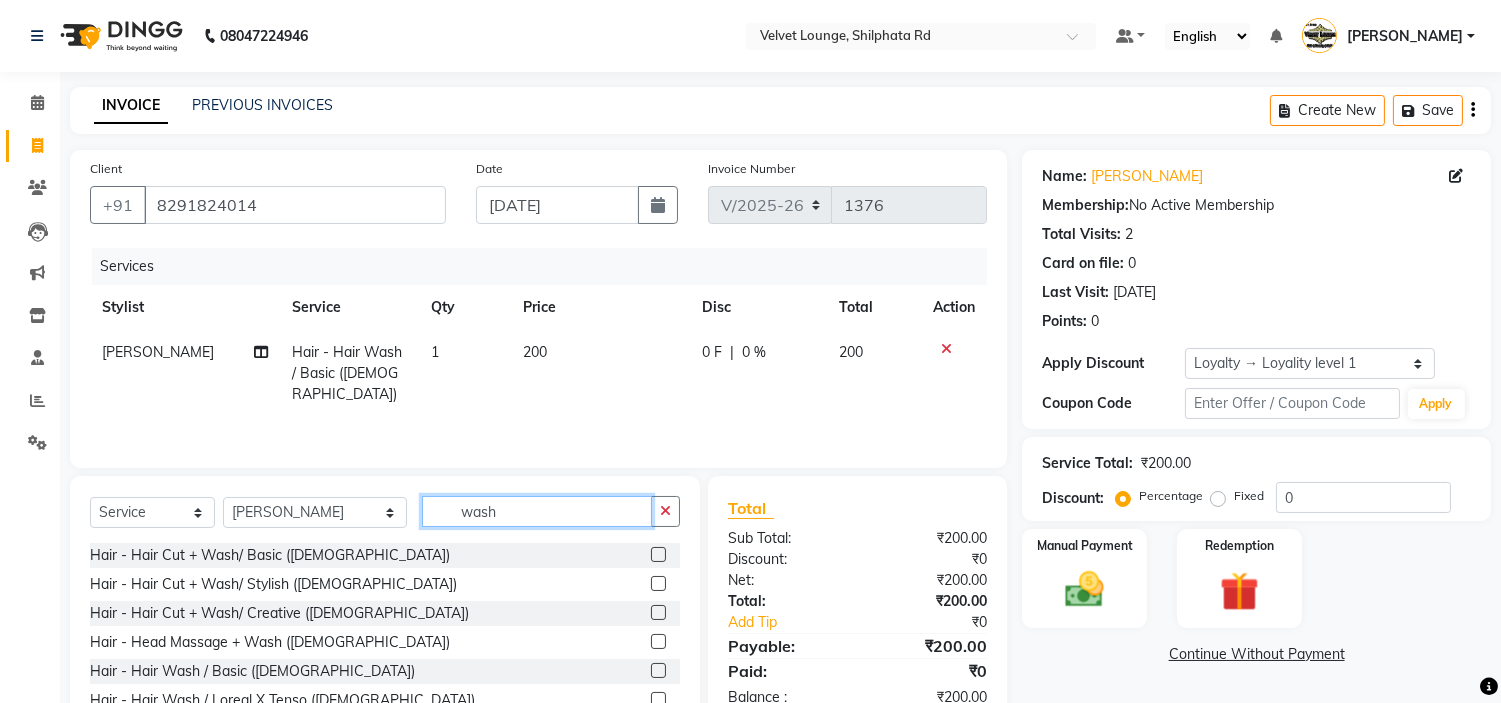 click on "wash" 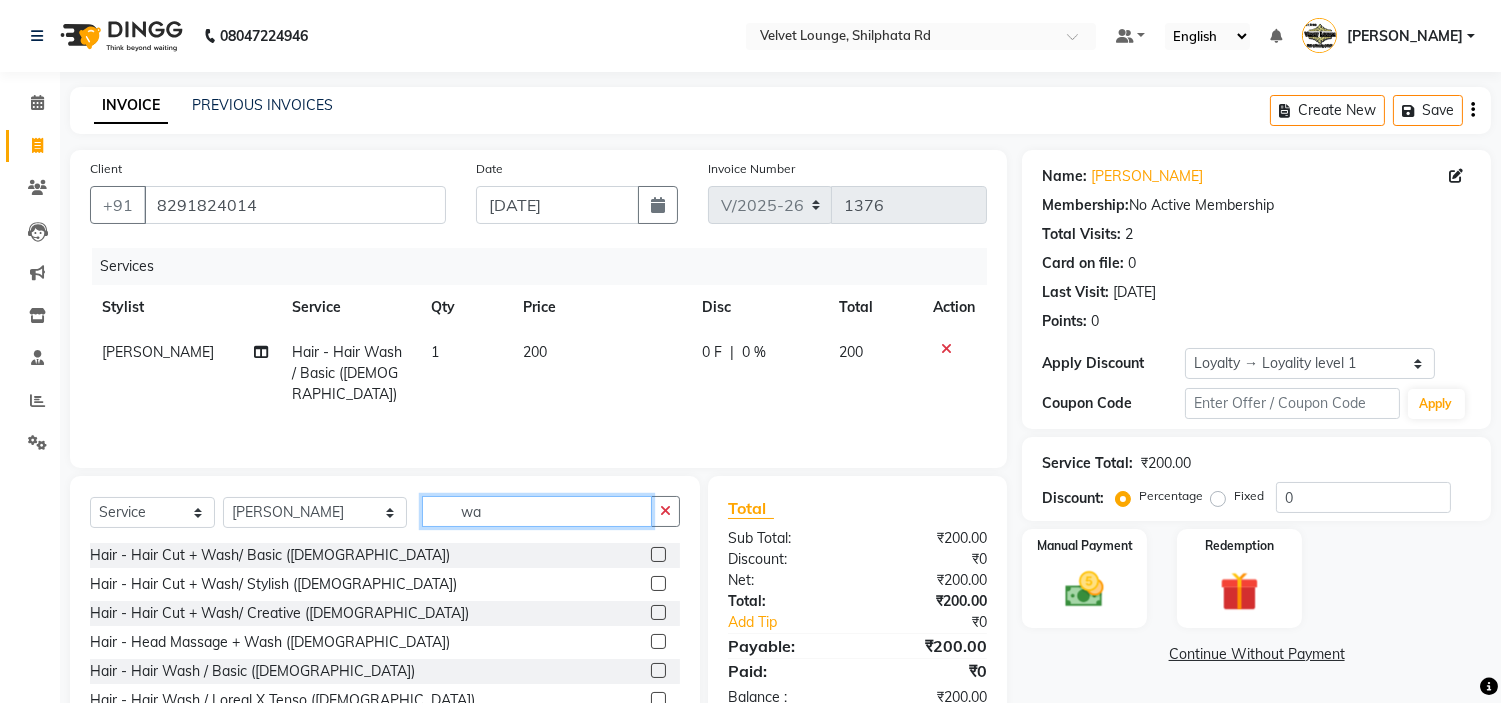 type on "w" 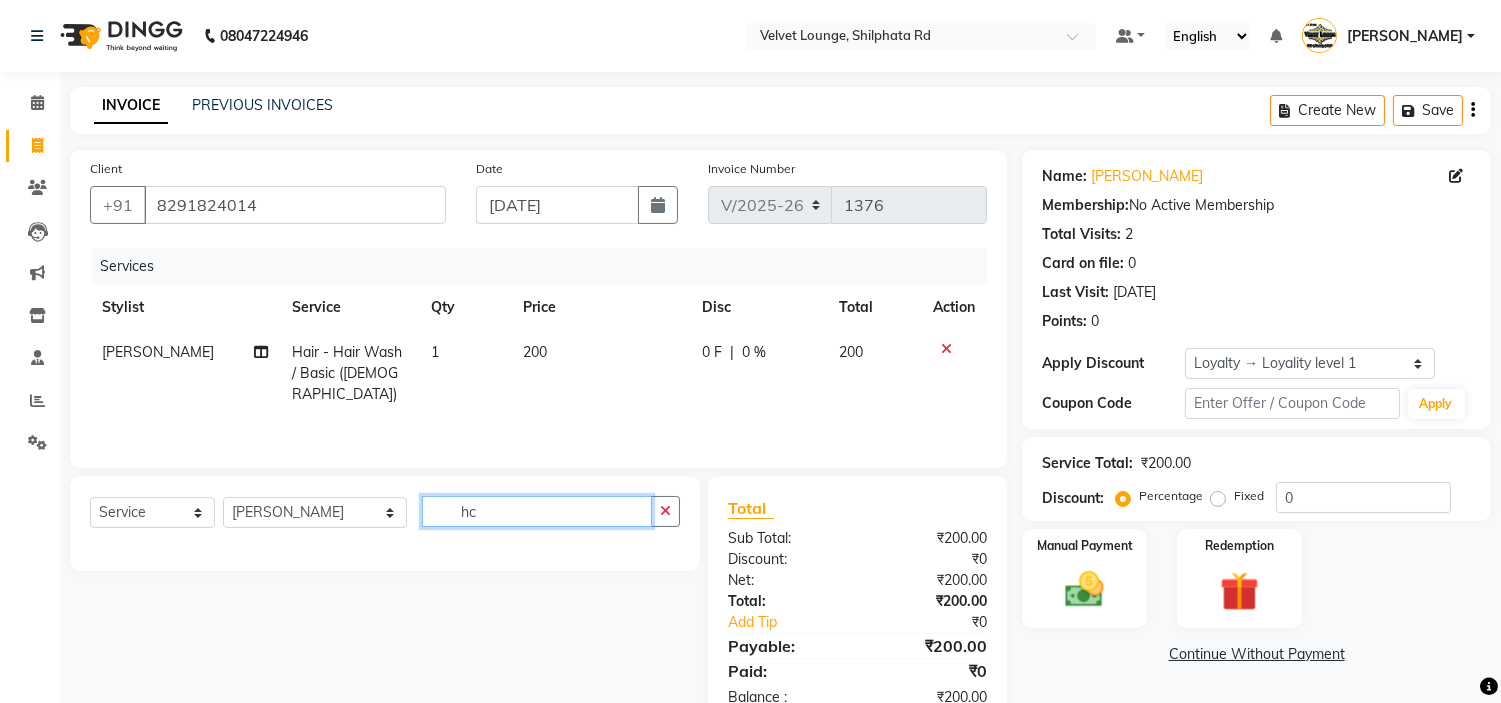 type on "h" 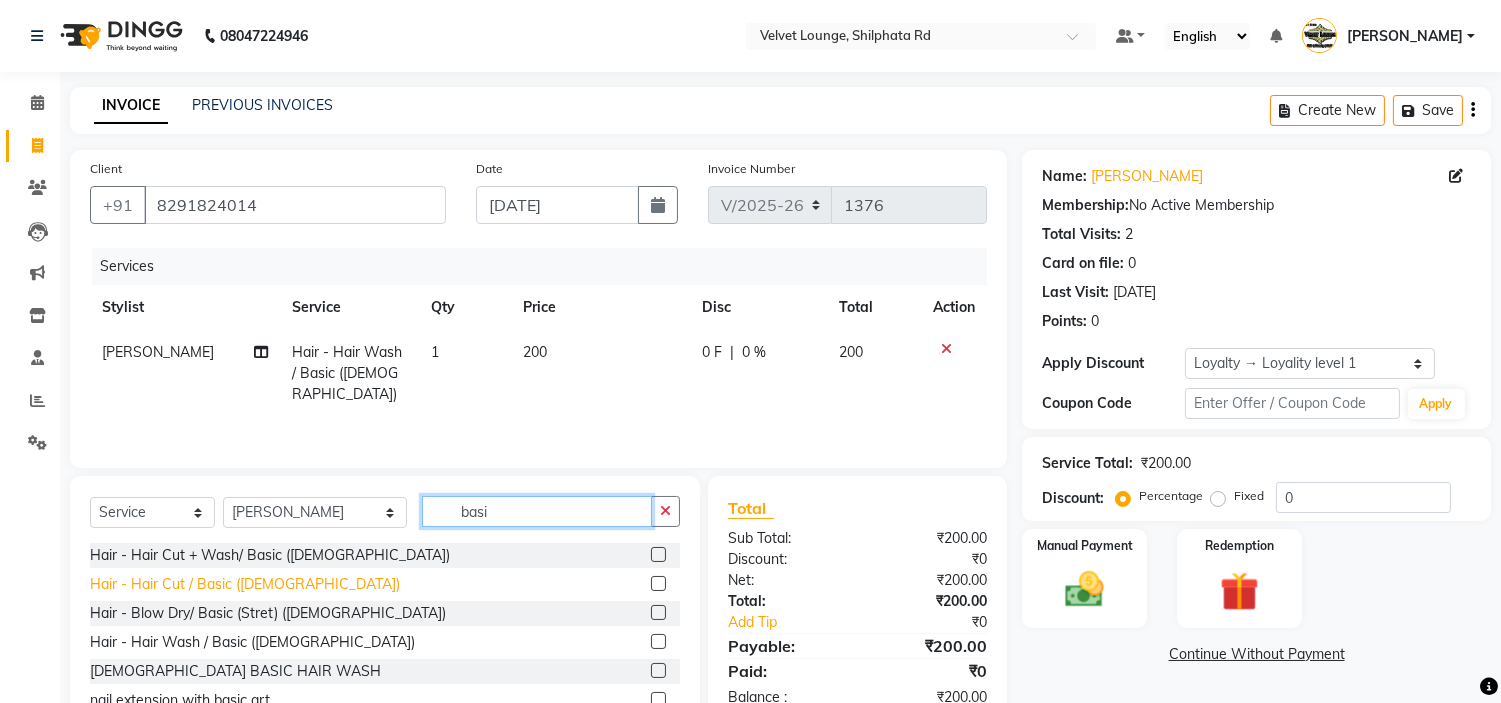 type on "basi" 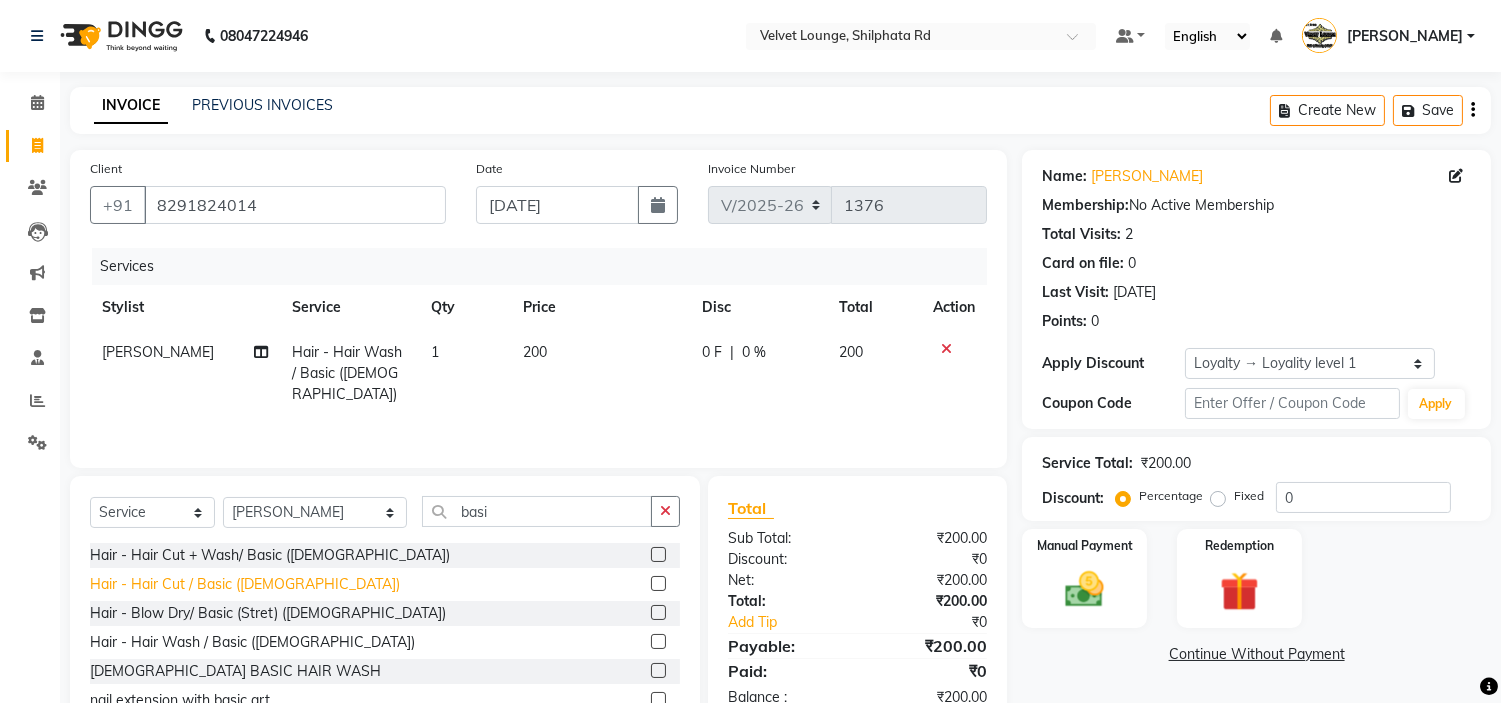 click on "Hair - Hair Cut / Basic (Female)" 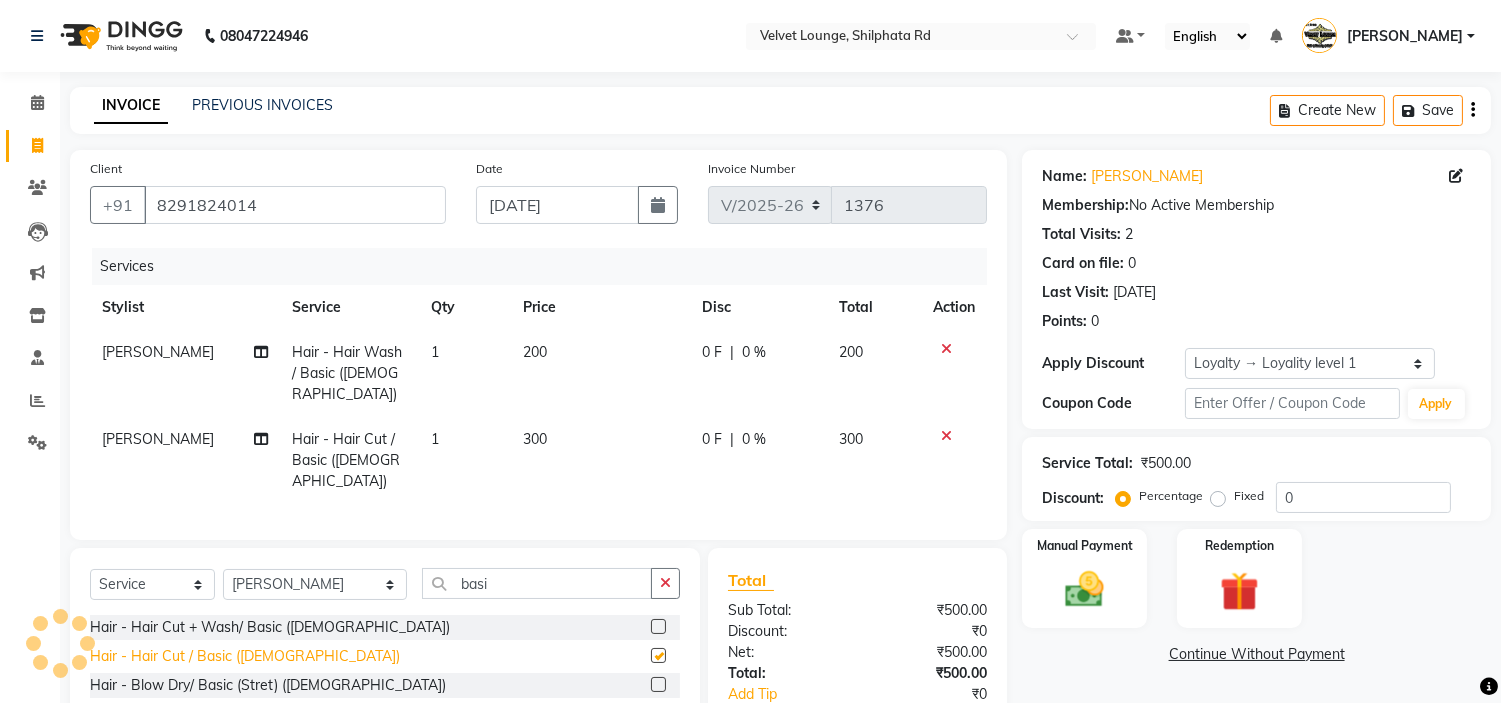 checkbox on "false" 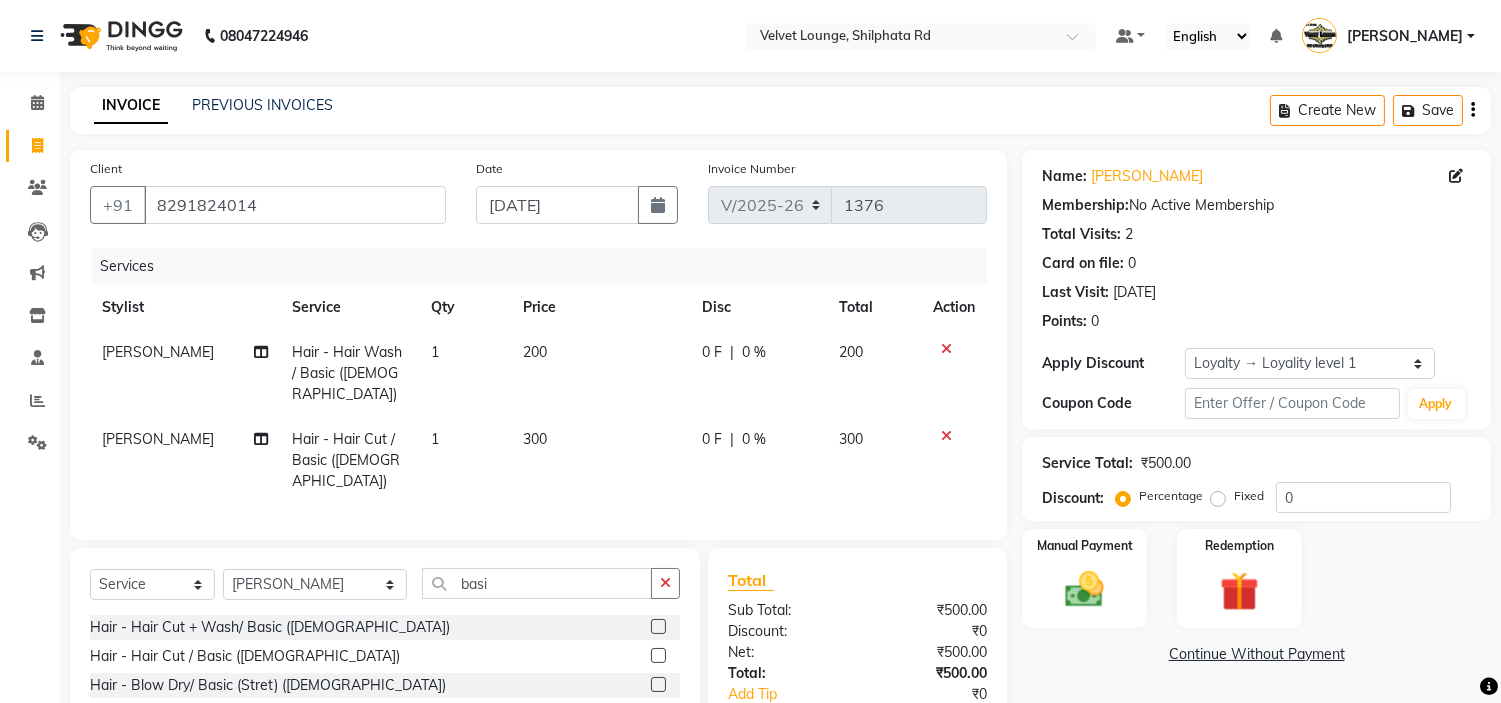 click on "0 F | 0 %" 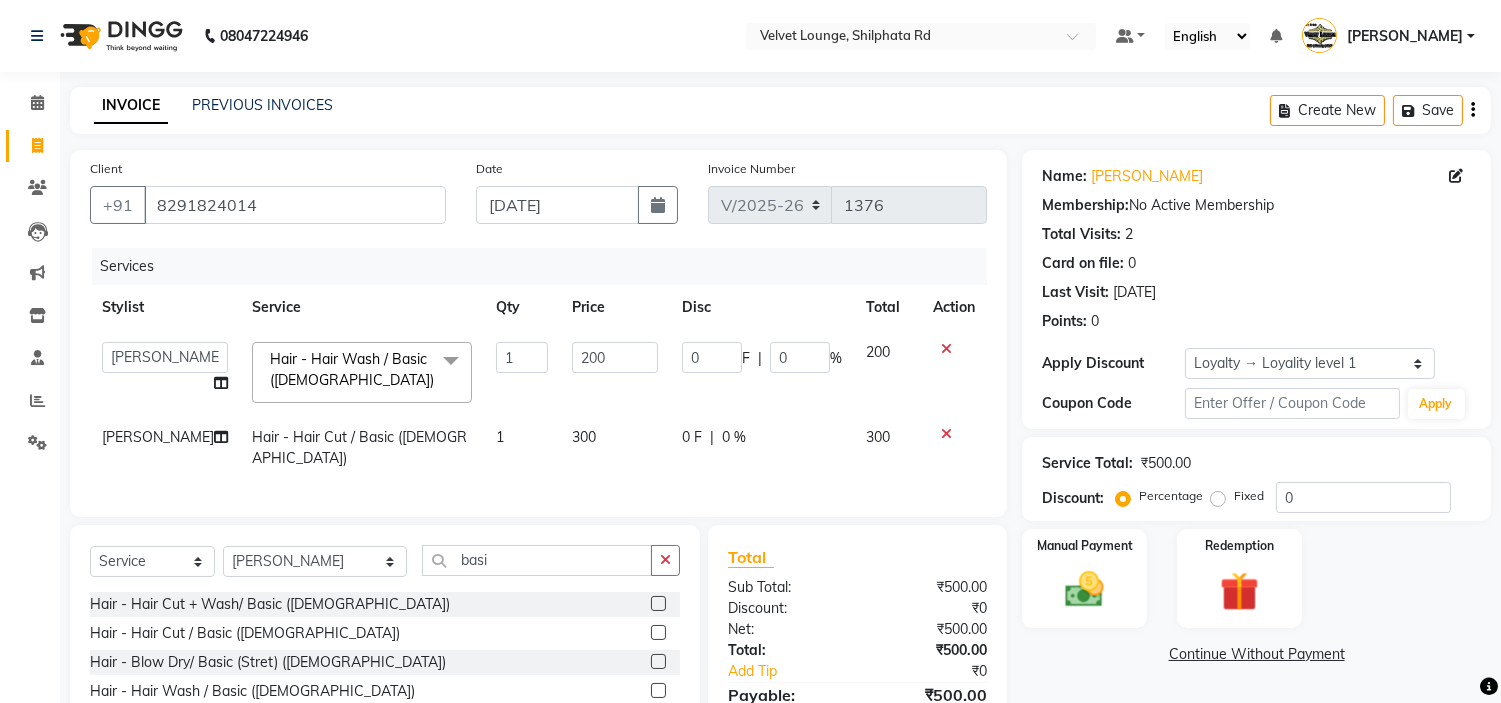 click on "0 F | 0 %" 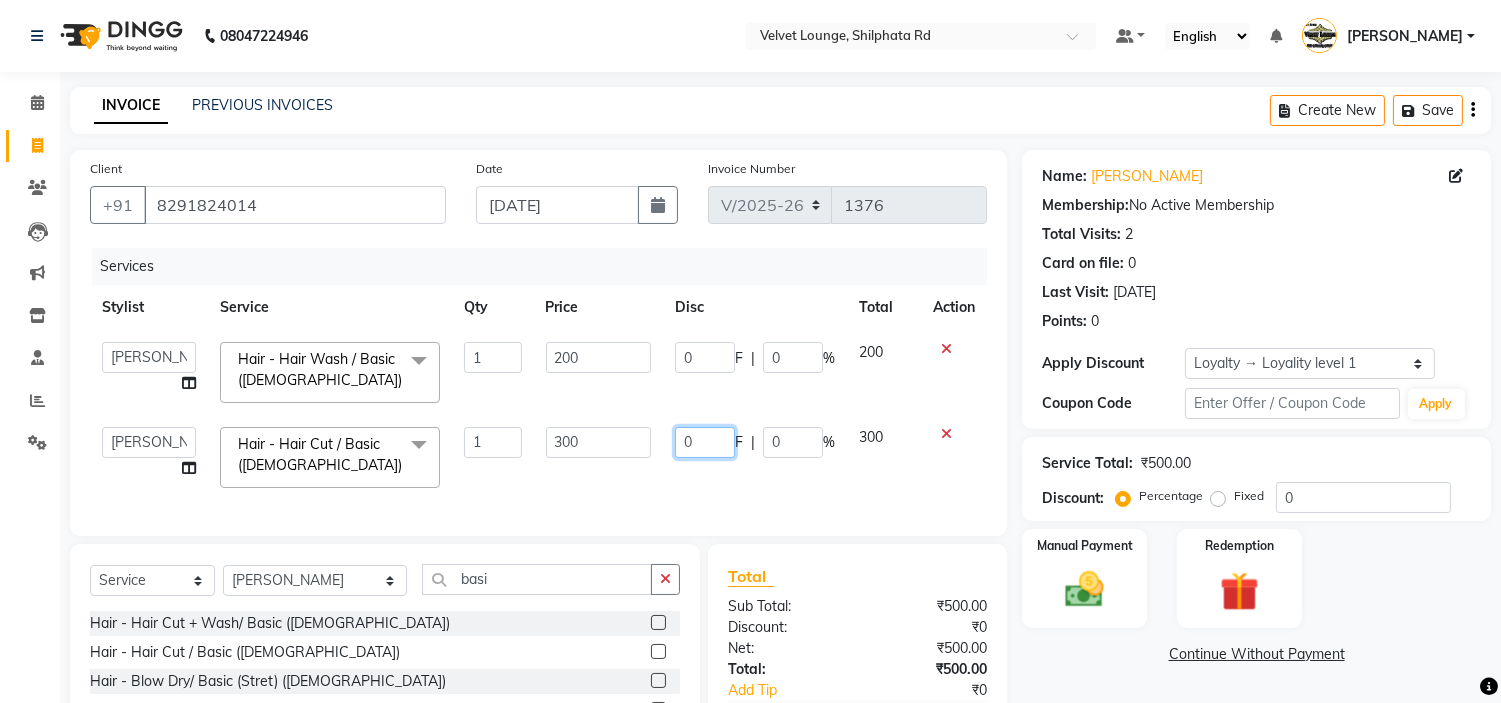 click on "0" 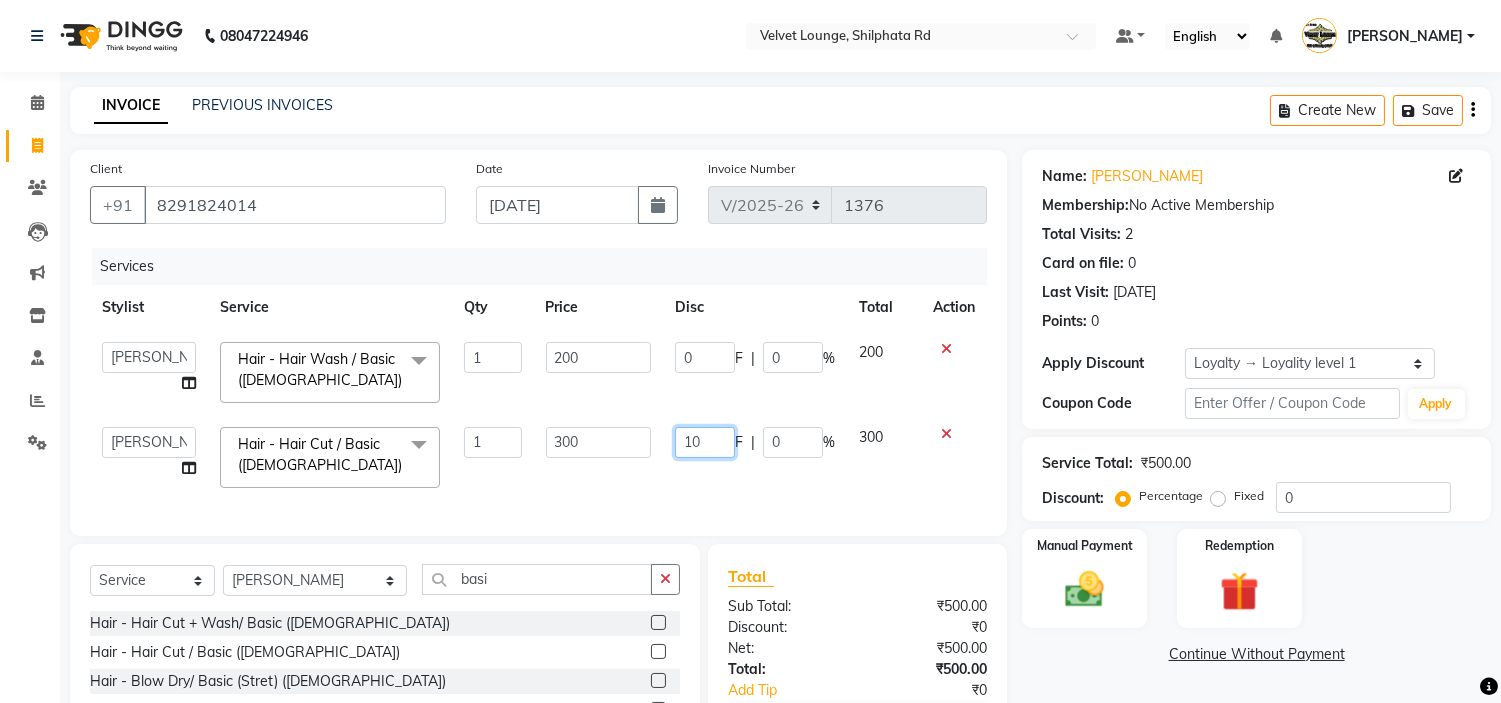 type on "100" 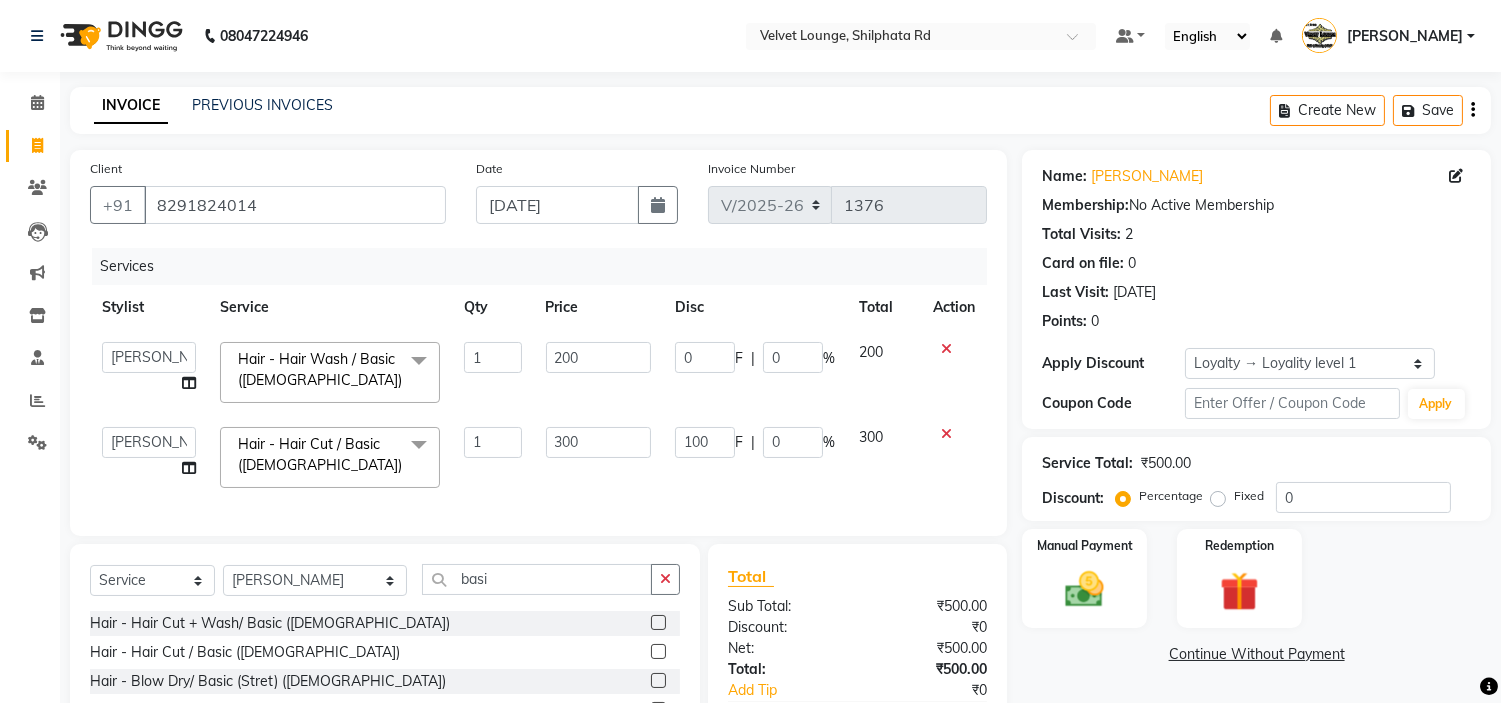 click on "Continue Without Payment" 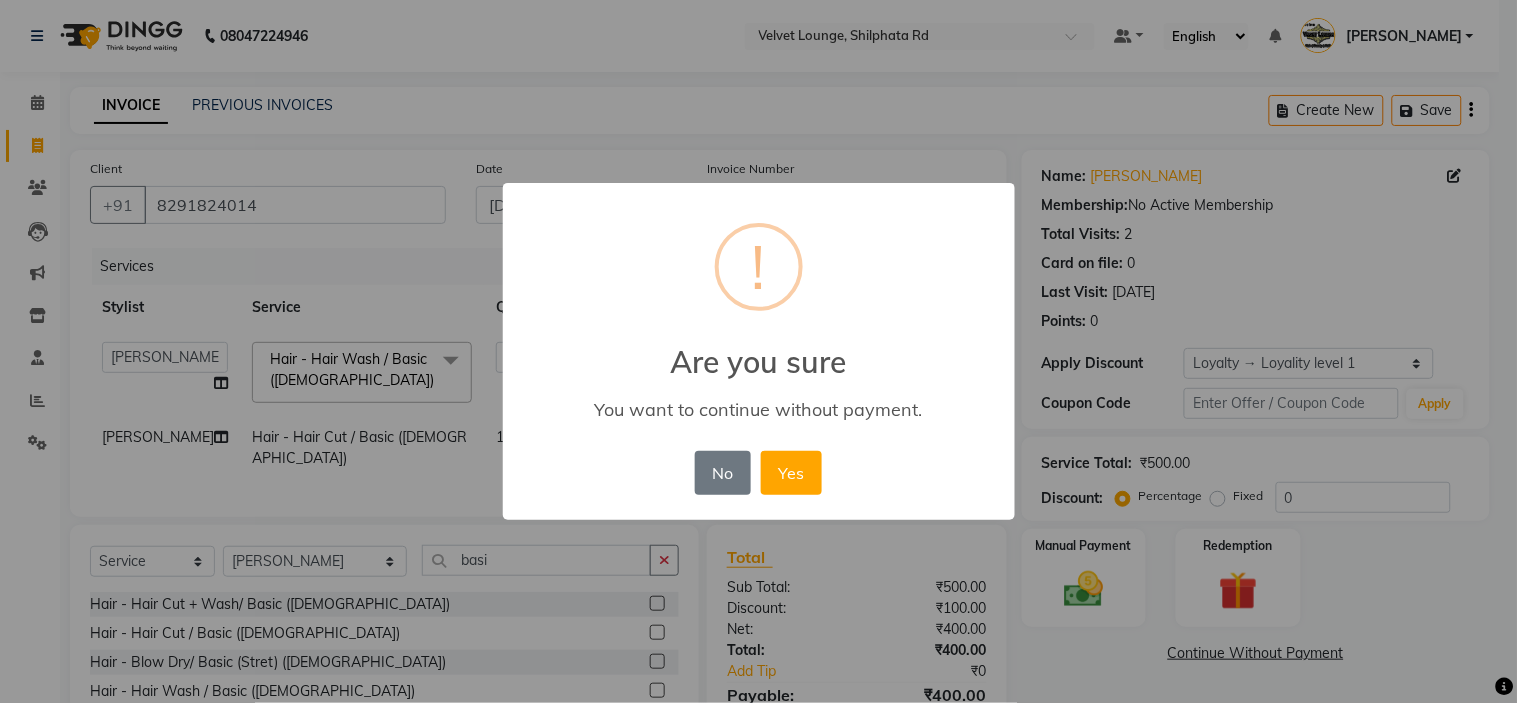 drag, startPoint x: 1516, startPoint y: 373, endPoint x: 1516, endPoint y: 583, distance: 210 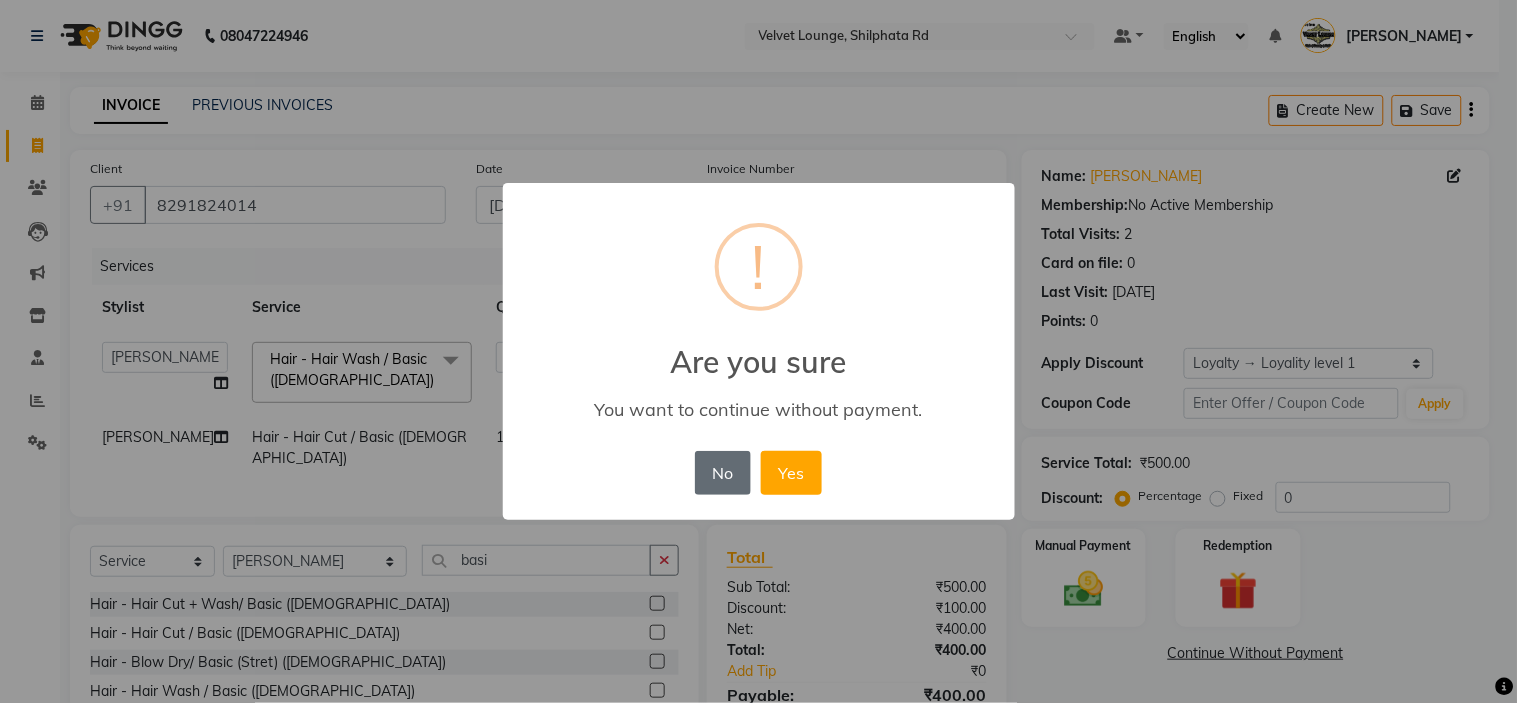 click on "No" at bounding box center (723, 473) 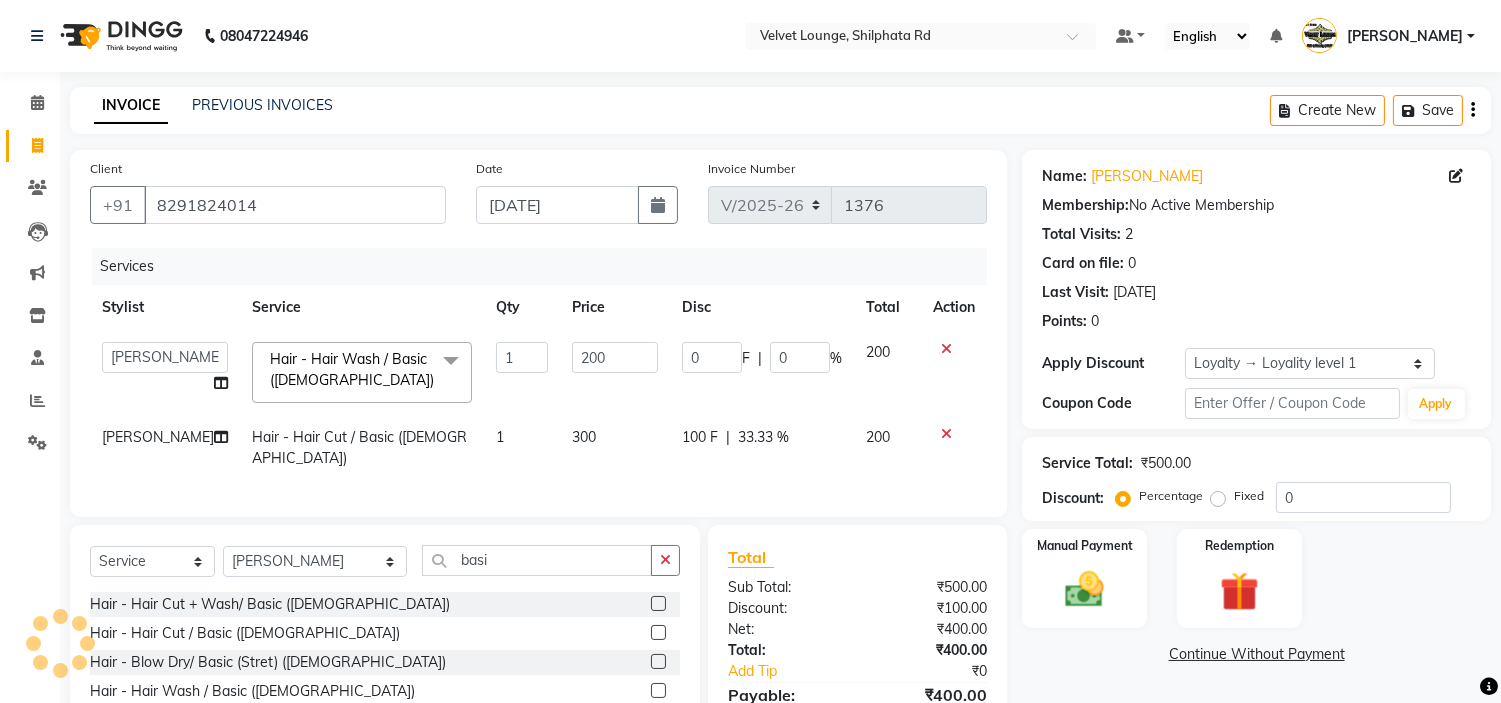 scroll, scrollTop: 137, scrollLeft: 0, axis: vertical 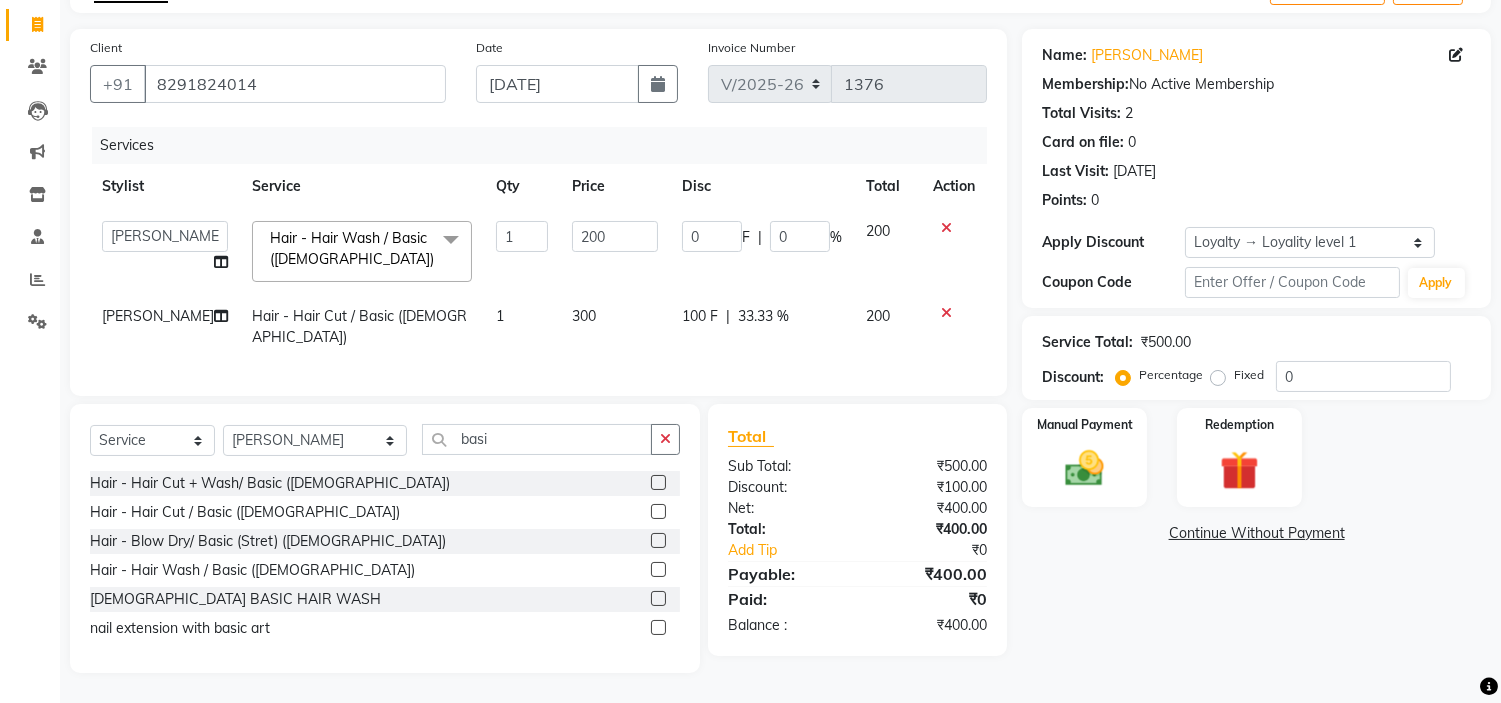 click on "100 F" 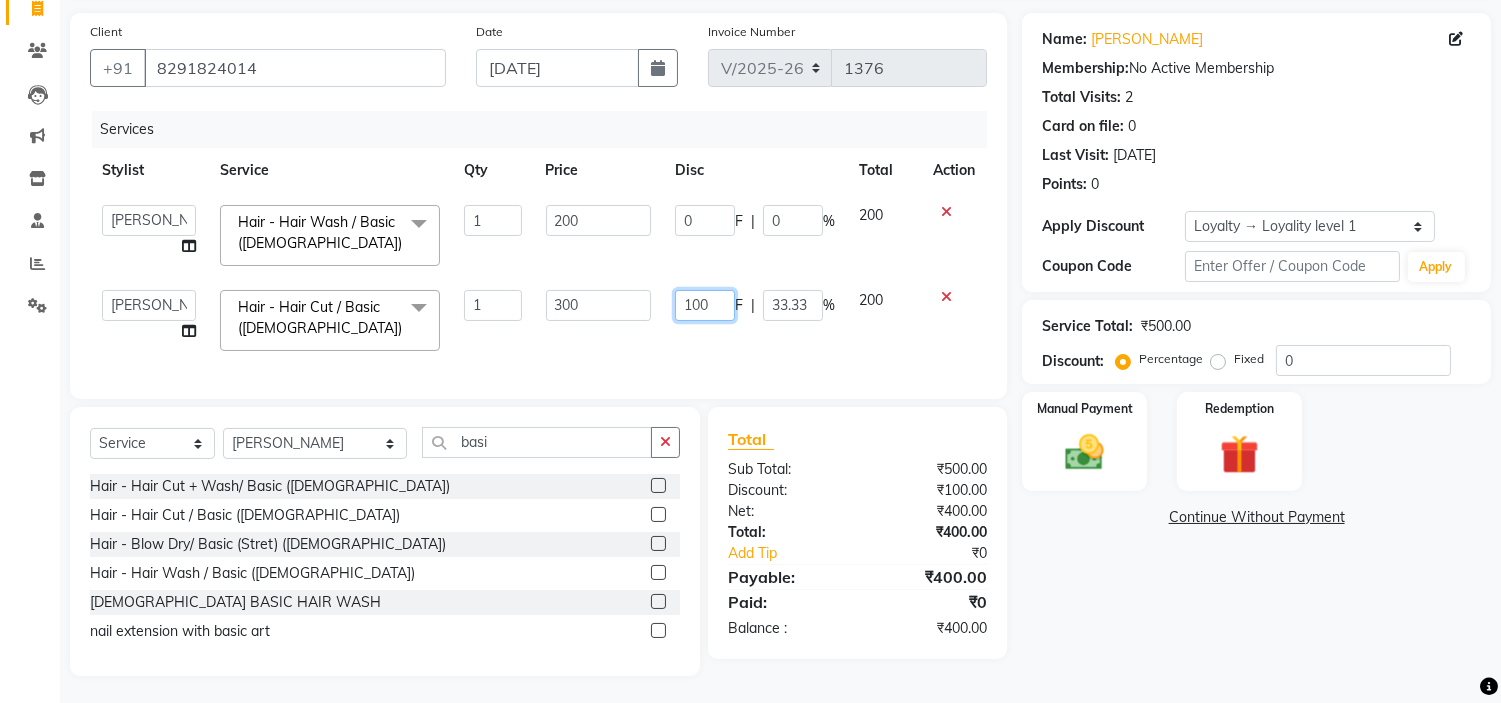 click on "100" 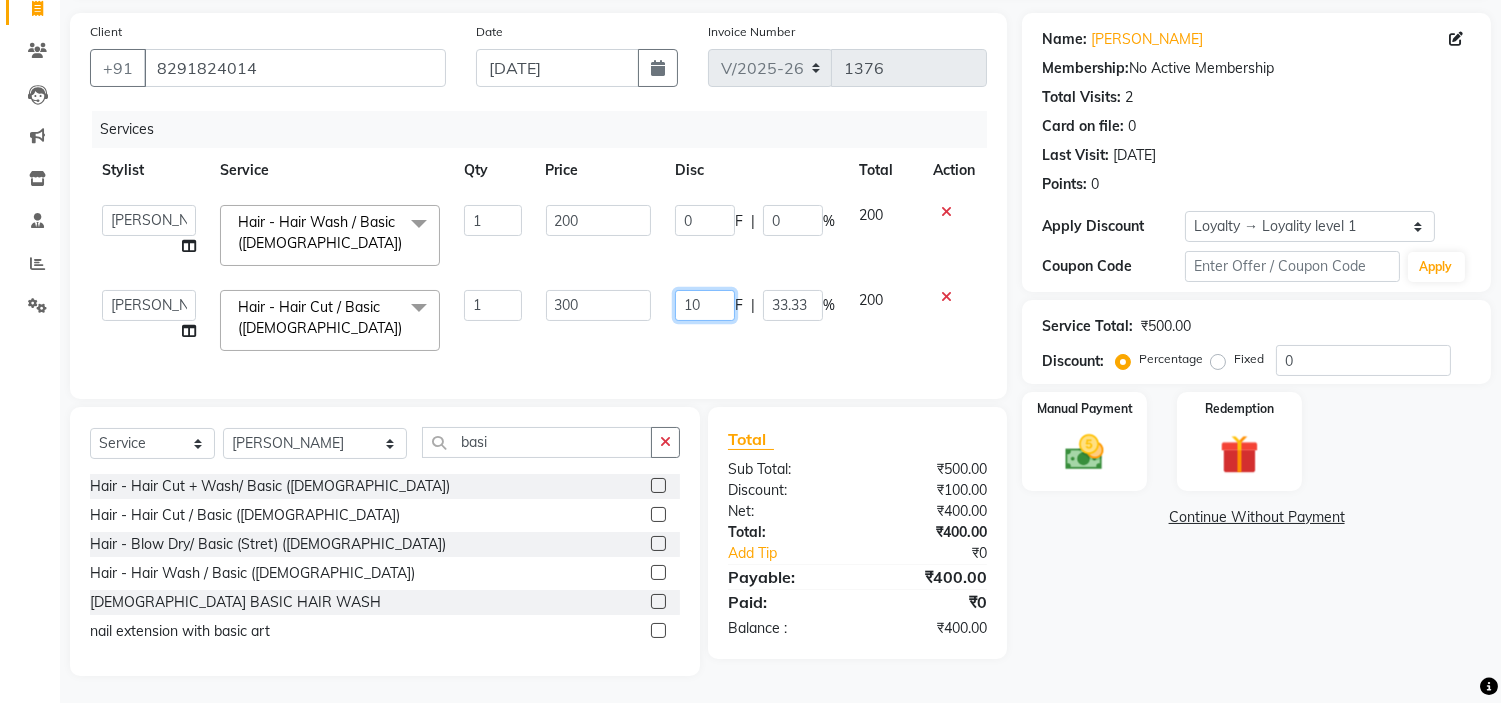 type on "1" 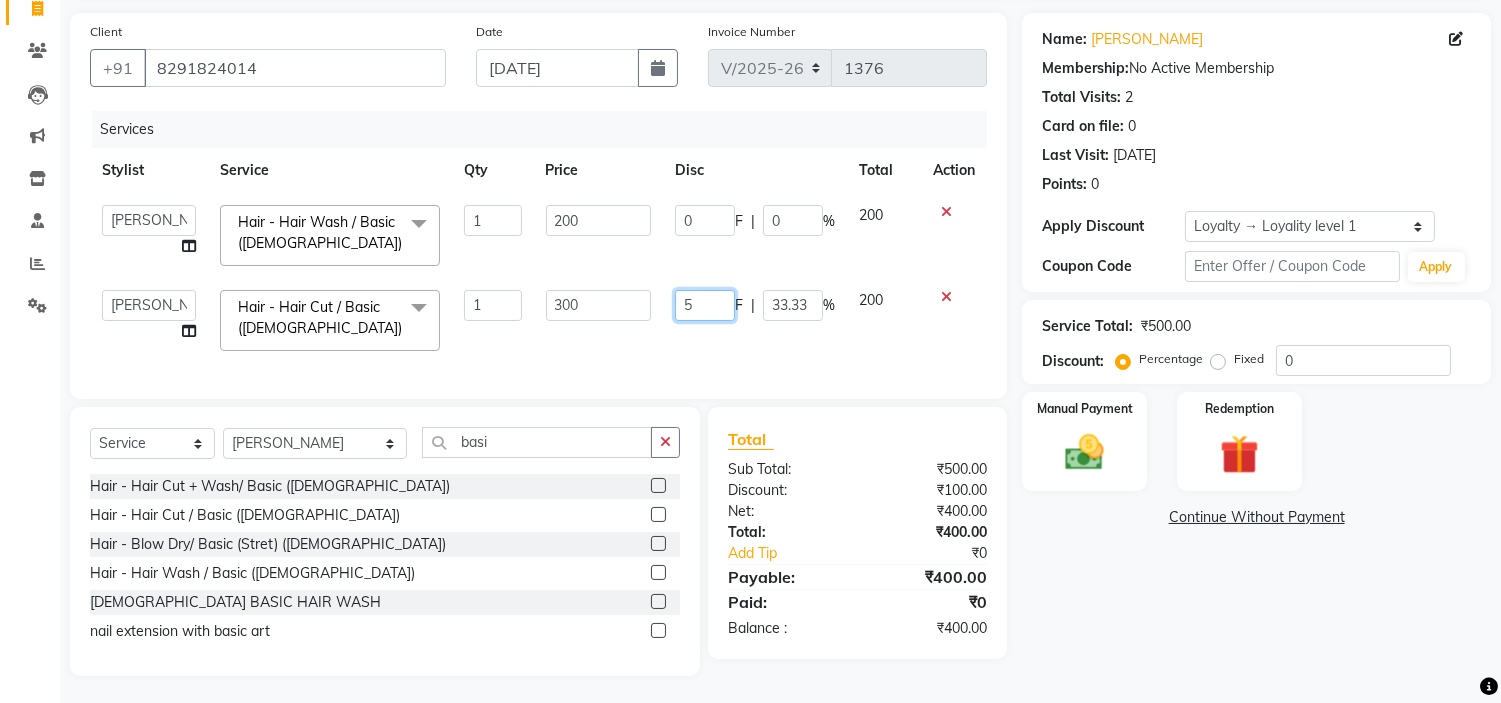 type on "50" 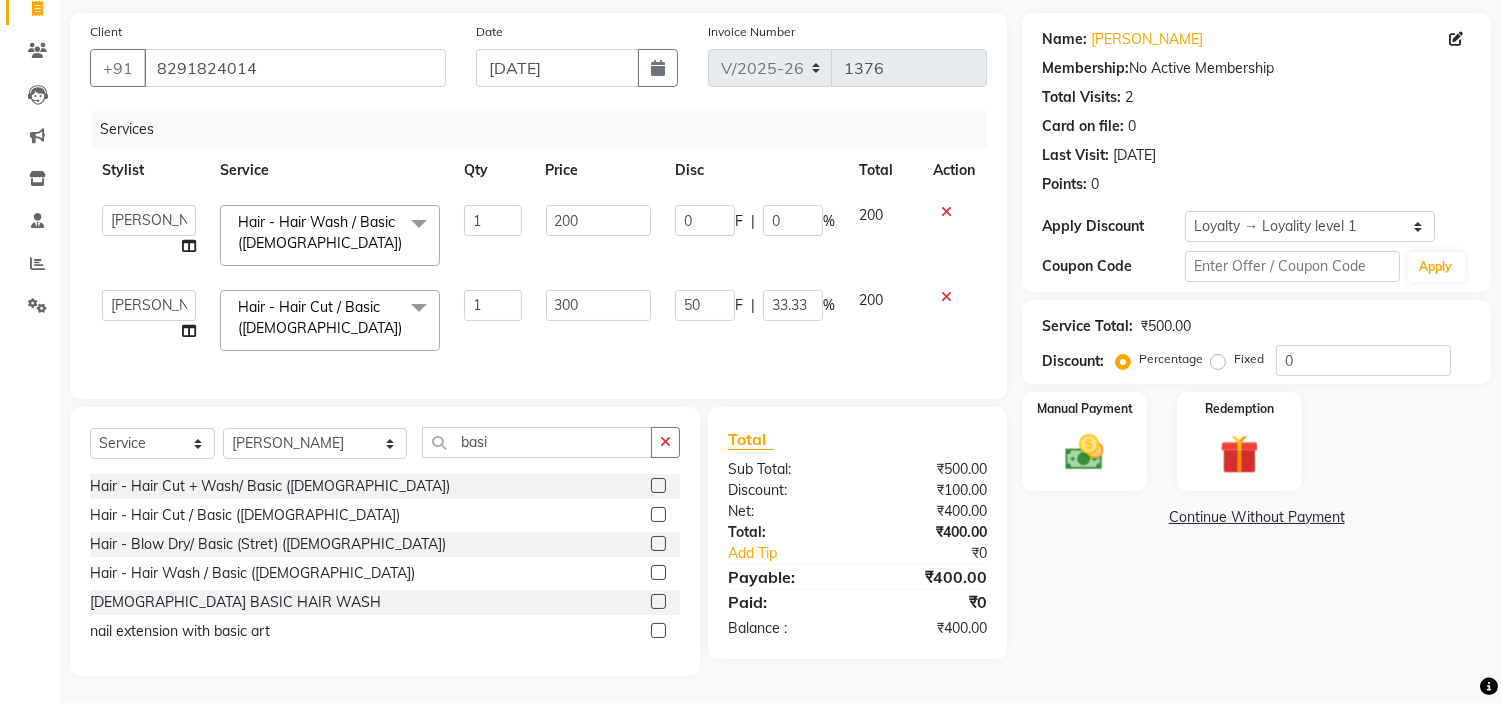 click on "Name: Hariom Panday Membership:  No Active Membership  Total Visits:  2 Card on file:  0 Last Visit:   29-05-2025 Points:   0  Apply Discount Select  Loyalty → Loyality level 1  Coupon Code Apply Service Total:  ₹500.00  Discount:  Percentage   Fixed  0 Manual Payment Redemption  Continue Without Payment" 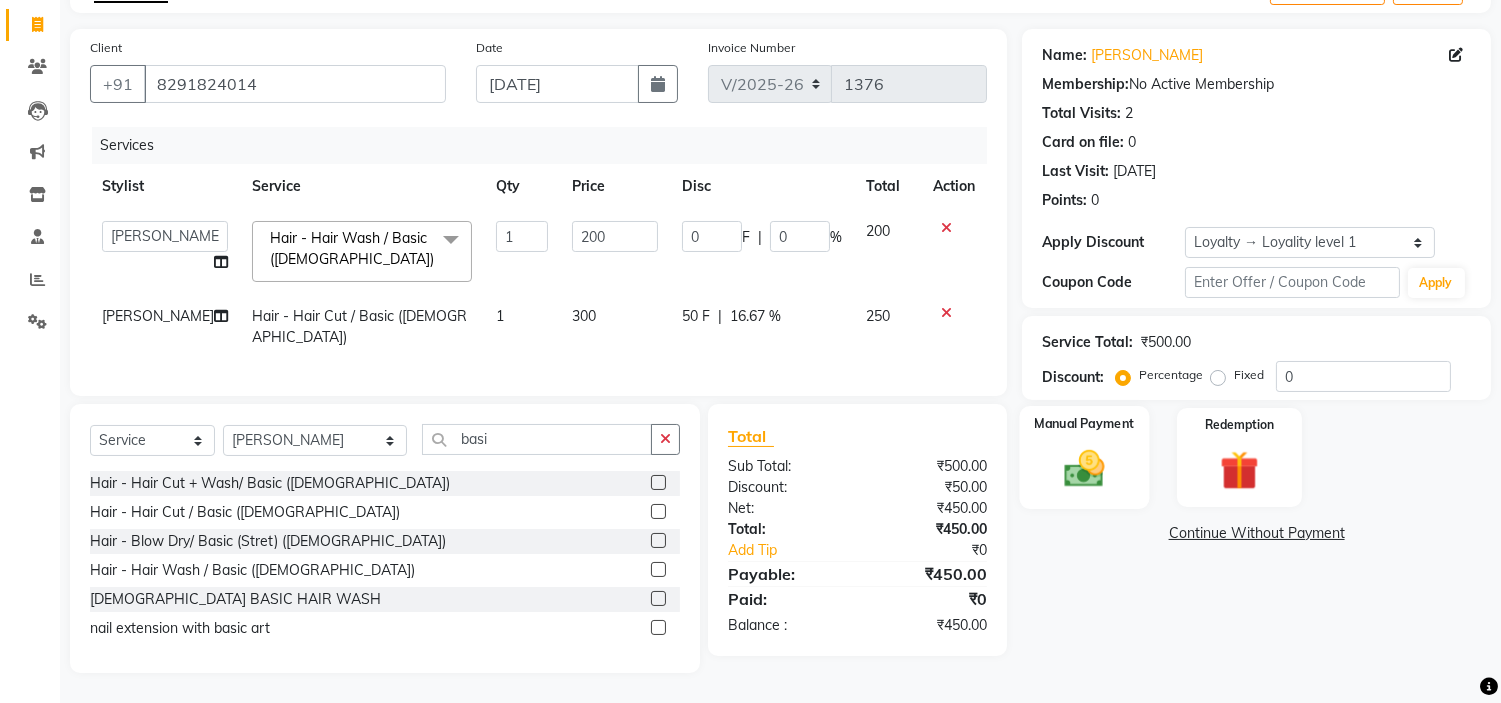 click 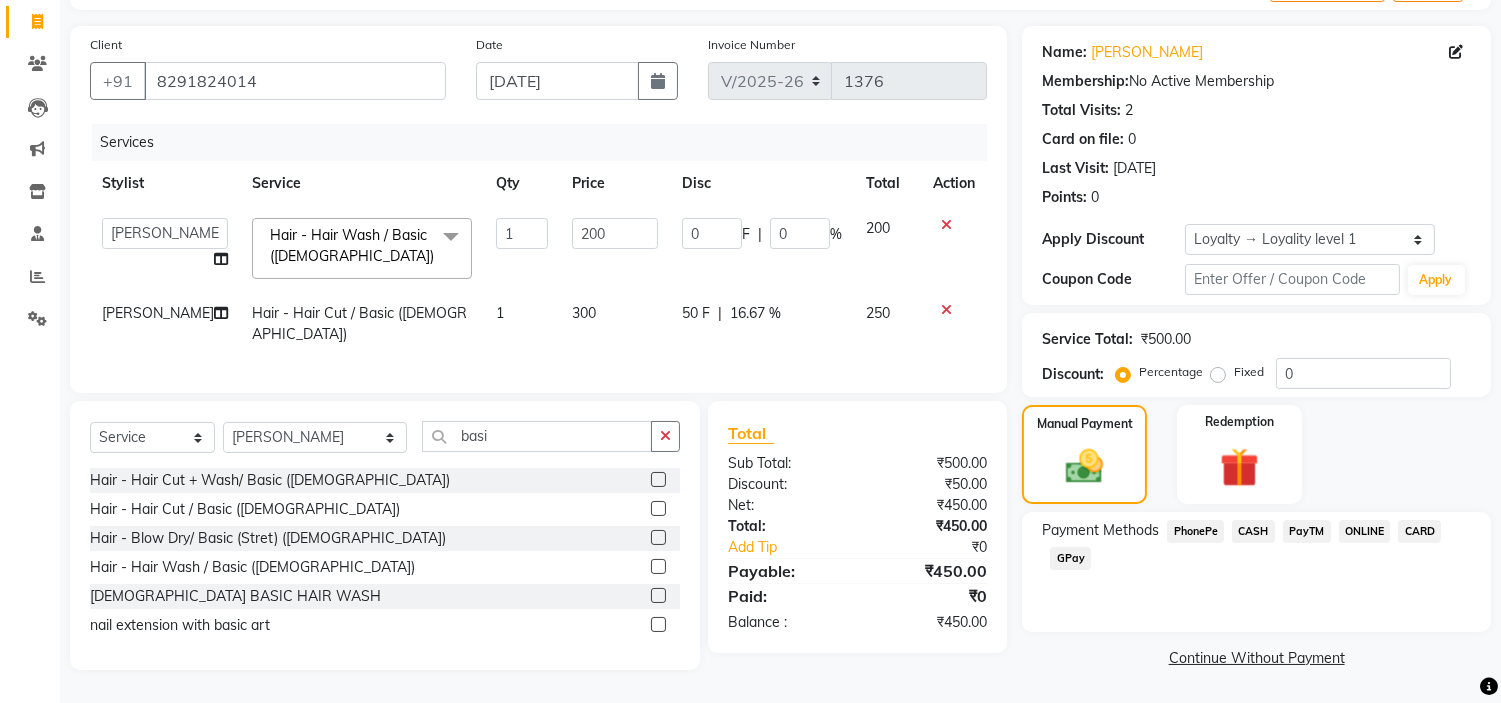 click on "PayTM" 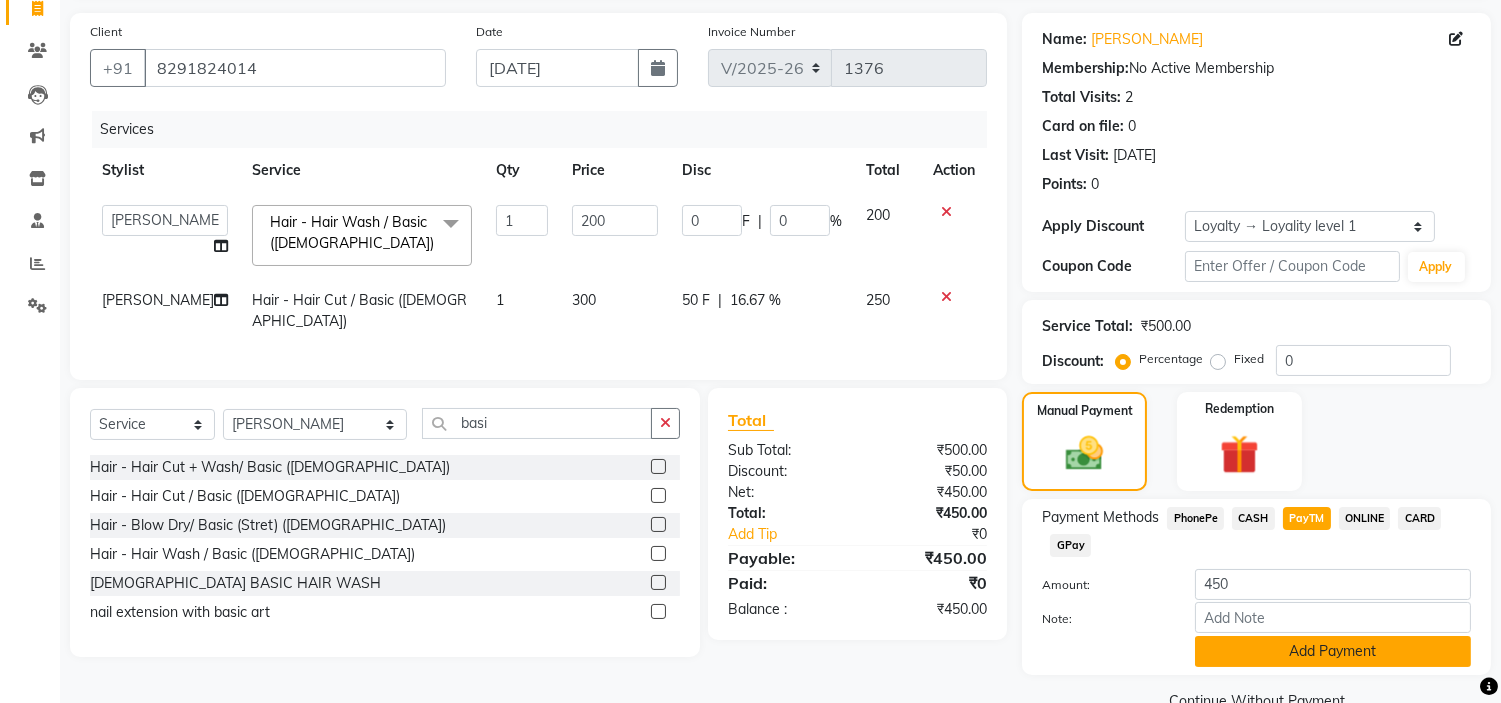 click on "Add Payment" 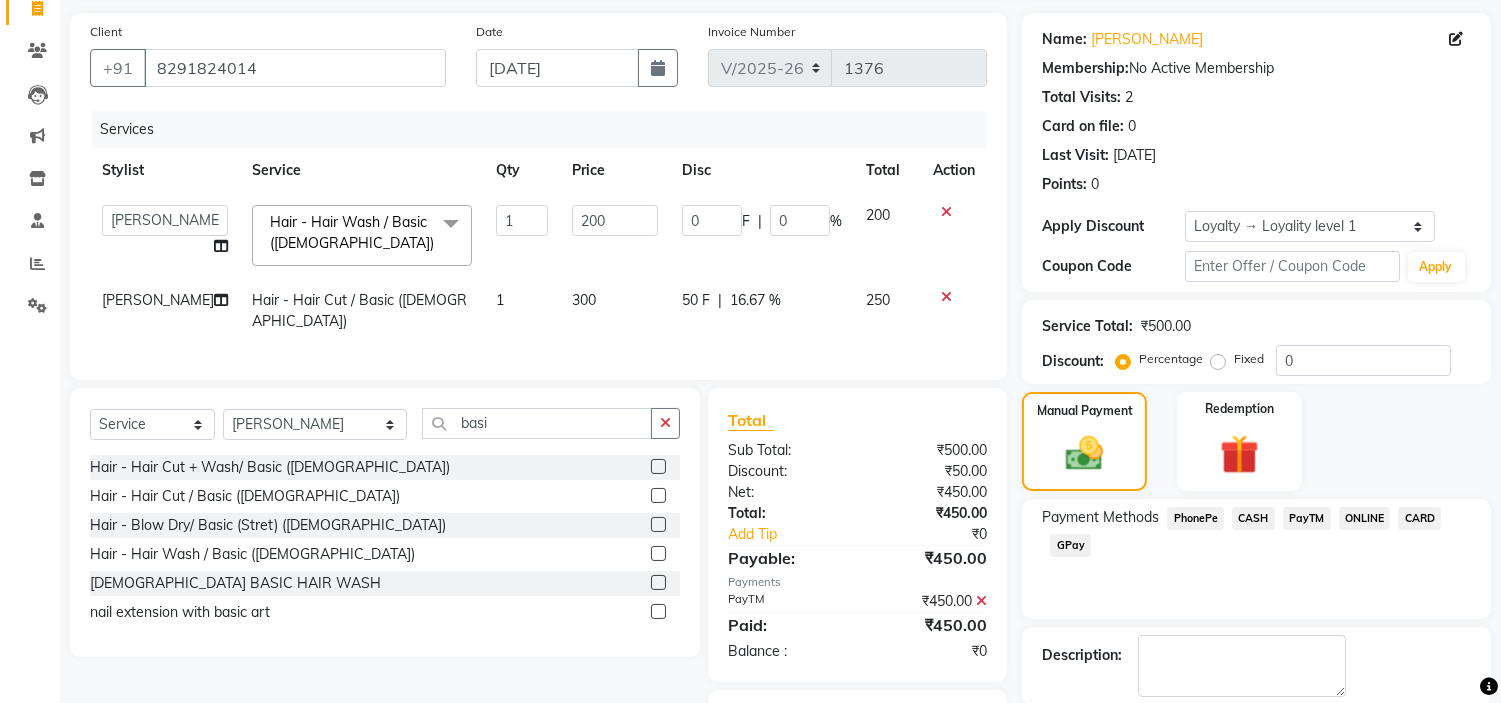 scroll, scrollTop: 261, scrollLeft: 0, axis: vertical 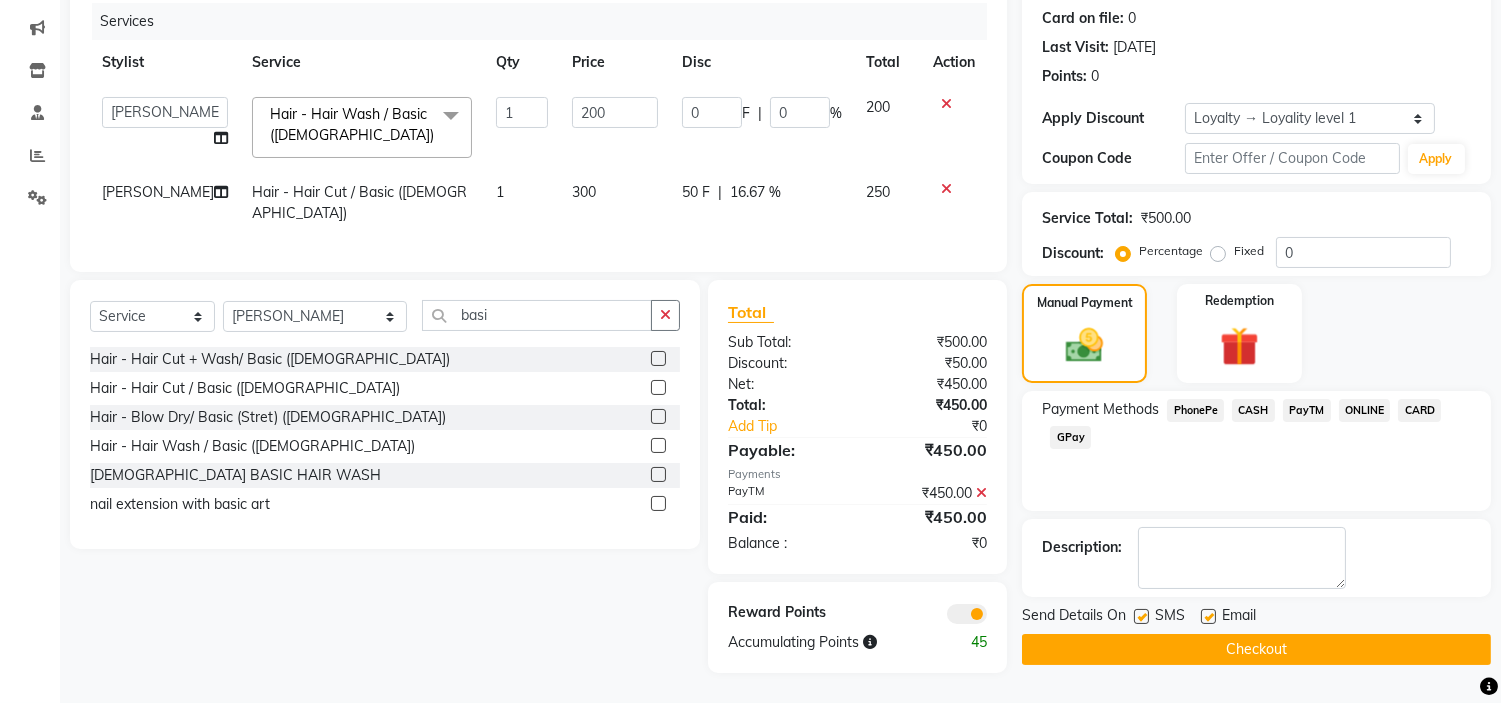 click on "Checkout" 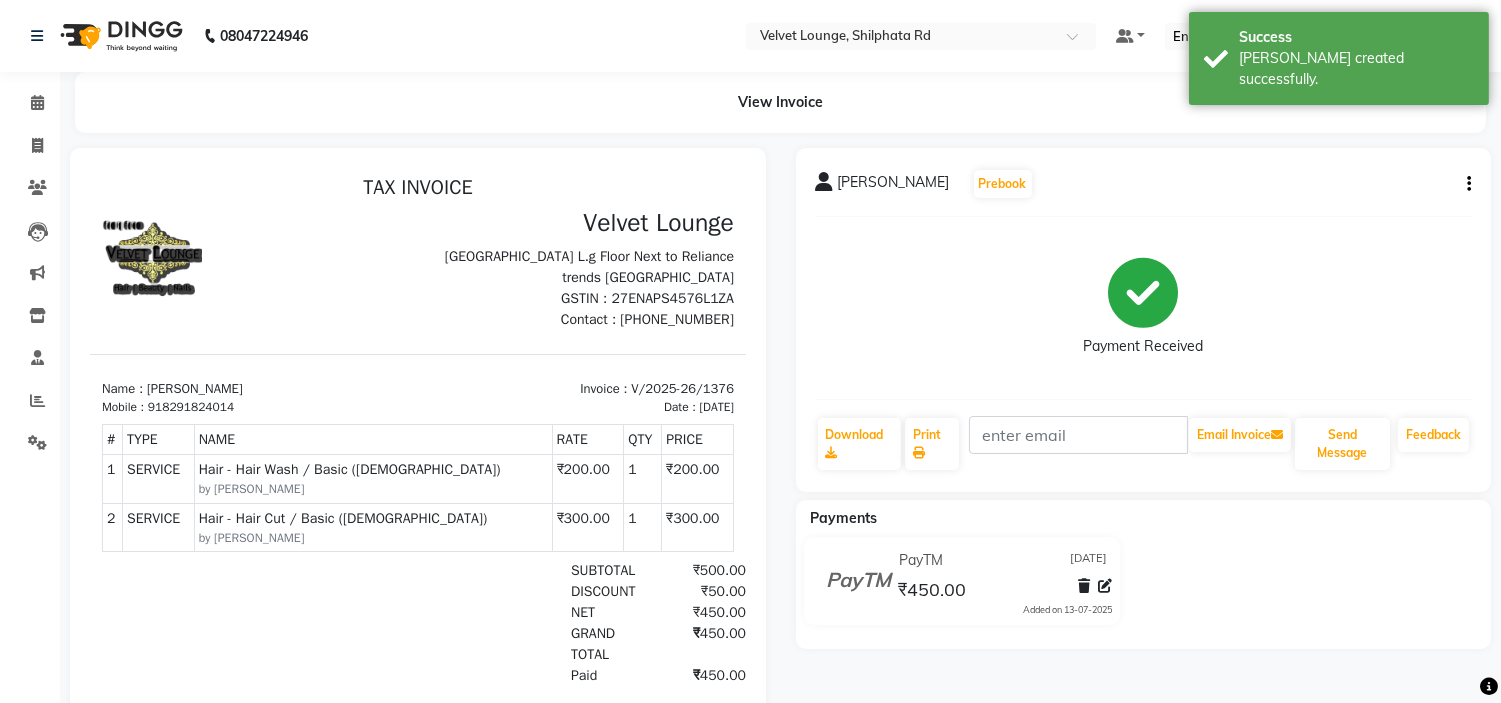 scroll, scrollTop: 0, scrollLeft: 0, axis: both 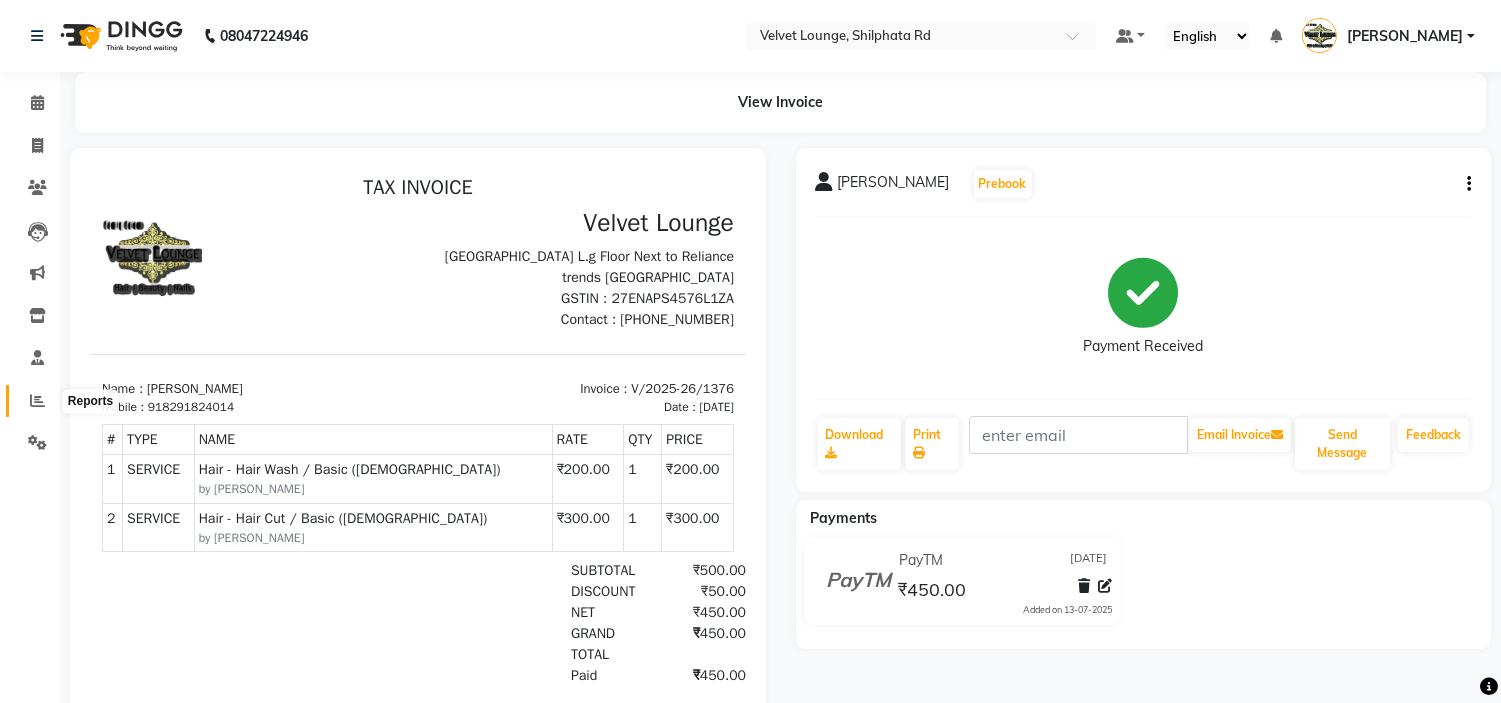 click 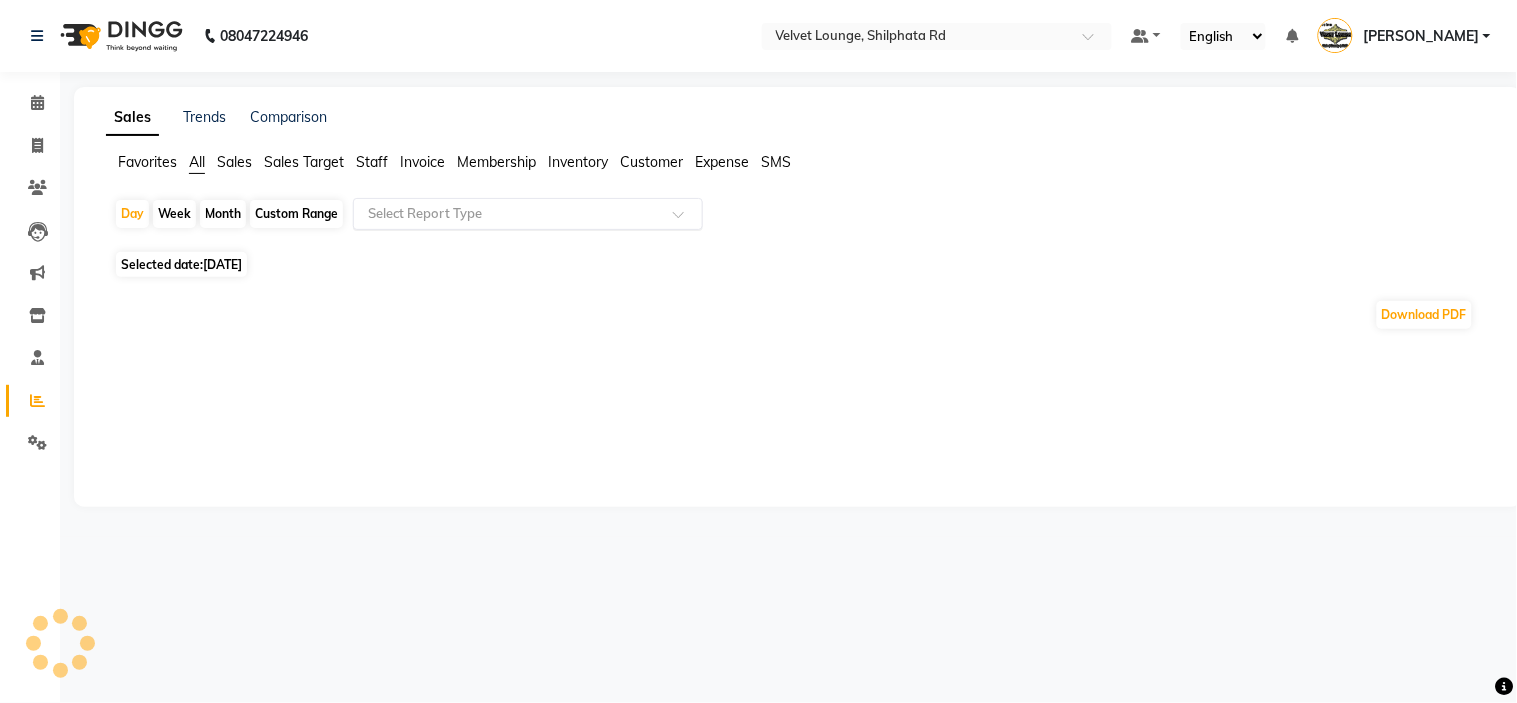 click on "Select Report Type" 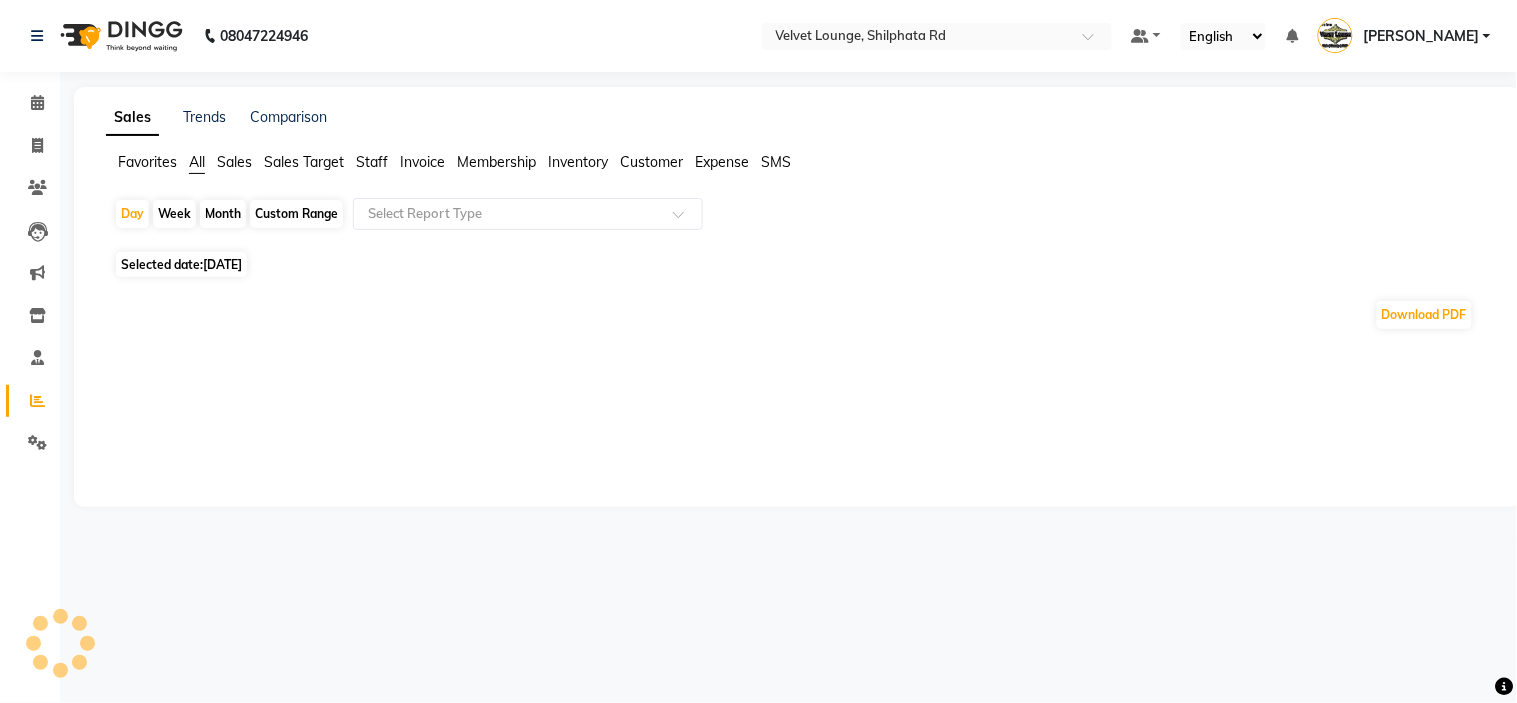click on "Staff" 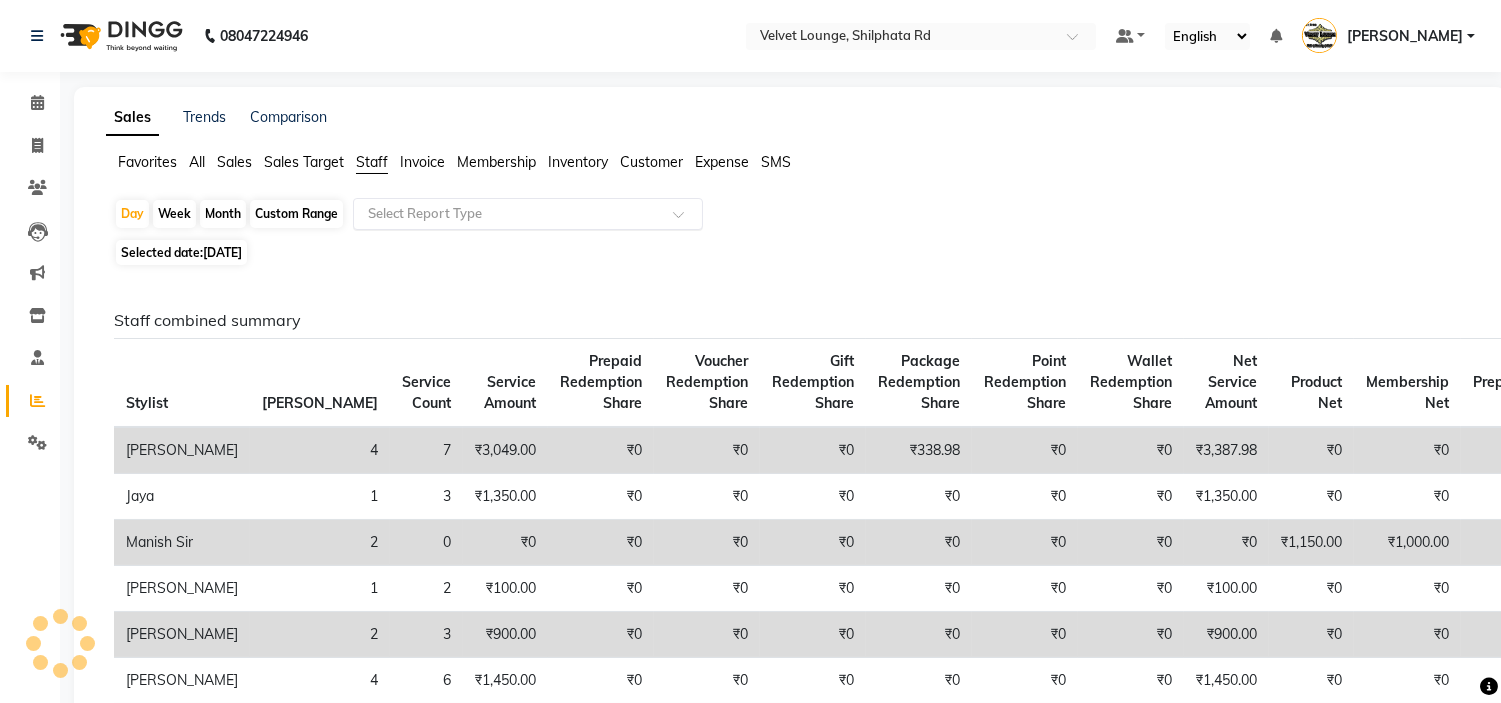 click 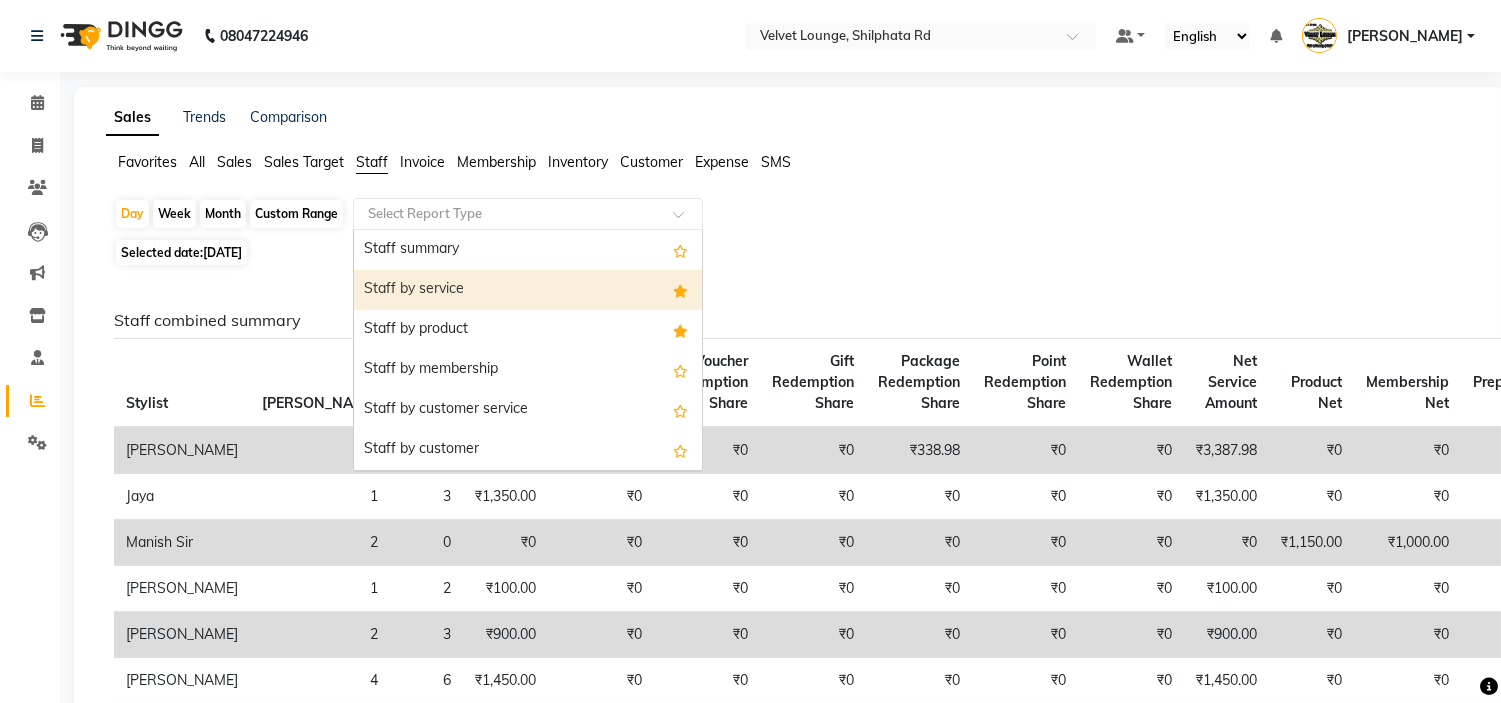 click on "Staff by service" at bounding box center [528, 290] 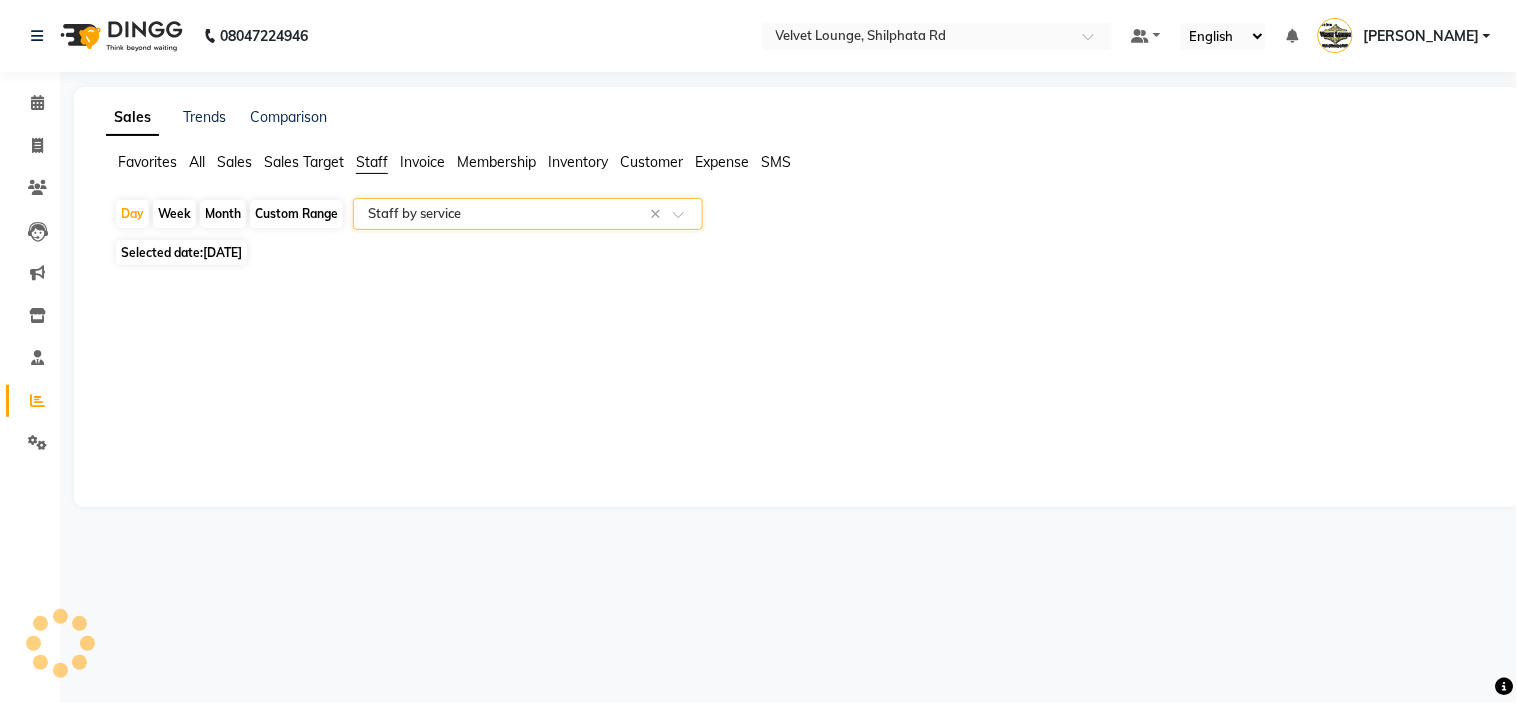 select on "full_report" 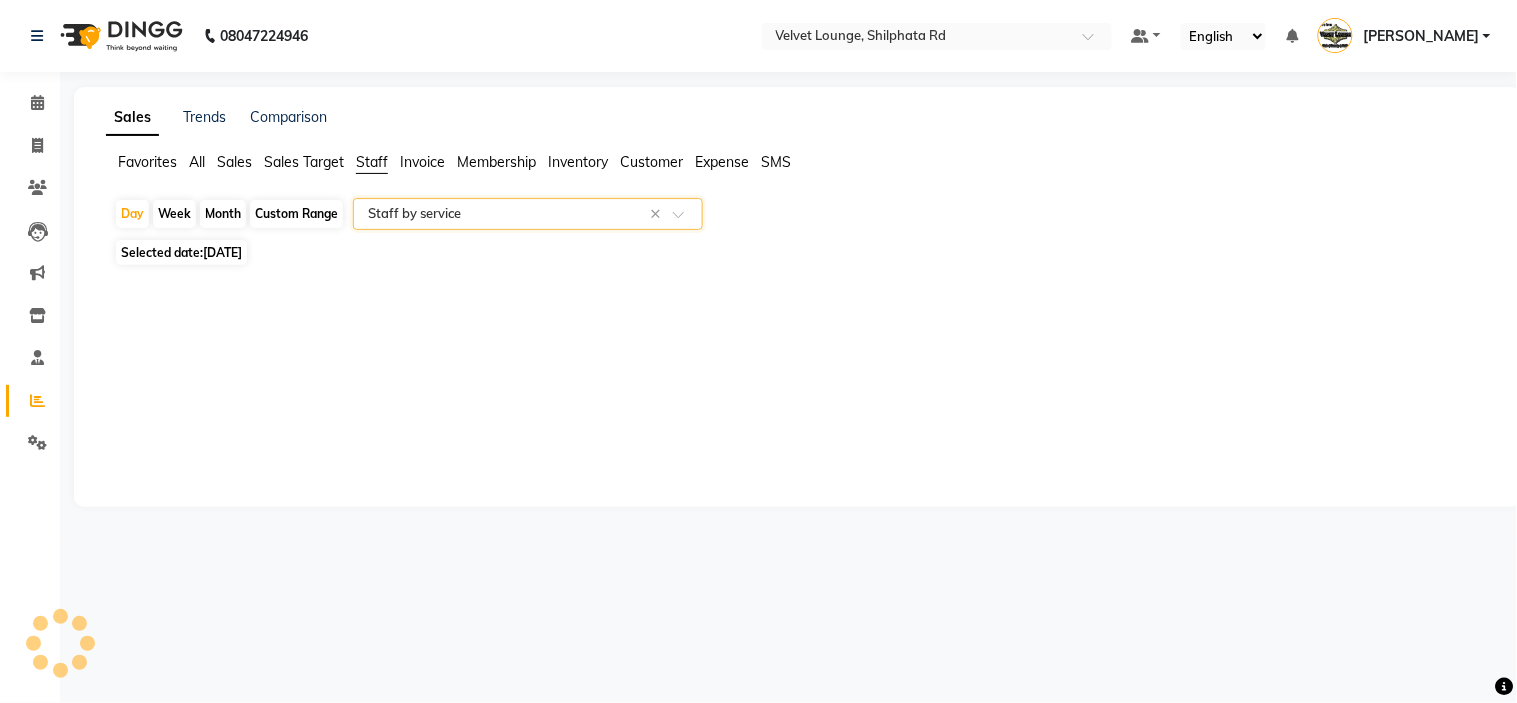 select on "pdf" 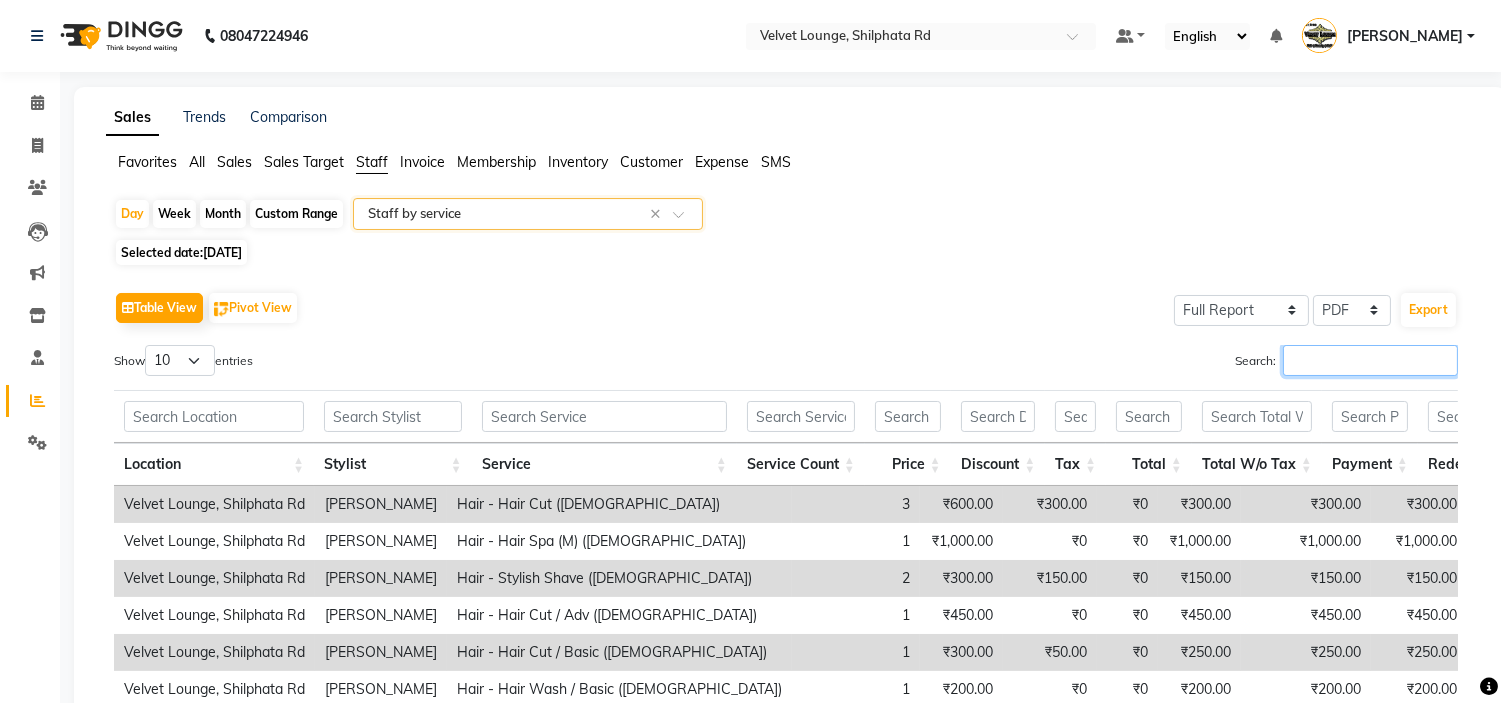 click on "Search:" at bounding box center [1370, 360] 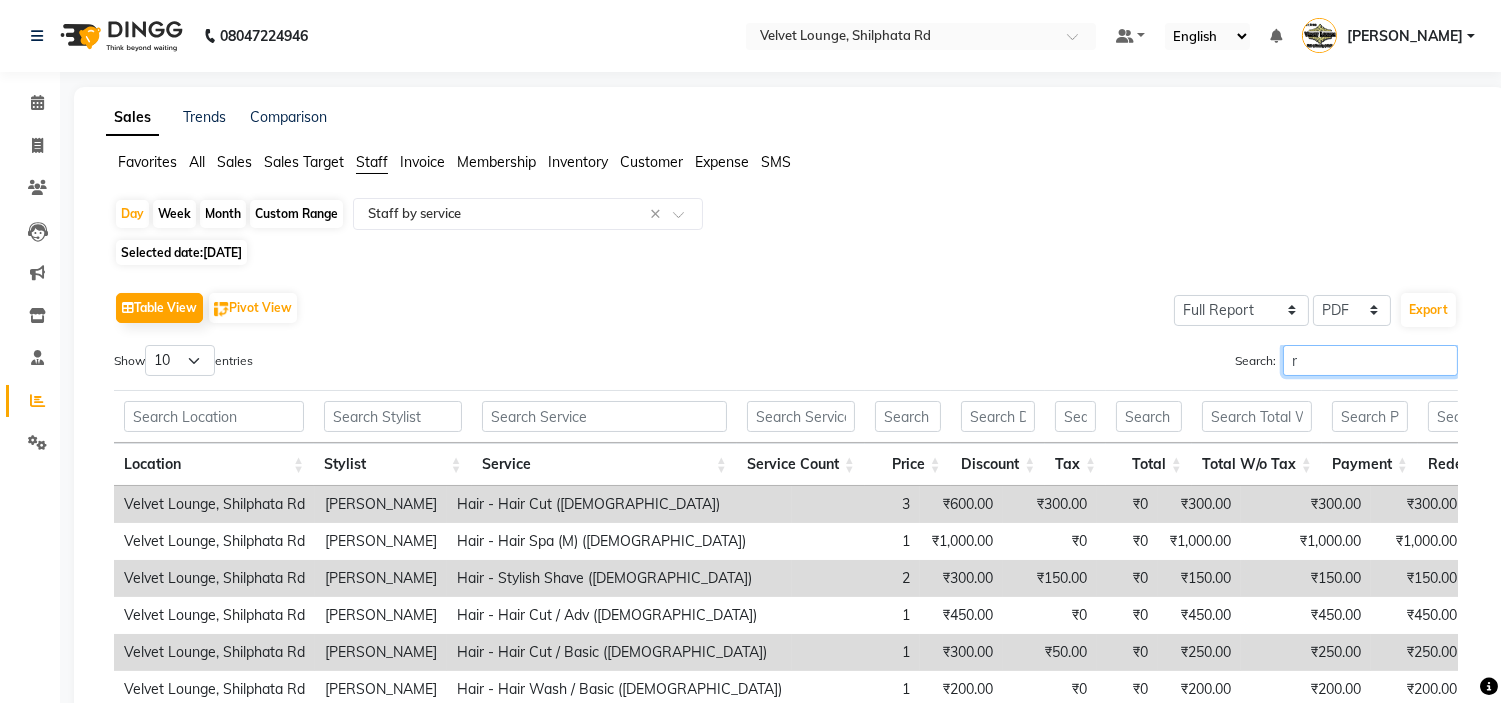 type on "r" 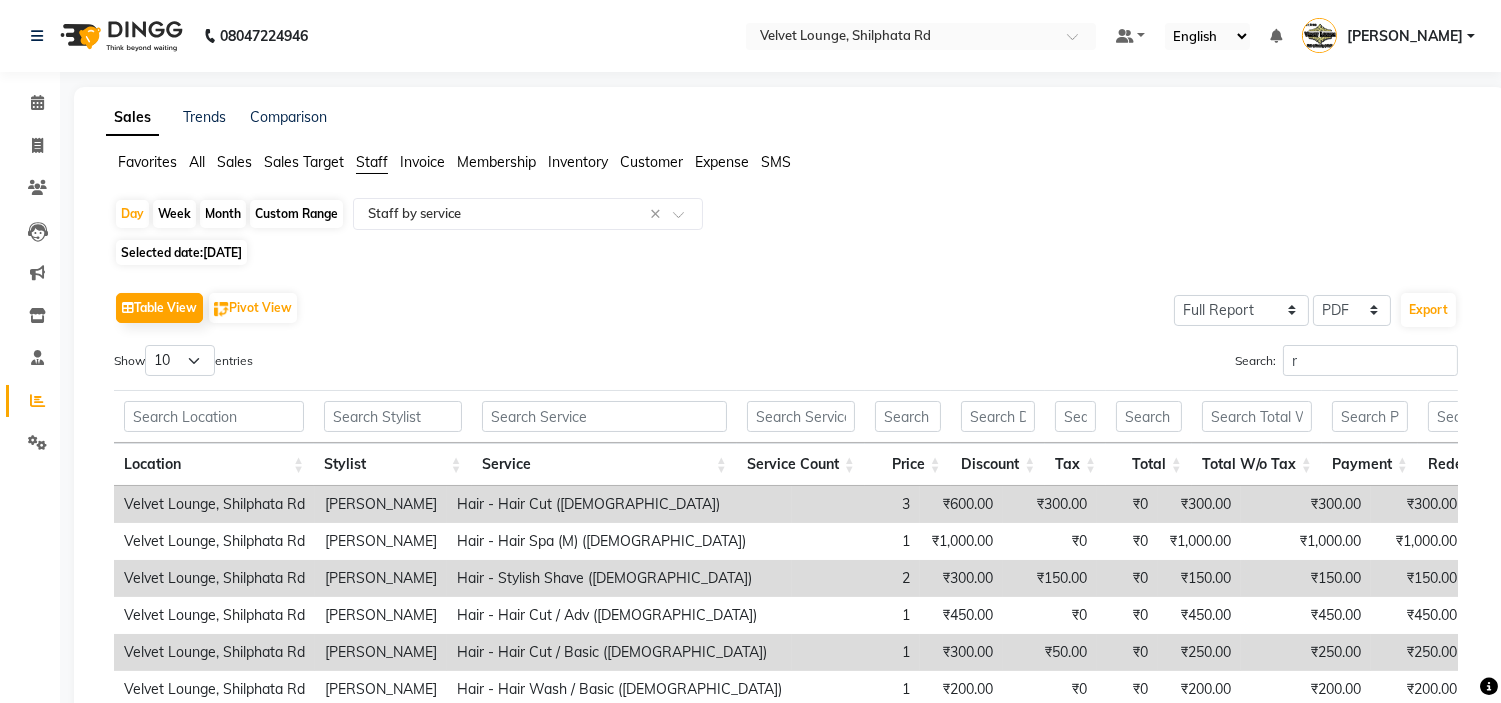 click on "Custom Range" 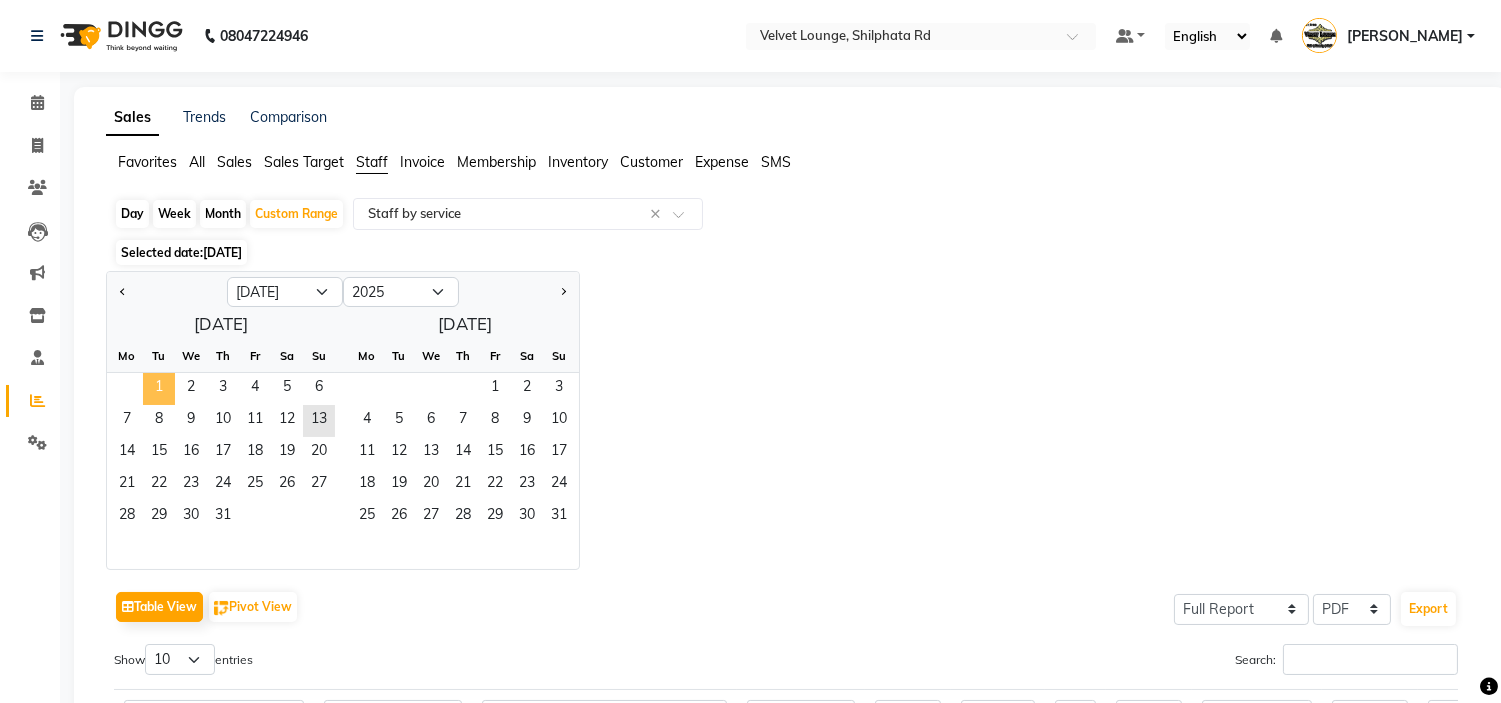 click on "1" 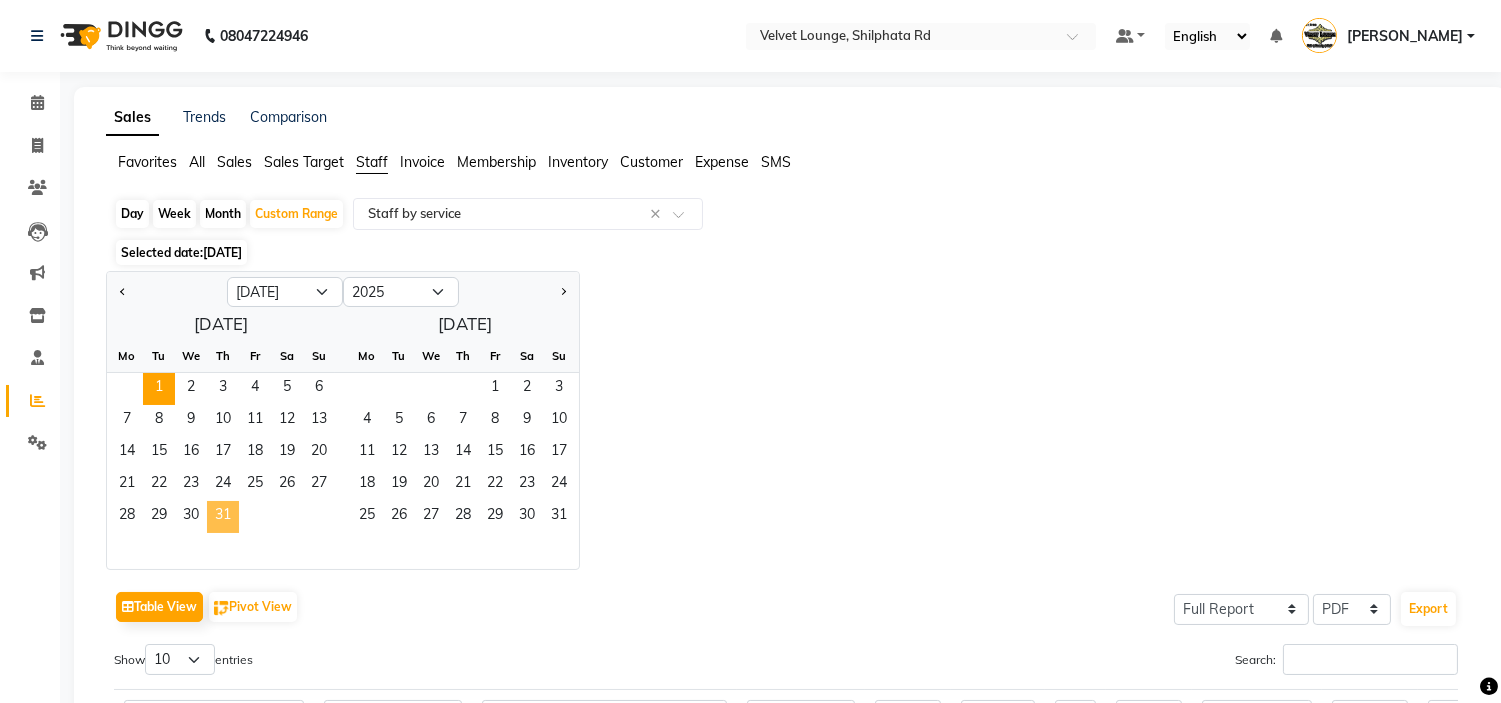 click on "31" 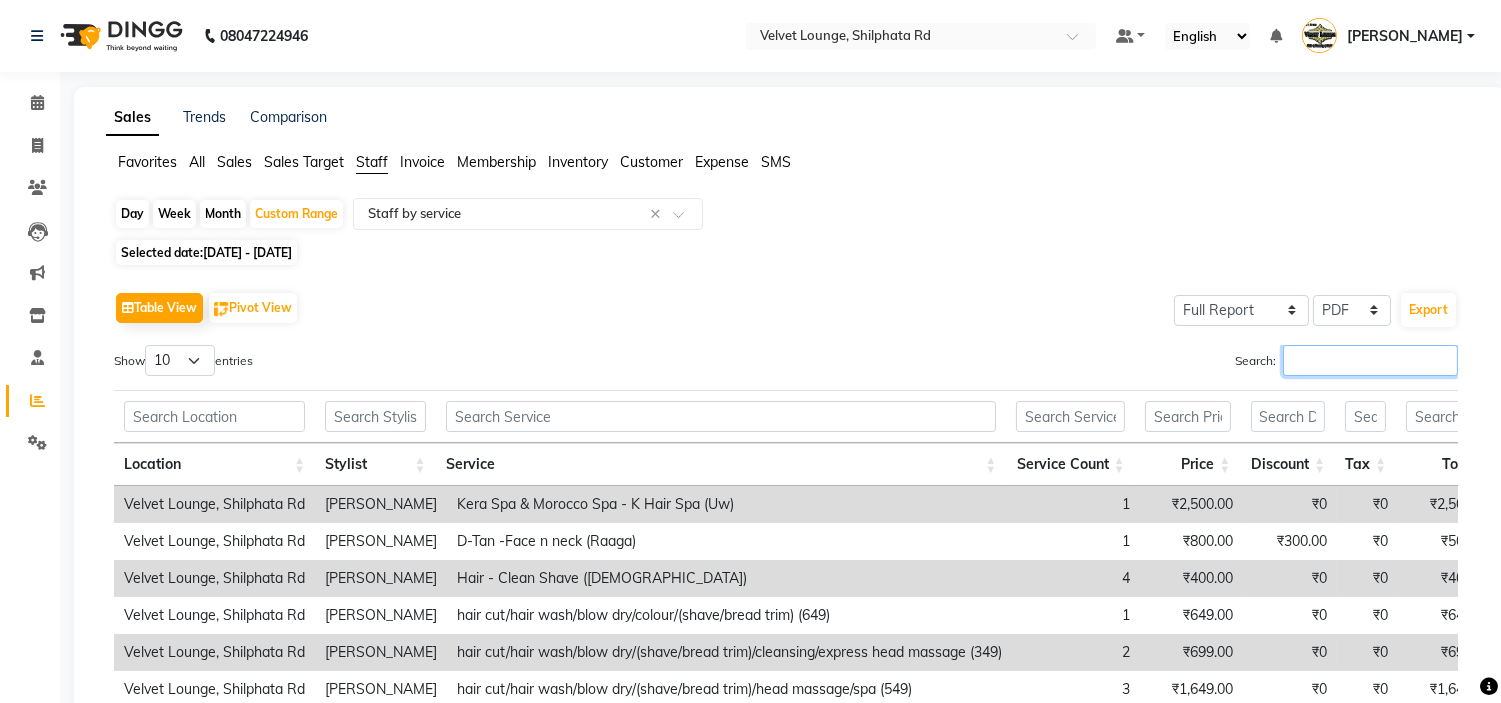 click on "Search:" at bounding box center [1370, 360] 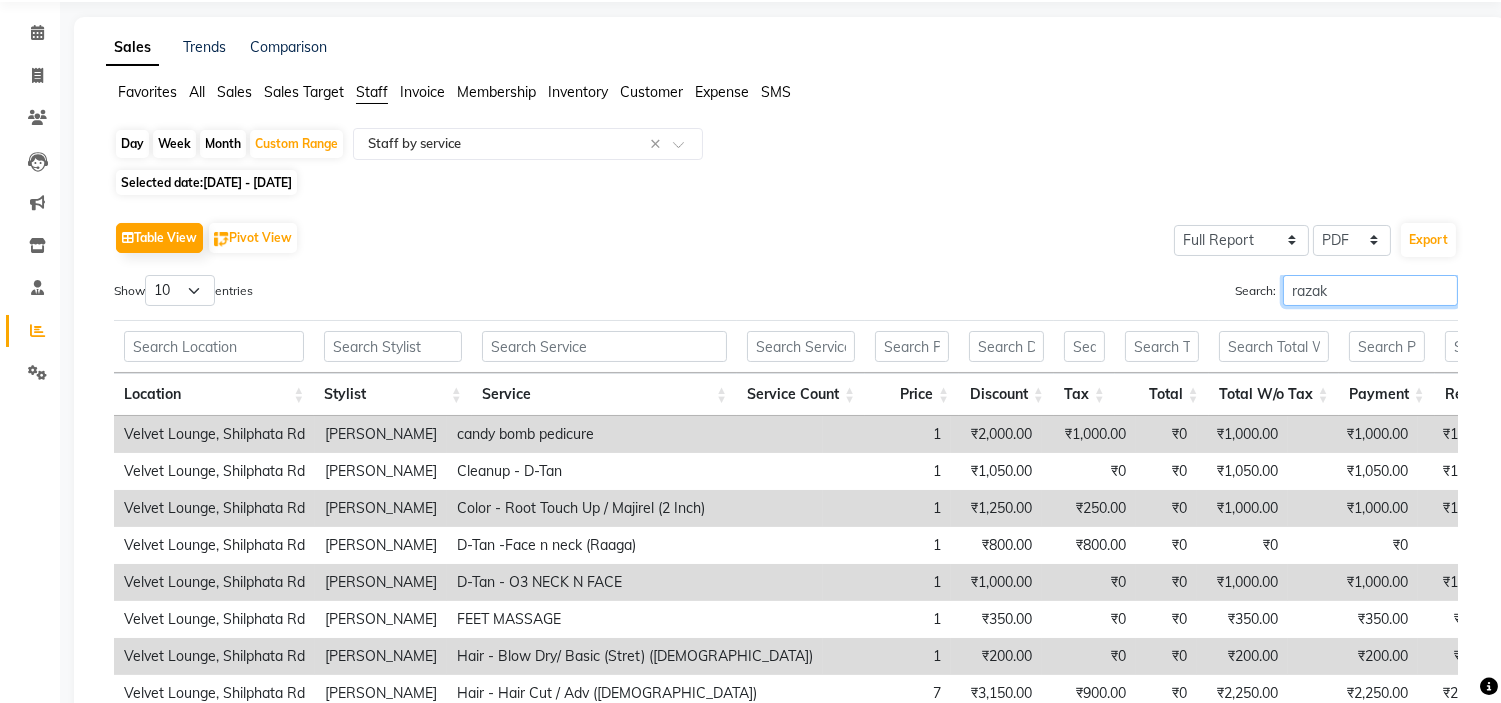 scroll, scrollTop: 17, scrollLeft: 0, axis: vertical 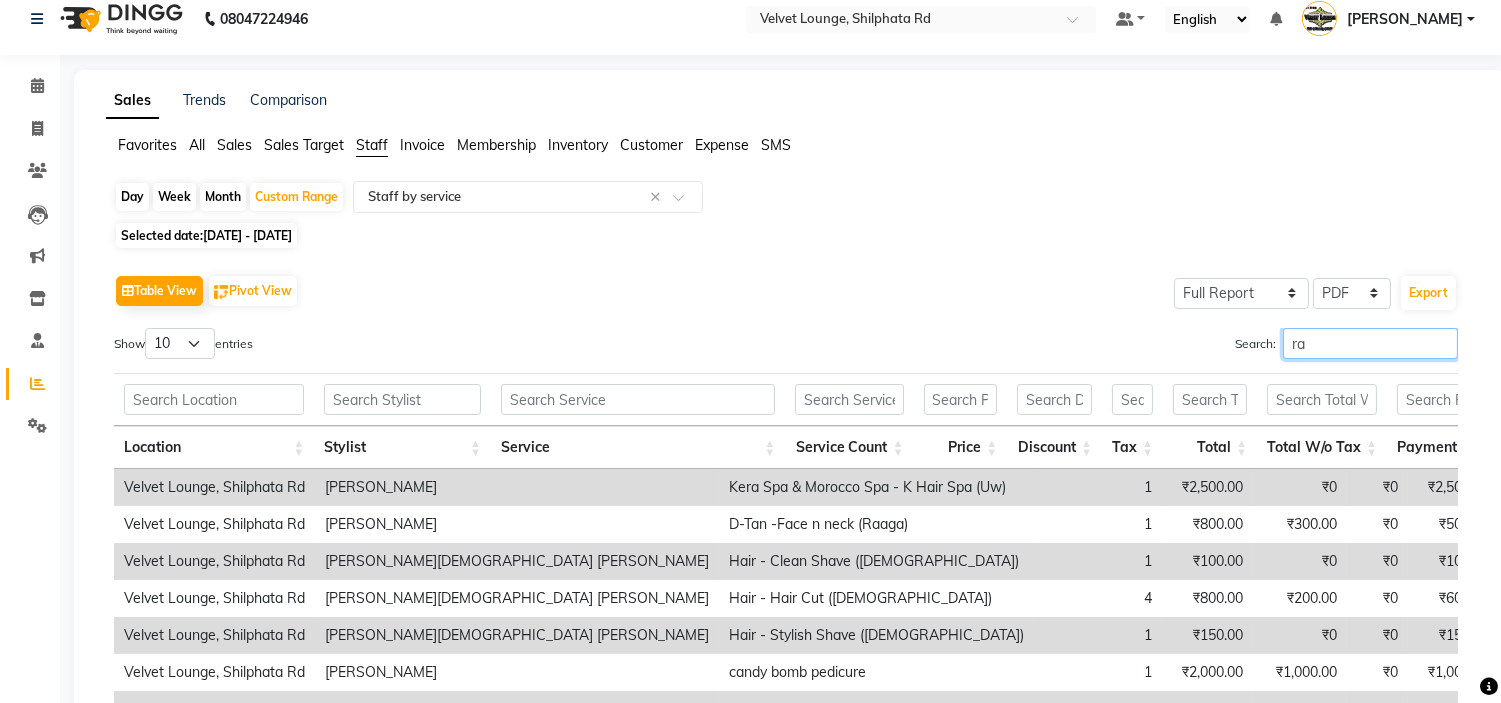 type on "r" 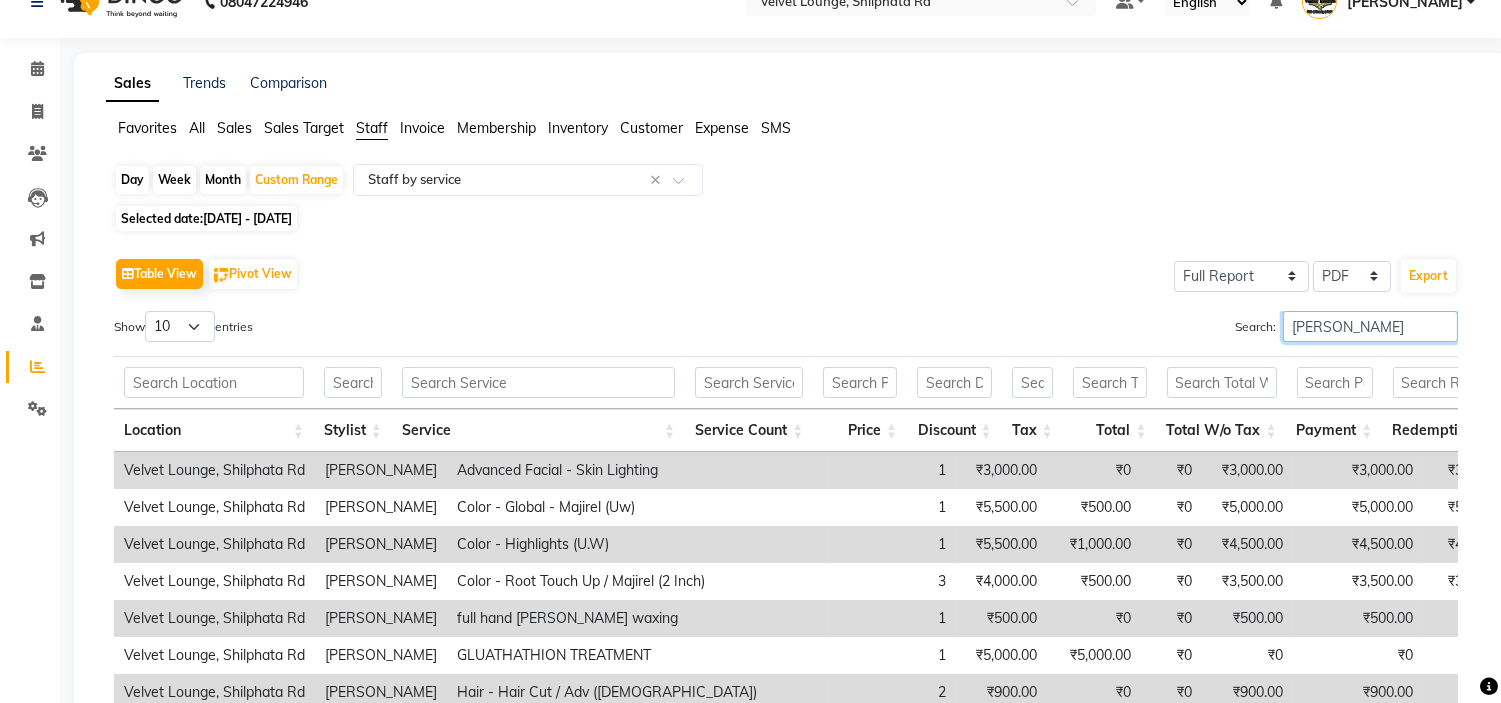 scroll, scrollTop: 0, scrollLeft: 0, axis: both 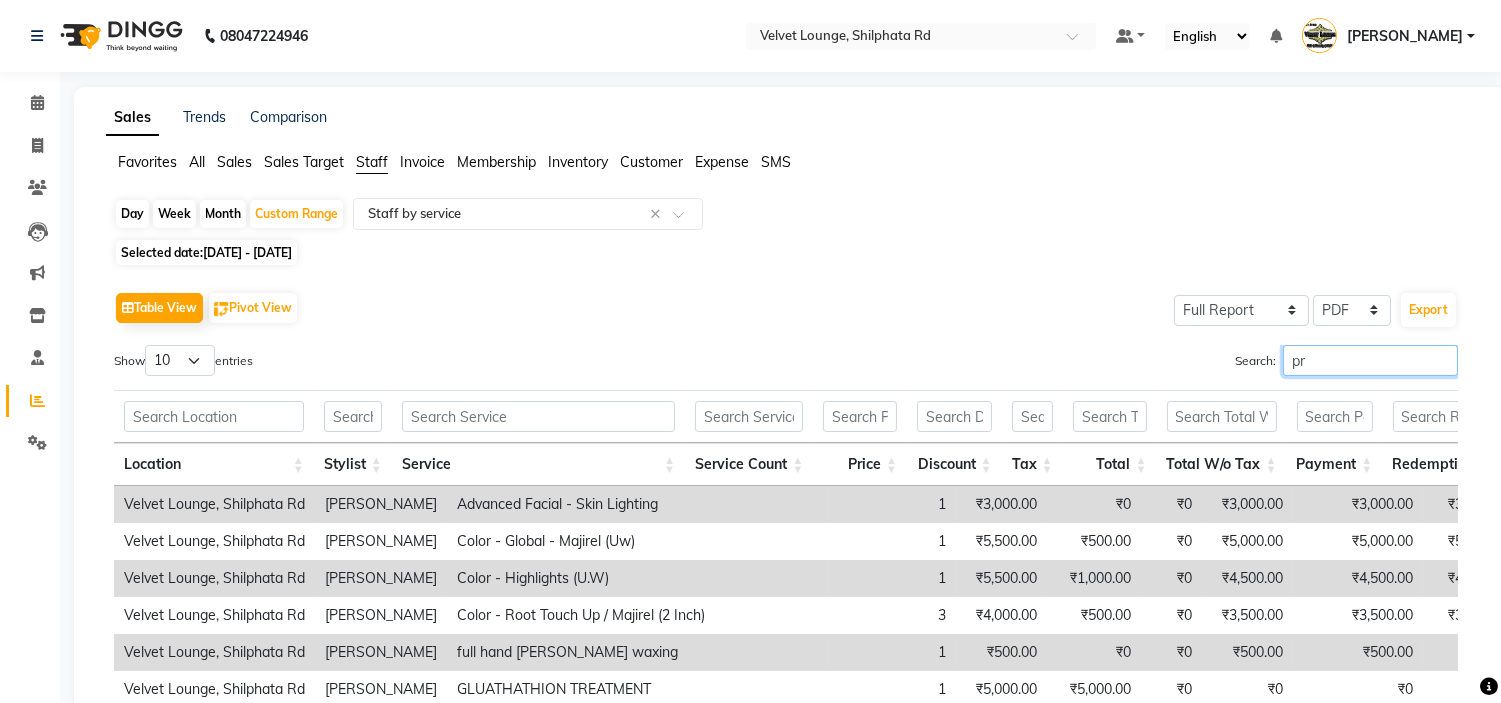 type on "p" 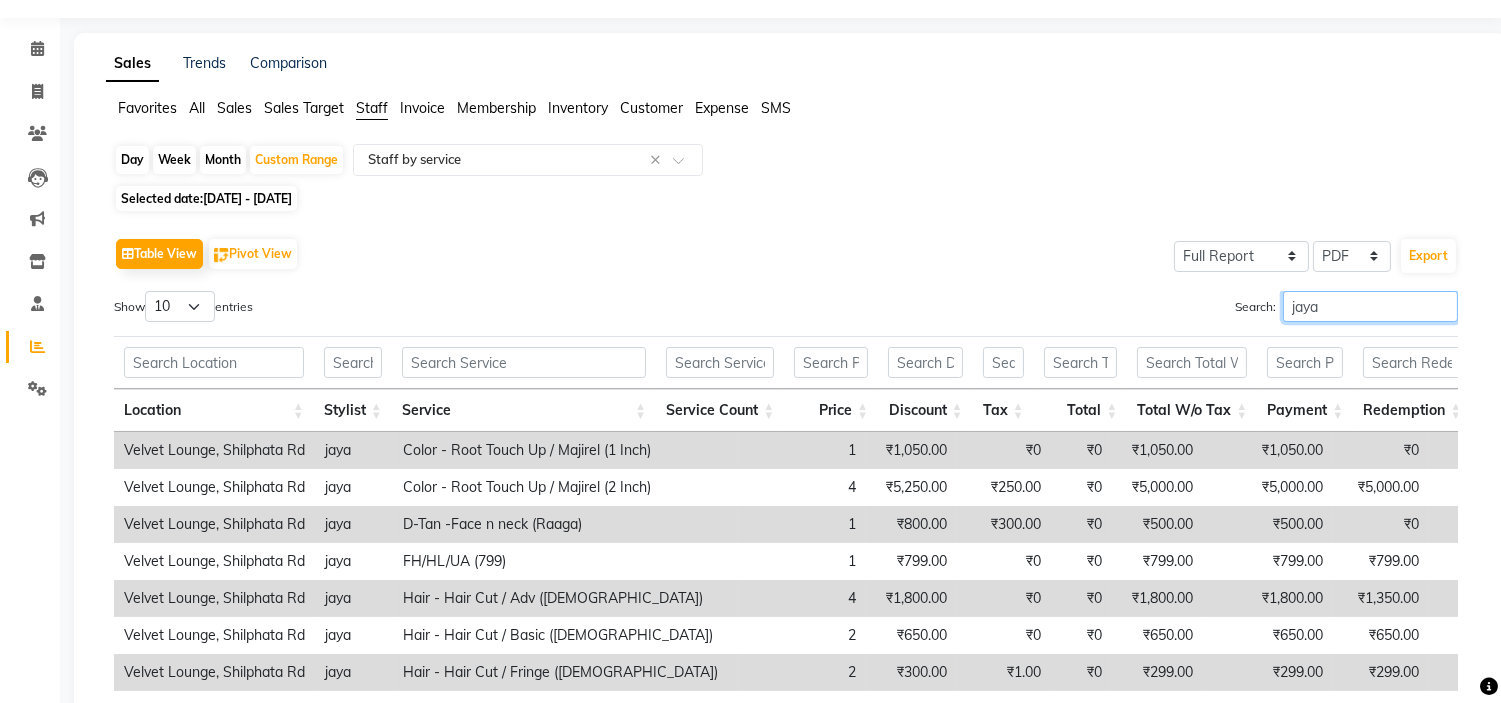 scroll, scrollTop: 30, scrollLeft: 0, axis: vertical 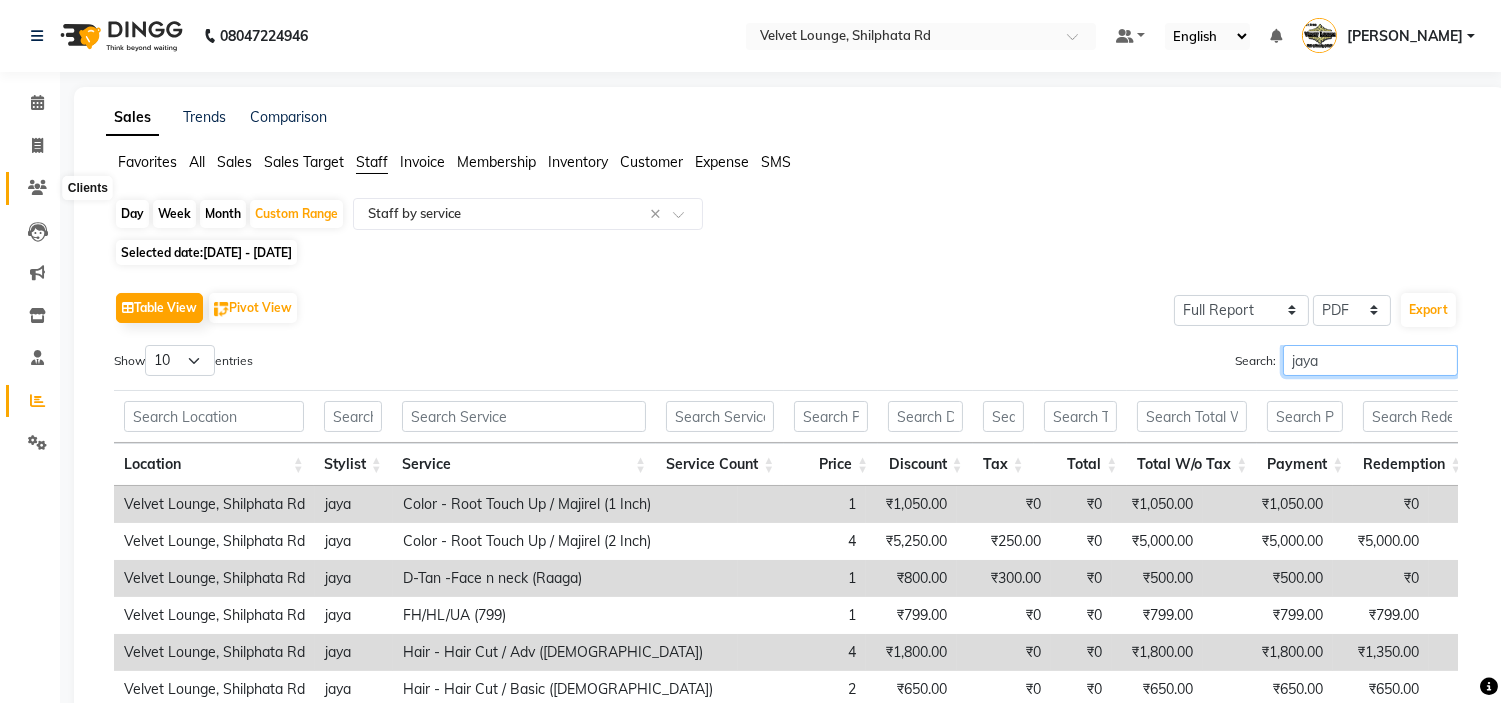 type on "jaya" 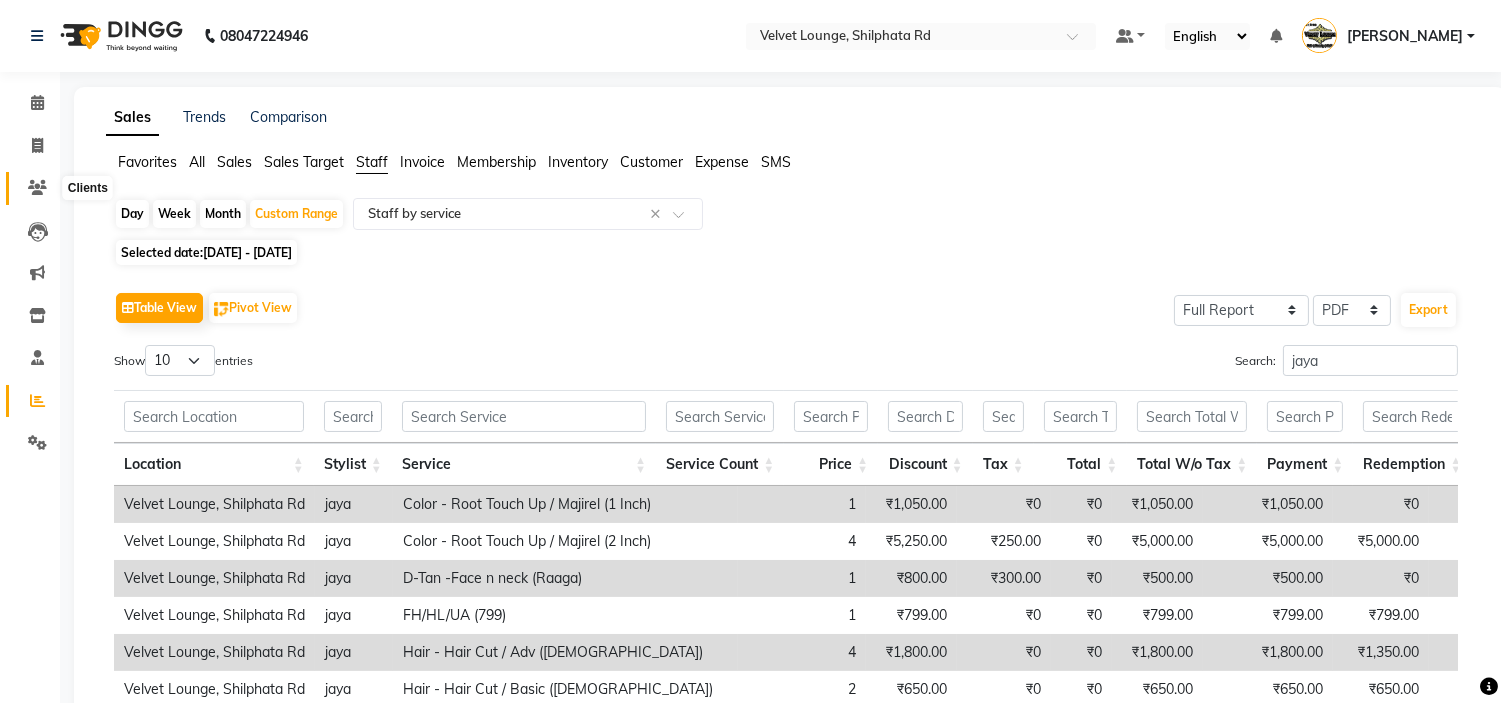 click 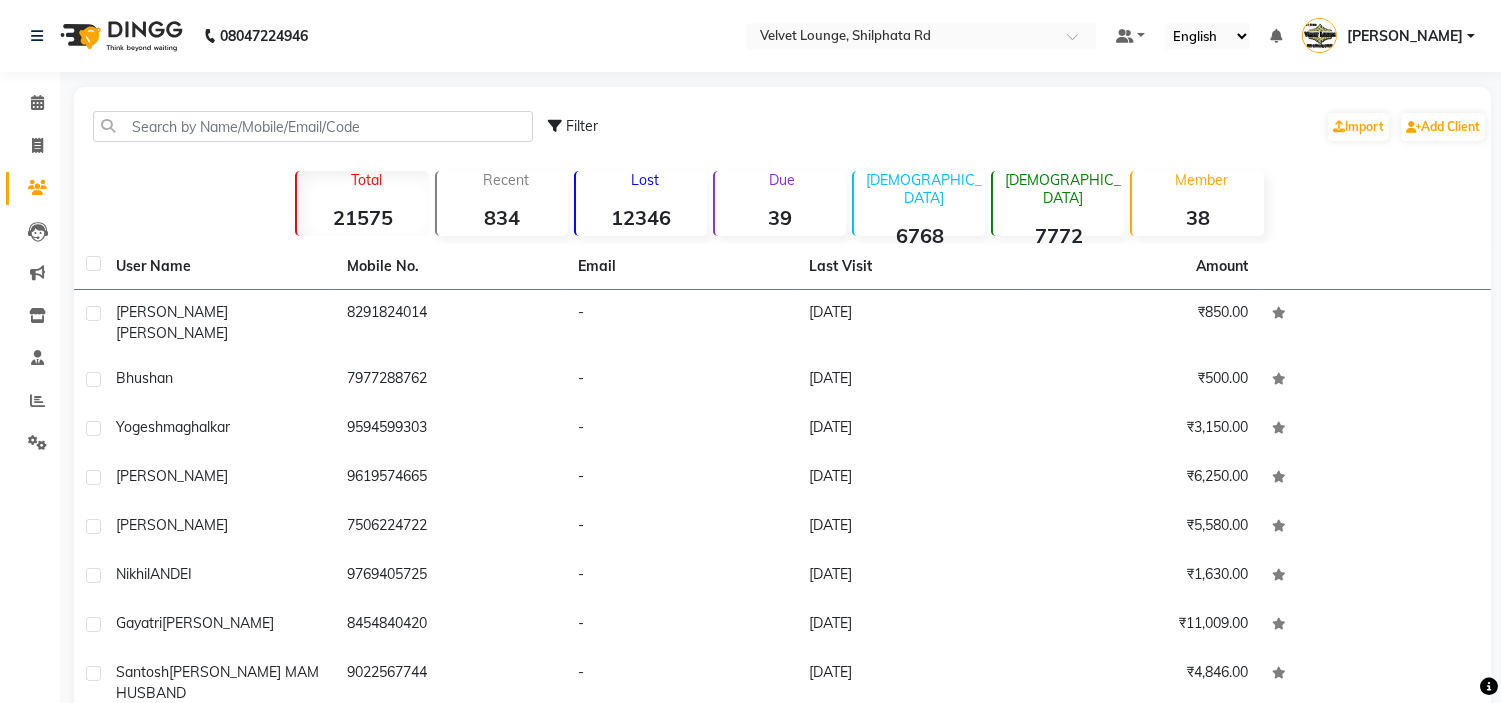 click on "Filter  Import   Add Client   Total  21575  Recent  834  Lost  12346  Due  39  Male  6768  Female  7772  Member  38 User Name Mobile No. Email Last Visit Amount hariom  panday   8291824014   -   13-07-2025   ₹850.00  bhushan     7977288762   -   13-07-2025   ₹500.00  yogesh  maghalkar   9594599303   -   13-07-2025   ₹3,150.00  sushila     9619574665   -   29-06-2025   ₹6,250.00  anamika     7506224722   -   13-07-2025   ₹5,580.00  nikhil  ANDEI   9769405725   -   13-07-2025   ₹1,630.00  gayatri  pujari   8454840420   -   13-07-2025   ₹11,009.00  santosh  GAGAN DEEPALI MAM HUSBAND   9022567744   -   13-07-2025   ₹4,846.00  deepak     7276772467   -   13-07-2025   ₹5,600.00  sadeep  santosh   7738403393   -   13-07-2025   ₹1,350.00   Previous   Next   10   50   100" 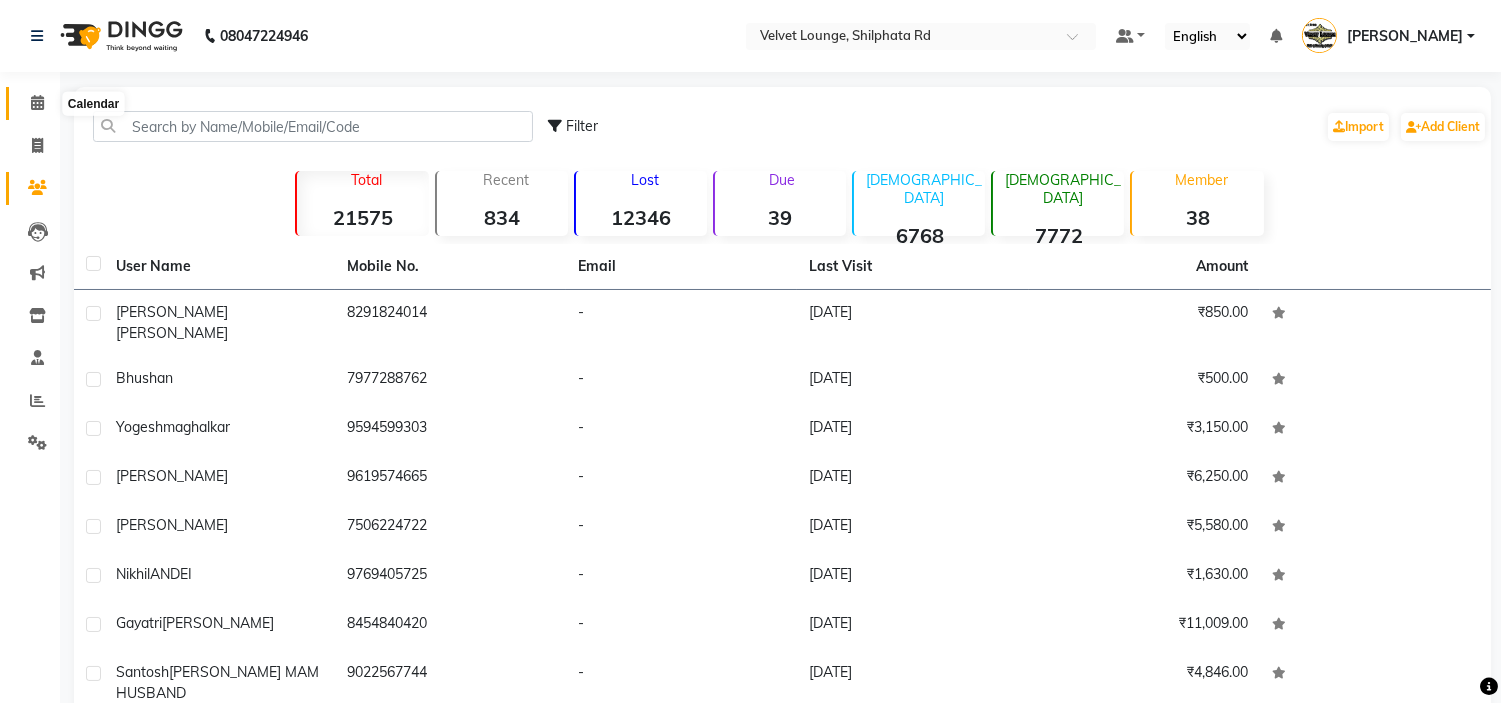 click 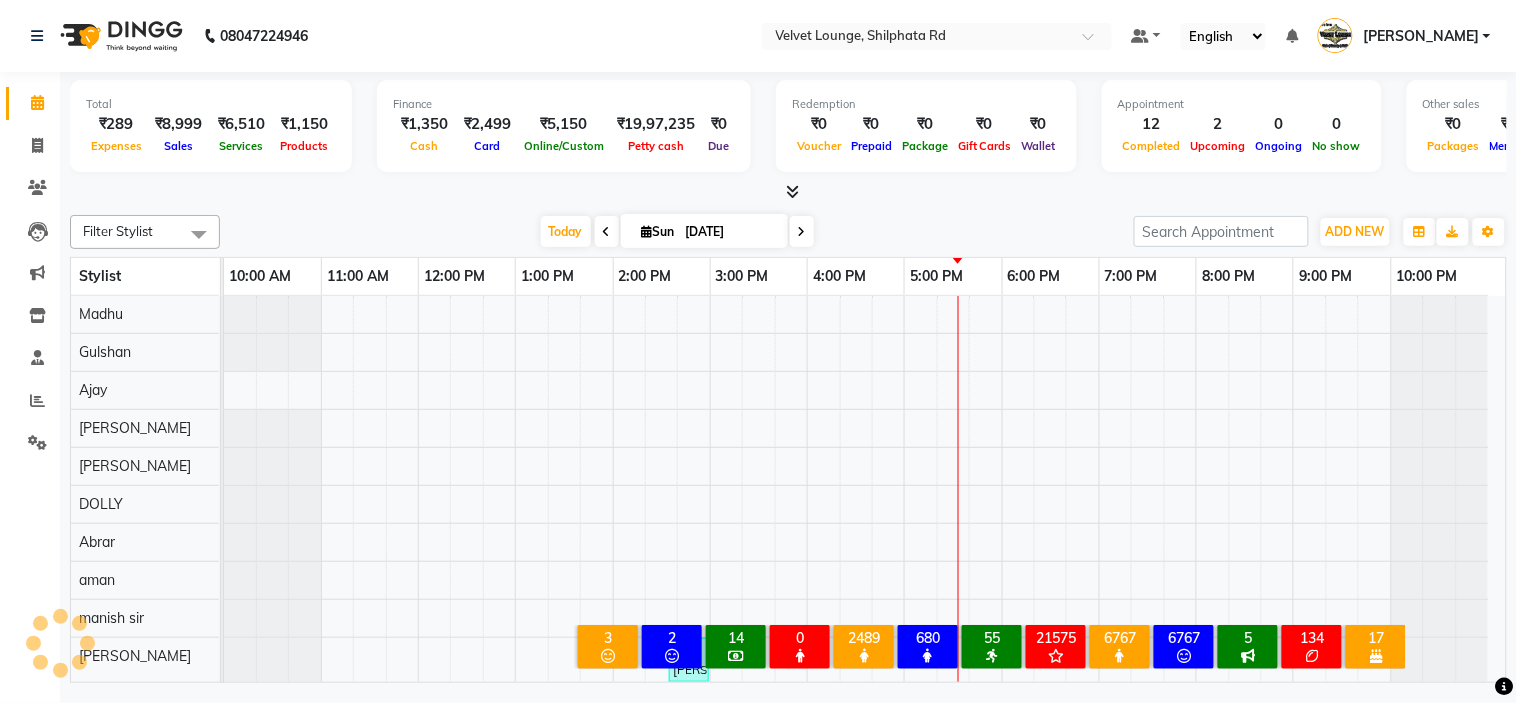 scroll, scrollTop: 26, scrollLeft: 0, axis: vertical 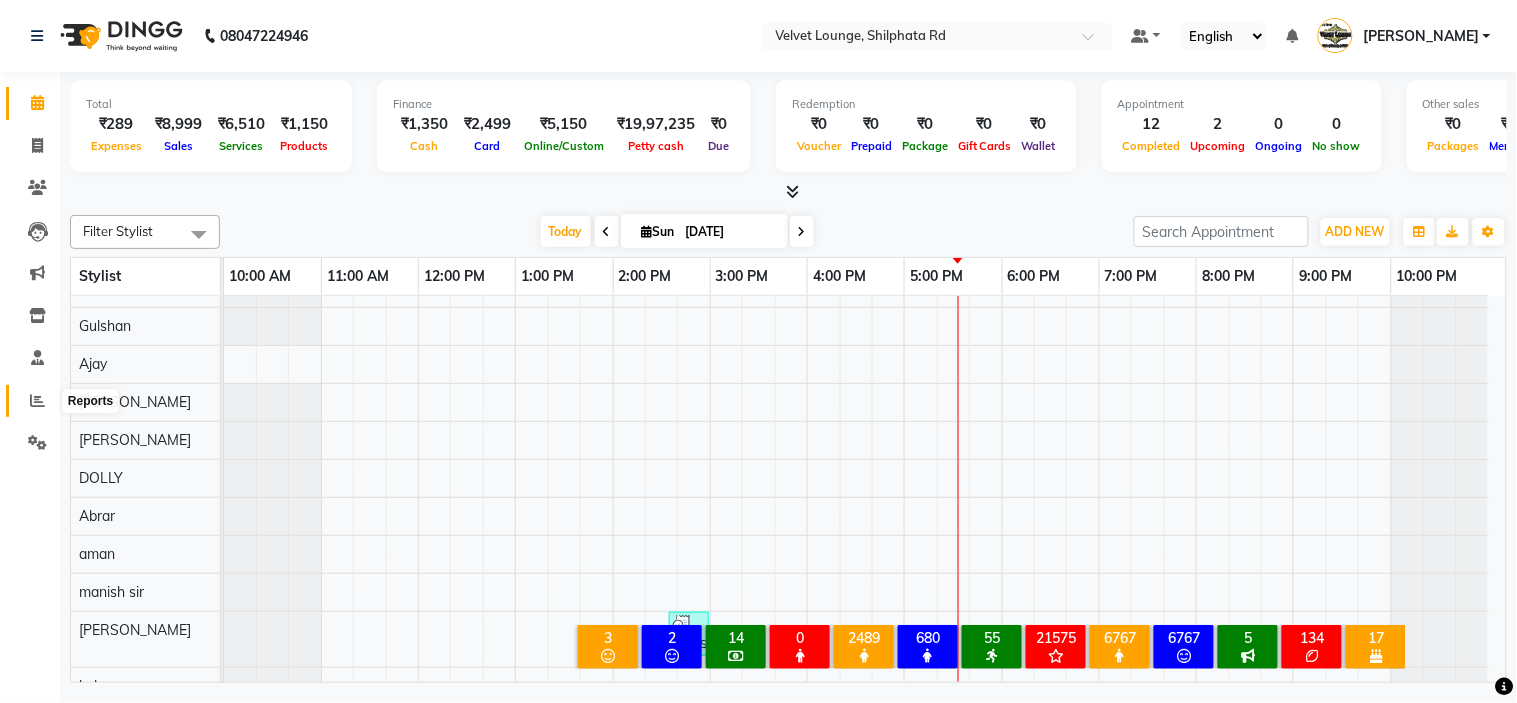click 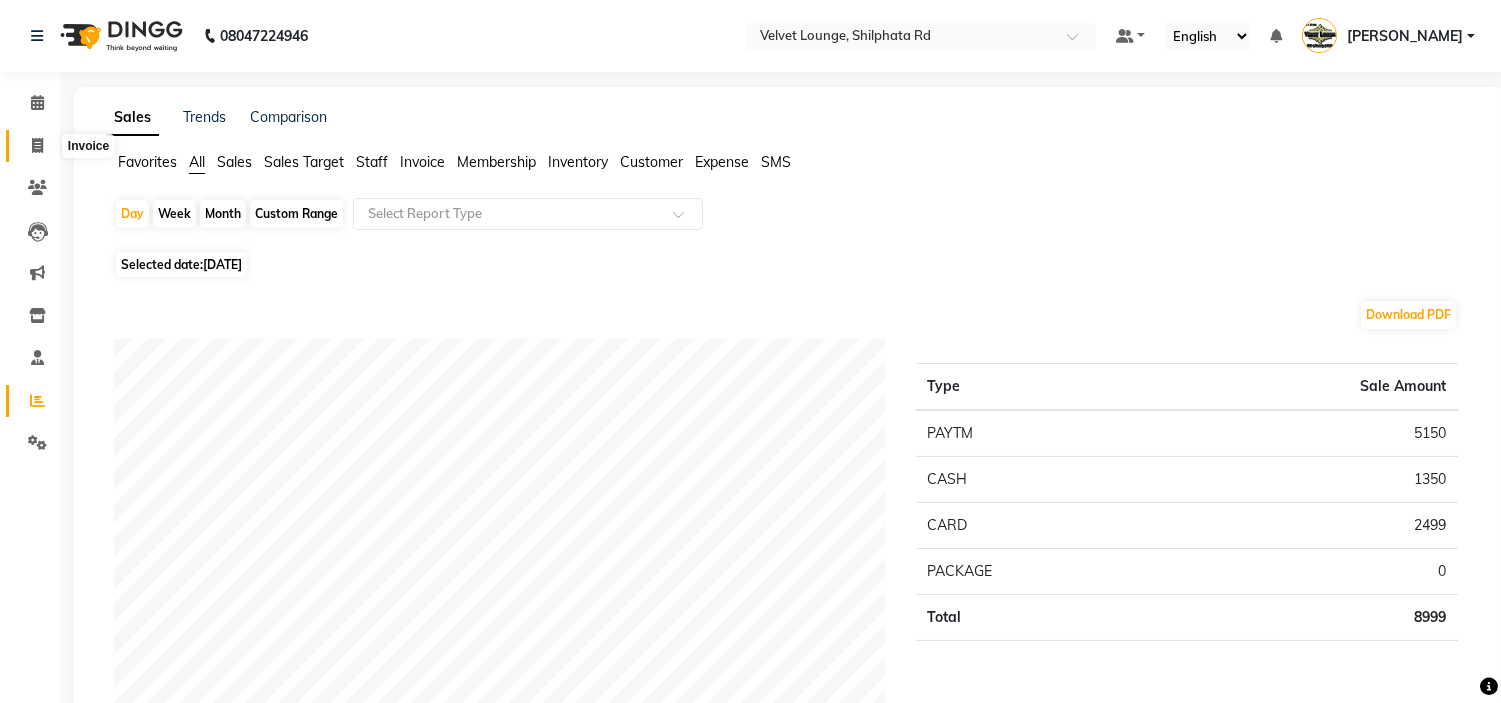 click 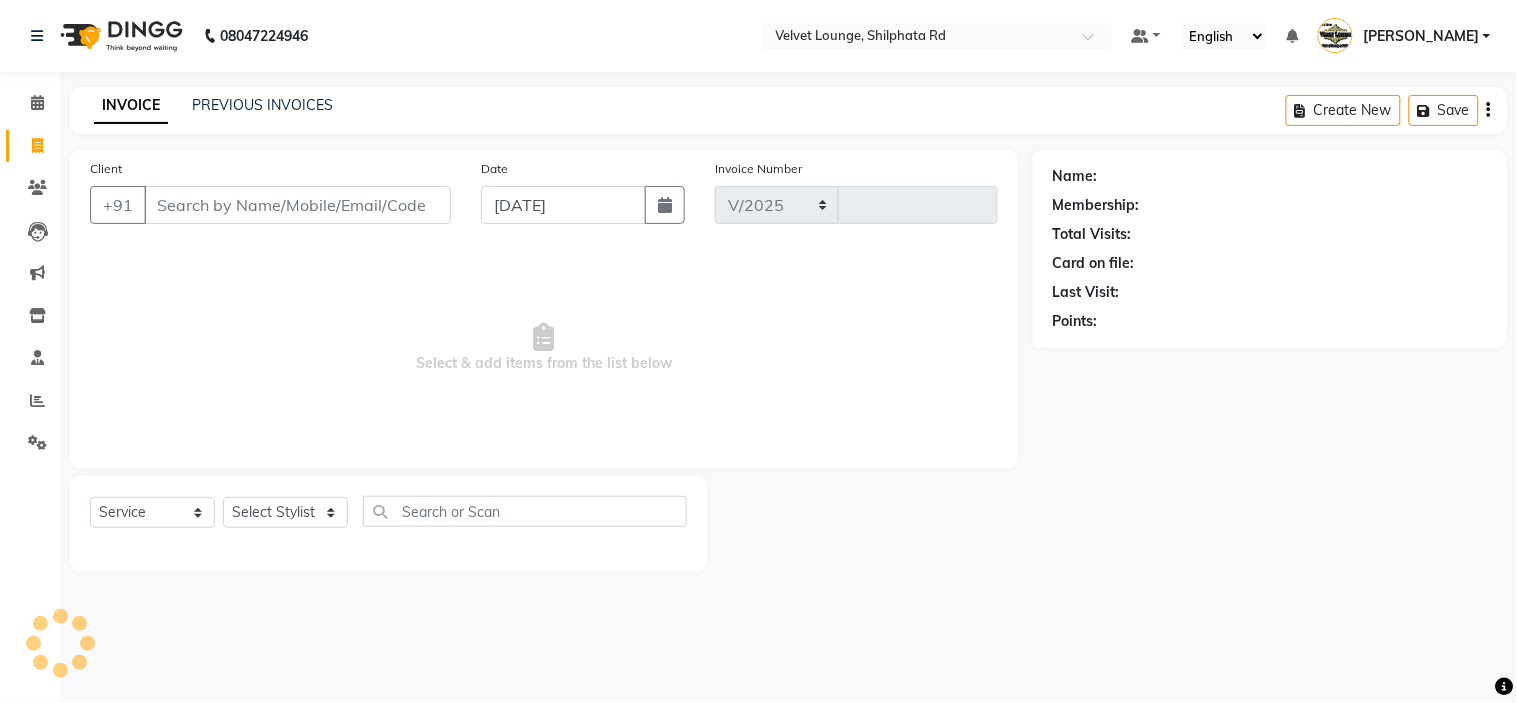 select on "122" 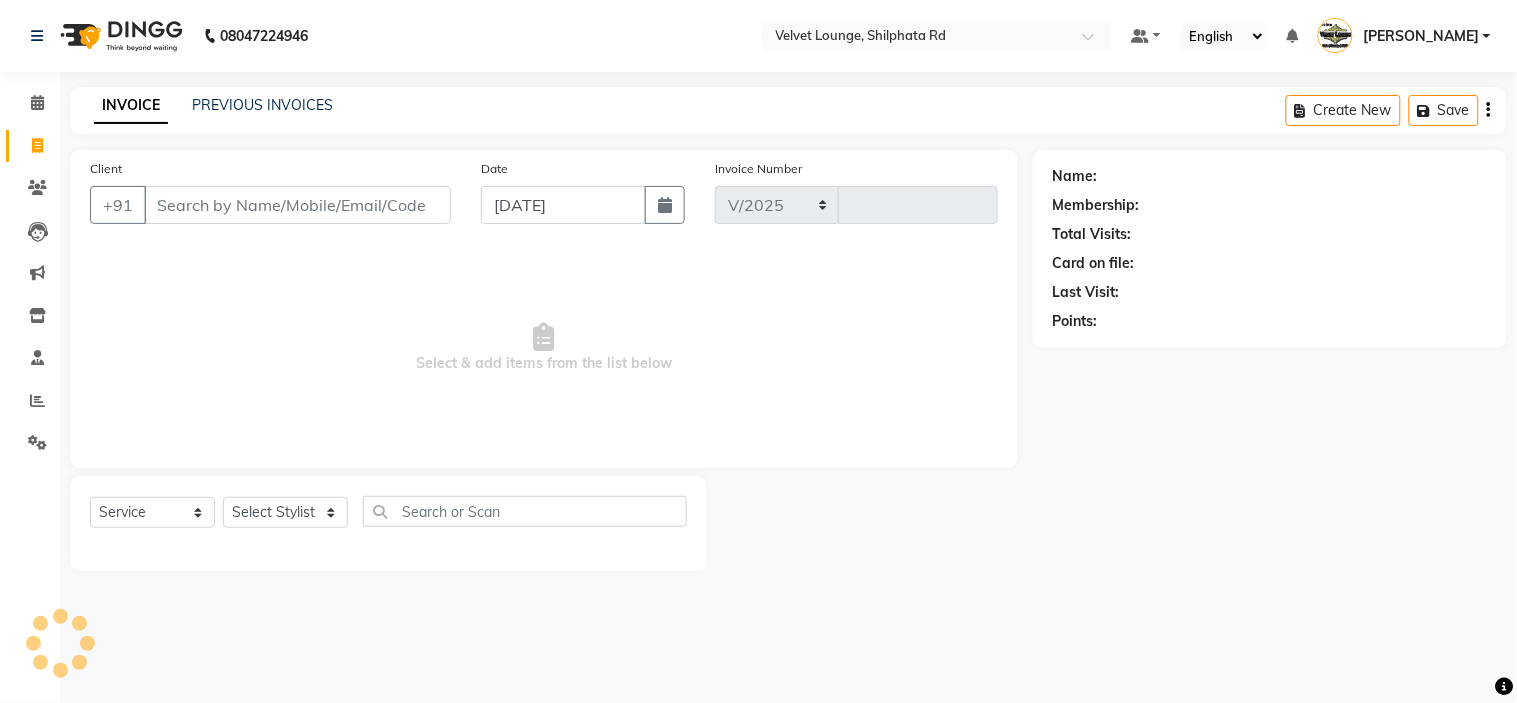 type on "1377" 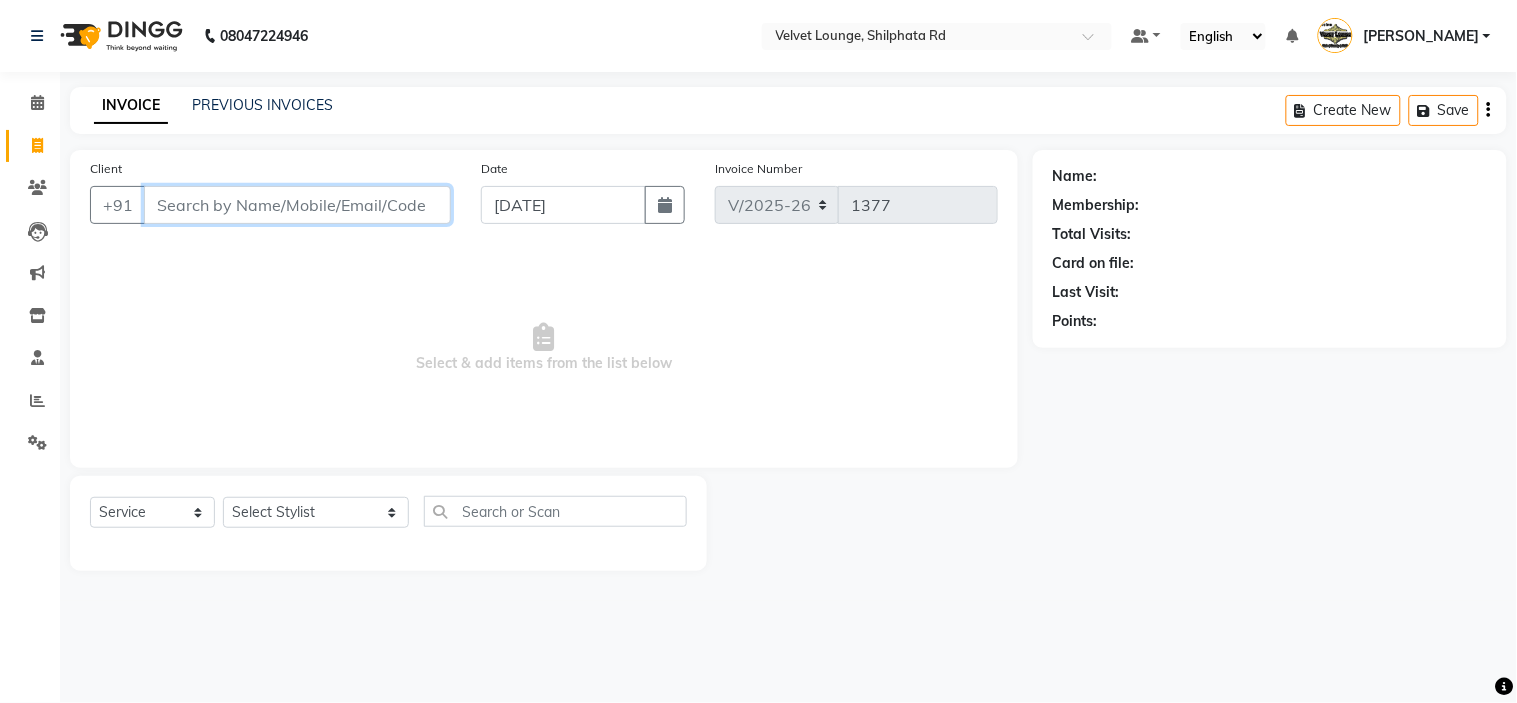 click on "Client" at bounding box center [297, 205] 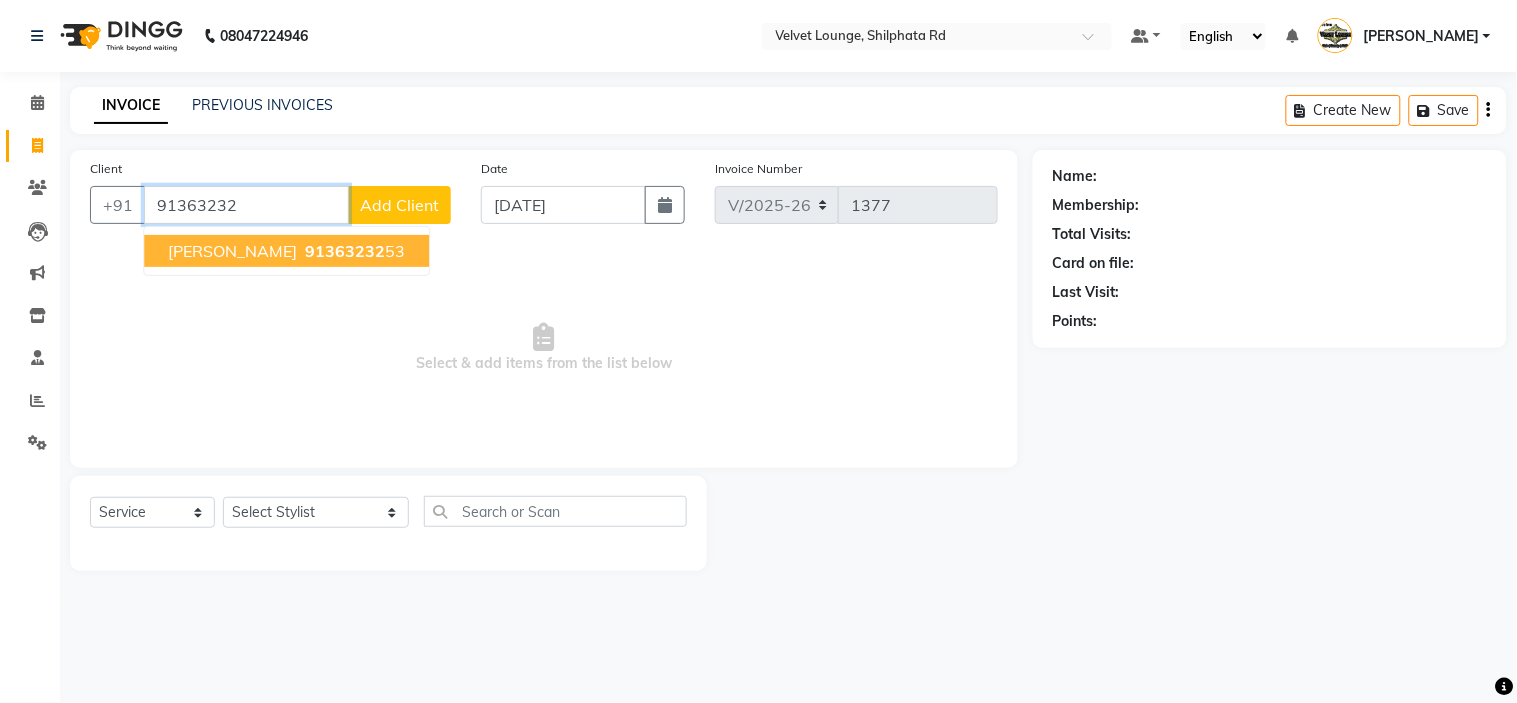 click on "sheetal gaikwad" at bounding box center (232, 251) 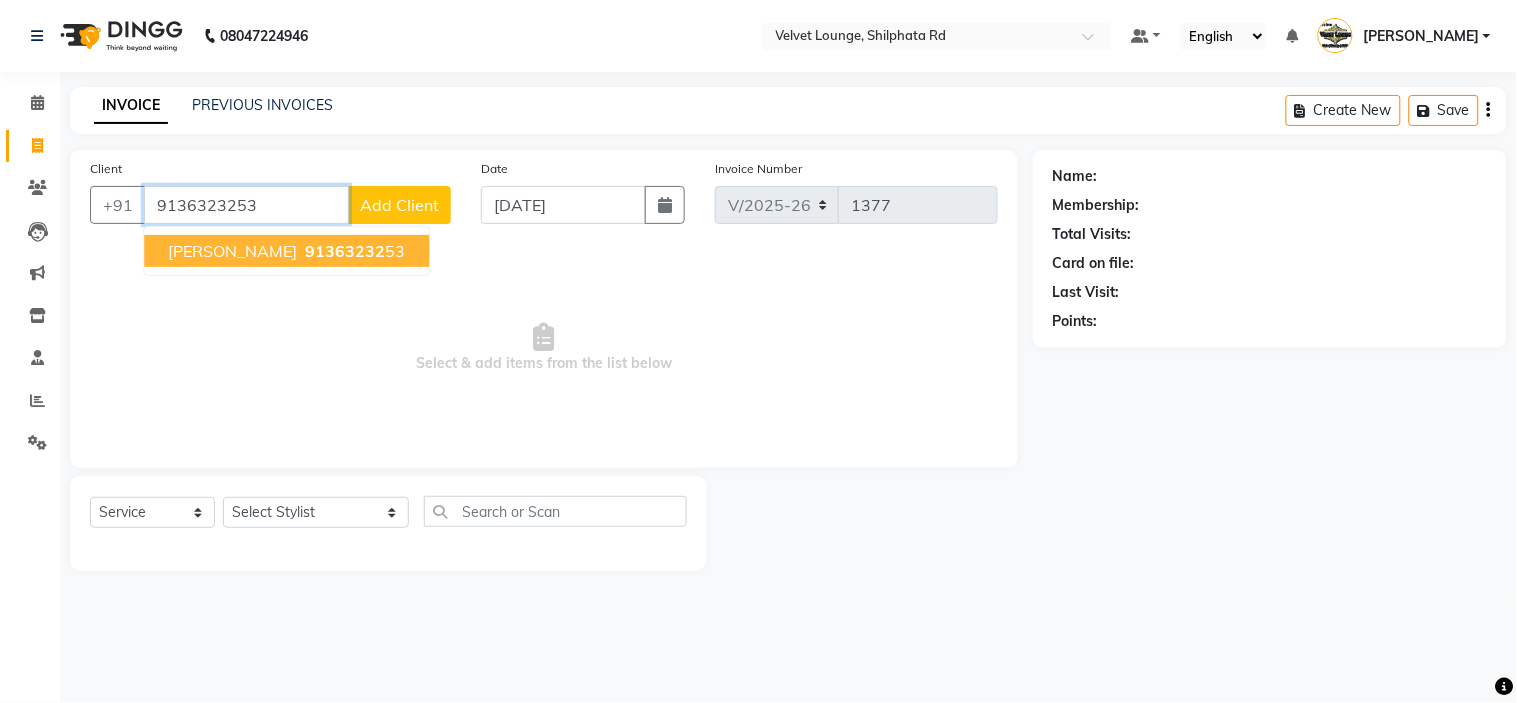 type on "9136323253" 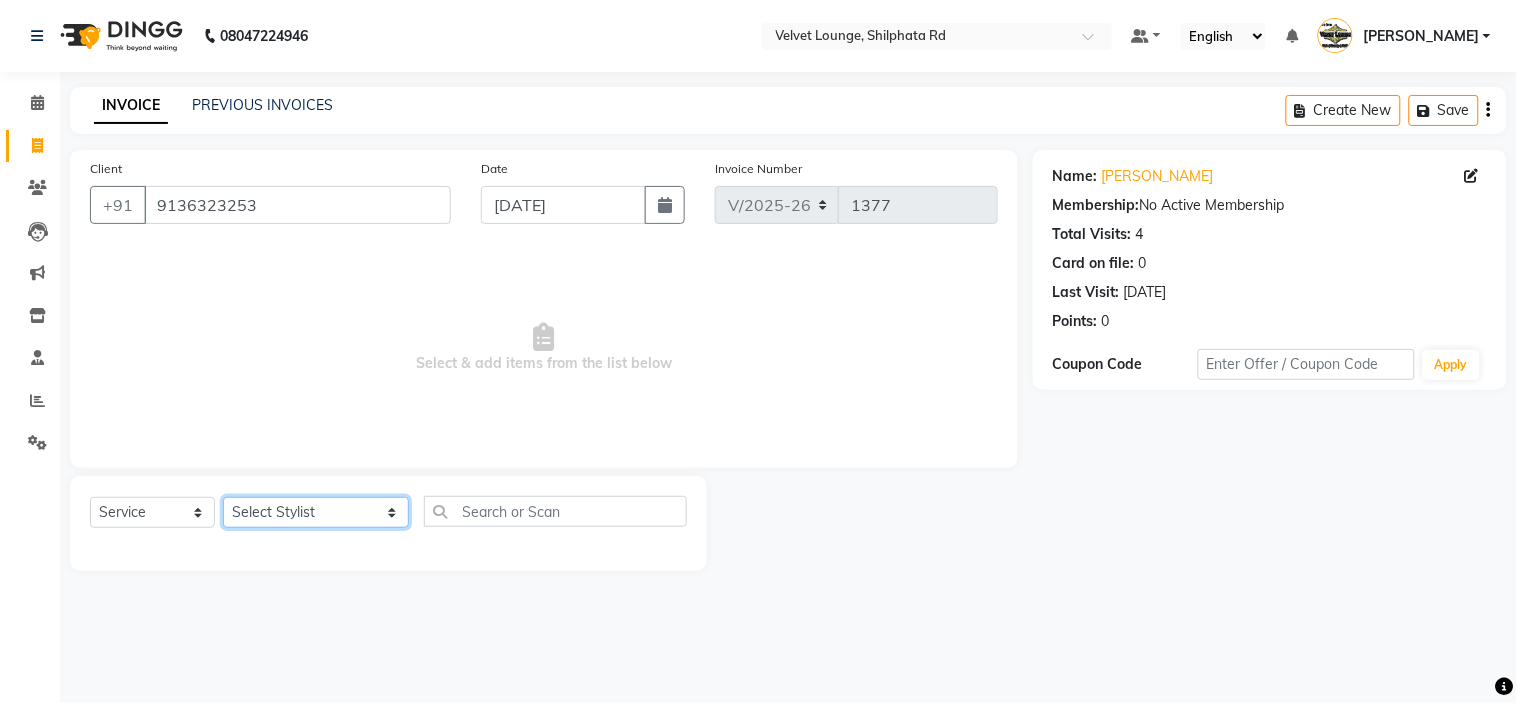 click on "Select Stylist aadil mohaMAD  aarif khan Abrar Ajay ajay jaishwal alam khan aman amit kumar  ANJALI SINGH Ashish singh ashwini palem  chandradeep DOLLY faizan siddique  fardeen shaikh Garima singh Gulshan jaya jyoti deepak chandaliya kalam karan  Madhu manish sir miraj khan  Mohmad Adnan Ansari mustakin neeta kumbhar neha tamatta pradnya rahul thakur RAZAK SALIM SAIKH rohit Rutuja SAHEER sahil khan salman mahomad imran  SALMA SHAIKH SAMEER KHAN sana santosh jaiswal saqib sayali shaddma  ansari shalu mehra shekhar bansode SHIVADURGA GANTAM shubham pal  shweta pandey varshita gurbani vishal shinde" 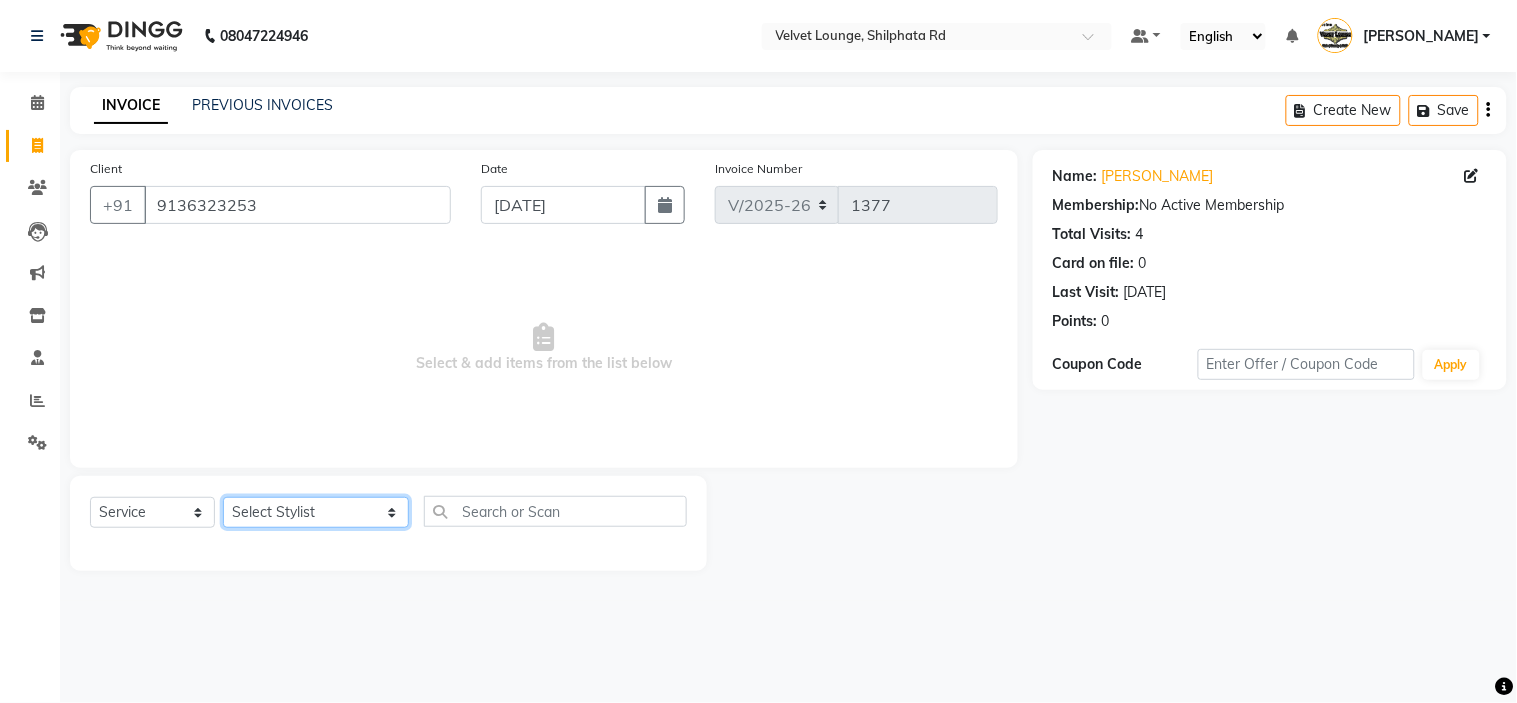 select on "8289" 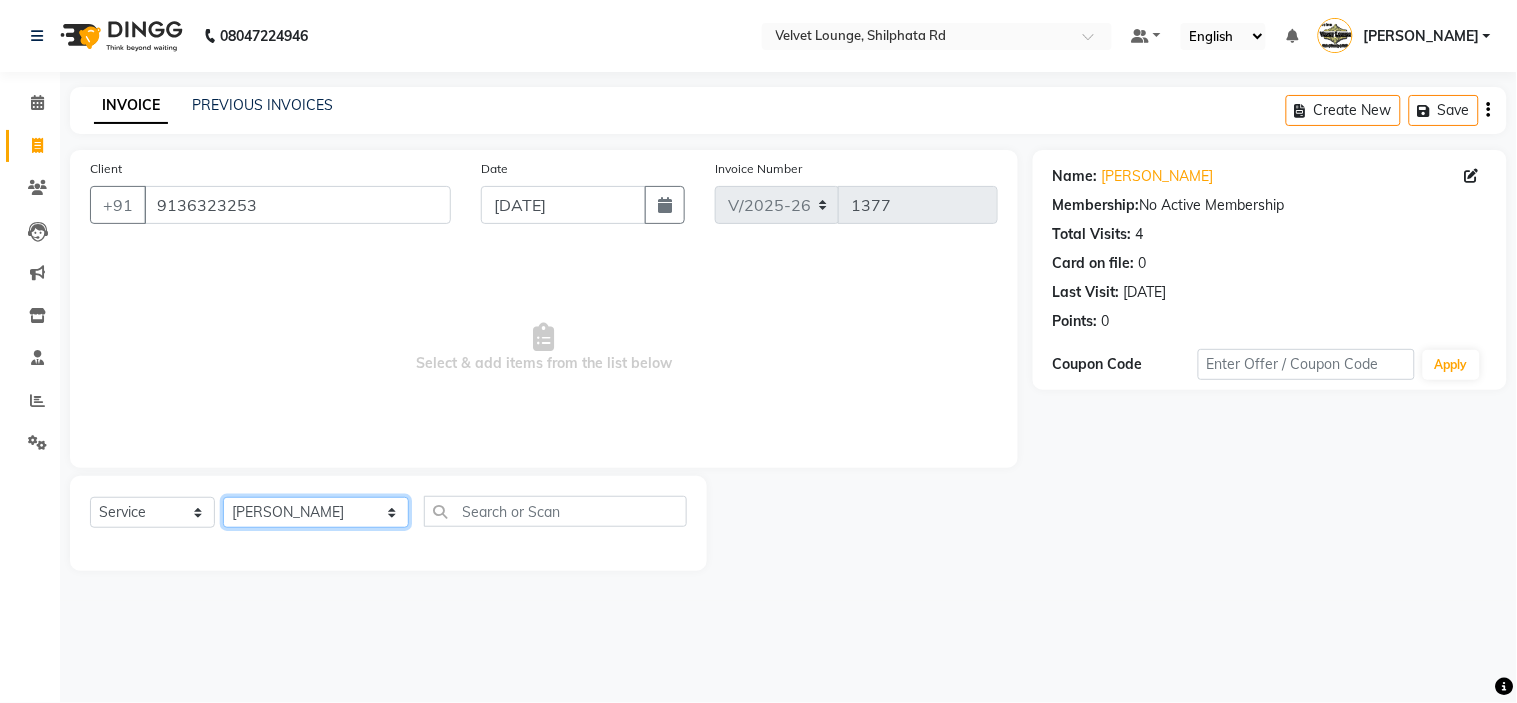click on "Select Stylist aadil mohaMAD  aarif khan Abrar Ajay ajay jaishwal alam khan aman amit kumar  ANJALI SINGH Ashish singh ashwini palem  chandradeep DOLLY faizan siddique  fardeen shaikh Garima singh Gulshan jaya jyoti deepak chandaliya kalam karan  Madhu manish sir miraj khan  Mohmad Adnan Ansari mustakin neeta kumbhar neha tamatta pradnya rahul thakur RAZAK SALIM SAIKH rohit Rutuja SAHEER sahil khan salman mahomad imran  SALMA SHAIKH SAMEER KHAN sana santosh jaiswal saqib sayali shaddma  ansari shalu mehra shekhar bansode SHIVADURGA GANTAM shubham pal  shweta pandey varshita gurbani vishal shinde" 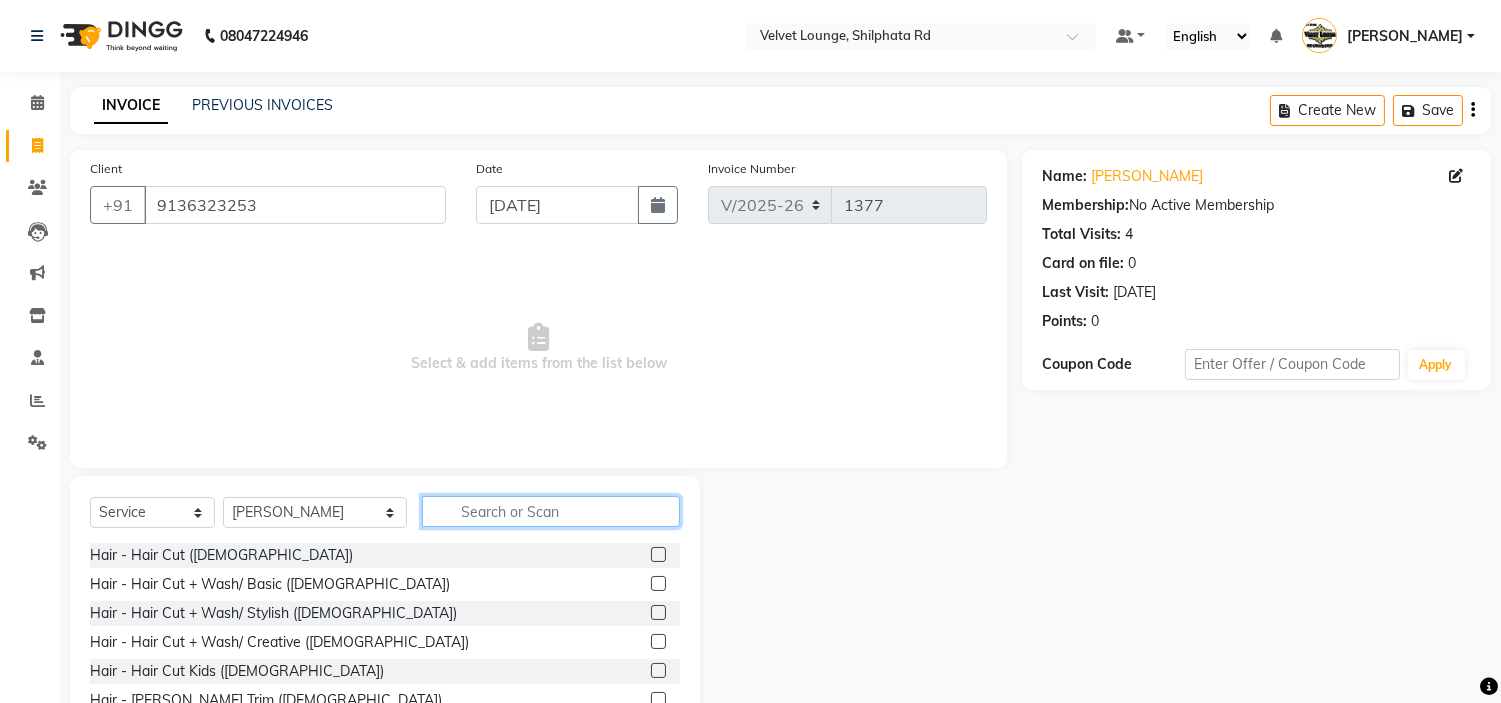 click 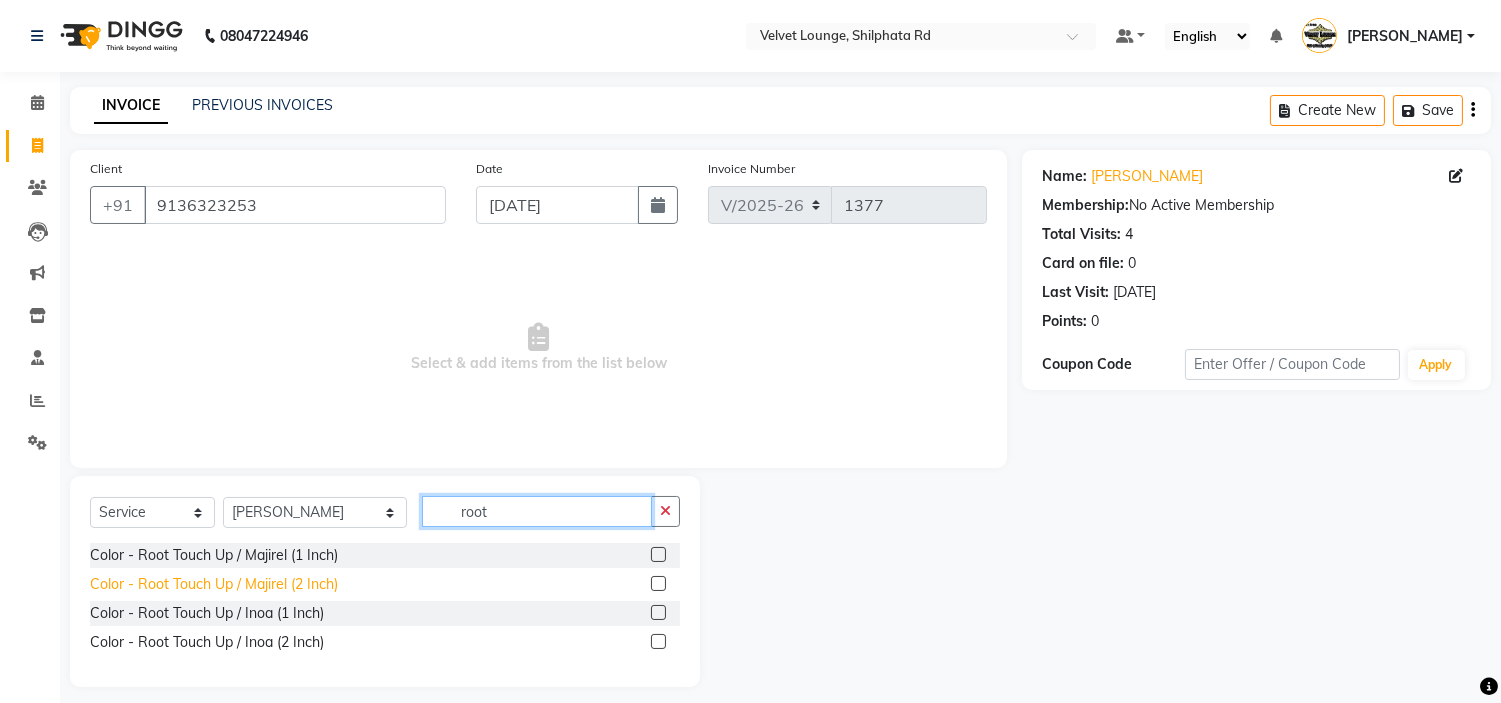type on "root" 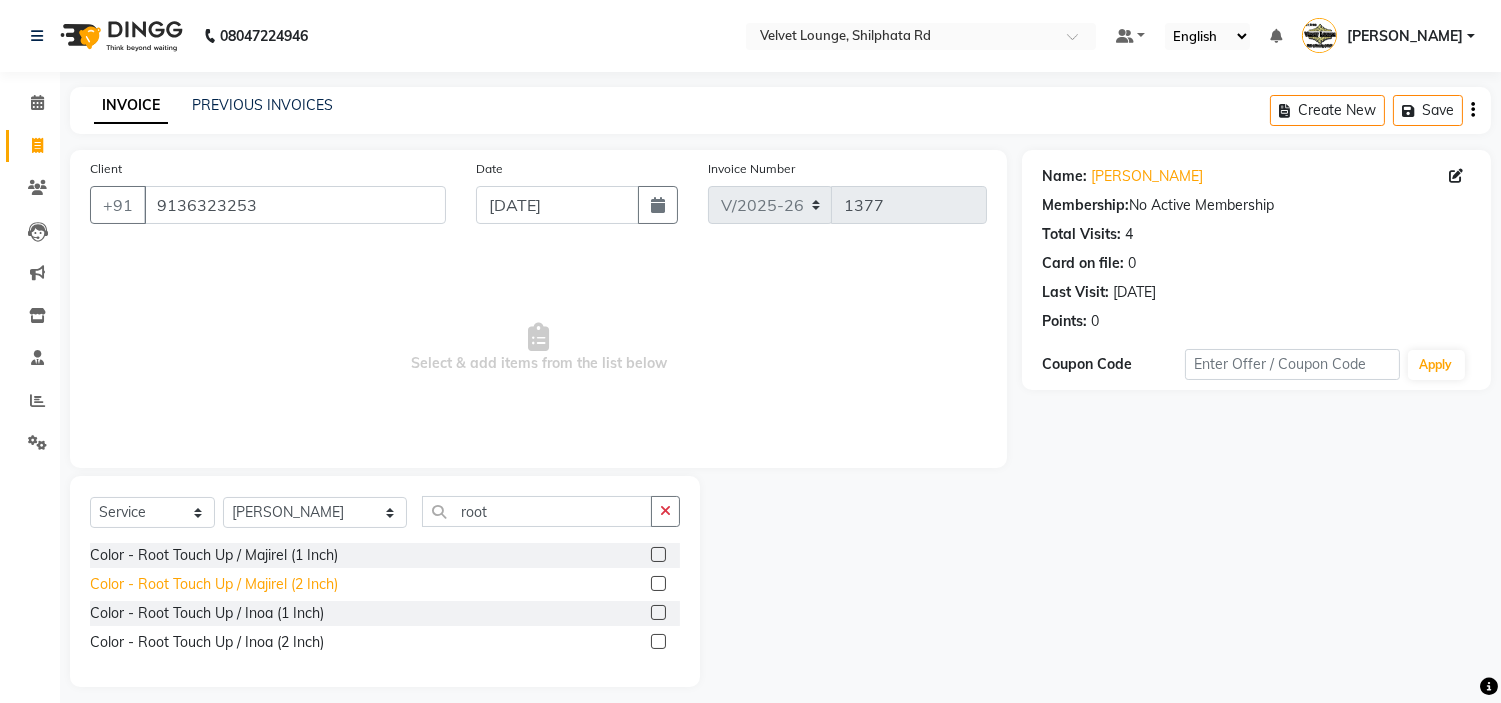 click on "Color - Root Touch Up / Majirel (2 Inch)" 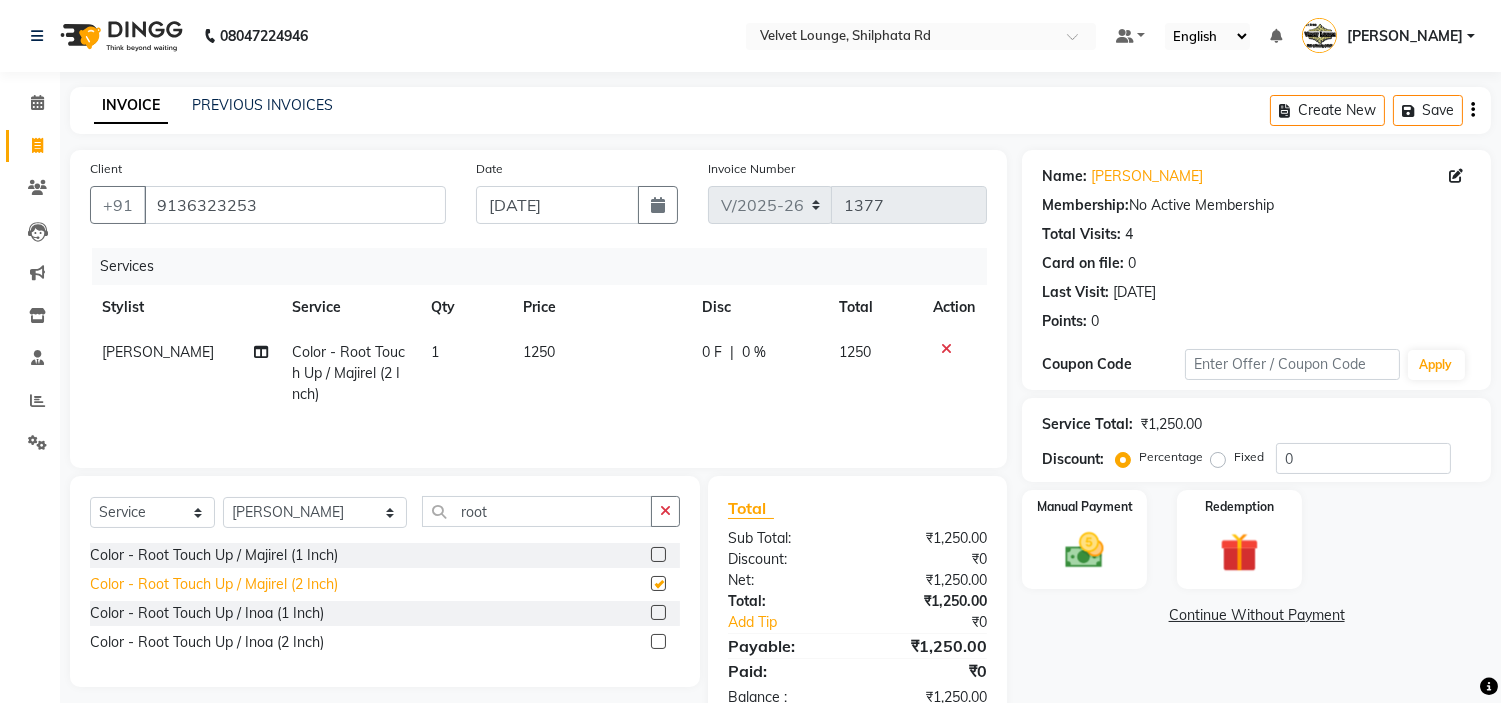 checkbox on "false" 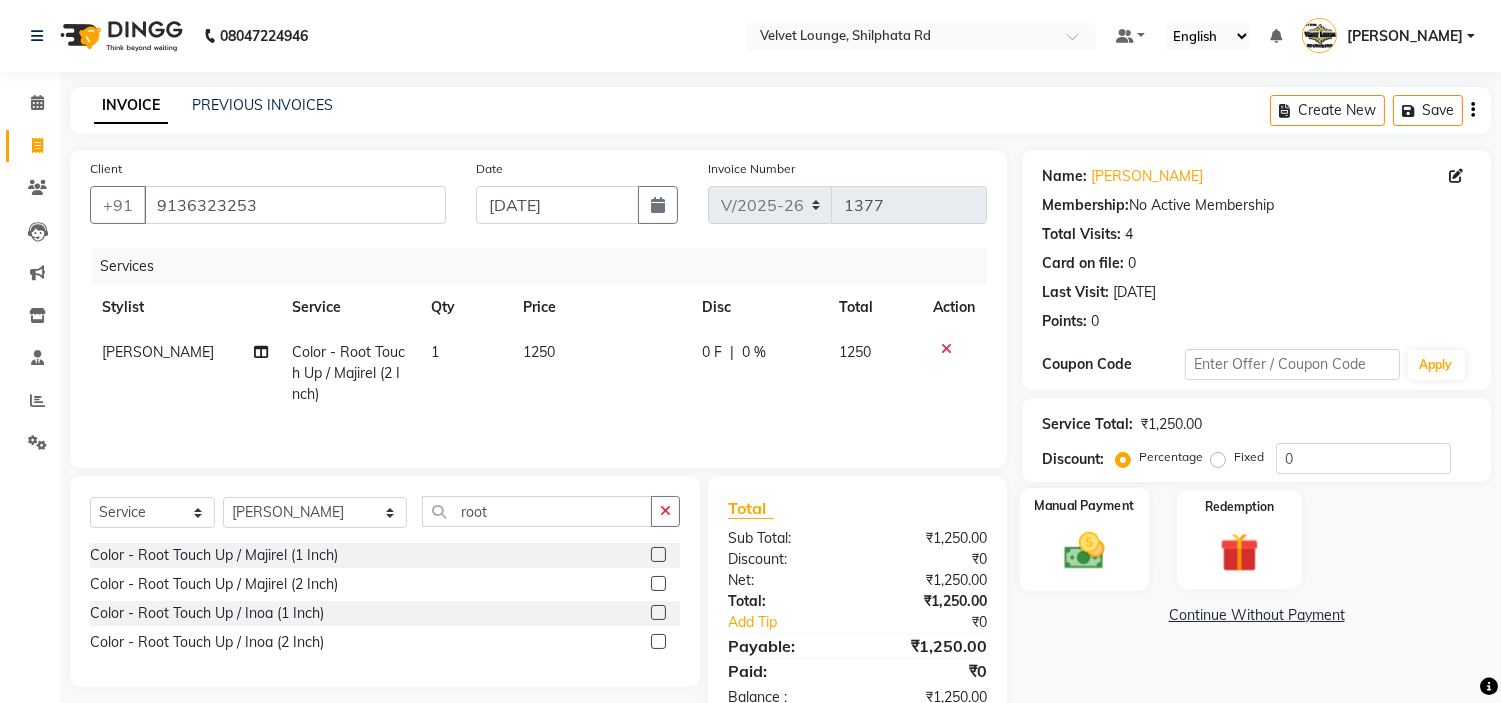 click on "Manual Payment" 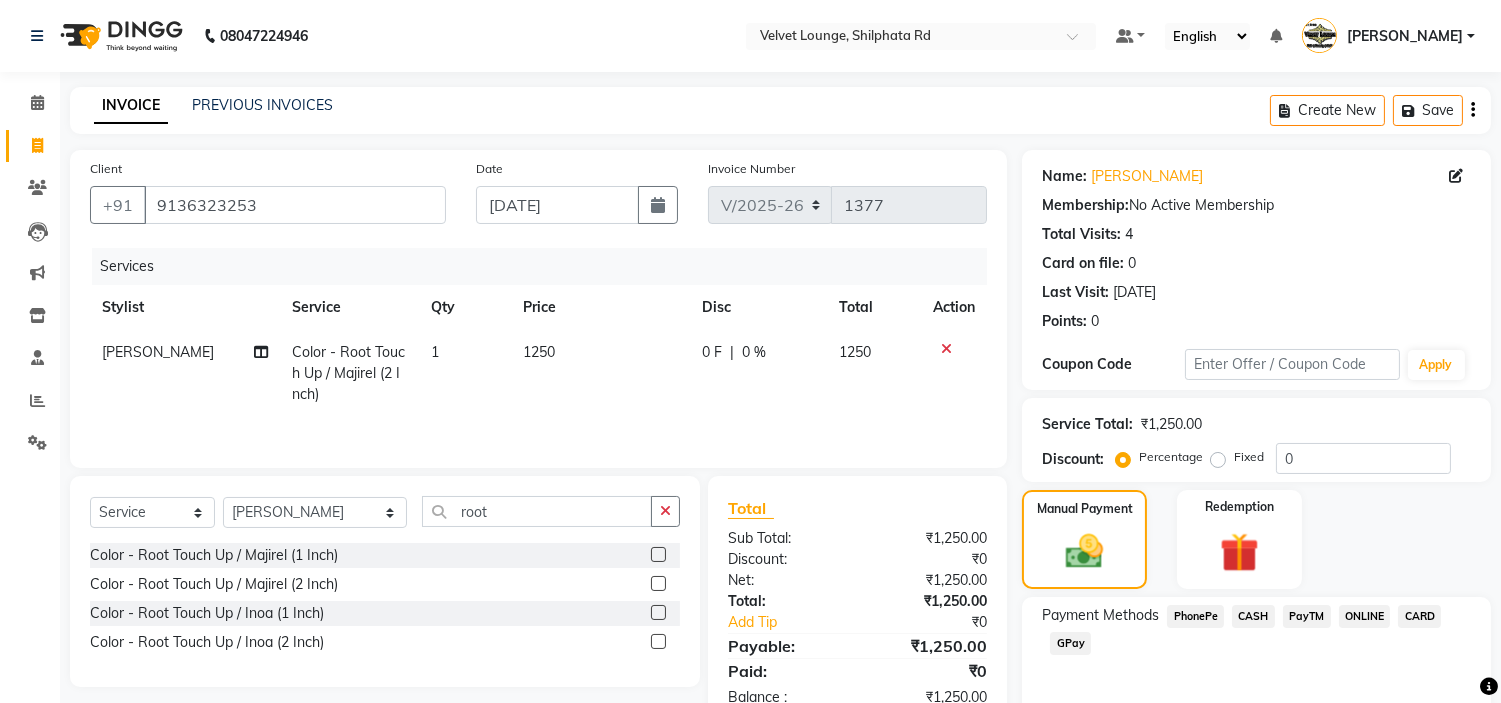 click on "PayTM" 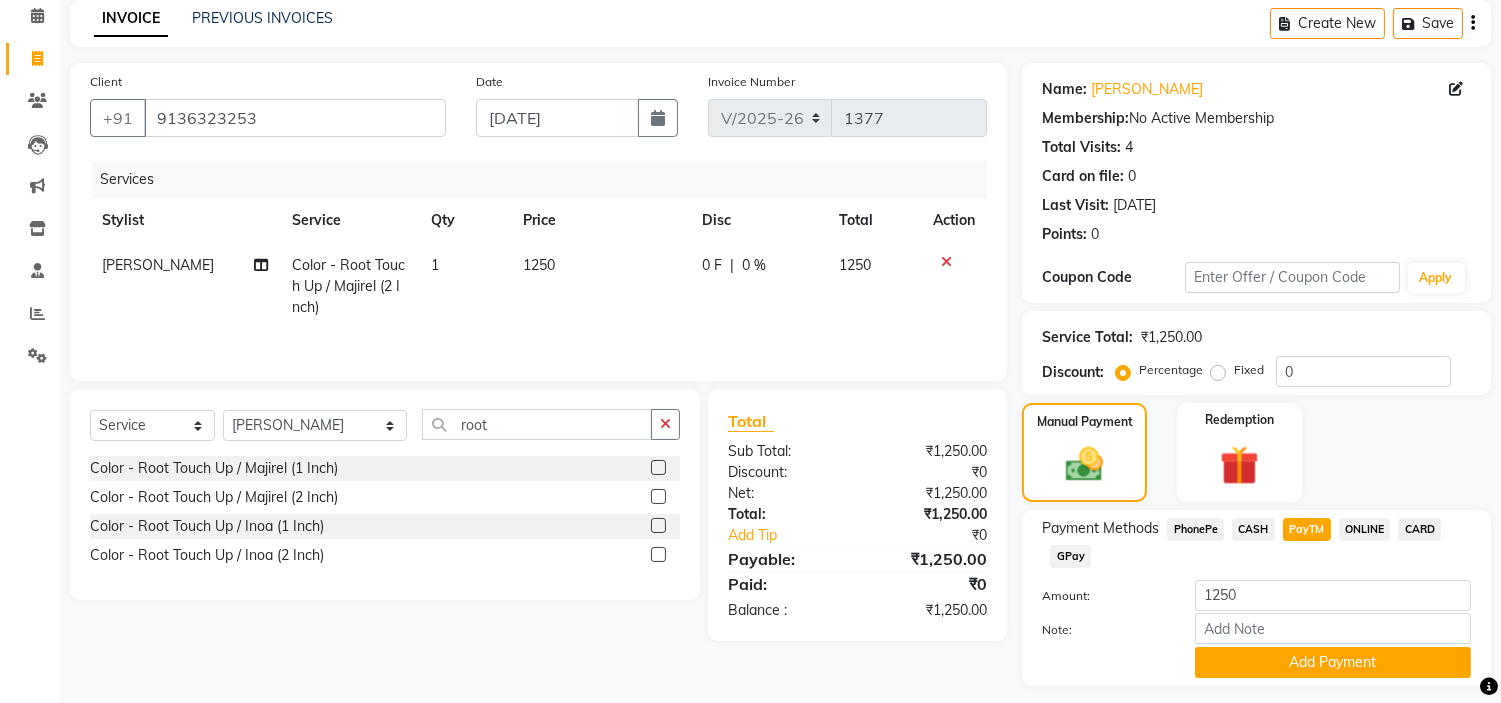 scroll, scrollTop: 100, scrollLeft: 0, axis: vertical 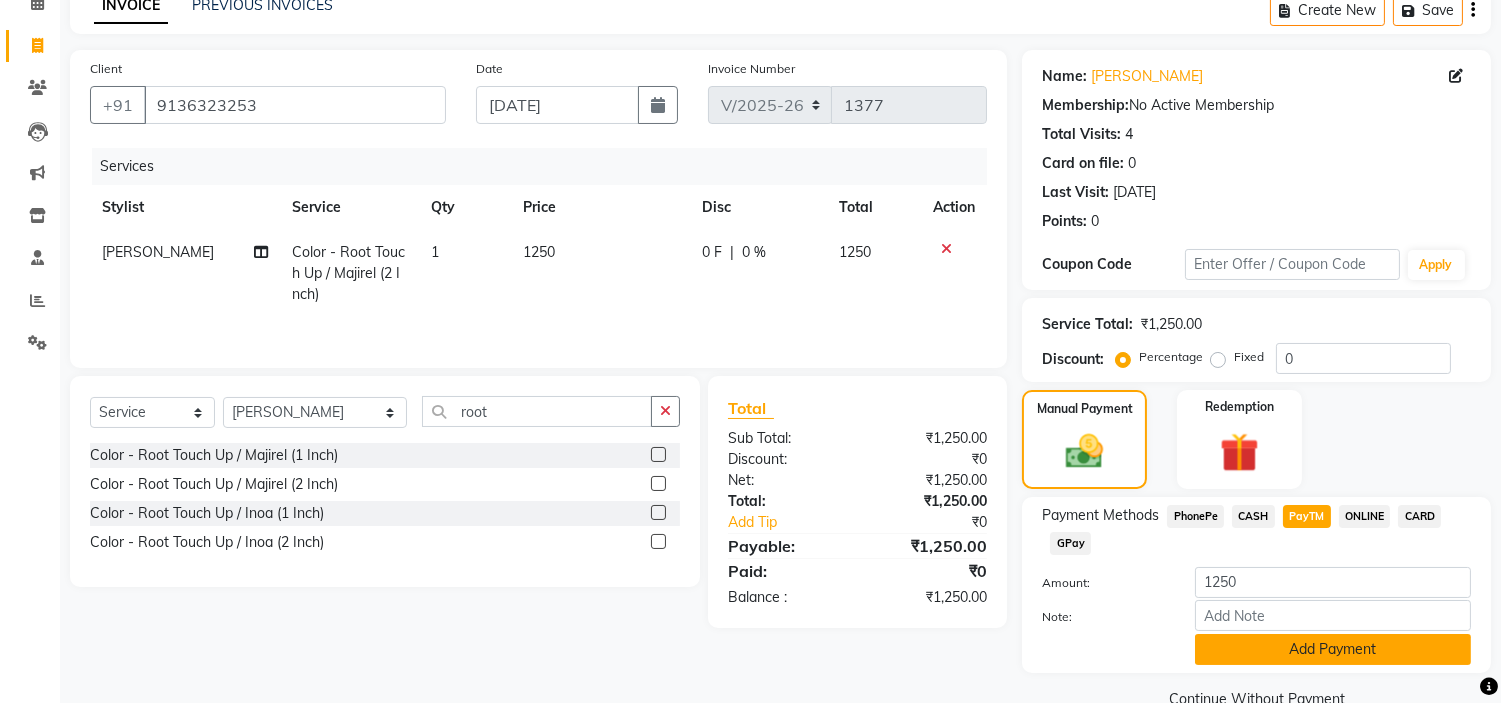 click on "Add Payment" 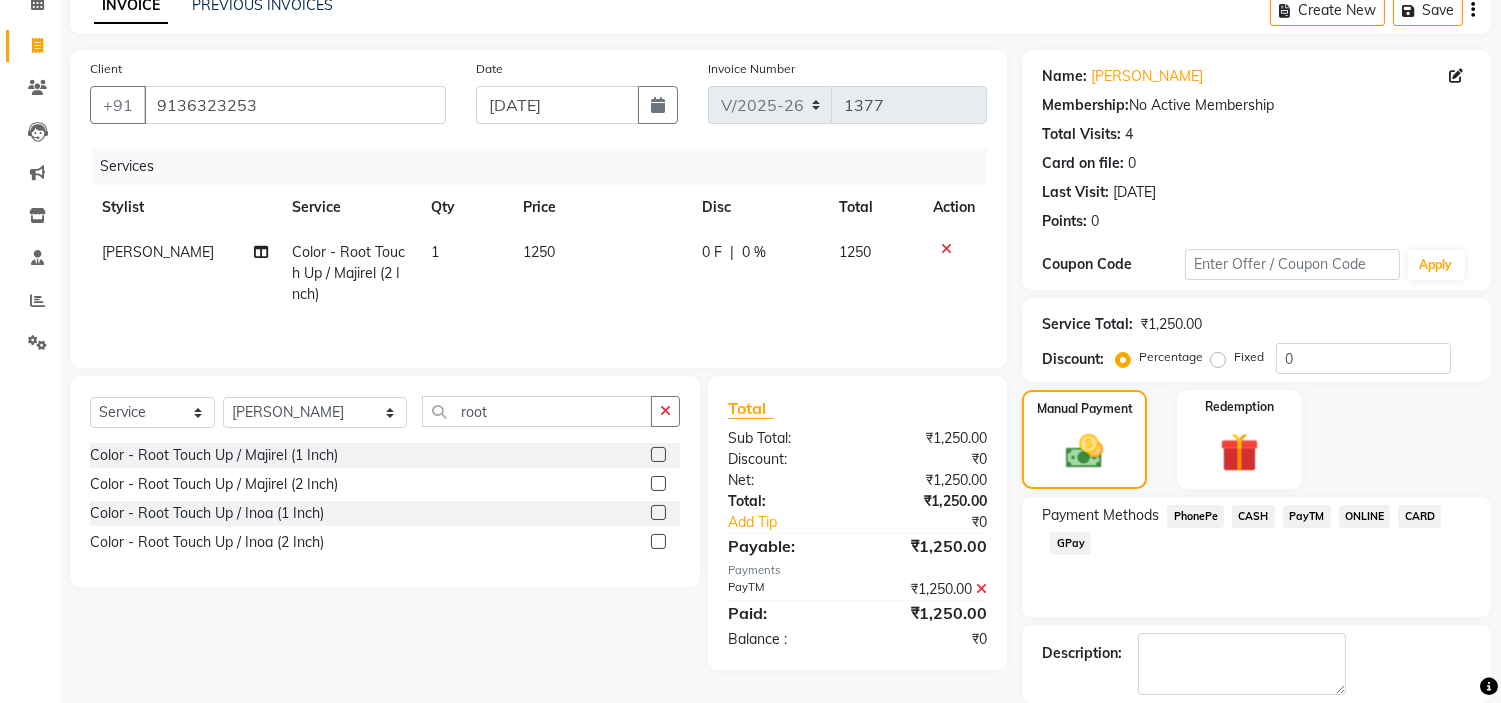 scroll, scrollTop: 196, scrollLeft: 0, axis: vertical 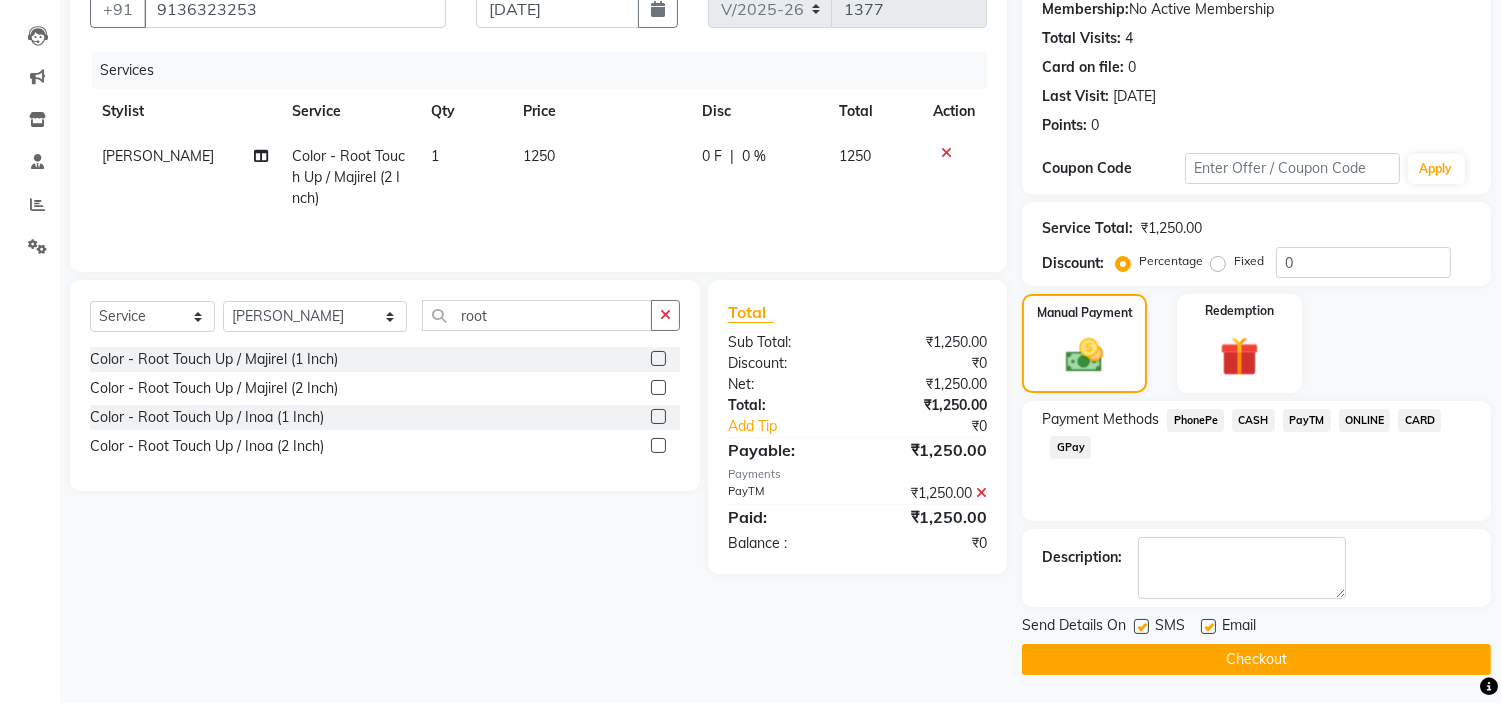 click on "Checkout" 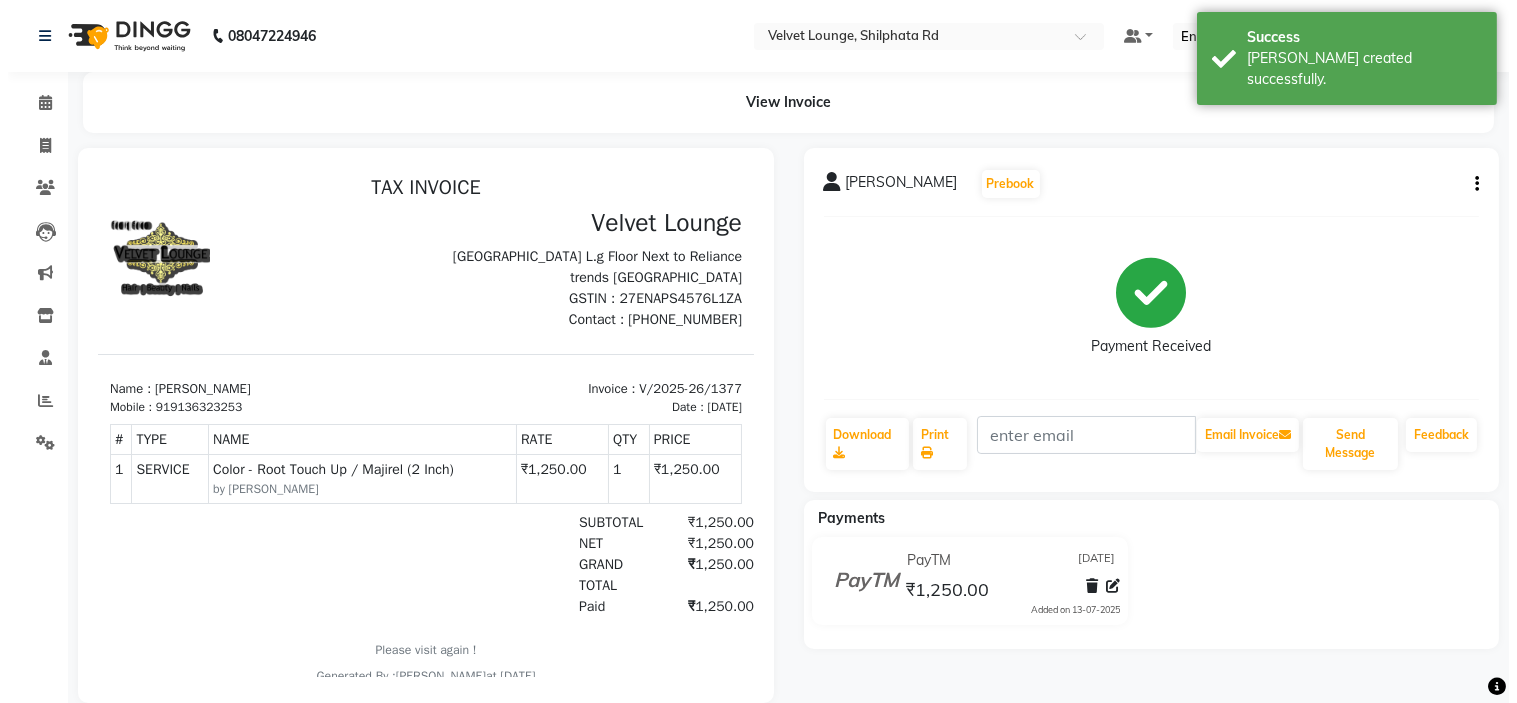 scroll, scrollTop: 0, scrollLeft: 0, axis: both 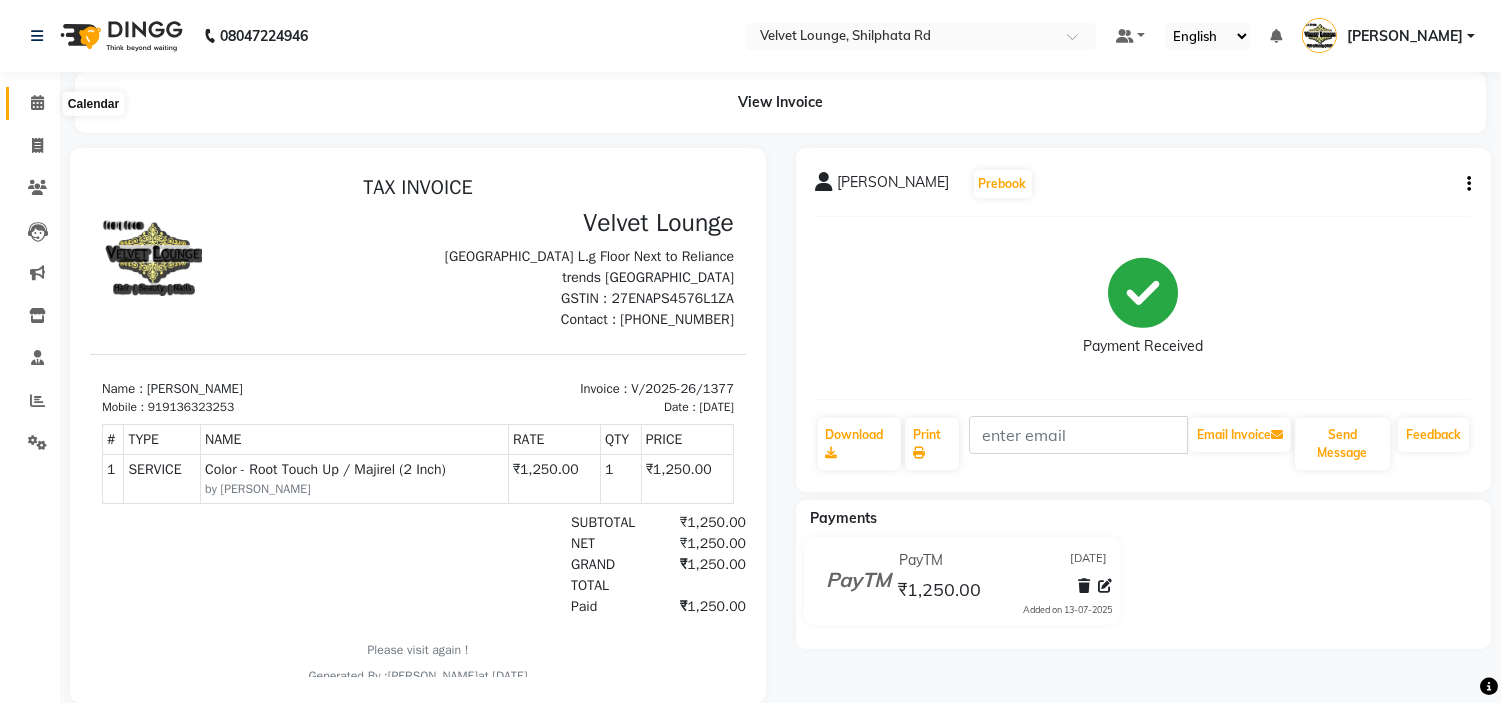 click 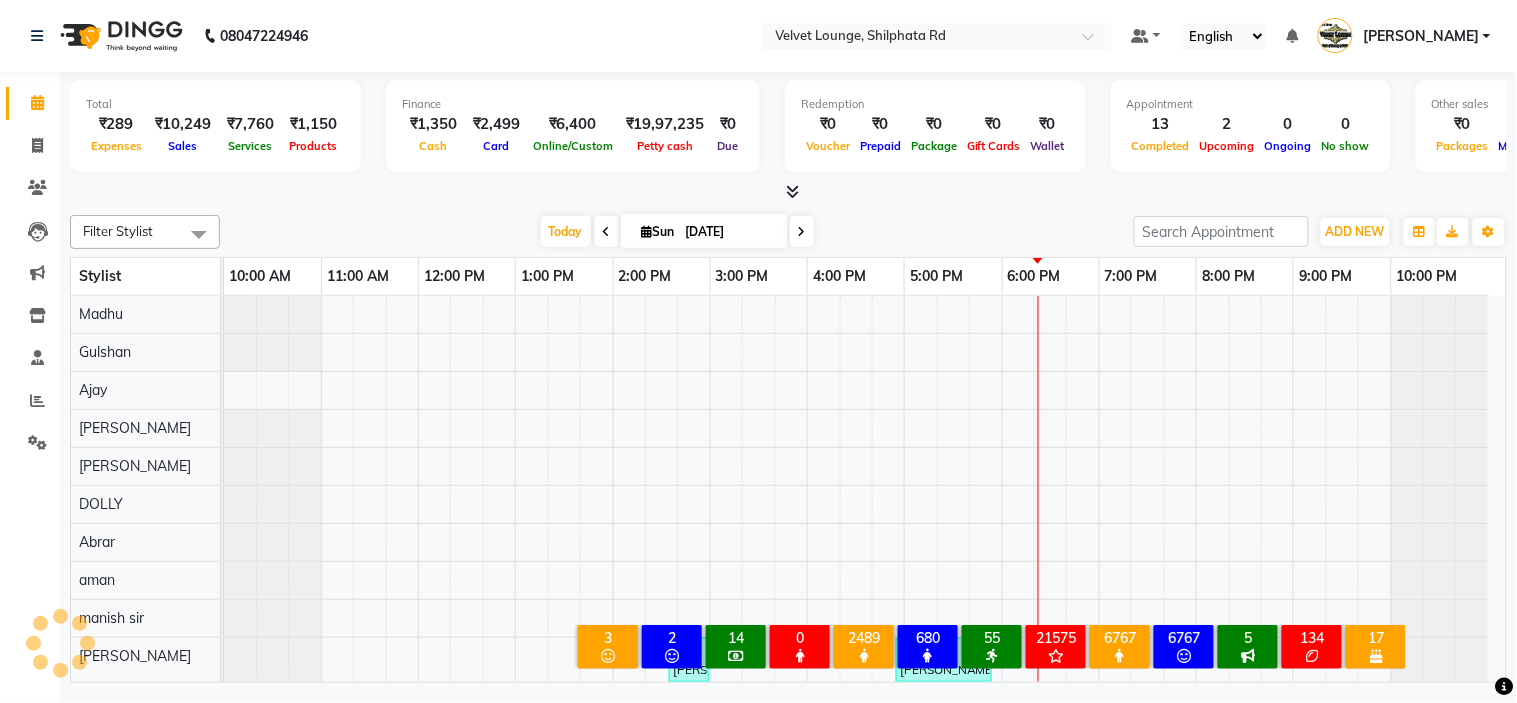 scroll, scrollTop: 26, scrollLeft: 0, axis: vertical 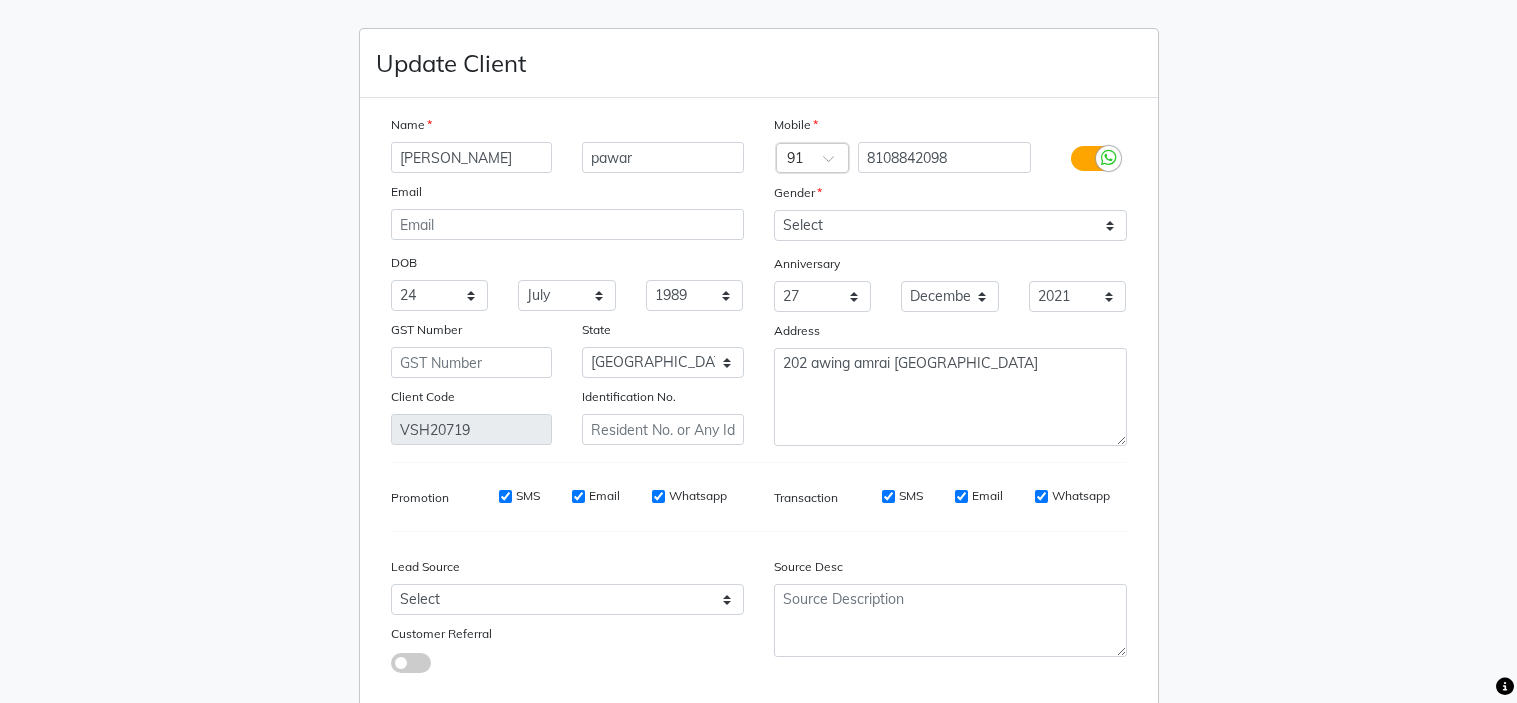 select on "24" 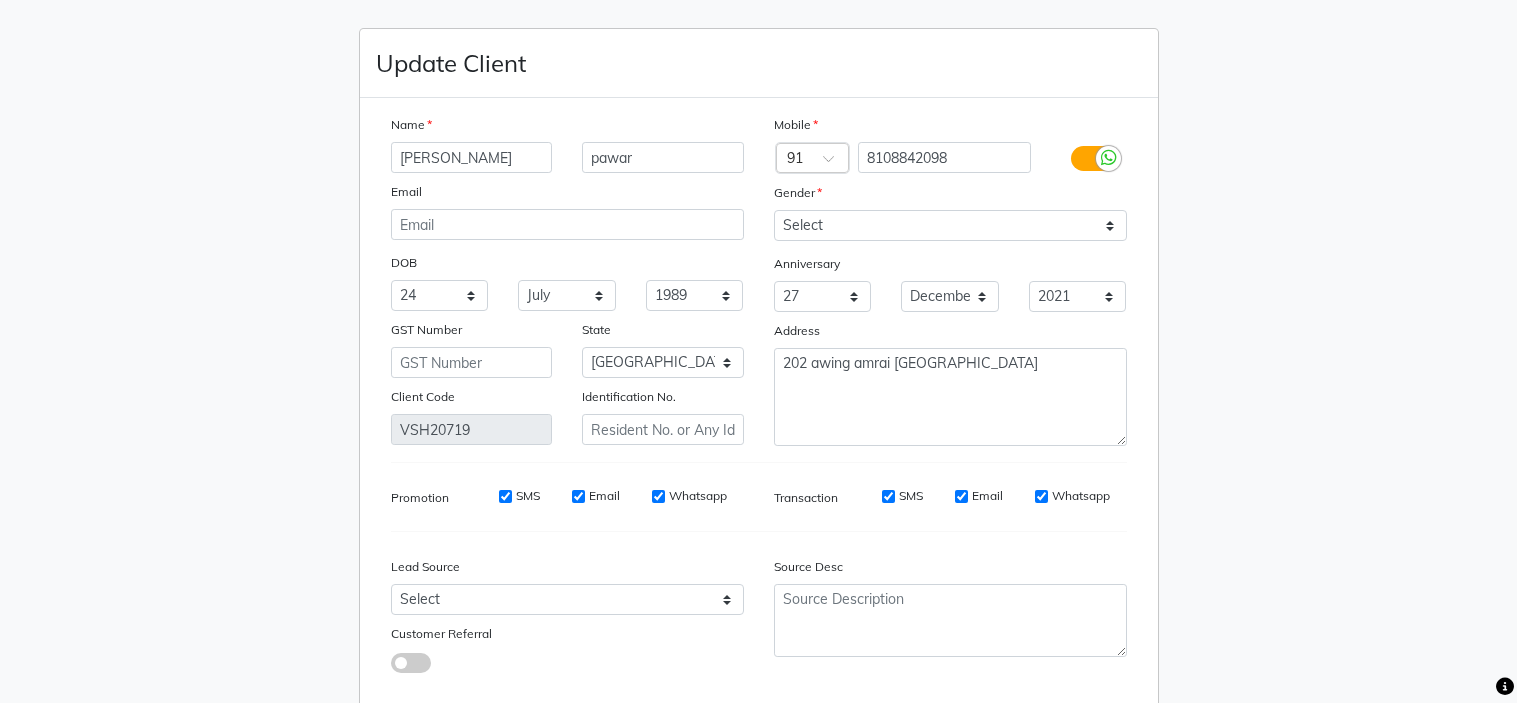 scroll, scrollTop: 0, scrollLeft: 0, axis: both 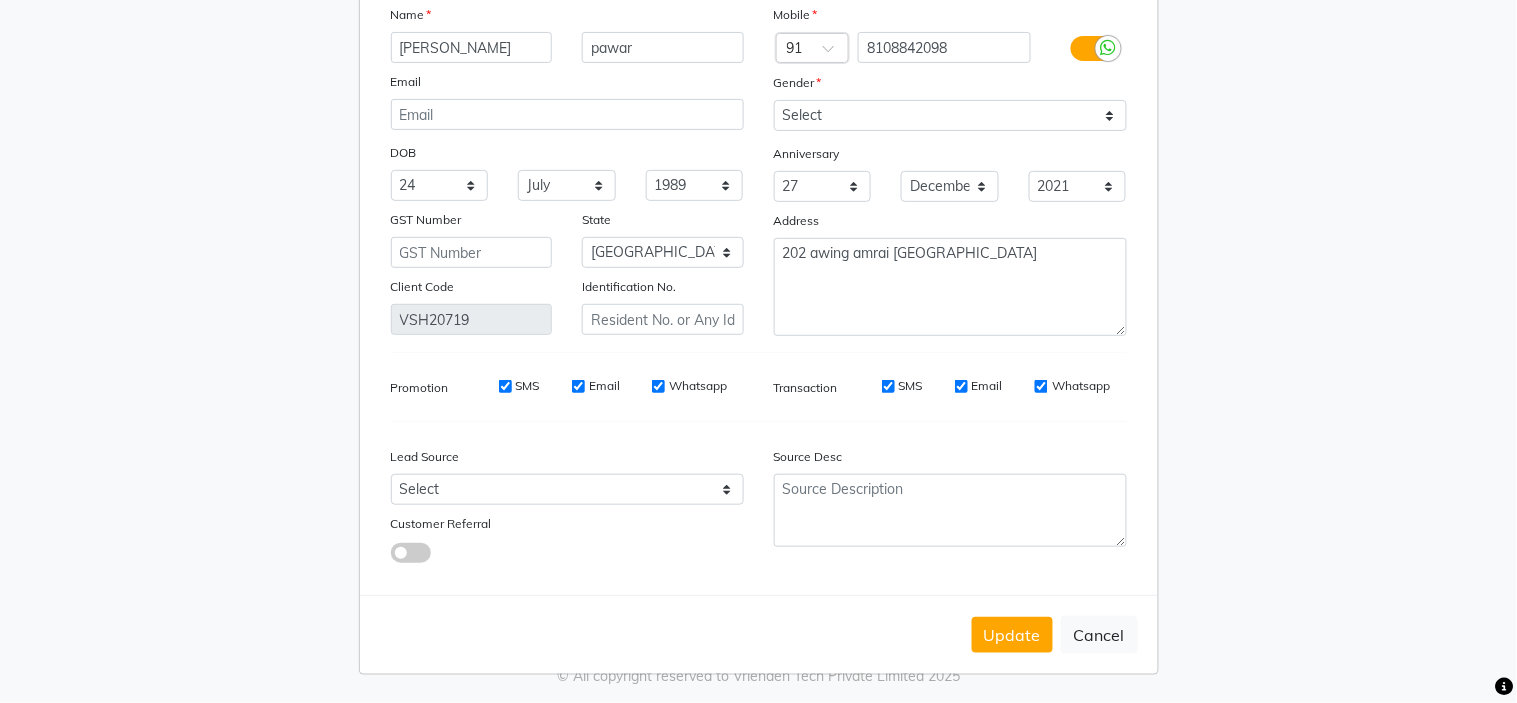 click on "Update Client Name [PERSON_NAME] Email DOB Day 01 02 03 04 05 06 07 08 09 10 11 12 13 14 15 16 17 18 19 20 21 22 23 24 25 26 27 28 29 30 31 Month January February March April May June July August September October November [DATE] 1941 1942 1943 1944 1945 1946 1947 1948 1949 1950 1951 1952 1953 1954 1955 1956 1957 1958 1959 1960 1961 1962 1963 1964 1965 1966 1967 1968 1969 1970 1971 1972 1973 1974 1975 1976 1977 1978 1979 1980 1981 1982 1983 1984 1985 1986 1987 1988 1989 1990 1991 1992 1993 1994 1995 1996 1997 1998 1999 2000 2001 2002 2003 2004 2005 2006 2007 2008 2009 2010 2011 2012 2013 2014 2015 2016 2017 2018 2019 2020 2021 2022 2023 2024 GST Number State Select [GEOGRAPHIC_DATA] [GEOGRAPHIC_DATA] [GEOGRAPHIC_DATA] [GEOGRAPHIC_DATA] [GEOGRAPHIC_DATA] [GEOGRAPHIC_DATA] [GEOGRAPHIC_DATA] [GEOGRAPHIC_DATA] [GEOGRAPHIC_DATA] [GEOGRAPHIC_DATA] [GEOGRAPHIC_DATA] [GEOGRAPHIC_DATA] [GEOGRAPHIC_DATA] [GEOGRAPHIC_DATA] [GEOGRAPHIC_DATA] [GEOGRAPHIC_DATA] [GEOGRAPHIC_DATA] [GEOGRAPHIC_DATA] [GEOGRAPHIC_DATA] [GEOGRAPHIC_DATA] [GEOGRAPHIC_DATA] [GEOGRAPHIC_DATA] [GEOGRAPHIC_DATA] [GEOGRAPHIC_DATA] [GEOGRAPHIC_DATA] [GEOGRAPHIC_DATA] [GEOGRAPHIC_DATA] [GEOGRAPHIC_DATA] [GEOGRAPHIC_DATA] [GEOGRAPHIC_DATA] ×" at bounding box center (758, 351) 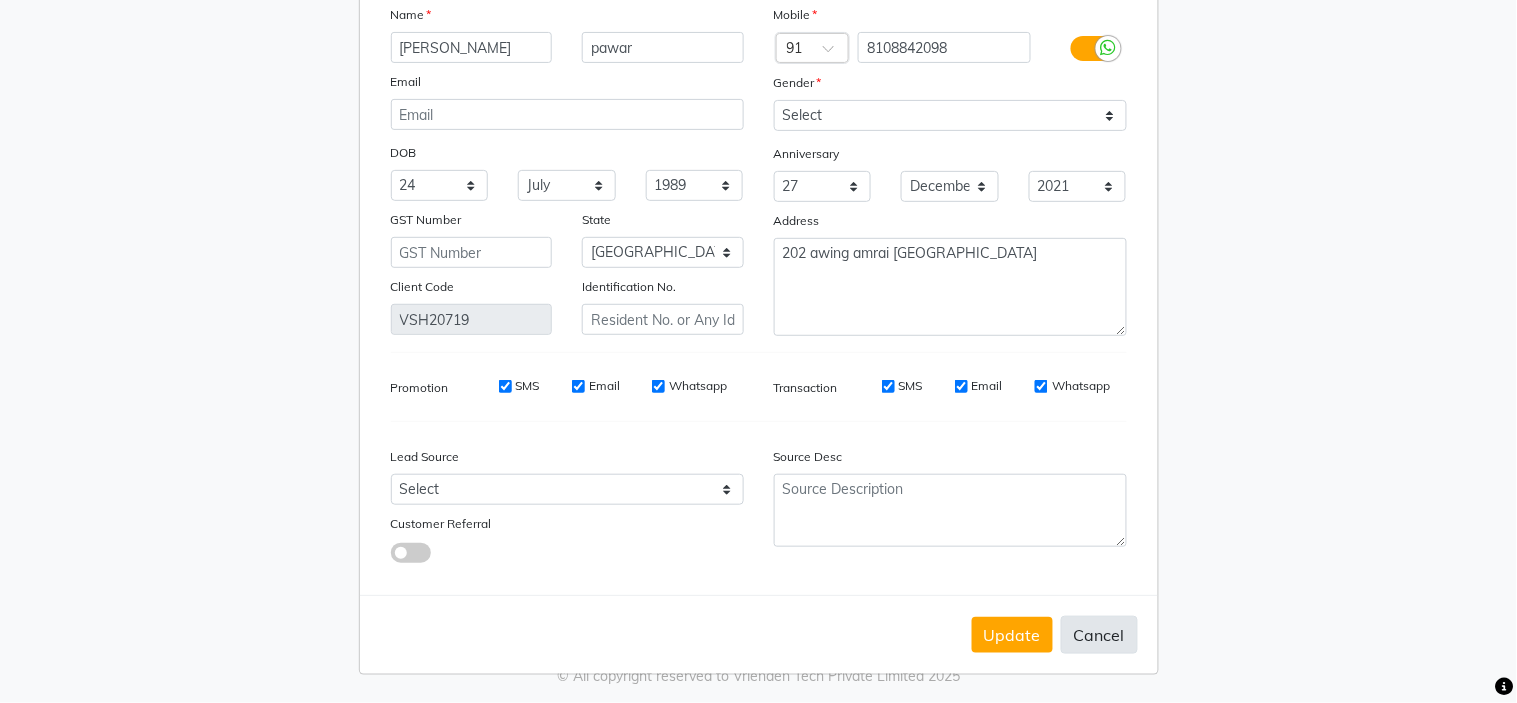 click on "Cancel" at bounding box center [1099, 635] 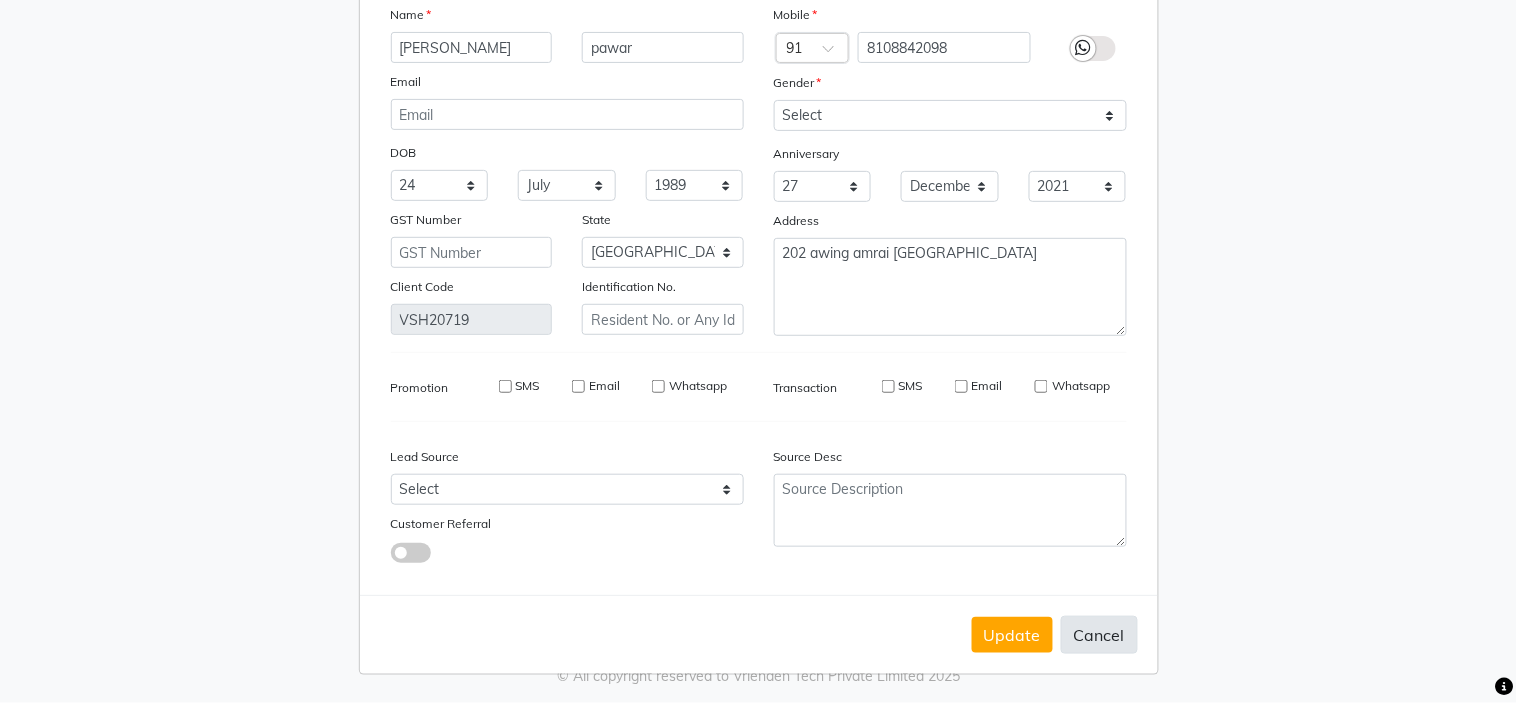 type 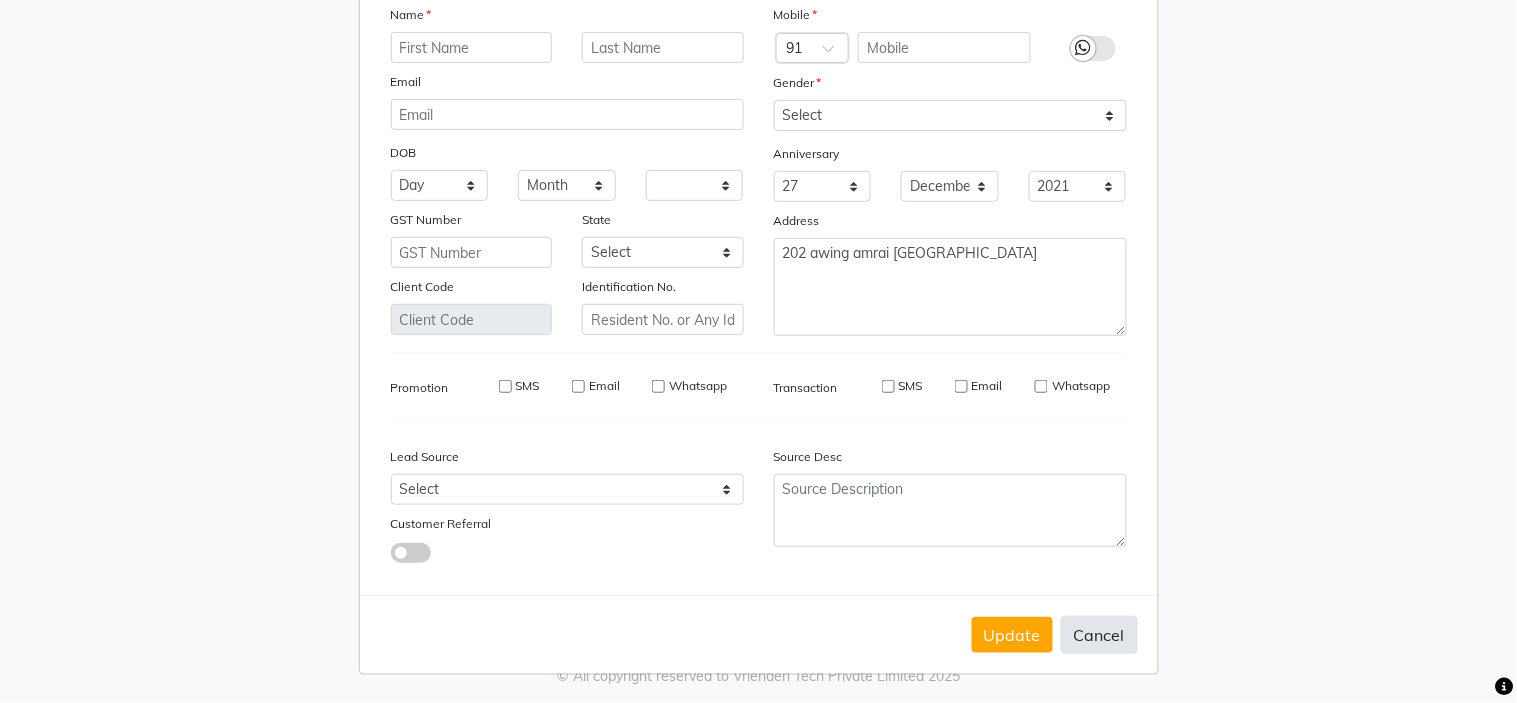 select 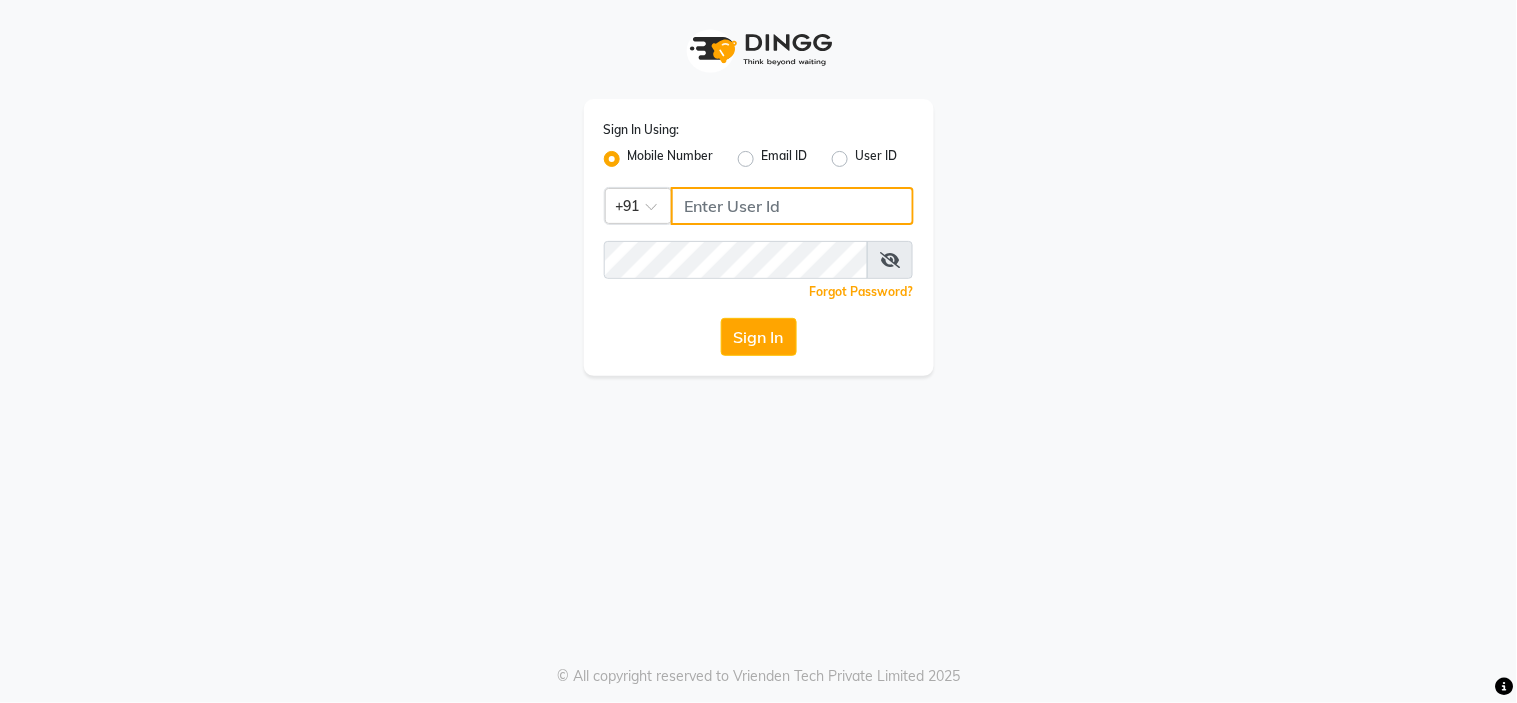 click 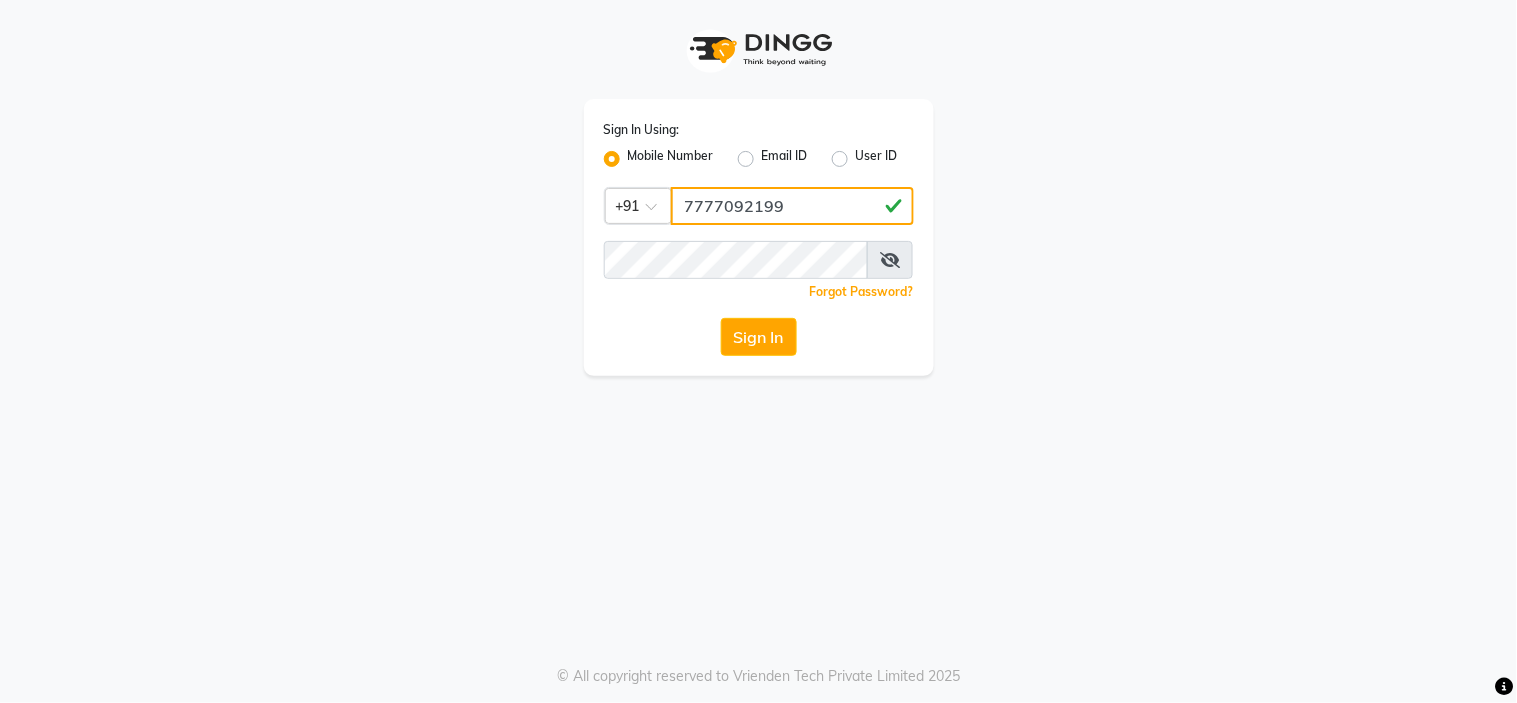 type on "7777092199" 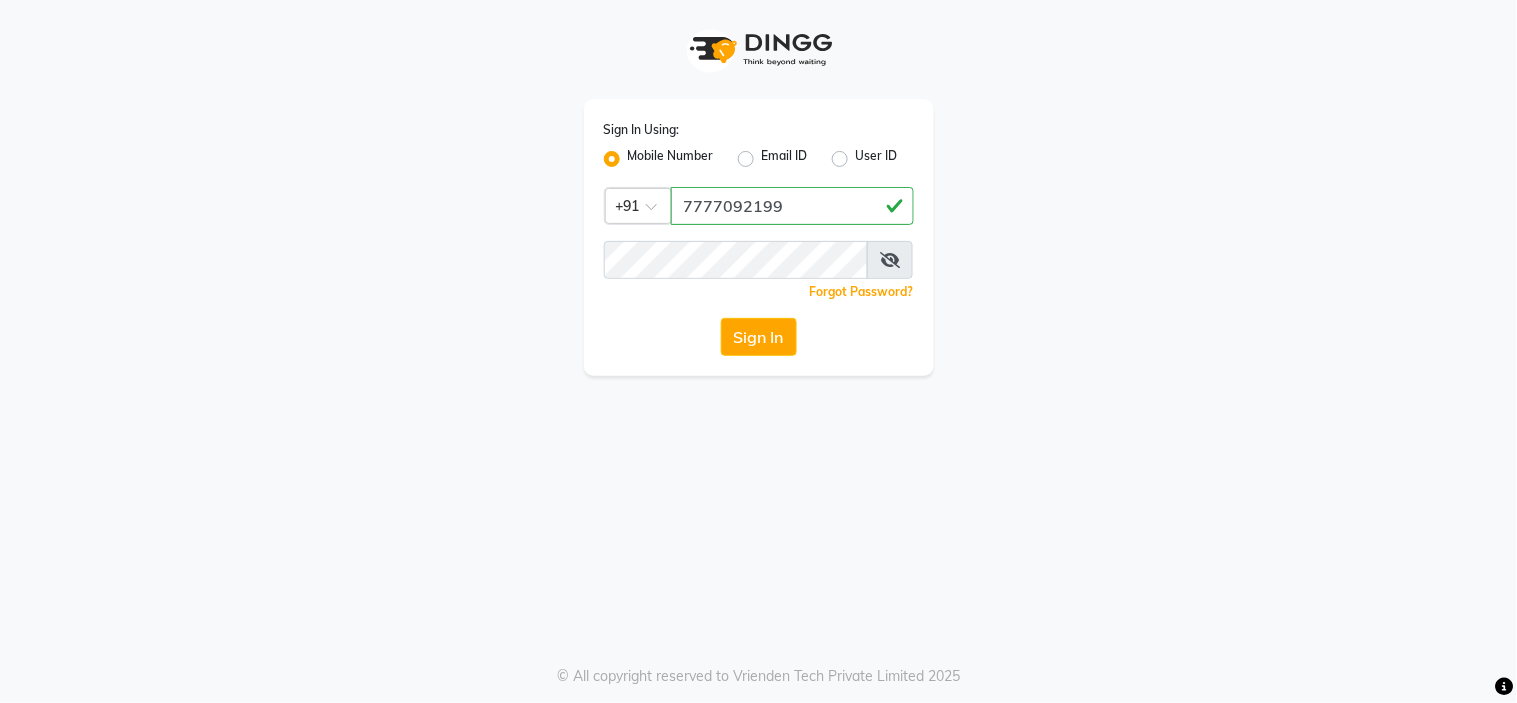 click at bounding box center (890, 260) 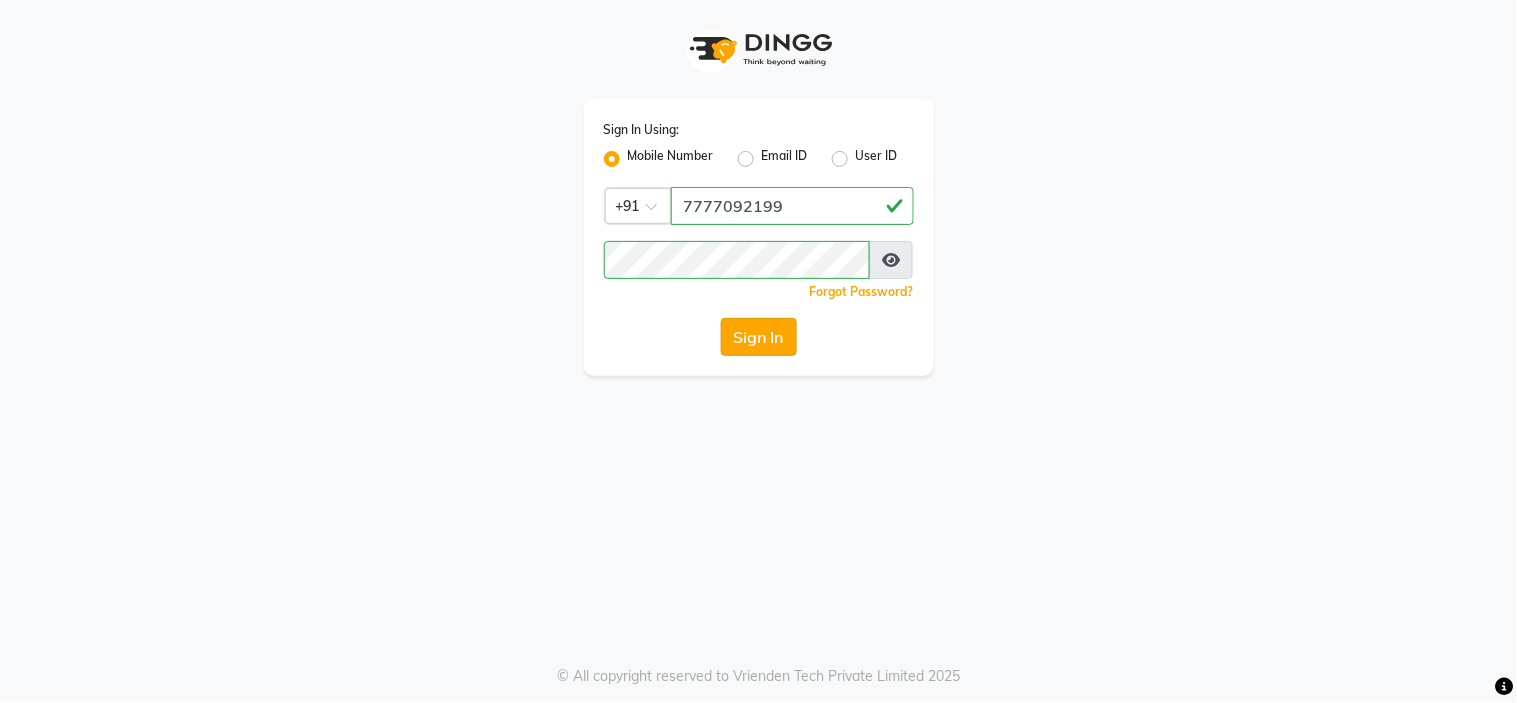 click on "Sign In" 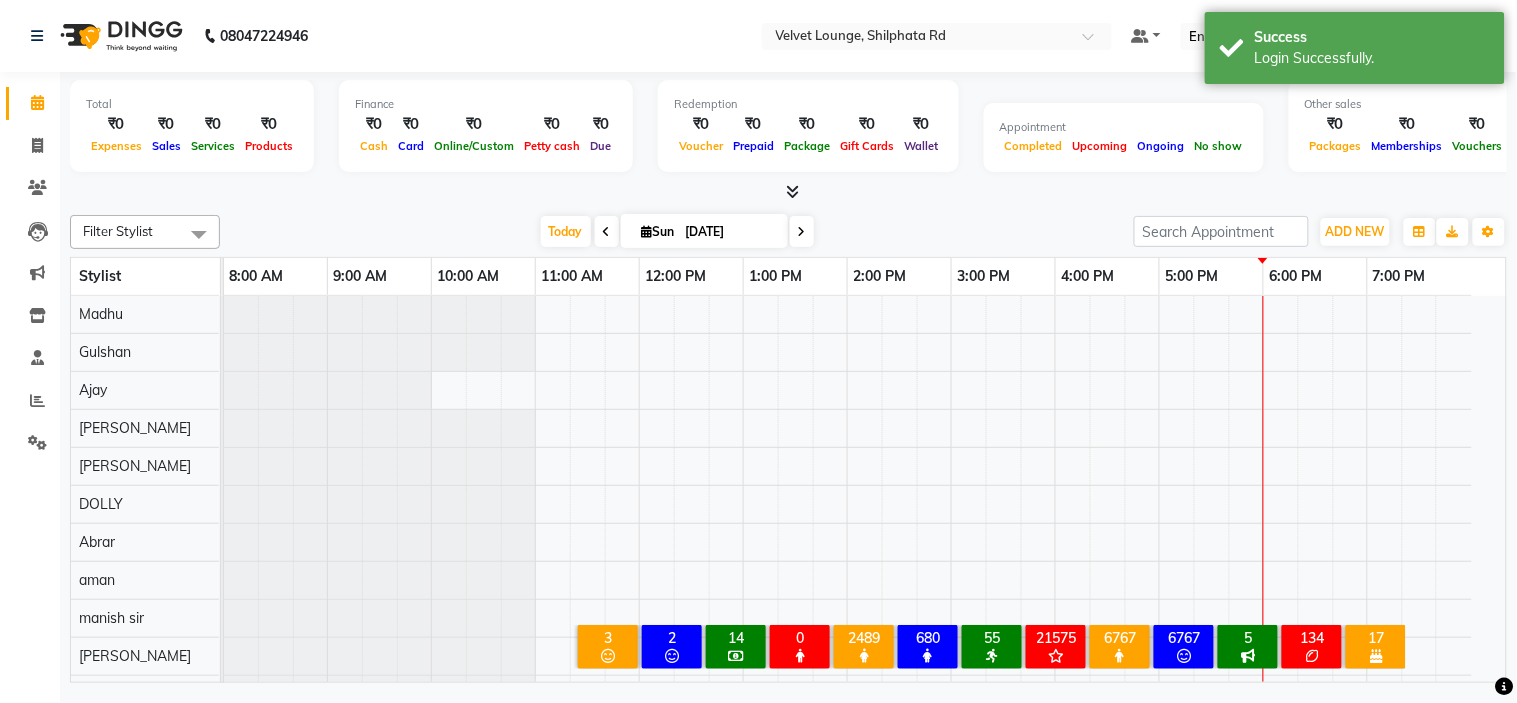 scroll, scrollTop: 0, scrollLeft: 0, axis: both 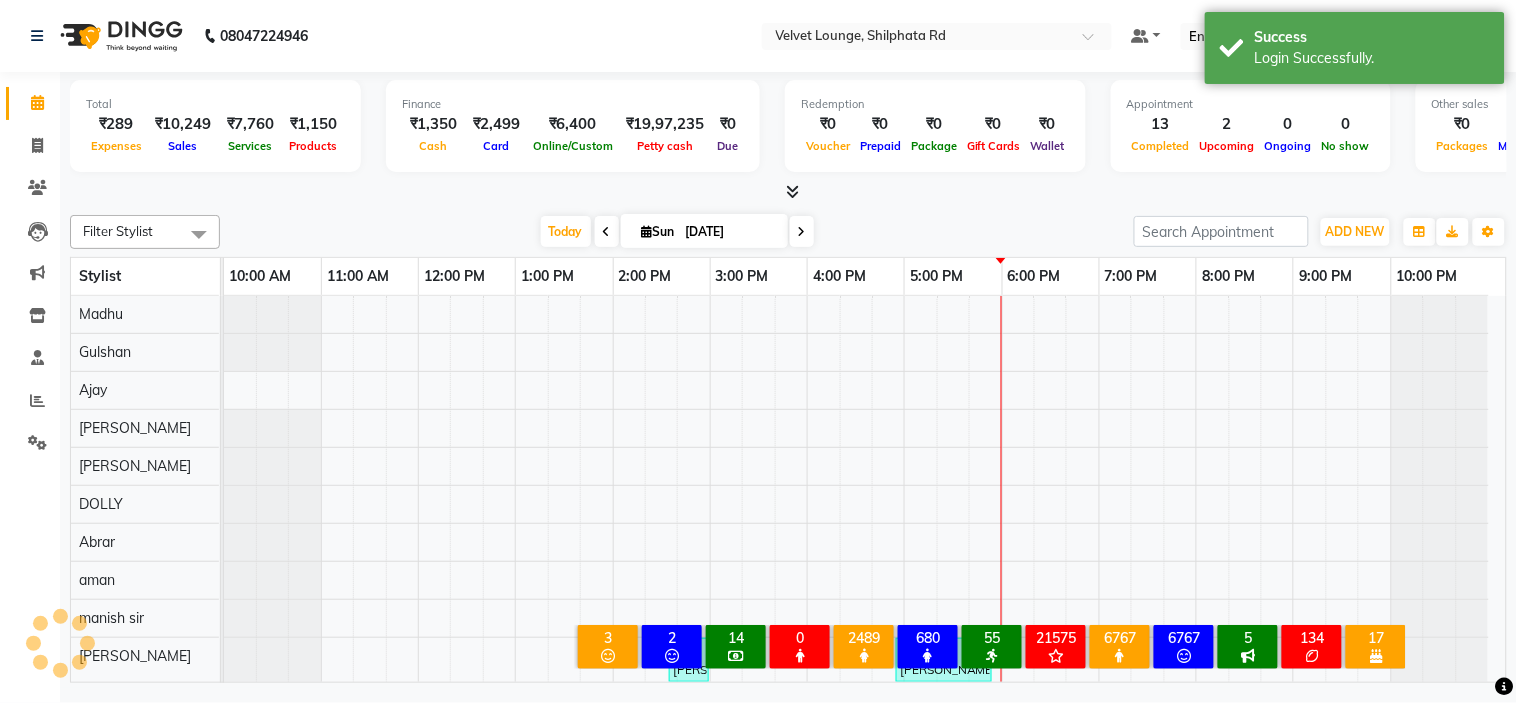 click on "×
3
[DEMOGRAPHIC_DATA] Hair Cut
2
[DEMOGRAPHIC_DATA] Hair Cut
14
Hair Spa
0
global
2489
High Value Customer
680
global colour
55
smoothening
5" at bounding box center (991, 650) 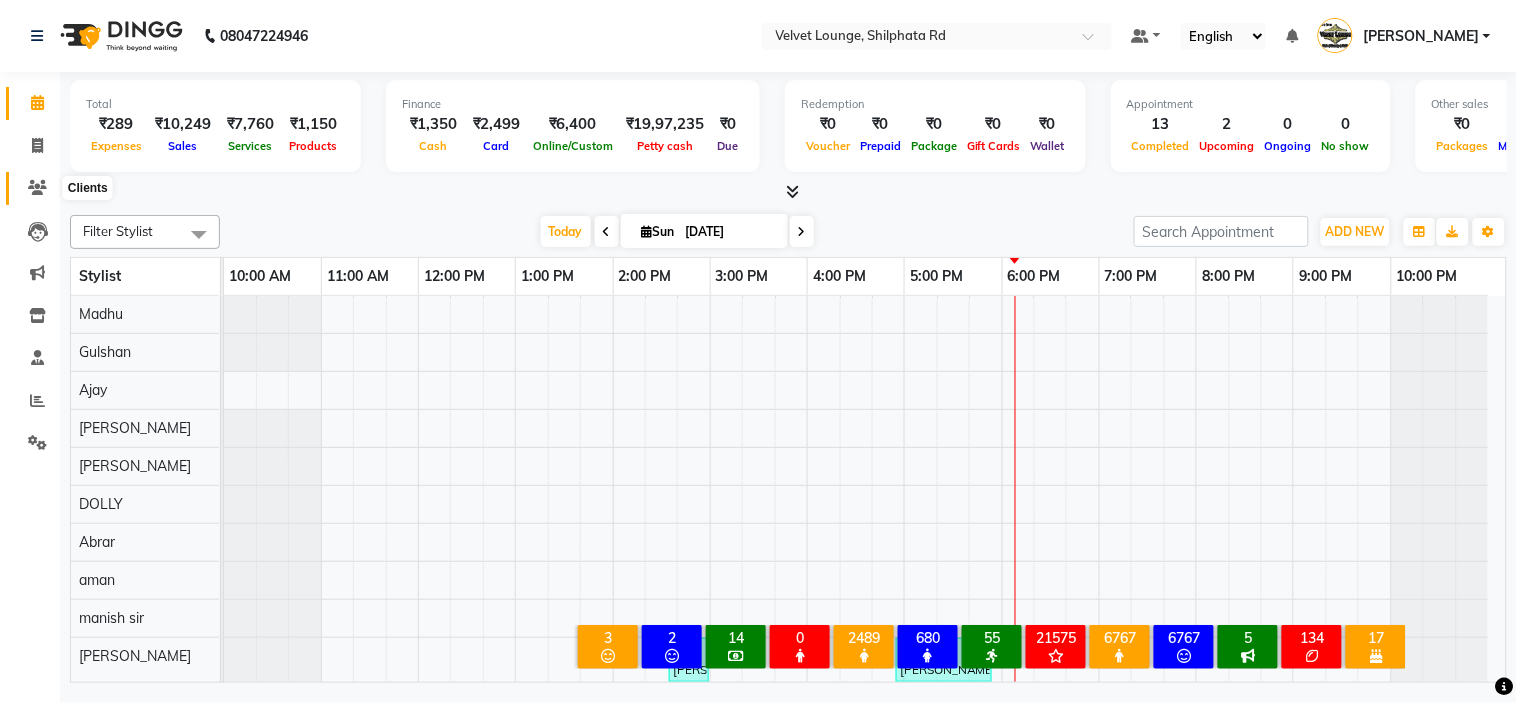 click 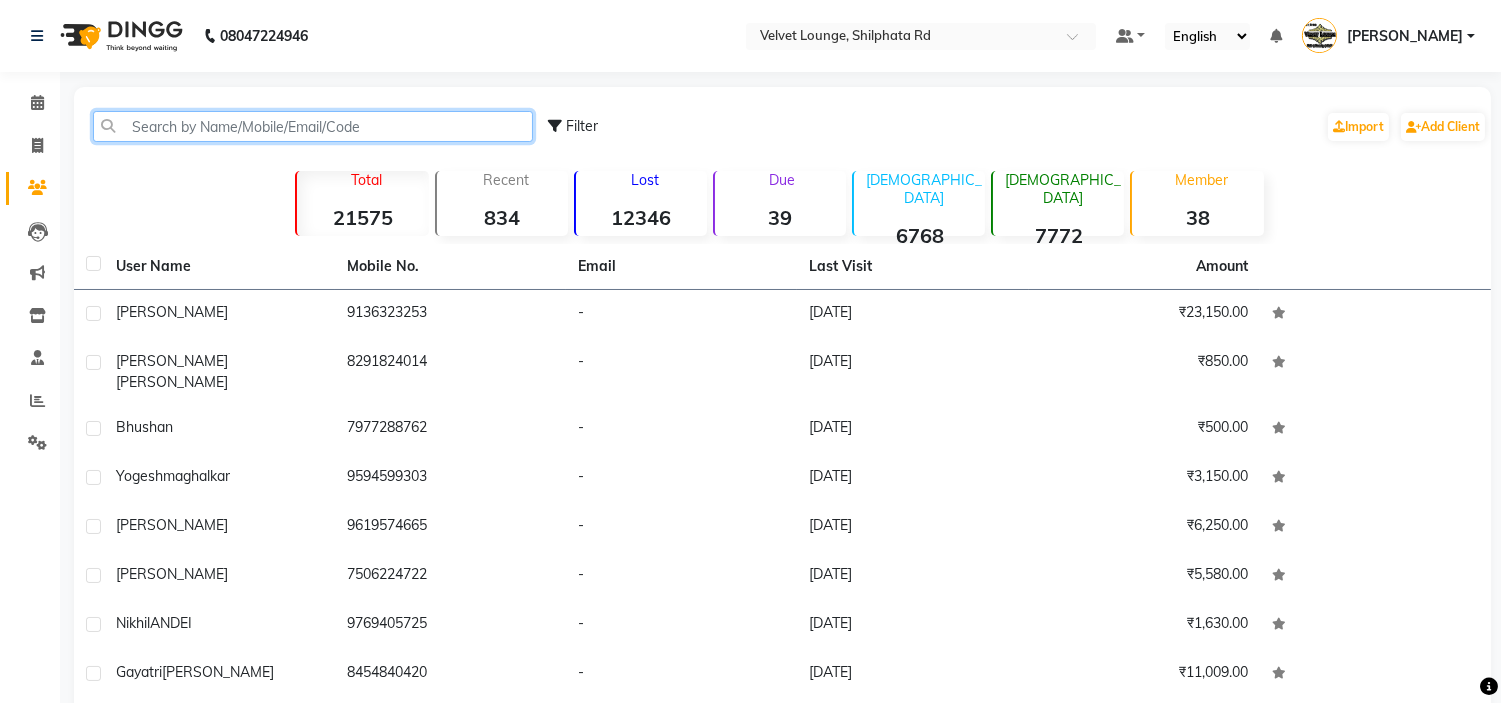 click 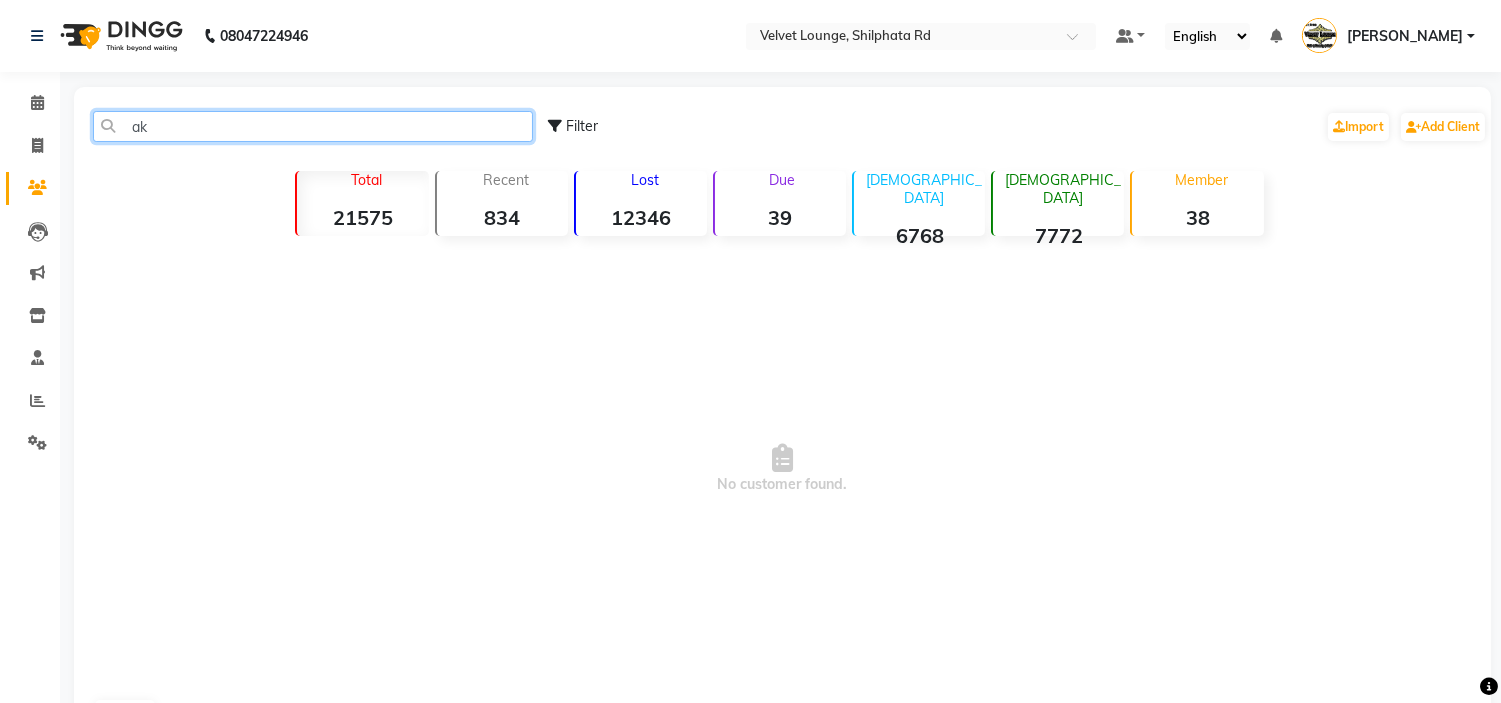 type on "a" 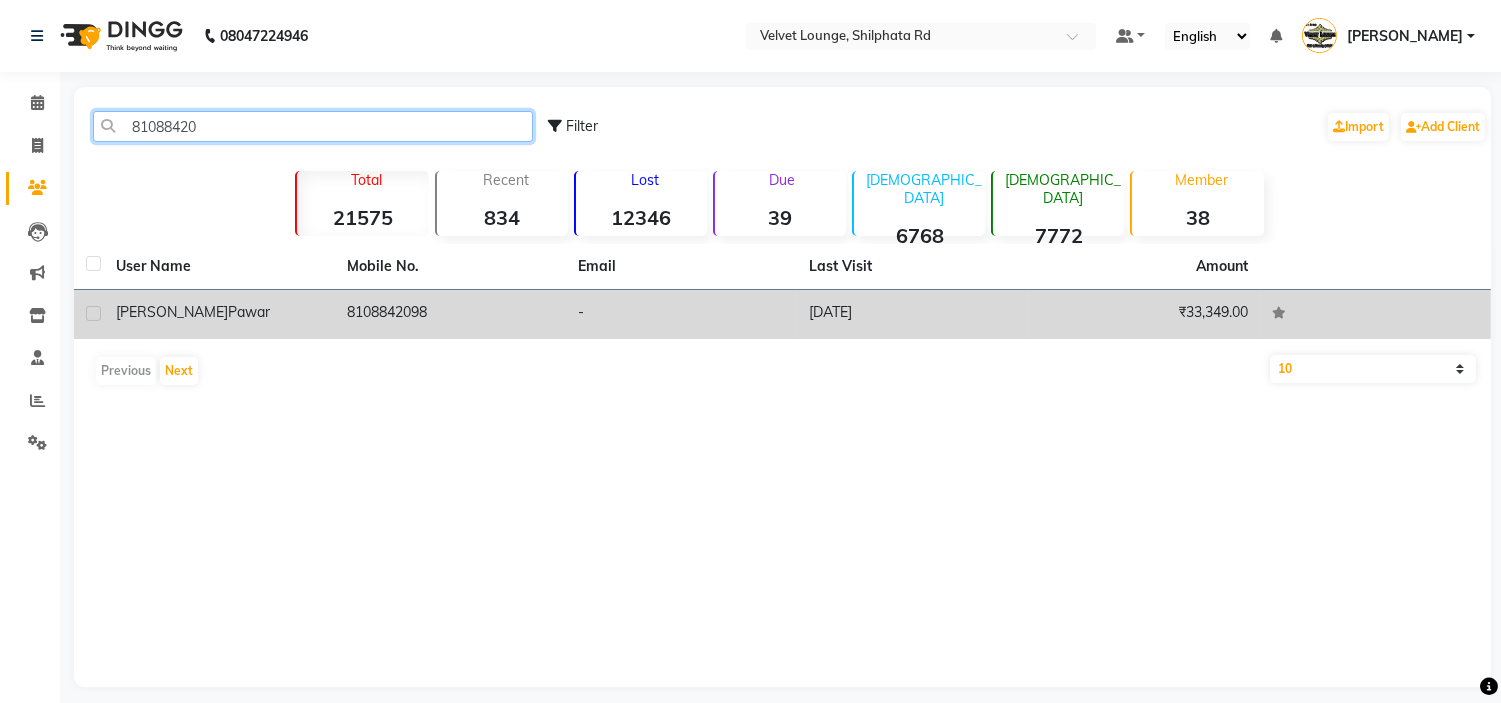 type on "81088420" 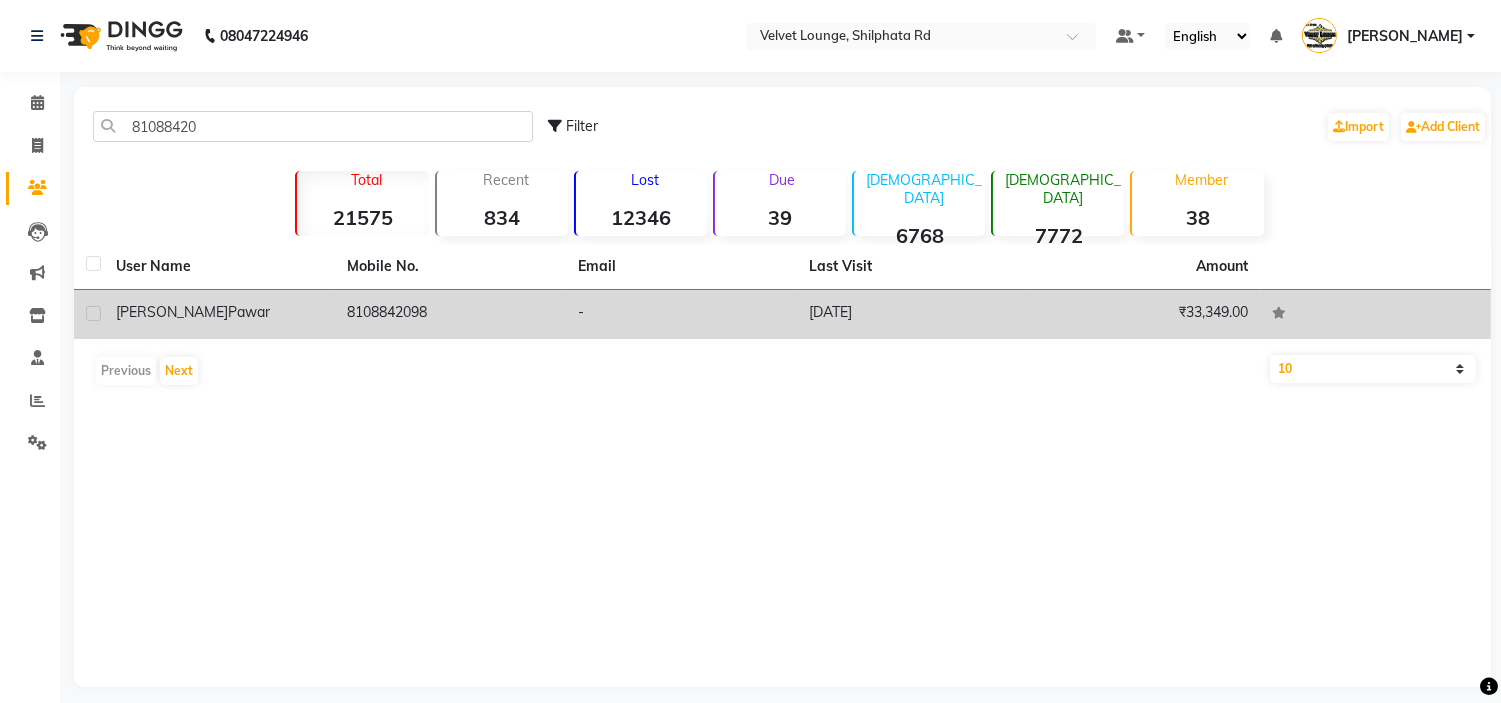 click on "akshata  pawar" 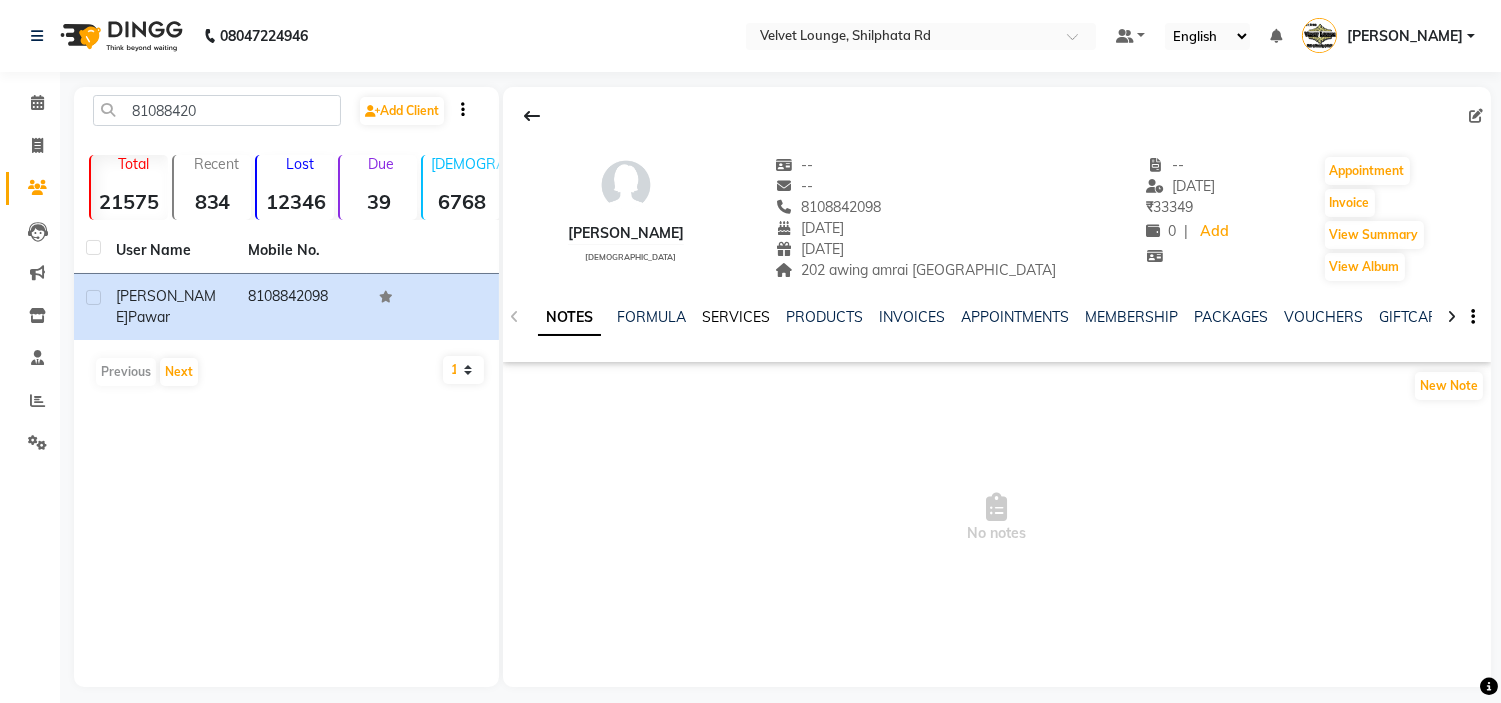 click on "SERVICES" 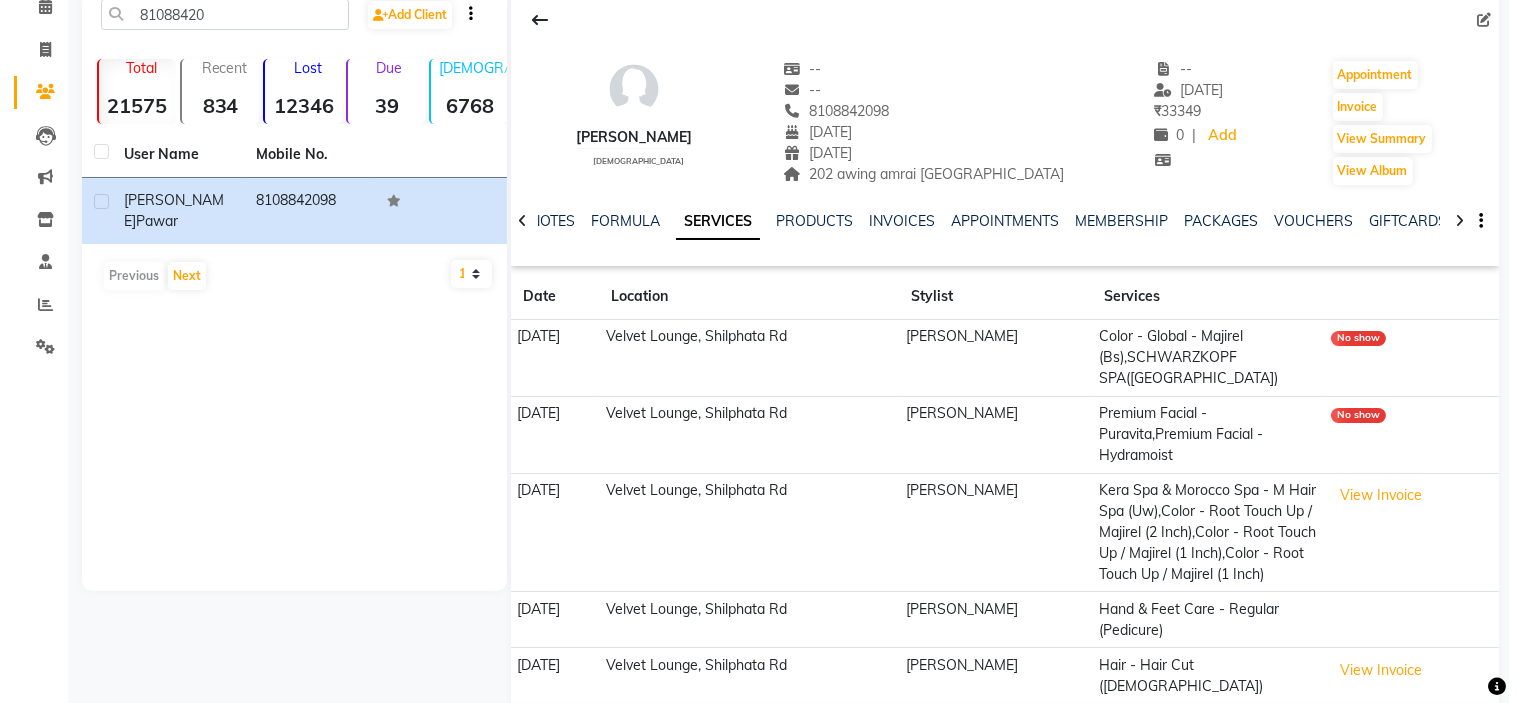 scroll, scrollTop: 172, scrollLeft: 0, axis: vertical 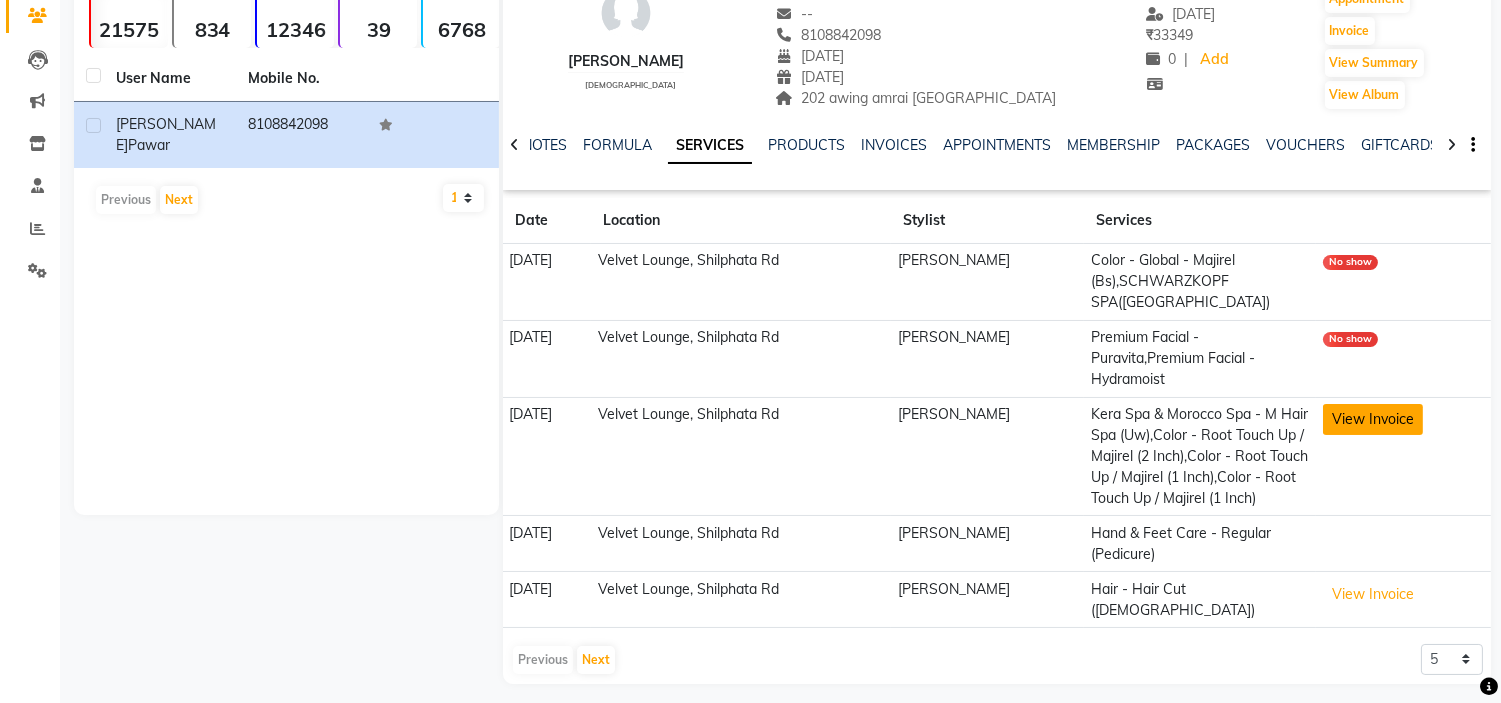 click on "View Invoice" 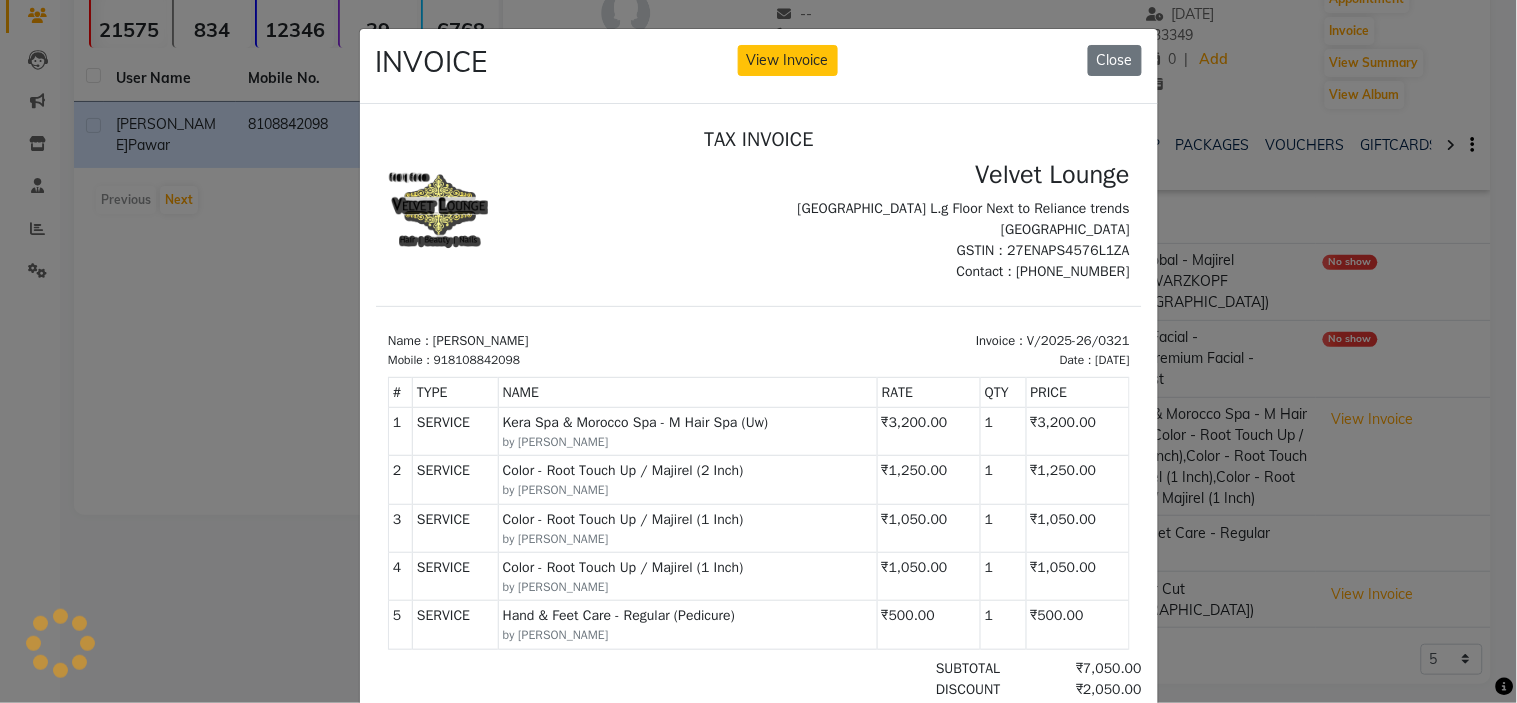 scroll, scrollTop: 0, scrollLeft: 0, axis: both 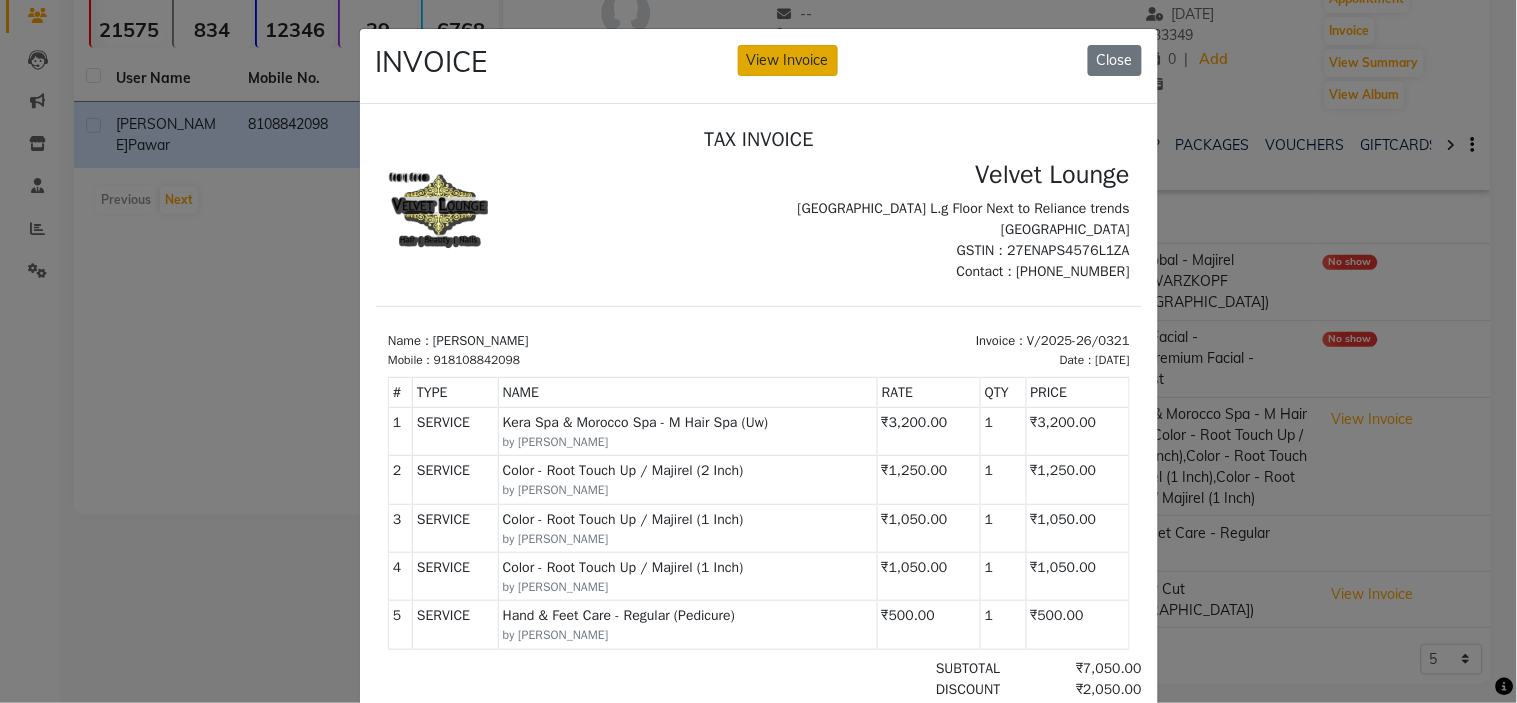 click on "View Invoice" 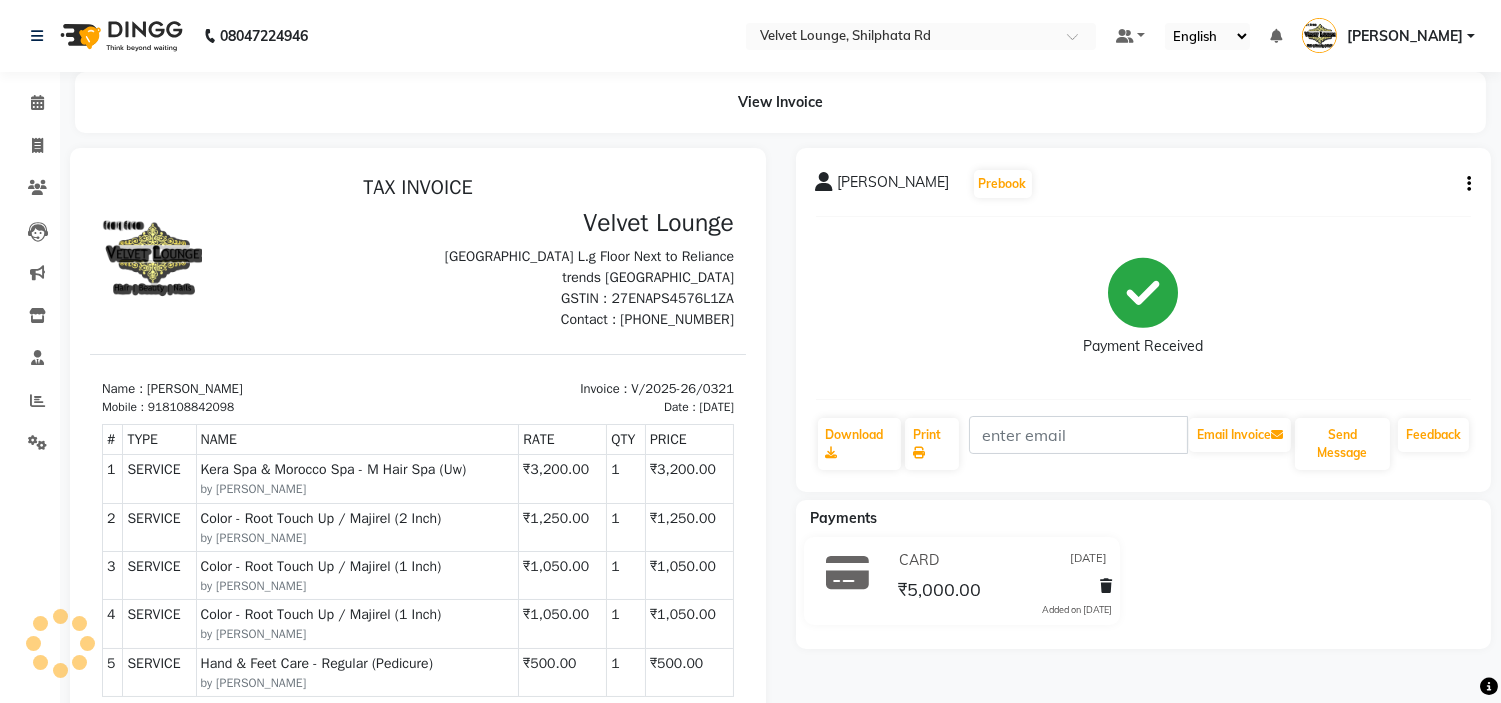 scroll, scrollTop: 0, scrollLeft: 0, axis: both 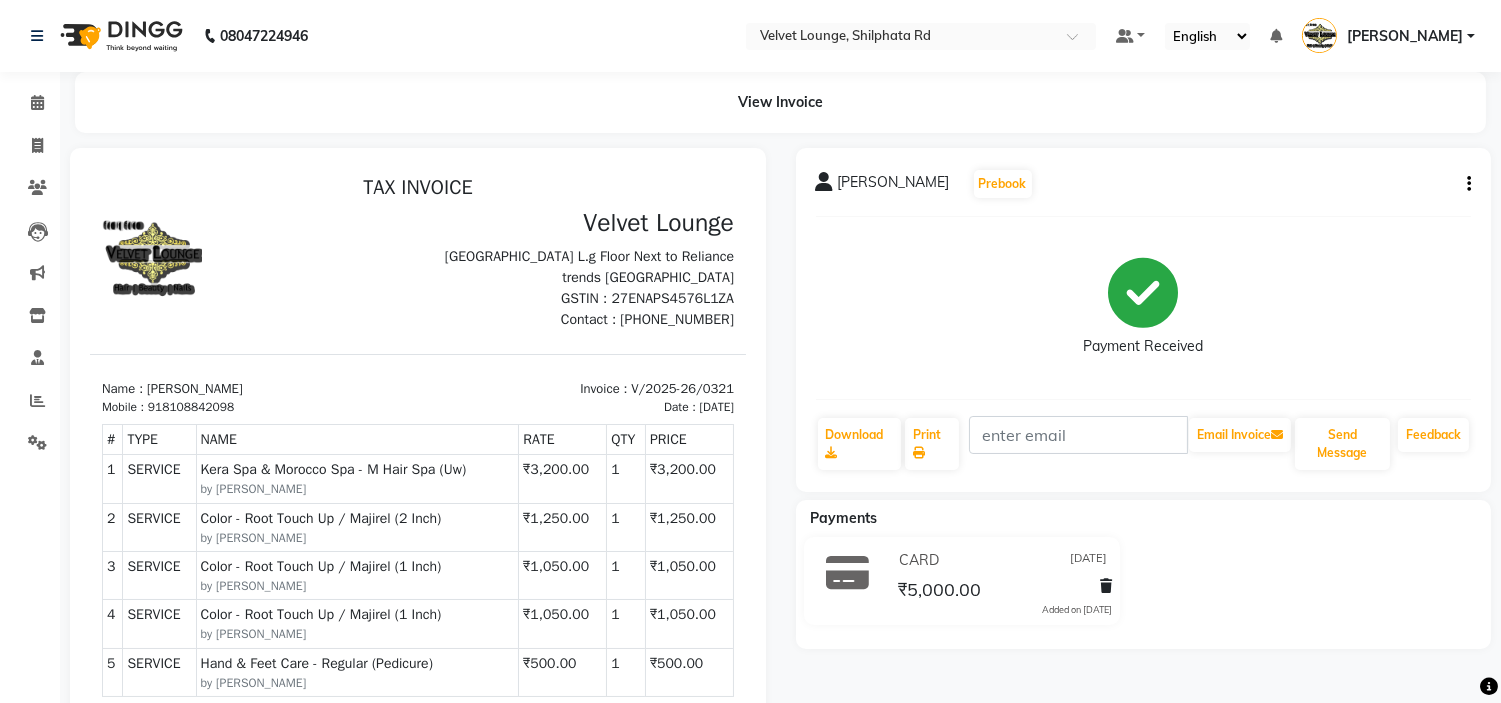 click 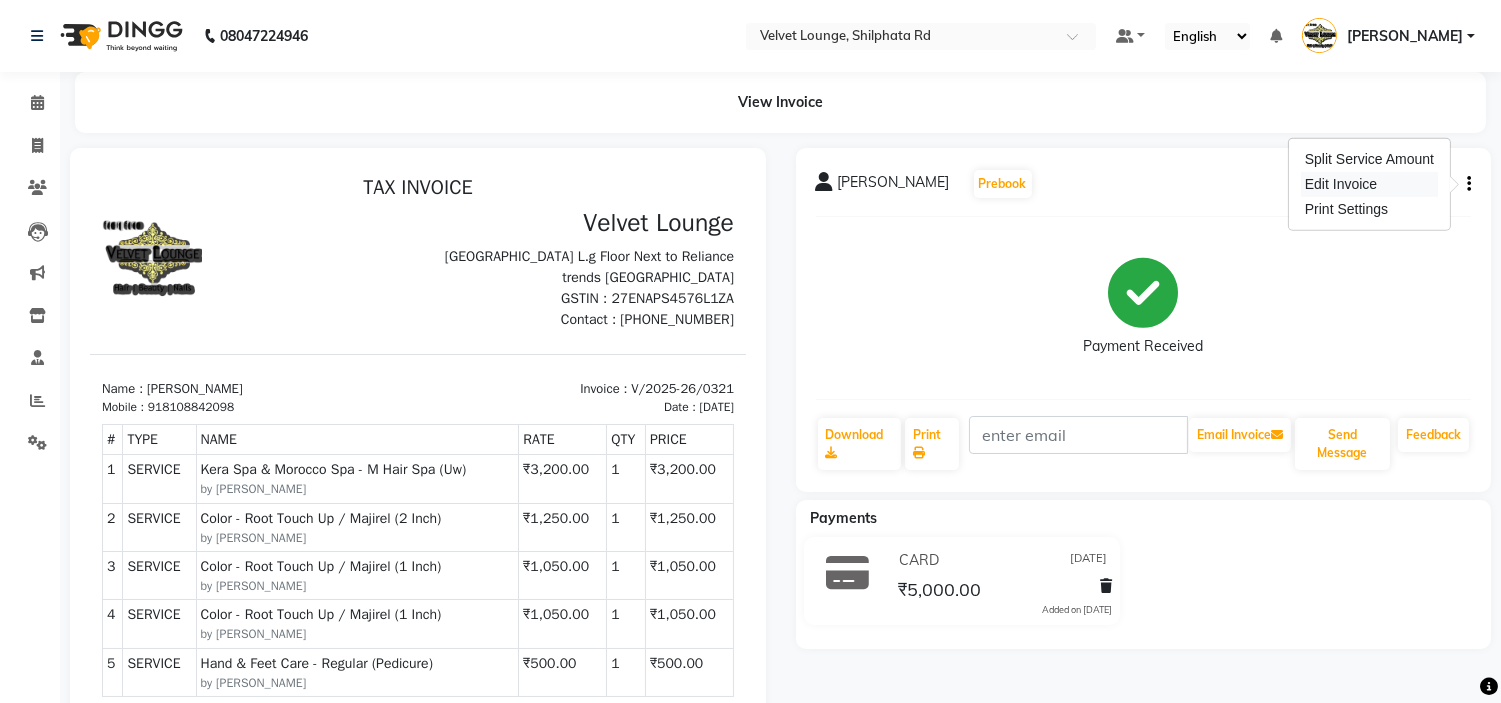 click on "Edit Invoice" at bounding box center [1369, 184] 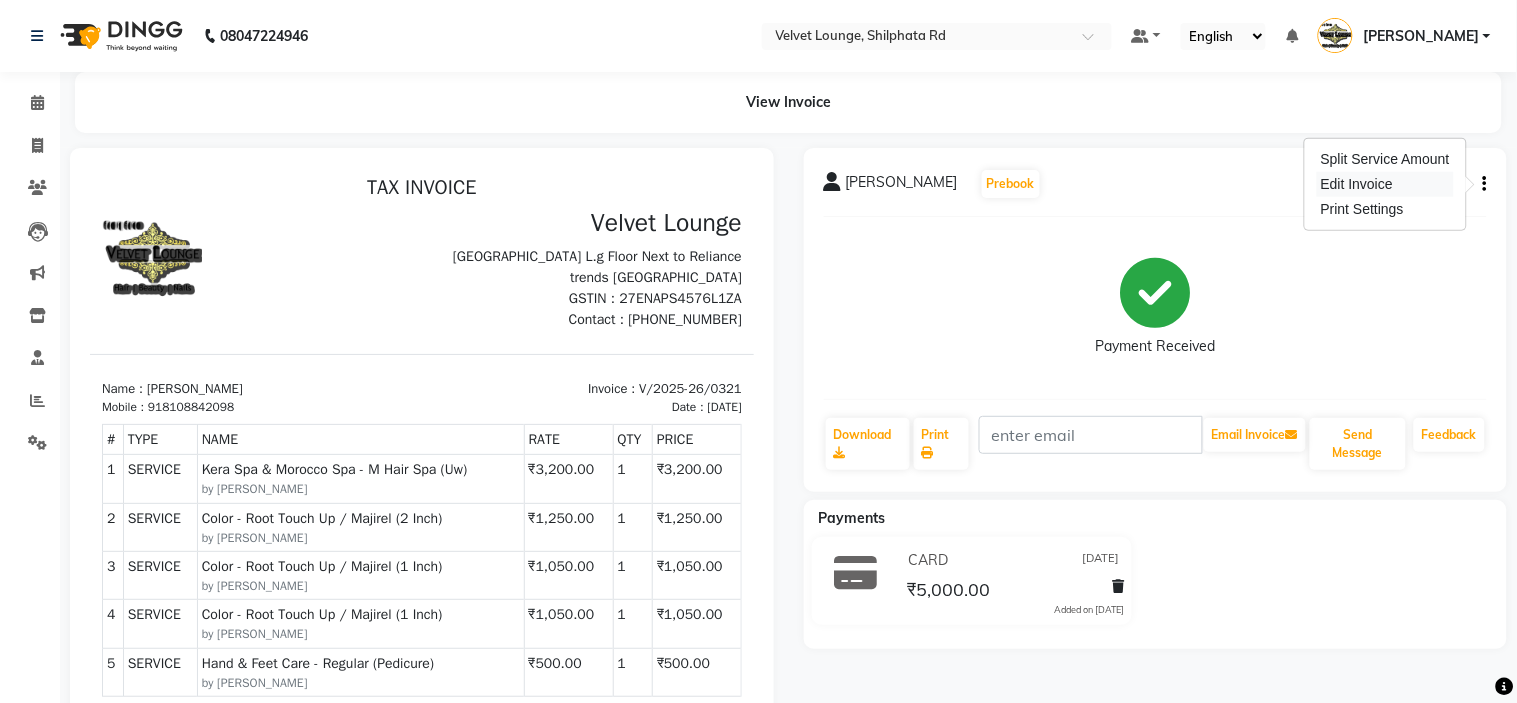 select on "service" 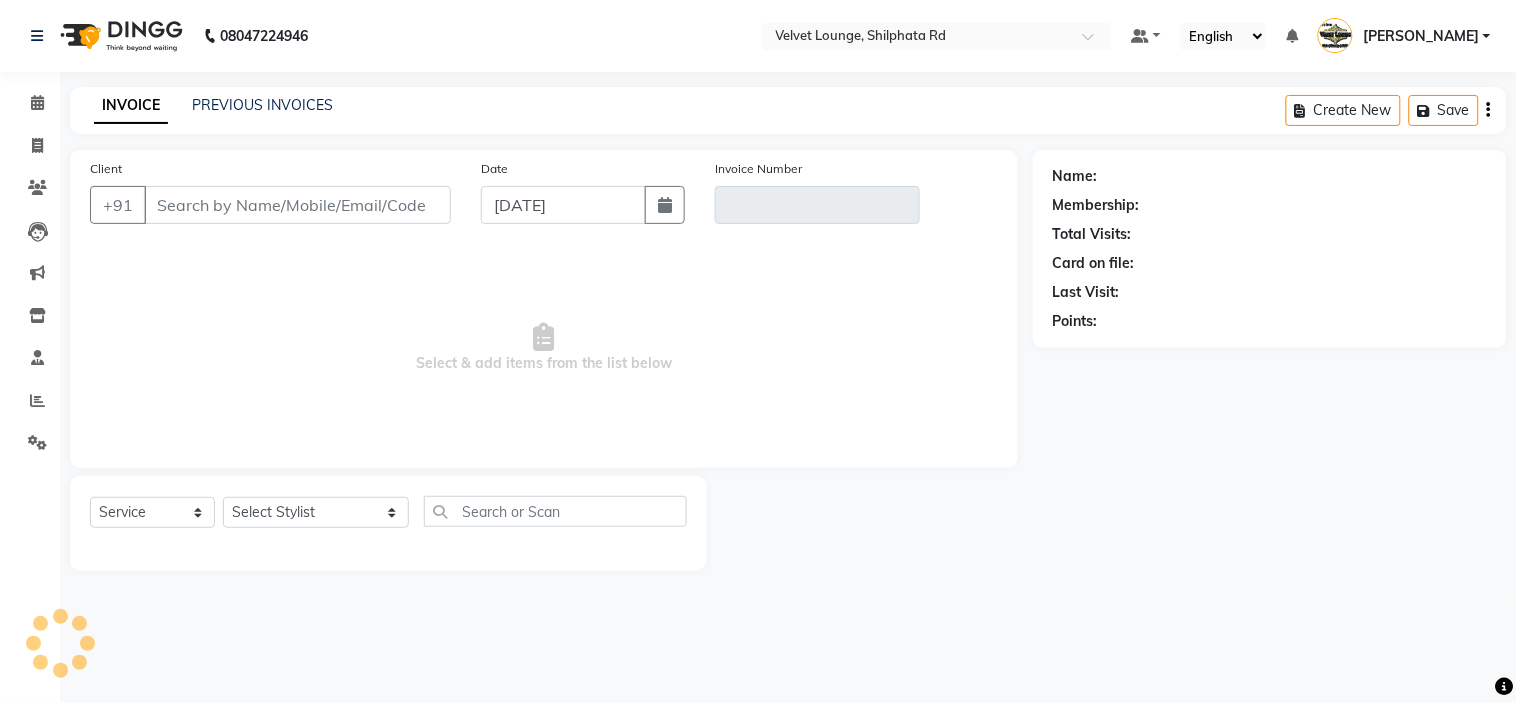 type on "8108842098" 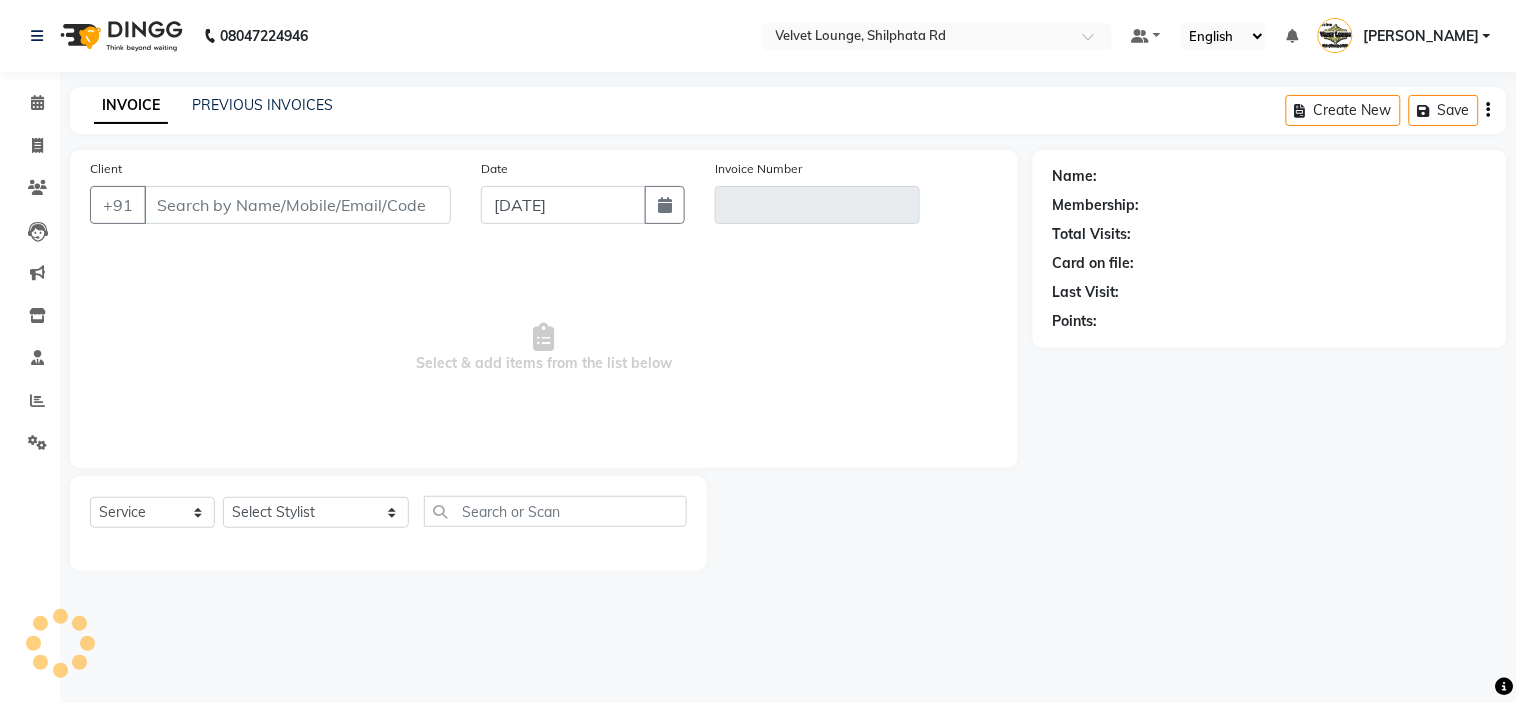 type on "V/2025-26/0321" 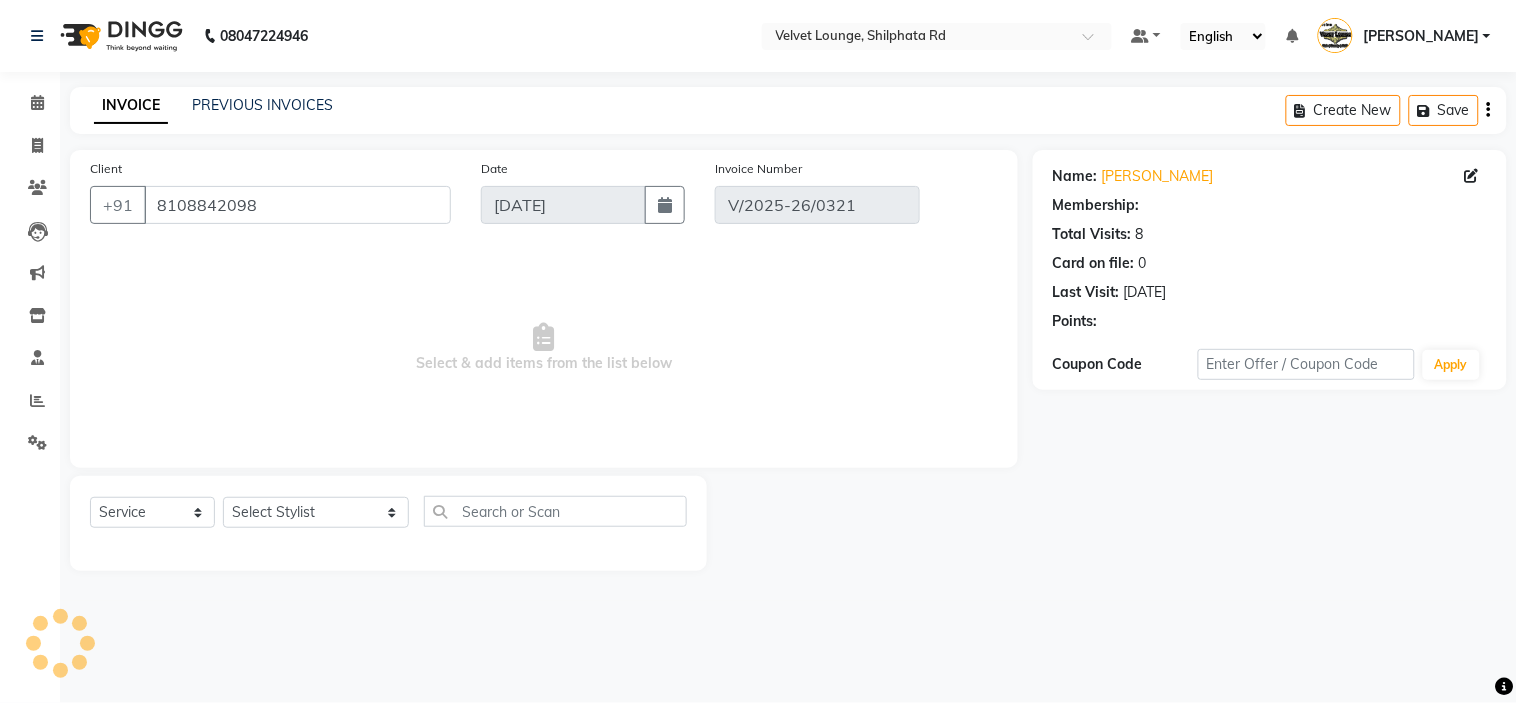 type on "26-04-2025" 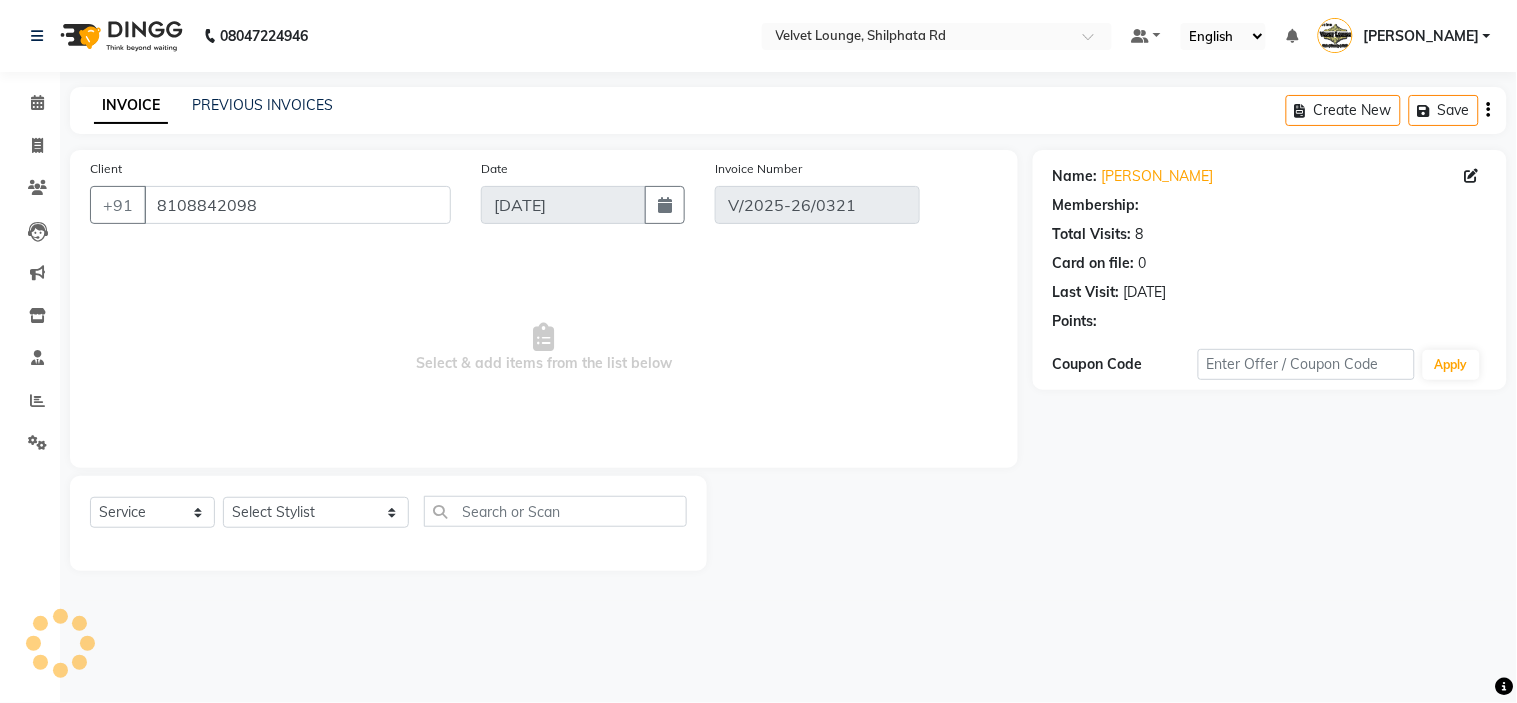 select on "select" 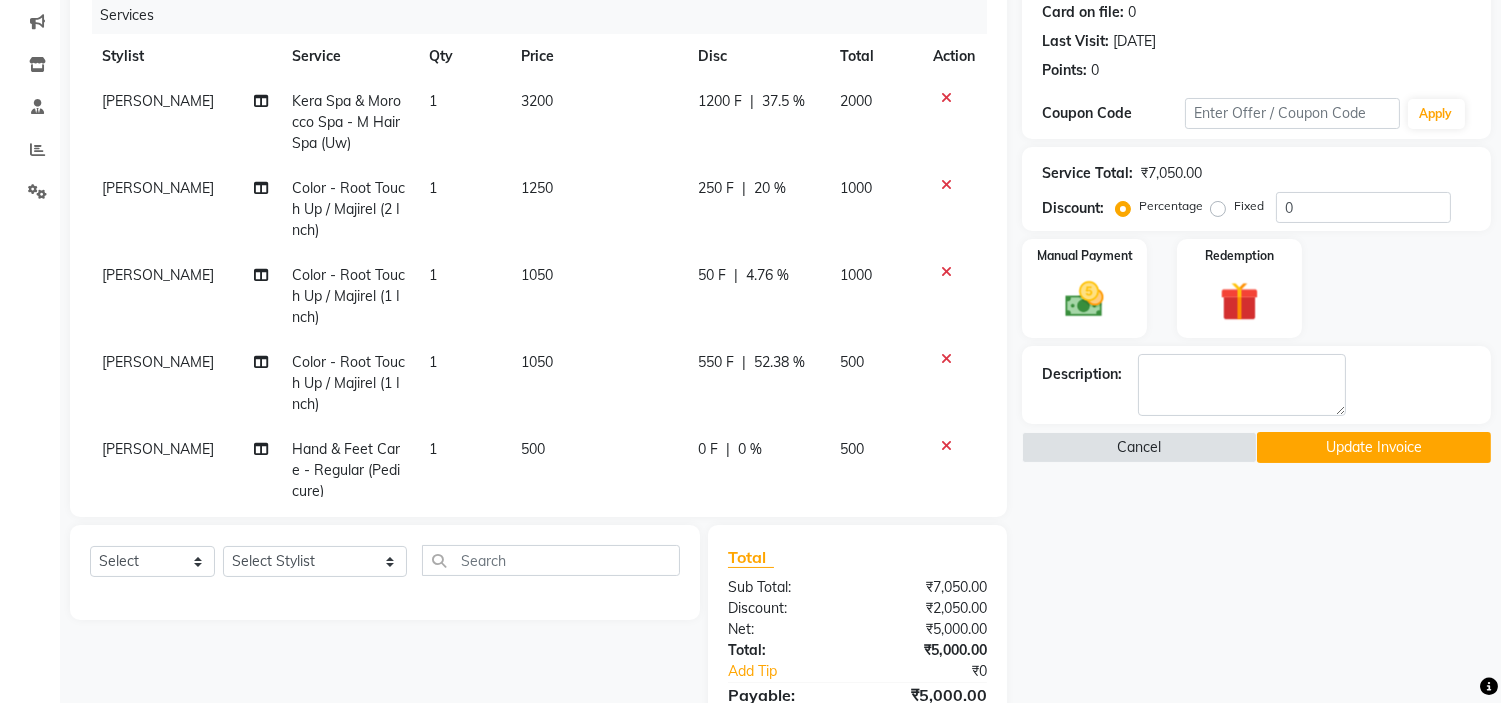 scroll, scrollTop: 396, scrollLeft: 0, axis: vertical 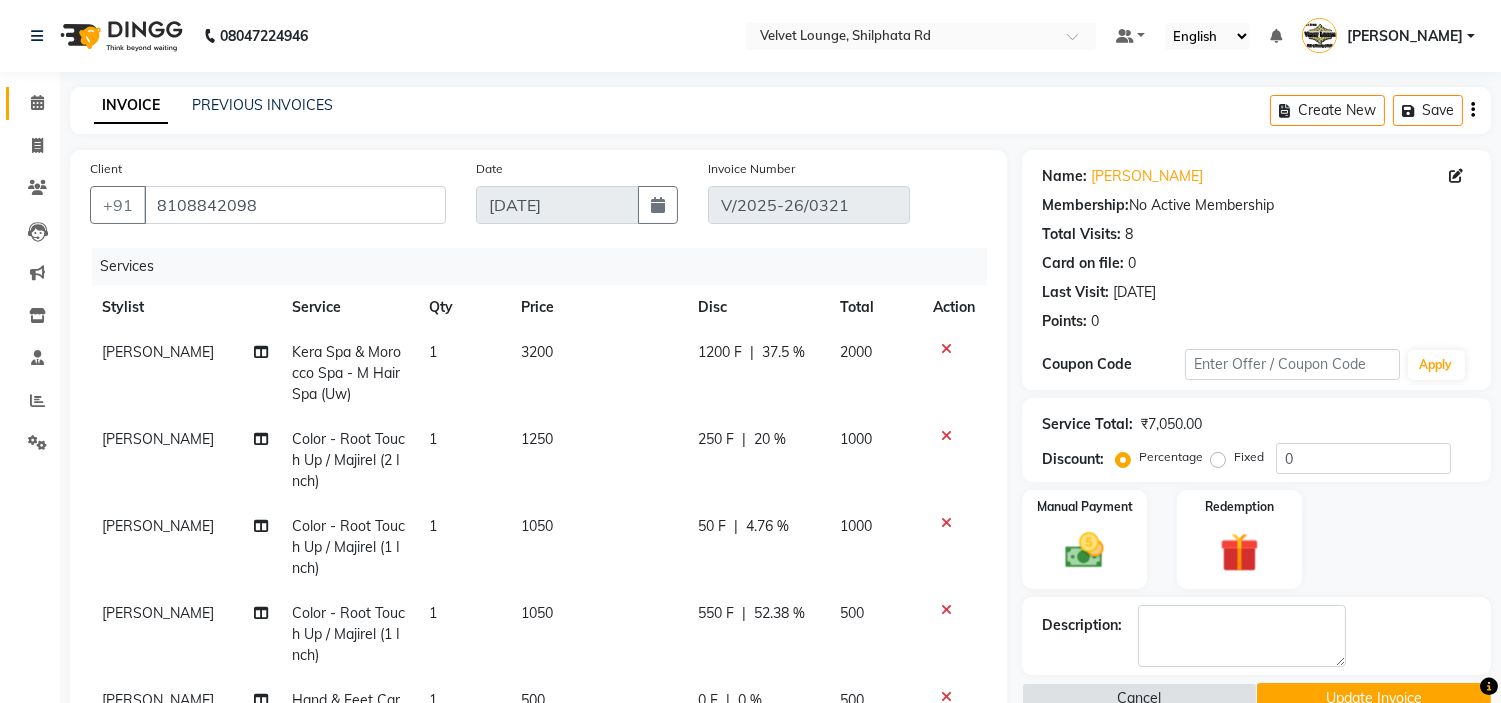 click on "Calendar" 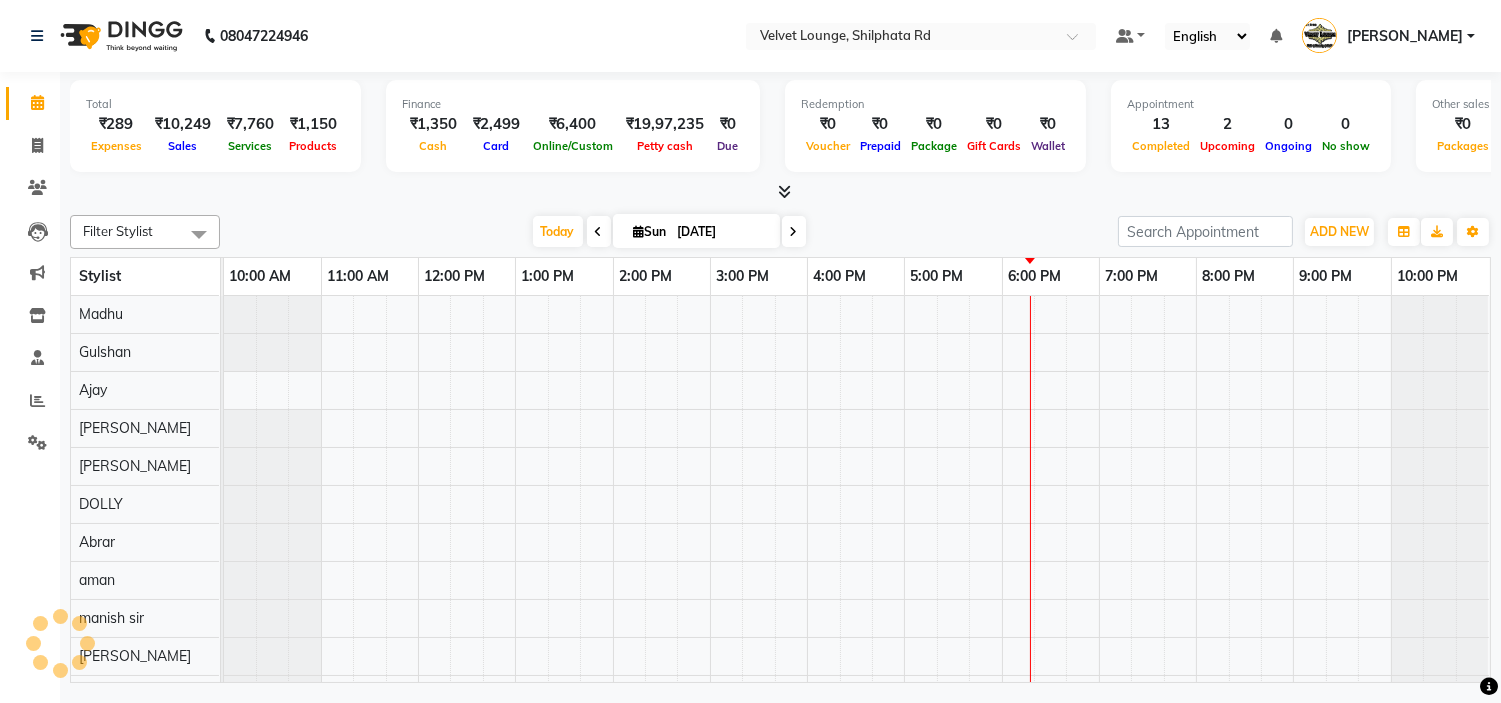 click at bounding box center [780, 192] 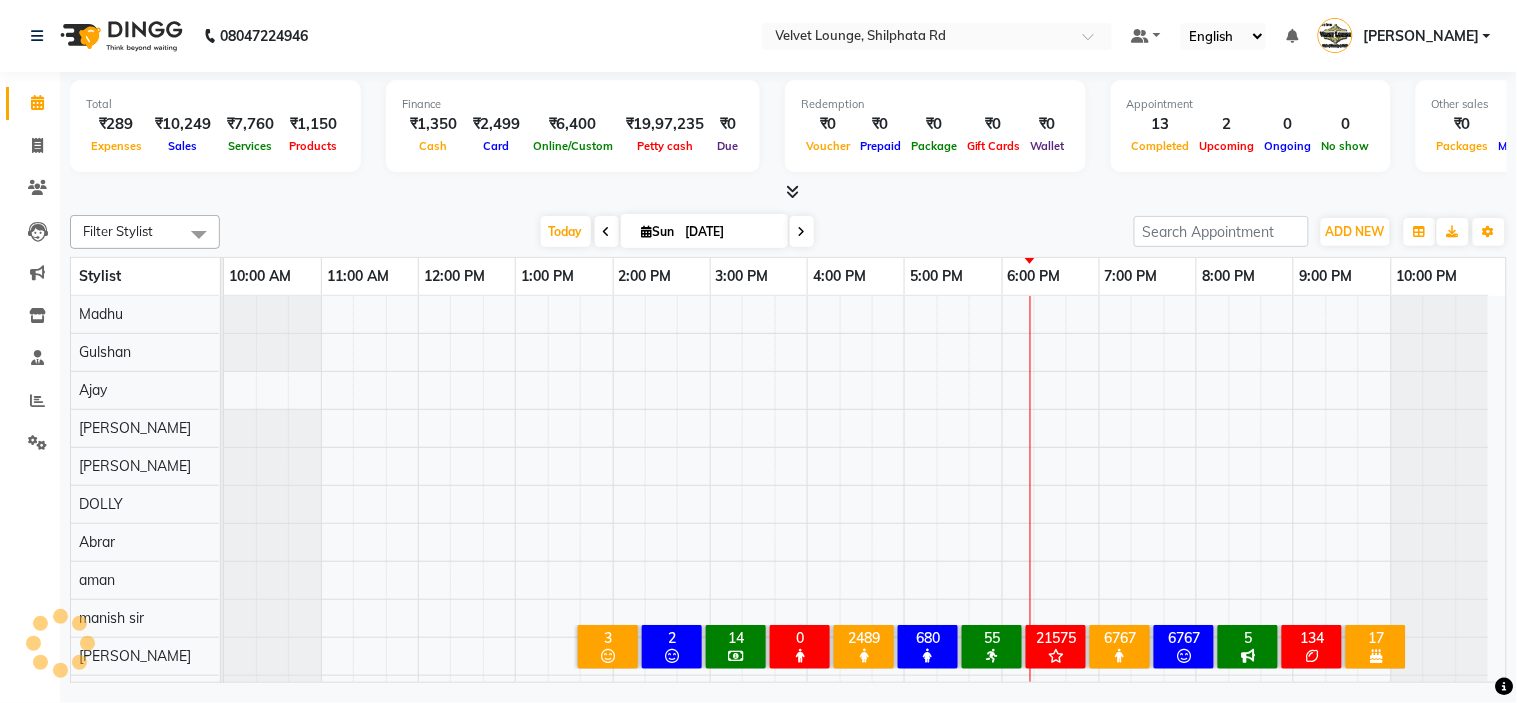 scroll, scrollTop: 26, scrollLeft: 0, axis: vertical 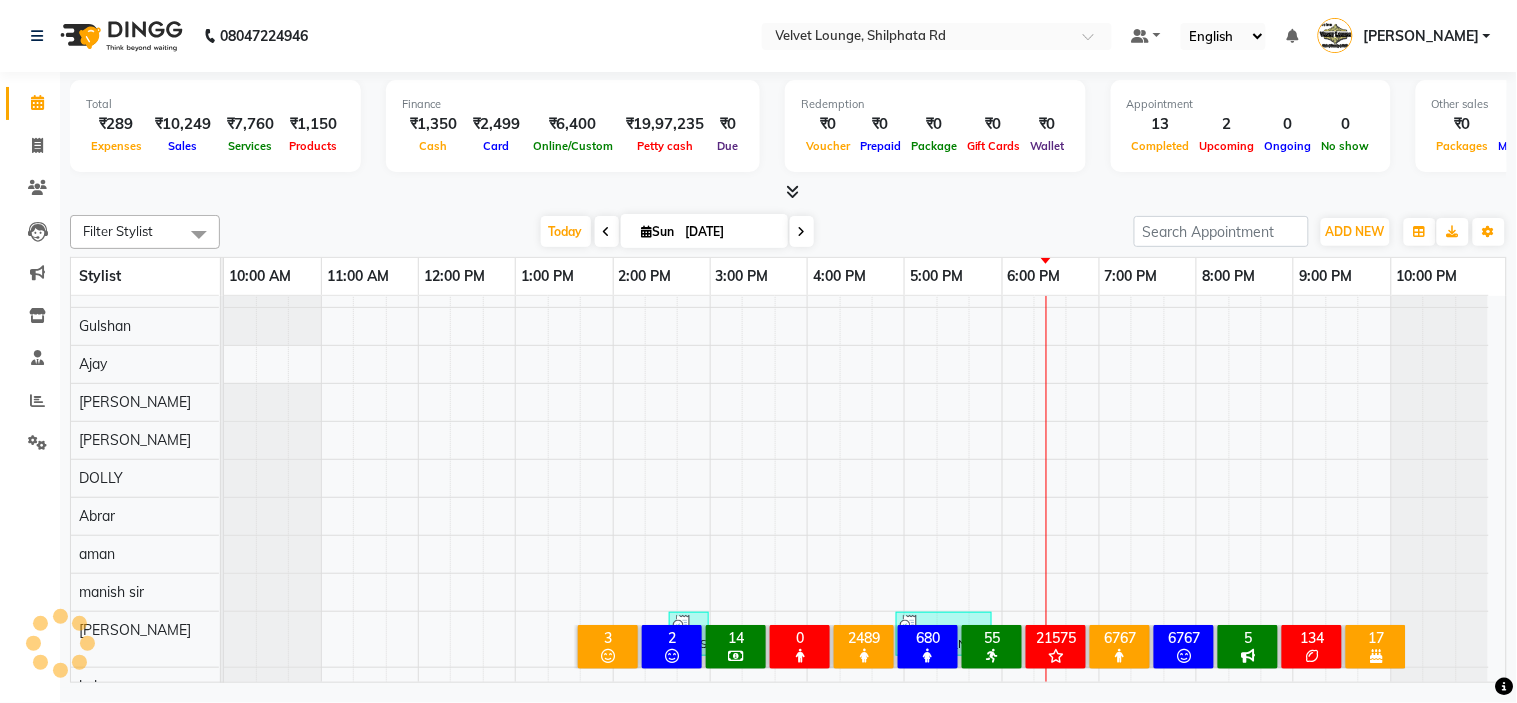 click on "08047224946 Select Location × Velvet Lounge, Shilphata Rd Default Panel My Panel English ENGLISH Español العربية मराठी हिंदी ગુજરાતી தமிழ் 中文 Notifications nothing to show [PERSON_NAME] Manage Profile Change Password Sign out  Version:3.15.4" 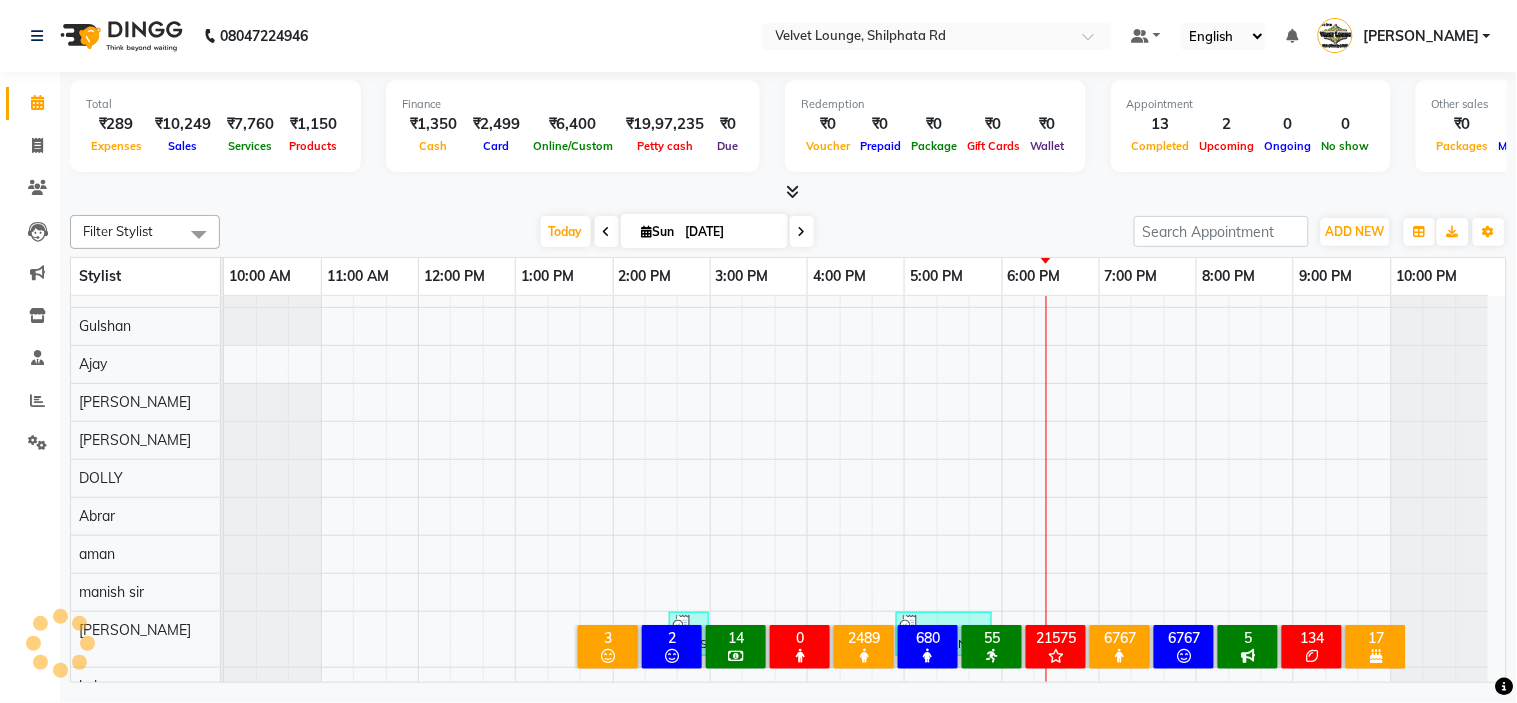click on "Finance" at bounding box center (573, 104) 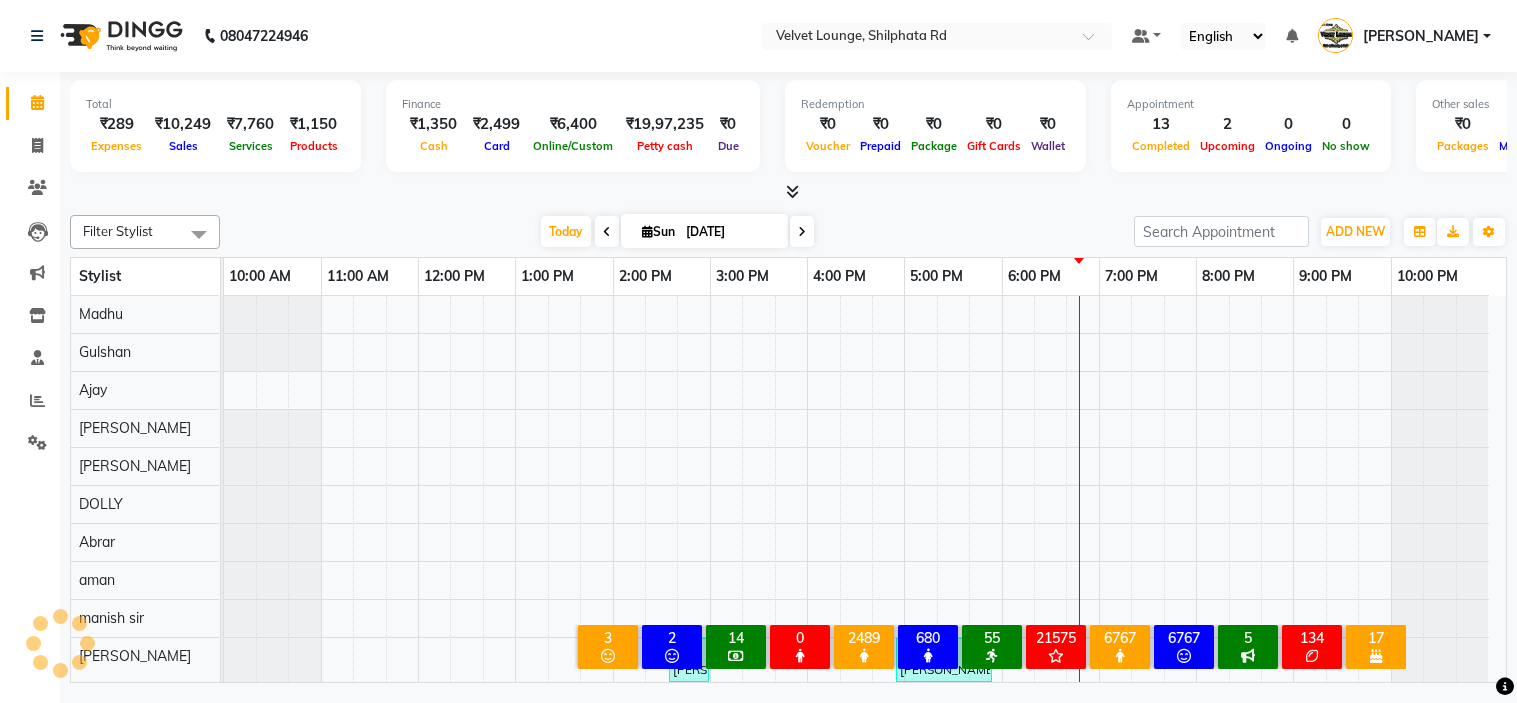 scroll, scrollTop: 0, scrollLeft: 0, axis: both 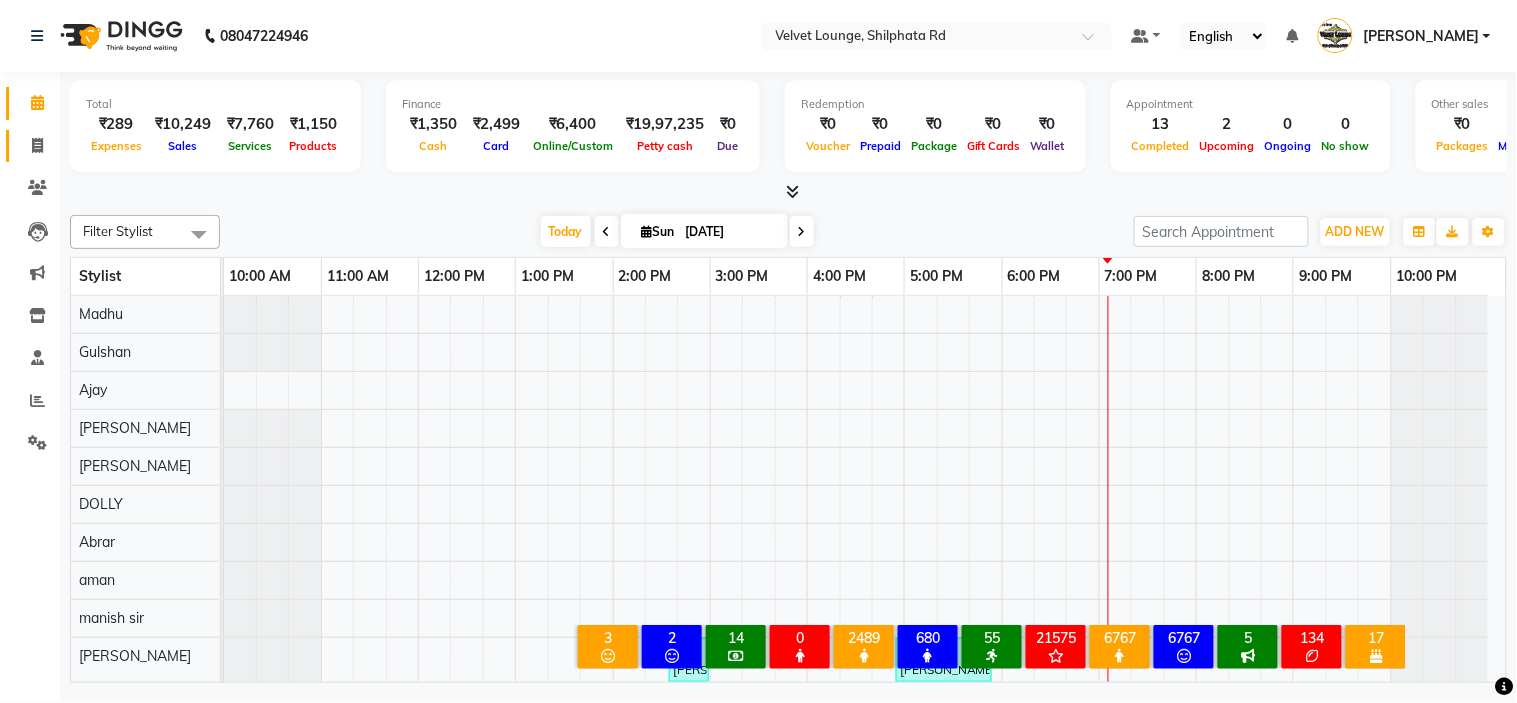 click 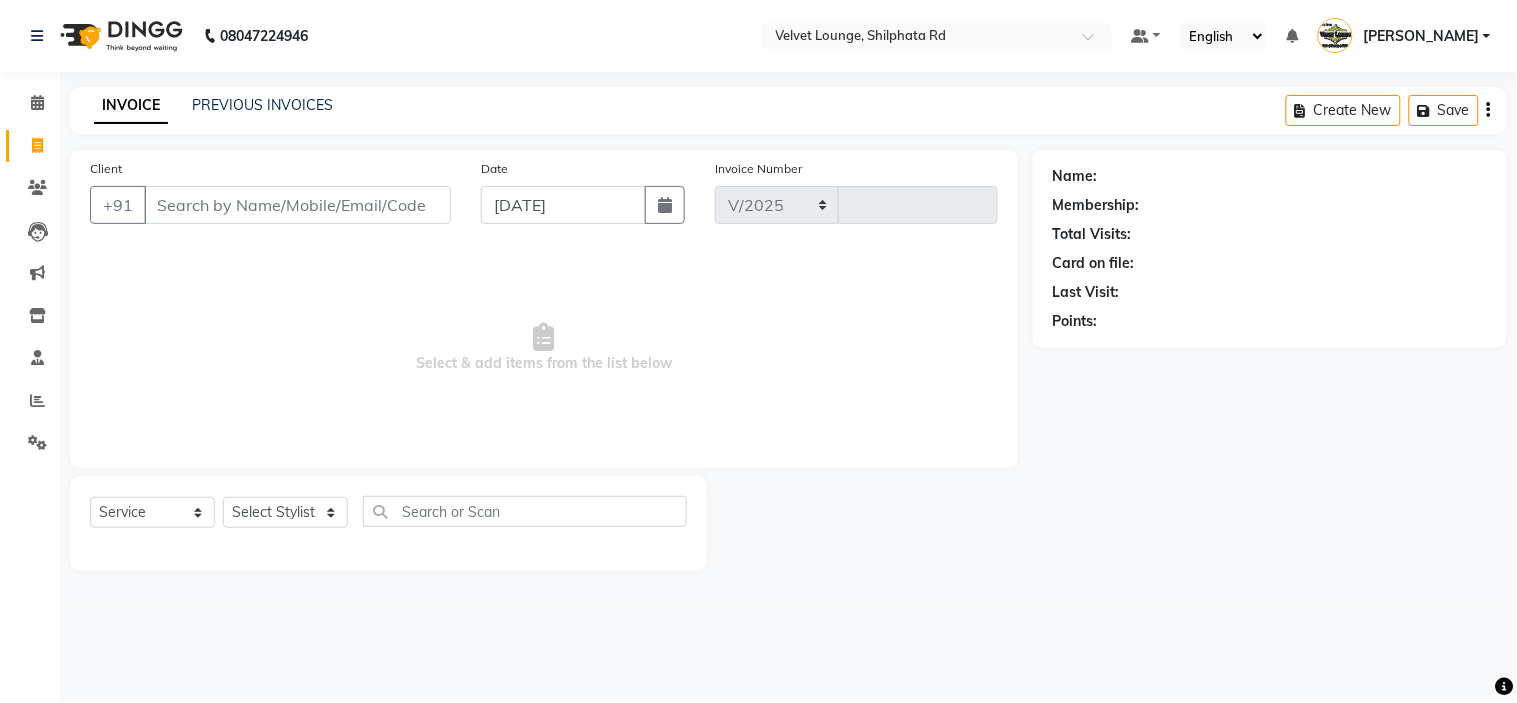select on "122" 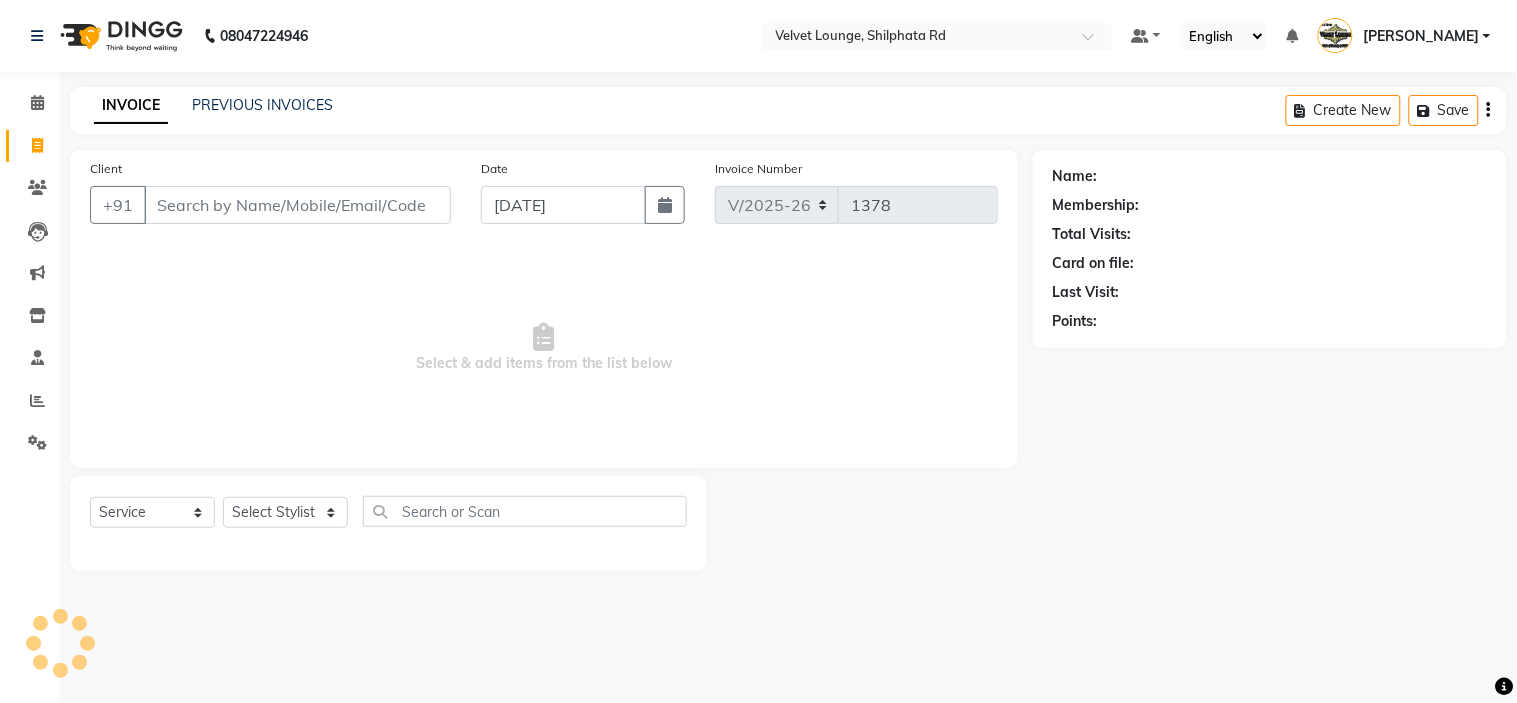 click on "Client" at bounding box center (297, 205) 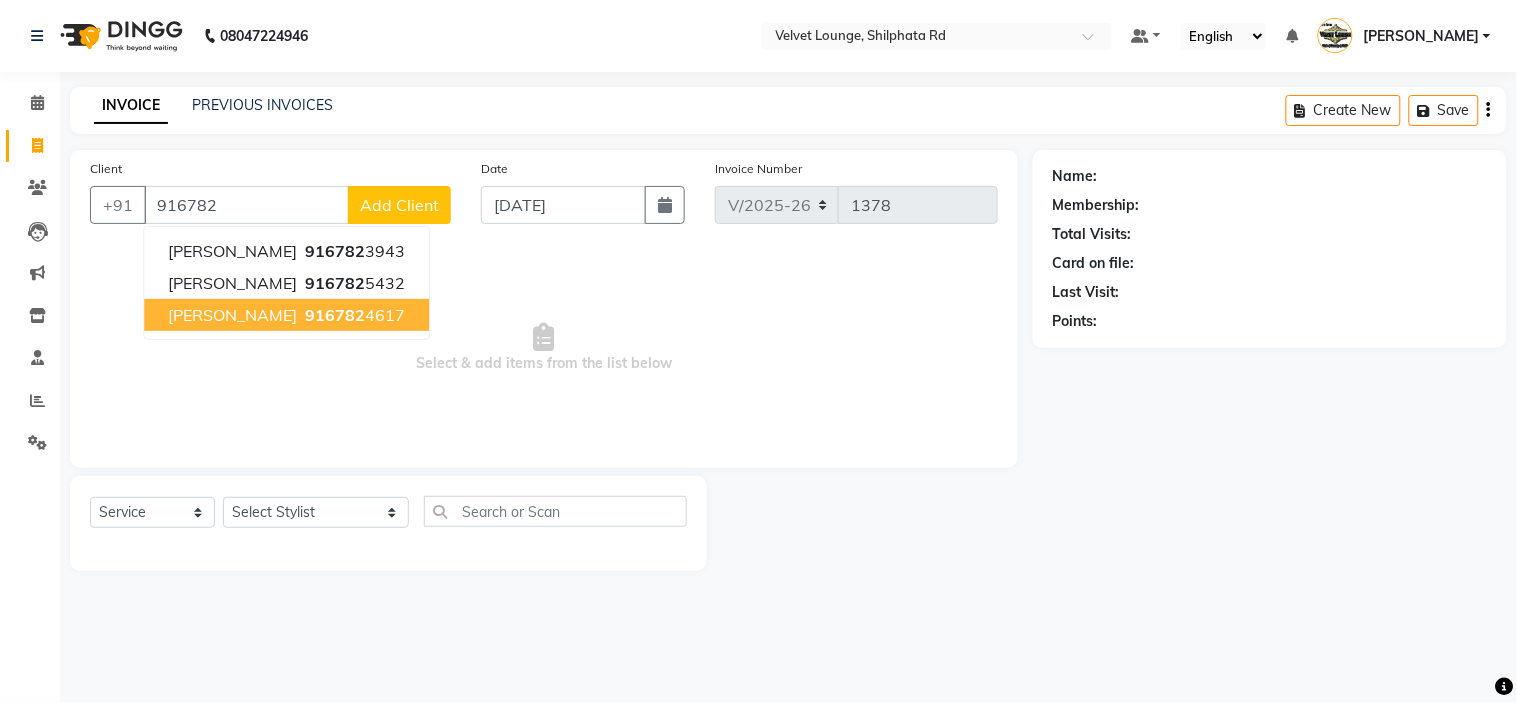 click on "916782" at bounding box center (335, 315) 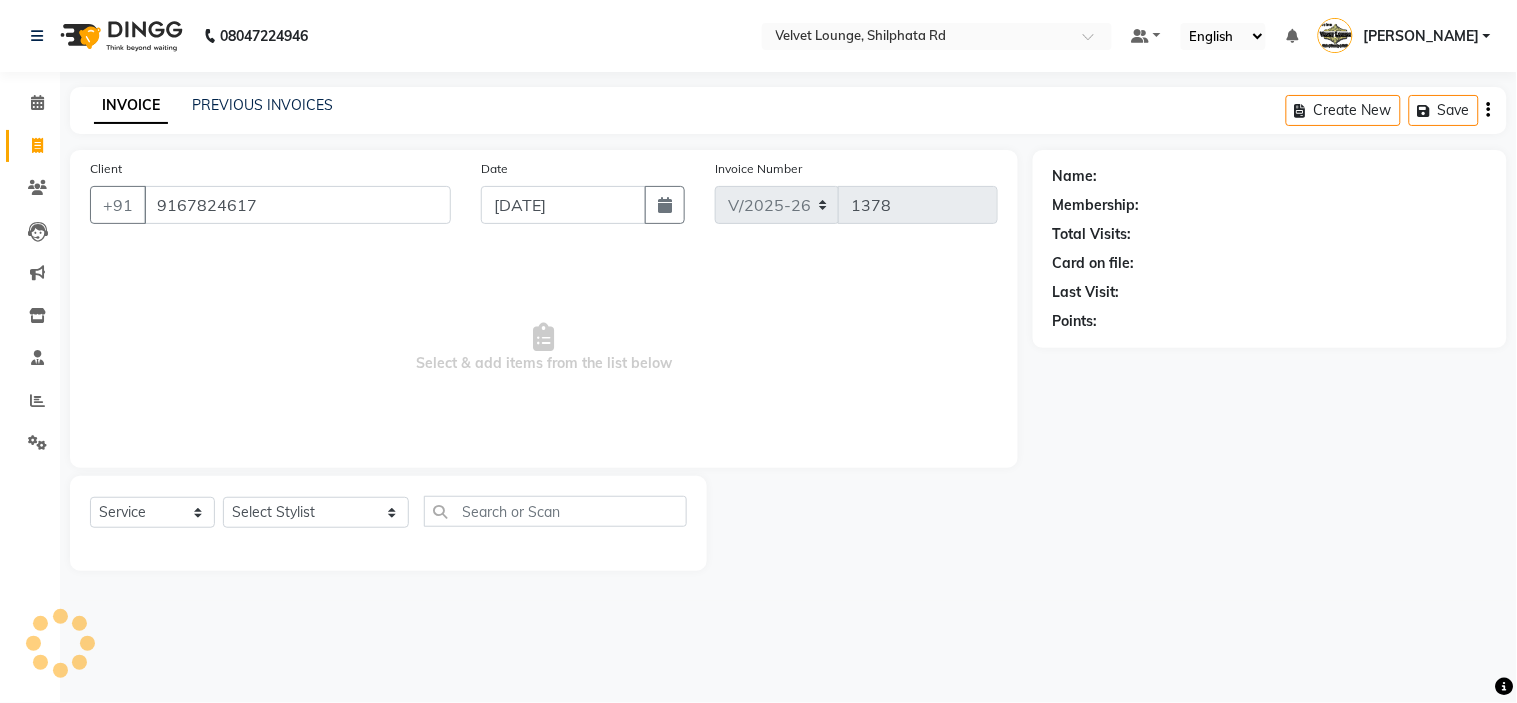 type on "9167824617" 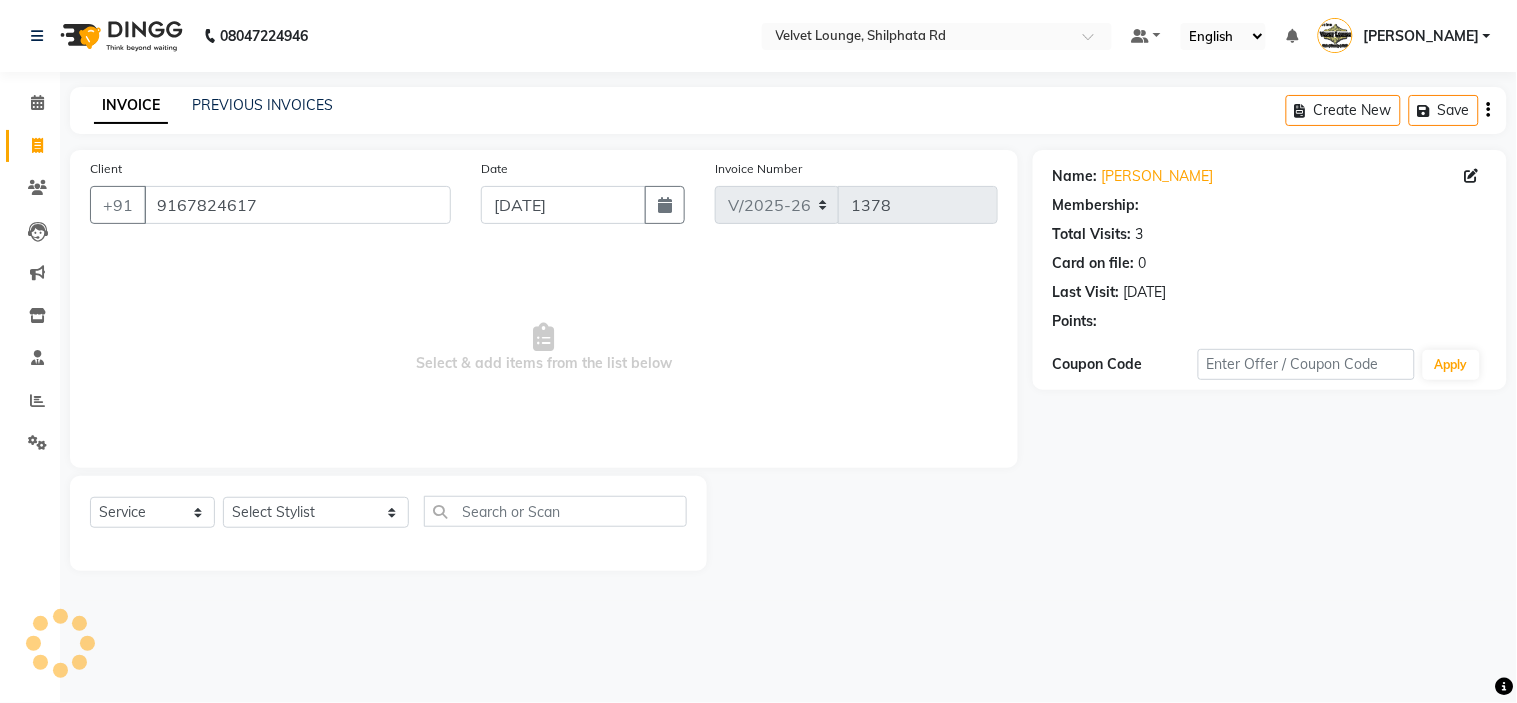 select on "1: Object" 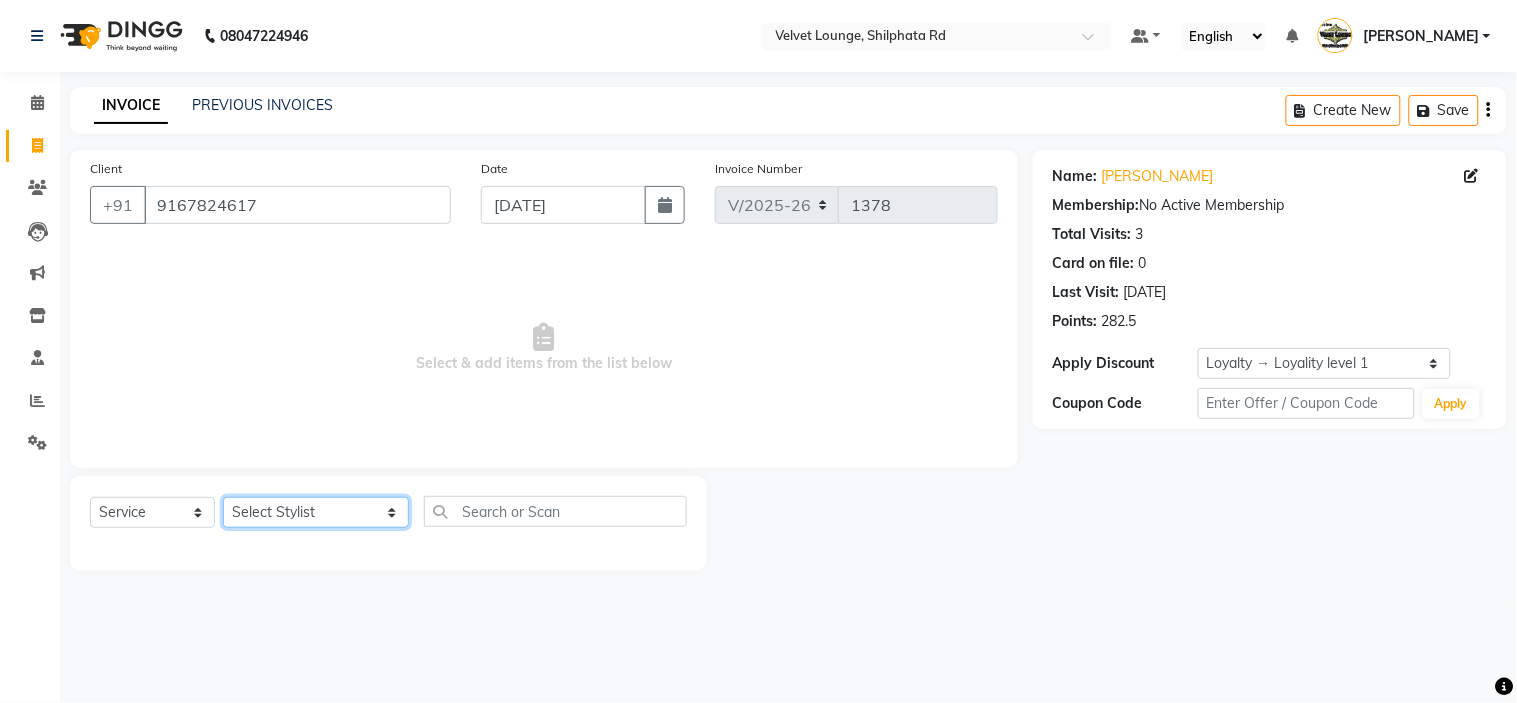 click on "Select Stylist aadil mohaMAD  aarif khan Abrar Ajay ajay jaishwal alam khan aman amit kumar  ANJALI SINGH Ashish singh ashwini palem  chandradeep DOLLY faizan siddique  fardeen shaikh Garima singh Gulshan jaya jyoti deepak chandaliya kalam karan  Madhu manish sir miraj khan  Mohmad Adnan Ansari mustakin neeta kumbhar neha tamatta pradnya rahul thakur RAZAK SALIM SAIKH rohit Rutuja SAHEER sahil khan salman mahomad imran  SALMA SHAIKH SAMEER KHAN sana santosh jaiswal saqib sayali shaddma  ansari shalu mehra shekhar bansode SHIVADURGA GANTAM shubham pal  shweta pandey varshita gurbani vishal shinde" 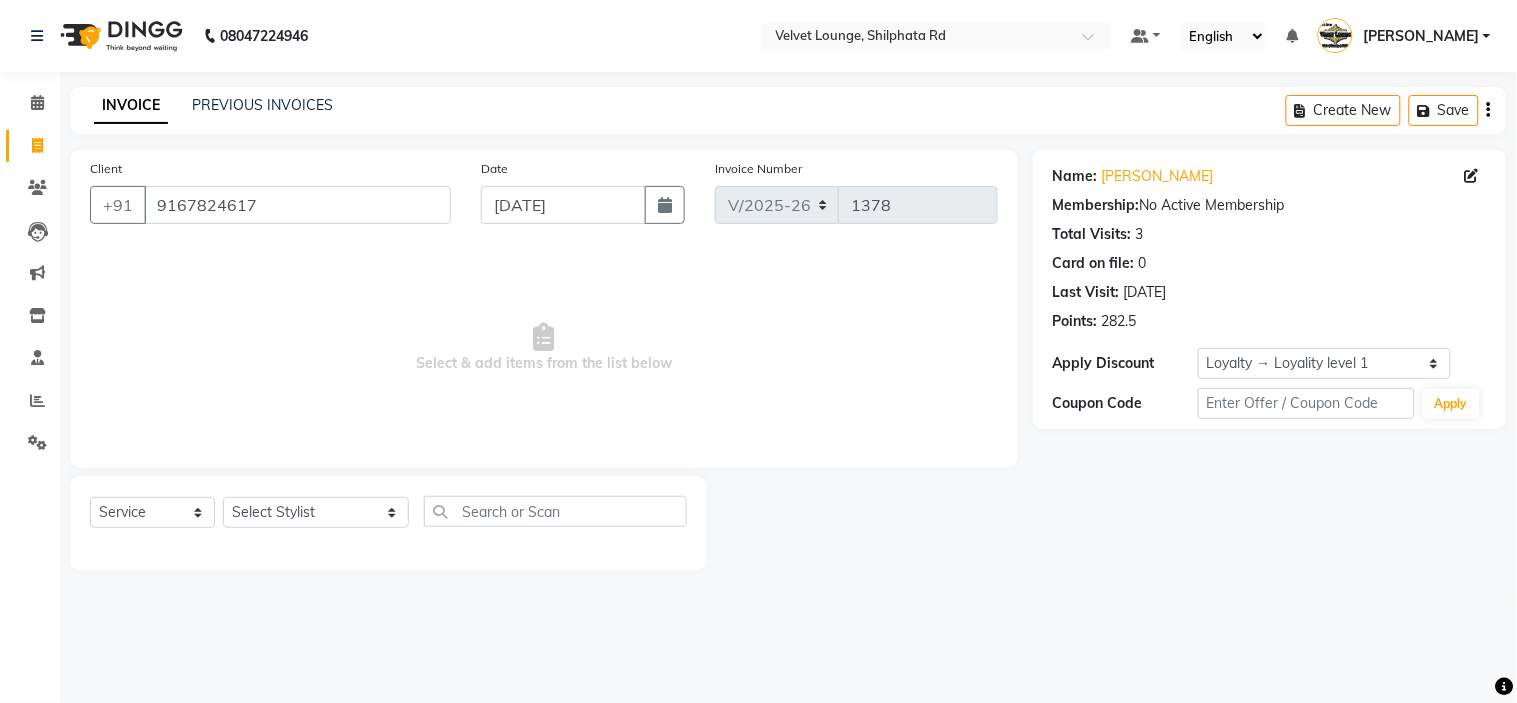 click on "Select & add items from the list below" at bounding box center (544, 348) 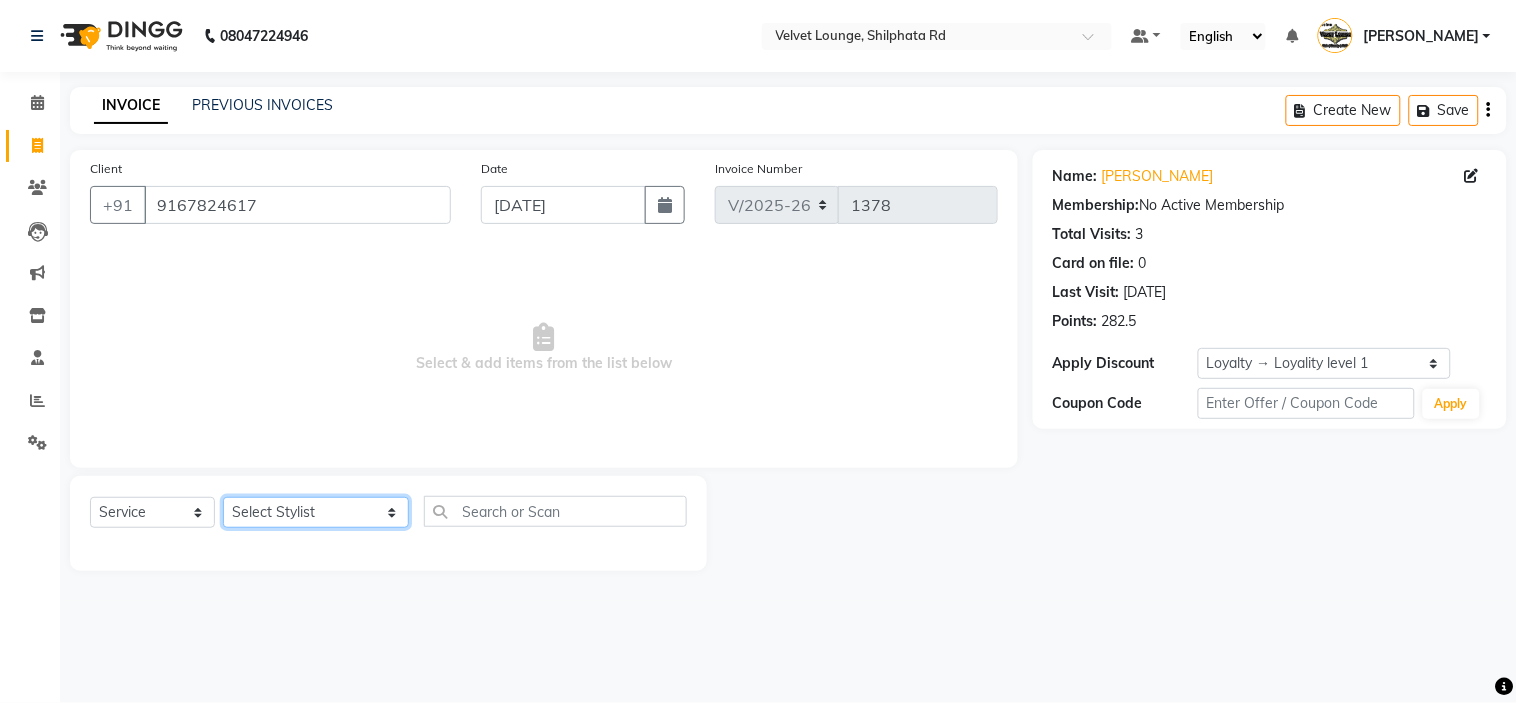click on "Select Stylist aadil mohaMAD  aarif khan Abrar Ajay ajay jaishwal alam khan aman amit kumar  ANJALI SINGH Ashish singh ashwini palem  chandradeep DOLLY faizan siddique  fardeen shaikh Garima singh Gulshan jaya jyoti deepak chandaliya kalam karan  Madhu manish sir miraj khan  Mohmad Adnan Ansari mustakin neeta kumbhar neha tamatta pradnya rahul thakur RAZAK SALIM SAIKH rohit Rutuja SAHEER sahil khan salman mahomad imran  SALMA SHAIKH SAMEER KHAN sana santosh jaiswal saqib sayali shaddma  ansari shalu mehra shekhar bansode SHIVADURGA GANTAM shubham pal  shweta pandey varshita gurbani vishal shinde" 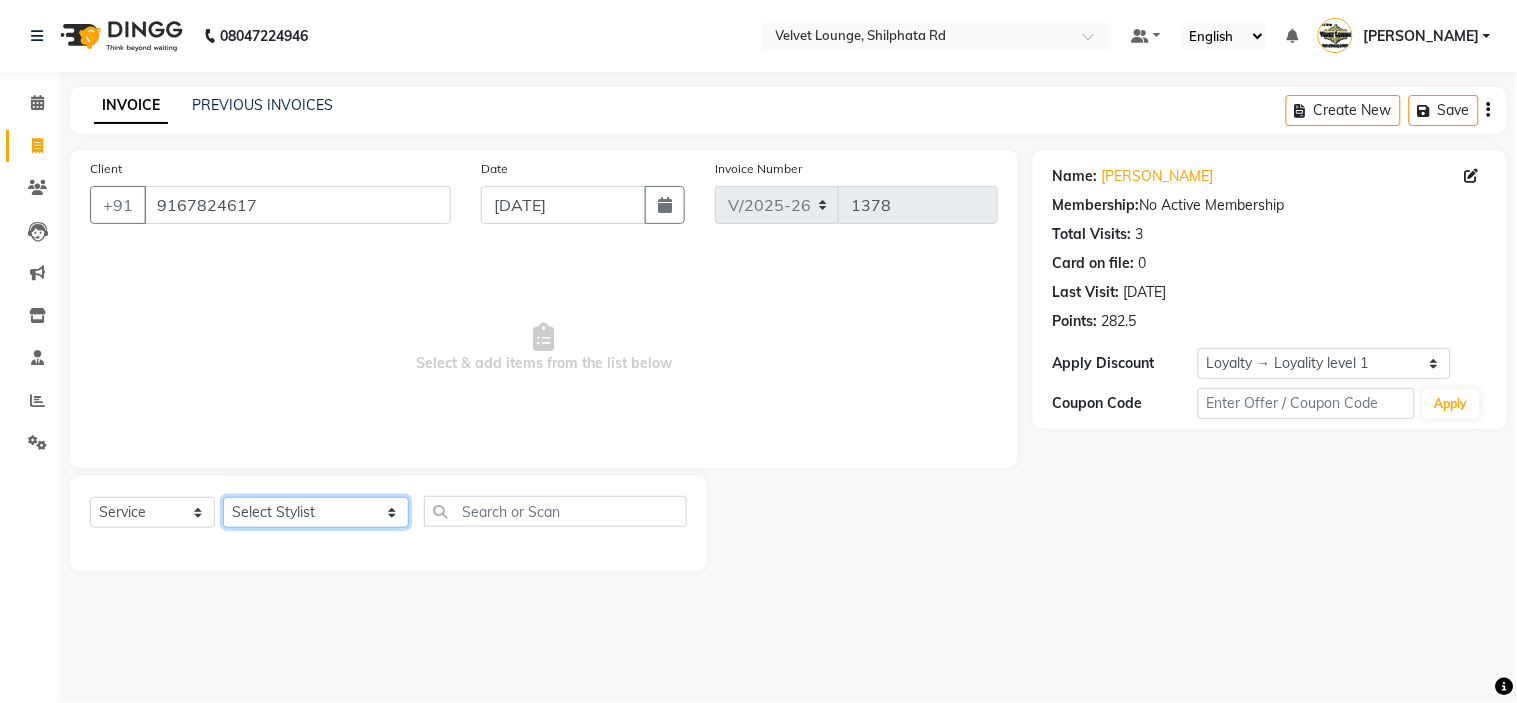 select on "54261" 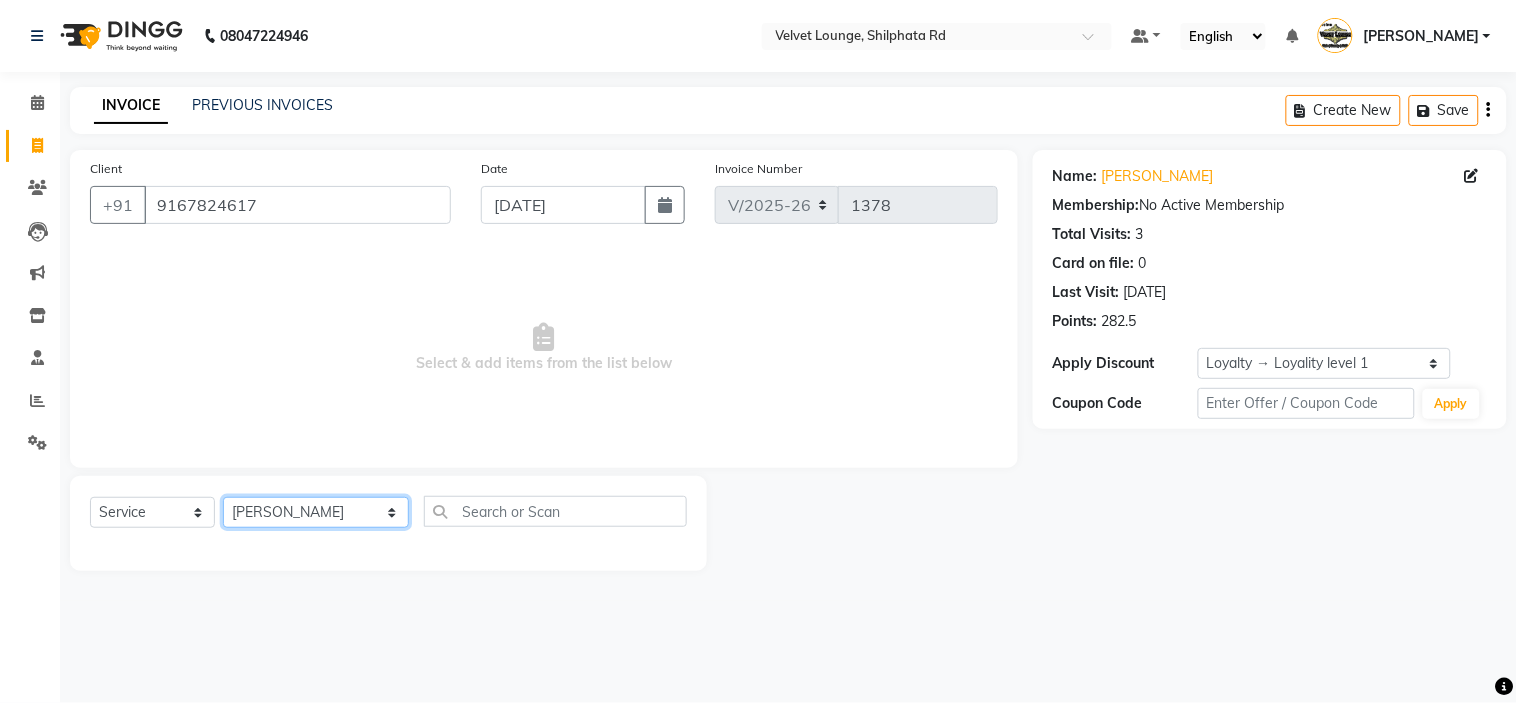 click on "Select Stylist aadil mohaMAD  aarif khan Abrar Ajay ajay jaishwal alam khan aman amit kumar  ANJALI SINGH Ashish singh ashwini palem  chandradeep DOLLY faizan siddique  fardeen shaikh Garima singh Gulshan jaya jyoti deepak chandaliya kalam karan  Madhu manish sir miraj khan  Mohmad Adnan Ansari mustakin neeta kumbhar neha tamatta pradnya rahul thakur RAZAK SALIM SAIKH rohit Rutuja SAHEER sahil khan salman mahomad imran  SALMA SHAIKH SAMEER KHAN sana santosh jaiswal saqib sayali shaddma  ansari shalu mehra shekhar bansode SHIVADURGA GANTAM shubham pal  shweta pandey varshita gurbani vishal shinde" 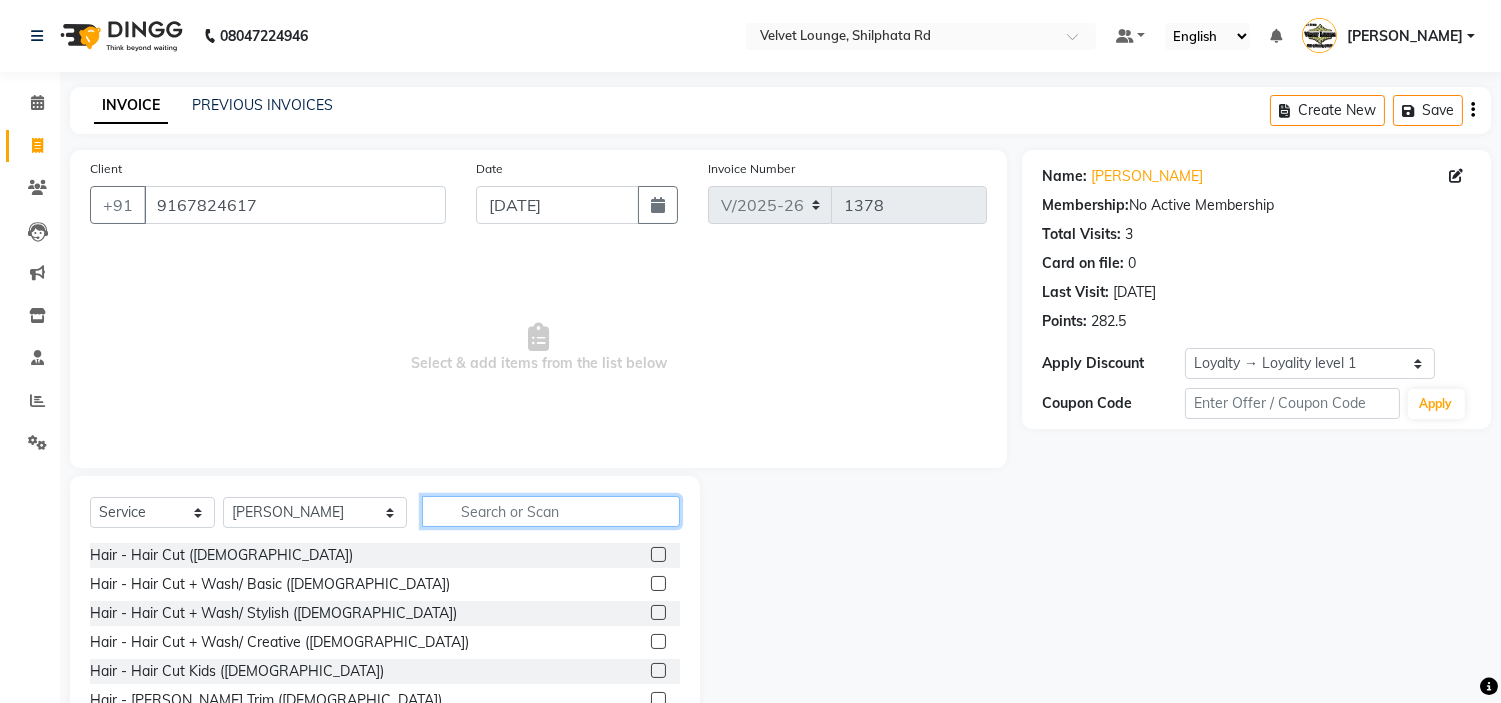 click 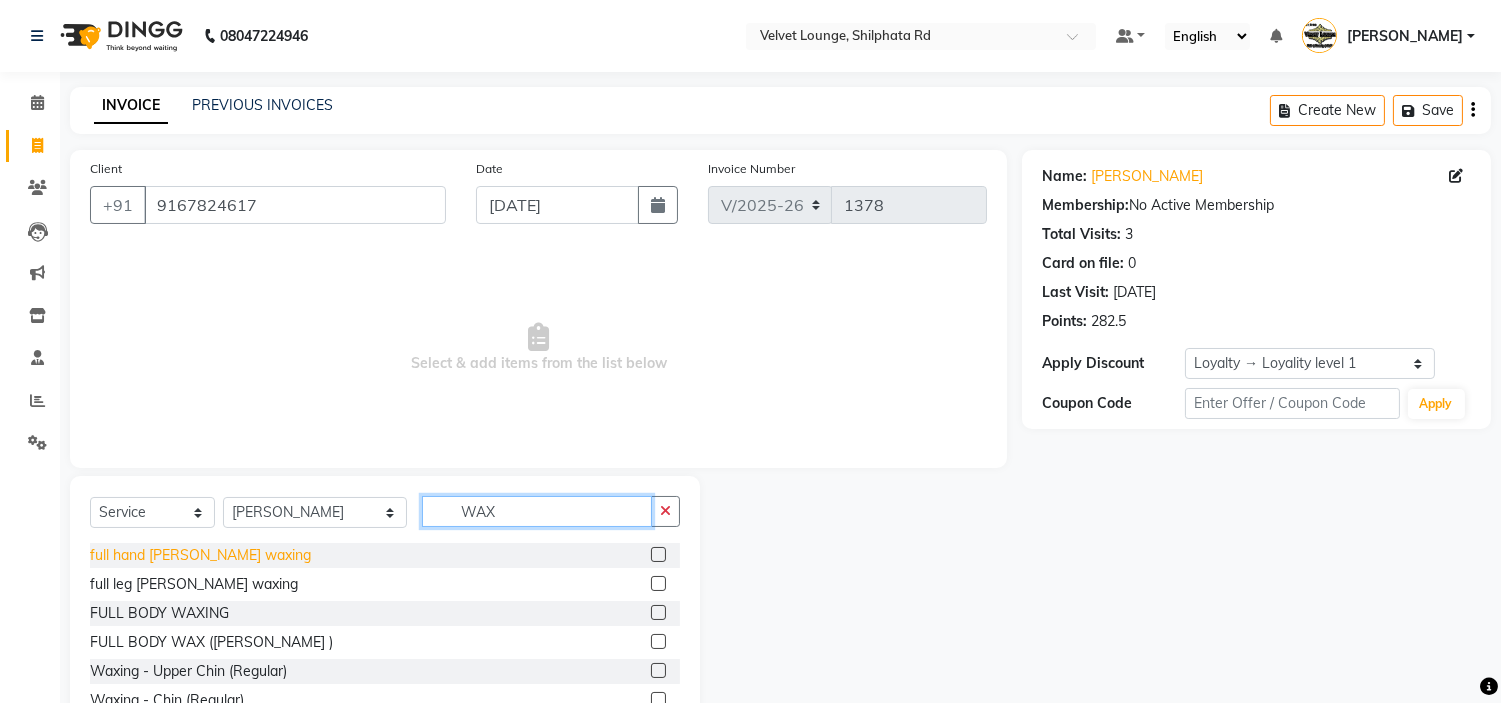 type on "WAX" 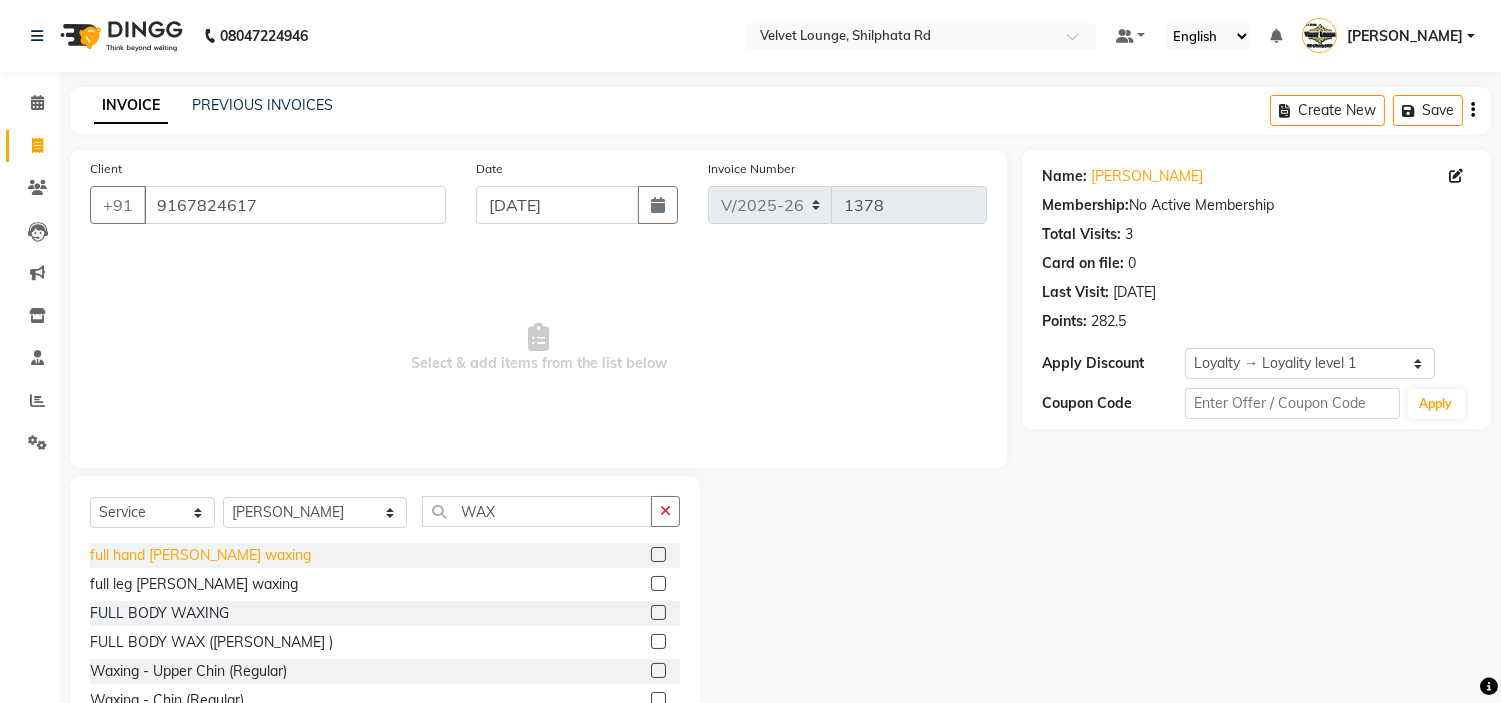 click on "full hand ricca waxing" 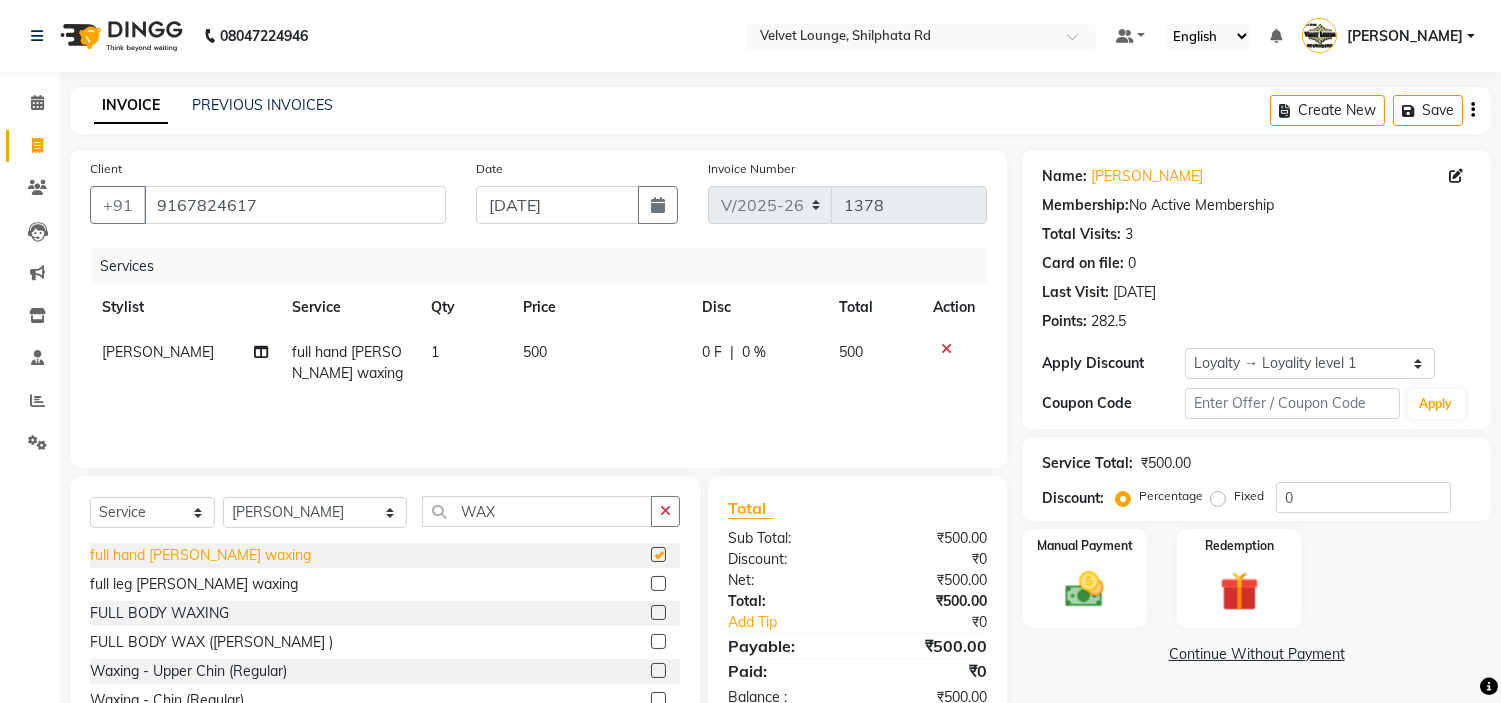 checkbox on "false" 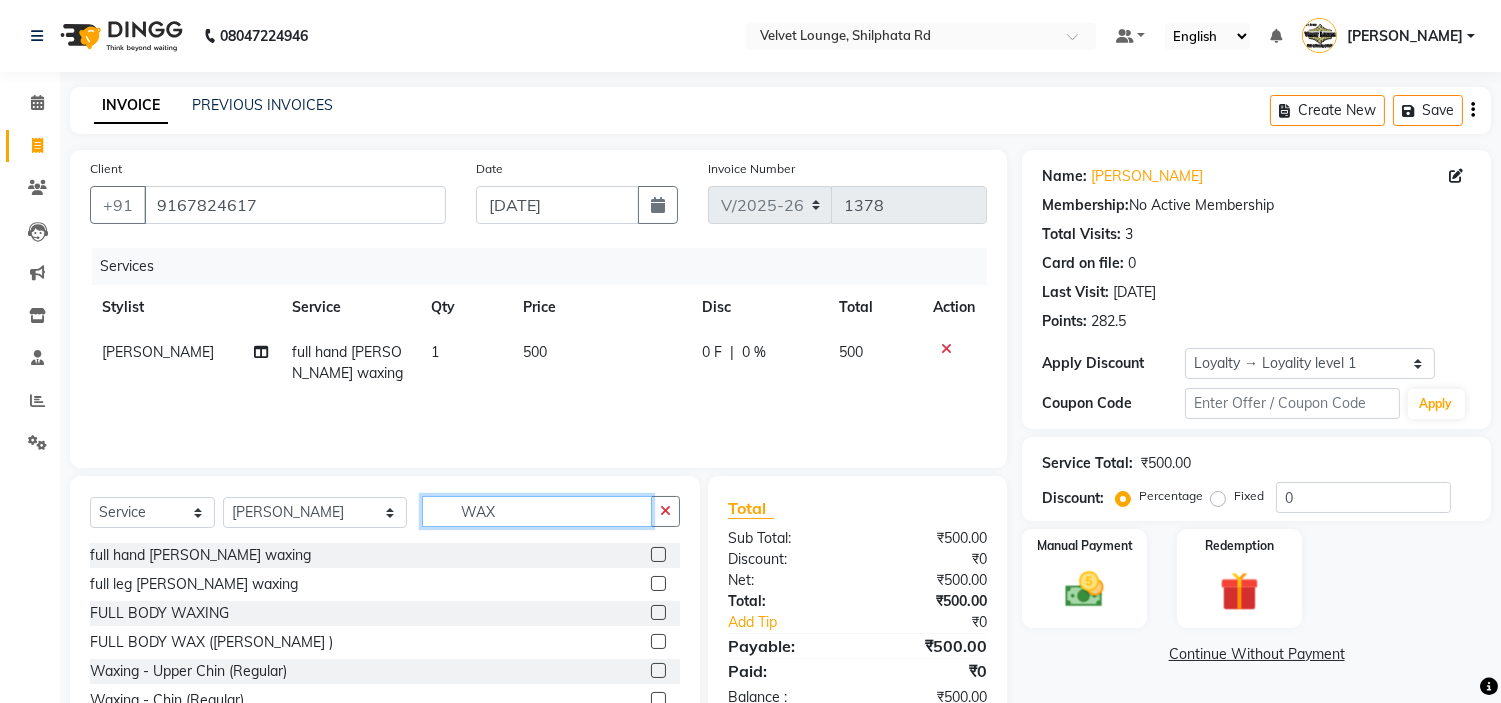 click on "WAX" 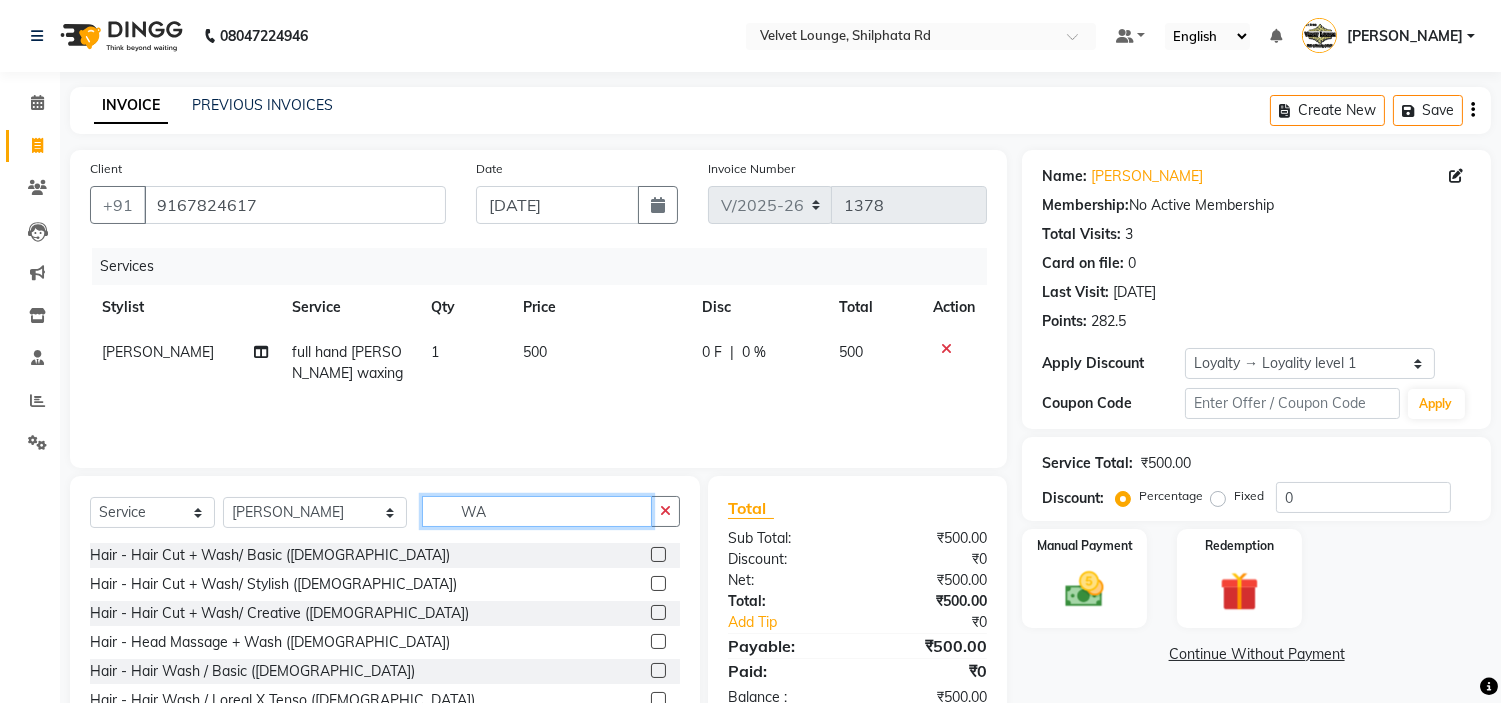 type on "W" 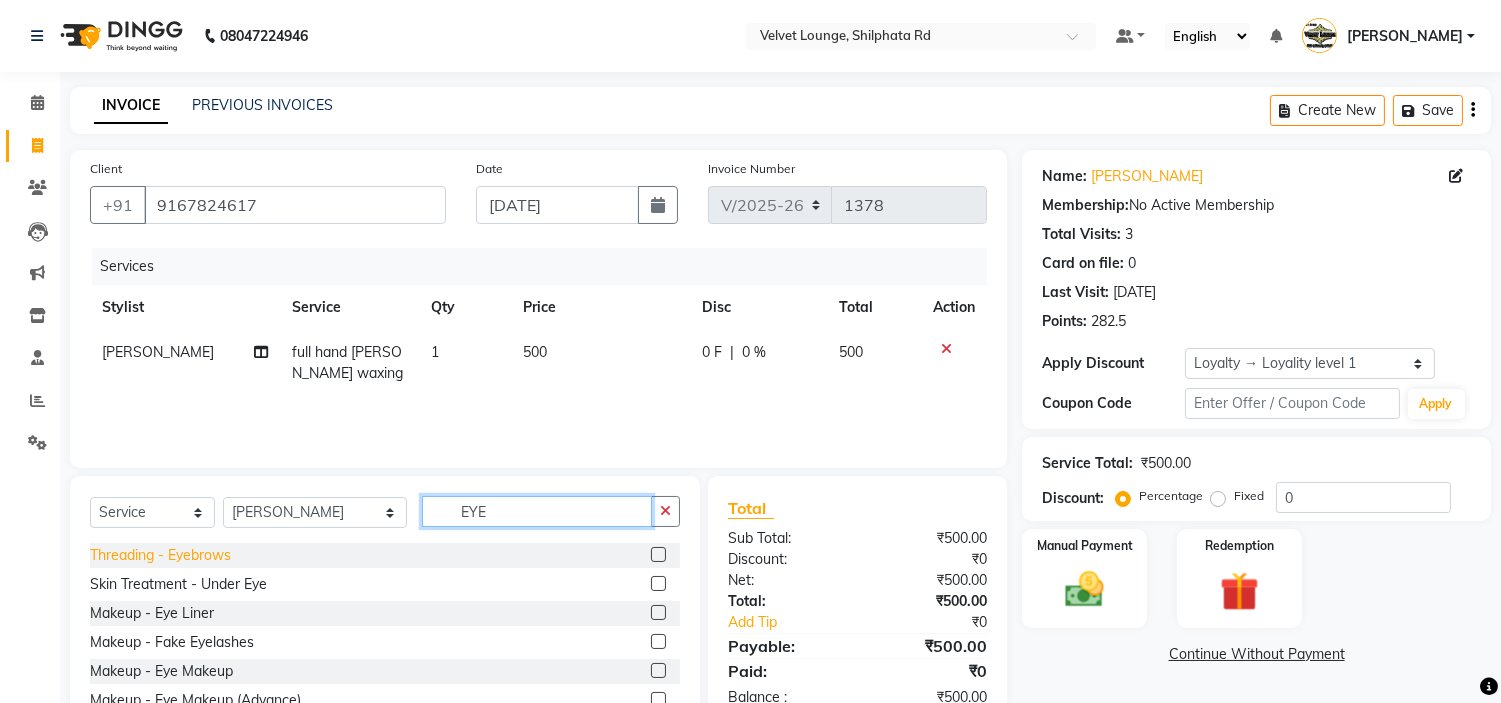 type on "EYE" 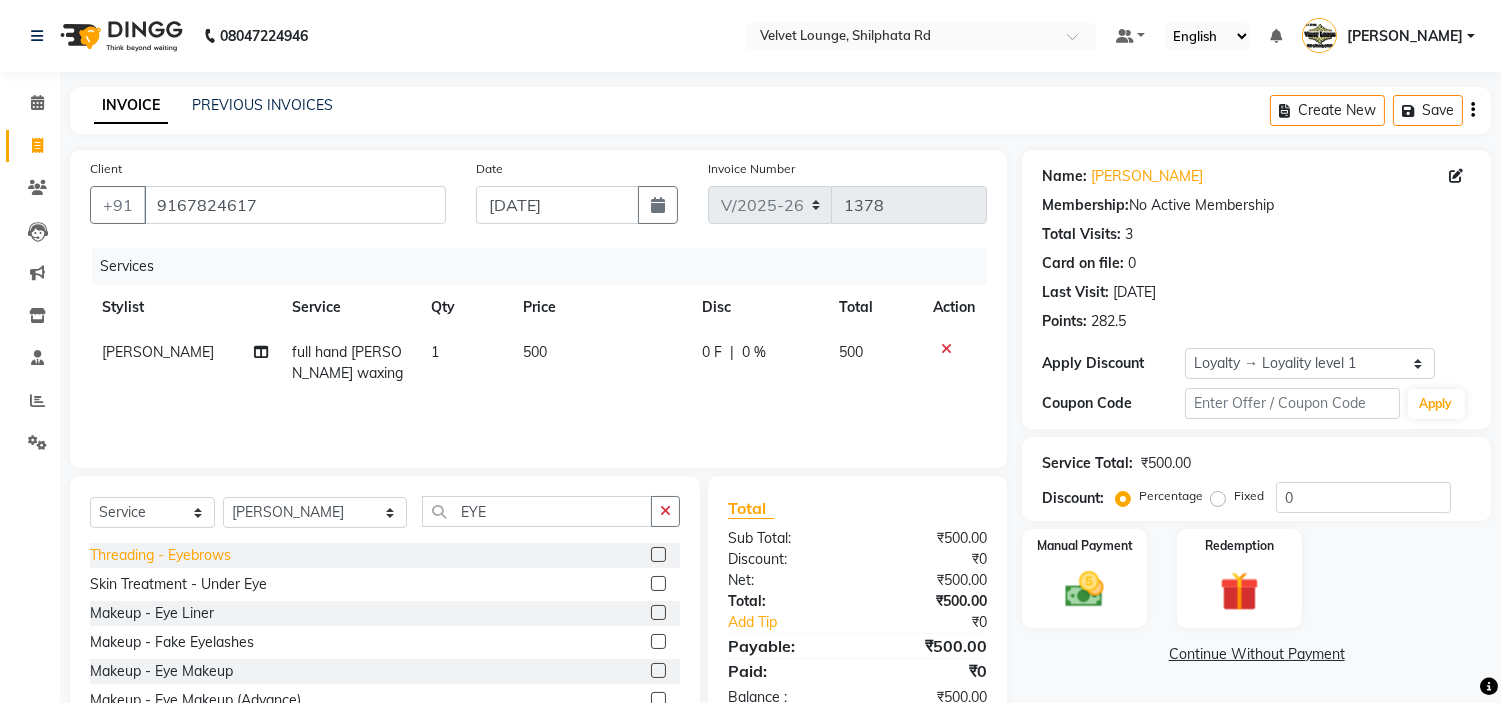 click on "Threading - Eyebrows" 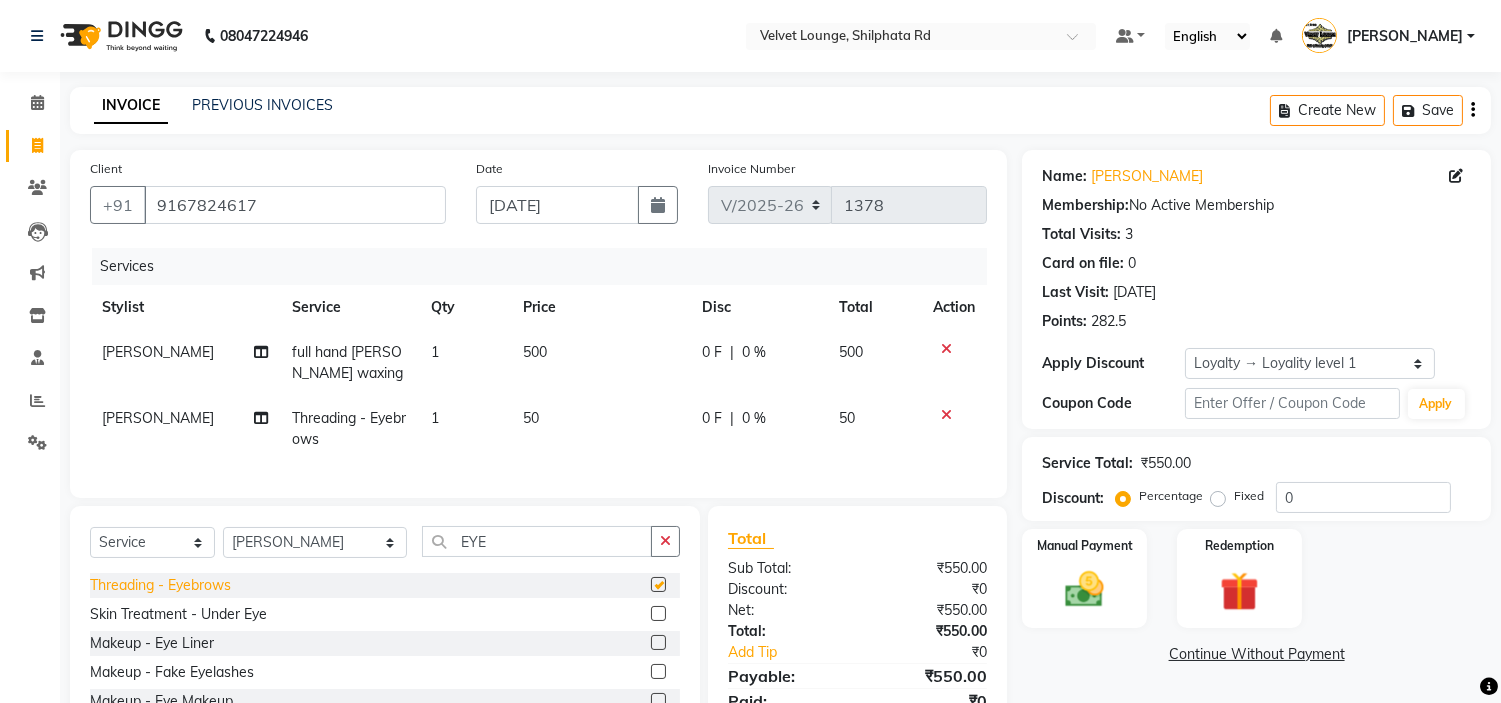 checkbox on "false" 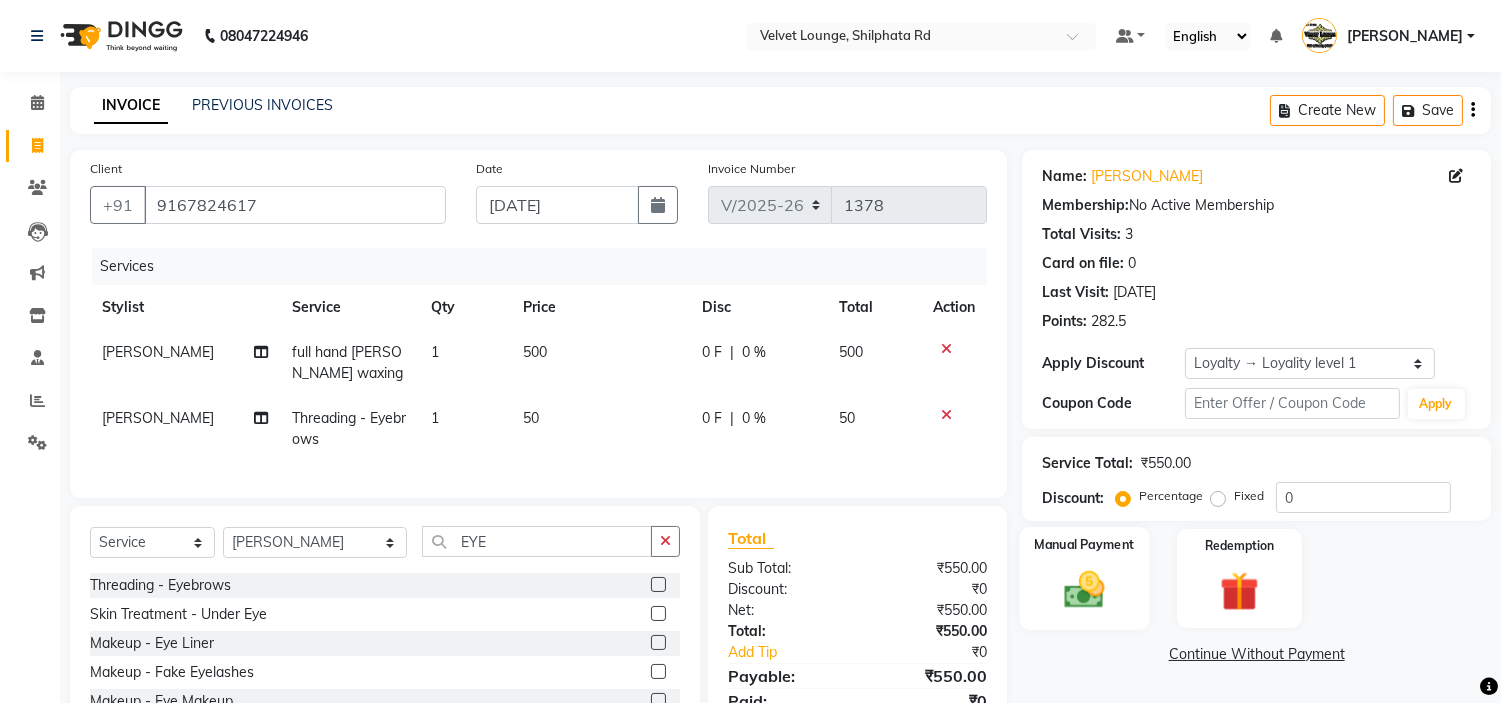 click 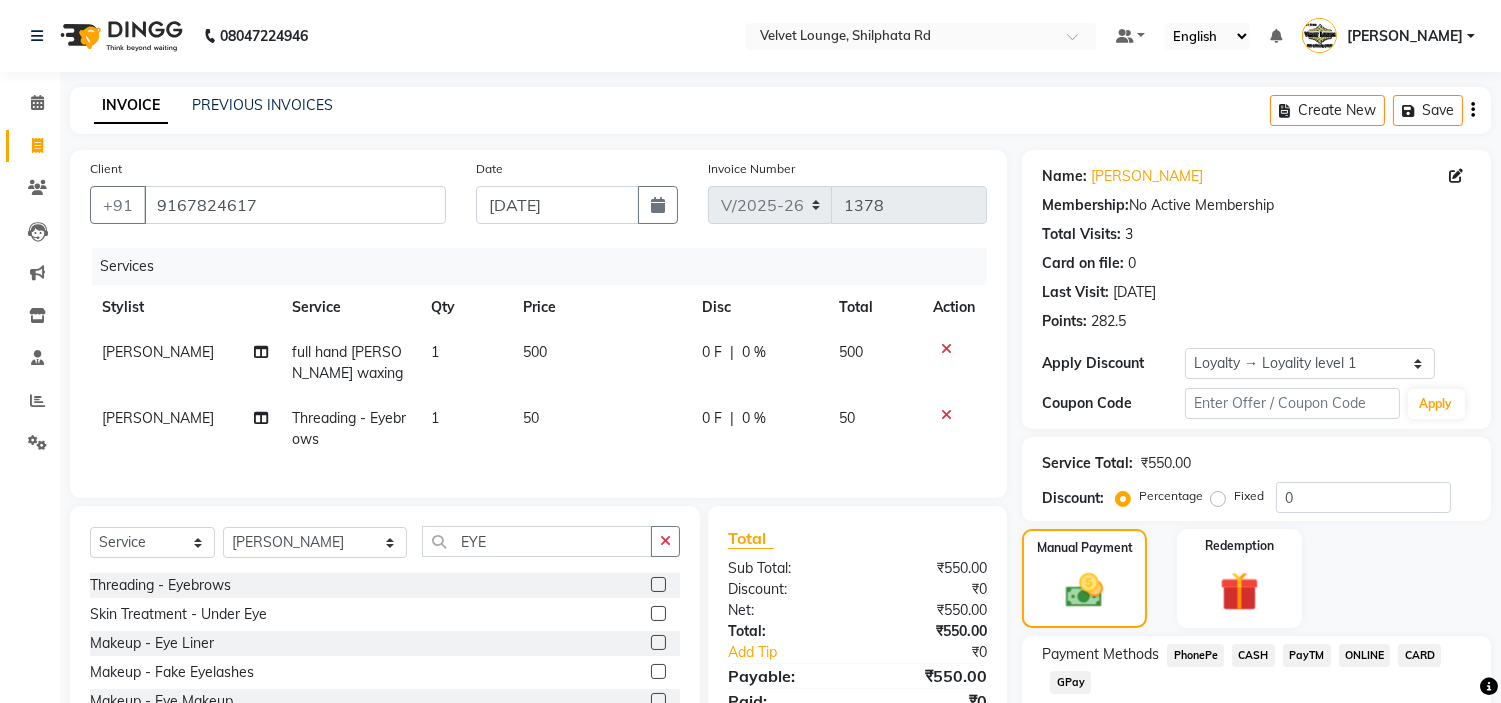 scroll, scrollTop: 123, scrollLeft: 0, axis: vertical 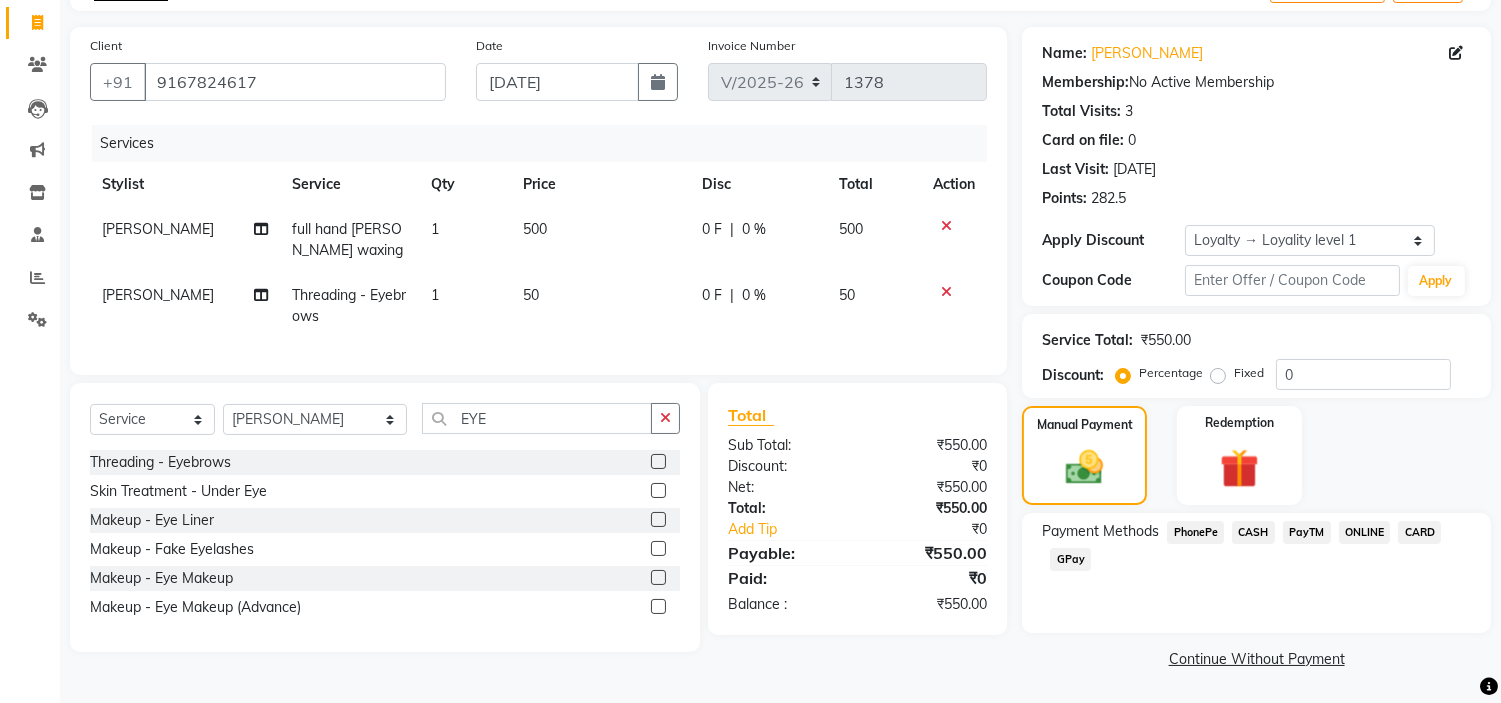 click on "PayTM" 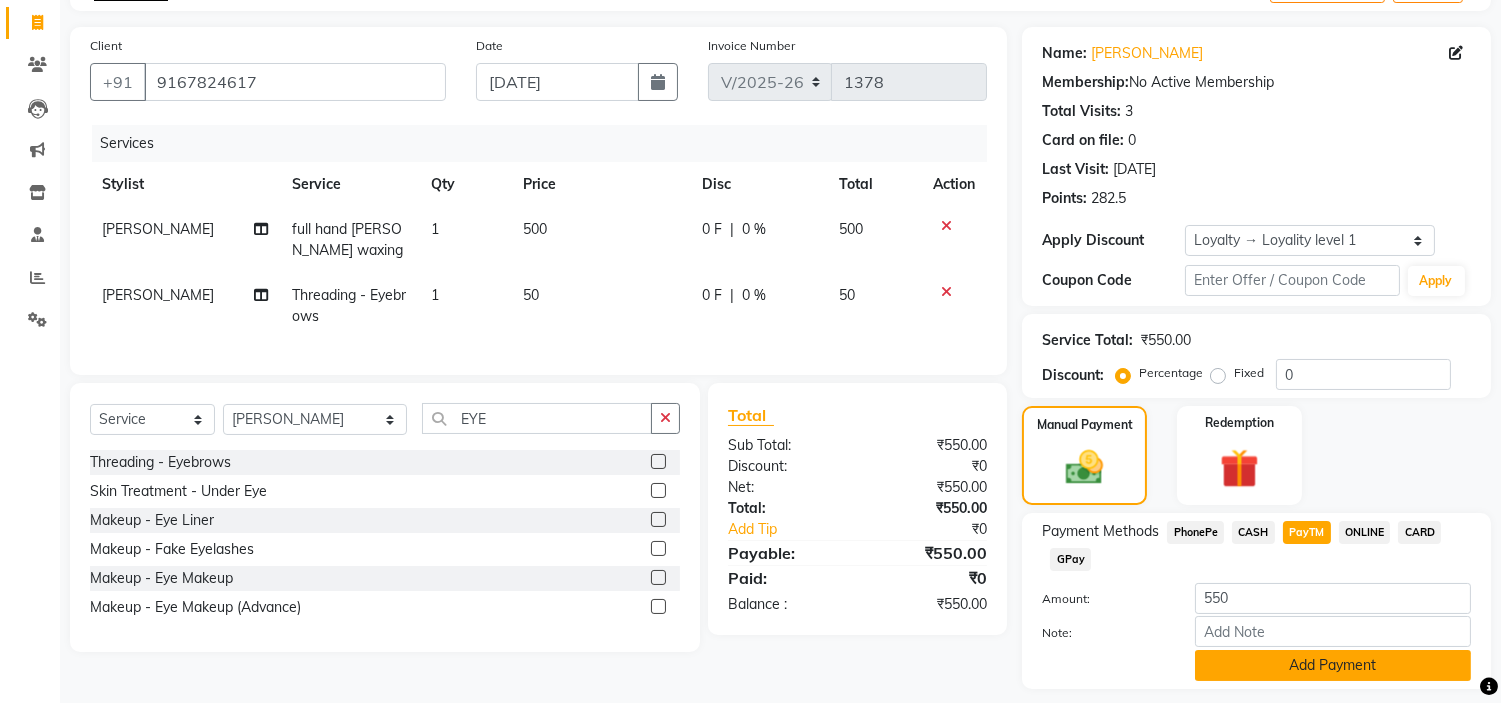 click on "Add Payment" 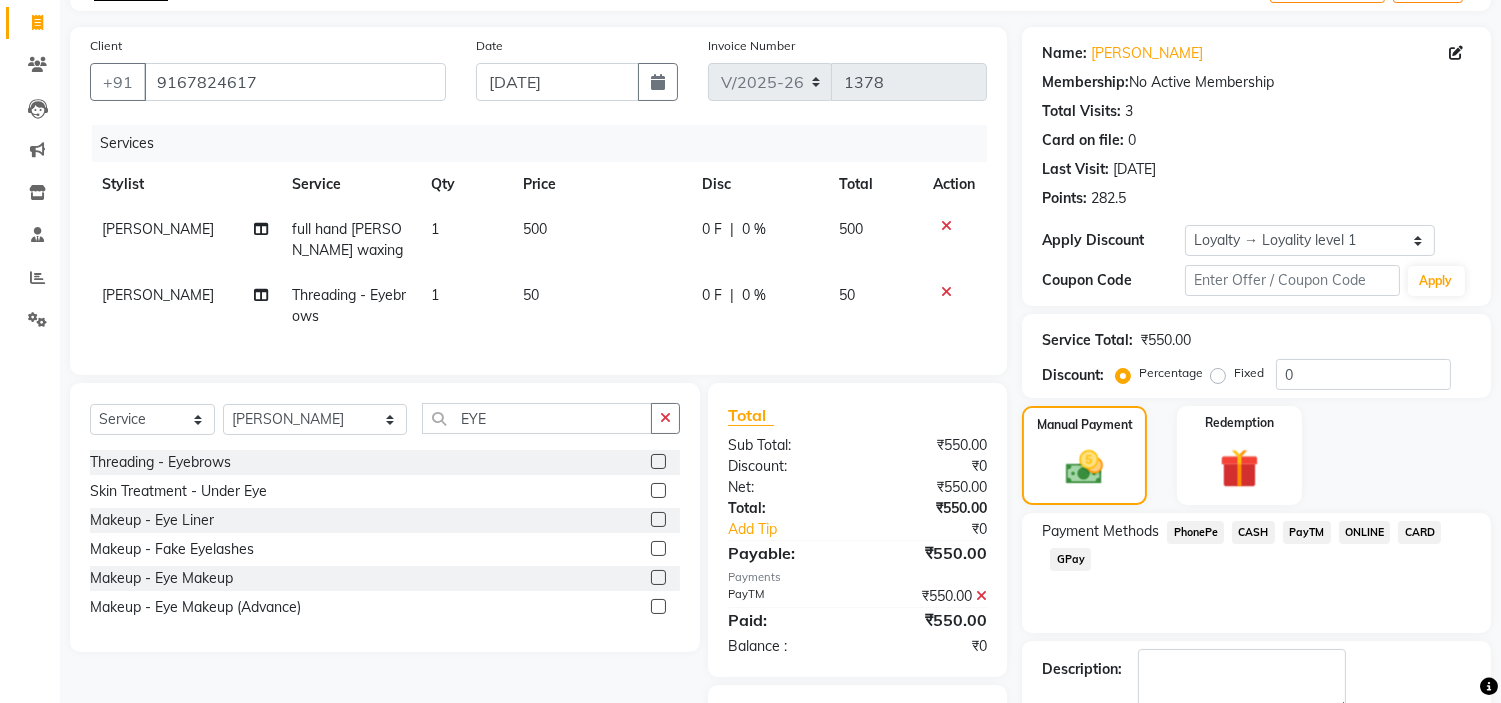 click on "PayTM" 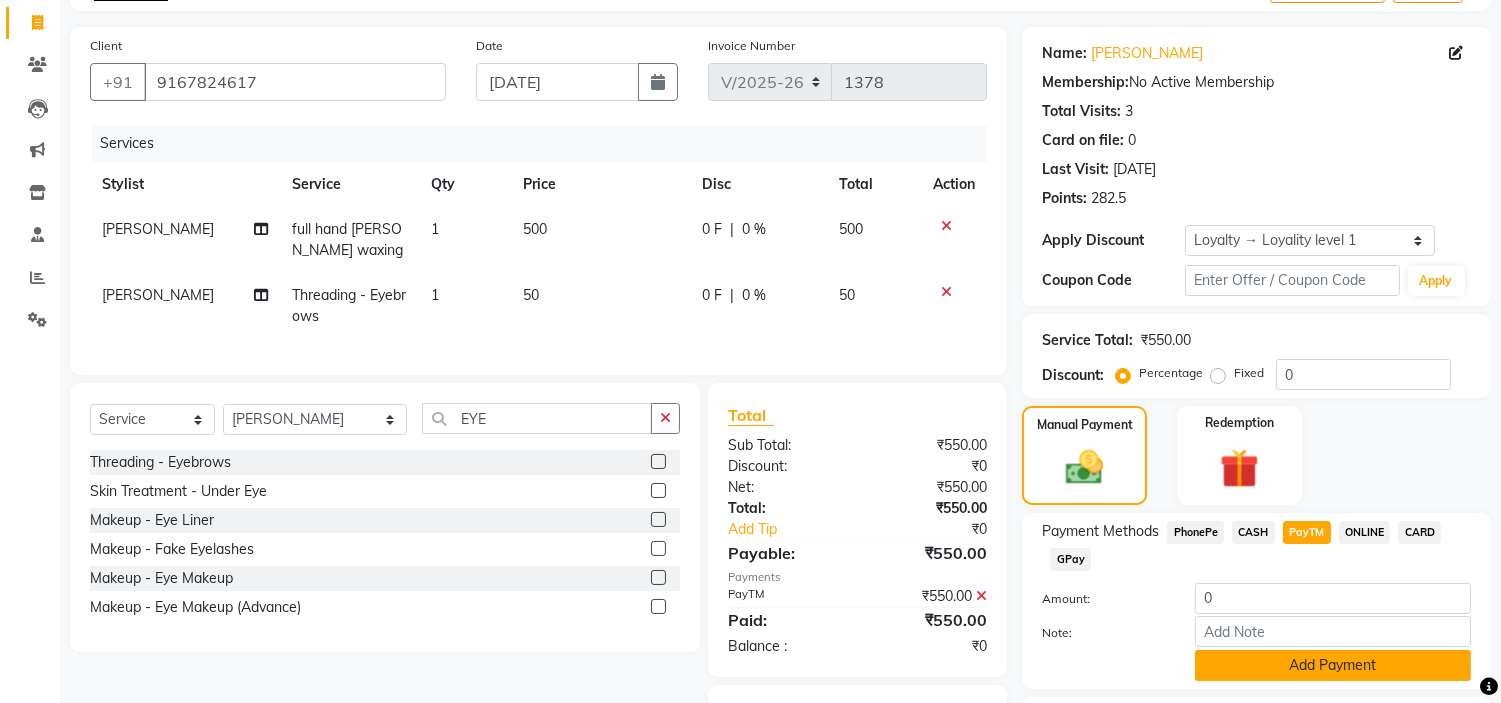 click on "Add Payment" 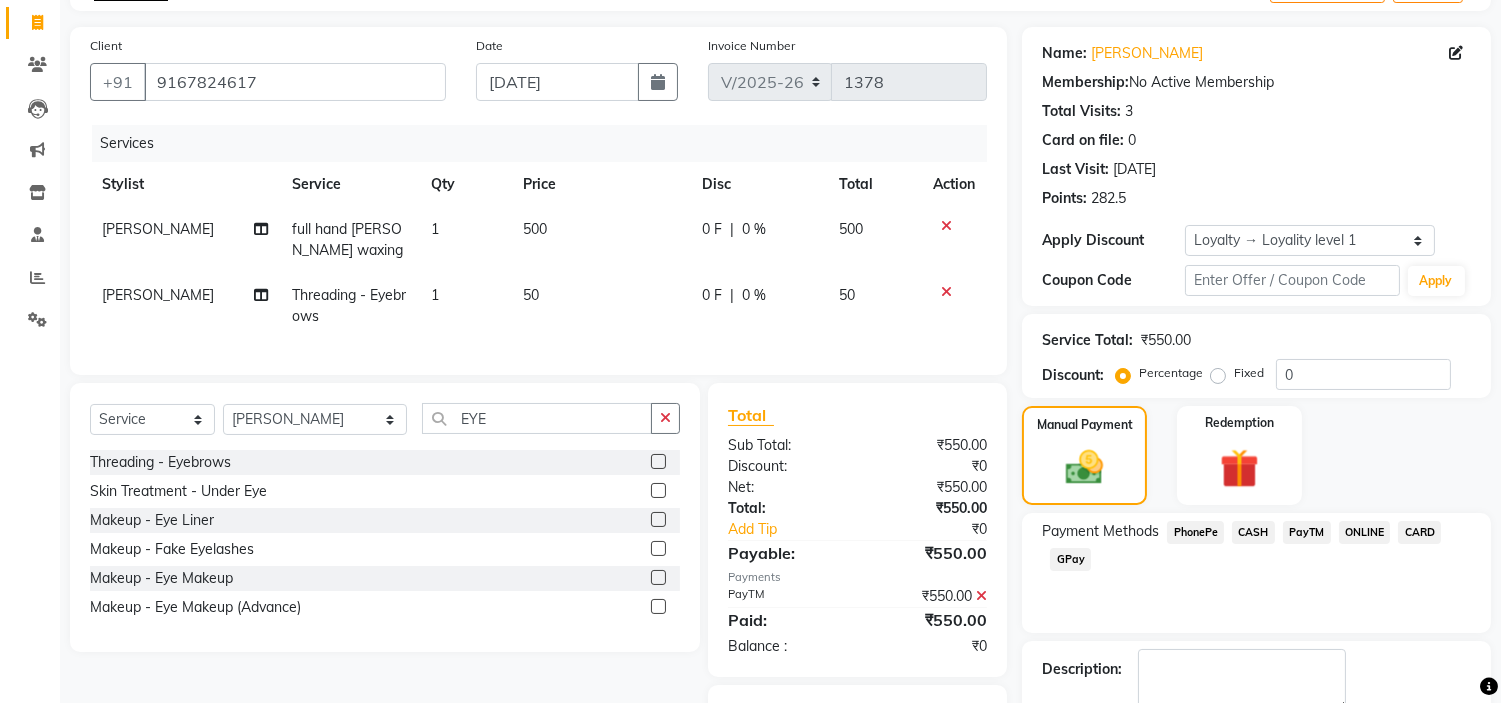 scroll, scrollTop: 242, scrollLeft: 0, axis: vertical 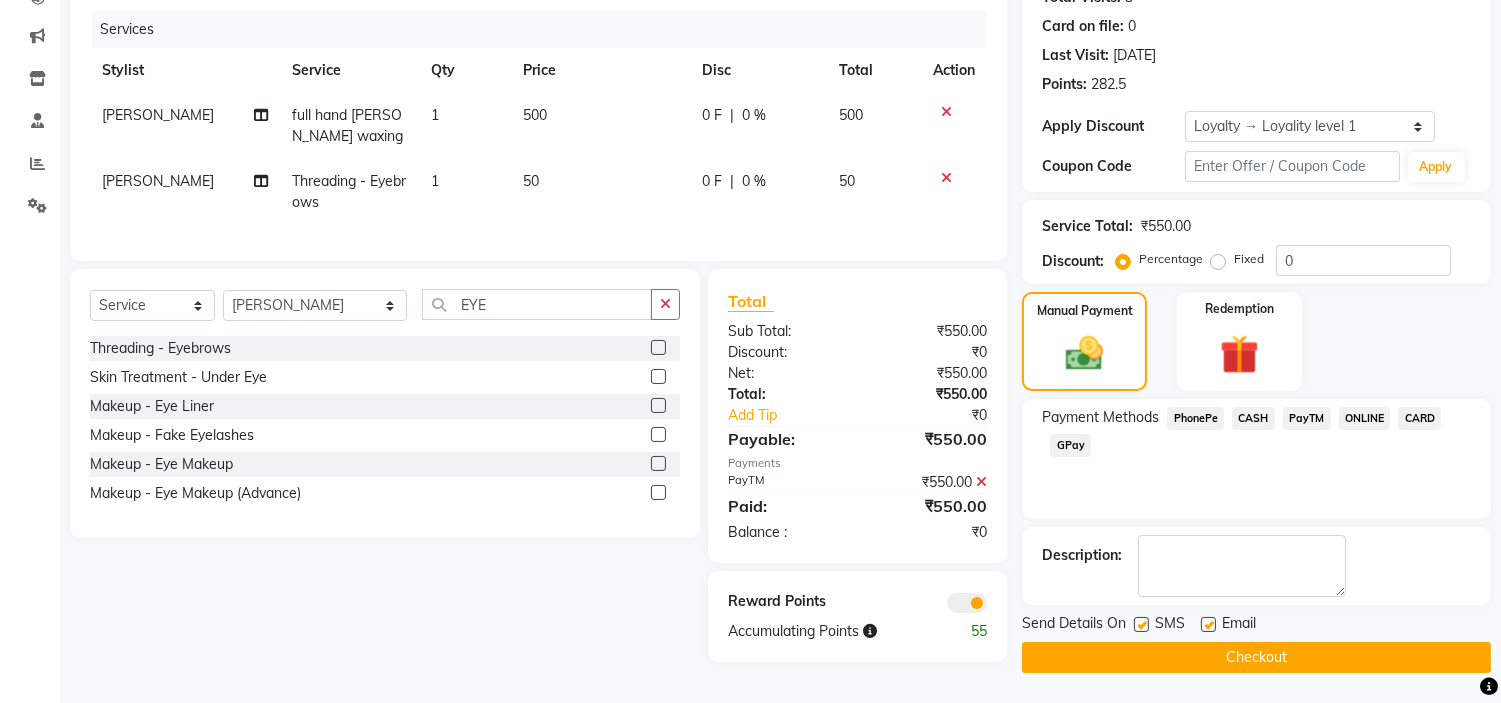 click on "Checkout" 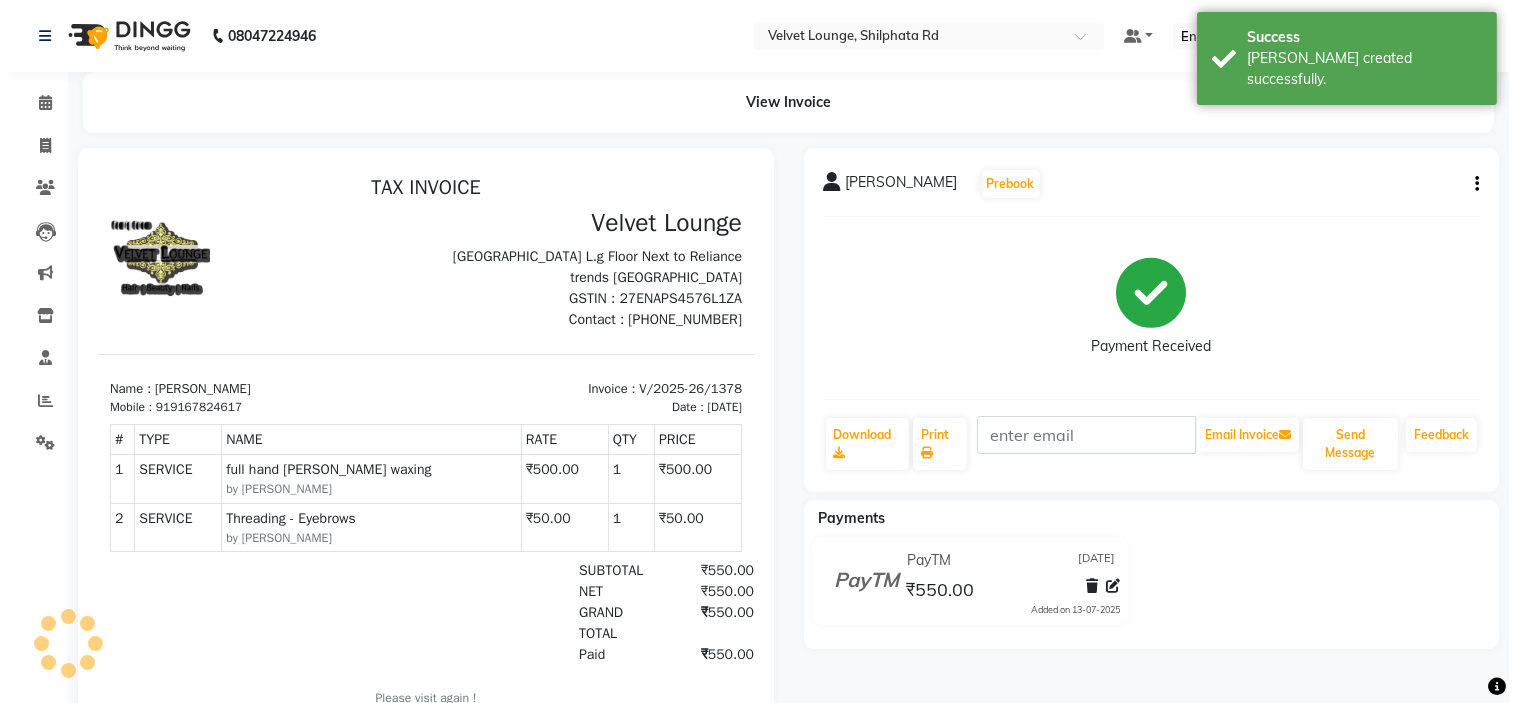 scroll, scrollTop: 0, scrollLeft: 0, axis: both 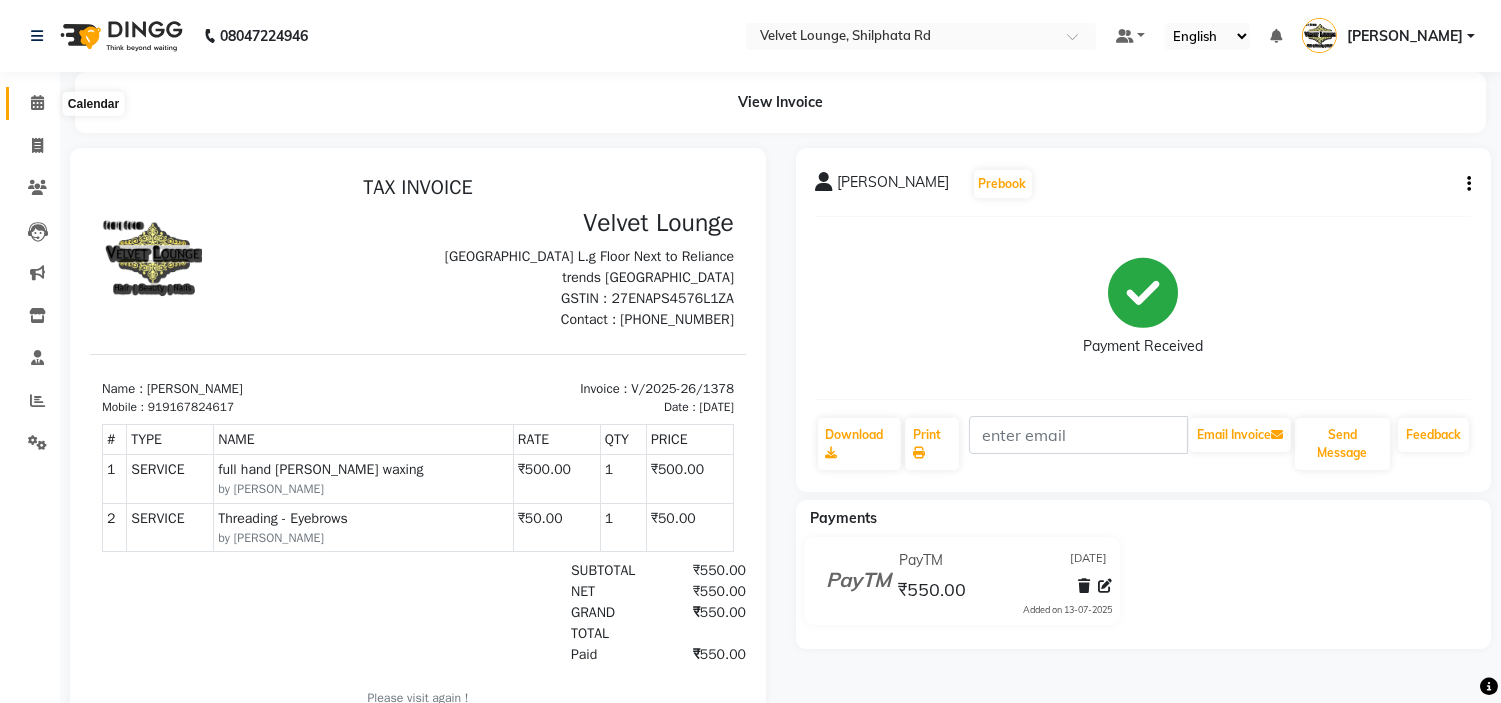 click 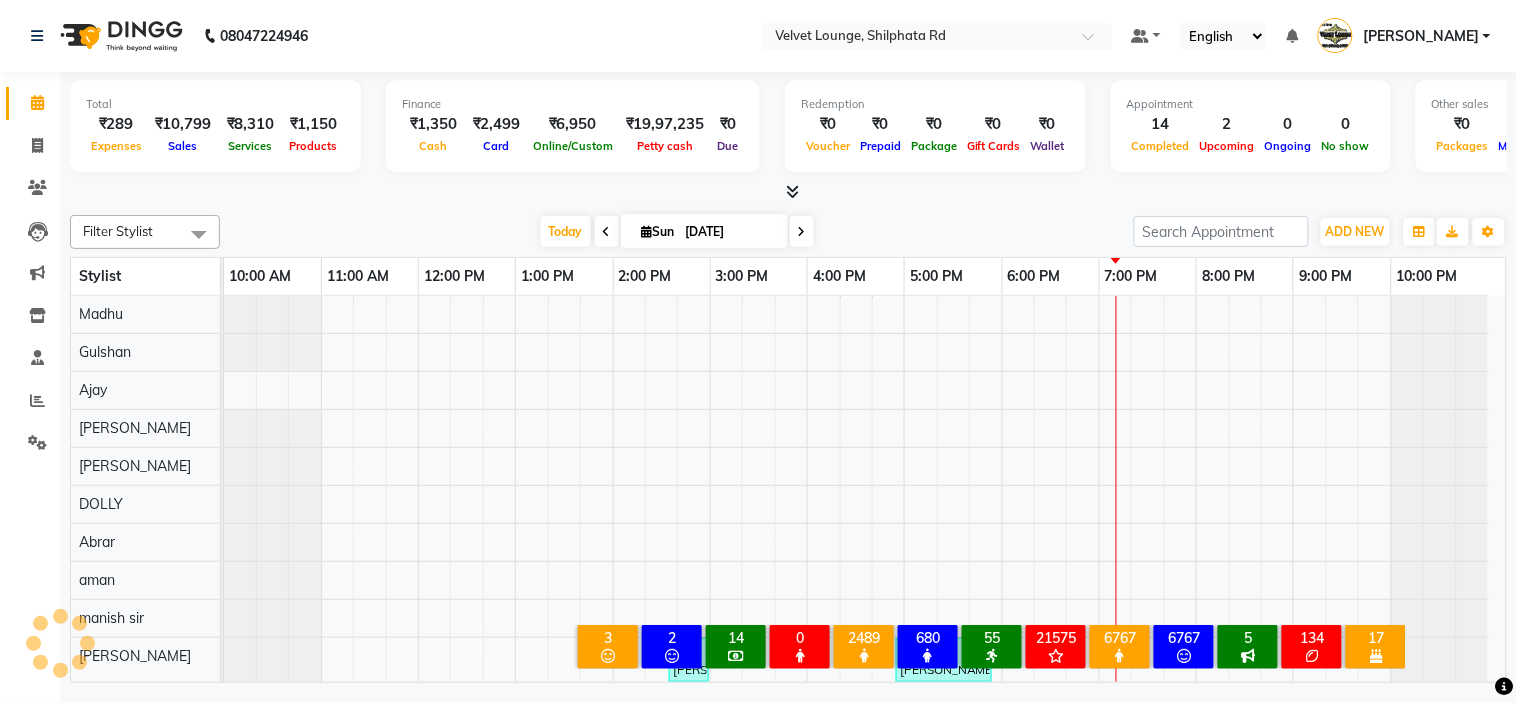 scroll, scrollTop: 26, scrollLeft: 0, axis: vertical 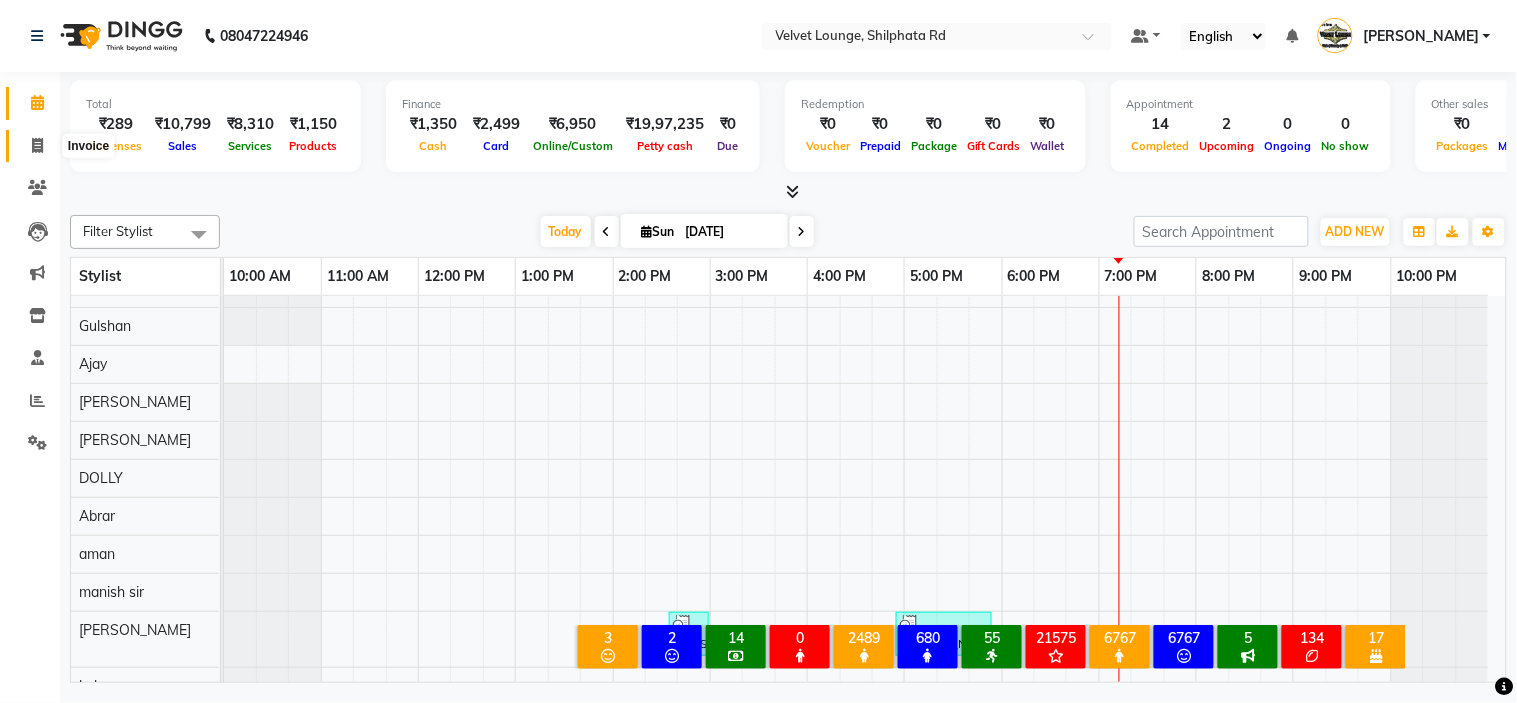 click 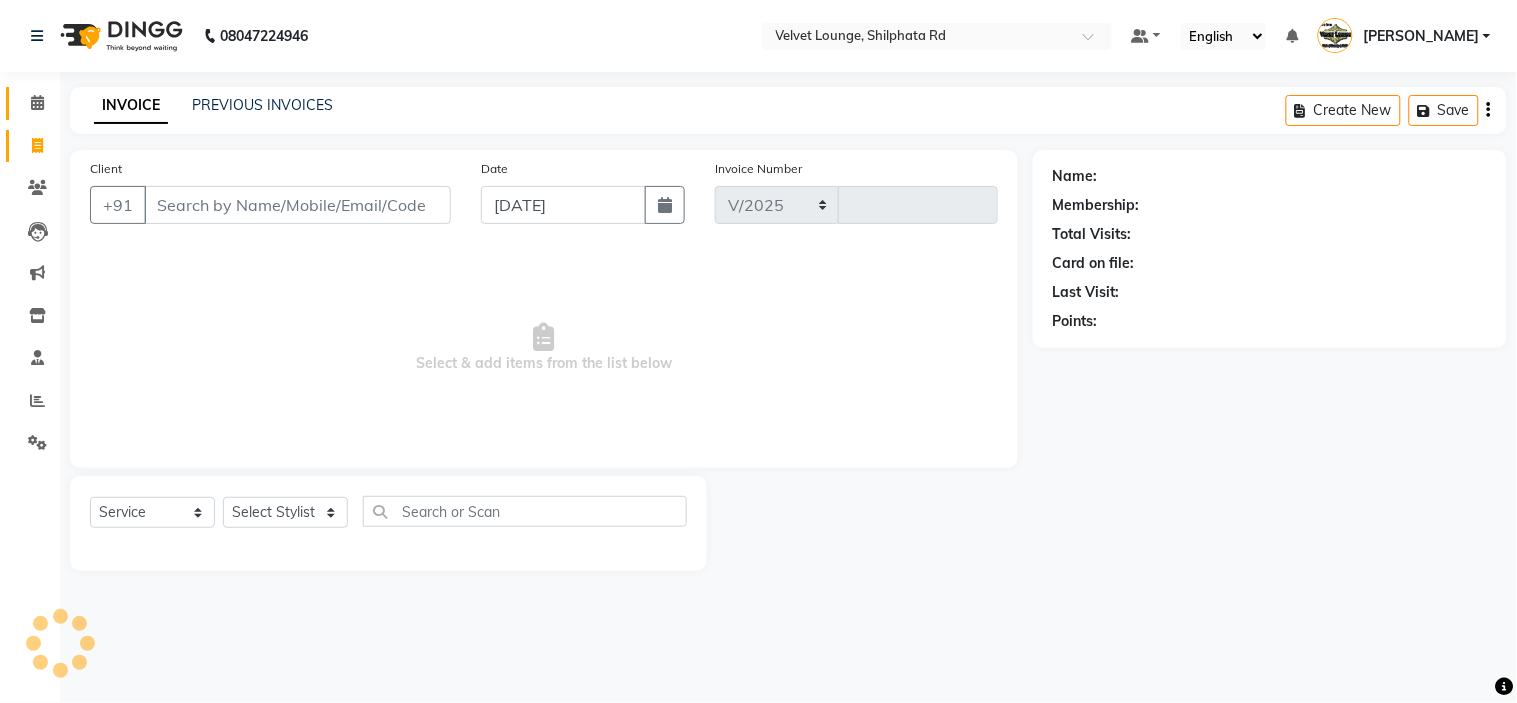 select on "122" 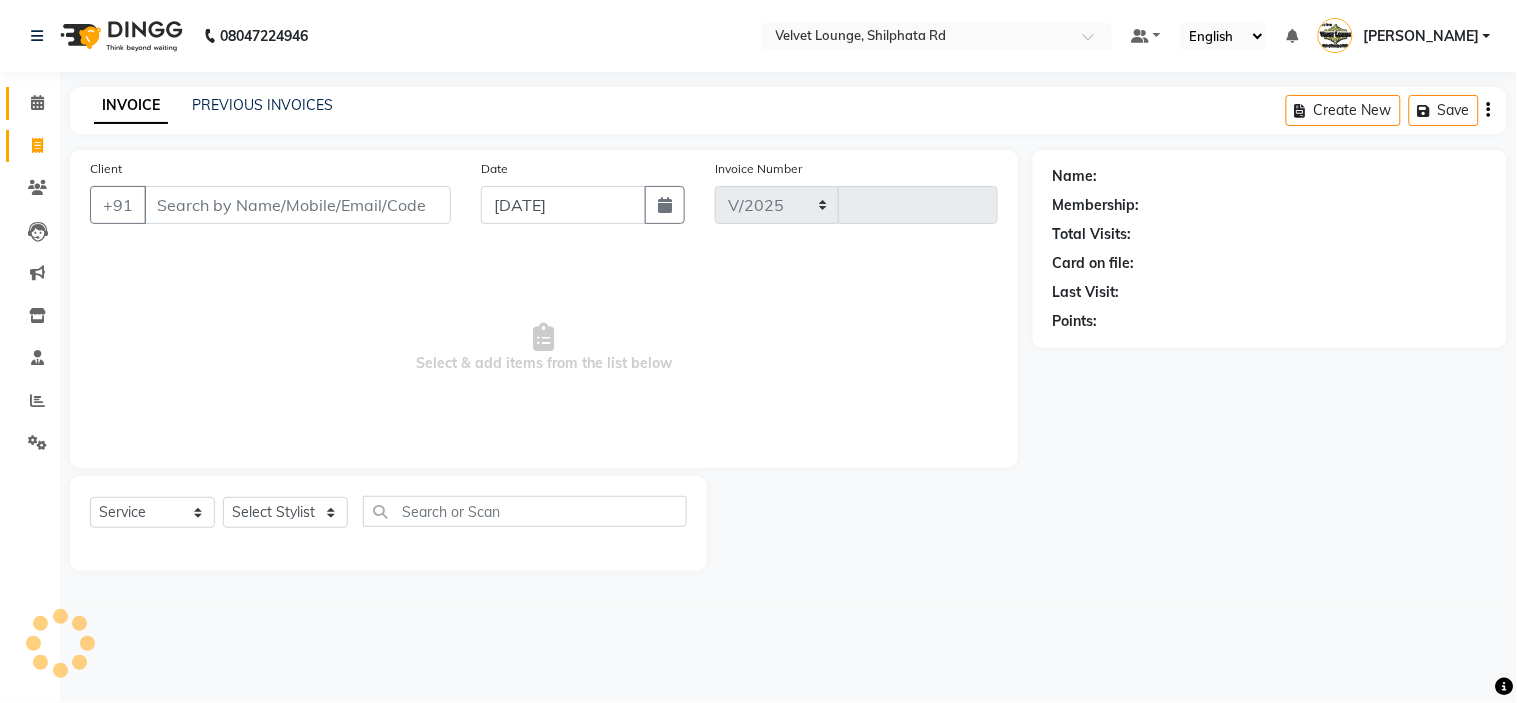 type on "1379" 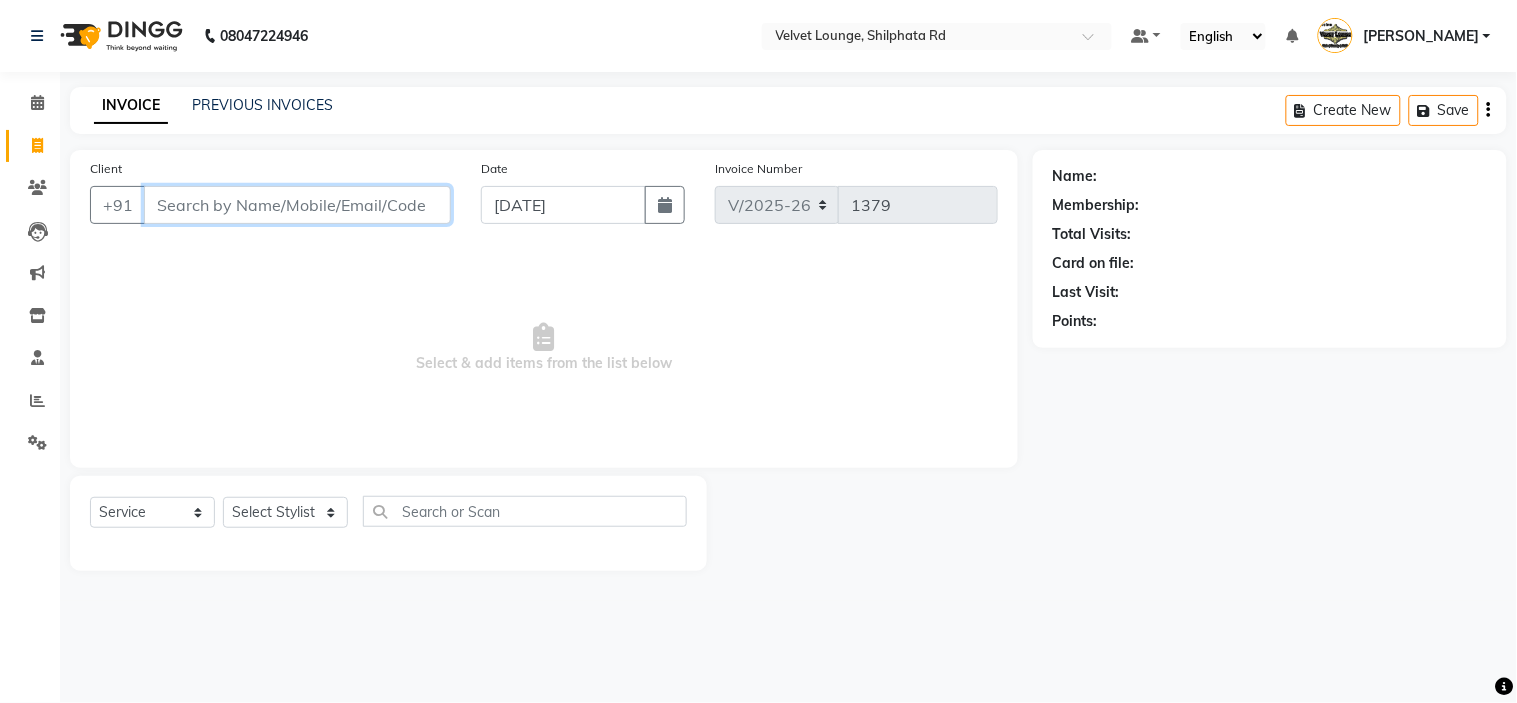 click on "Client" at bounding box center [297, 205] 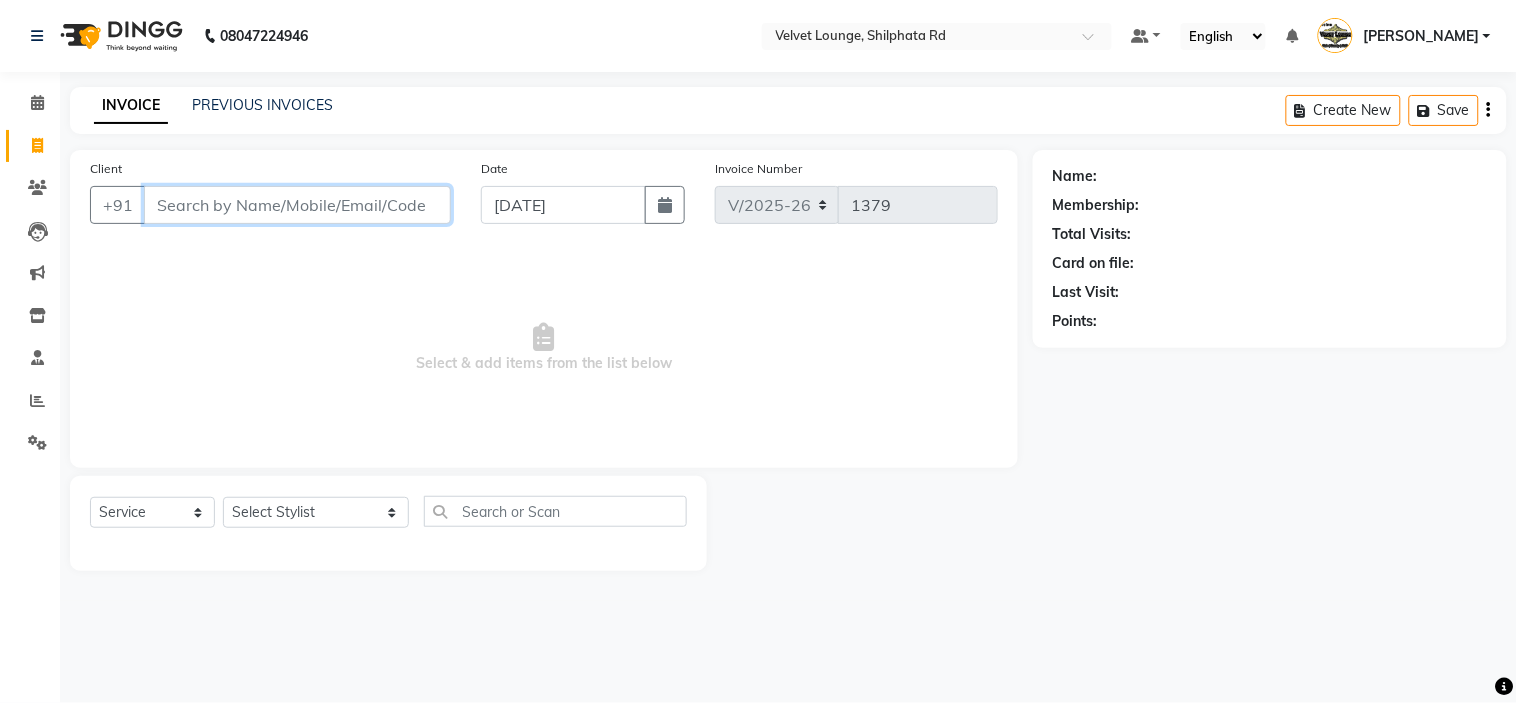 click on "Client" at bounding box center [297, 205] 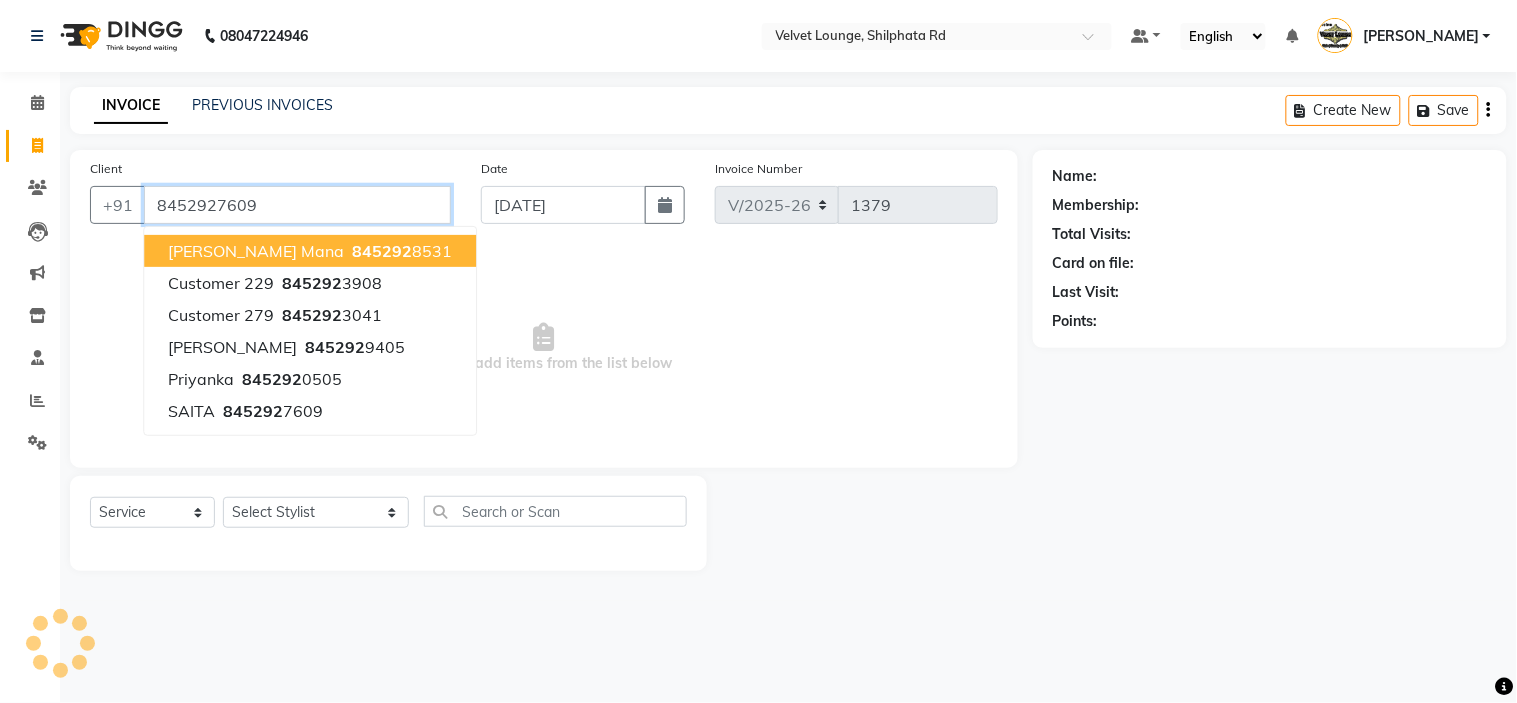 type on "8452927609" 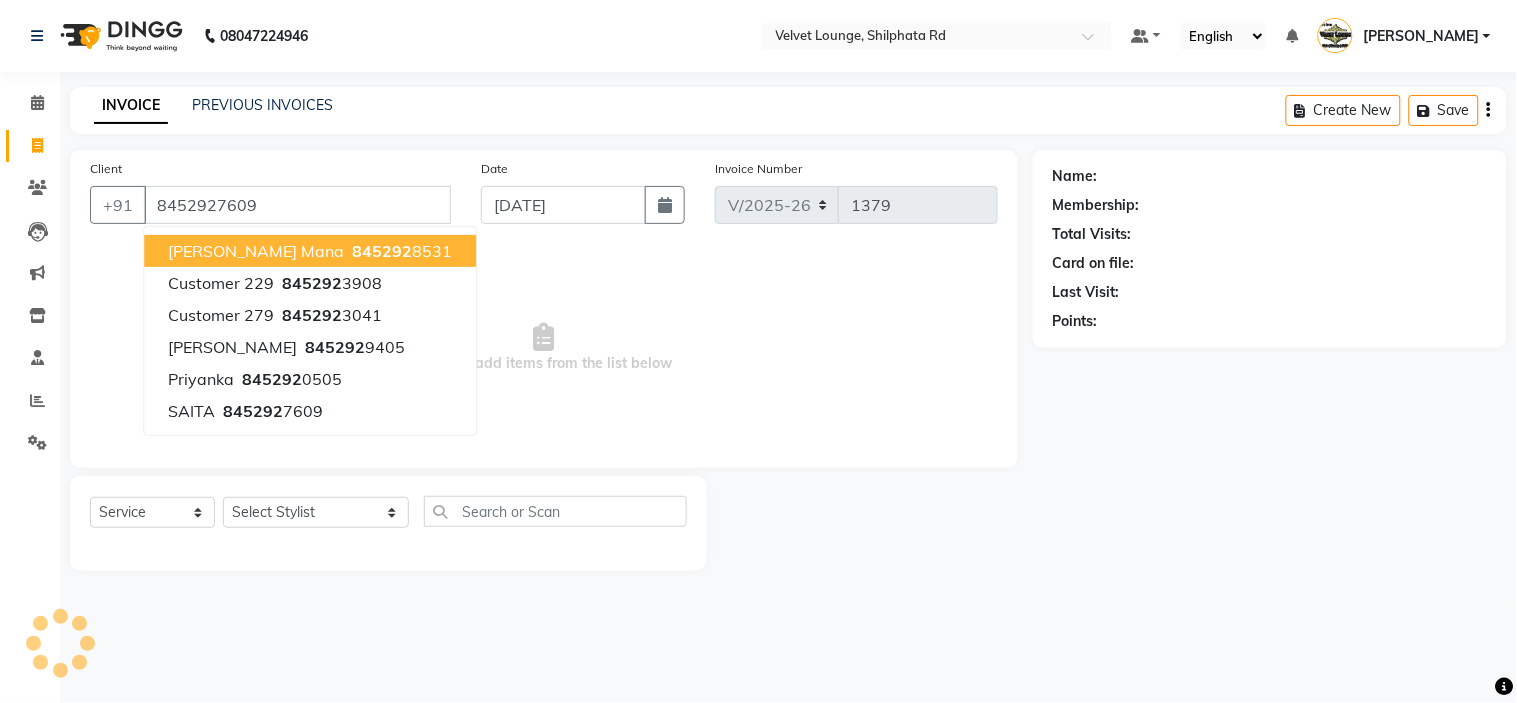 select on "1: Object" 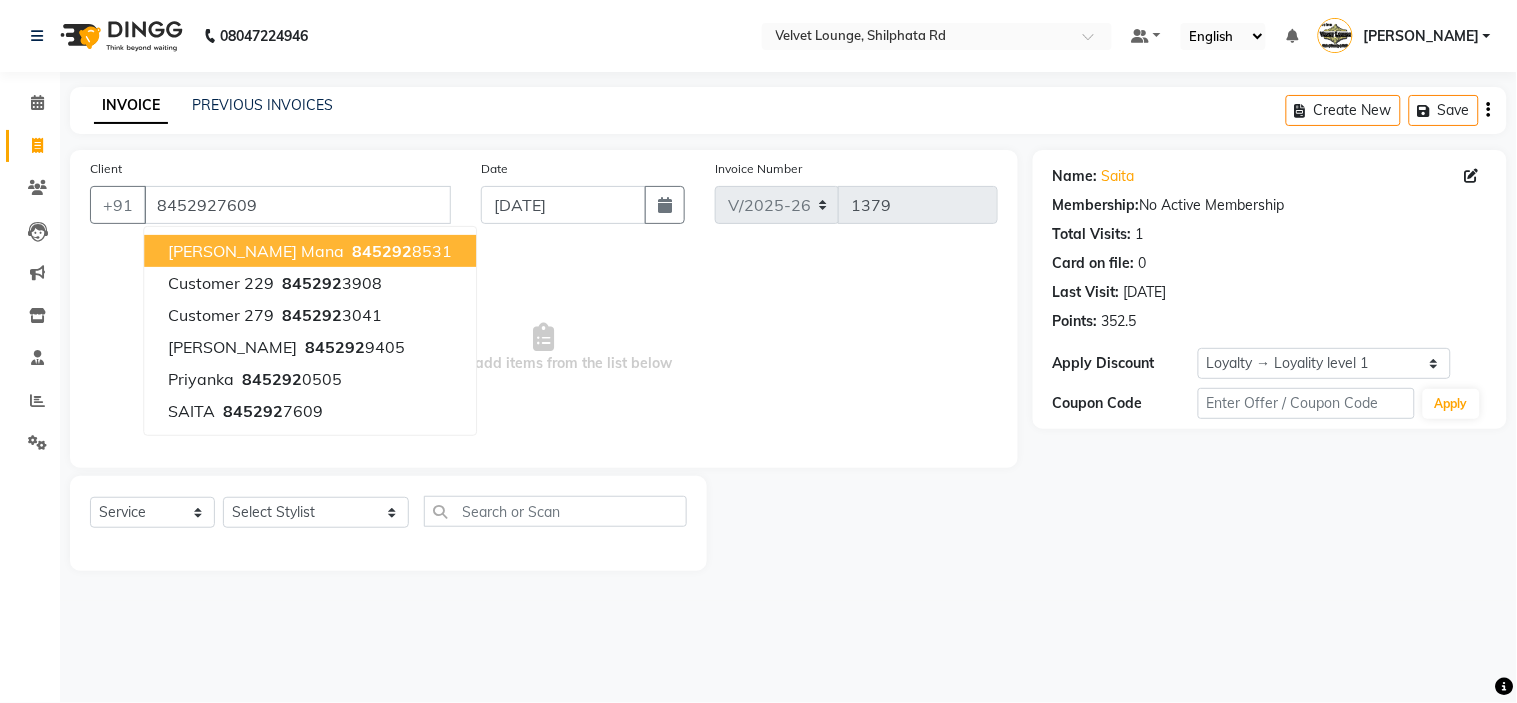 click on "Select & add items from the list below" at bounding box center (544, 348) 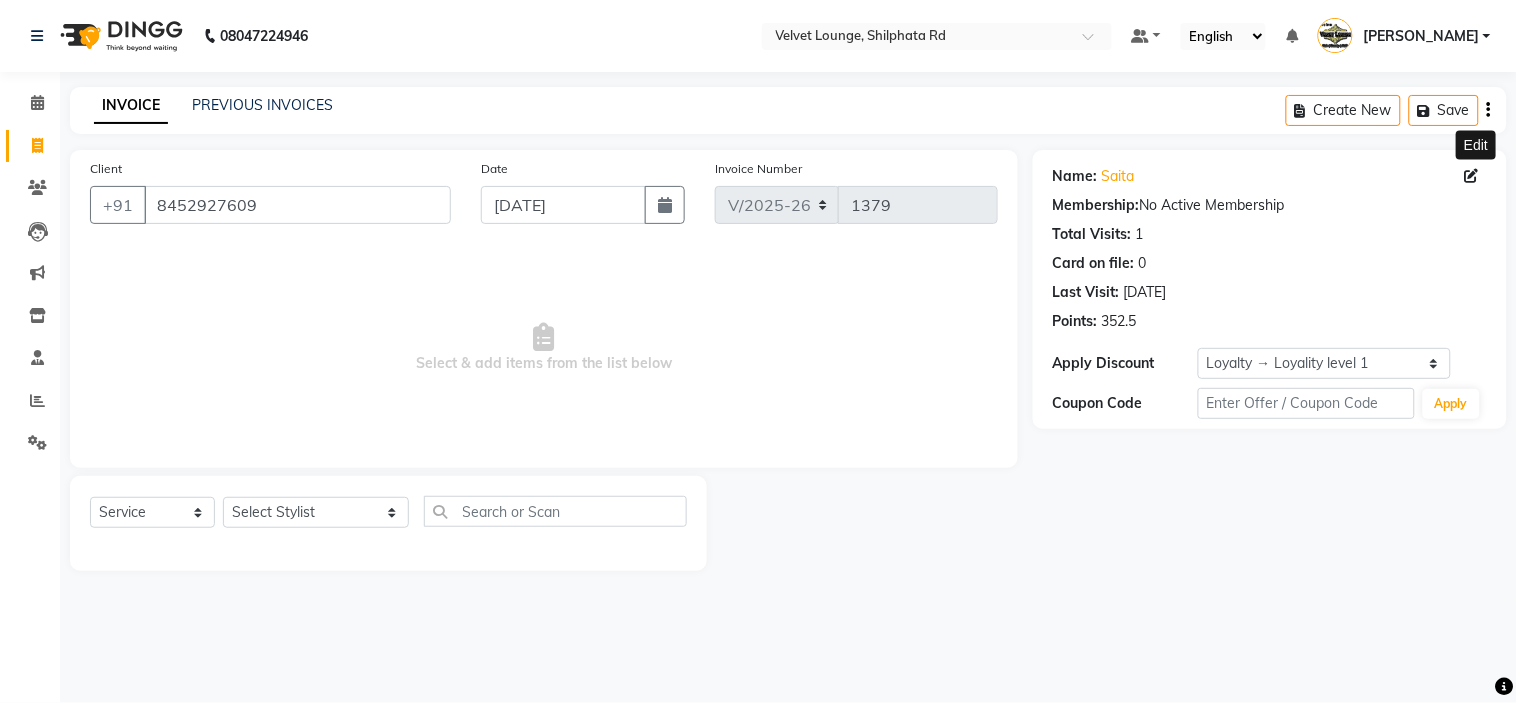 click 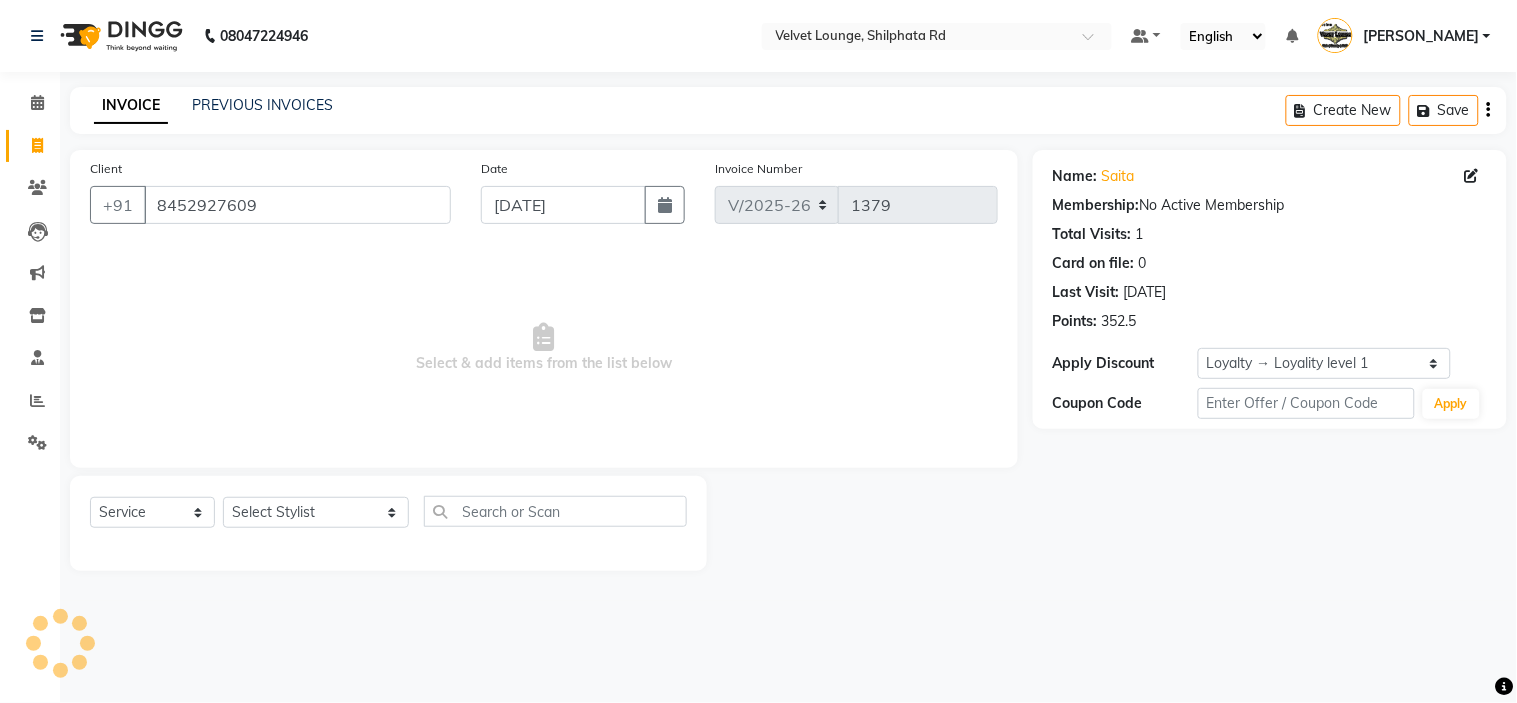 select on "22" 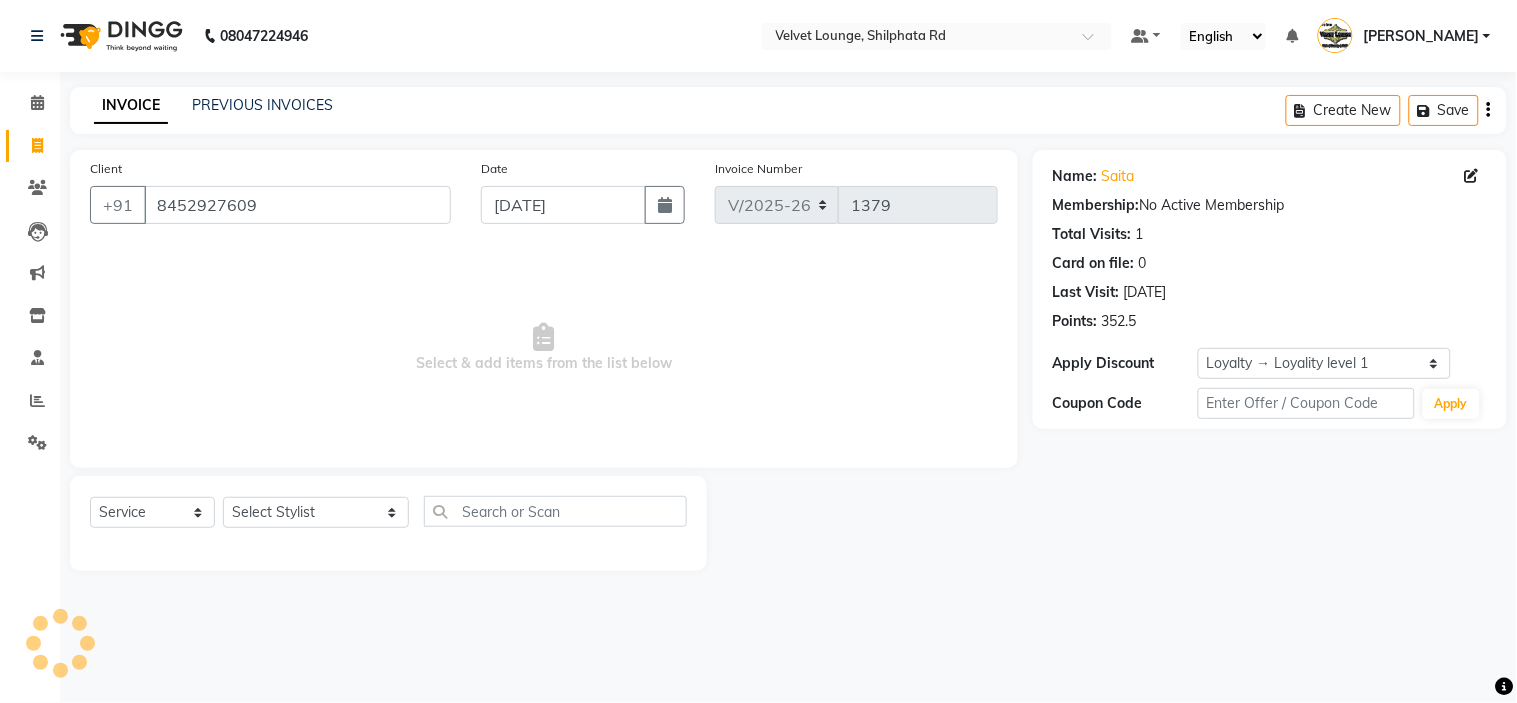 select on "female" 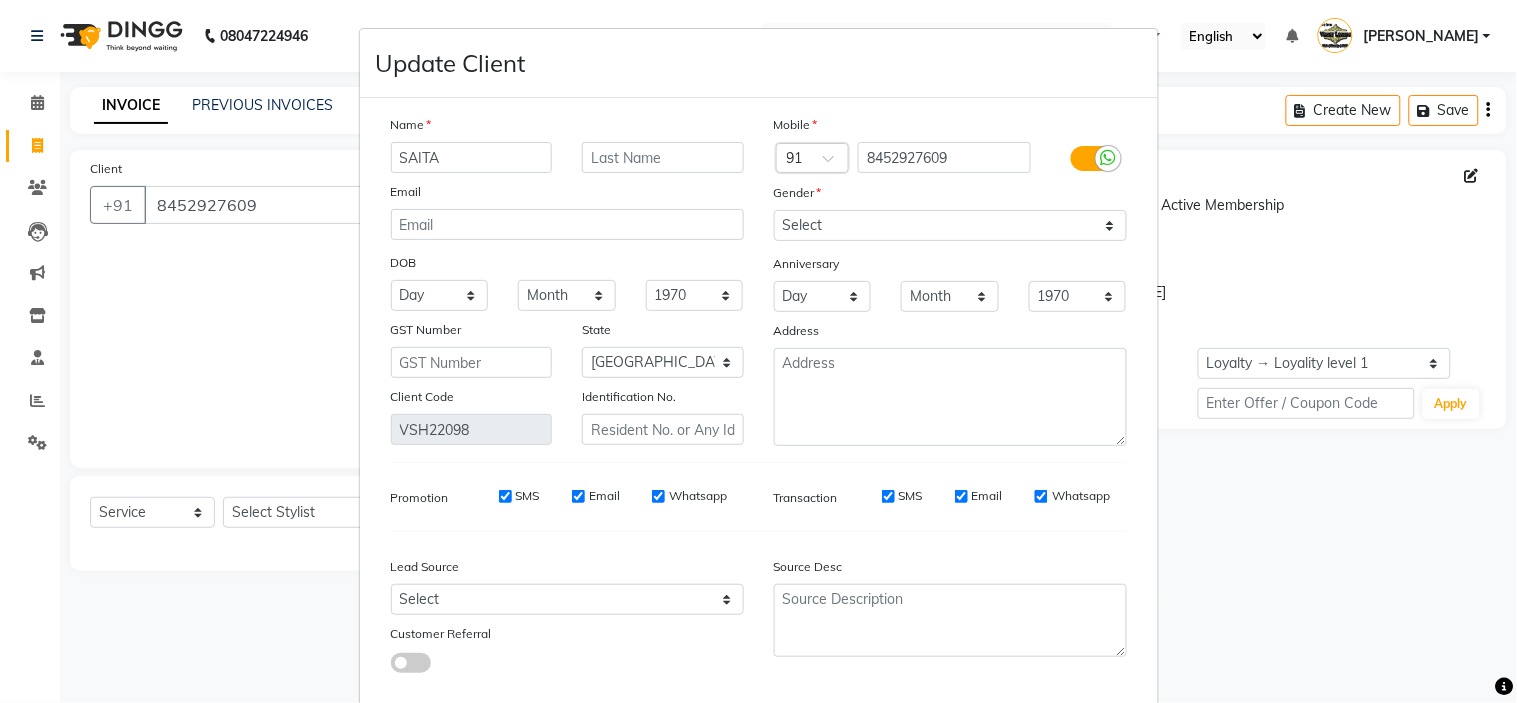 click on "SAITA" at bounding box center (472, 157) 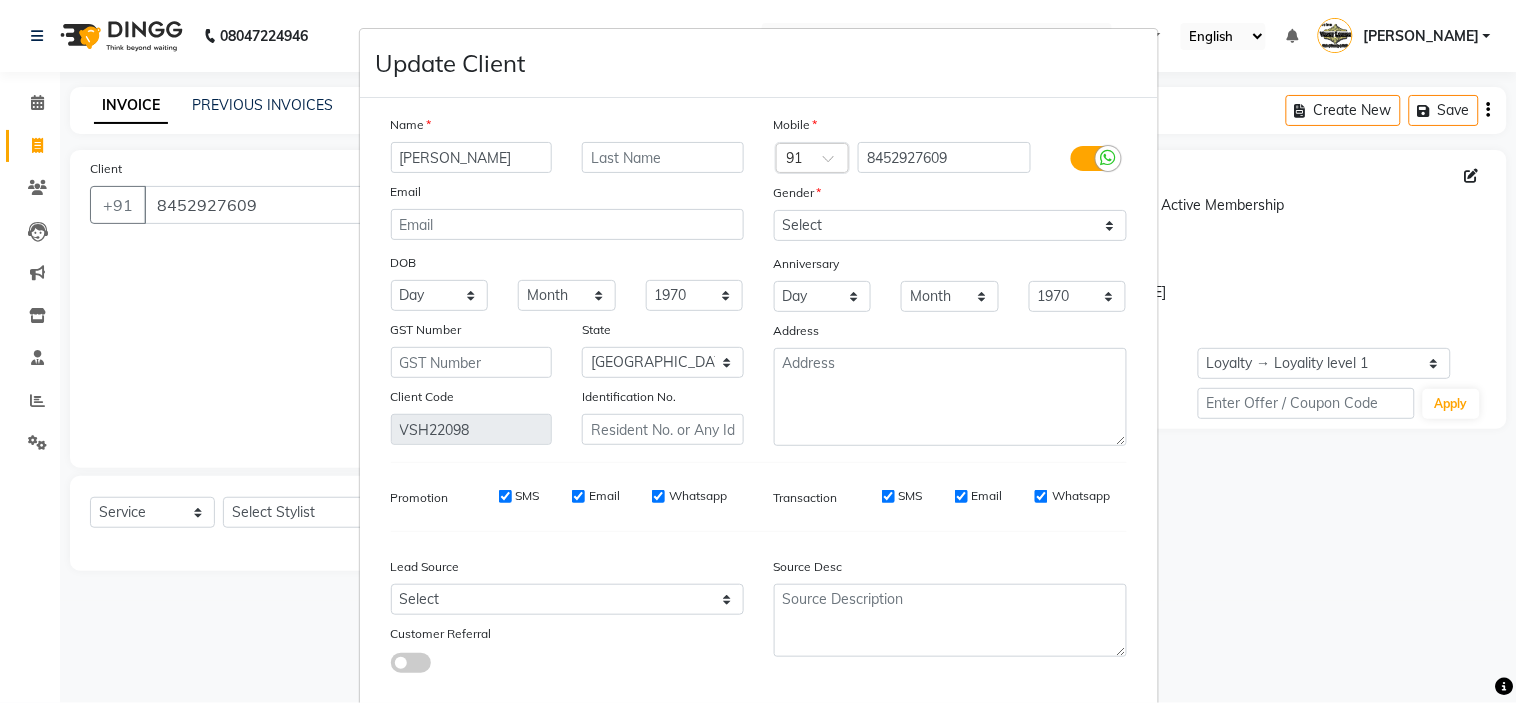 type on "SARITA" 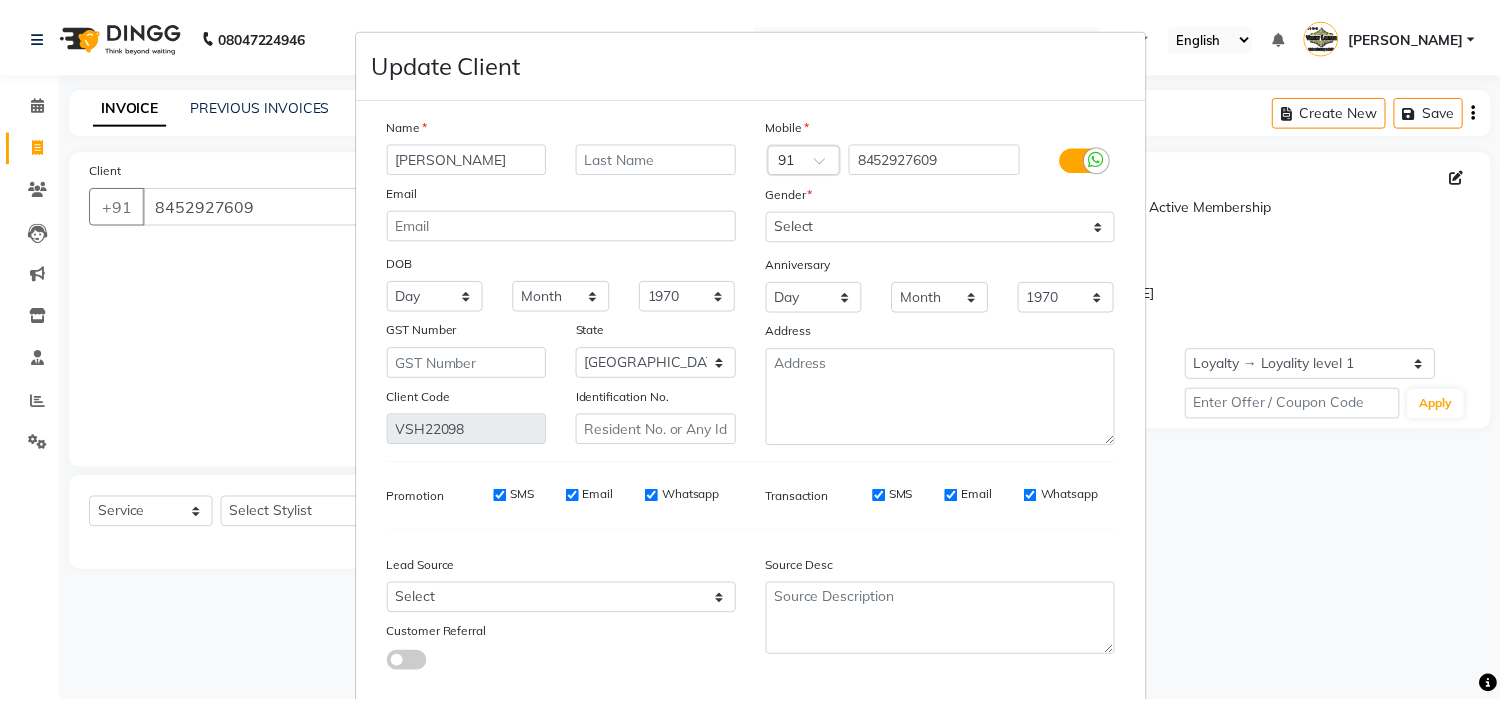 scroll, scrollTop: 112, scrollLeft: 0, axis: vertical 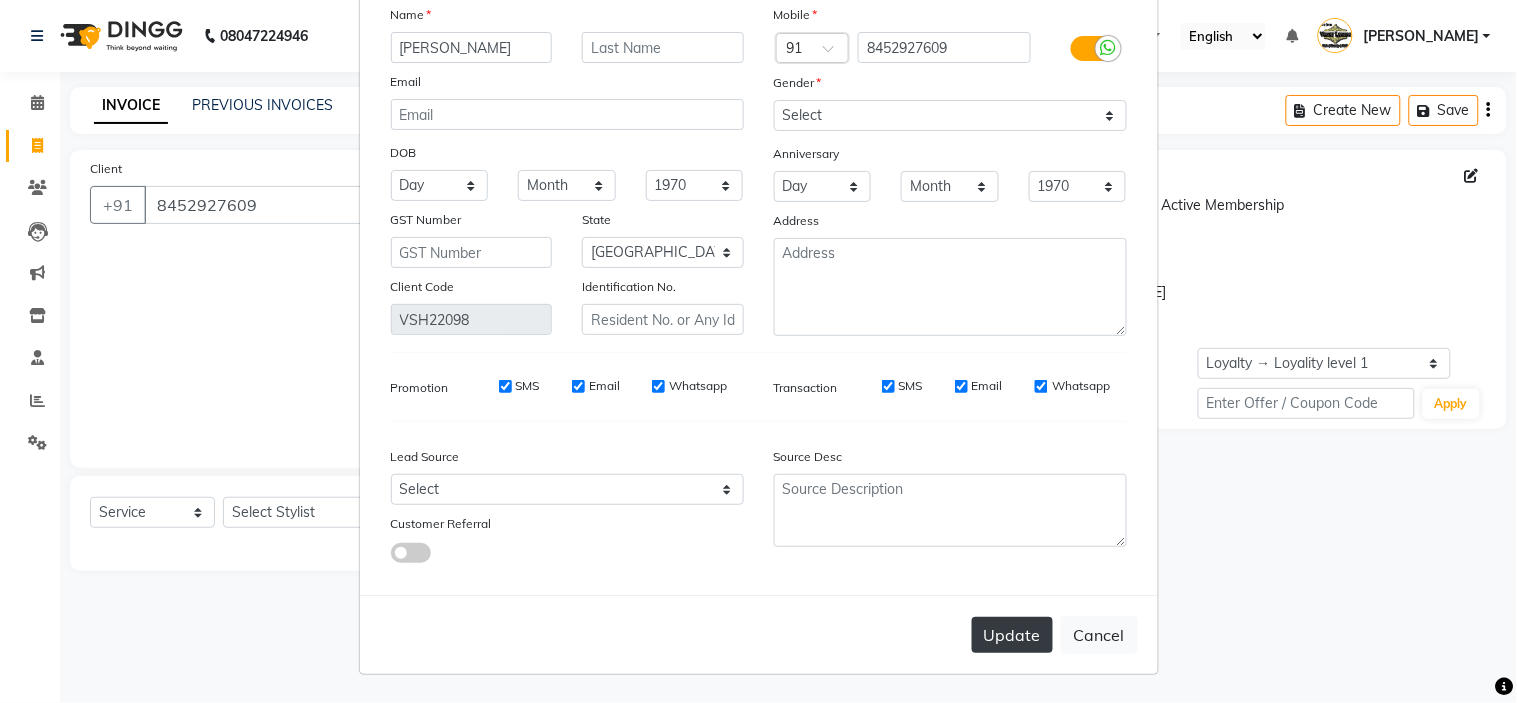 click on "Update" at bounding box center (1012, 635) 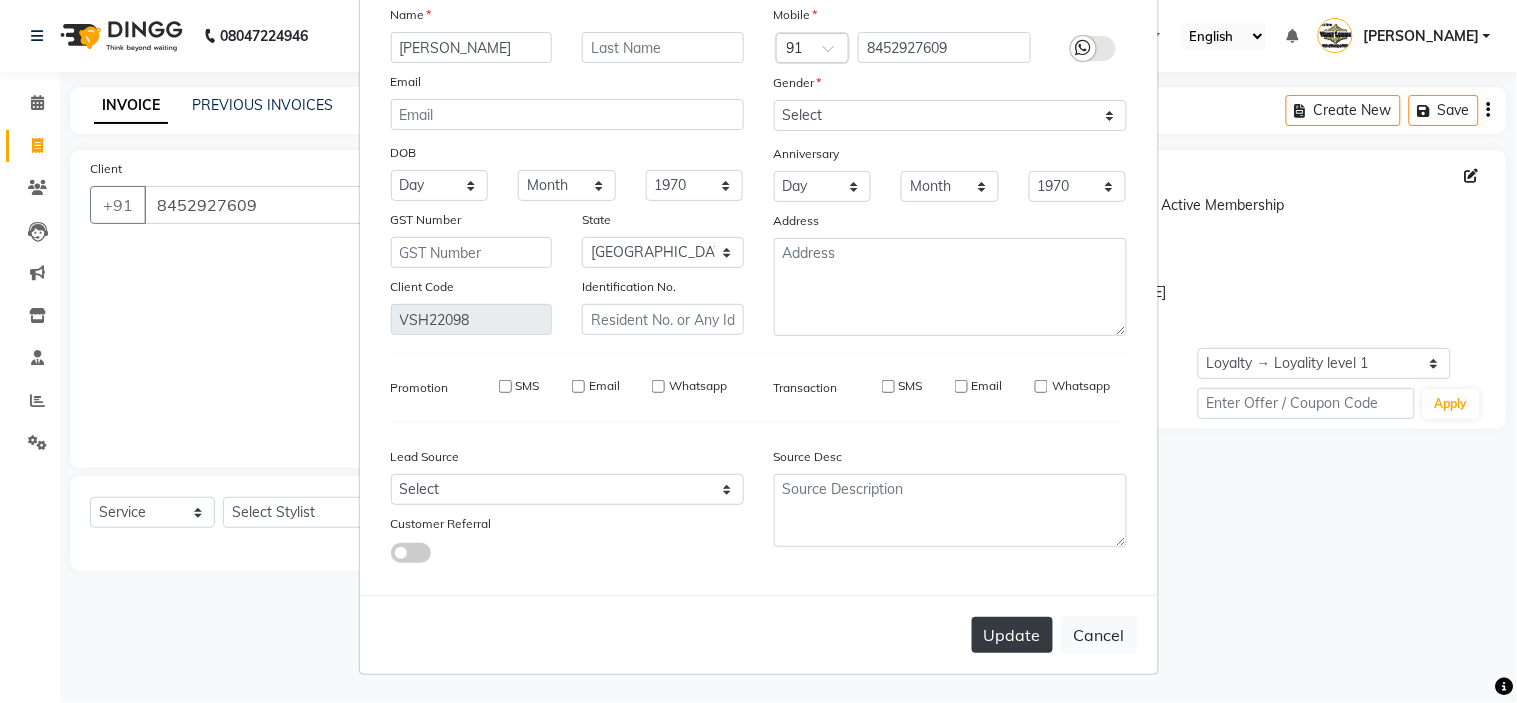 type 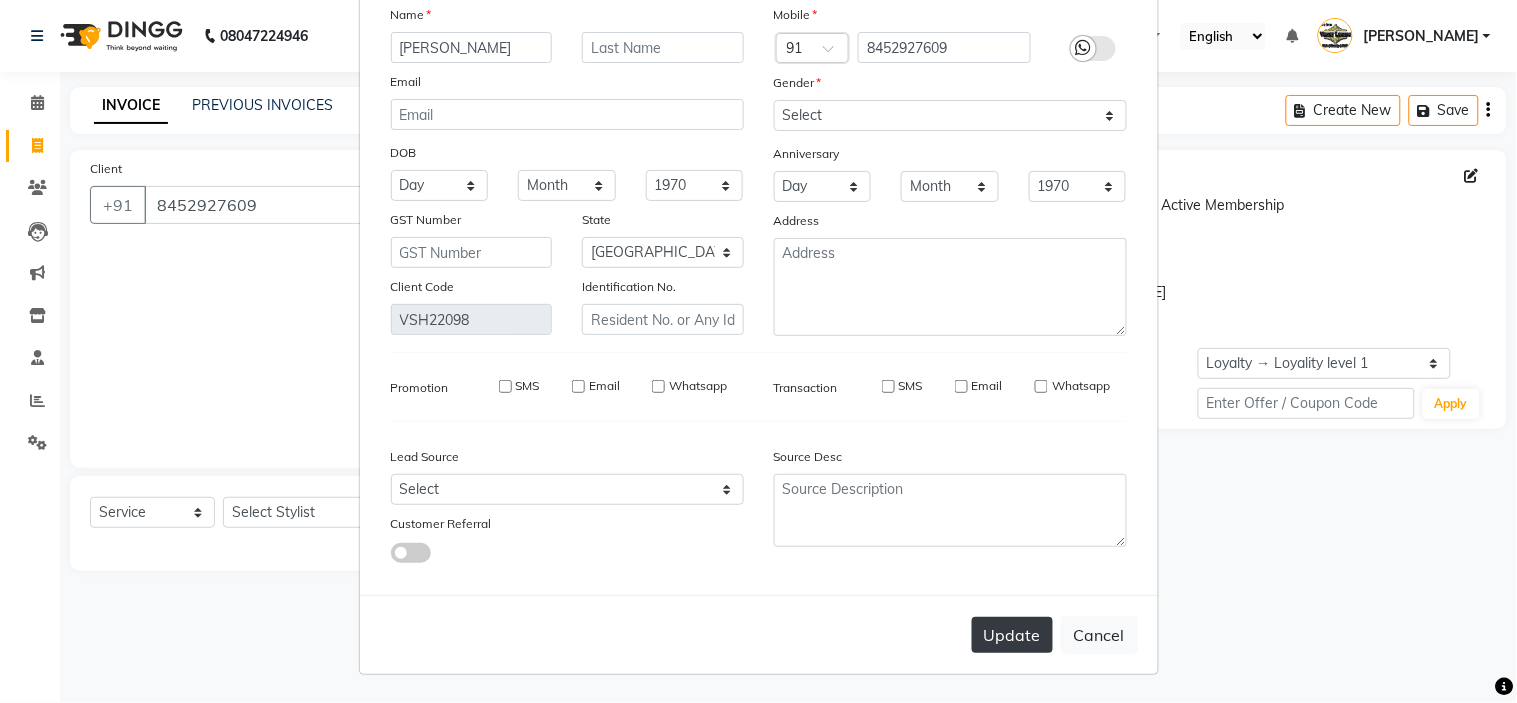 select 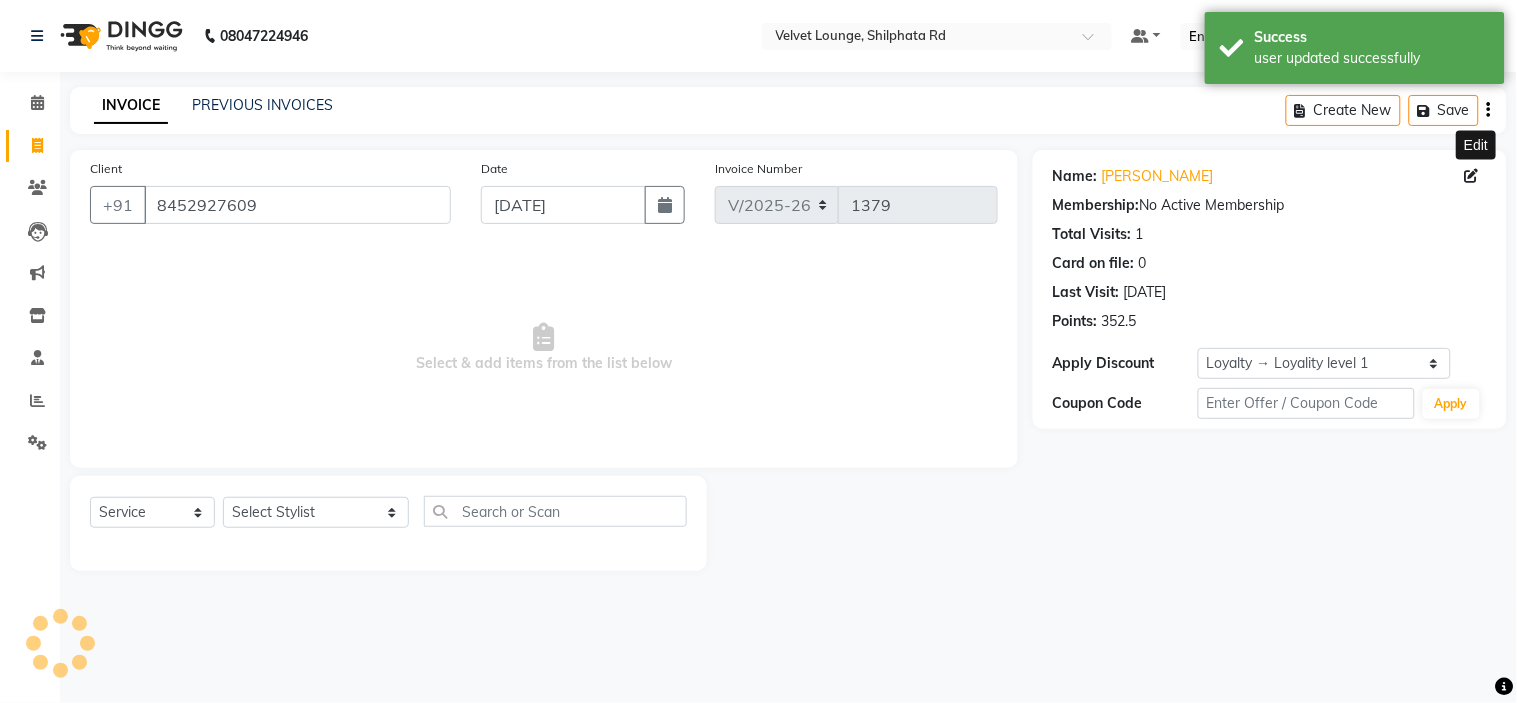 select on "1: Object" 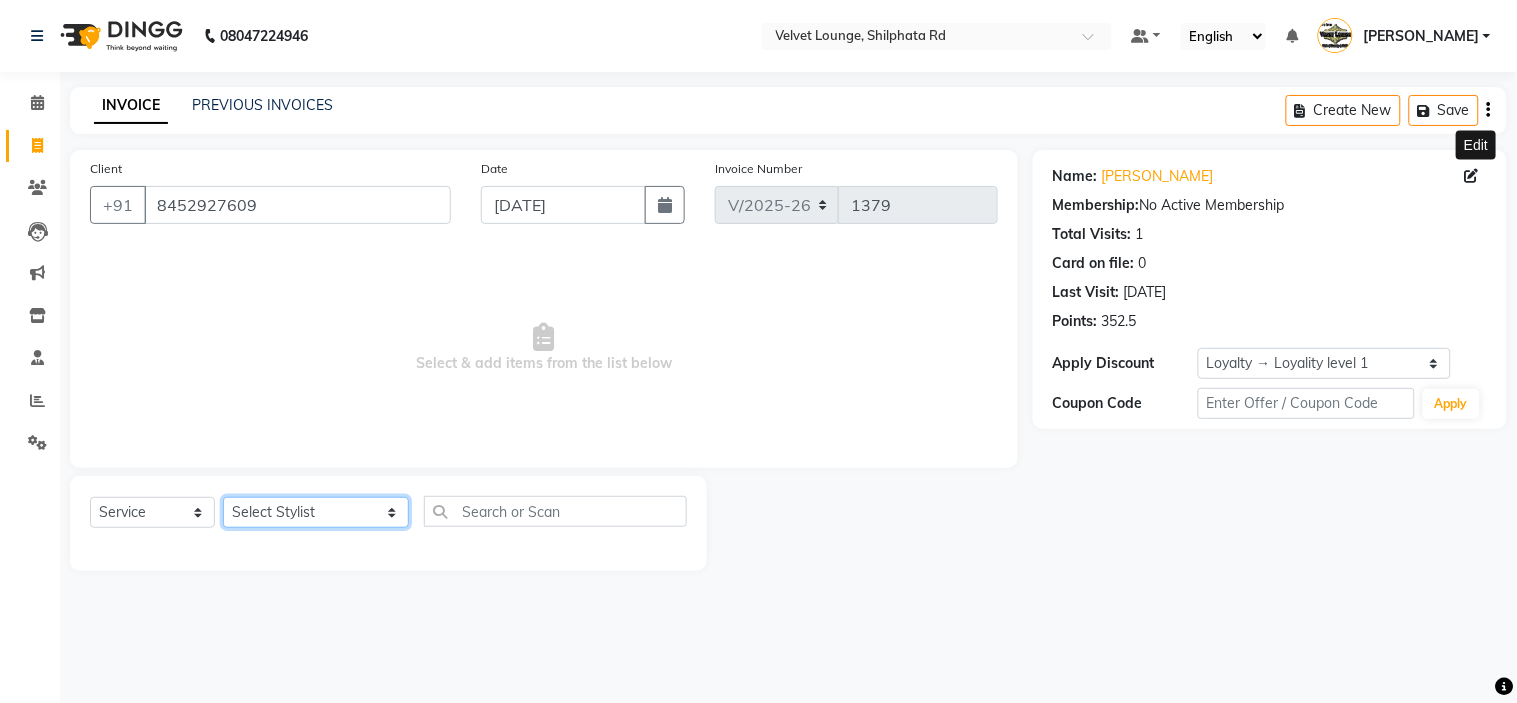 click on "Select Stylist aadil mohaMAD  aarif khan Abrar Ajay ajay jaishwal alam khan aman amit kumar  ANJALI SINGH Ashish singh ashwini palem  chandradeep DOLLY faizan siddique  fardeen shaikh Garima singh Gulshan jaya jyoti deepak chandaliya kalam karan  Madhu manish sir miraj khan  Mohmad Adnan Ansari mustakin neeta kumbhar neha tamatta pradnya rahul thakur RAZAK SALIM SAIKH rohit Rutuja SAHEER sahil khan salman mahomad imran  SALMA SHAIKH SAMEER KHAN sana santosh jaiswal saqib sayali shaddma  ansari shalu mehra shekhar bansode SHIVADURGA GANTAM shubham pal  shweta pandey varshita gurbani vishal shinde" 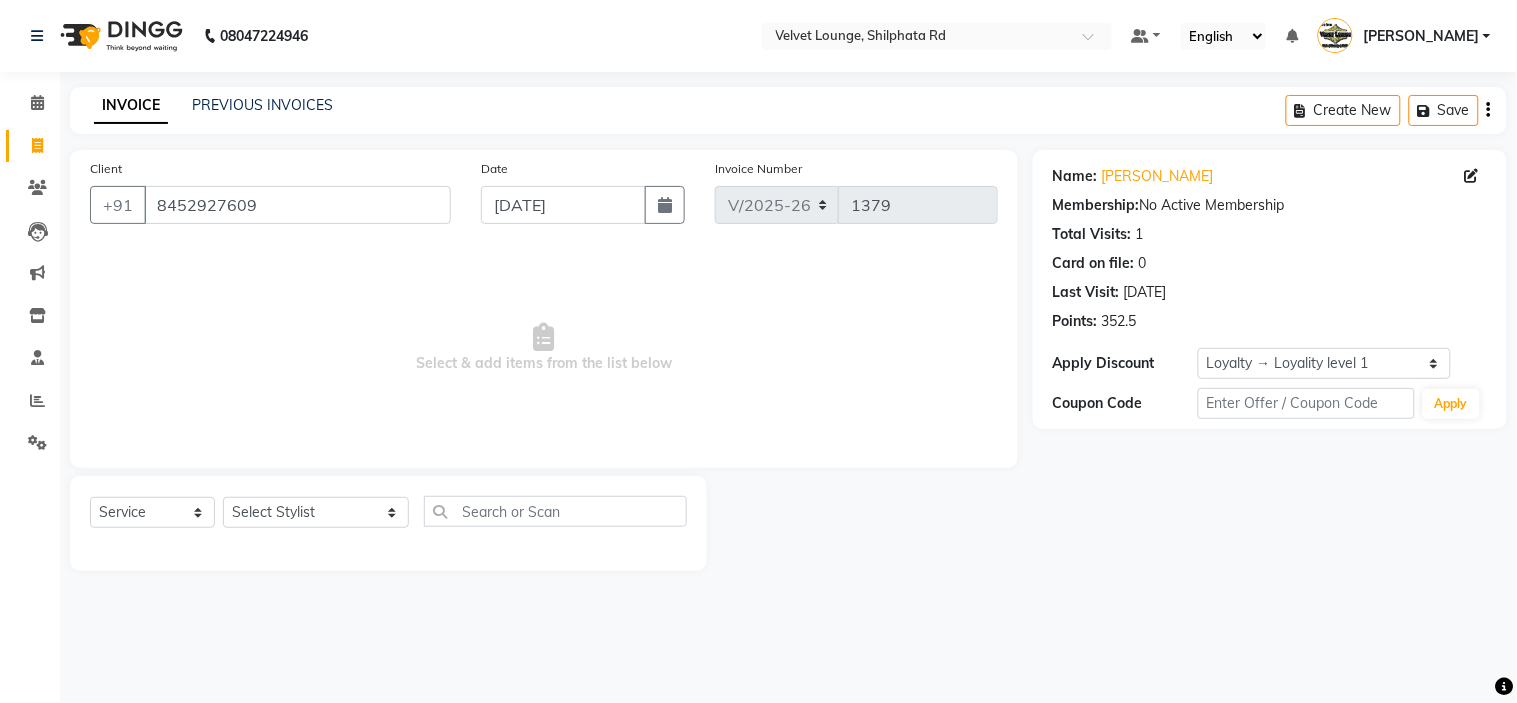 click on "Select & add items from the list below" at bounding box center [544, 348] 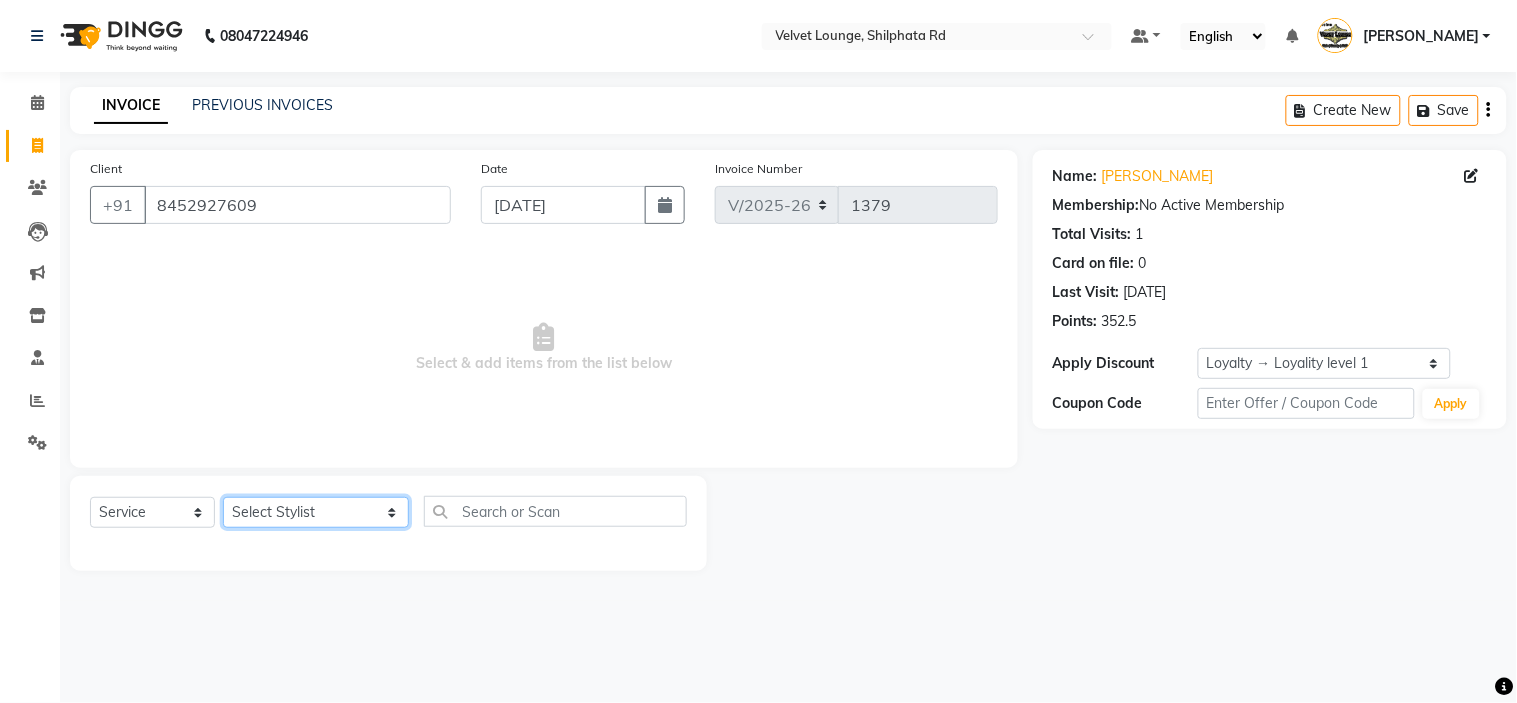 click on "Select Stylist aadil mohaMAD  aarif khan Abrar Ajay ajay jaishwal alam khan aman amit kumar  ANJALI SINGH Ashish singh ashwini palem  chandradeep DOLLY faizan siddique  fardeen shaikh Garima singh Gulshan jaya jyoti deepak chandaliya kalam karan  Madhu manish sir miraj khan  Mohmad Adnan Ansari mustakin neeta kumbhar neha tamatta pradnya rahul thakur RAZAK SALIM SAIKH rohit Rutuja SAHEER sahil khan salman mahomad imran  SALMA SHAIKH SAMEER KHAN sana santosh jaiswal saqib sayali shaddma  ansari shalu mehra shekhar bansode SHIVADURGA GANTAM shubham pal  shweta pandey varshita gurbani vishal shinde" 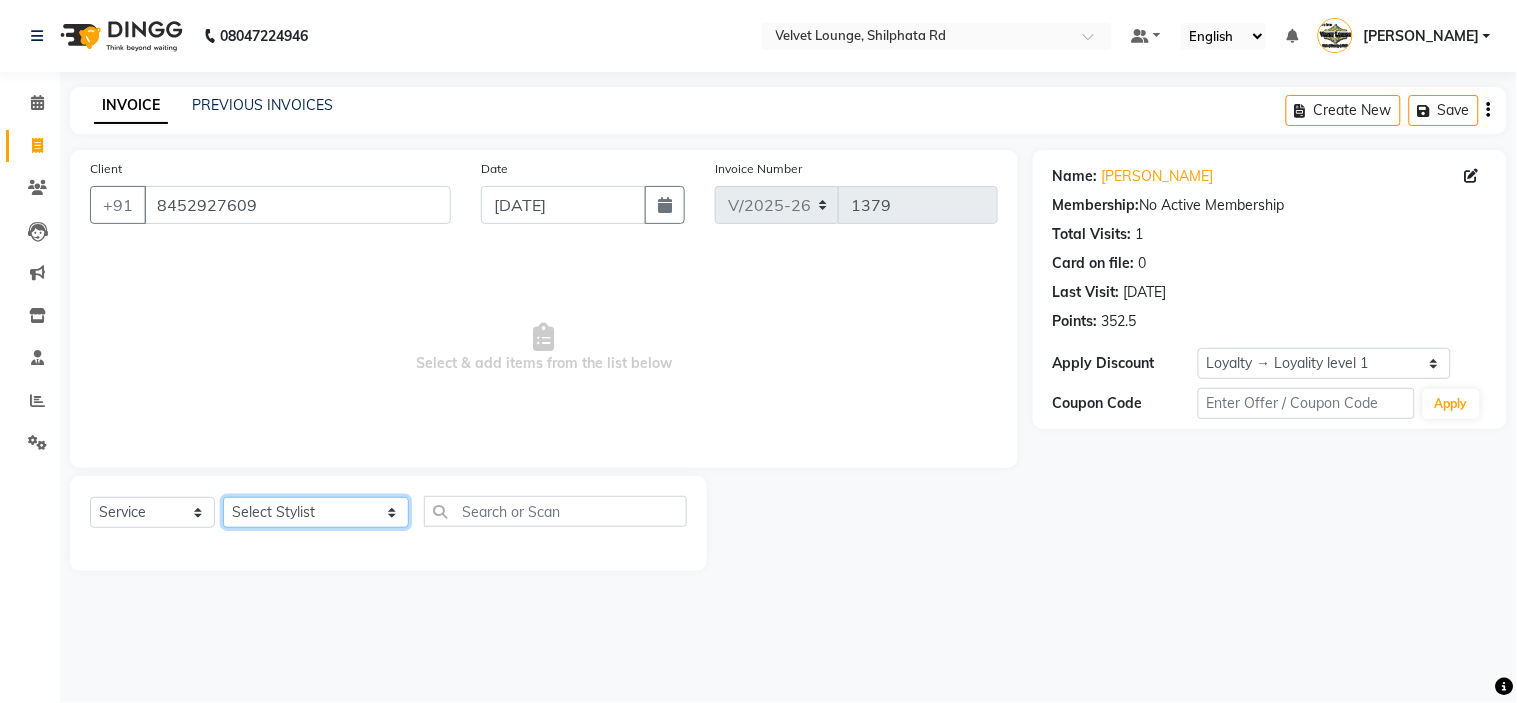 select on "48428" 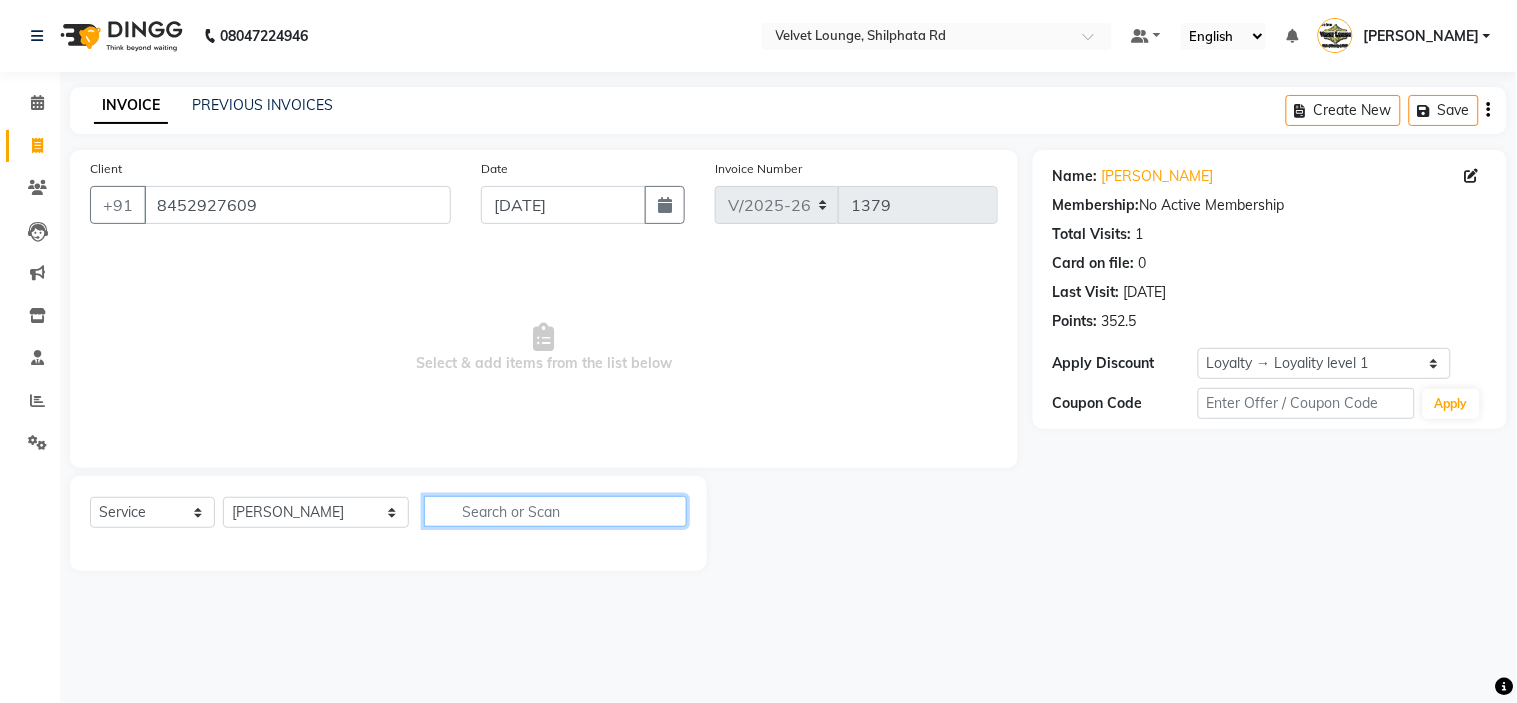 click 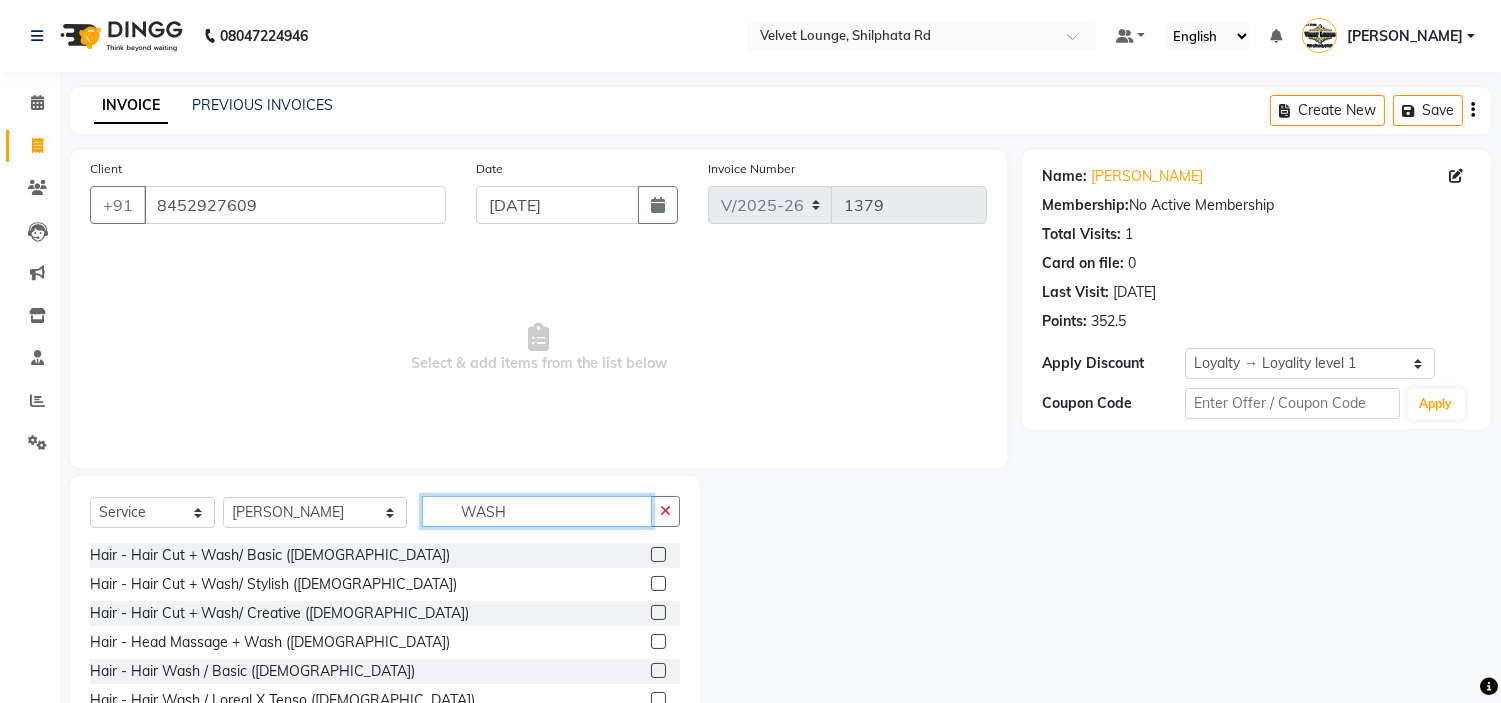 scroll, scrollTop: 97, scrollLeft: 0, axis: vertical 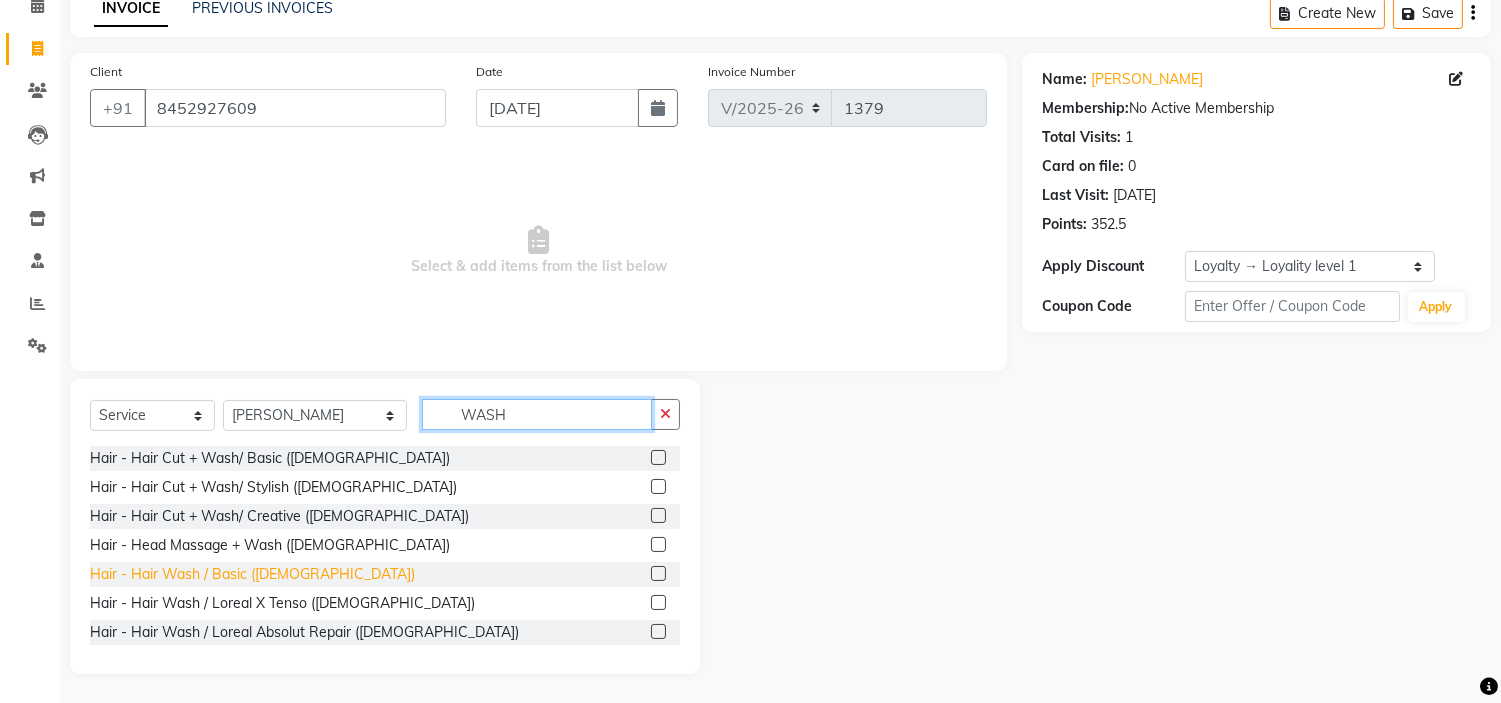 type on "WASH" 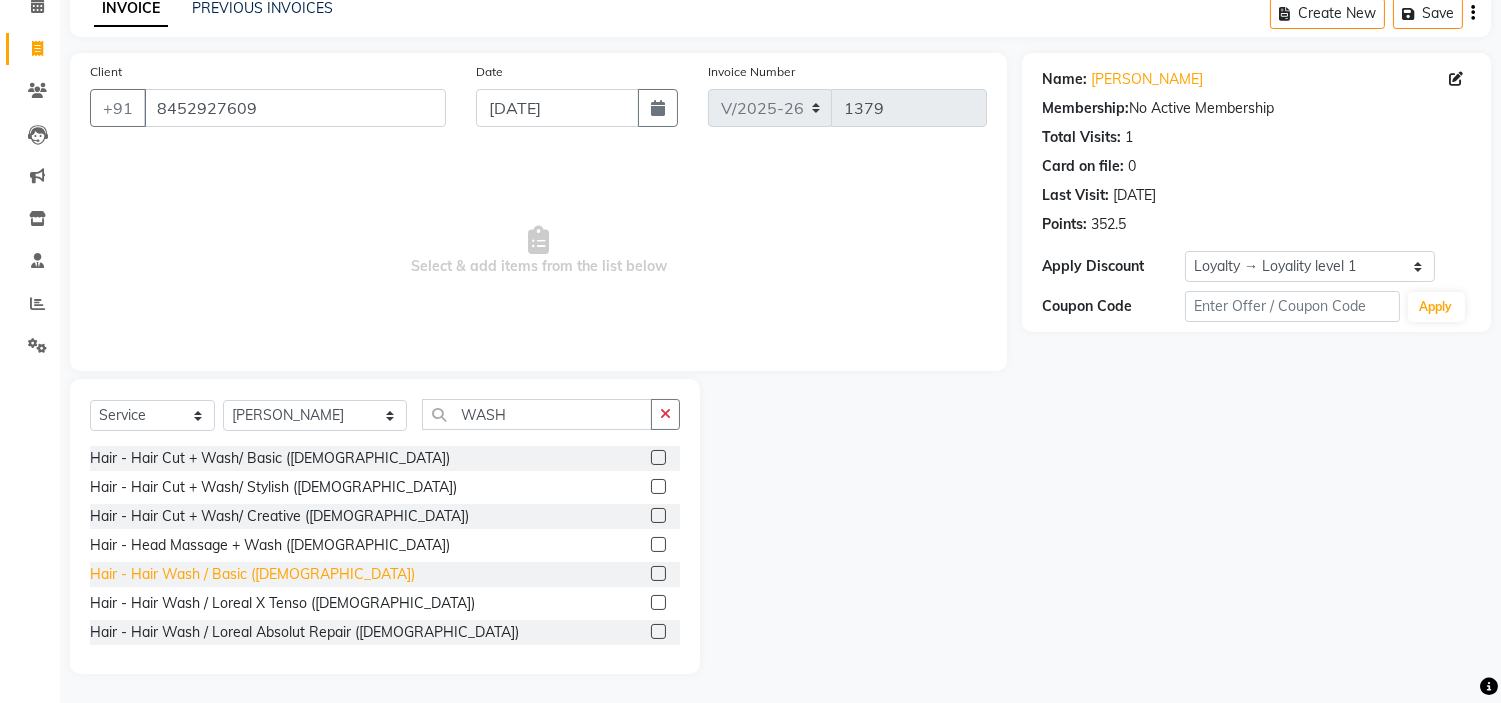 click on "Hair - Hair Wash / Basic ([DEMOGRAPHIC_DATA])" 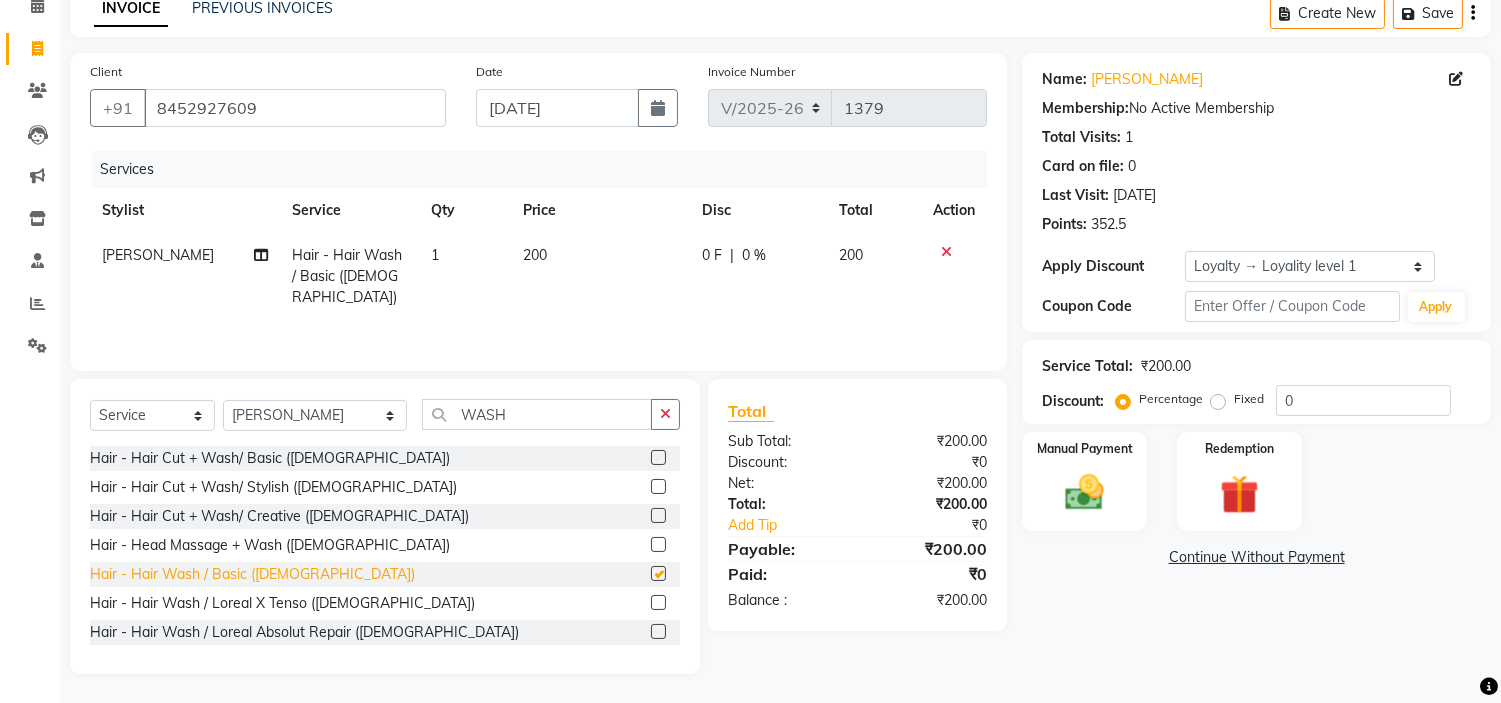 checkbox on "false" 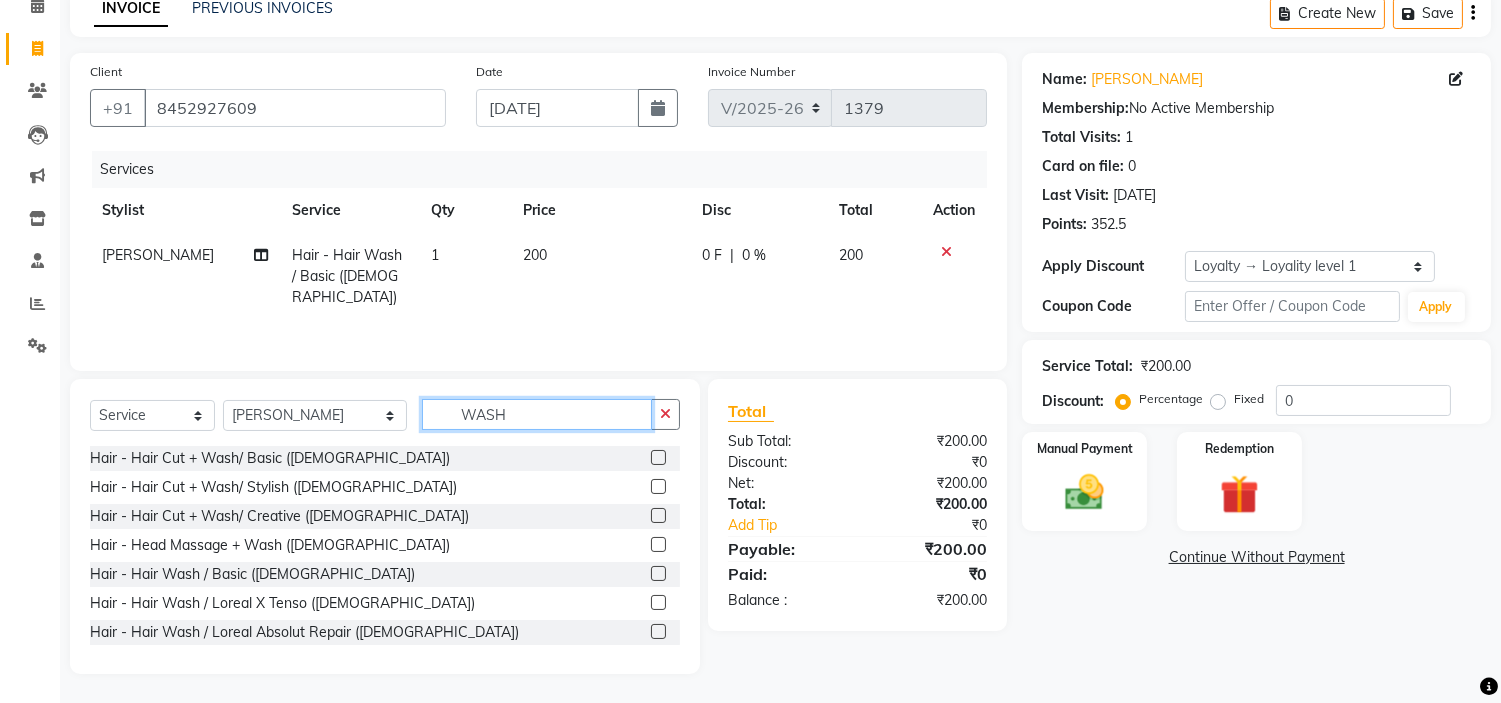 click on "WASH" 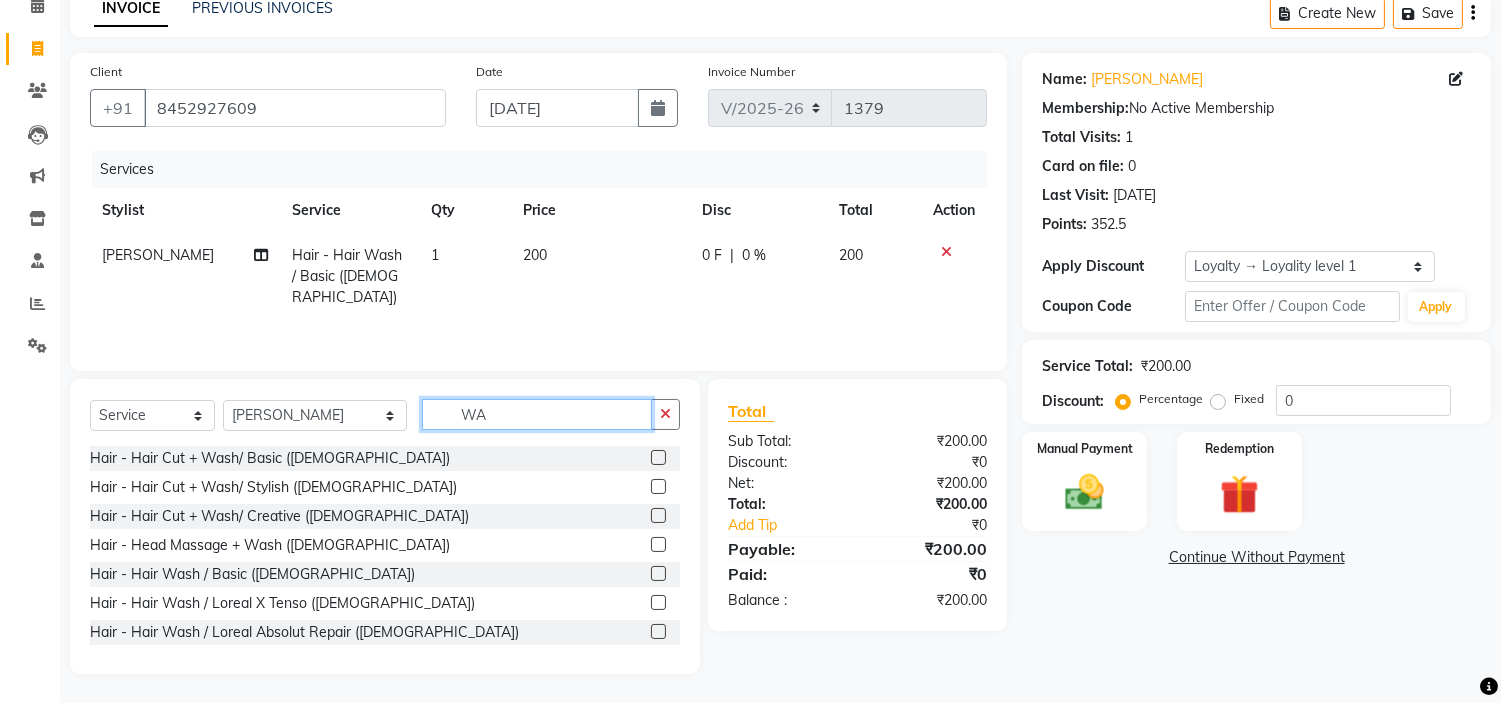 type on "W" 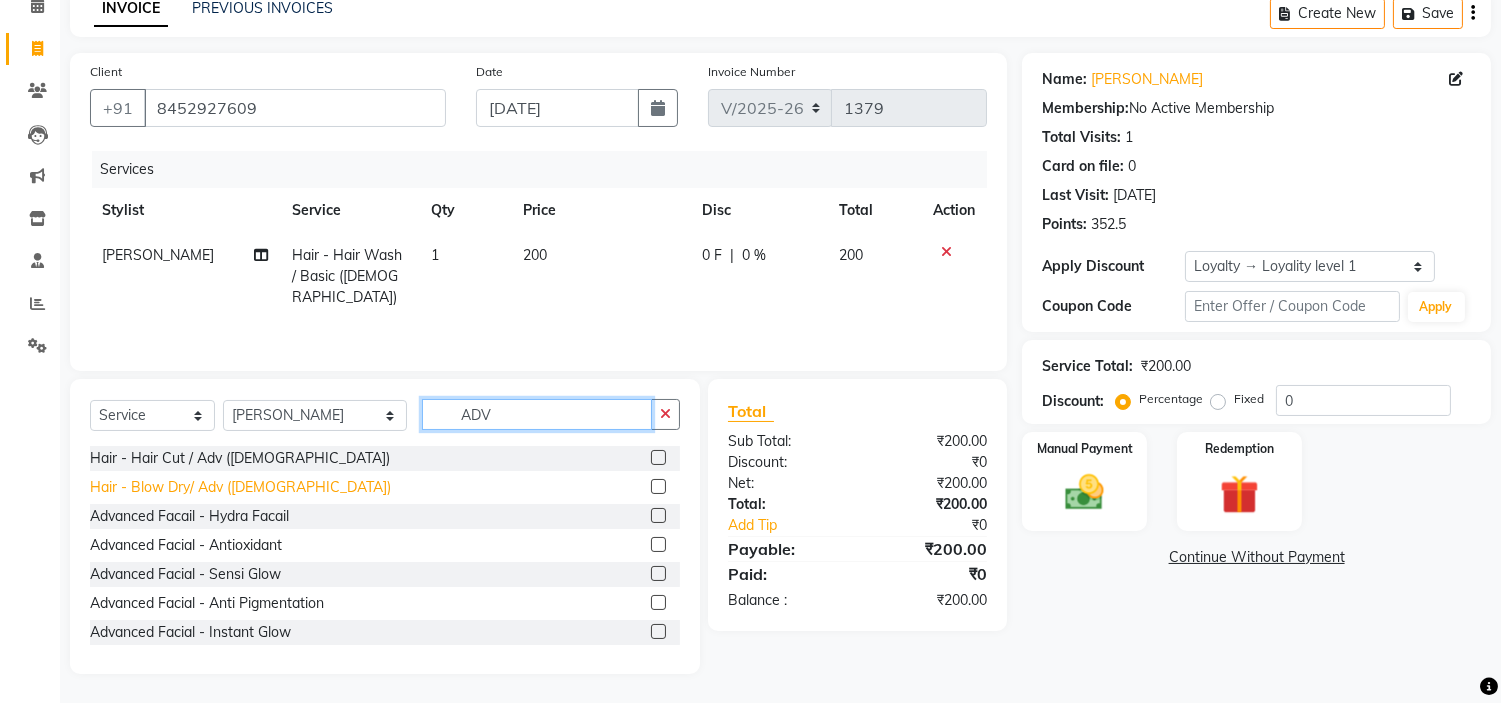 type on "ADV" 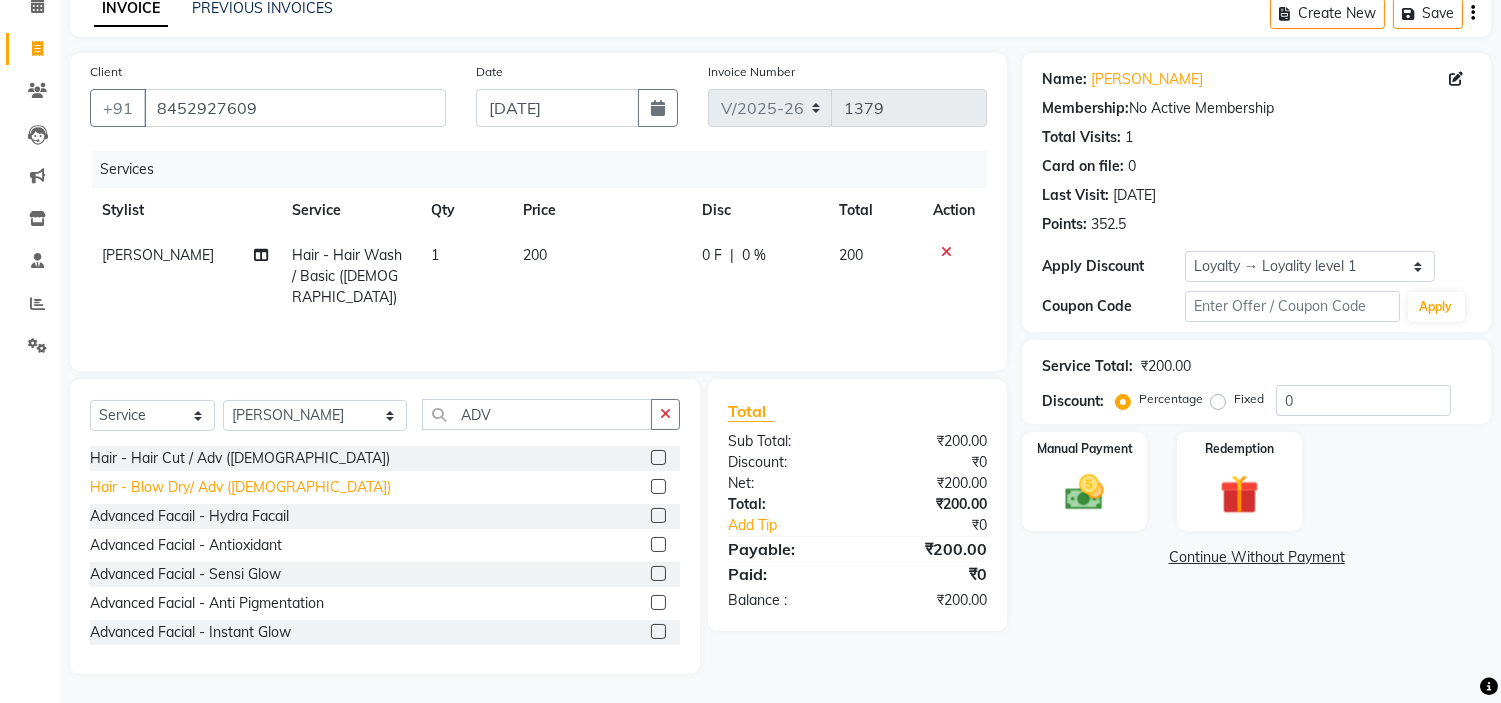 click on "Hair - Blow Dry/ Adv (Female)" 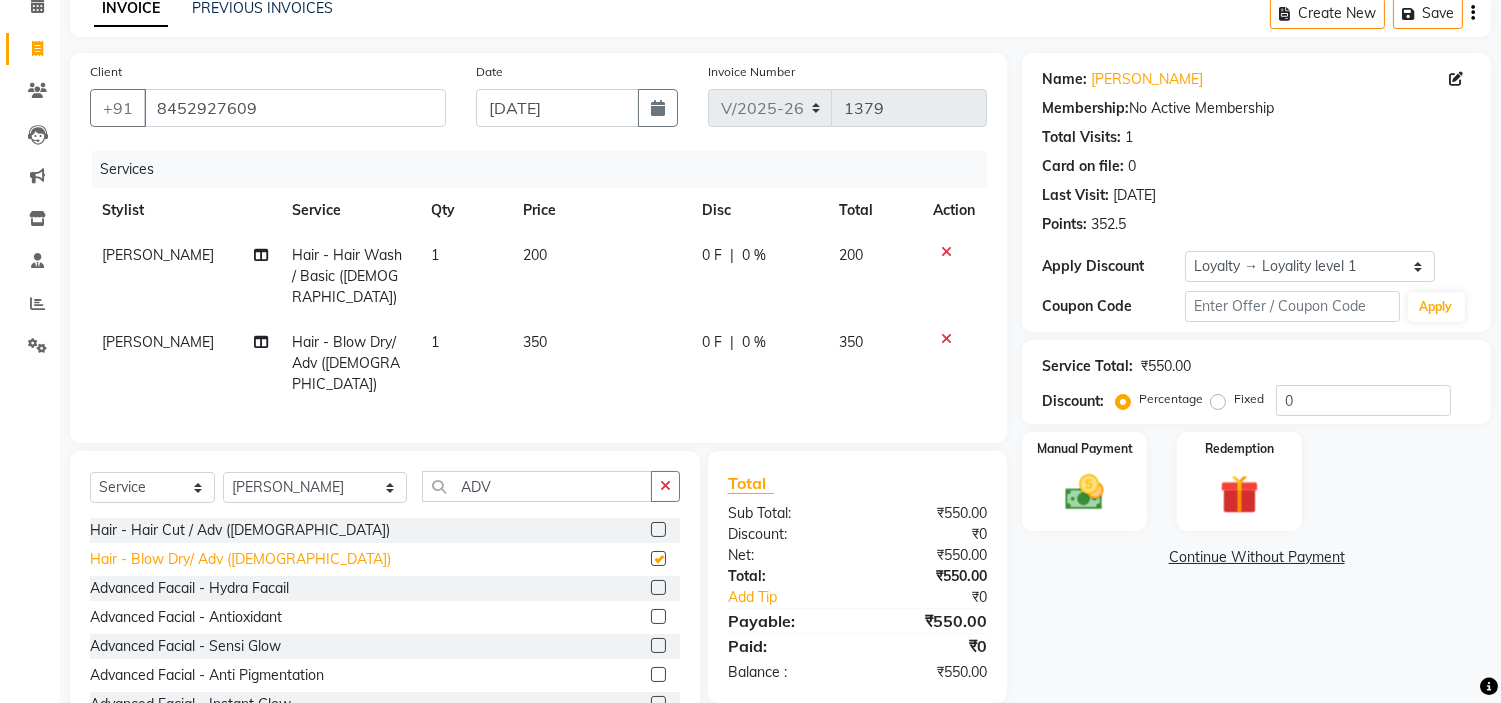 checkbox on "false" 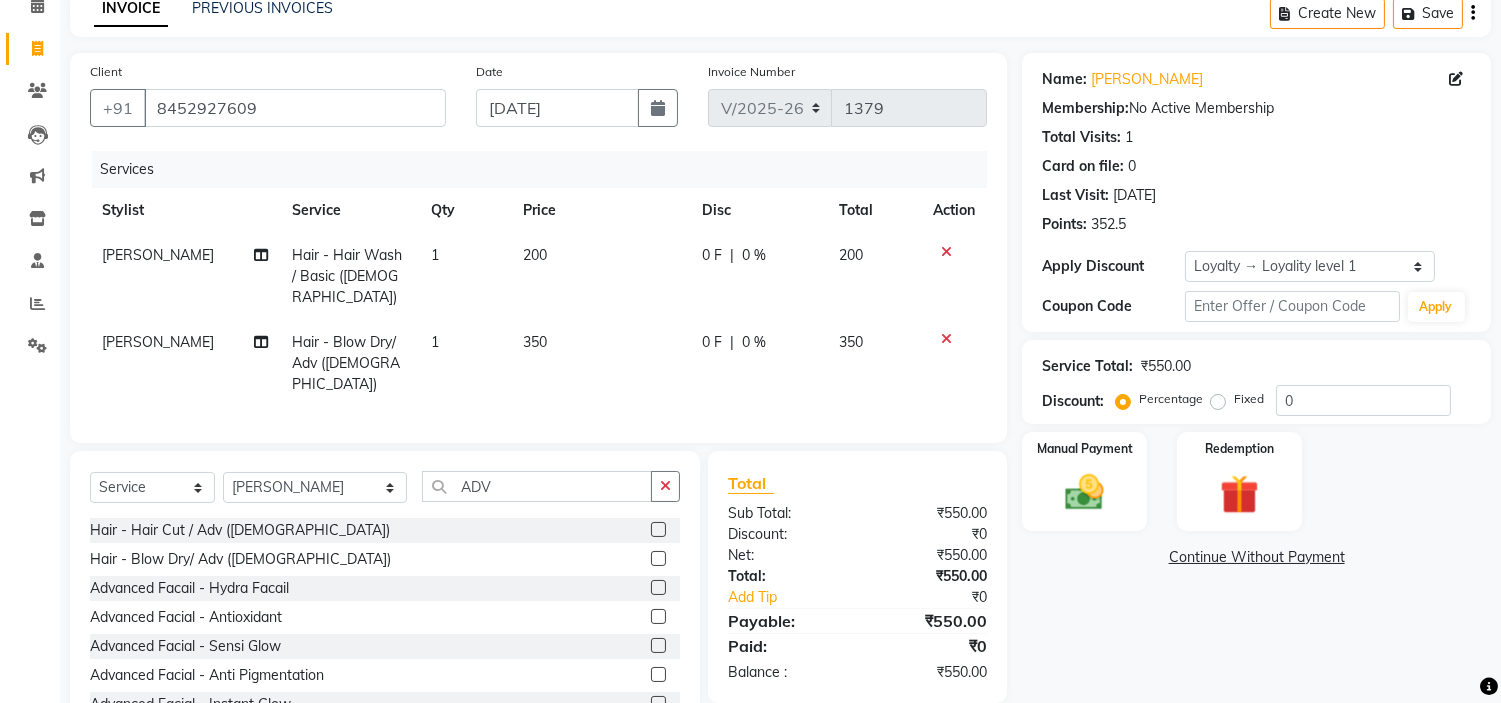 scroll, scrollTop: 144, scrollLeft: 0, axis: vertical 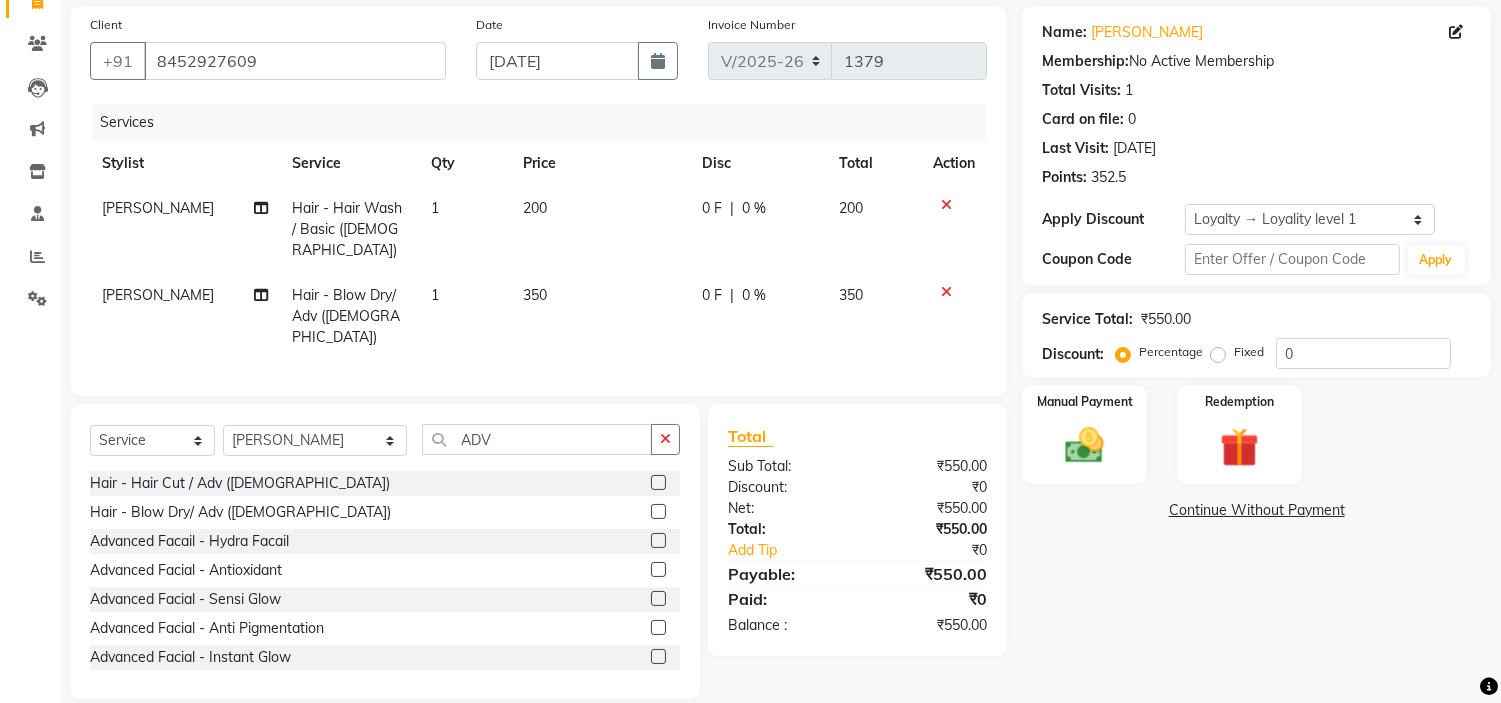 click on "0 F | 0 %" 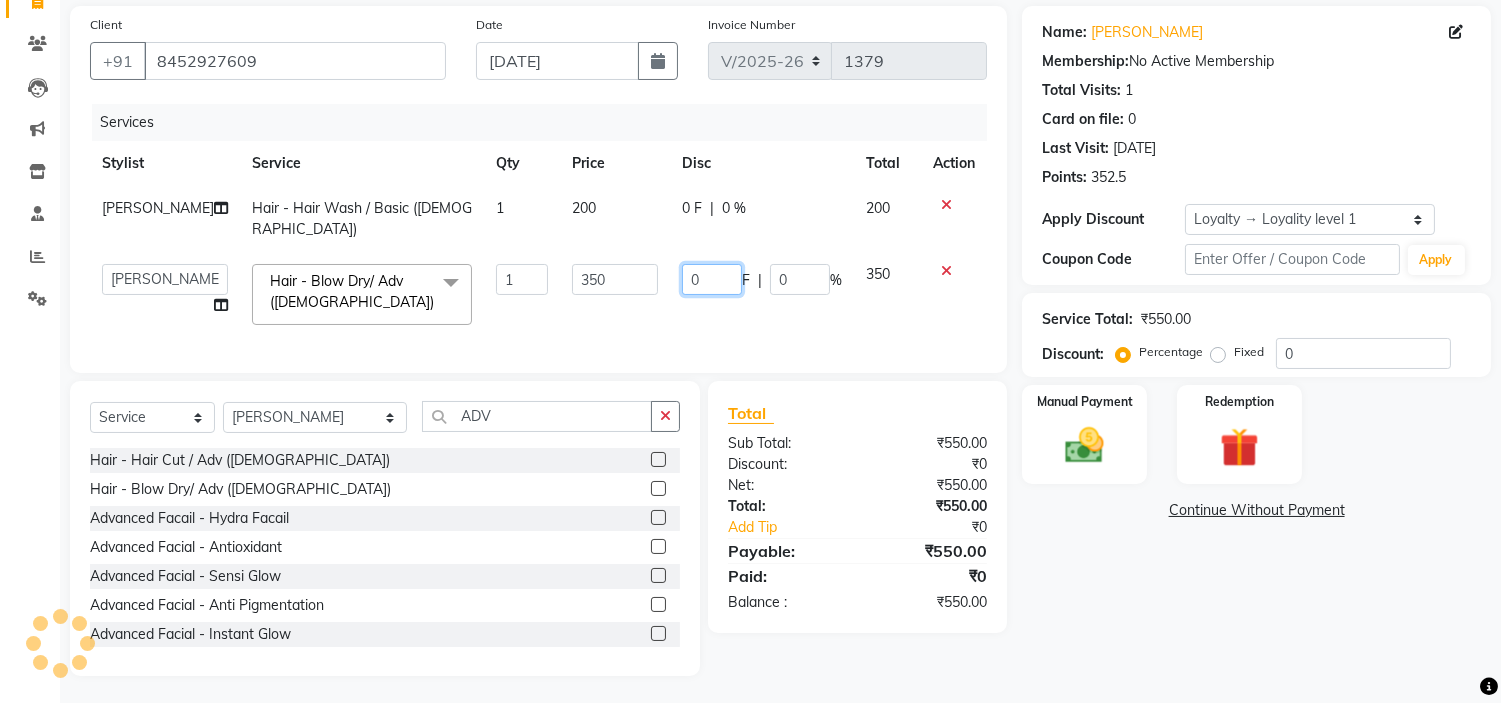 click on "0" 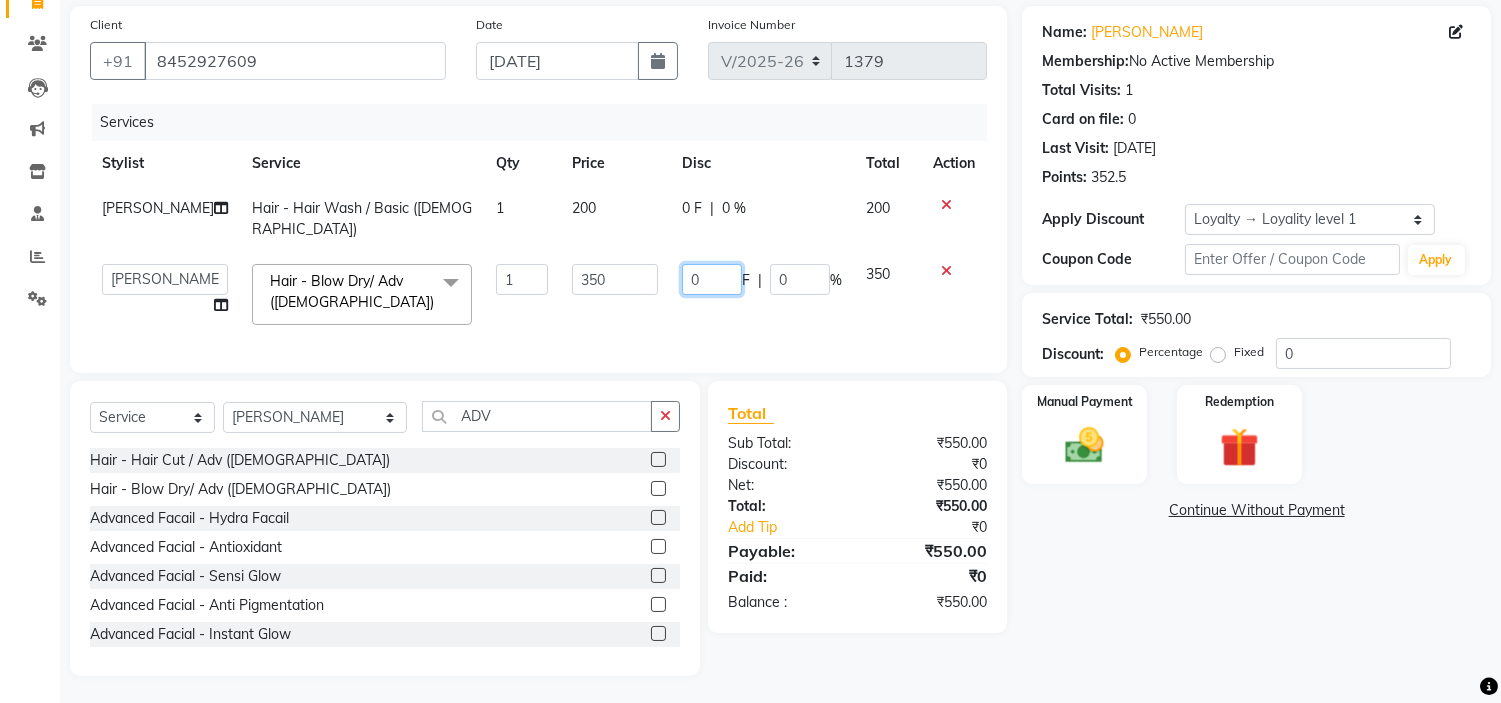 type 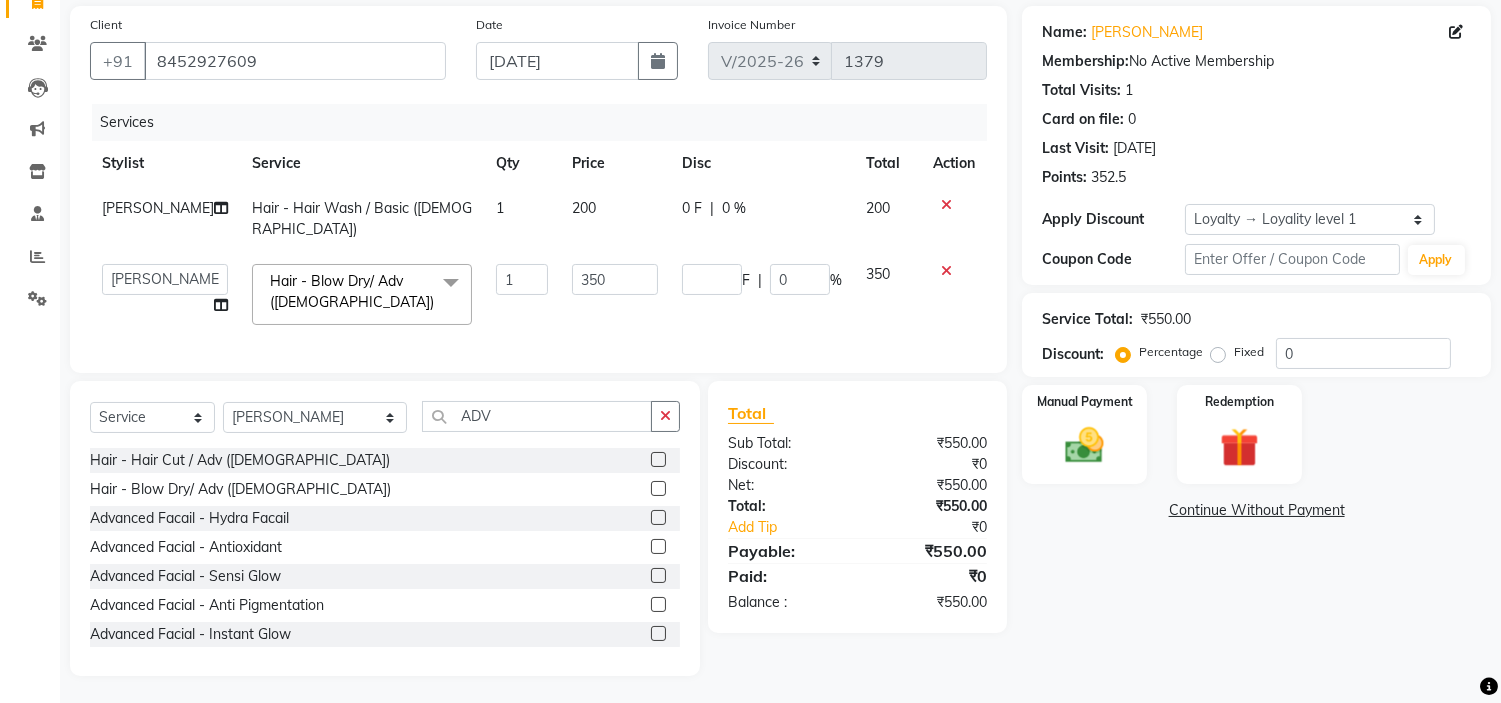 click 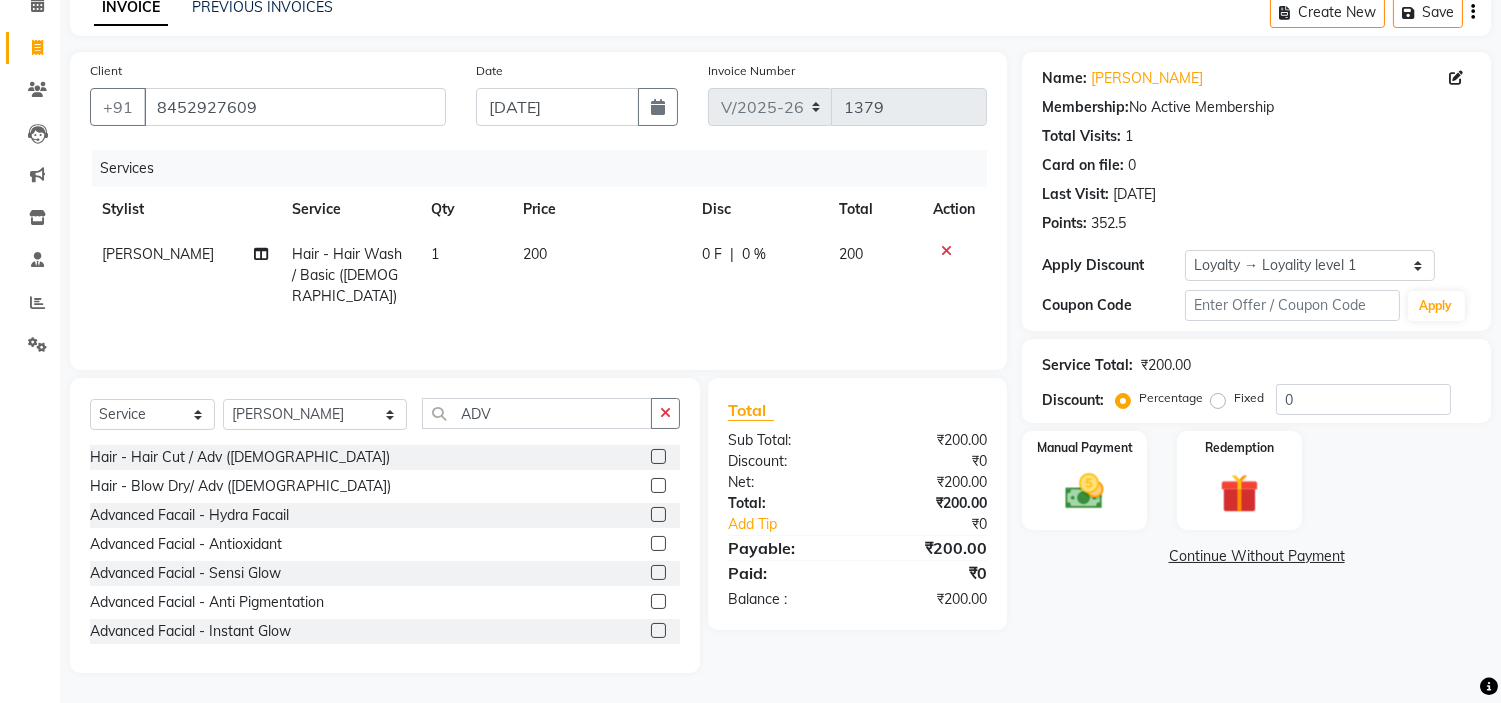 scroll, scrollTop: 97, scrollLeft: 0, axis: vertical 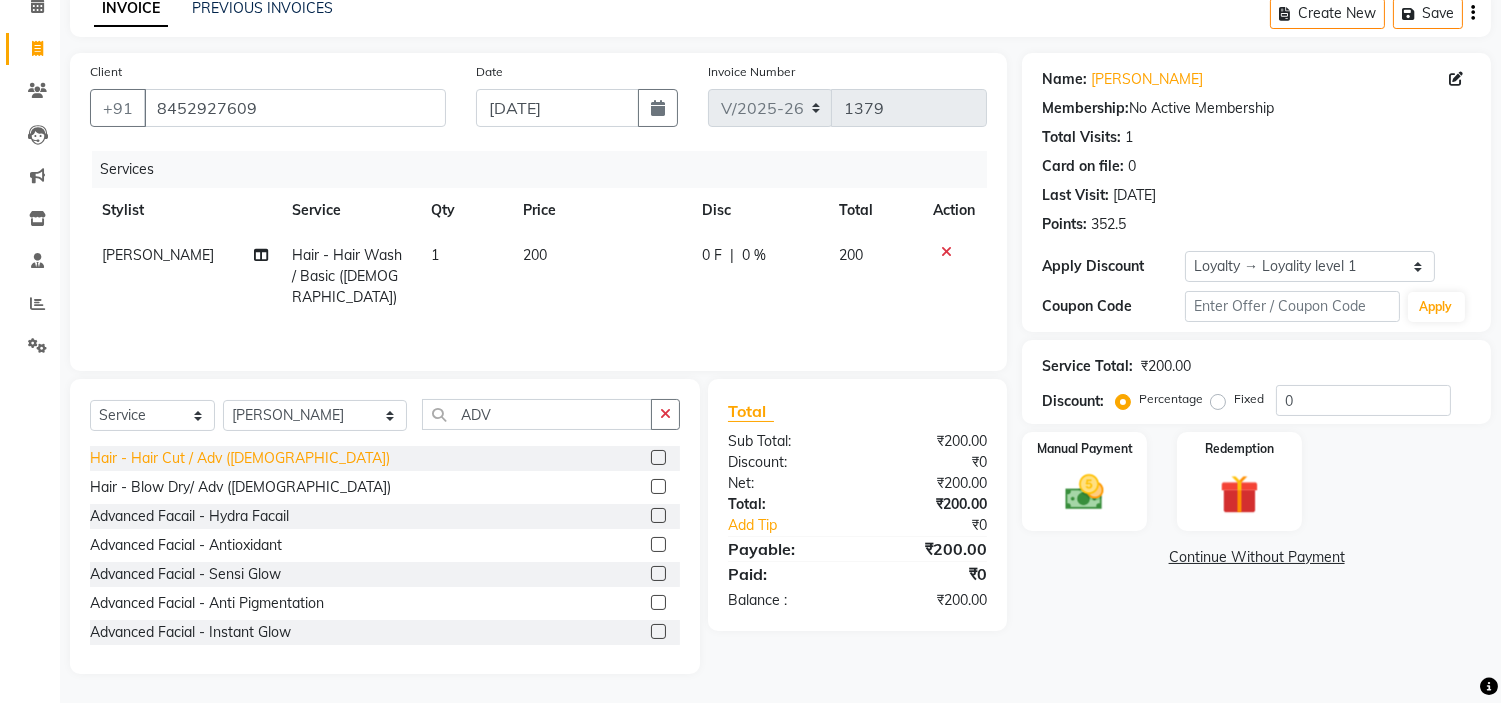 click on "Hair - Hair Cut / Adv (Female)" 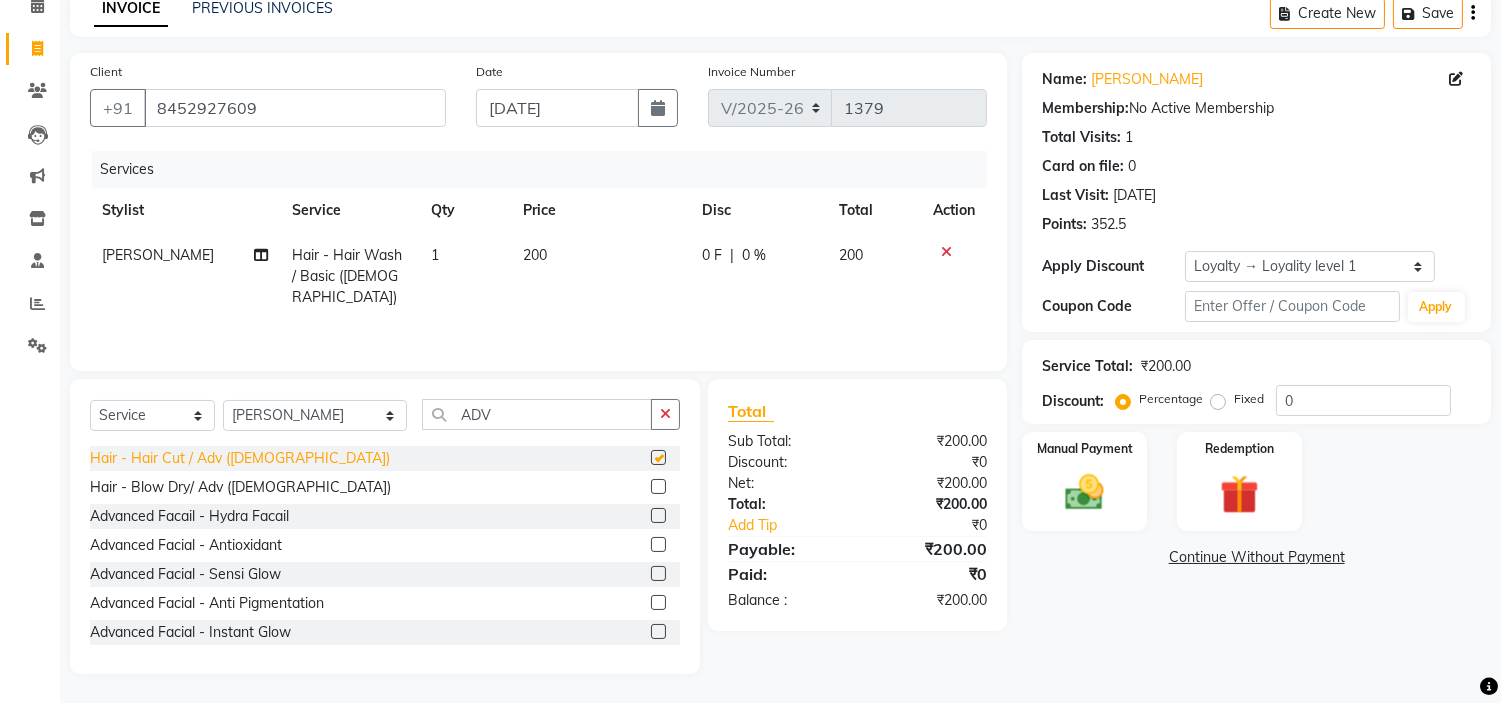 scroll, scrollTop: 144, scrollLeft: 0, axis: vertical 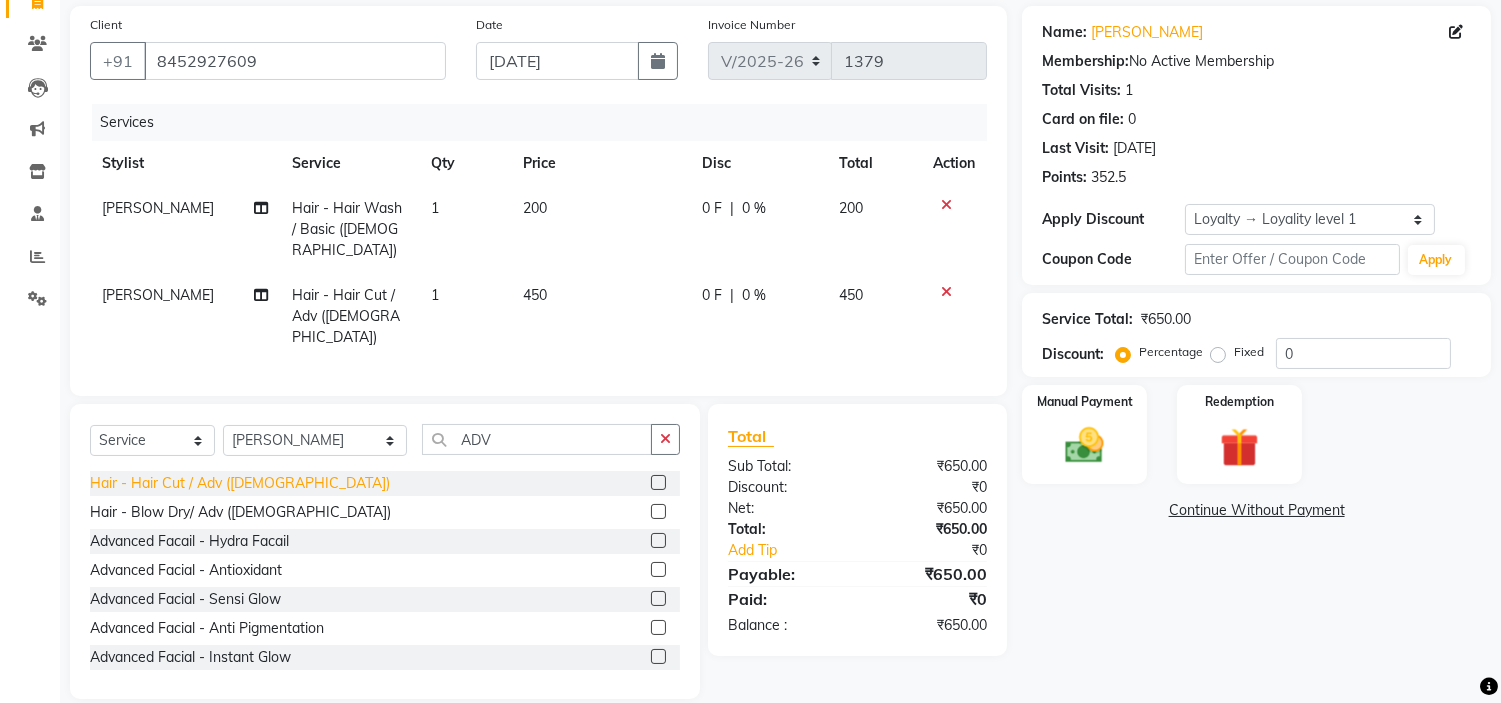 checkbox on "false" 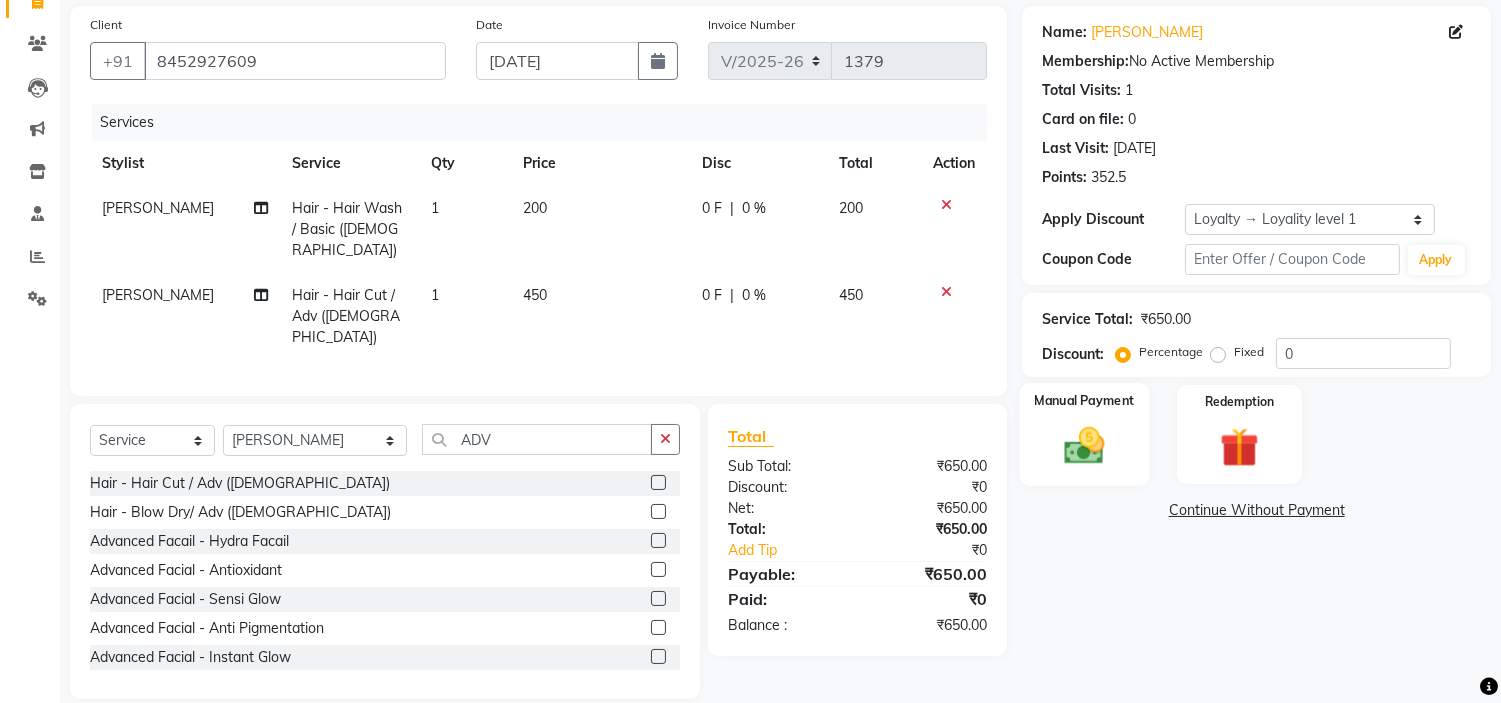 click on "Manual Payment" 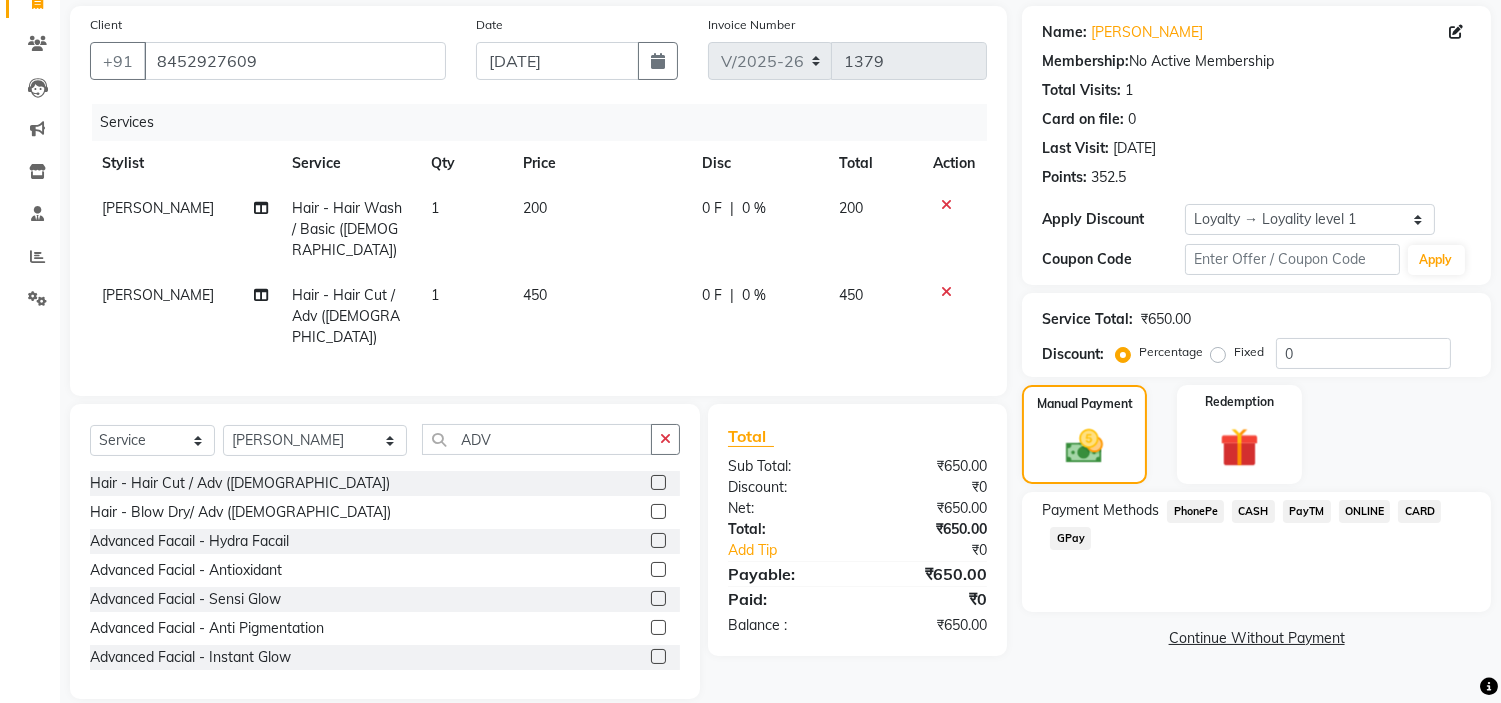 drag, startPoint x: 1302, startPoint y: 523, endPoint x: 1302, endPoint y: 511, distance: 12 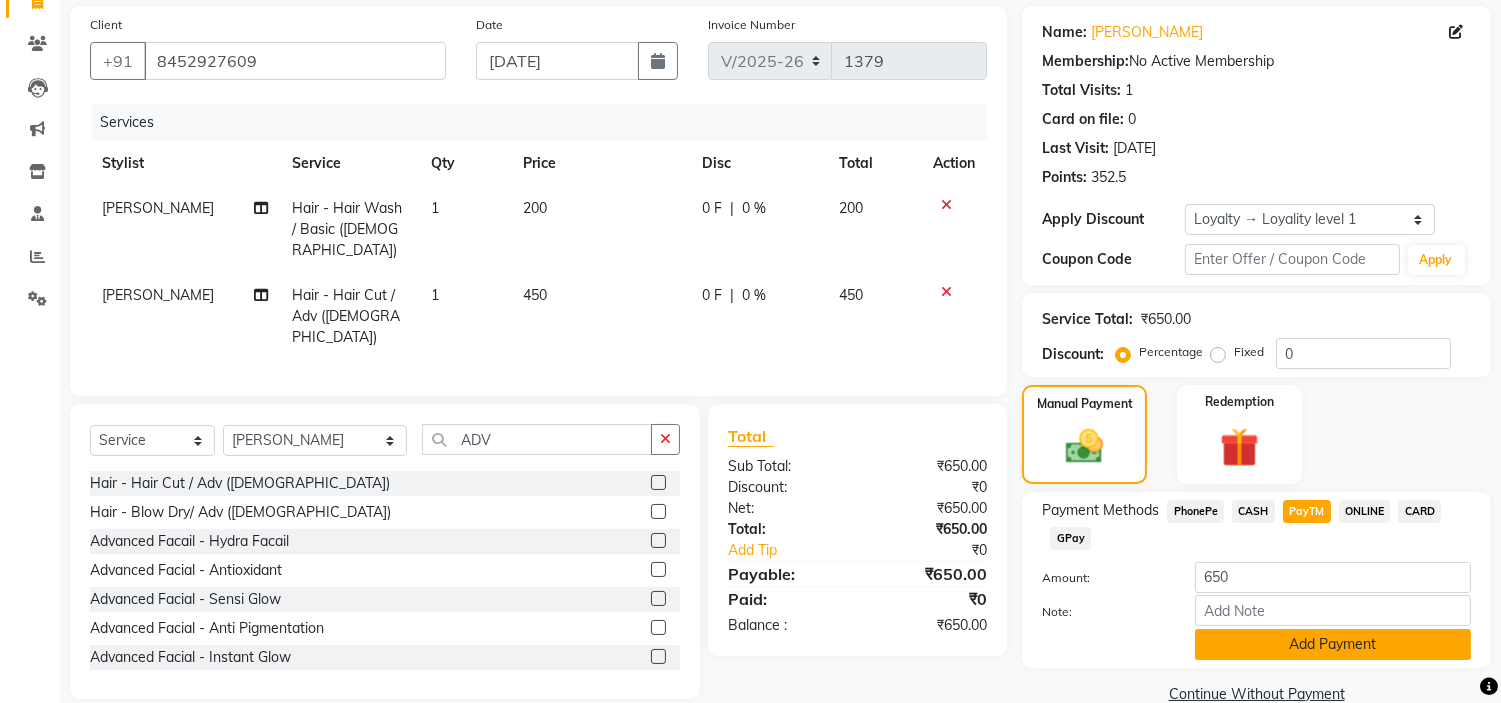 click on "Add Payment" 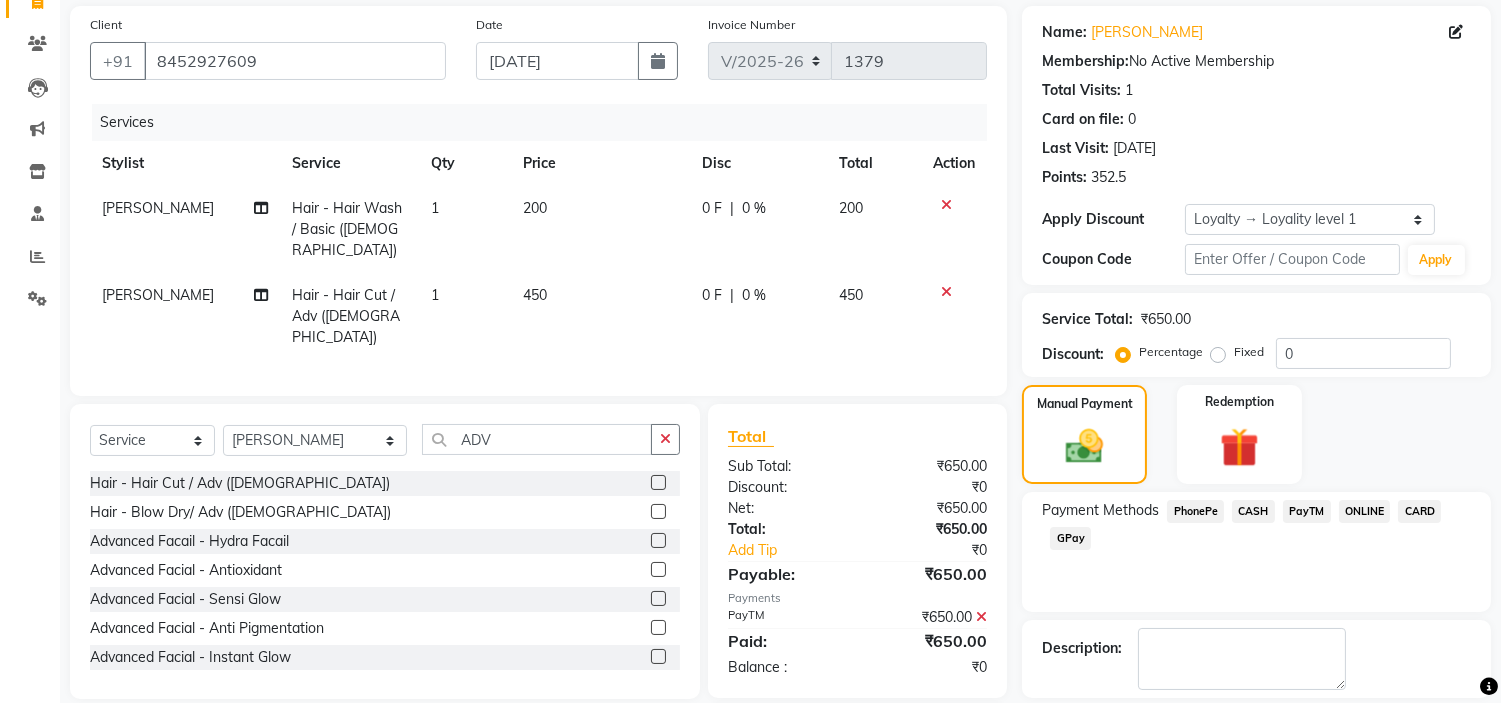 scroll, scrollTop: 242, scrollLeft: 0, axis: vertical 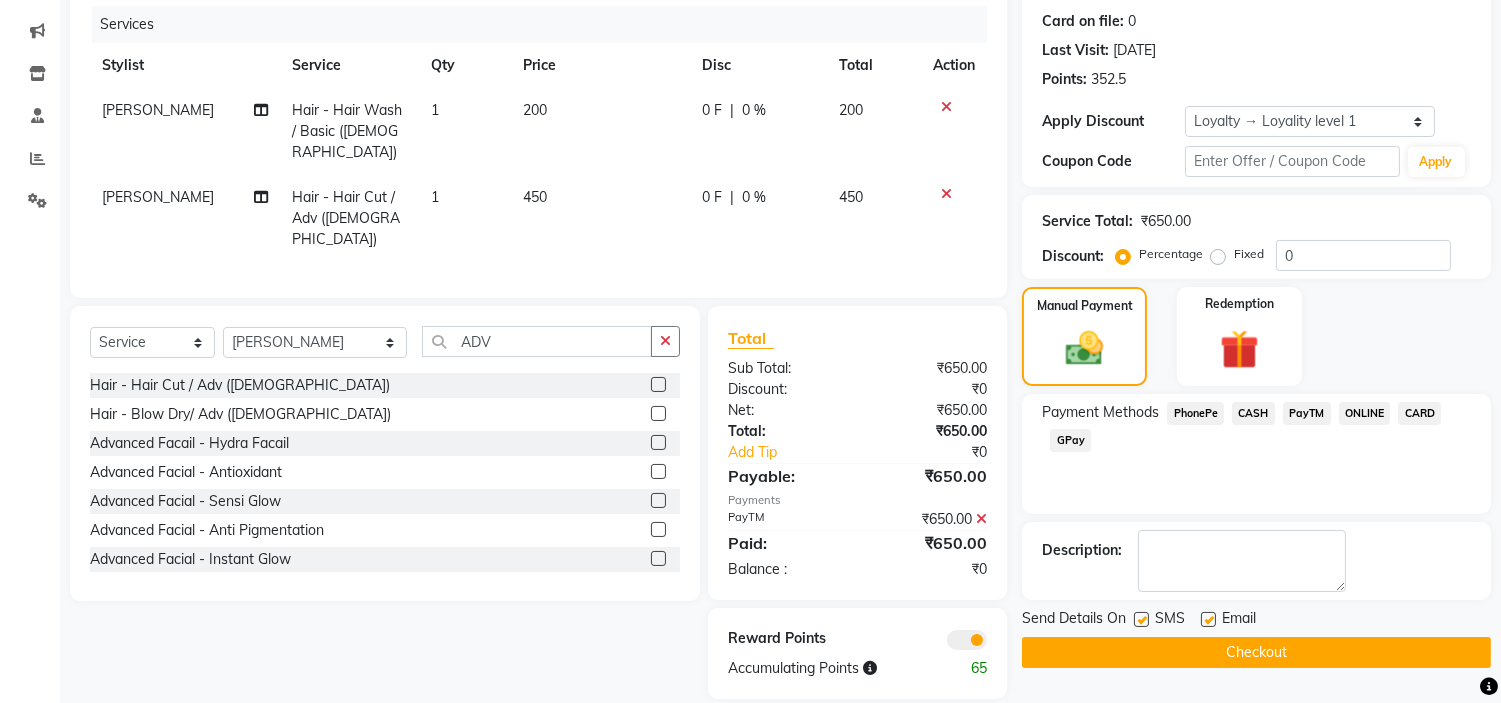 click on "Checkout" 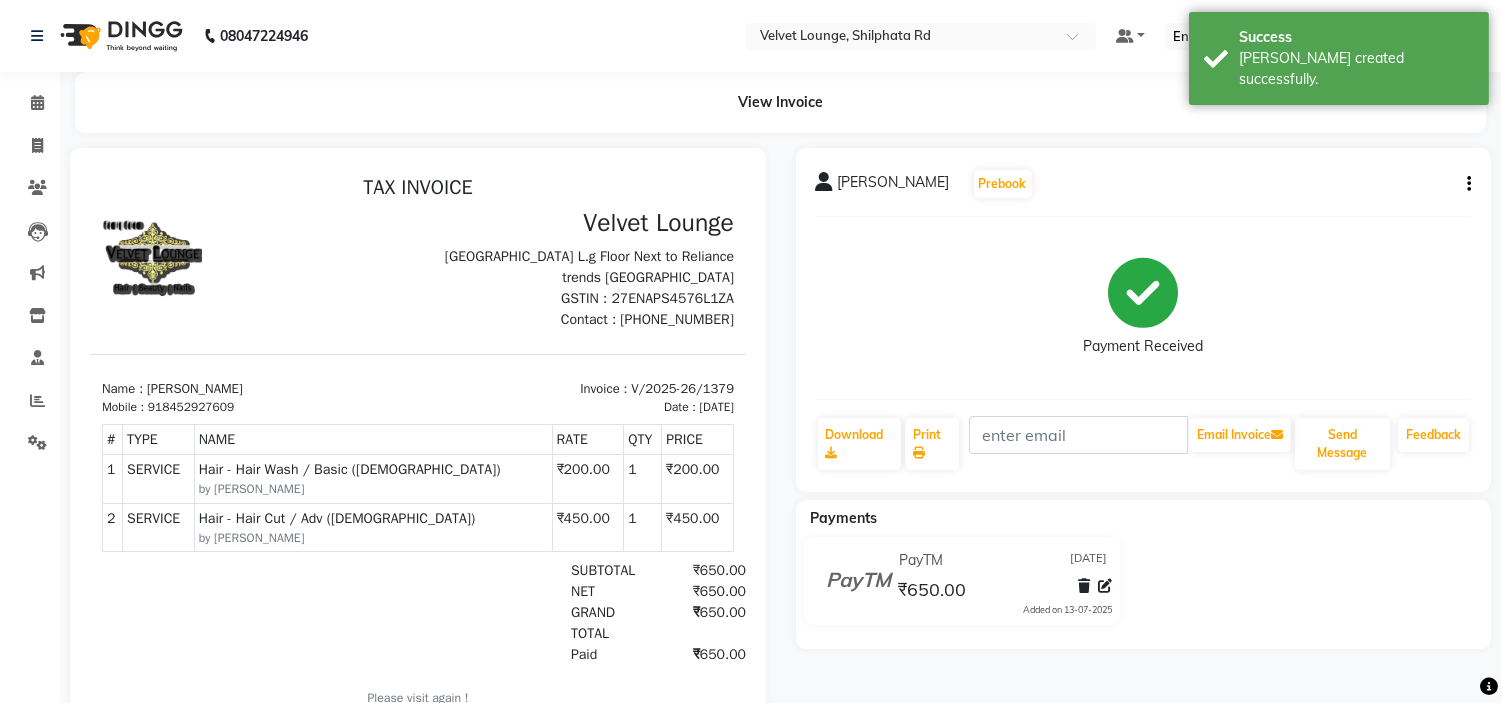 scroll, scrollTop: 0, scrollLeft: 0, axis: both 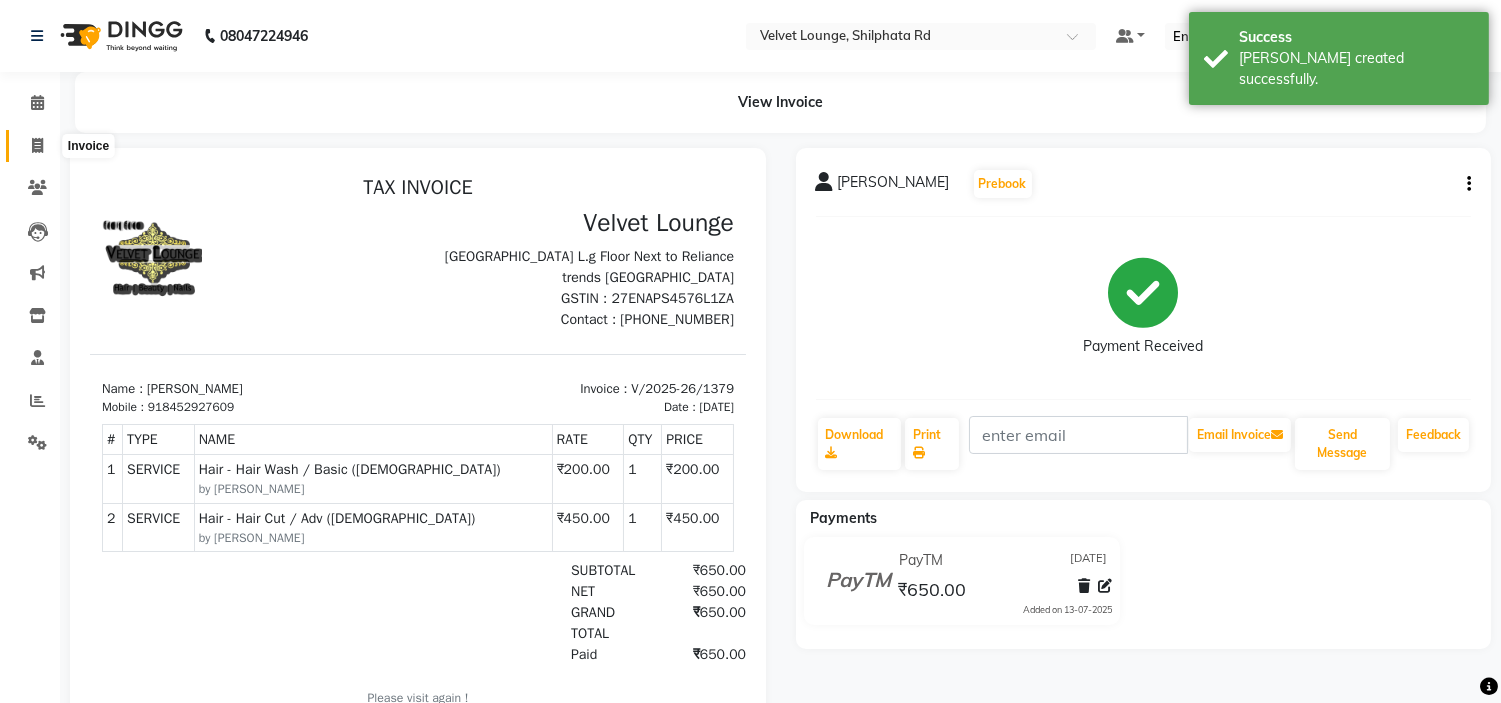 click 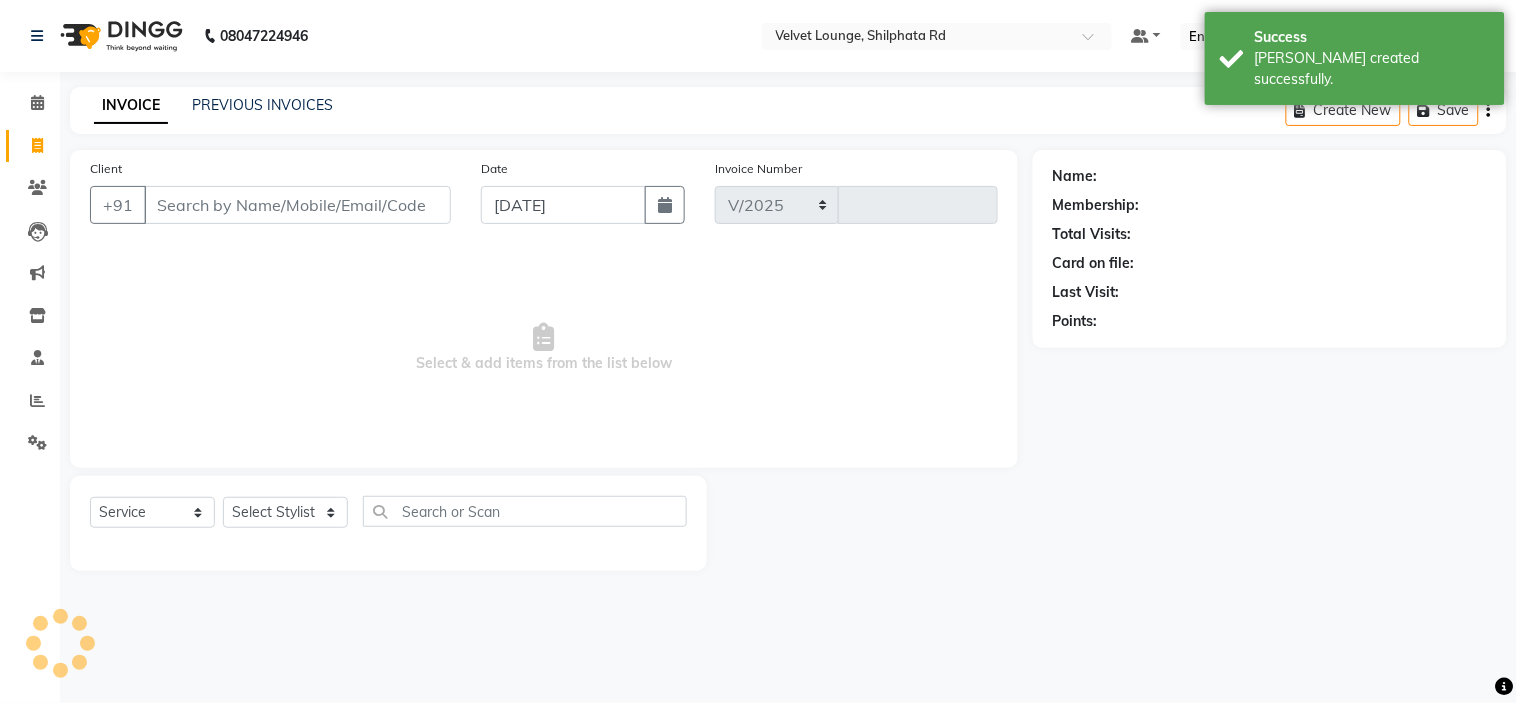 select on "122" 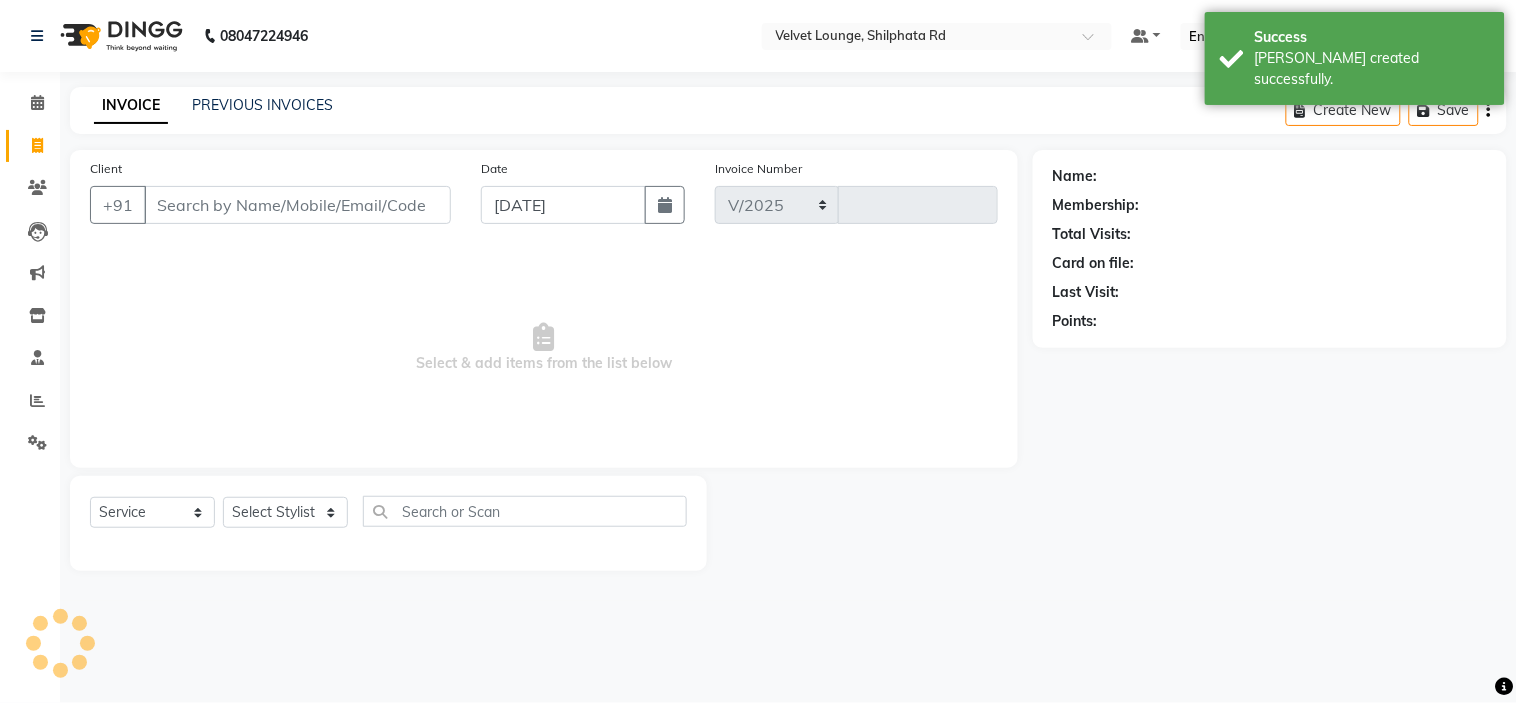 type on "1380" 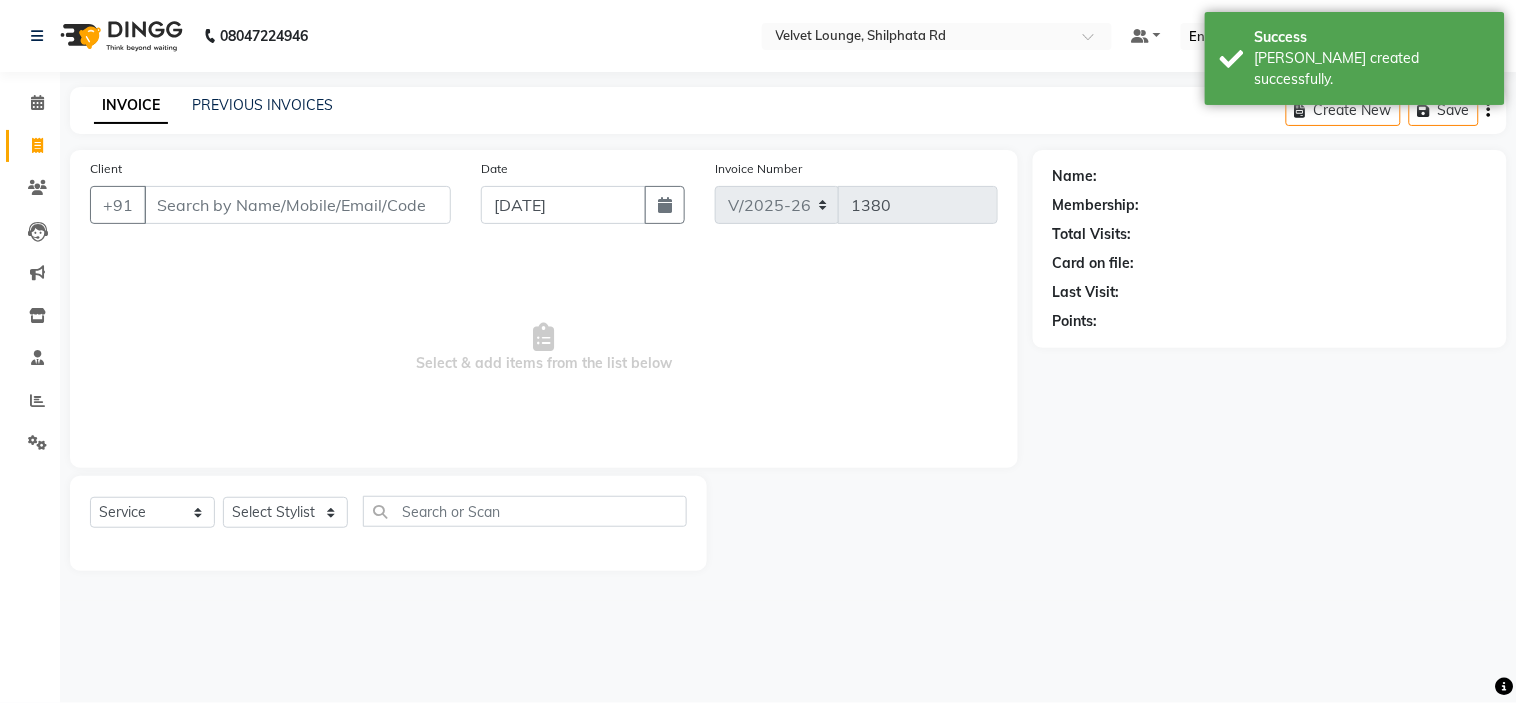 click on "Client" at bounding box center [297, 205] 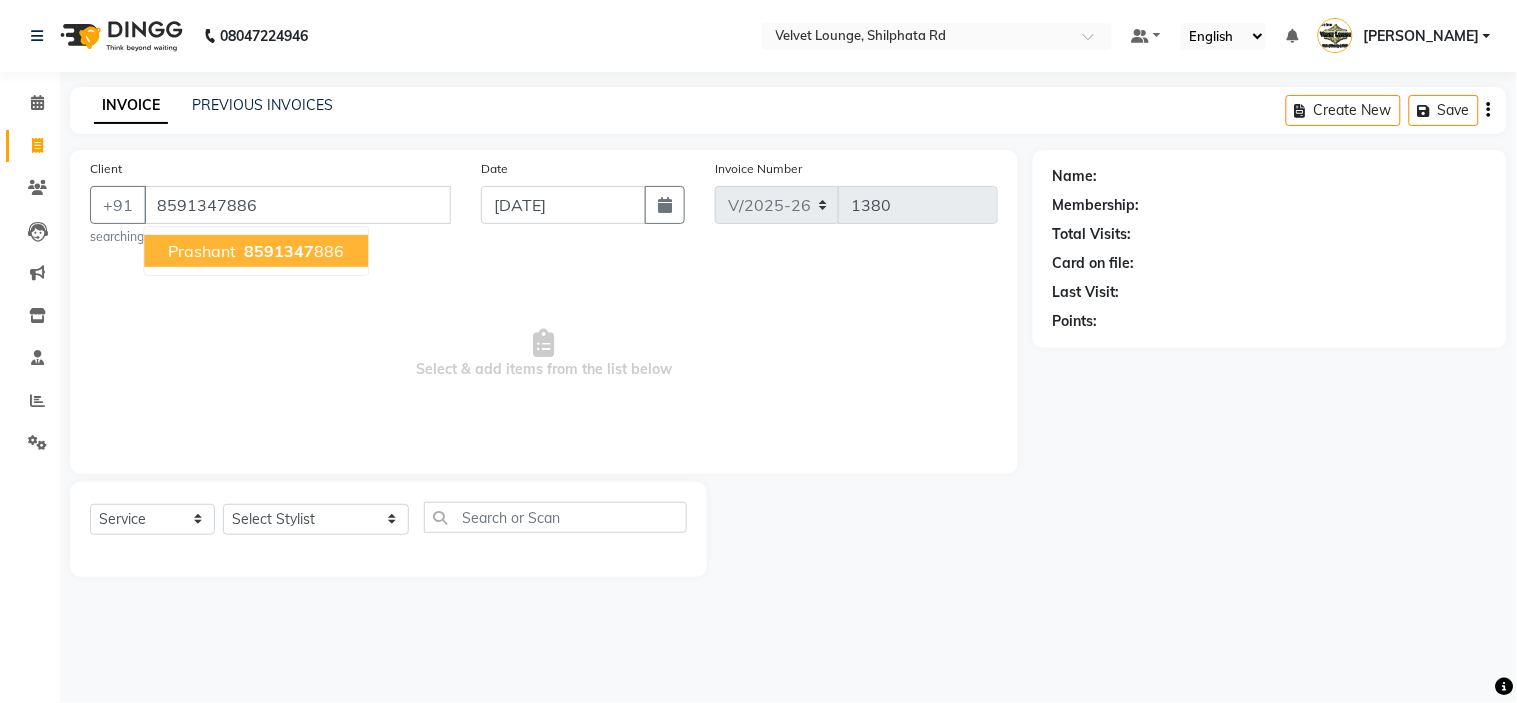 type on "8591347886" 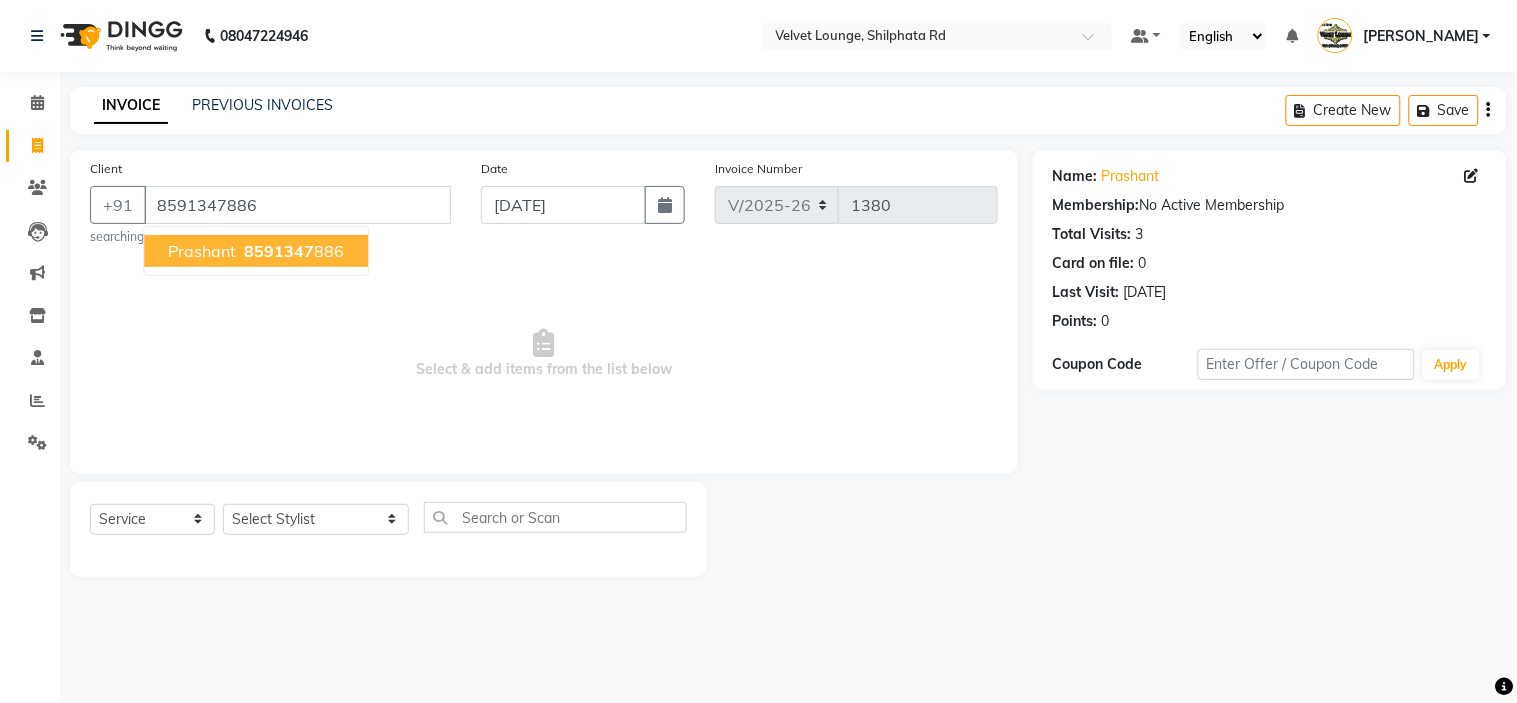click on "prashant   8591347 886" at bounding box center (256, 251) 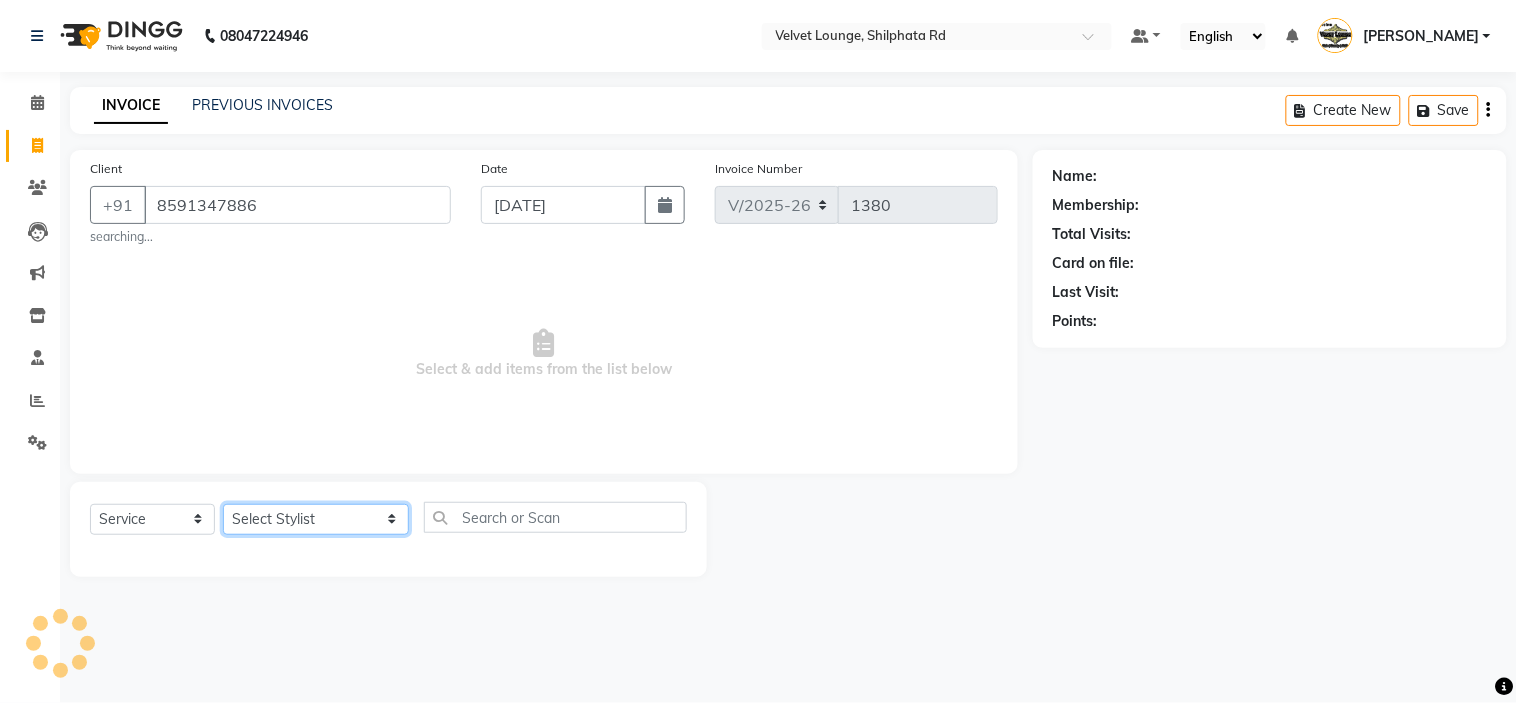 click on "Select Stylist aadil mohaMAD  aarif khan Abrar Ajay ajay jaishwal alam khan aman amit kumar  ANJALI SINGH Ashish singh ashwini palem  chandradeep DOLLY faizan siddique  fardeen shaikh Garima singh Gulshan jaya jyoti deepak chandaliya kalam karan  Madhu manish sir miraj khan  Mohmad Adnan Ansari mustakin neeta kumbhar neha tamatta pradnya rahul thakur RAZAK SALIM SAIKH rohit Rutuja SAHEER sahil khan salman mahomad imran  SALMA SHAIKH SAMEER KHAN sana santosh jaiswal saqib sayali shaddma  ansari shalu mehra shekhar bansode SHIVADURGA GANTAM shubham pal  shweta pandey varshita gurbani vishal shinde" 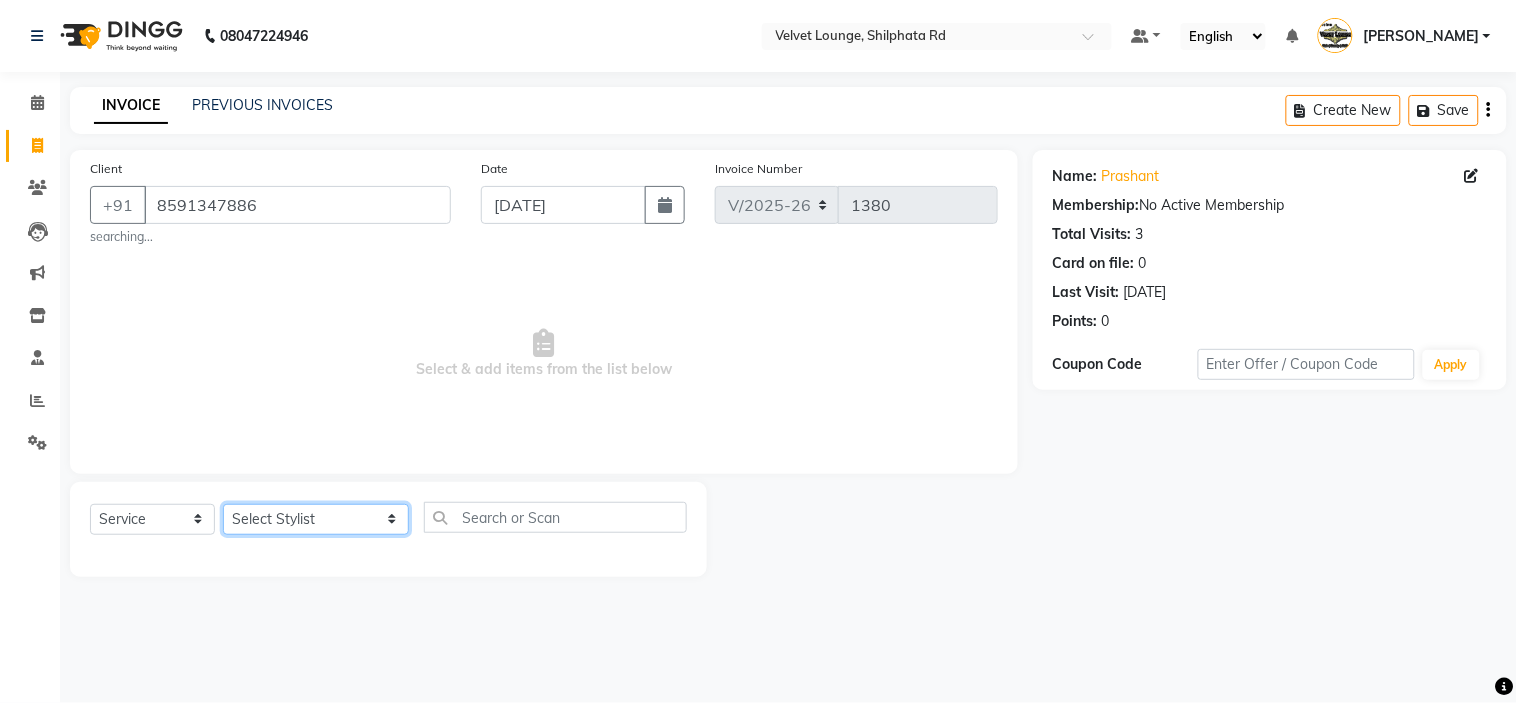 select on "31385" 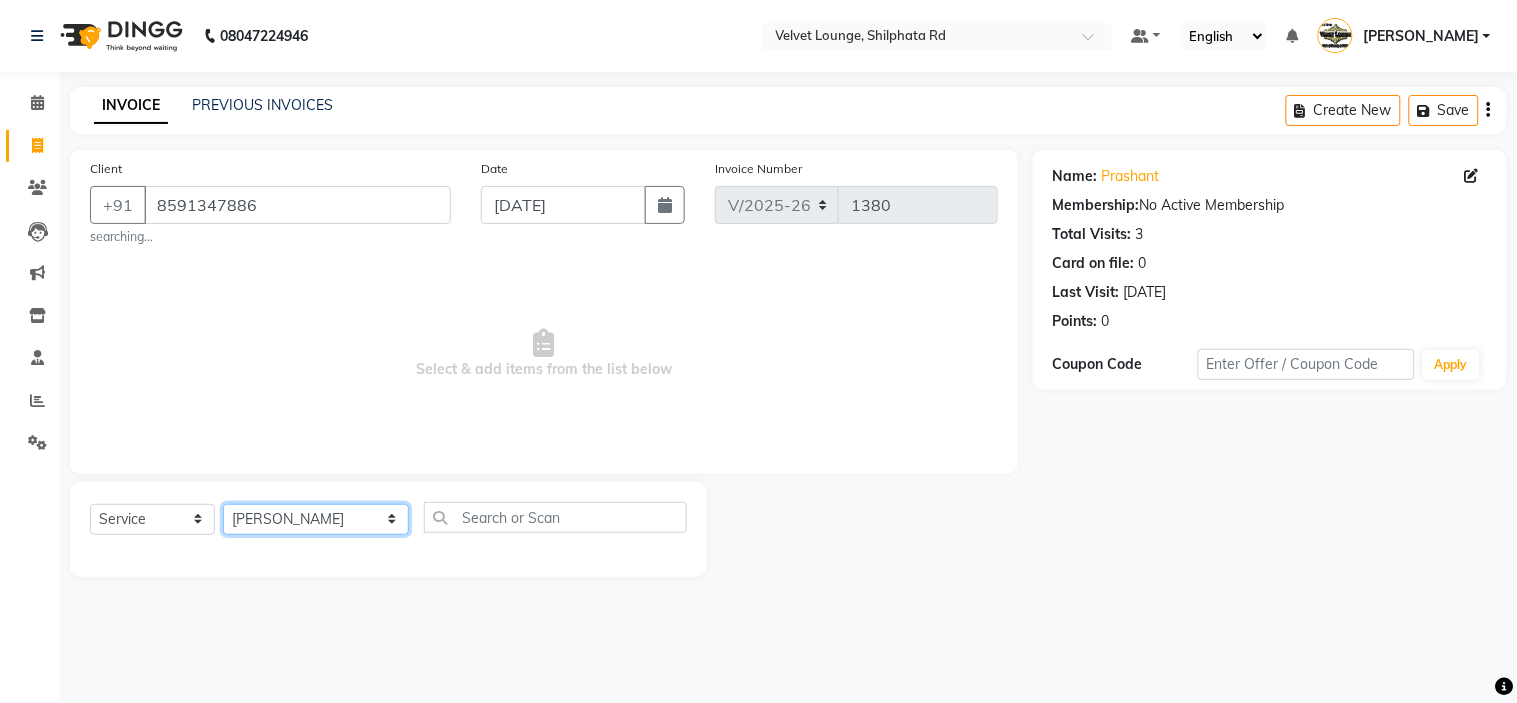 click on "Select Stylist aadil mohaMAD  aarif khan Abrar Ajay ajay jaishwal alam khan aman amit kumar  ANJALI SINGH Ashish singh ashwini palem  chandradeep DOLLY faizan siddique  fardeen shaikh Garima singh Gulshan jaya jyoti deepak chandaliya kalam karan  Madhu manish sir miraj khan  Mohmad Adnan Ansari mustakin neeta kumbhar neha tamatta pradnya rahul thakur RAZAK SALIM SAIKH rohit Rutuja SAHEER sahil khan salman mahomad imran  SALMA SHAIKH SAMEER KHAN sana santosh jaiswal saqib sayali shaddma  ansari shalu mehra shekhar bansode SHIVADURGA GANTAM shubham pal  shweta pandey varshita gurbani vishal shinde" 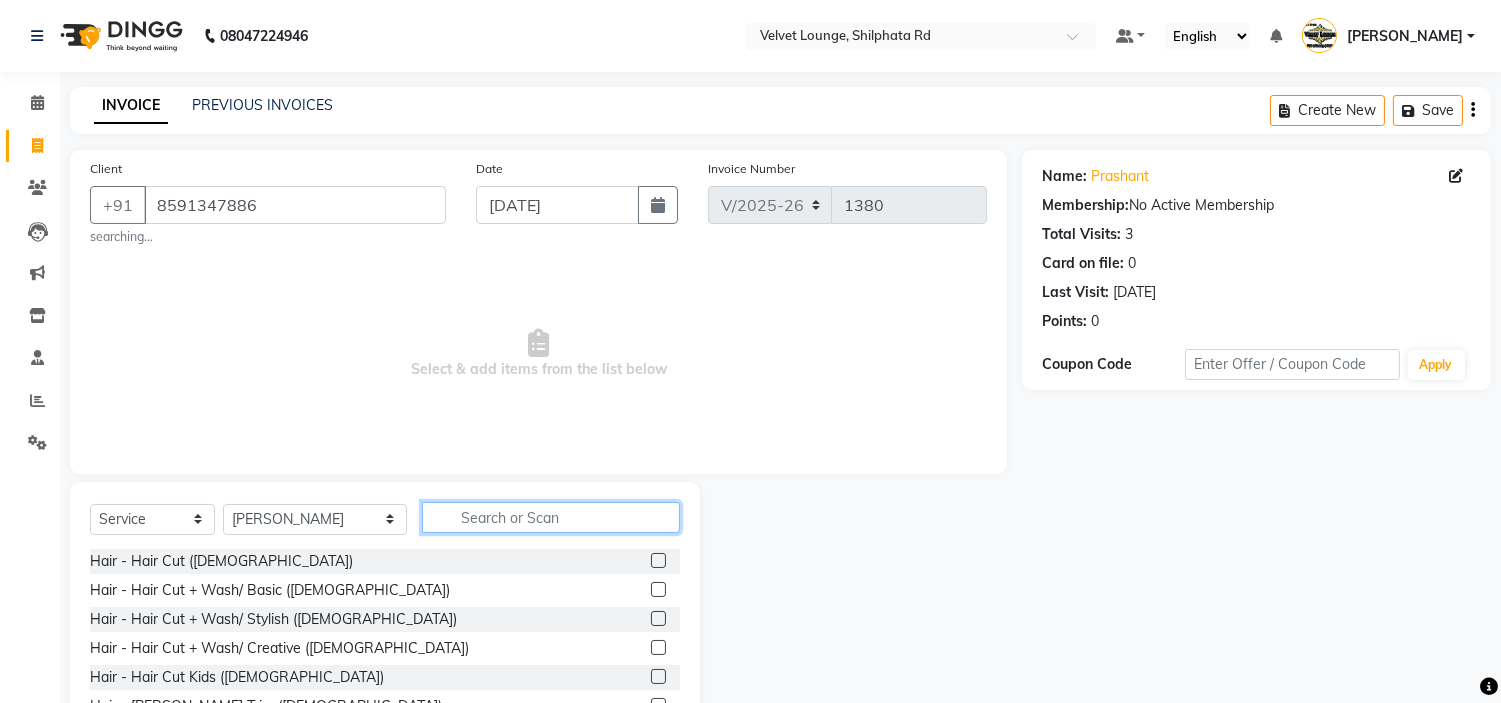 click 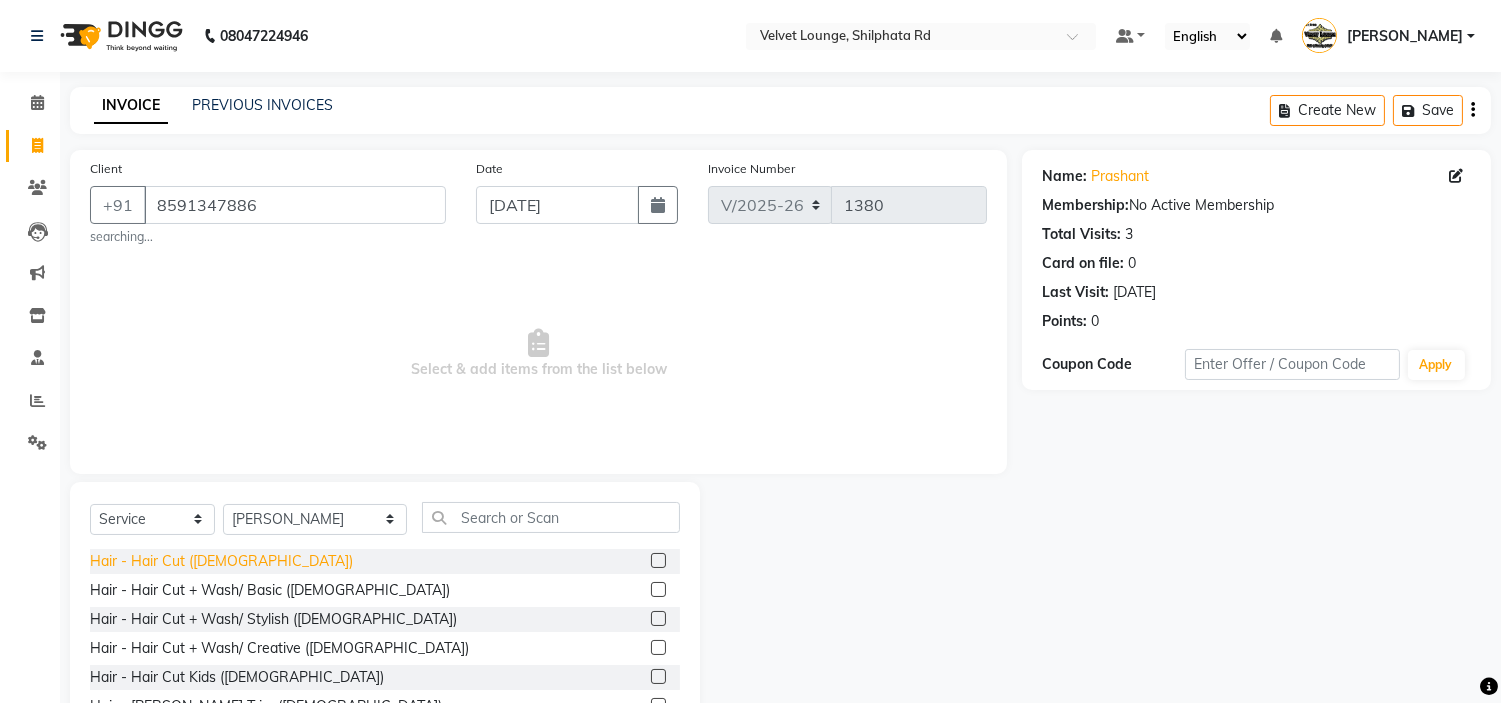 click on "Hair - Hair Cut (Male)" 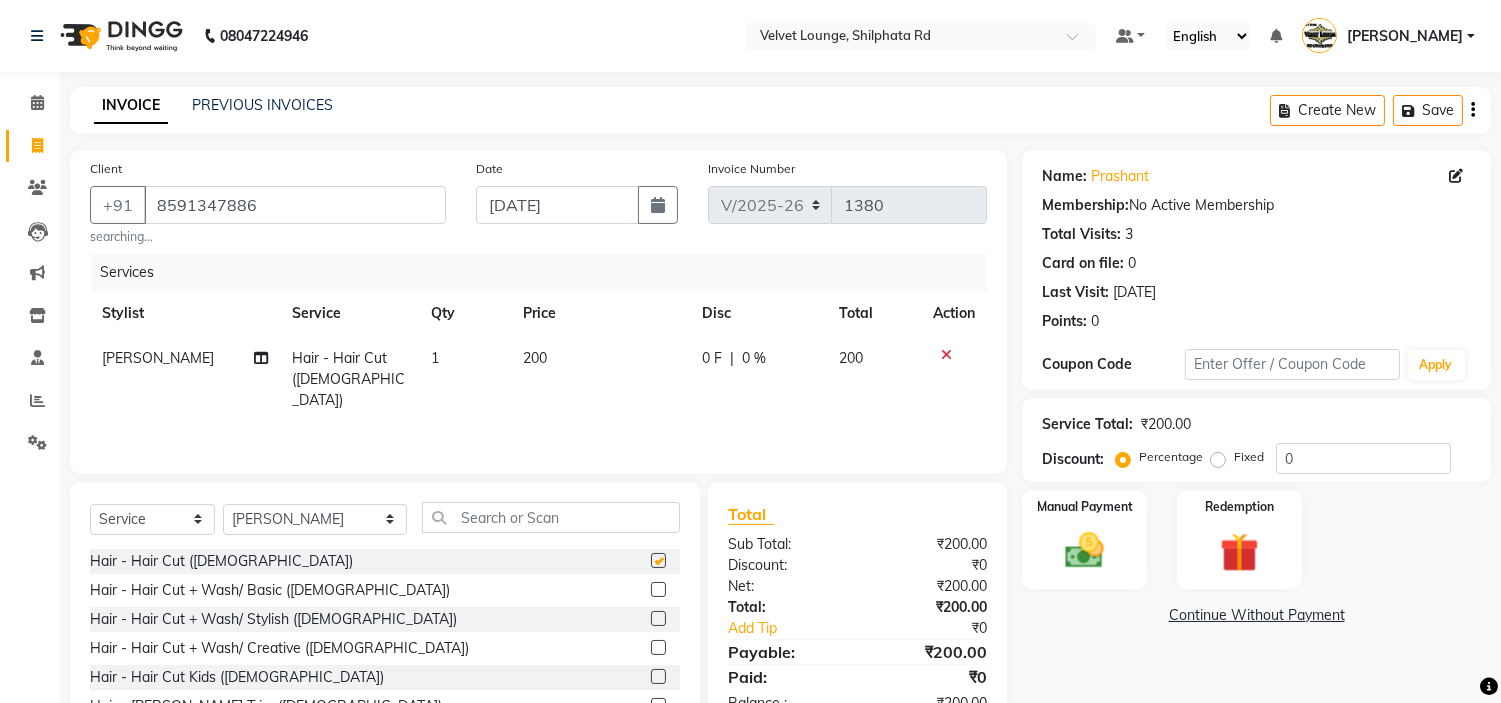 checkbox on "false" 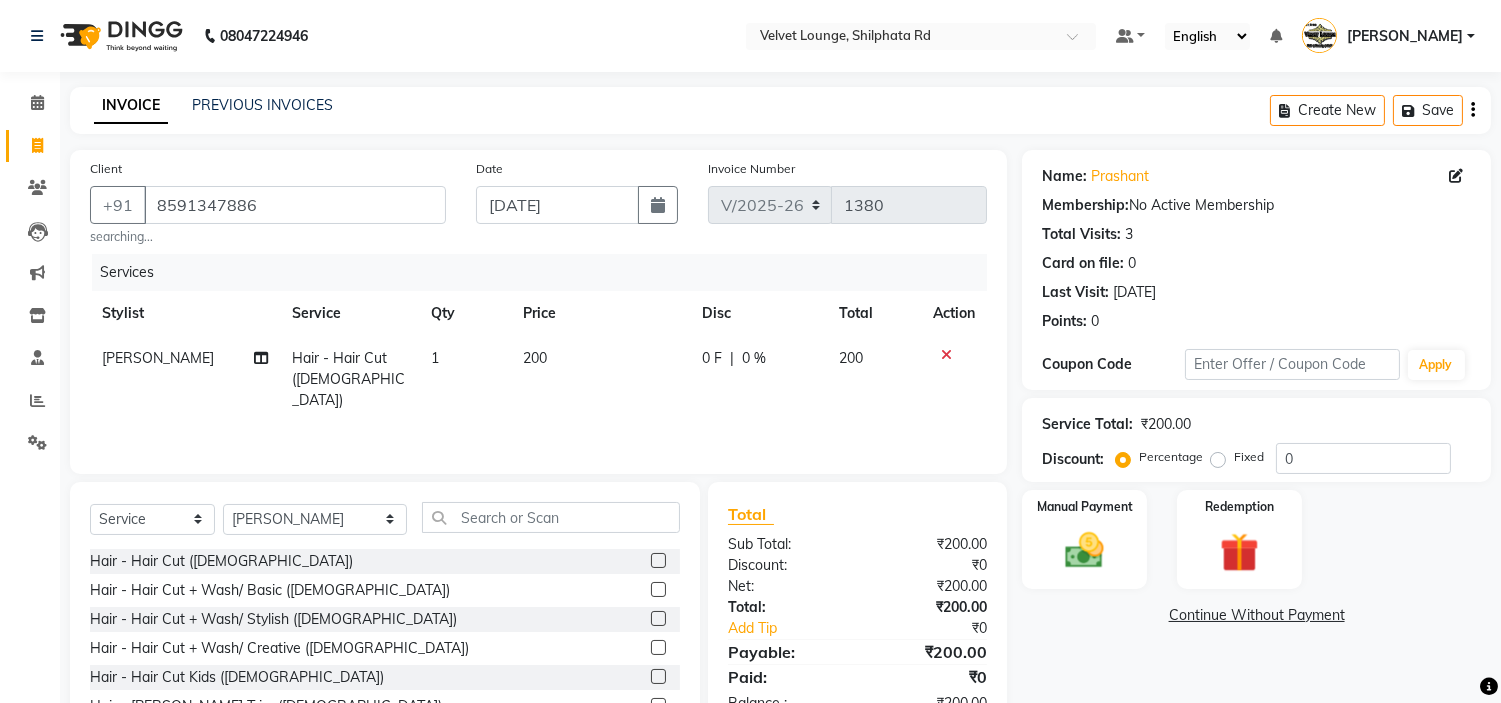 click on "0 F | 0 %" 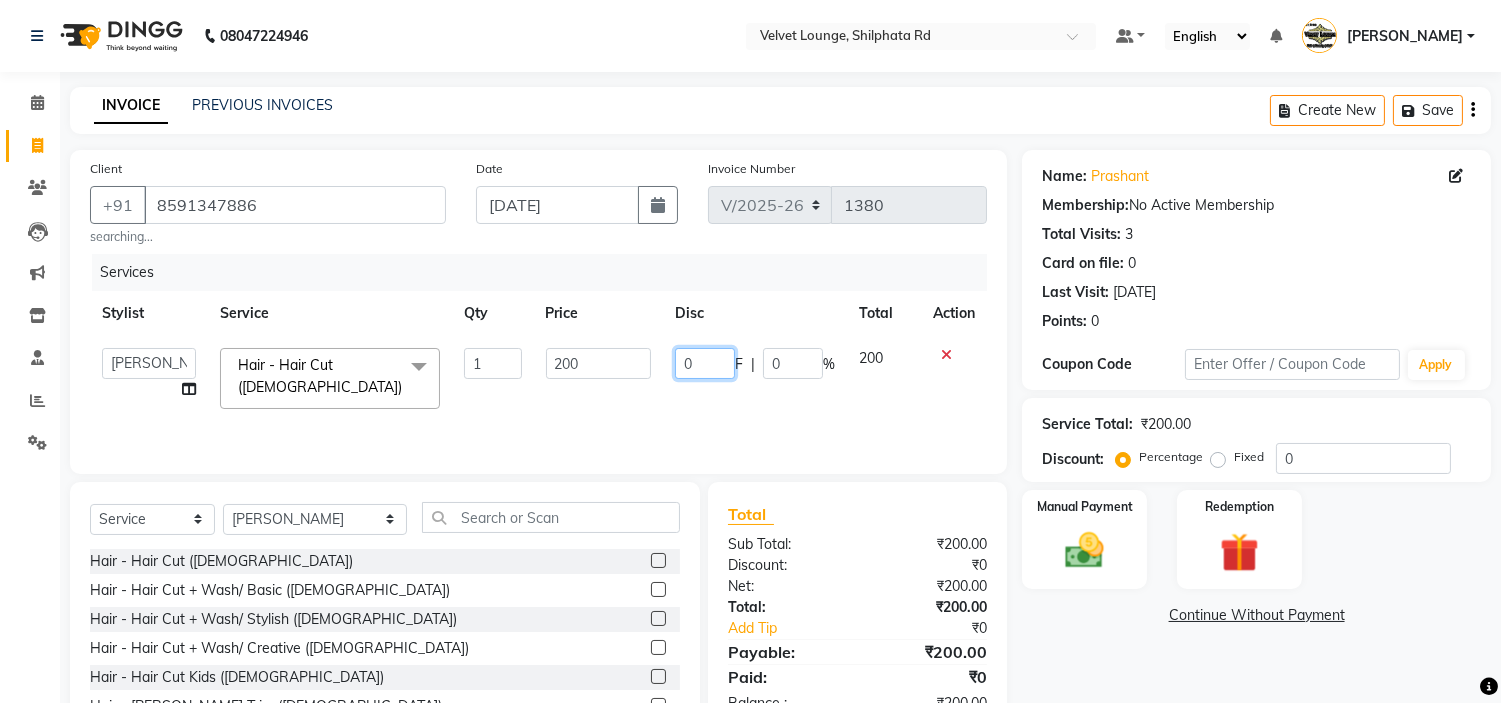 click on "0" 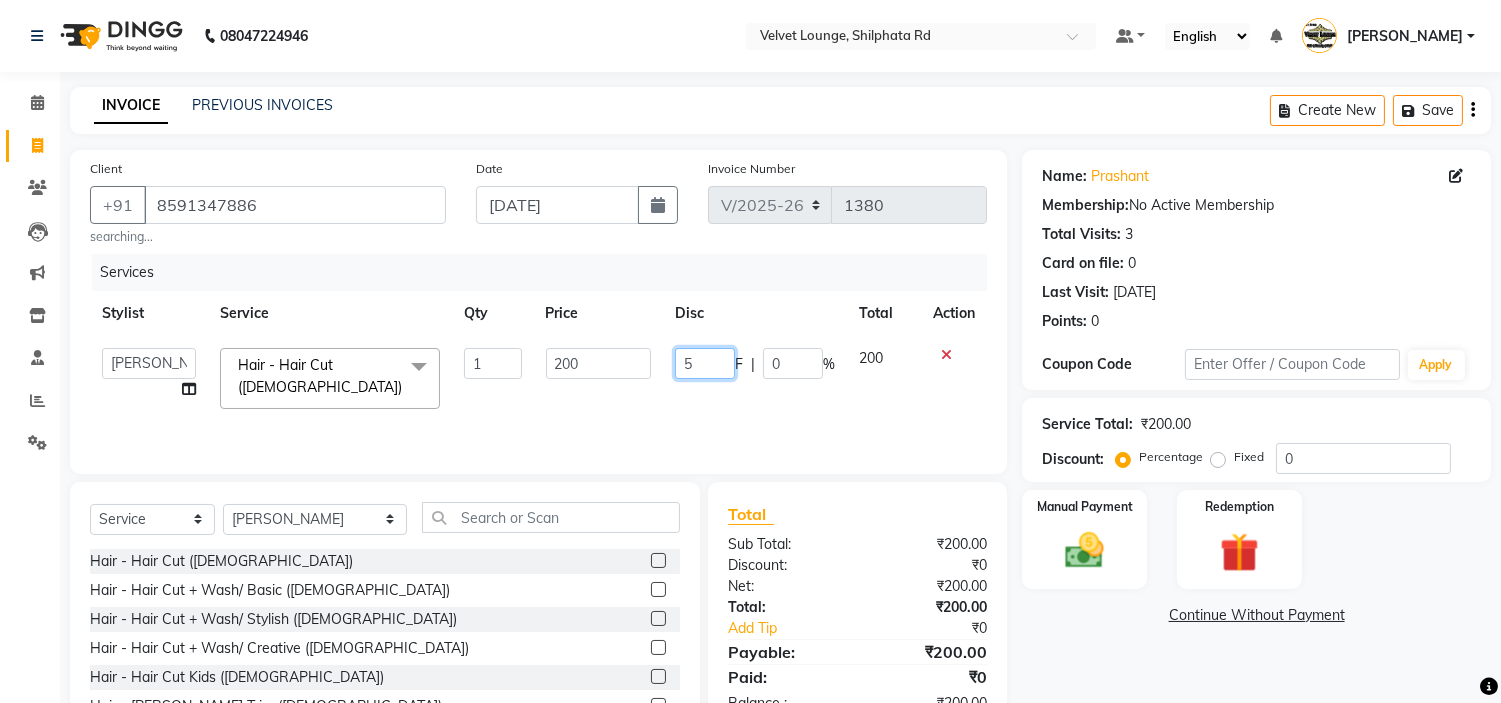 type on "50" 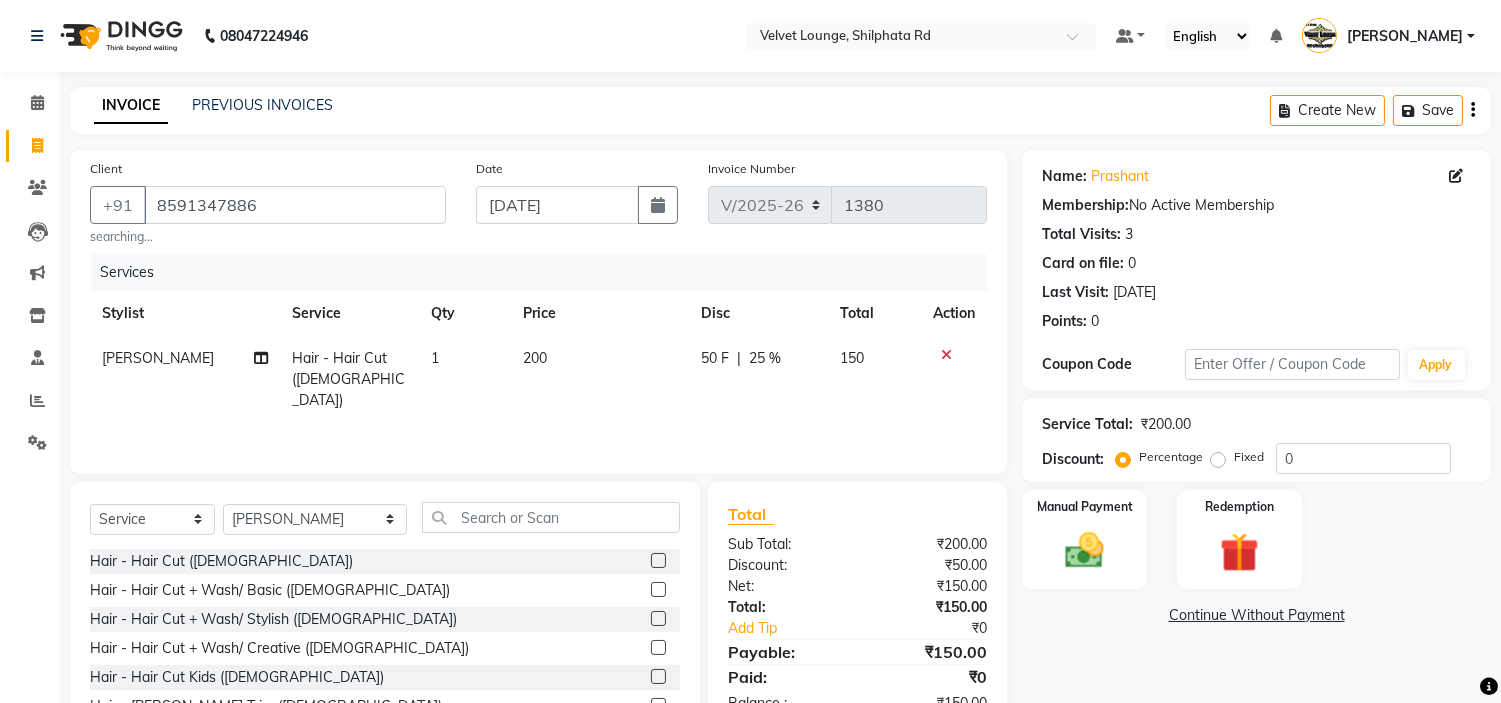 click on "Services Stylist Service Qty Price Disc Total Action alam khan Hair - Hair Cut (Male) 1 200 50 F | 25 % 150" 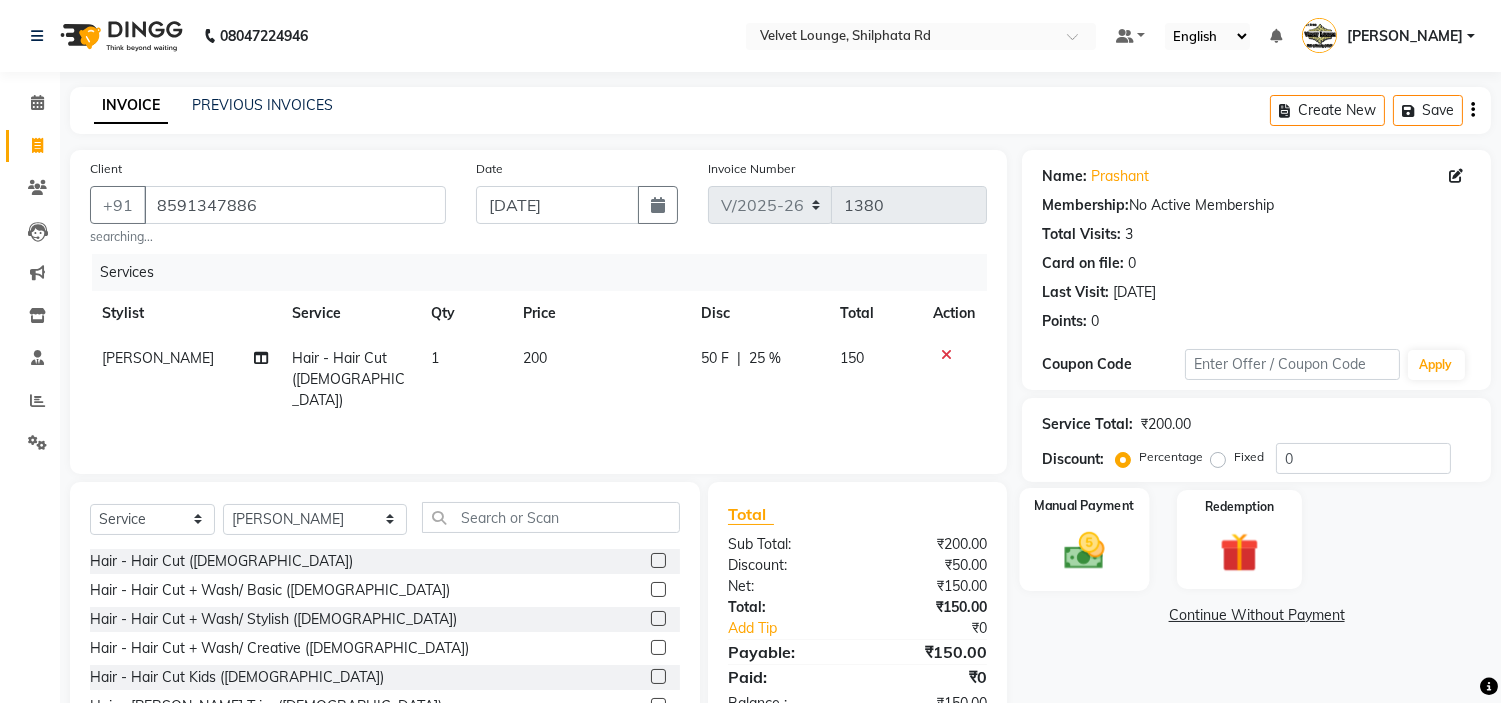 click 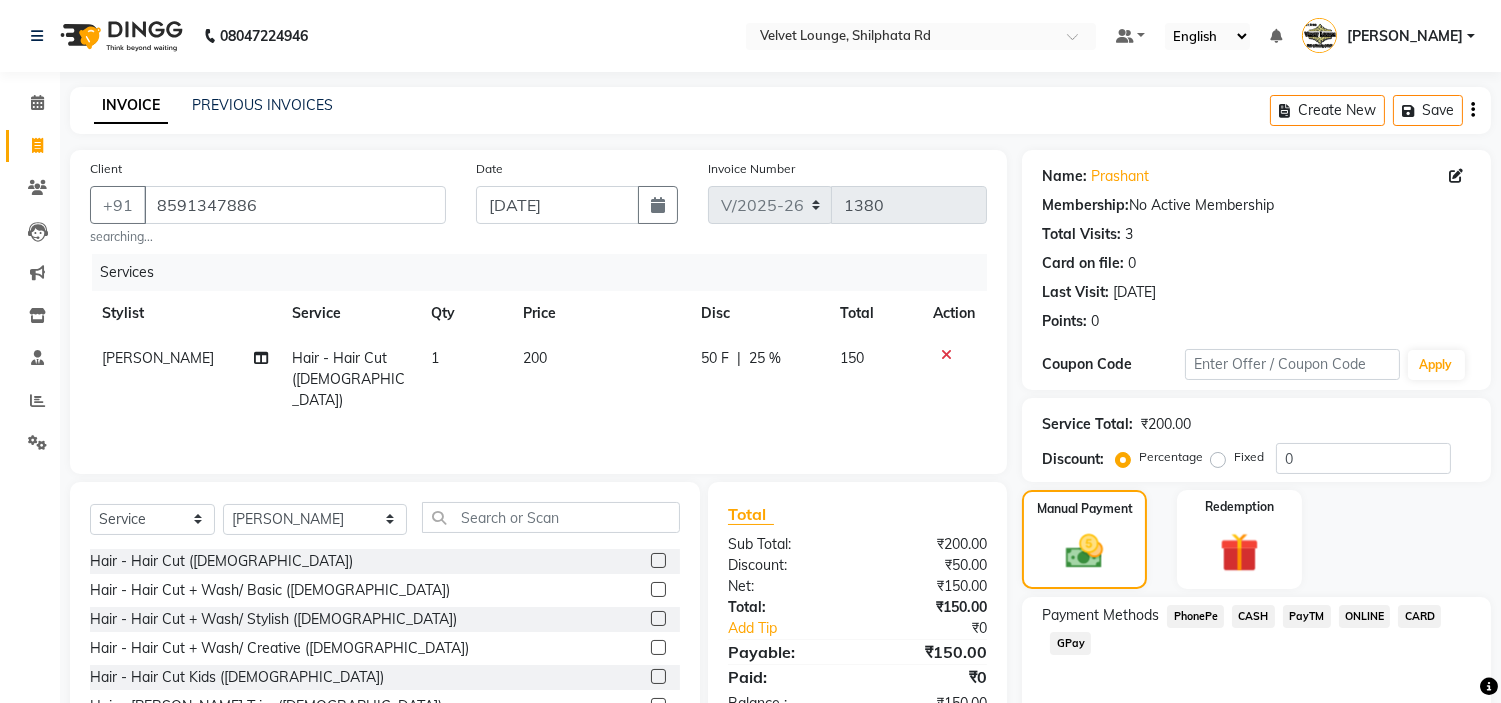 click on "CASH" 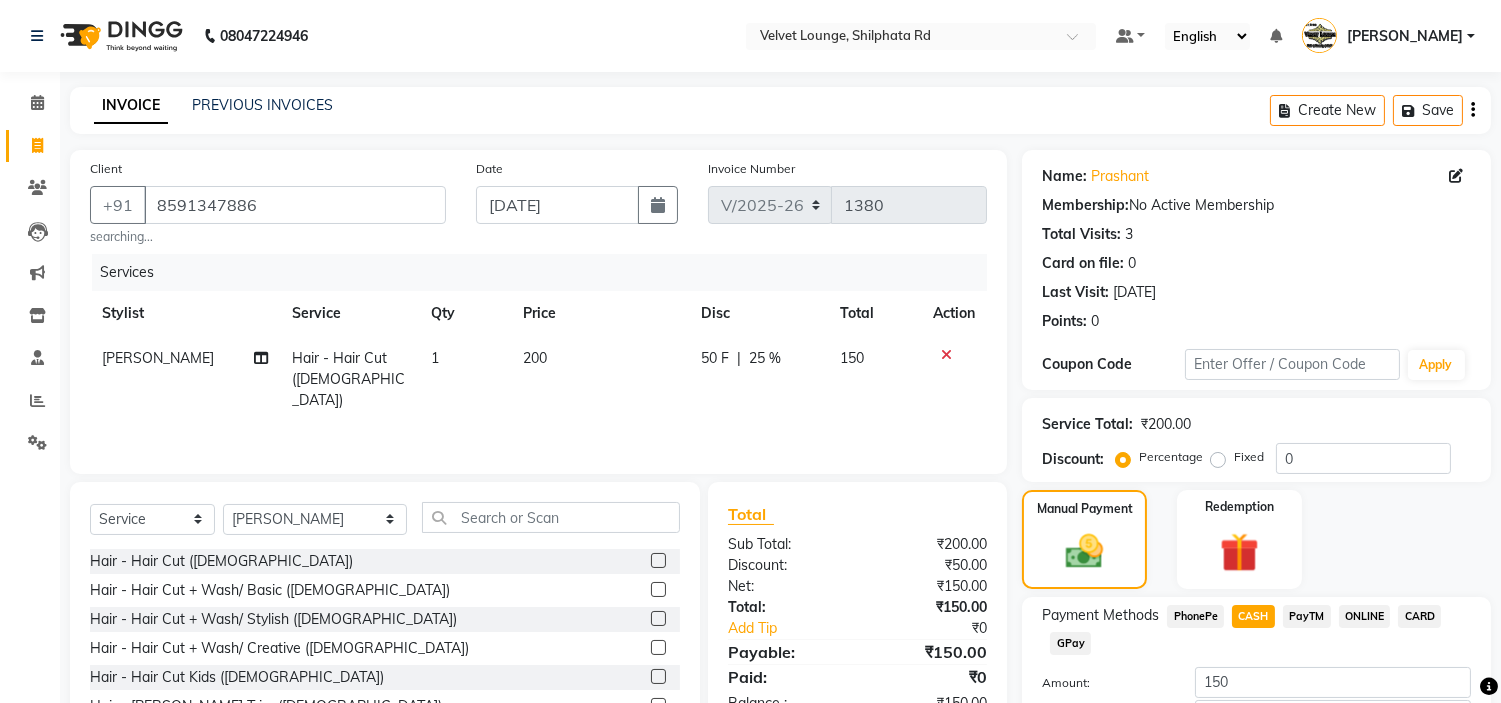 scroll, scrollTop: 111, scrollLeft: 0, axis: vertical 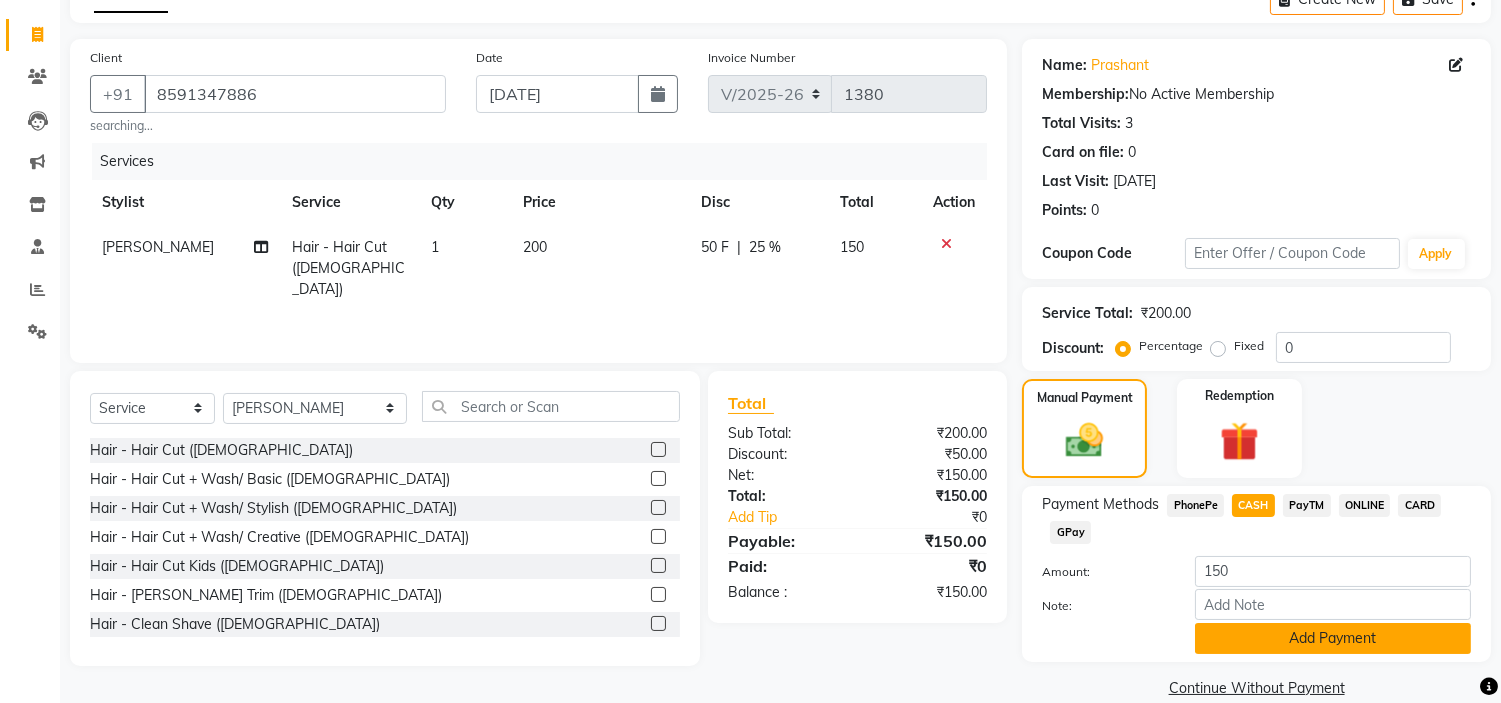 click on "Add Payment" 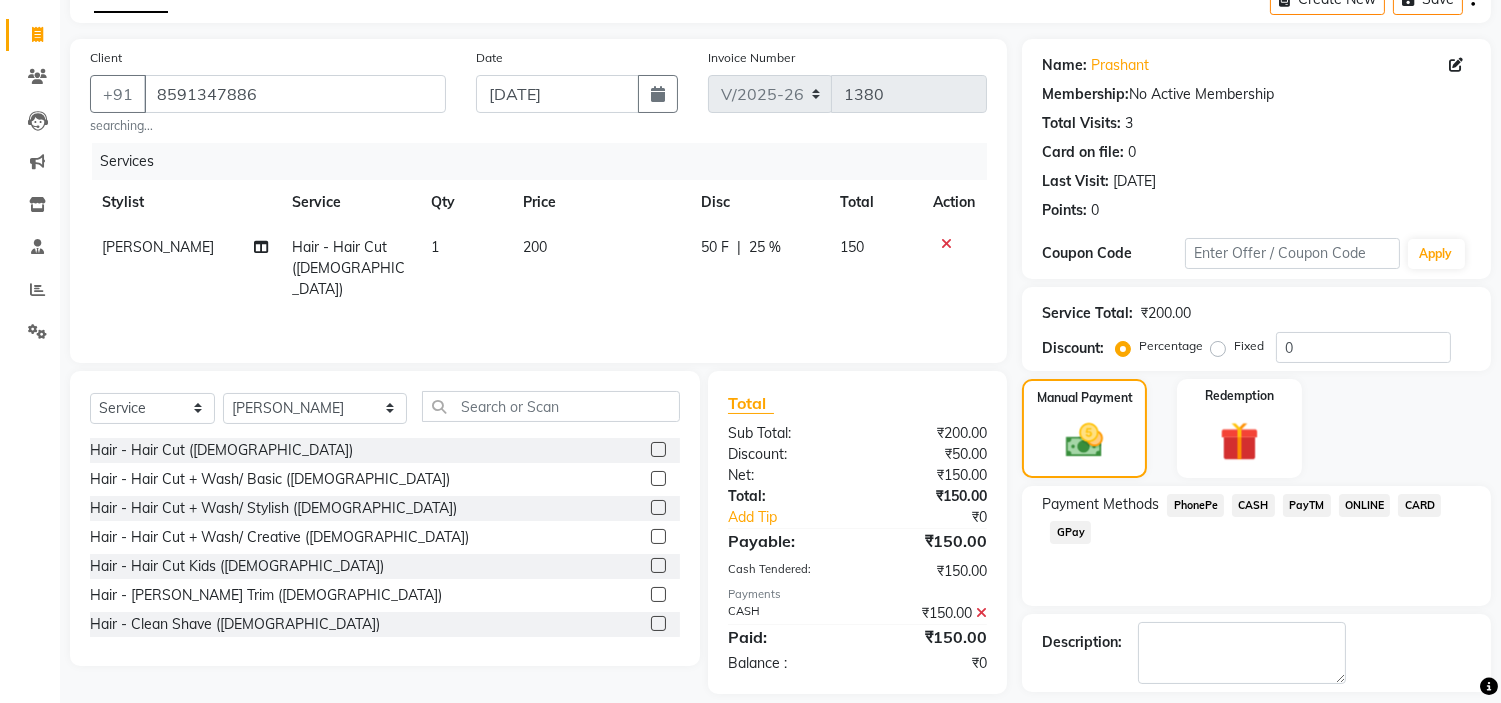 scroll, scrollTop: 196, scrollLeft: 0, axis: vertical 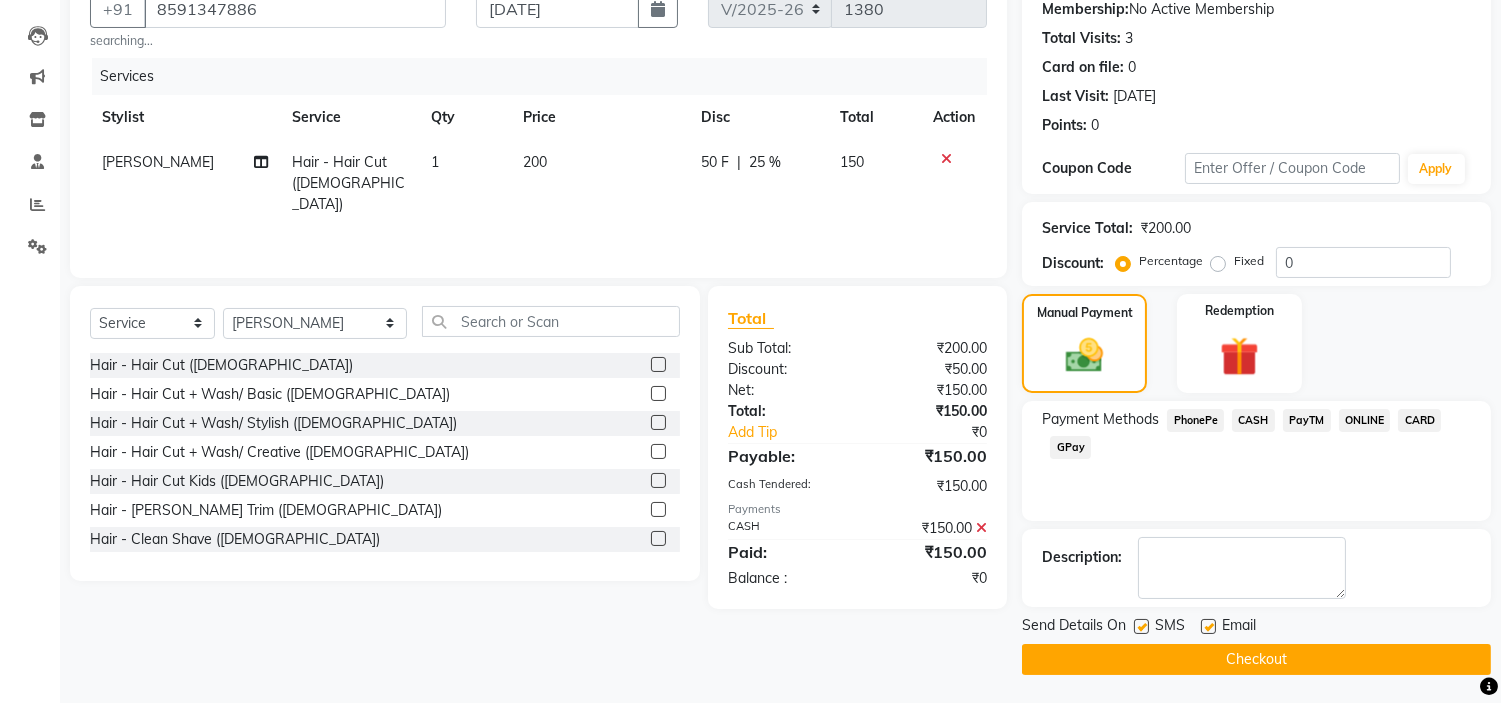 click on "Checkout" 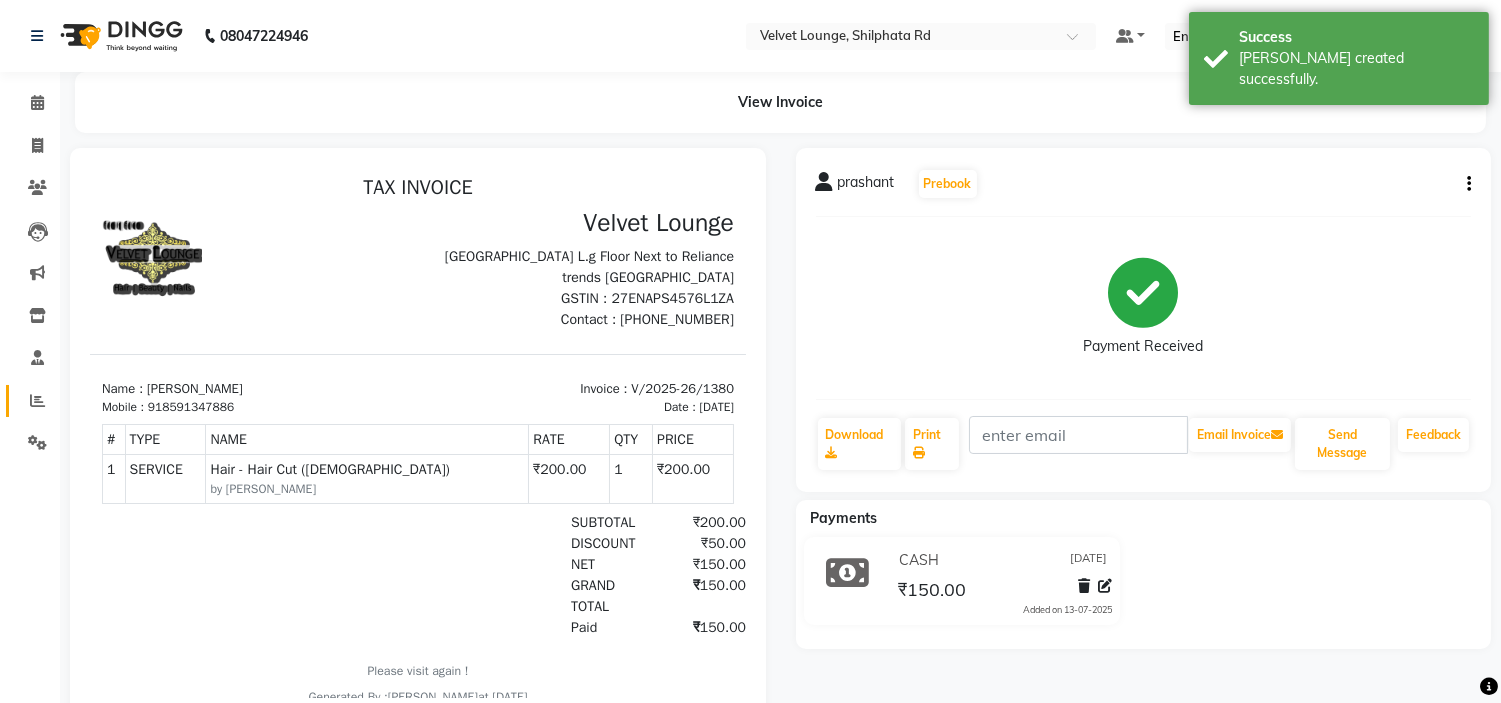 scroll, scrollTop: 0, scrollLeft: 0, axis: both 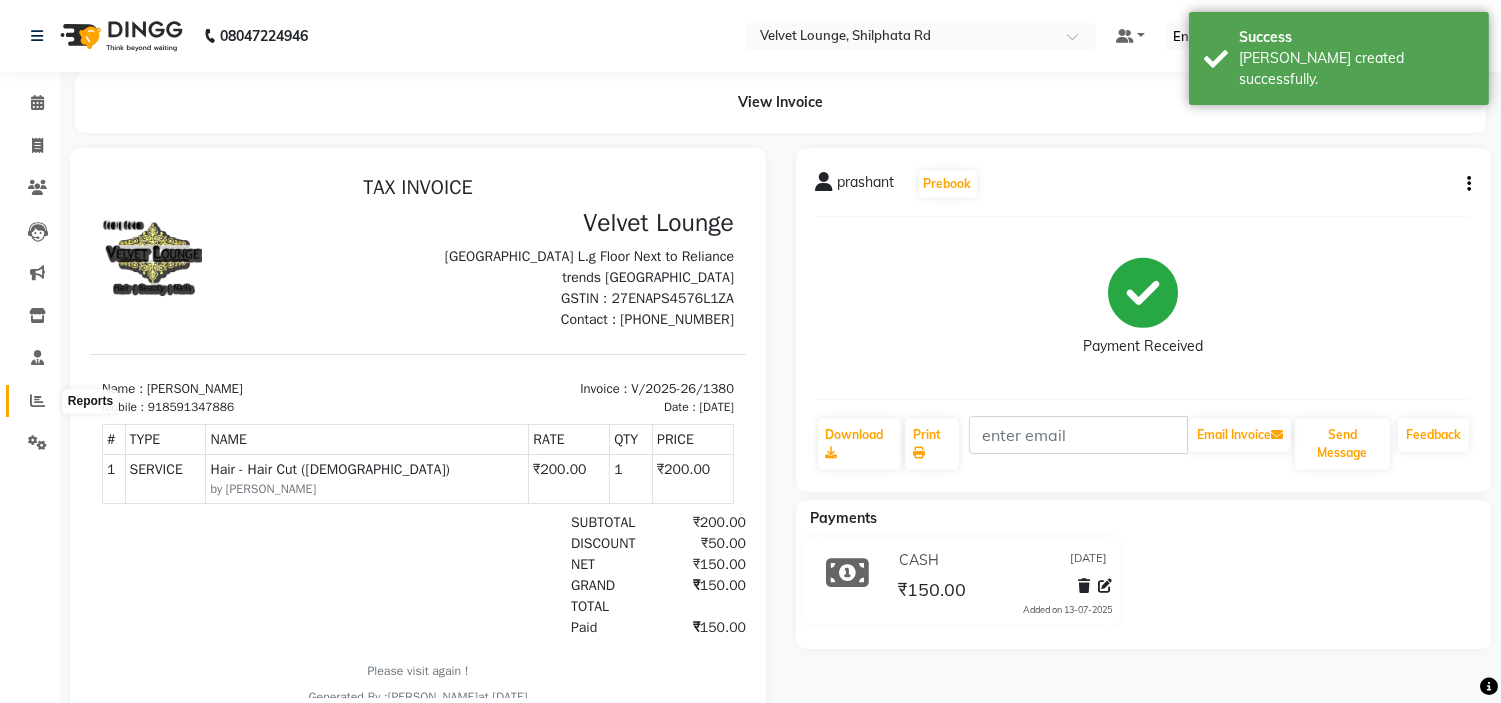 click 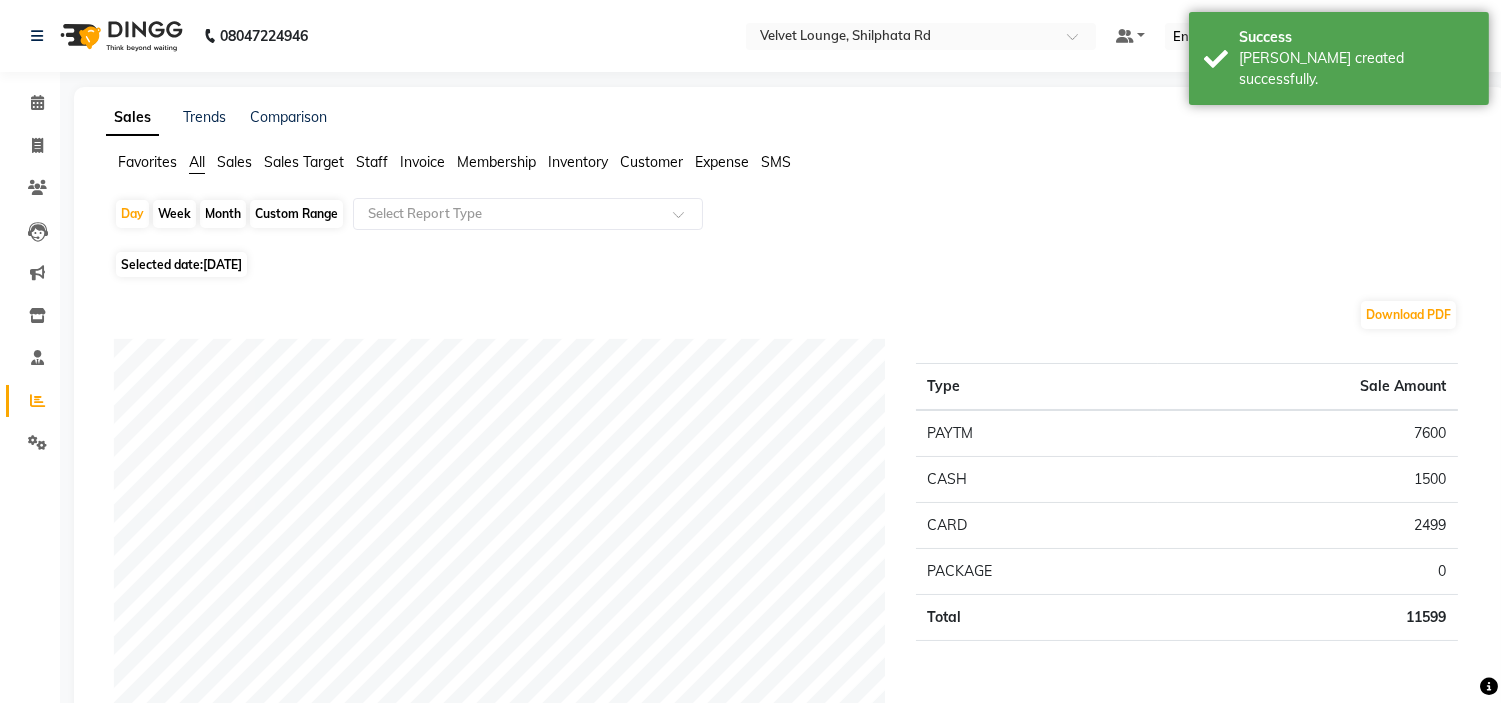 click on "Sales Trends Comparison Favorites All Sales Sales Target Staff Invoice Membership Inventory Customer Expense SMS  Day   Week   Month   Custom Range  Select Report Type Selected date:  13-07-2025  Download PDF Payment mode Type Sale Amount PAYTM 7600 CASH 1500 CARD 2499 PACKAGE 0 Total 11599 Staff summary Type Sale Amount Alam Khan 3199 Manish Sir 2150 Razak Salim Saikh 1550 Sameer Khan 1450 Jaya 1350 Pradnya 1350 Jyoti Deepak Chandaliya 550 Total 11599 Sales summary Type Sale Amount Prepaid 0 Gift card 0 Vouchers 0 Tips 0 Services 9449 Products 1150 Memberships 1000 Packages 0 Fee 0 Total 11599 Expense by type Type Sale Amount Advance Salary 200 agarbatti 50 Milk 39 Total 289 Service sales Type Sale Amount Color - Root Touch Up / Majirel (2 Inch) 2500 Color - Global - Majirel (Male) 1200 Hair - Hair Spa (M) (Male) 1000 Hair - Hair Cut / Adv (Female) 900 D-Tan -Face n neck (Raaga) 700 hair cut/hair wash/blow dry/colour/(shave/bread trim) (649) 649 Hair - Hair Cut (Male) 600 full hand ricca waxing 500 400 250" 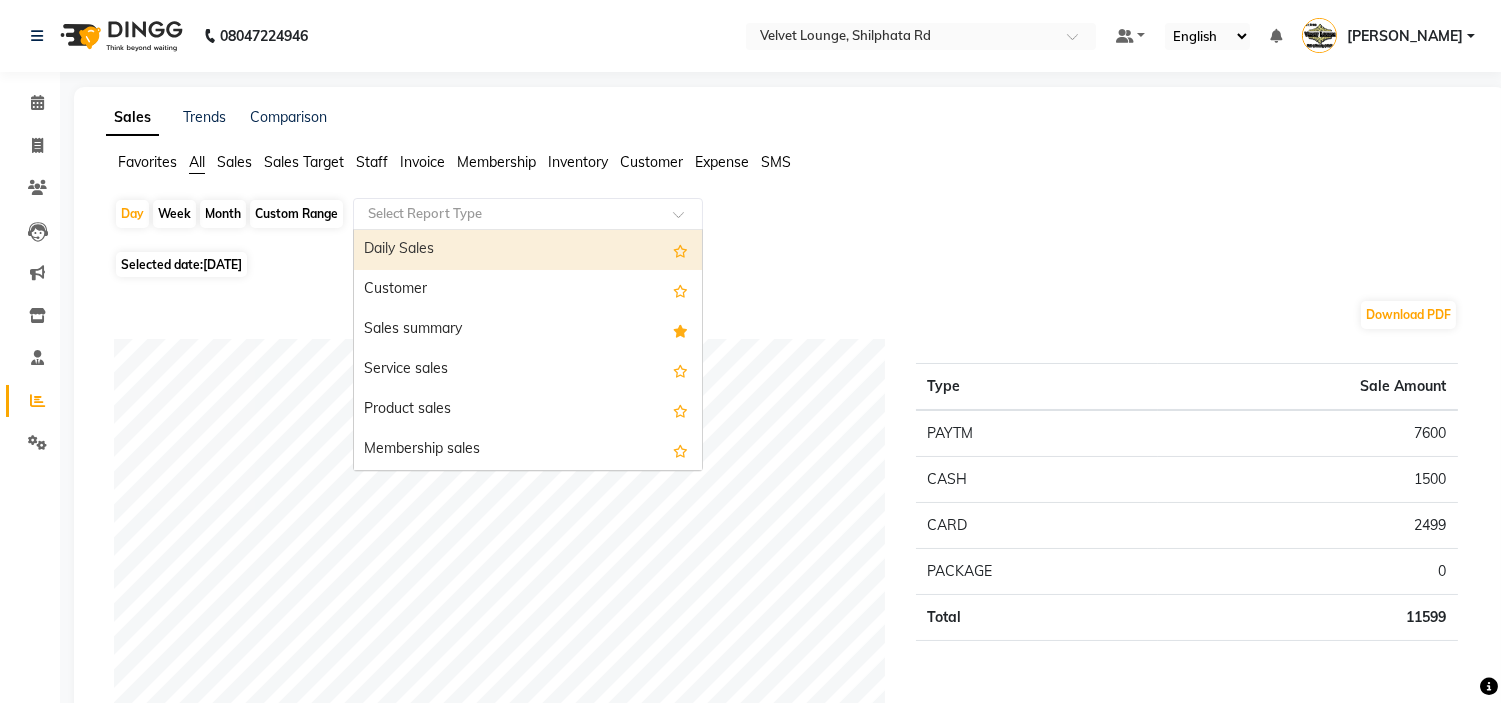 click 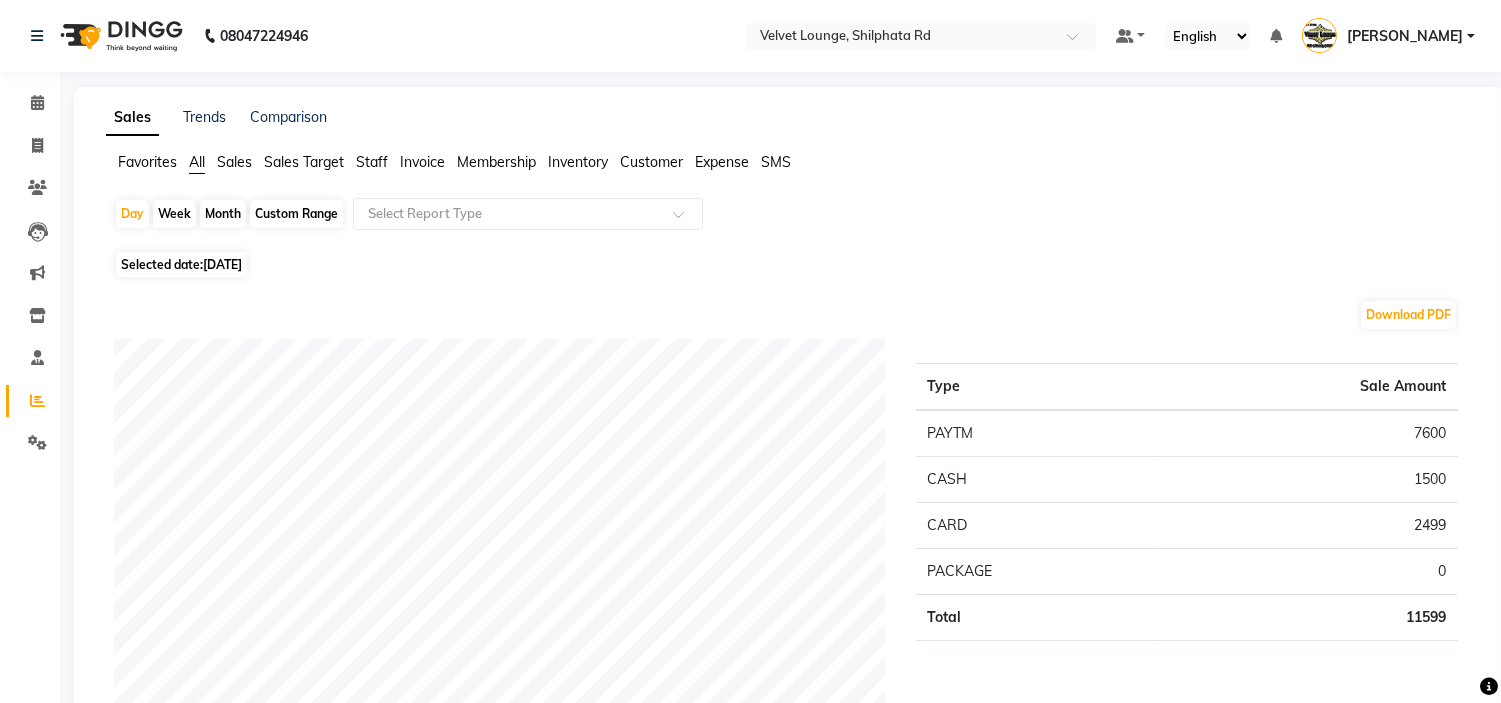 click on "Staff" 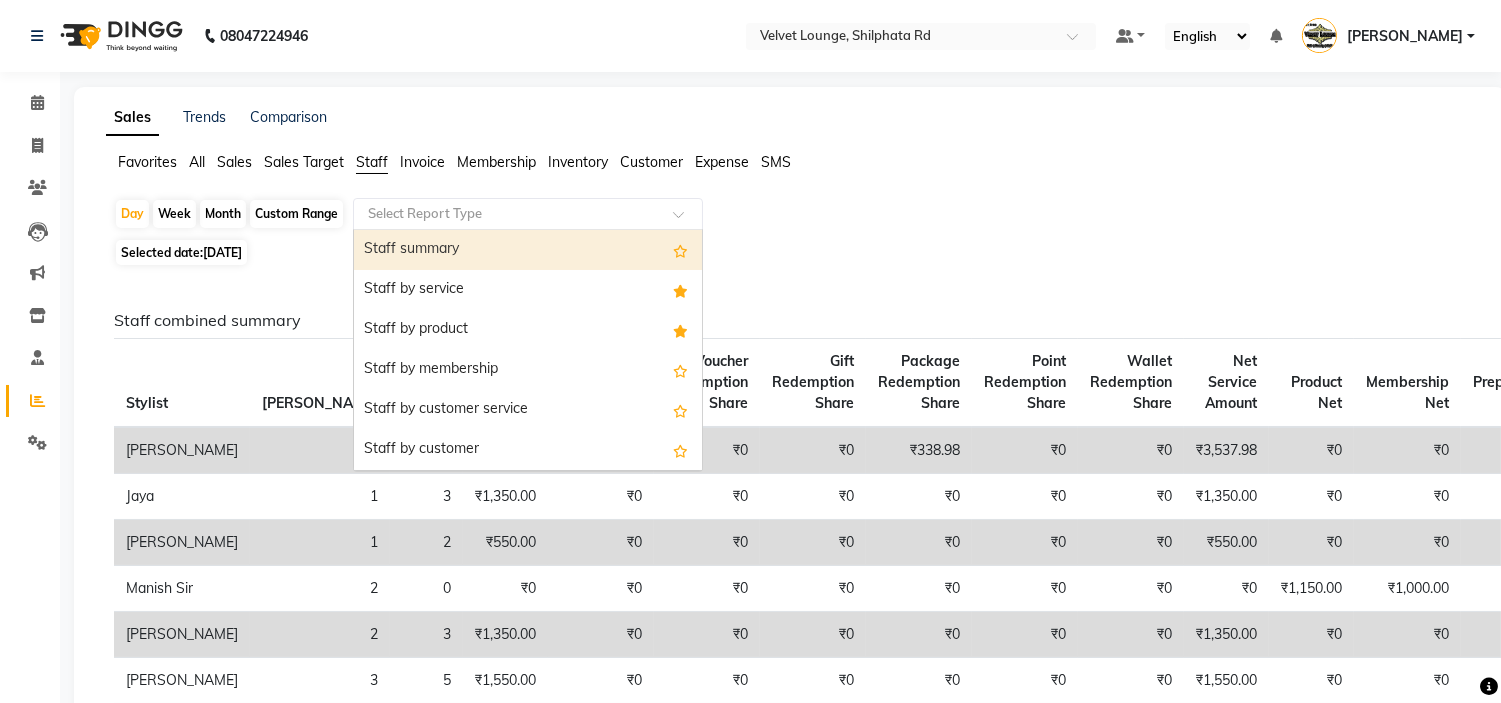 click on "Select Report Type" 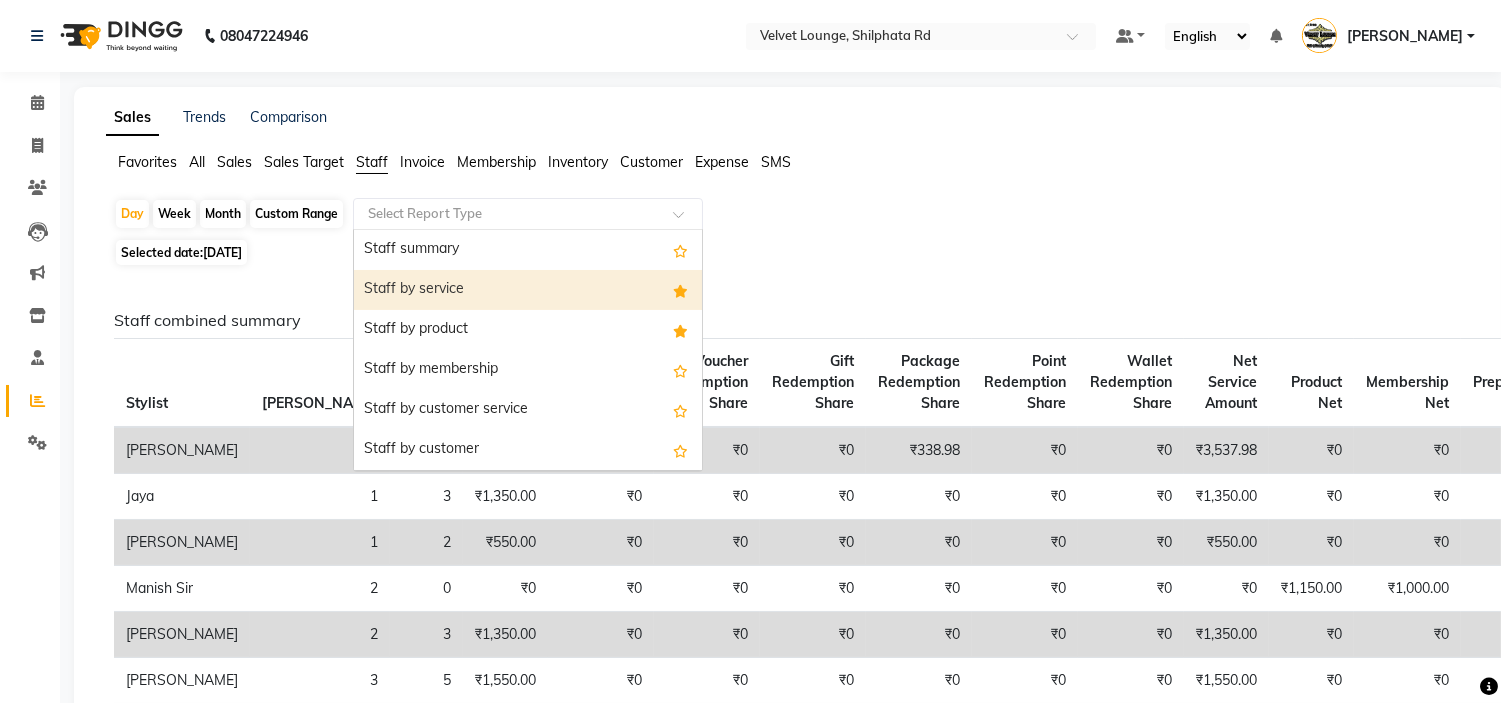 click on "Staff by service" at bounding box center (528, 290) 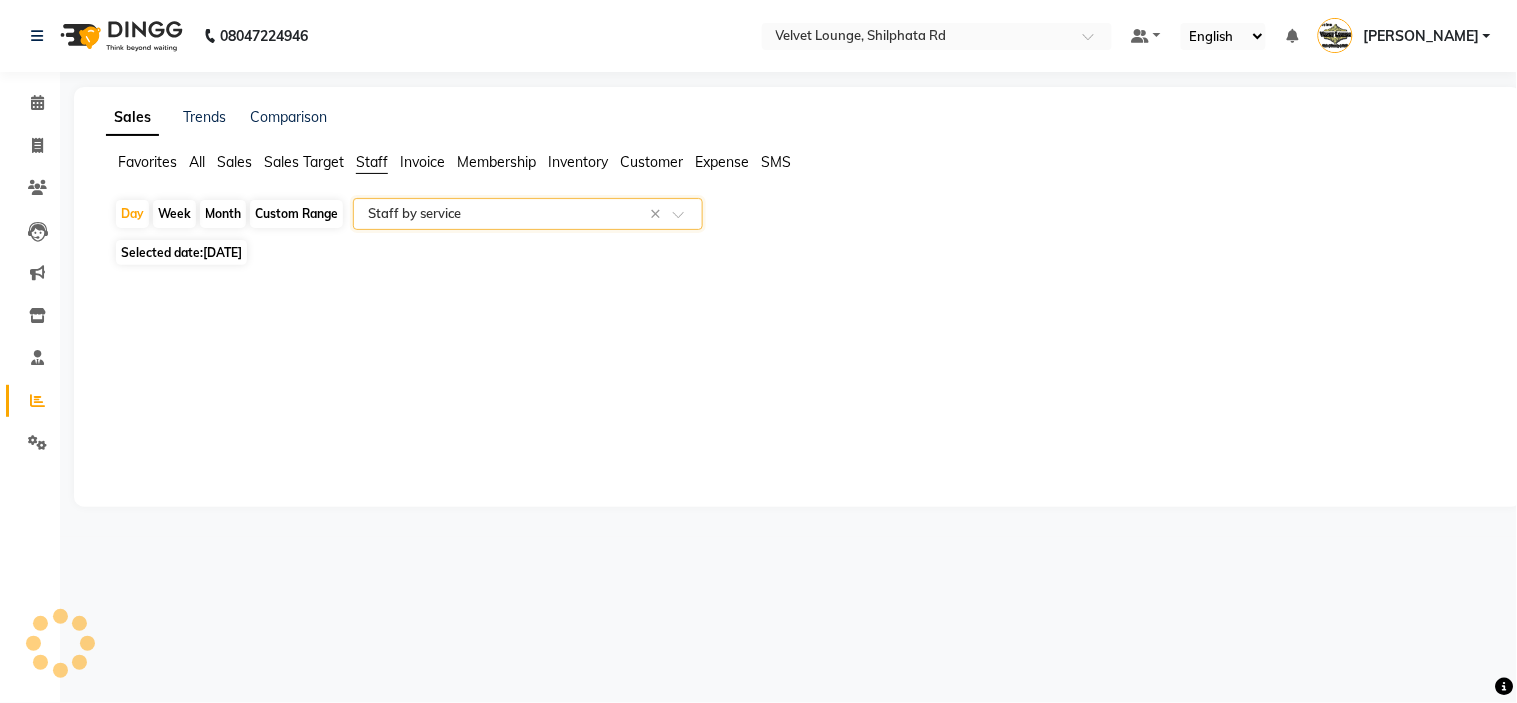 select on "full_report" 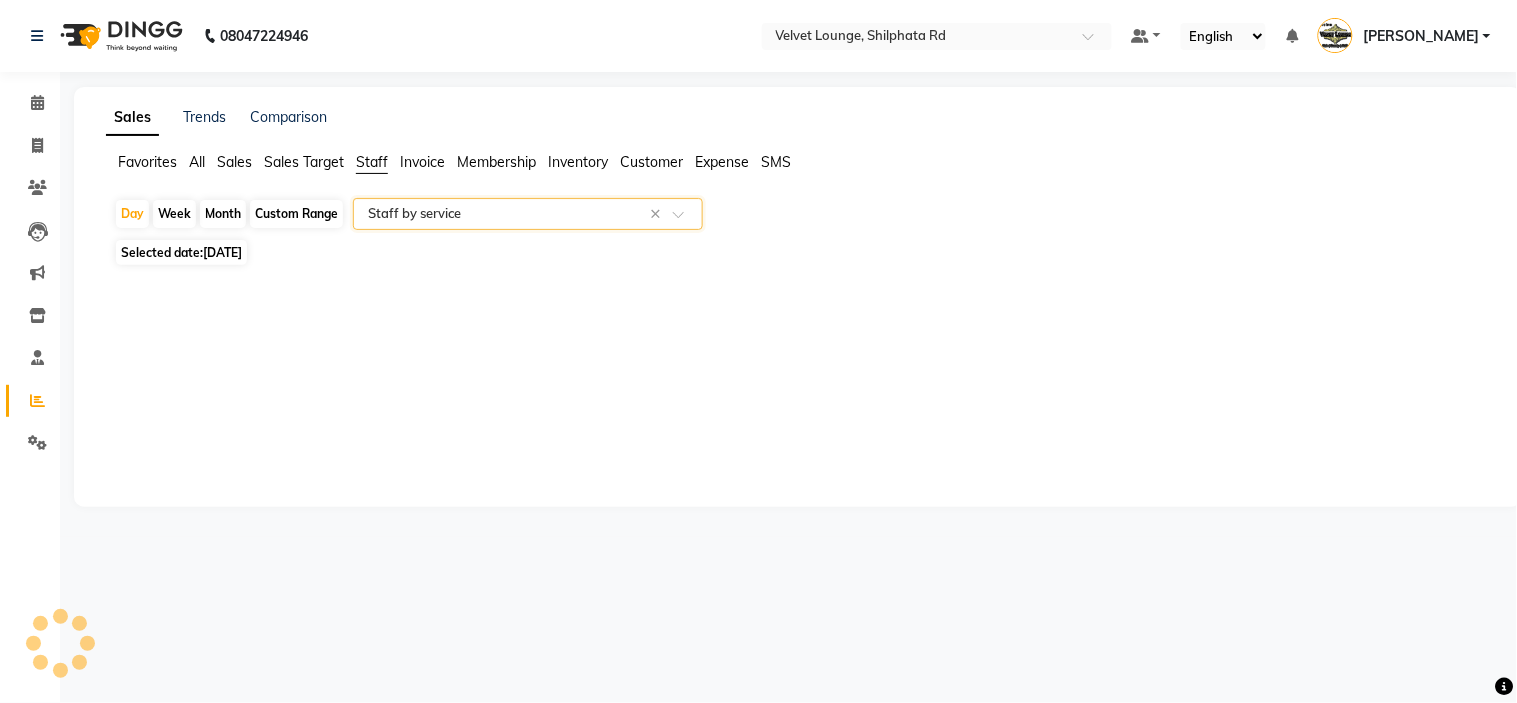 select on "pdf" 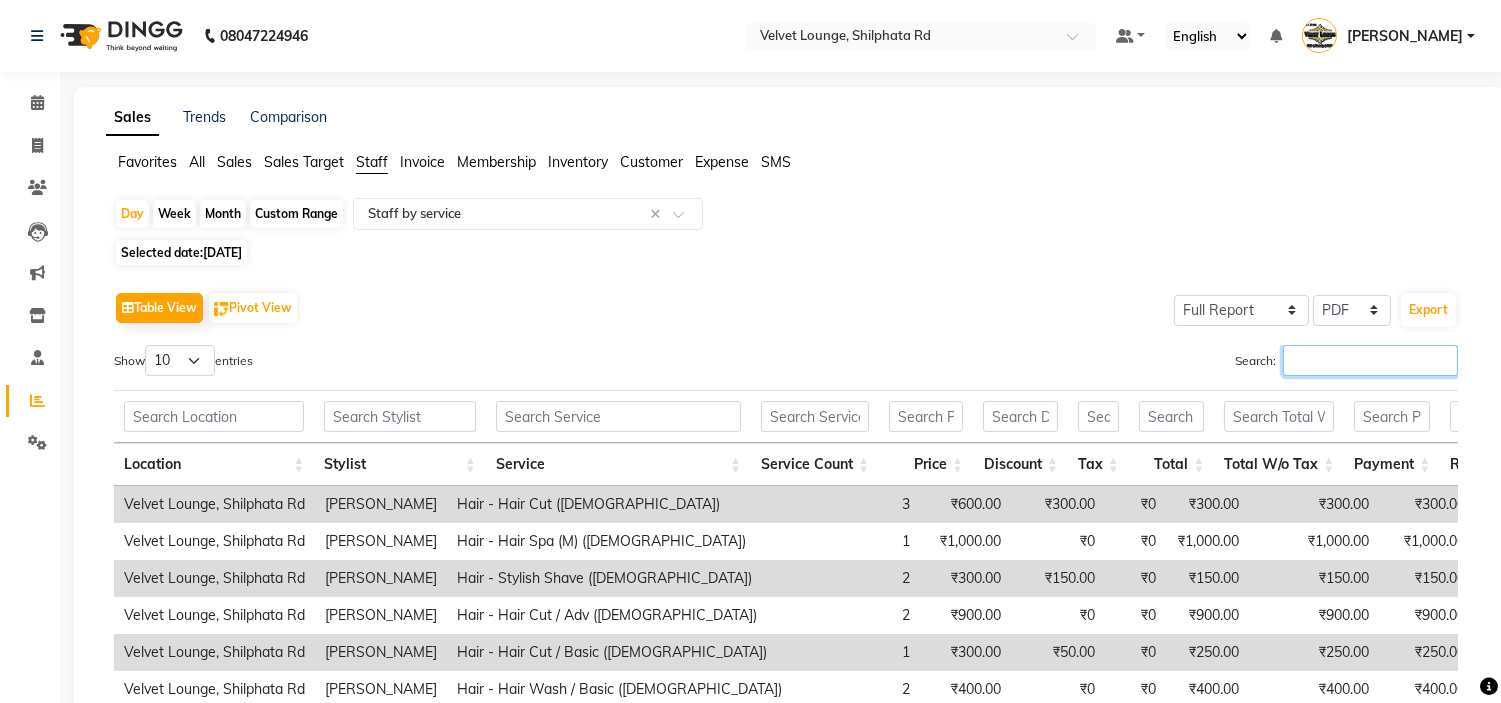 click on "Search:" at bounding box center [1370, 360] 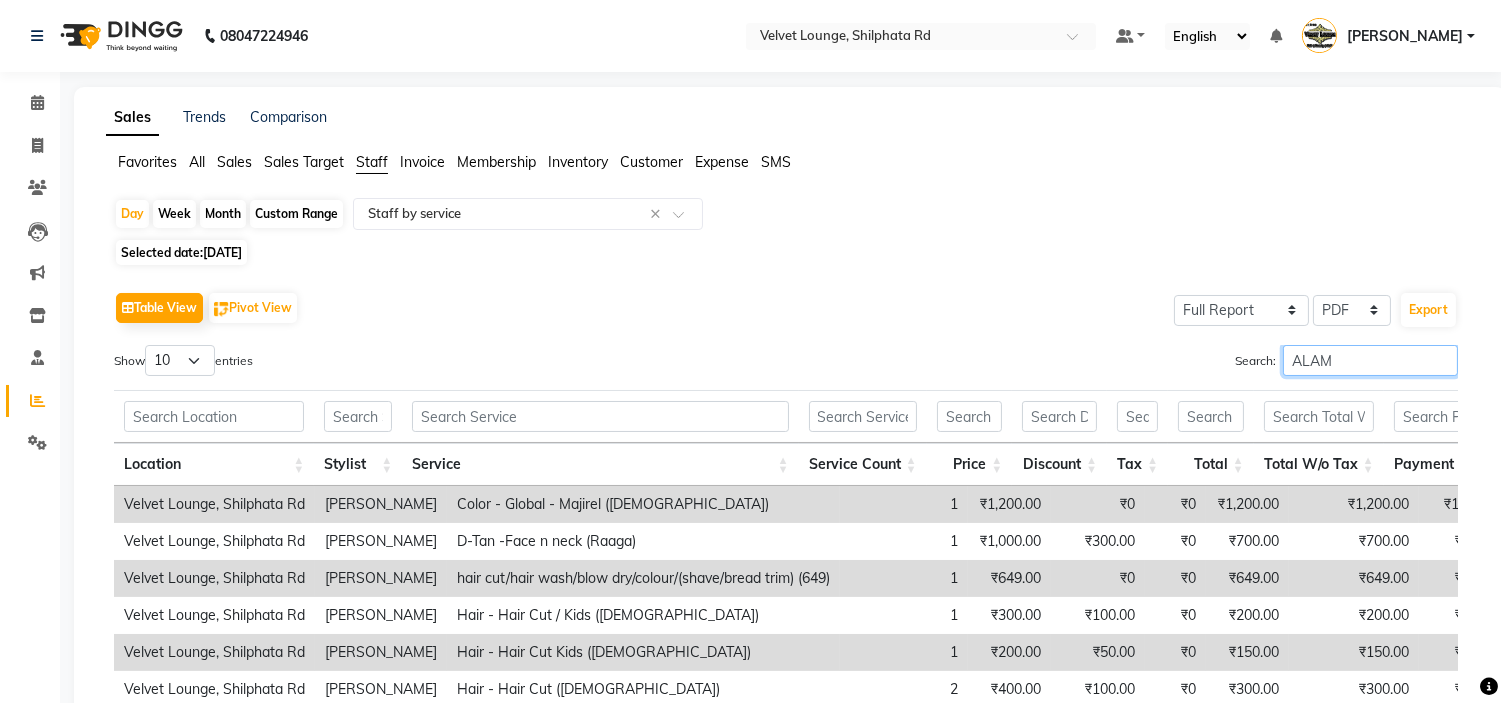 scroll, scrollTop: 227, scrollLeft: 0, axis: vertical 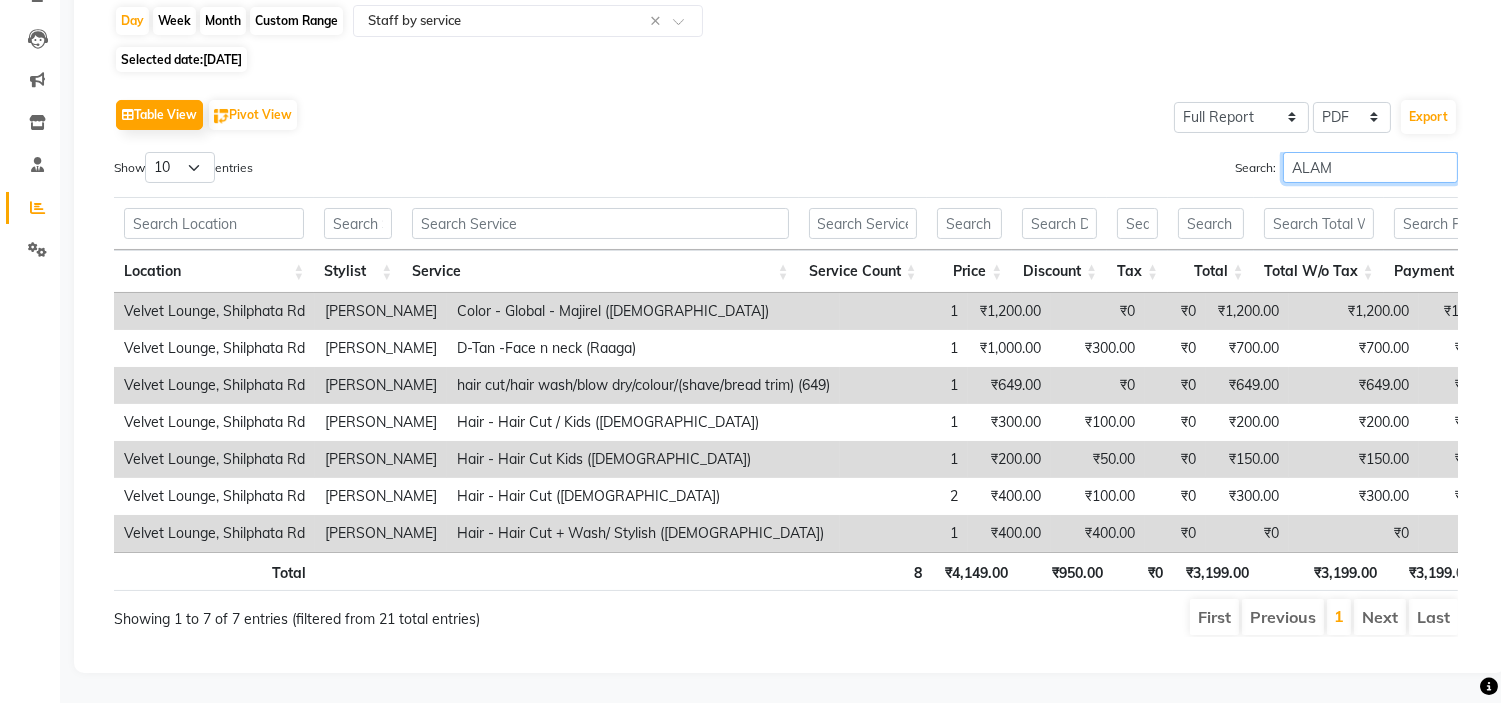 type on "ALAM" 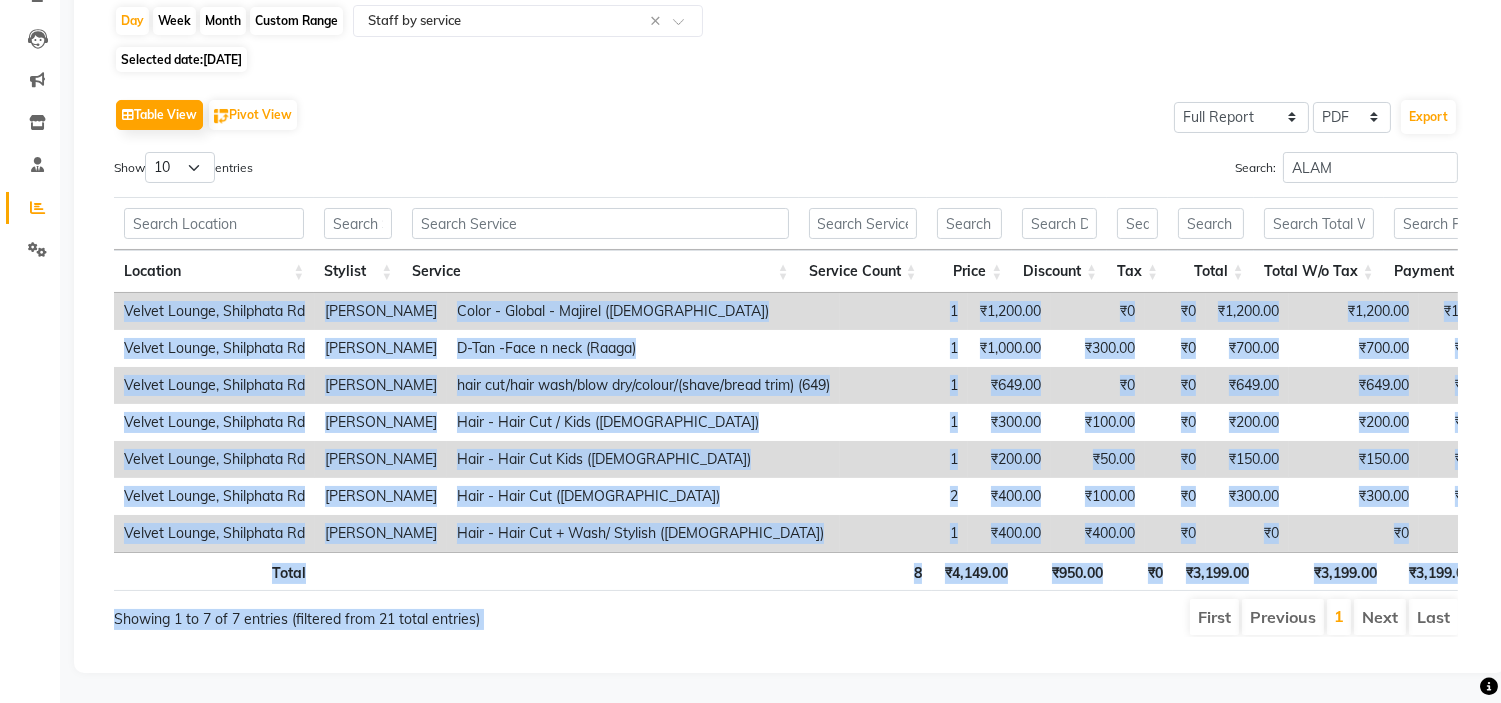 drag, startPoint x: 1133, startPoint y: 603, endPoint x: 1275, endPoint y: 558, distance: 148.95973 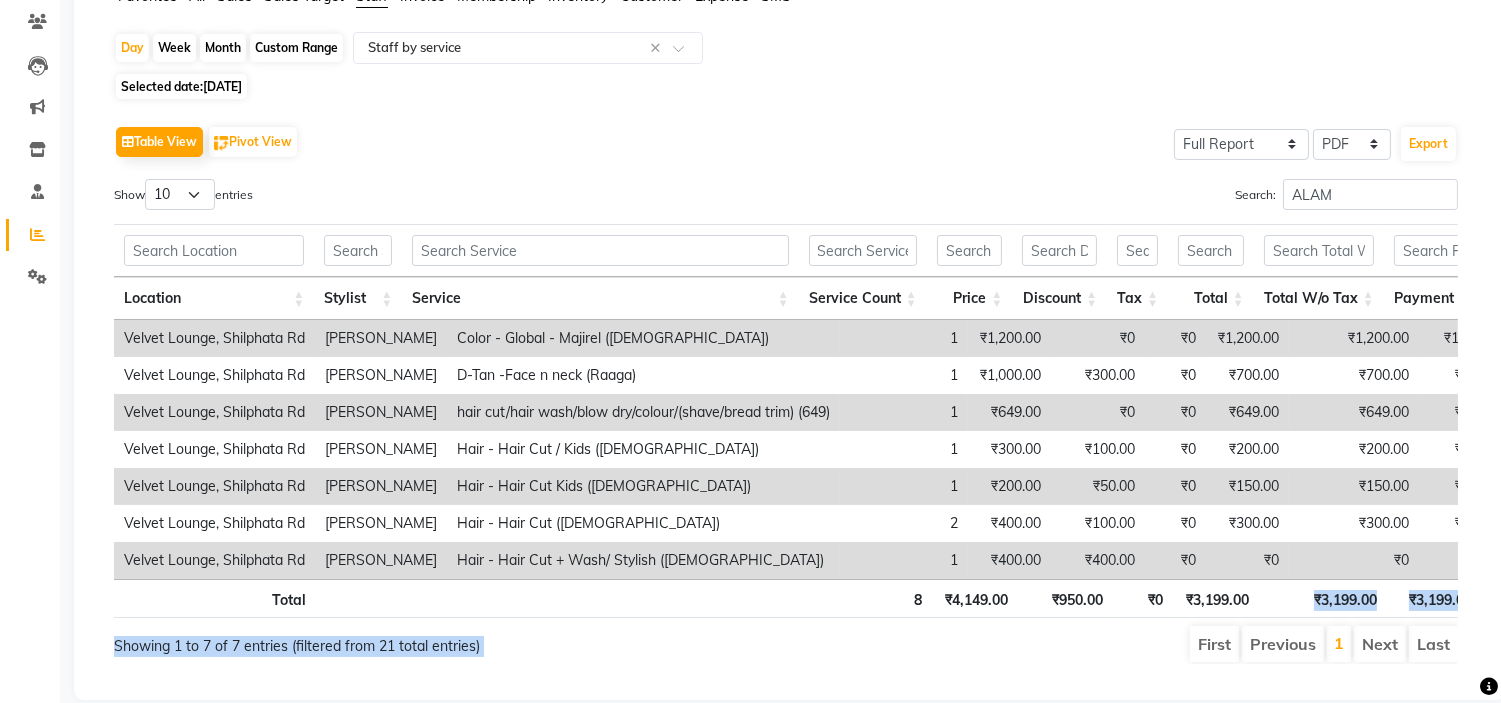 scroll, scrollTop: 227, scrollLeft: 0, axis: vertical 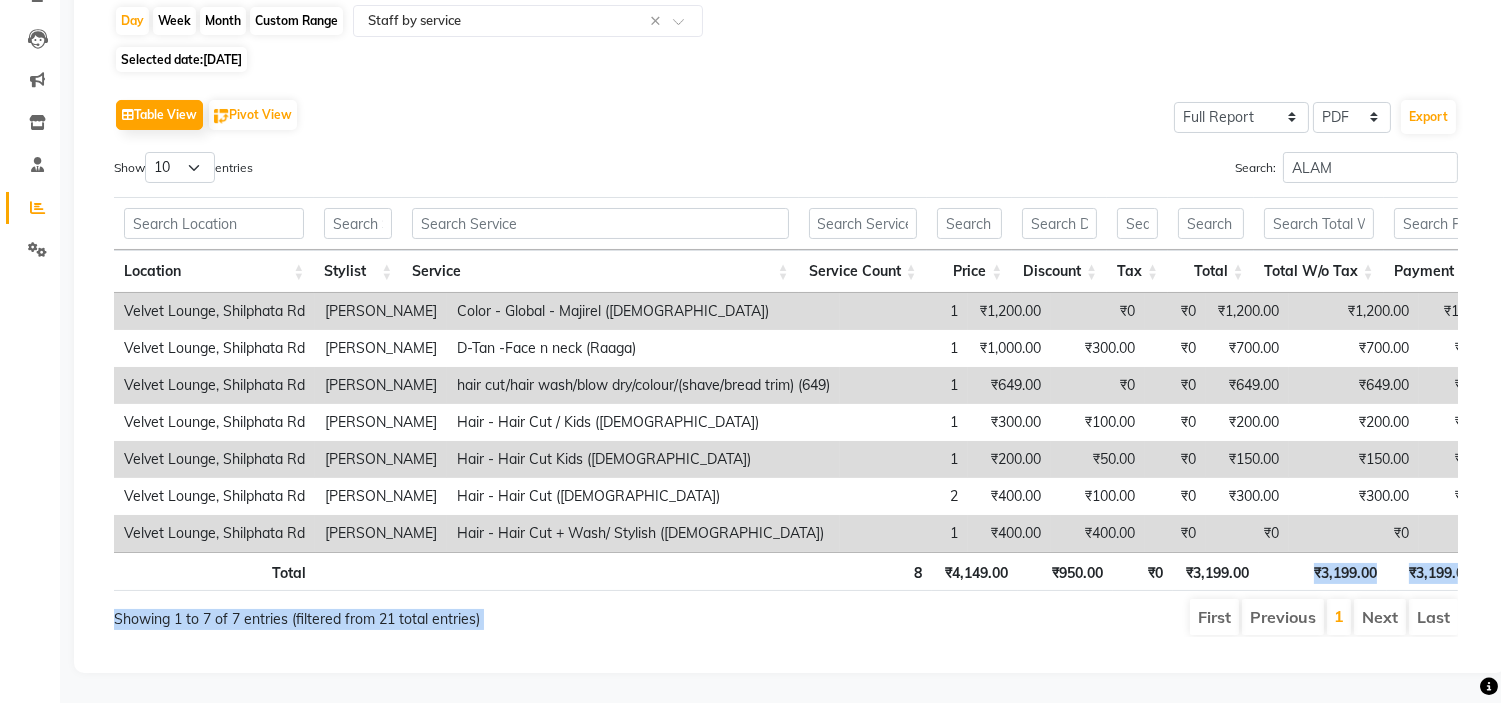 click on "Sales Trends Comparison Favorites All Sales Sales Target Staff Invoice Membership Inventory Customer Expense SMS  Day   Week   Month   Custom Range  Select Report Type × Staff by service × Selected date:  13-07-2025   Table View   Pivot View  Select Full Report Filtered Report Select CSV PDF  Export  Show  10 25 50 100  entries Search: ALAM Location Stylist Service Service Count Price Discount Tax Total Total W/o Tax Payment Redemption Redemption Share Product Cost Location Stylist Service Service Count Price Discount Tax Total Total W/o Tax Payment Redemption Redemption Share Product Cost Total 8 ₹4,149.00 ₹950.00 ₹0 ₹3,199.00 ₹3,199.00 ₹3,199.00 ₹338.98 ₹338.98 ₹0 Velvet Lounge, Shilphata Rd alam khan Color - Global - Majirel (Male) 1 ₹1,200.00 ₹0 ₹0 ₹1,200.00 ₹1,200.00 ₹1,200.00 ₹0 ₹0 ₹0 Velvet Lounge, Shilphata Rd alam khan D-Tan -Face n neck (Raaga) 1 ₹1,000.00 ₹300.00 ₹0 ₹700.00 ₹700.00 ₹700.00 ₹0 ₹0 ₹0 Velvet Lounge, Shilphata Rd alam khan 1 1 1" 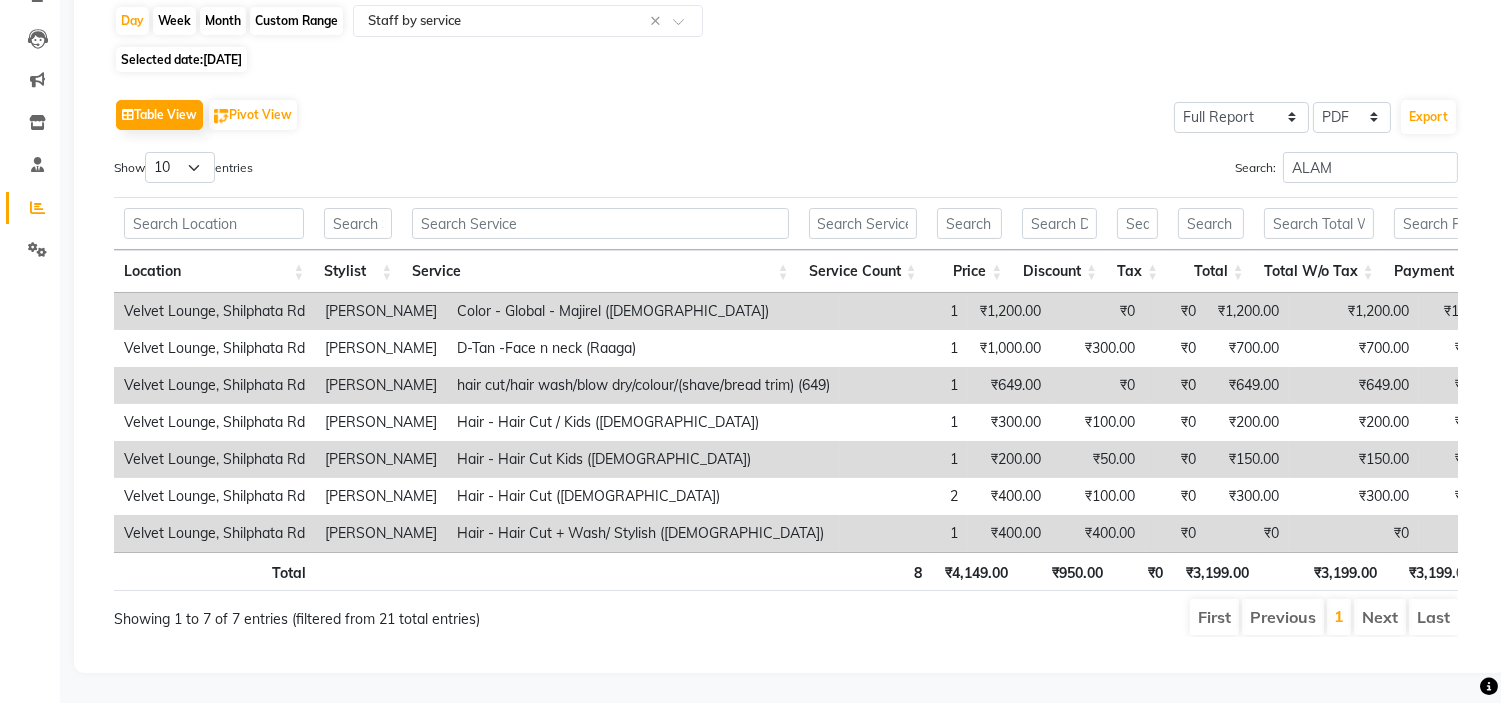scroll, scrollTop: 0, scrollLeft: 46, axis: horizontal 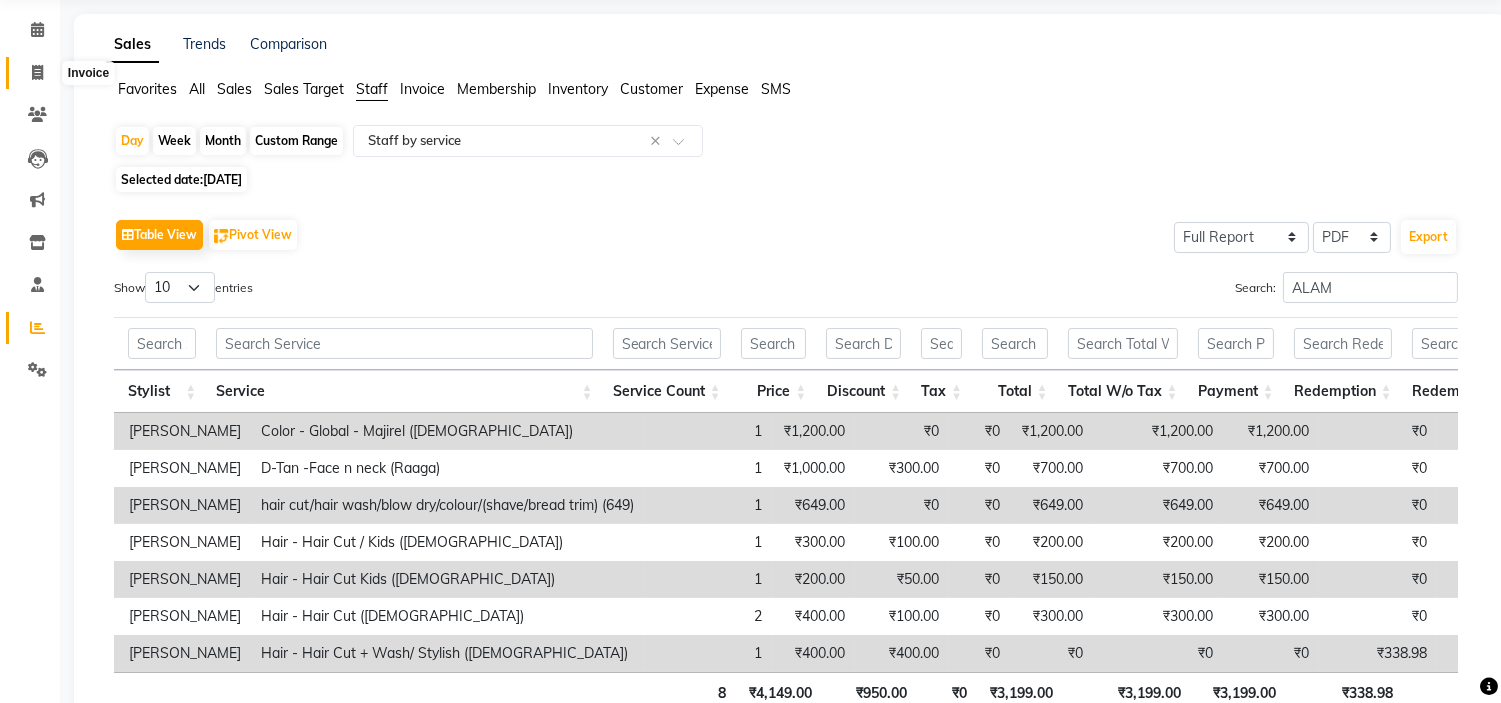 click 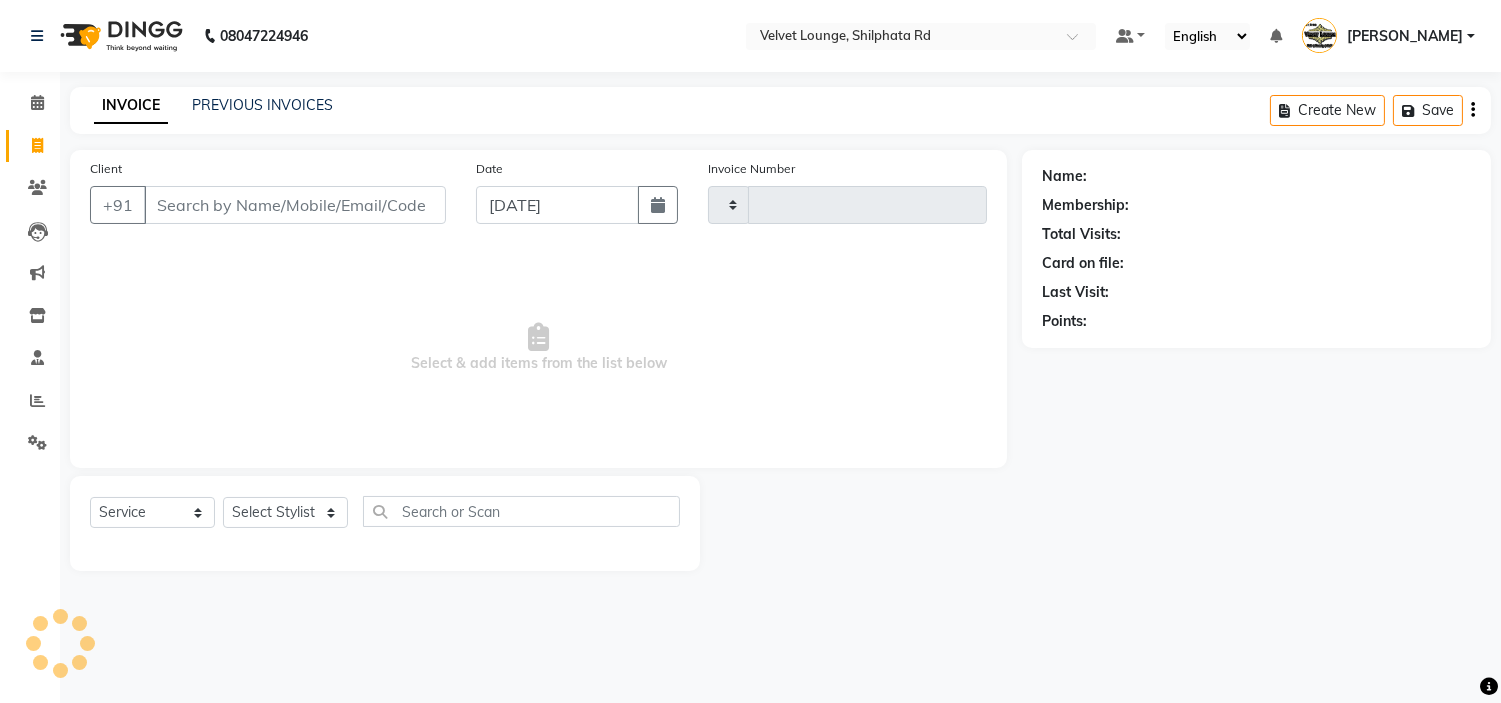 scroll, scrollTop: 0, scrollLeft: 0, axis: both 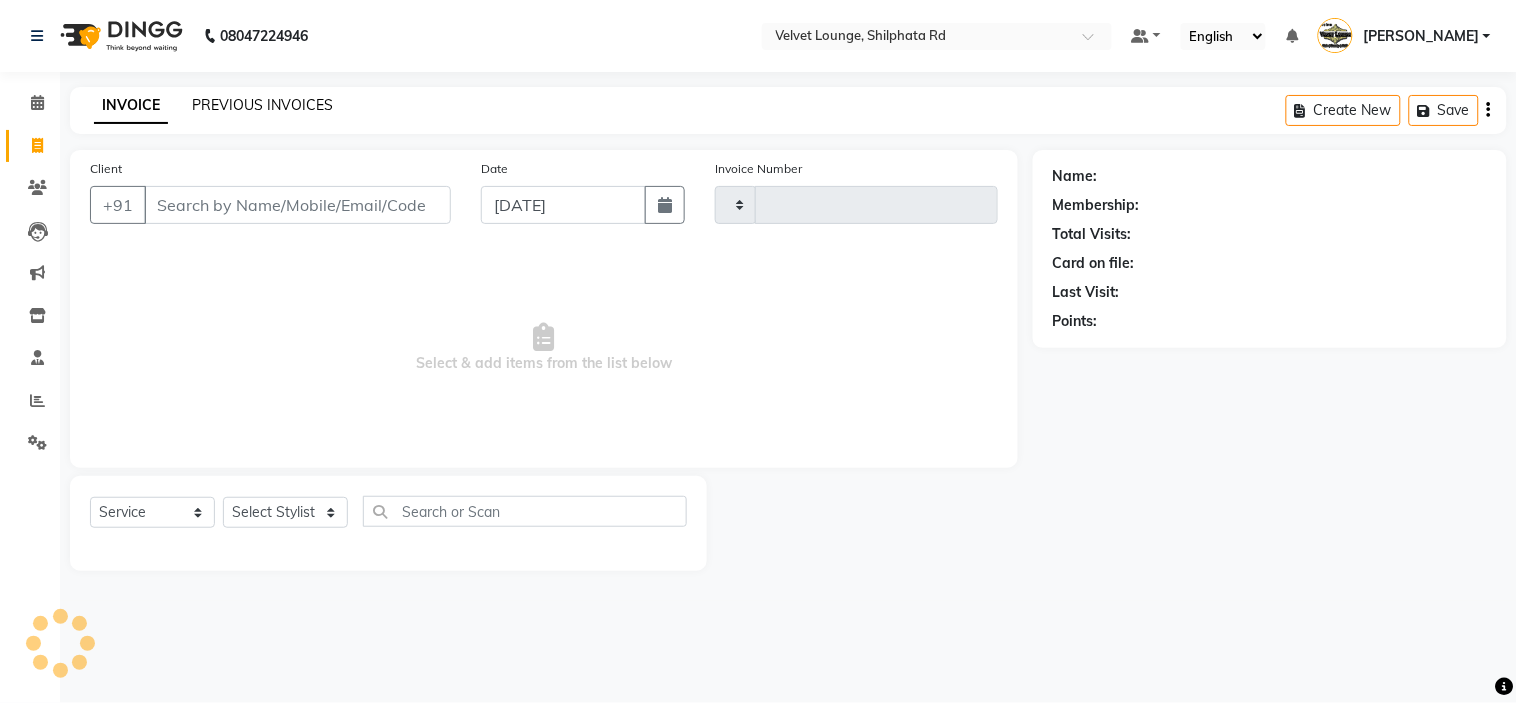 type on "1381" 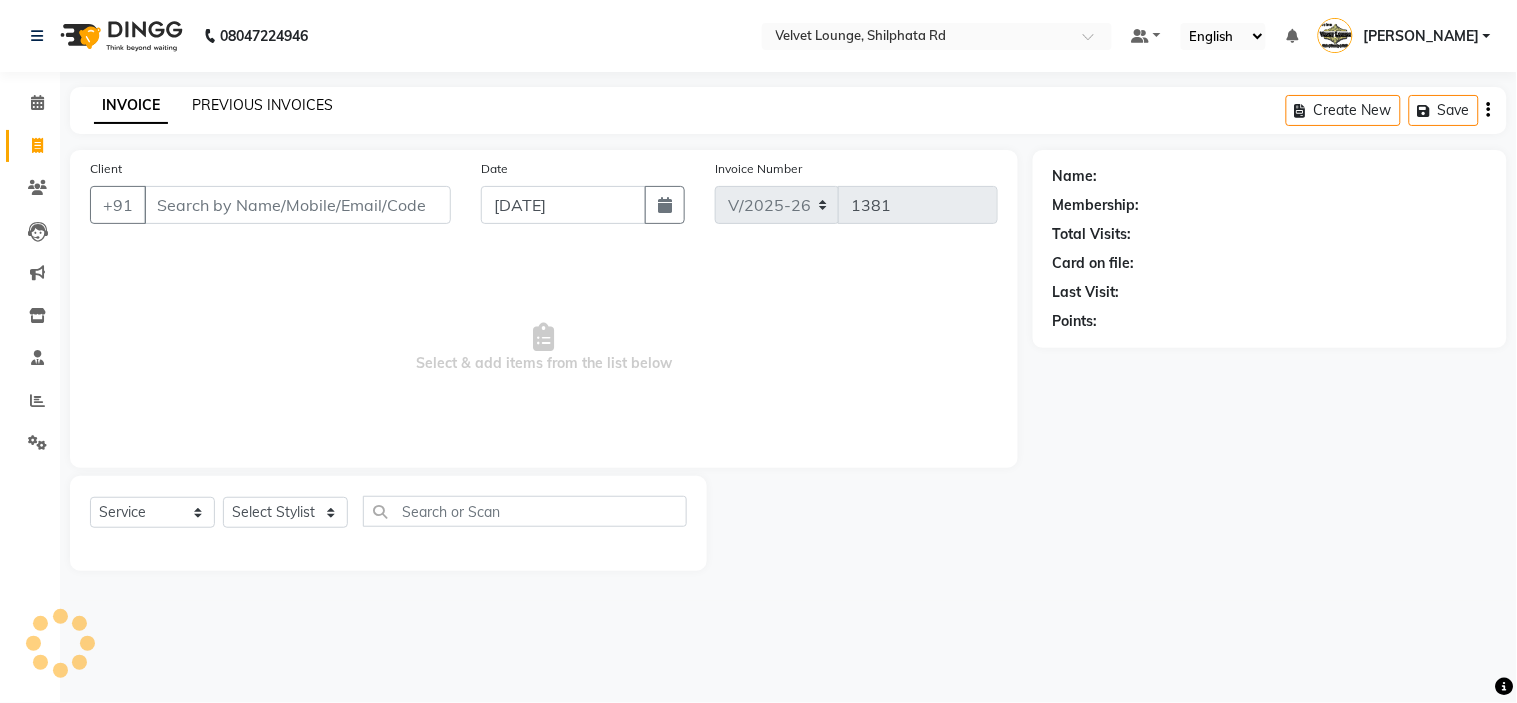 click on "PREVIOUS INVOICES" 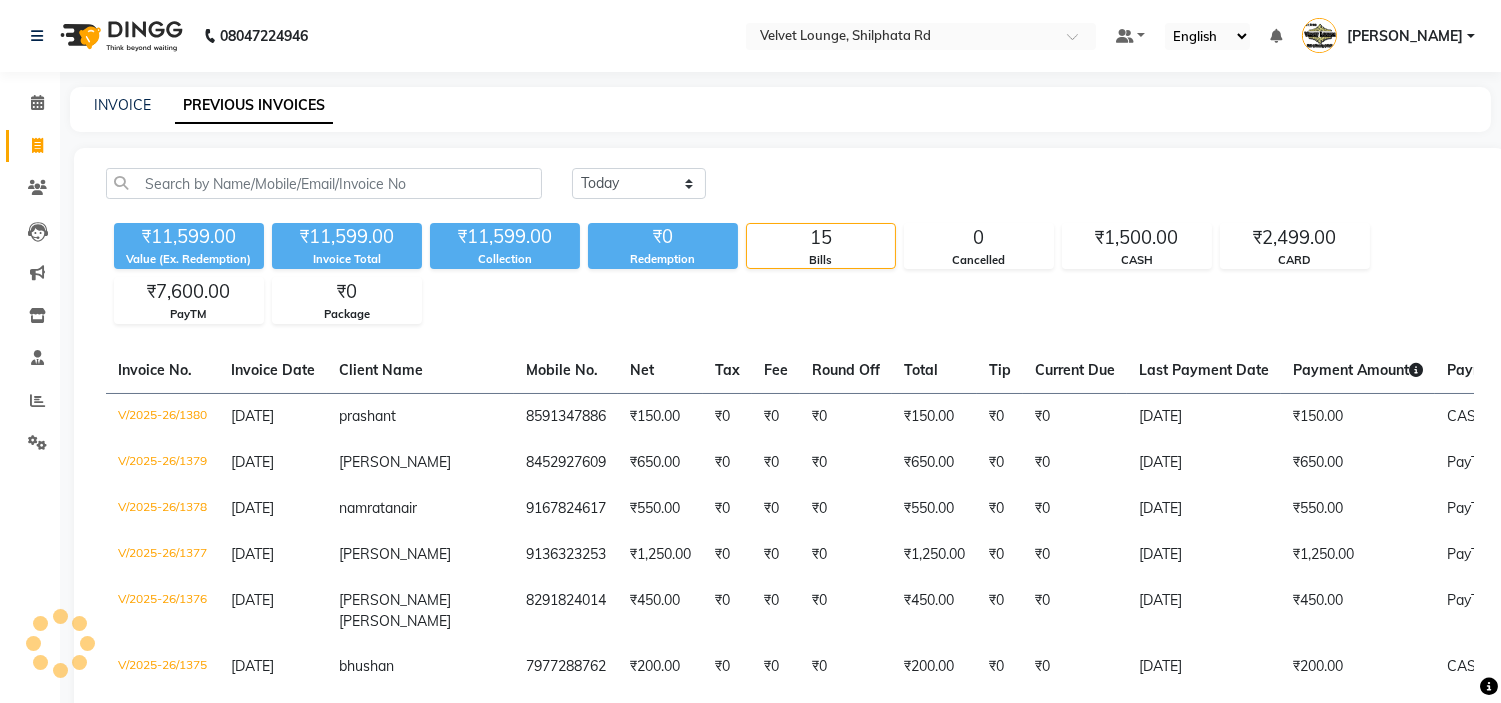 click on "Invoice Date" 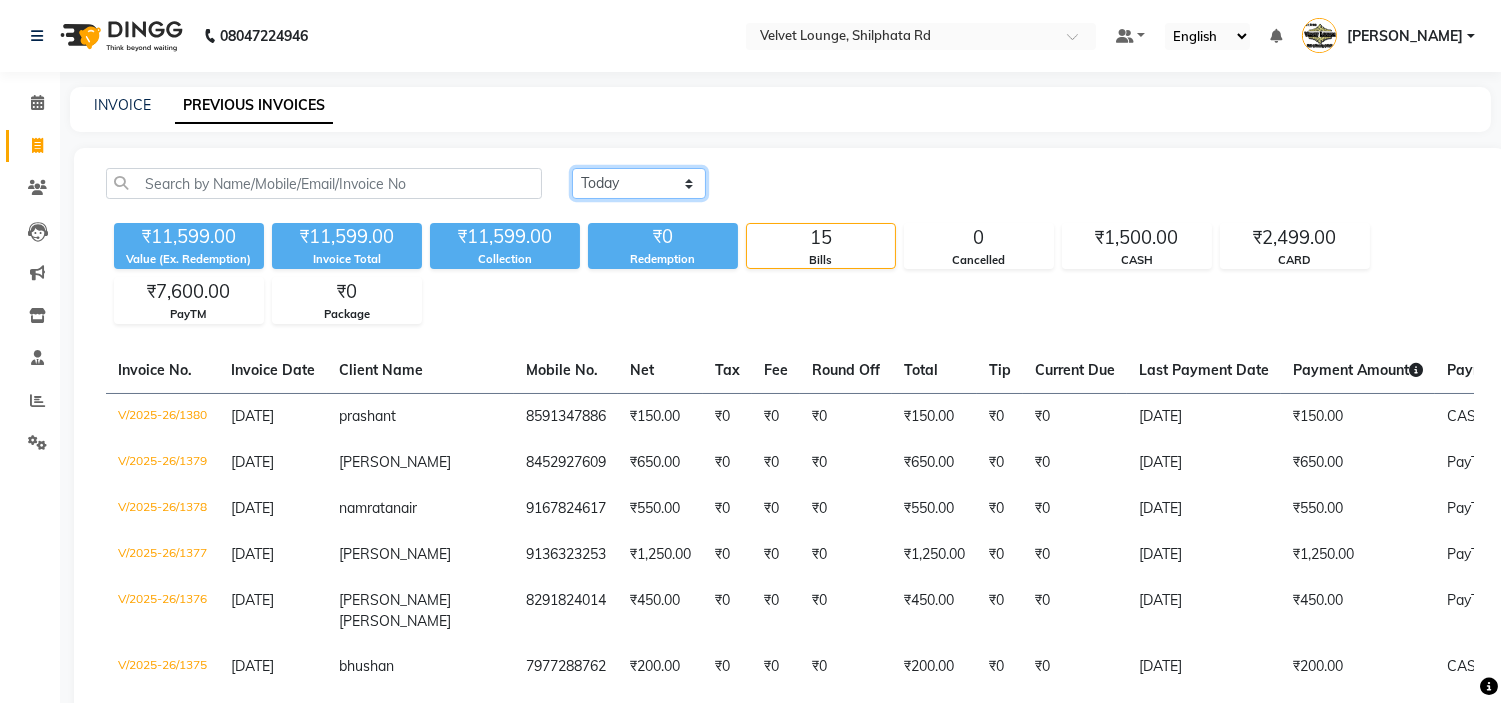 click on "Today Yesterday Custom Range" 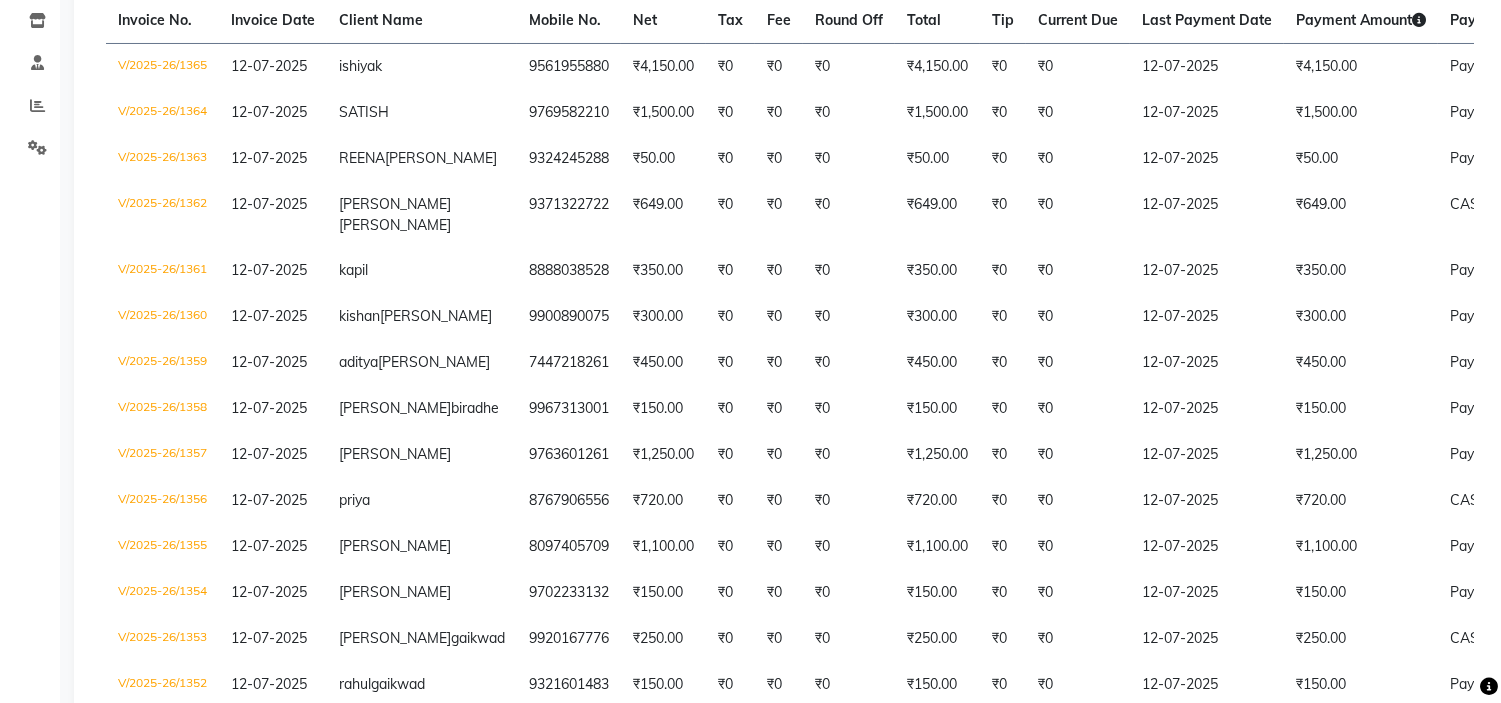 scroll, scrollTop: 421, scrollLeft: 0, axis: vertical 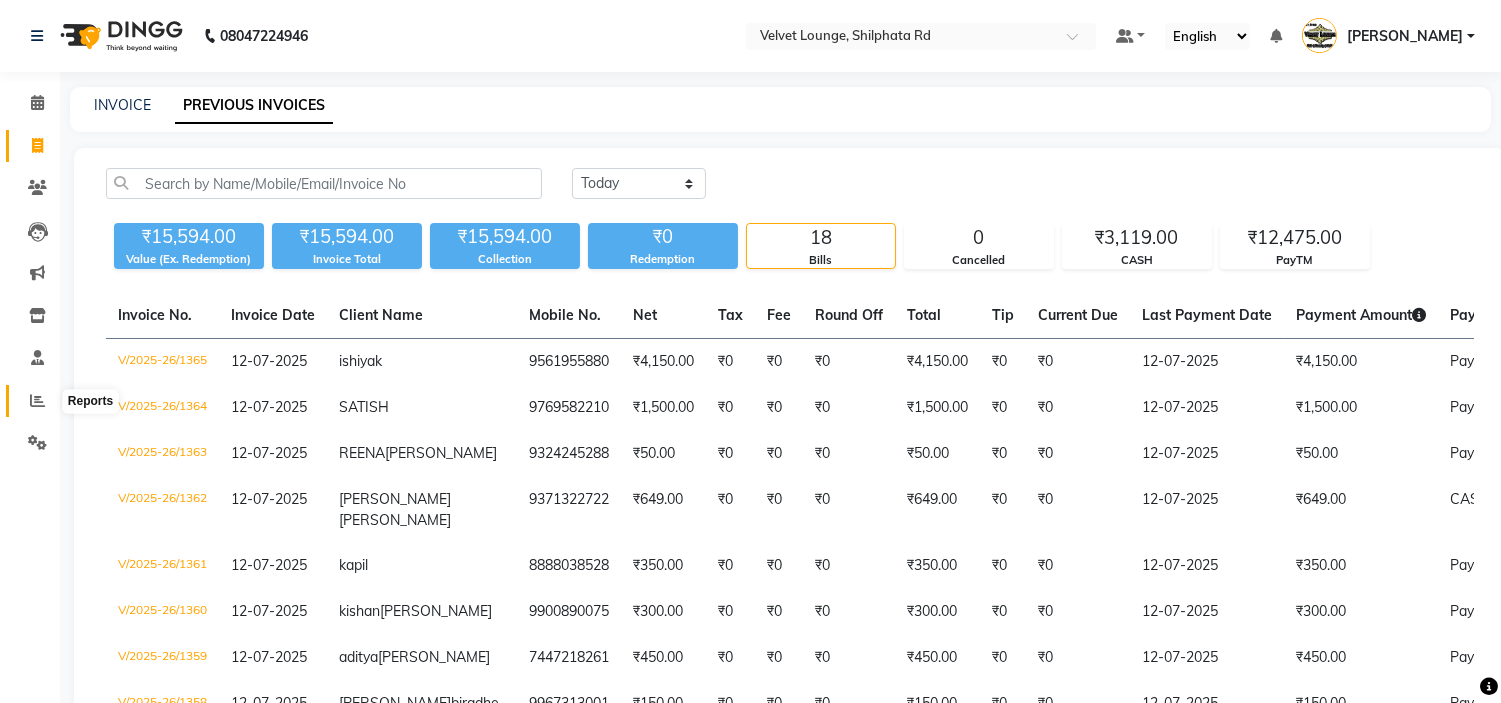 click 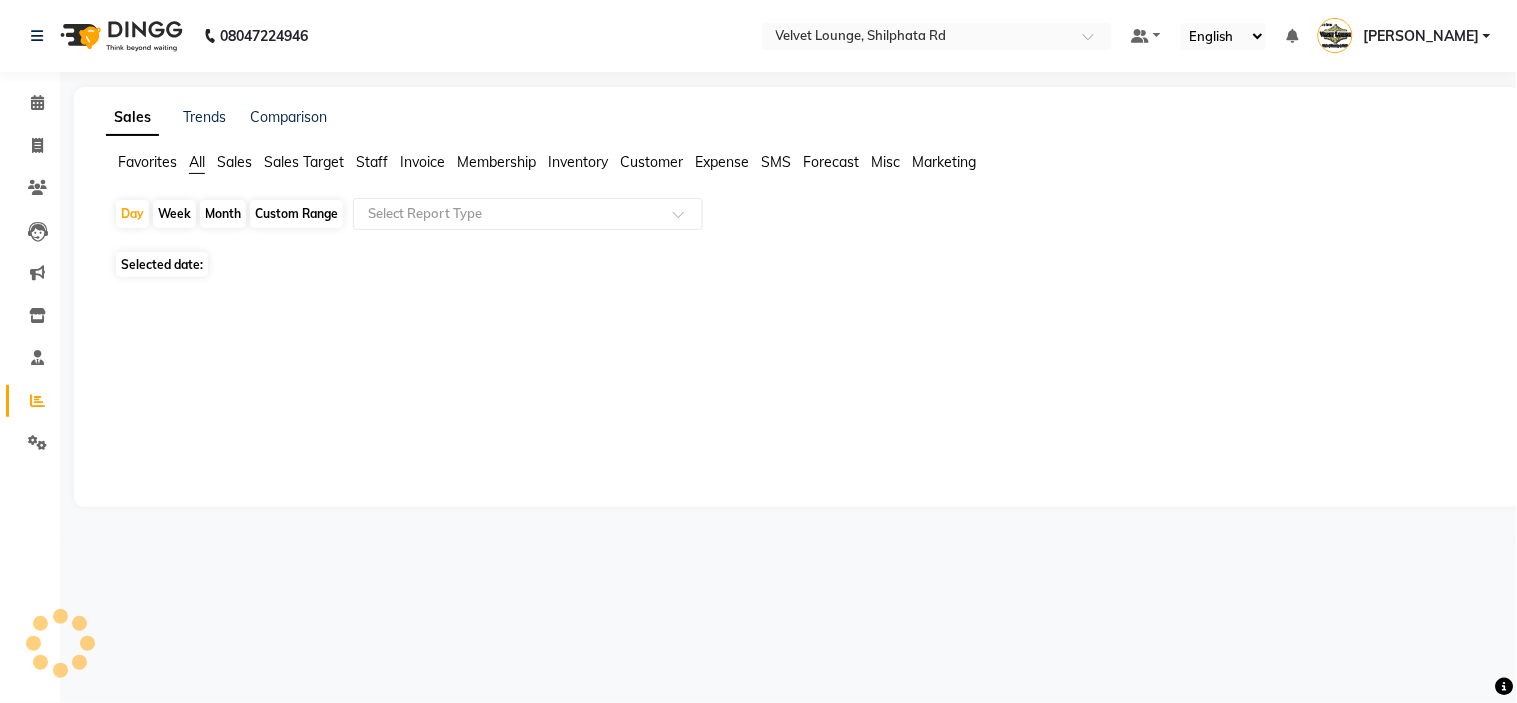 click on "Staff" 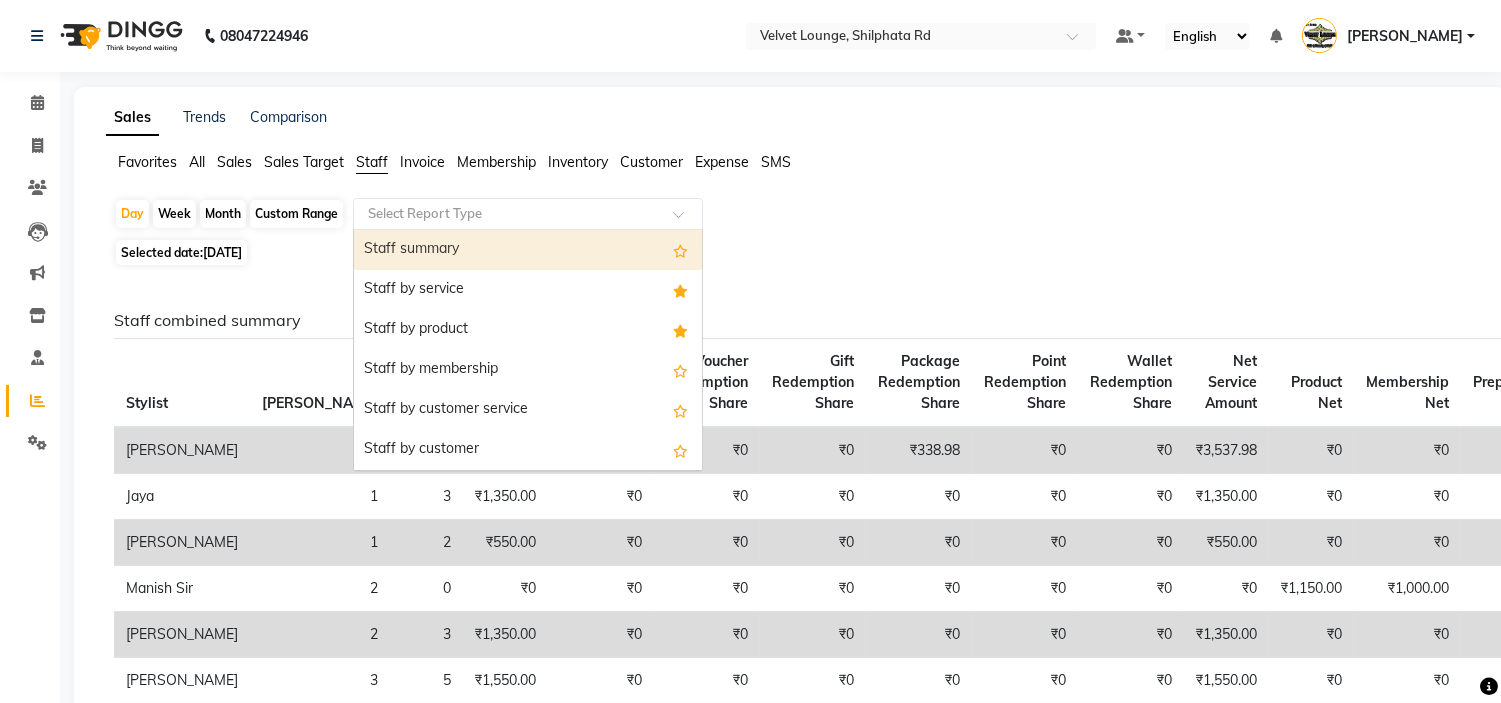 click 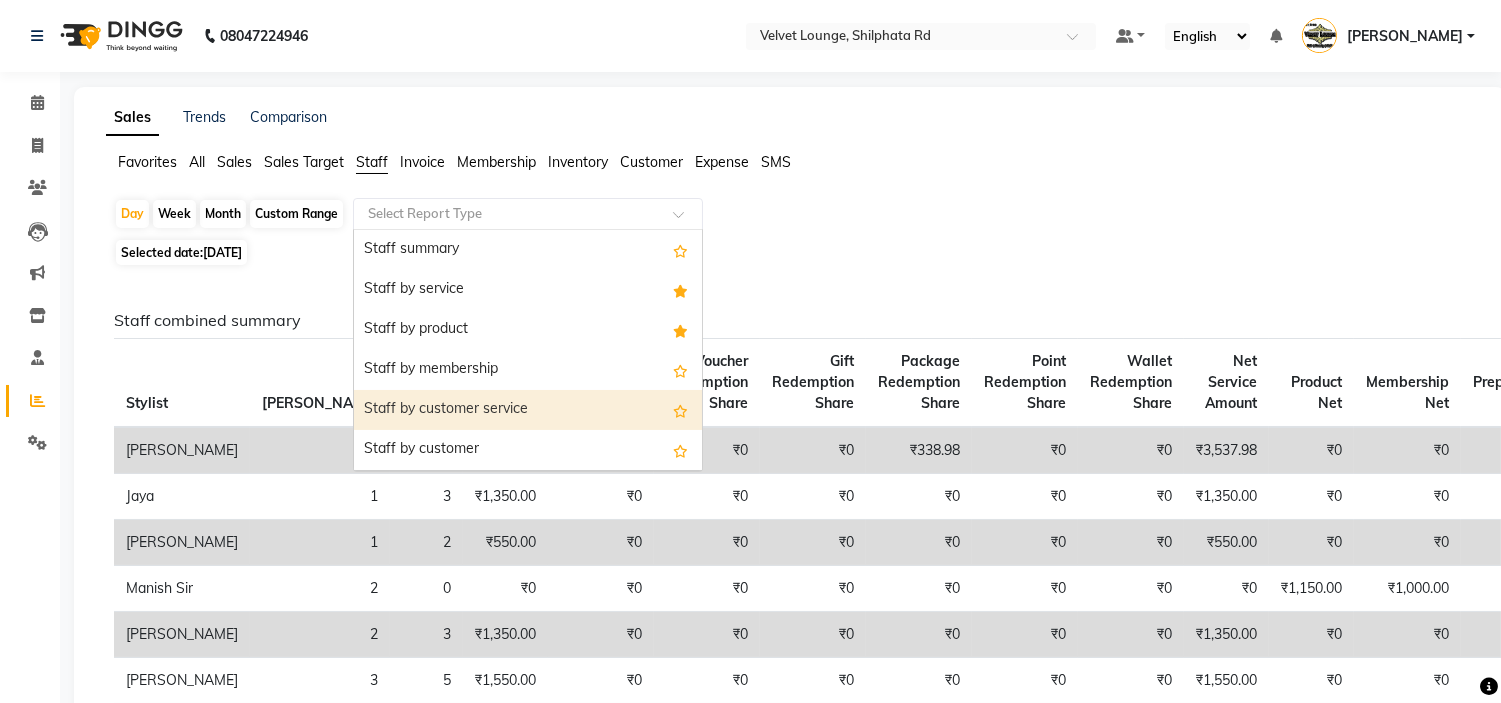click on "Staff by customer service" at bounding box center (528, 410) 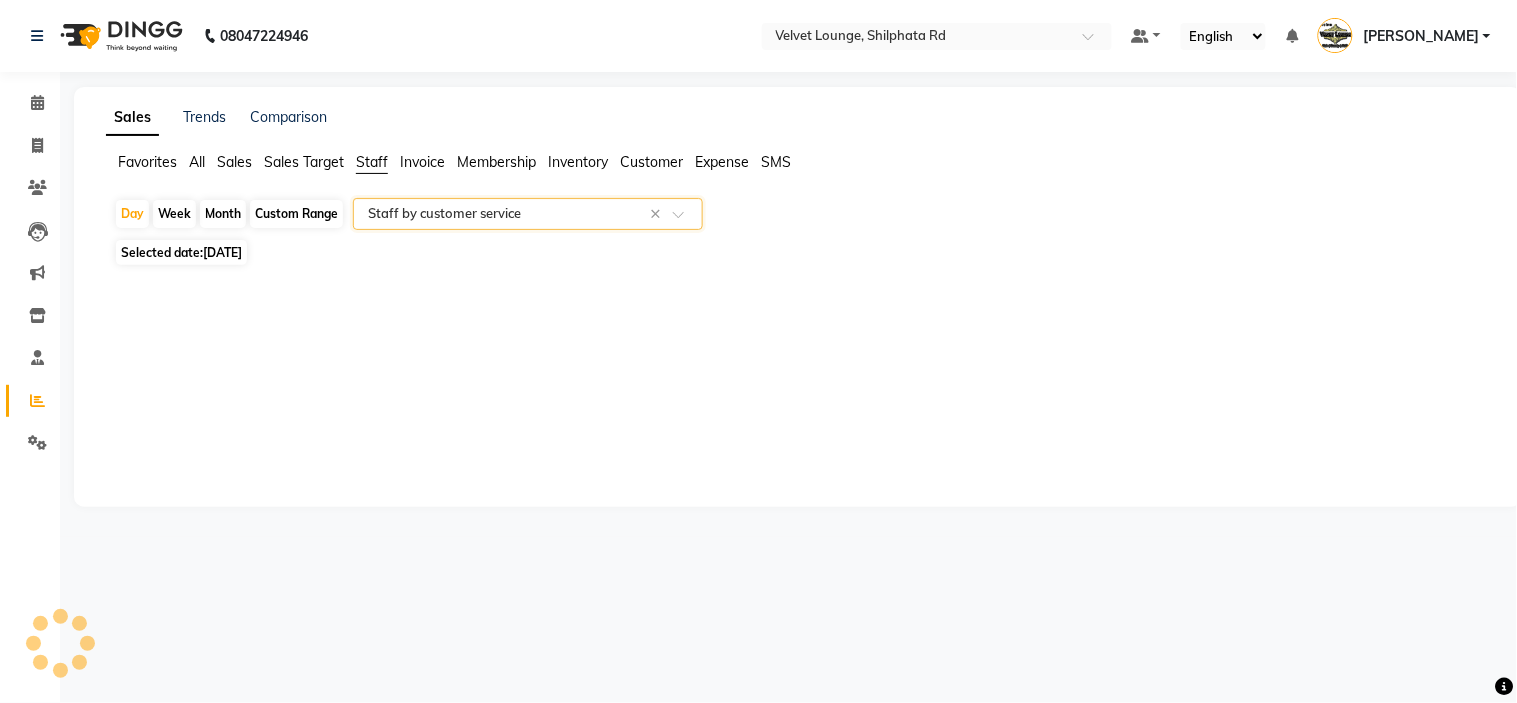 select on "full_report" 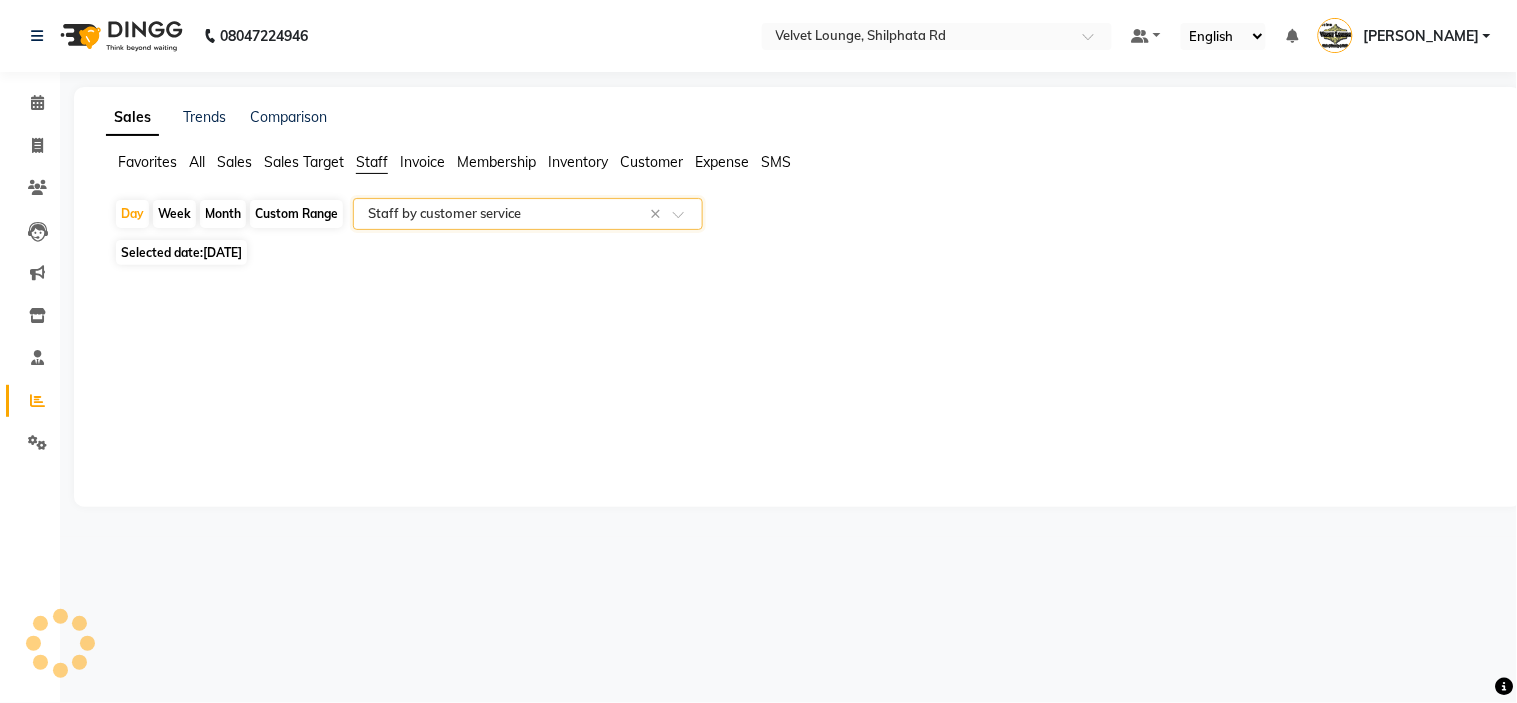 select on "pdf" 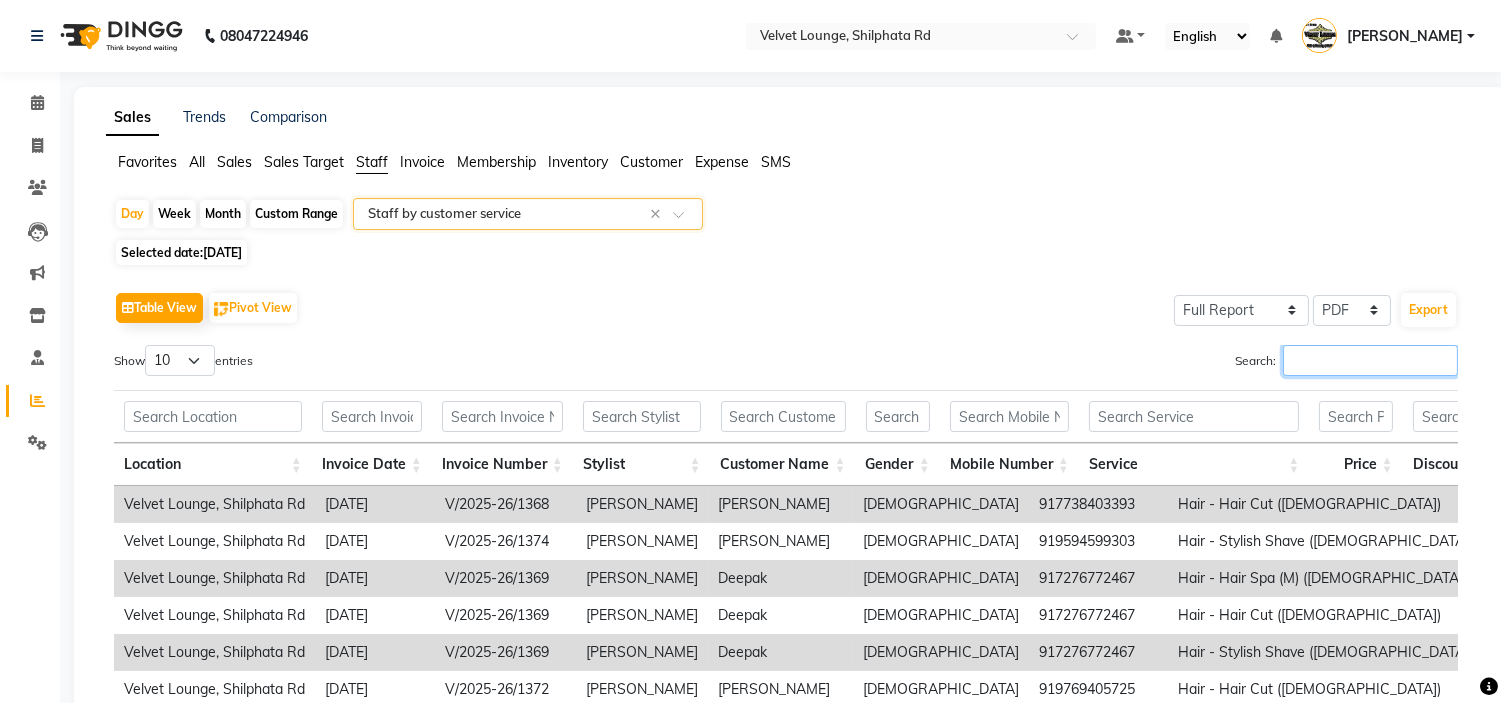 click on "Search:" at bounding box center (1370, 360) 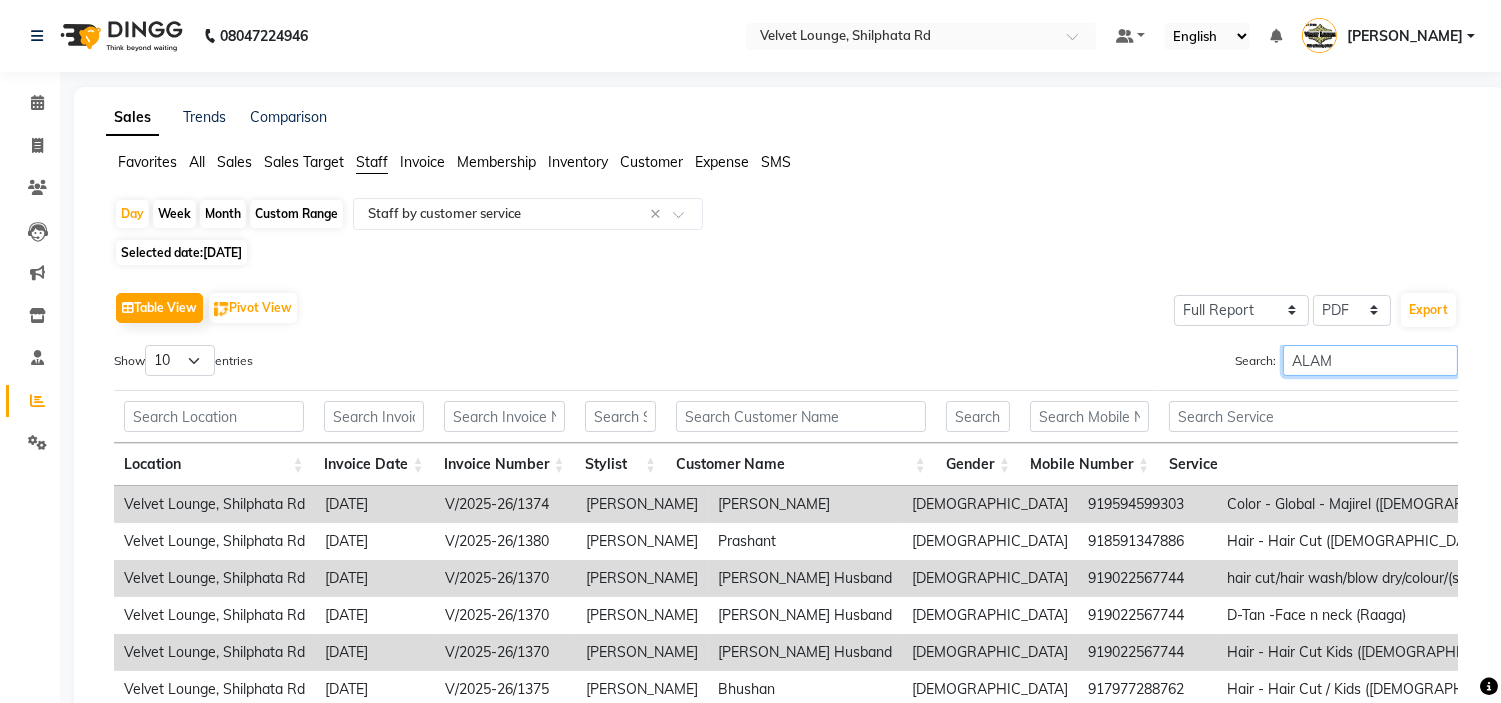 scroll, scrollTop: 264, scrollLeft: 0, axis: vertical 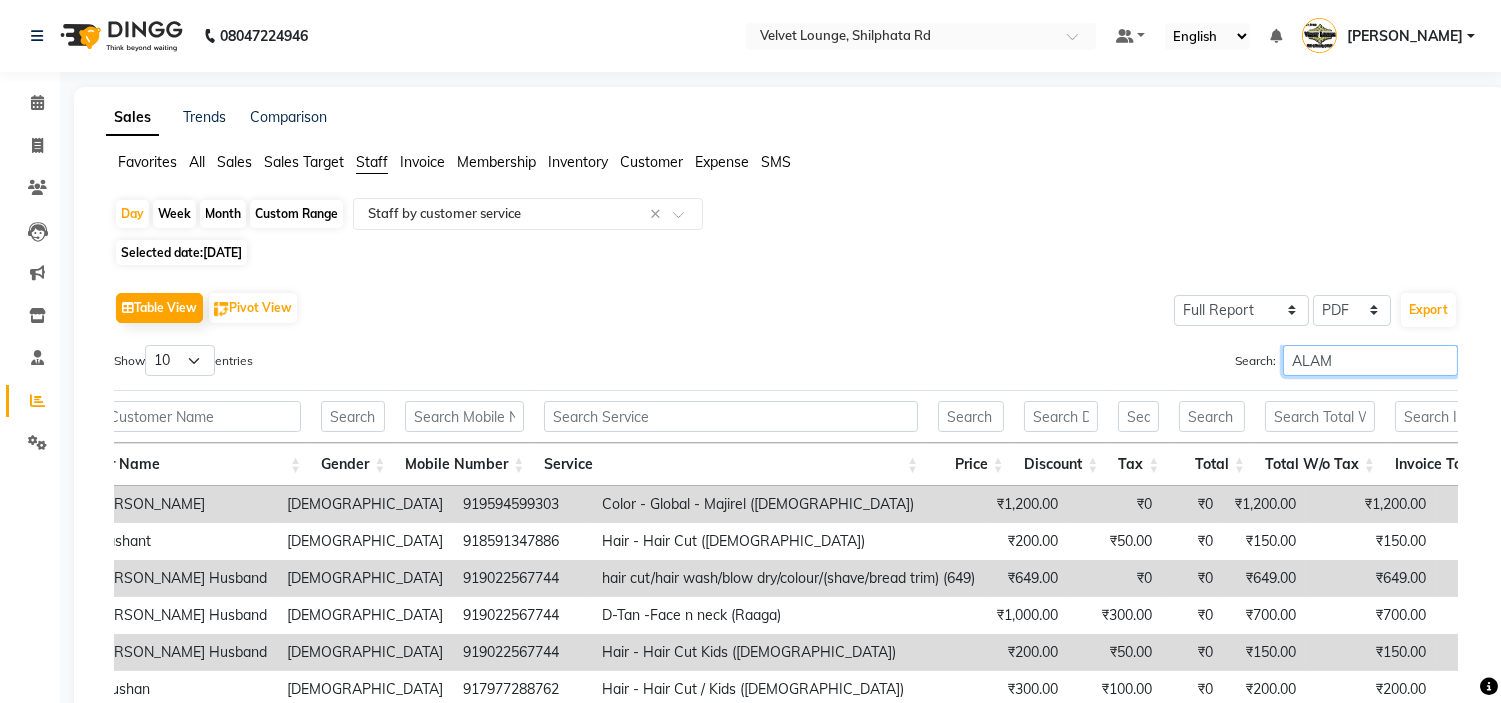 type on "ALAM" 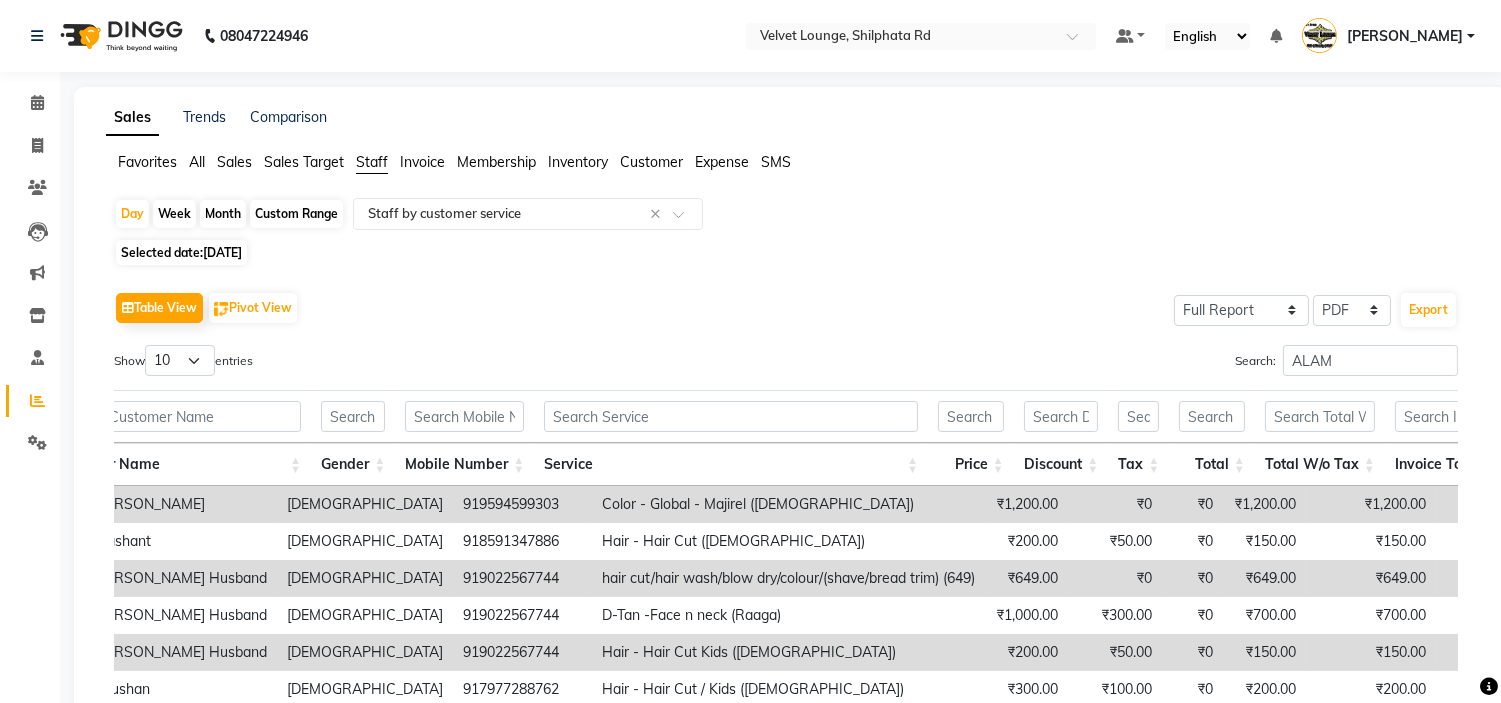 click on "Clients" 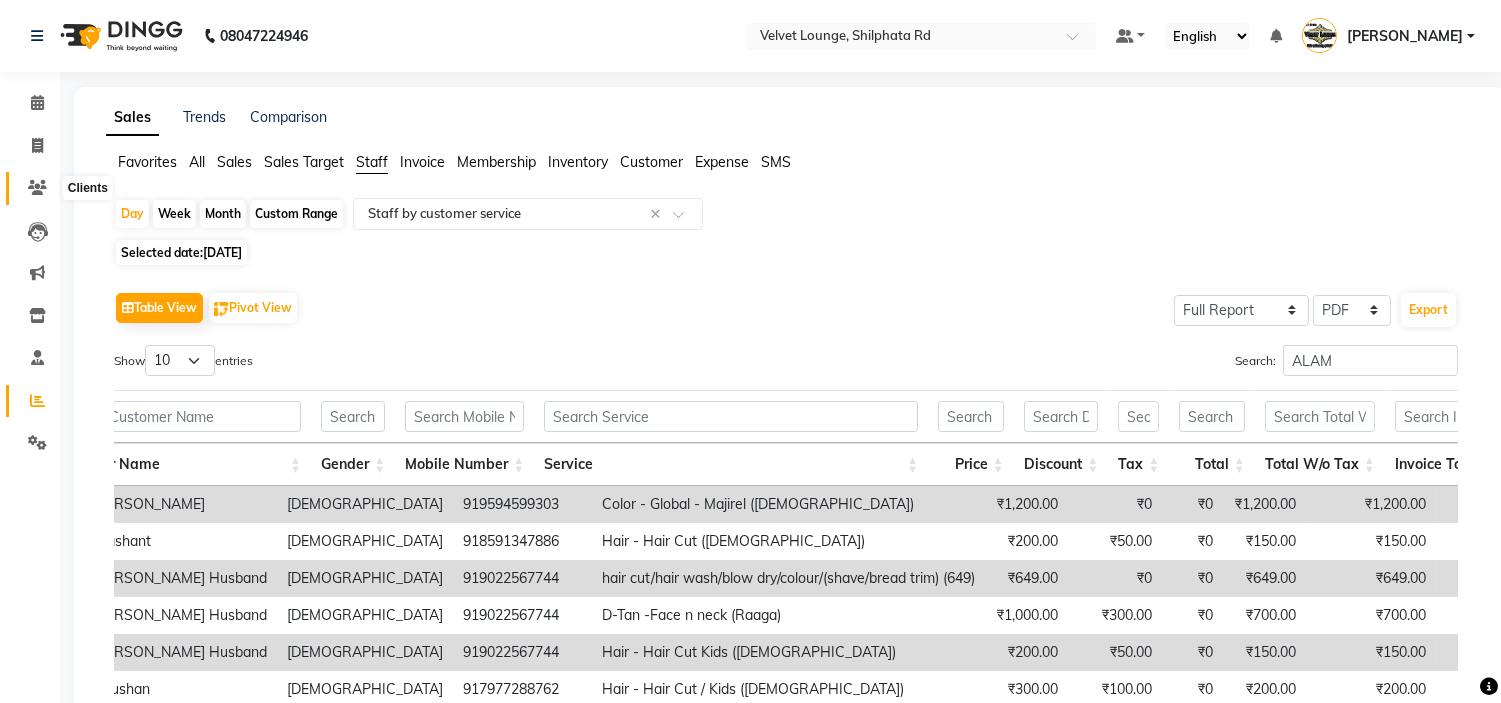 click 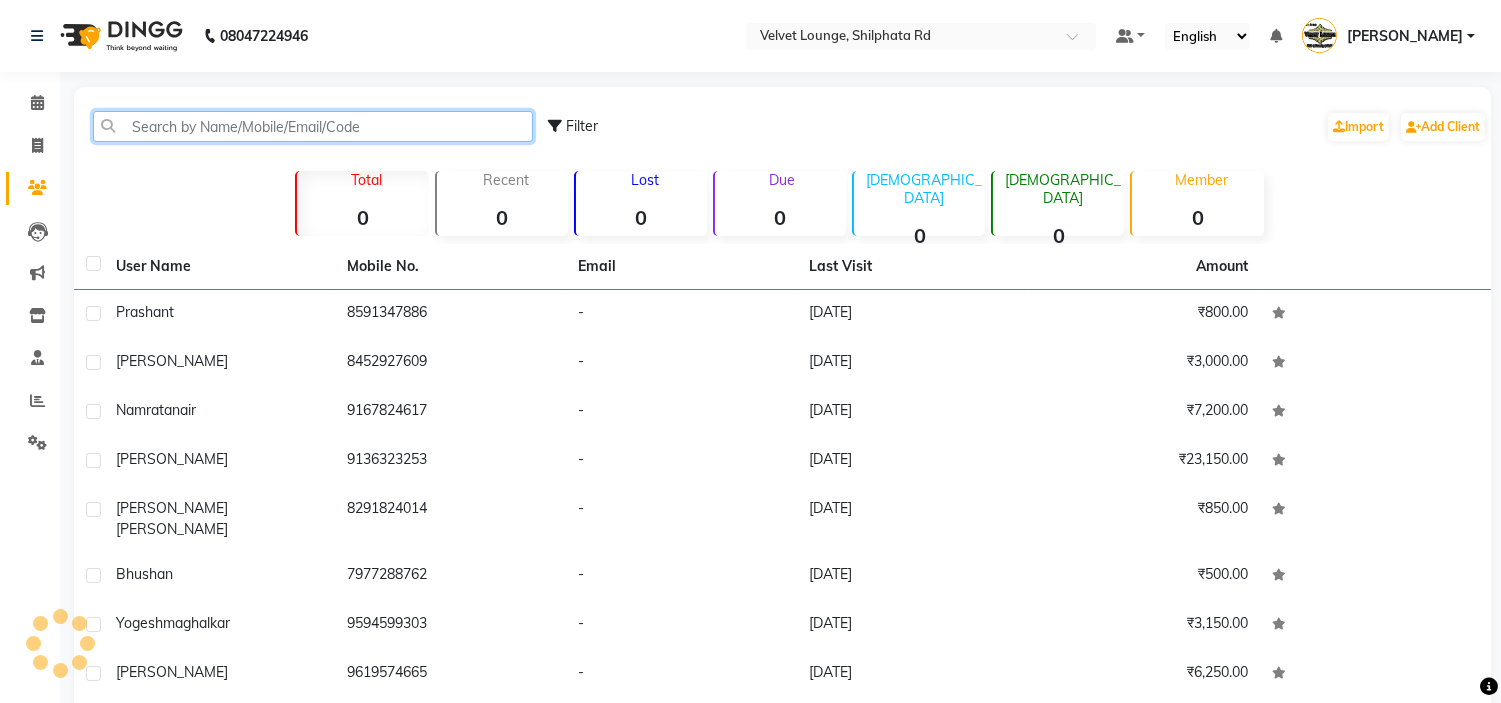 click 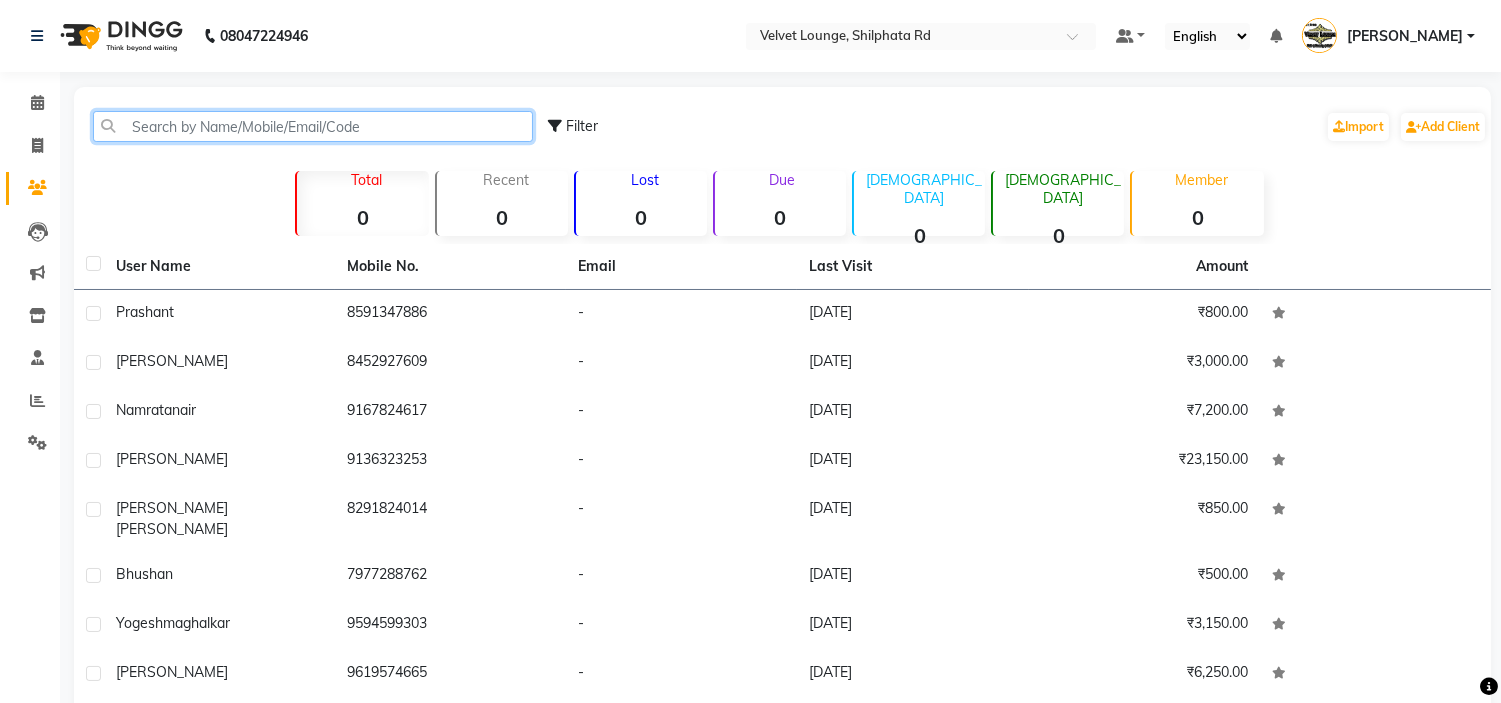 click 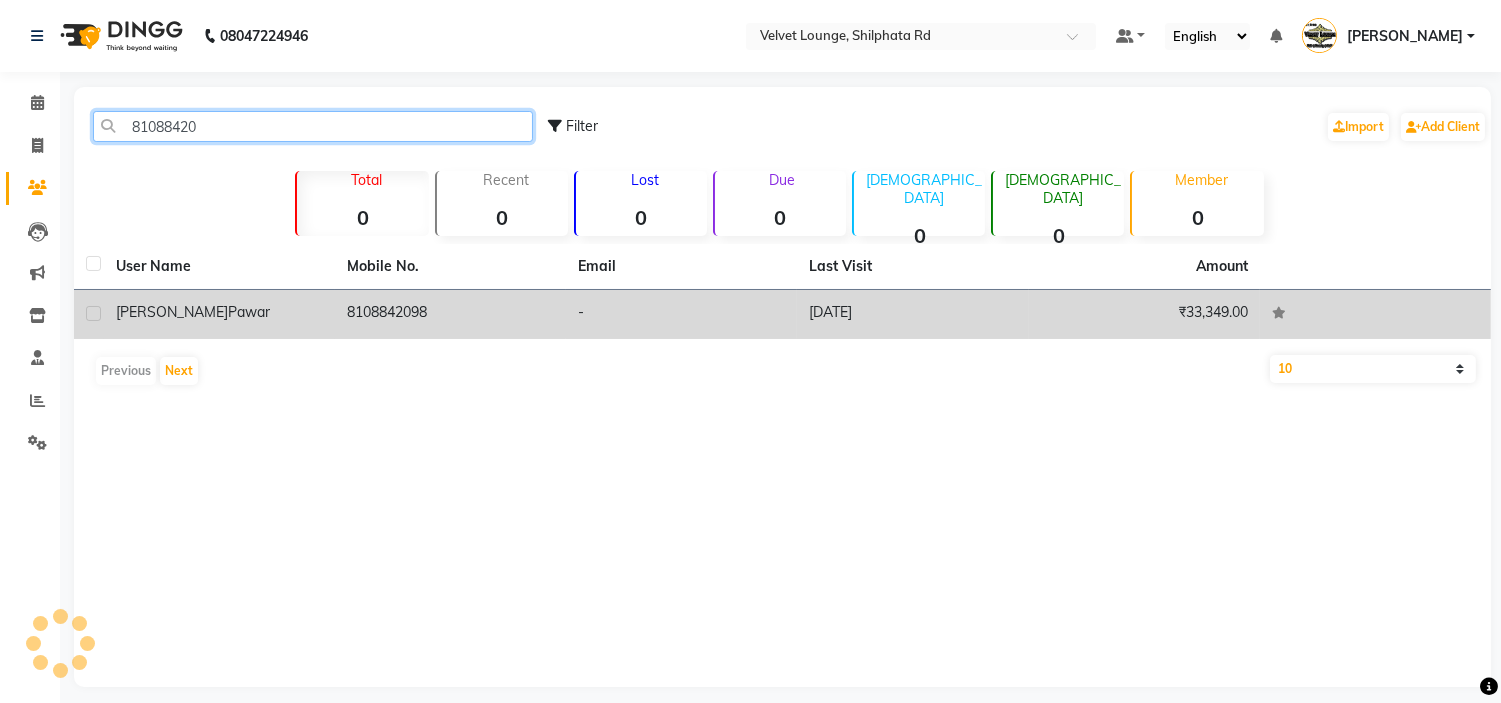 type on "81088420" 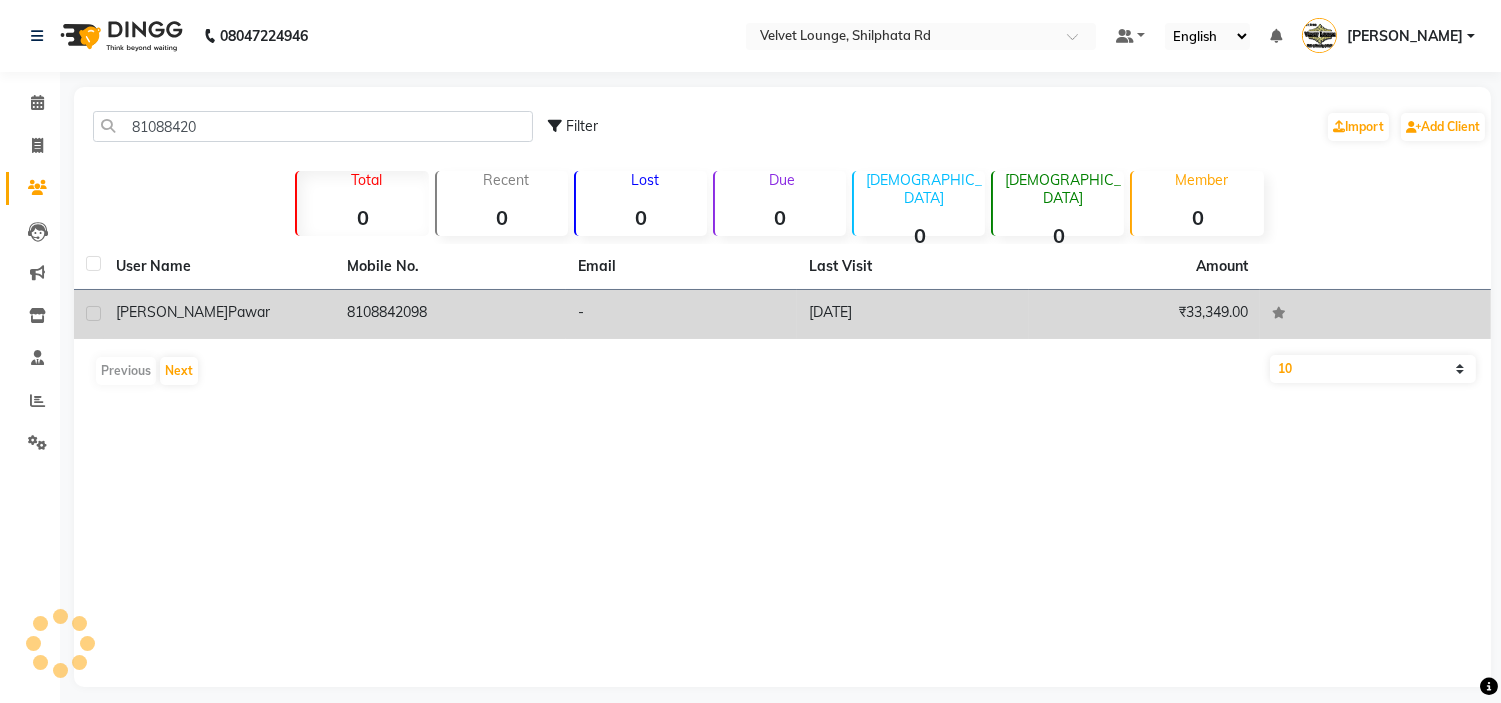click on "8108842098" 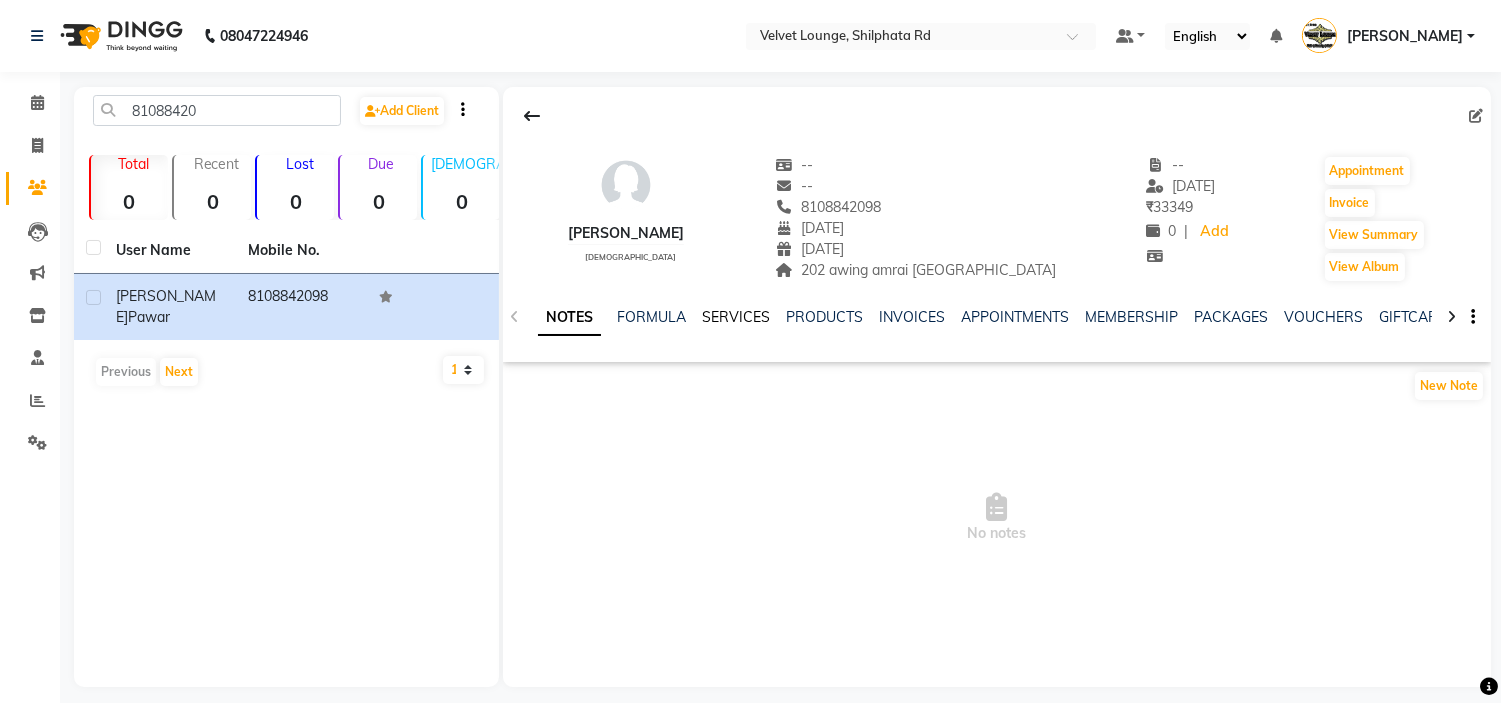 click on "SERVICES" 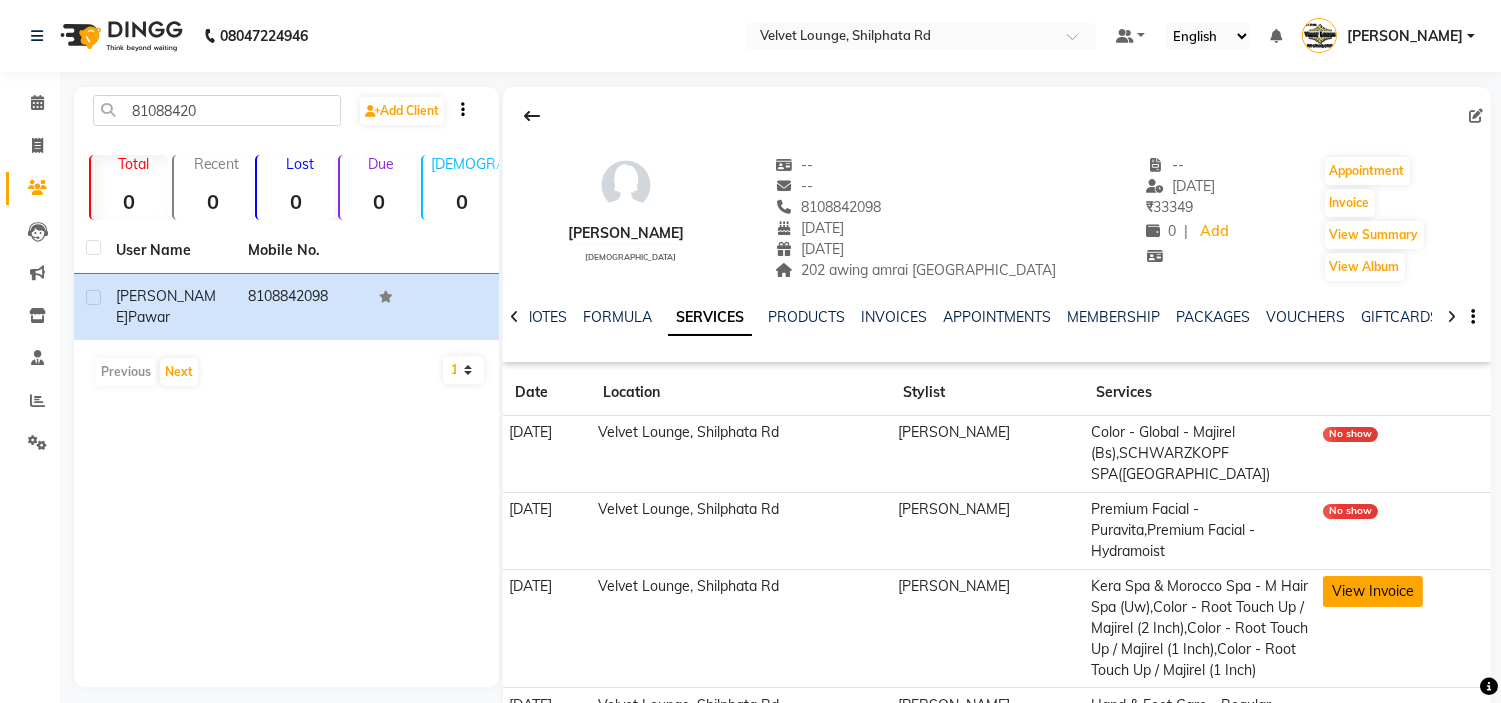 click on "View Invoice" 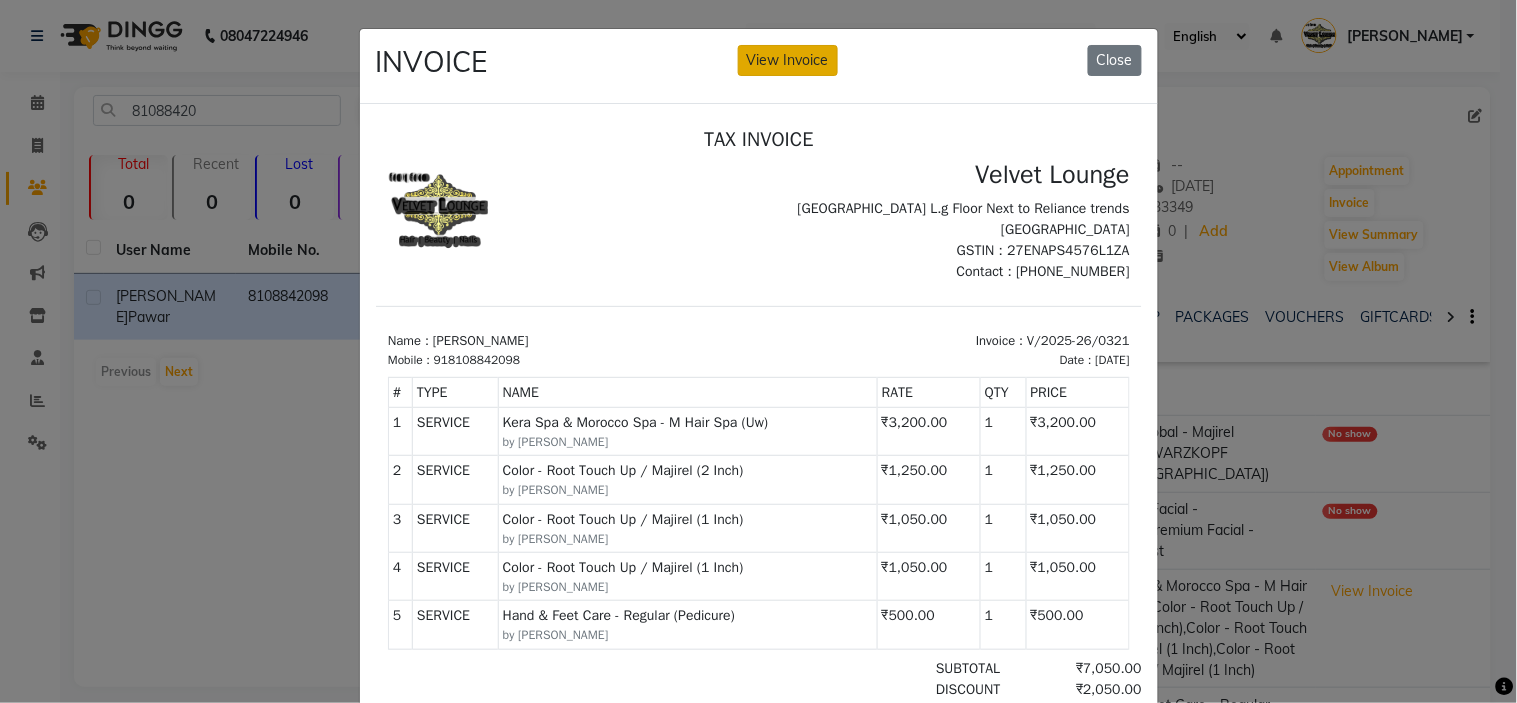 click on "View Invoice" 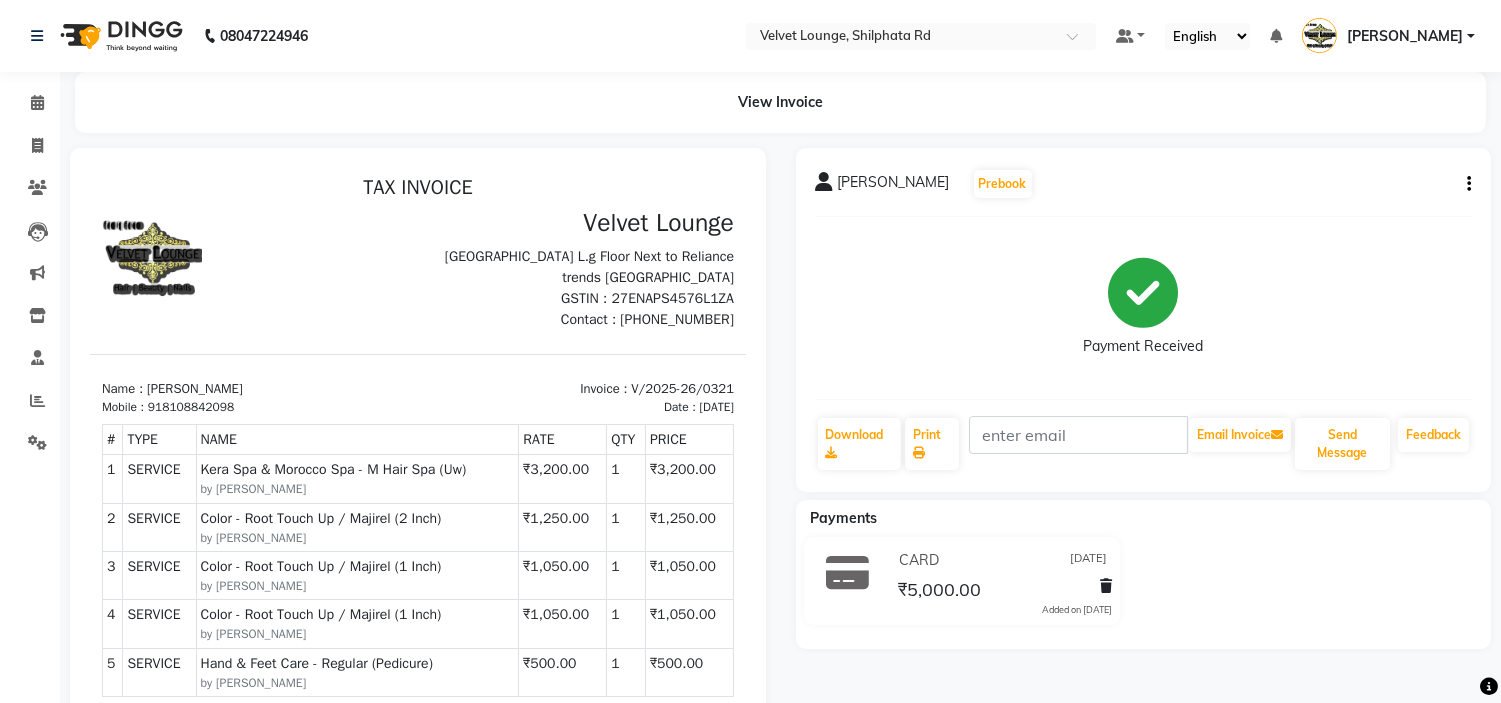 click on "akshata pawar  Prebook   Payment Received  Download  Print   Email Invoice   Send Message Feedback" 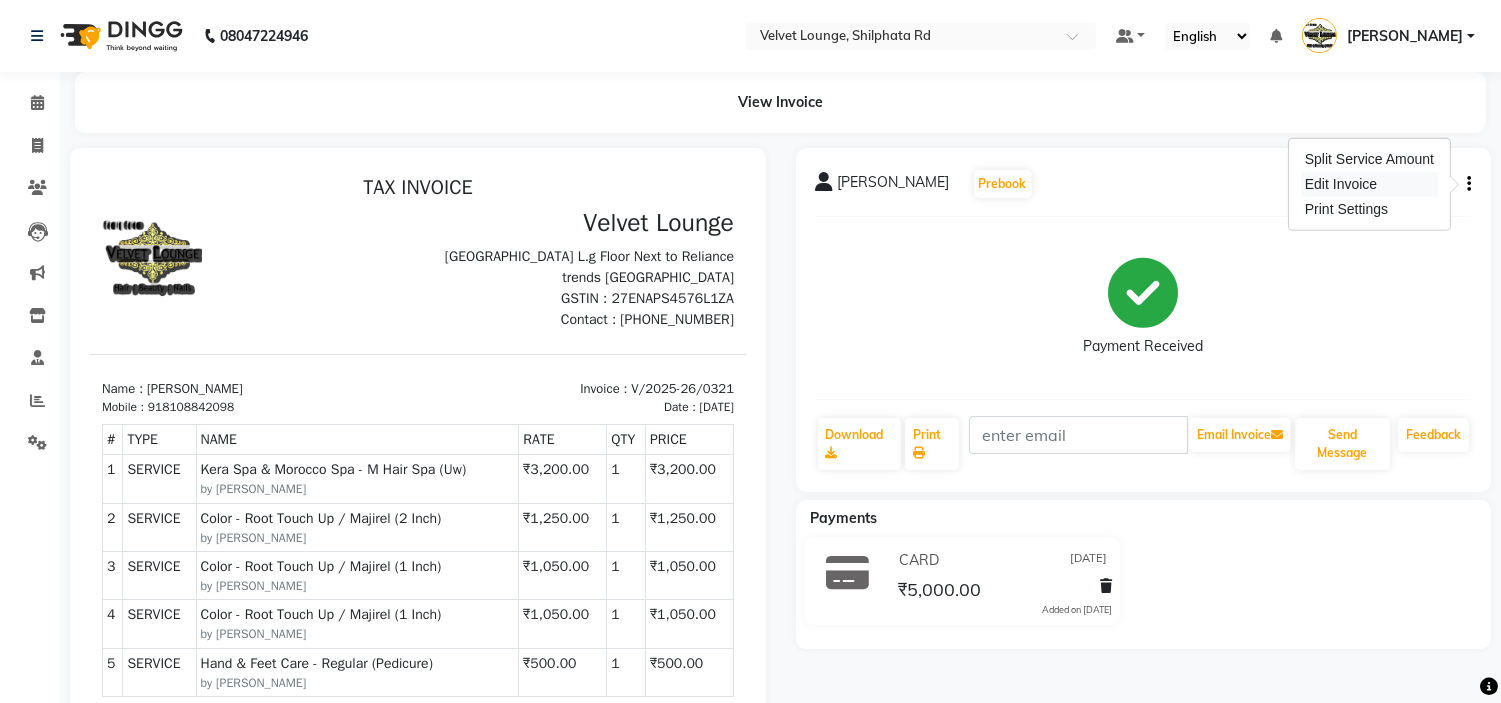 click on "Edit Invoice" at bounding box center [1369, 184] 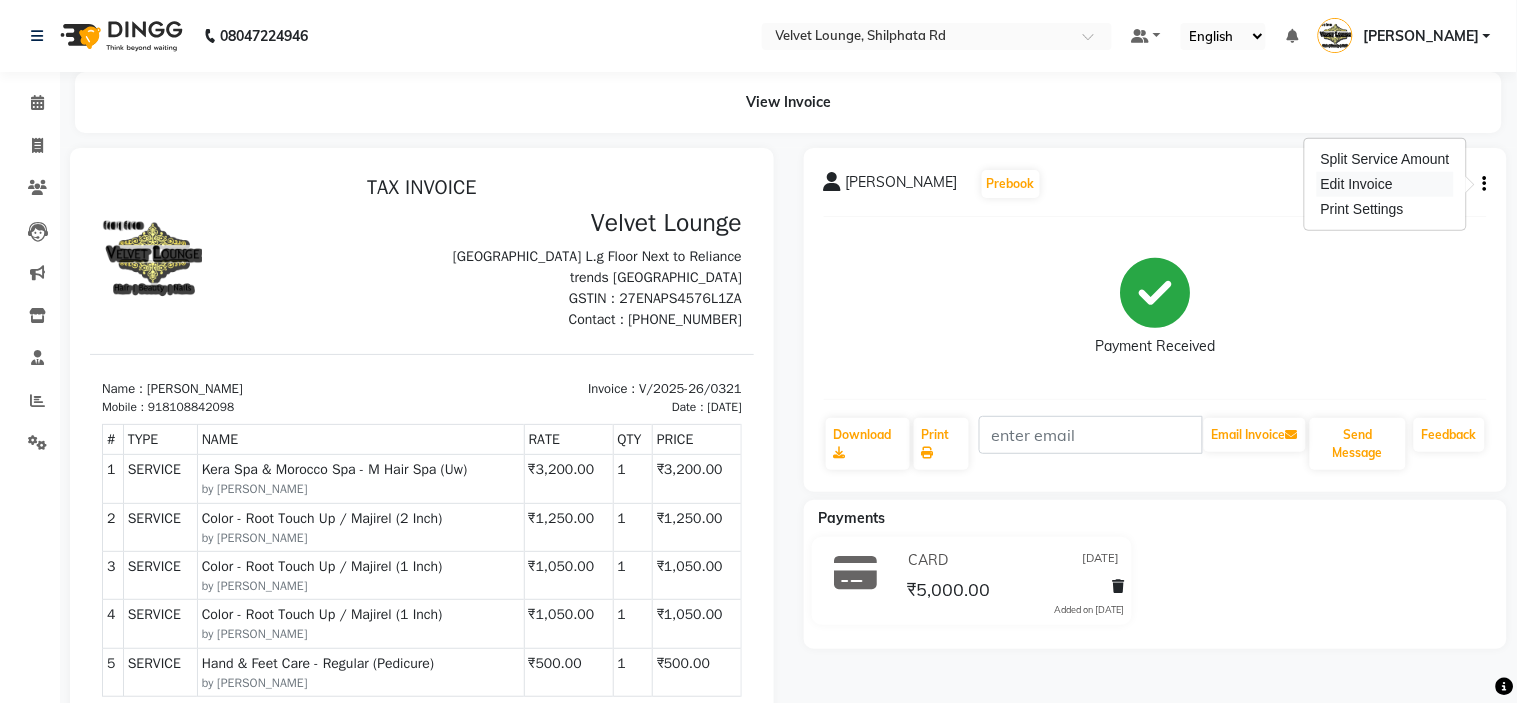 select on "service" 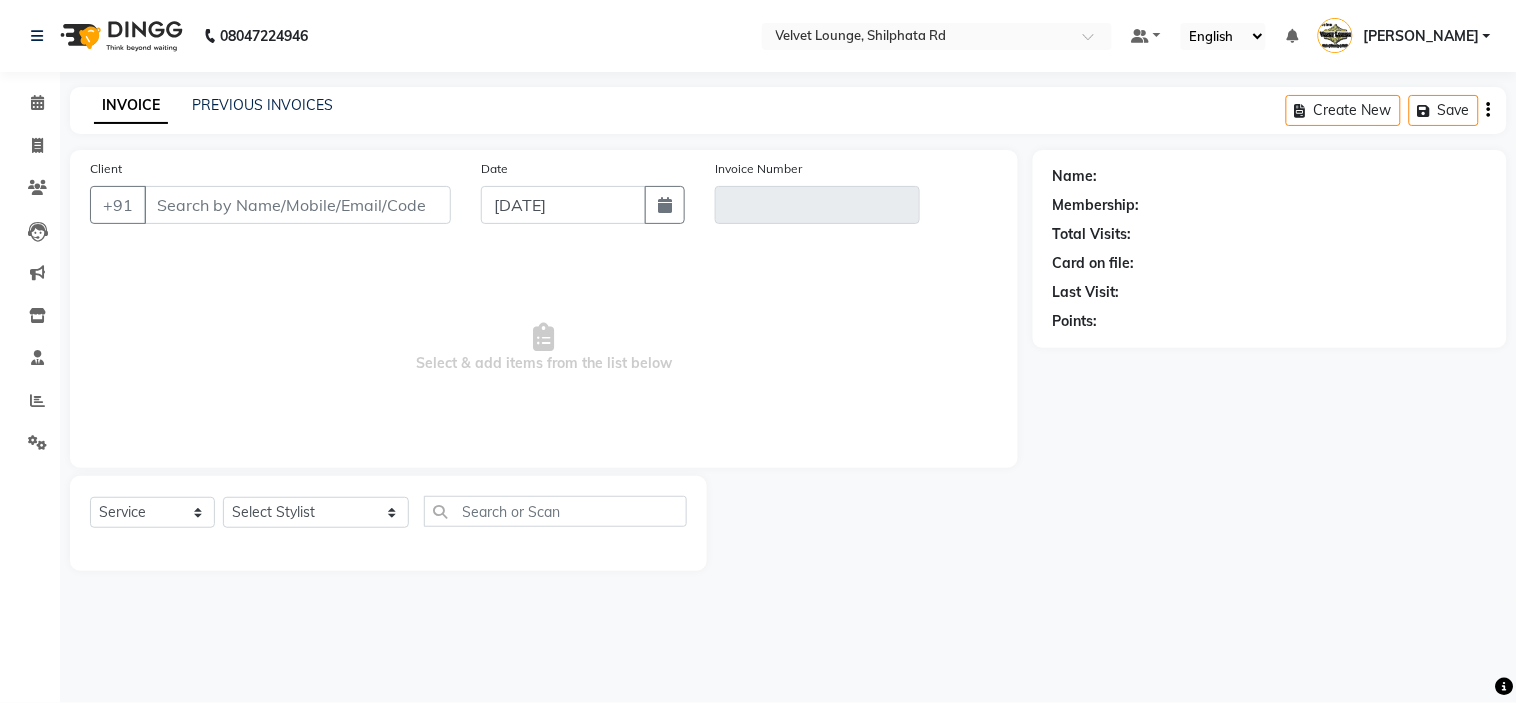 type on "8108842098" 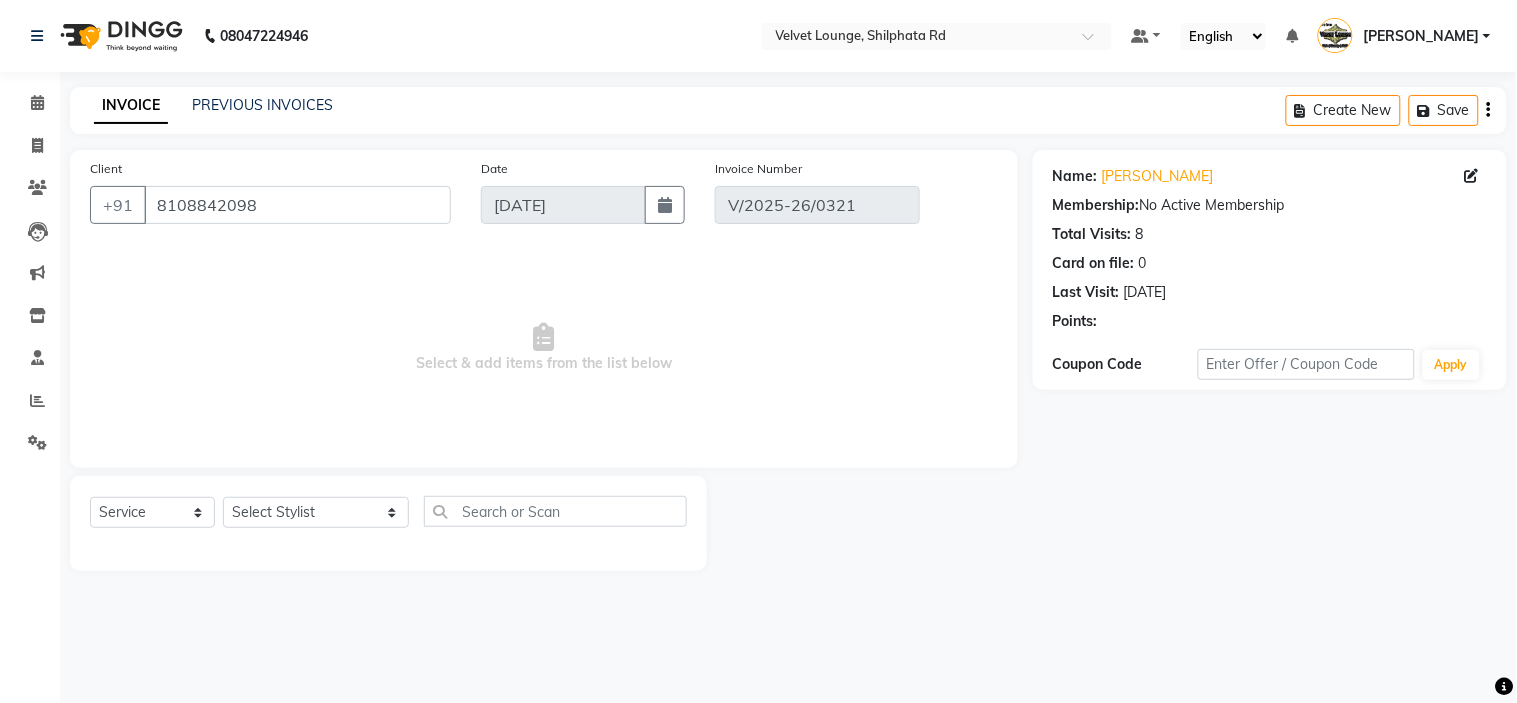 type on "26-04-2025" 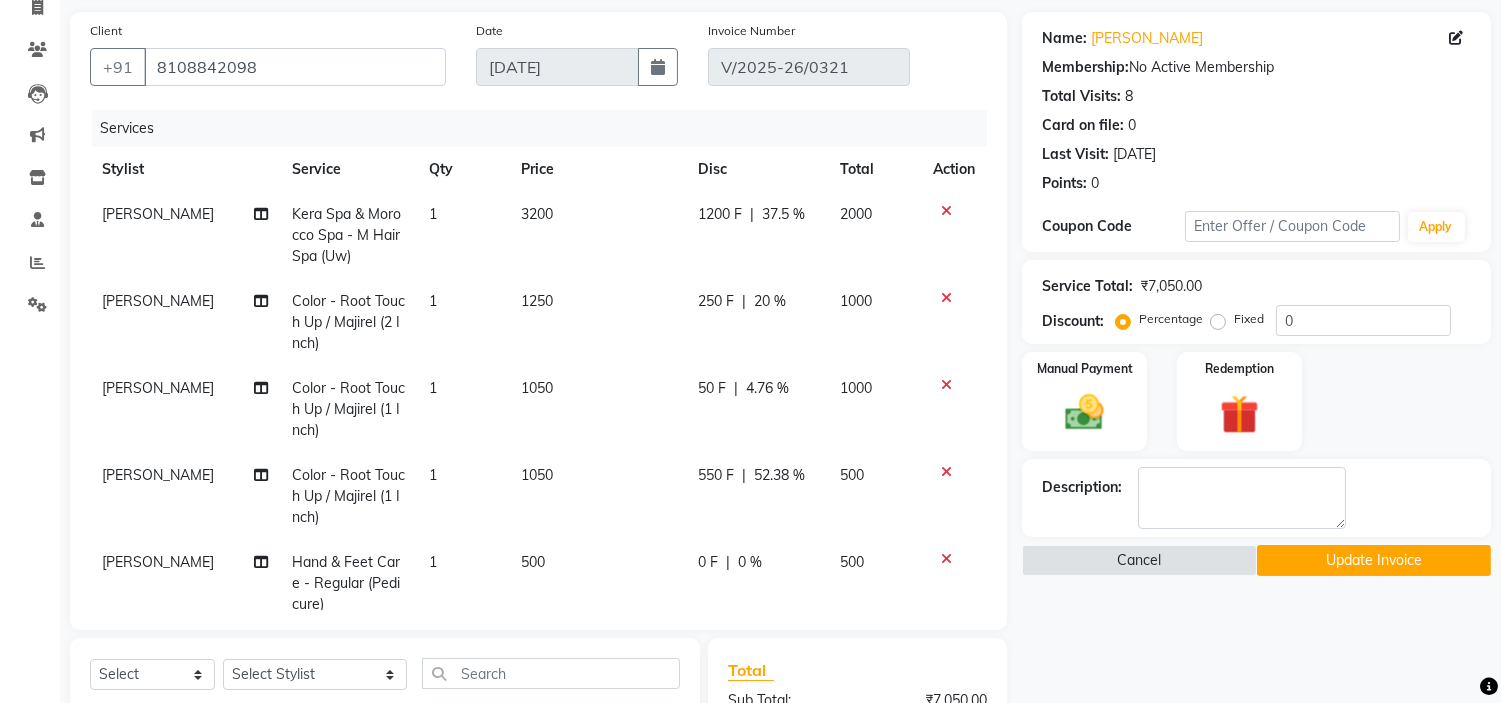 scroll, scrollTop: 151, scrollLeft: 0, axis: vertical 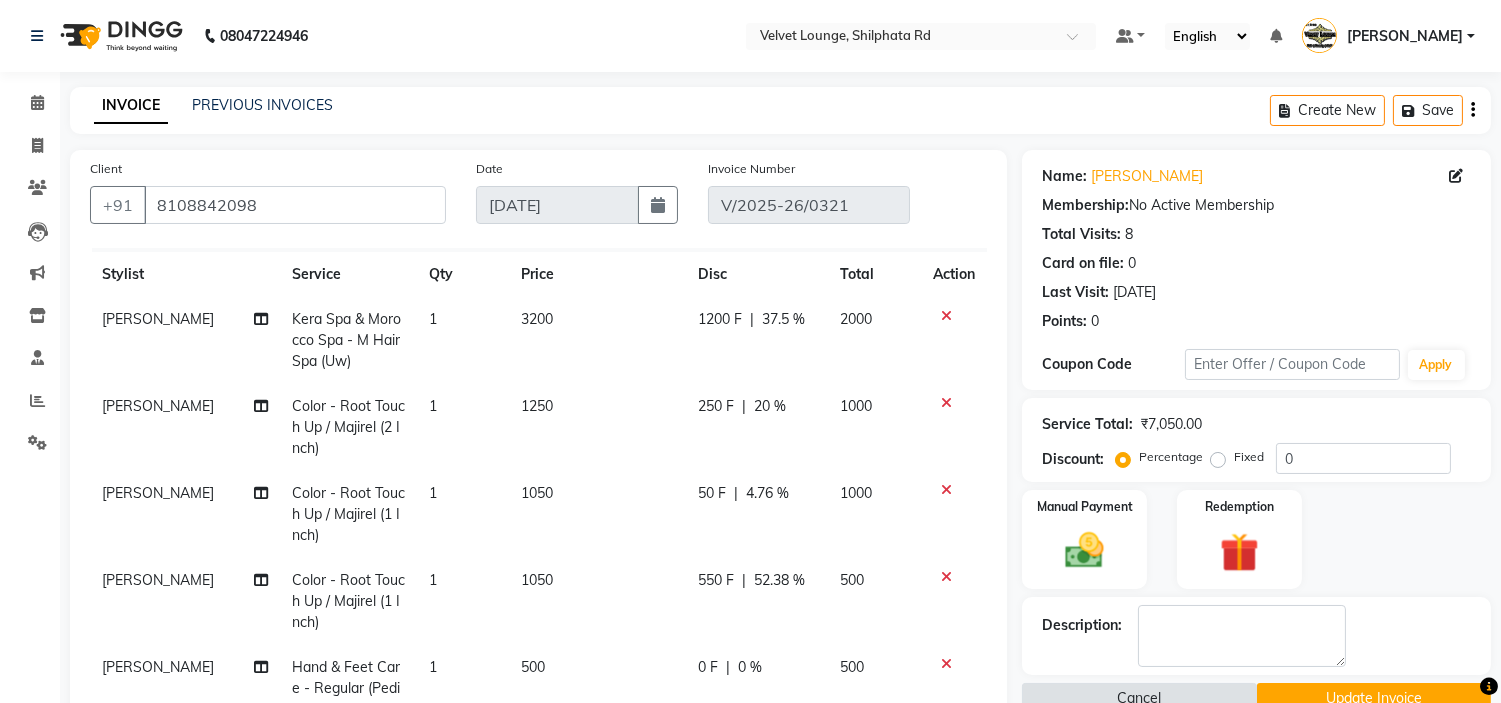 click on "Cancel" 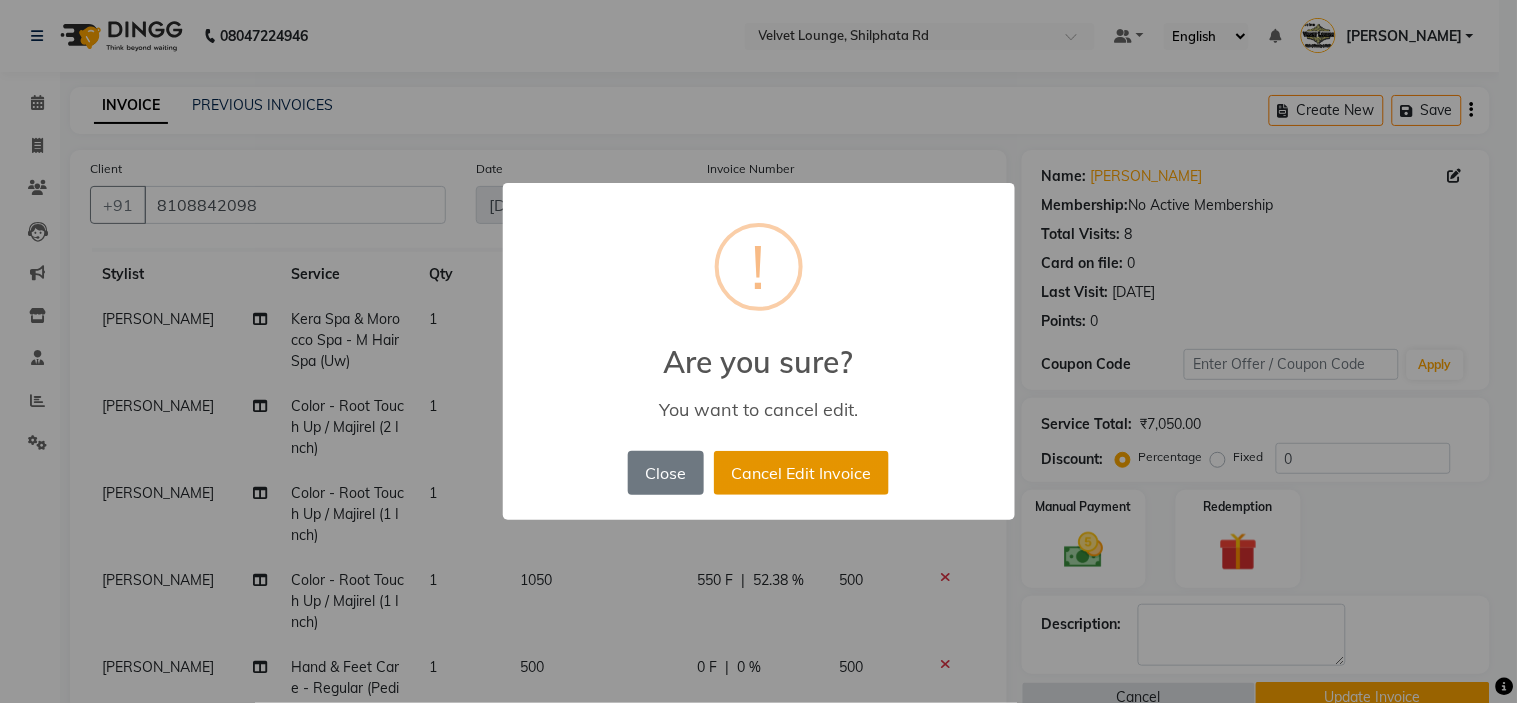 click on "Cancel Edit Invoice" at bounding box center (801, 473) 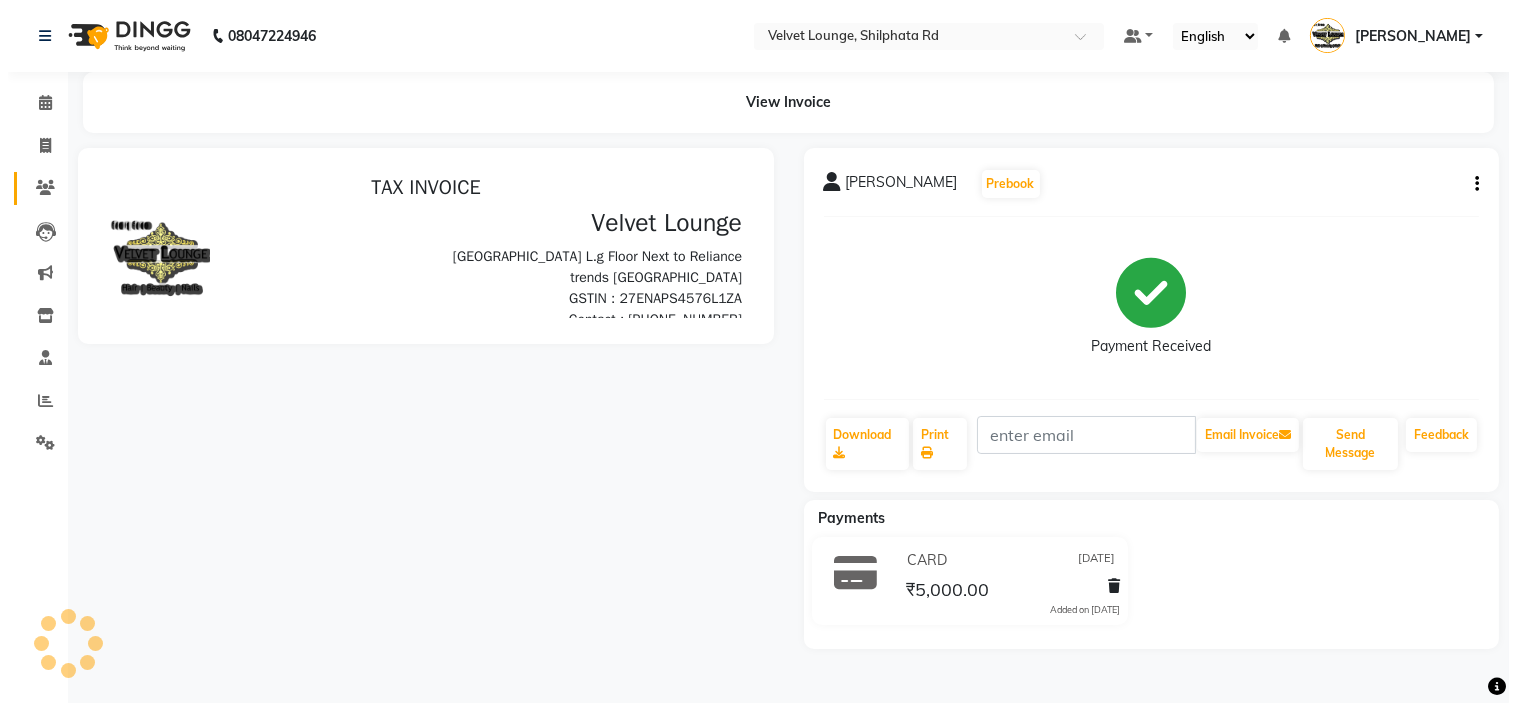 scroll, scrollTop: 0, scrollLeft: 0, axis: both 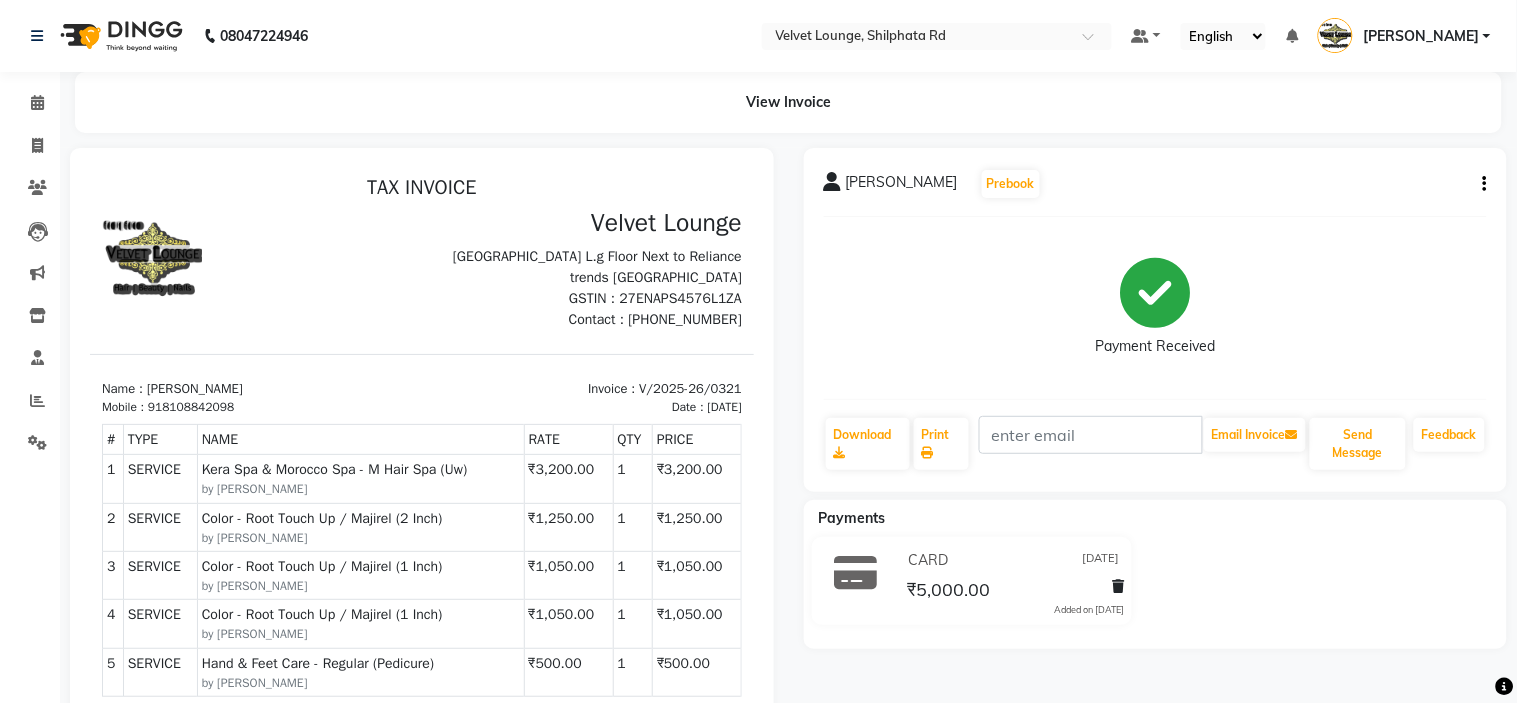 select on "service" 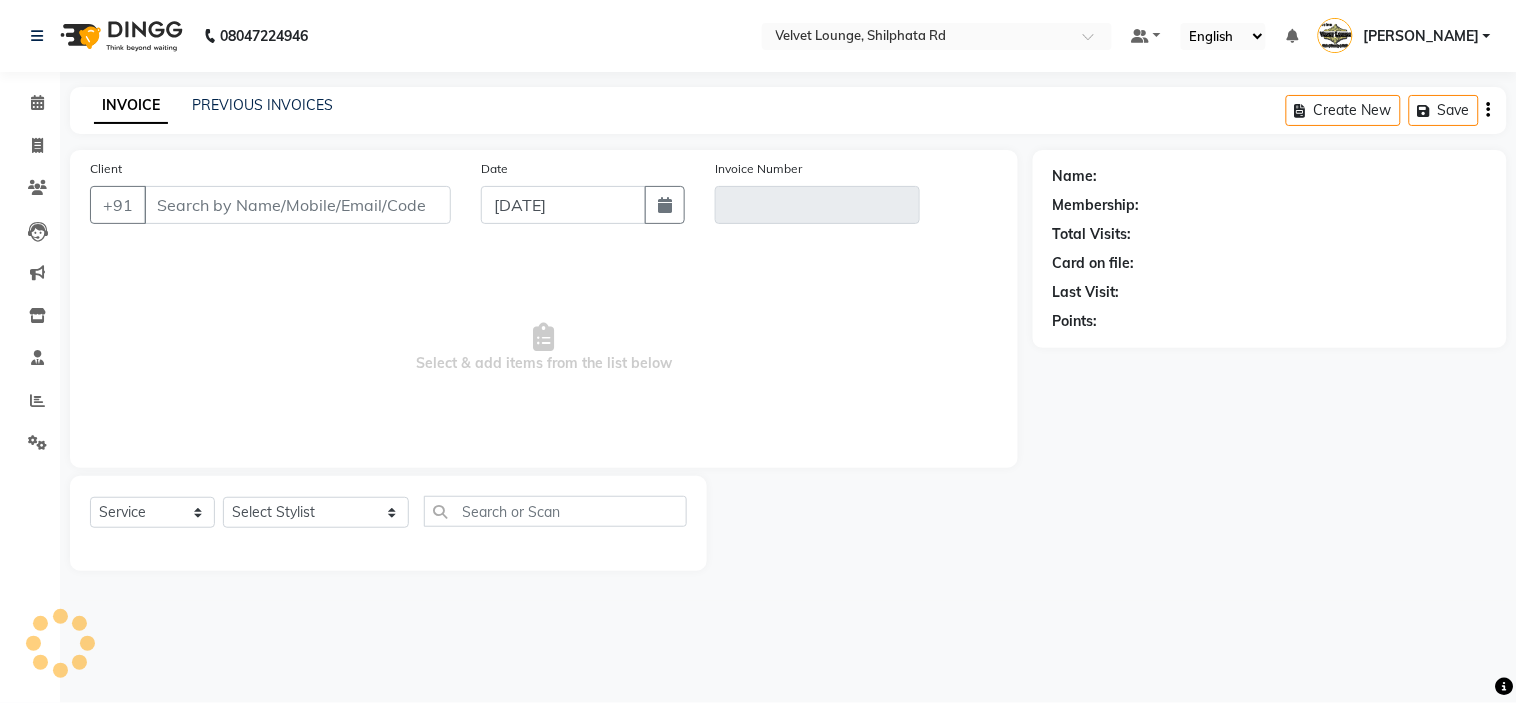 type on "8108842098" 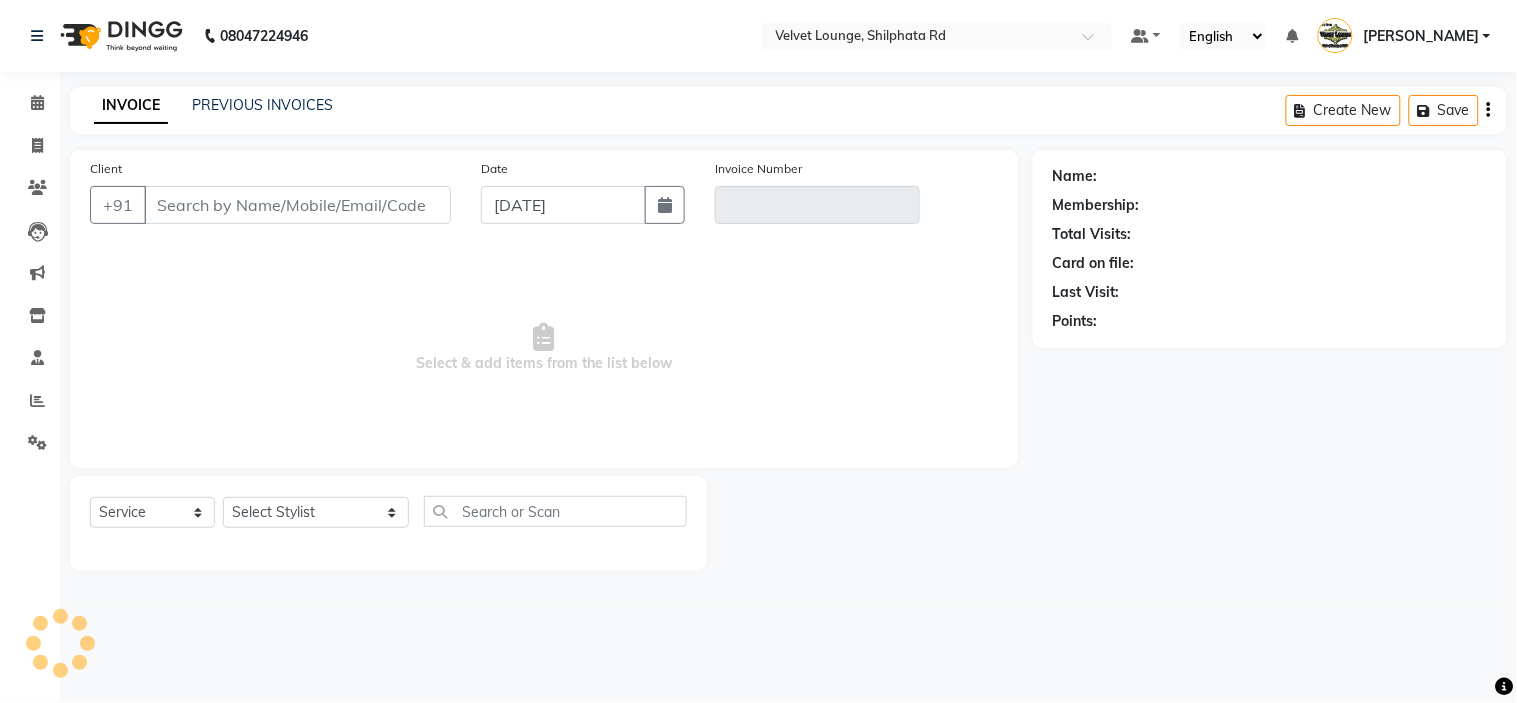 type on "V/2025-26/0321" 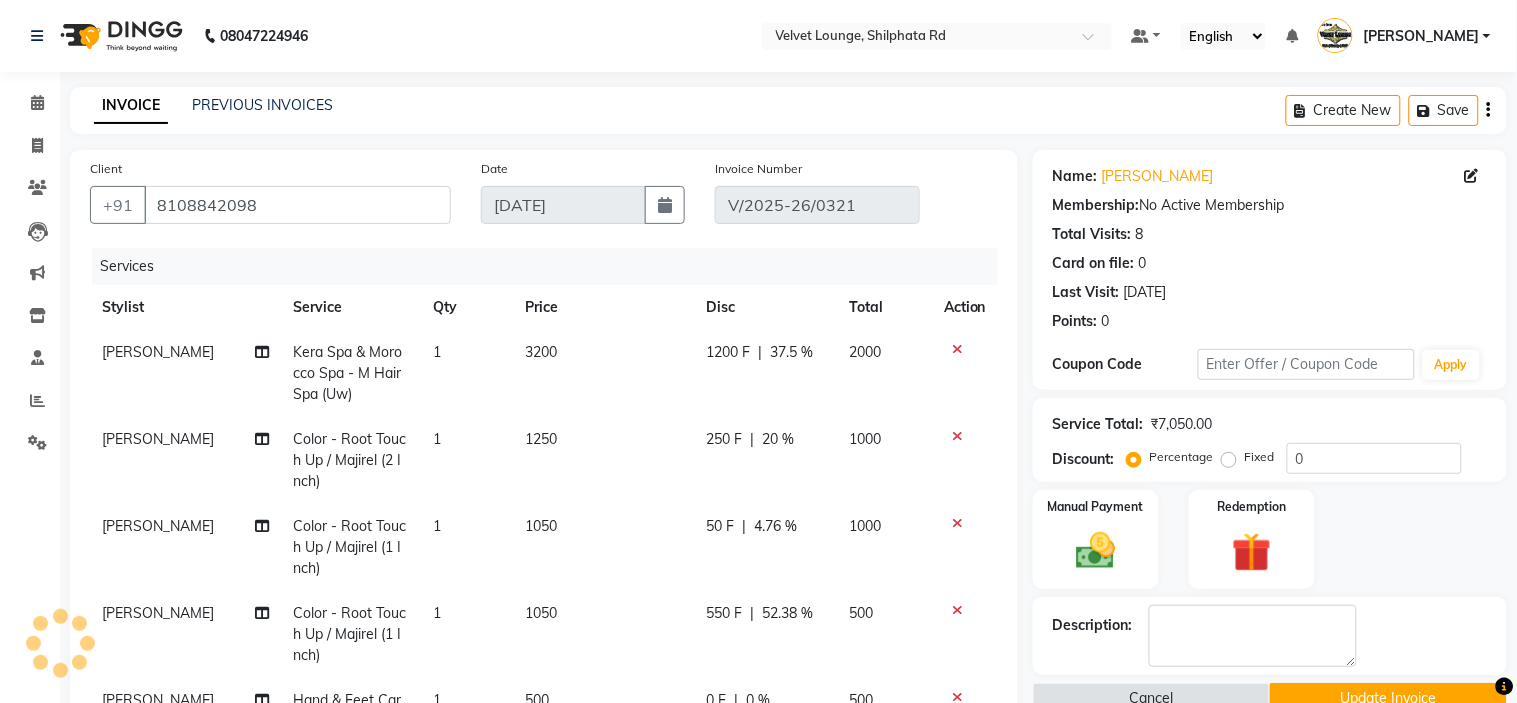 type on "26-04-2025" 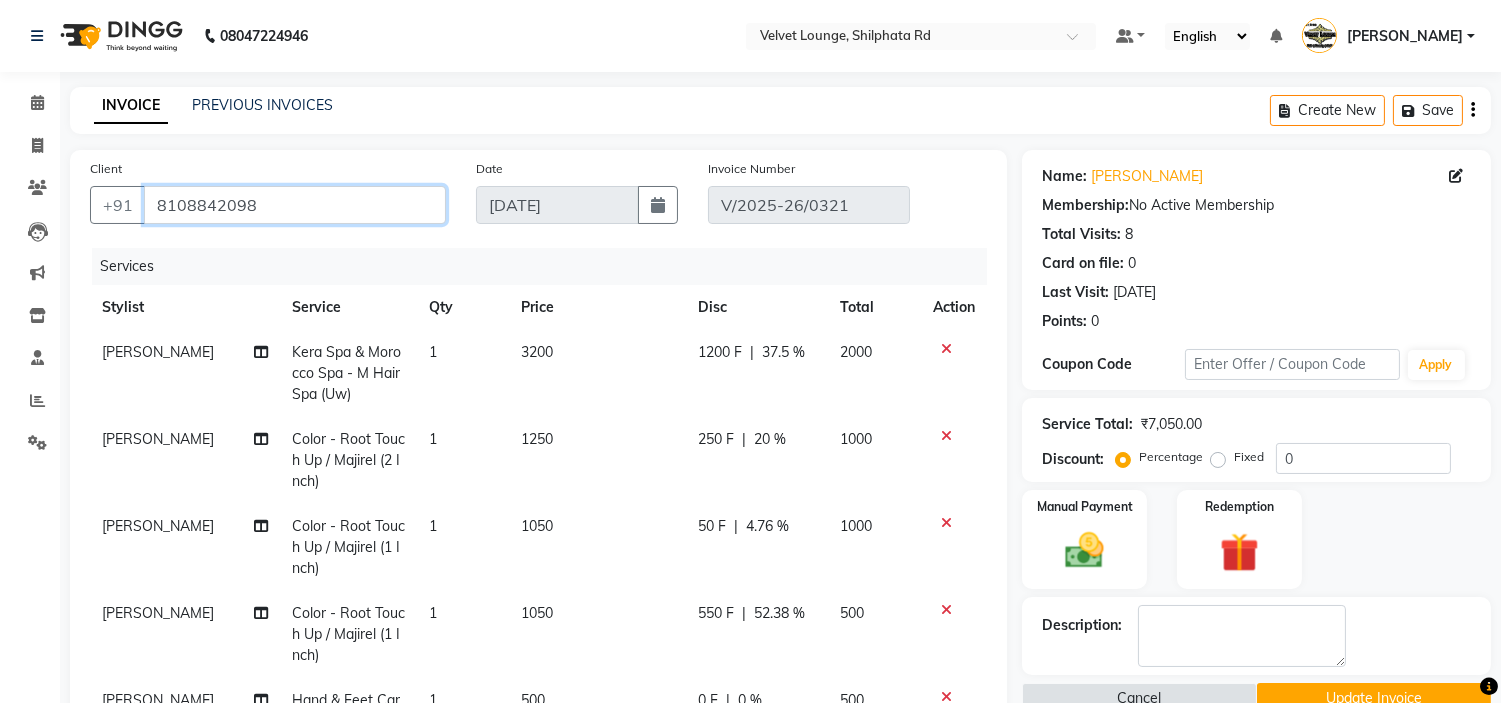drag, startPoint x: 295, startPoint y: 203, endPoint x: 155, endPoint y: 208, distance: 140.08926 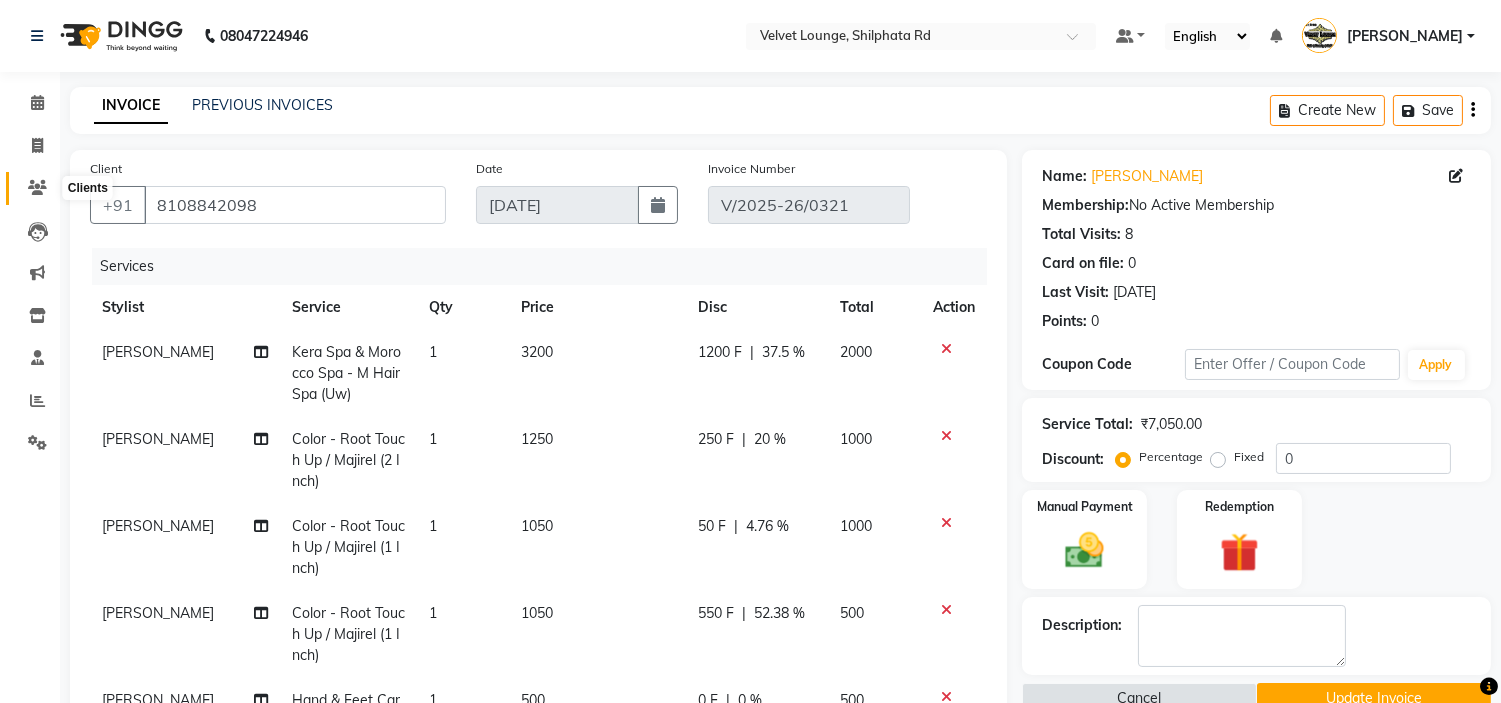 click 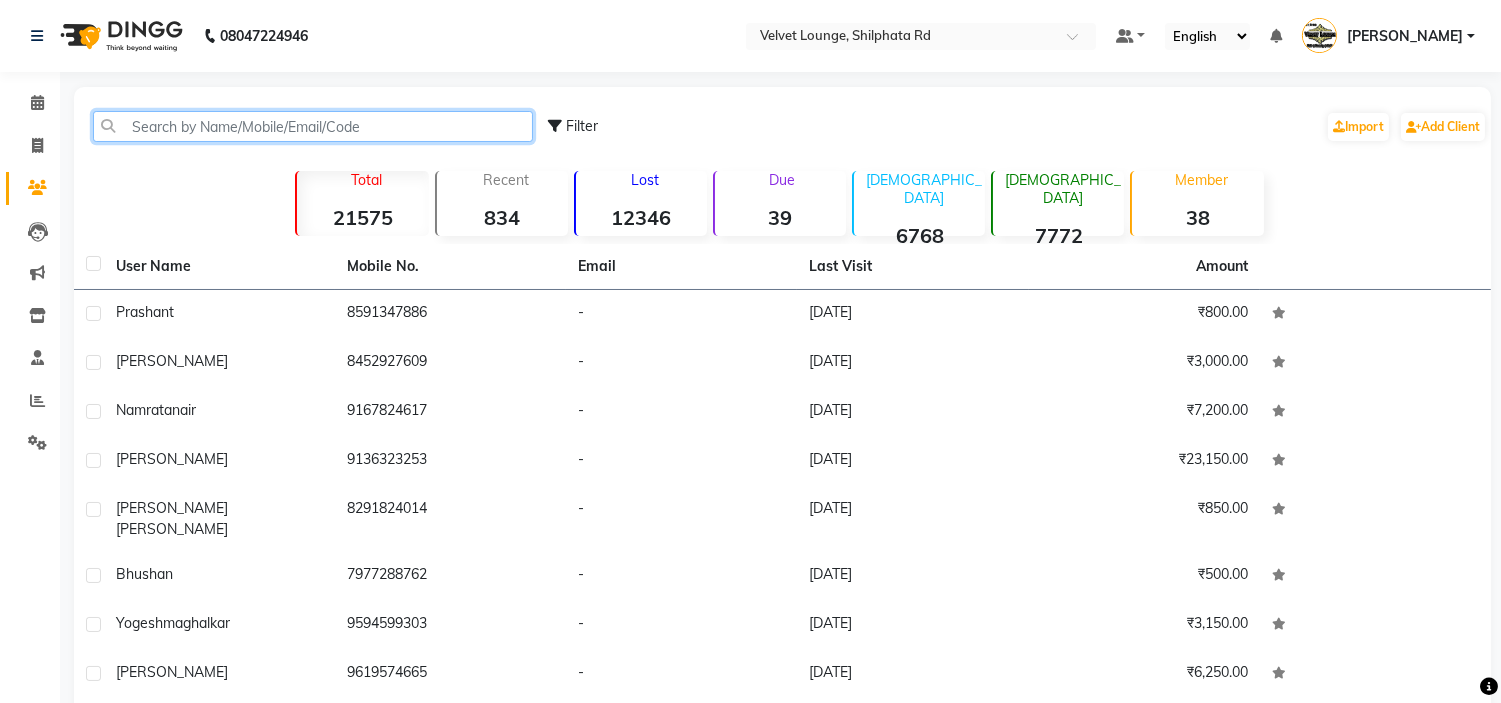 click 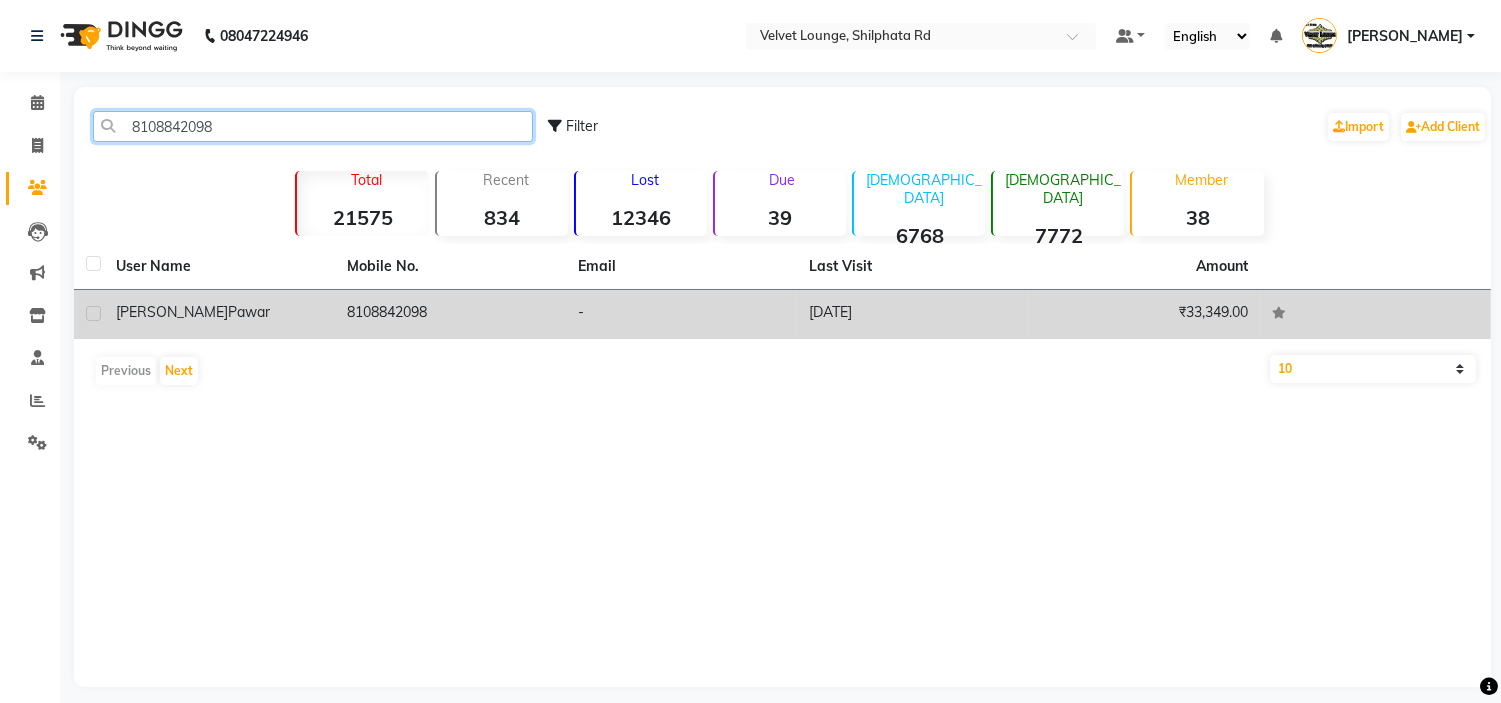 type on "8108842098" 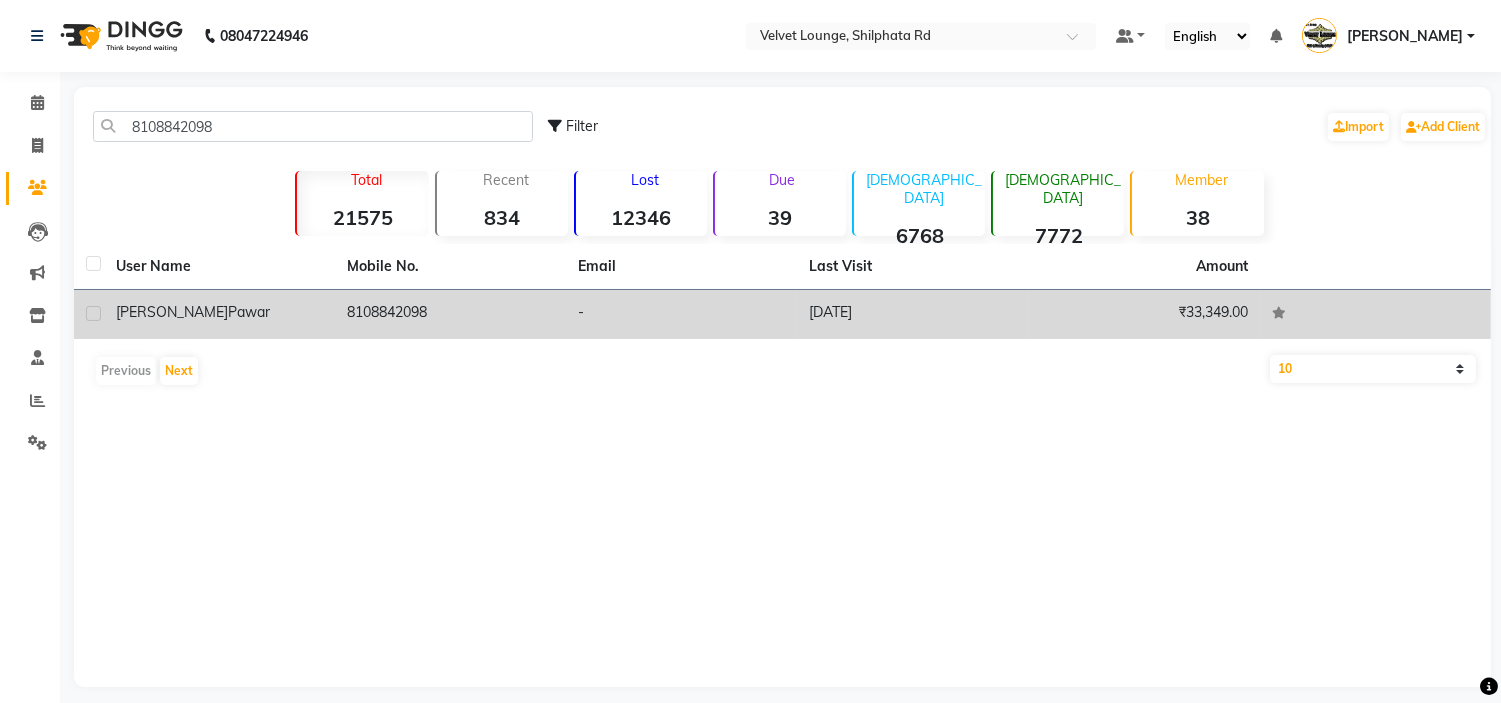 click on "akshata  pawar" 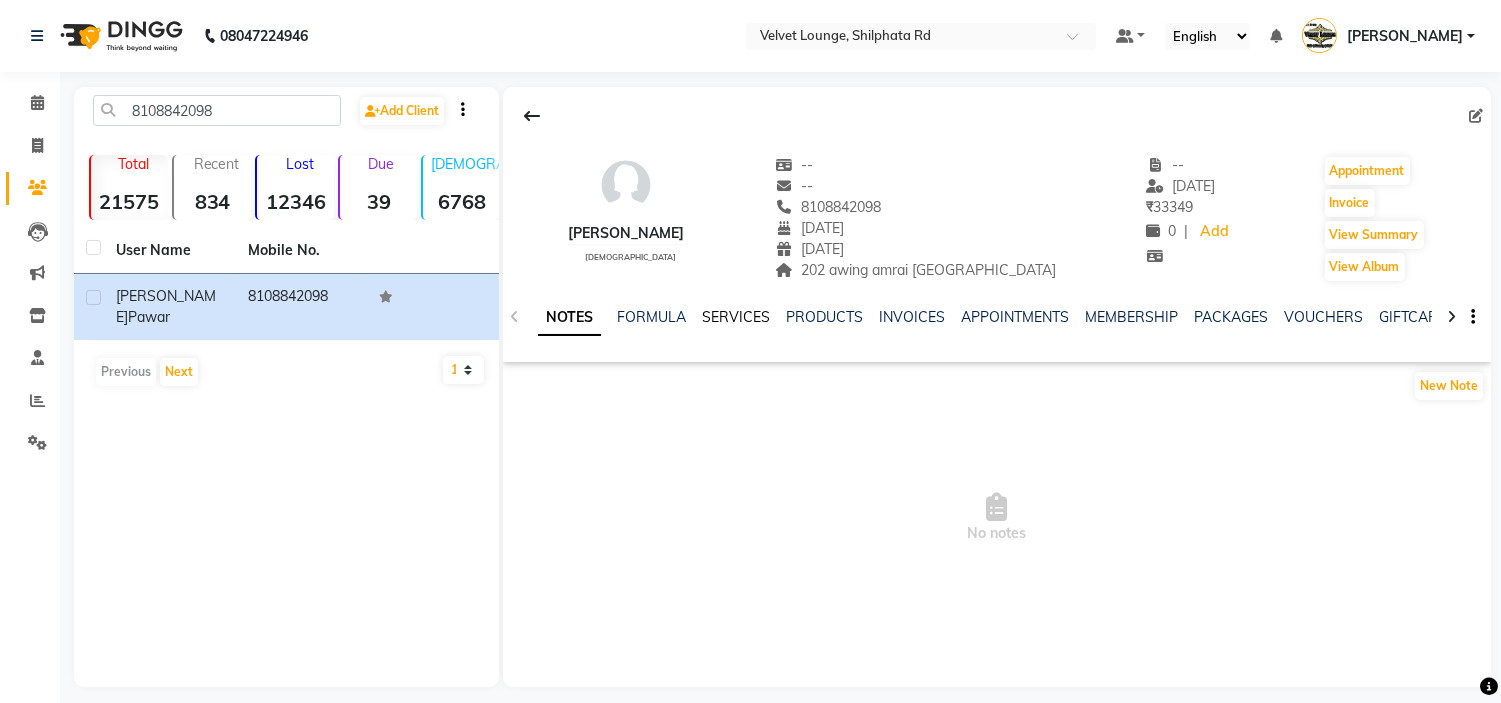 click on "SERVICES" 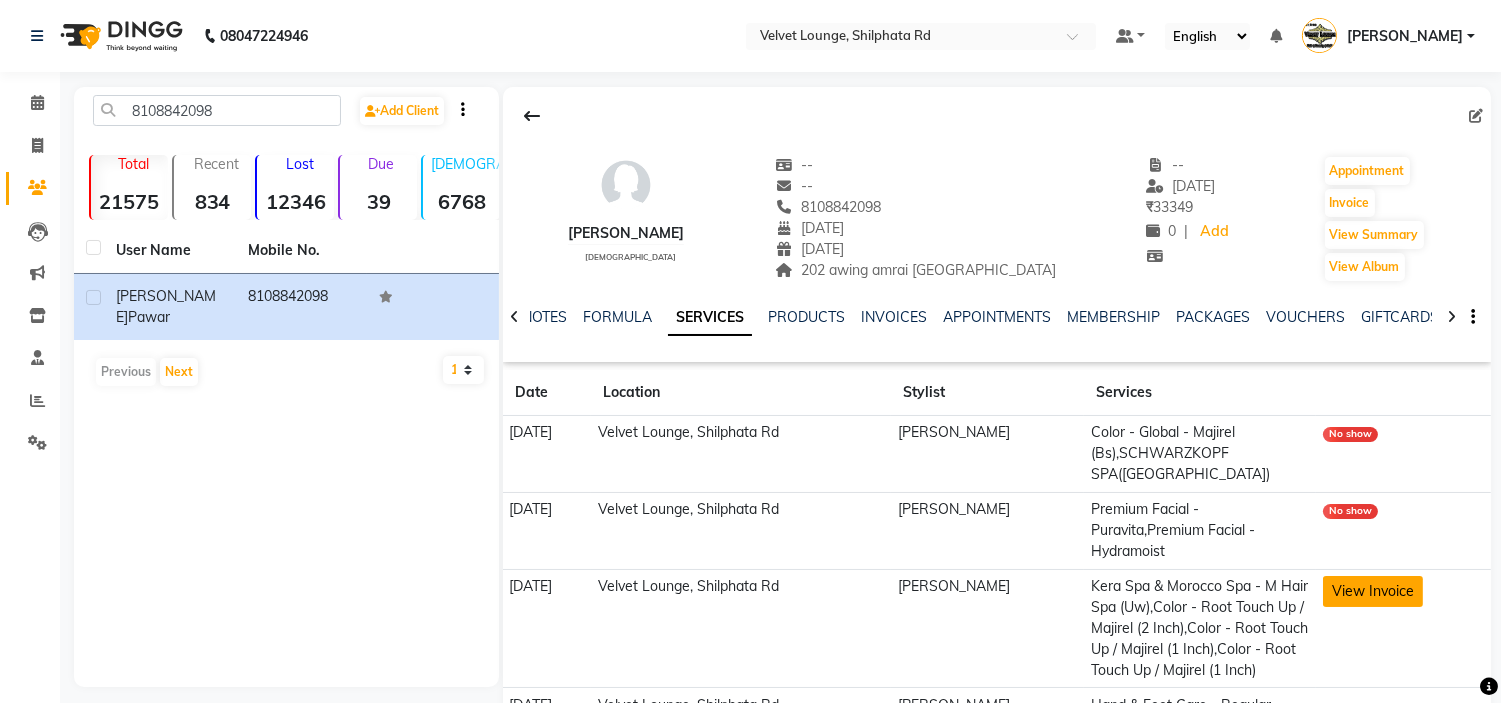 click on "View Invoice" 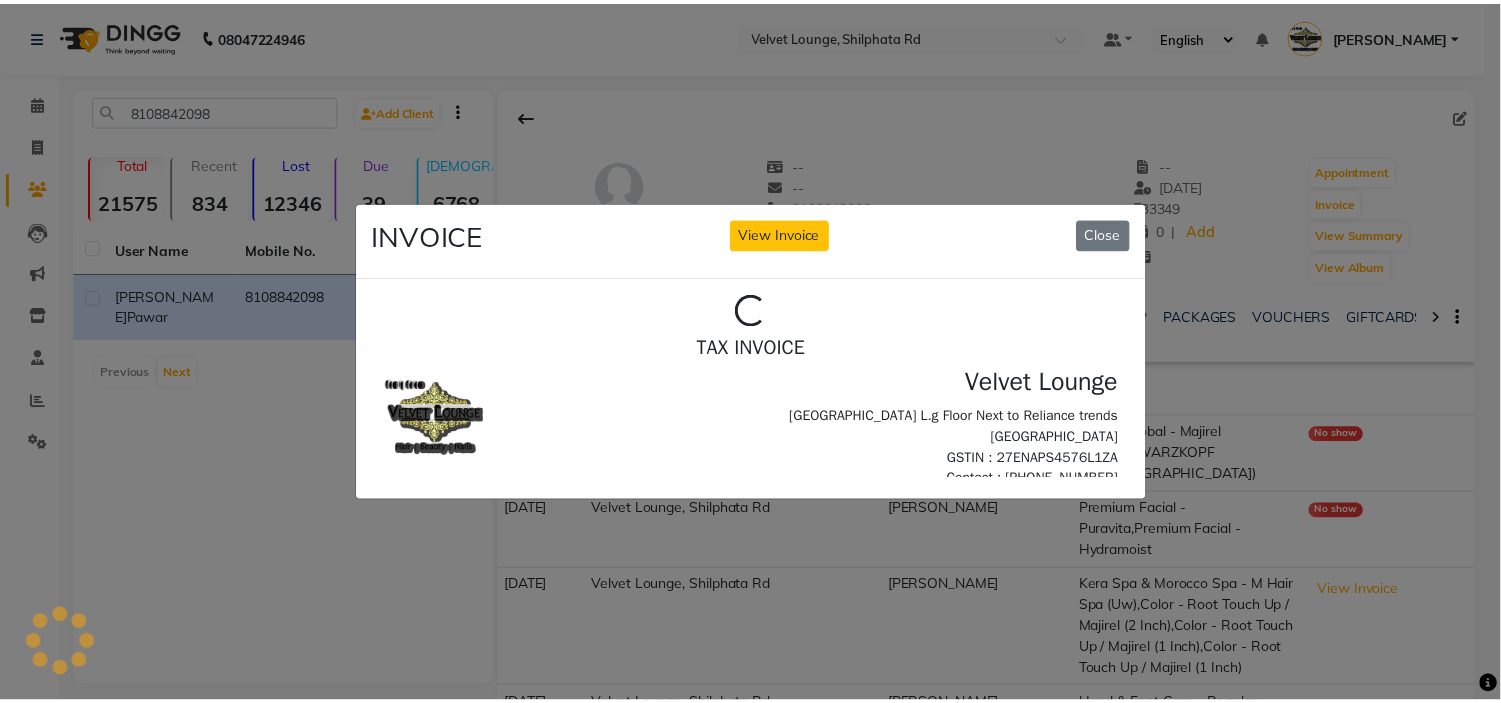 scroll, scrollTop: 0, scrollLeft: 0, axis: both 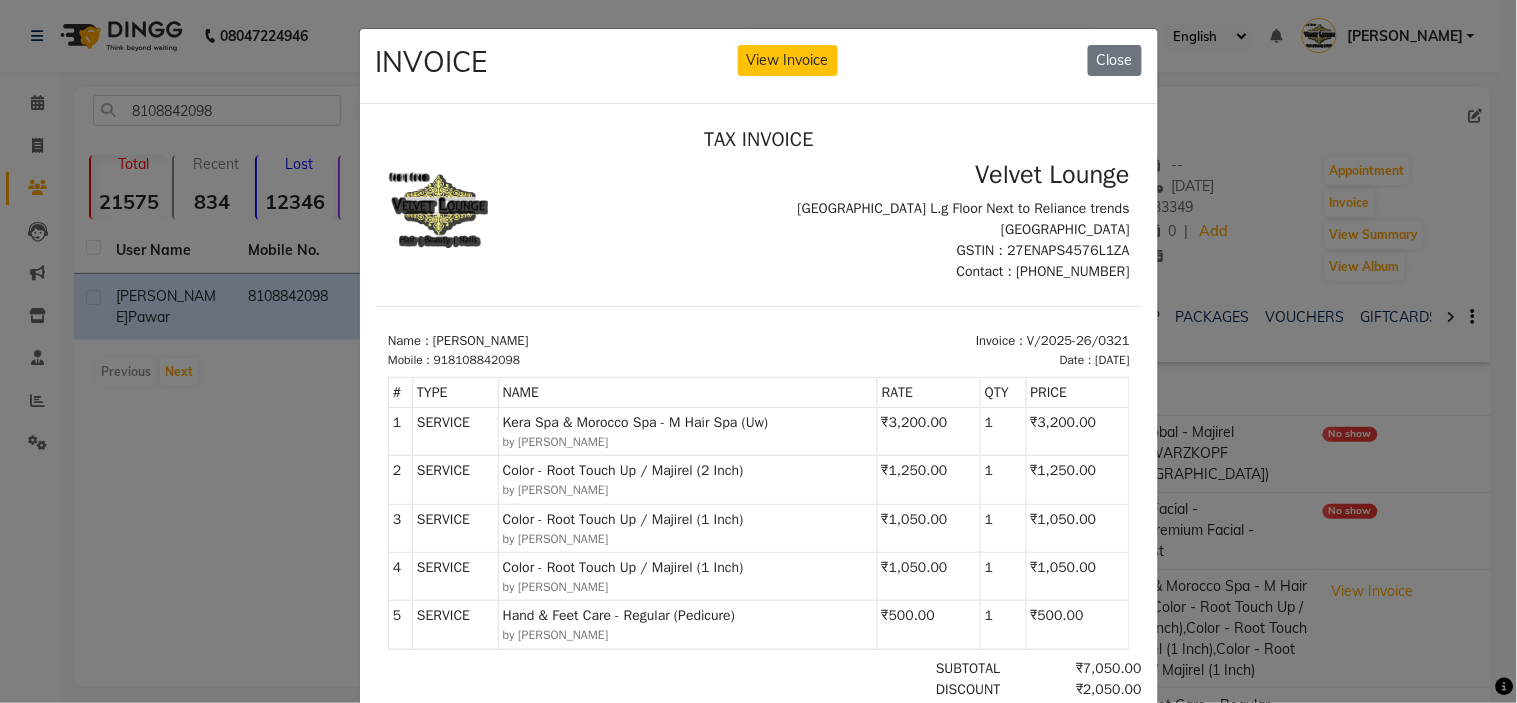 click on "INVOICE View Invoice Close" 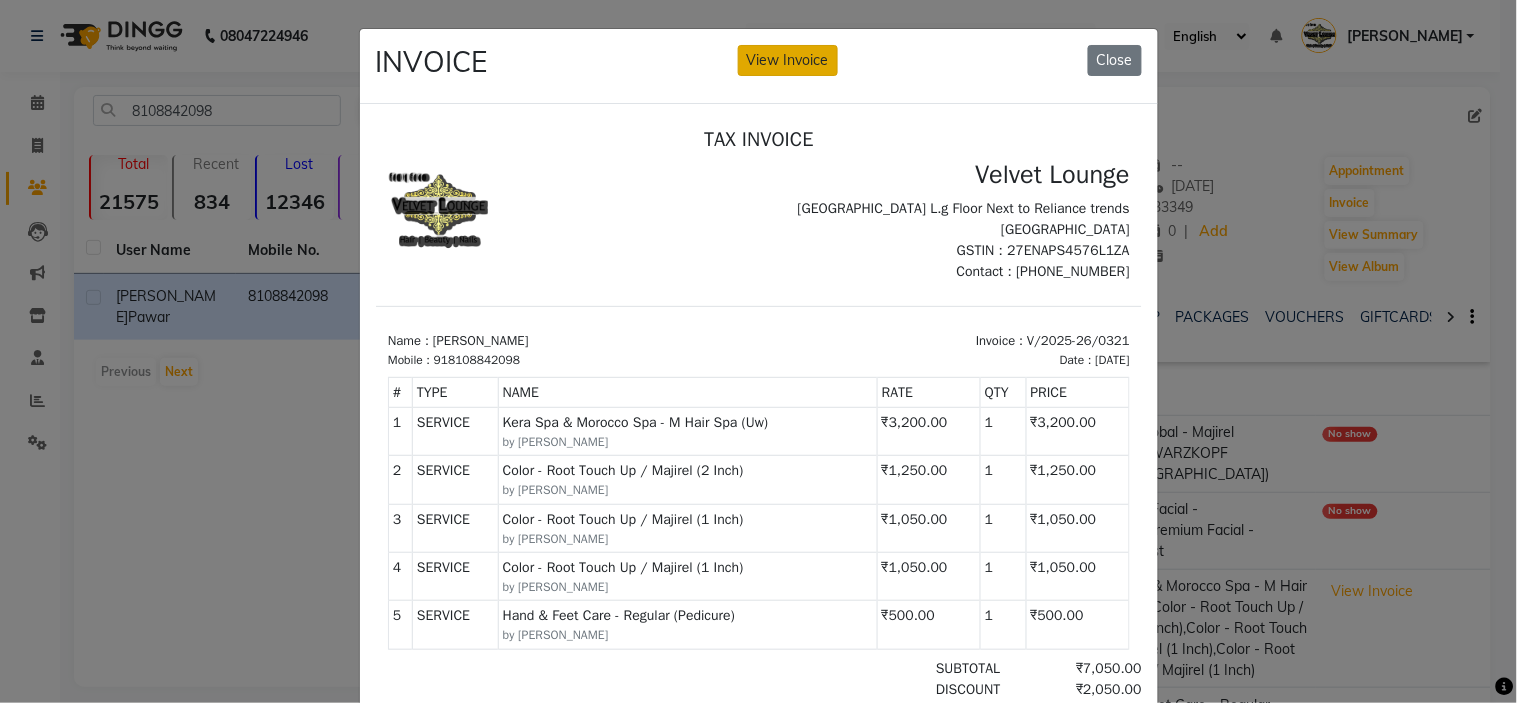 click on "View Invoice" 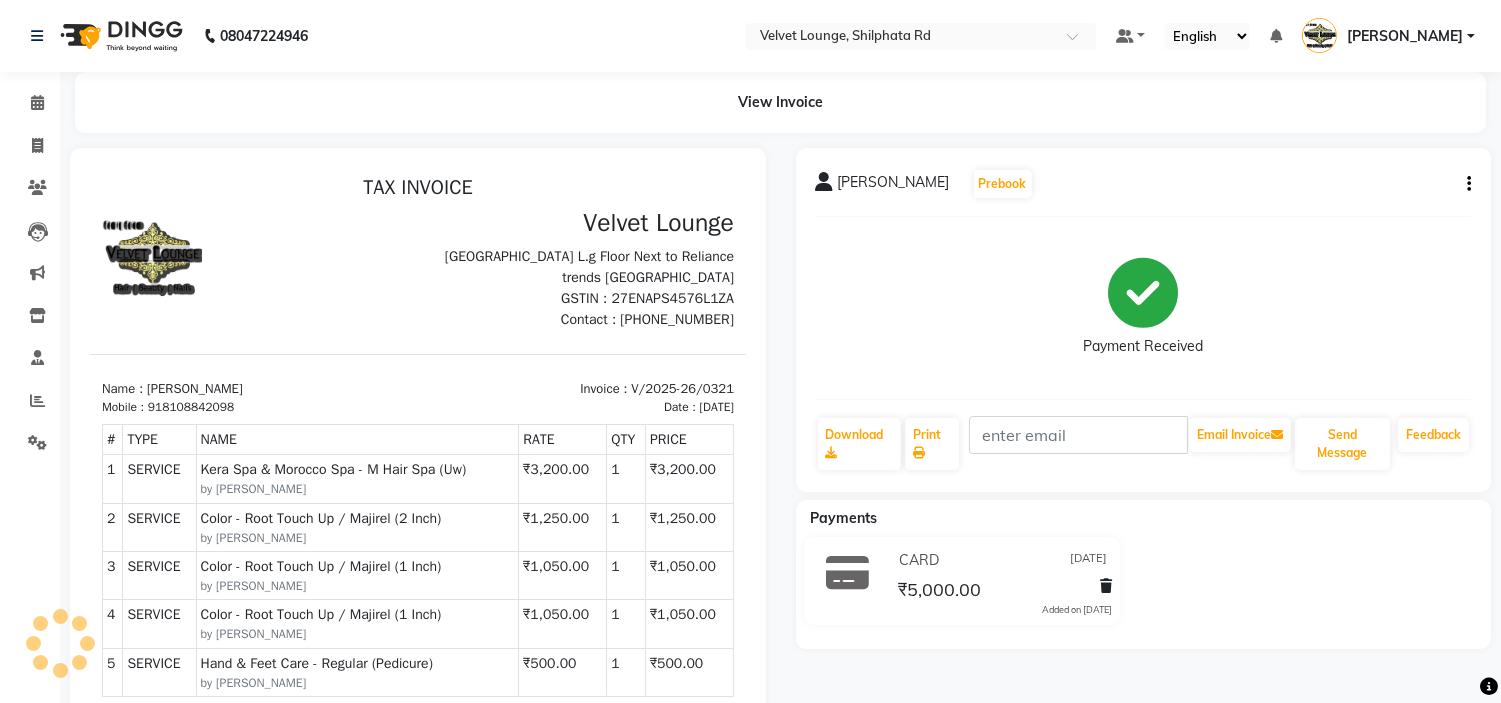 scroll, scrollTop: 0, scrollLeft: 0, axis: both 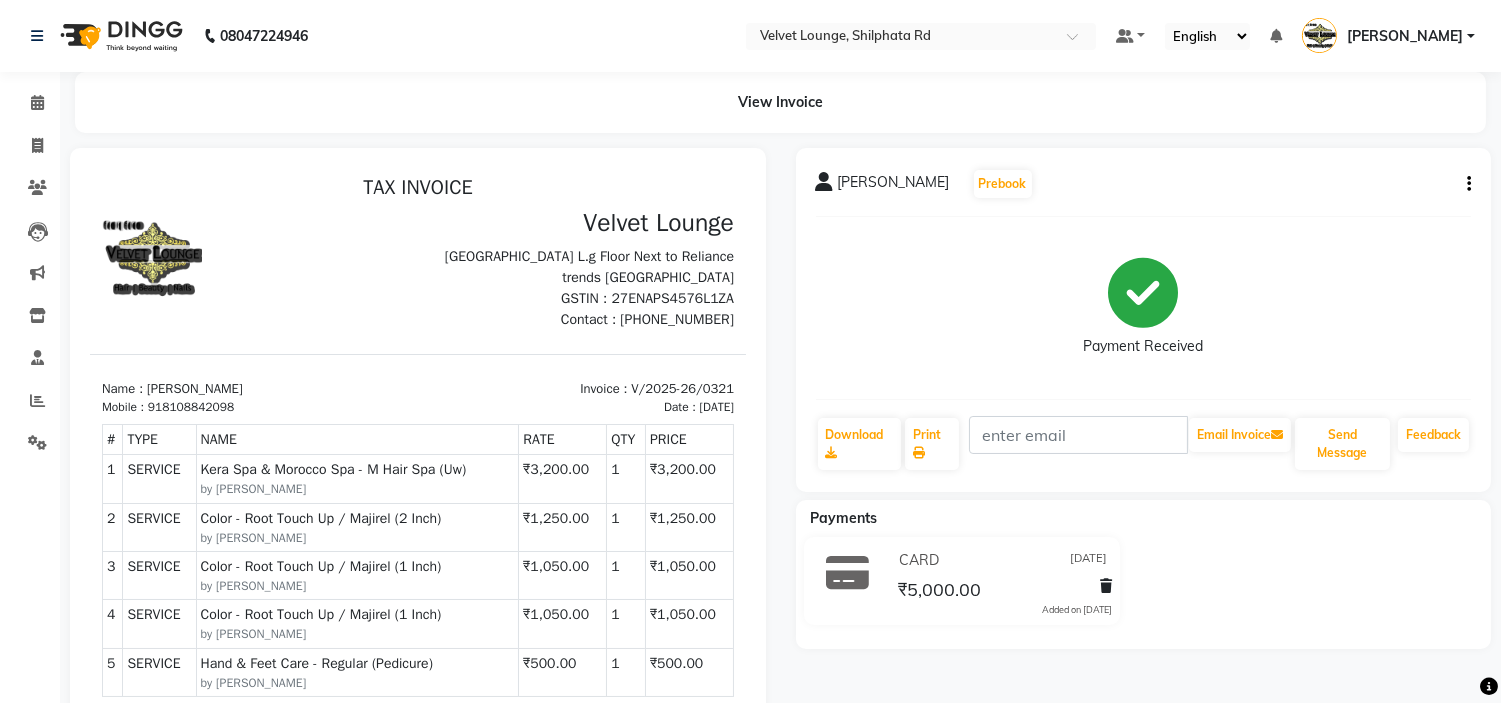 click 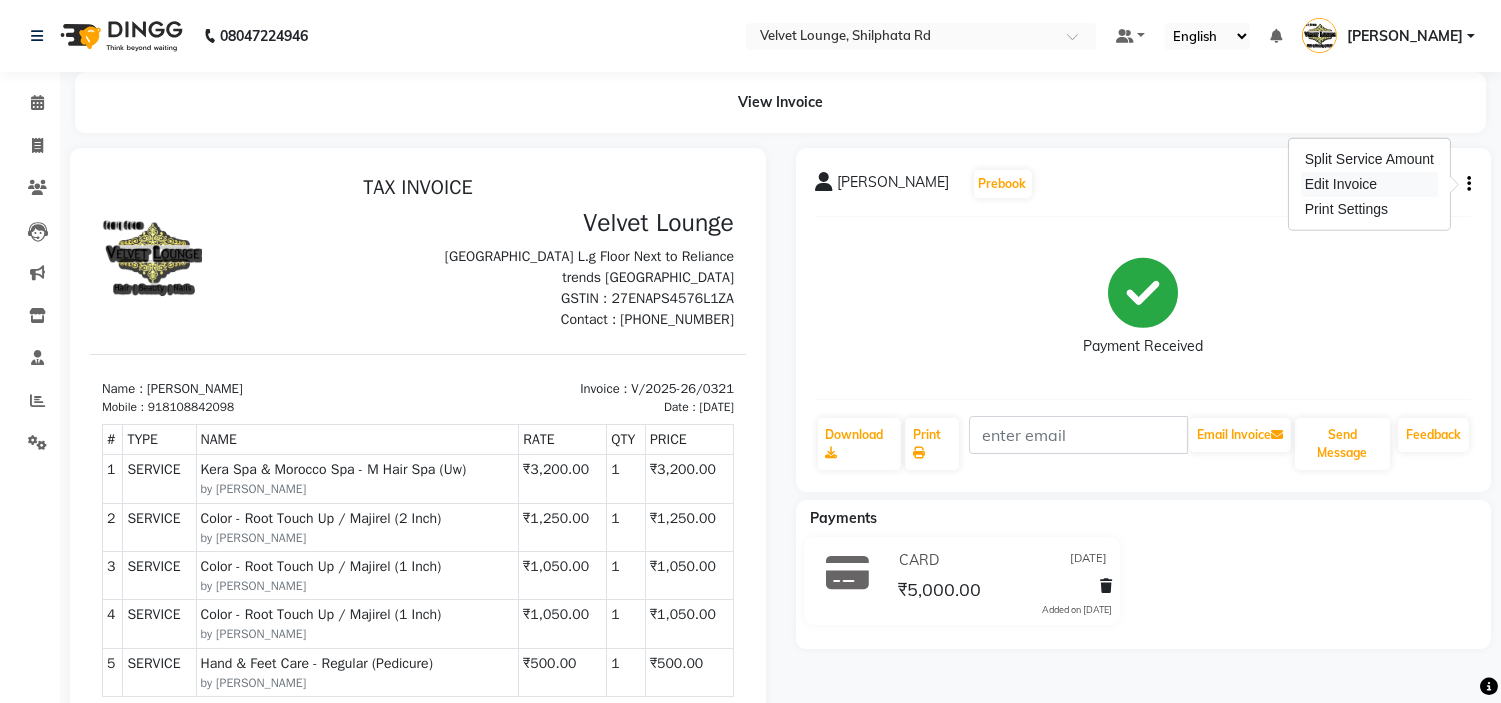 click on "Edit Invoice" at bounding box center [1369, 184] 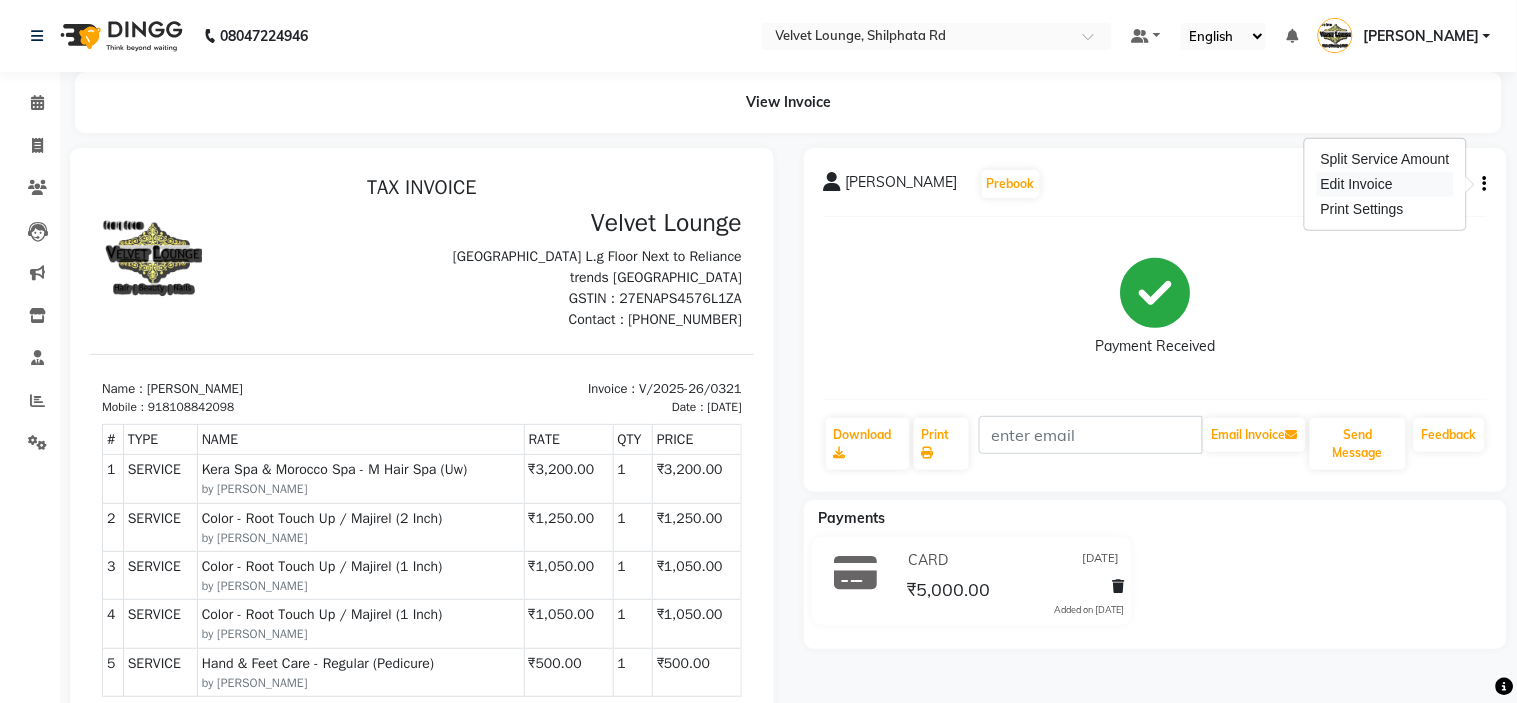 select on "service" 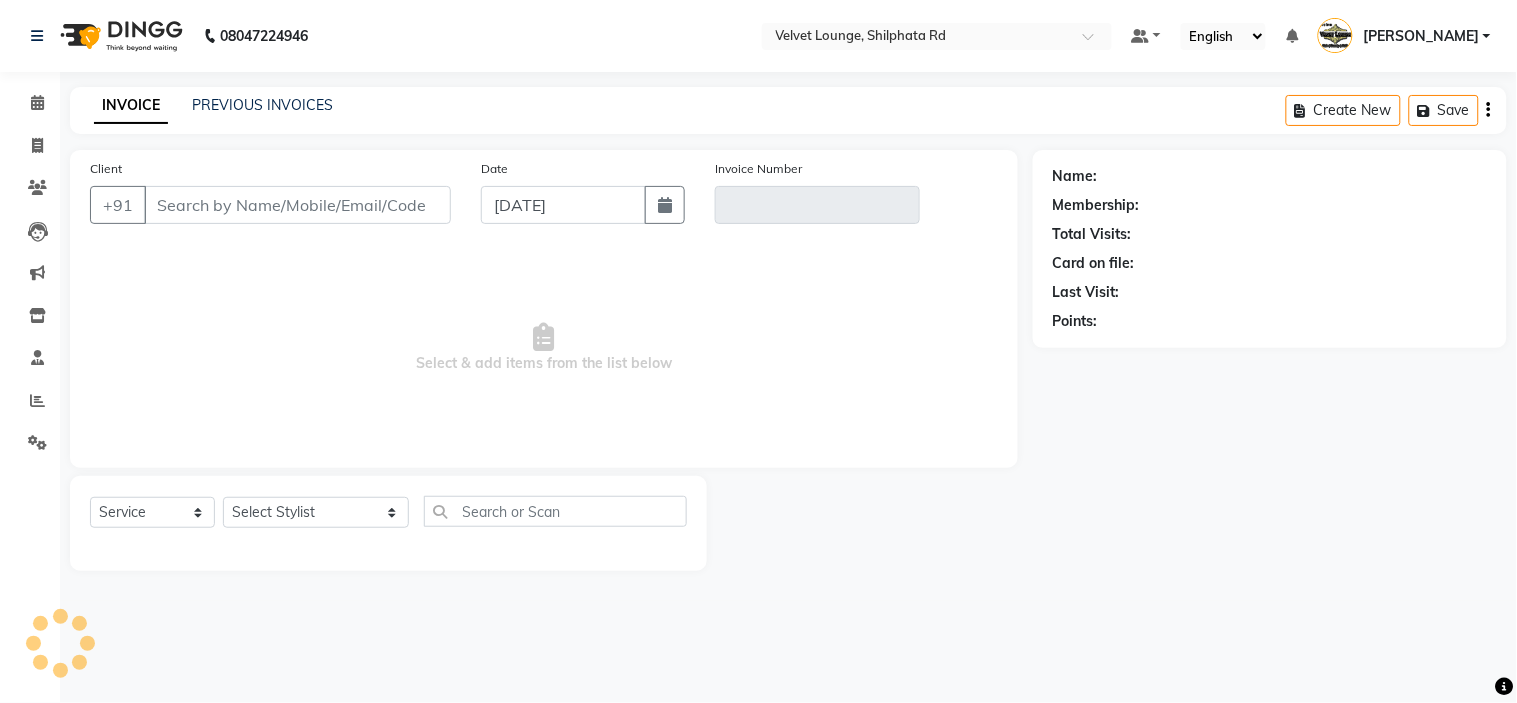 type on "8108842098" 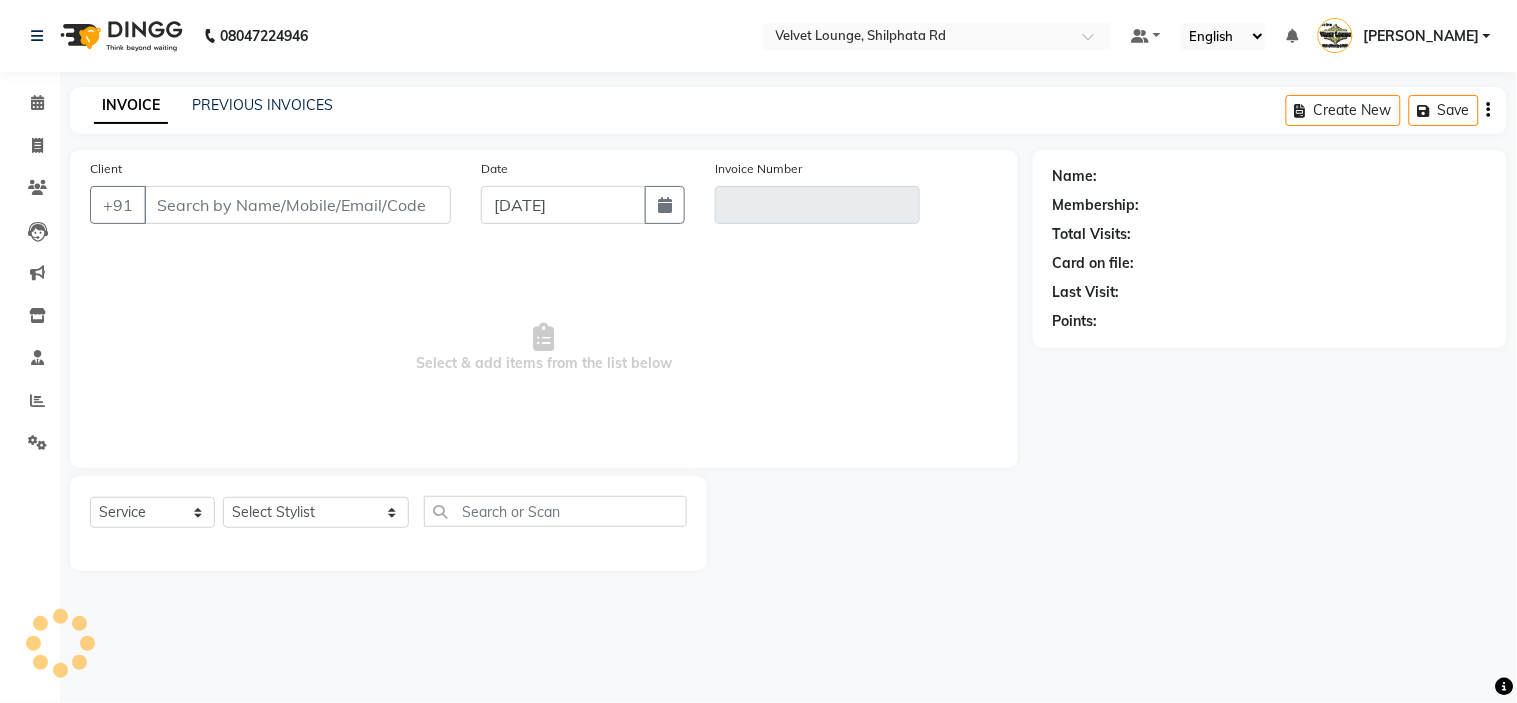 type on "V/2025-26/0321" 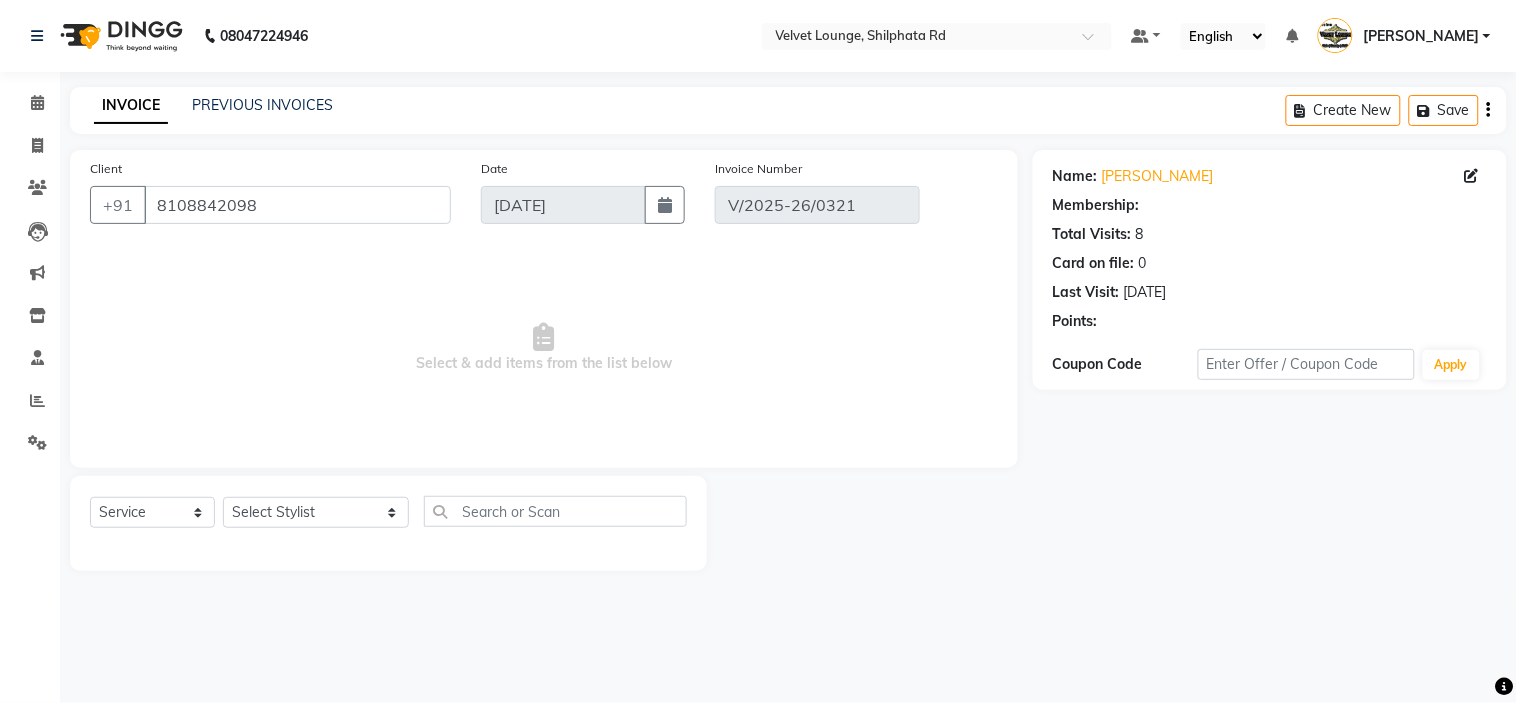 type on "26-04-2025" 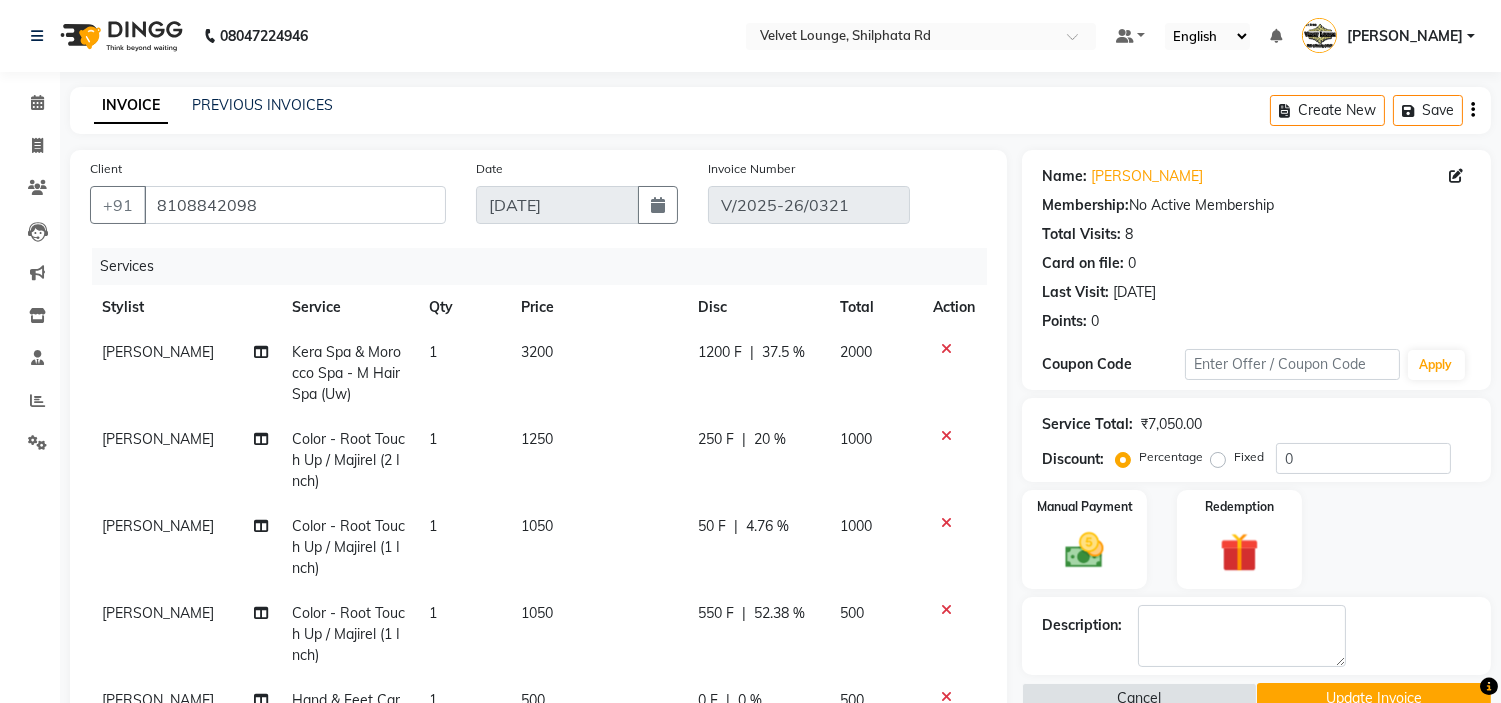 drag, startPoint x: 740, startPoint y: 475, endPoint x: 643, endPoint y: 62, distance: 424.23813 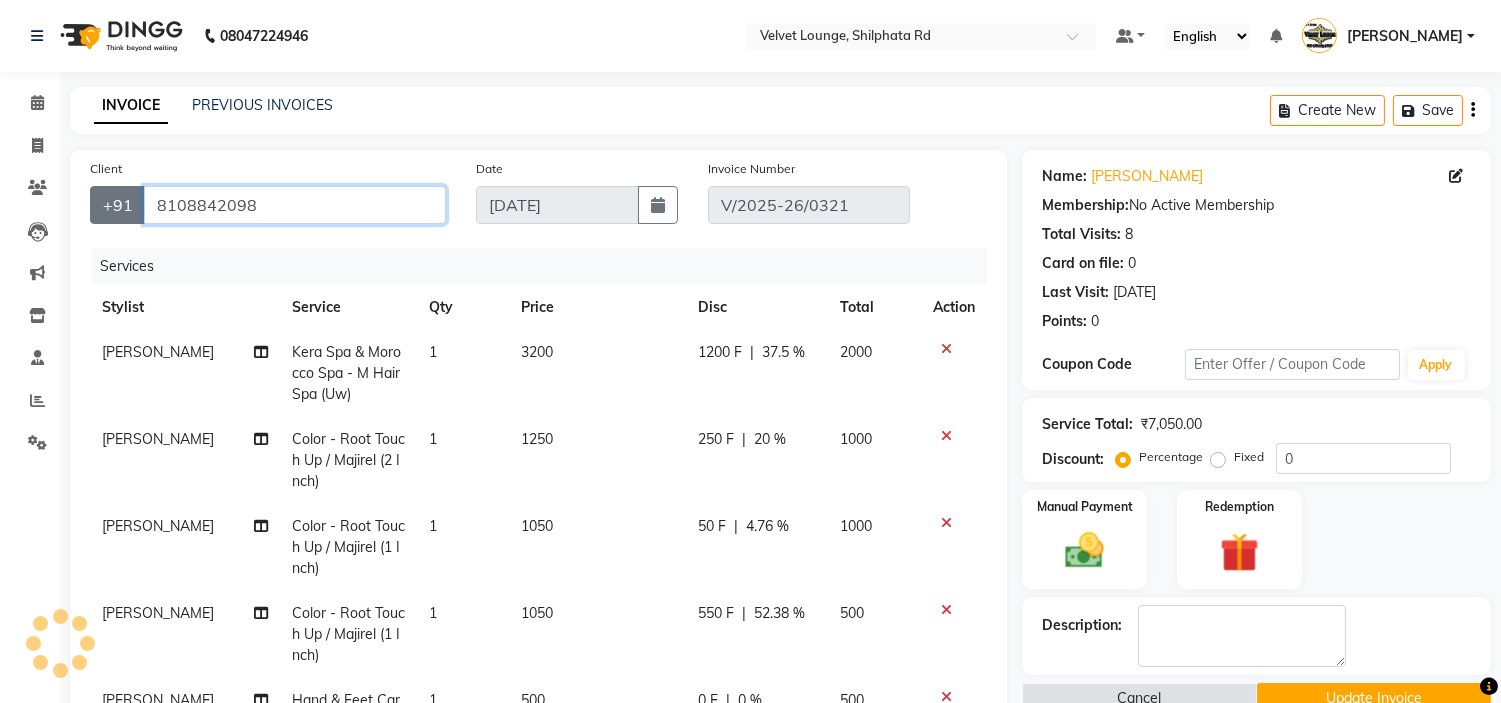 drag, startPoint x: 258, startPoint y: 211, endPoint x: 122, endPoint y: 208, distance: 136.03308 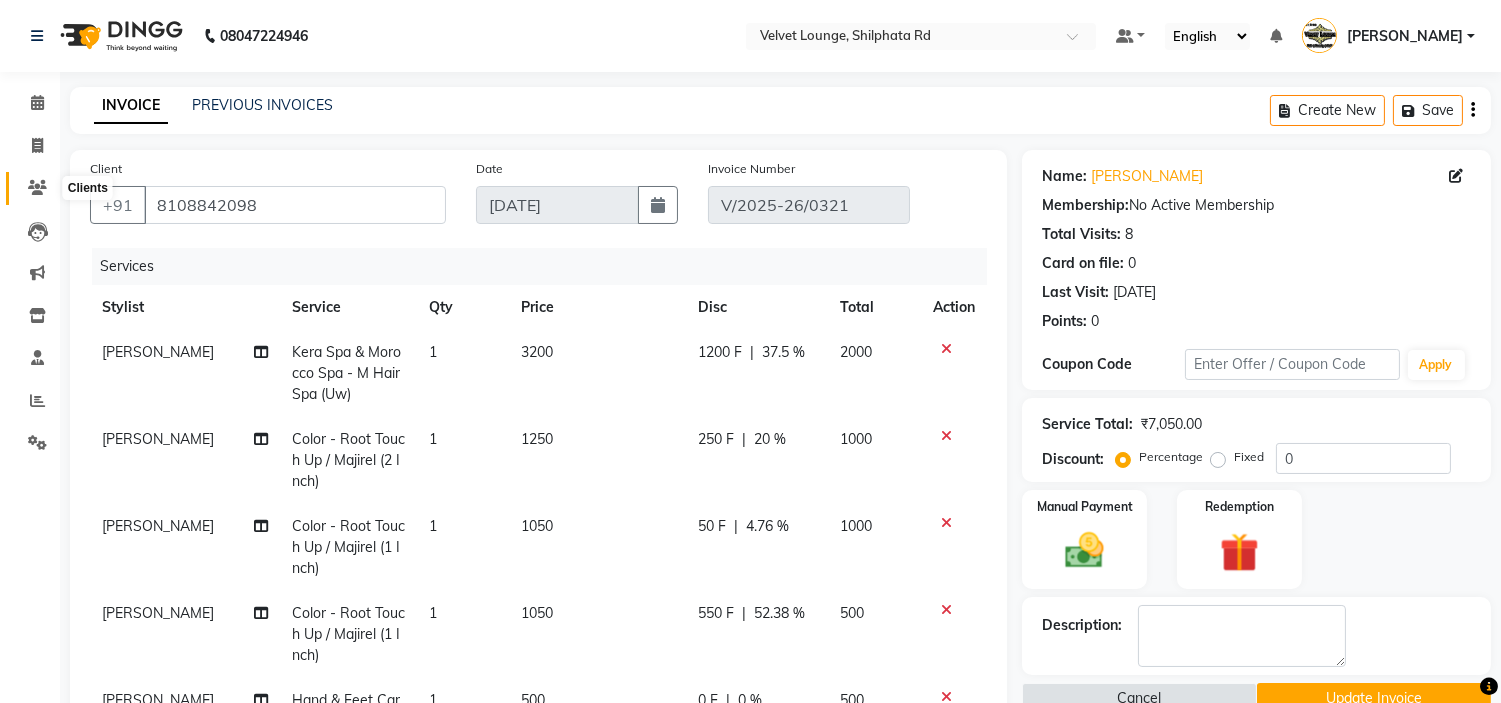 click 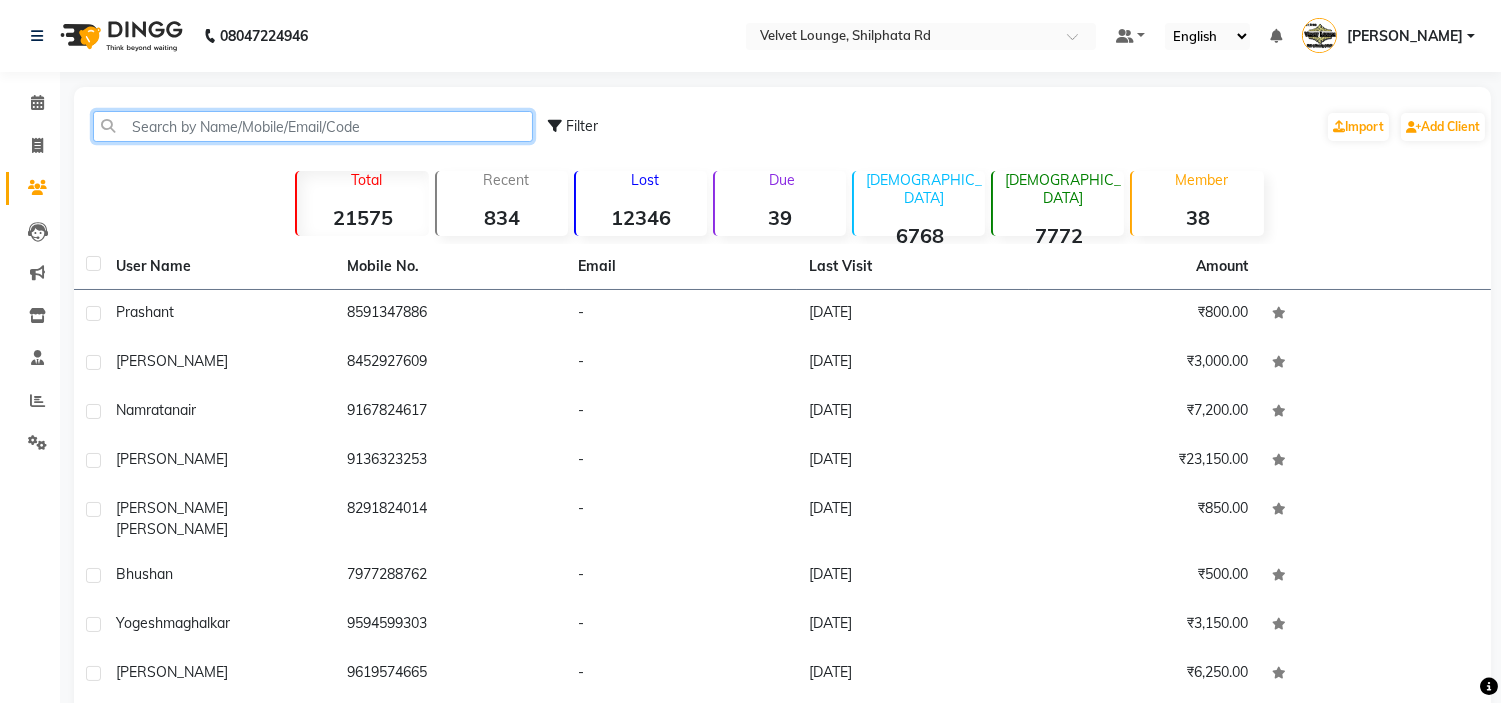 click 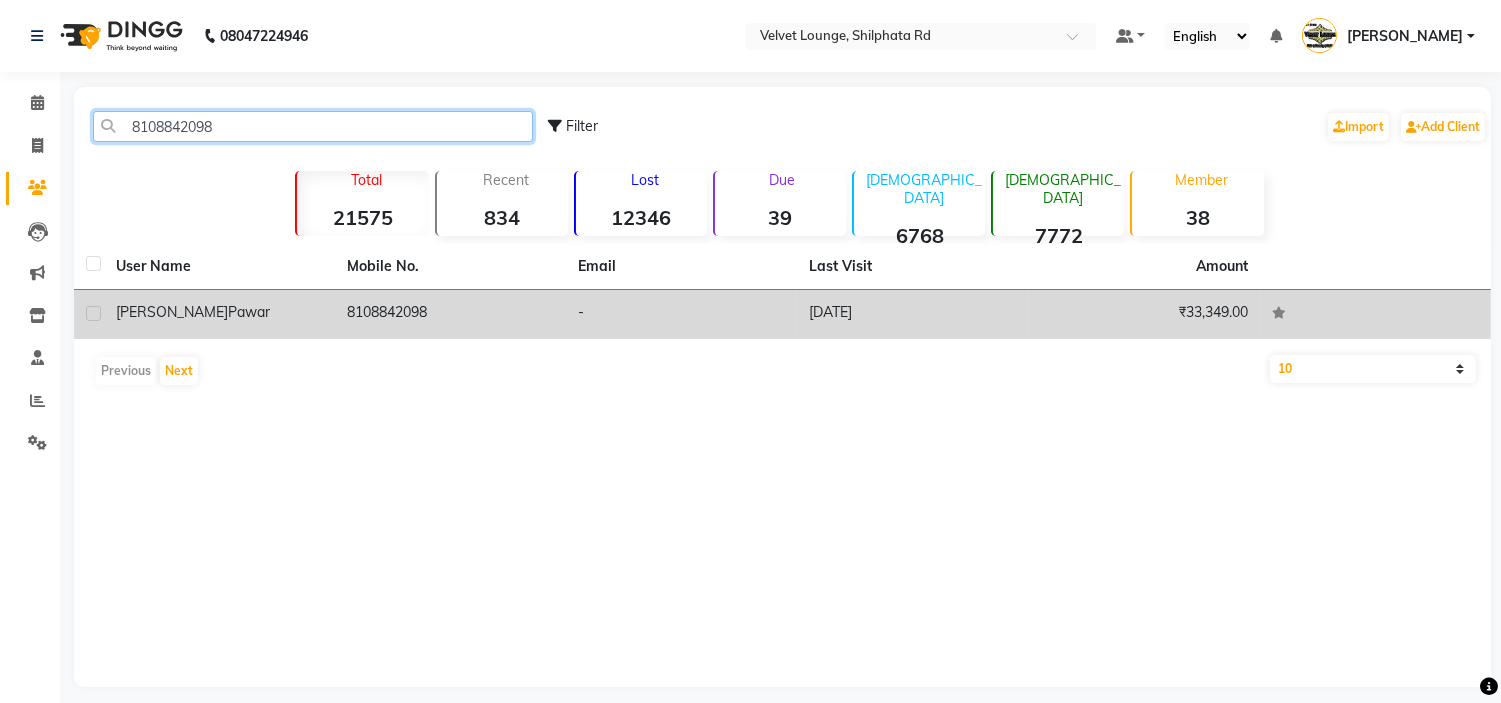 type on "8108842098" 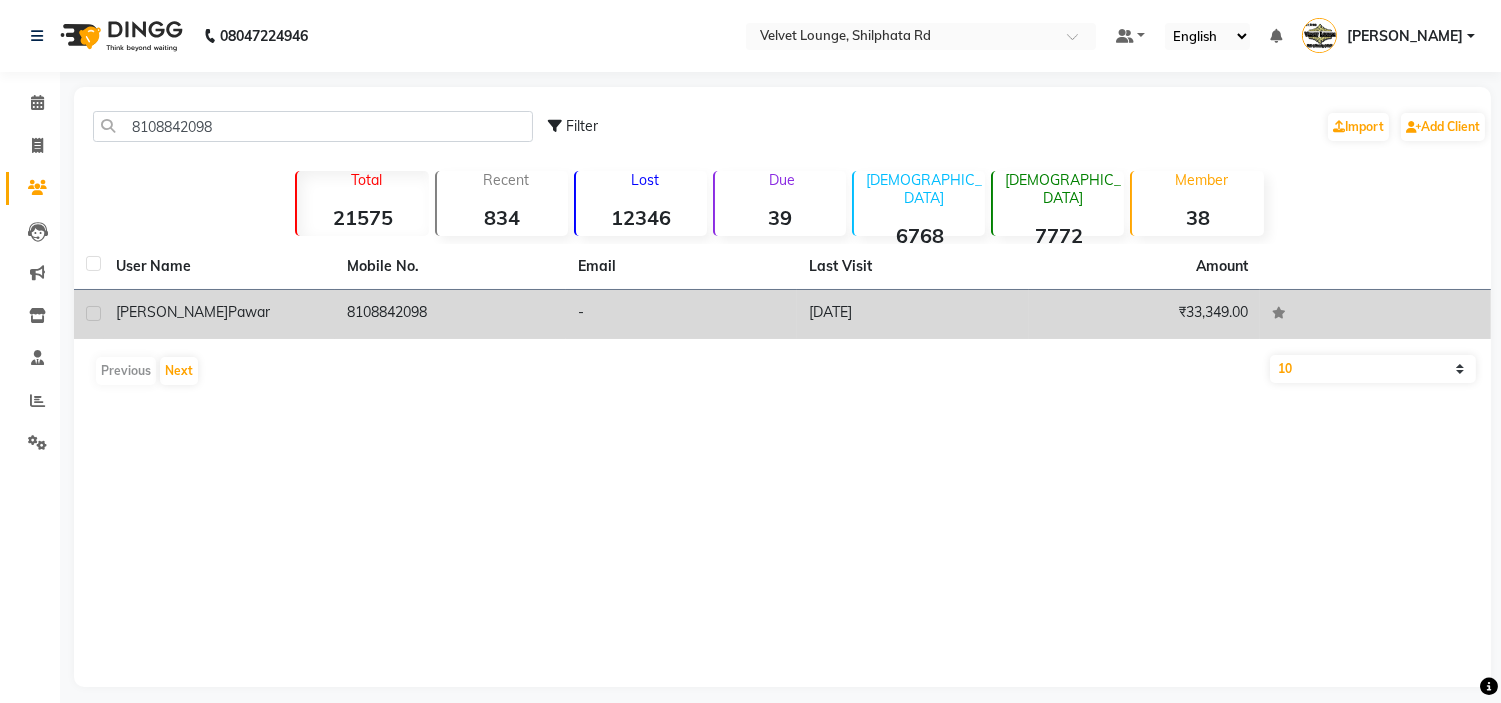 click on "8108842098" 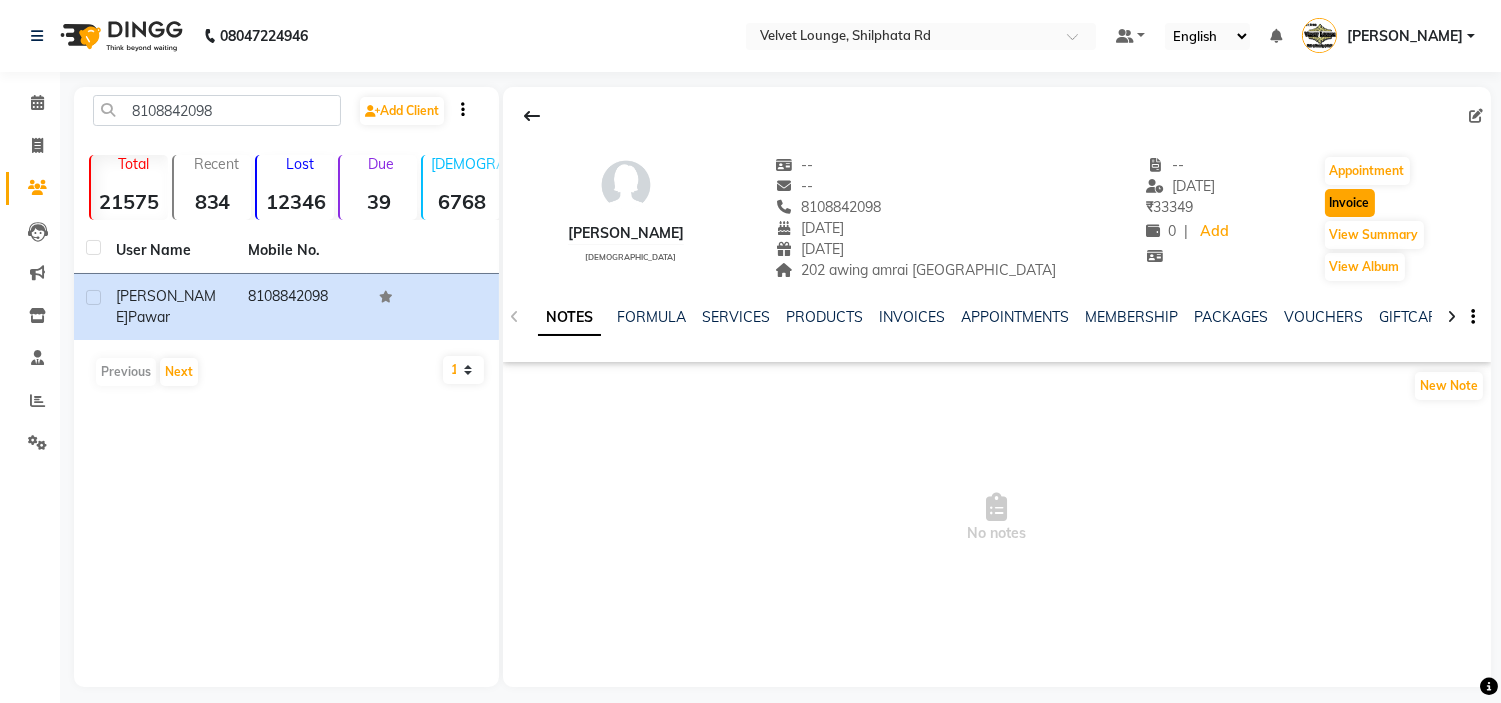 click on "Invoice" 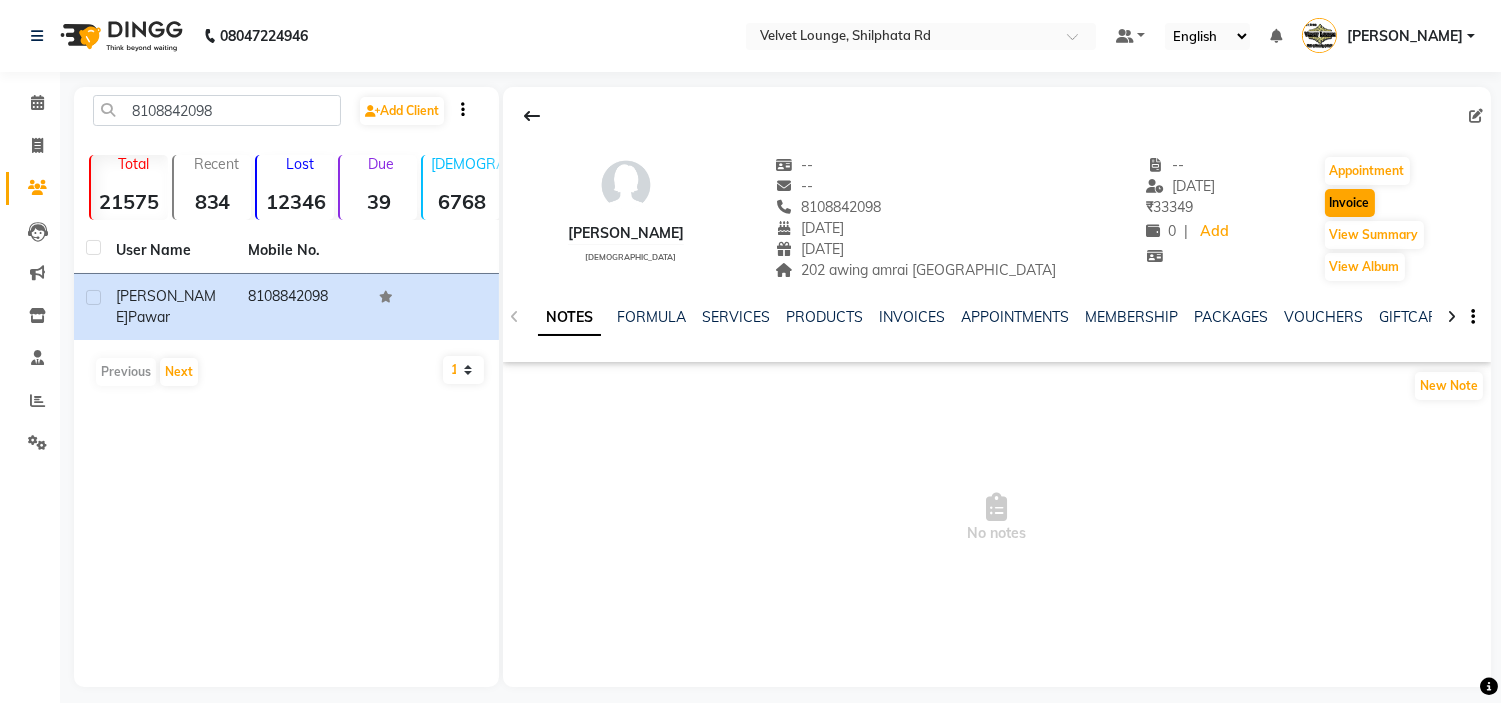 select on "service" 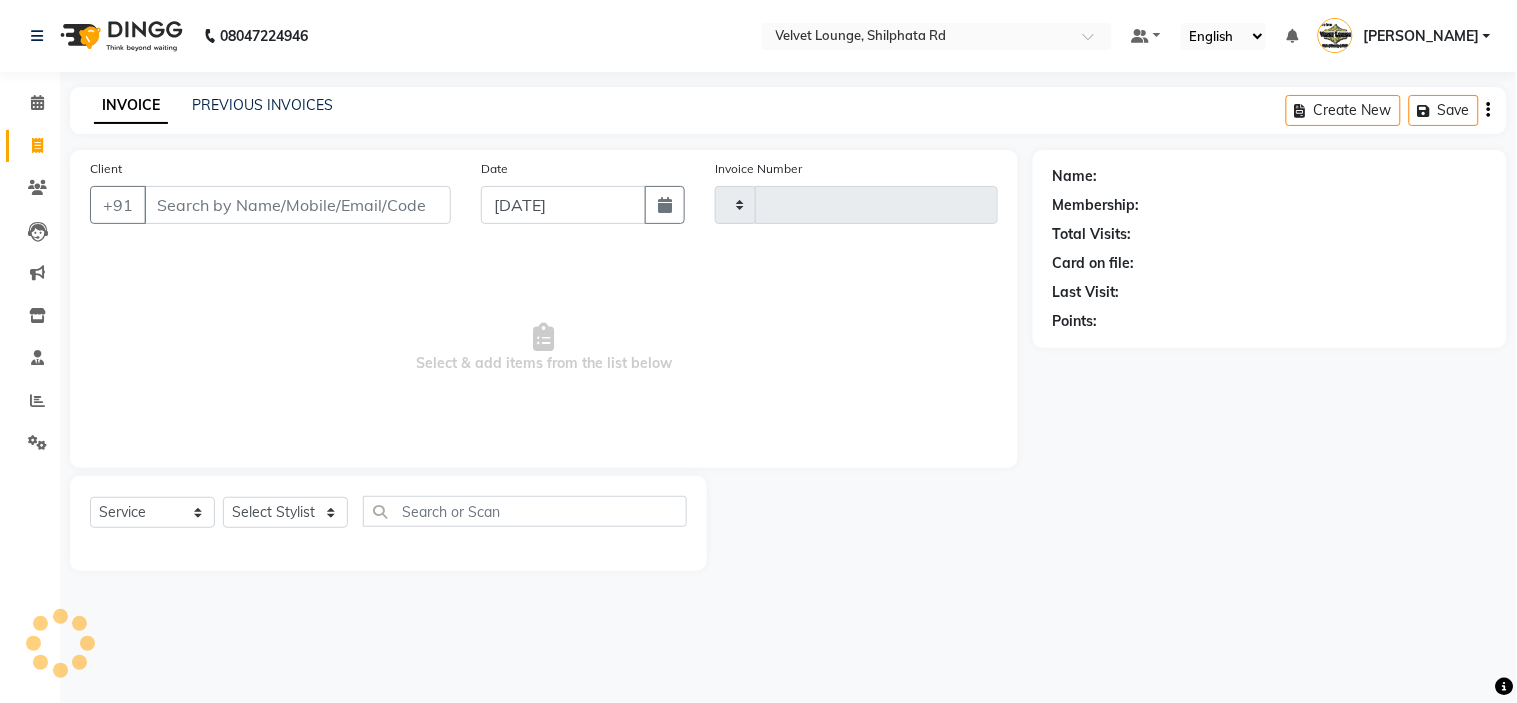 type on "1381" 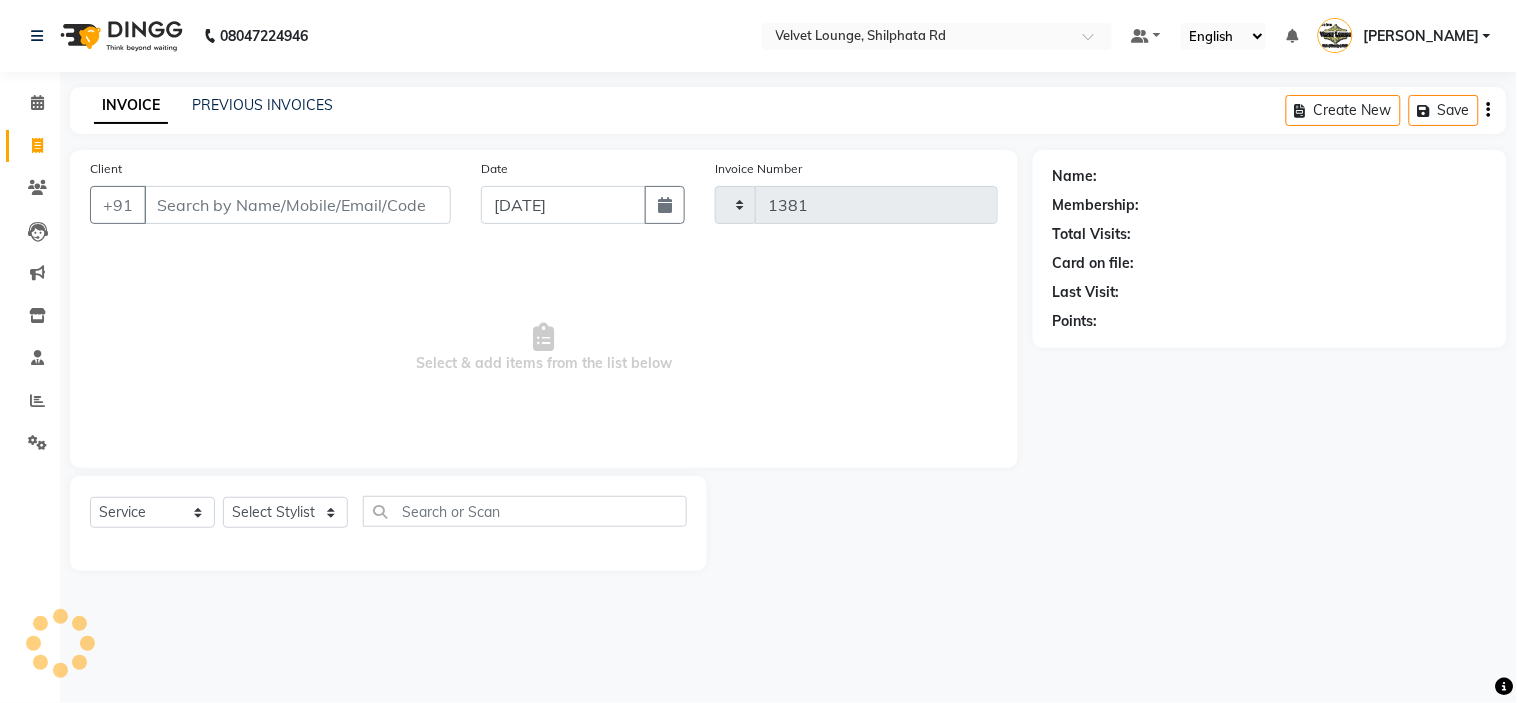 select on "122" 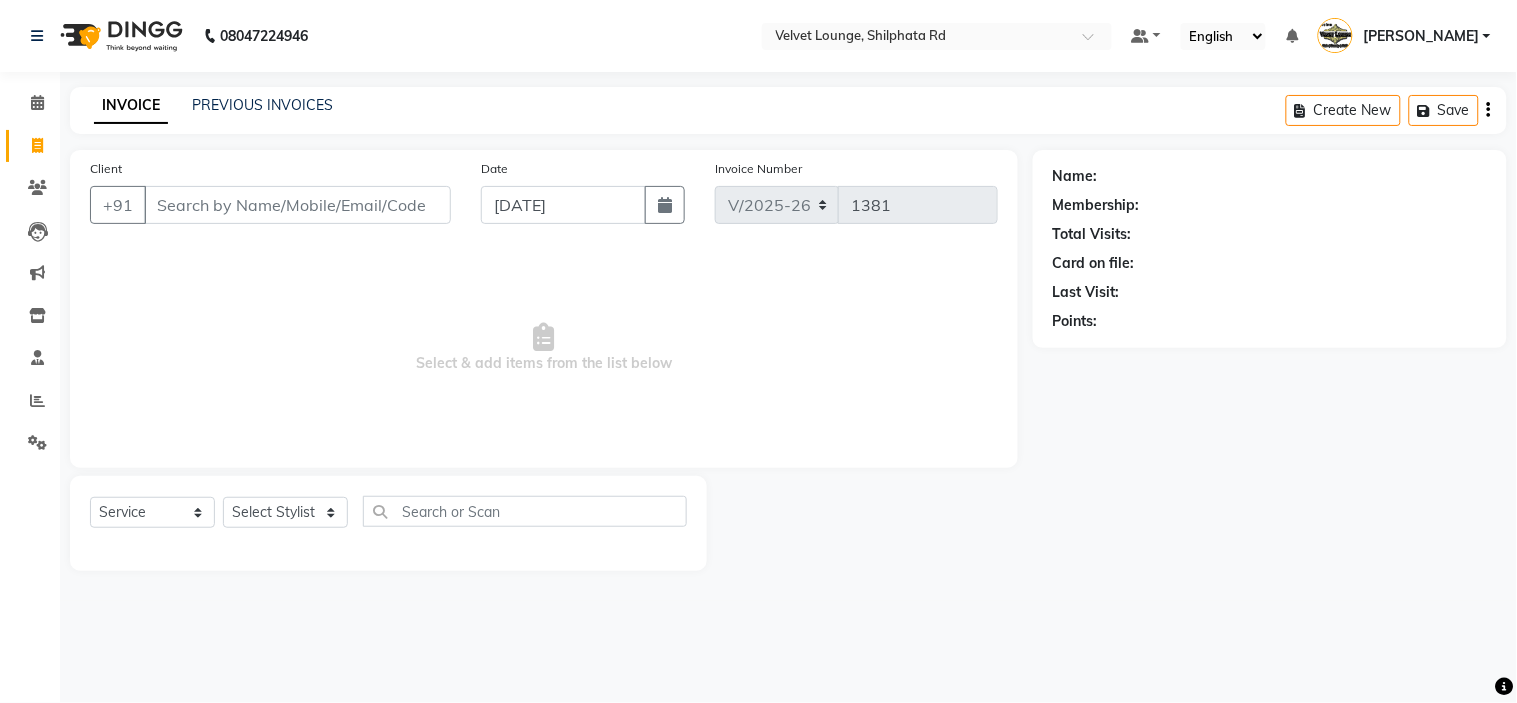 type on "8108842098" 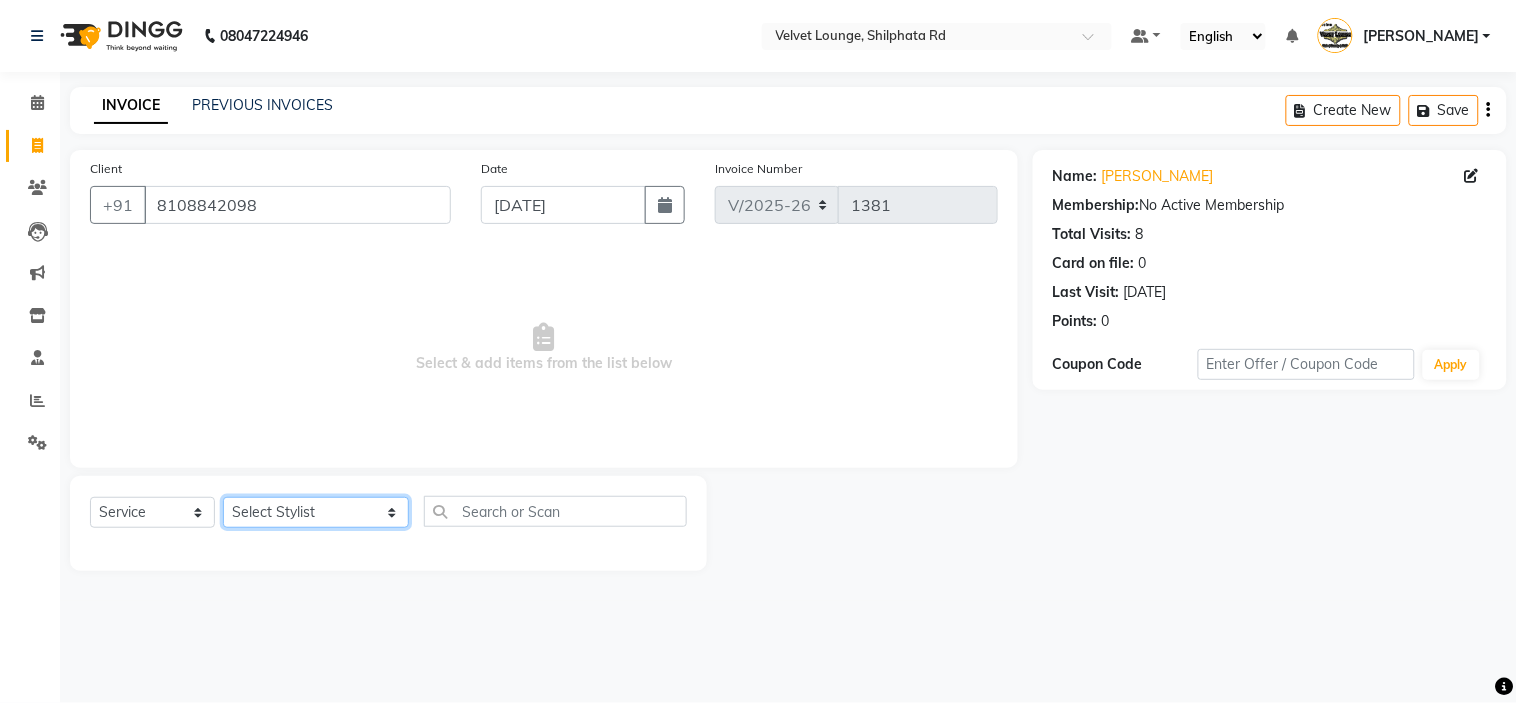 click on "Select Stylist aadil mohaMAD  aarif khan Abrar Ajay ajay jaishwal alam khan aman amit kumar  ANJALI SINGH Ashish singh ashwini palem  chandradeep DOLLY faizan siddique  fardeen shaikh Garima singh Gulshan jaya jyoti deepak chandaliya kalam karan  Madhu manish sir miraj khan  Mohmad Adnan Ansari mustakin neeta kumbhar neha tamatta pradnya rahul thakur RAZAK SALIM SAIKH rohit Rutuja SAHEER sahil khan salman mahomad imran  SALMA SHAIKH SAMEER KHAN sana santosh jaiswal saqib sayali shaddma  ansari shalu mehra shekhar bansode SHIVADURGA GANTAM shubham pal  shweta pandey varshita gurbani vishal shinde" 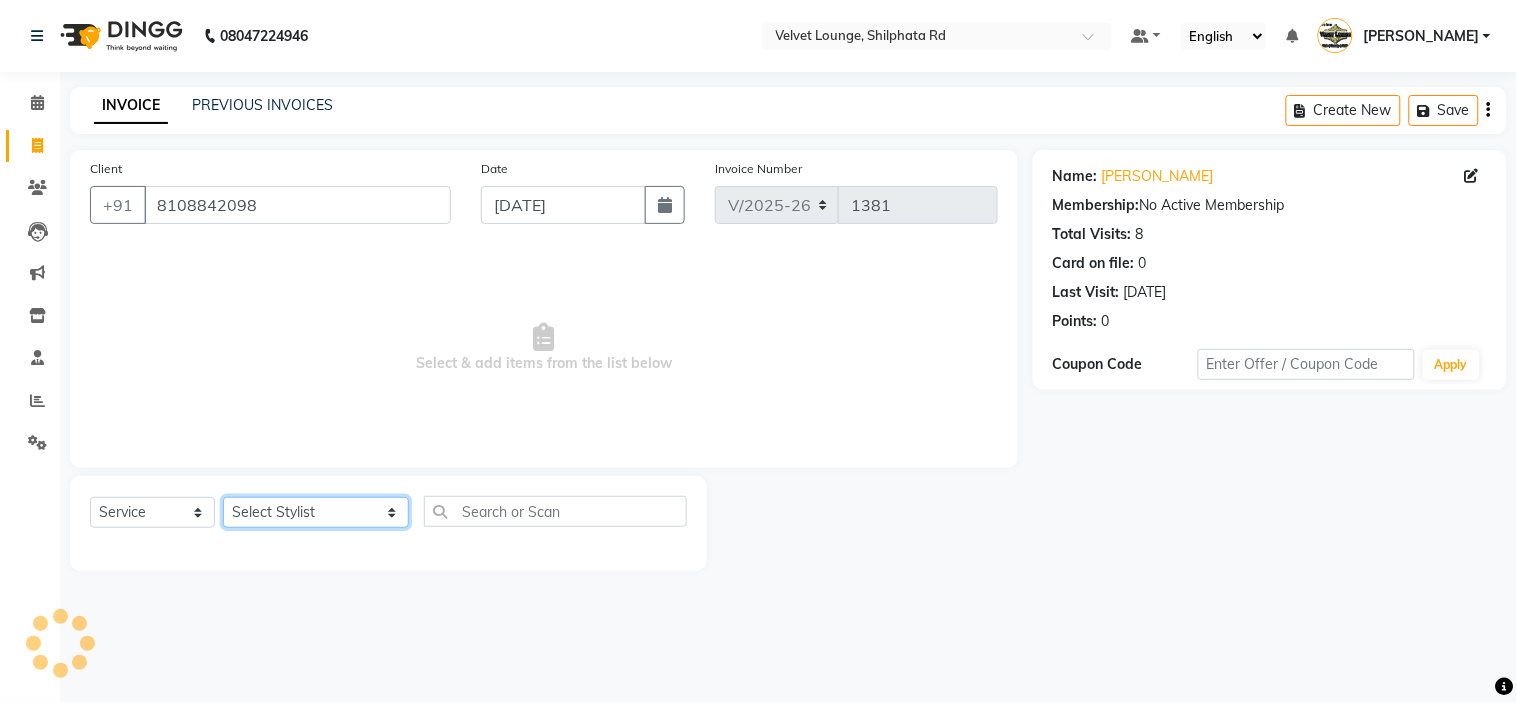 select on "8289" 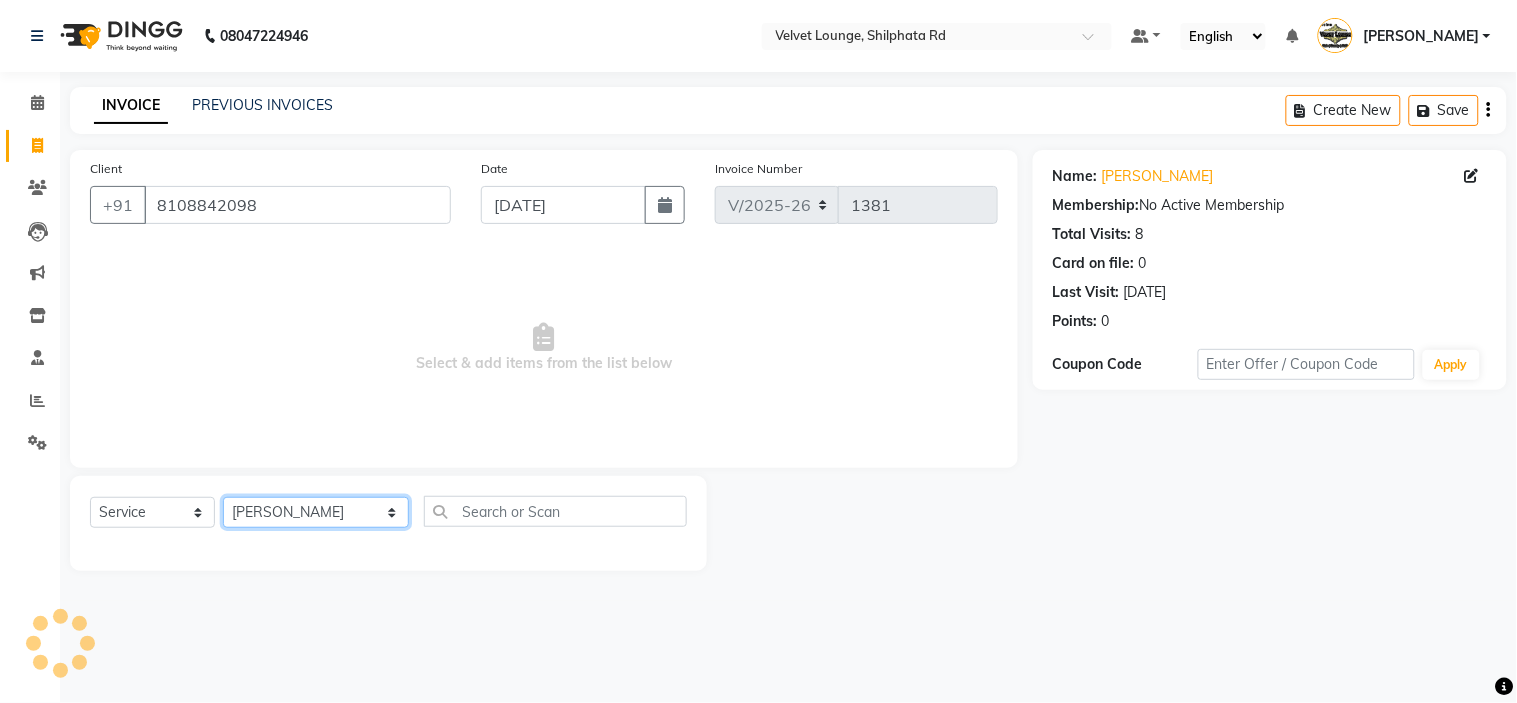 click on "Select Stylist aadil mohaMAD  aarif khan Abrar Ajay ajay jaishwal alam khan aman amit kumar  ANJALI SINGH Ashish singh ashwini palem  chandradeep DOLLY faizan siddique  fardeen shaikh Garima singh Gulshan jaya jyoti deepak chandaliya kalam karan  Madhu manish sir miraj khan  Mohmad Adnan Ansari mustakin neeta kumbhar neha tamatta pradnya rahul thakur RAZAK SALIM SAIKH rohit Rutuja SAHEER sahil khan salman mahomad imran  SALMA SHAIKH SAMEER KHAN sana santosh jaiswal saqib sayali shaddma  ansari shalu mehra shekhar bansode SHIVADURGA GANTAM shubham pal  shweta pandey varshita gurbani vishal shinde" 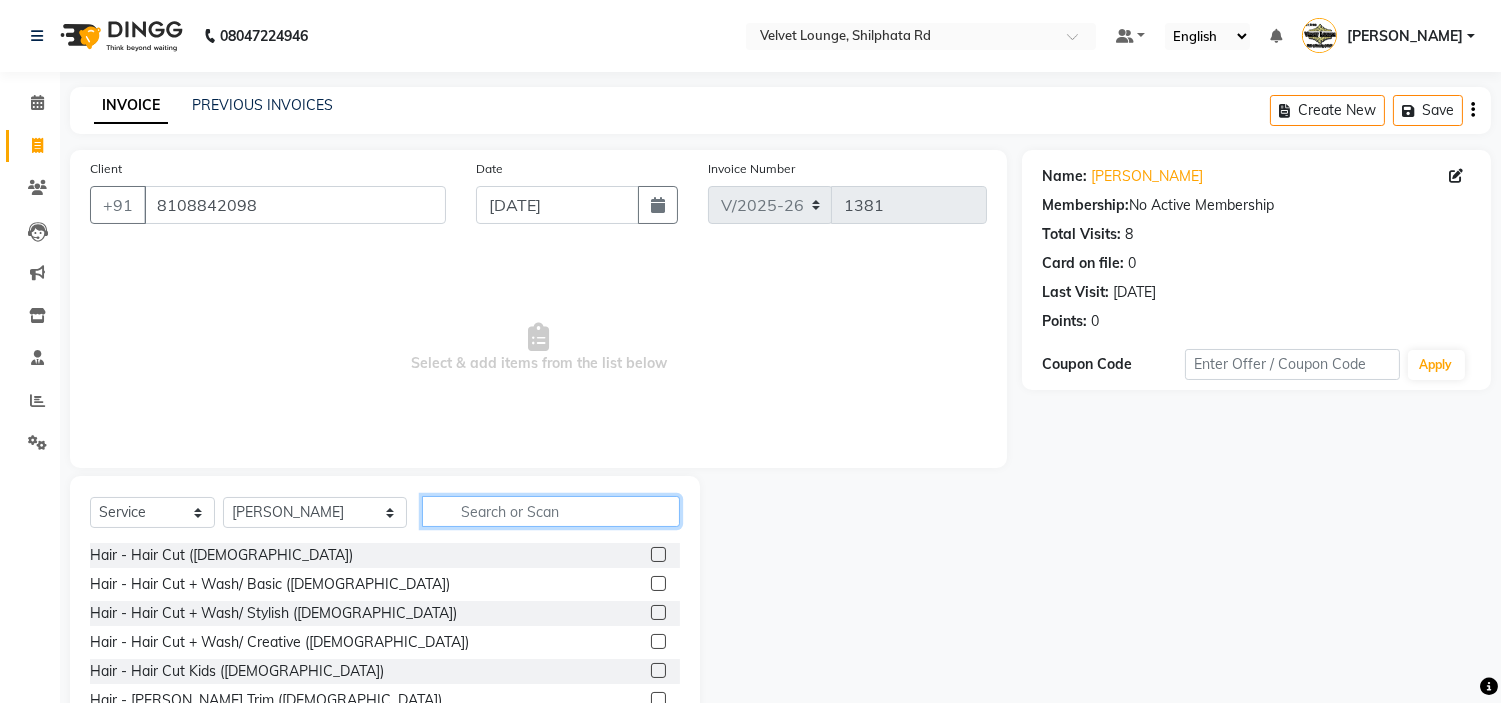 click 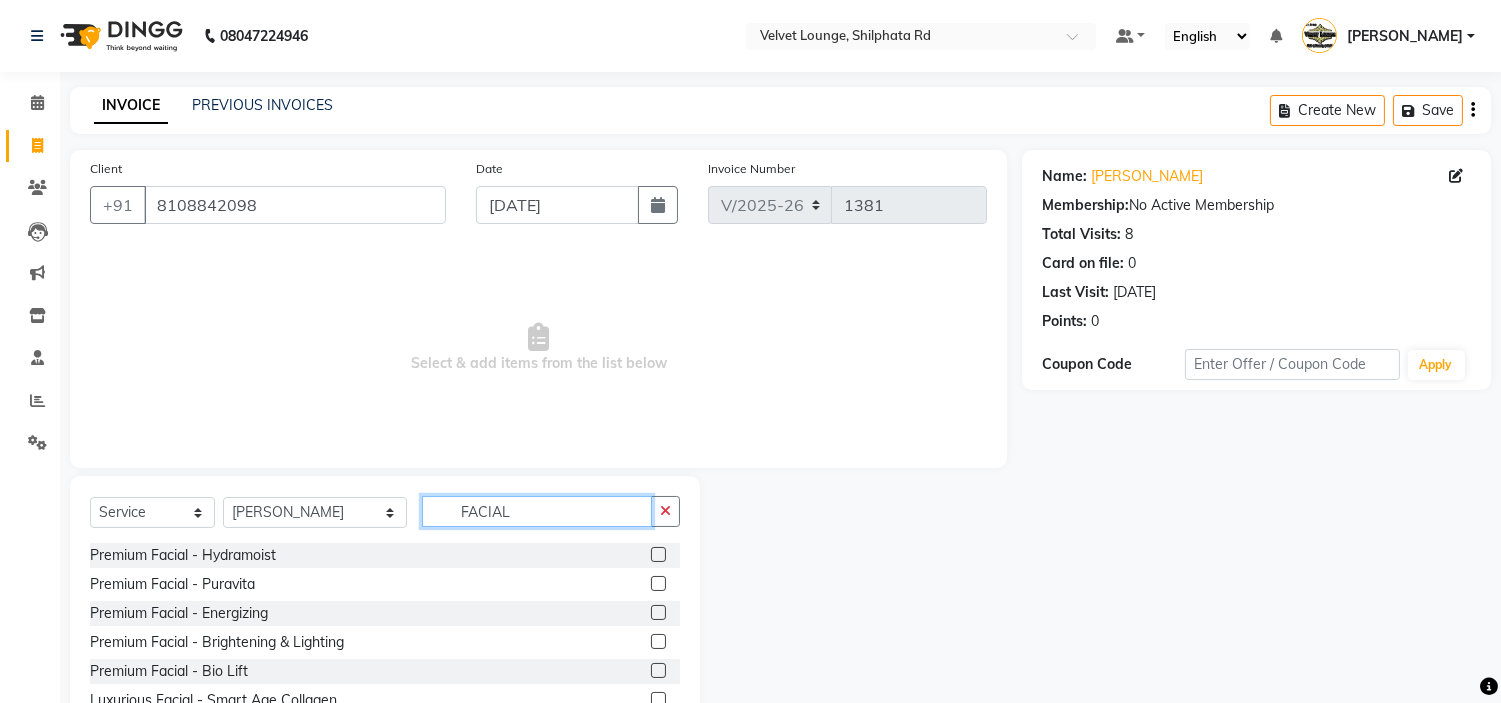 type on "FACIAL" 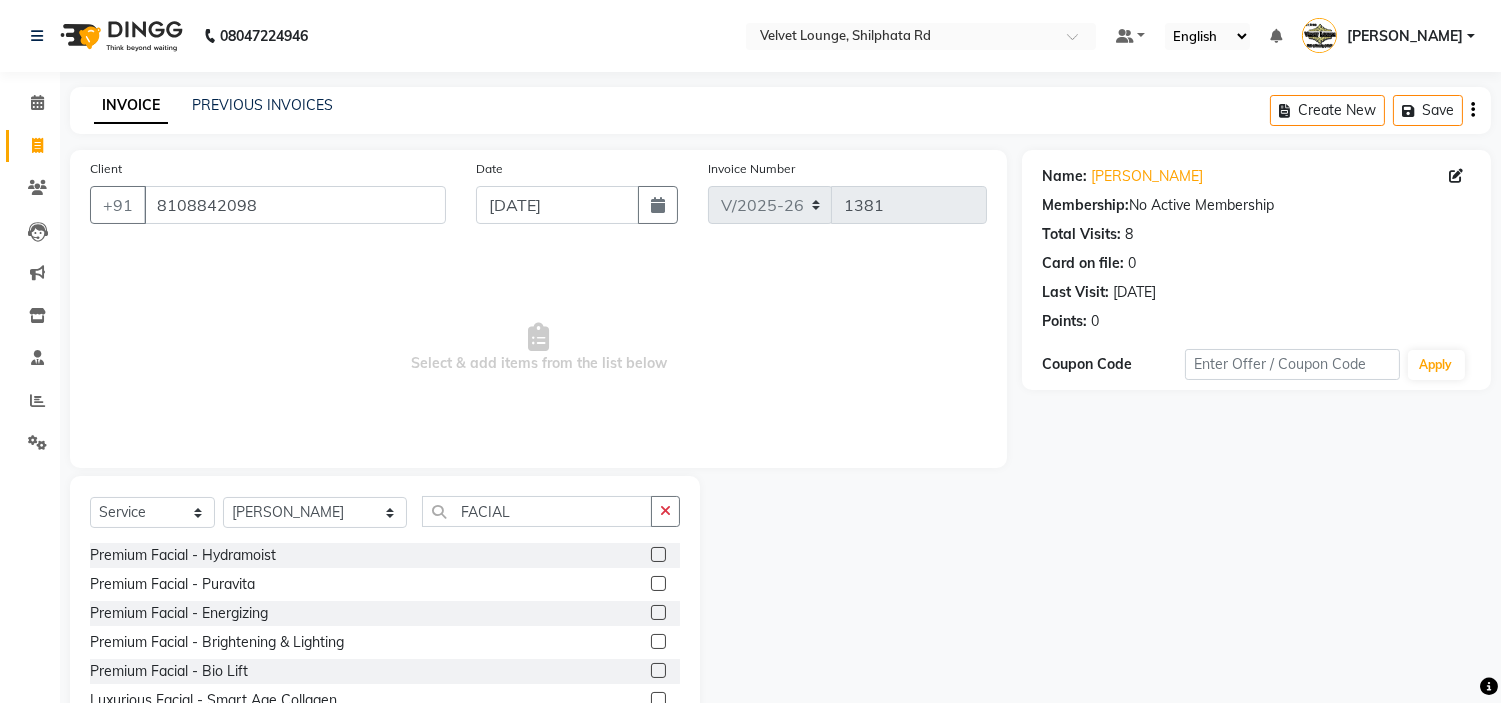 click 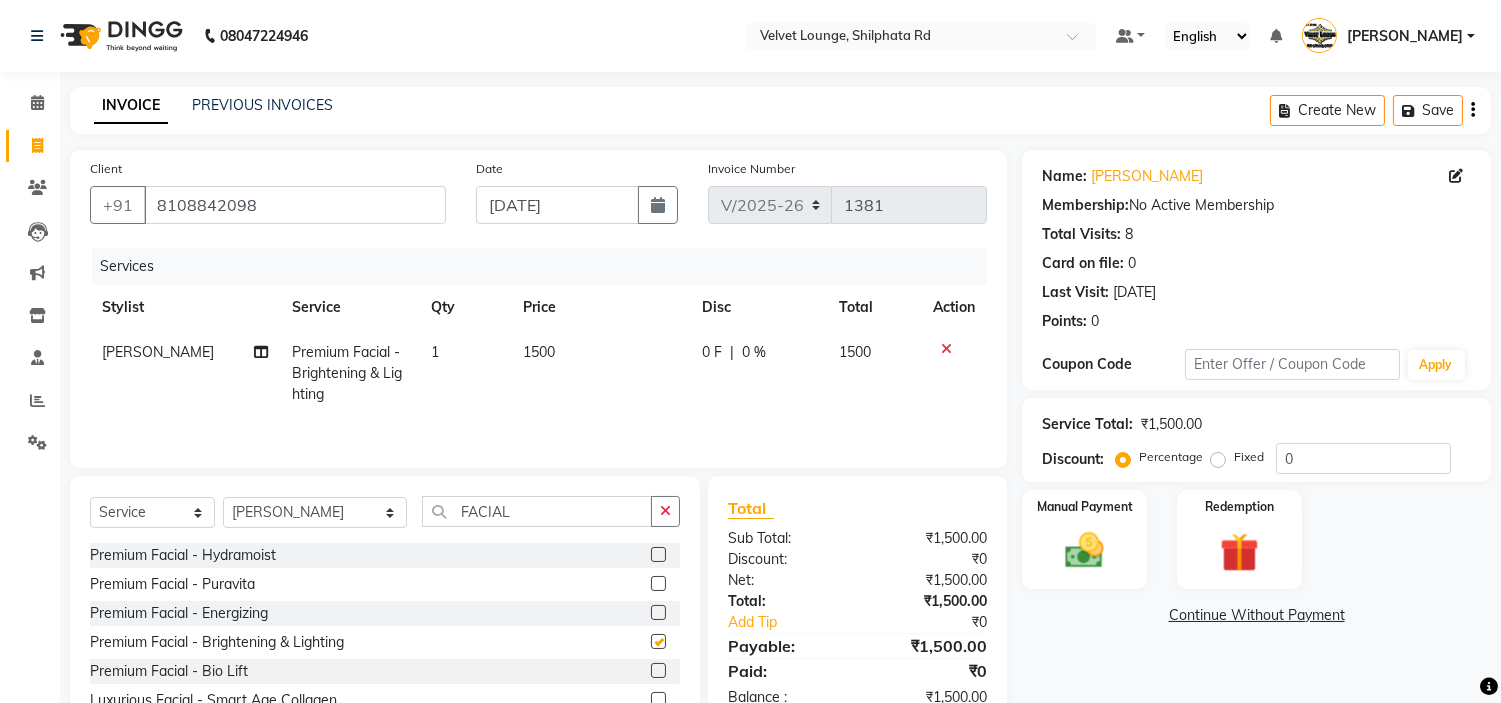 checkbox on "false" 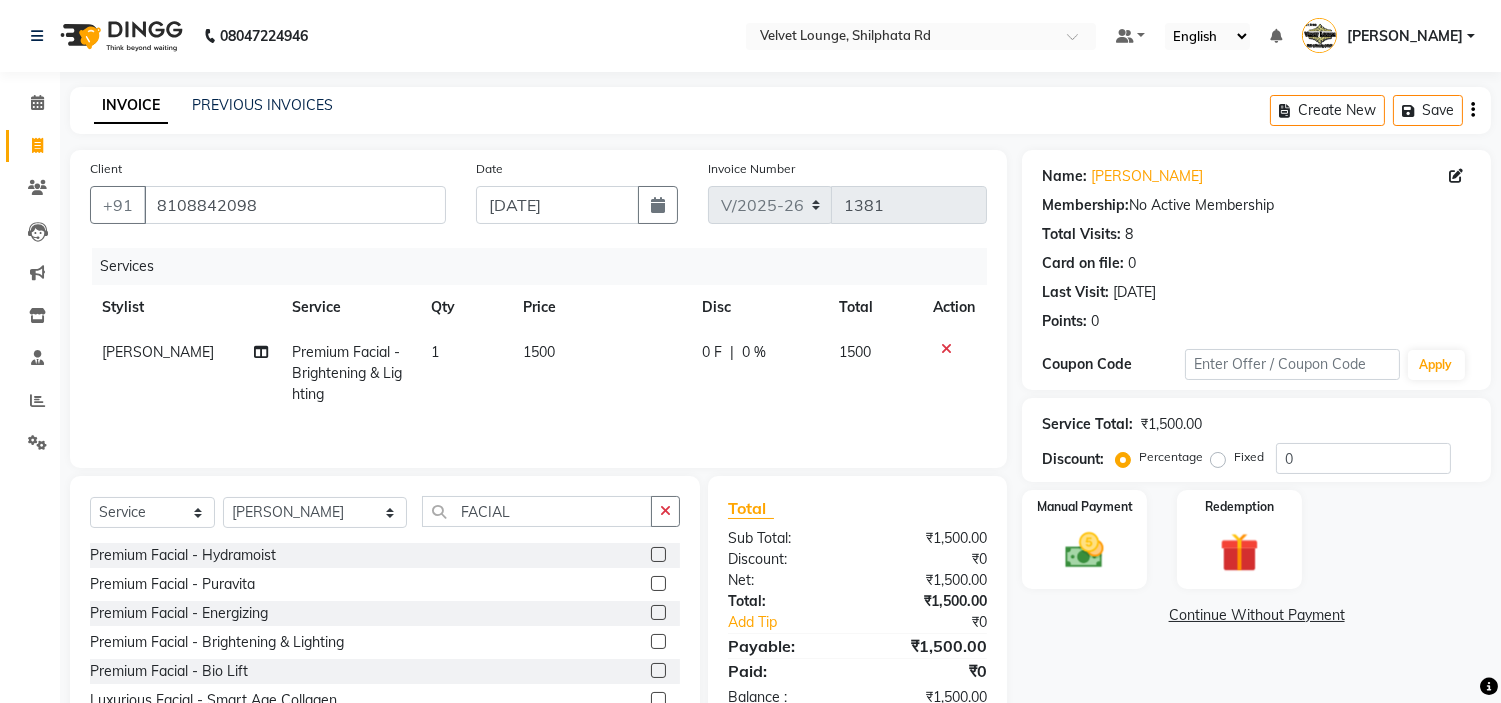 click on "0 F" 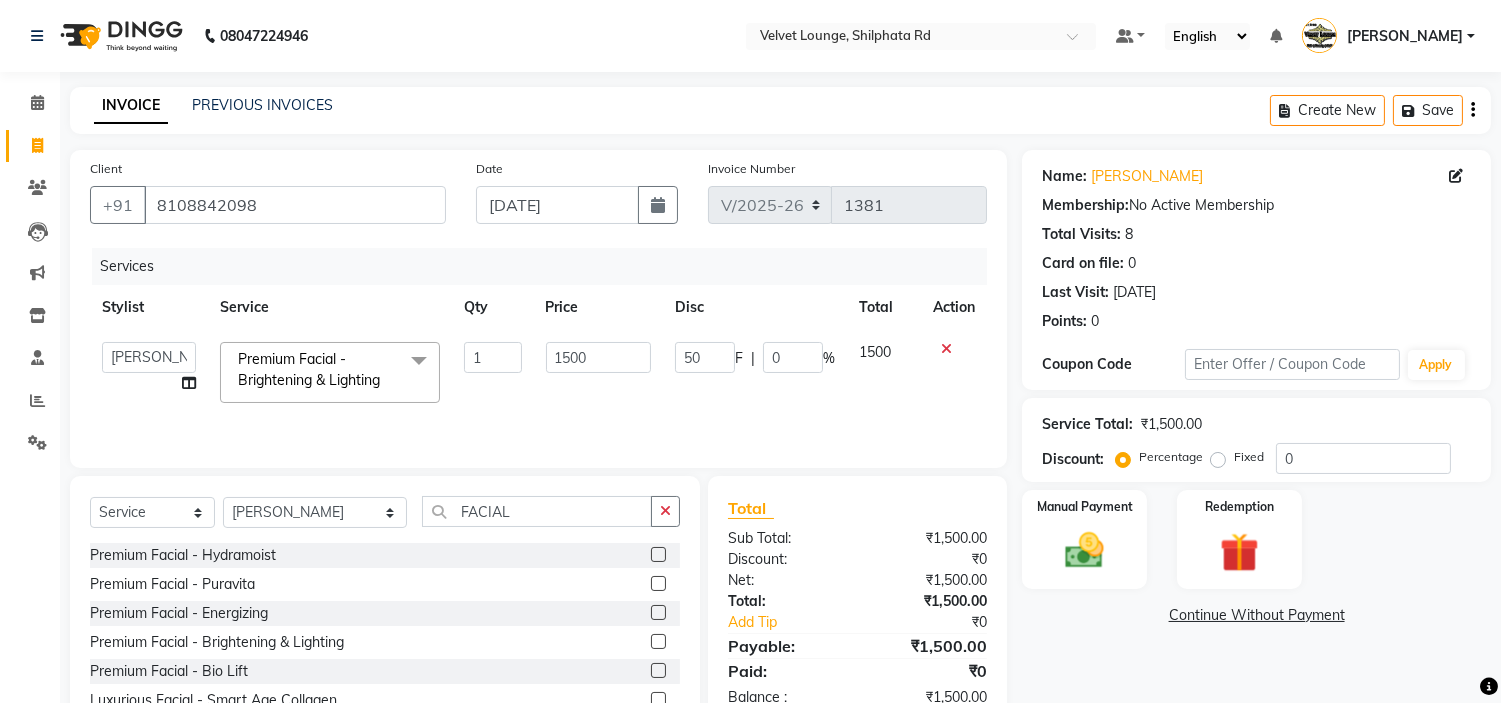 type on "500" 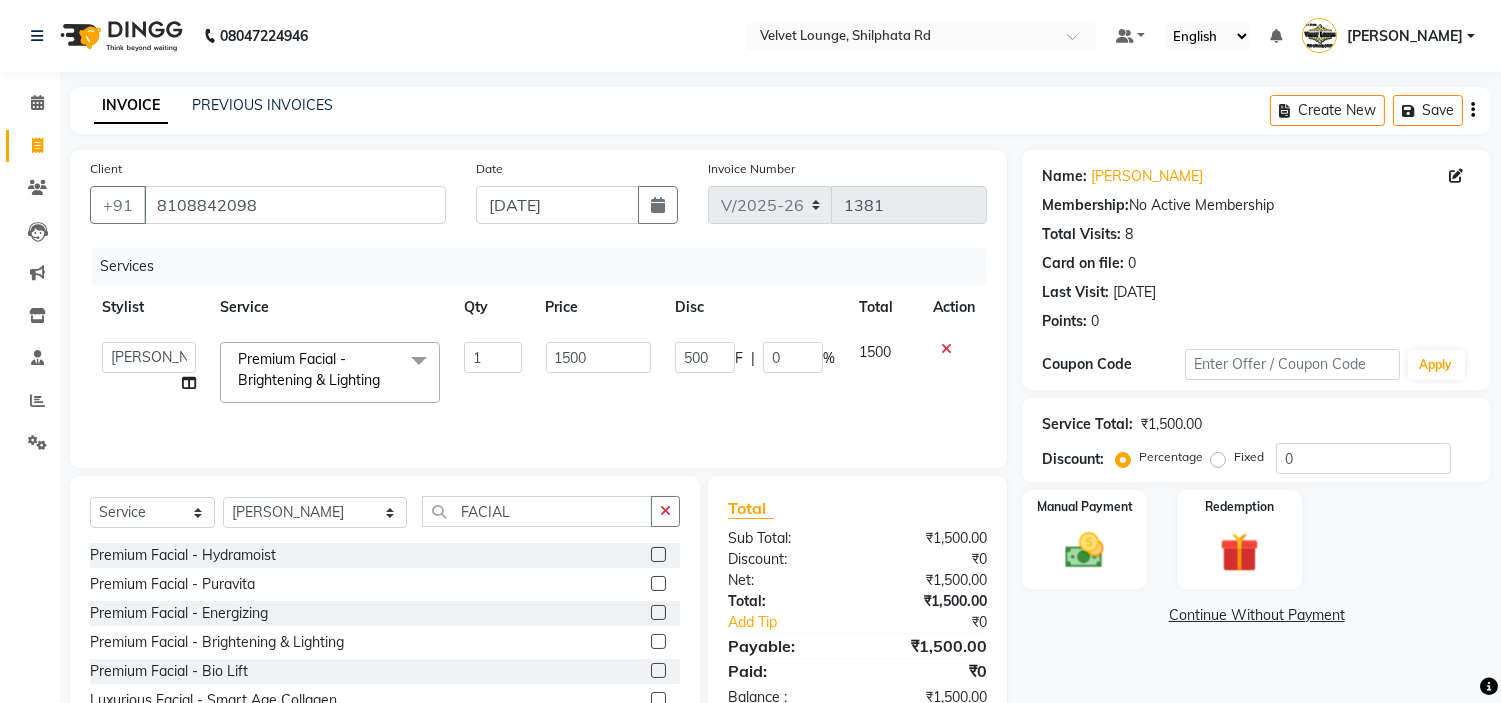 click on "500 F | 0 %" 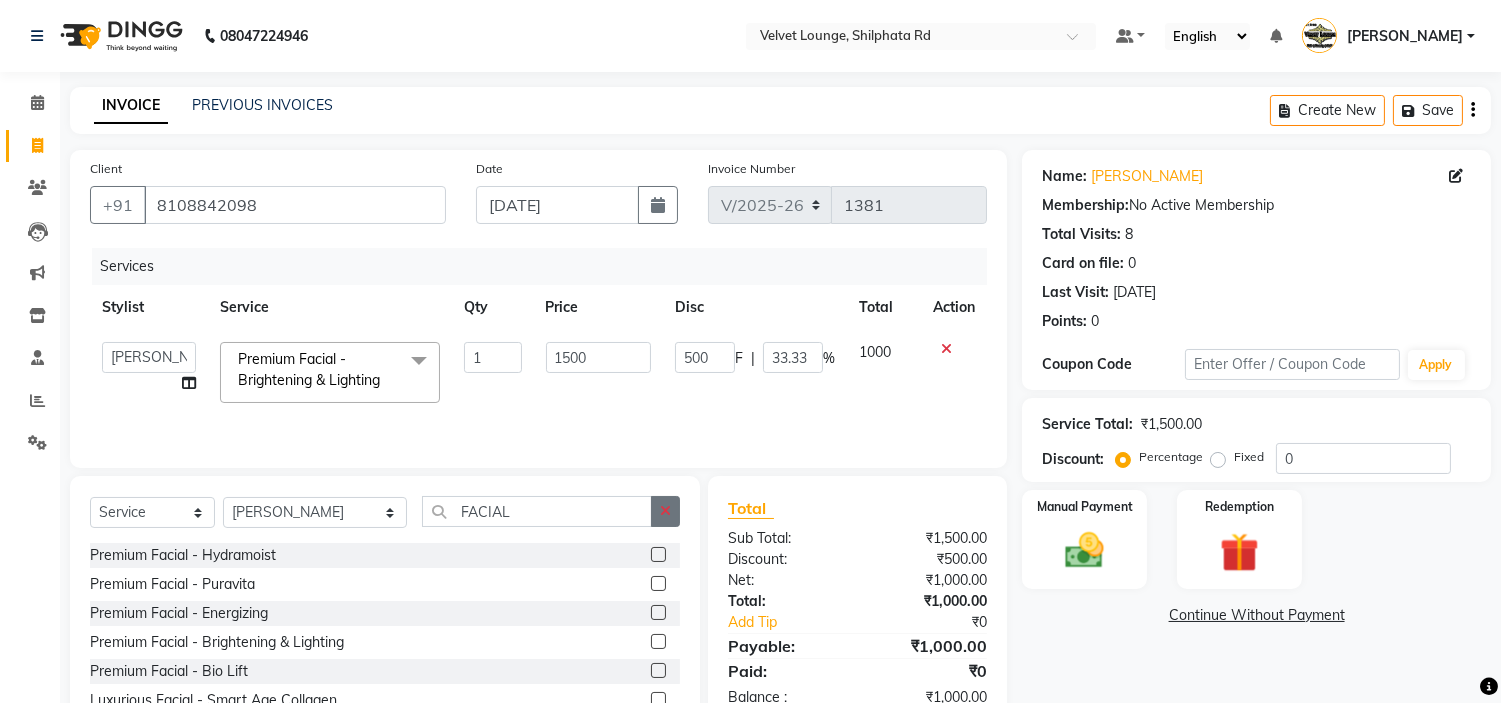 click 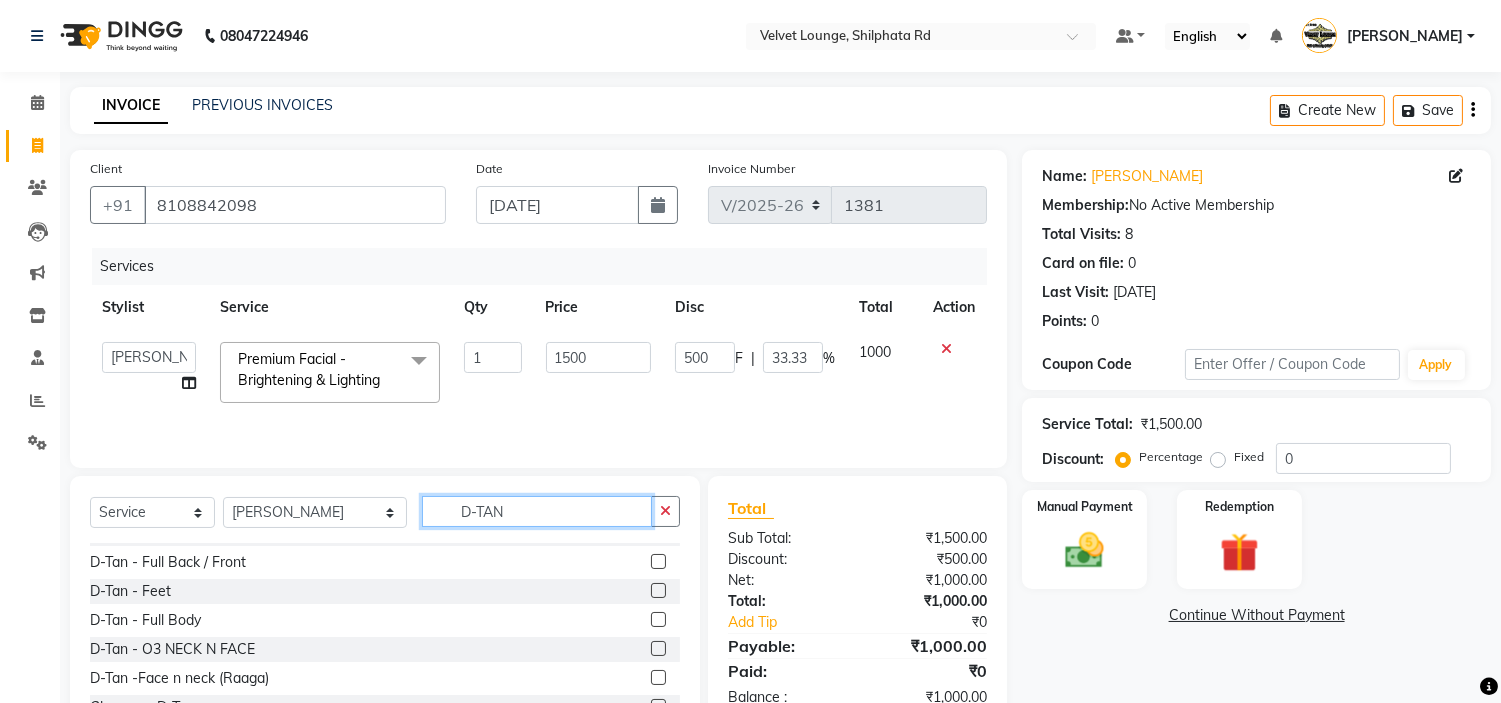 scroll, scrollTop: 227, scrollLeft: 0, axis: vertical 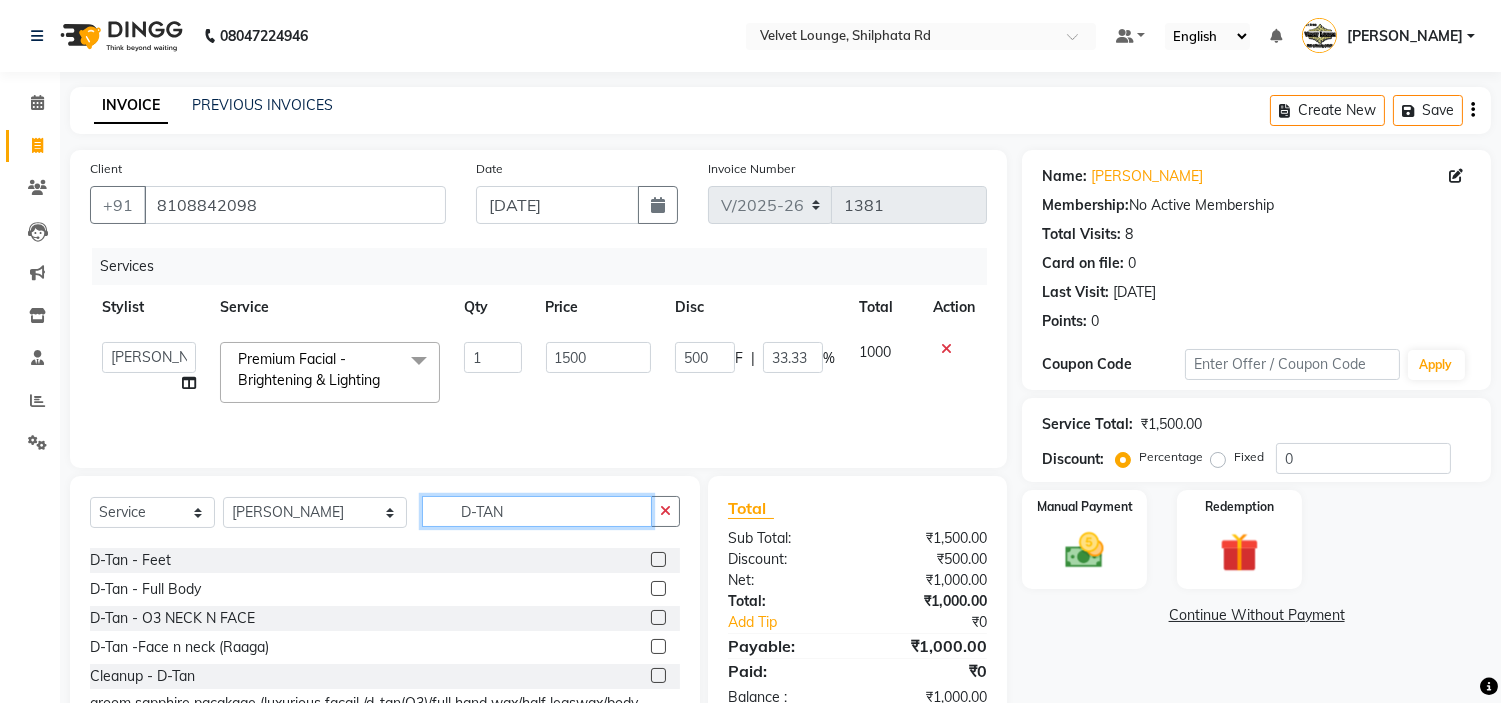 type on "D-TAN" 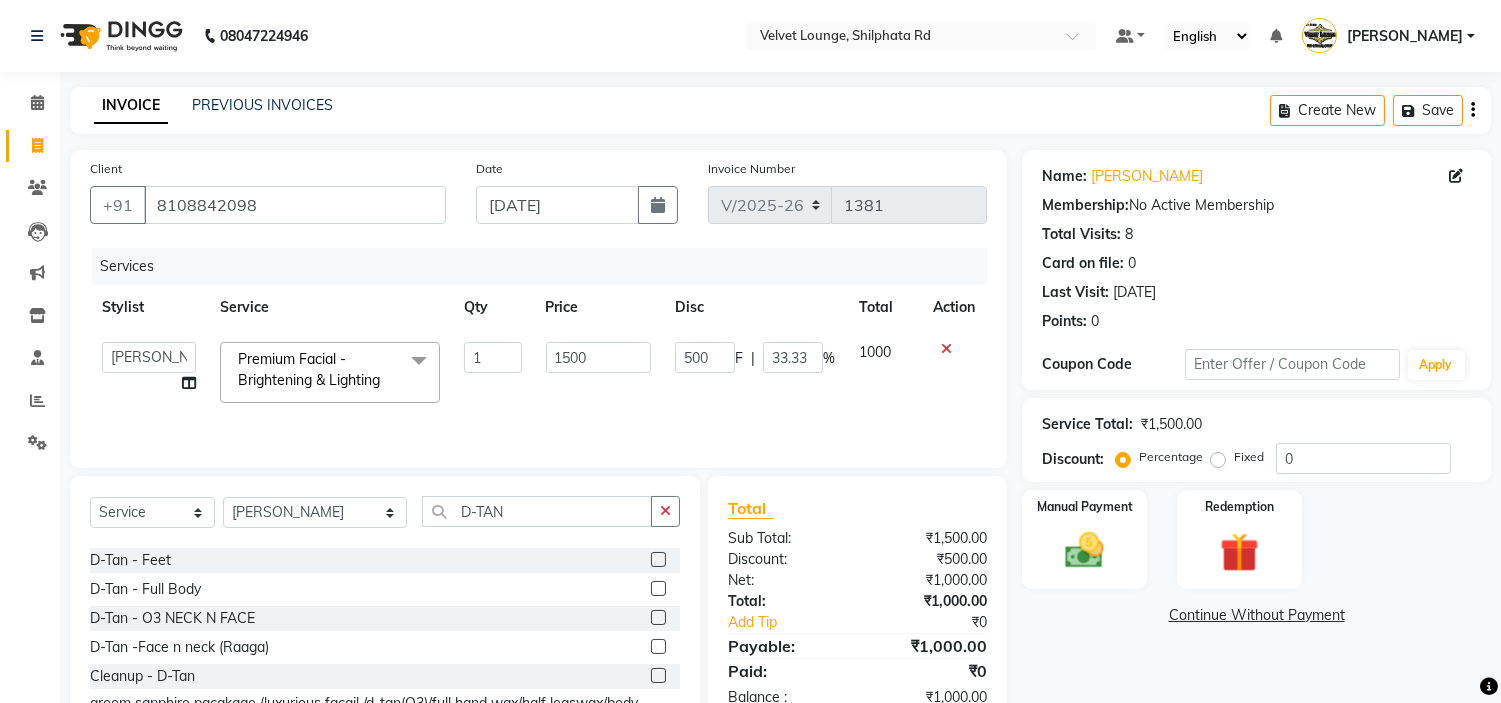 click 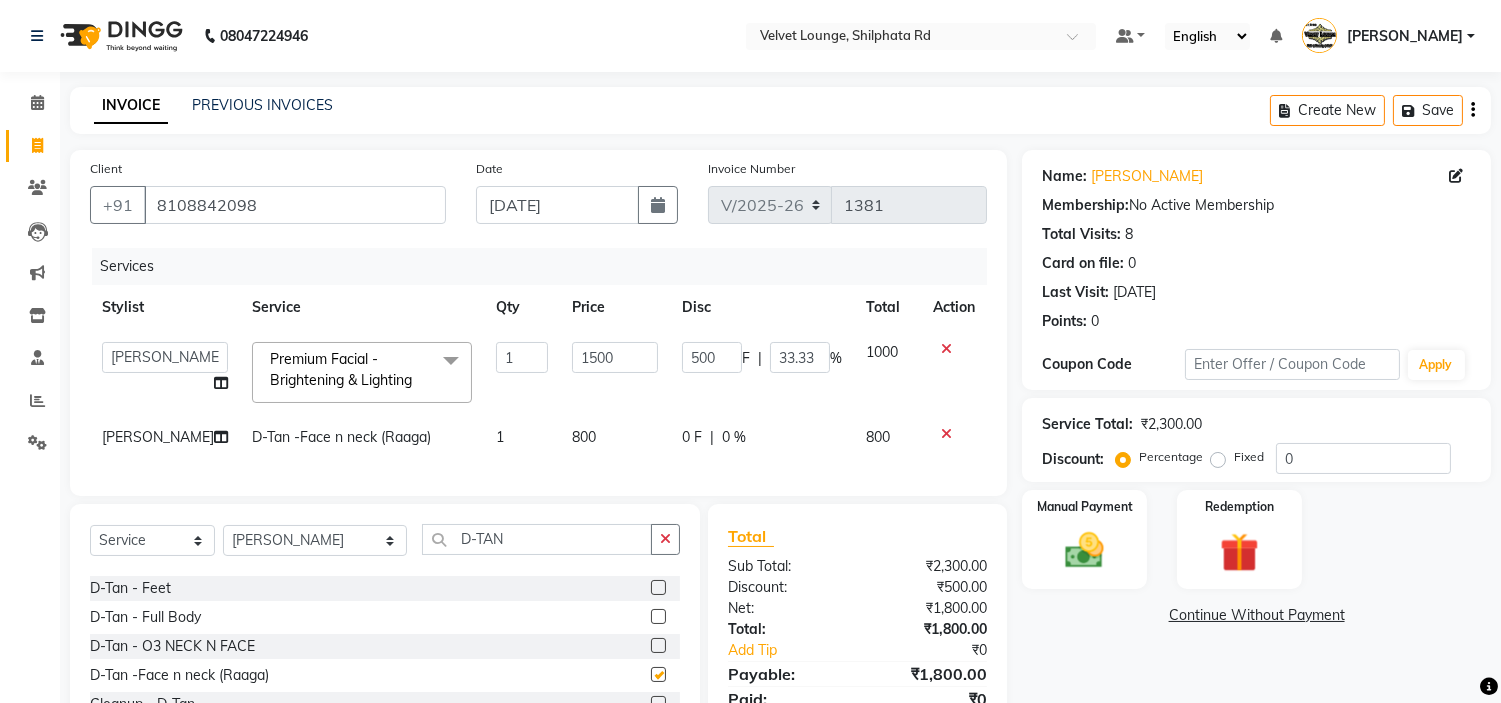 checkbox on "false" 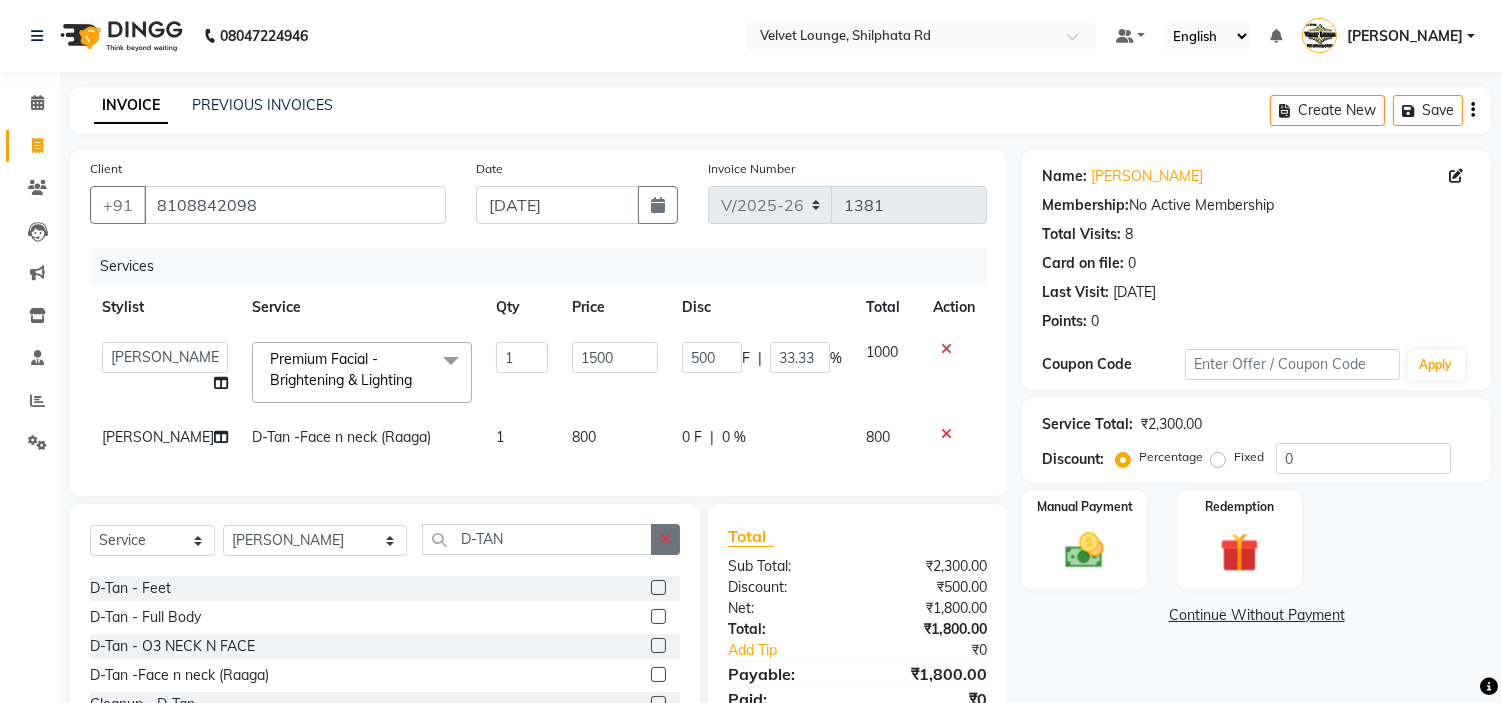click 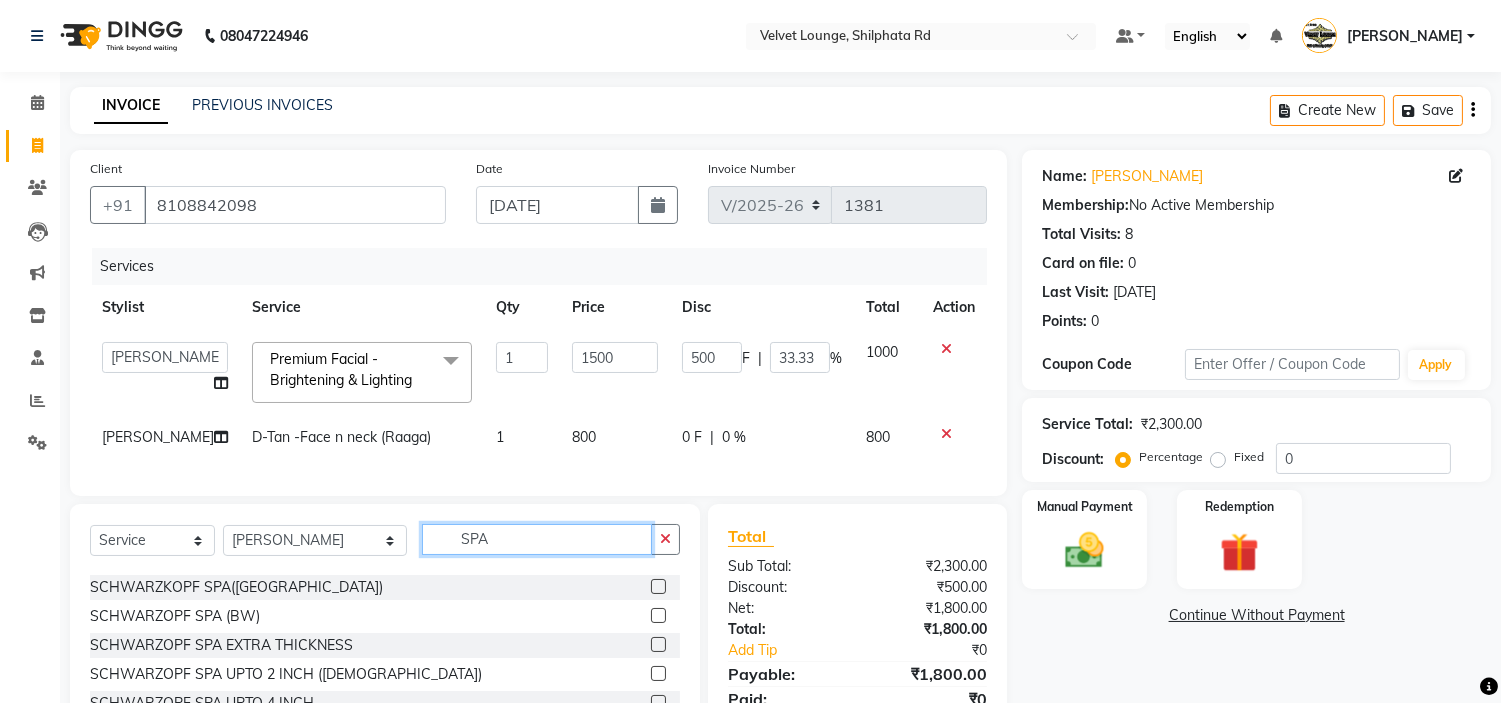 scroll, scrollTop: 0, scrollLeft: 0, axis: both 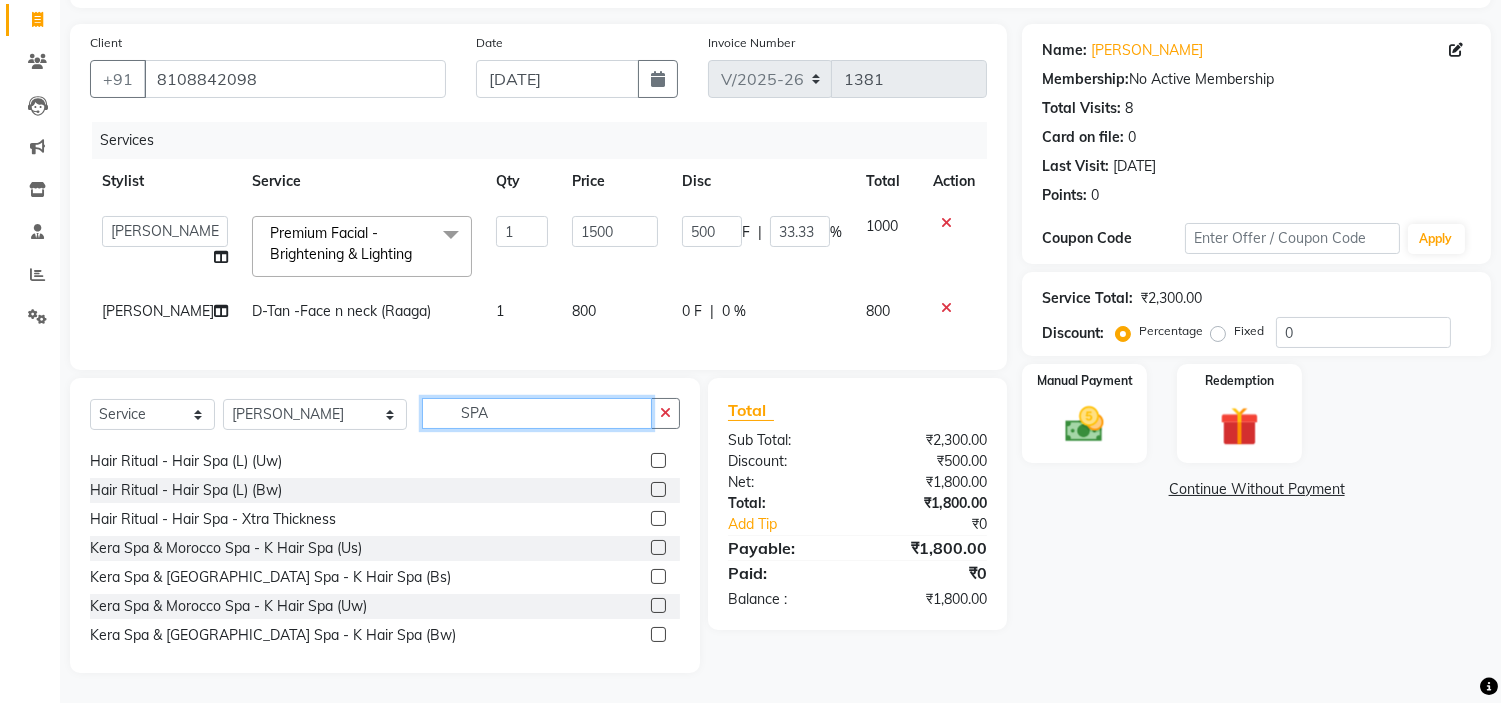 type on "SPA" 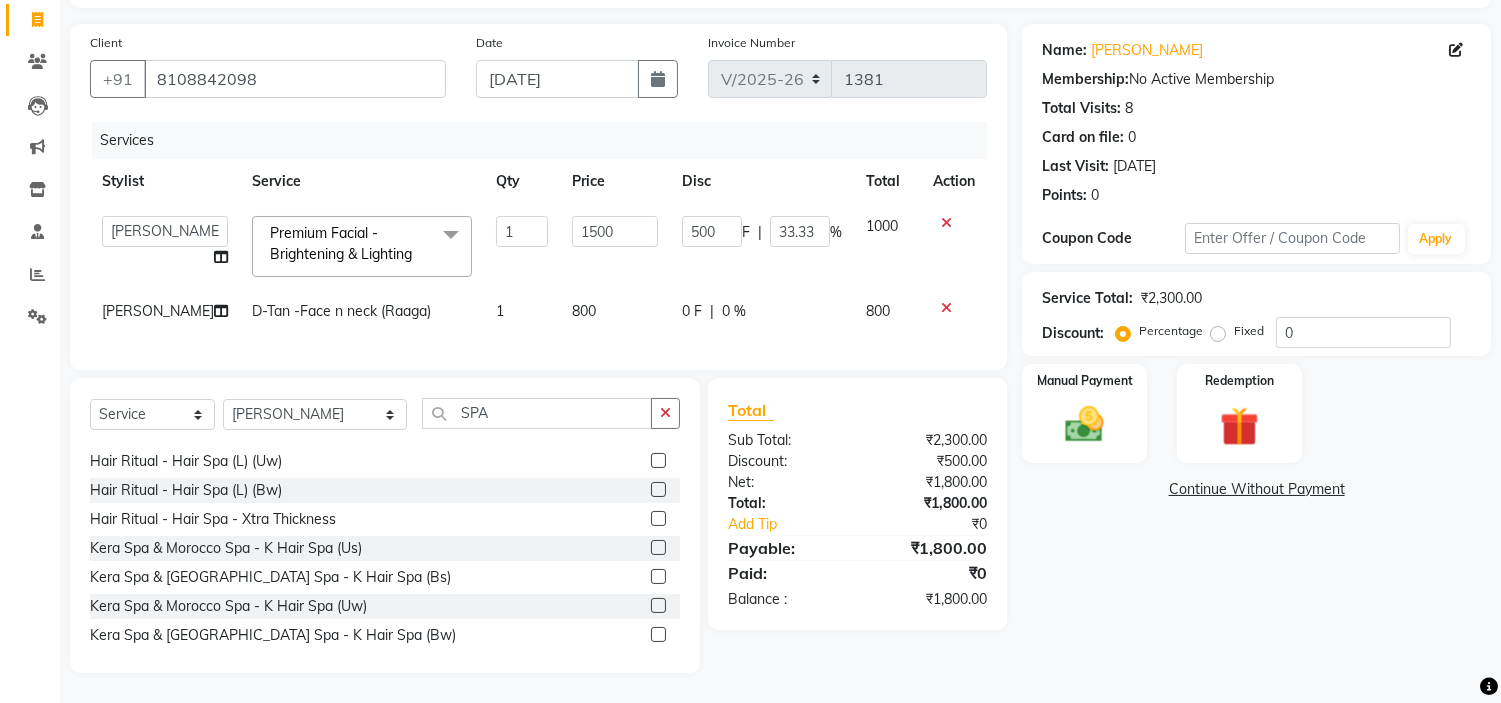 click 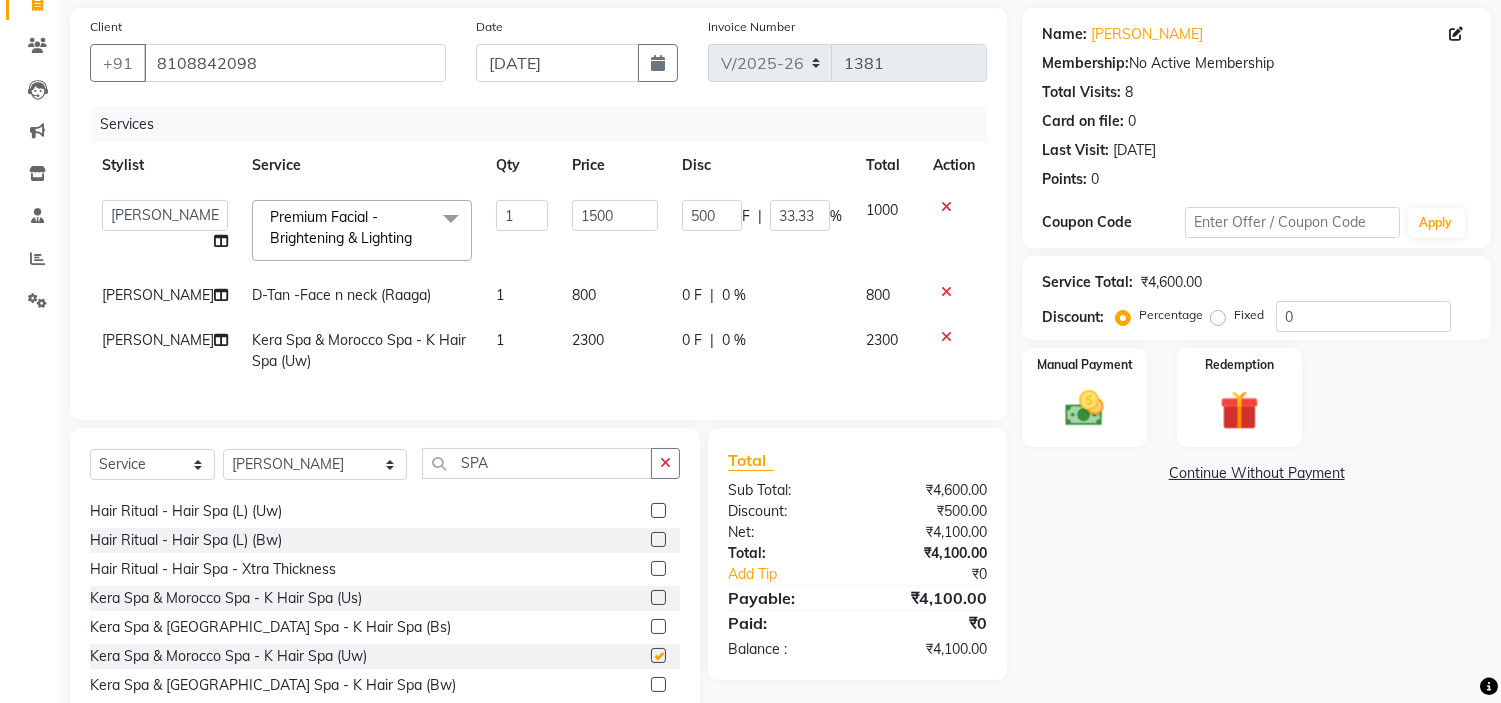 checkbox on "false" 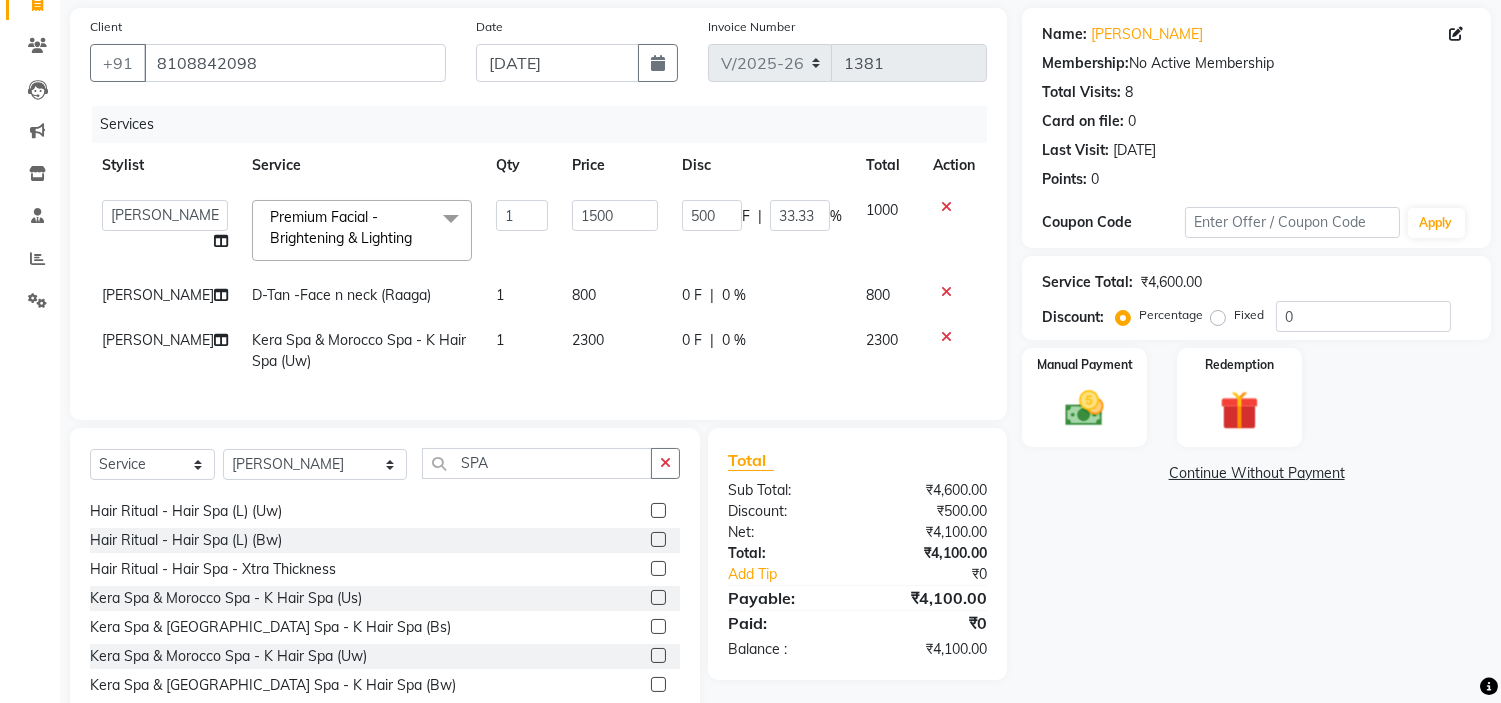 click on "0 F" 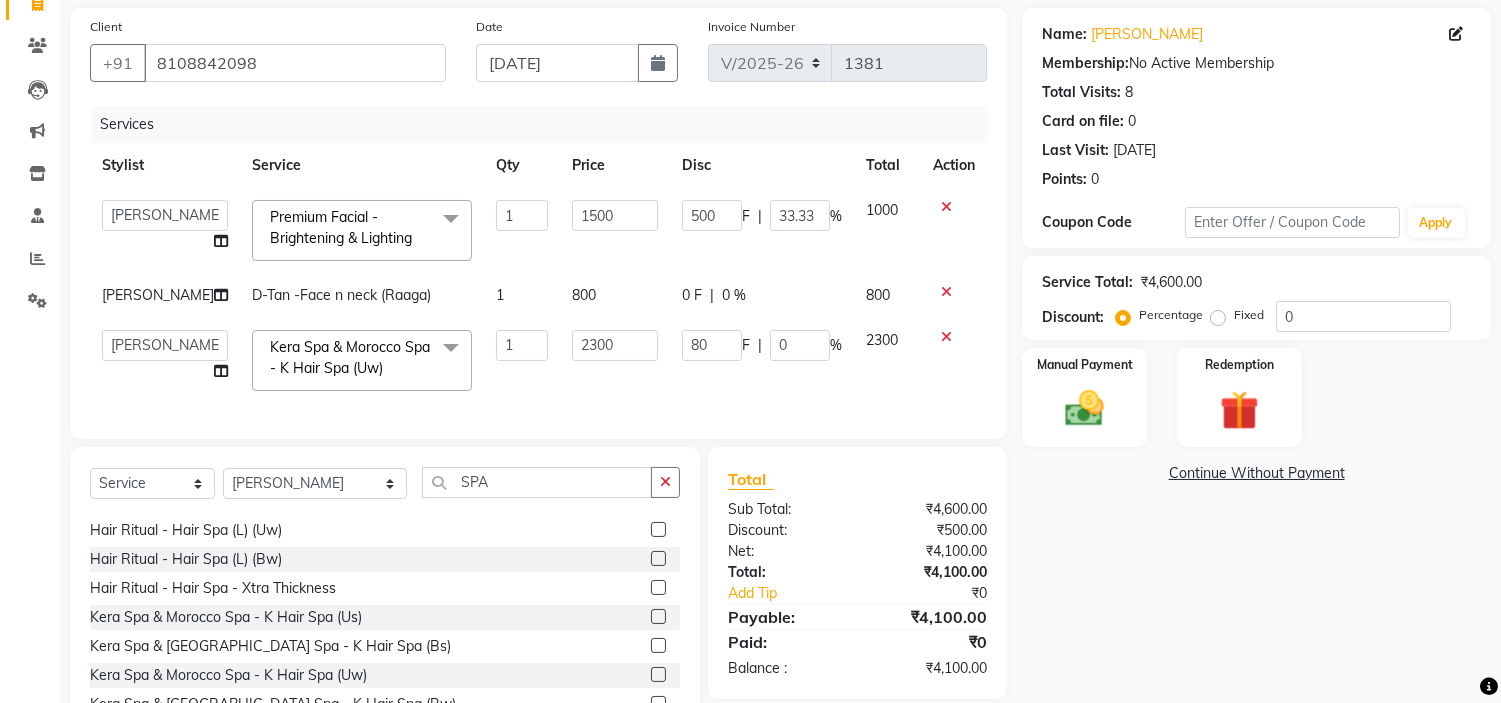 type on "800" 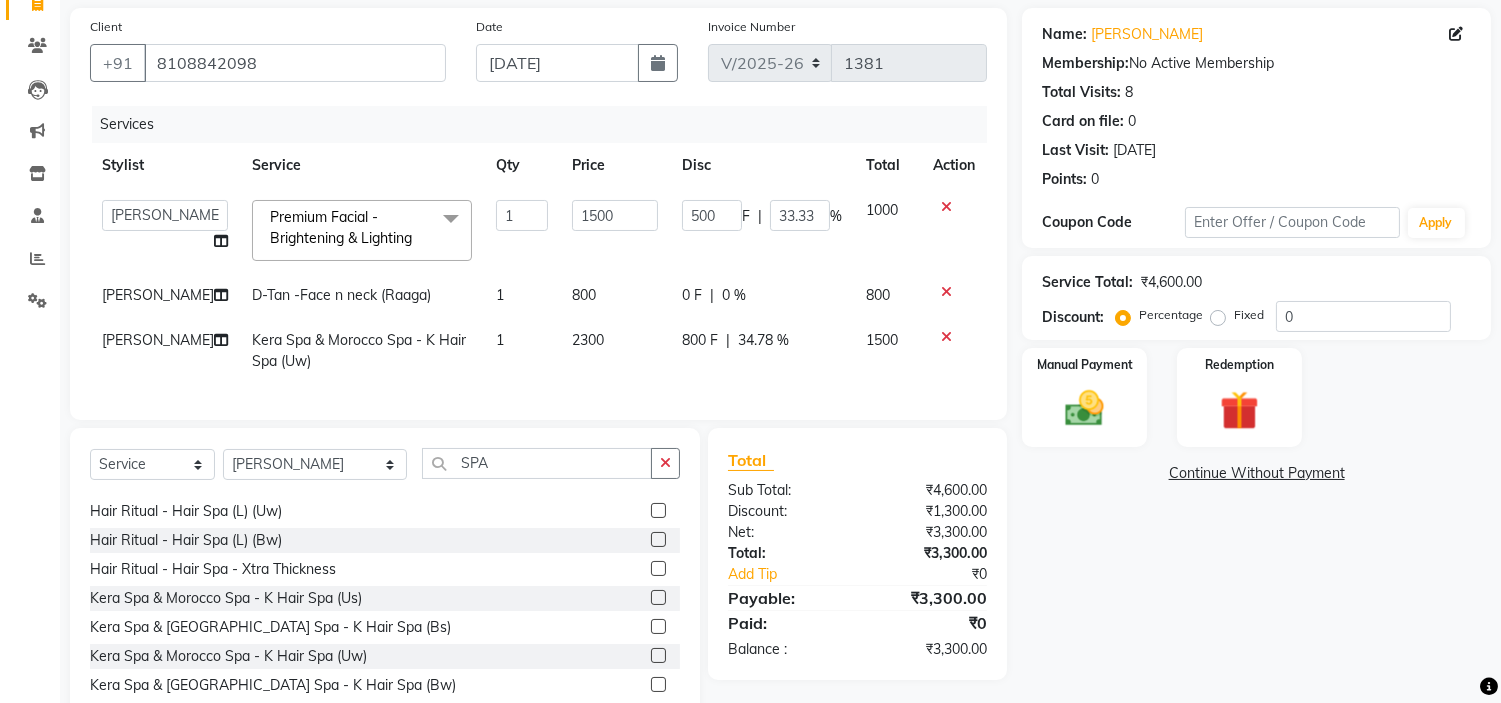 click on "800 F | 34.78 %" 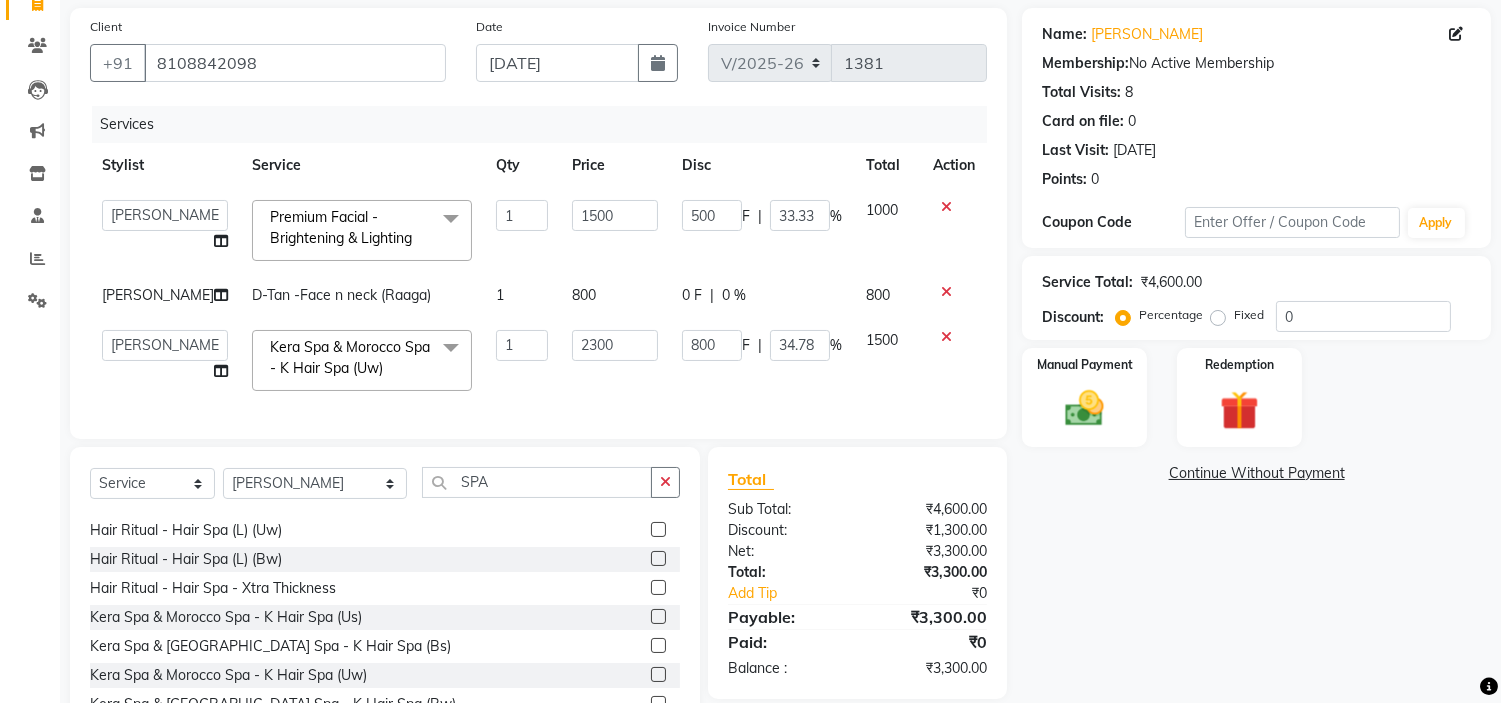 click on "2300" 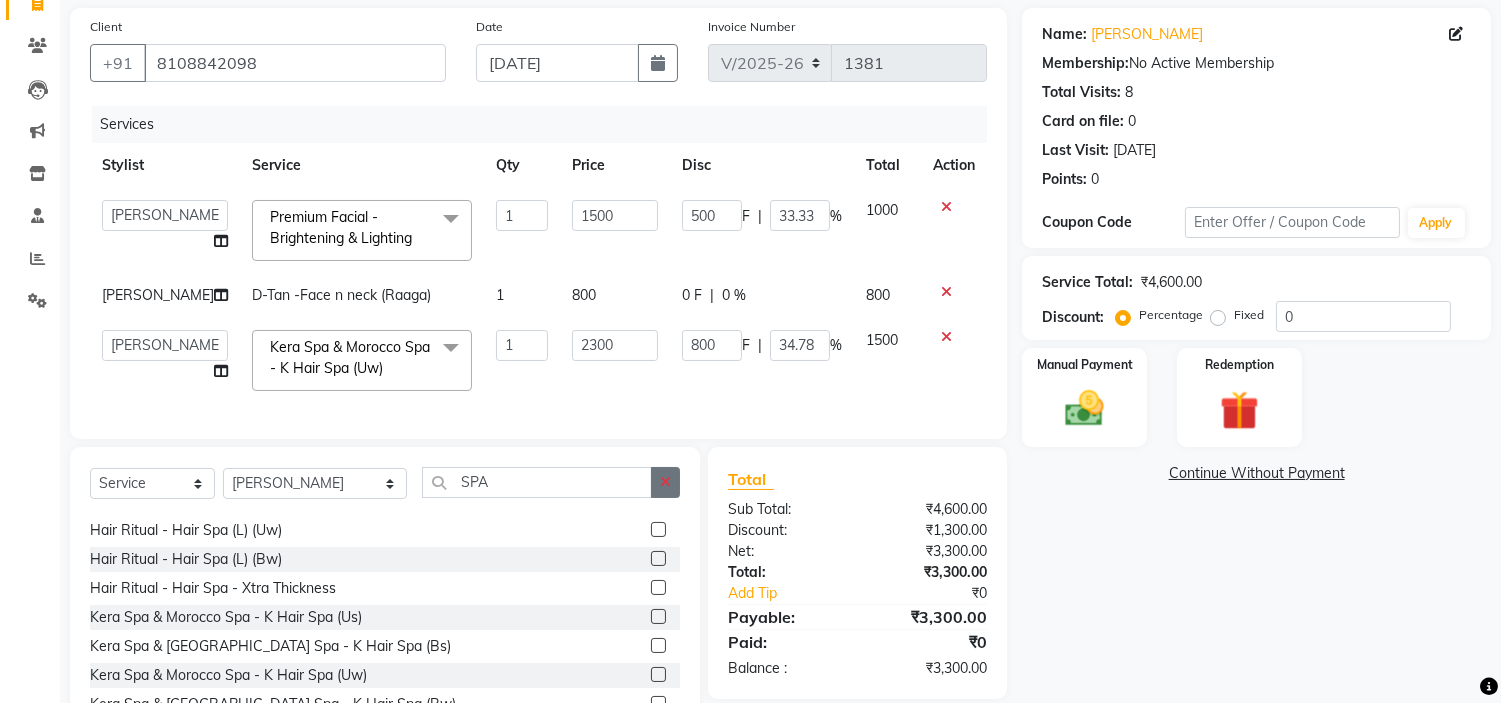 click 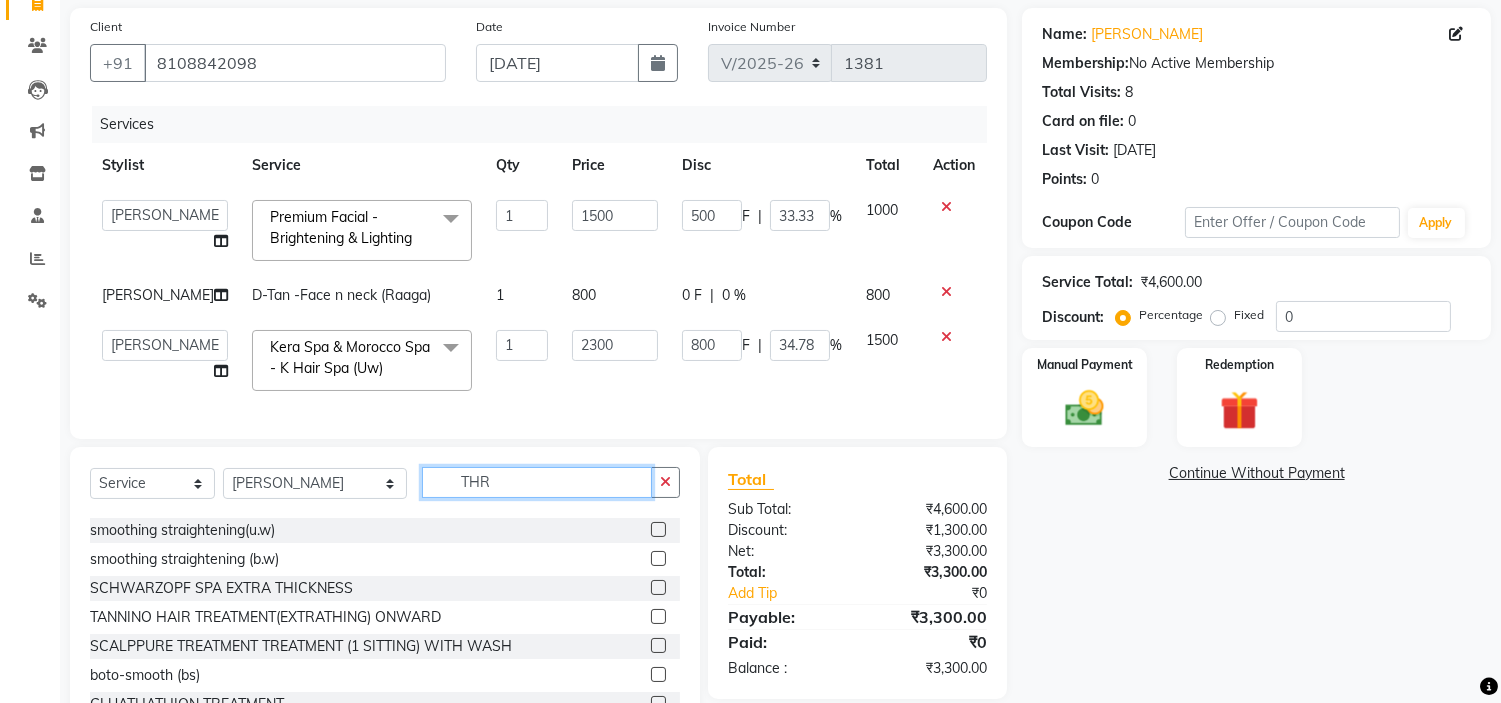 scroll, scrollTop: 48, scrollLeft: 0, axis: vertical 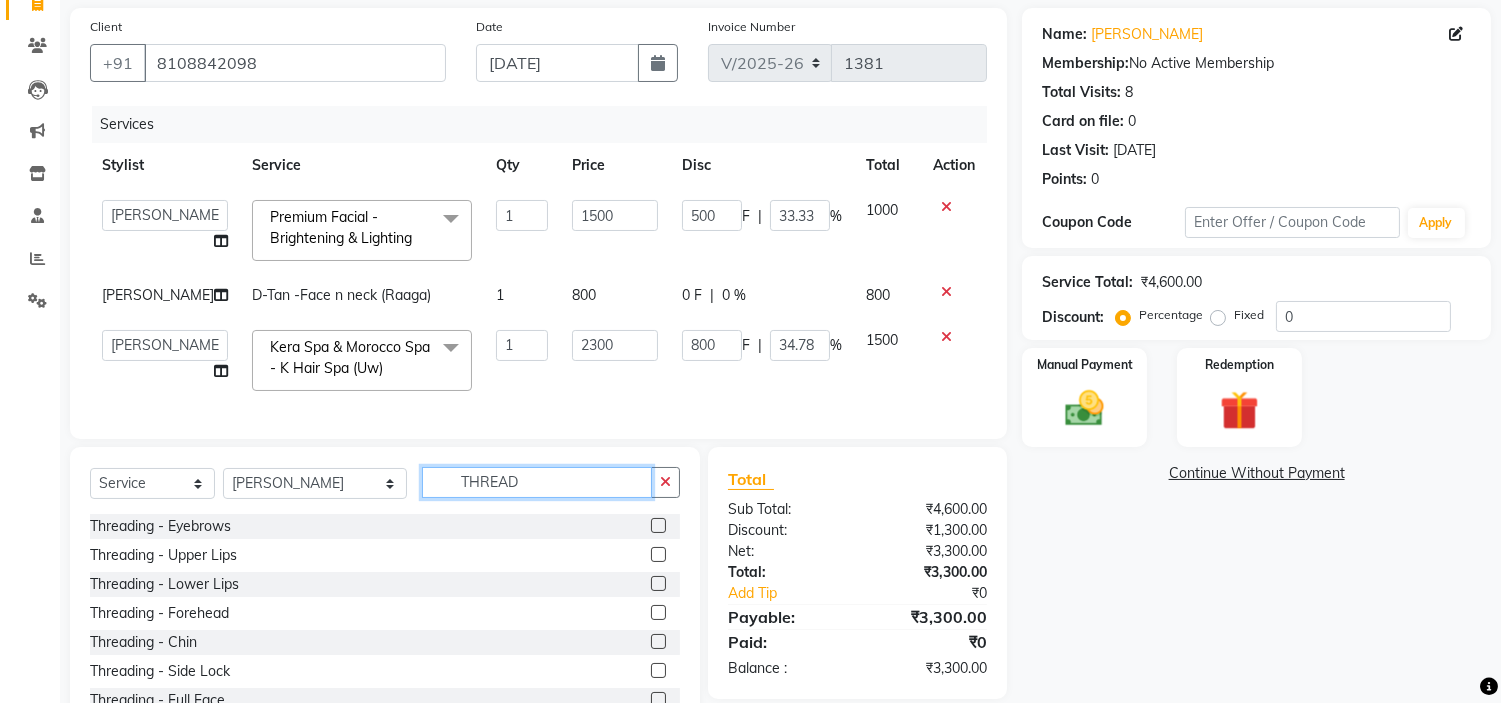 type on "THREAD" 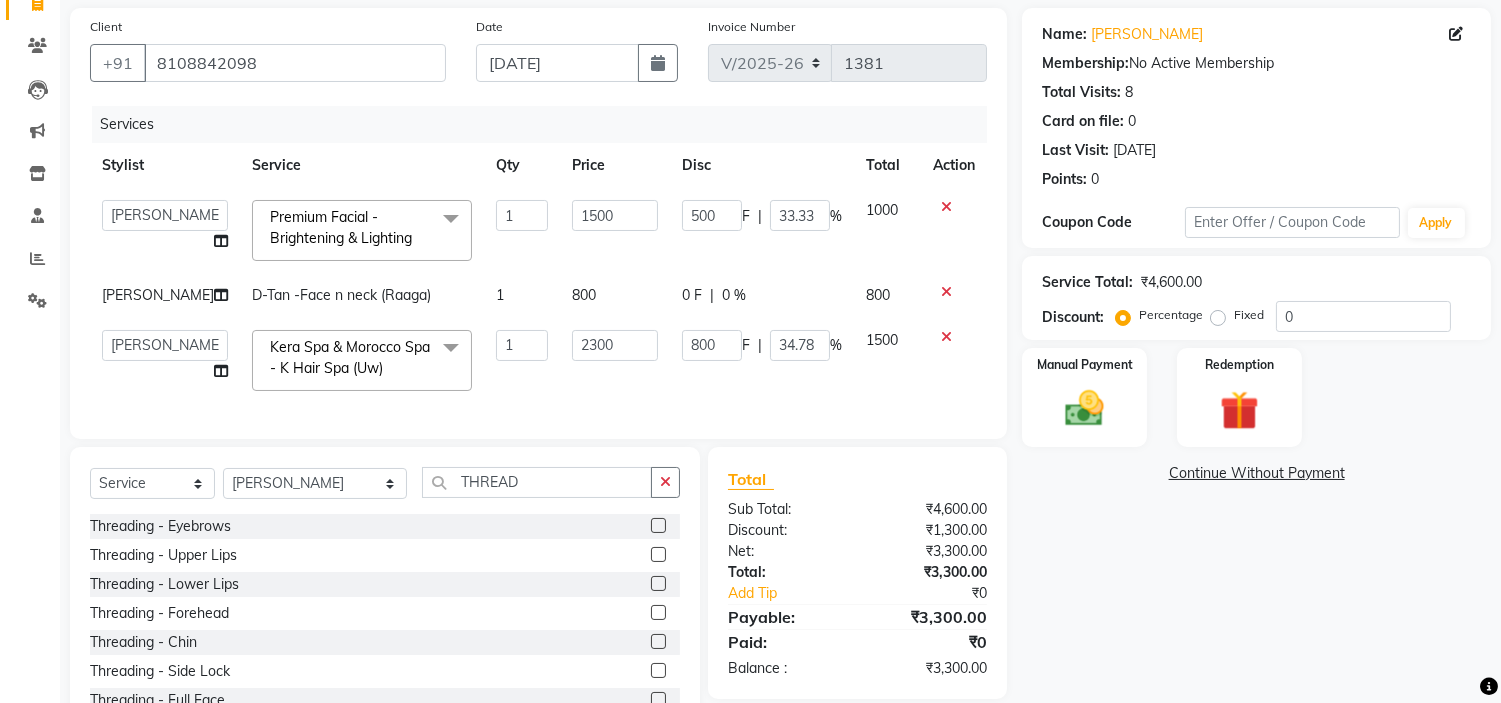 click on "Select  Service  Product  Membership  Package Voucher Prepaid Gift Card  Select Stylist aadil mohaMAD  aarif khan Abrar Ajay ajay jaishwal alam khan aman amit kumar  ANJALI SINGH Ashish singh ashwini palem  chandradeep DOLLY faizan siddique  fardeen shaikh Garima singh Gulshan jaya jyoti deepak chandaliya kalam karan  Madhu manish sir miraj khan  Mohmad Adnan Ansari mustakin neeta kumbhar neha tamatta pradnya rahul thakur RAZAK SALIM SAIKH rohit Rutuja SAHEER sahil khan salman mahomad imran  SALMA SHAIKH SAMEER KHAN sana santosh jaiswal saqib sayali shaddma  ansari shalu mehra shekhar bansode SHIVADURGA GANTAM shubham pal  shweta pandey varshita gurbani vishal shinde THREAD" 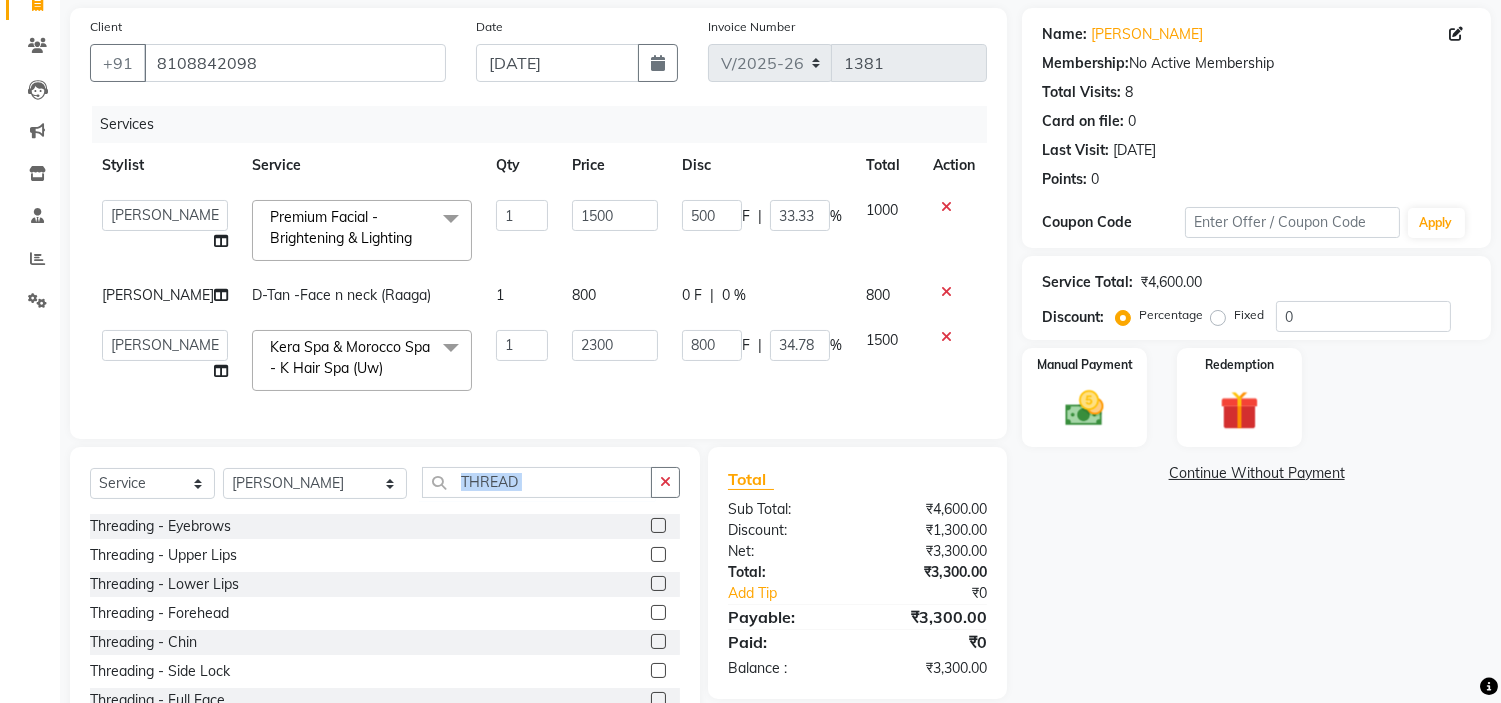 click on "Select  Service  Product  Membership  Package Voucher Prepaid Gift Card  Select Stylist aadil mohaMAD  aarif khan Abrar Ajay ajay jaishwal alam khan aman amit kumar  ANJALI SINGH Ashish singh ashwini palem  chandradeep DOLLY faizan siddique  fardeen shaikh Garima singh Gulshan jaya jyoti deepak chandaliya kalam karan  Madhu manish sir miraj khan  Mohmad Adnan Ansari mustakin neeta kumbhar neha tamatta pradnya rahul thakur RAZAK SALIM SAIKH rohit Rutuja SAHEER sahil khan salman mahomad imran  SALMA SHAIKH SAMEER KHAN sana santosh jaiswal saqib sayali shaddma  ansari shalu mehra shekhar bansode SHIVADURGA GANTAM shubham pal  shweta pandey varshita gurbani vishal shinde THREAD" 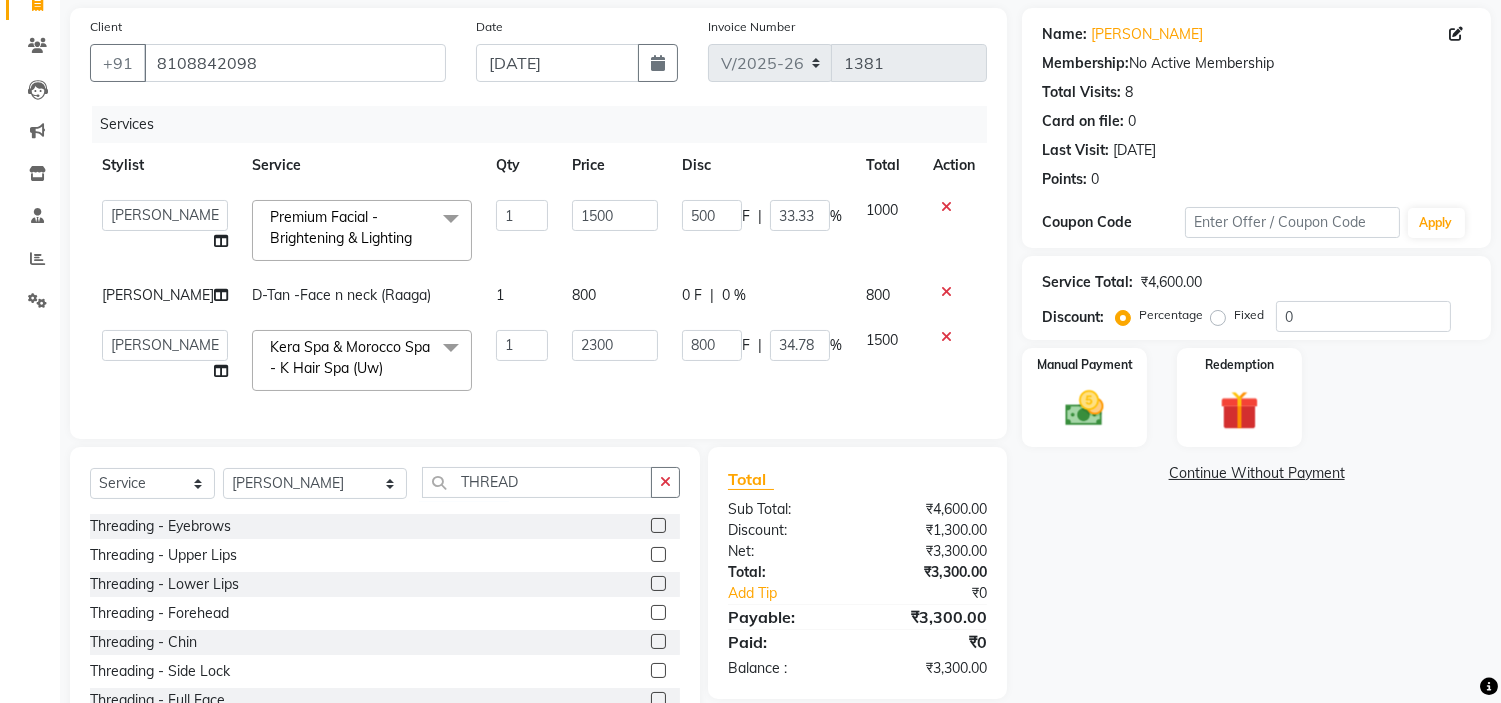click 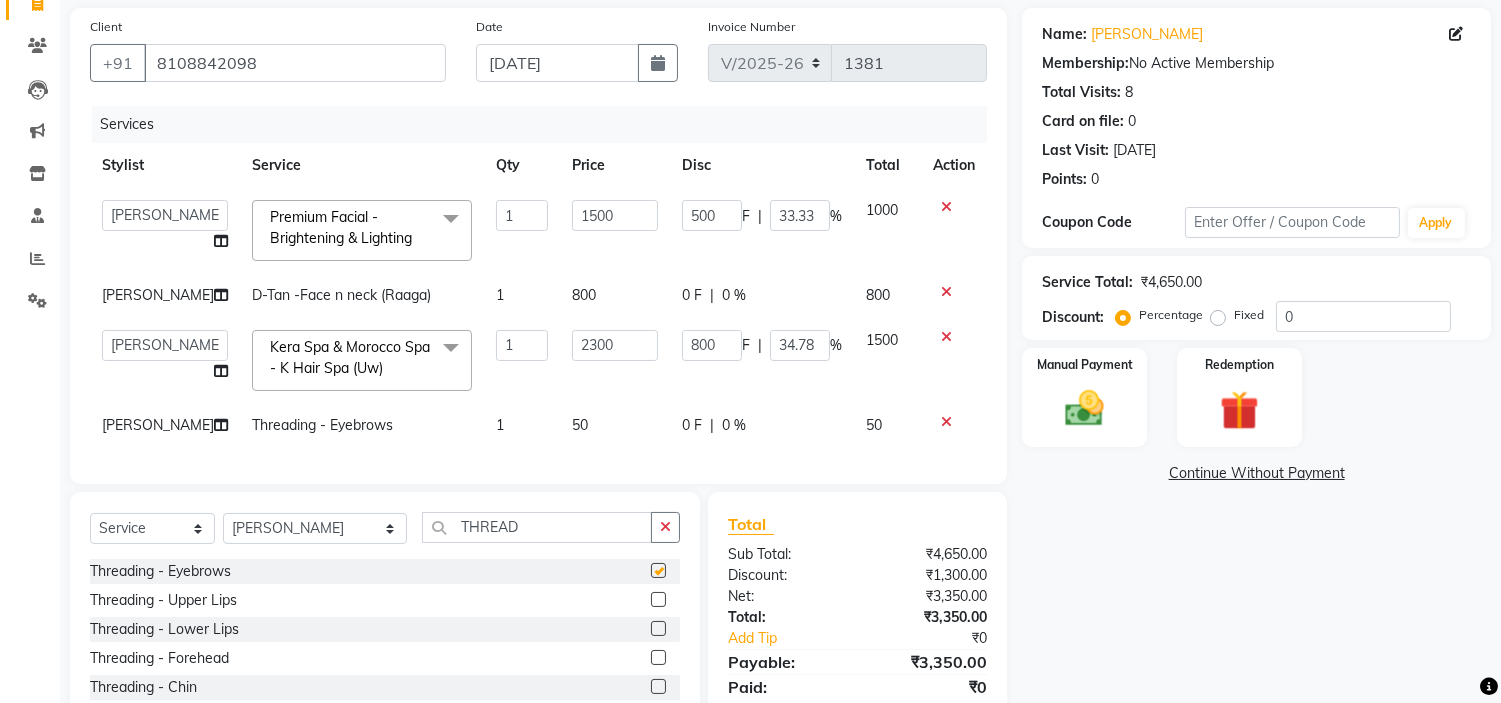checkbox on "false" 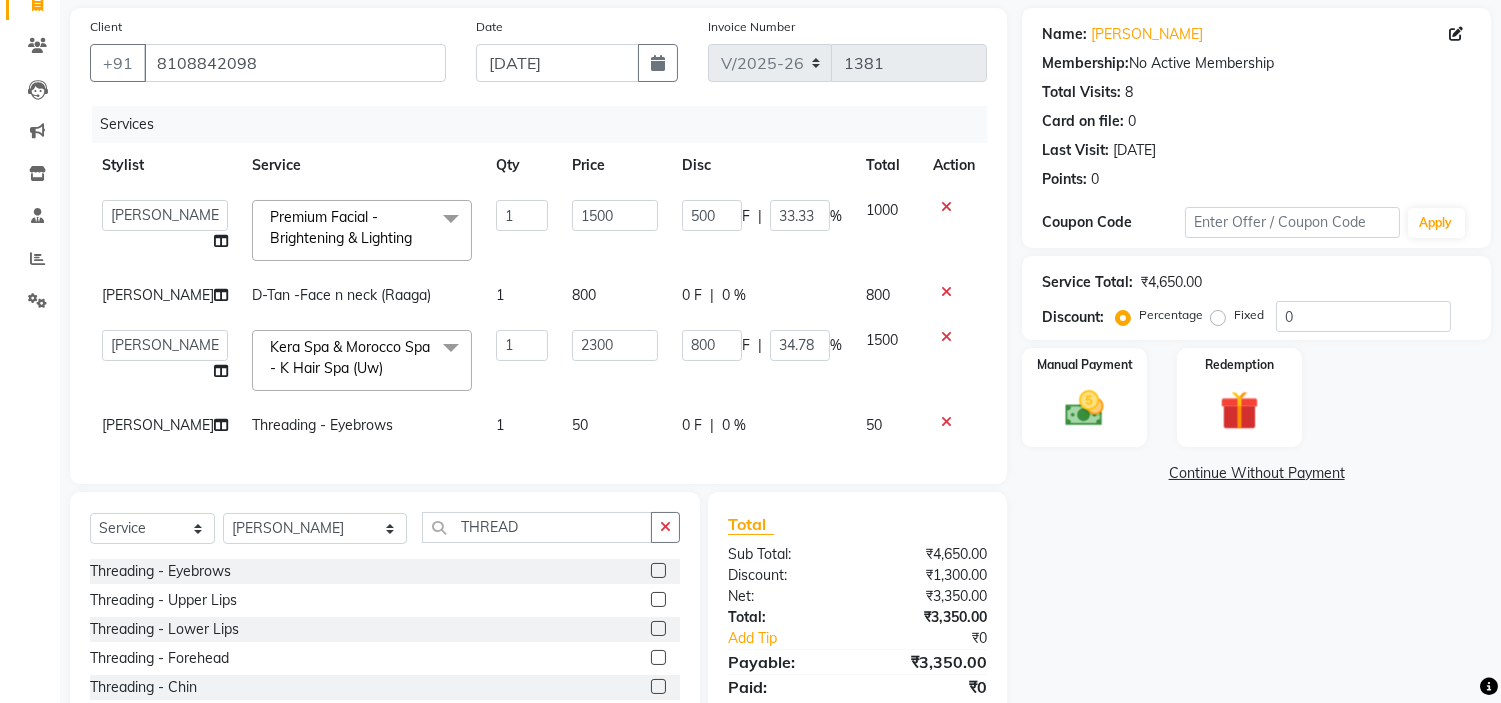 click on "0 %" 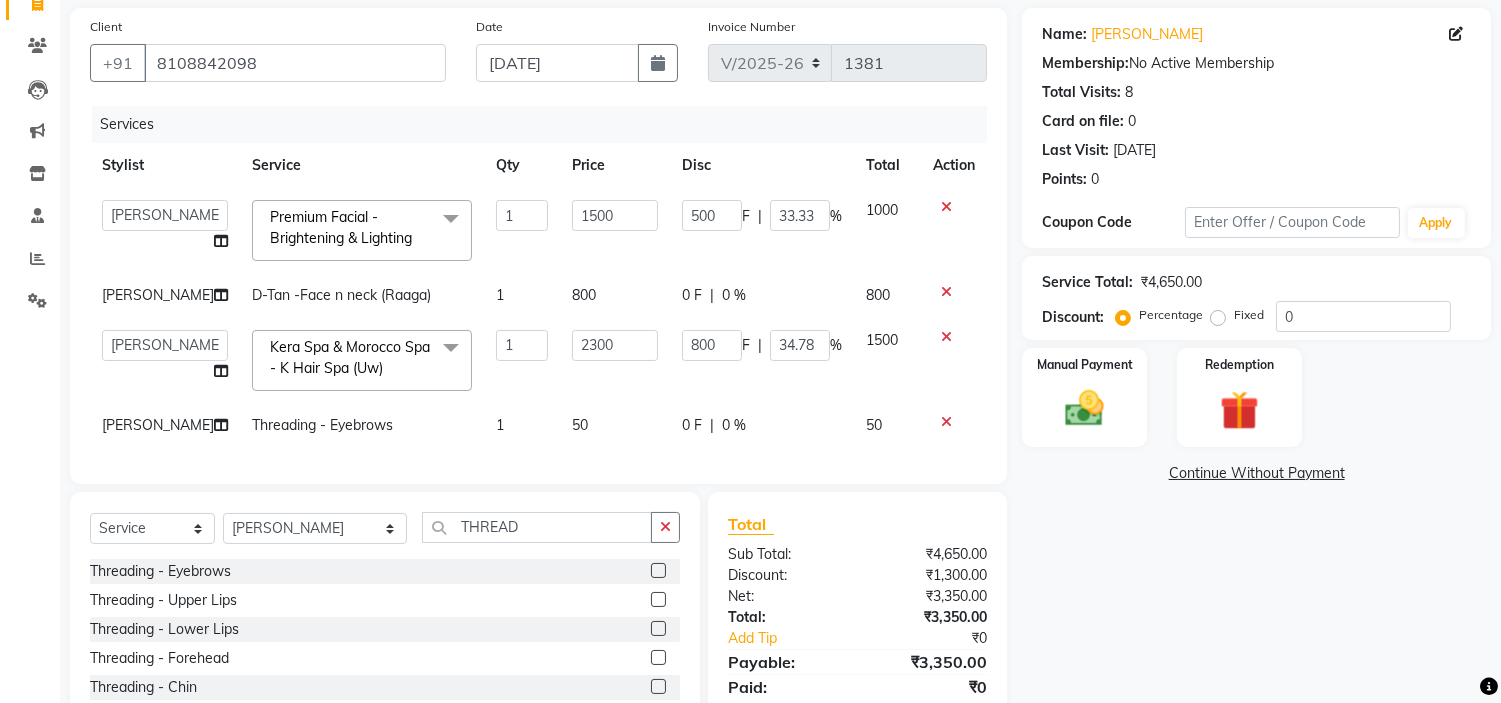 select on "8289" 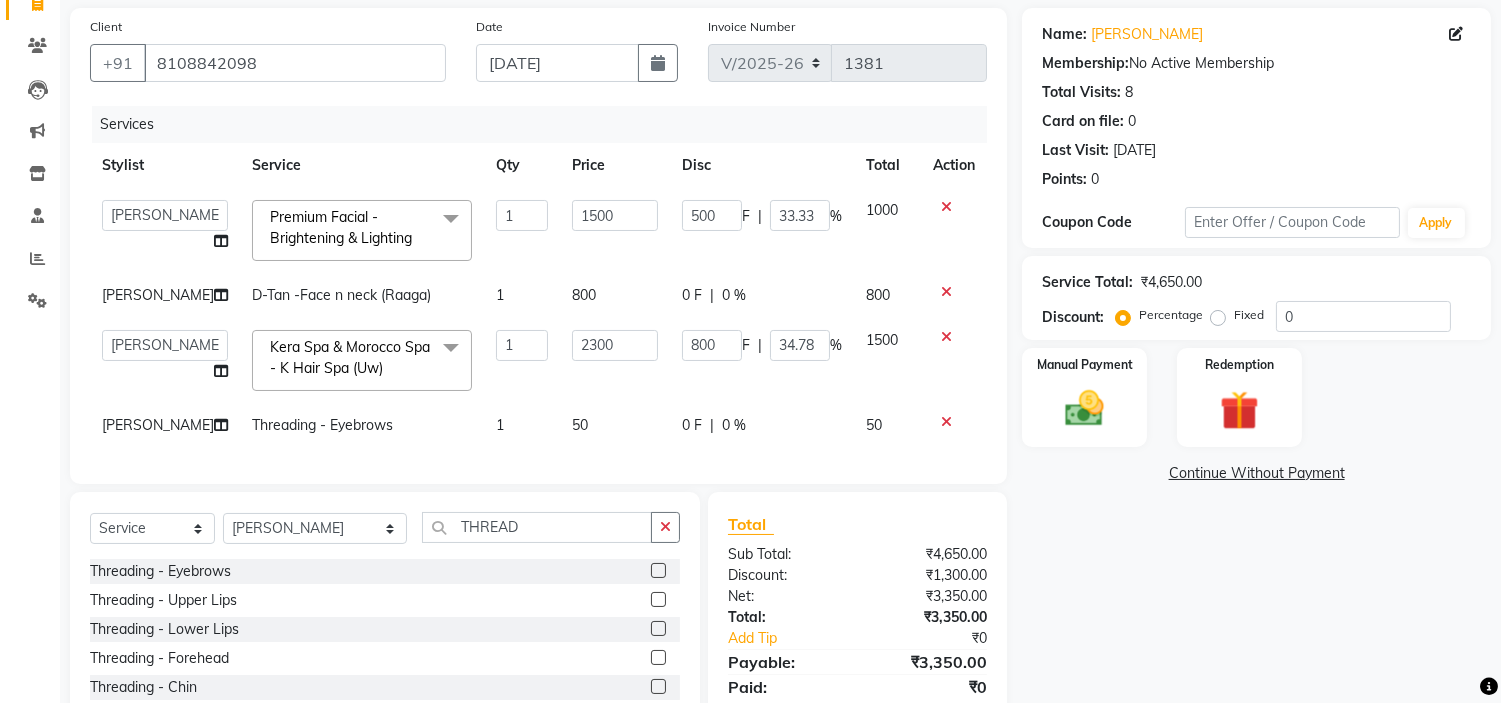click on "0 F | 0 %" 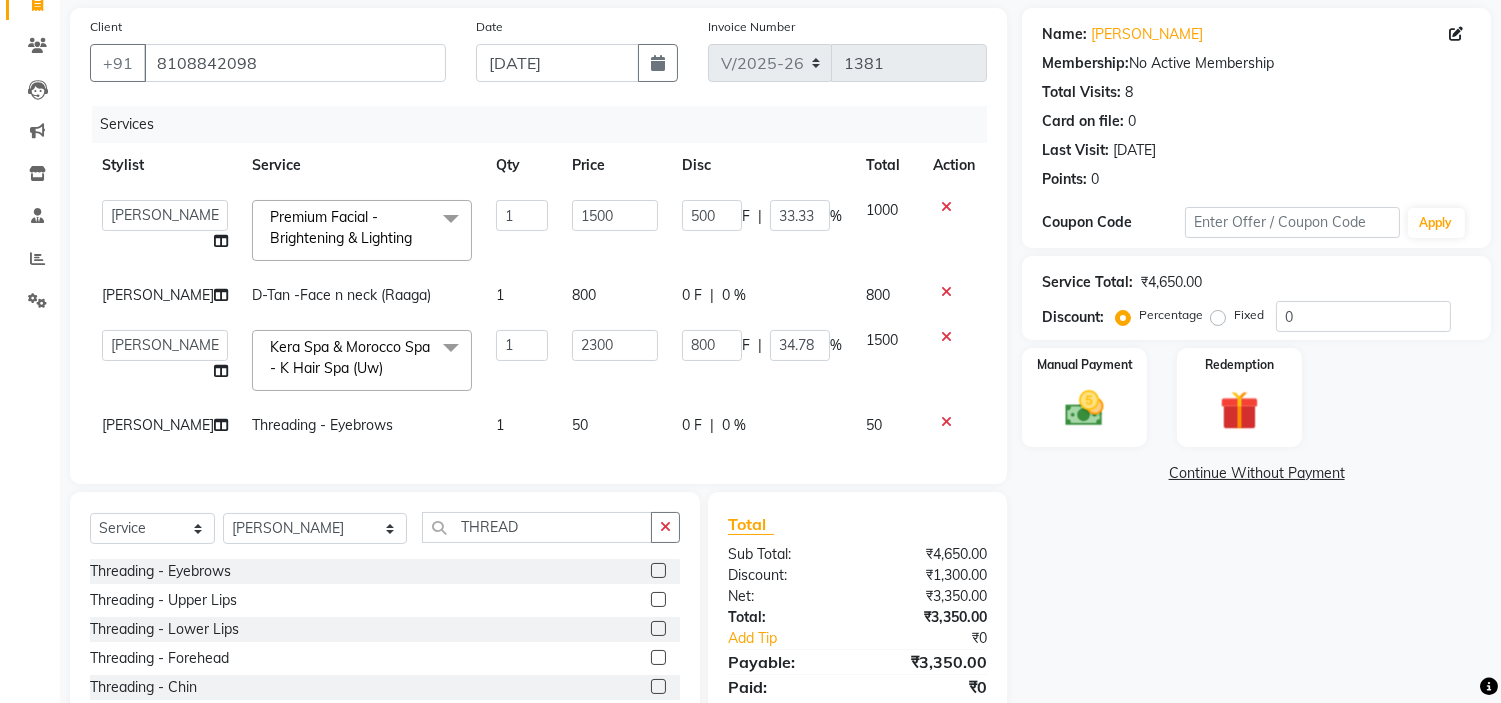select on "8289" 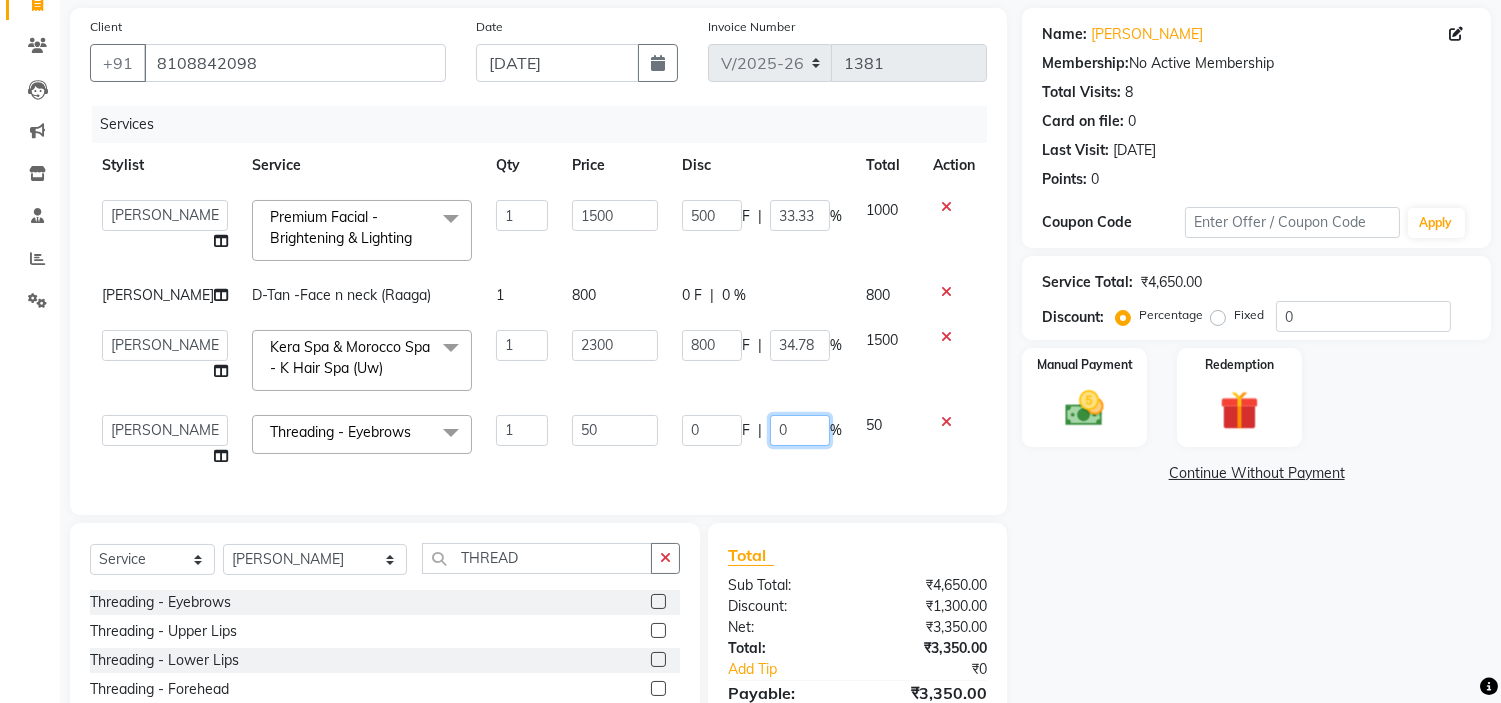 click on "0" 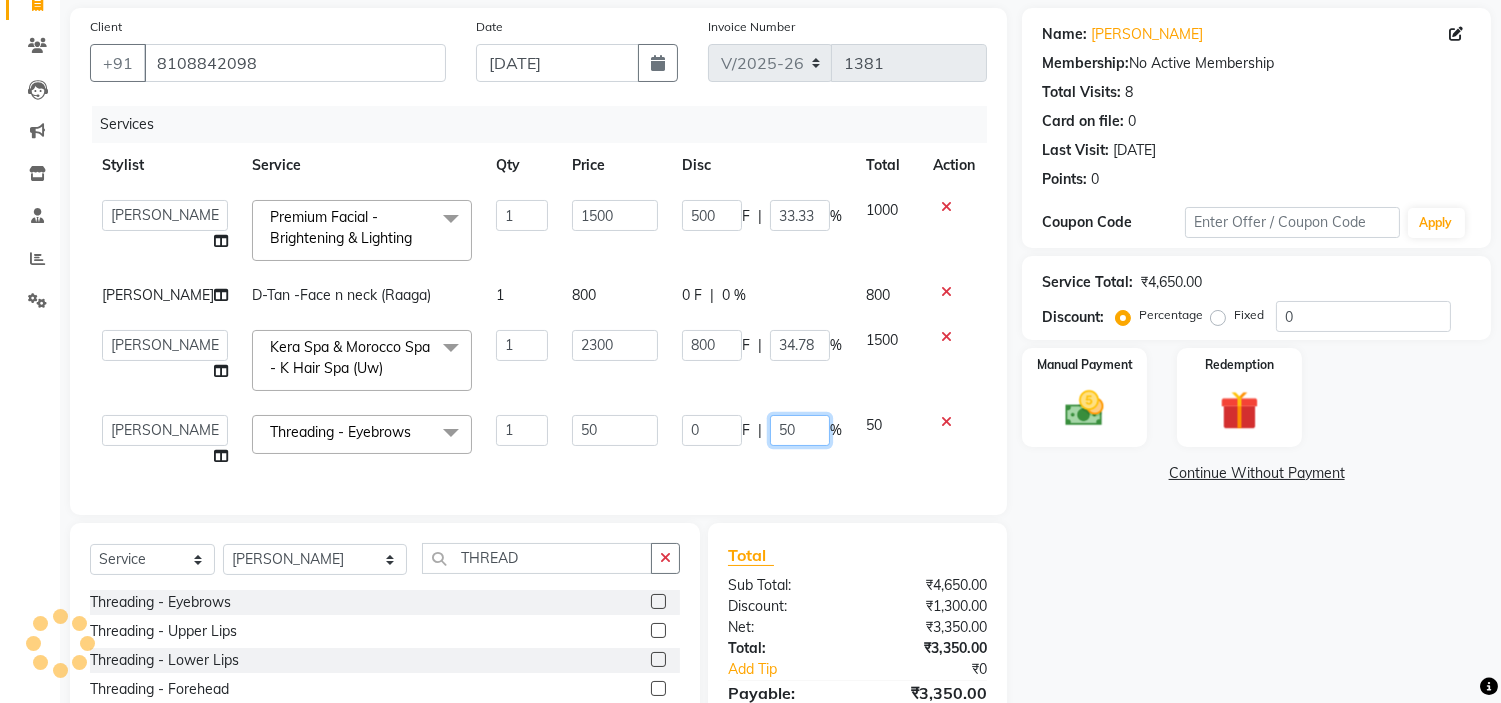 type on "5" 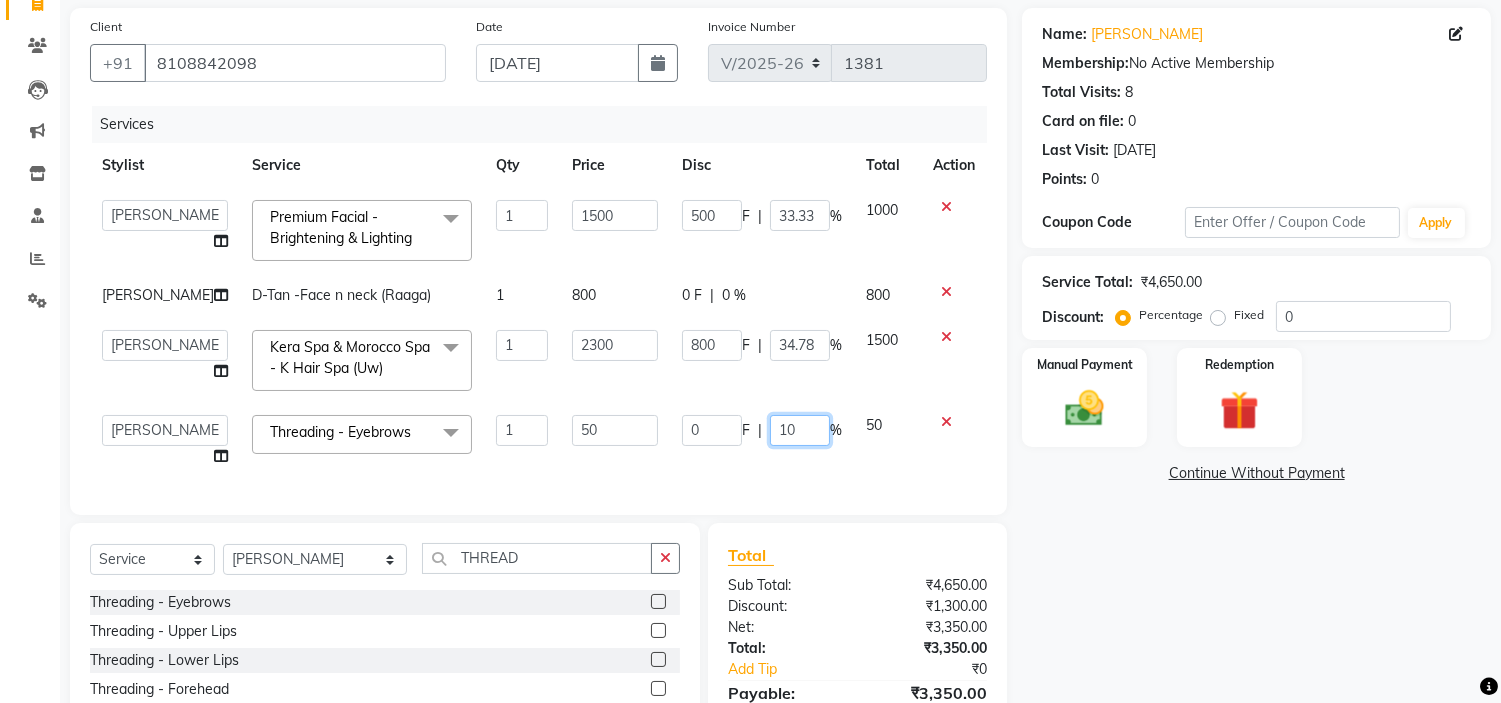 type on "100" 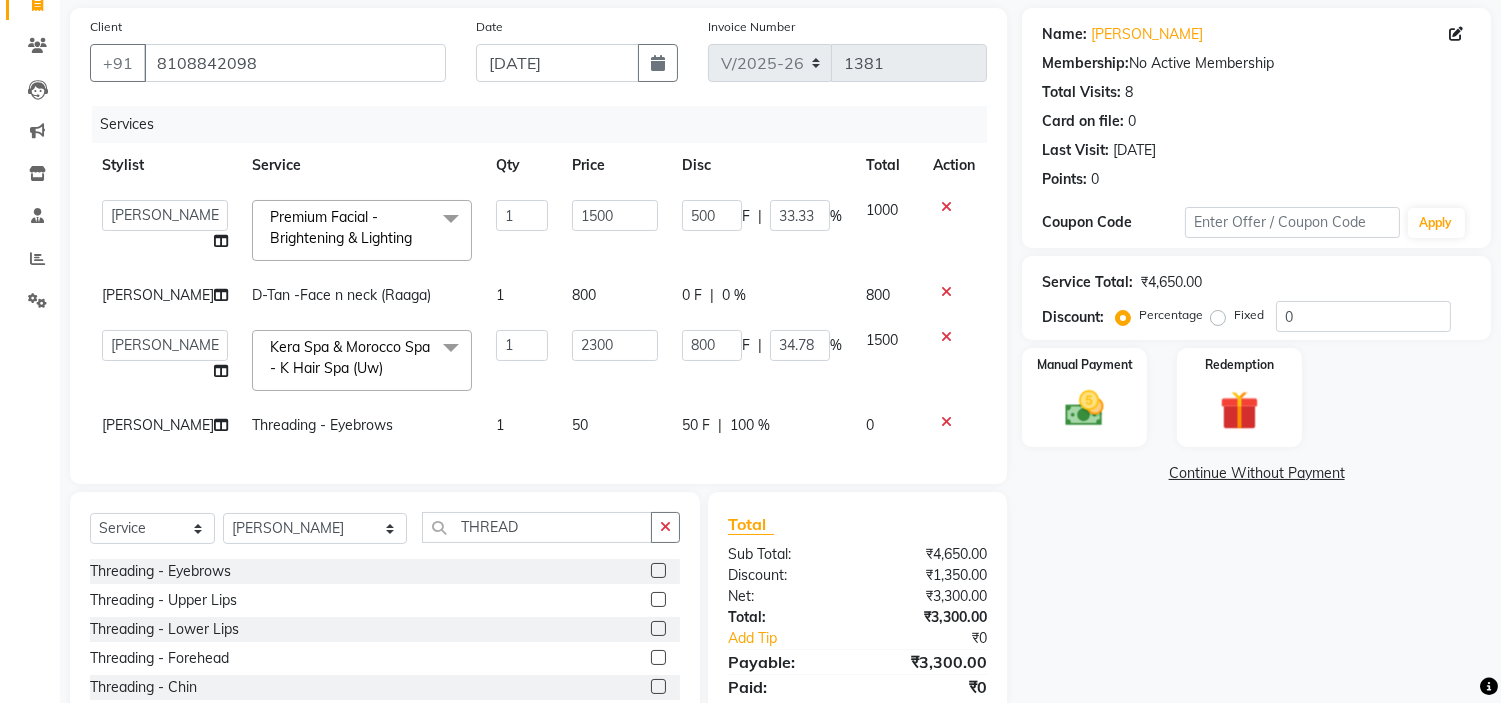 click on "Services Stylist Service Qty Price Disc Total Action  aadil mohaMAD    aarif khan   Abrar   Ajay   ajay jaishwal   alam khan   aman   amit kumar    ANJALI SINGH   Ashish singh   ashwini palem    chandradeep   DOLLY   faizan siddique    fardeen shaikh   Garima singh   Gulshan   jaya   jyoti deepak chandaliya   kalam   karan    Madhu   manish sir   miraj khan    Mohmad Adnan Ansari   mustakin   neeta kumbhar   neha tamatta   pradnya   rahul thakur   RAZAK SALIM SAIKH   rohit   Rutuja   SAHEER   sahil khan   salman mahomad imran    SALMA SHAIKH   SAMEER KHAN   sana   santosh jaiswal   saqib   sayali   shaddma  ansari   shalu mehra   shekhar bansode   SHIVADURGA GANTAM   shubham pal    shweta pandey   varshita gurbani   vishal shinde  Premium Facial - Brightening & Lighting  x Hair - Hair Cut (Male) Hair - Hair Cut + Wash/ Basic (Male) Hair - Hair Cut + Wash/ Stylish (Male) Hair - Hair Cut + Wash/ Creative (Male) Hair - Hair Cut Kids (Male) Hair - Beard Trim (Male) Hair - Clean Shave (Male) Hair - Keratin (Male)" 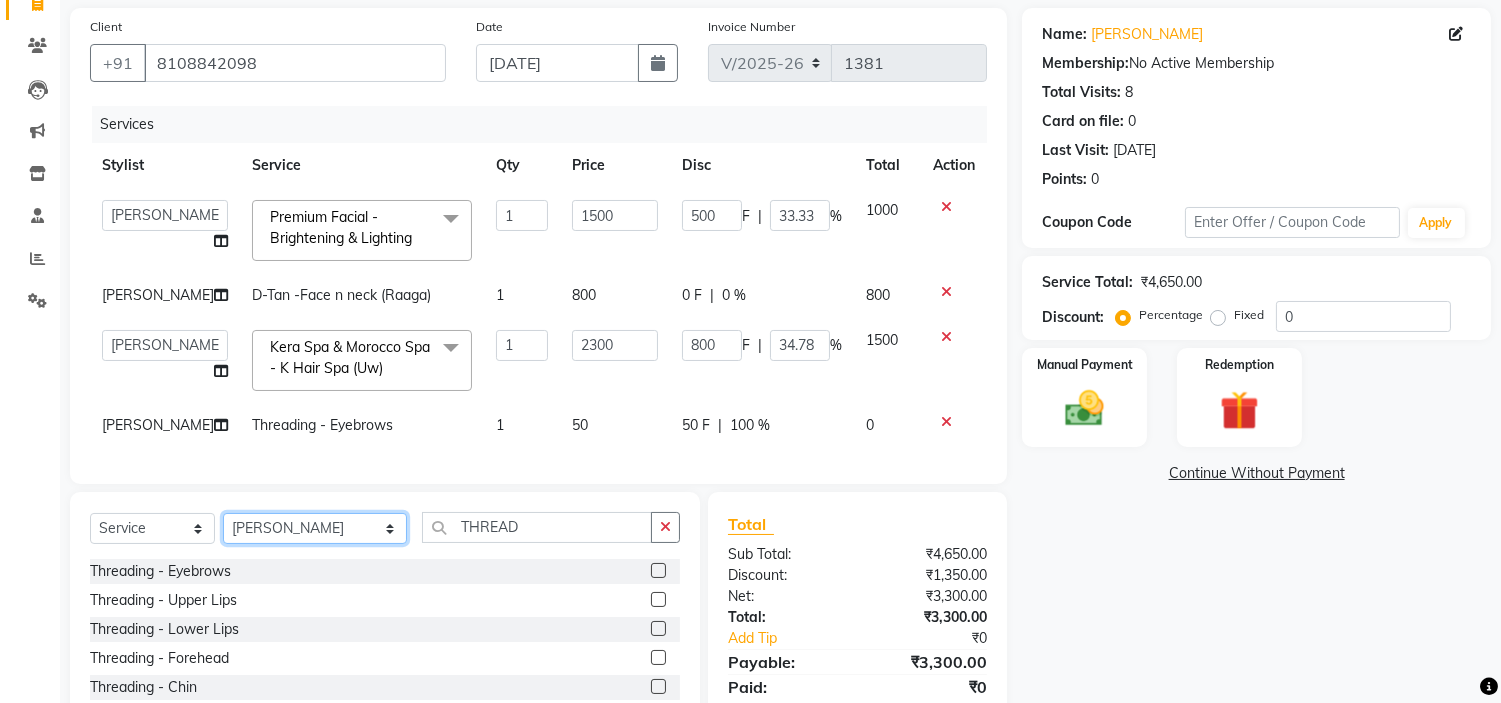 click on "Select Stylist aadil mohaMAD  aarif khan Abrar Ajay ajay jaishwal alam khan aman amit kumar  ANJALI SINGH Ashish singh ashwini palem  chandradeep DOLLY faizan siddique  fardeen shaikh Garima singh Gulshan jaya jyoti deepak chandaliya kalam karan  Madhu manish sir miraj khan  Mohmad Adnan Ansari mustakin neeta kumbhar neha tamatta pradnya rahul thakur RAZAK SALIM SAIKH rohit Rutuja SAHEER sahil khan salman mahomad imran  SALMA SHAIKH SAMEER KHAN sana santosh jaiswal saqib sayali shaddma  ansari shalu mehra shekhar bansode SHIVADURGA GANTAM shubham pal  shweta pandey varshita gurbani vishal shinde" 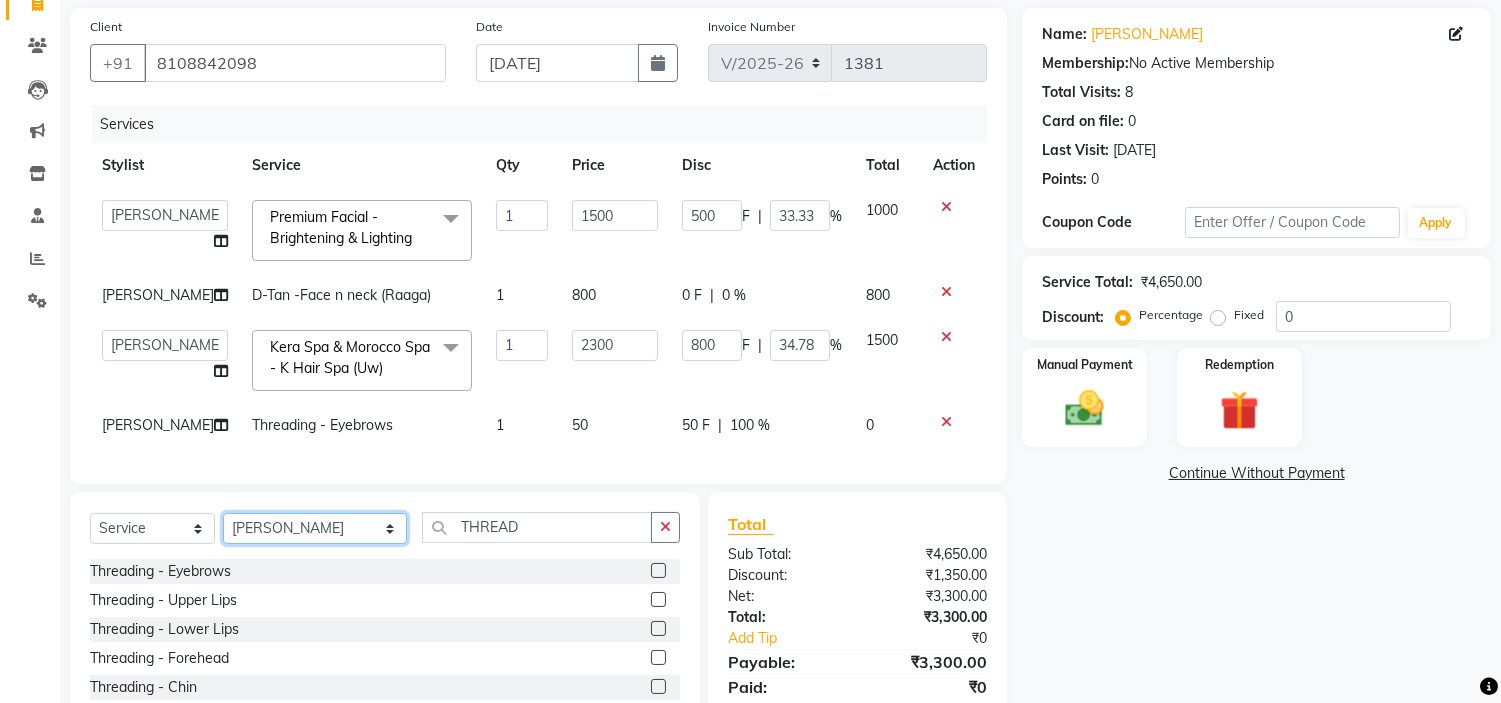 click on "Select Stylist aadil mohaMAD  aarif khan Abrar Ajay ajay jaishwal alam khan aman amit kumar  ANJALI SINGH Ashish singh ashwini palem  chandradeep DOLLY faizan siddique  fardeen shaikh Garima singh Gulshan jaya jyoti deepak chandaliya kalam karan  Madhu manish sir miraj khan  Mohmad Adnan Ansari mustakin neeta kumbhar neha tamatta pradnya rahul thakur RAZAK SALIM SAIKH rohit Rutuja SAHEER sahil khan salman mahomad imran  SALMA SHAIKH SAMEER KHAN sana santosh jaiswal saqib sayali shaddma  ansari shalu mehra shekhar bansode SHIVADURGA GANTAM shubham pal  shweta pandey varshita gurbani vishal shinde" 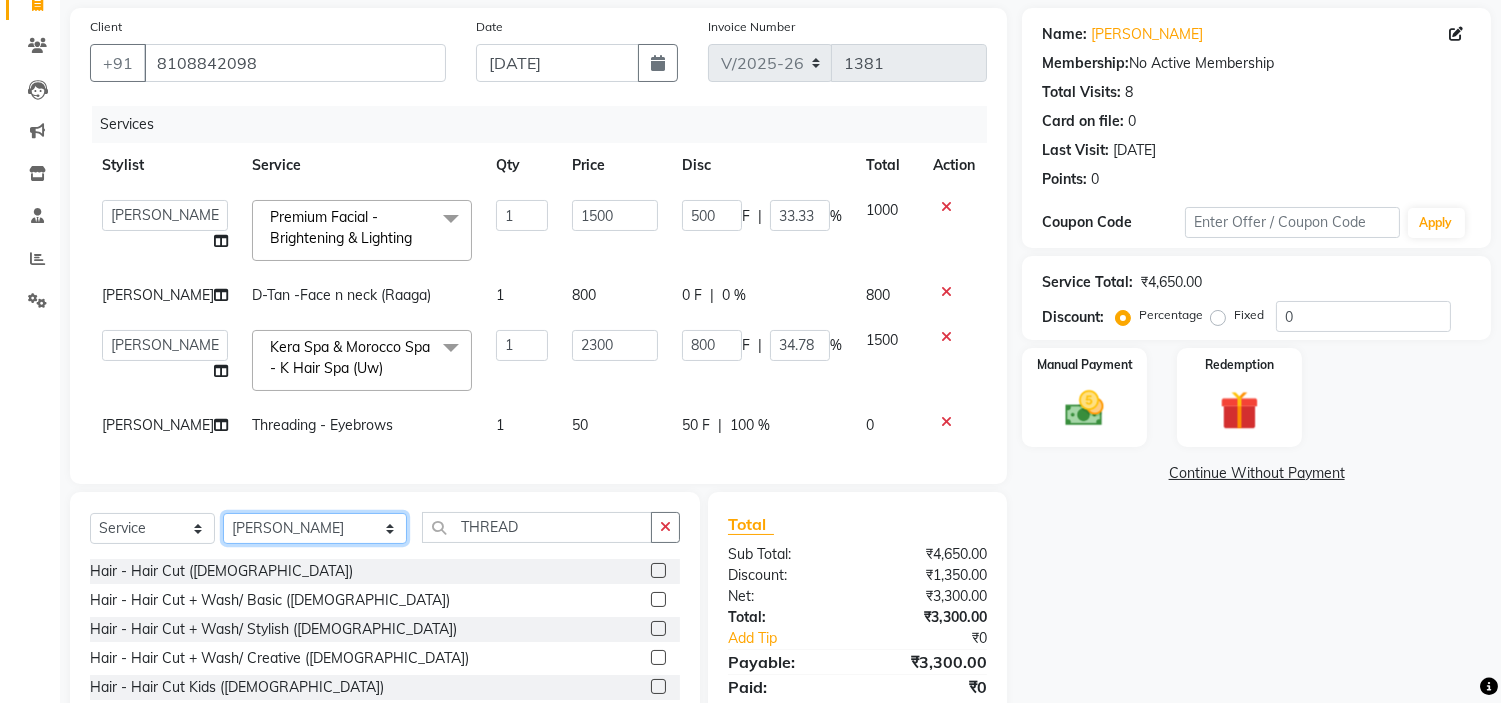 click on "Select Stylist aadil mohaMAD  aarif khan Abrar Ajay ajay jaishwal alam khan aman amit kumar  ANJALI SINGH Ashish singh ashwini palem  chandradeep DOLLY faizan siddique  fardeen shaikh Garima singh Gulshan jaya jyoti deepak chandaliya kalam karan  Madhu manish sir miraj khan  Mohmad Adnan Ansari mustakin neeta kumbhar neha tamatta pradnya rahul thakur RAZAK SALIM SAIKH rohit Rutuja SAHEER sahil khan salman mahomad imran  SALMA SHAIKH SAMEER KHAN sana santosh jaiswal saqib sayali shaddma  ansari shalu mehra shekhar bansode SHIVADURGA GANTAM shubham pal  shweta pandey varshita gurbani vishal shinde" 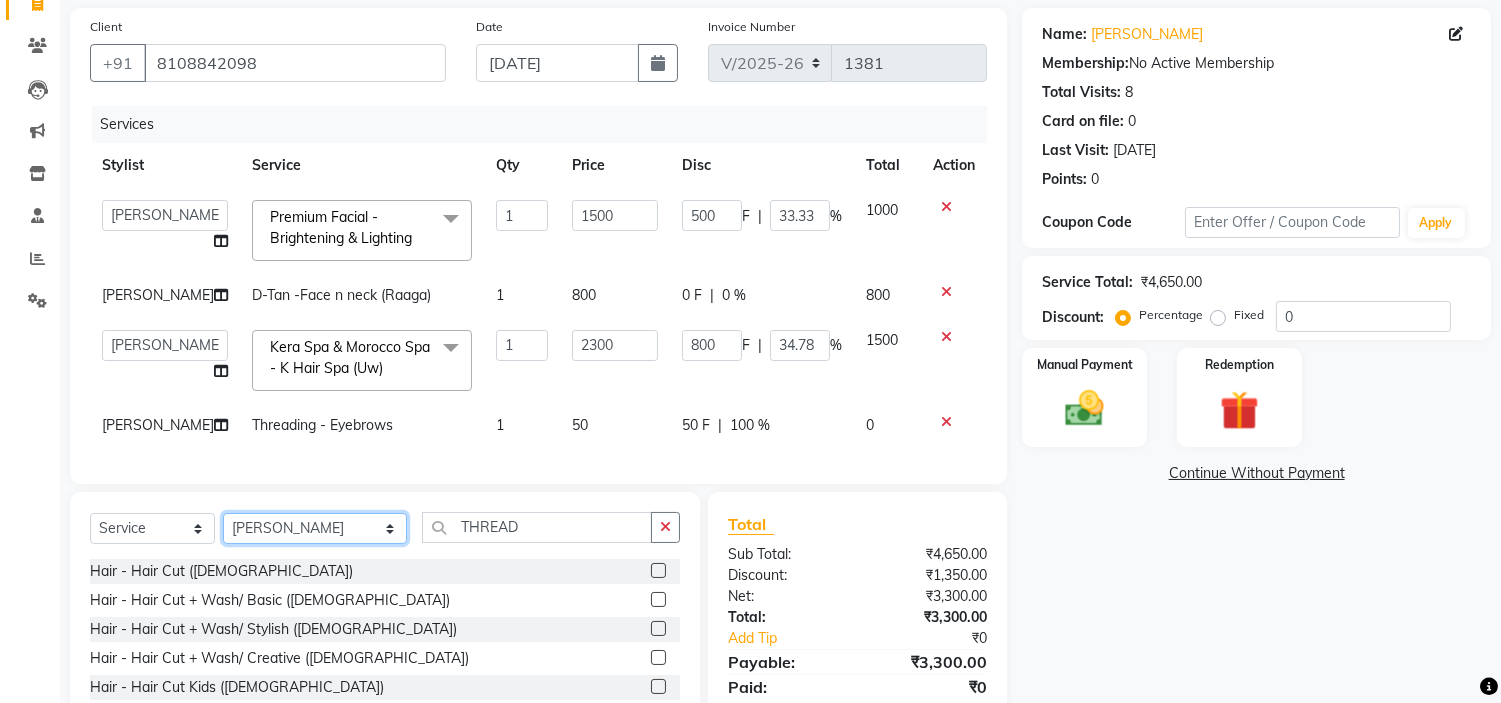 select on "83314" 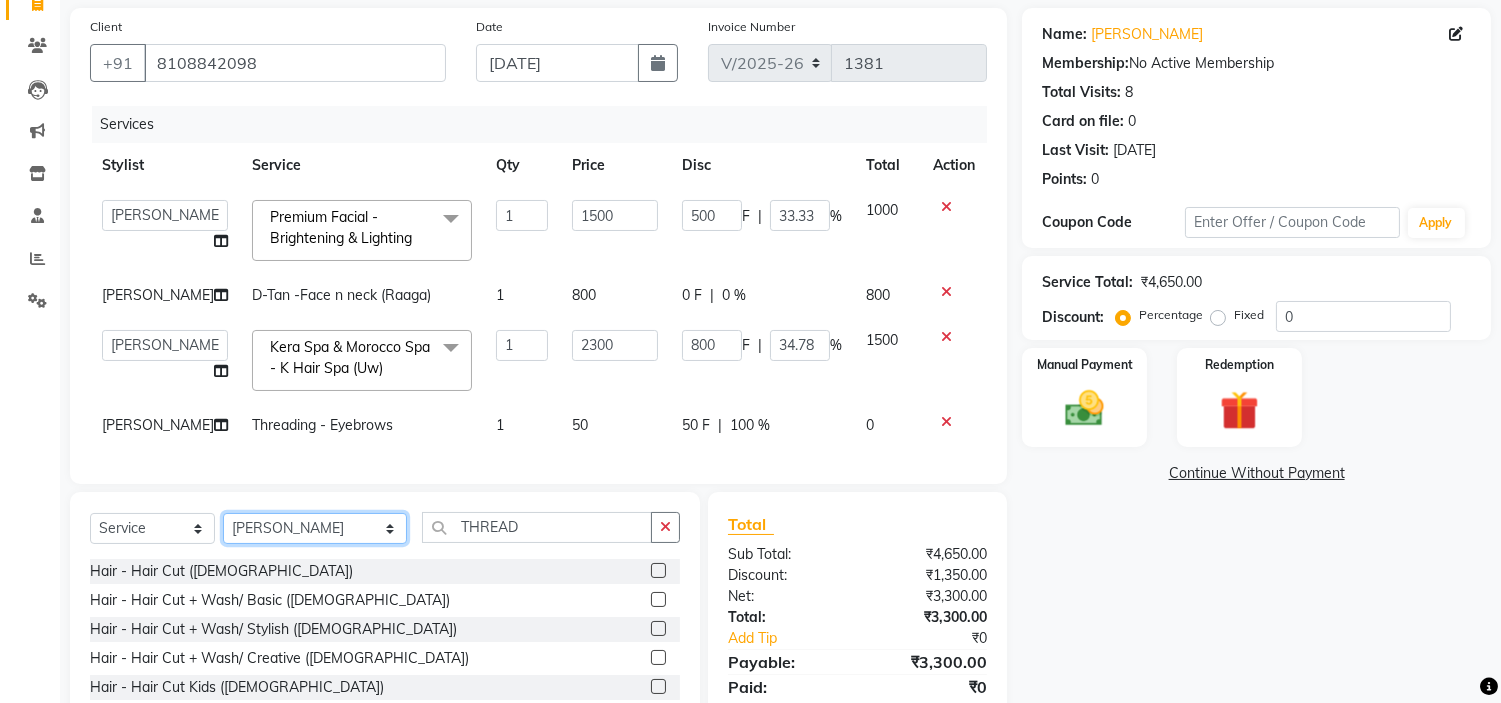 click on "Select Stylist aadil mohaMAD  aarif khan Abrar Ajay ajay jaishwal alam khan aman amit kumar  ANJALI SINGH Ashish singh ashwini palem  chandradeep DOLLY faizan siddique  fardeen shaikh Garima singh Gulshan jaya jyoti deepak chandaliya kalam karan  Madhu manish sir miraj khan  Mohmad Adnan Ansari mustakin neeta kumbhar neha tamatta pradnya rahul thakur RAZAK SALIM SAIKH rohit Rutuja SAHEER sahil khan salman mahomad imran  SALMA SHAIKH SAMEER KHAN sana santosh jaiswal saqib sayali shaddma  ansari shalu mehra shekhar bansode SHIVADURGA GANTAM shubham pal  shweta pandey varshita gurbani vishal shinde" 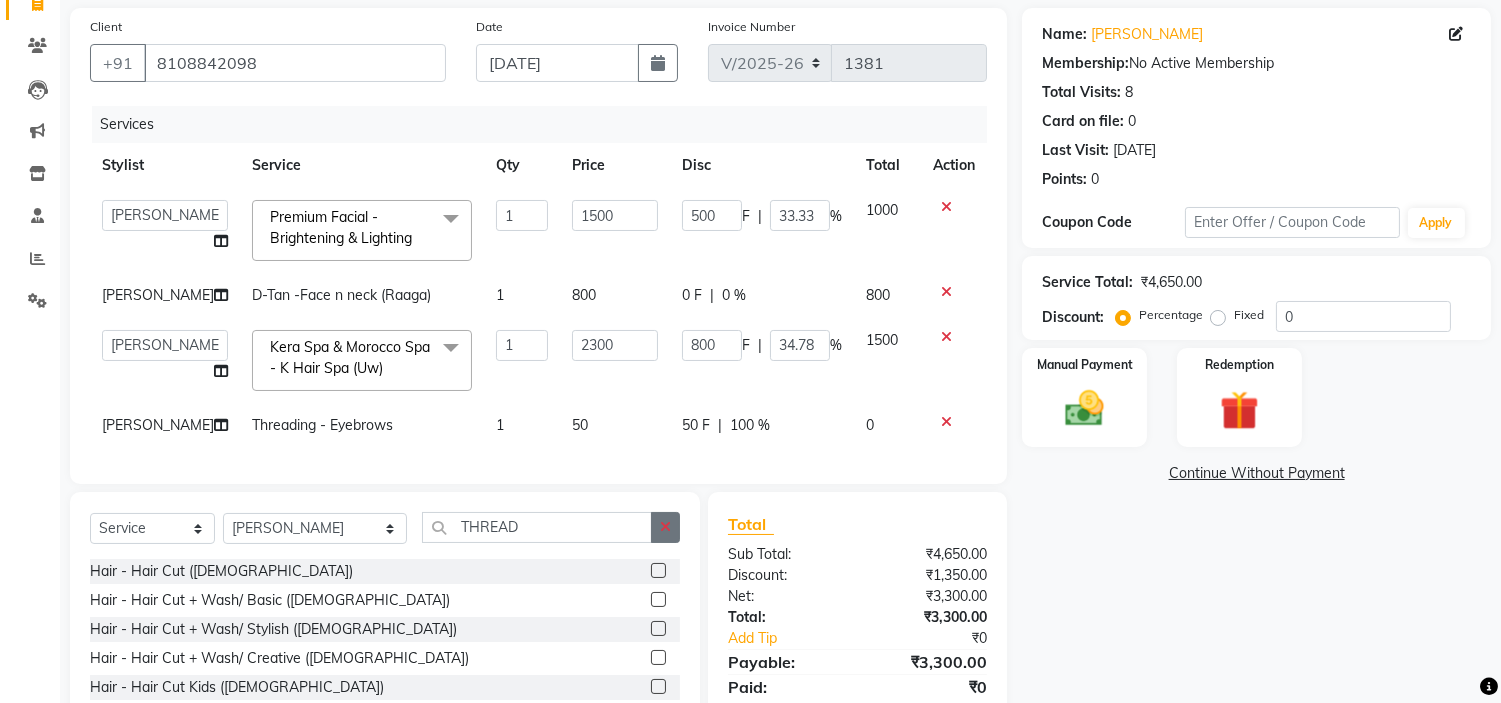 click 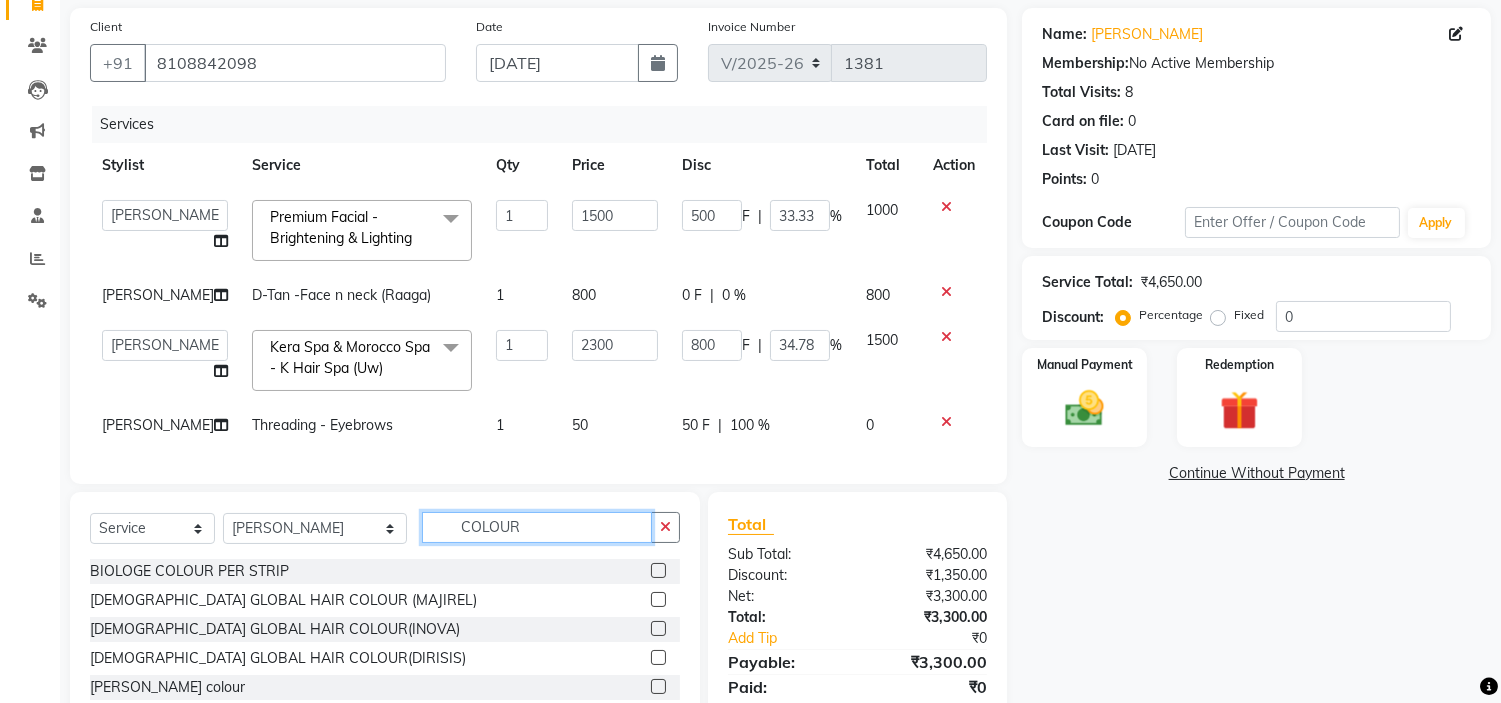 type on "COLOUR" 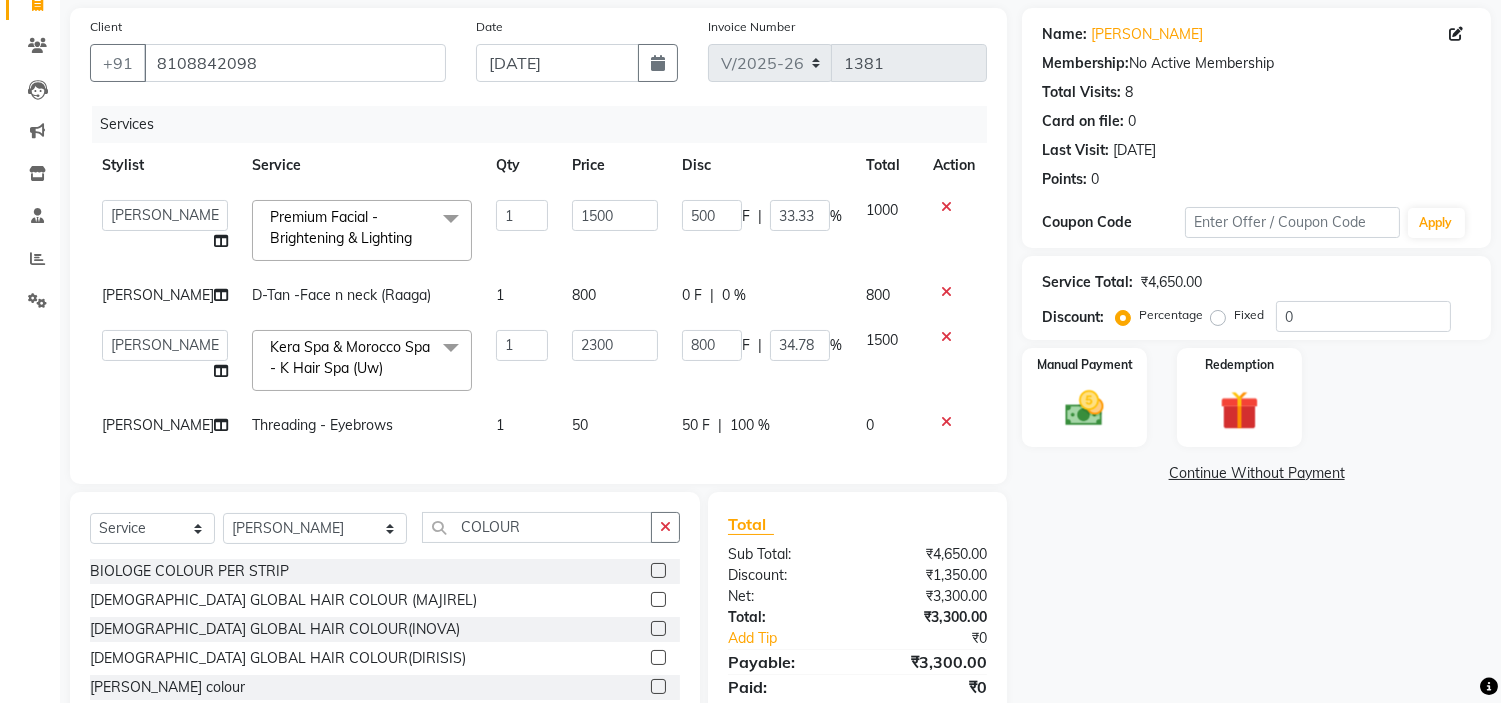 click 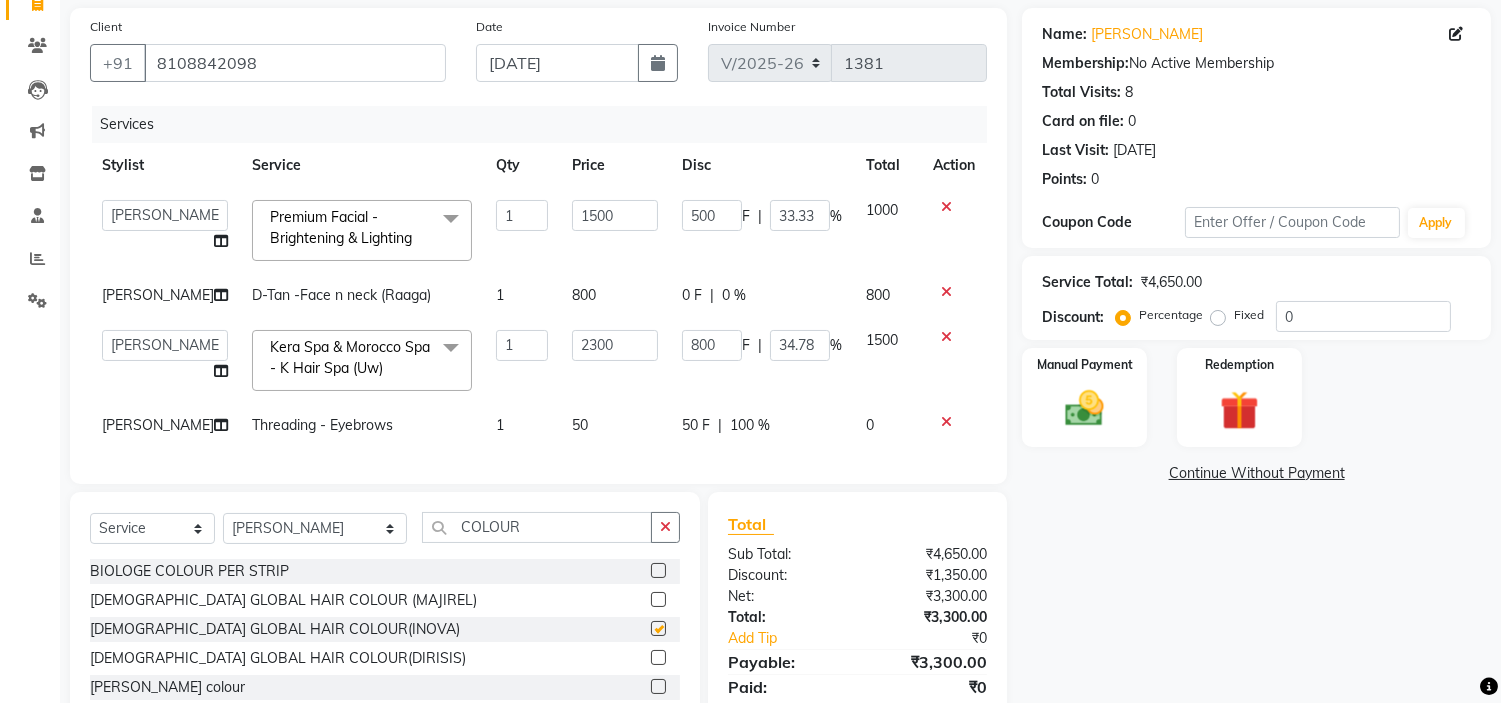 click 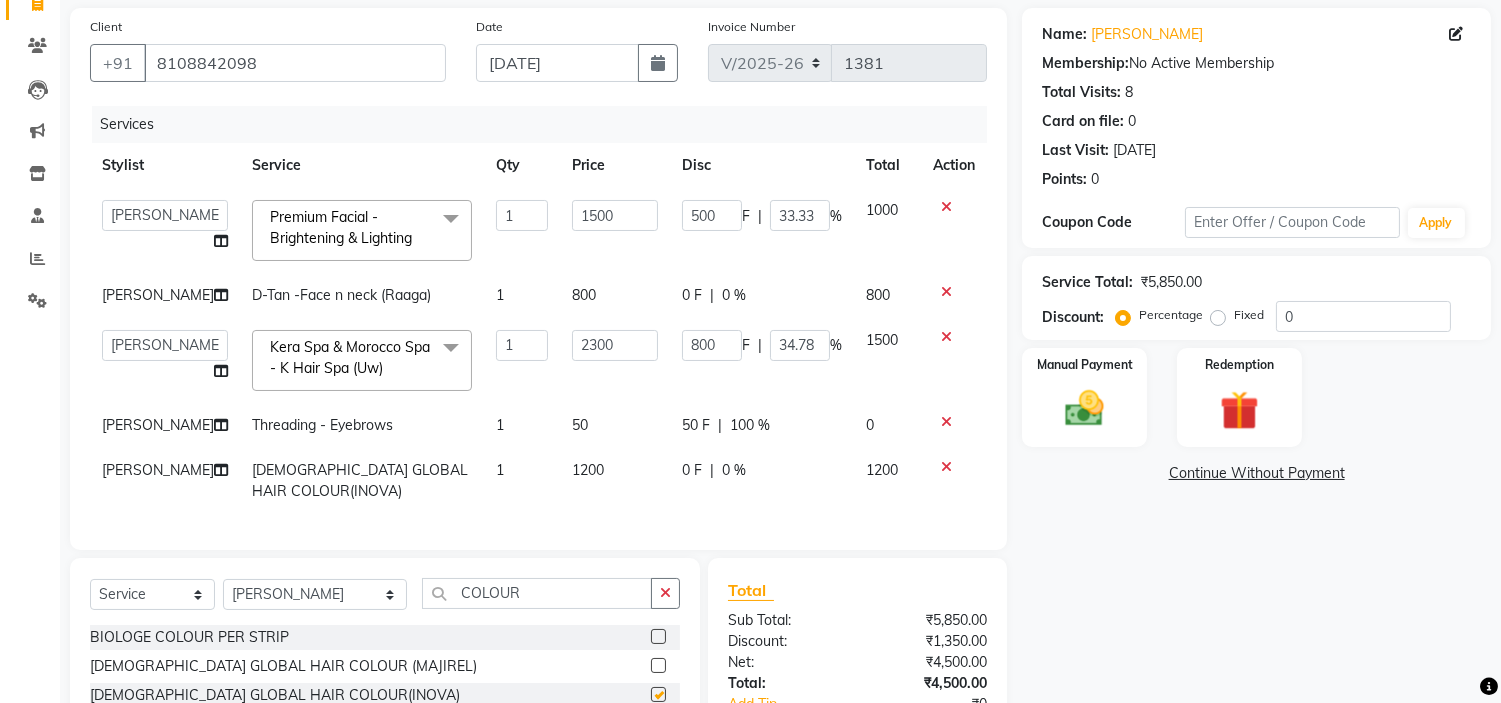 click 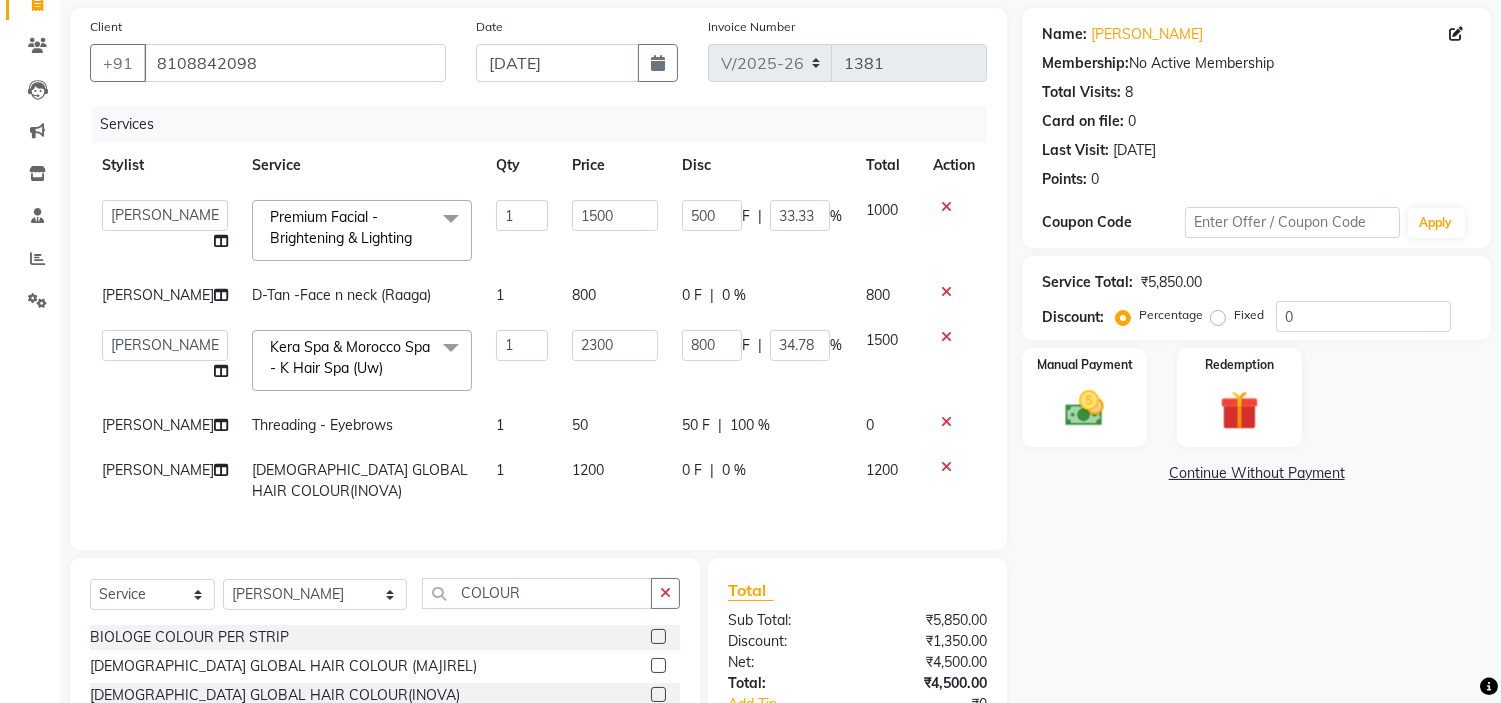 click 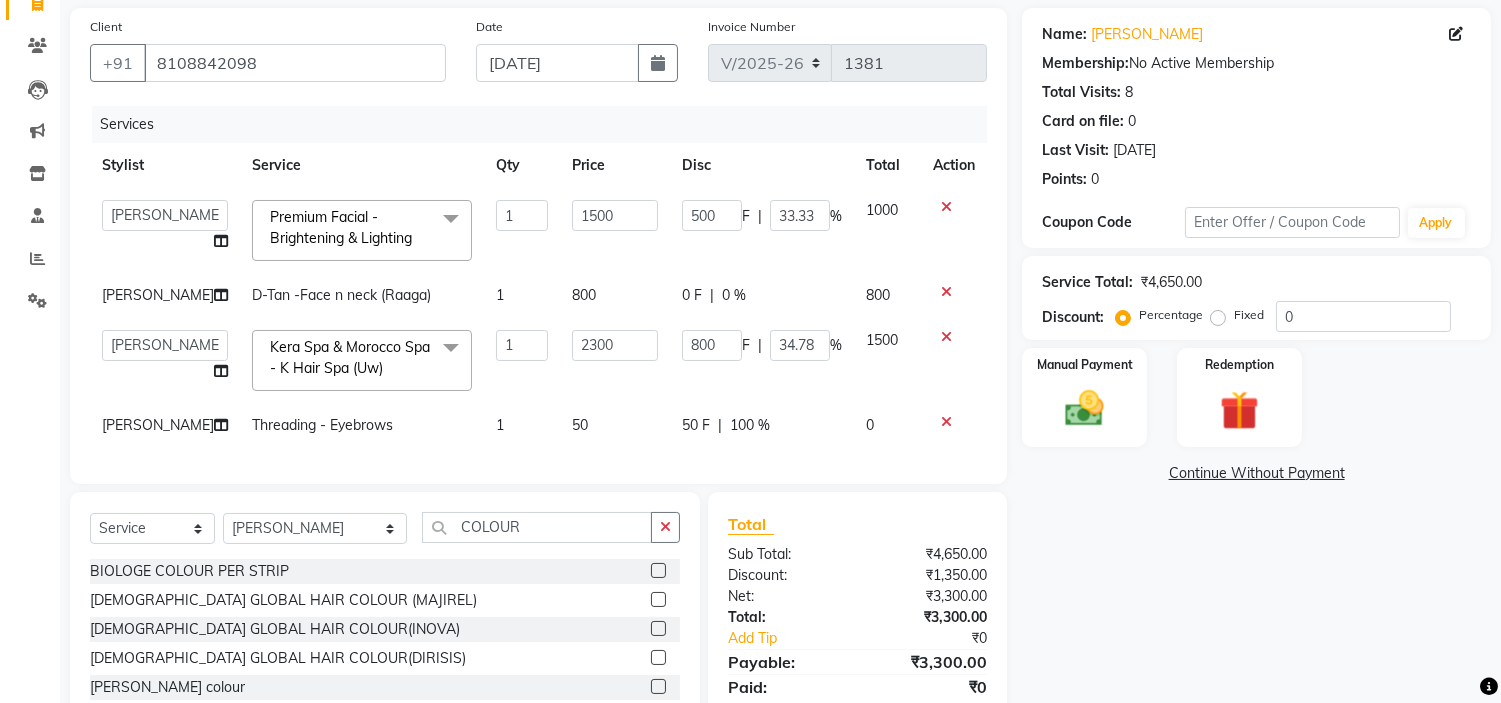 click 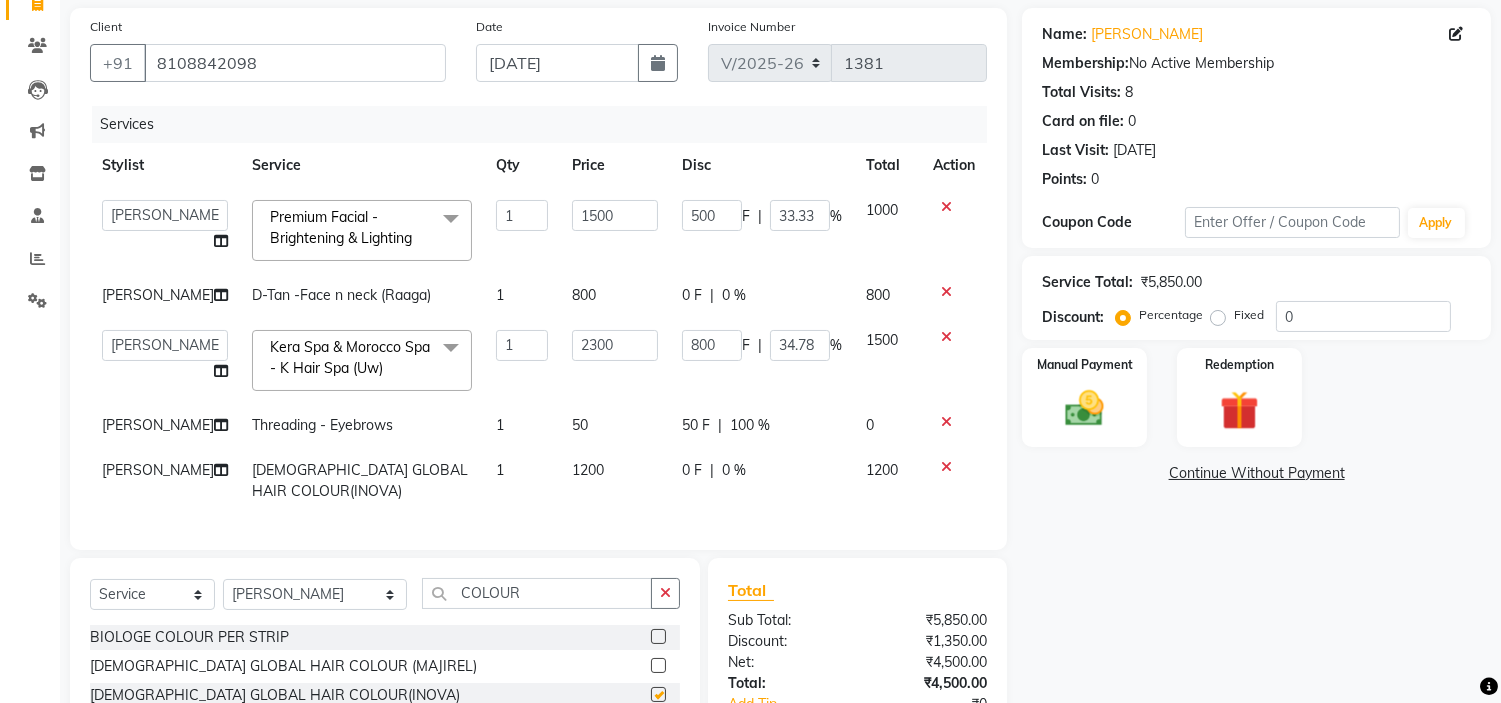 checkbox on "false" 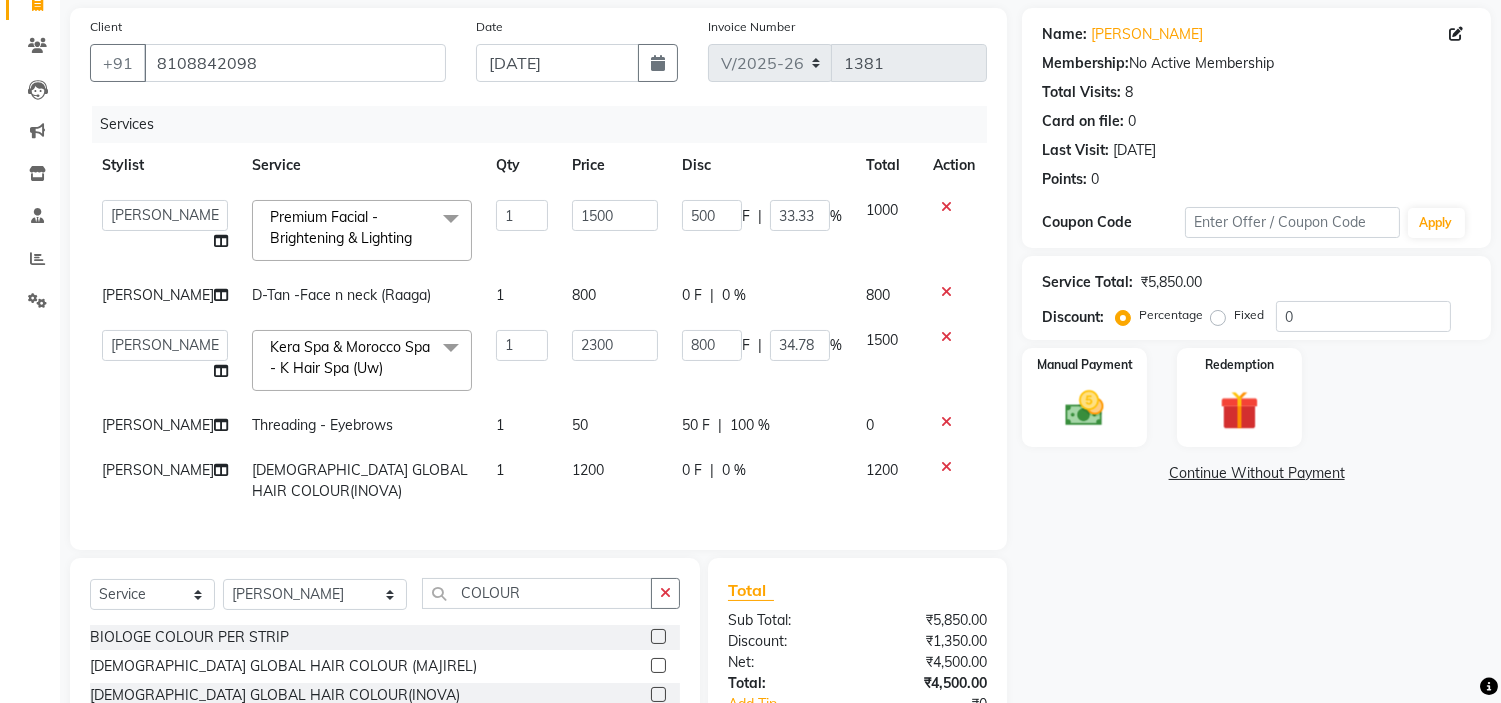 click on "0 F" 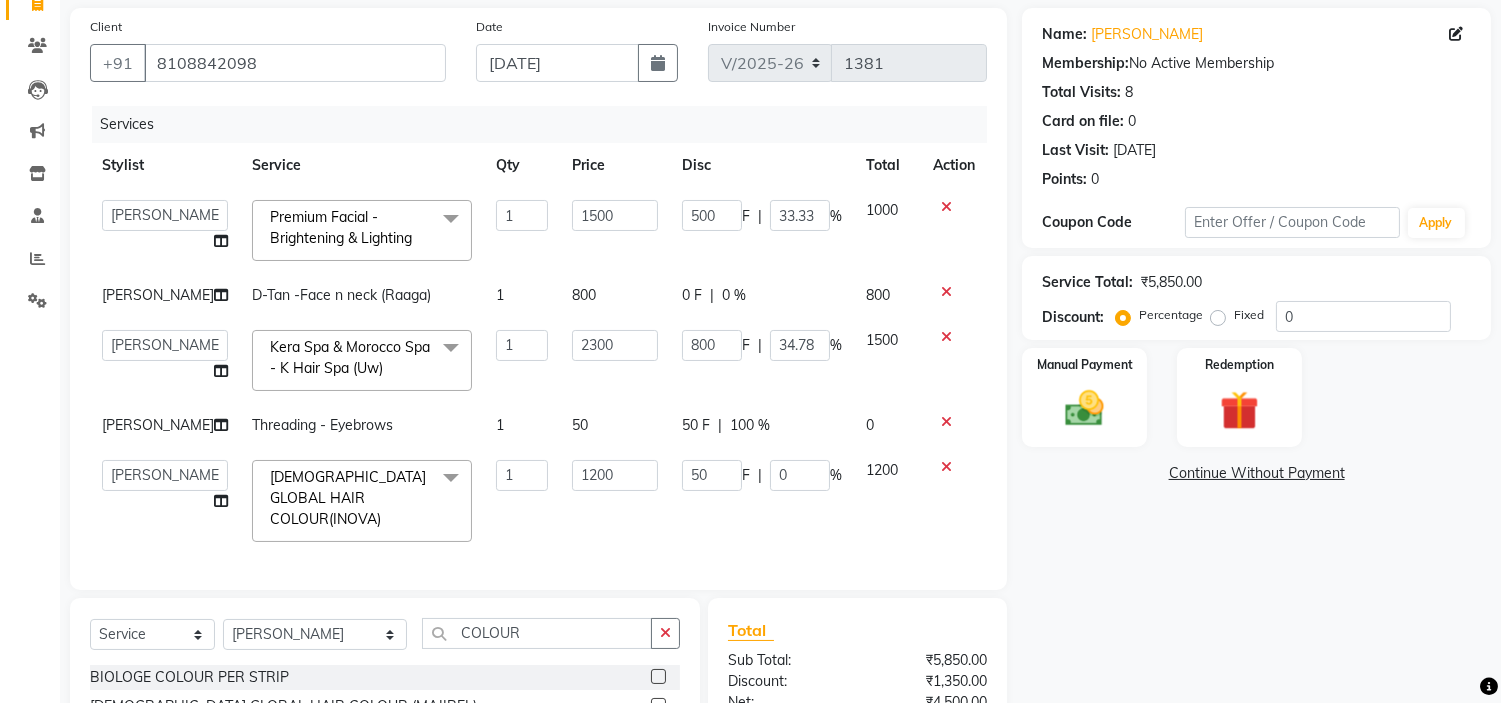 type on "500" 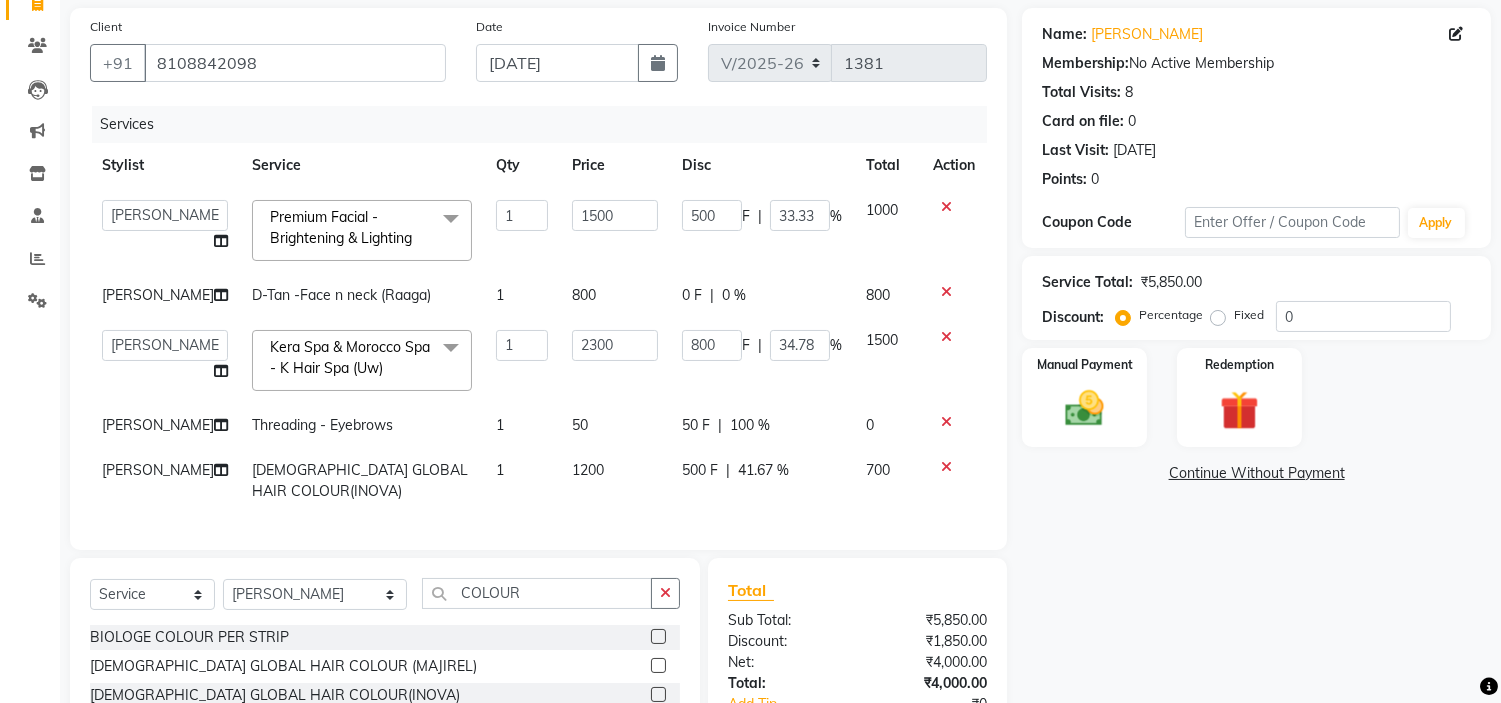 click on "500 F | 41.67 %" 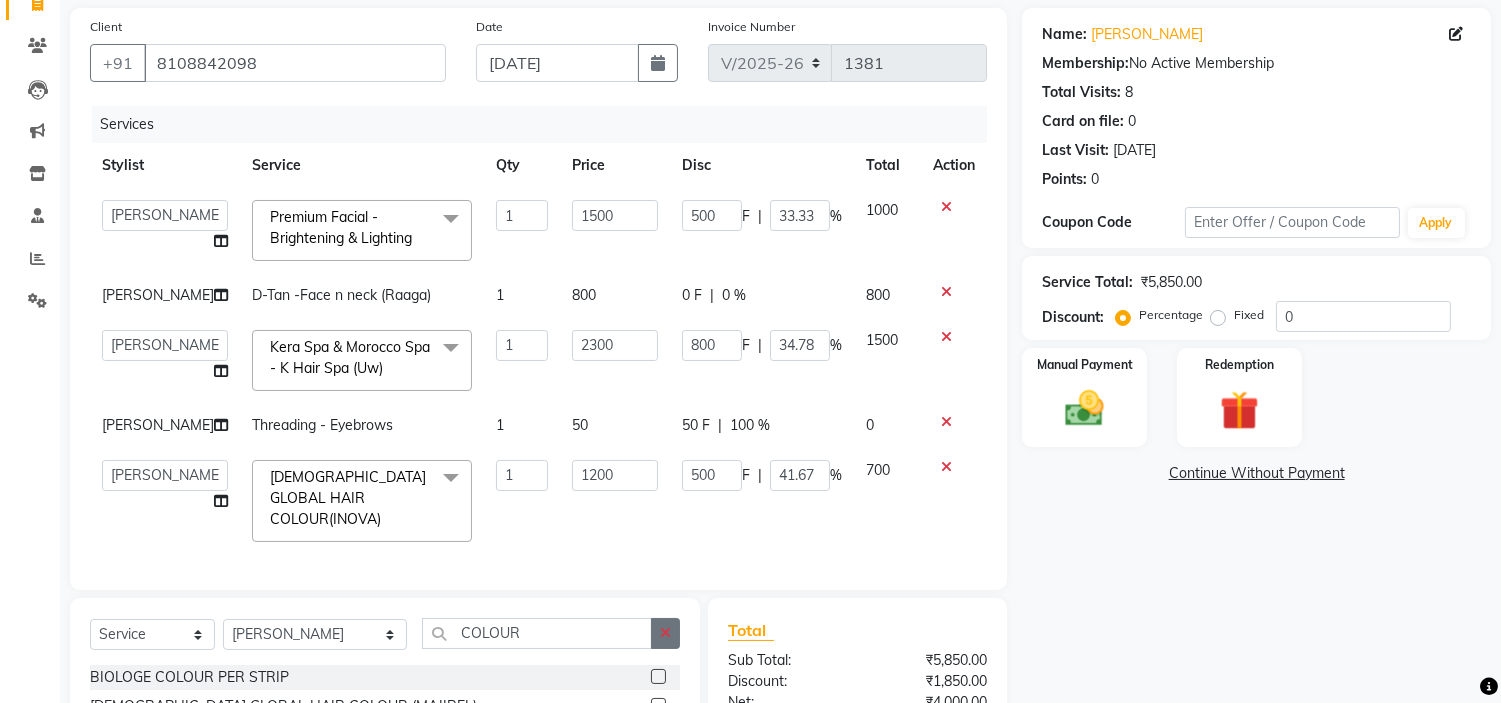 click 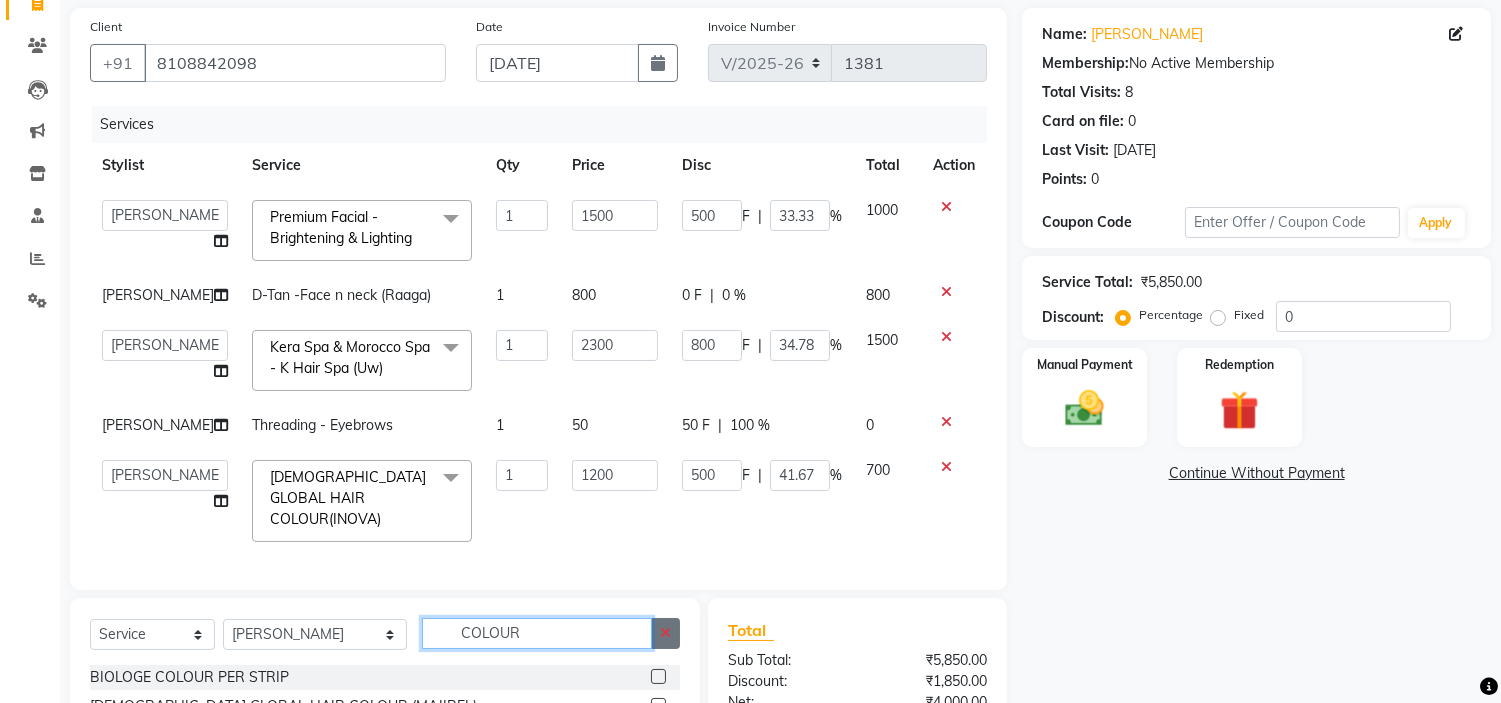 type 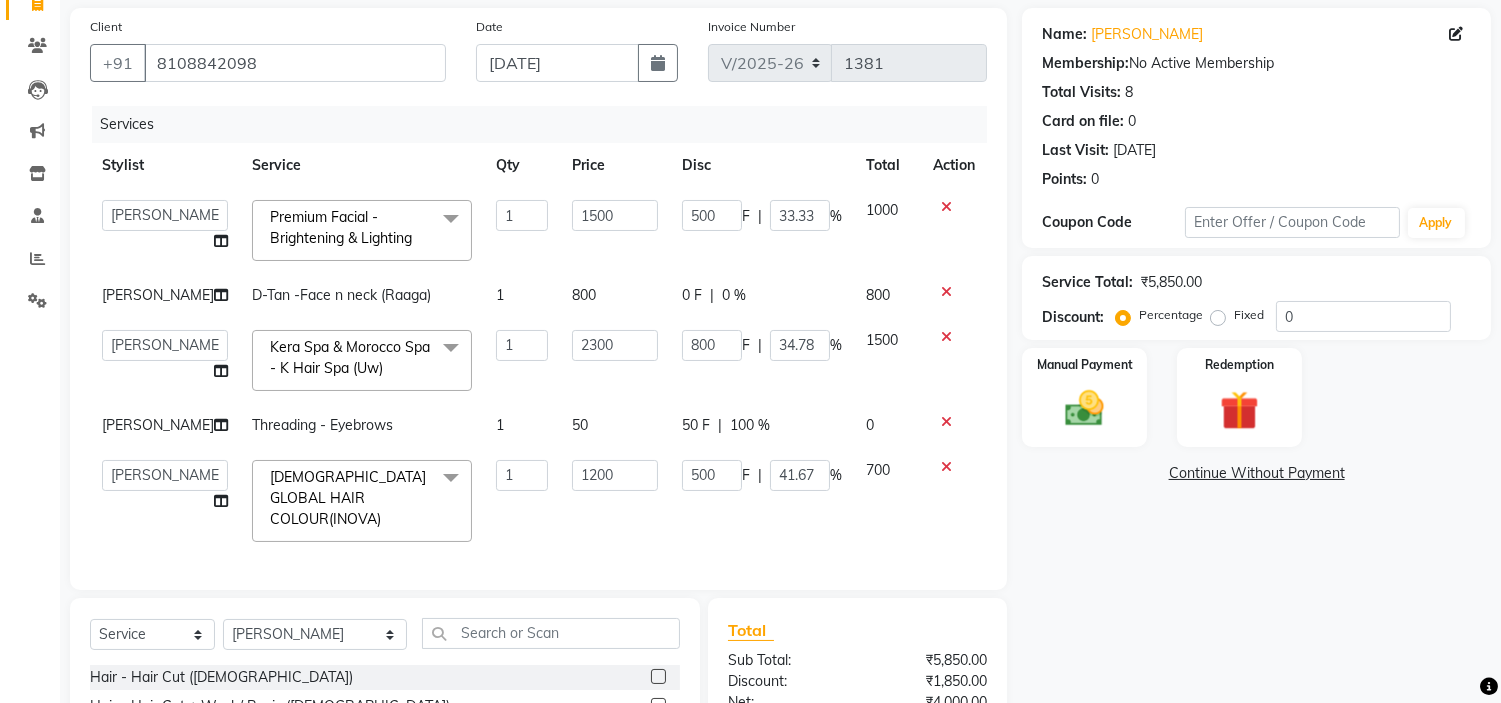 click 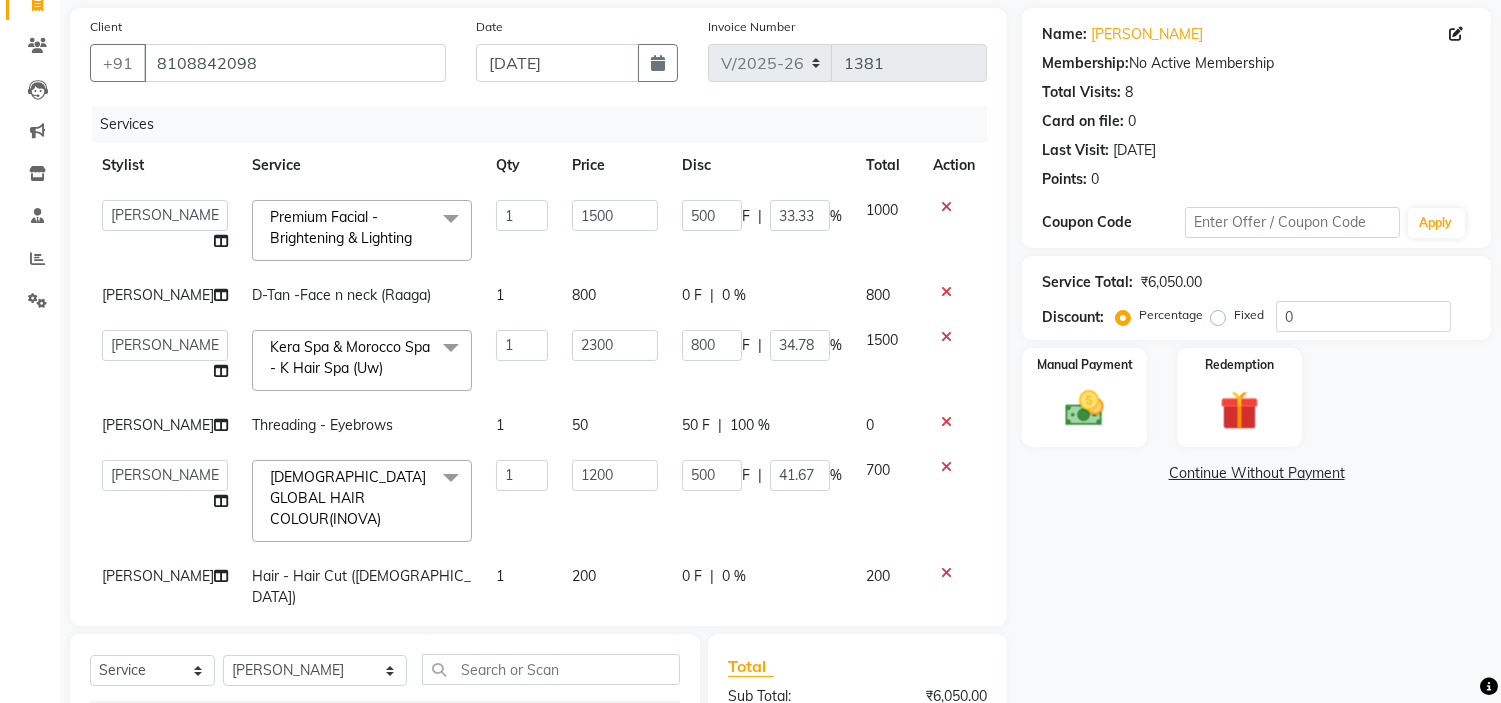 checkbox on "false" 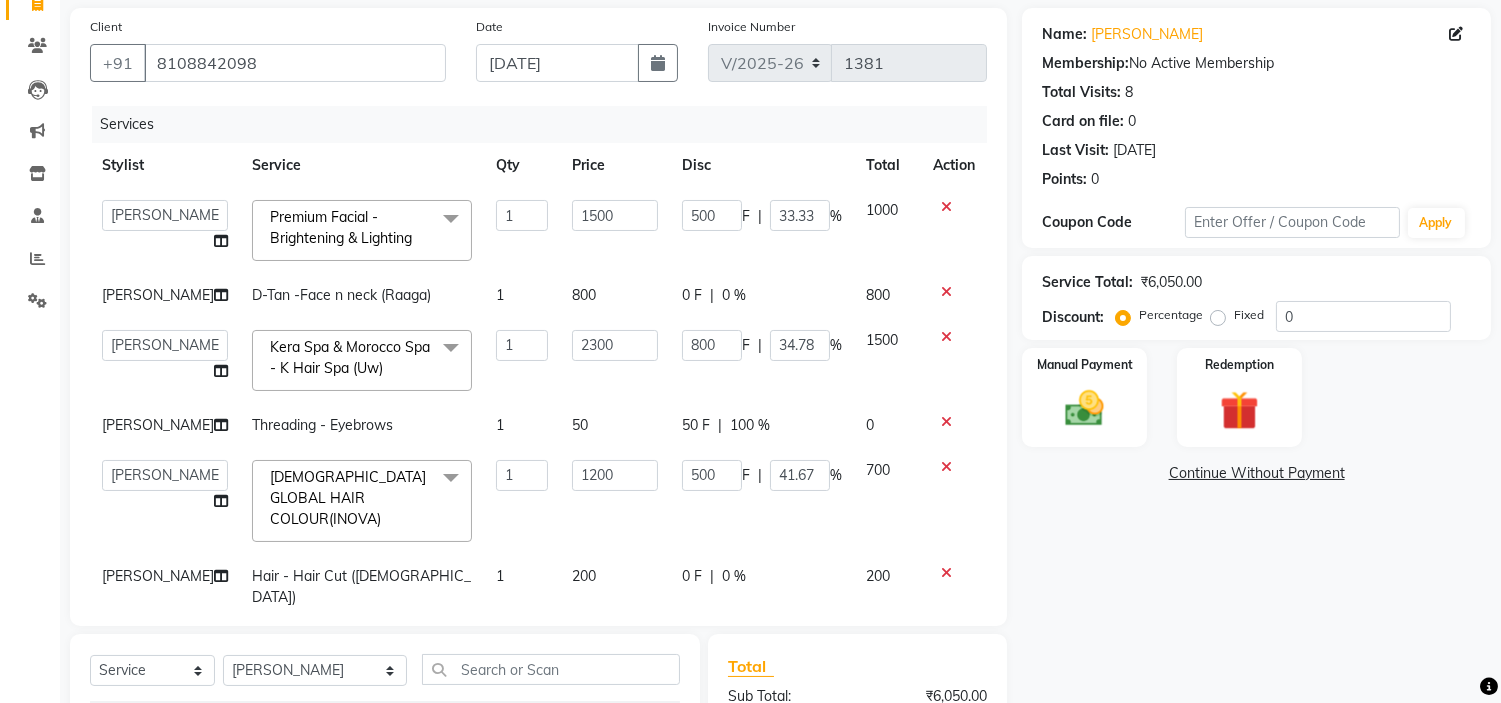 click on "0 F" 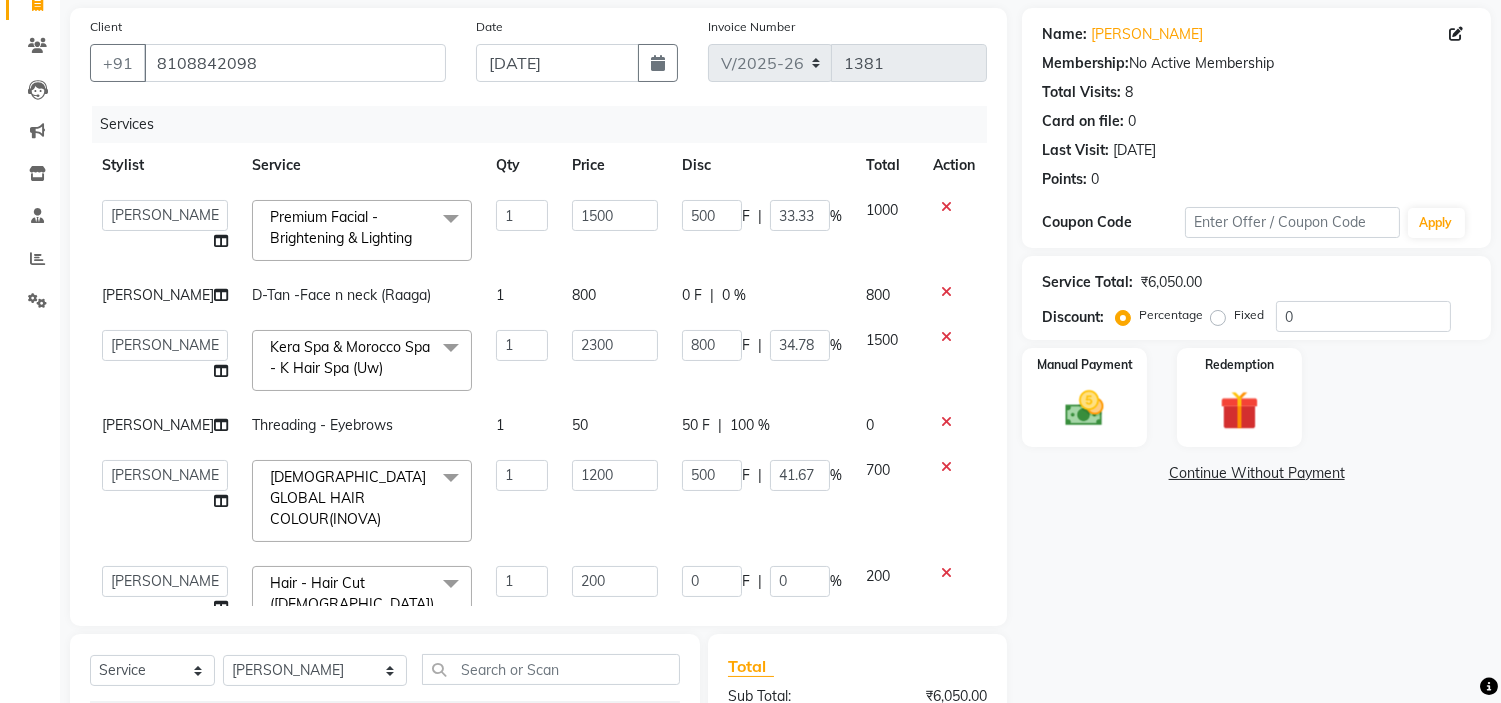 type 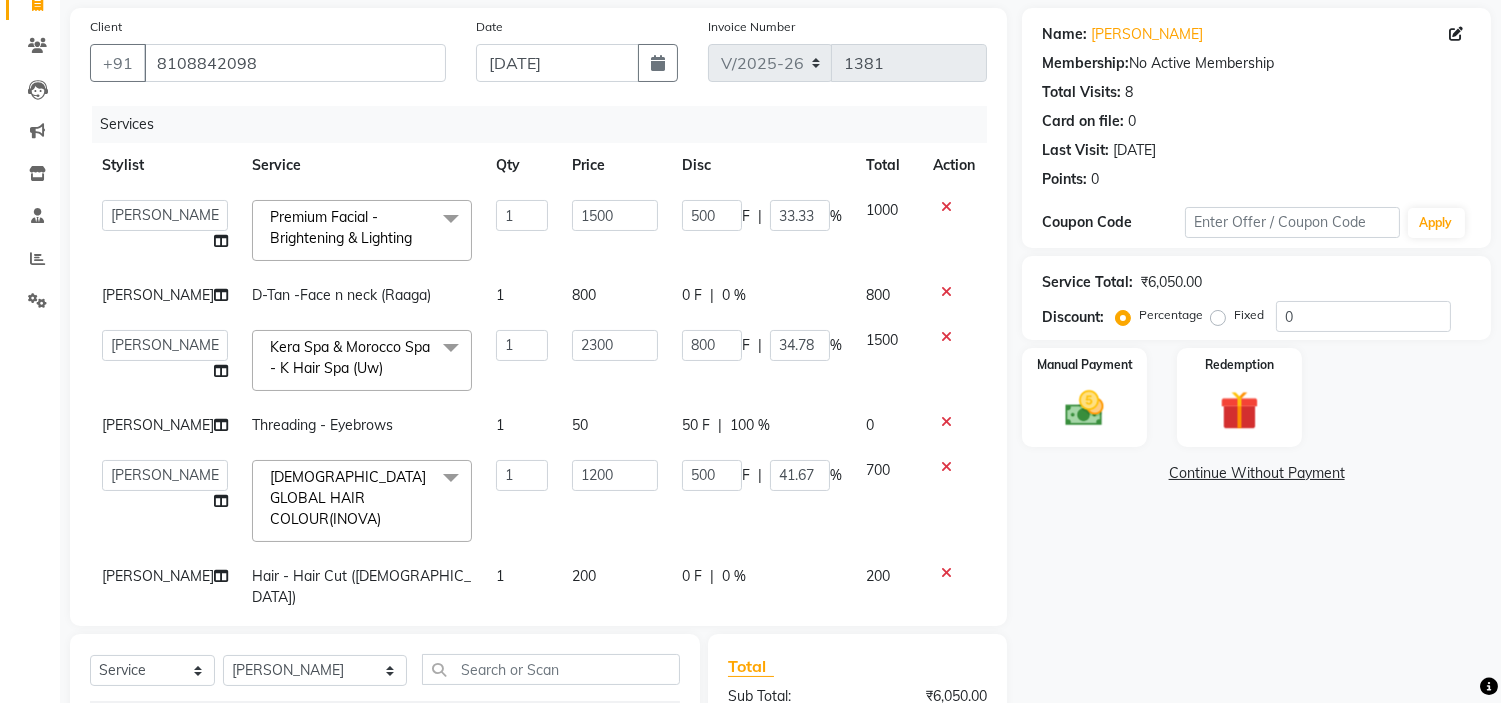 click on "0 F | 0 %" 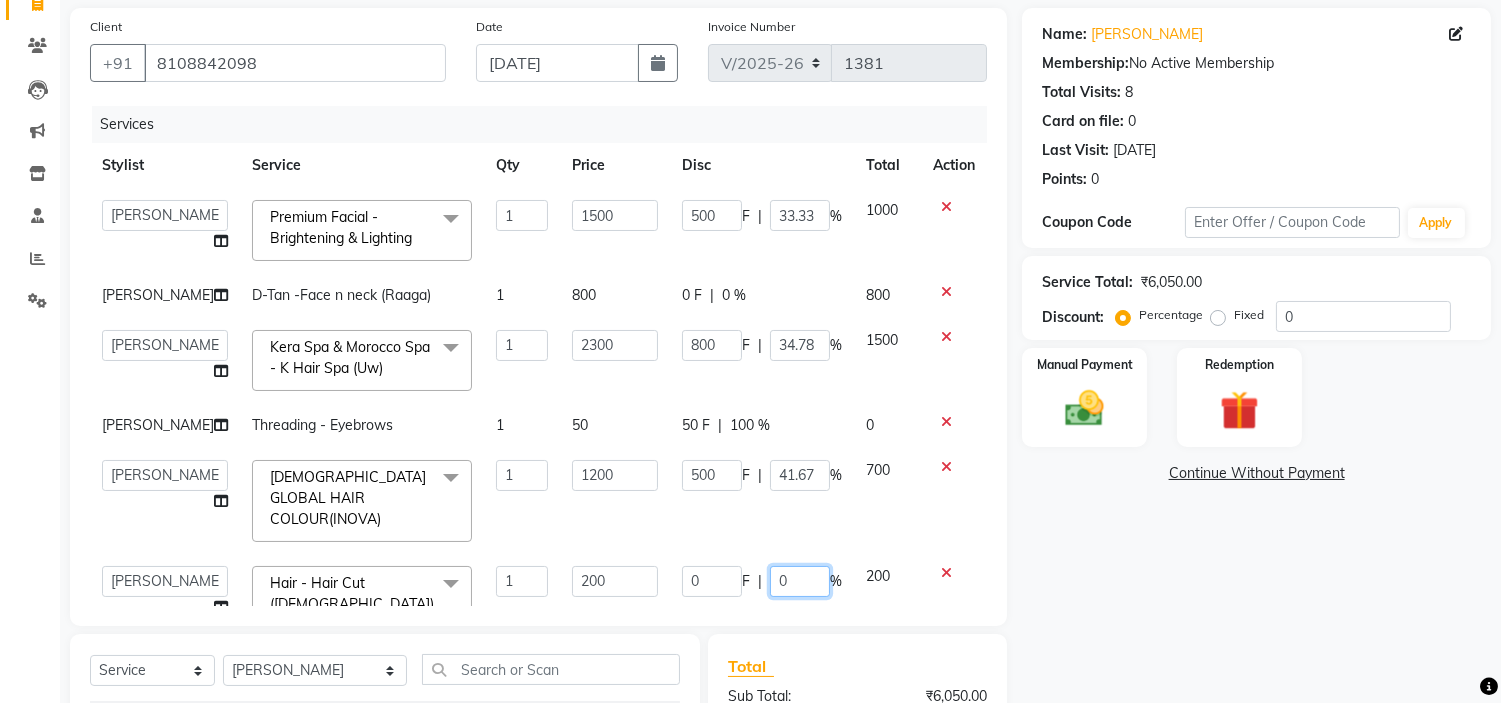 click on "0" 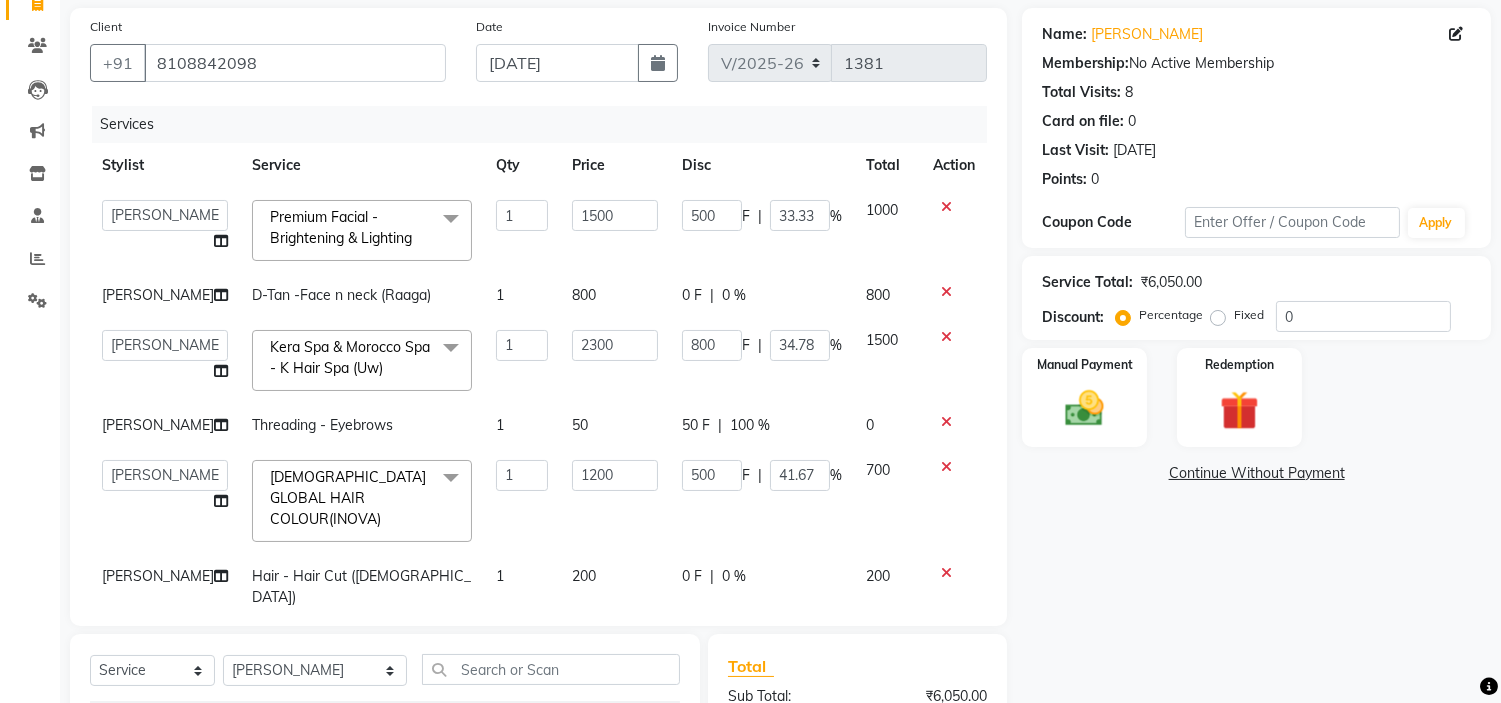 click on "0 F | 0 %" 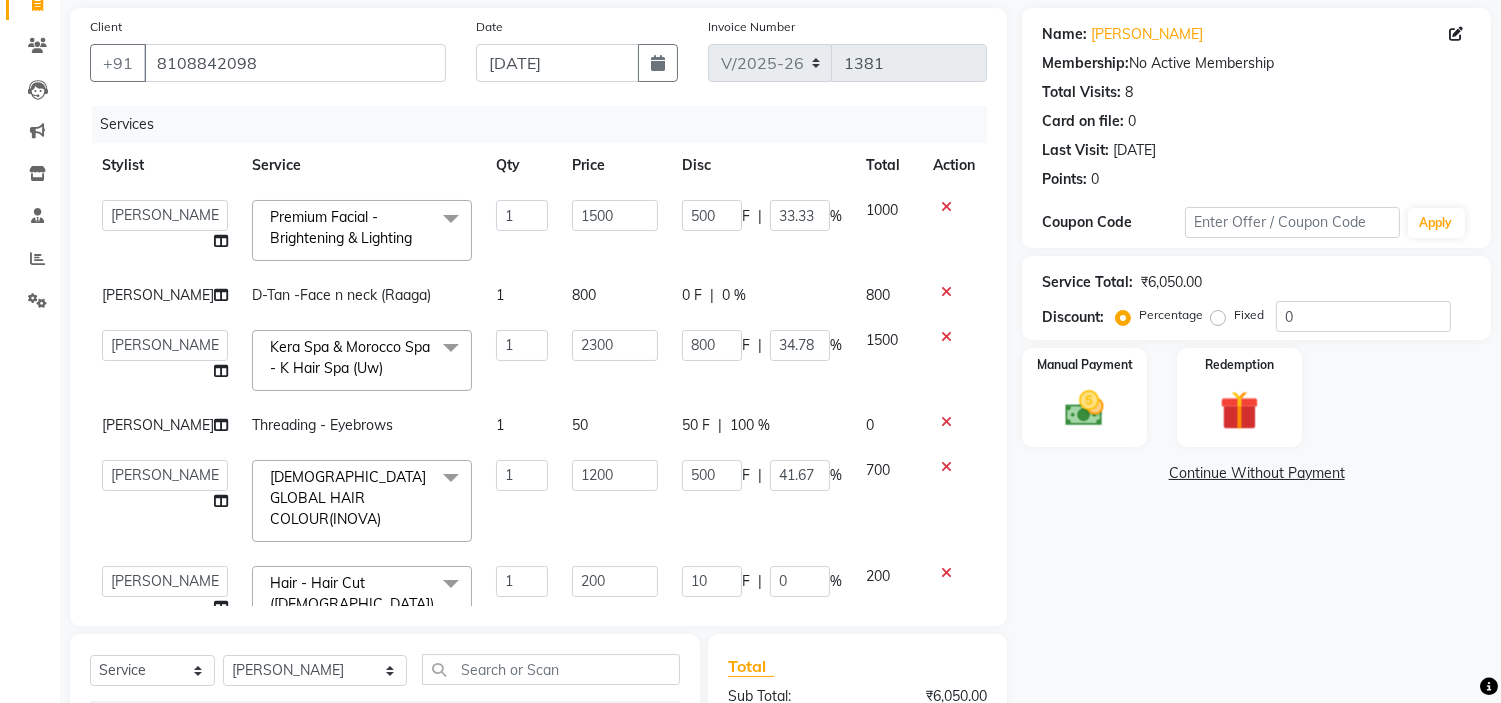 type on "100" 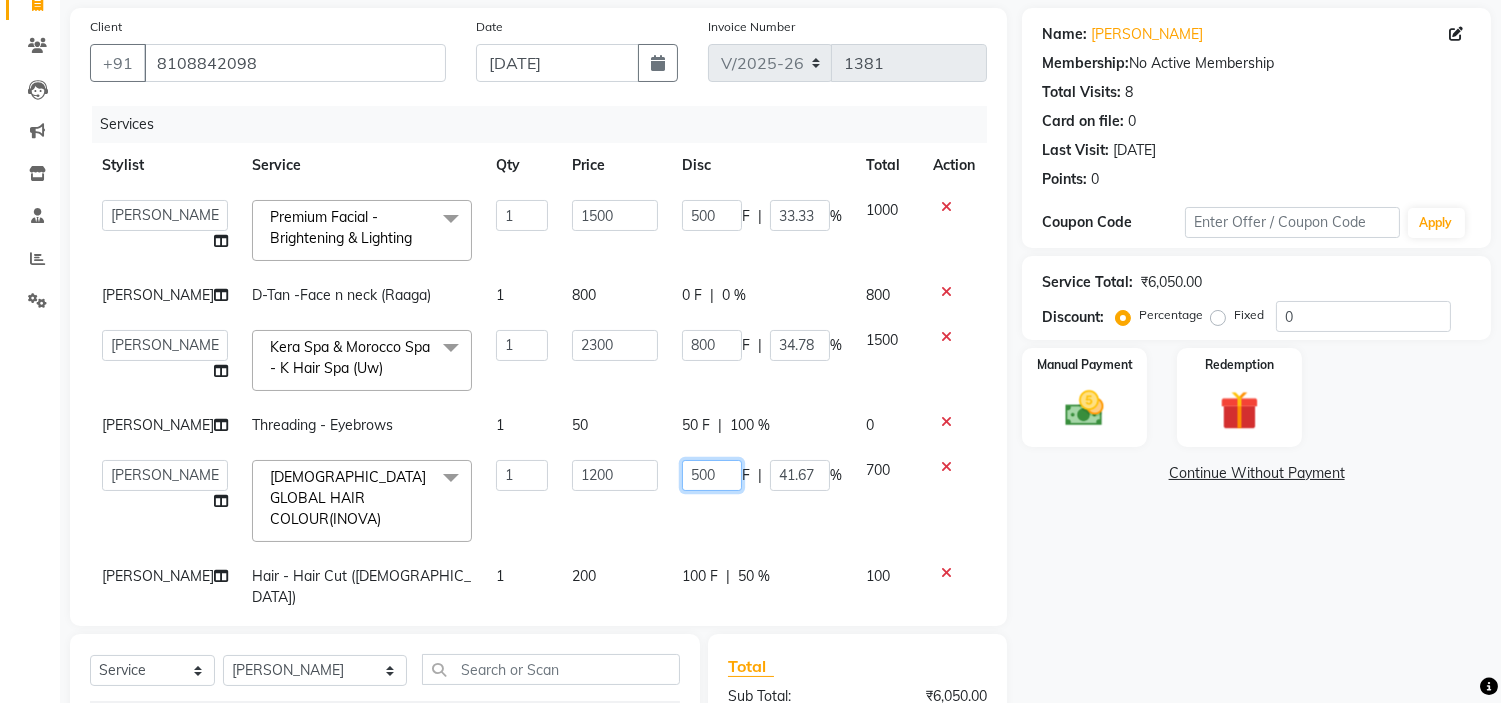 scroll, scrollTop: 25, scrollLeft: 0, axis: vertical 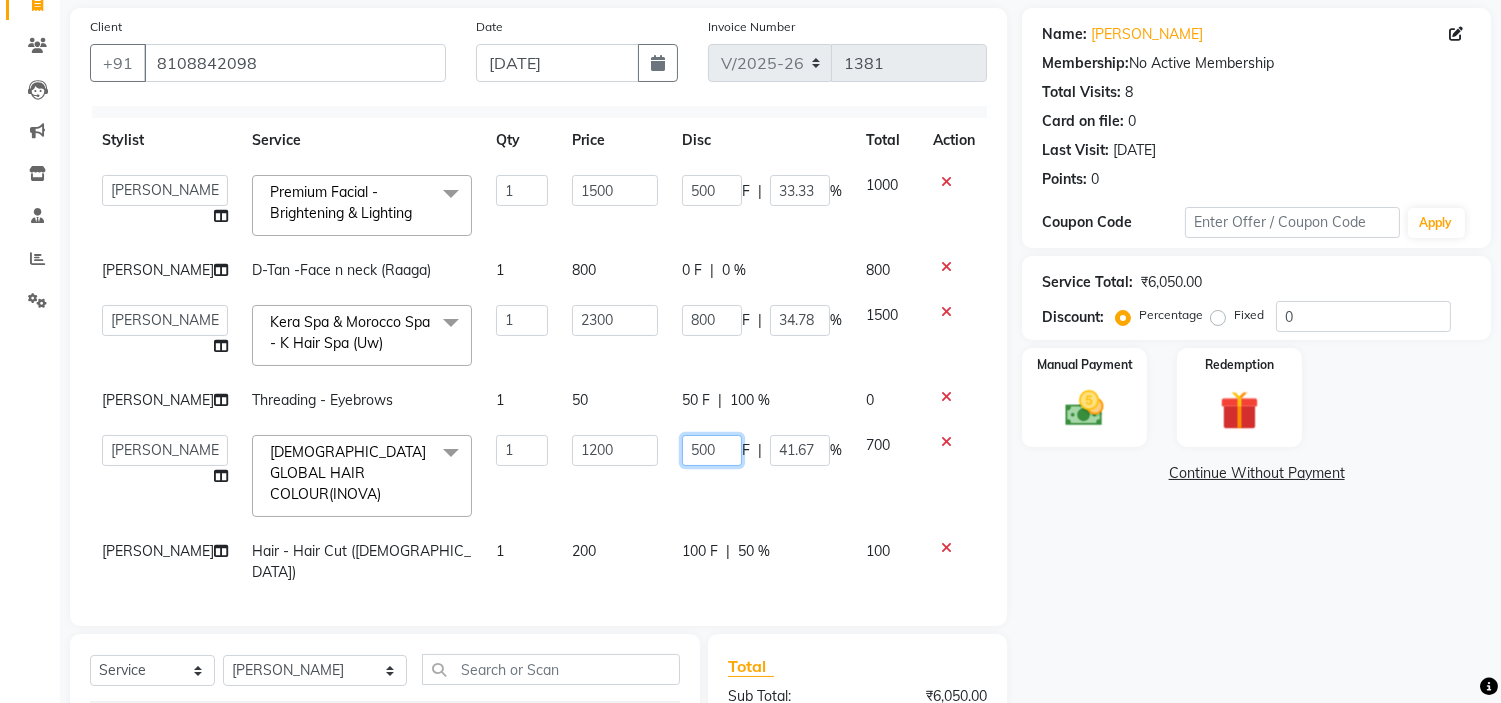 drag, startPoint x: 723, startPoint y: 510, endPoint x: 507, endPoint y: 666, distance: 266.44324 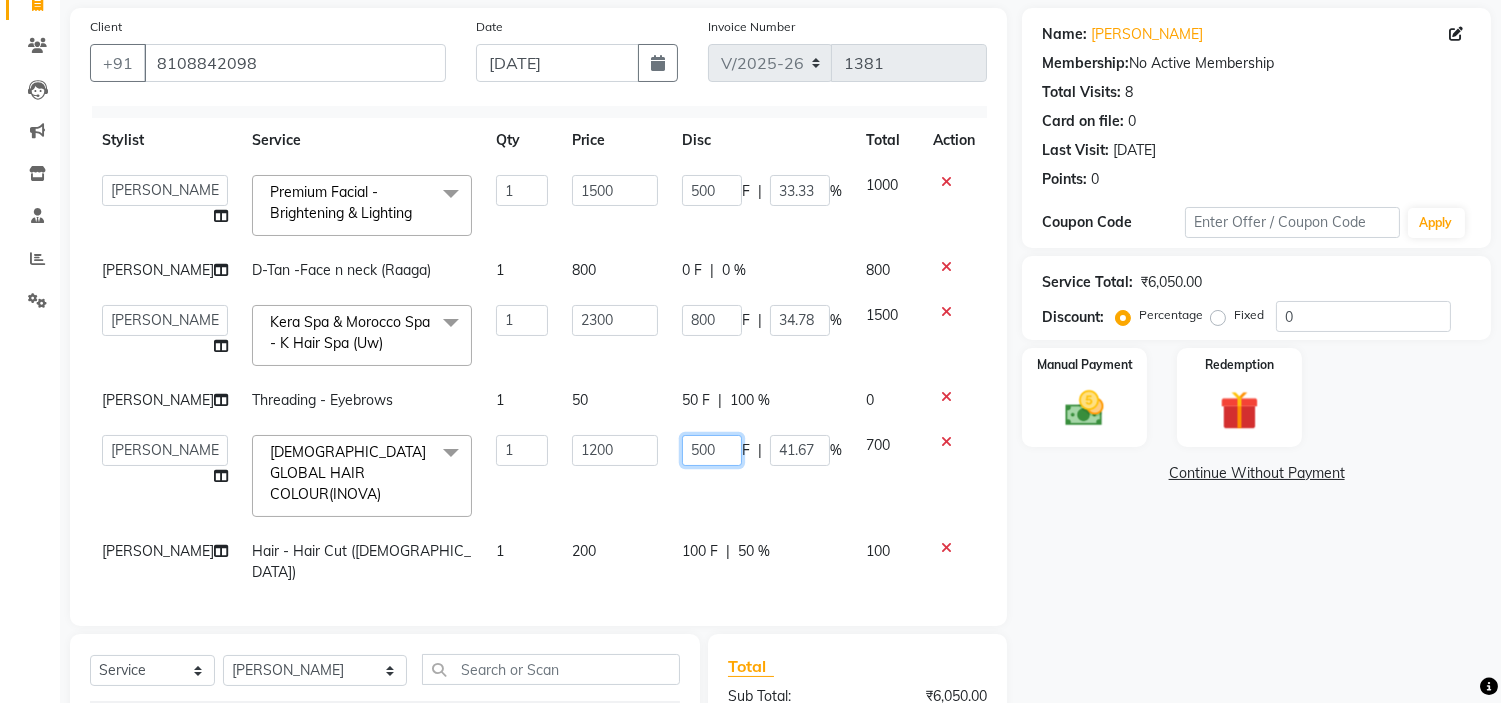 click on "Client +91 8108842098 Date 13-07-2025 Invoice Number V/2025 V/2025-26 1381 Services Stylist Service Qty Price Disc Total Action  aadil mohaMAD    aarif khan   Abrar   Ajay   ajay jaishwal   alam khan   aman   amit kumar    ANJALI SINGH   Ashish singh   ashwini palem    chandradeep   DOLLY   faizan siddique    fardeen shaikh   Garima singh   Gulshan   jaya   jyoti deepak chandaliya   kalam   karan    Madhu   manish sir   miraj khan    Mohmad Adnan Ansari   mustakin   neeta kumbhar   neha tamatta   pradnya   rahul thakur   RAZAK SALIM SAIKH   rohit   Rutuja   SAHEER   sahil khan   salman mahomad imran    SALMA SHAIKH   SAMEER KHAN   sana   santosh jaiswal   saqib   sayali   shaddma  ansari   shalu mehra   shekhar bansode   SHIVADURGA GANTAM   shubham pal    shweta pandey   varshita gurbani   vishal shinde  Premium Facial - Brightening & Lighting  x Hair - Hair Cut (Male) Hair - Hair Cut + Wash/ Basic (Male) Hair - Hair Cut + Wash/ Stylish (Male) Hair - Hair Cut + Wash/ Creative (Male) Hair - Beard Trim (Male)" 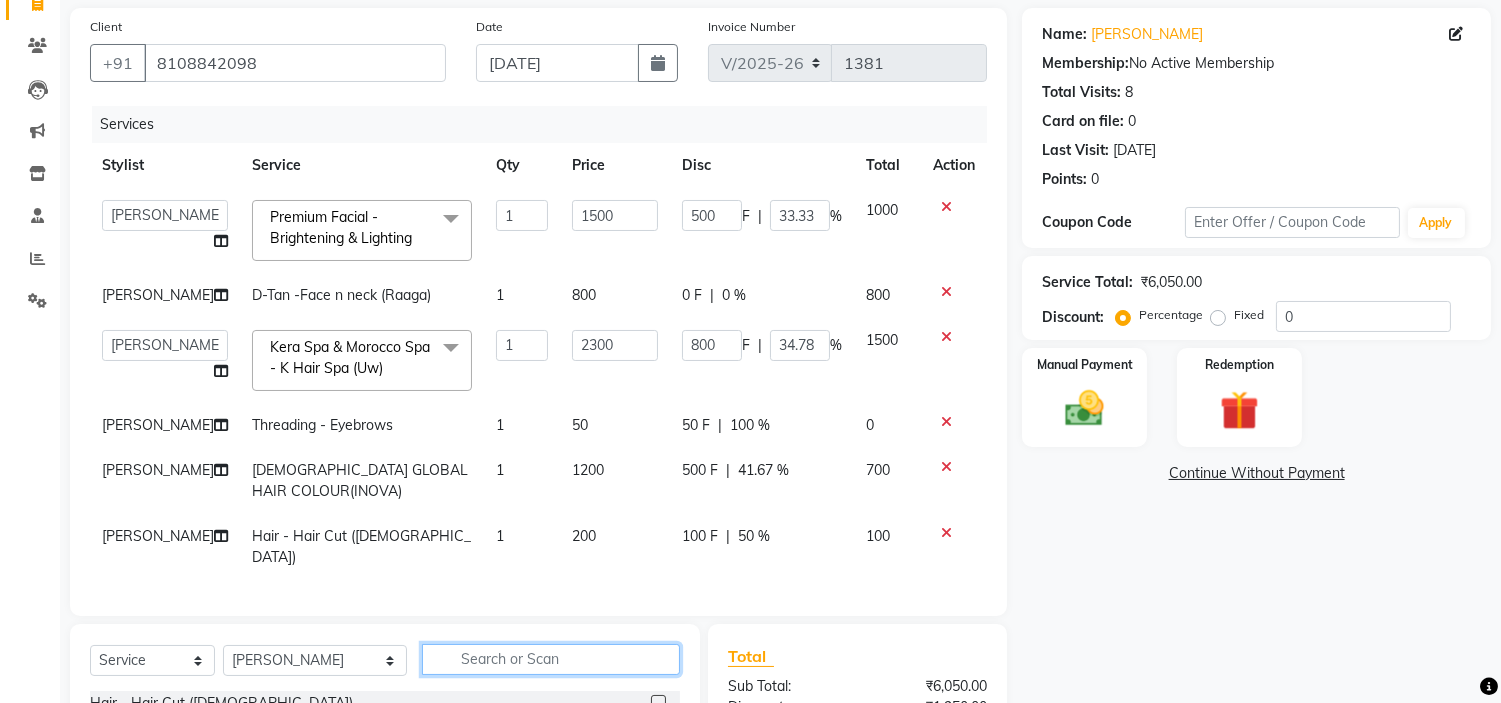 scroll, scrollTop: 0, scrollLeft: 0, axis: both 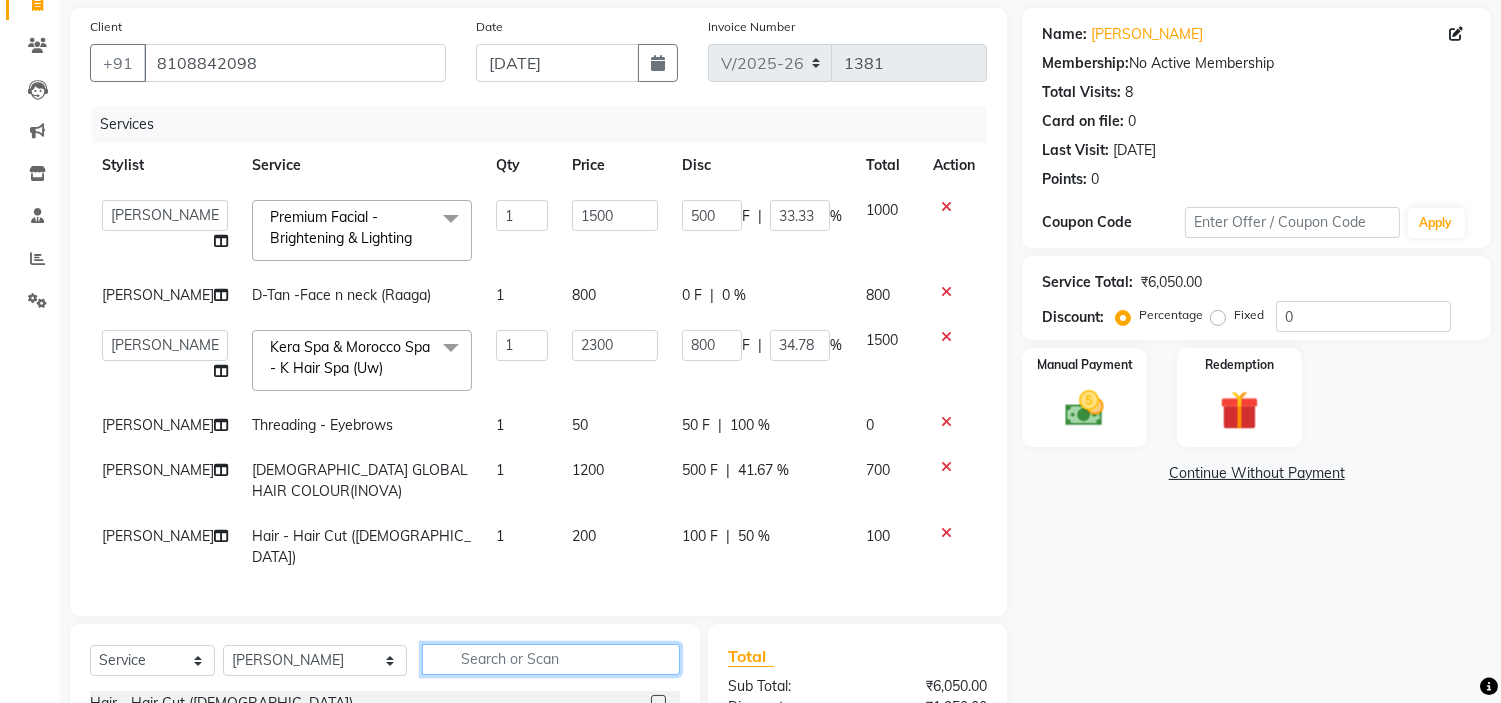 click 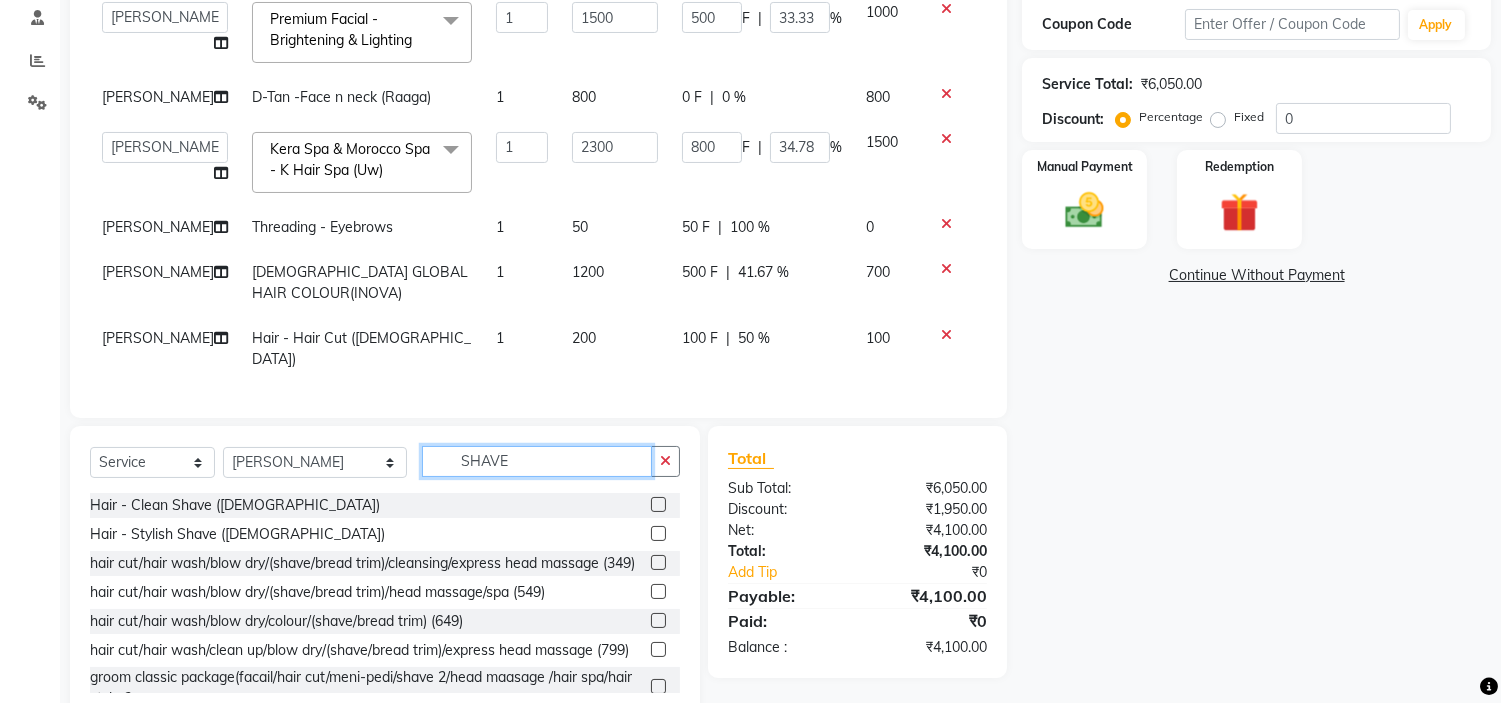 scroll, scrollTop: 387, scrollLeft: 0, axis: vertical 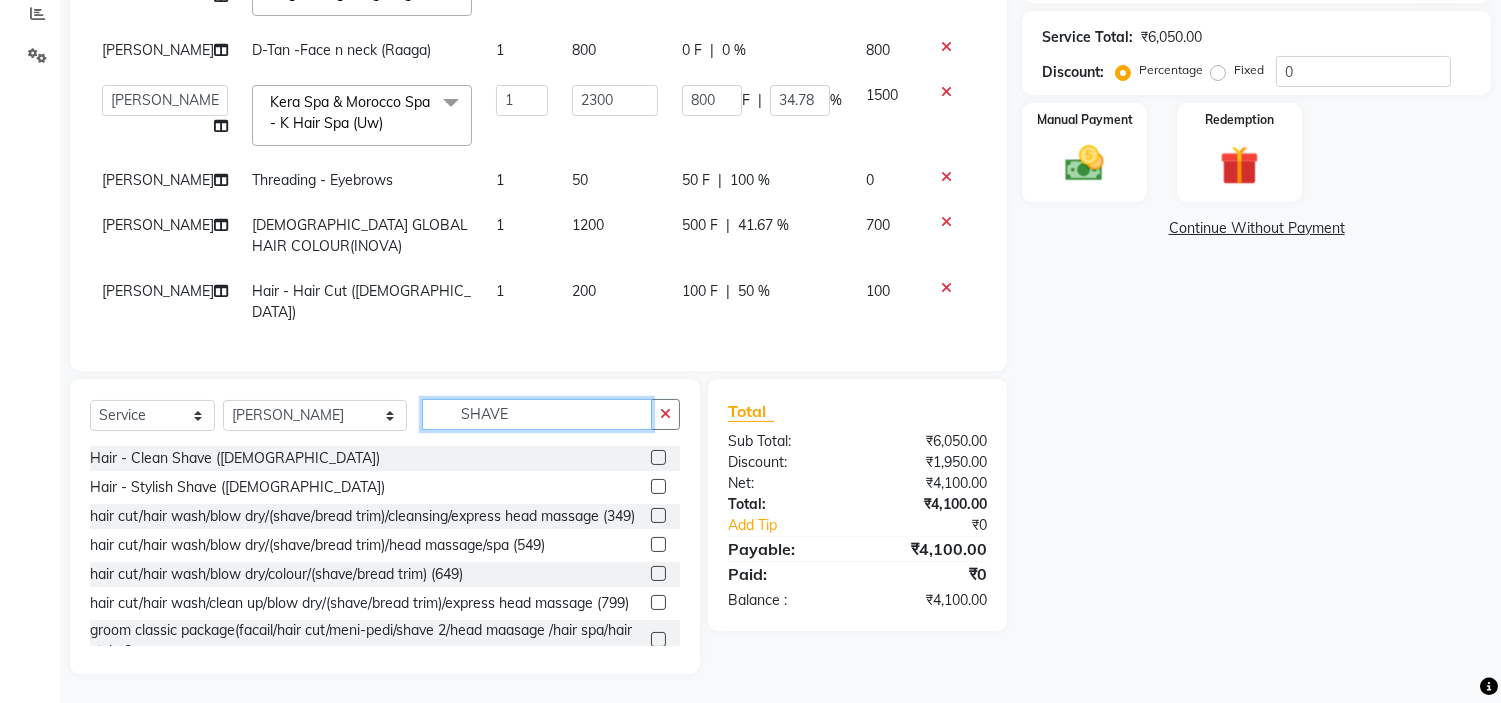 type on "SHAVE" 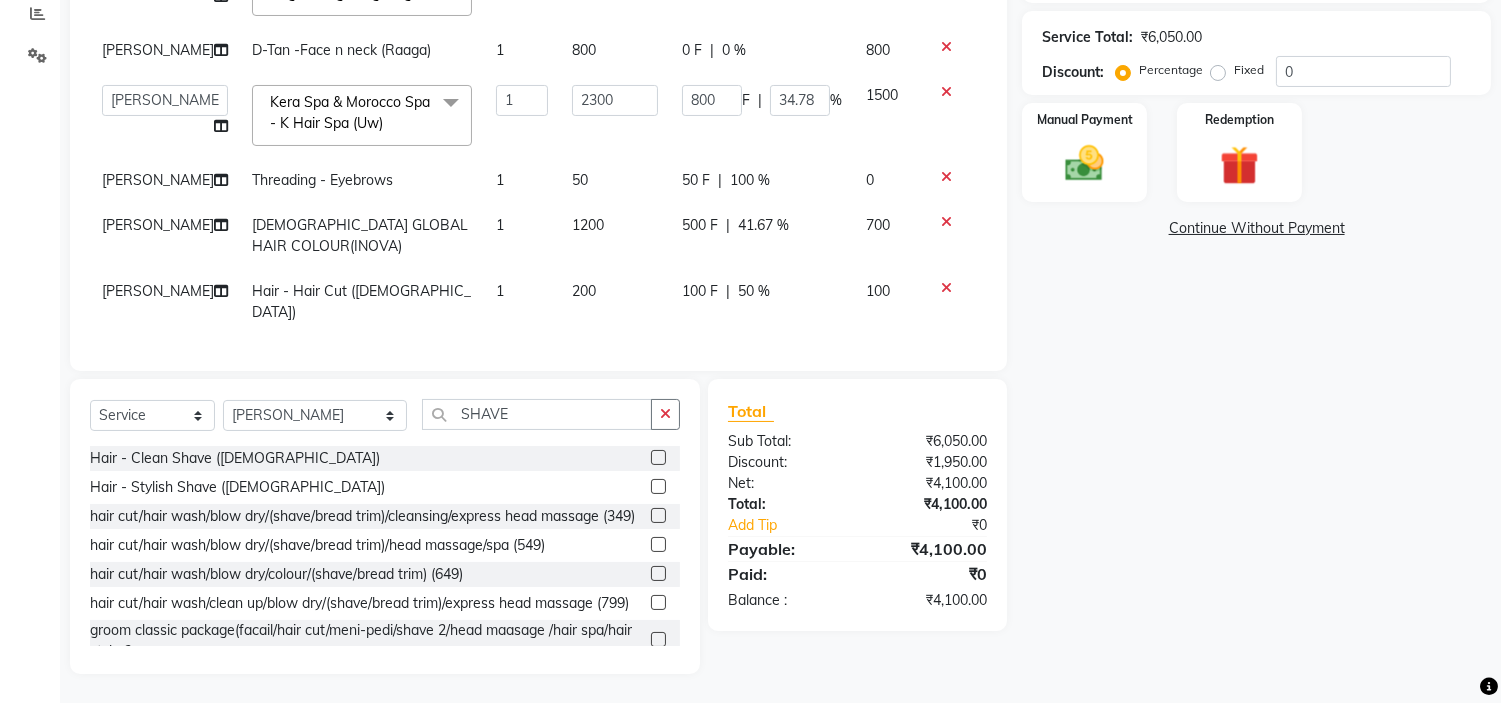 click 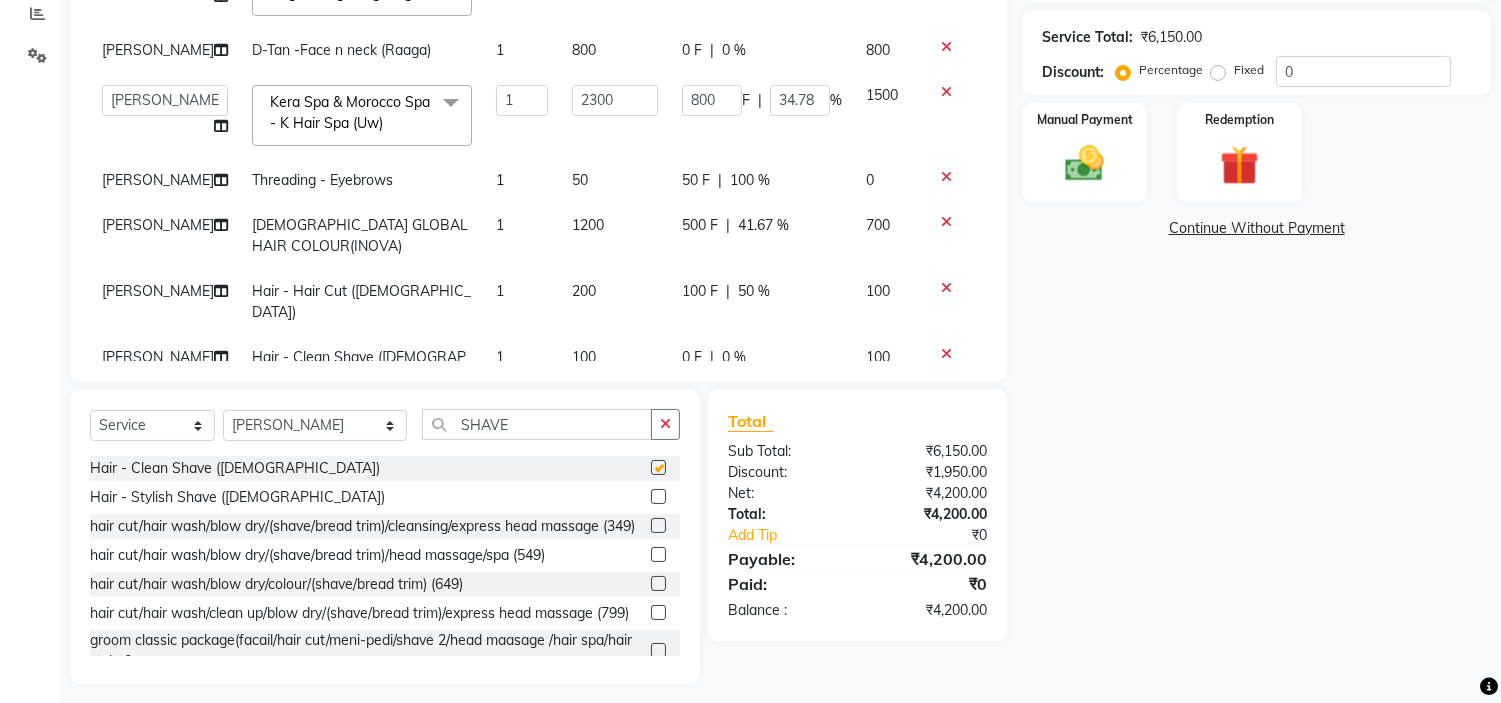 checkbox on "false" 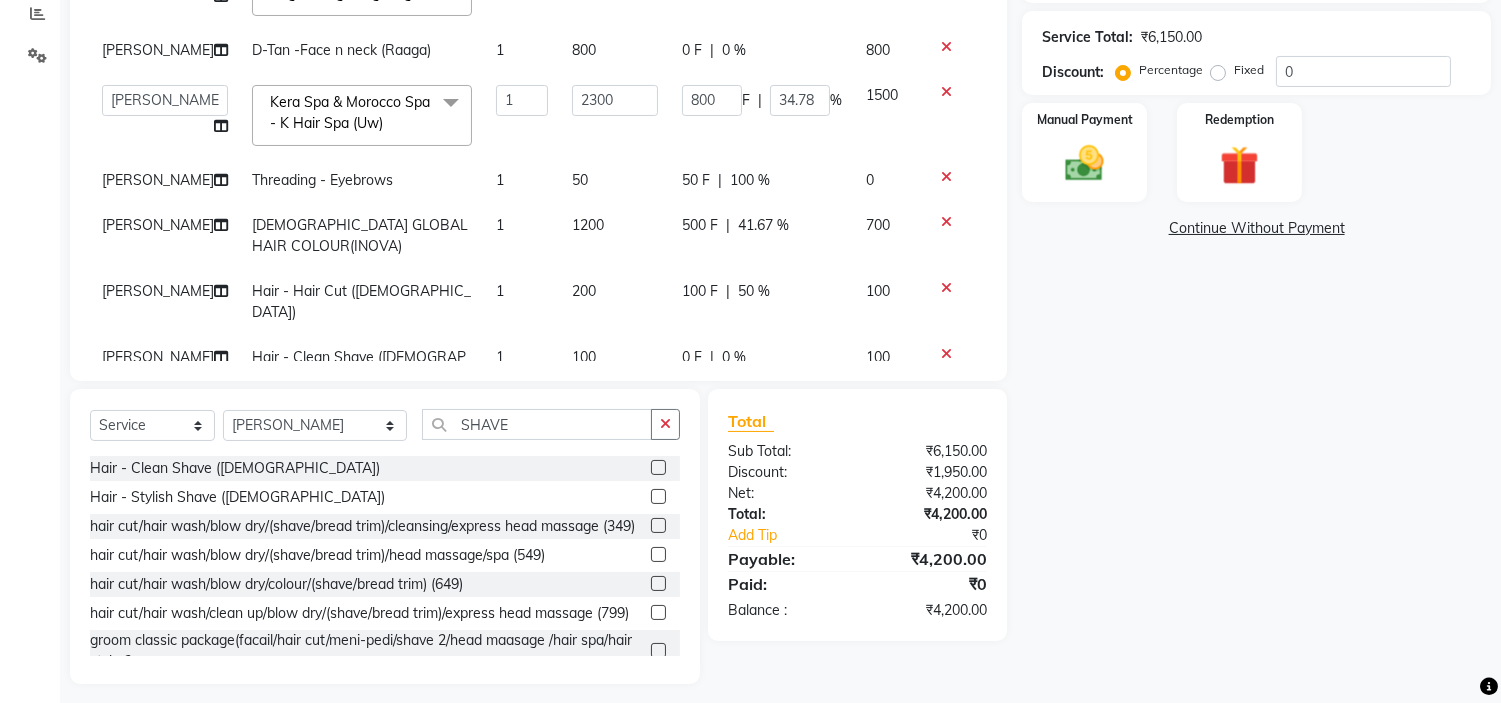 scroll, scrollTop: 72, scrollLeft: 0, axis: vertical 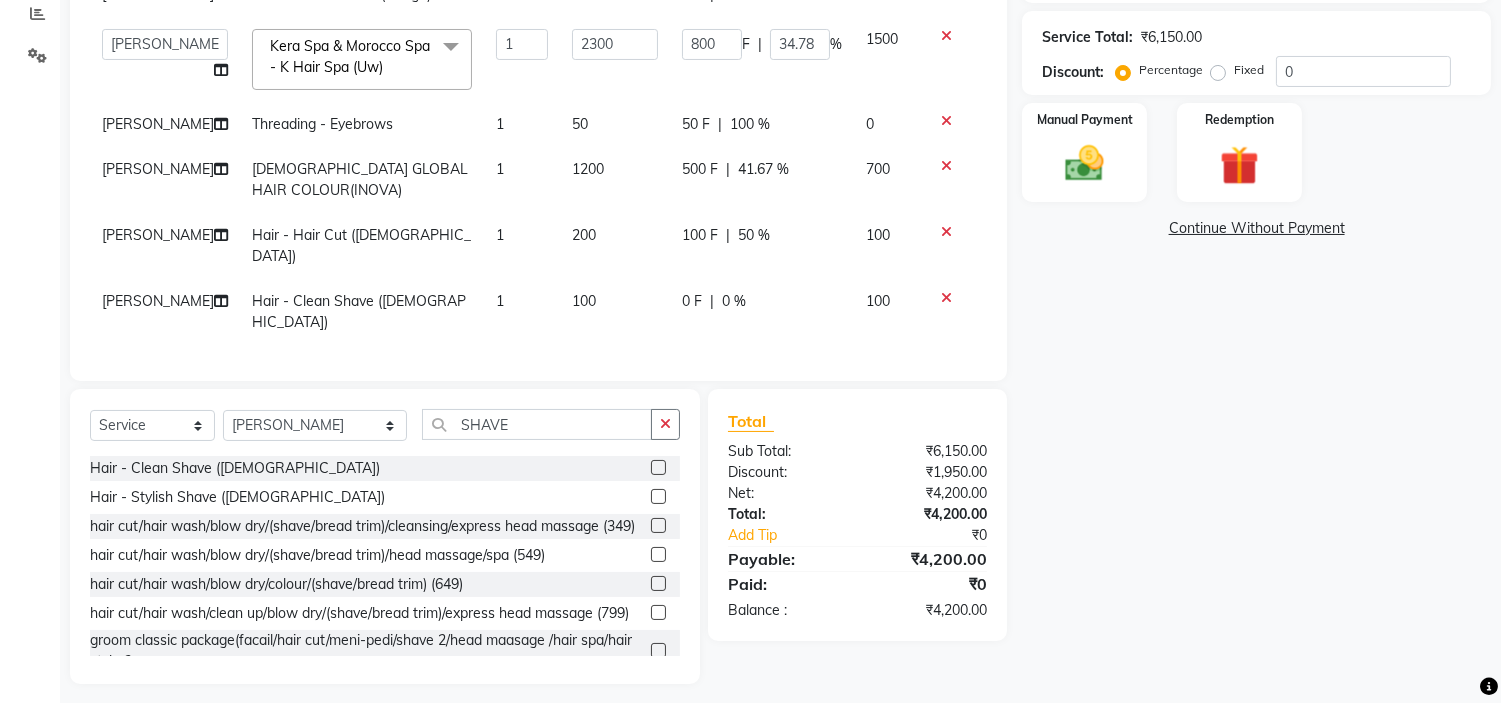 click on "0 %" 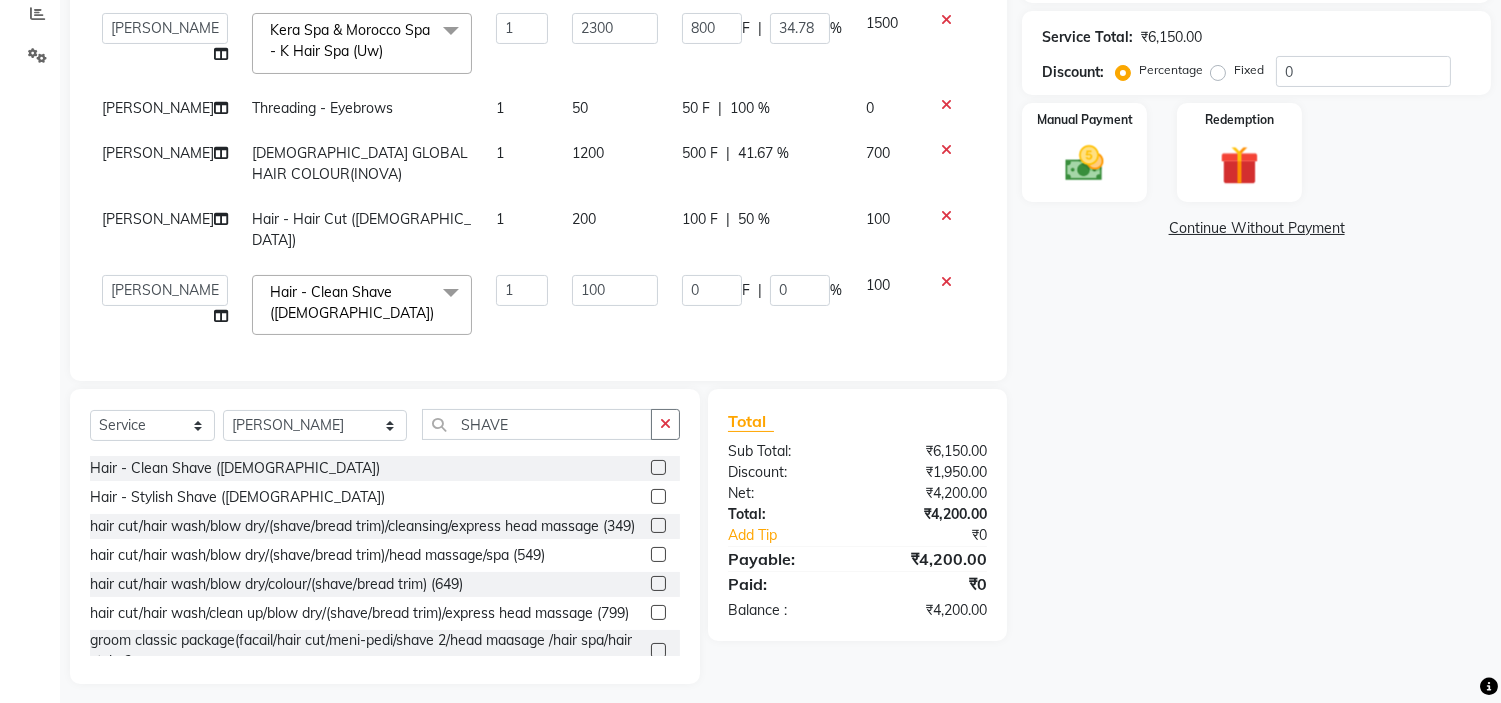 click on "0" 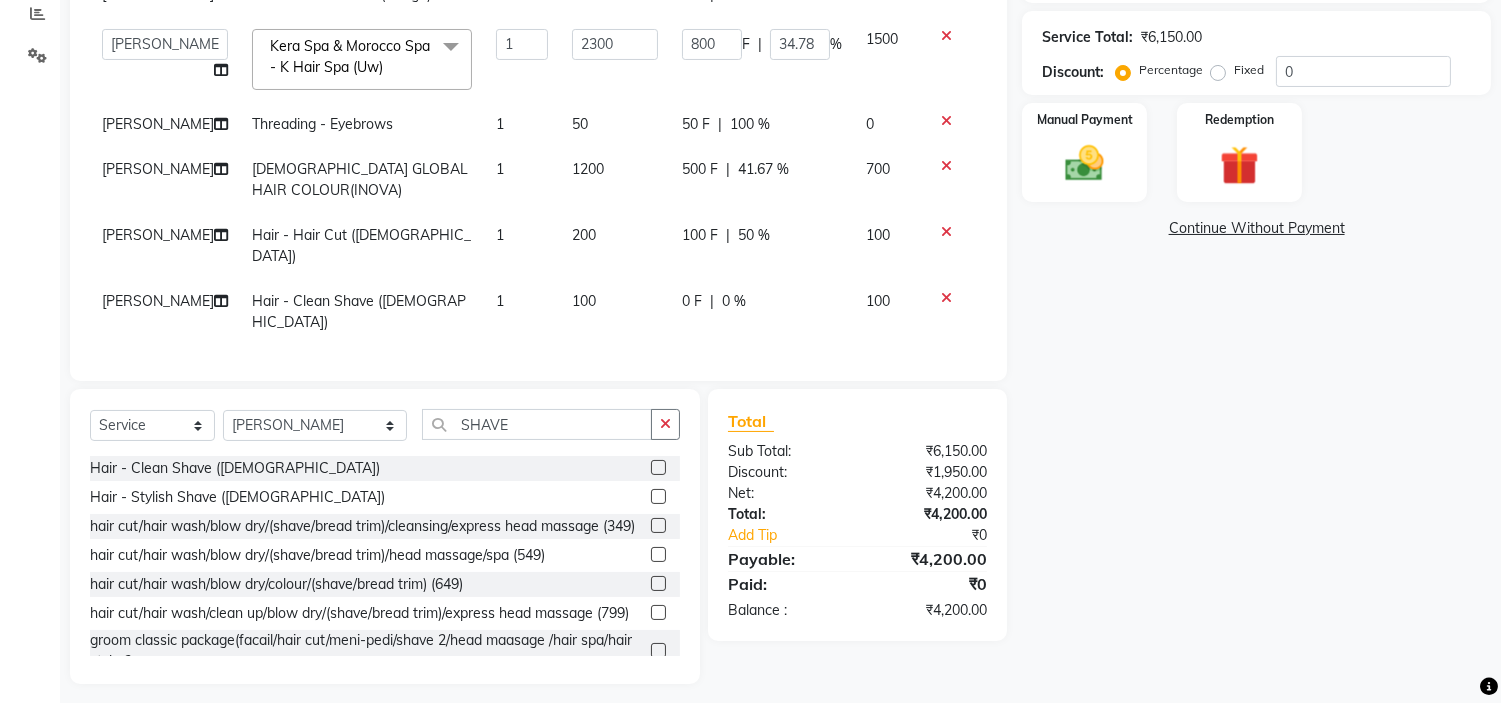click on "0 F | 0 %" 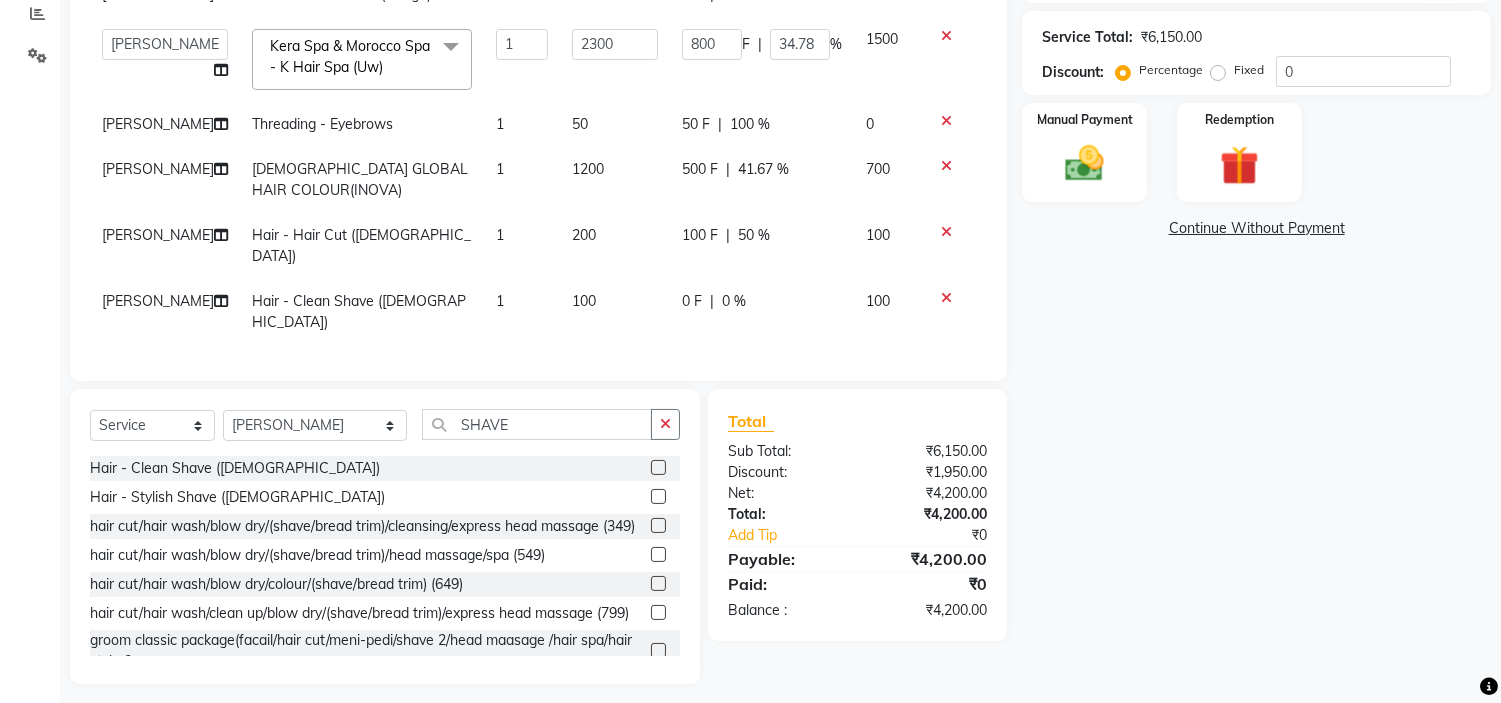select on "83314" 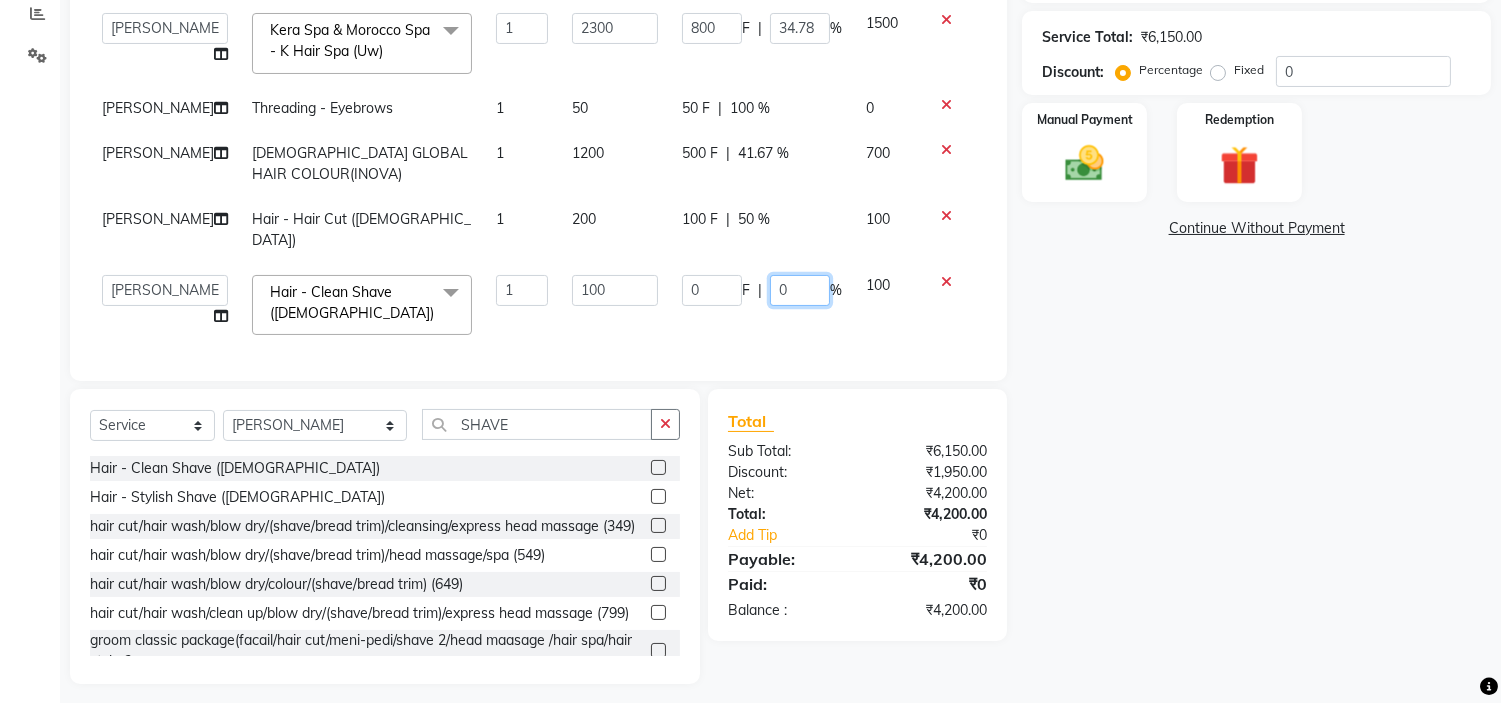 click on "0" 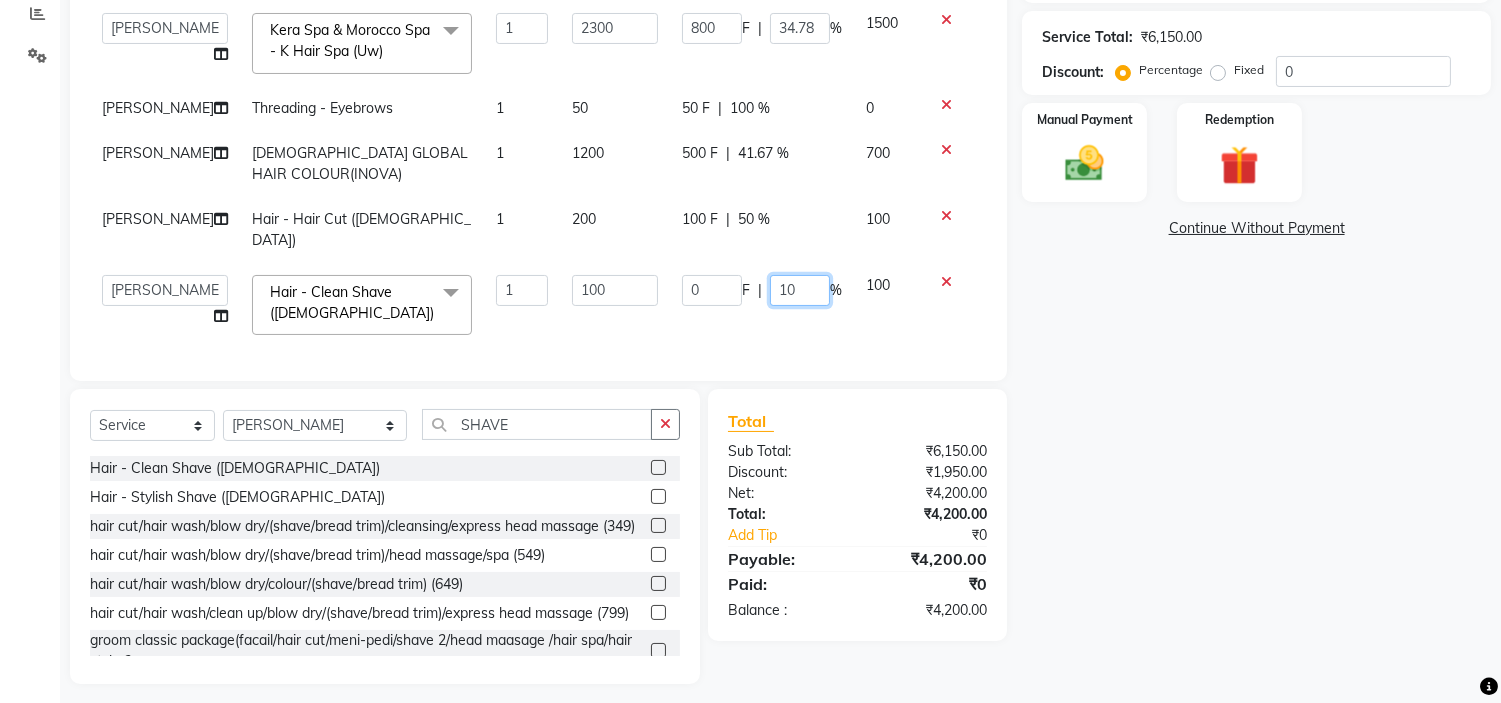 type on "100" 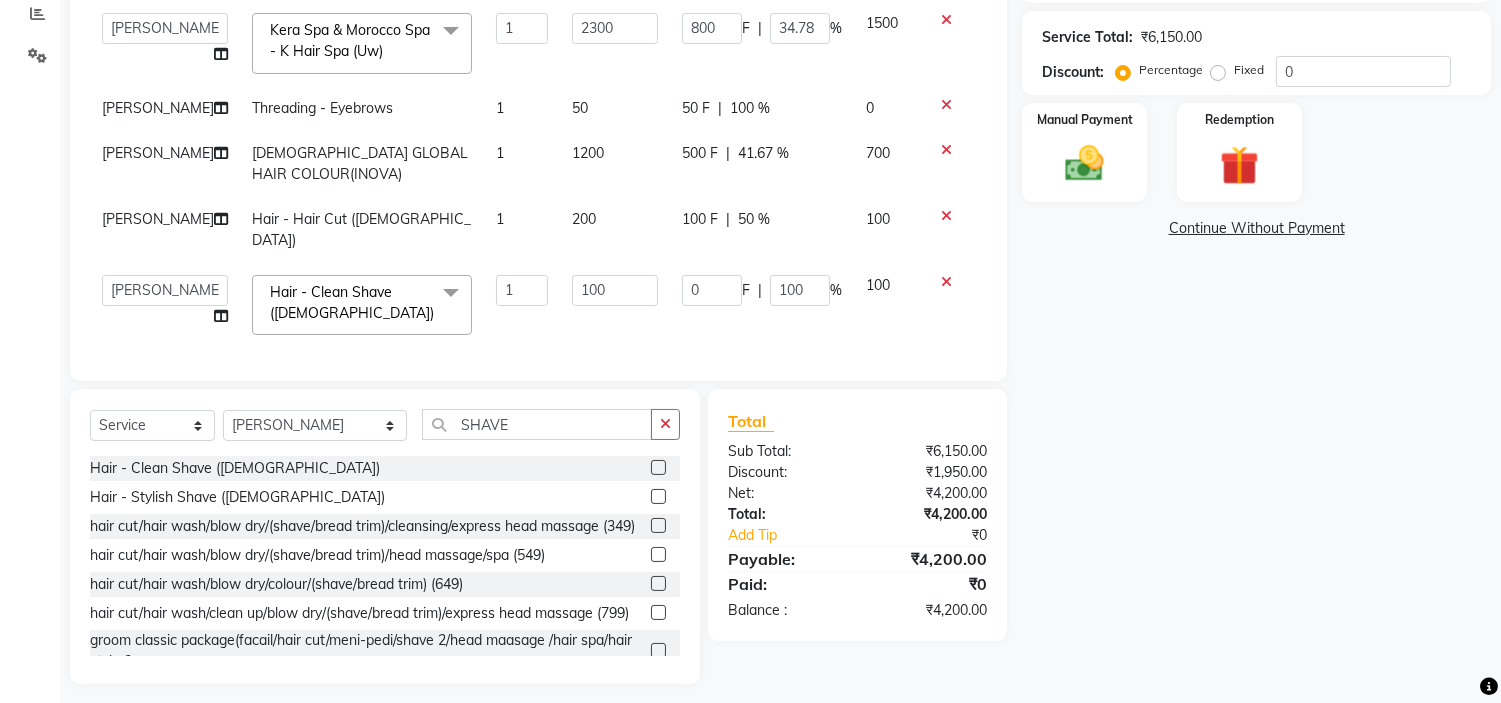 click on "0 F | 100 %" 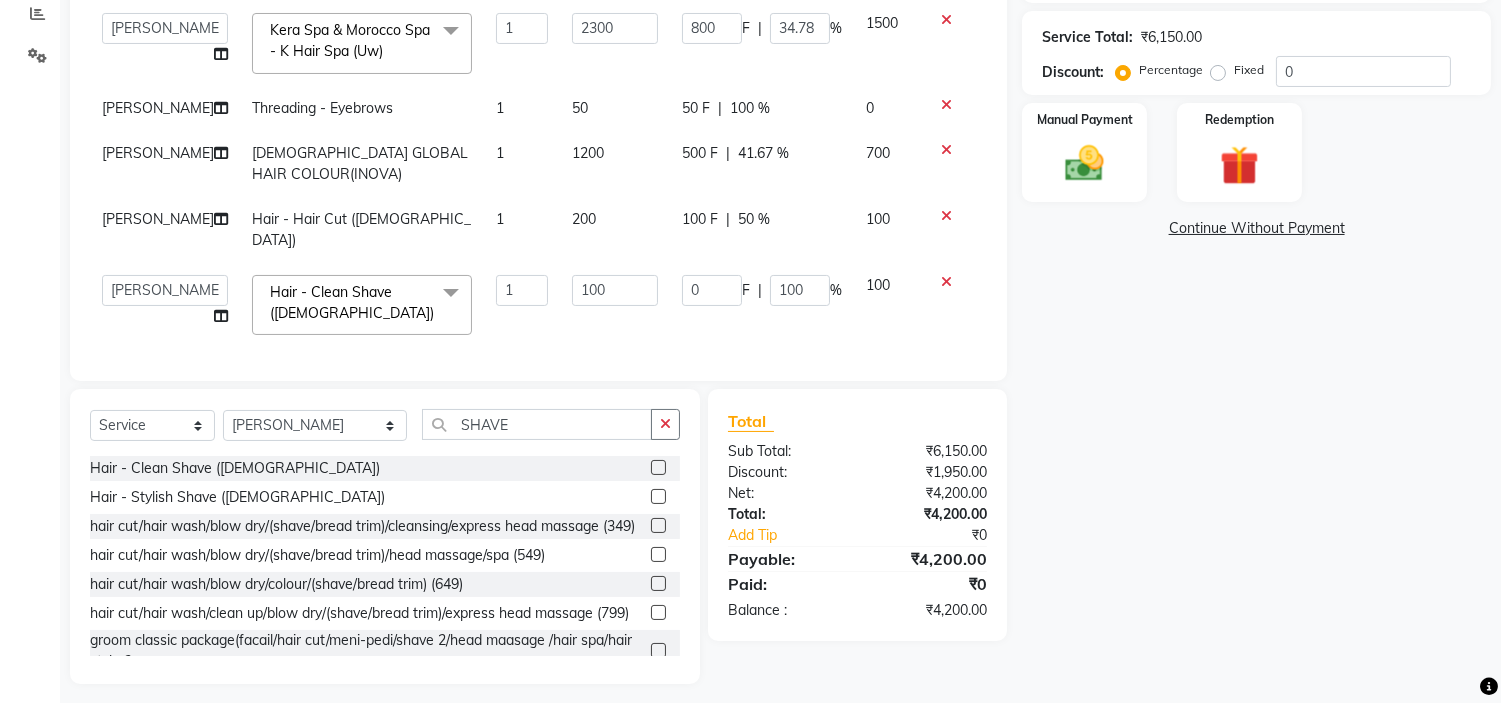 select on "83314" 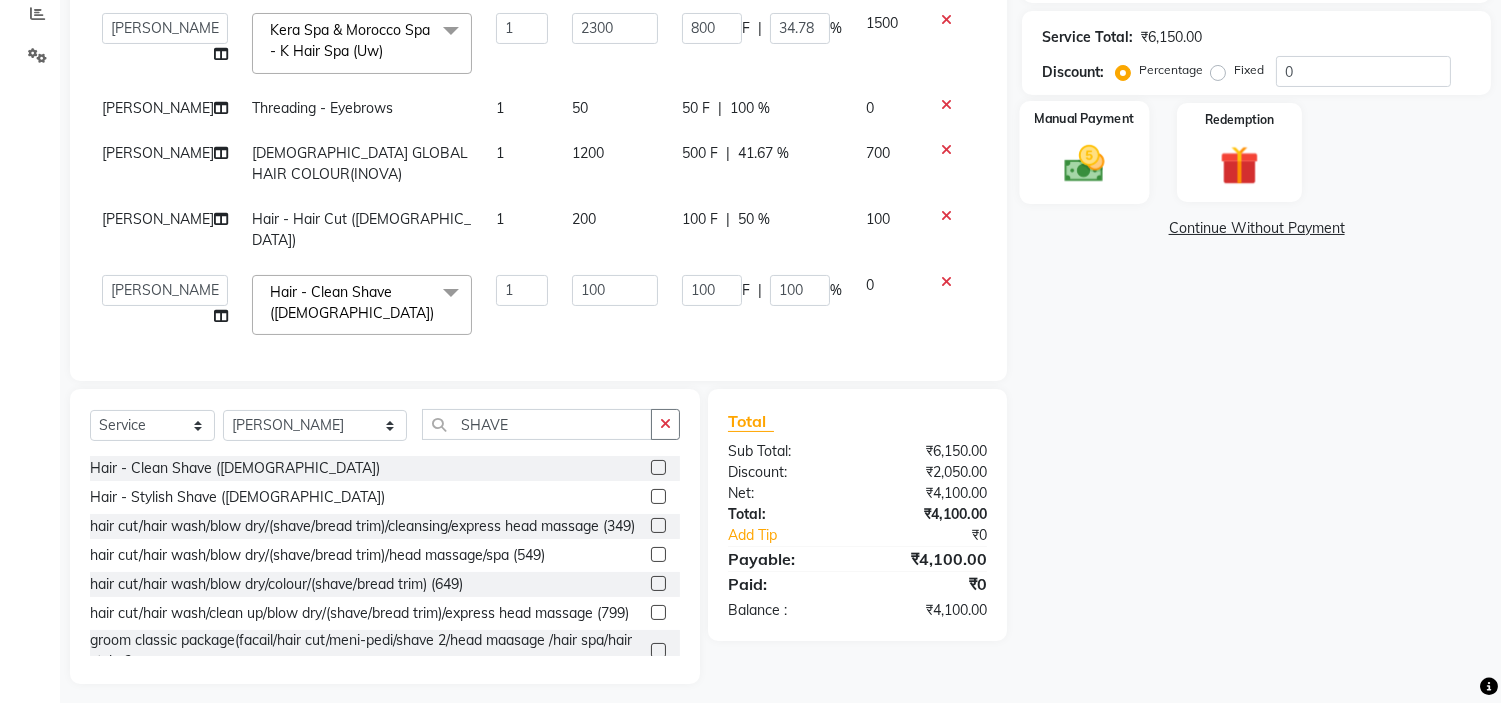 click 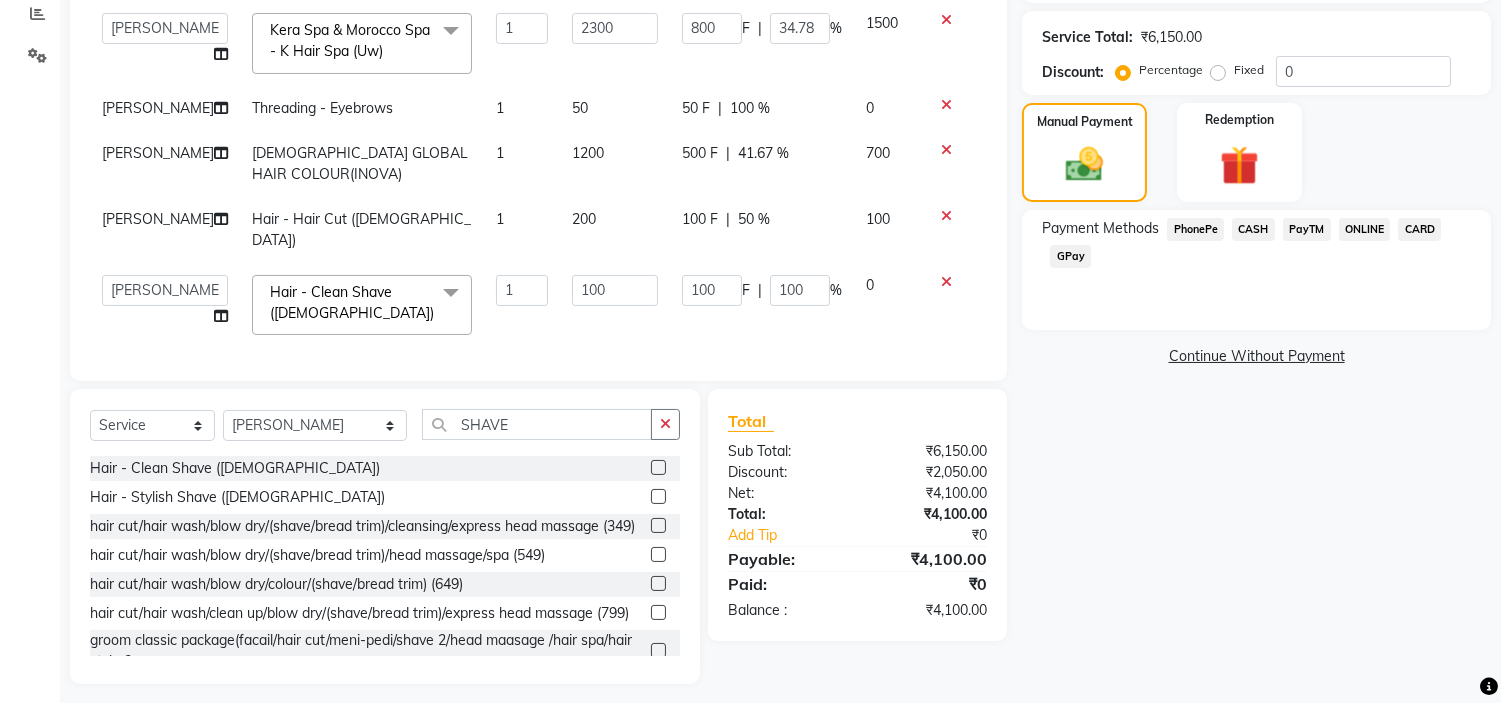 click on "CARD" 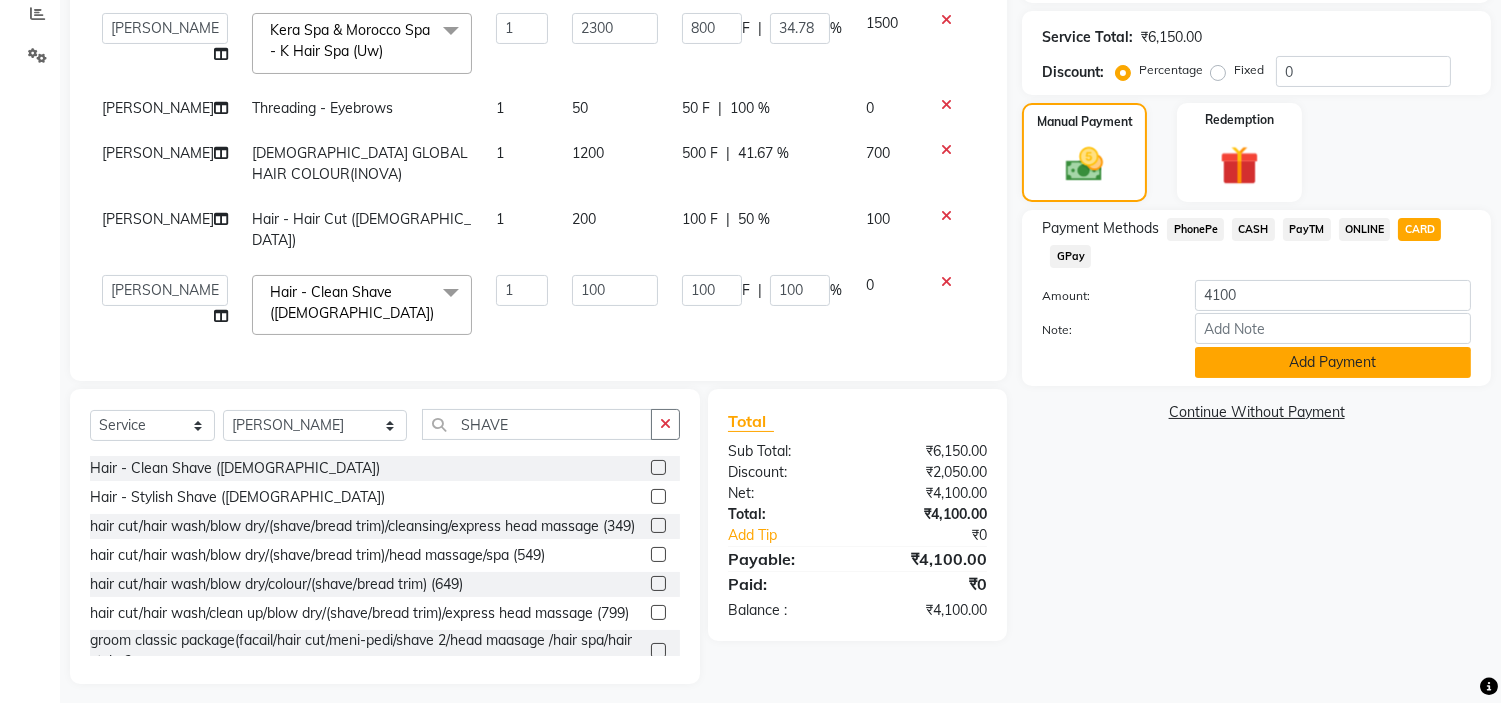 click on "Add Payment" 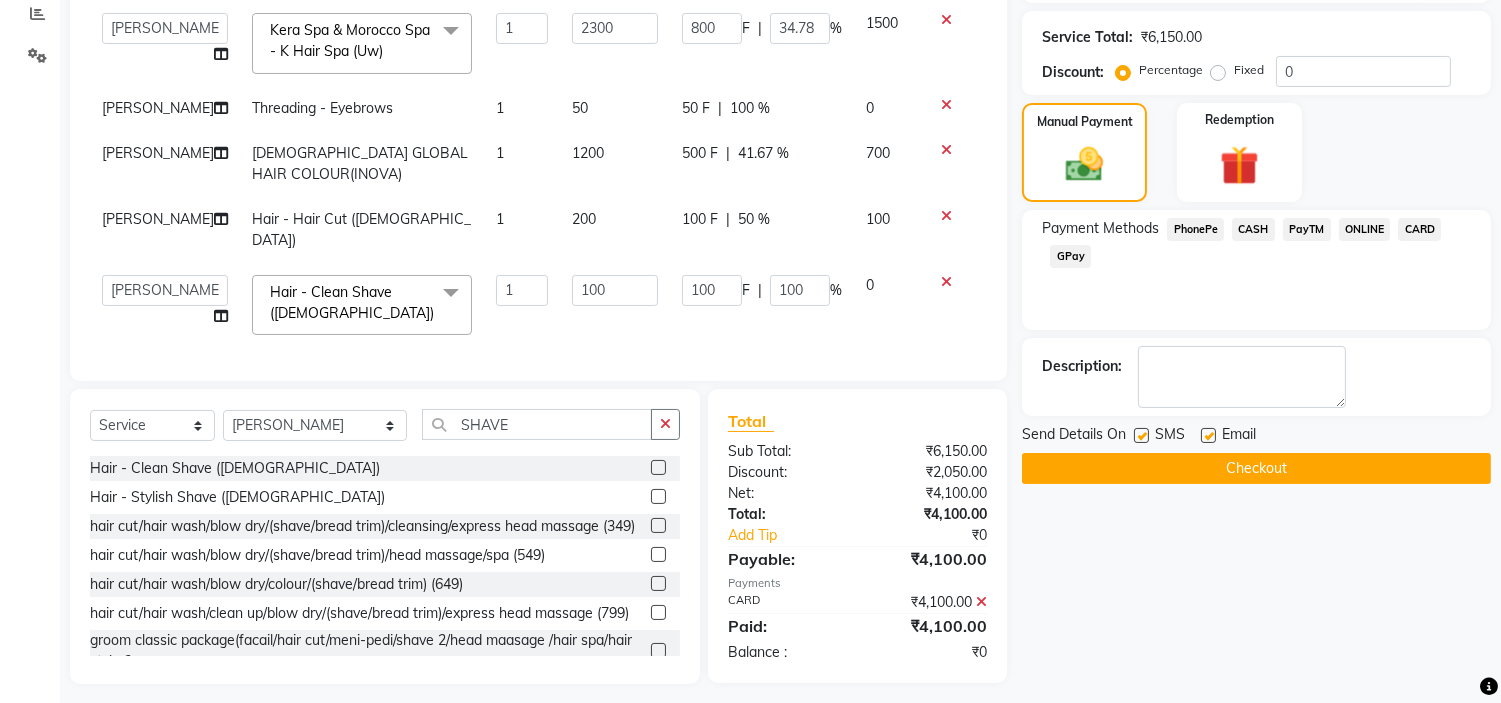 click on "Checkout" 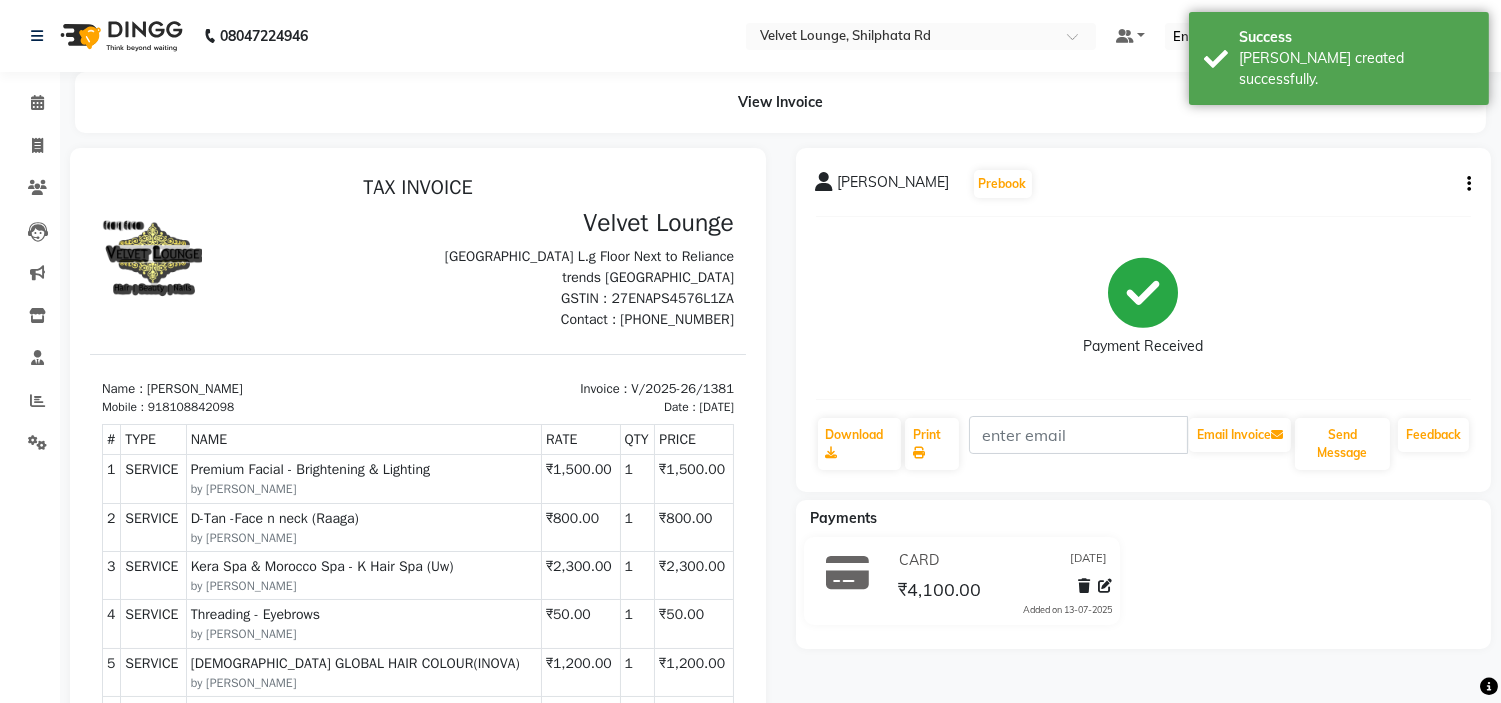 scroll, scrollTop: 0, scrollLeft: 0, axis: both 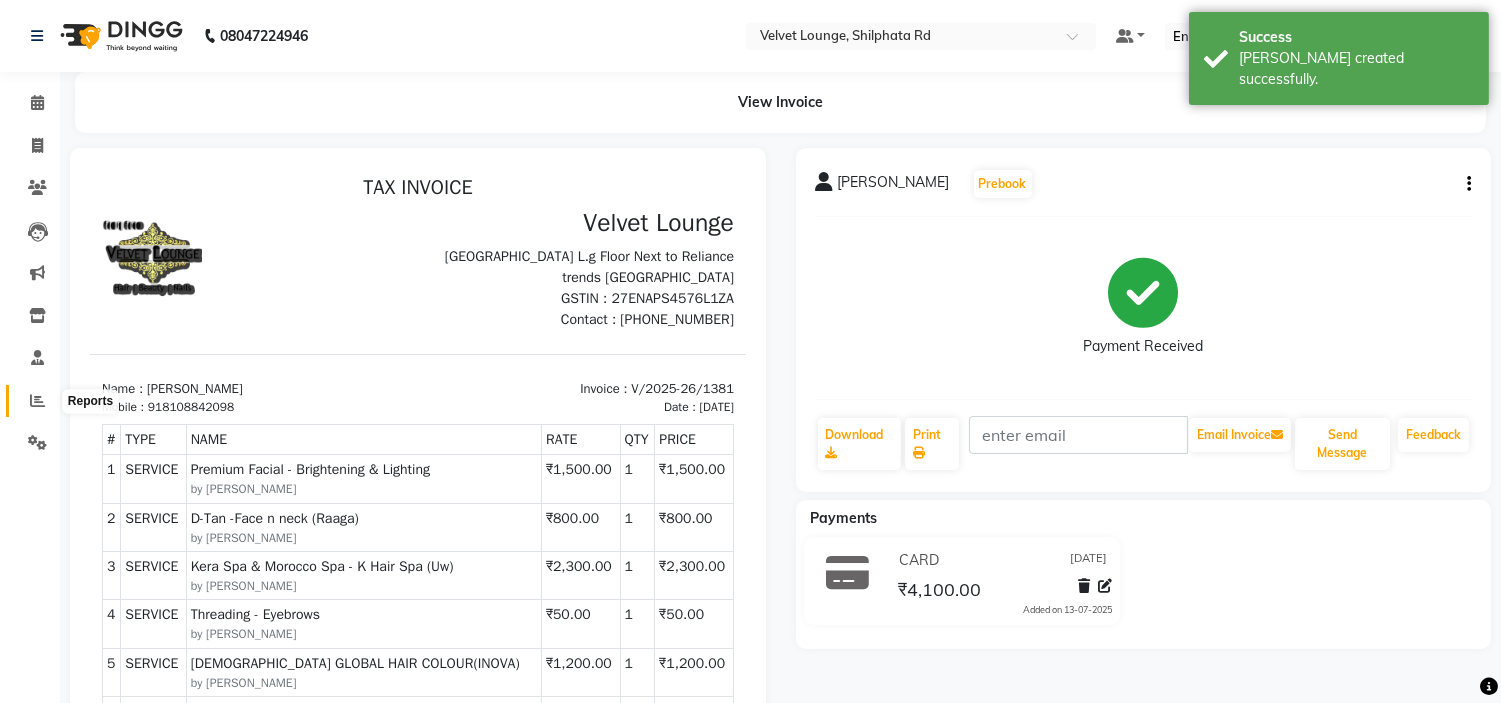click 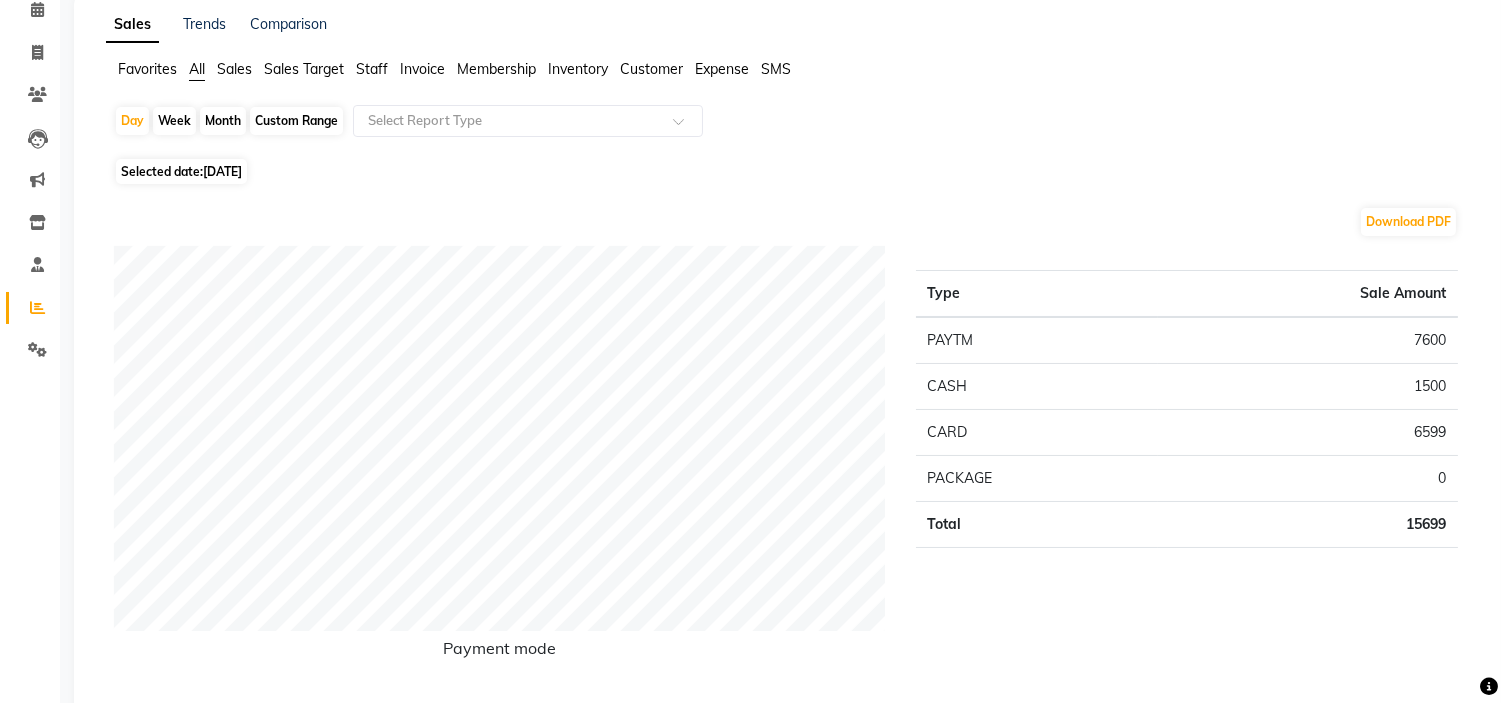 scroll, scrollTop: 77, scrollLeft: 0, axis: vertical 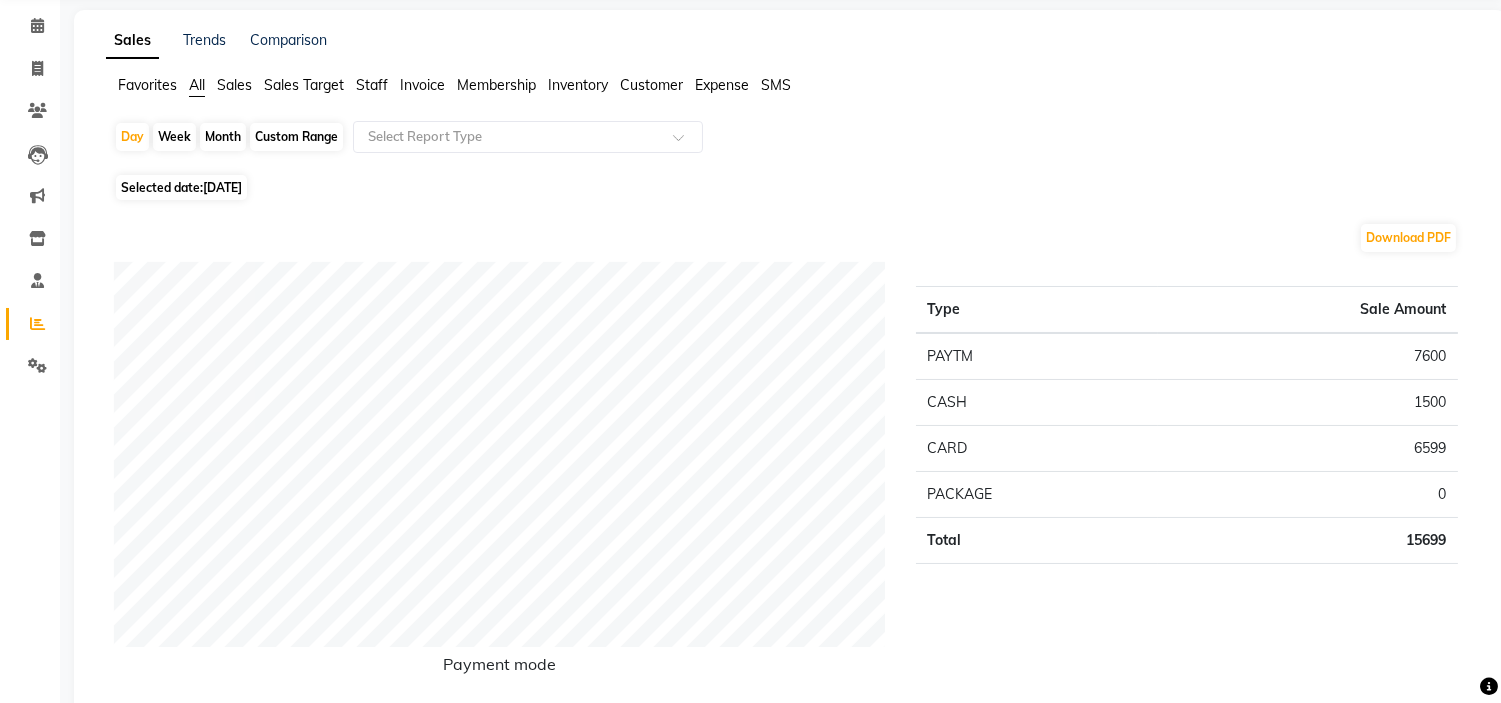 click on "Selected date:  13-07-2025" 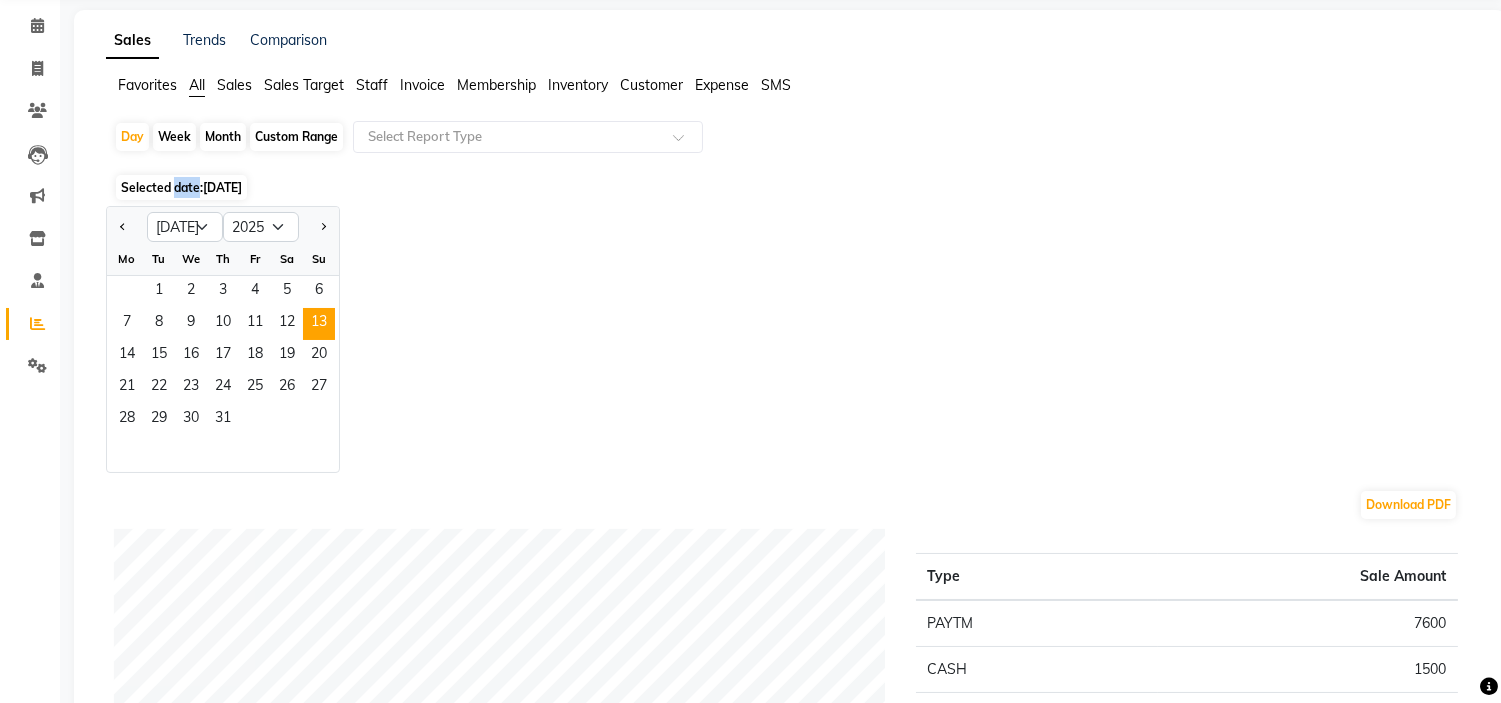 click on "Selected date:  13-07-2025" 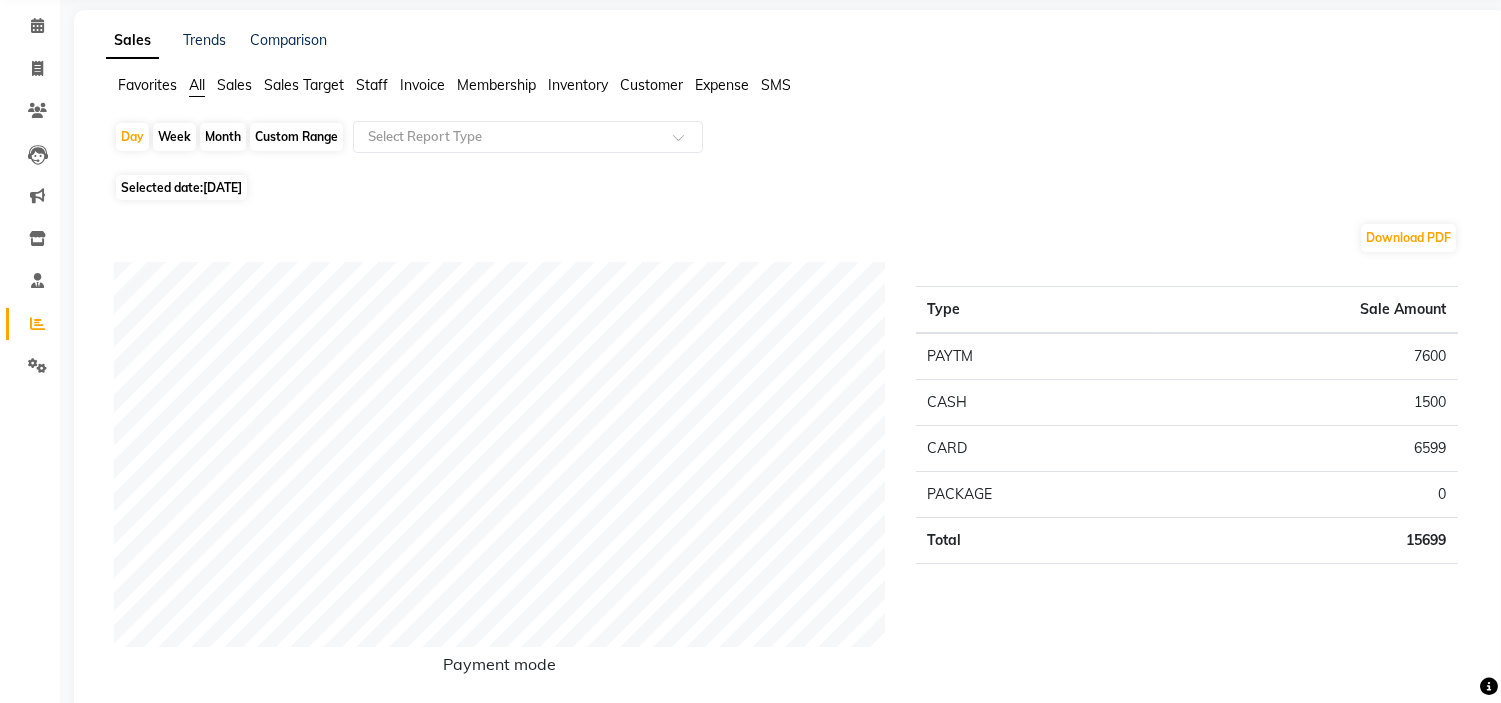 click on "Day   Week   Month   Custom Range  Select Report Type" 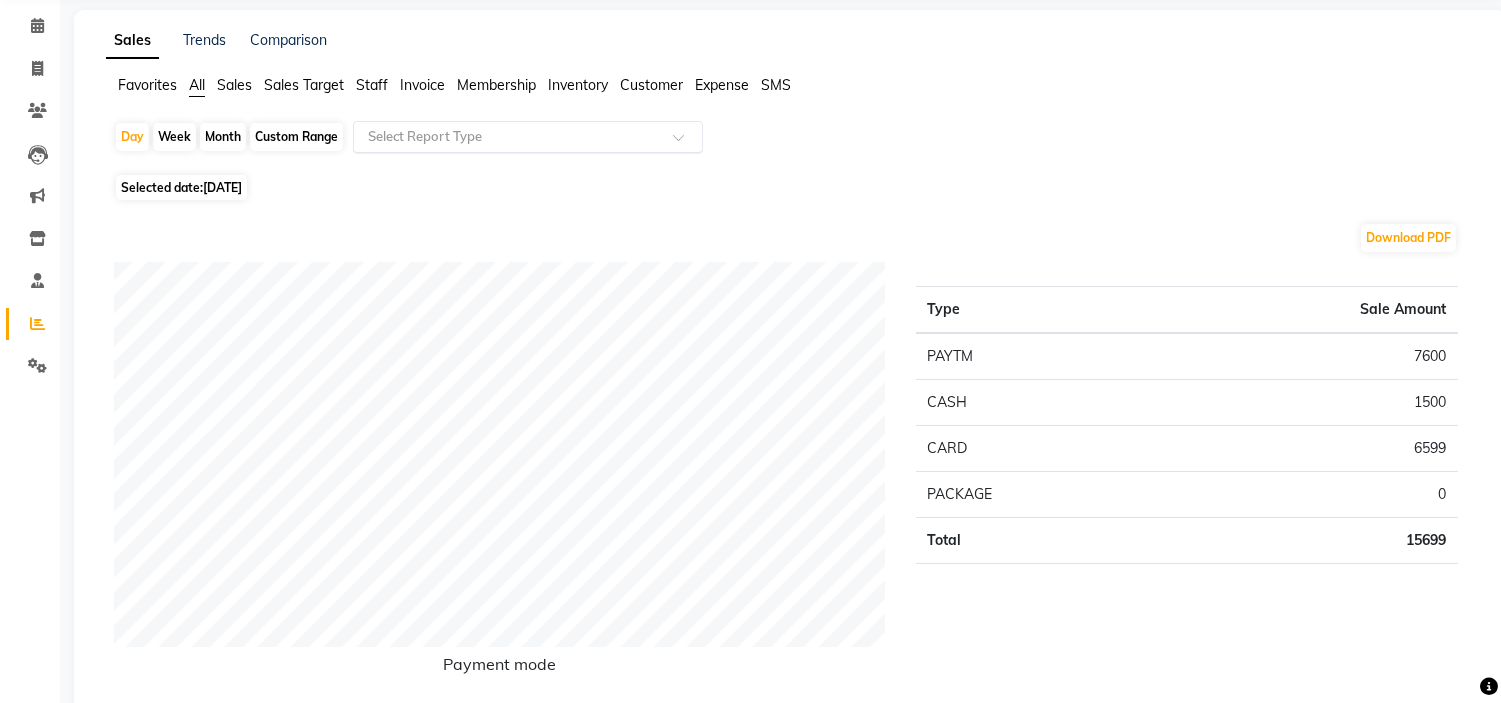 click 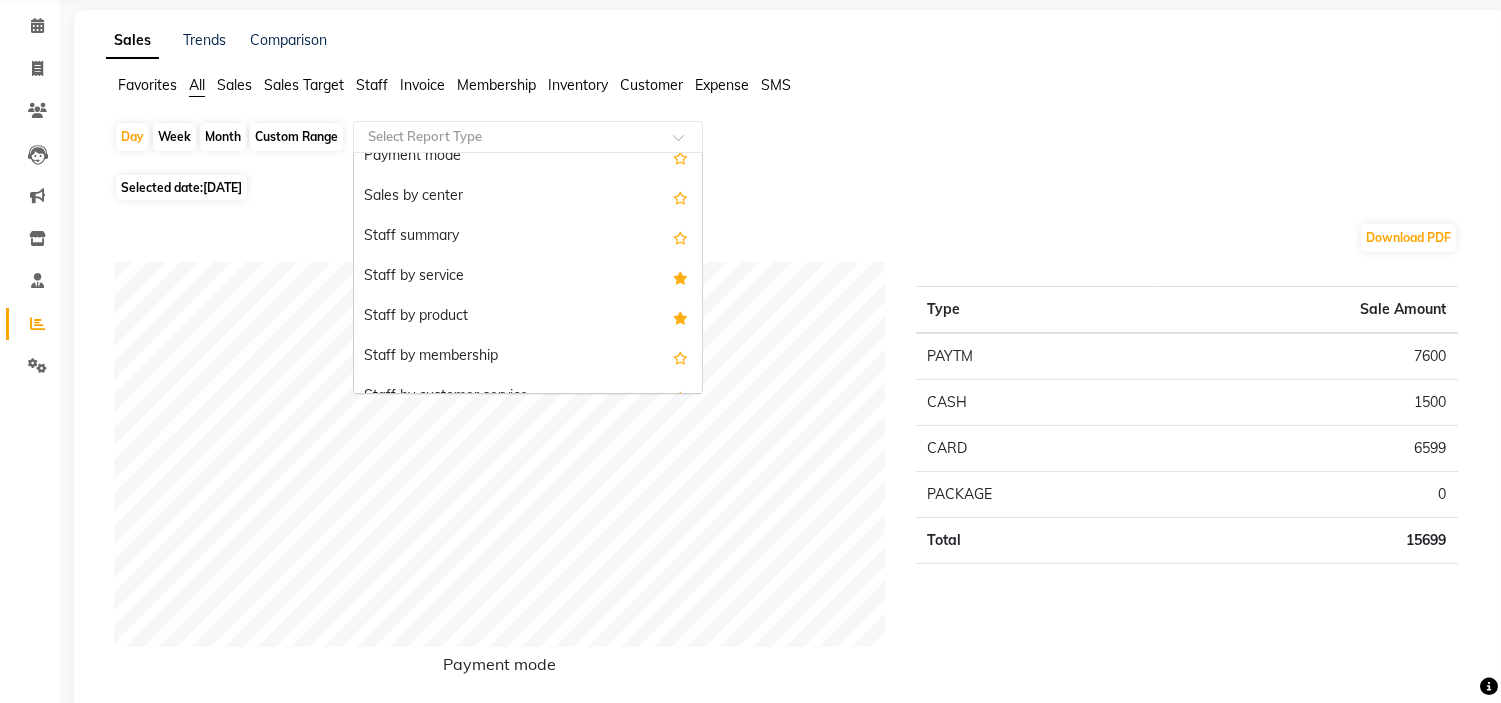 scroll, scrollTop: 400, scrollLeft: 0, axis: vertical 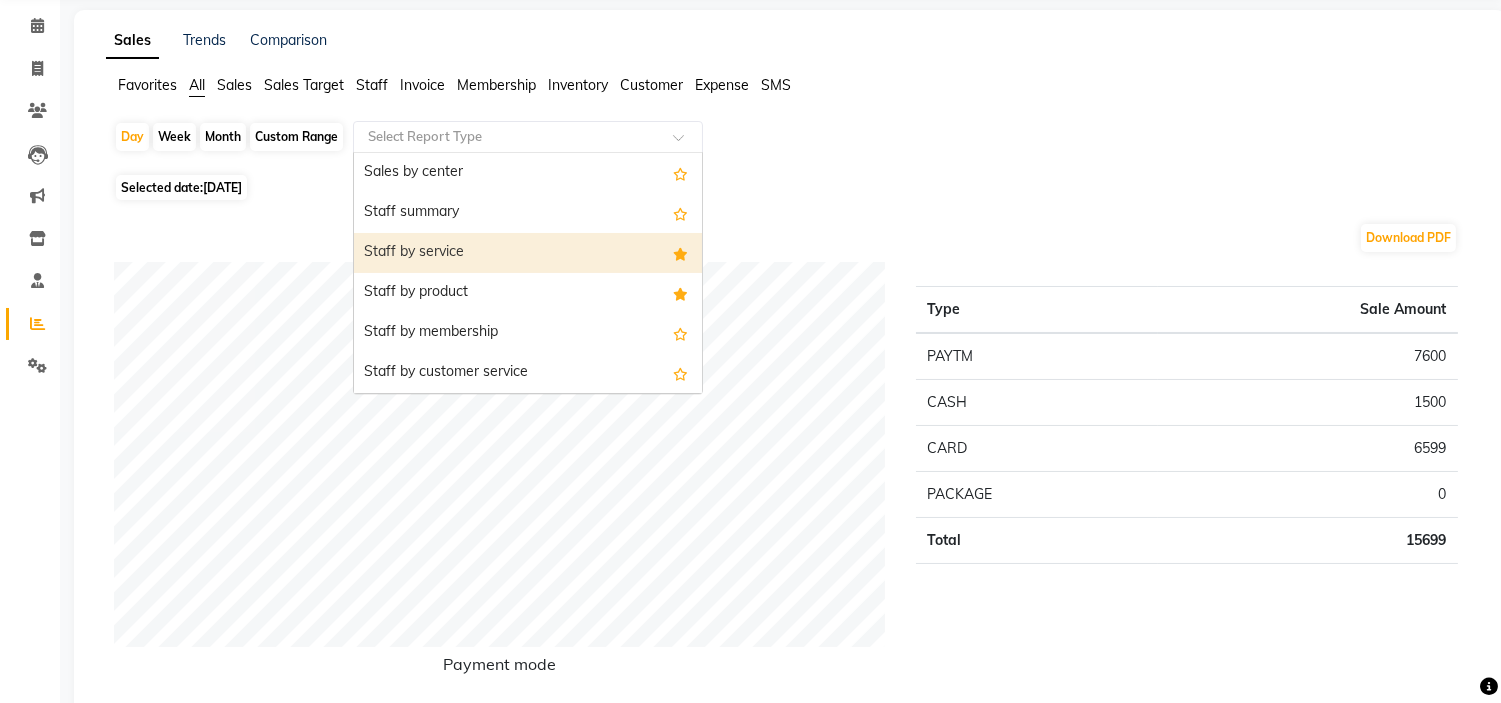 click on "Staff by service" at bounding box center [528, 253] 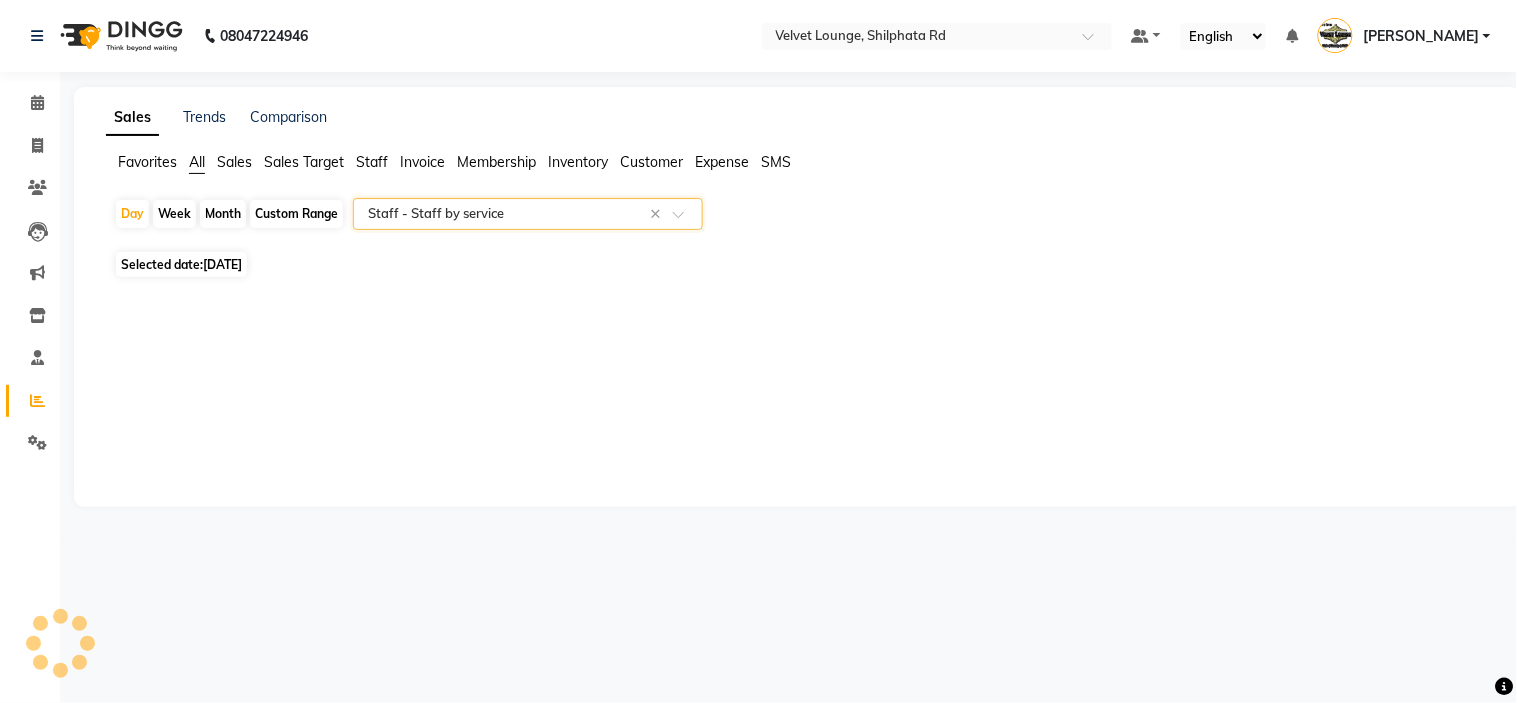 select on "full_report" 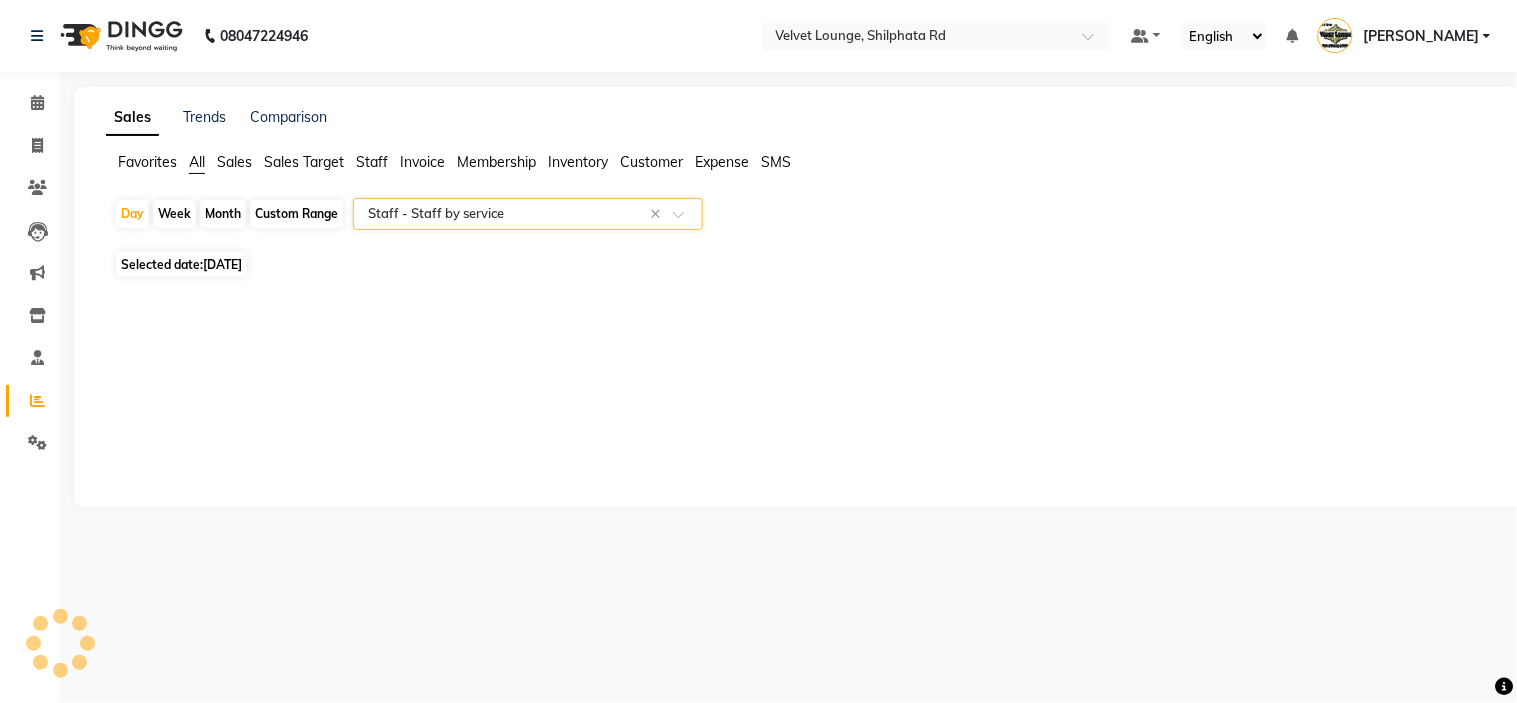select on "pdf" 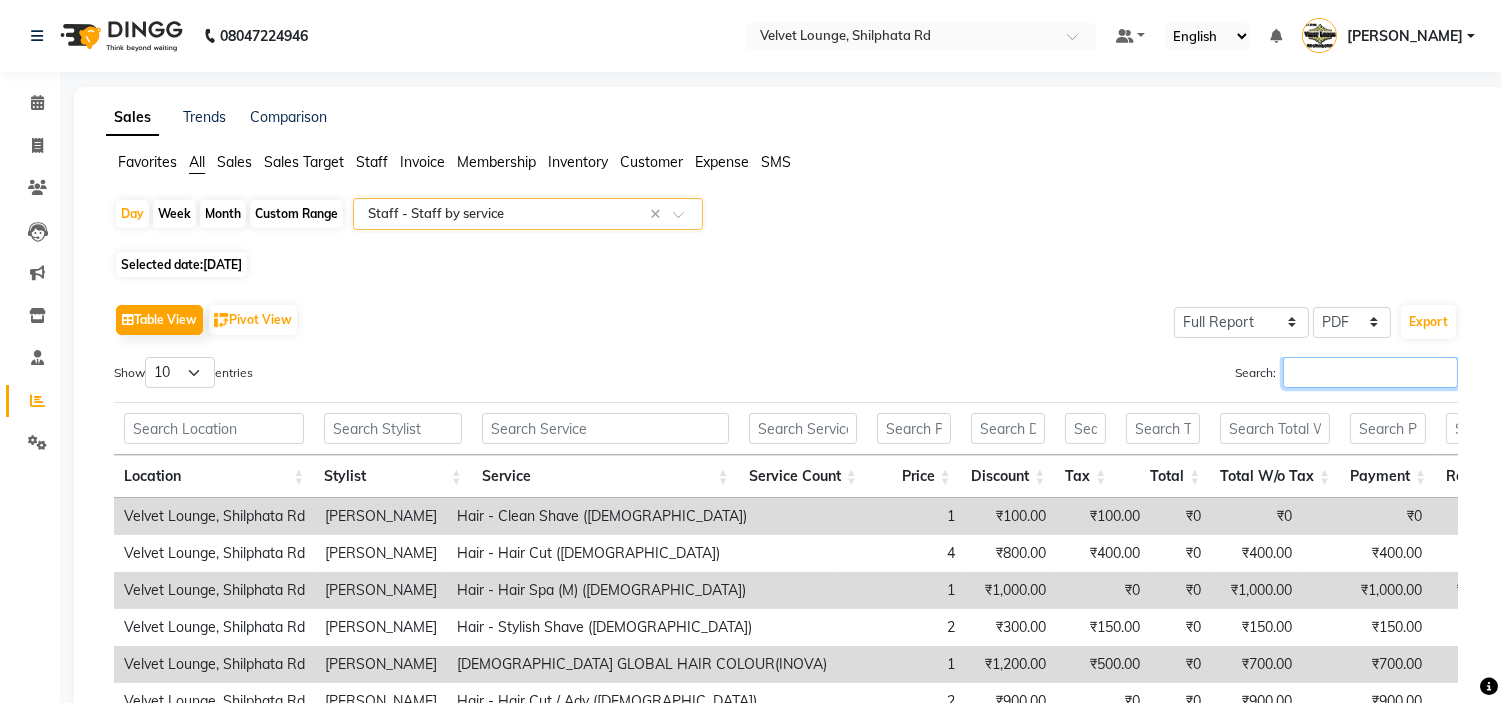 click on "Search:" at bounding box center [1370, 372] 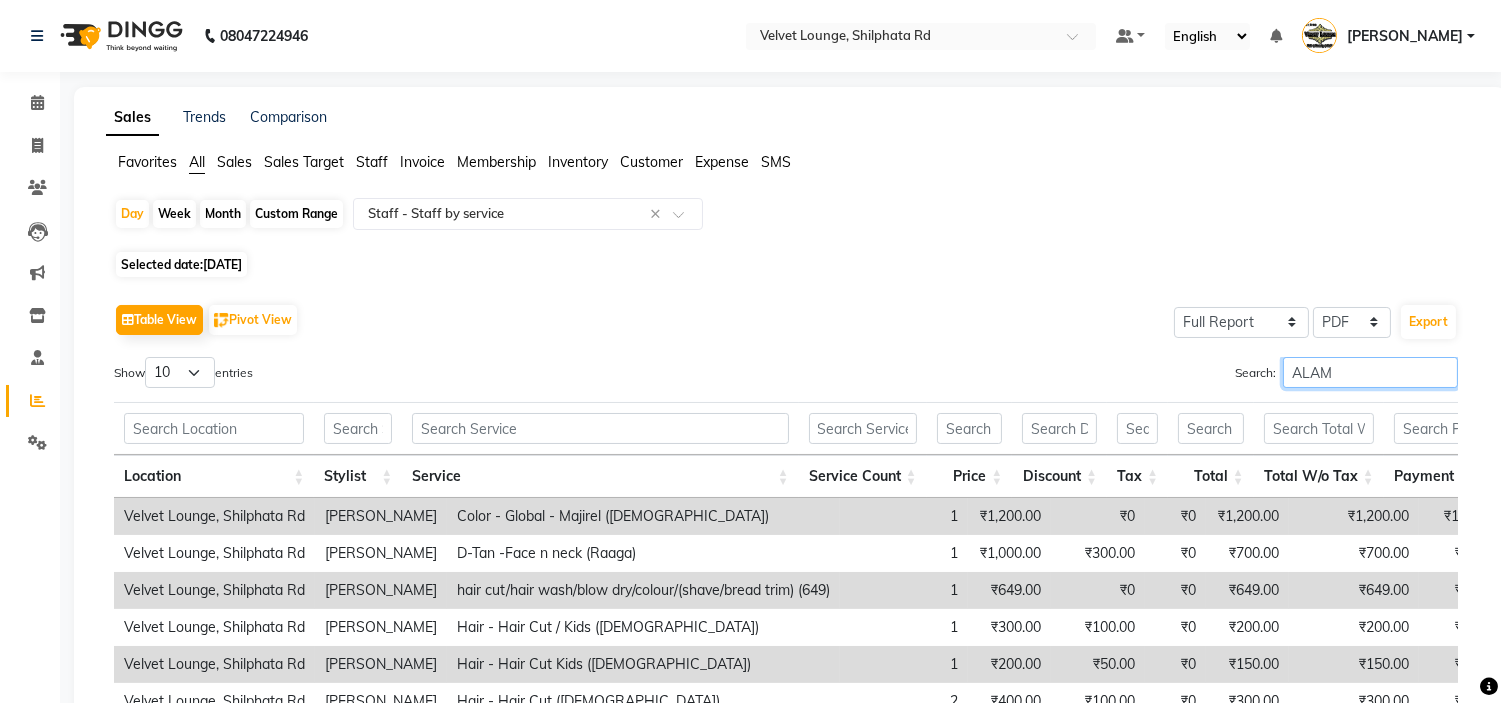 scroll, scrollTop: 238, scrollLeft: 0, axis: vertical 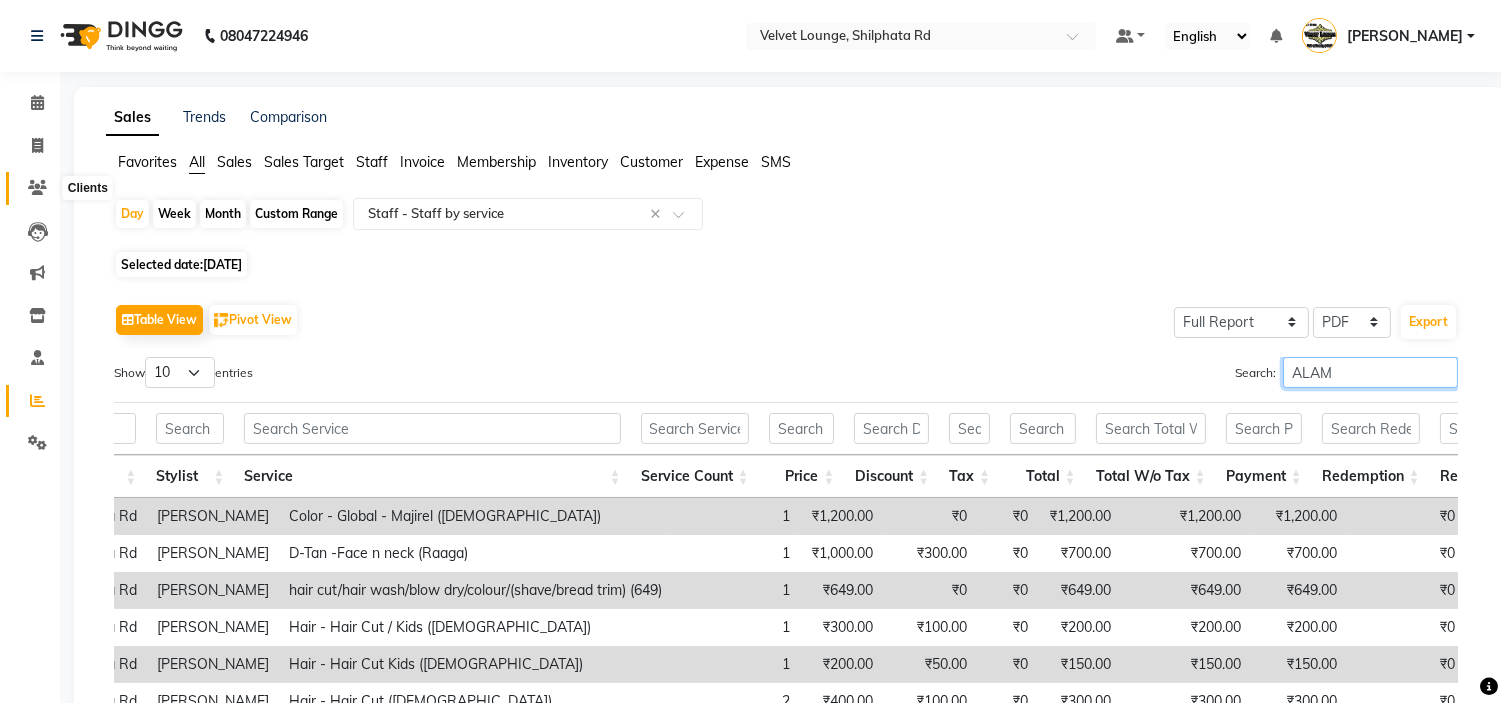 type on "ALAM" 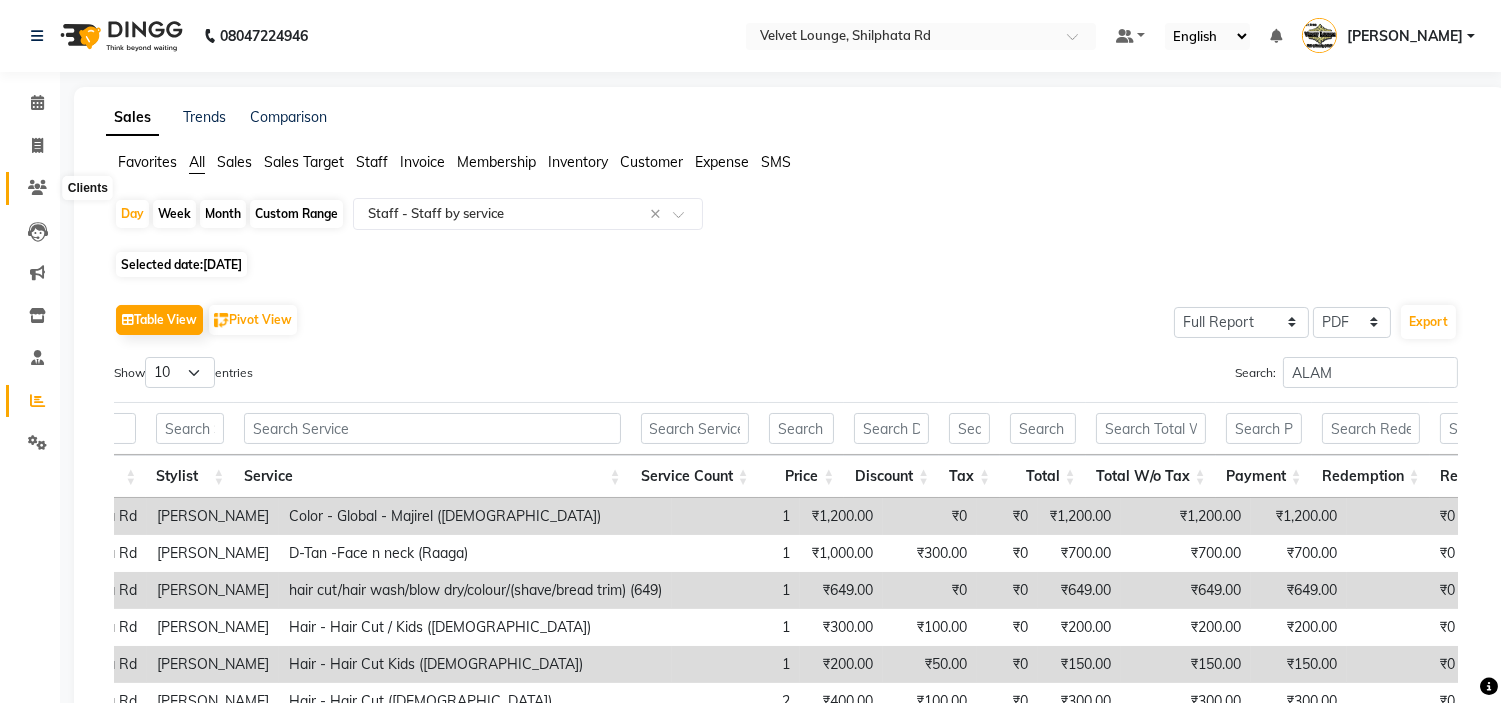 click 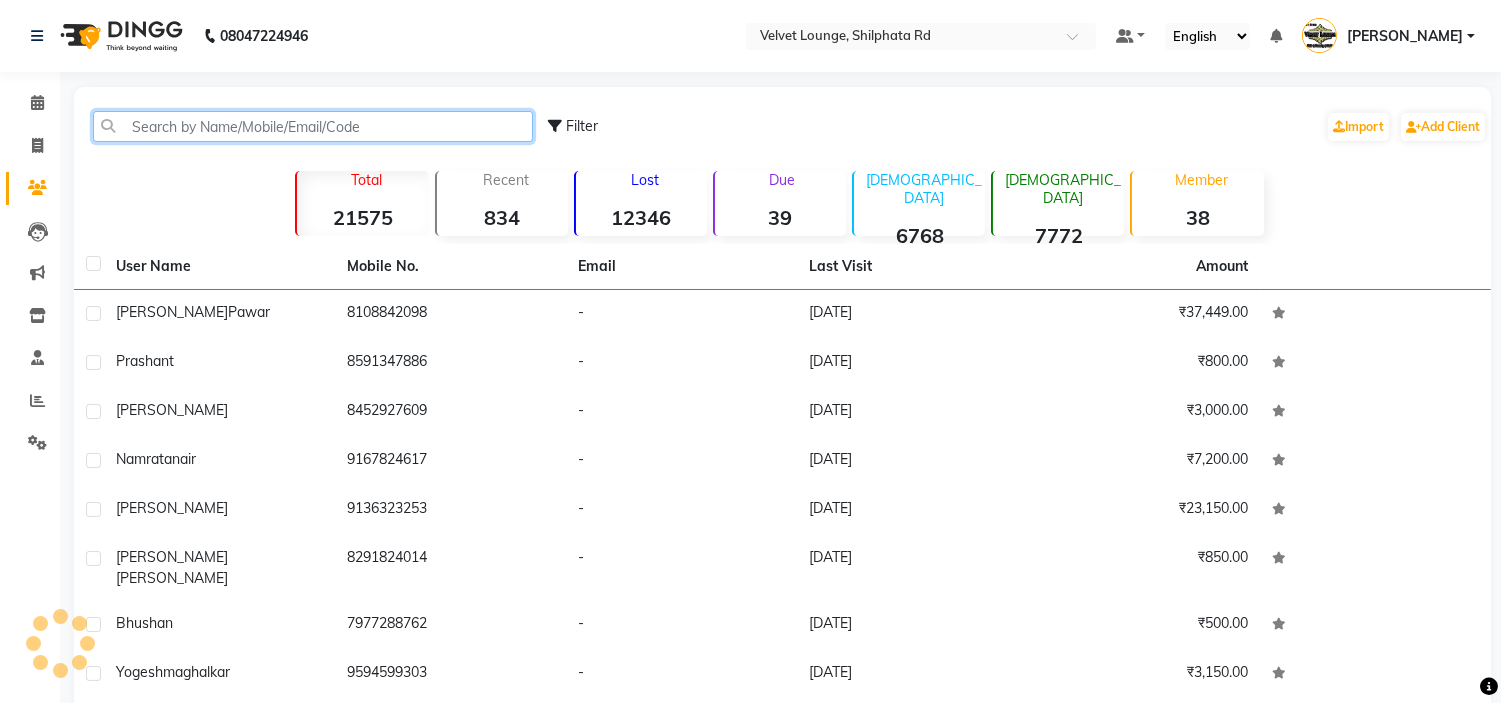 click 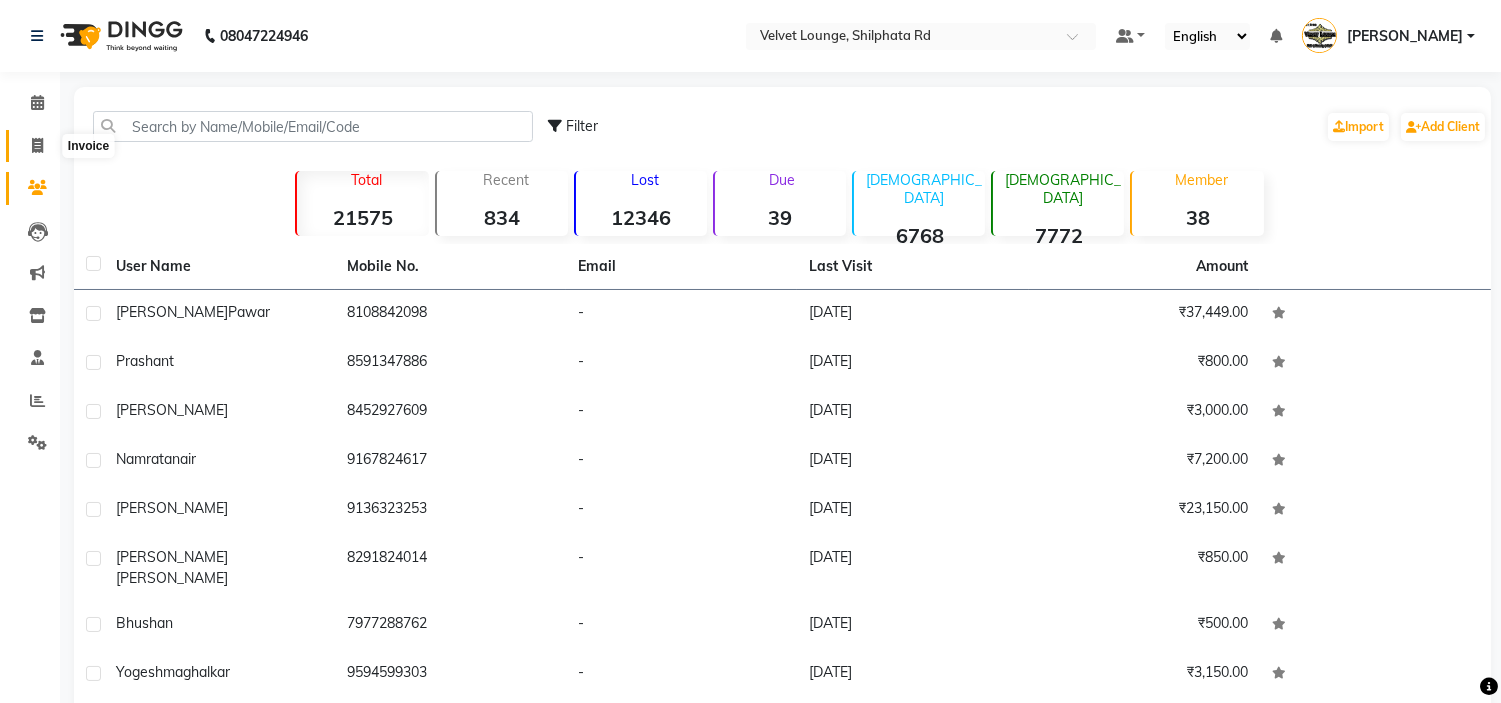 click 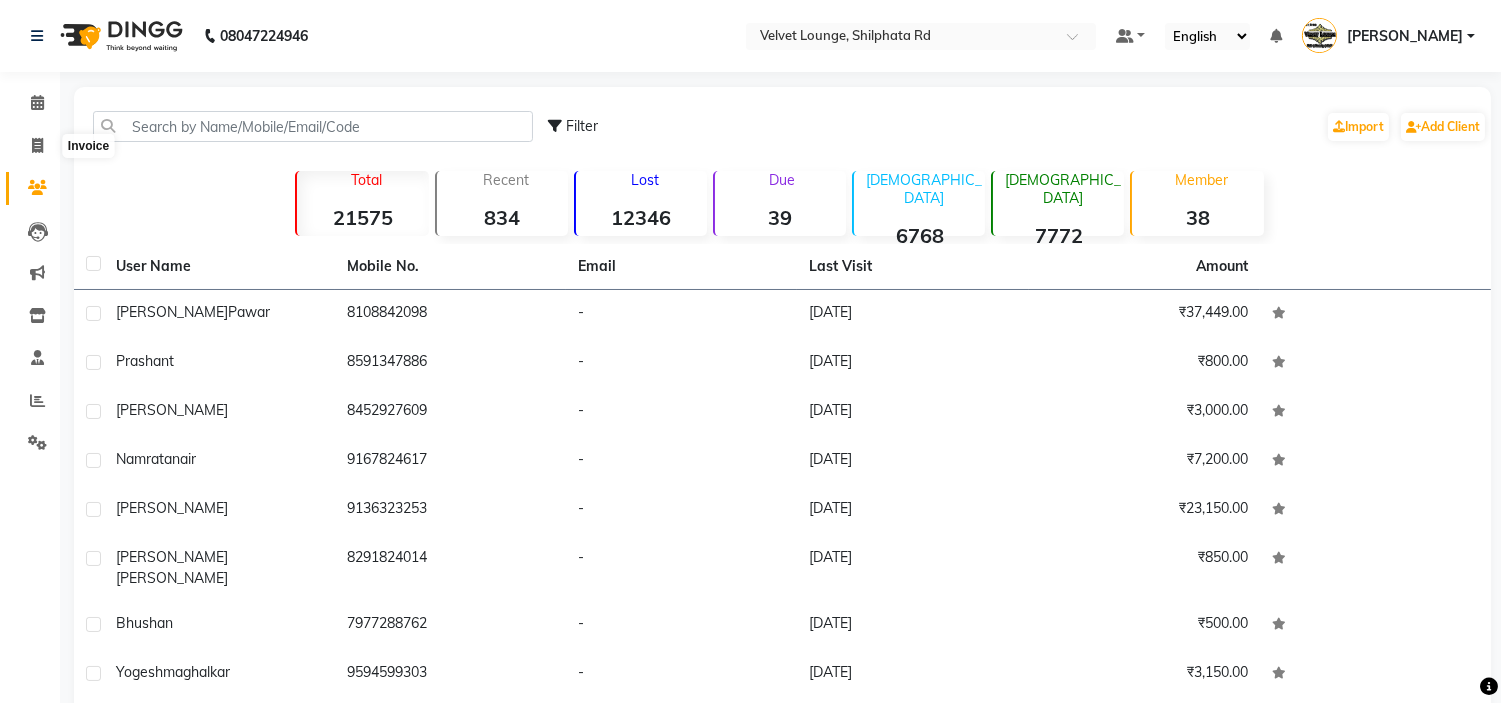 select on "service" 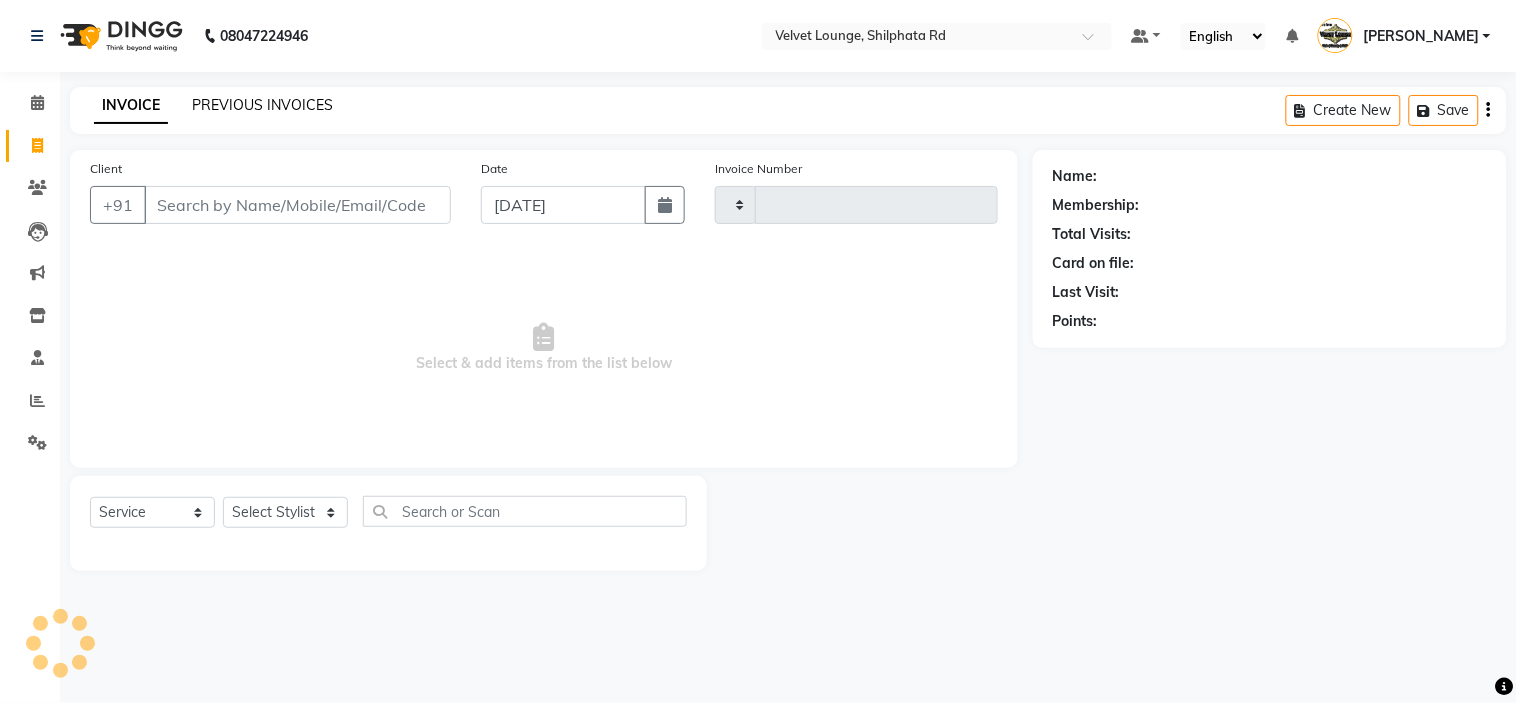 type on "1382" 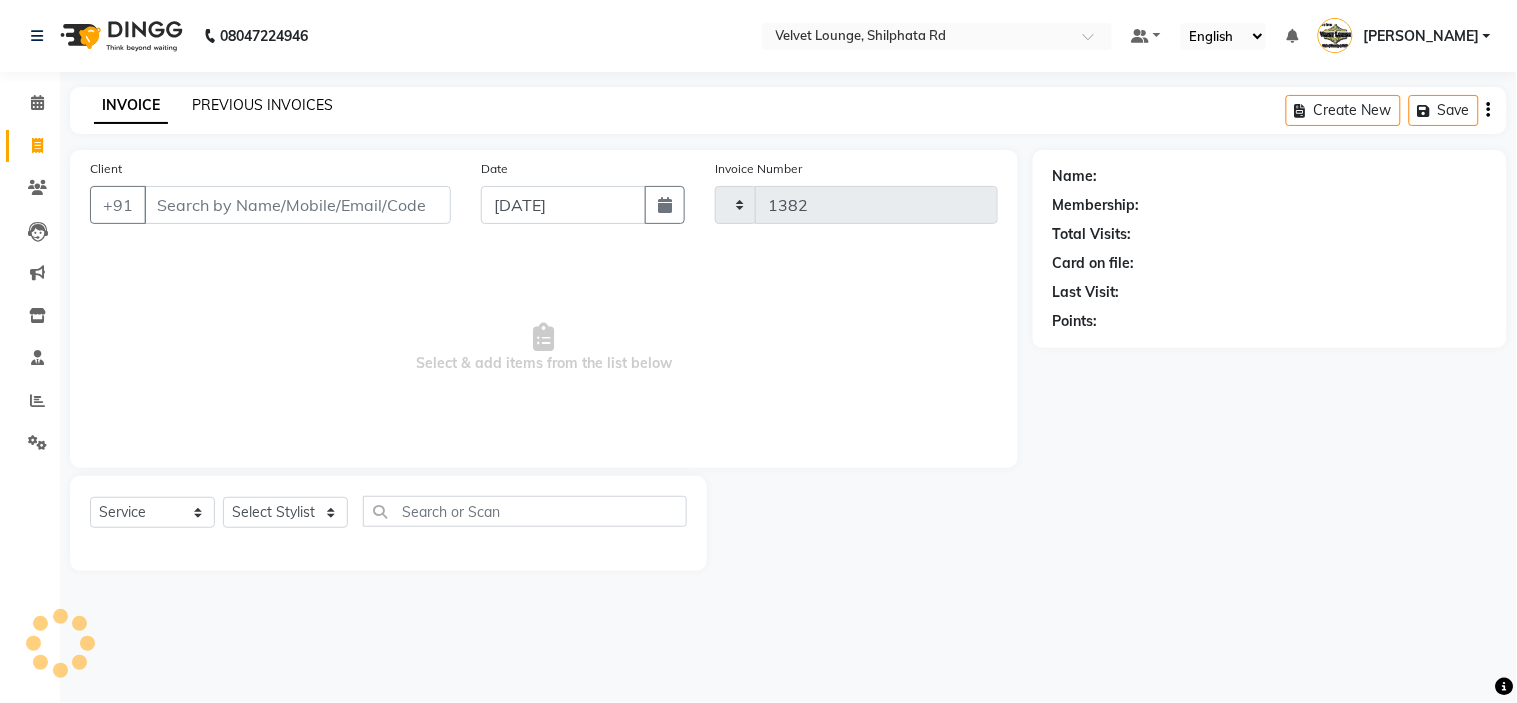 select on "122" 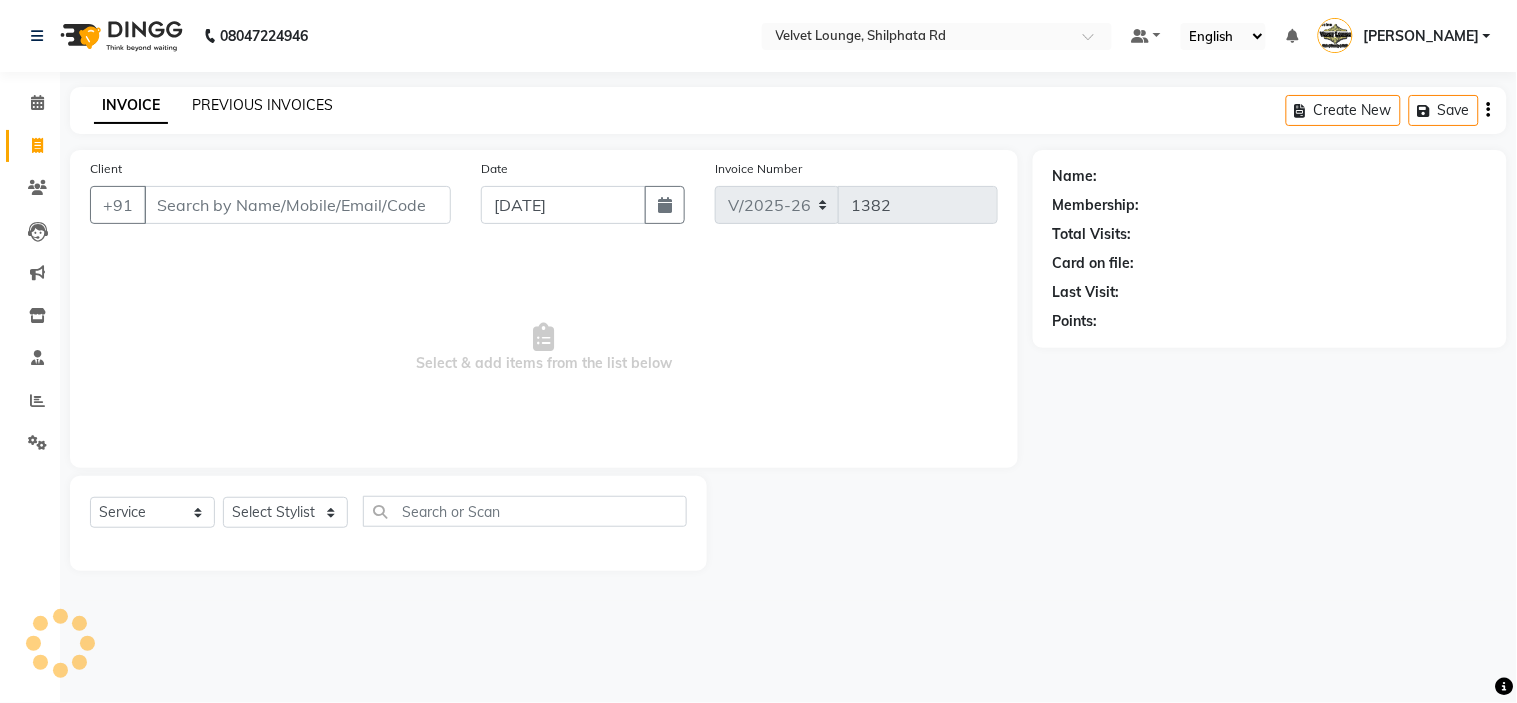 click on "PREVIOUS INVOICES" 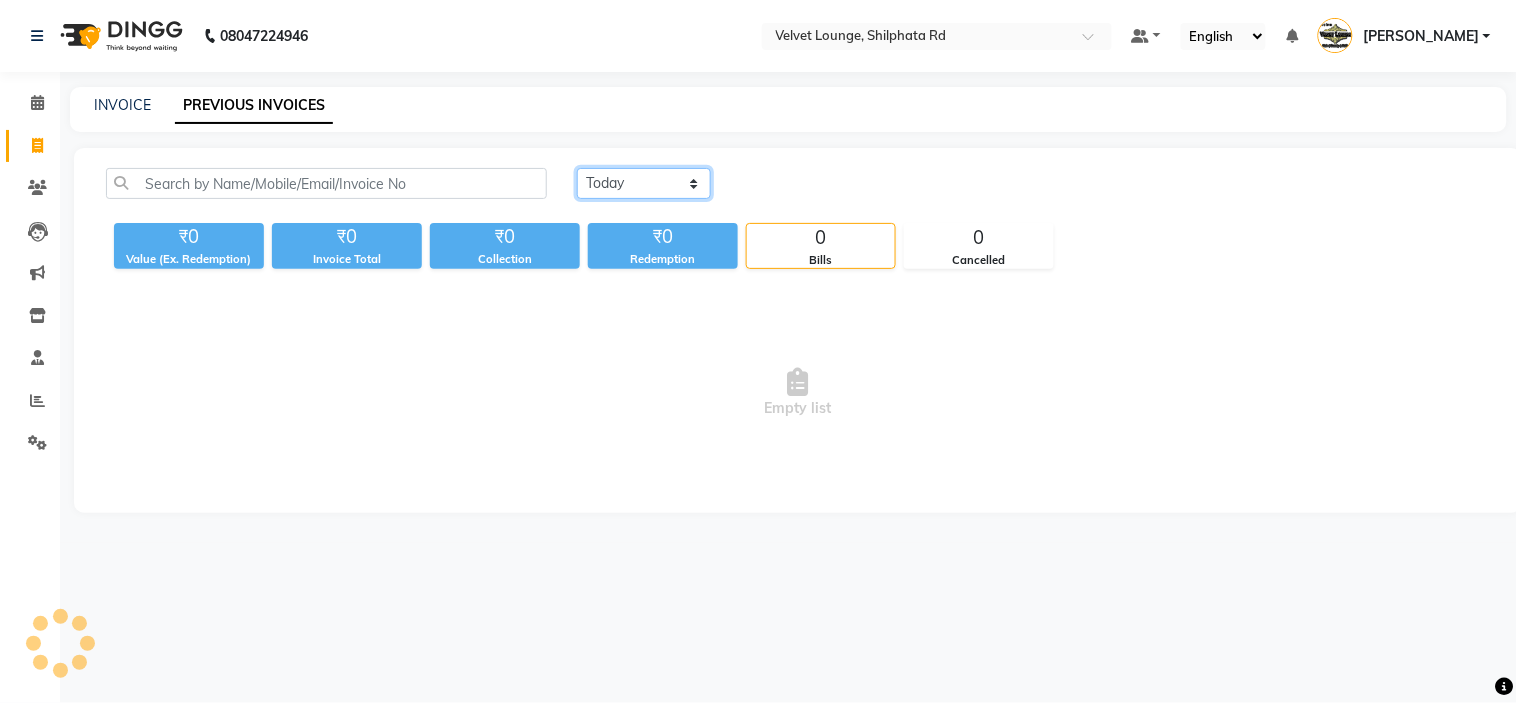 click on "Today Yesterday Custom Range" 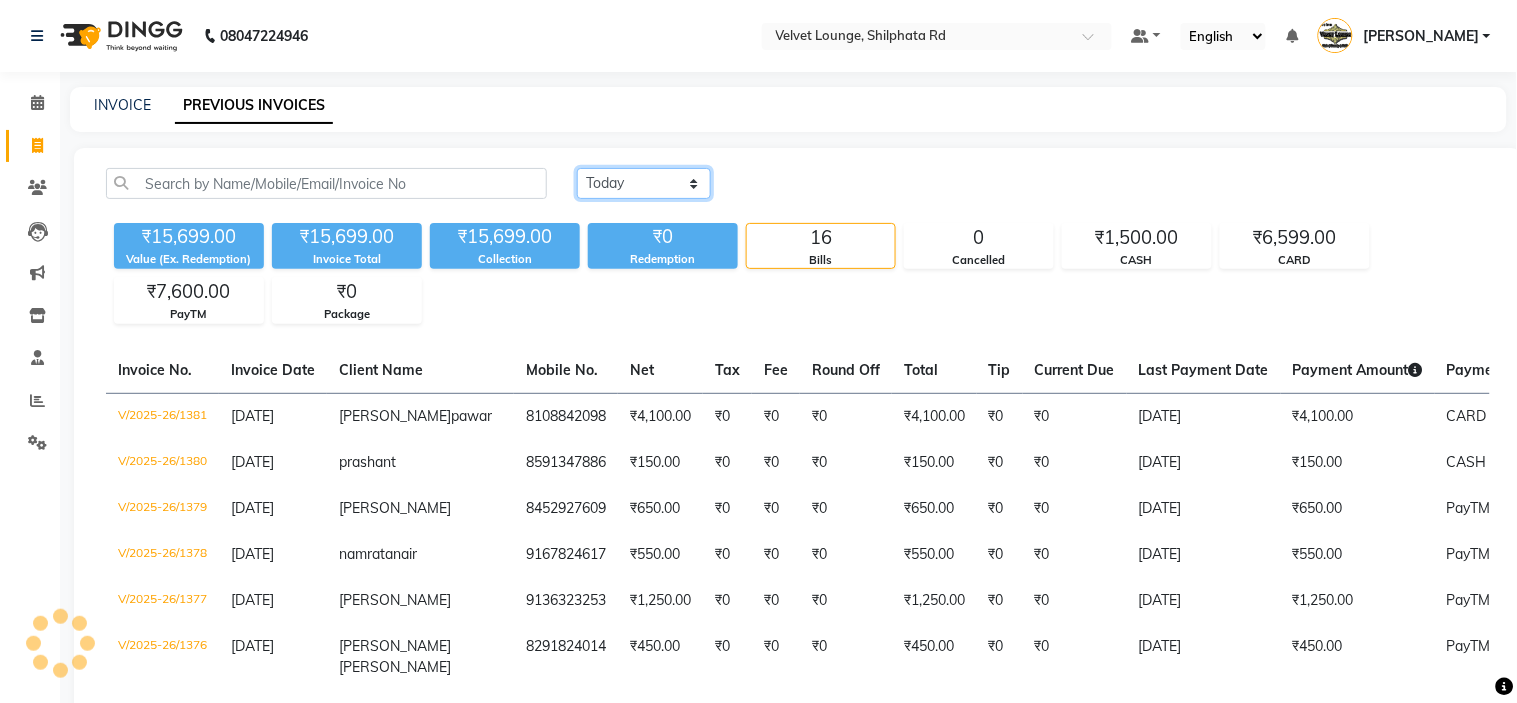 click on "Today Yesterday Custom Range" 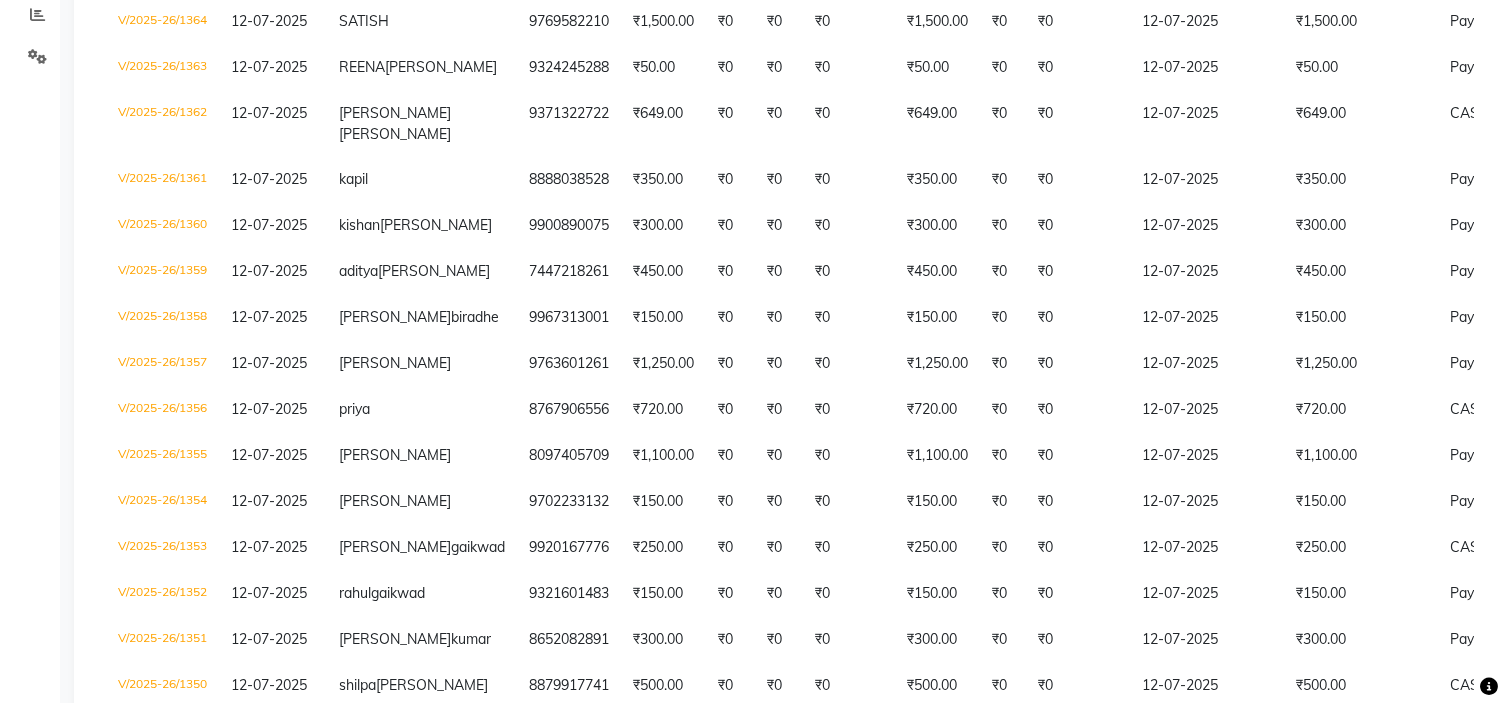 scroll, scrollTop: 394, scrollLeft: 0, axis: vertical 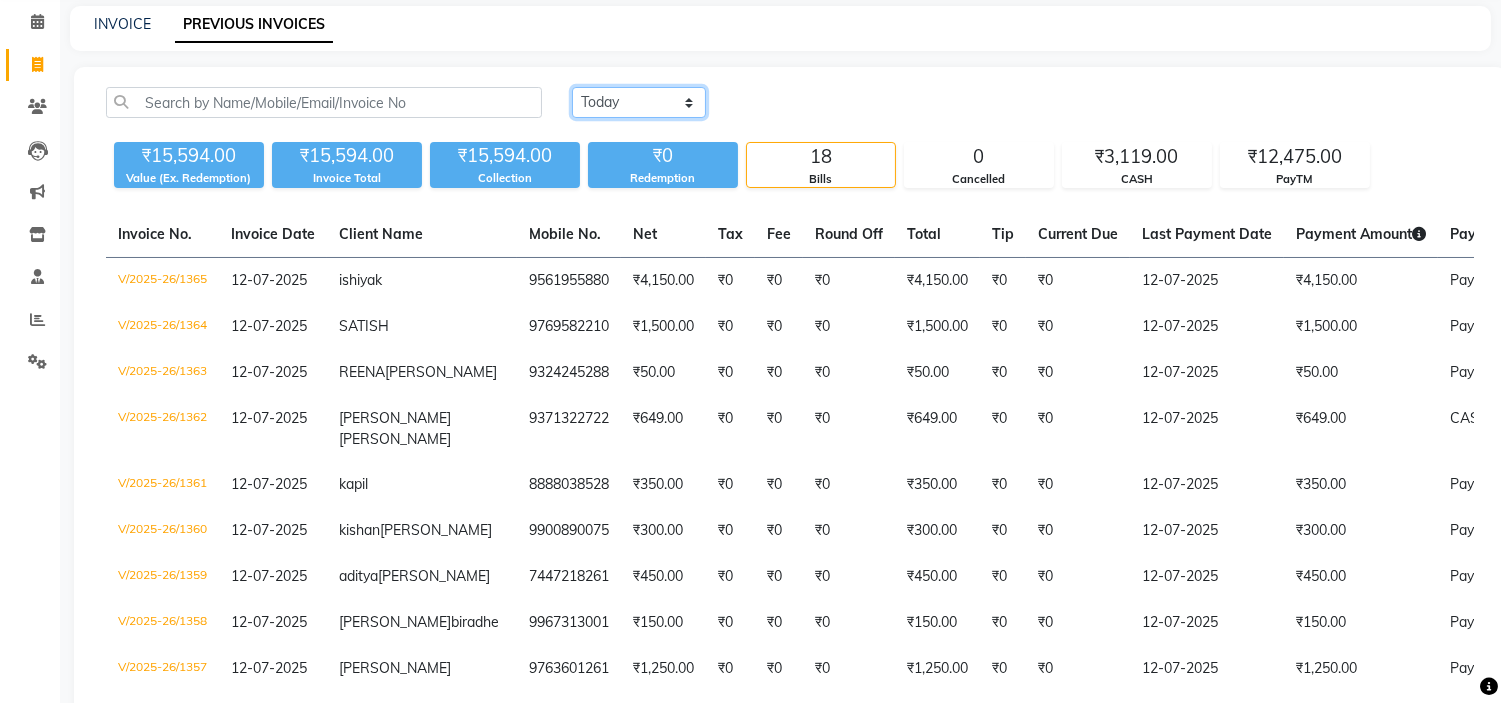 click on "Today Yesterday Custom Range" 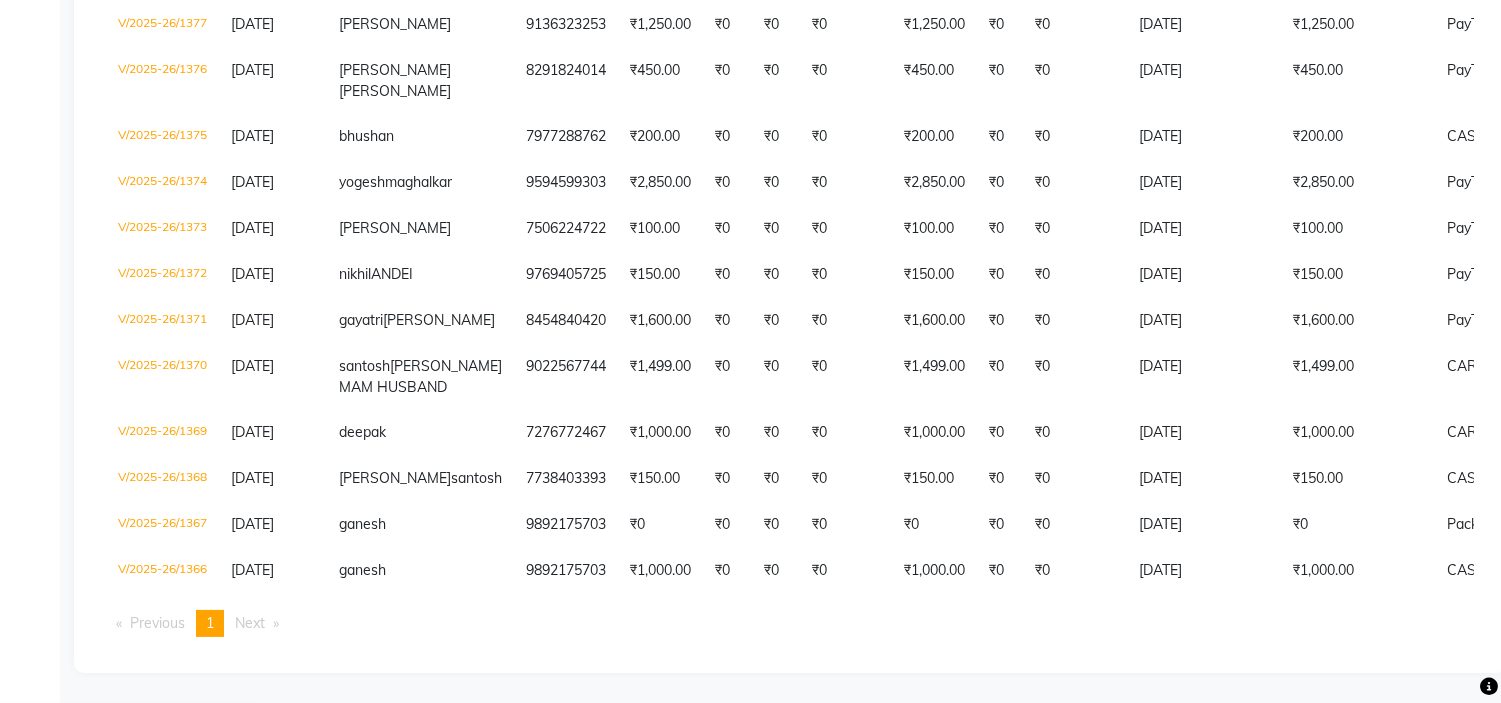 scroll, scrollTop: 772, scrollLeft: 0, axis: vertical 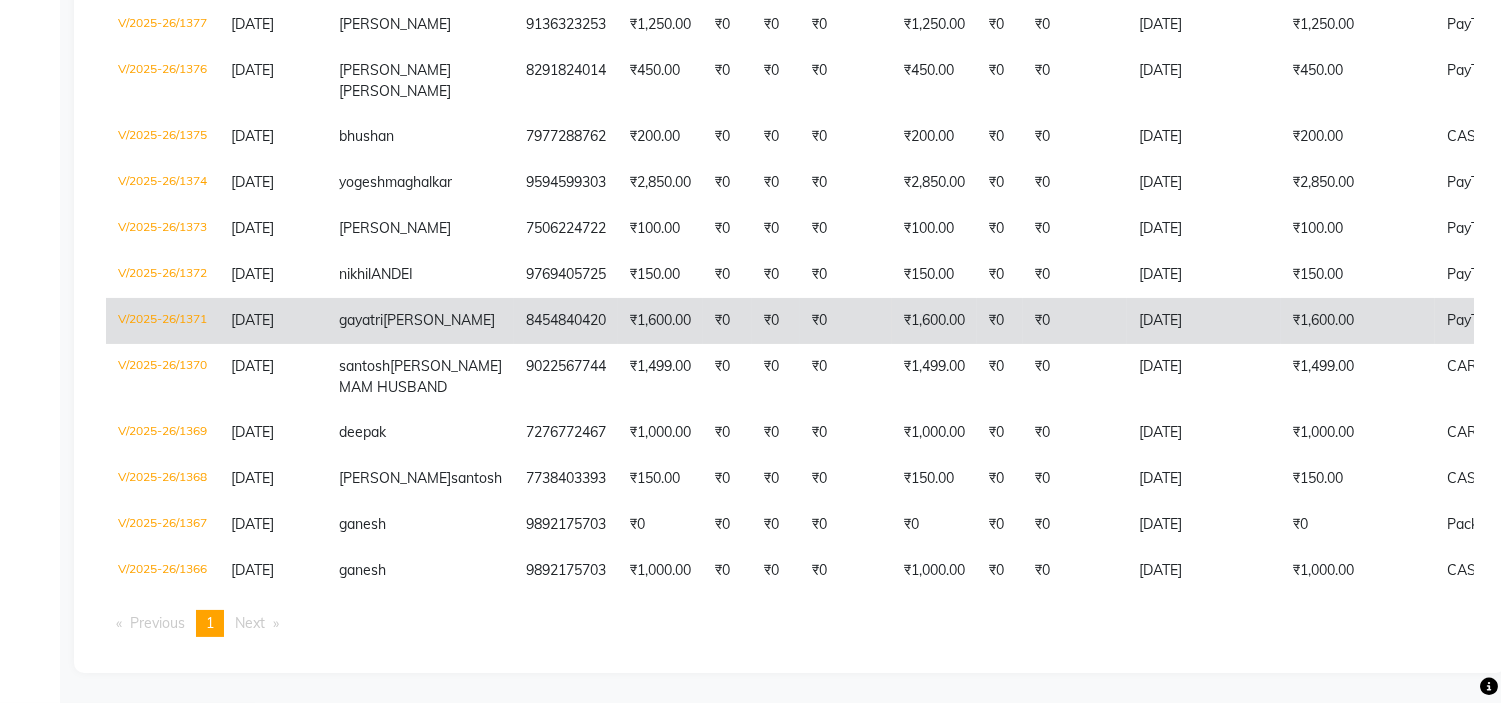 click on "₹0" 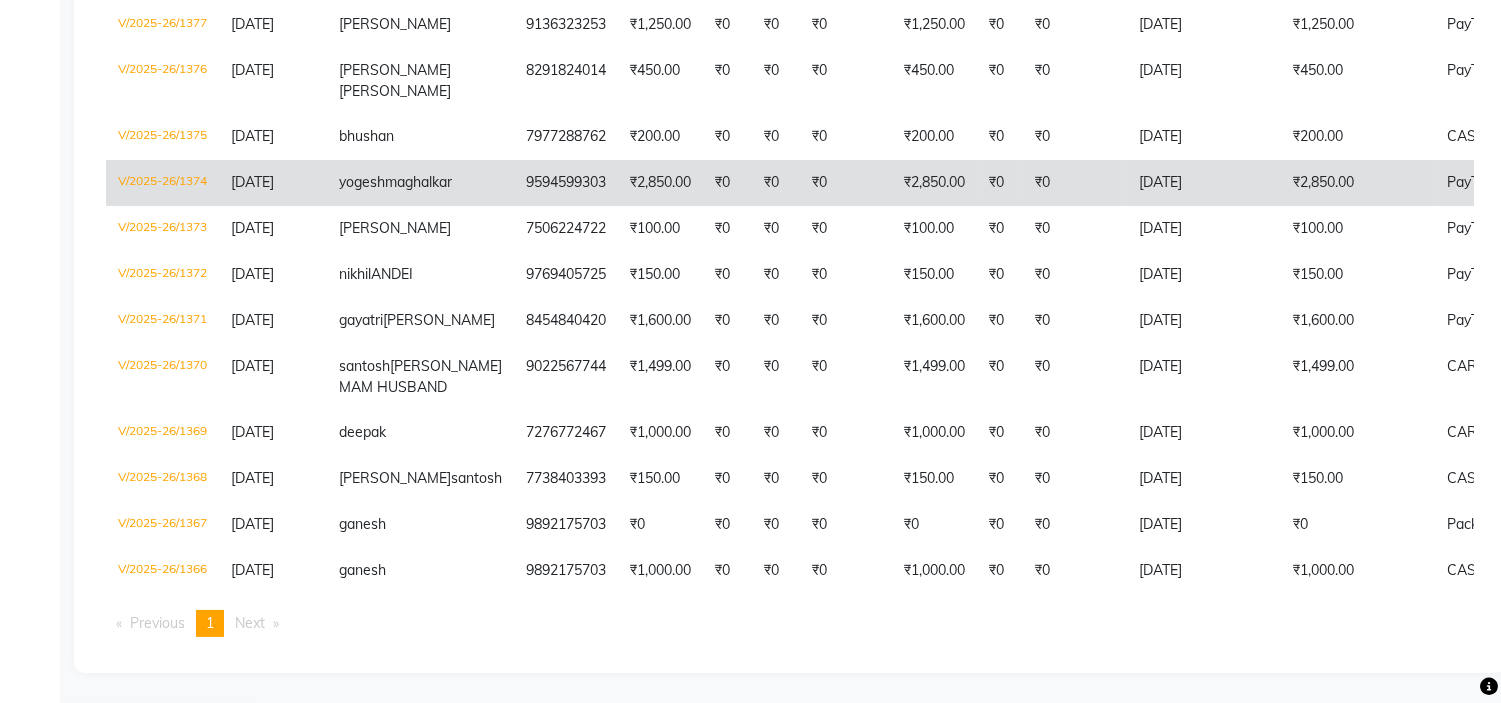 click on "₹2,850.00" 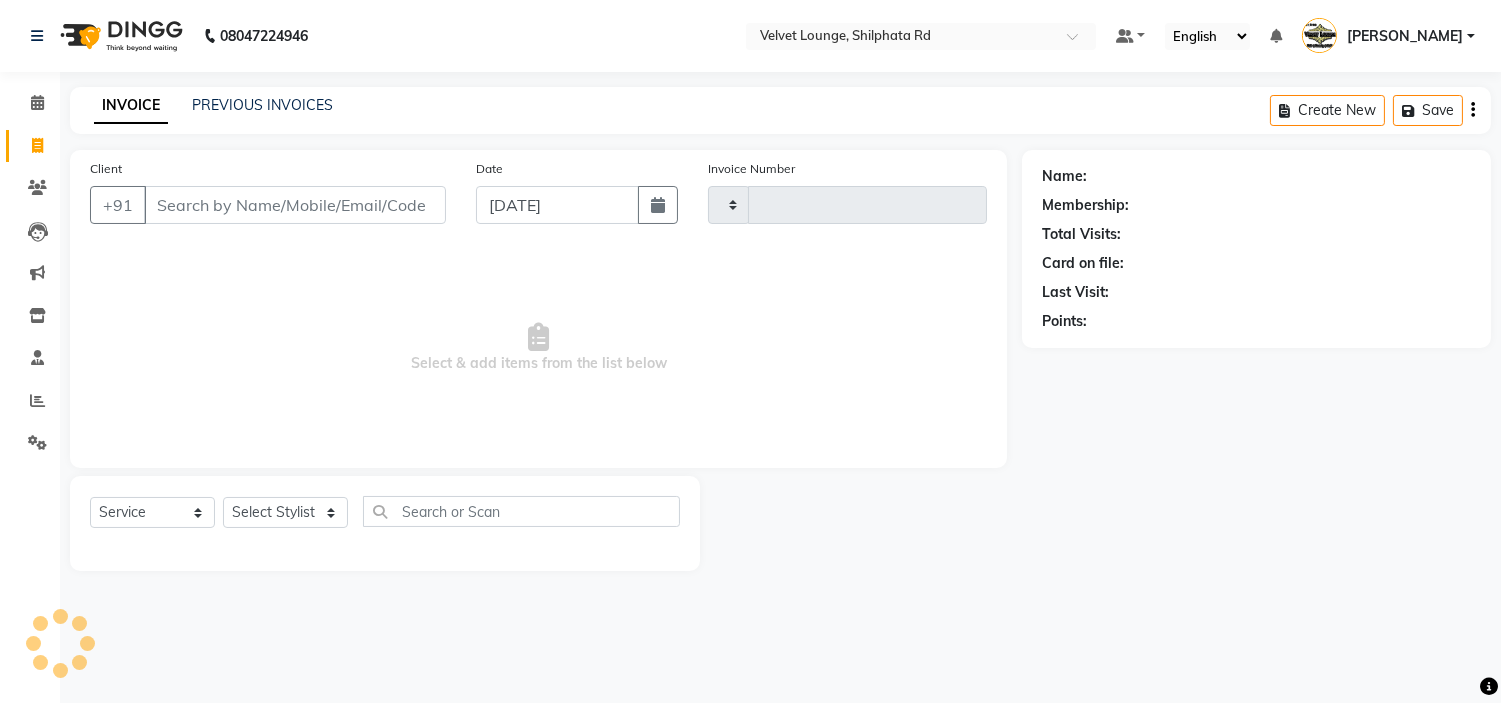 scroll, scrollTop: 0, scrollLeft: 0, axis: both 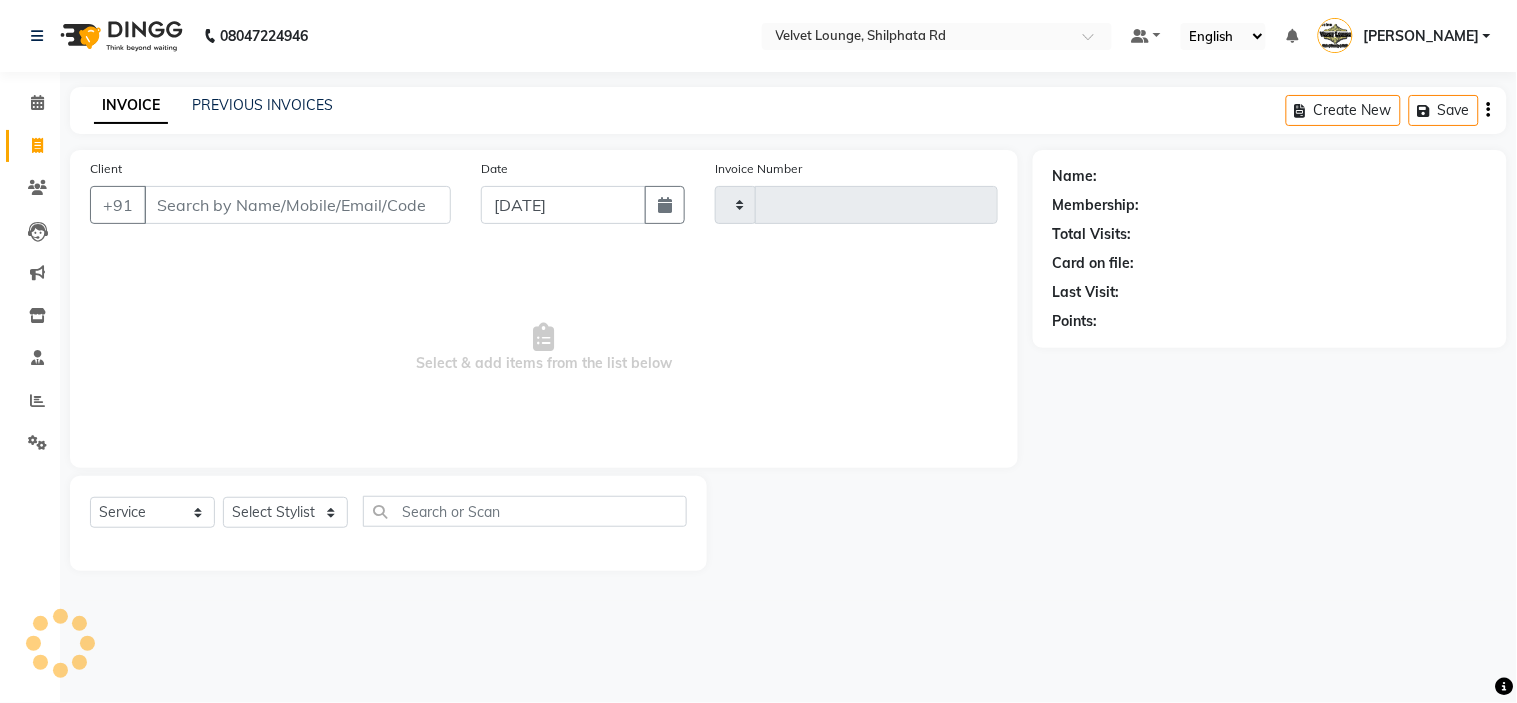 type on "1382" 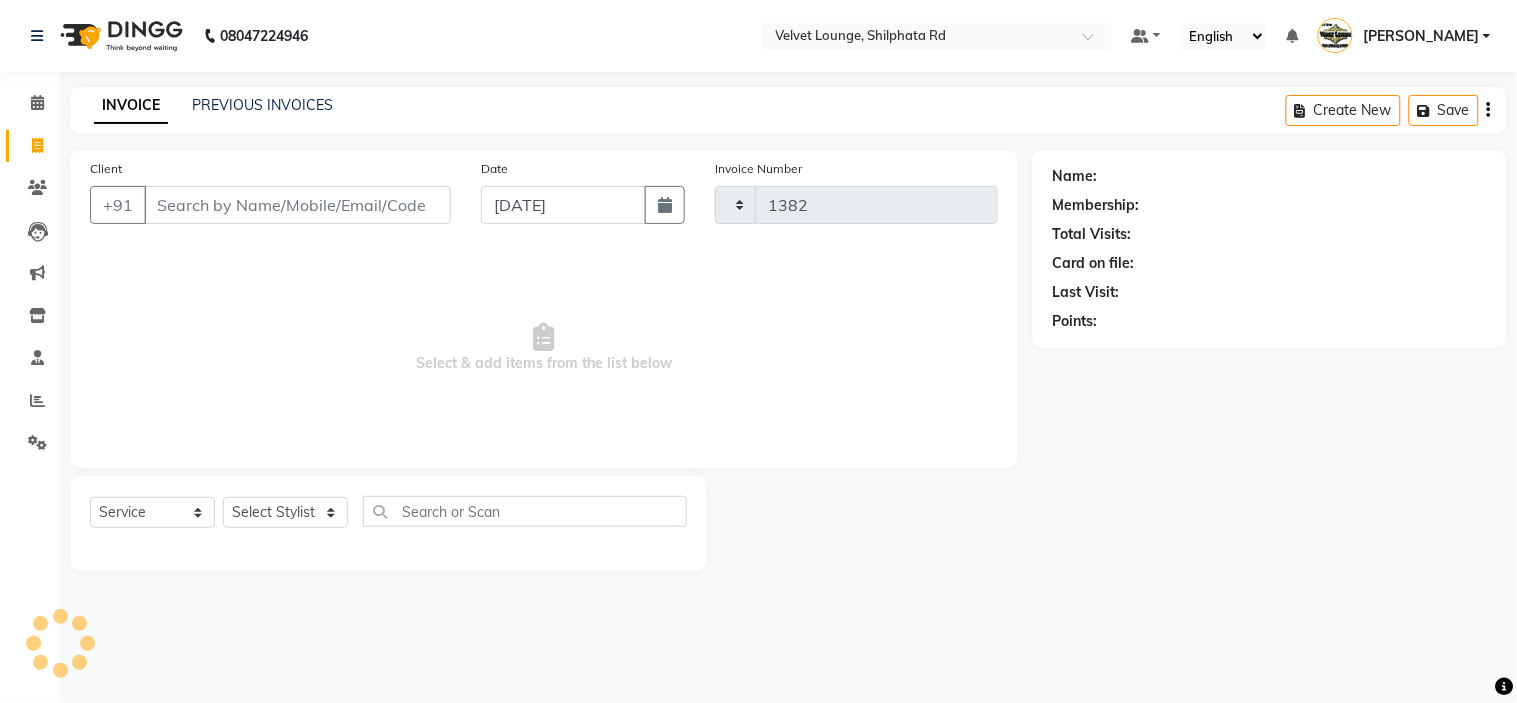 select on "122" 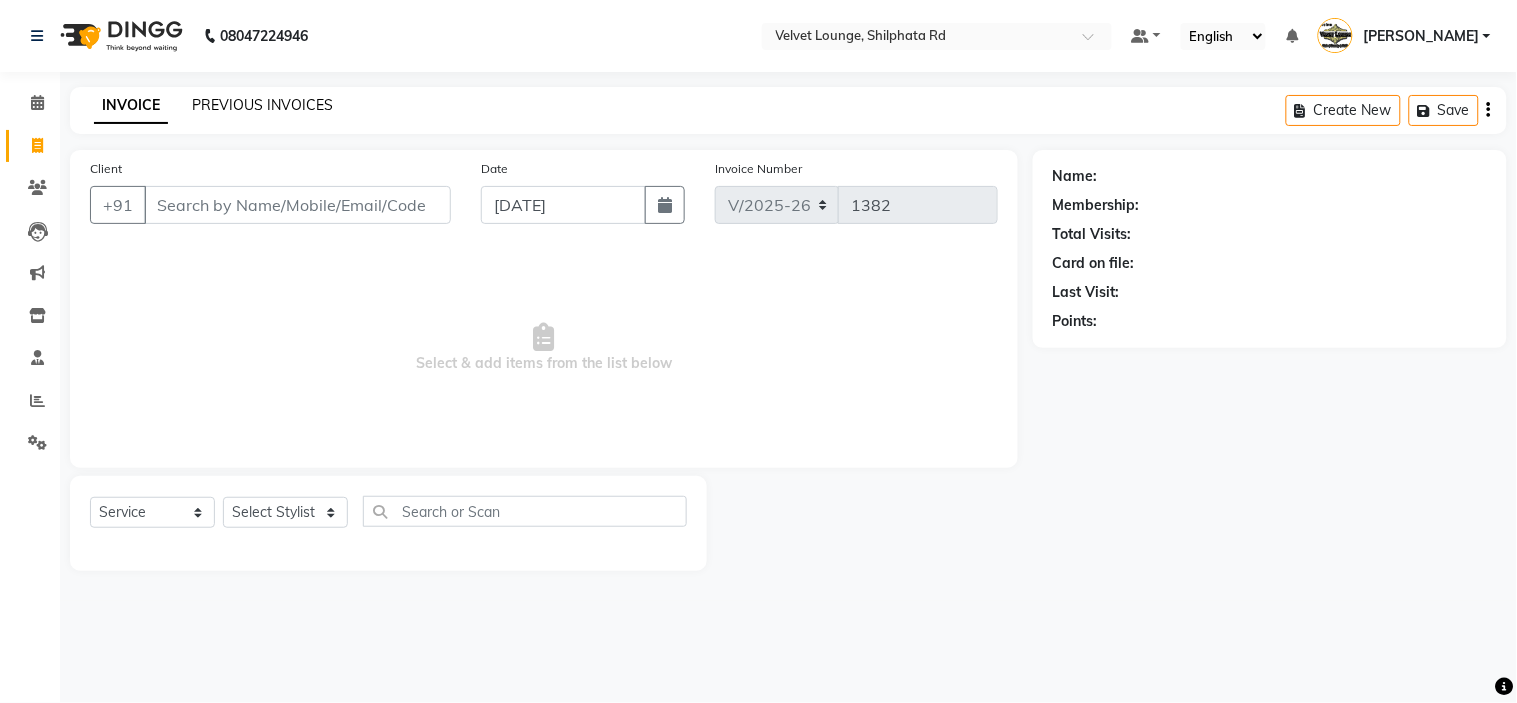 click on "PREVIOUS INVOICES" 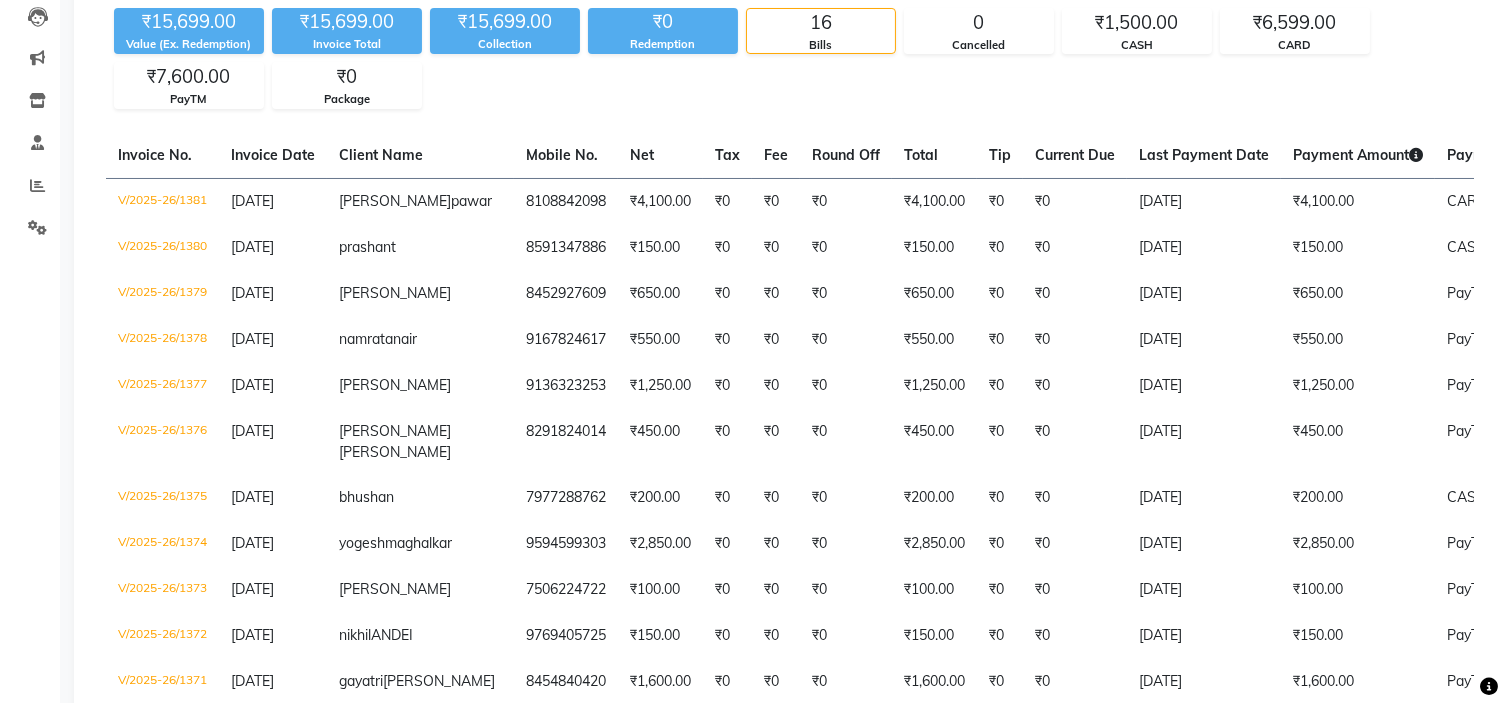 scroll, scrollTop: 0, scrollLeft: 0, axis: both 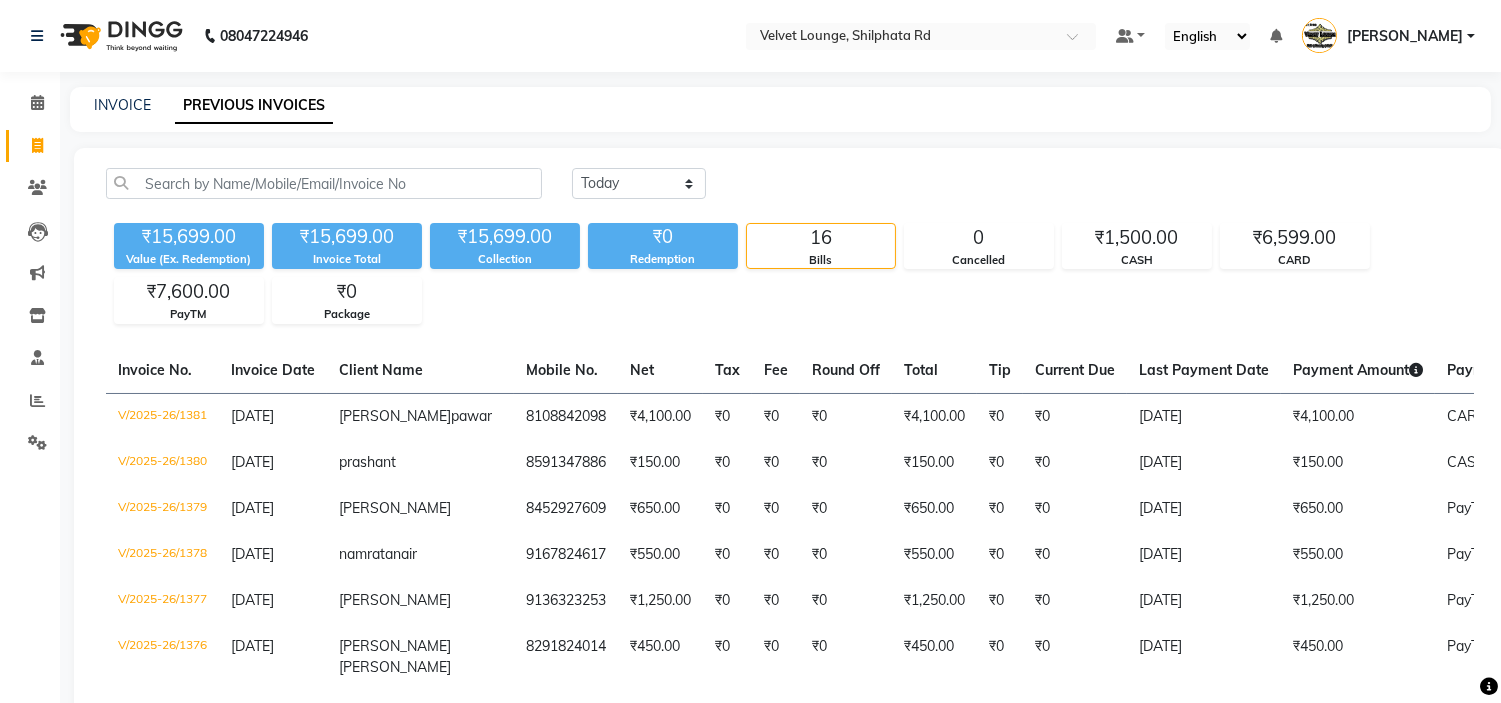 click on "₹0" 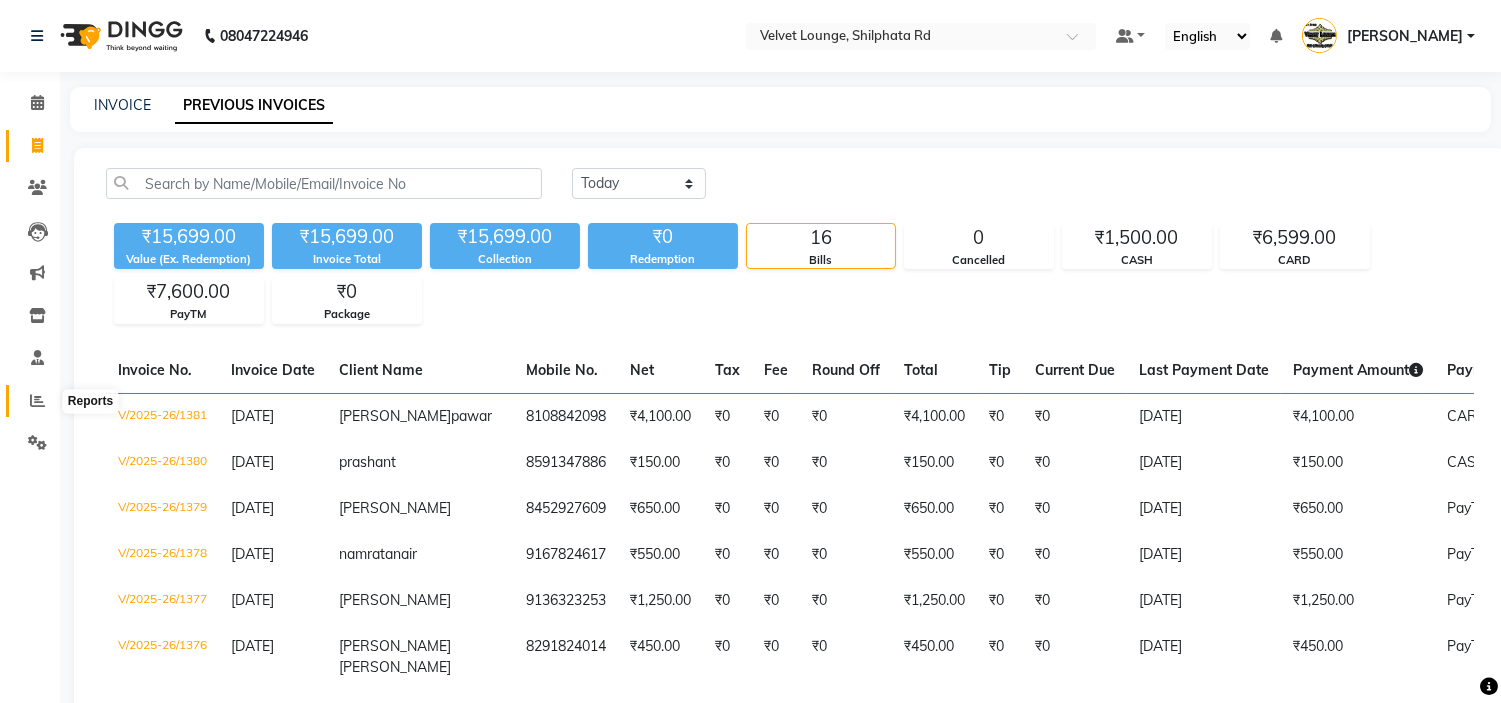 click 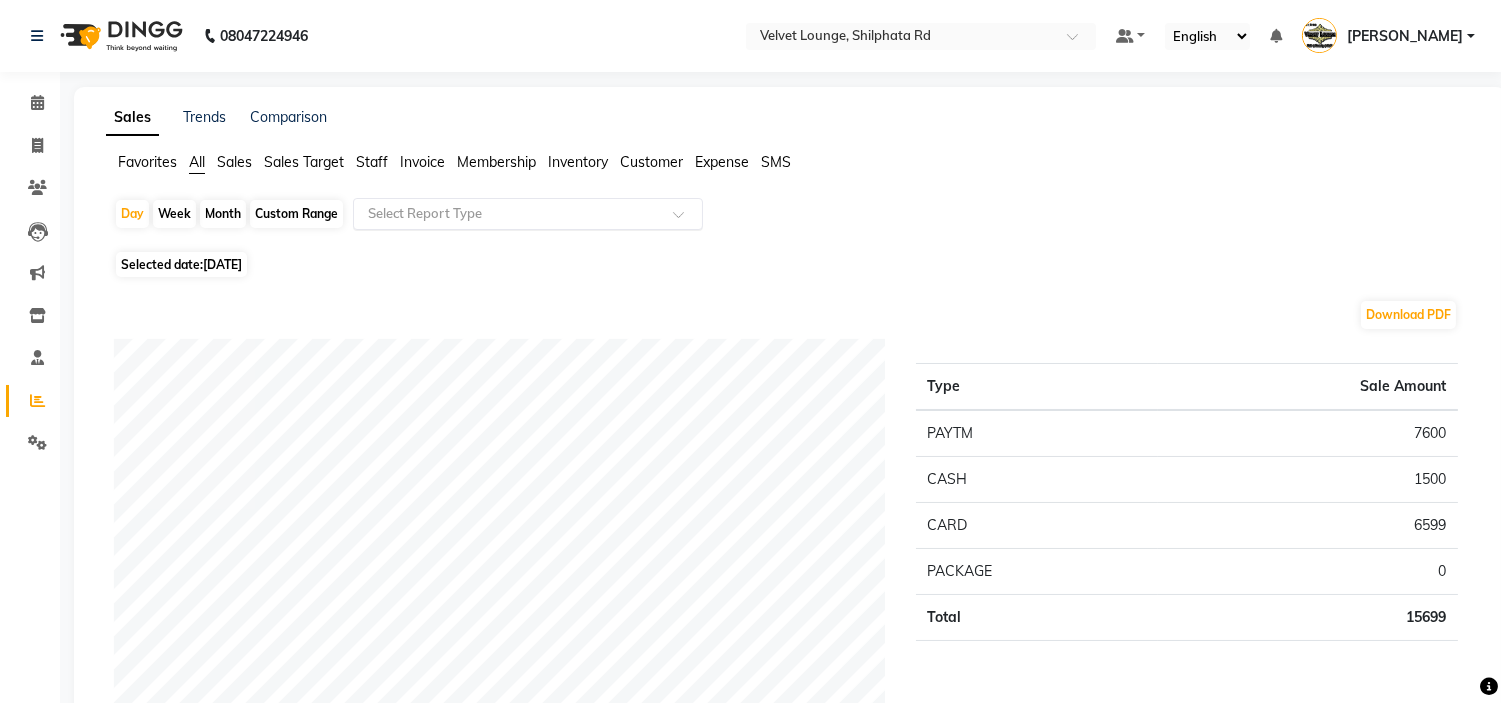click 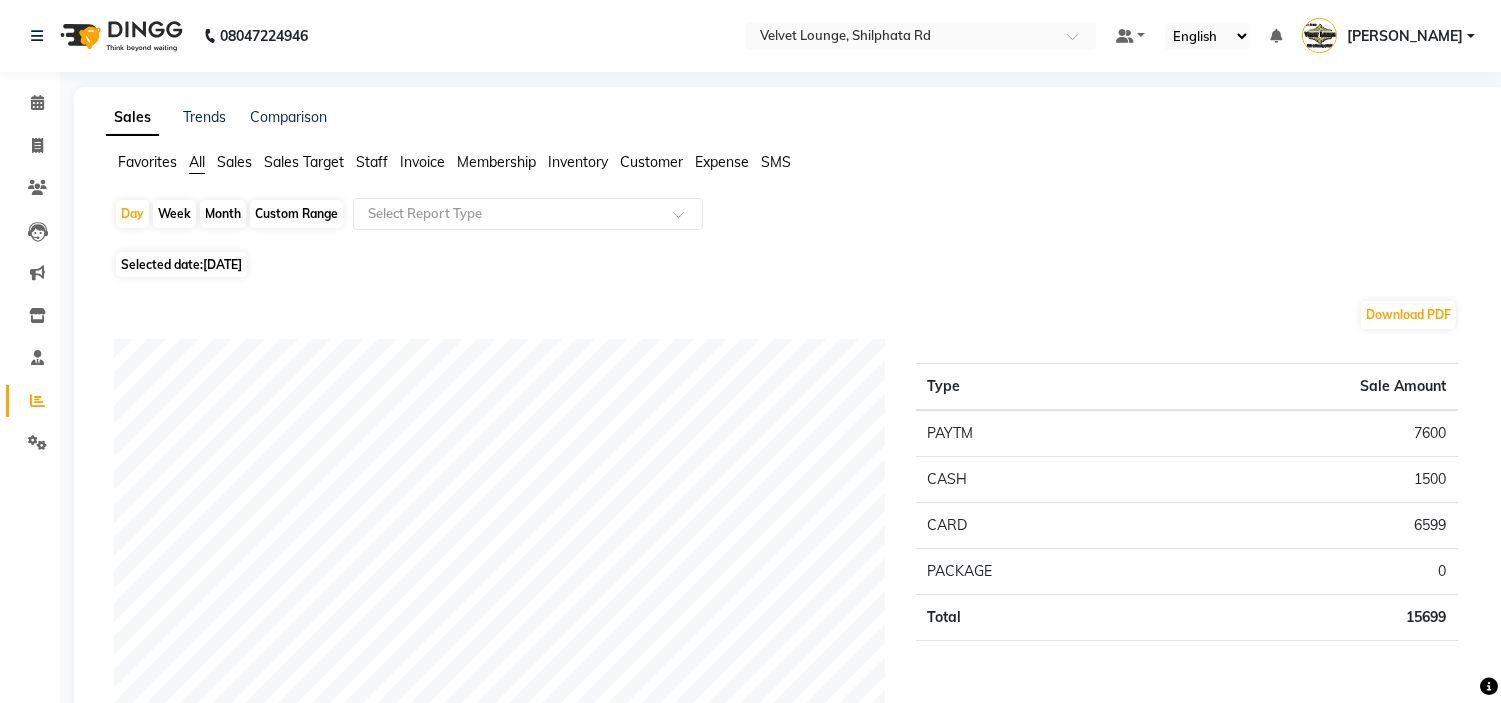 click on "Day   Week   Month   Custom Range  Select Report Type Selected date:  13-07-2025  Download PDF Payment mode Type Sale Amount PAYTM 7600 CASH 1500 CARD 6599 PACKAGE 0 Total 15699 Staff summary Type Sale Amount Pradnya 4650 Alam Khan 3199 Sameer Khan 2250 Manish Sir 2150 Razak Salim Saikh 1550 Jaya 1350 Jyoti Deepak Chandaliya 550 Total 15699 Sales summary Type Sale Amount Gift card 0 Vouchers 0 Prepaid 0 Tips 0 Services 13549 Products 1150 Memberships 1000 Packages 0 Fee 0 Total 15699 Expense by type Type Sale Amount Advance Salary 200 agarbatti 50 Milk 39 Total 289 Service sales Type Sale Amount Color - Root Touch Up / Majirel (2 Inch) 2500 Kera Spa & Morocco Spa - K Hair Spa (Uw) 1500 D-Tan -Face n neck (Raaga) 1500 Color - Global - Majirel (Male) 1200 Premium Facial - Brightening & Lighting 1000 Hair - Hair Spa (M) (Male) 1000 Hair - Hair Cut / Adv (Female) 900 Hair - Hair Cut (Male) 700 MALE GLOBAL HAIR COLOUR(INOVA) 700 hair cut/hair wash/blow dry/colour/(shave/bread trim) (649) 649 Others 1900 Total ★" 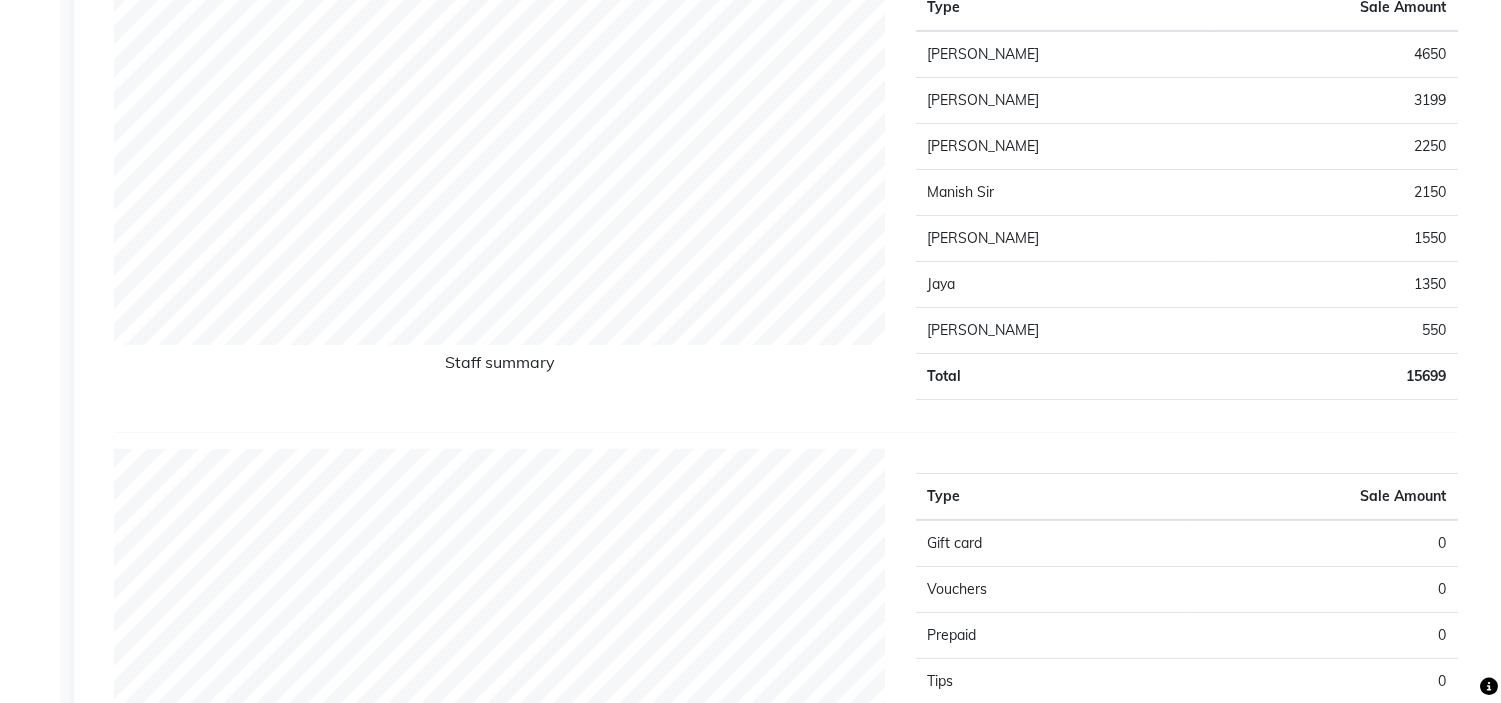 scroll, scrollTop: 836, scrollLeft: 0, axis: vertical 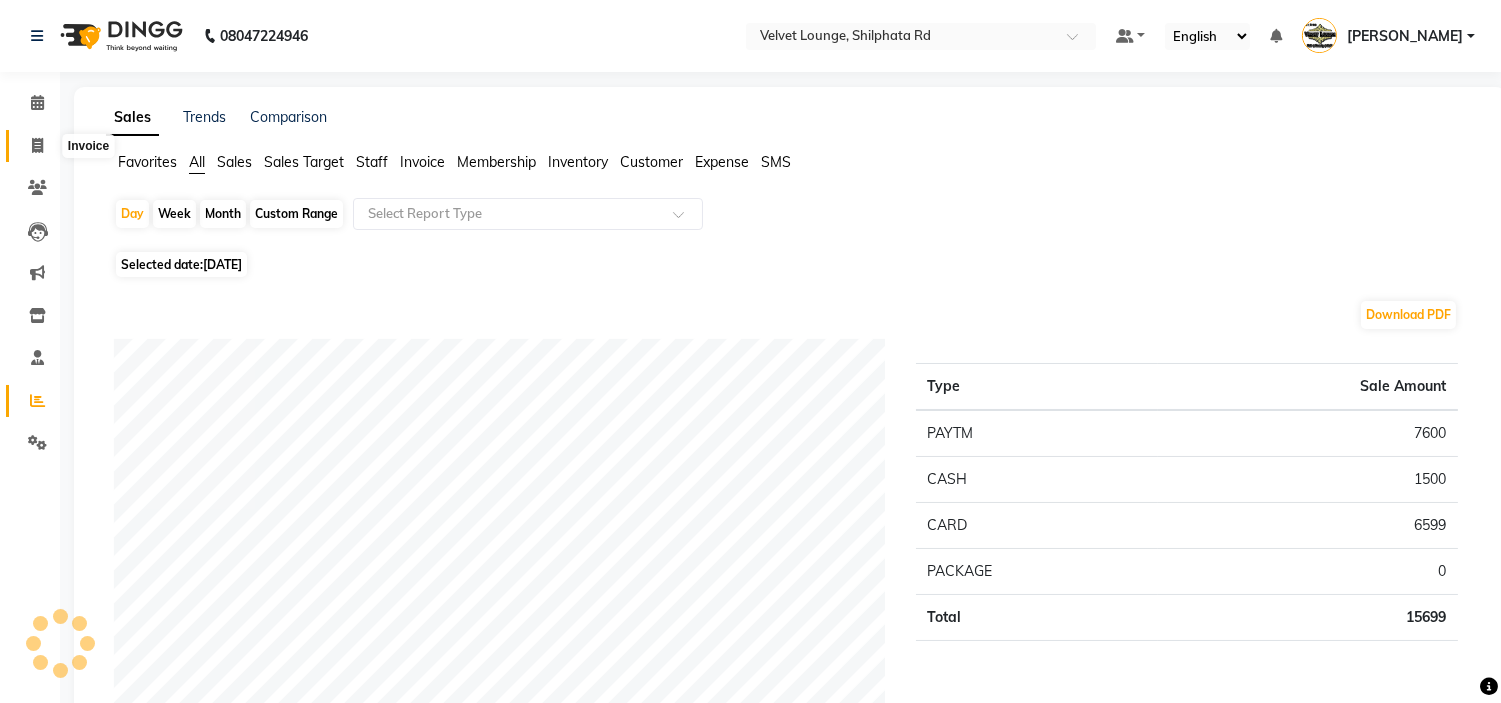 click 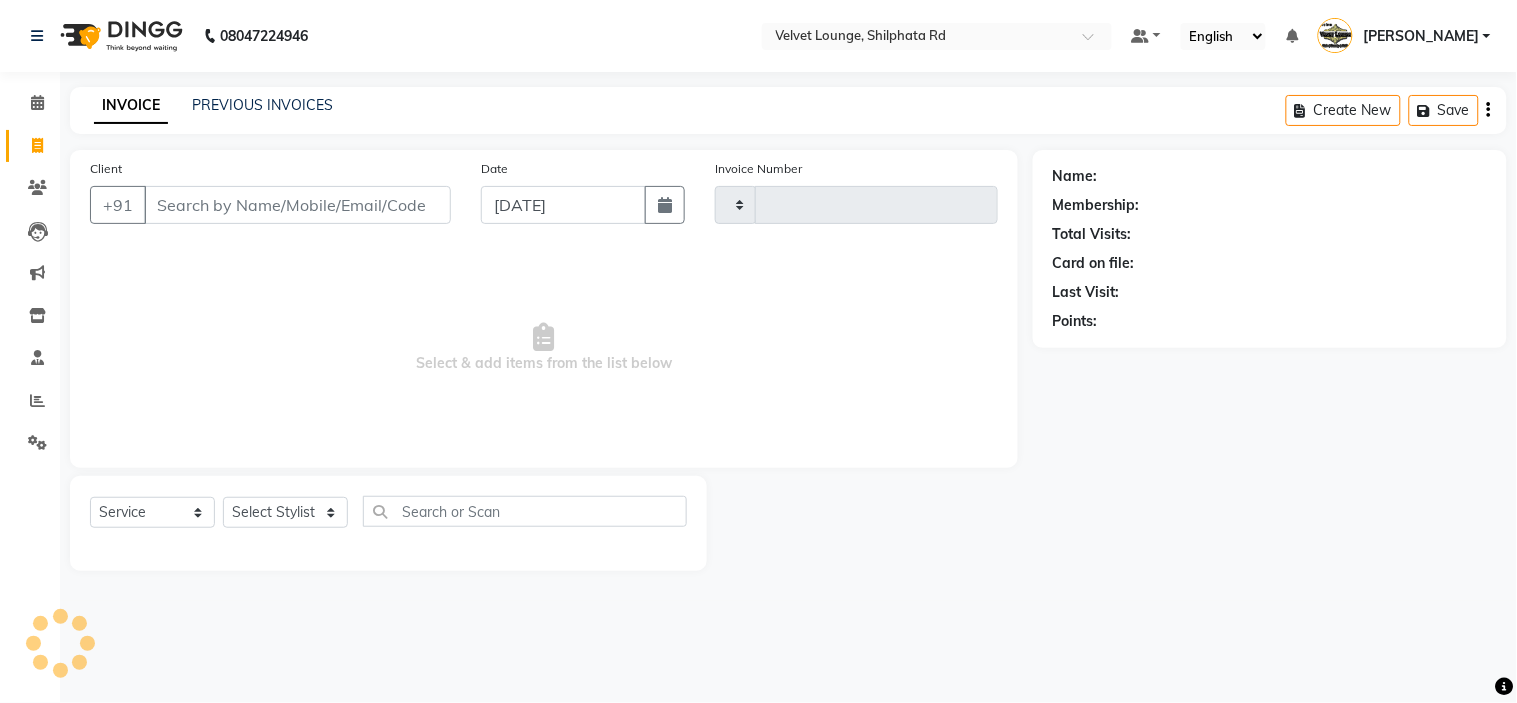 click on "Client" at bounding box center (297, 205) 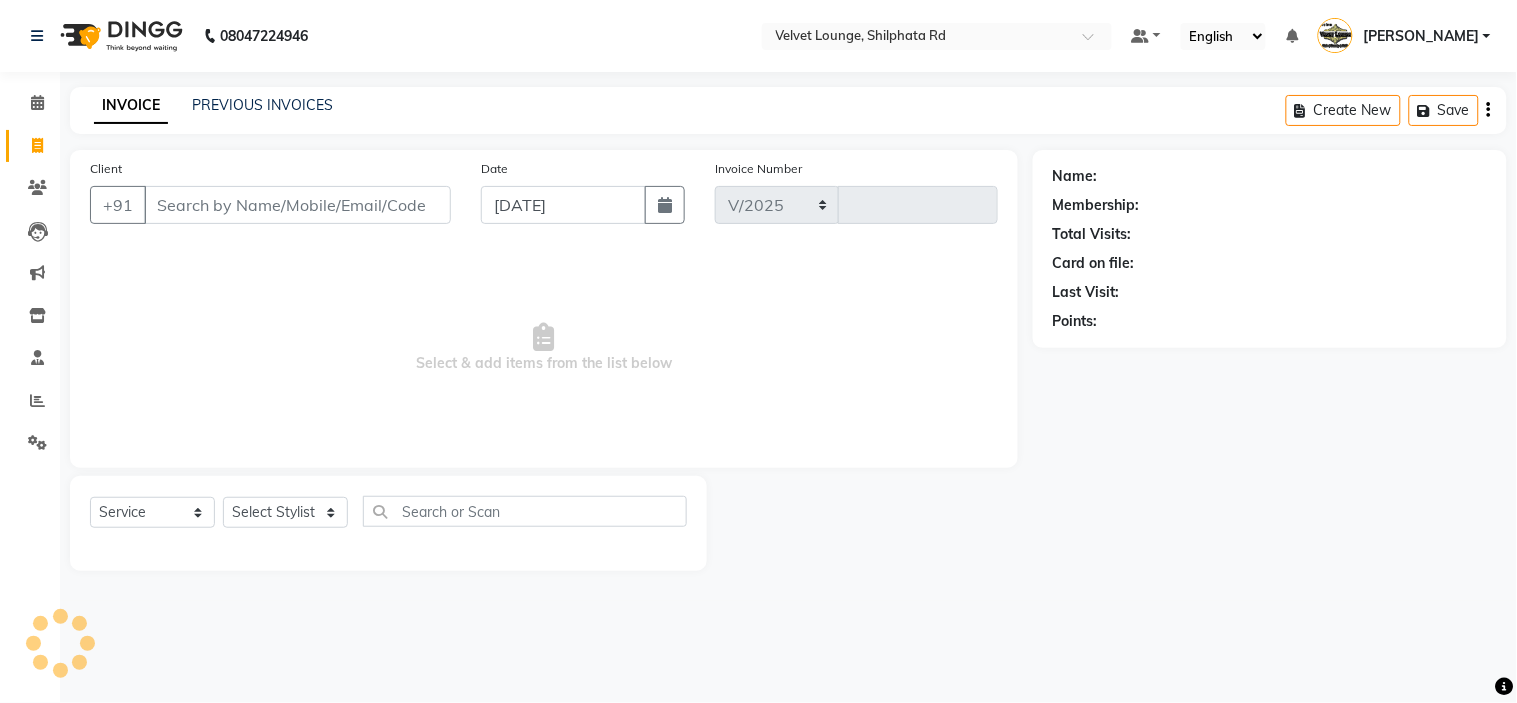 select on "122" 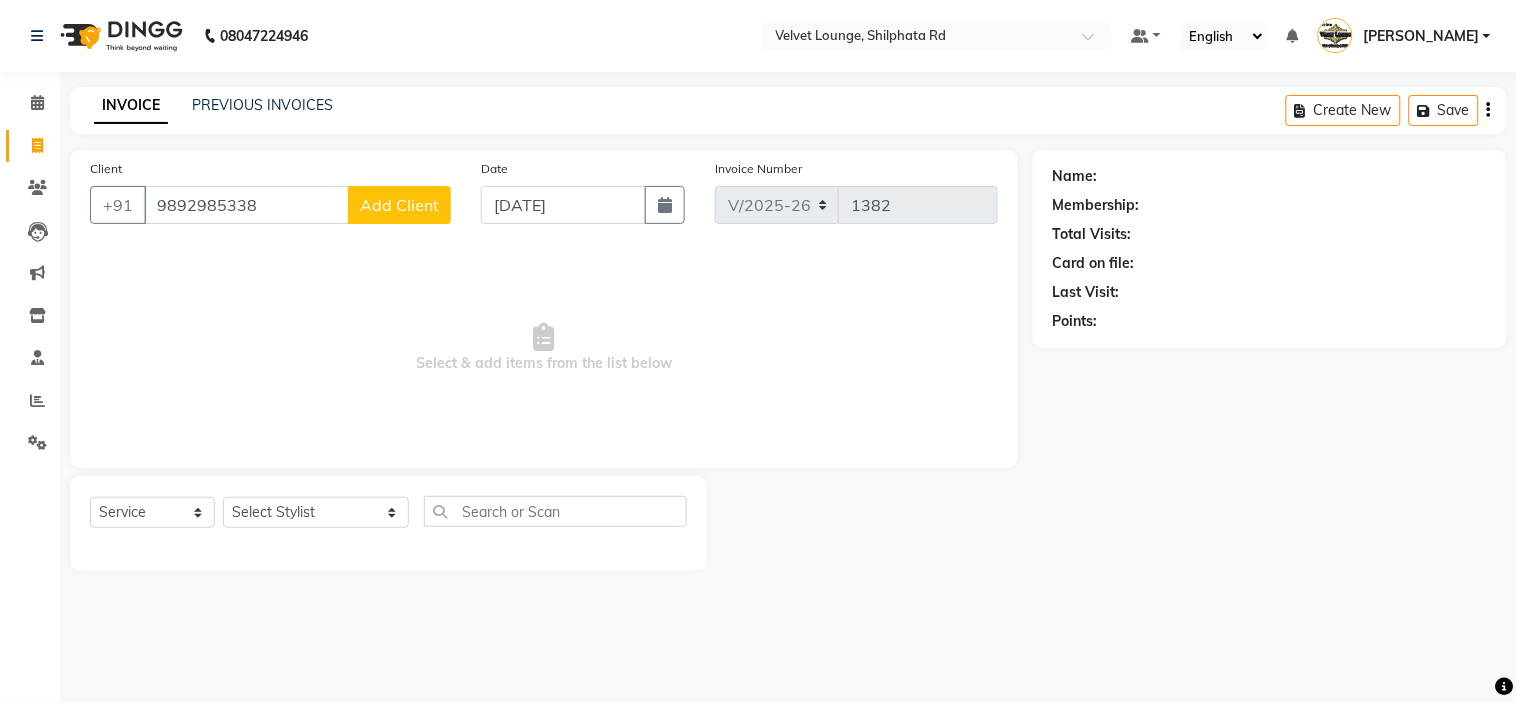 type on "9892985338" 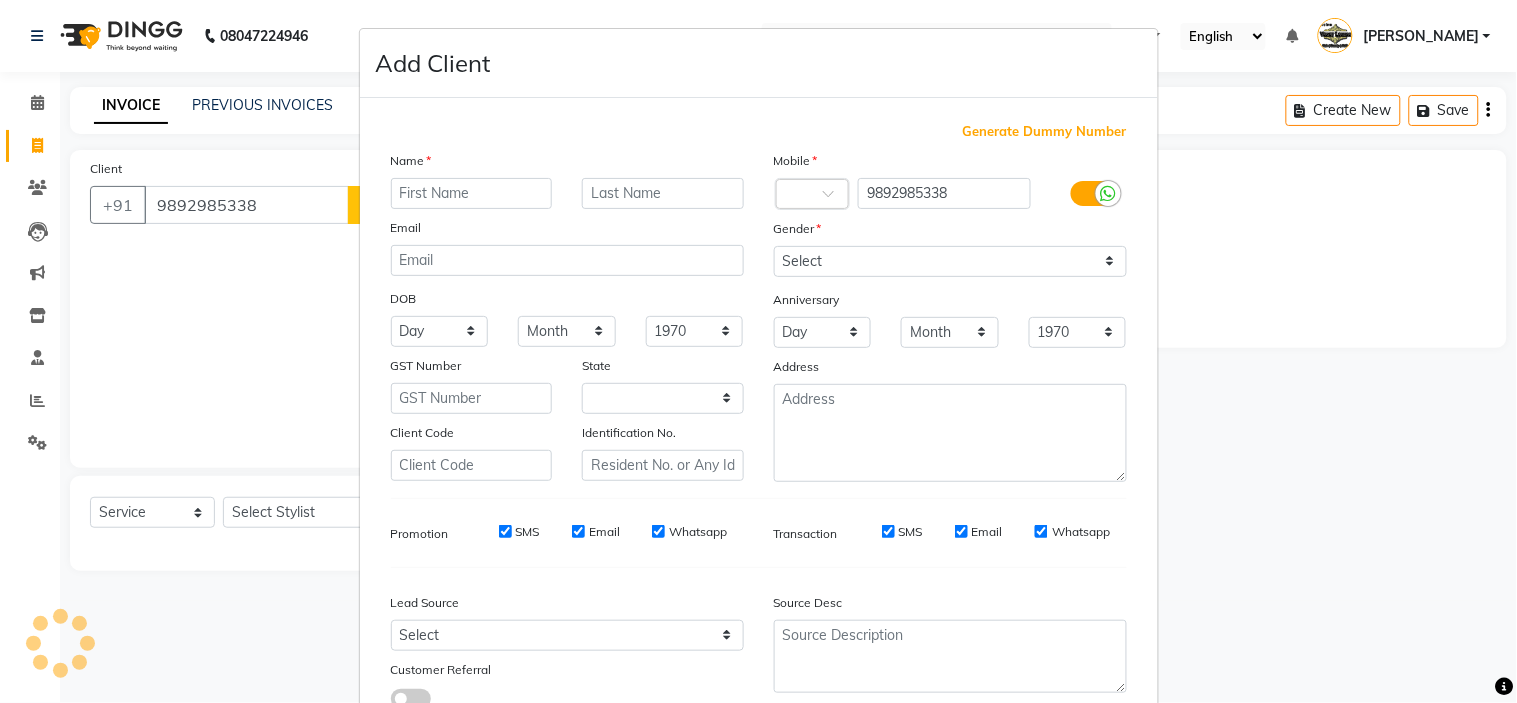 select on "22" 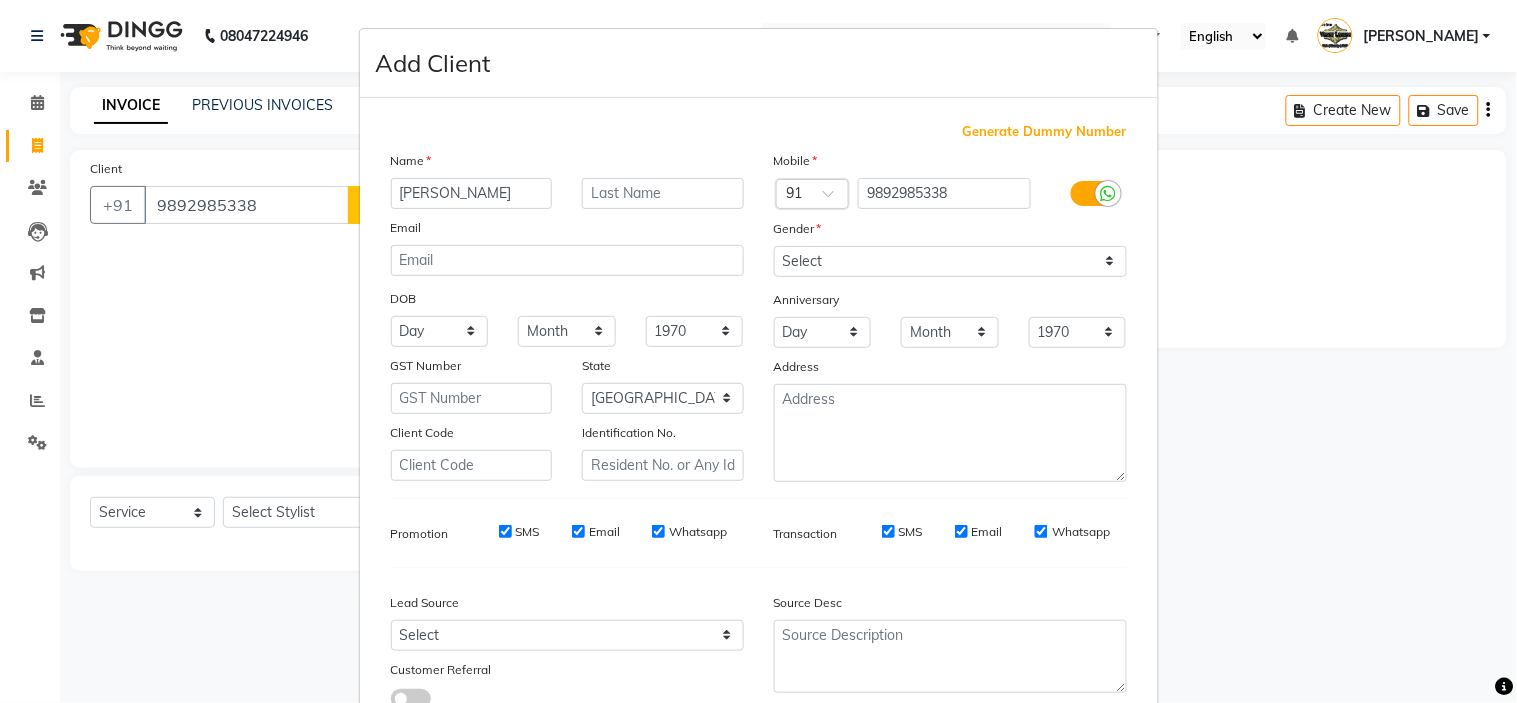 type on "PAYAL" 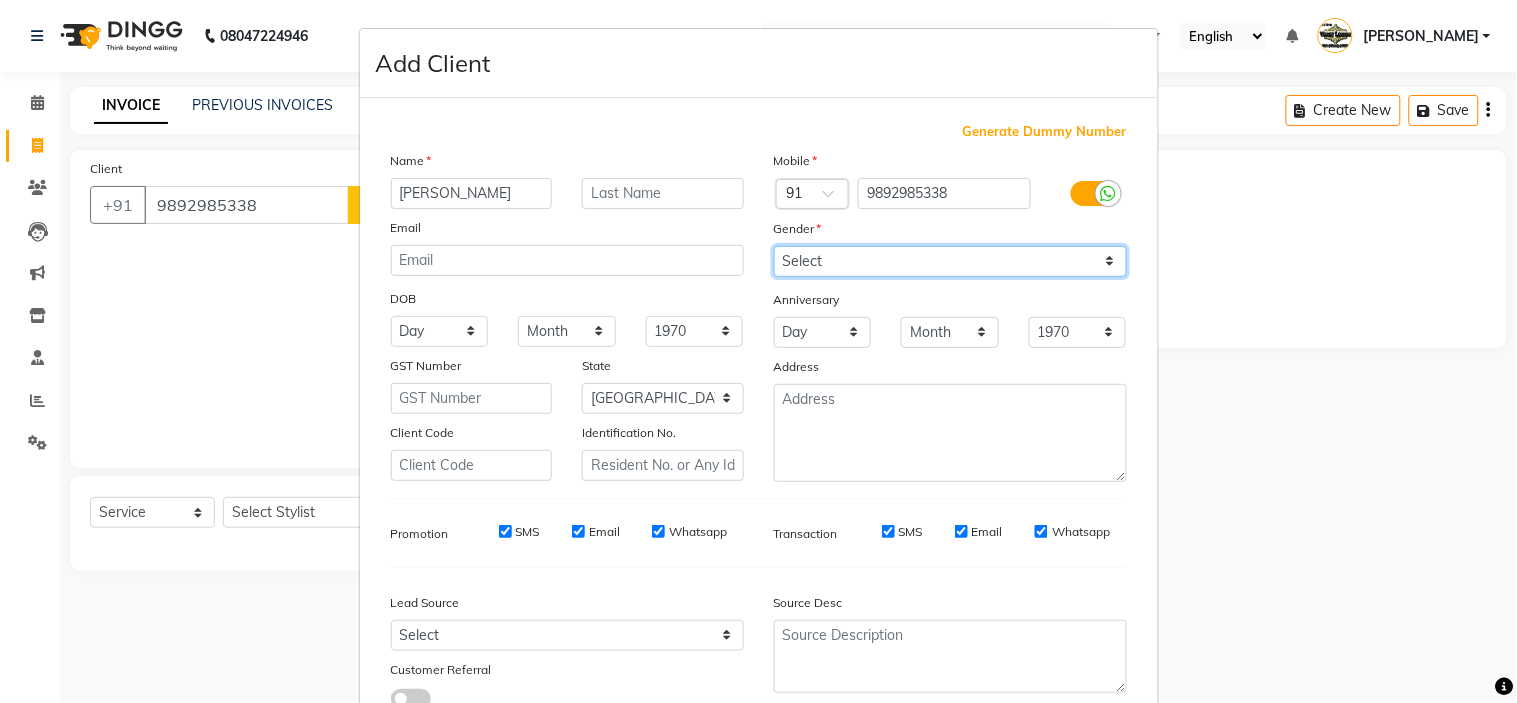 click on "Select Male Female Other Prefer Not To Say" at bounding box center (950, 261) 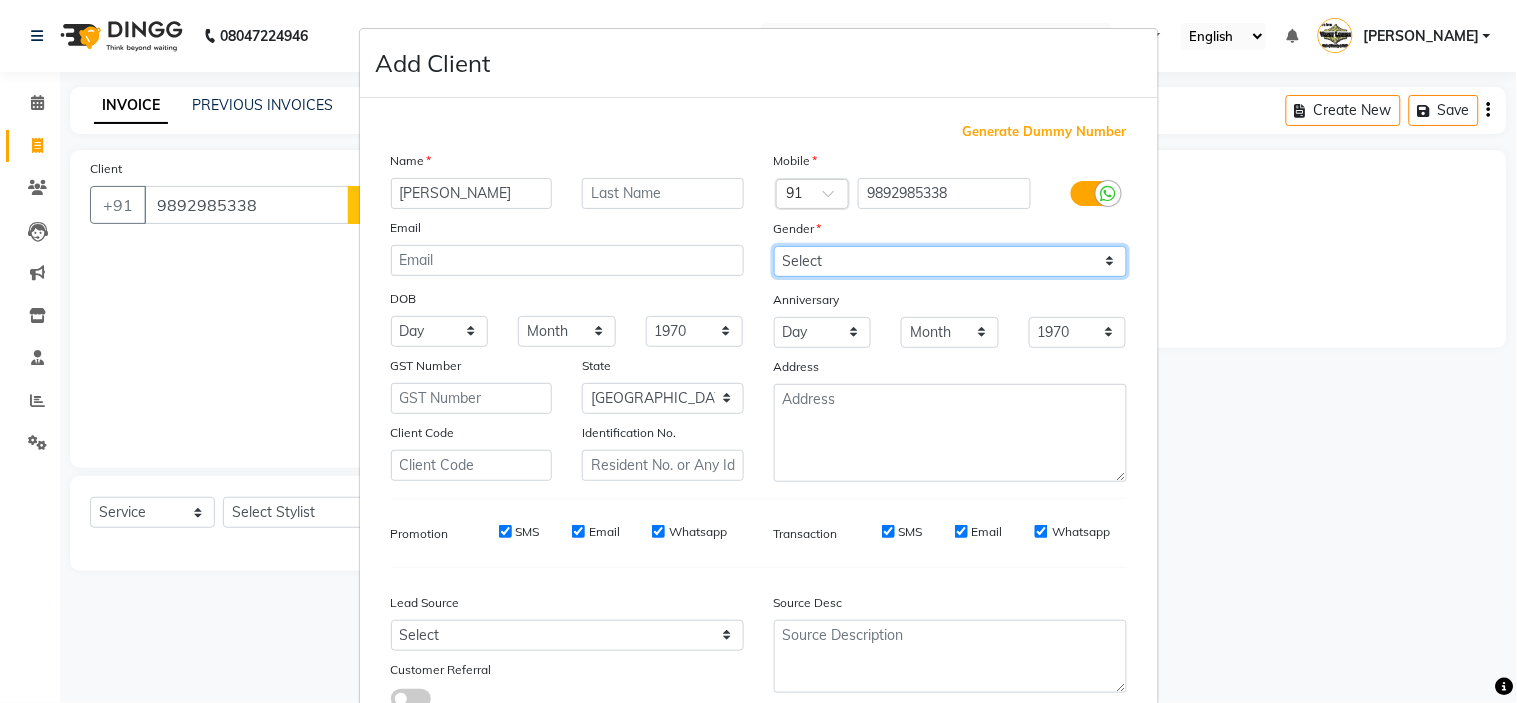 select on "female" 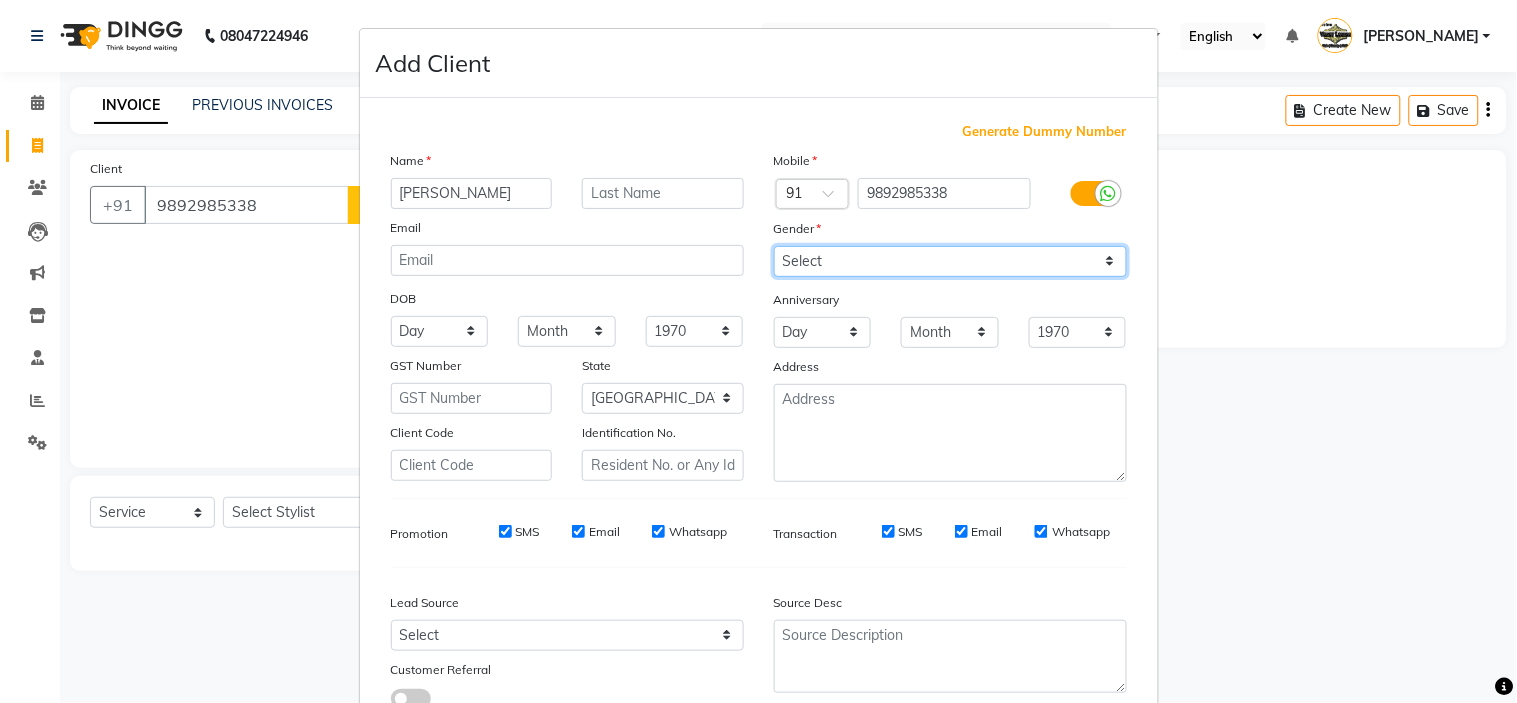 click on "Select Male Female Other Prefer Not To Say" at bounding box center [950, 261] 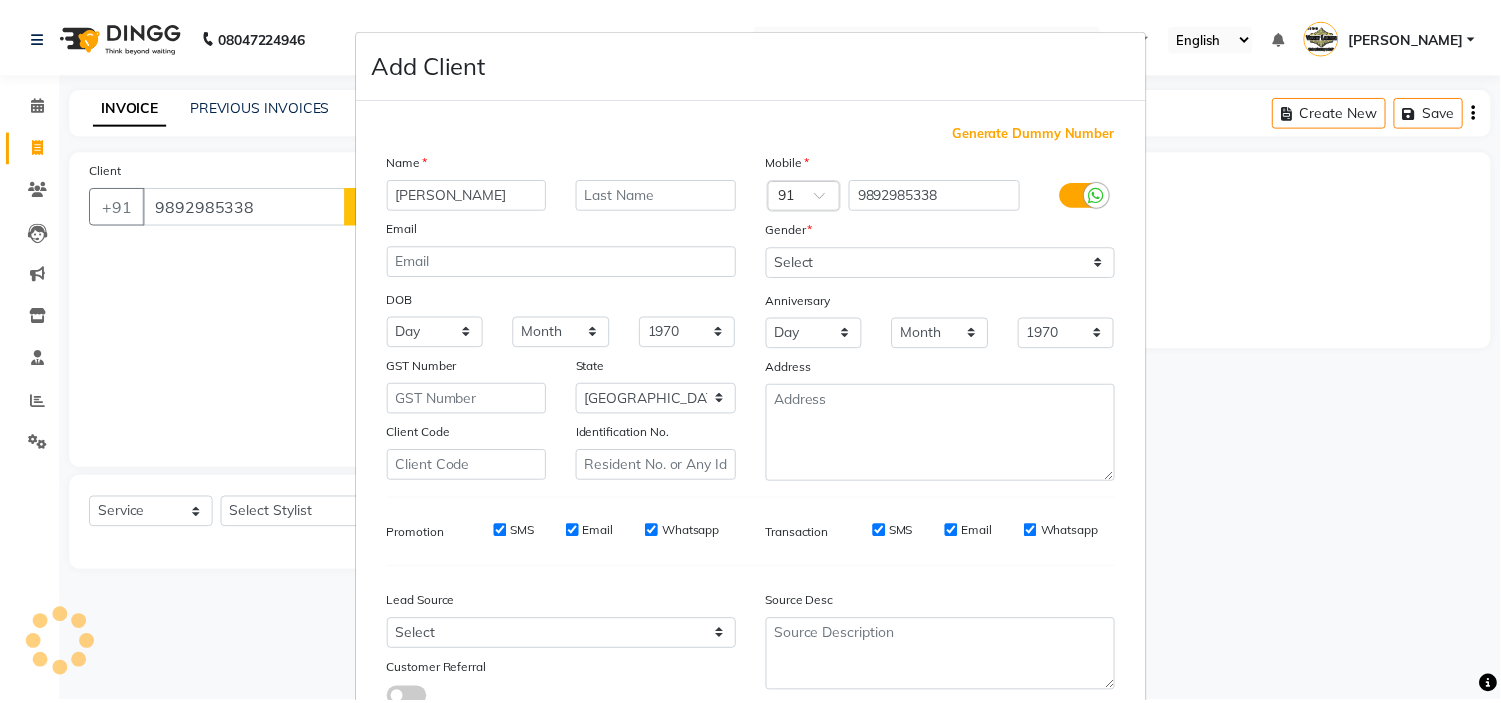 scroll, scrollTop: 147, scrollLeft: 0, axis: vertical 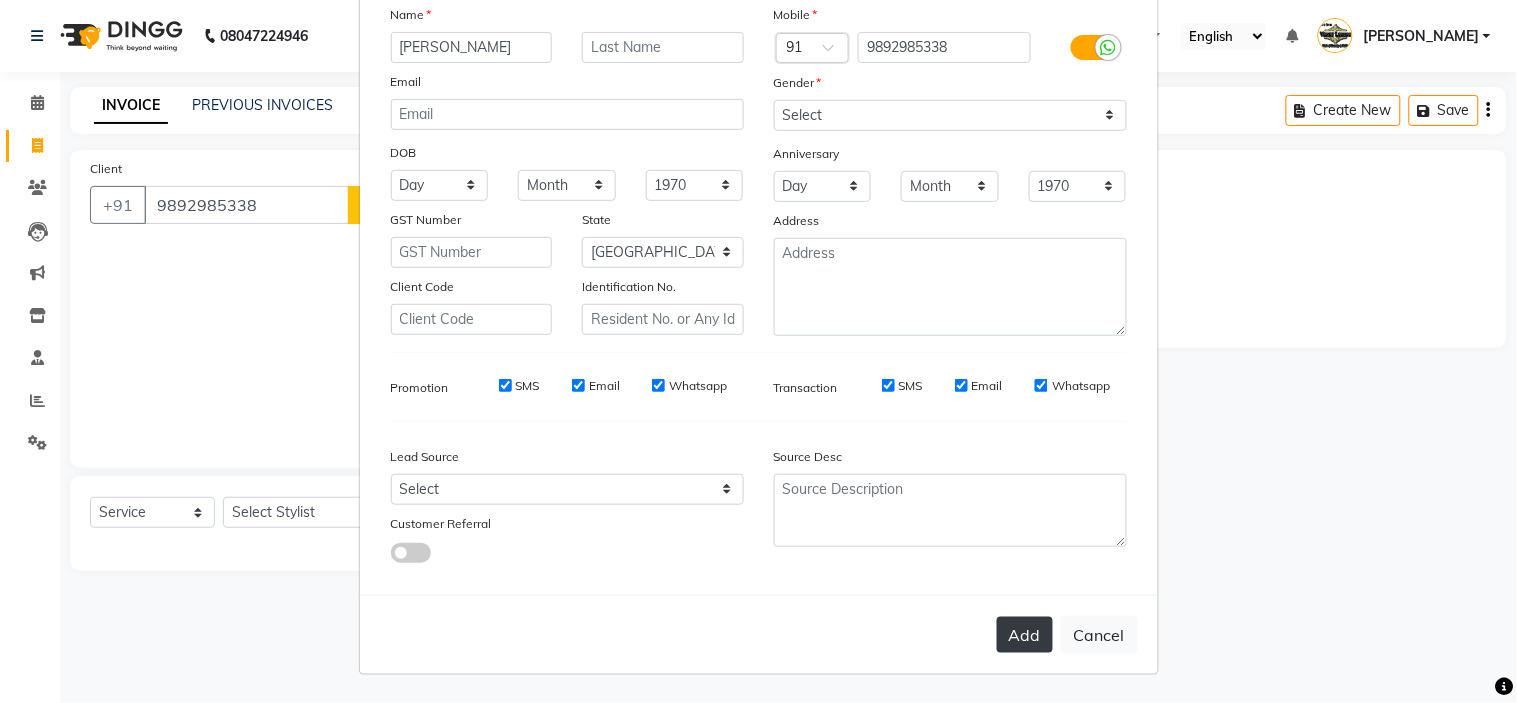 click on "Add" at bounding box center (1025, 635) 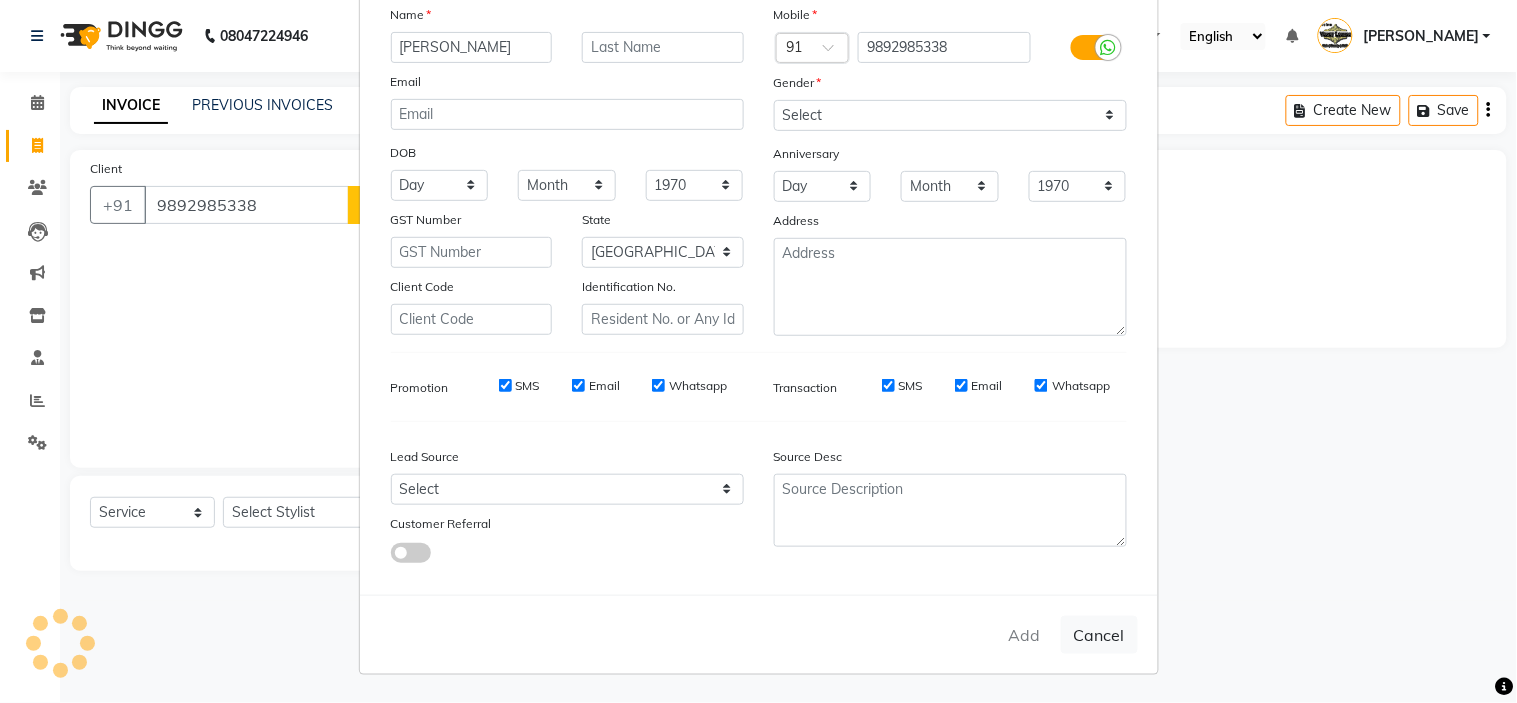 click on "Add Client Generate Dummy Number Name PAYAL Email DOB Day 01 02 03 04 05 06 07 08 09 10 11 12 13 14 15 16 17 18 19 20 21 22 23 24 25 26 27 28 29 30 31 Month January February March April May June July August September October November December 1940 1941 1942 1943 1944 1945 1946 1947 1948 1949 1950 1951 1952 1953 1954 1955 1956 1957 1958 1959 1960 1961 1962 1963 1964 1965 1966 1967 1968 1969 1970 1971 1972 1973 1974 1975 1976 1977 1978 1979 1980 1981 1982 1983 1984 1985 1986 1987 1988 1989 1990 1991 1992 1993 1994 1995 1996 1997 1998 1999 2000 2001 2002 2003 2004 2005 2006 2007 2008 2009 2010 2011 2012 2013 2014 2015 2016 2017 2018 2019 2020 2021 2022 2023 2024 GST Number State Select Andaman and Nicobar Islands Andhra Pradesh Arunachal Pradesh Assam Bihar Chandigarh Chhattisgarh Dadra and Nagar Haveli Daman and Diu Delhi Goa Gujarat Haryana Himachal Pradesh Jammu and Kashmir Jharkhand Karnataka Kerala Lakshadweep Madhya Pradesh Maharashtra Manipur Meghalaya Mizoram Nagaland Odisha Pondicherry Punjab Rajasthan" at bounding box center [758, 351] 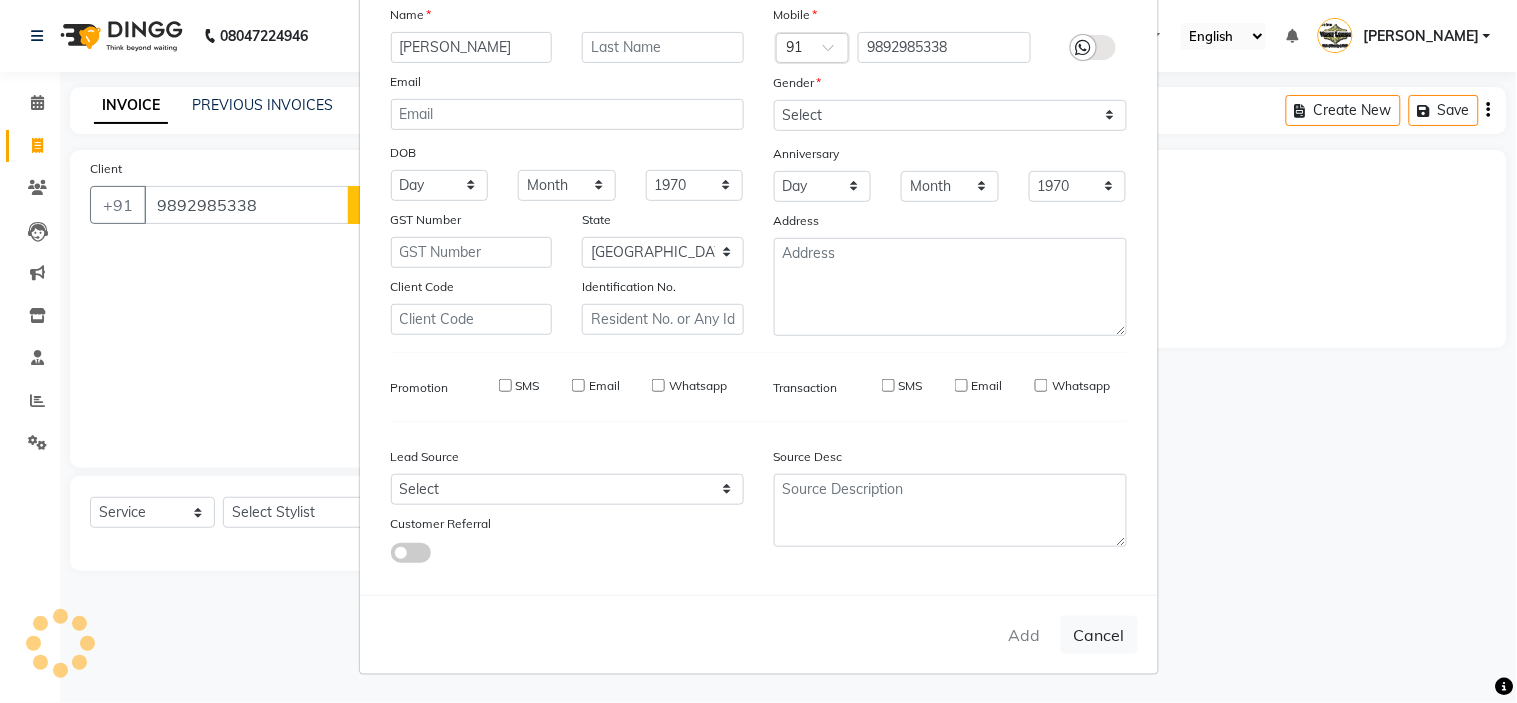 type 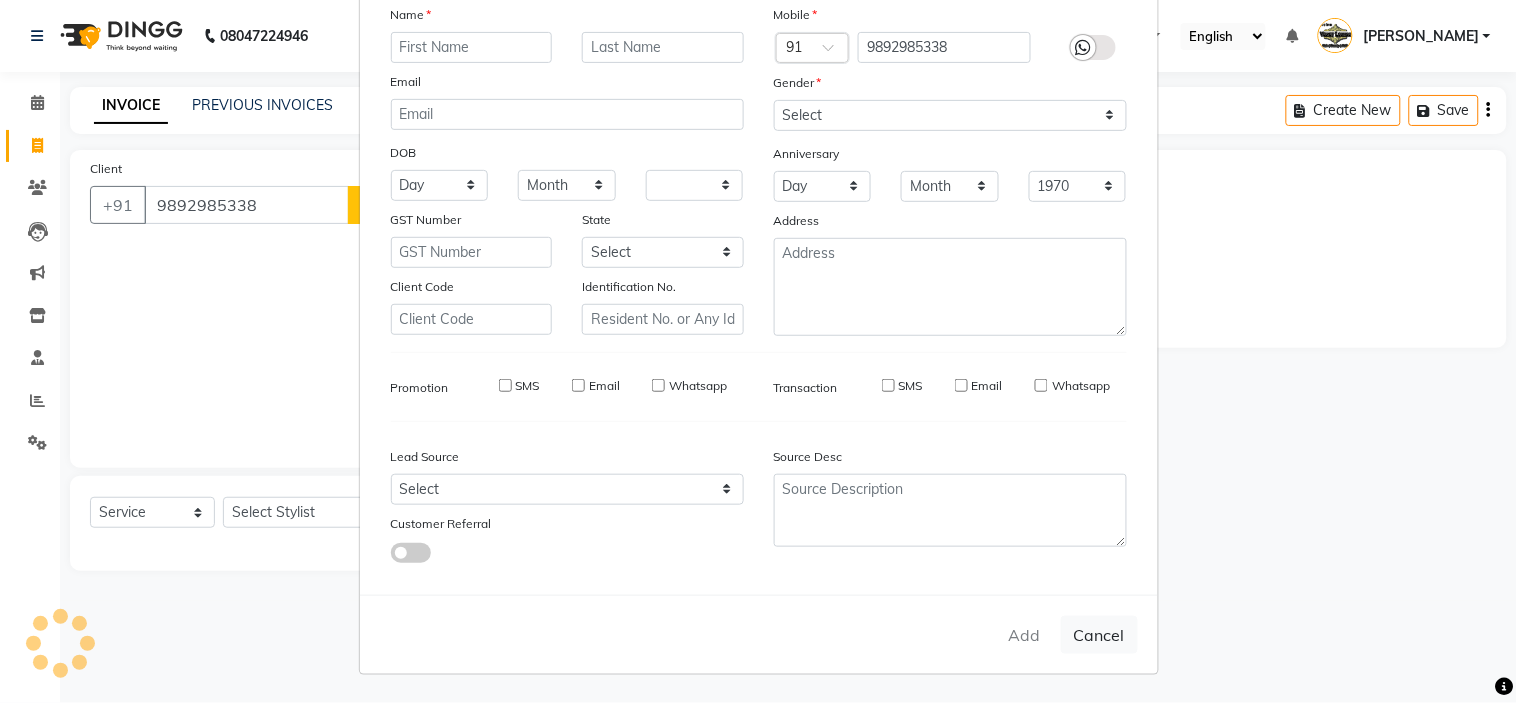 type 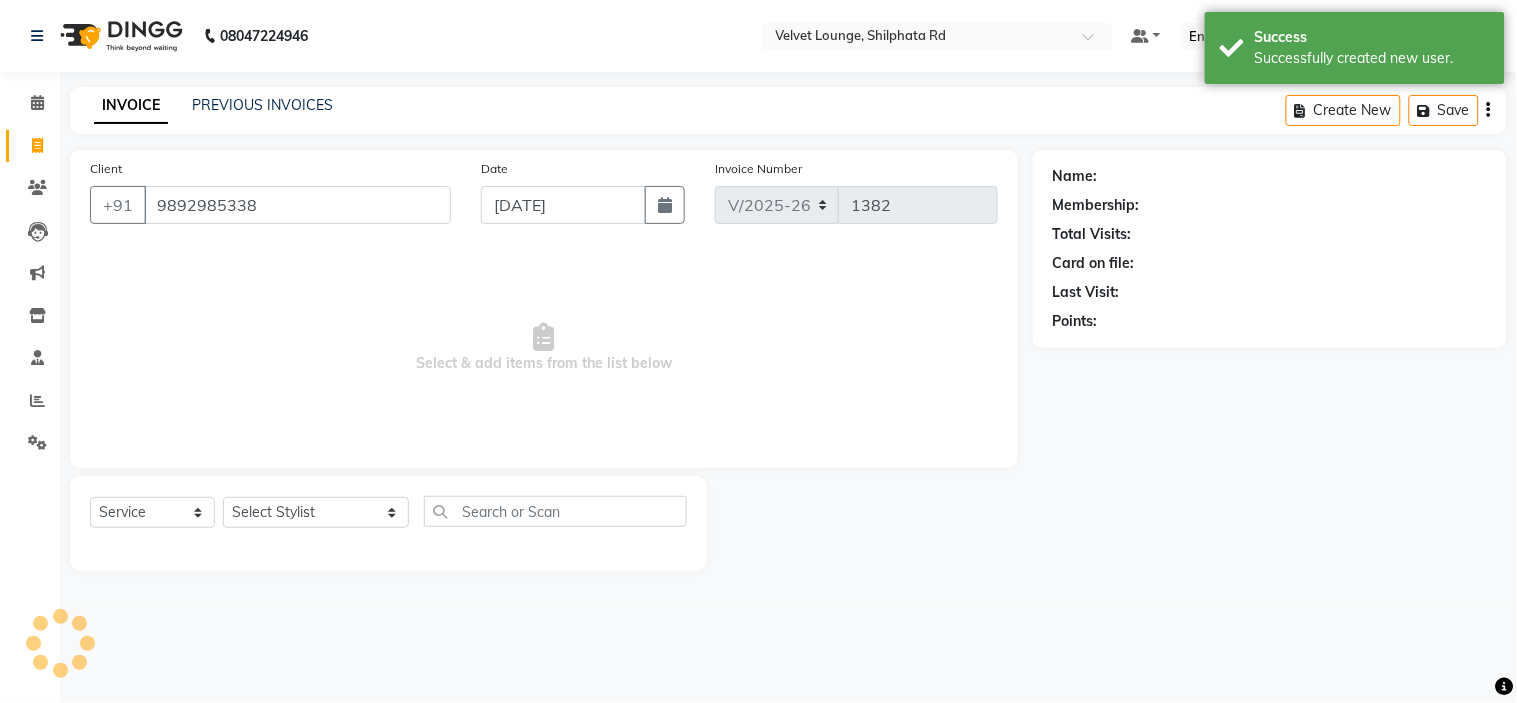 select on "1: Object" 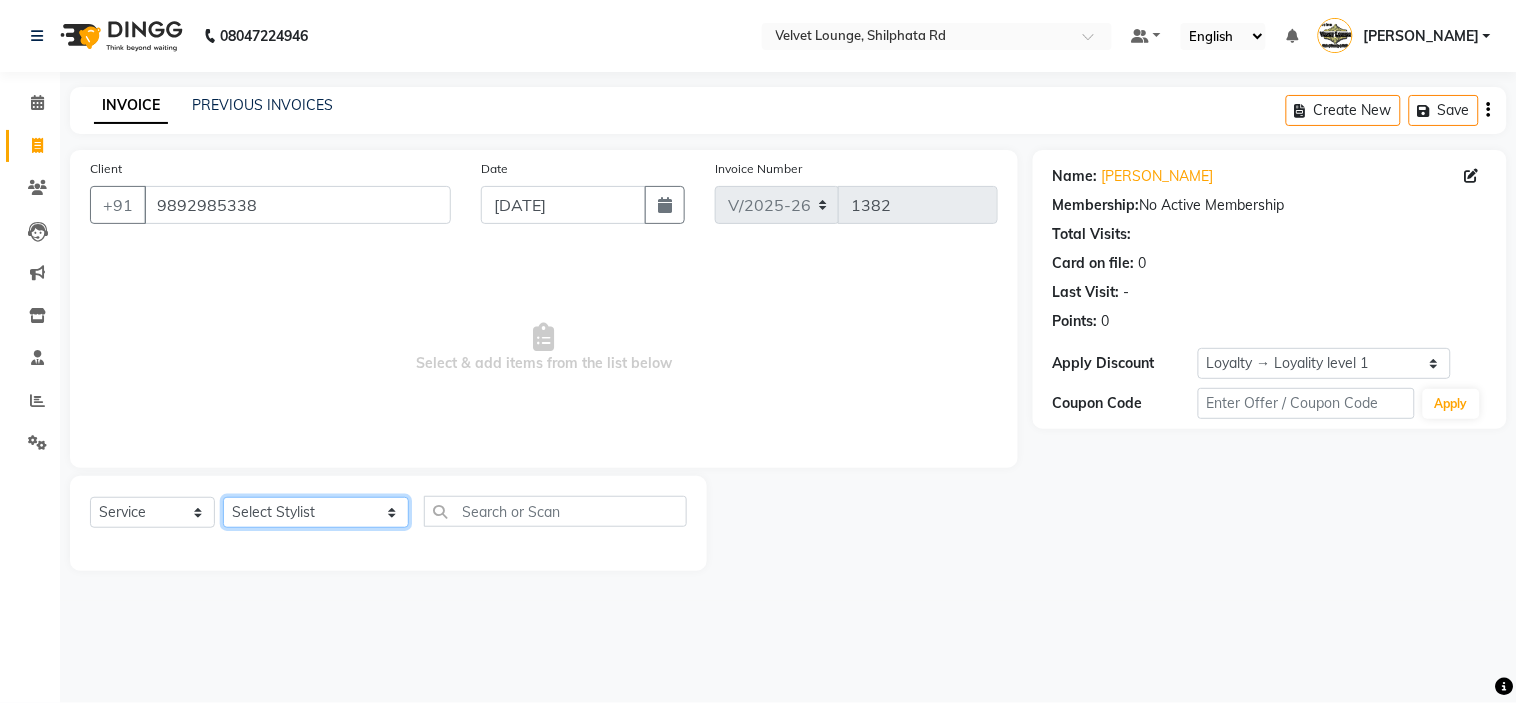 click on "Select Stylist aadil mohaMAD  aarif khan Abrar Ajay ajay jaishwal alam khan aman amit kumar  ANJALI SINGH Ashish singh ashwini palem  chandradeep DOLLY faizan siddique  fardeen shaikh Garima singh Gulshan jaya jyoti deepak chandaliya kalam karan  Madhu manish sir miraj khan  Mohmad Adnan Ansari mustakin neeta kumbhar neha tamatta pradnya rahul thakur RAZAK SALIM SAIKH rohit Rutuja SAHEER sahil khan salman mahomad imran  SALMA SHAIKH SAMEER KHAN sana santosh jaiswal saqib sayali shaddma  ansari shalu mehra shekhar bansode SHIVADURGA GANTAM shubham pal  shweta pandey varshita gurbani vishal shinde" 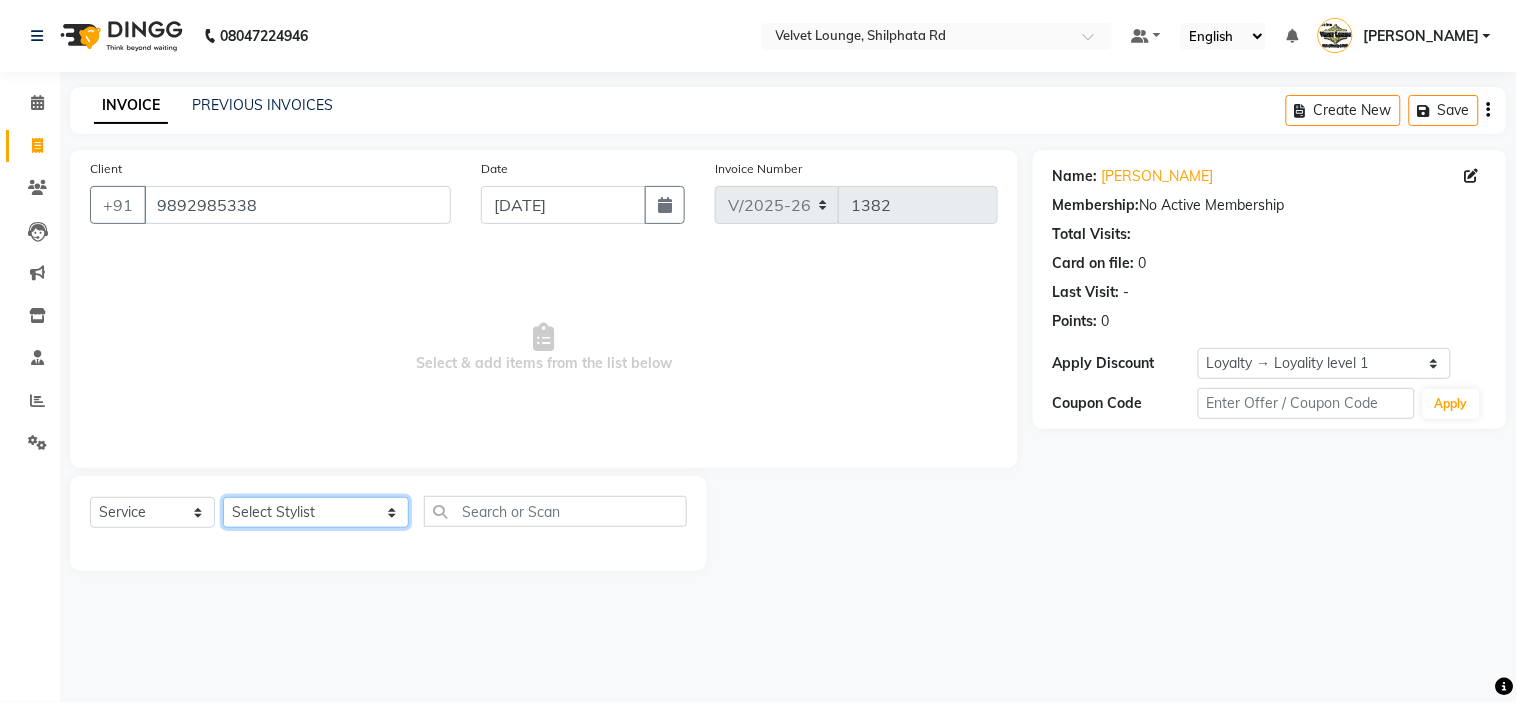 select on "21034" 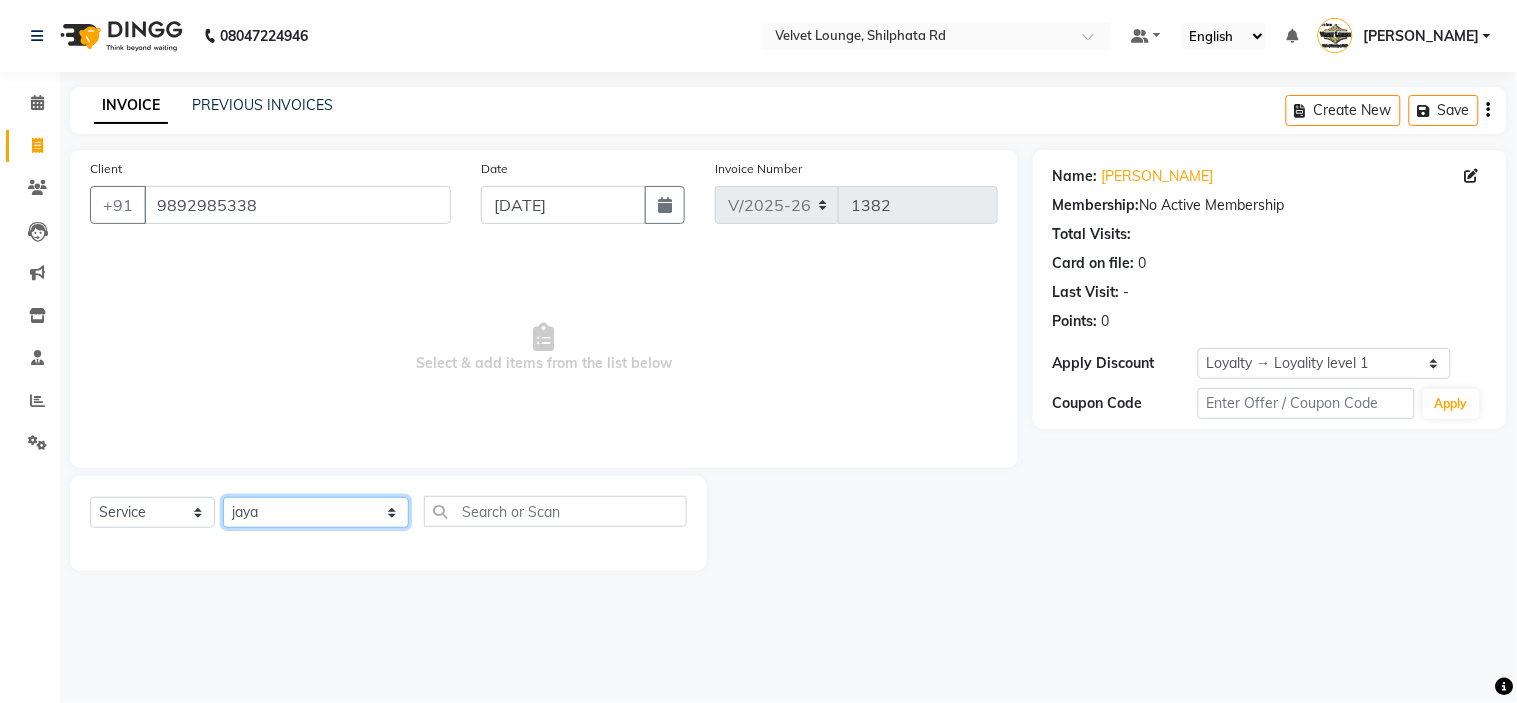 click on "Select Stylist aadil mohaMAD  aarif khan Abrar Ajay ajay jaishwal alam khan aman amit kumar  ANJALI SINGH Ashish singh ashwini palem  chandradeep DOLLY faizan siddique  fardeen shaikh Garima singh Gulshan jaya jyoti deepak chandaliya kalam karan  Madhu manish sir miraj khan  Mohmad Adnan Ansari mustakin neeta kumbhar neha tamatta pradnya rahul thakur RAZAK SALIM SAIKH rohit Rutuja SAHEER sahil khan salman mahomad imran  SALMA SHAIKH SAMEER KHAN sana santosh jaiswal saqib sayali shaddma  ansari shalu mehra shekhar bansode SHIVADURGA GANTAM shubham pal  shweta pandey varshita gurbani vishal shinde" 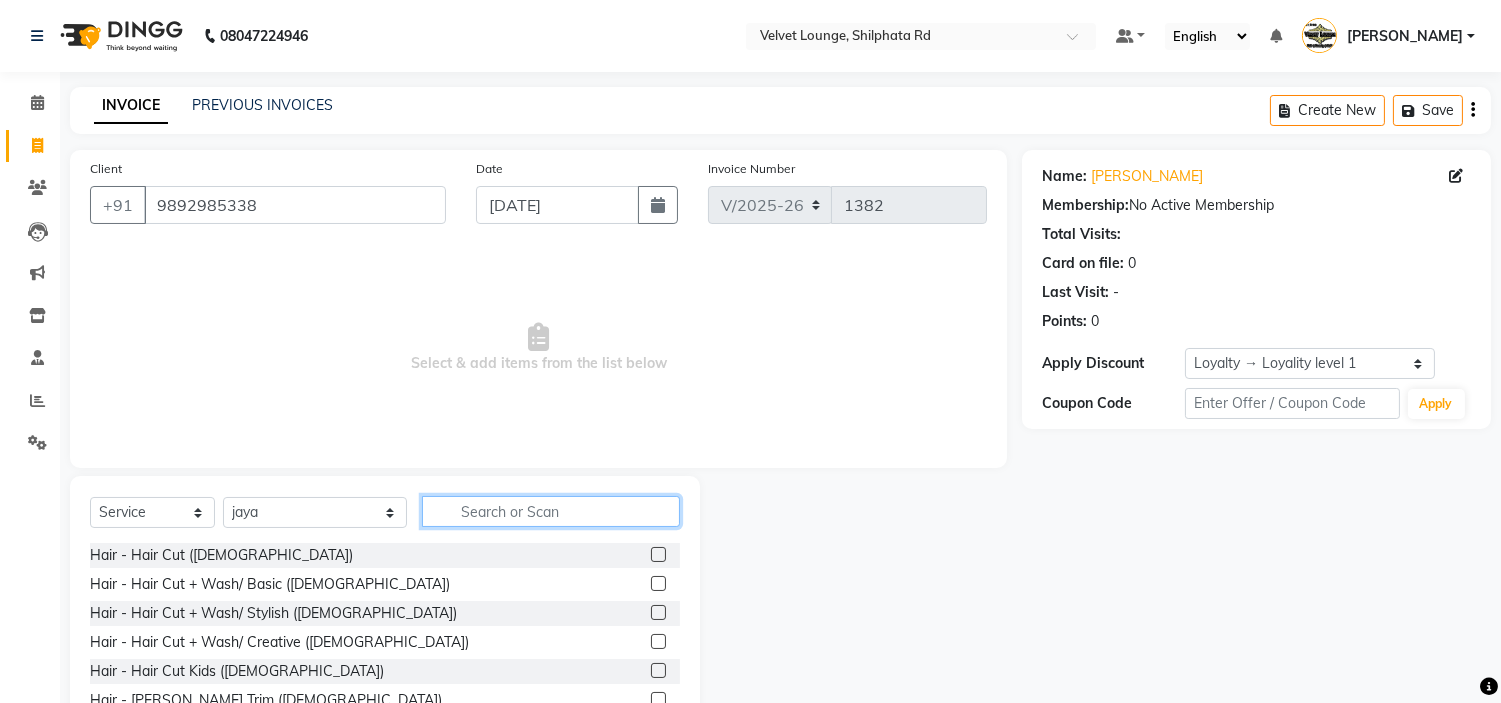 click 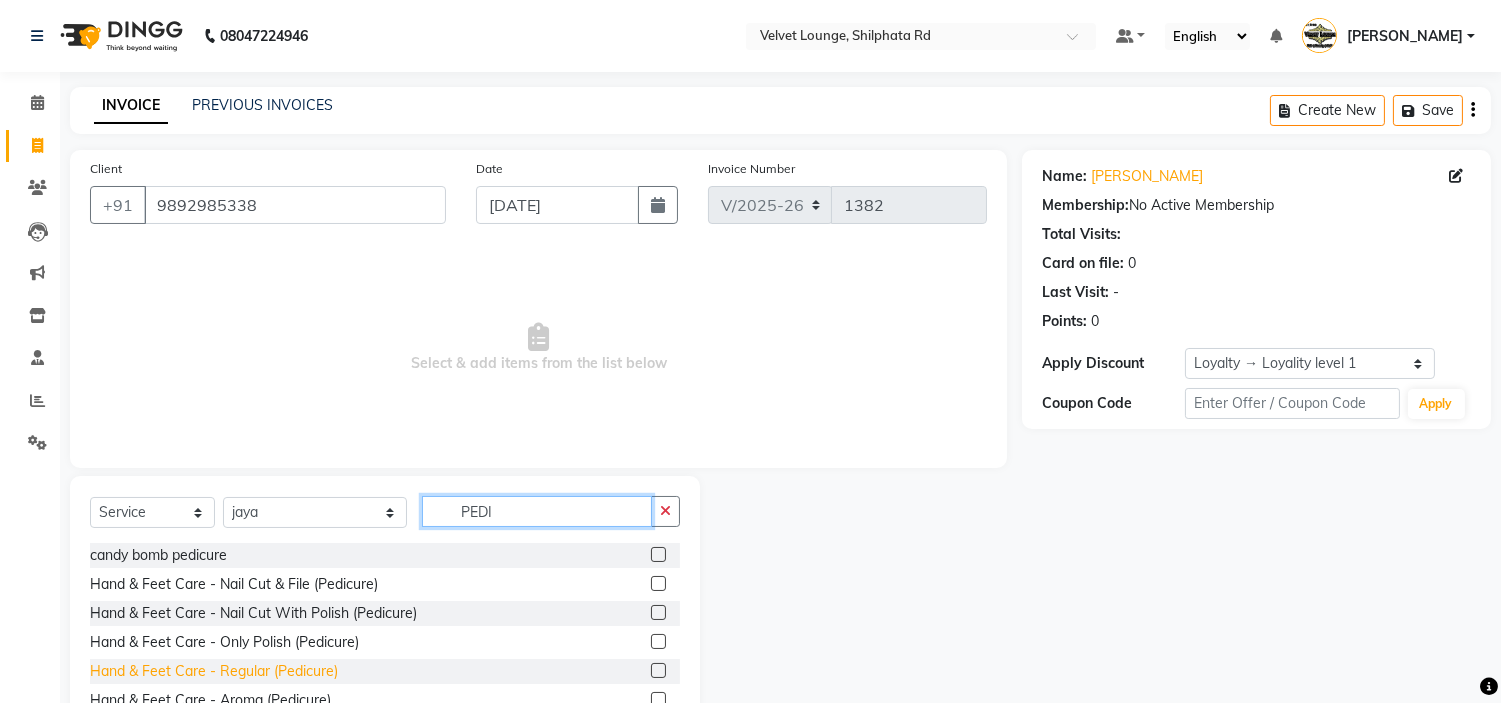type on "PEDI" 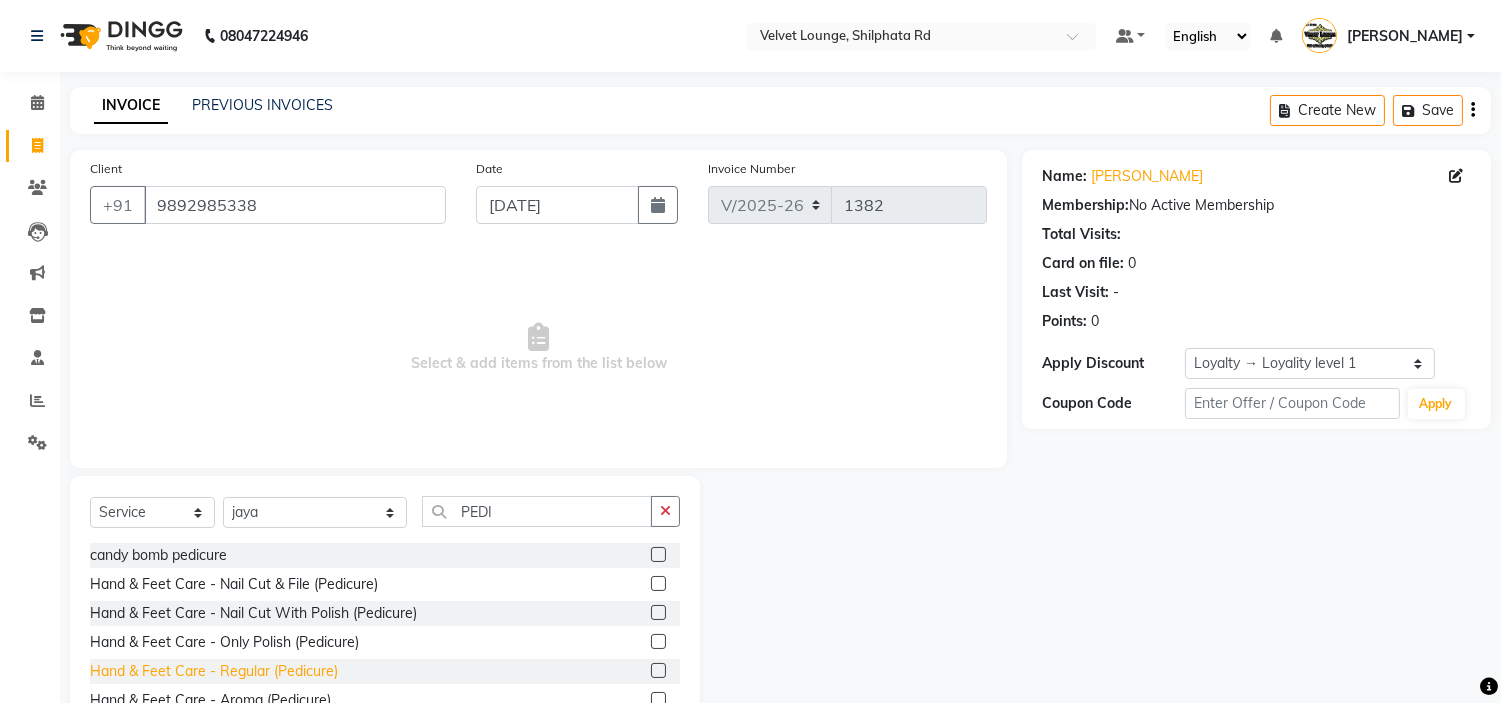 click on "Hand & Feet Care - Regular (Pedicure)" 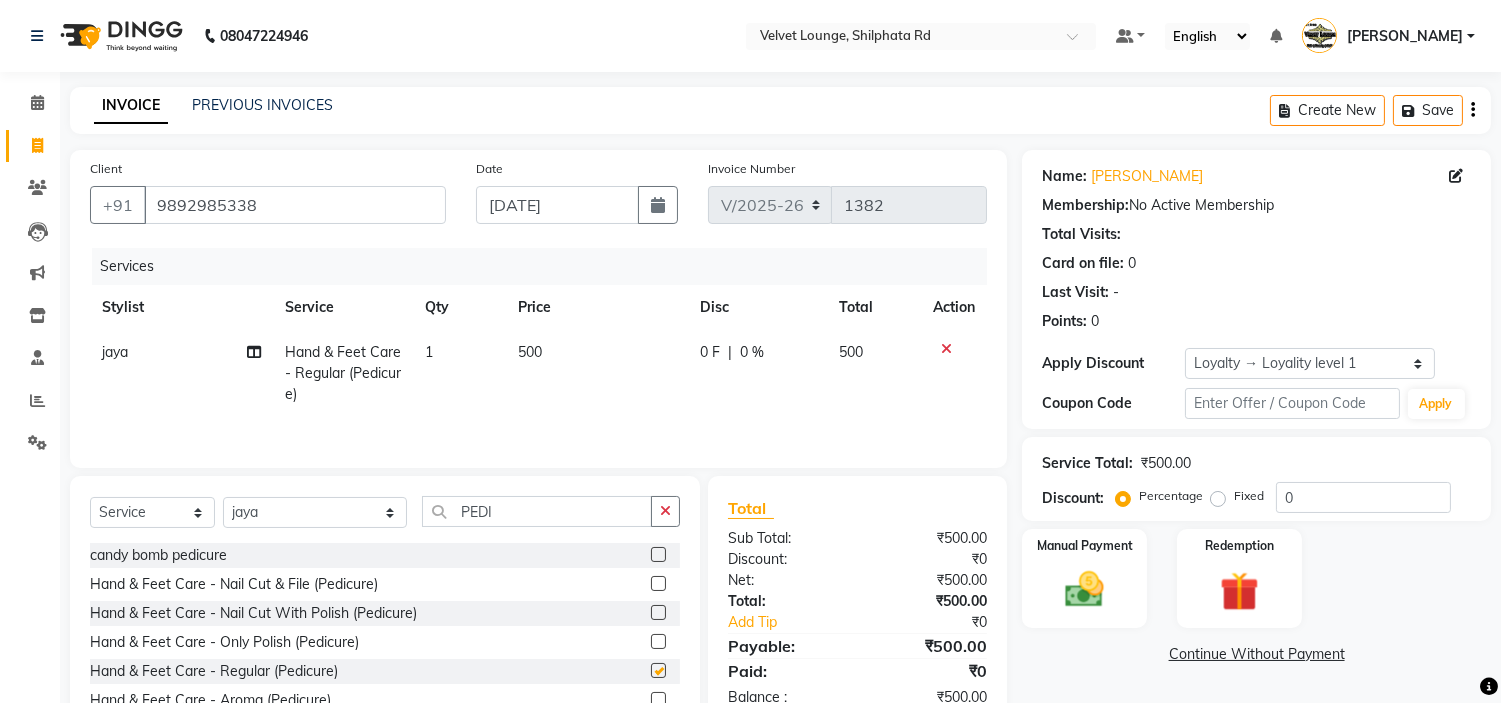 checkbox on "false" 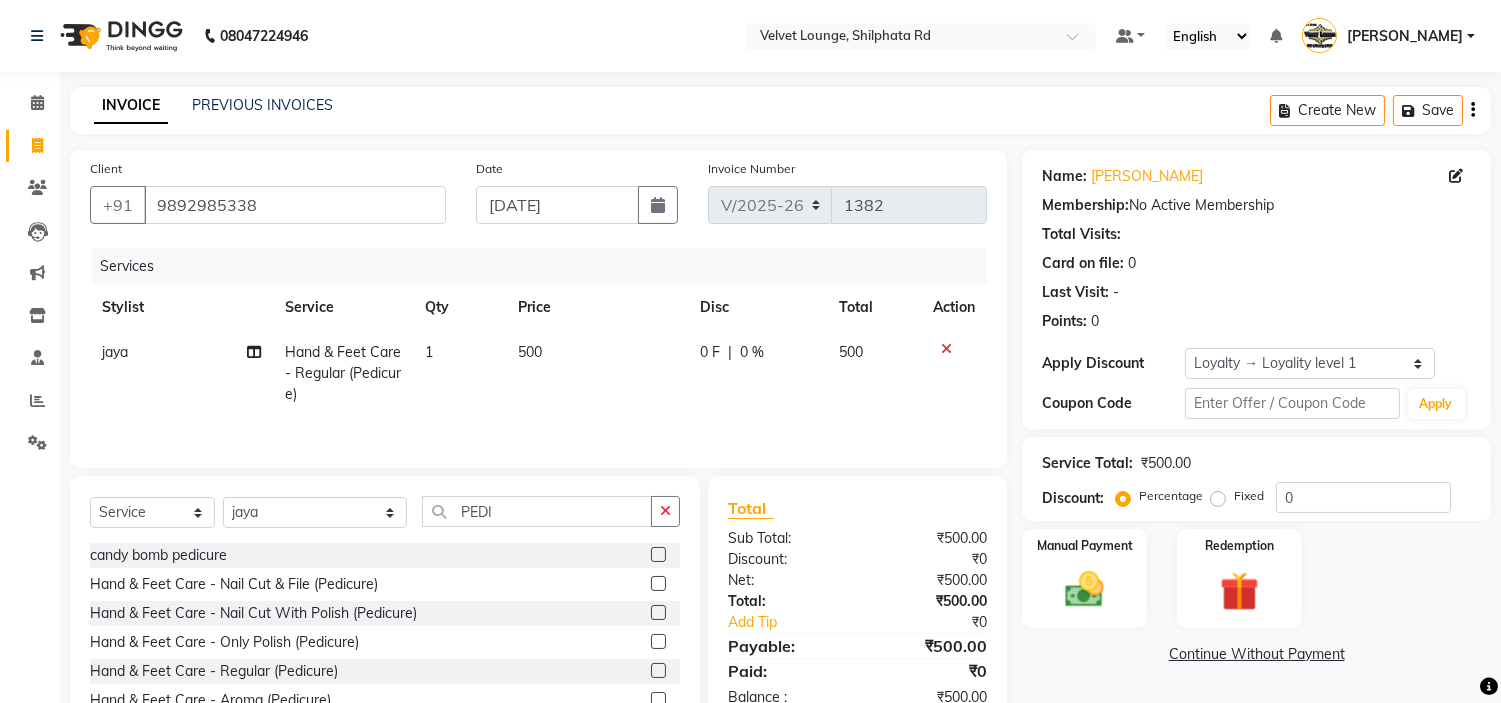 click on "0 F | 0 %" 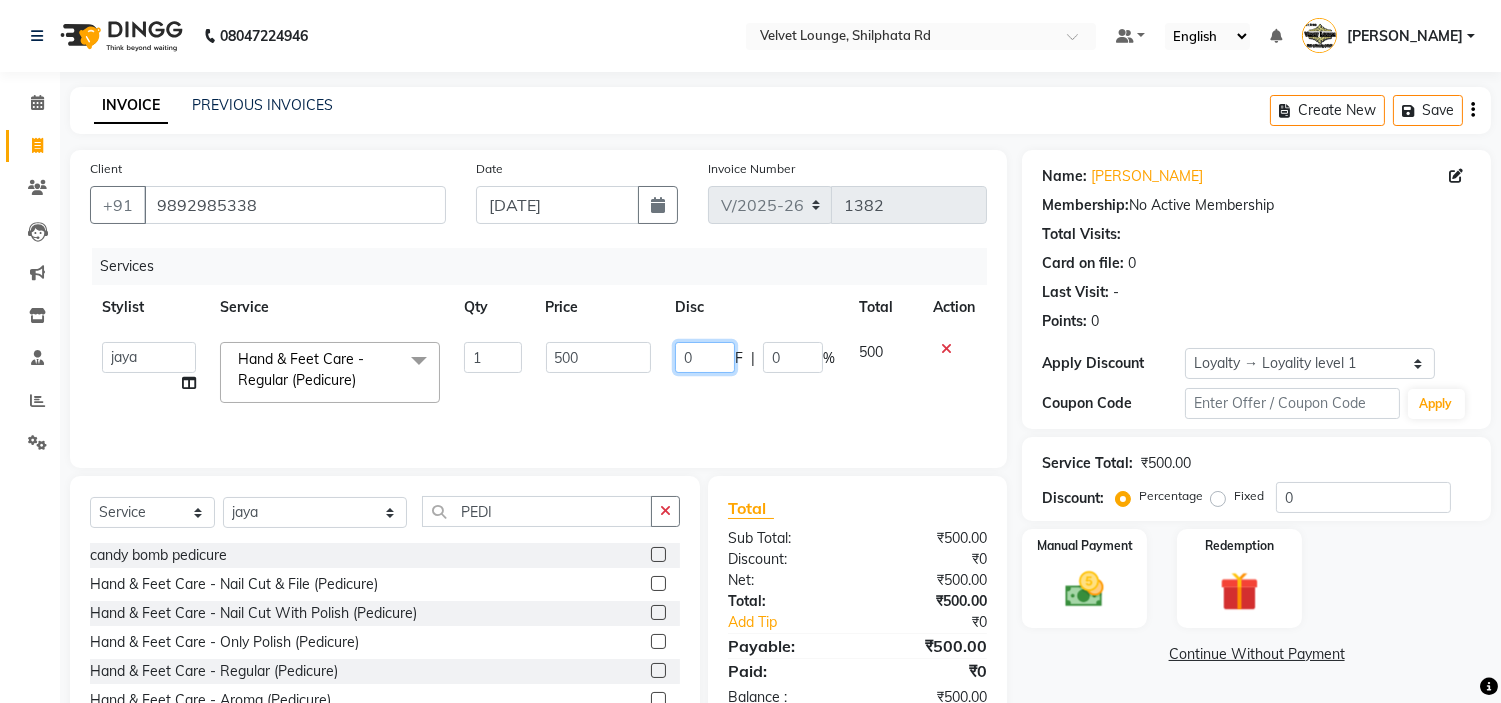 click on "0" 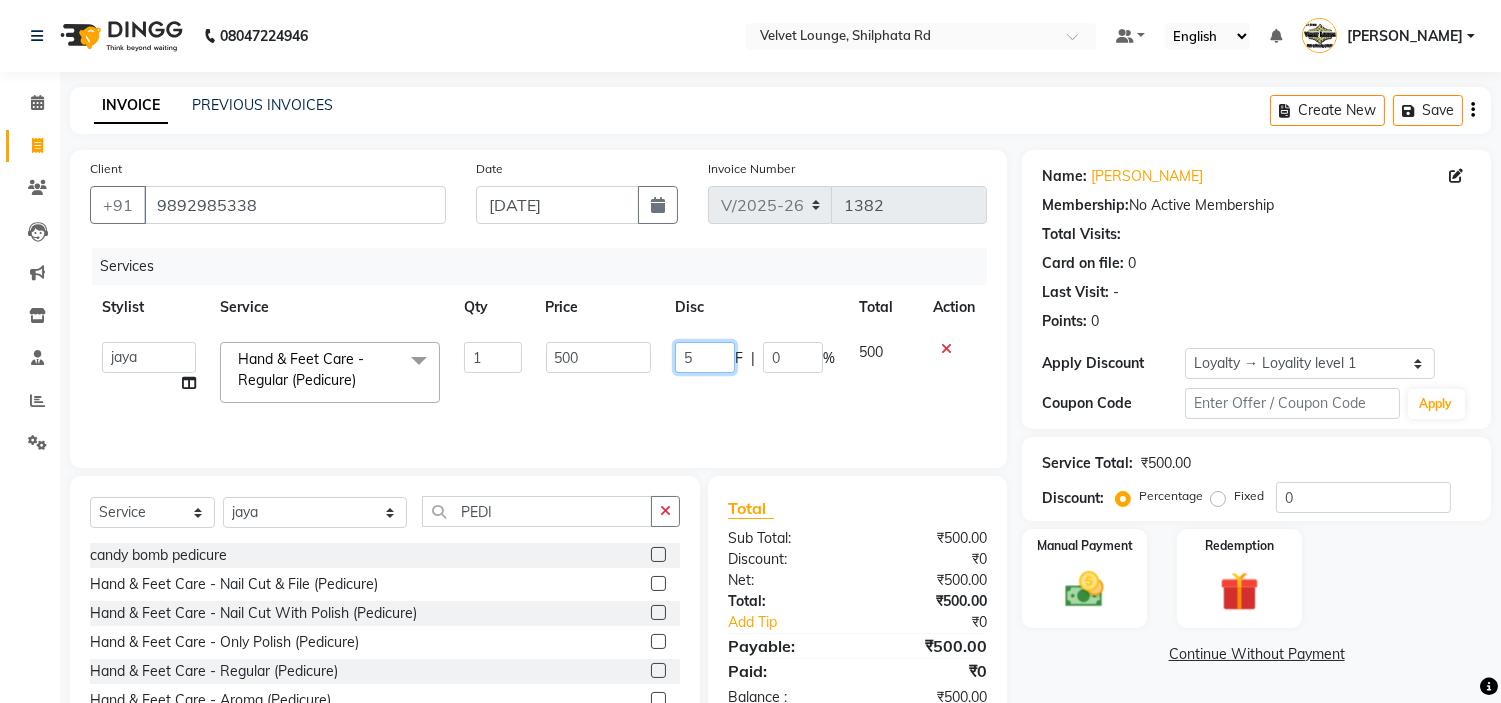 type on "50" 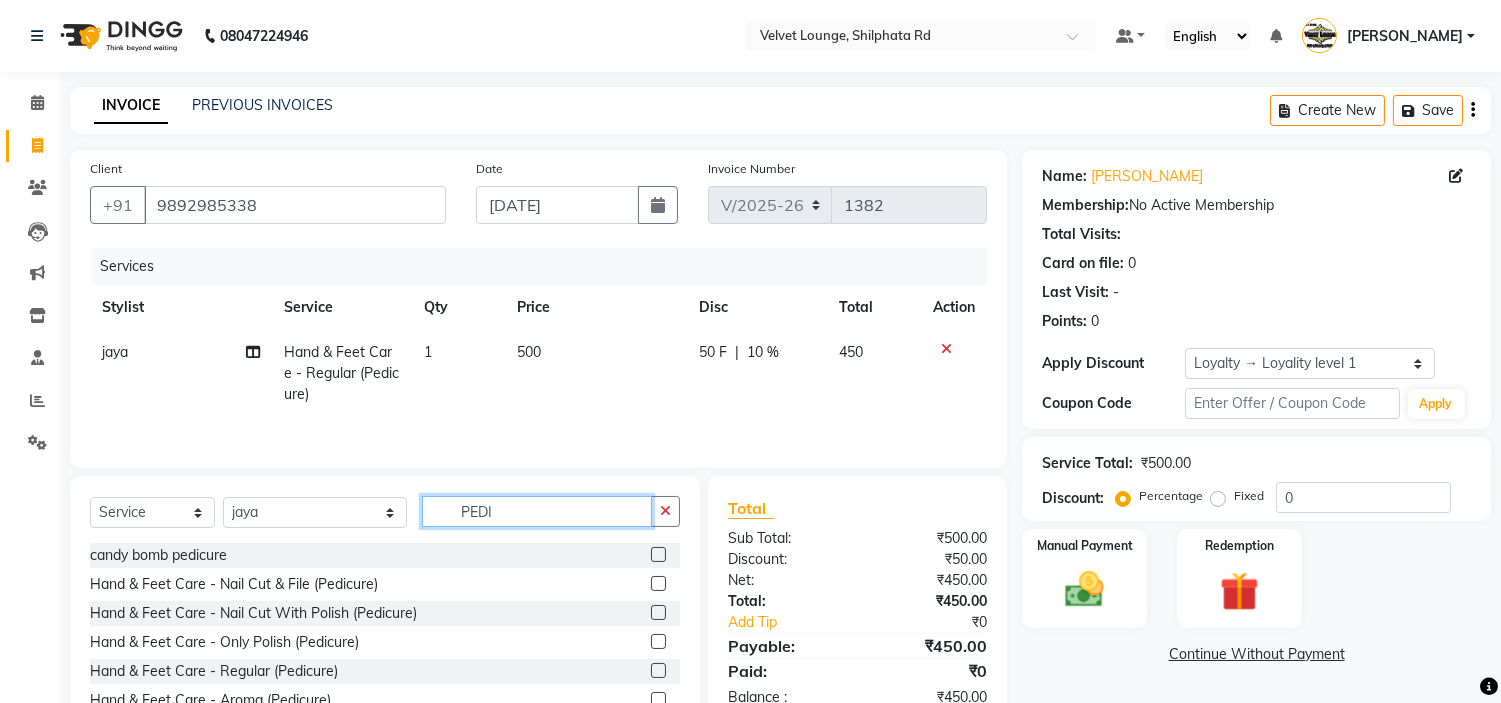click on "PEDI" 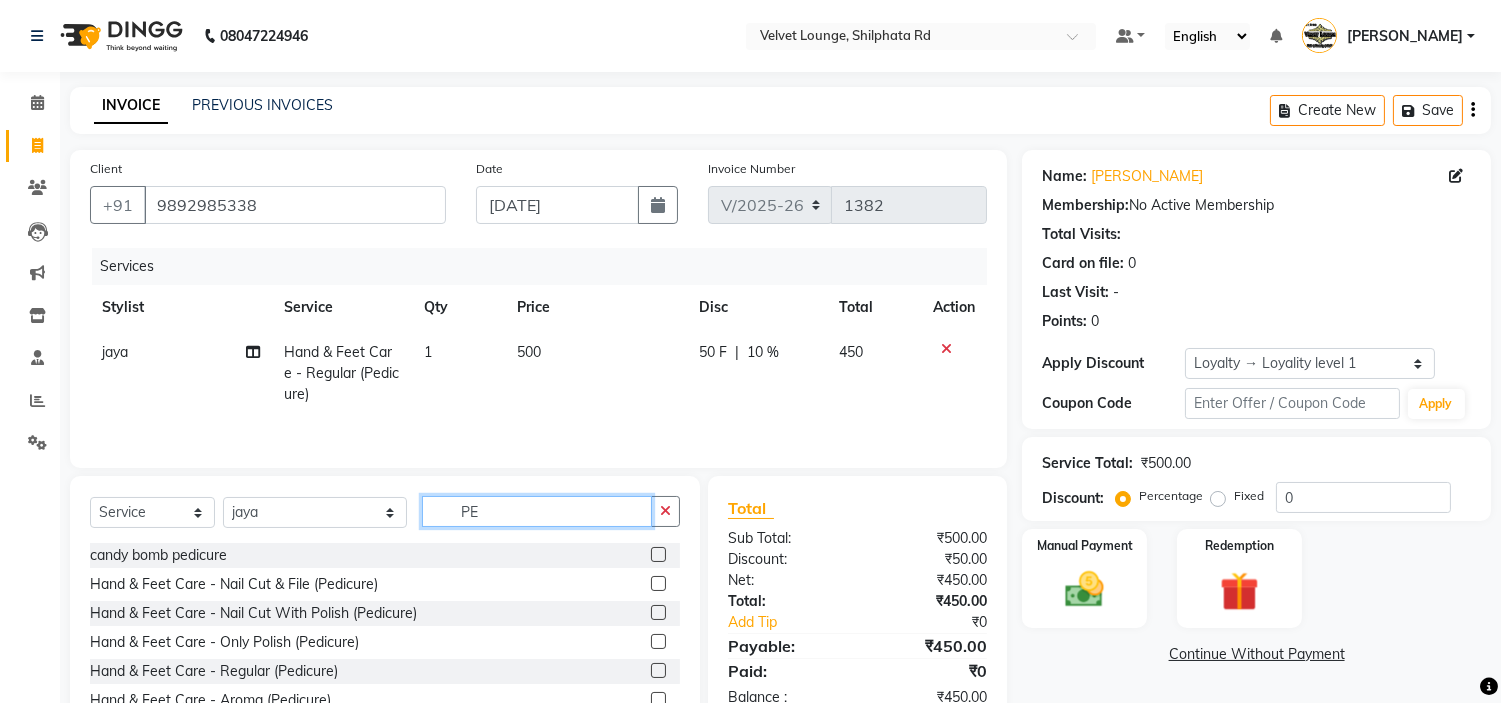 type on "P" 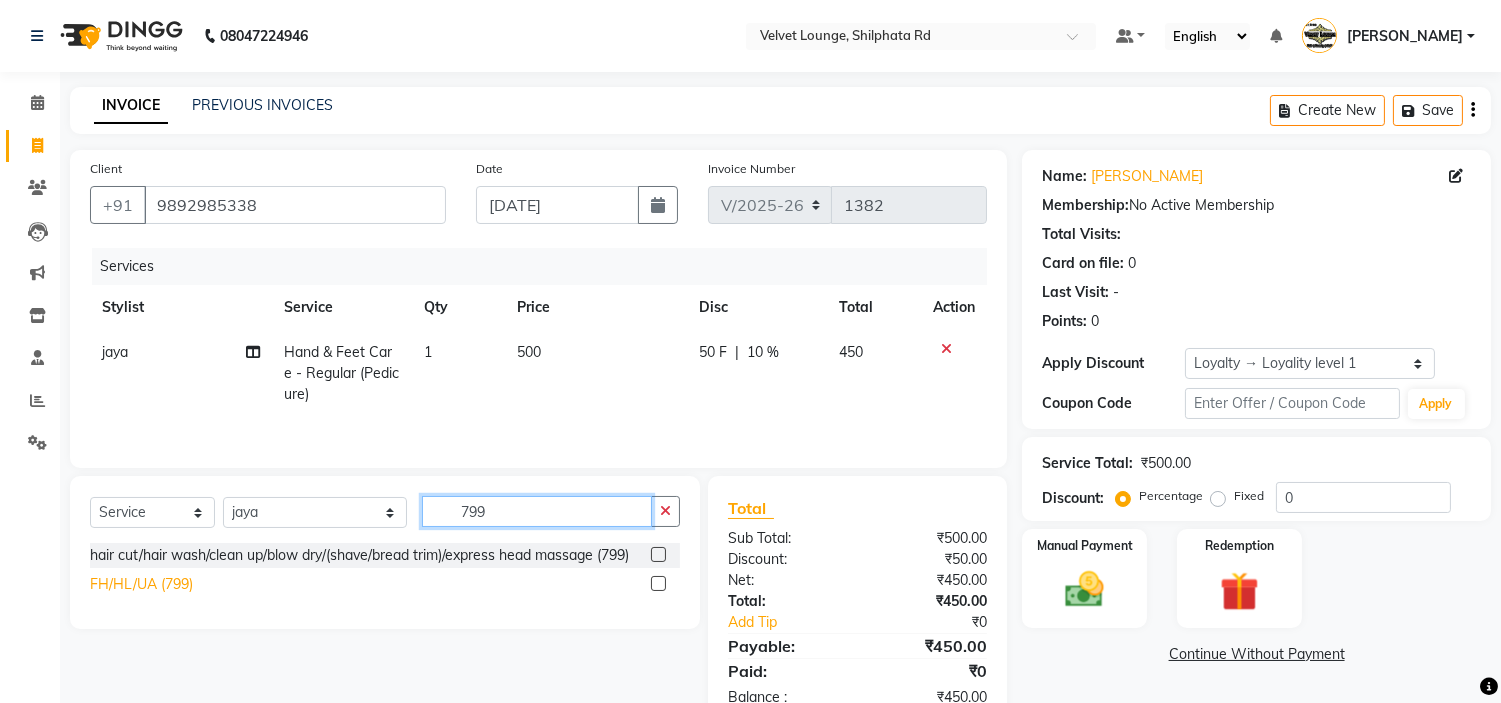type on "799" 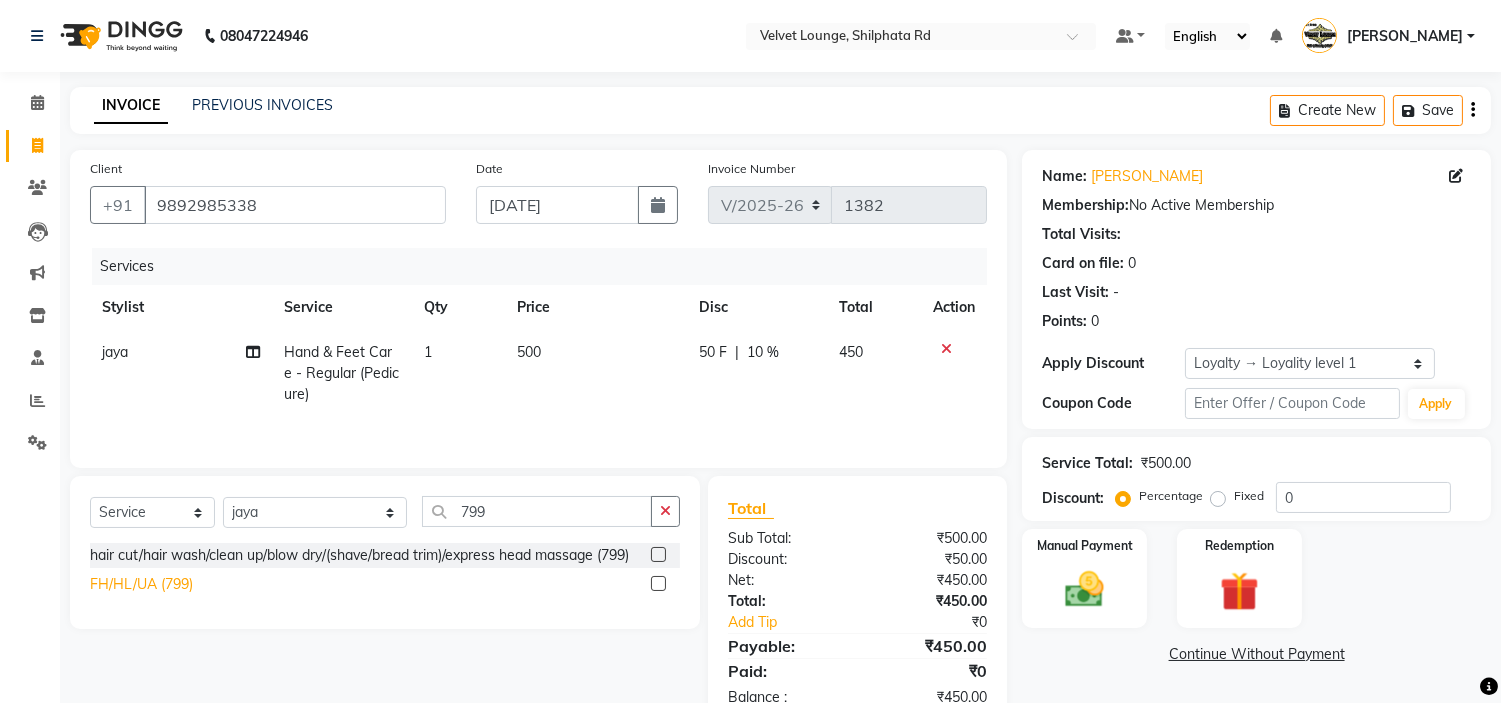 click on "FH/HL/UA (799)" 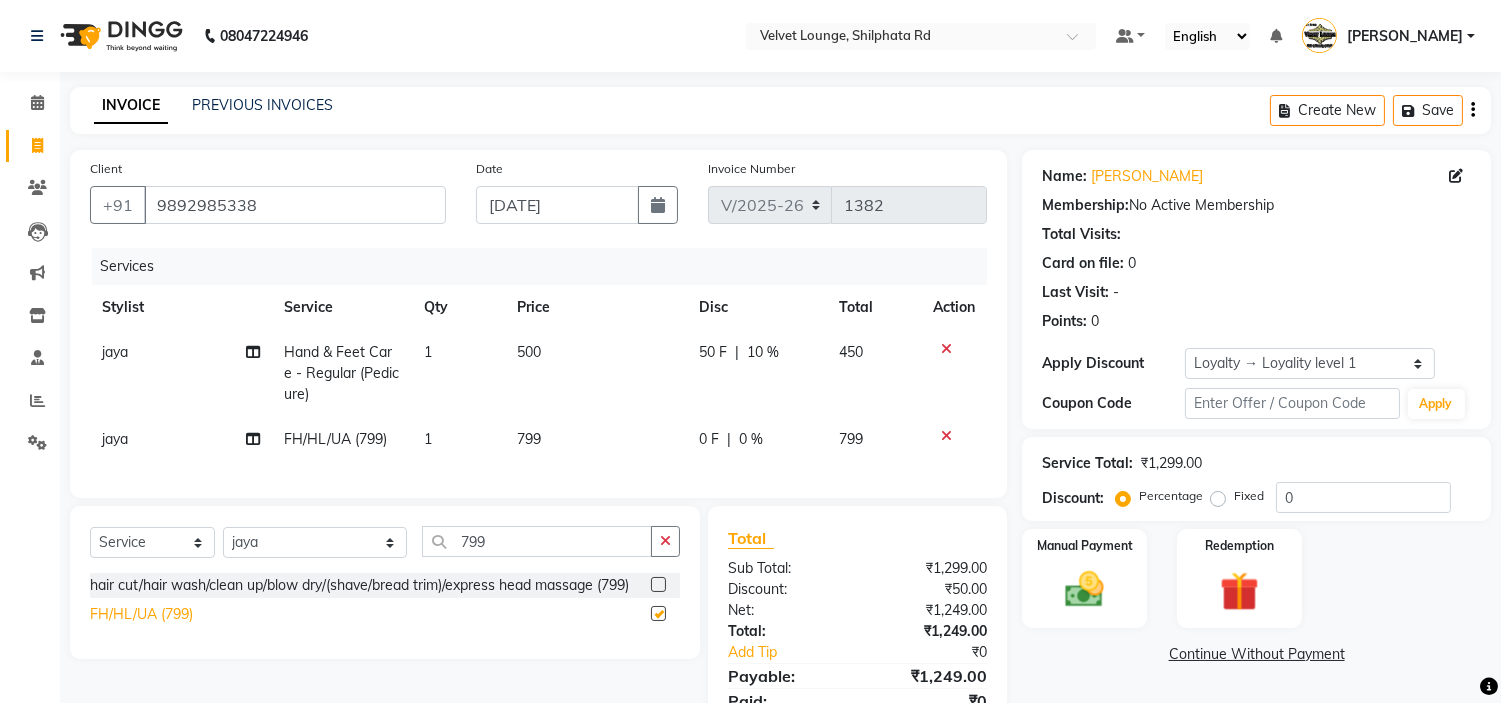 checkbox on "false" 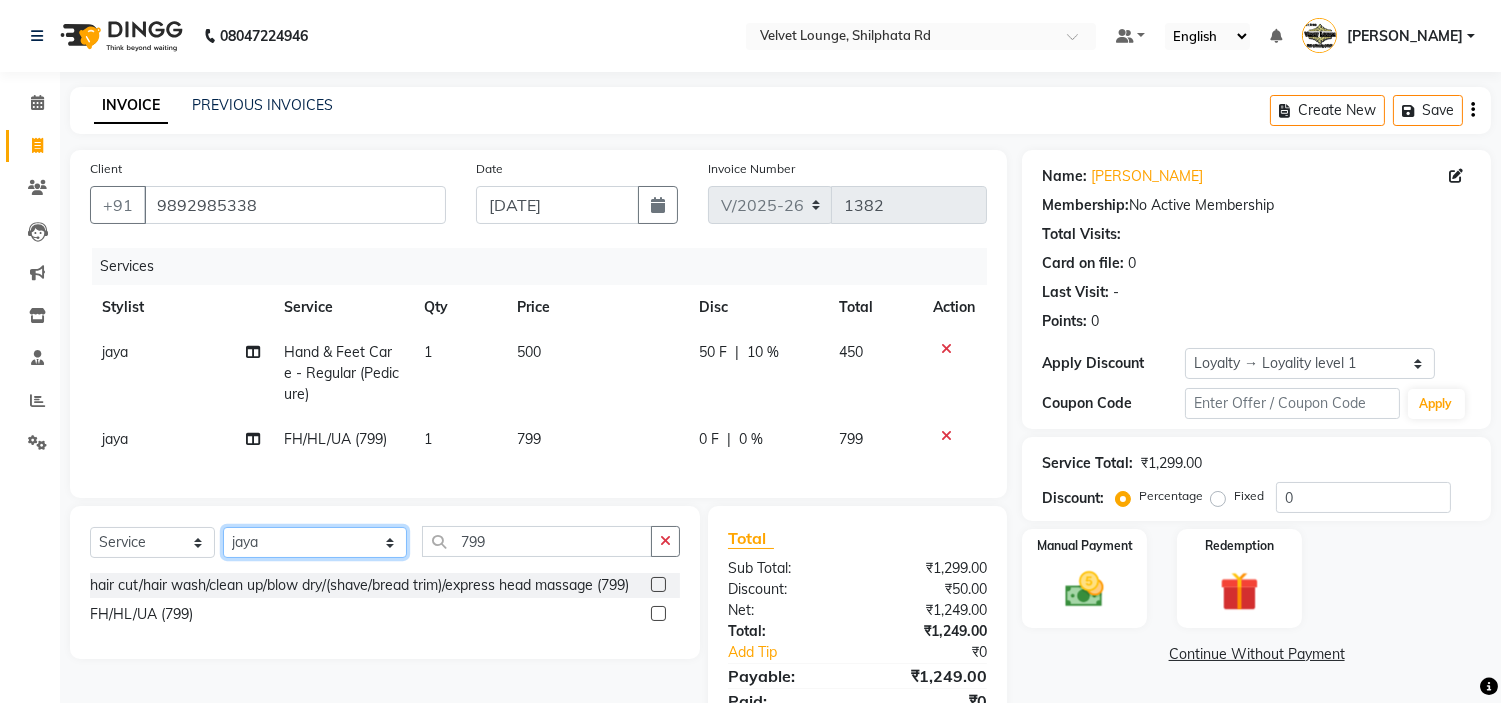 click on "Select Stylist aadil mohaMAD  aarif khan Abrar Ajay ajay jaishwal alam khan aman amit kumar  ANJALI SINGH Ashish singh ashwini palem  chandradeep DOLLY faizan siddique  fardeen shaikh Garima singh Gulshan jaya jyoti deepak chandaliya kalam karan  Madhu manish sir miraj khan  Mohmad Adnan Ansari mustakin neeta kumbhar neha tamatta pradnya rahul thakur RAZAK SALIM SAIKH rohit Rutuja SAHEER sahil khan salman mahomad imran  SALMA SHAIKH SAMEER KHAN sana santosh jaiswal saqib sayali shaddma  ansari shalu mehra shekhar bansode SHIVADURGA GANTAM shubham pal  shweta pandey varshita gurbani vishal shinde" 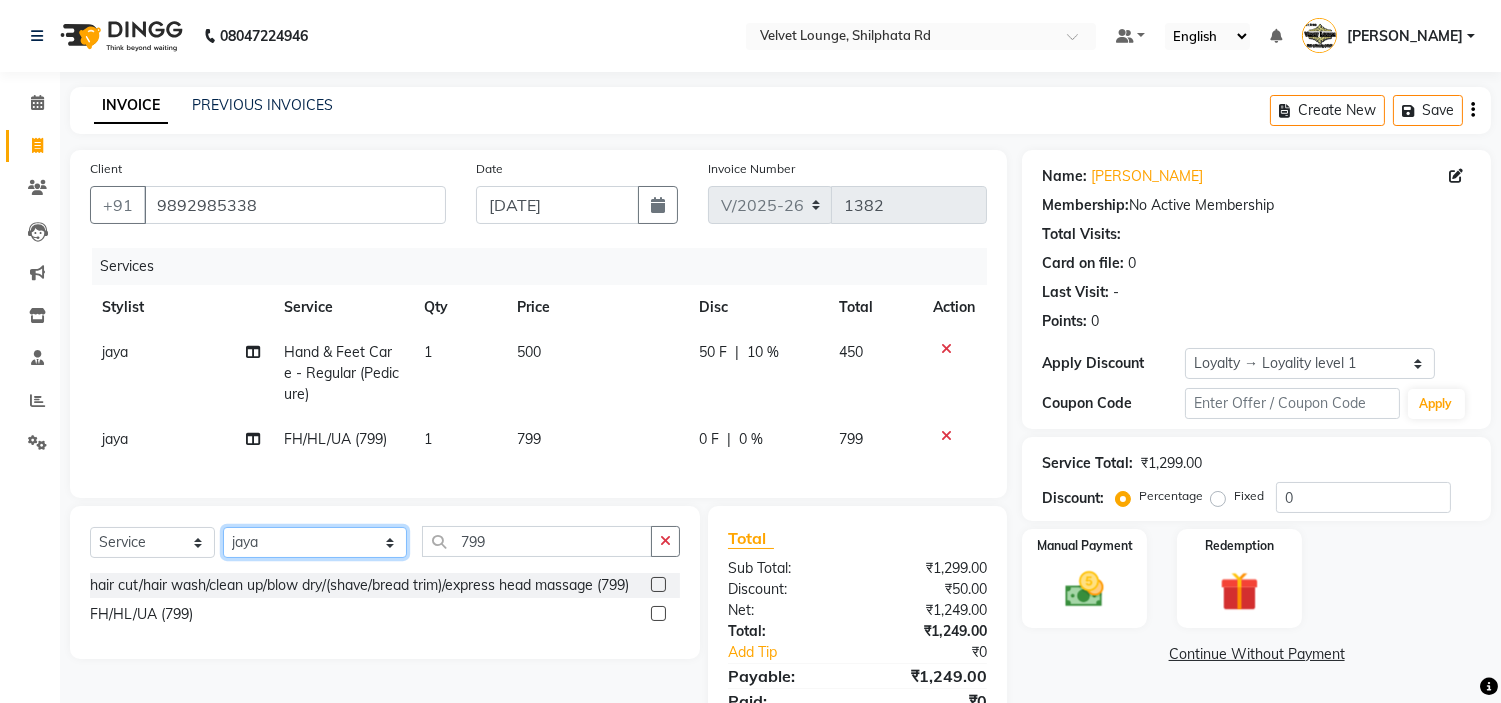 select on "48428" 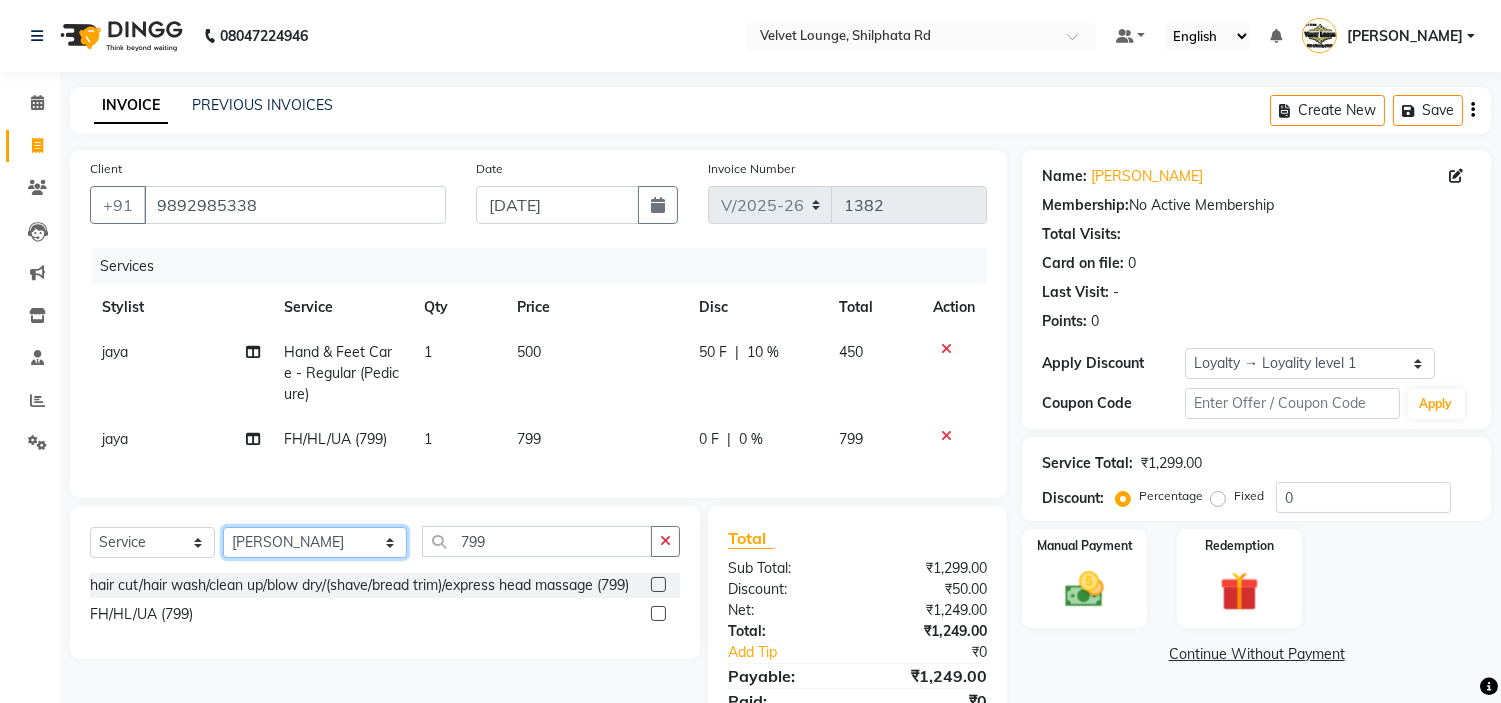 click on "Select Stylist aadil mohaMAD  aarif khan Abrar Ajay ajay jaishwal alam khan aman amit kumar  ANJALI SINGH Ashish singh ashwini palem  chandradeep DOLLY faizan siddique  fardeen shaikh Garima singh Gulshan jaya jyoti deepak chandaliya kalam karan  Madhu manish sir miraj khan  Mohmad Adnan Ansari mustakin neeta kumbhar neha tamatta pradnya rahul thakur RAZAK SALIM SAIKH rohit Rutuja SAHEER sahil khan salman mahomad imran  SALMA SHAIKH SAMEER KHAN sana santosh jaiswal saqib sayali shaddma  ansari shalu mehra shekhar bansode SHIVADURGA GANTAM shubham pal  shweta pandey varshita gurbani vishal shinde" 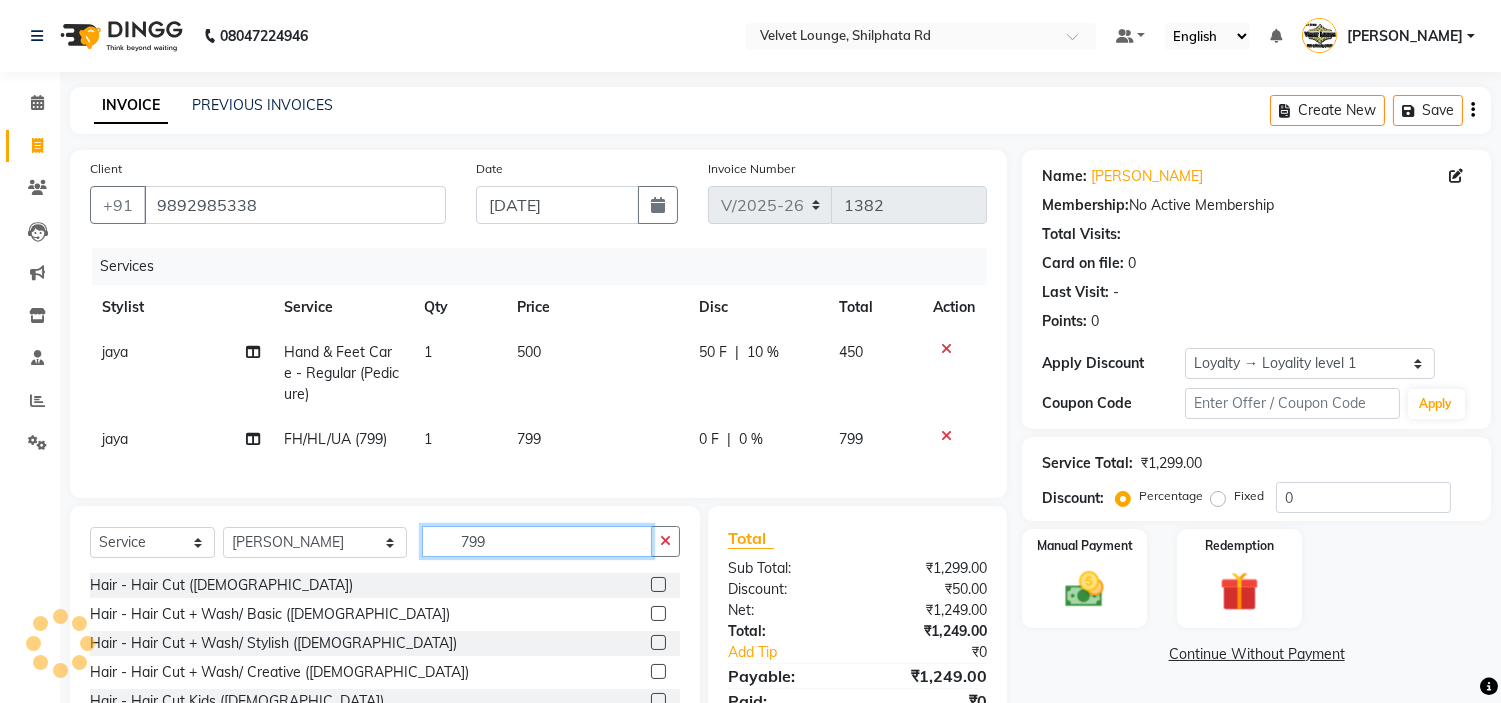 click on "799" 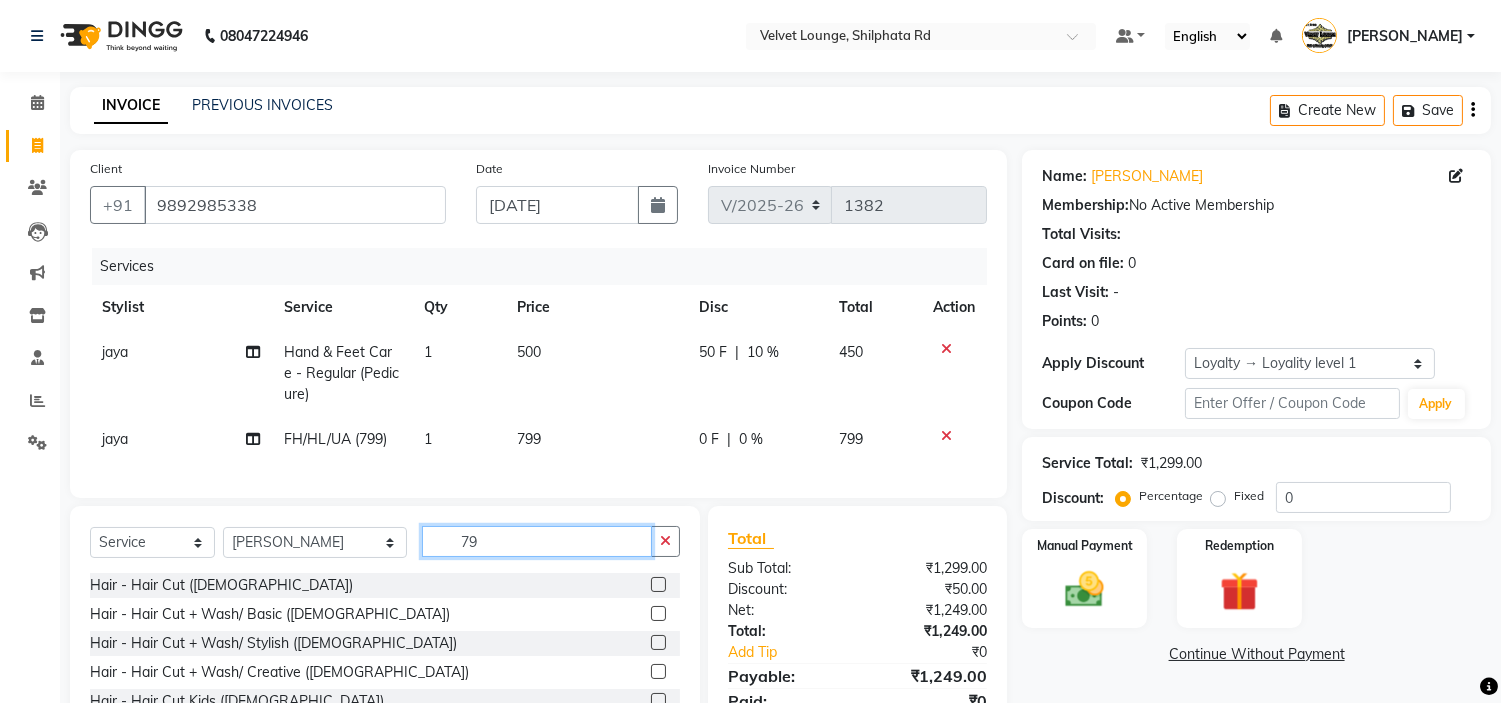 type on "7" 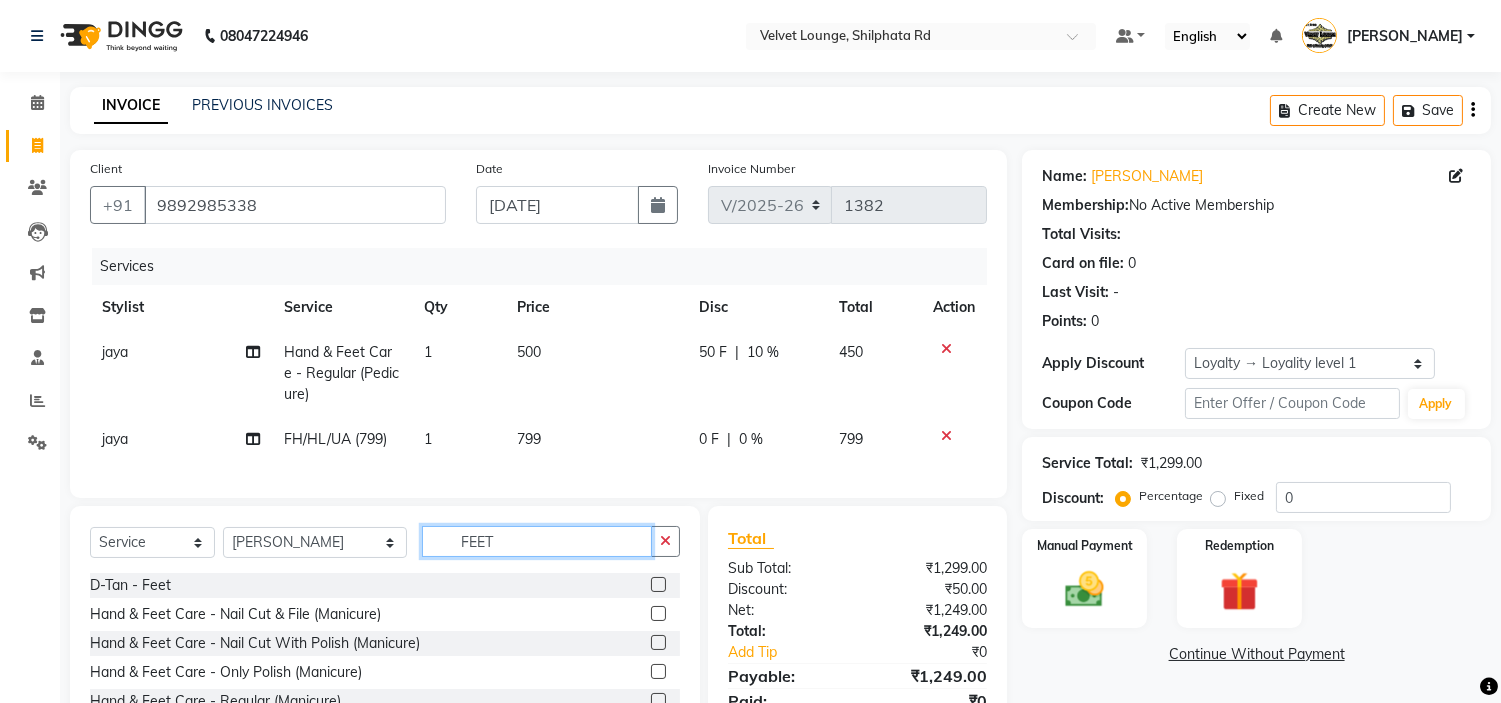 scroll, scrollTop: 144, scrollLeft: 0, axis: vertical 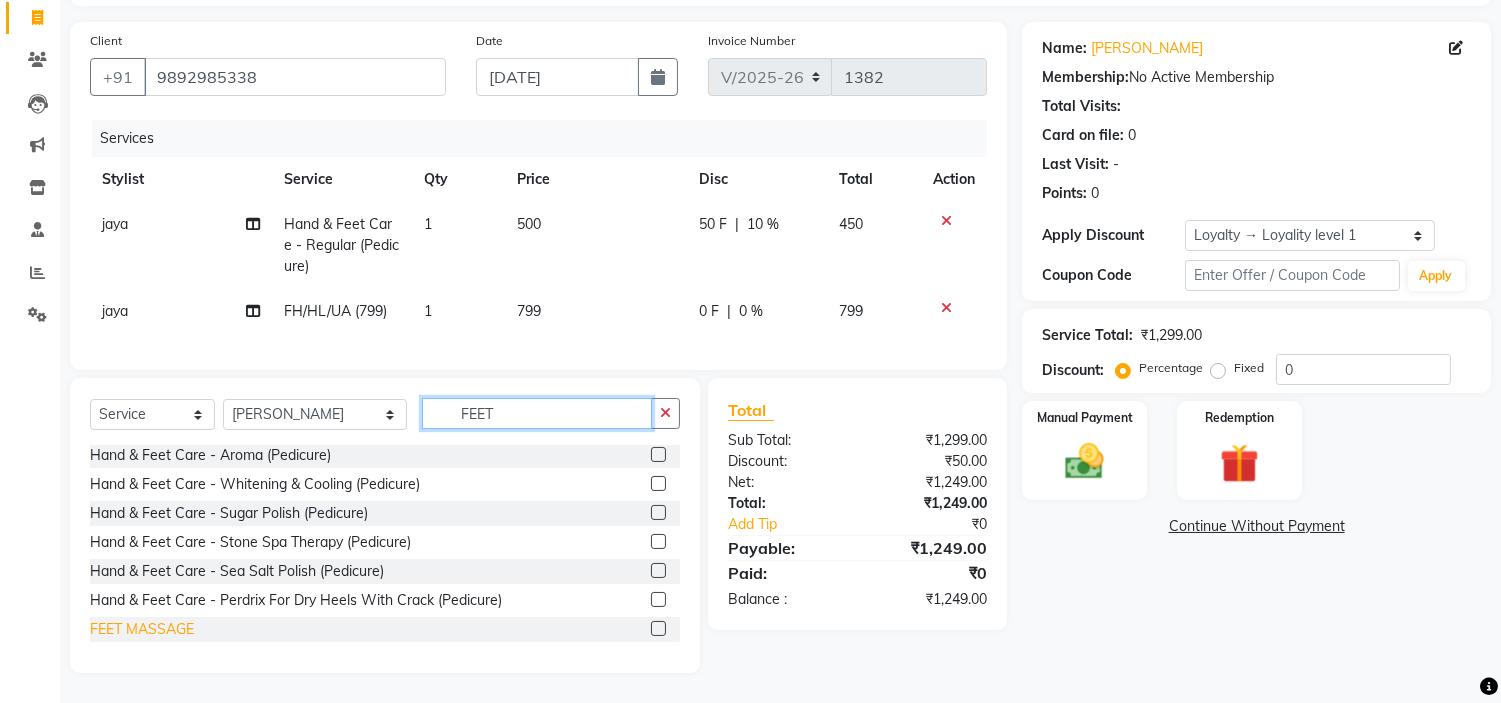 type on "FEET" 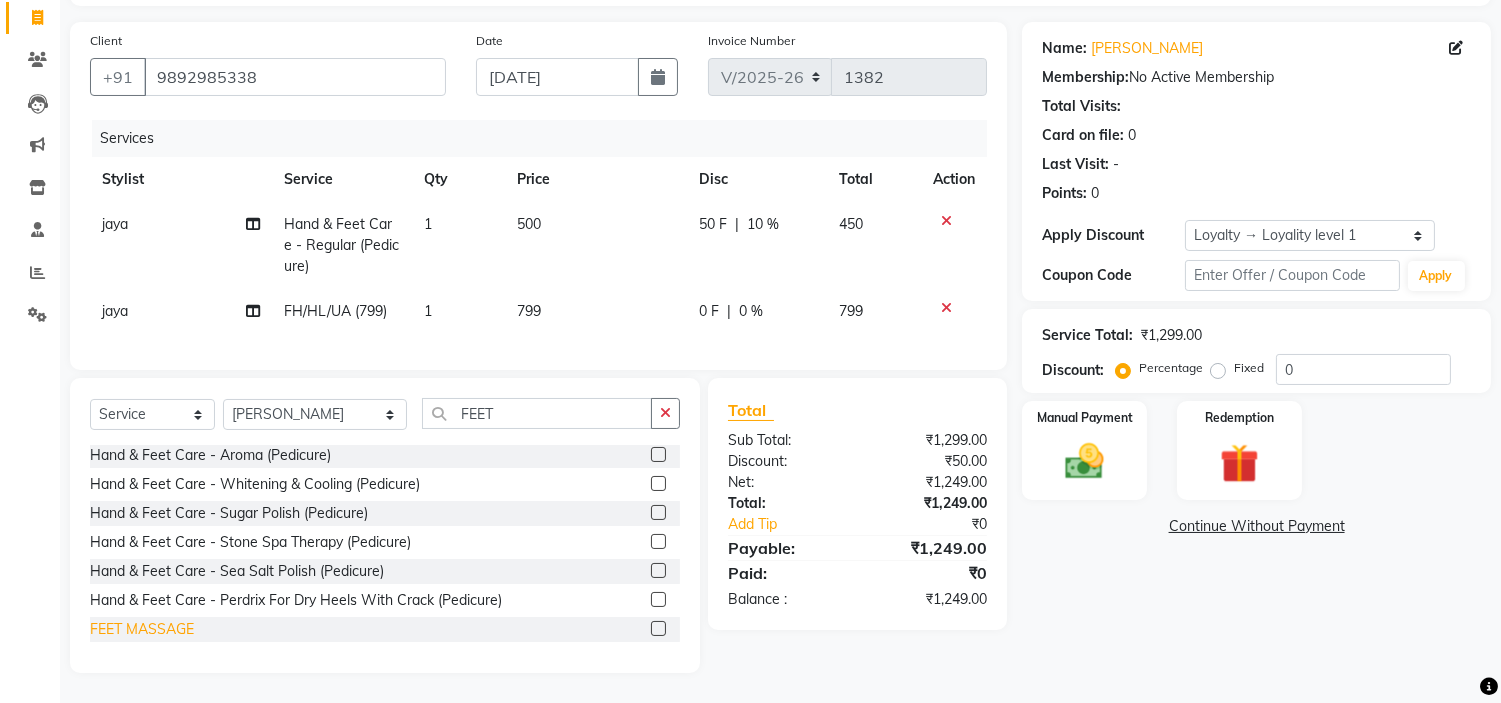 click on "FEET MASSAGE" 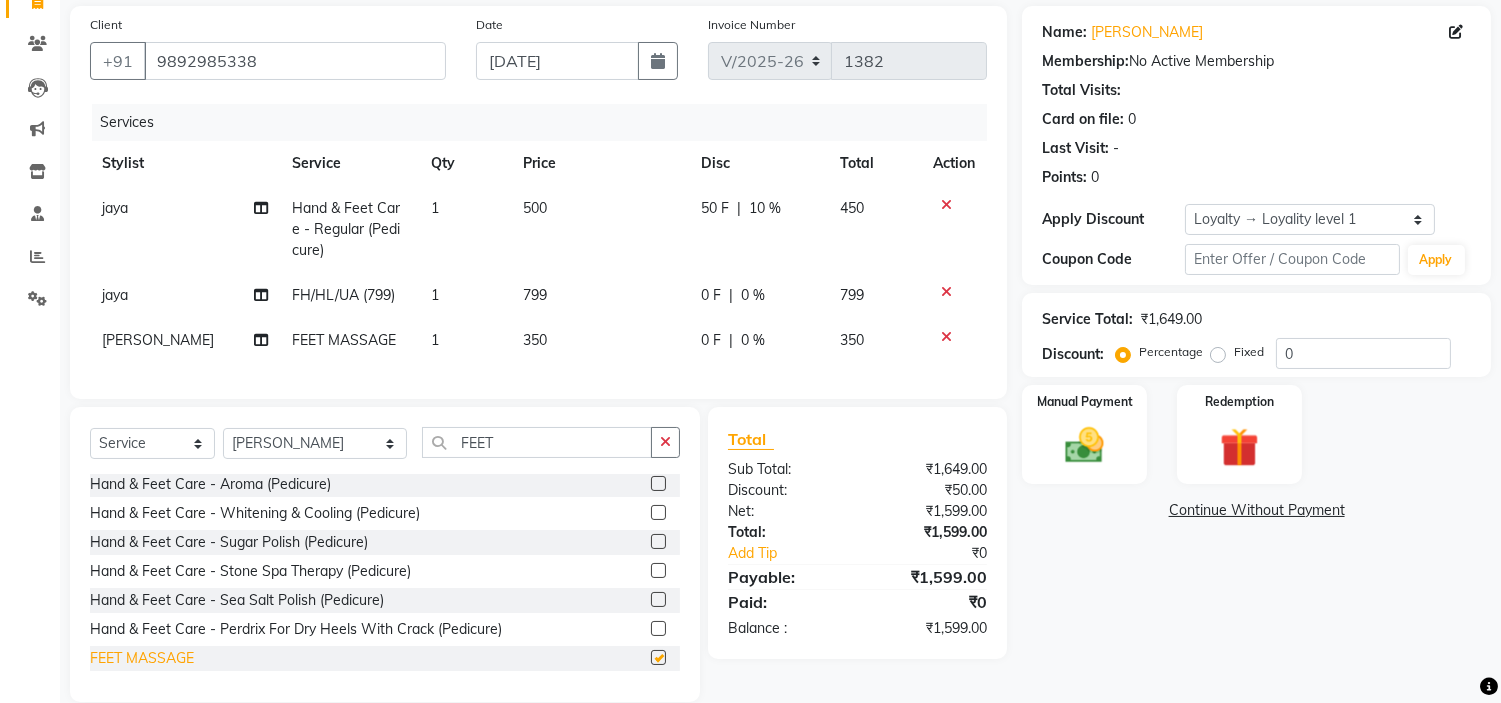 checkbox on "false" 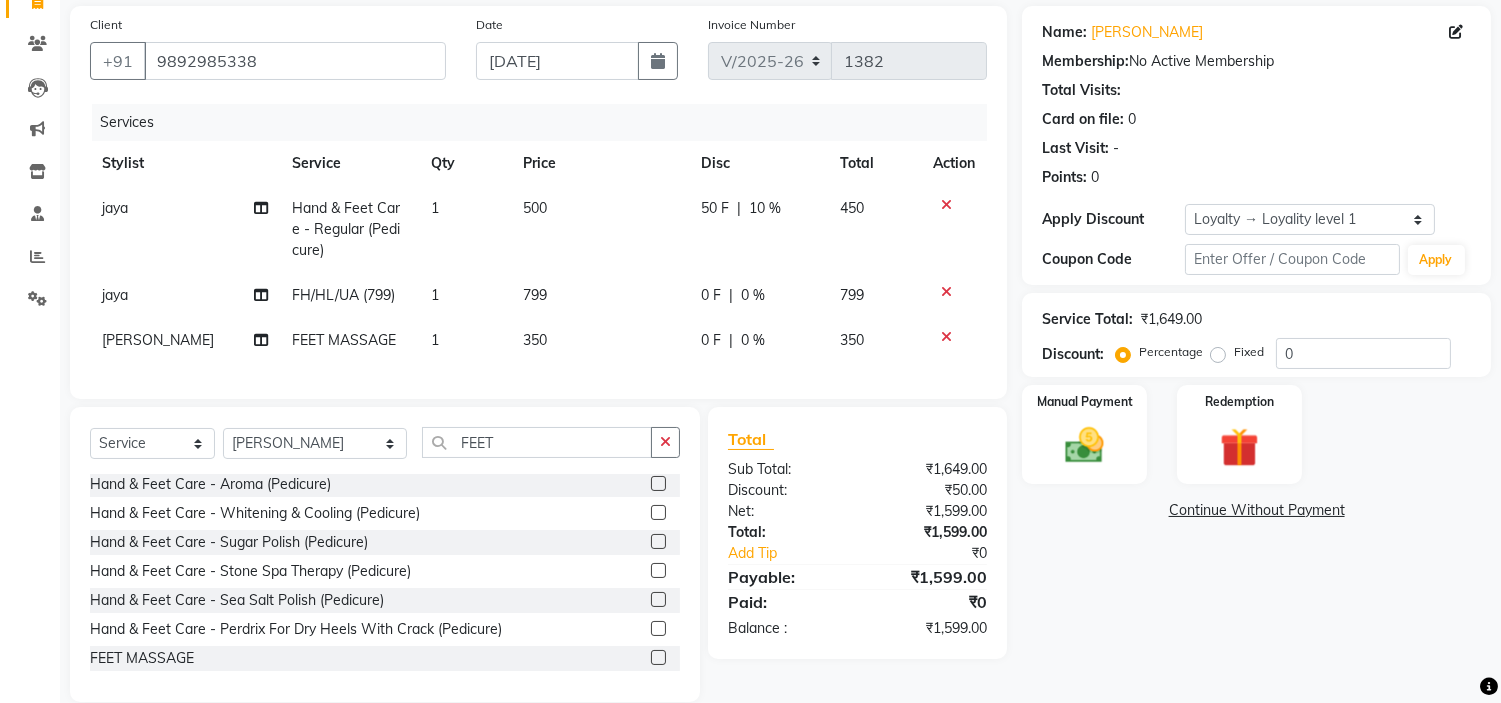 click on "0 F | 0 %" 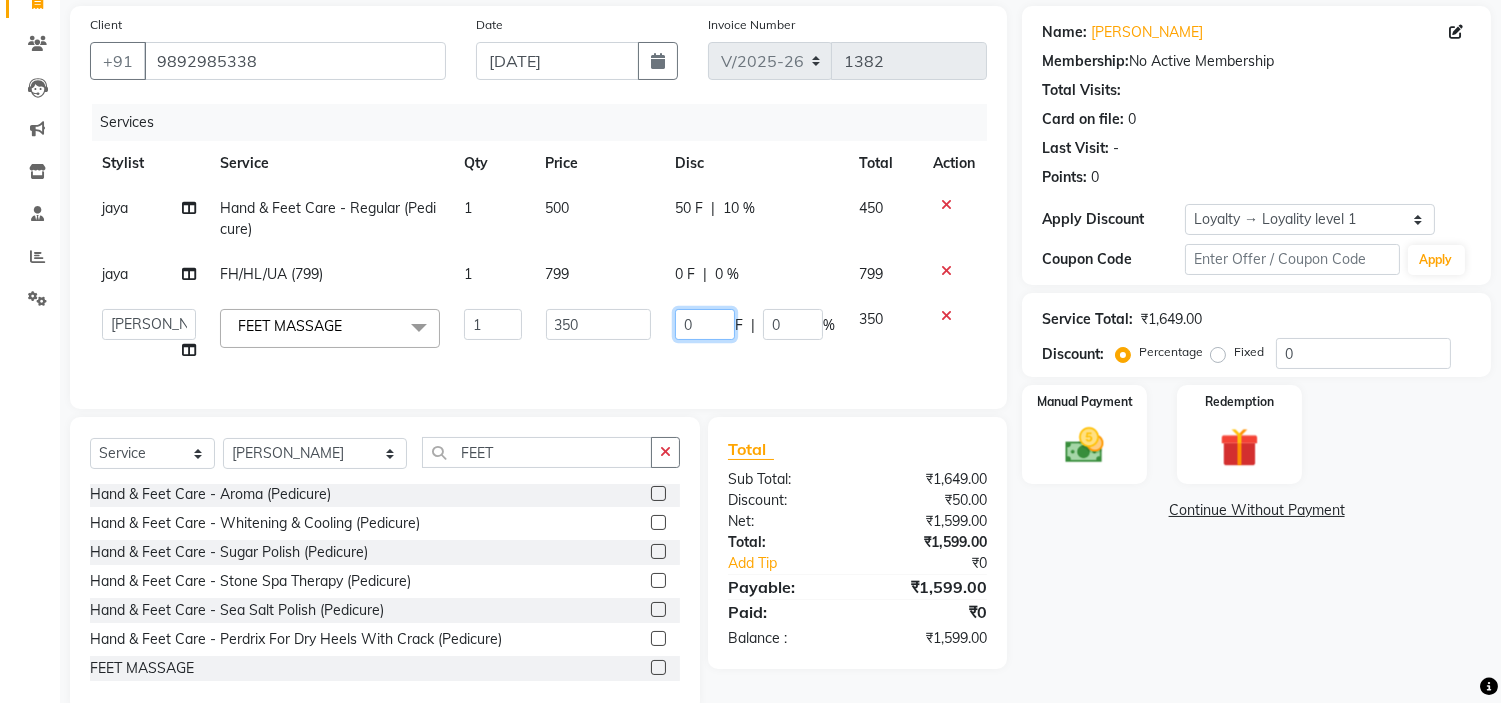 click on "0" 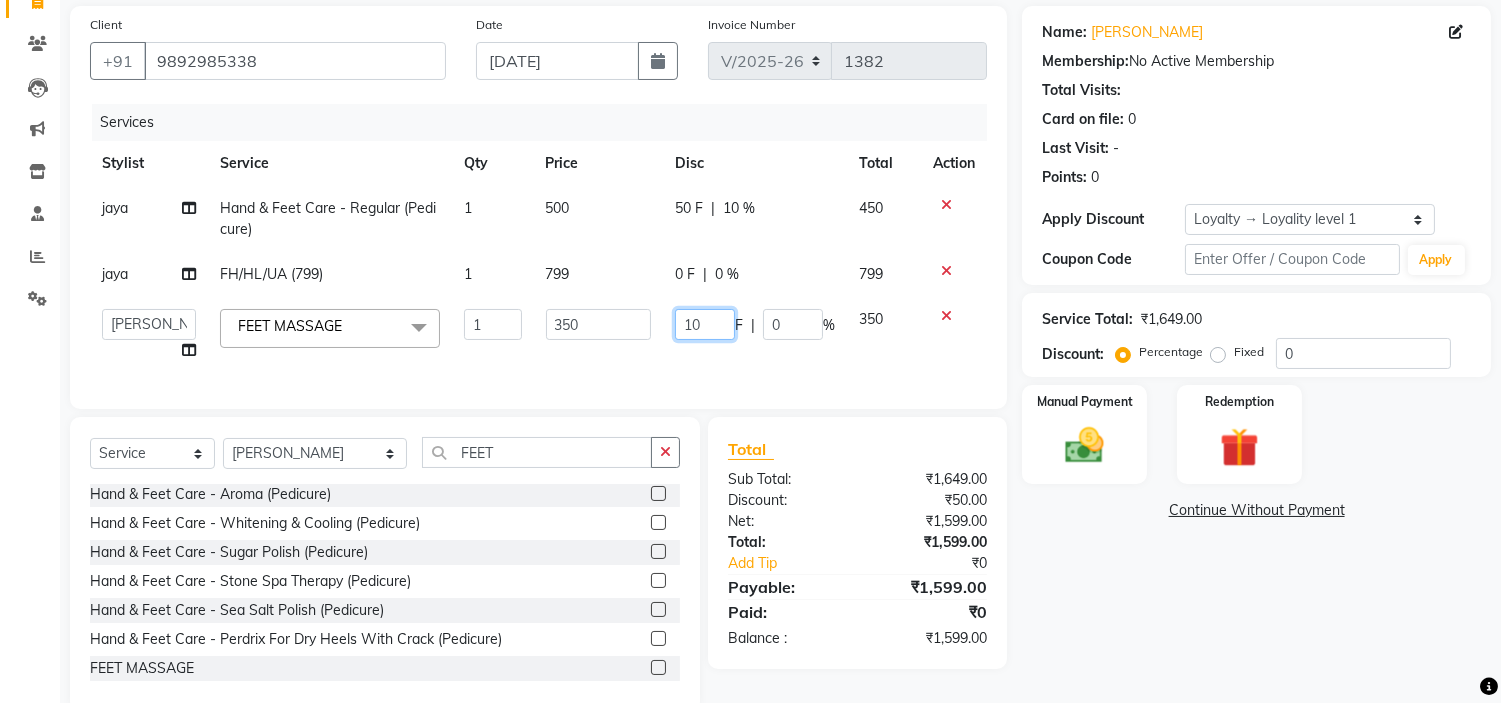 type on "100" 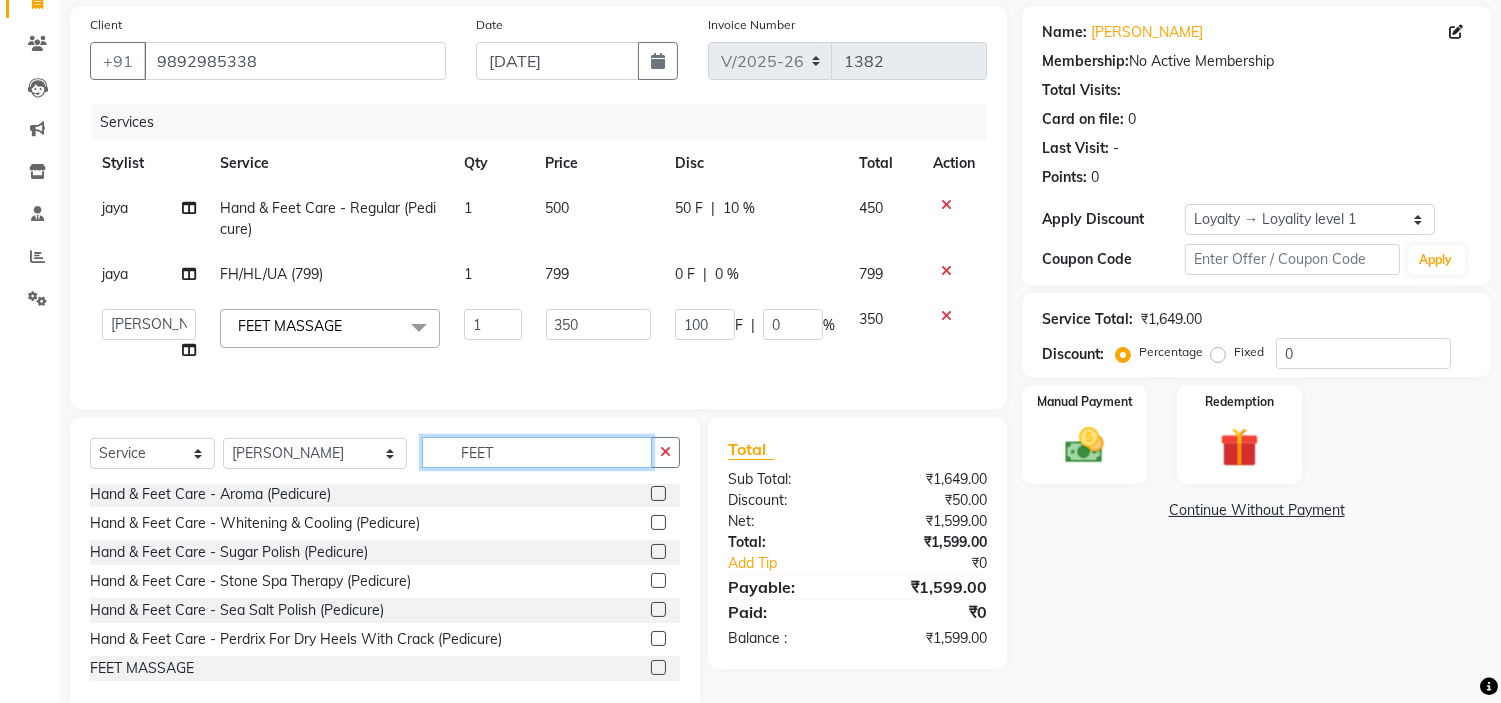 click on "Select  Service  Product  Membership  Package Voucher Prepaid Gift Card  Select Stylist aadil mohaMAD  aarif khan Abrar Ajay ajay jaishwal alam khan aman amit kumar  ANJALI SINGH Ashish singh ashwini palem  chandradeep DOLLY faizan siddique  fardeen shaikh Garima singh Gulshan jaya jyoti deepak chandaliya kalam karan  Madhu manish sir miraj khan  Mohmad Adnan Ansari mustakin neeta kumbhar neha tamatta pradnya rahul thakur RAZAK SALIM SAIKH rohit Rutuja SAHEER sahil khan salman mahomad imran  SALMA SHAIKH SAMEER KHAN sana santosh jaiswal saqib sayali shaddma  ansari shalu mehra shekhar bansode SHIVADURGA GANTAM shubham pal  shweta pandey varshita gurbani vishal shinde FEET" 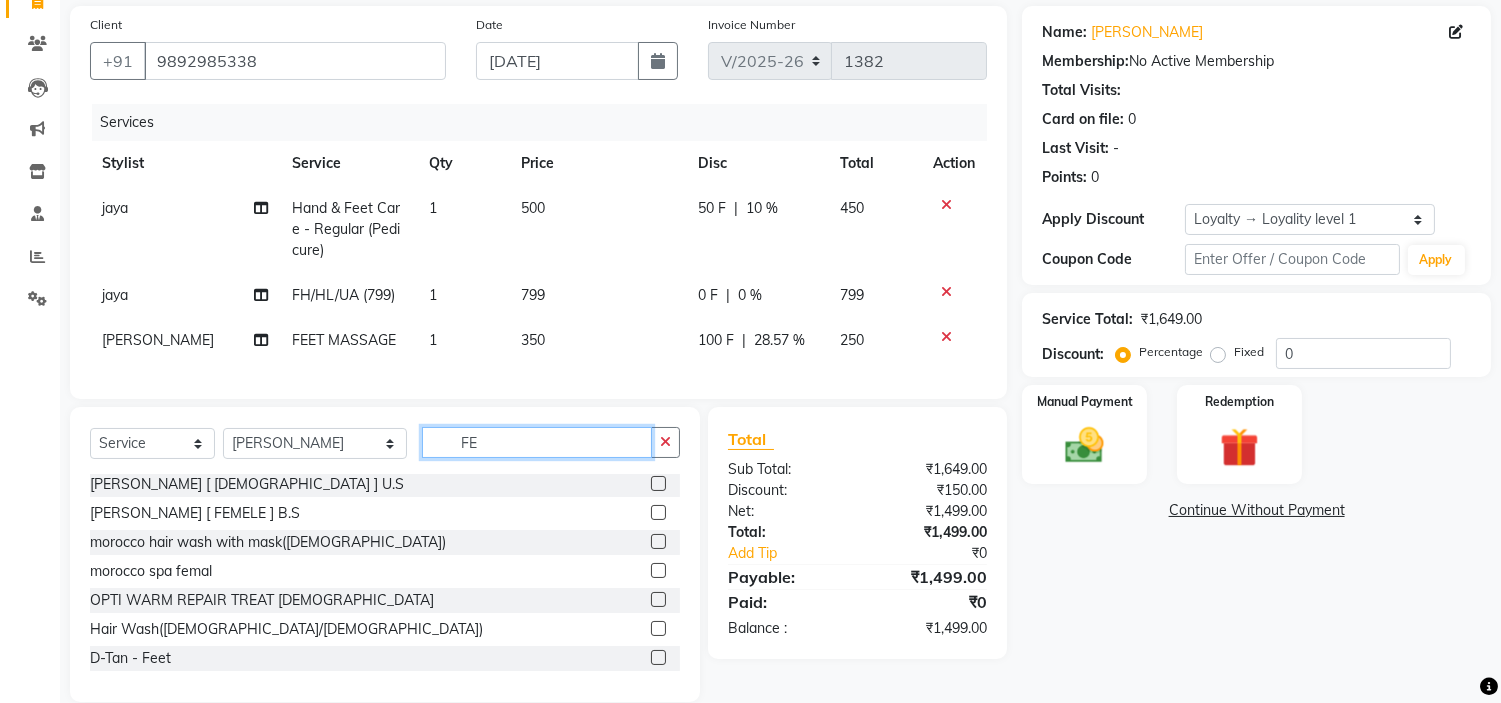 type on "F" 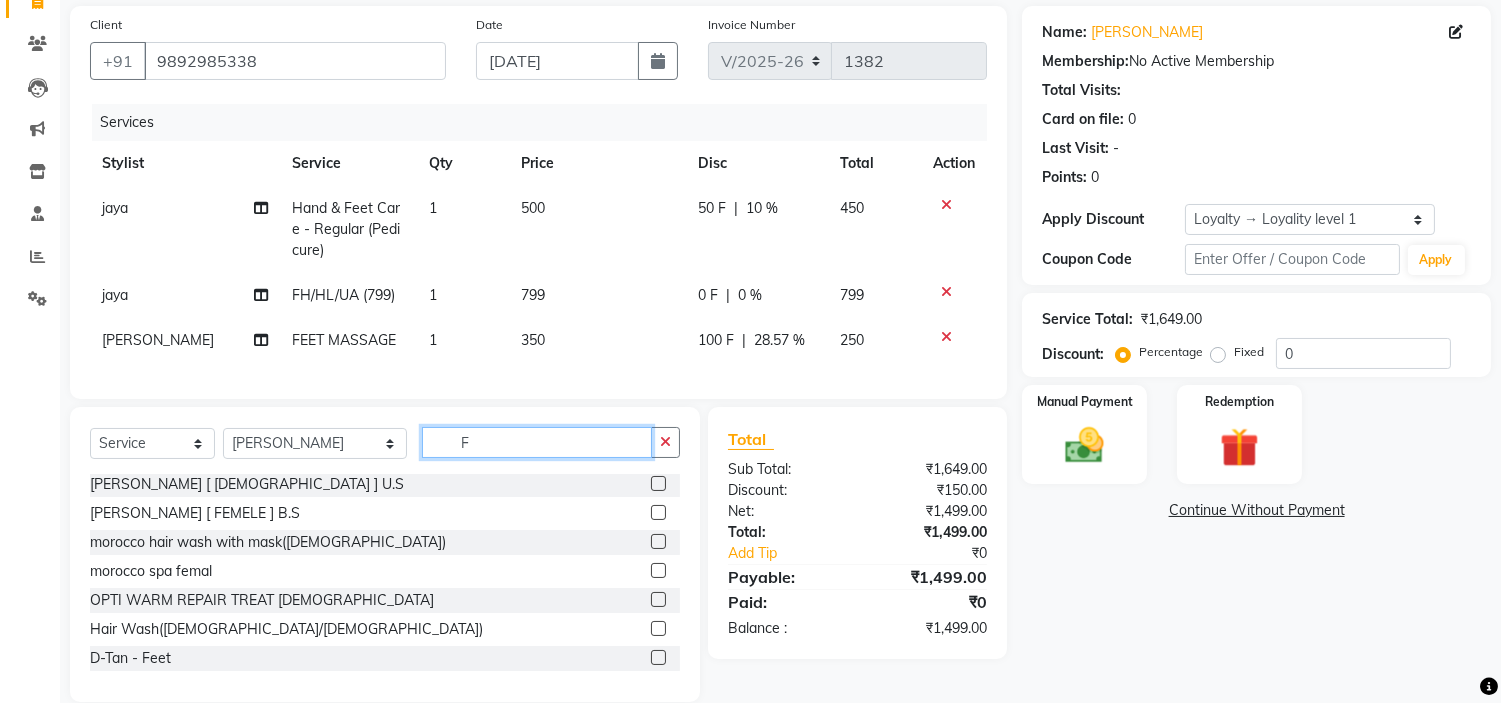 scroll, scrollTop: 1016, scrollLeft: 0, axis: vertical 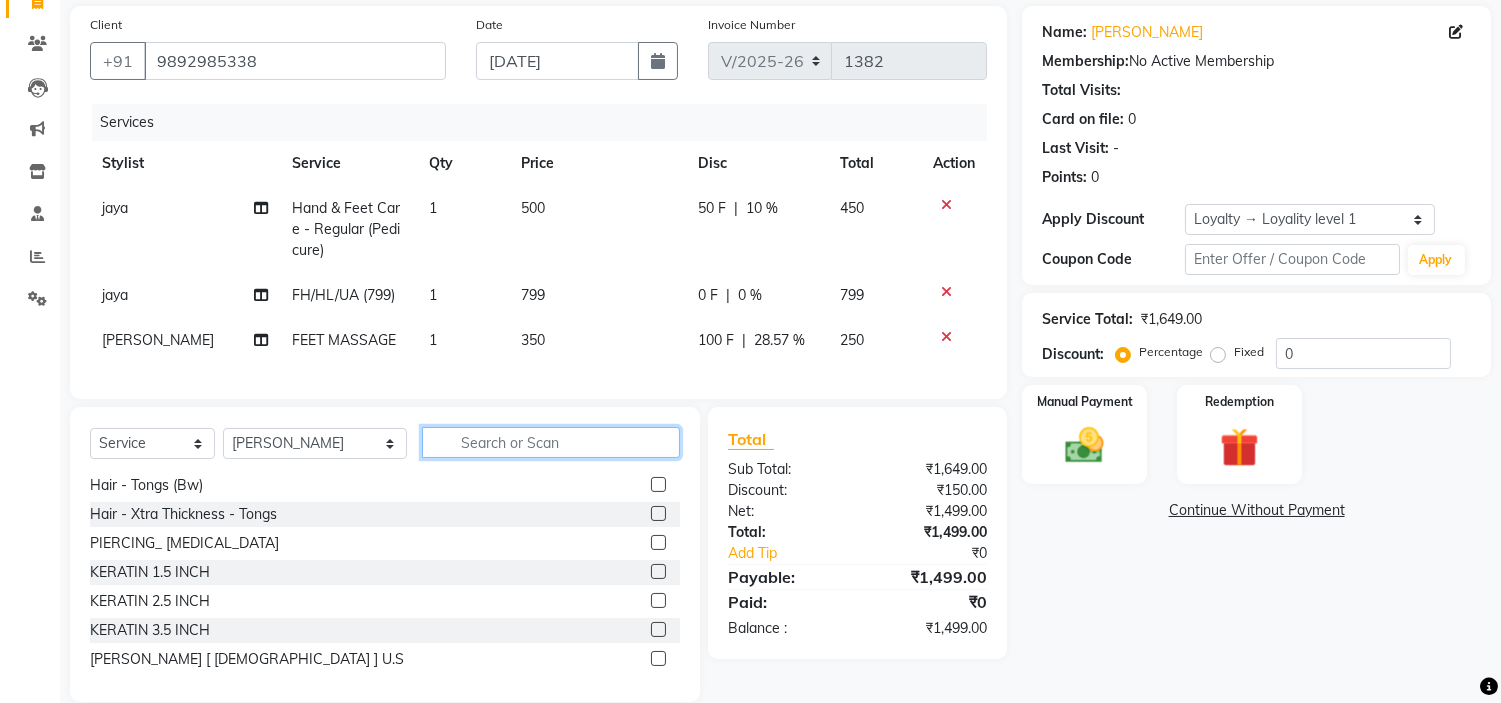type 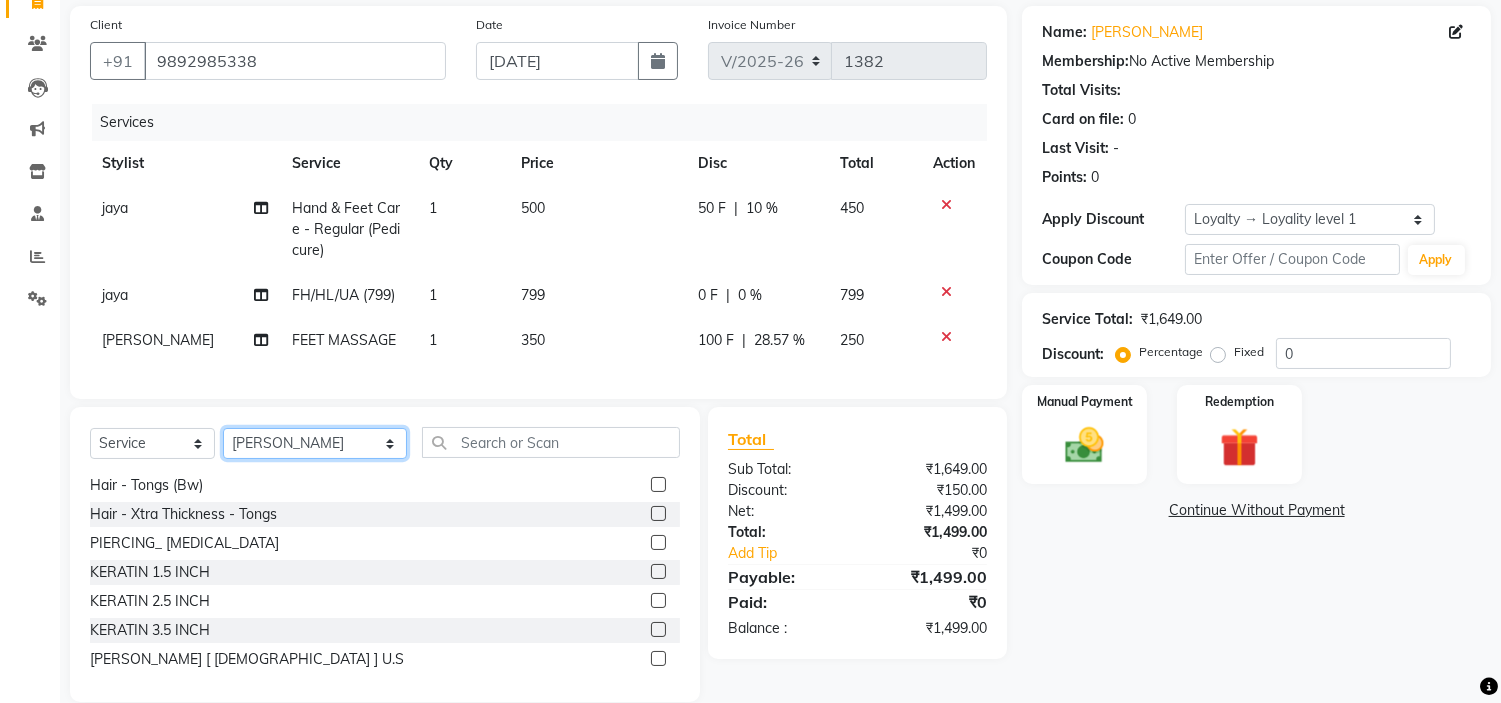 click on "Select Stylist aadil mohaMAD  aarif khan Abrar Ajay ajay jaishwal alam khan aman amit kumar  ANJALI SINGH Ashish singh ashwini palem  chandradeep DOLLY faizan siddique  fardeen shaikh Garima singh Gulshan jaya jyoti deepak chandaliya kalam karan  Madhu manish sir miraj khan  Mohmad Adnan Ansari mustakin neeta kumbhar neha tamatta pradnya rahul thakur RAZAK SALIM SAIKH rohit Rutuja SAHEER sahil khan salman mahomad imran  SALMA SHAIKH SAMEER KHAN sana santosh jaiswal saqib sayali shaddma  ansari shalu mehra shekhar bansode SHIVADURGA GANTAM shubham pal  shweta pandey varshita gurbani vishal shinde" 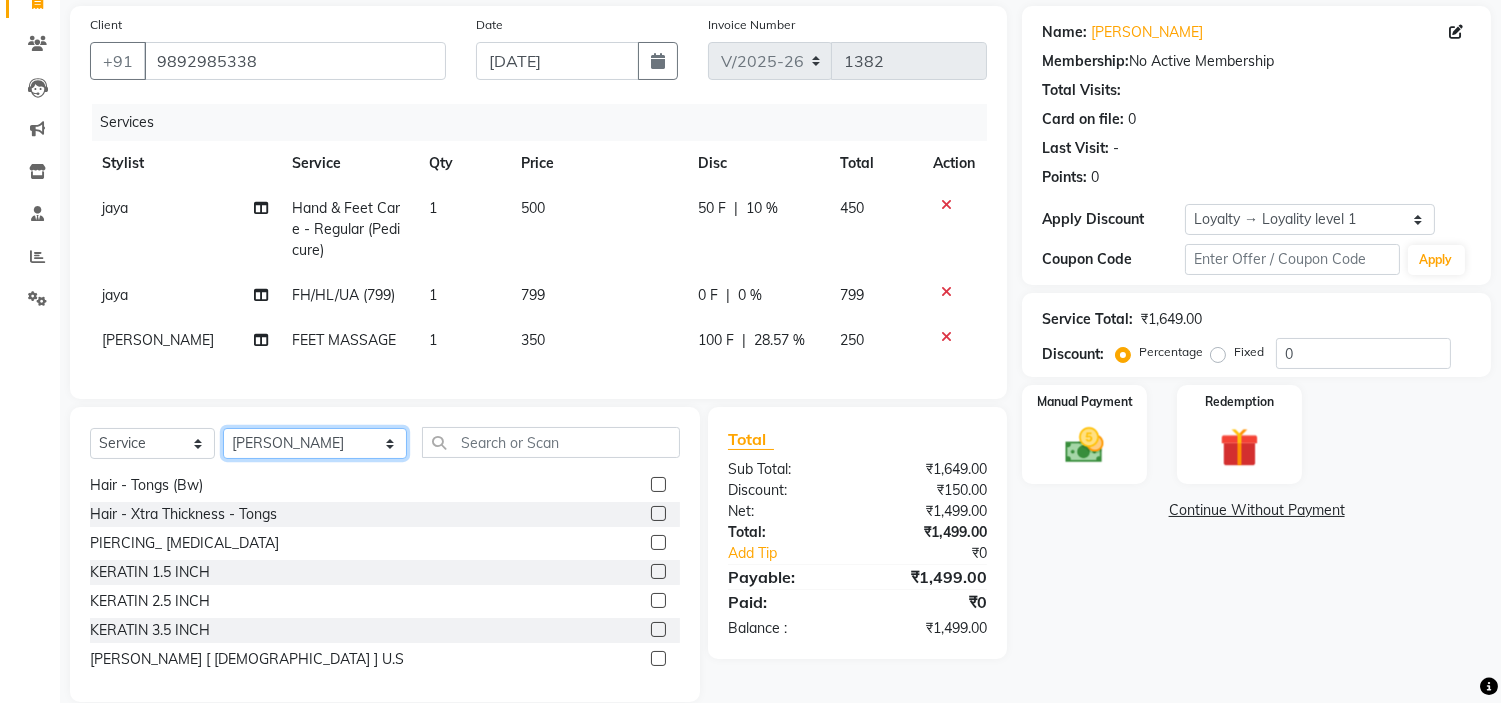 select on "8289" 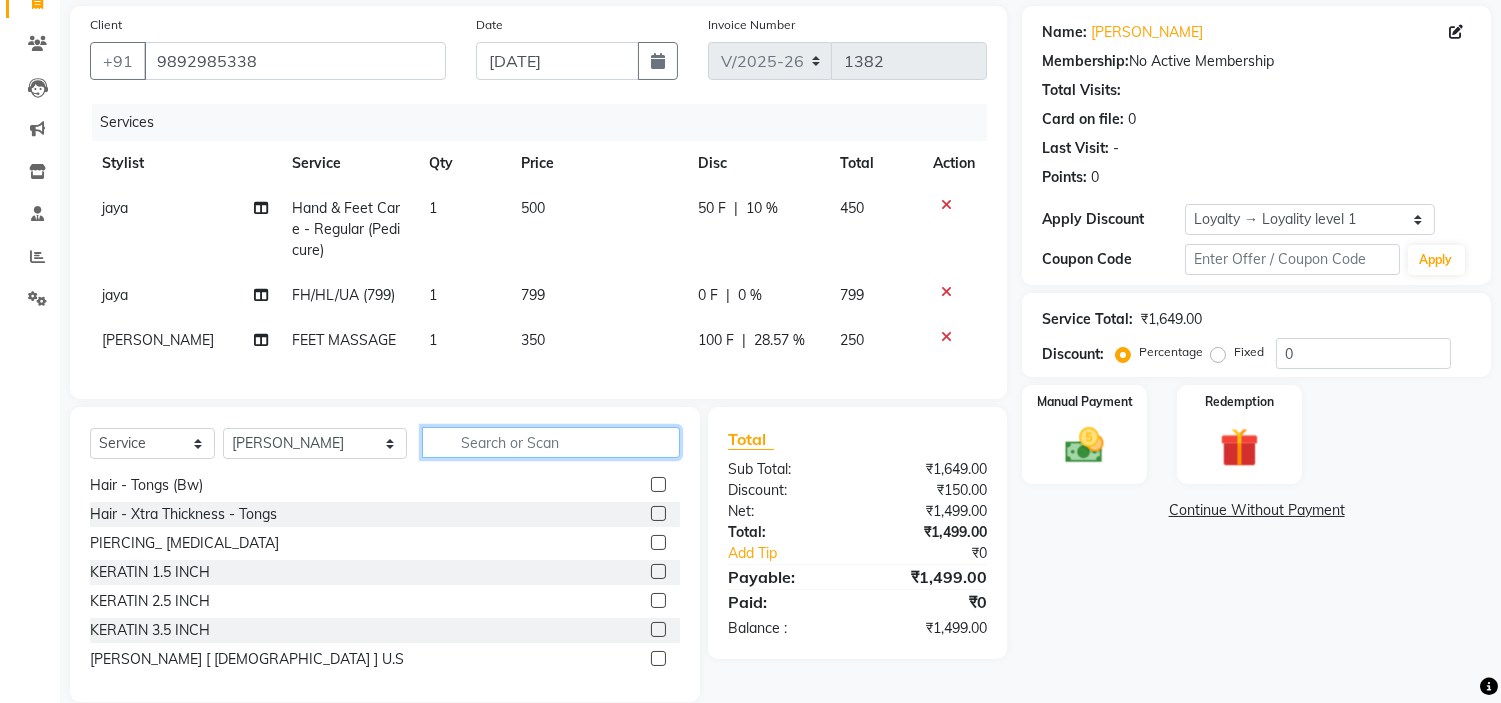 click 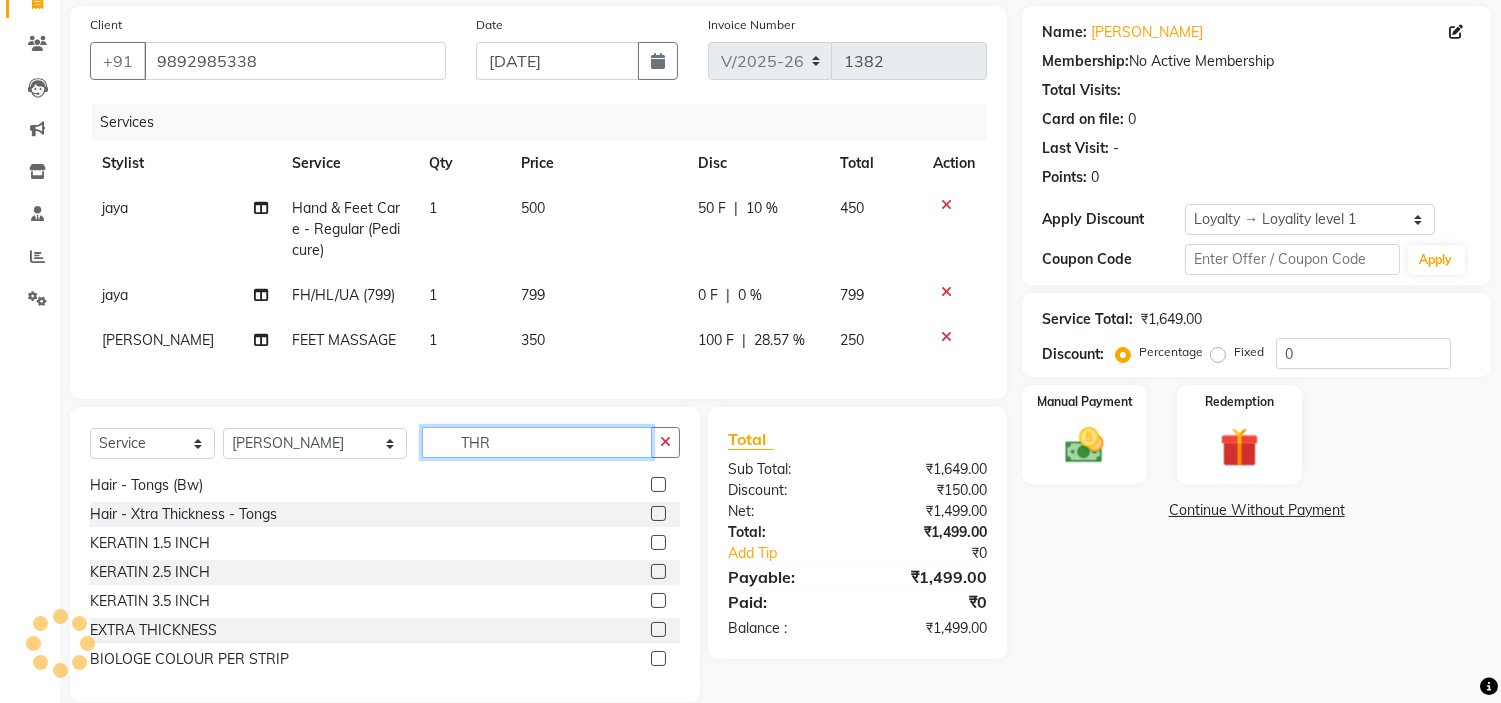 scroll, scrollTop: 2, scrollLeft: 0, axis: vertical 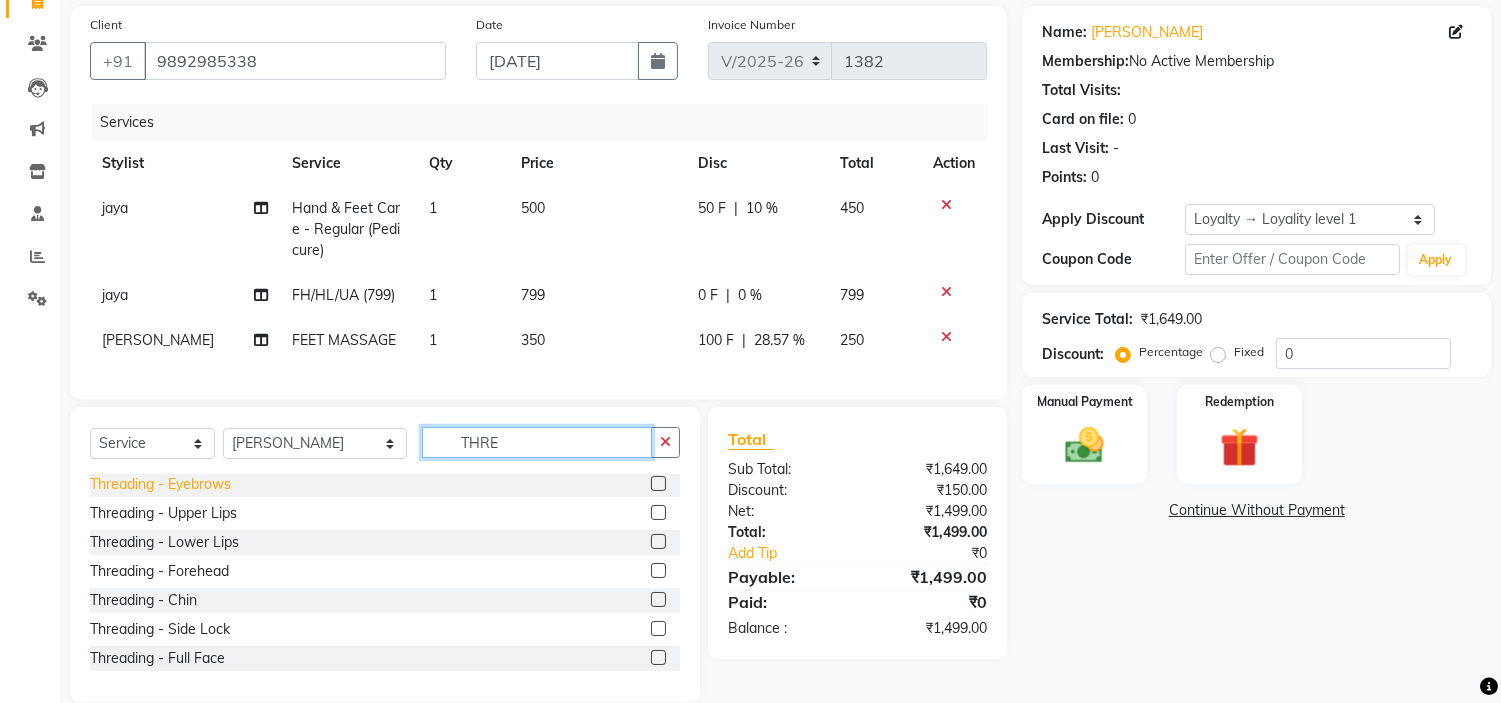 type on "THRE" 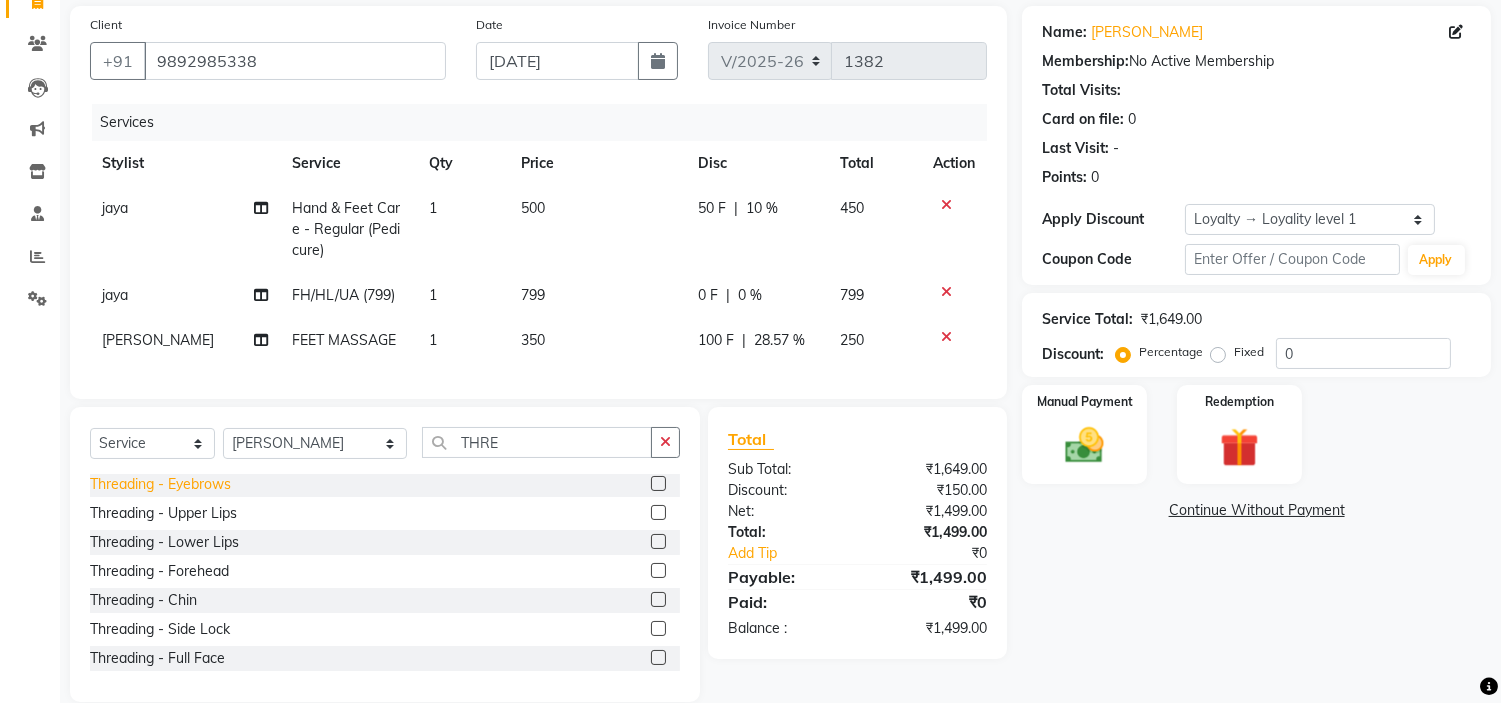 click on "Threading - Eyebrows" 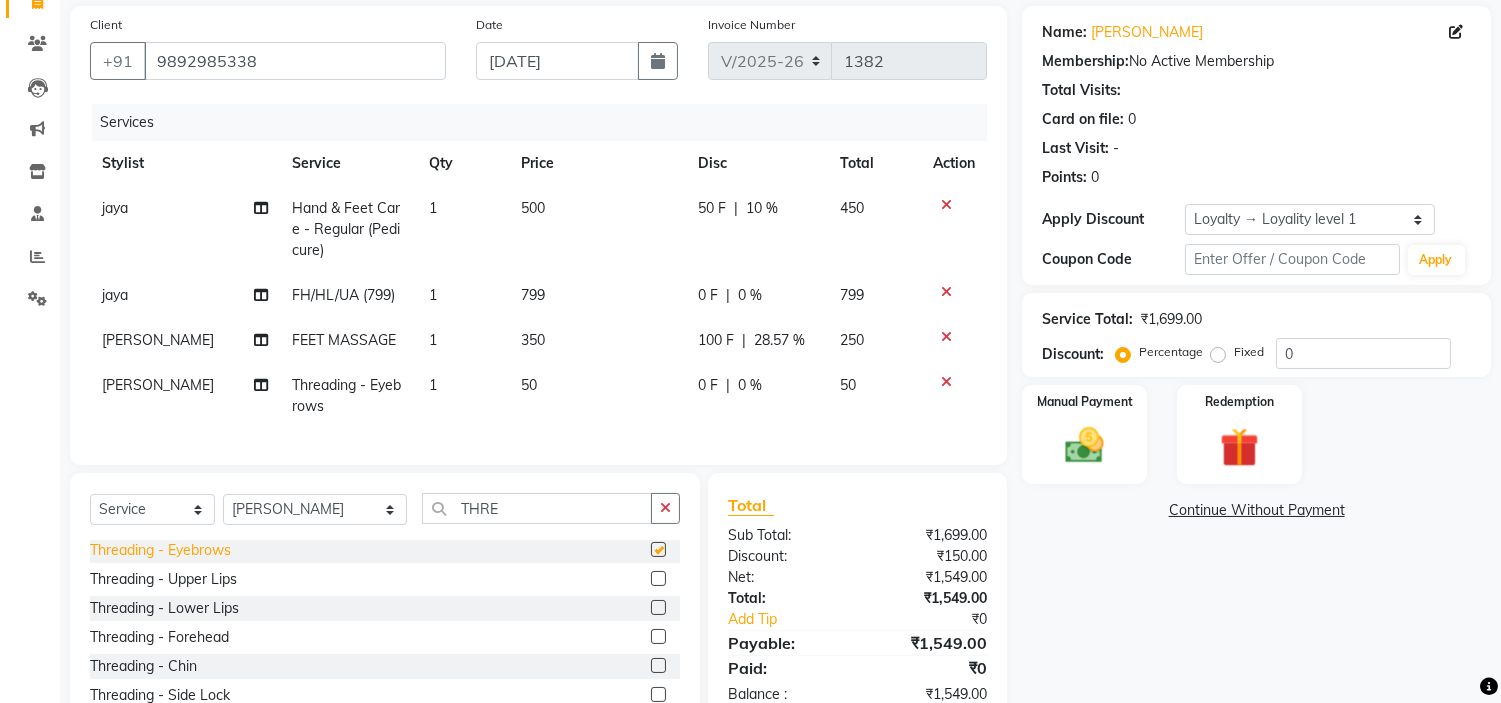 checkbox on "false" 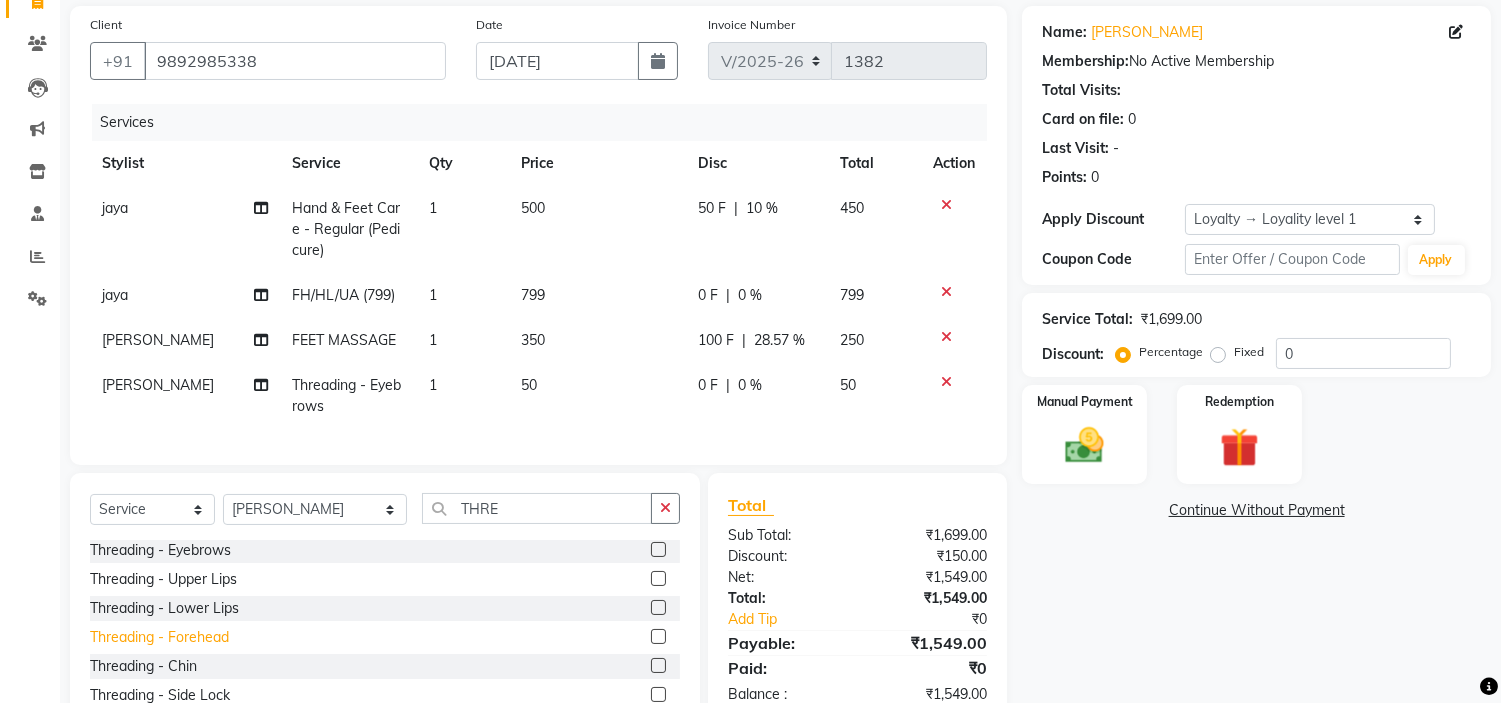 click on "Threading - Forehead" 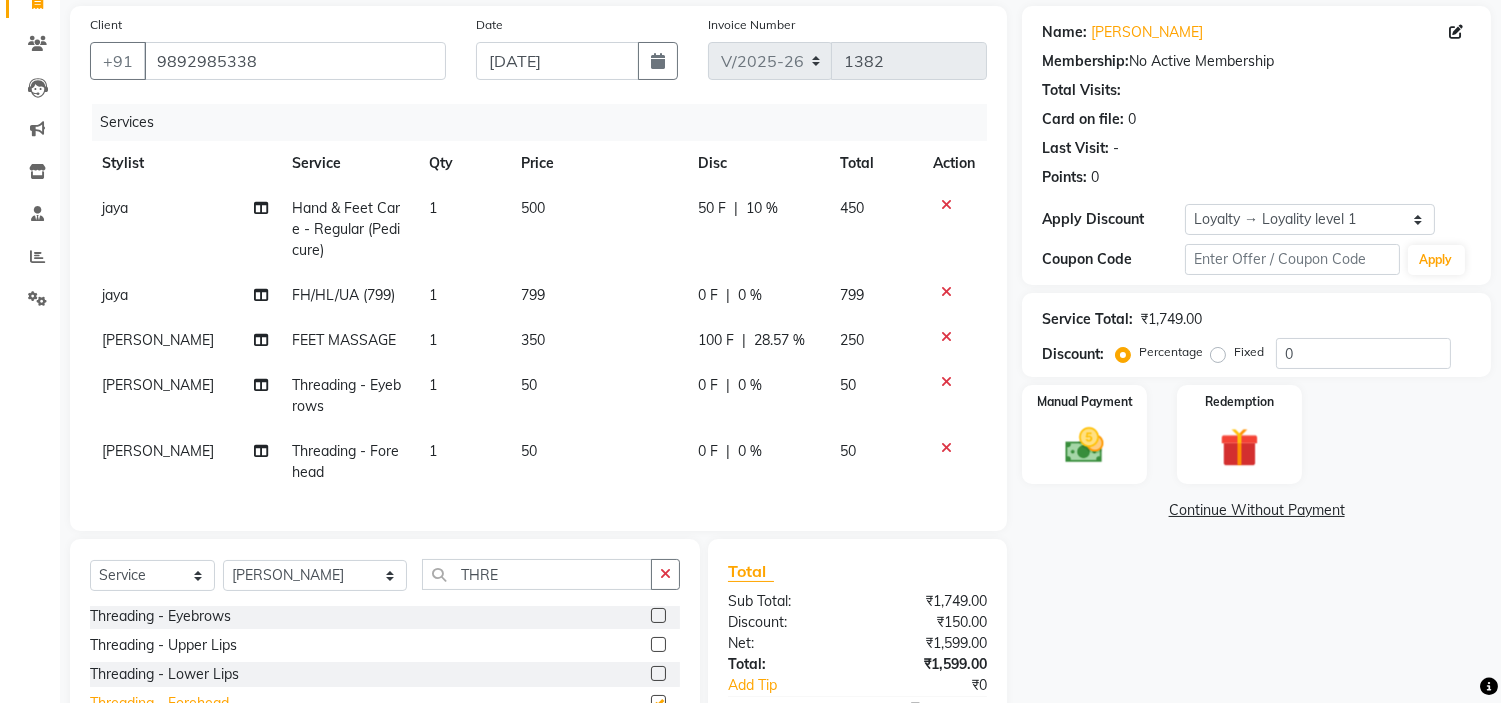 checkbox on "false" 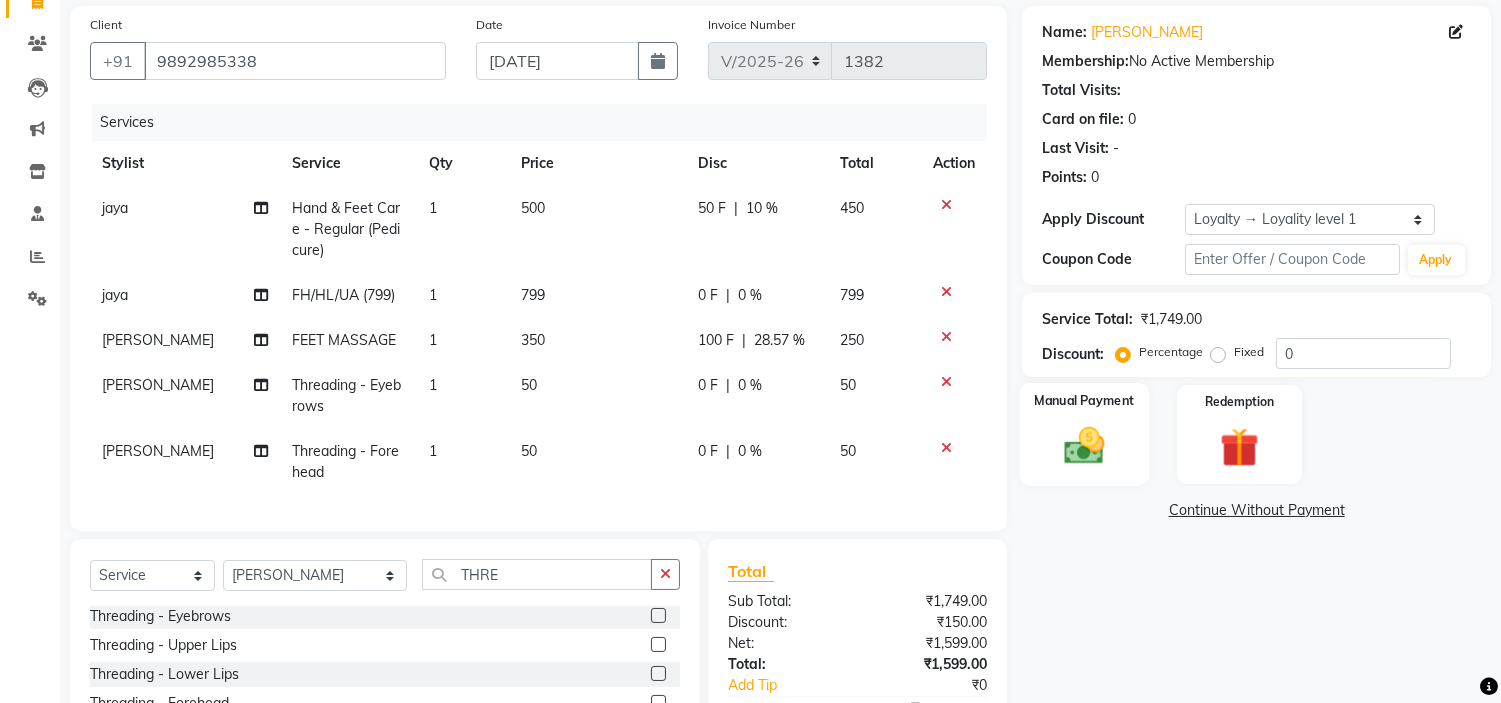 click 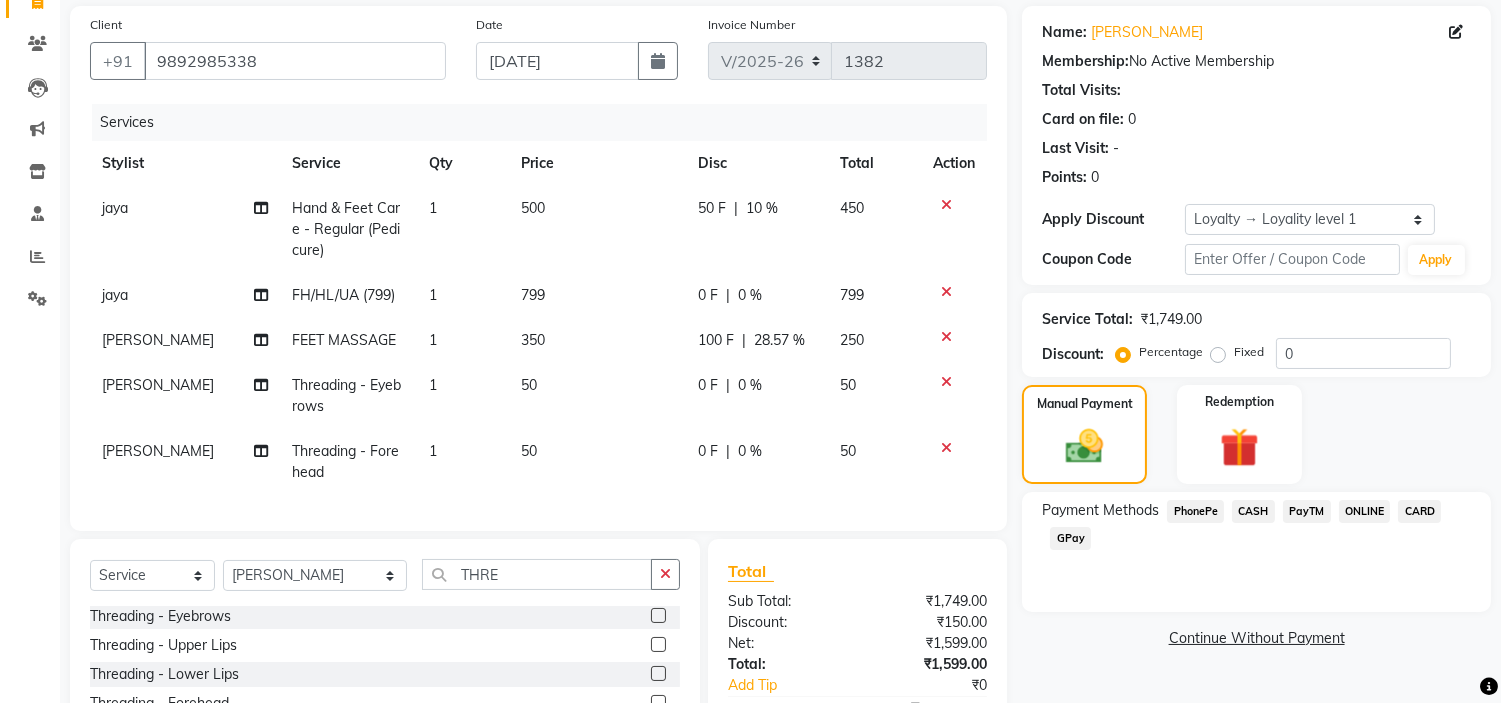 click on "PayTM" 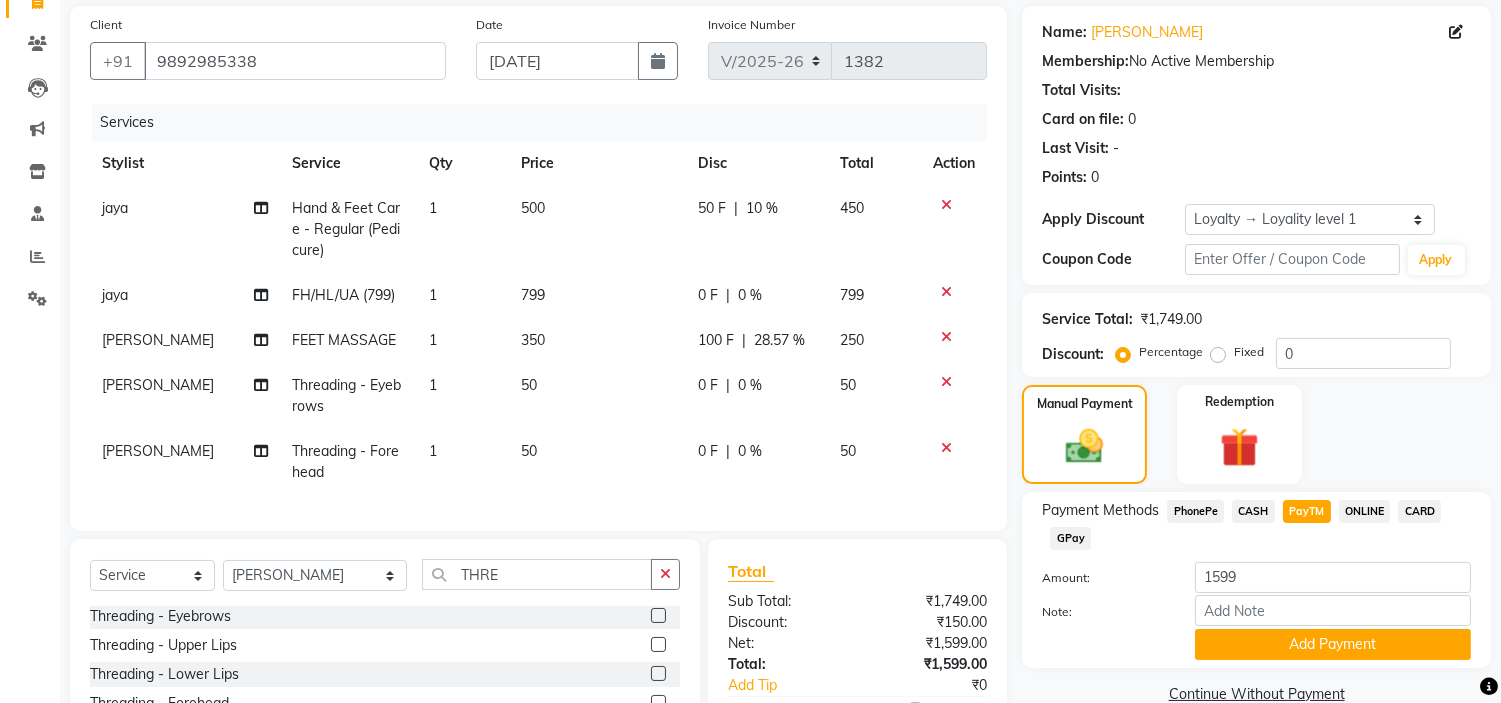 scroll, scrollTop: 321, scrollLeft: 0, axis: vertical 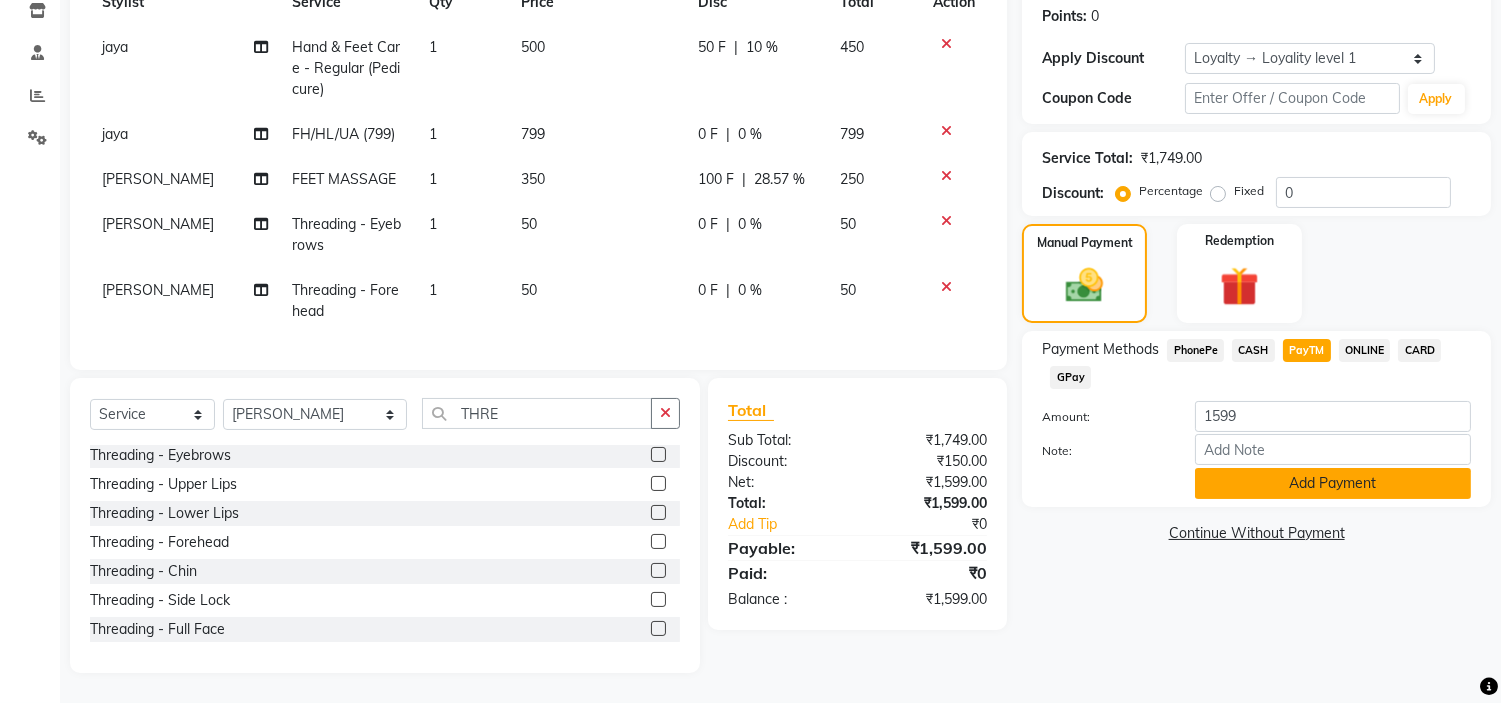 click on "Add Payment" 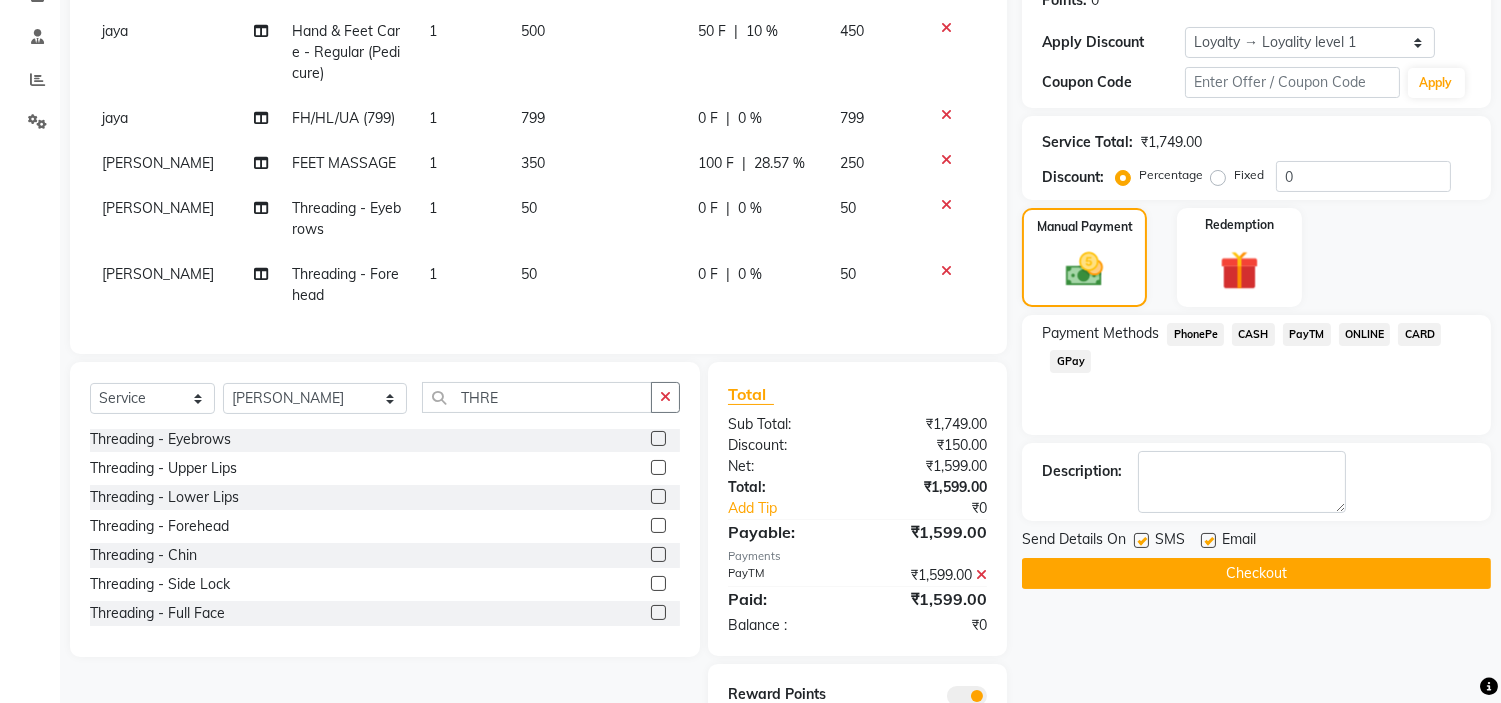 scroll, scrollTop: 440, scrollLeft: 0, axis: vertical 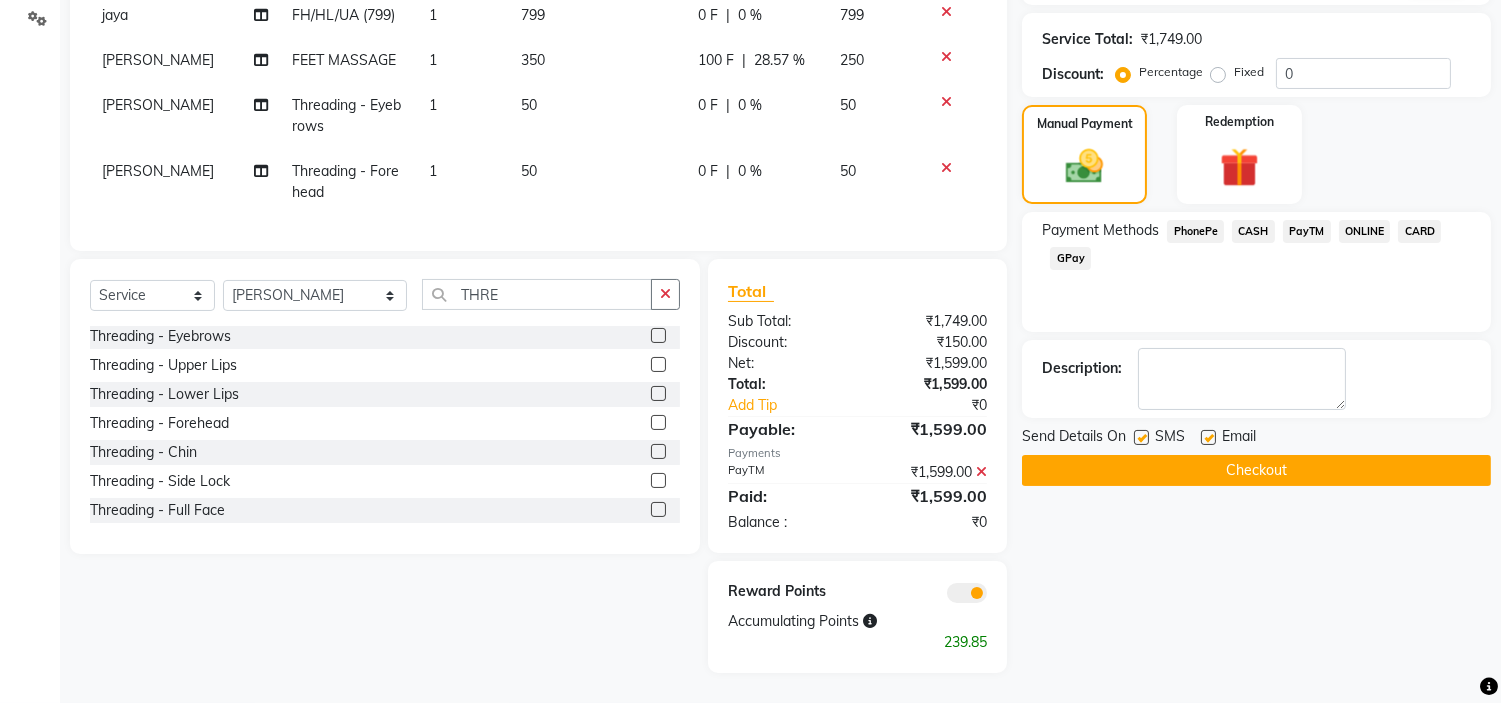 click on "Checkout" 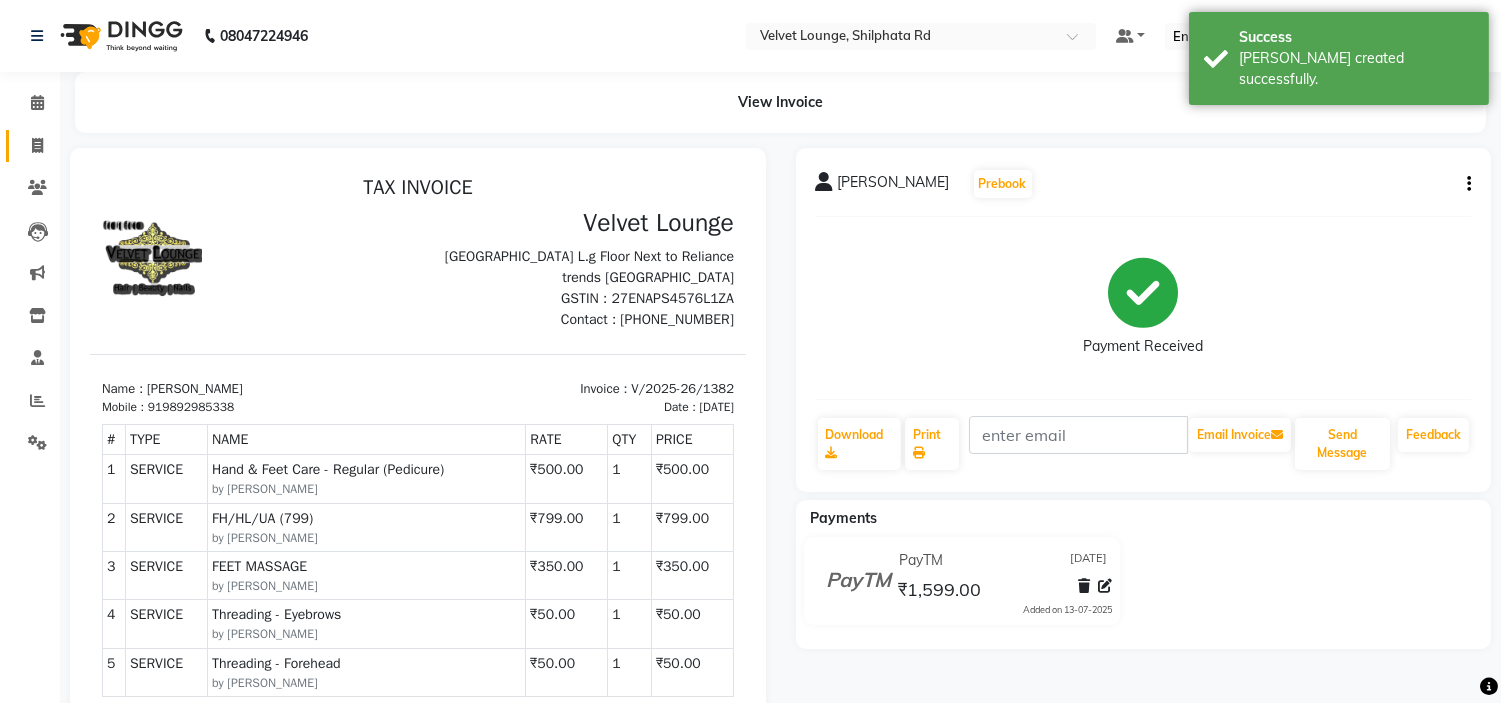 scroll, scrollTop: 0, scrollLeft: 0, axis: both 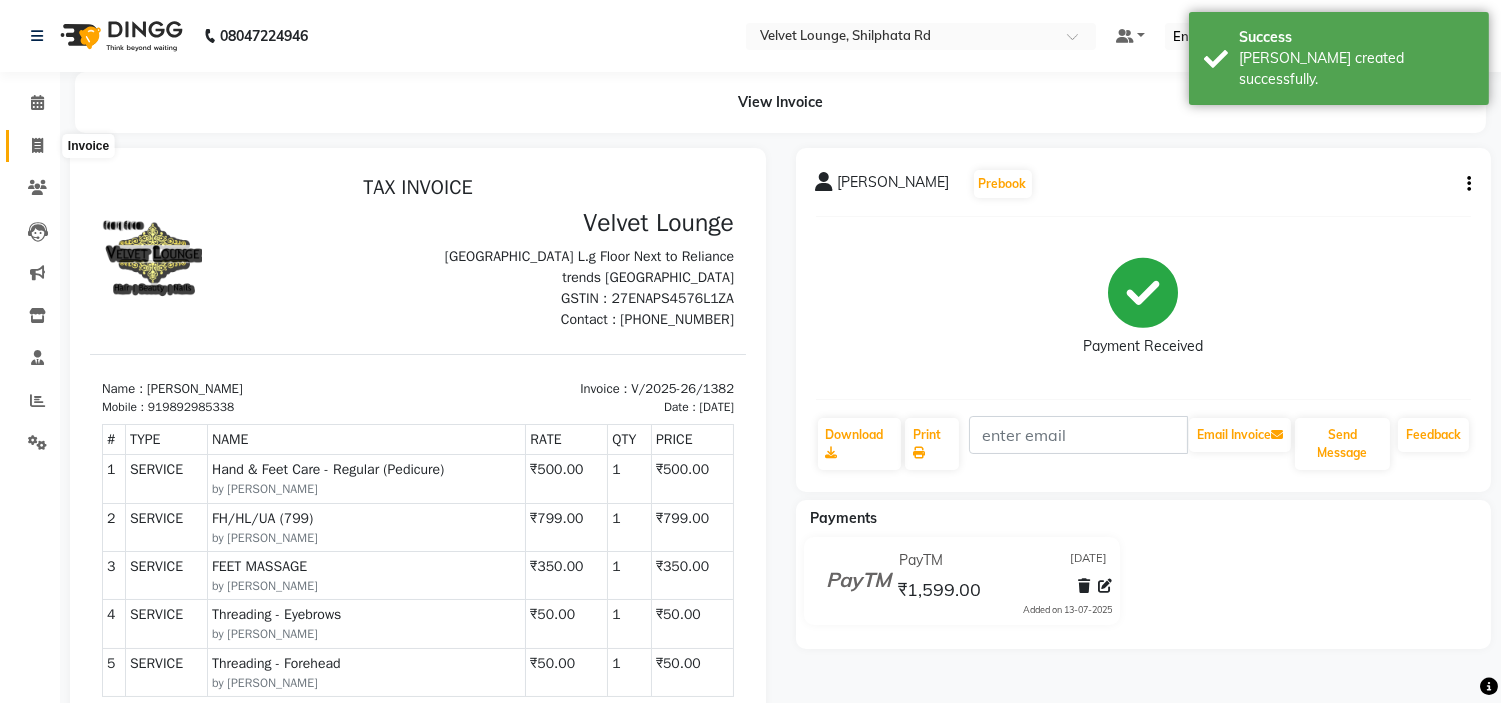 click 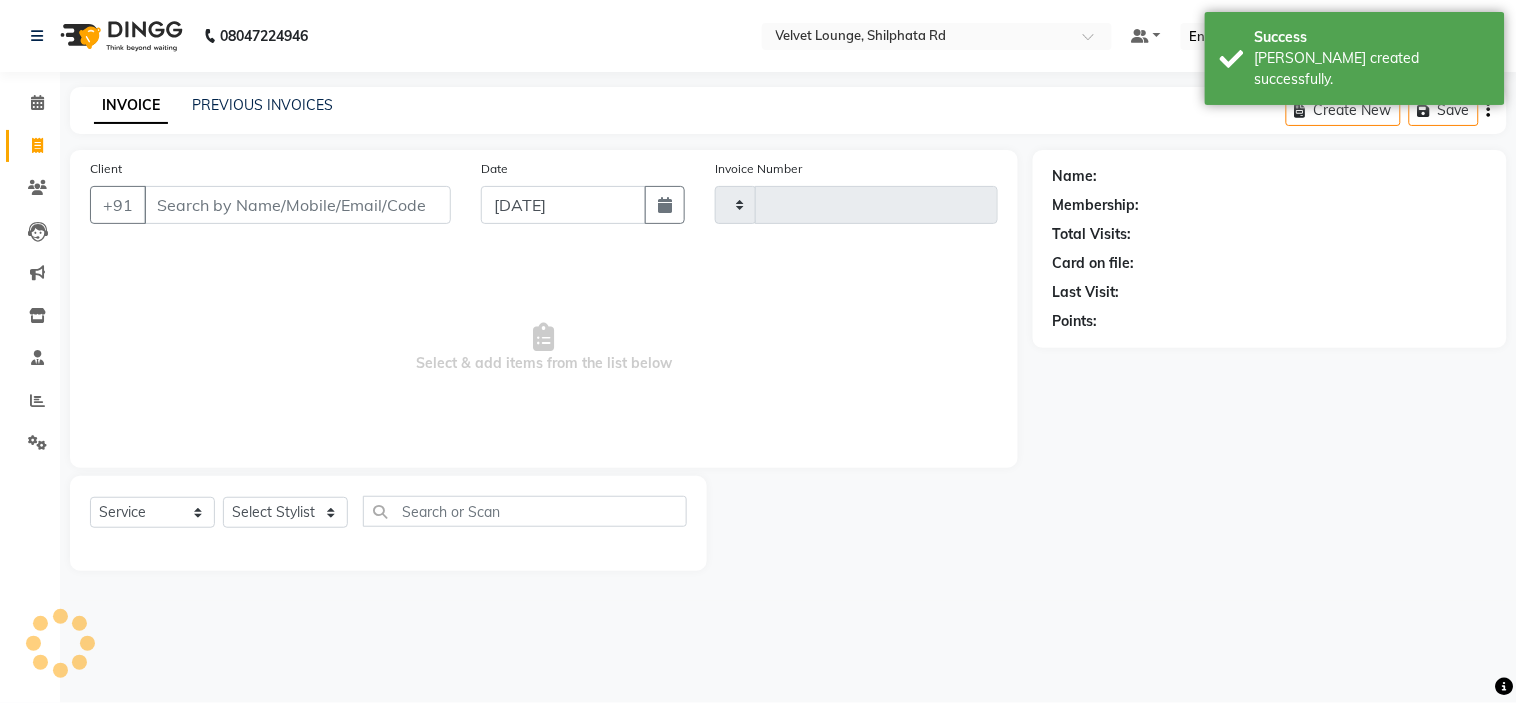 type on "1383" 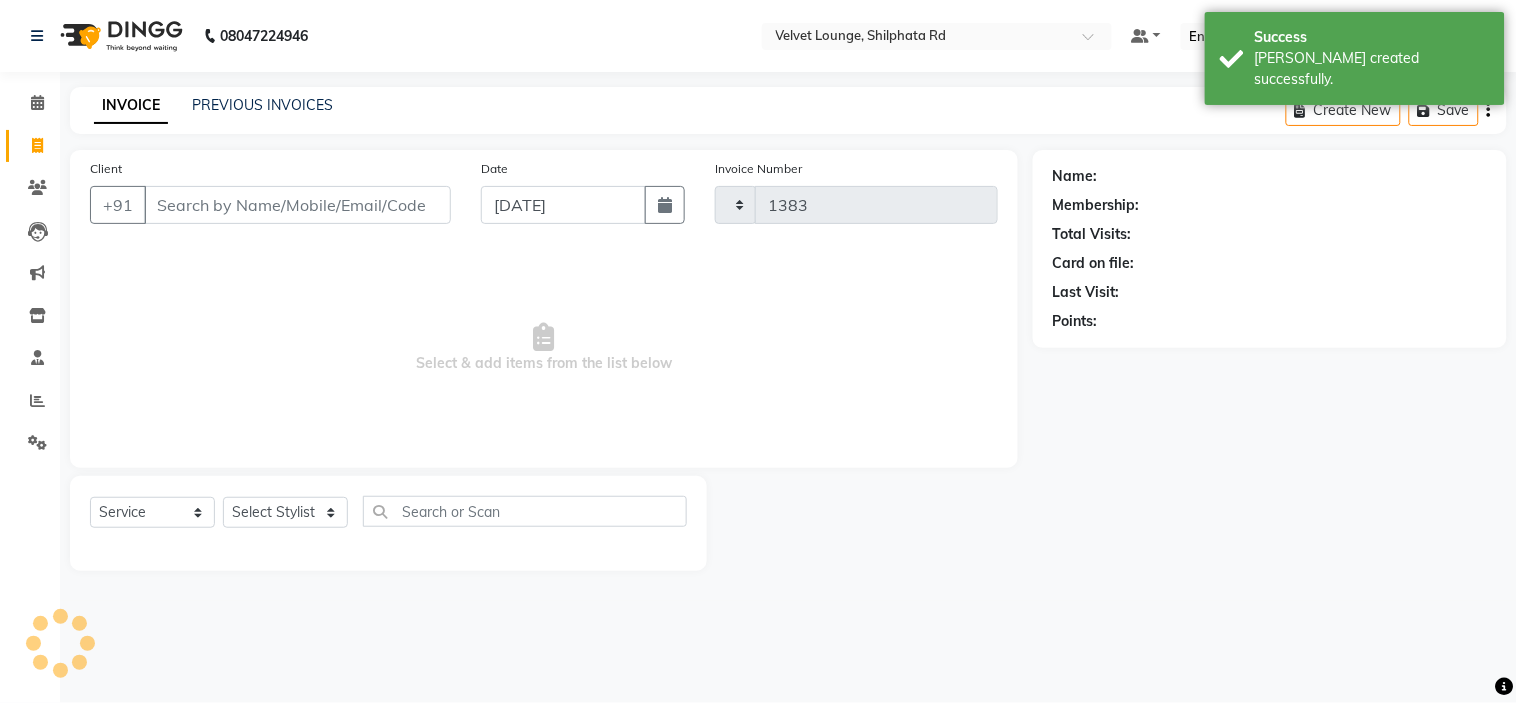 select on "122" 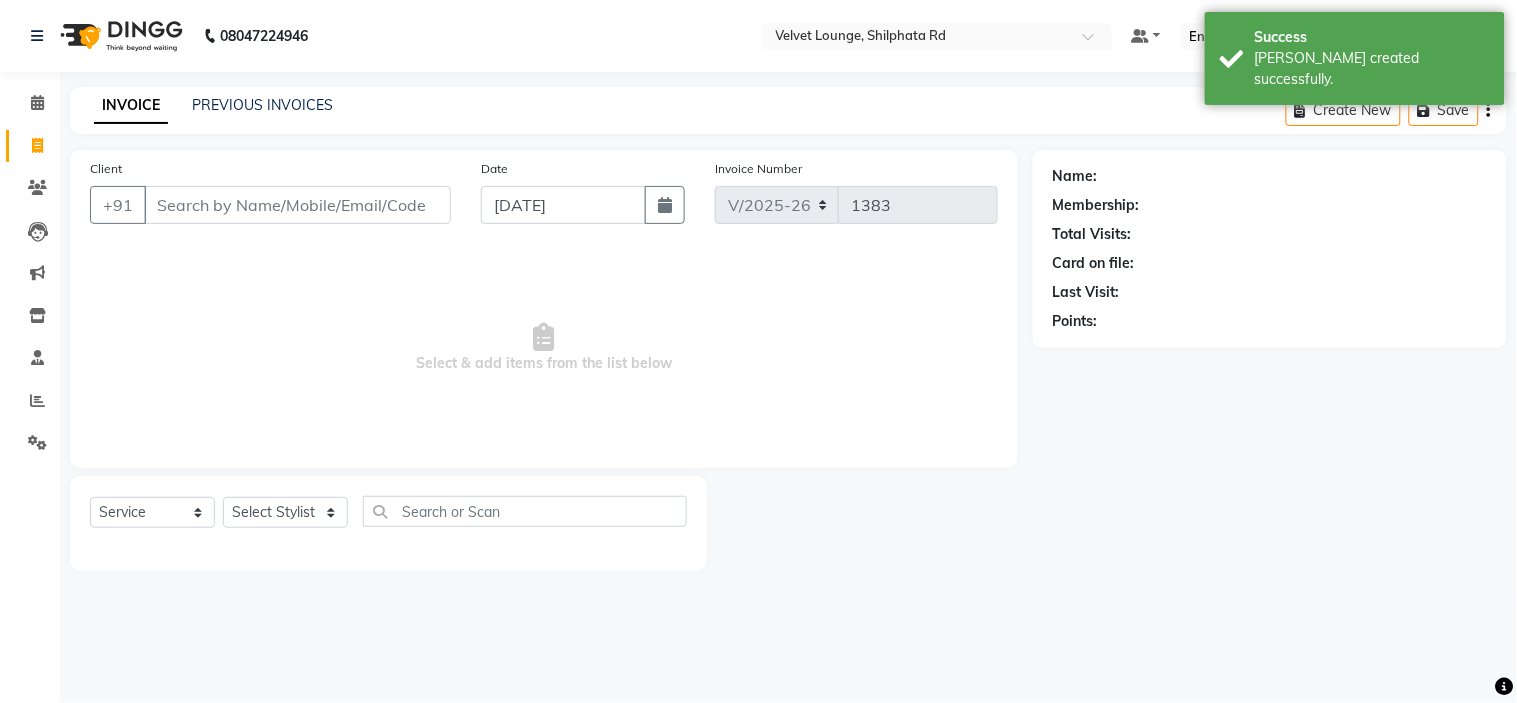 type on "B" 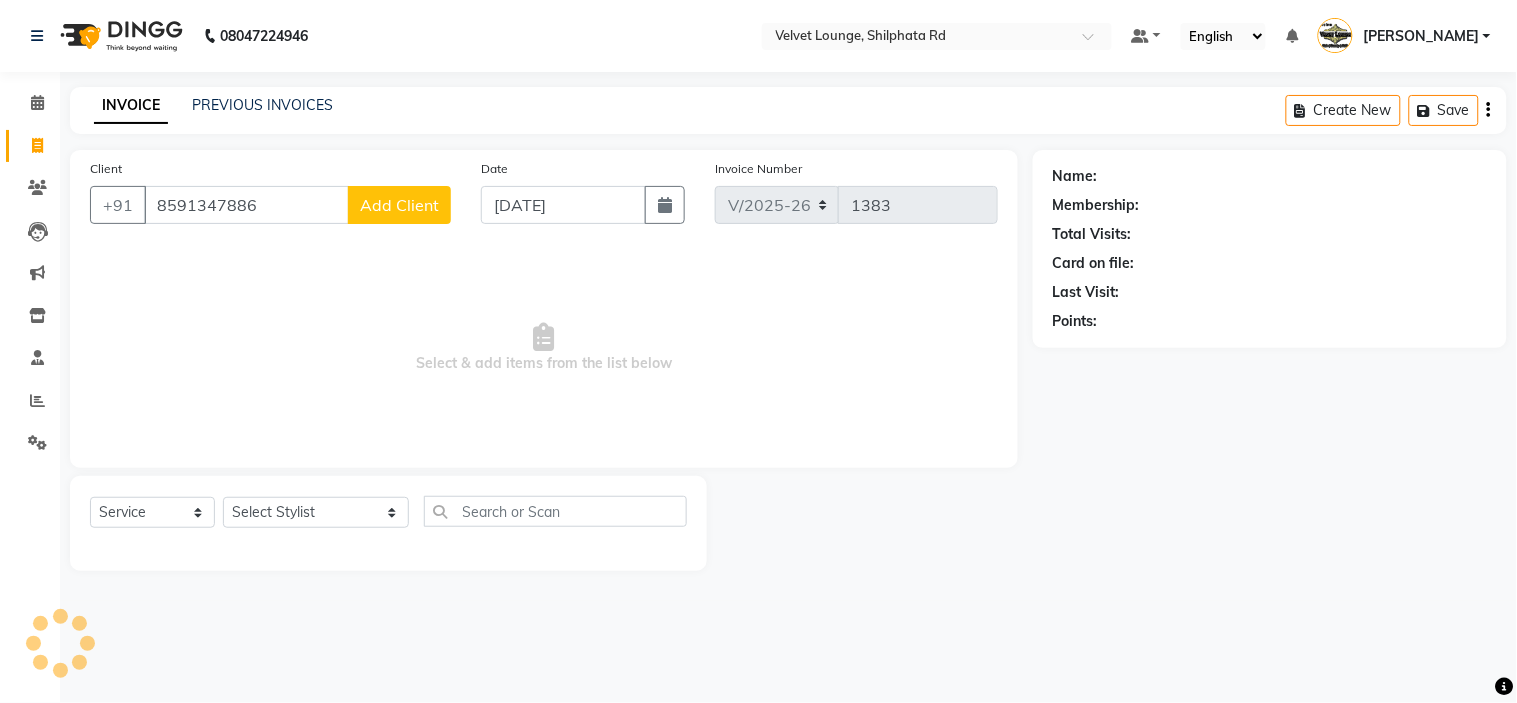 type on "8591347886" 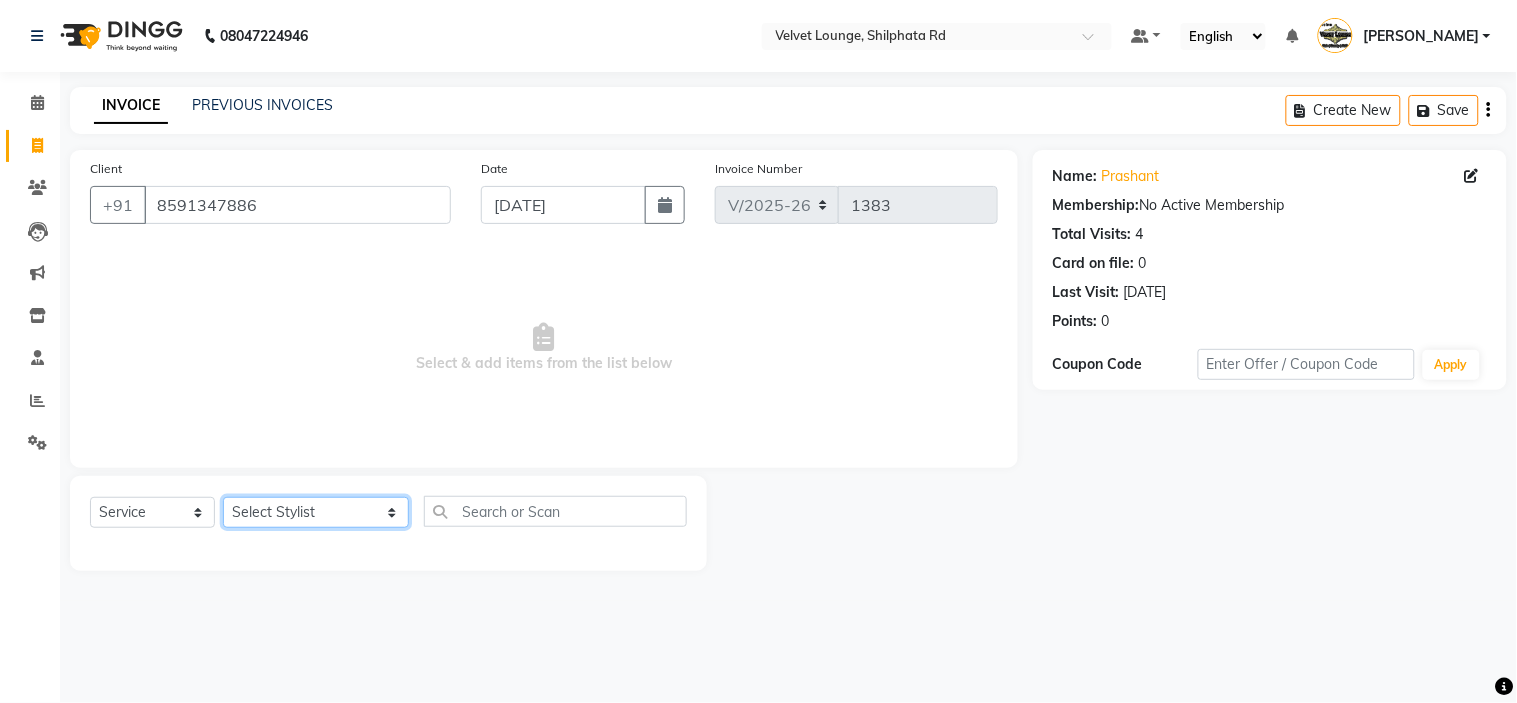 click on "Select Stylist aadil mohaMAD  aarif khan Abrar Ajay ajay jaishwal alam khan aman amit kumar  ANJALI SINGH Ashish singh ashwini palem  chandradeep DOLLY faizan siddique  fardeen shaikh Garima singh Gulshan jaya jyoti deepak chandaliya kalam karan  Madhu manish sir miraj khan  Mohmad Adnan Ansari mustakin neeta kumbhar neha tamatta pradnya rahul thakur RAZAK SALIM SAIKH rohit Rutuja SAHEER sahil khan salman mahomad imran  SALMA SHAIKH SAMEER KHAN sana santosh jaiswal saqib sayali shaddma  ansari shalu mehra shekhar bansode SHIVADURGA GANTAM shubham pal  shweta pandey varshita gurbani vishal shinde" 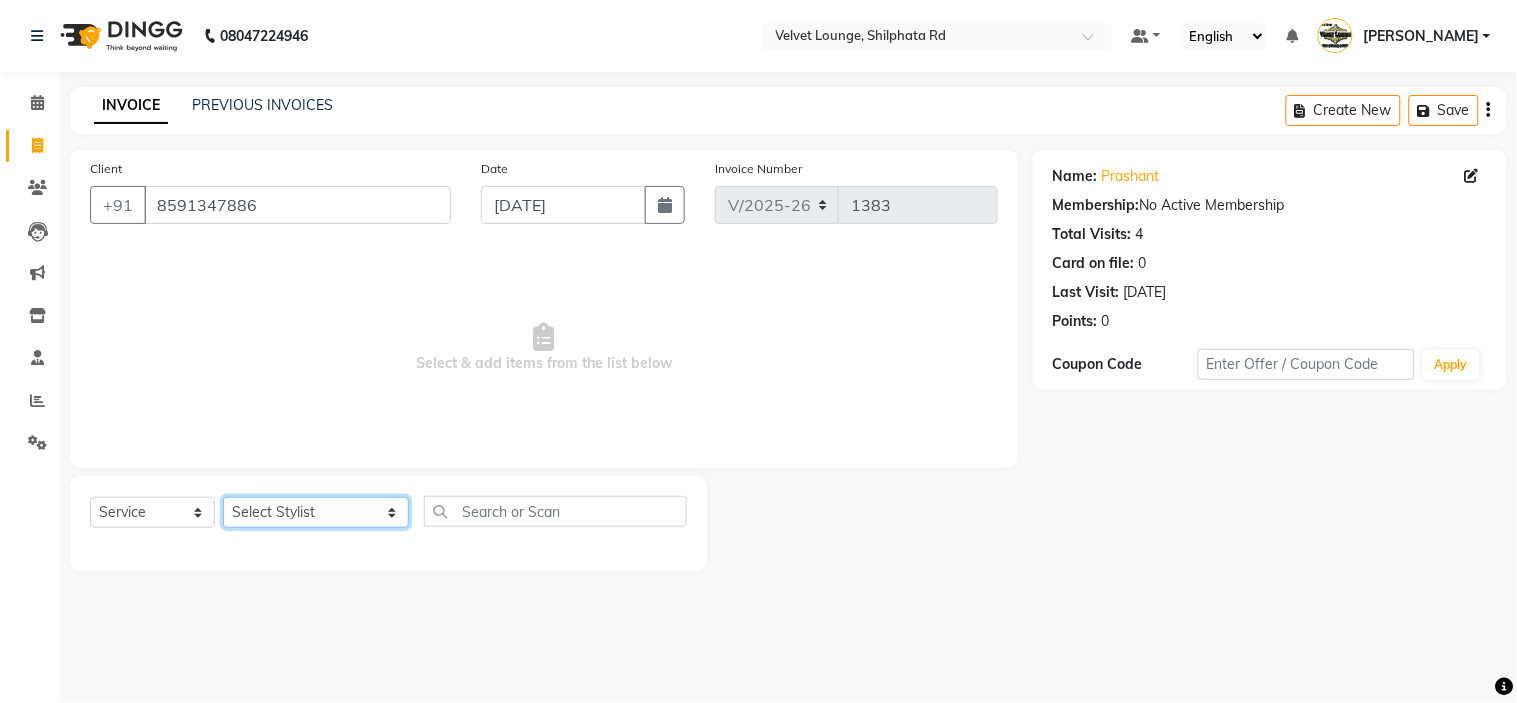 select on "31385" 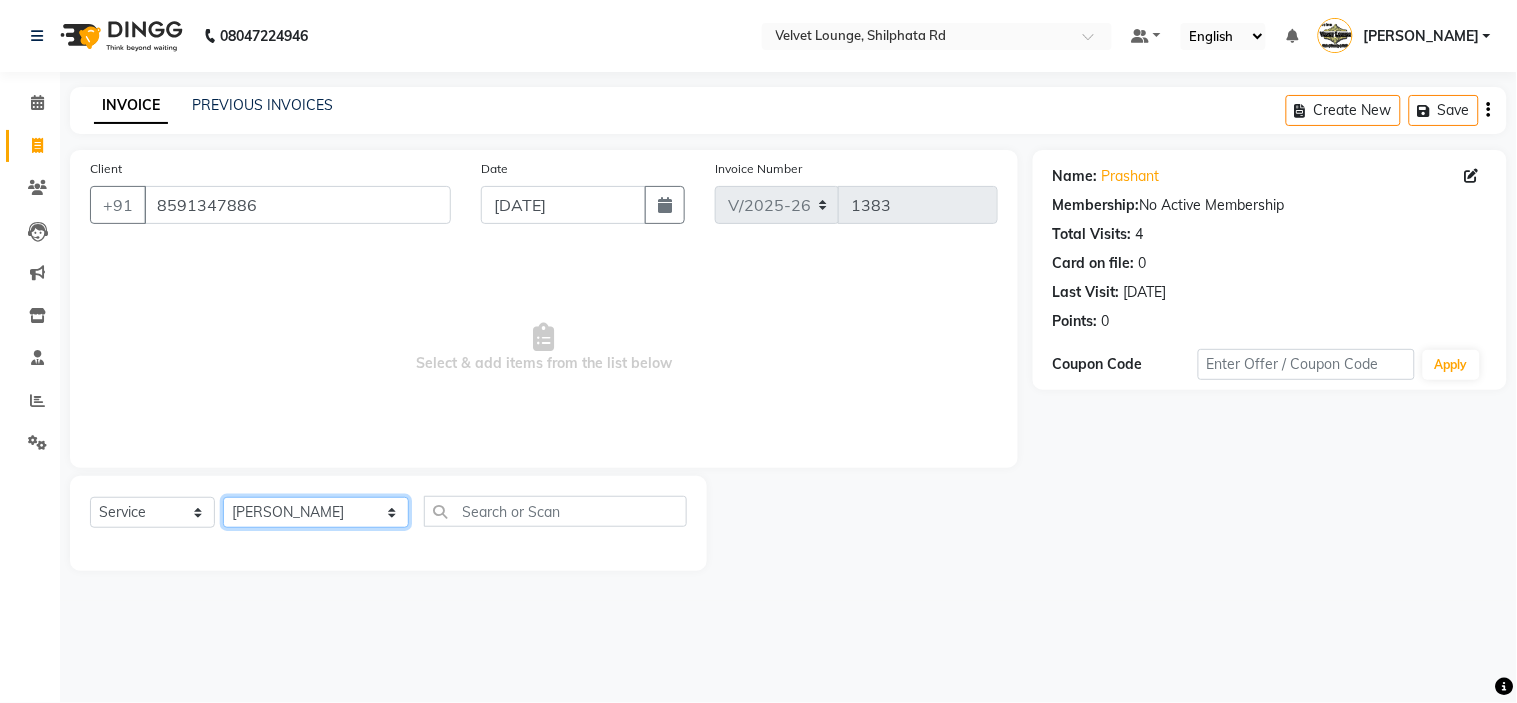 click on "Select Stylist aadil mohaMAD  aarif khan Abrar Ajay ajay jaishwal alam khan aman amit kumar  ANJALI SINGH Ashish singh ashwini palem  chandradeep DOLLY faizan siddique  fardeen shaikh Garima singh Gulshan jaya jyoti deepak chandaliya kalam karan  Madhu manish sir miraj khan  Mohmad Adnan Ansari mustakin neeta kumbhar neha tamatta pradnya rahul thakur RAZAK SALIM SAIKH rohit Rutuja SAHEER sahil khan salman mahomad imran  SALMA SHAIKH SAMEER KHAN sana santosh jaiswal saqib sayali shaddma  ansari shalu mehra shekhar bansode SHIVADURGA GANTAM shubham pal  shweta pandey varshita gurbani vishal shinde" 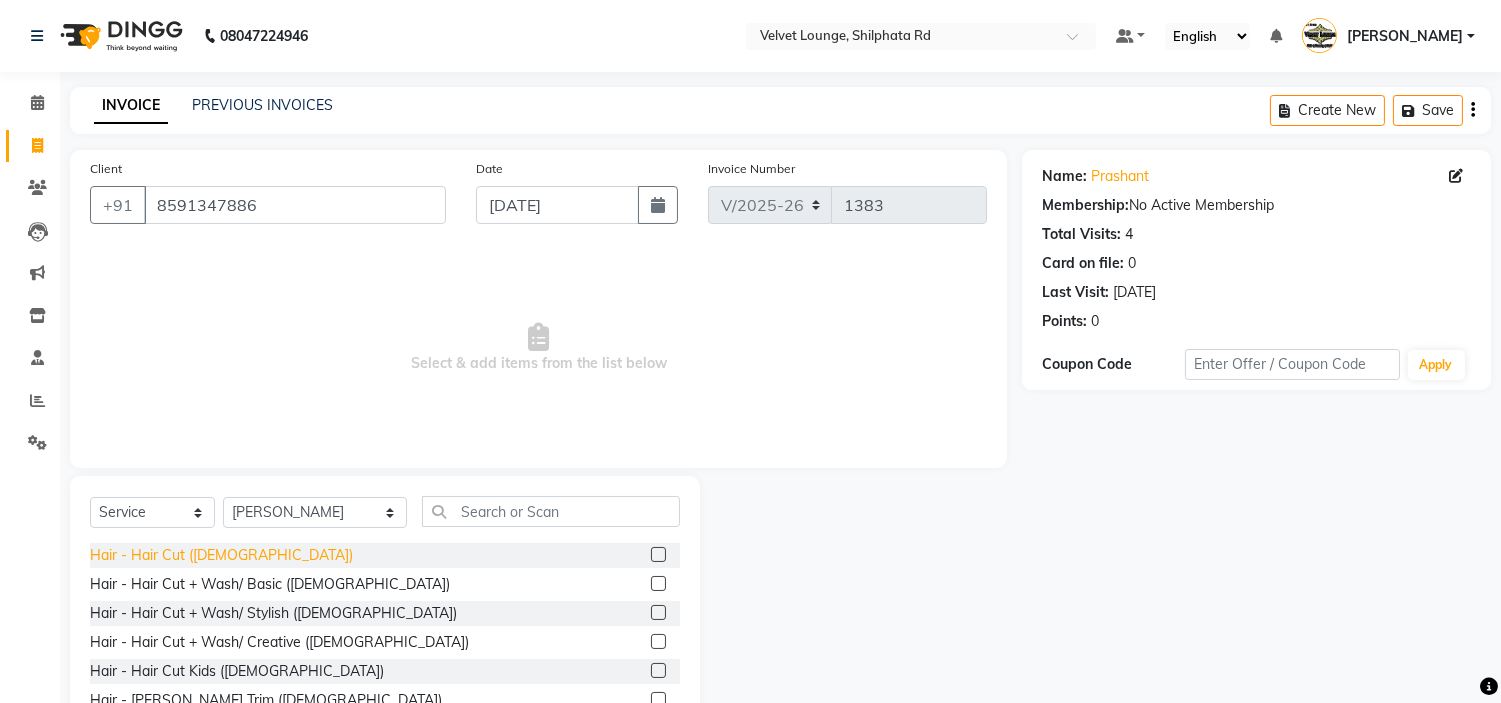 click on "Hair - Hair Cut (Male)" 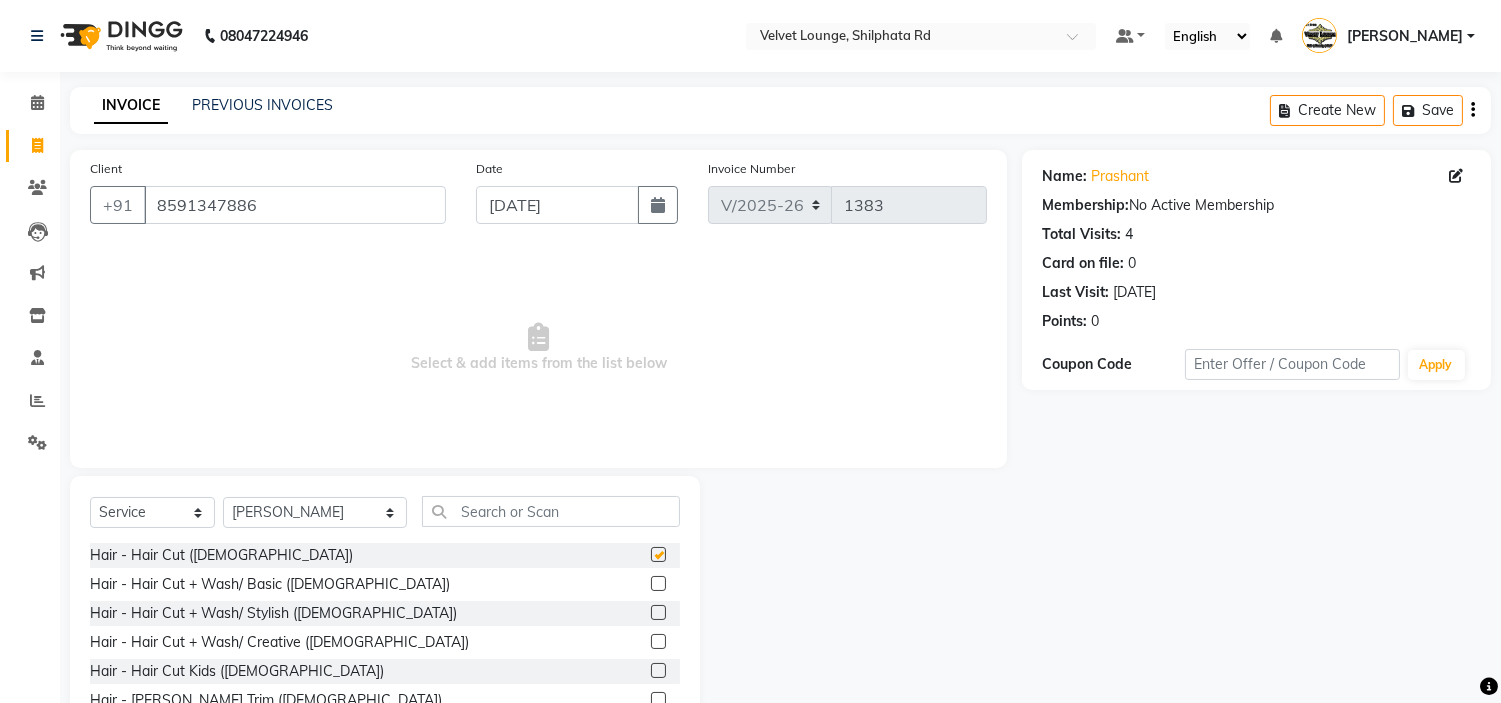 checkbox on "false" 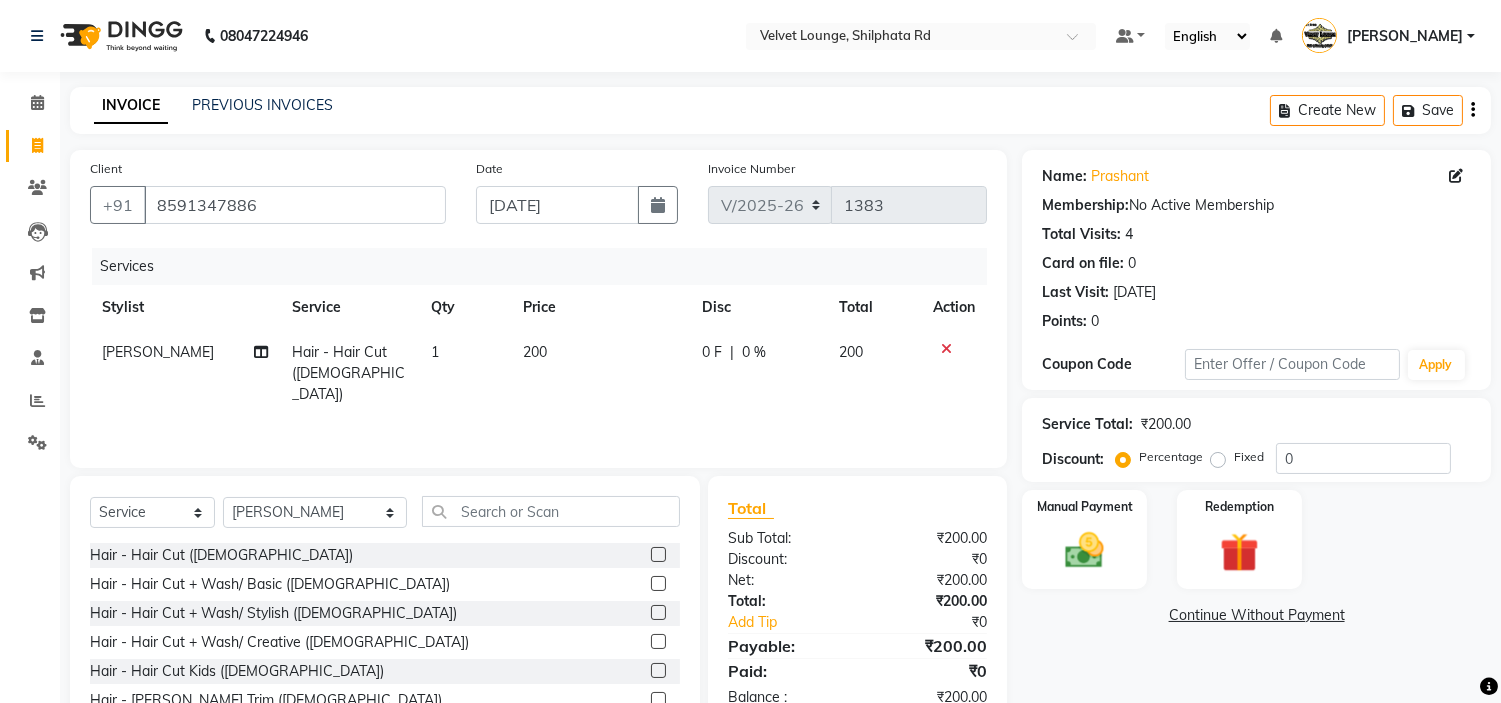 click on "0 F" 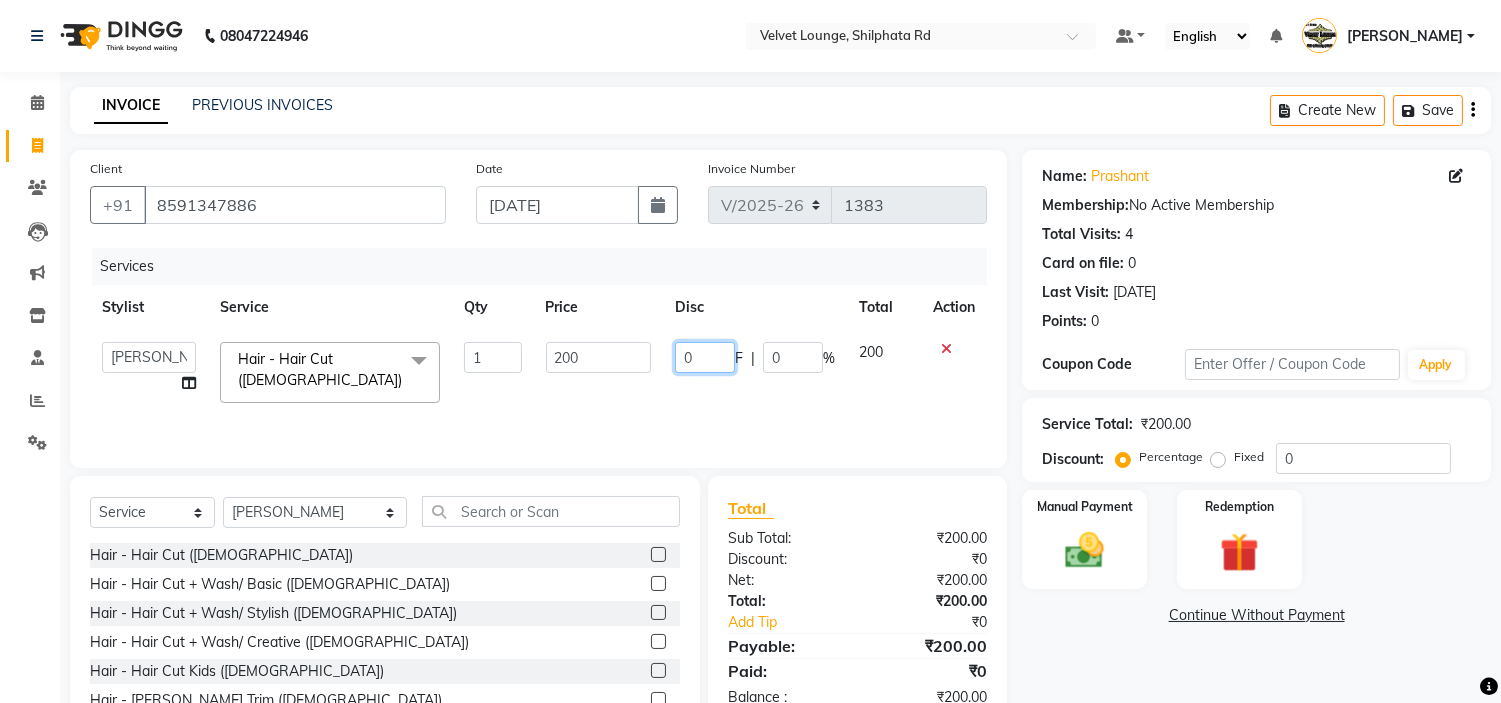 click on "0" 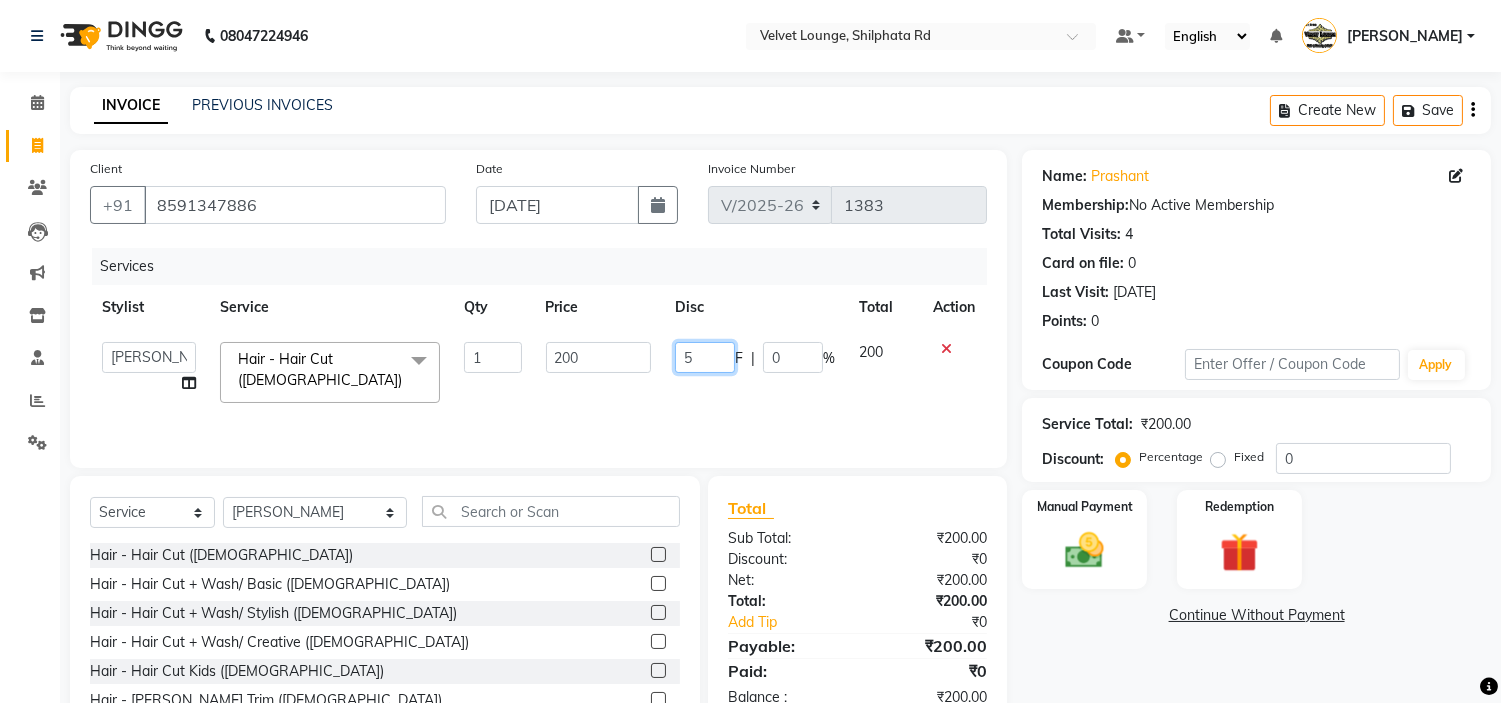 type on "50" 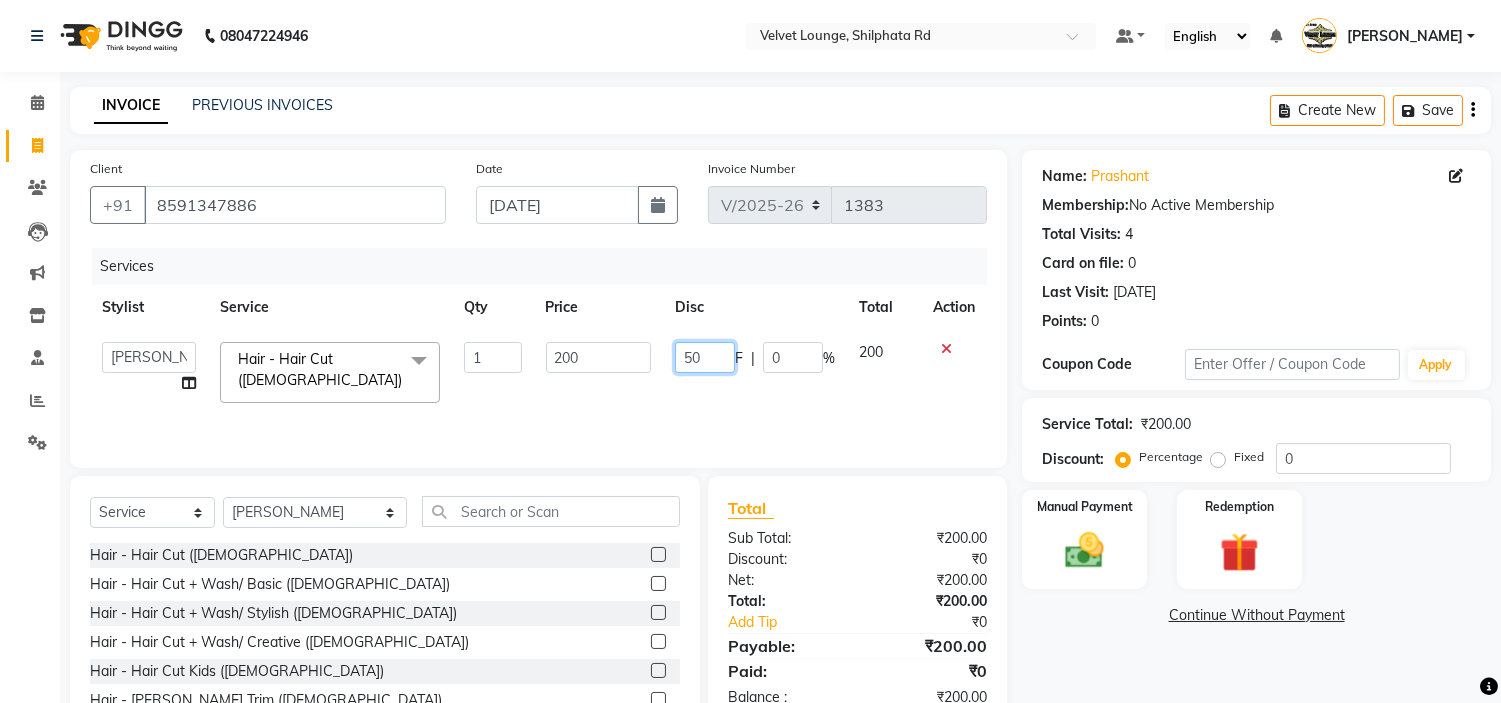 scroll, scrollTop: 97, scrollLeft: 0, axis: vertical 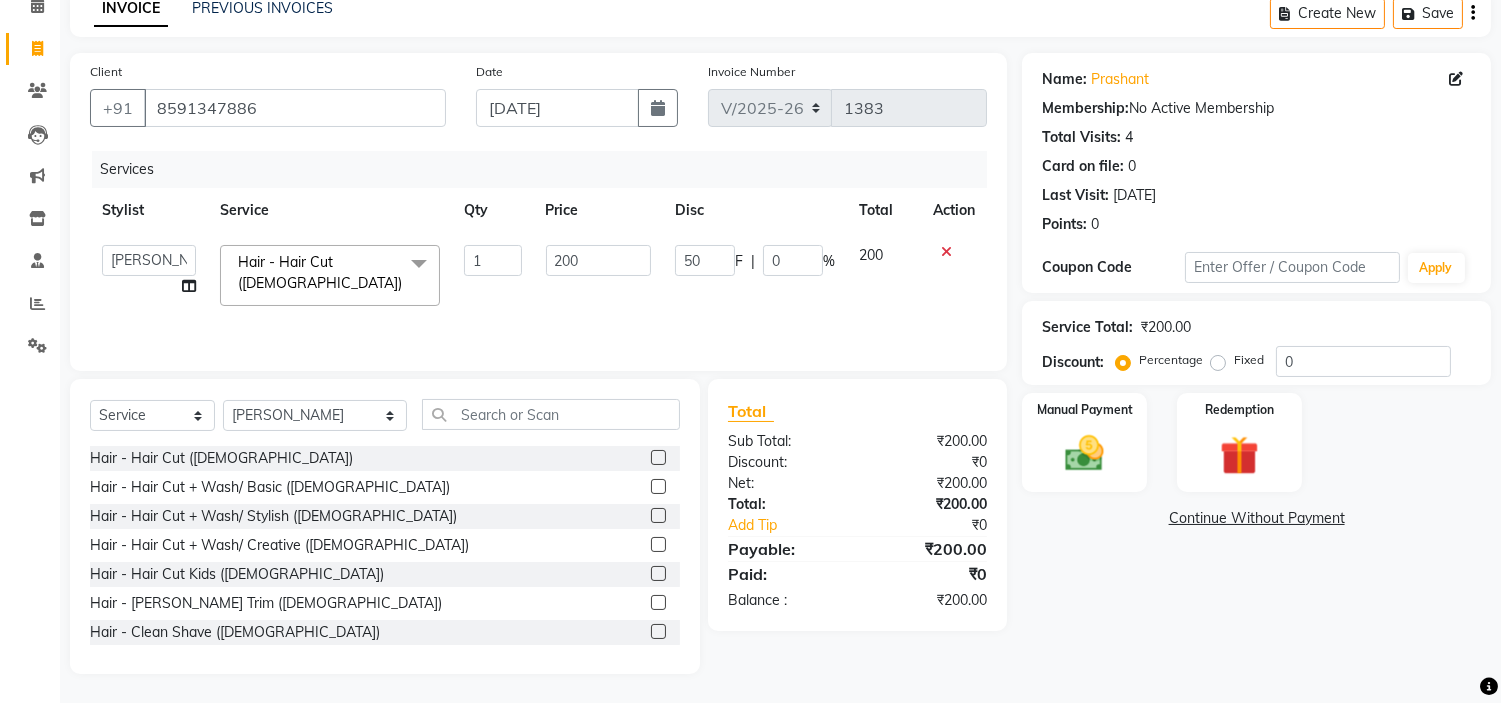 click on "Name: Prashant  Membership:  No Active Membership  Total Visits:  4 Card on file:  0 Last Visit:   13-07-2025 Points:   0  Coupon Code Apply Service Total:  ₹200.00  Discount:  Percentage   Fixed  0 Manual Payment Redemption  Continue Without Payment" 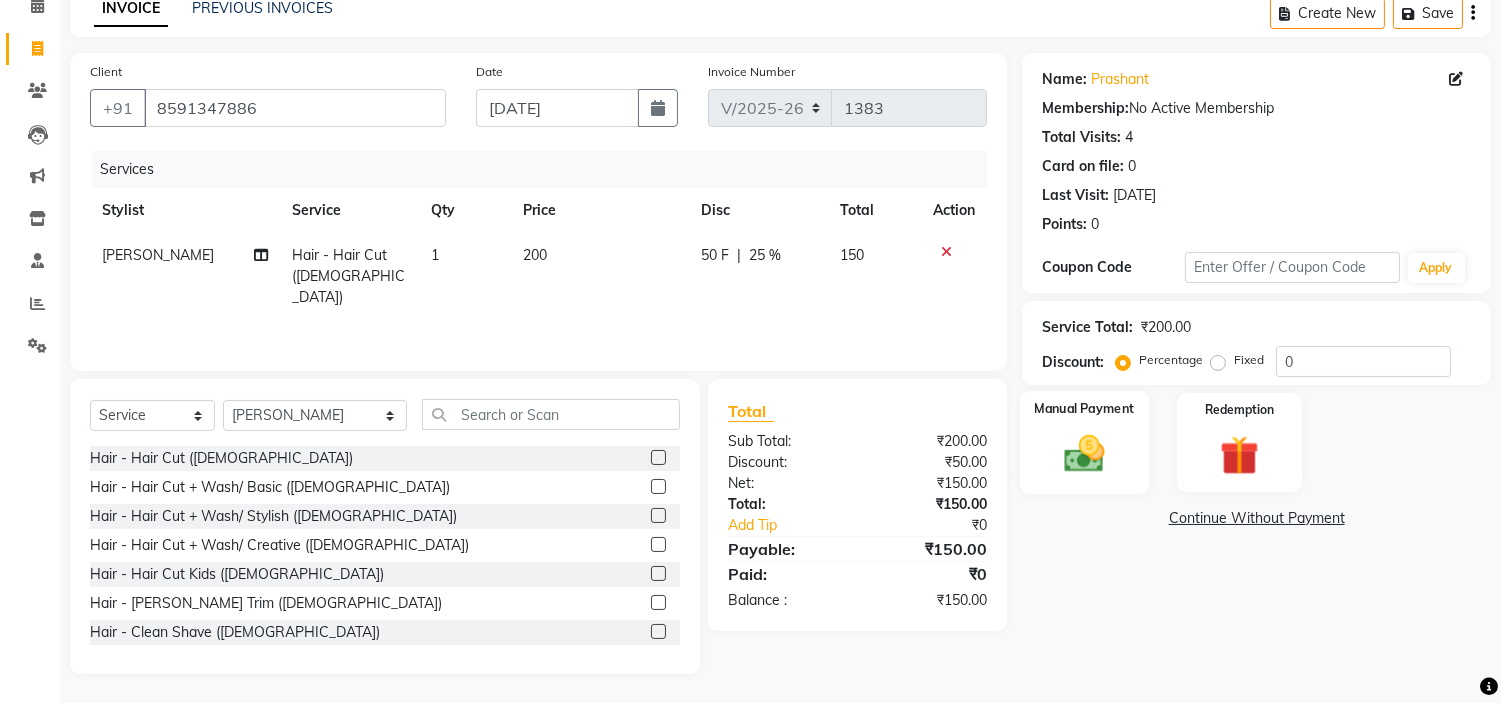 click on "Manual Payment" 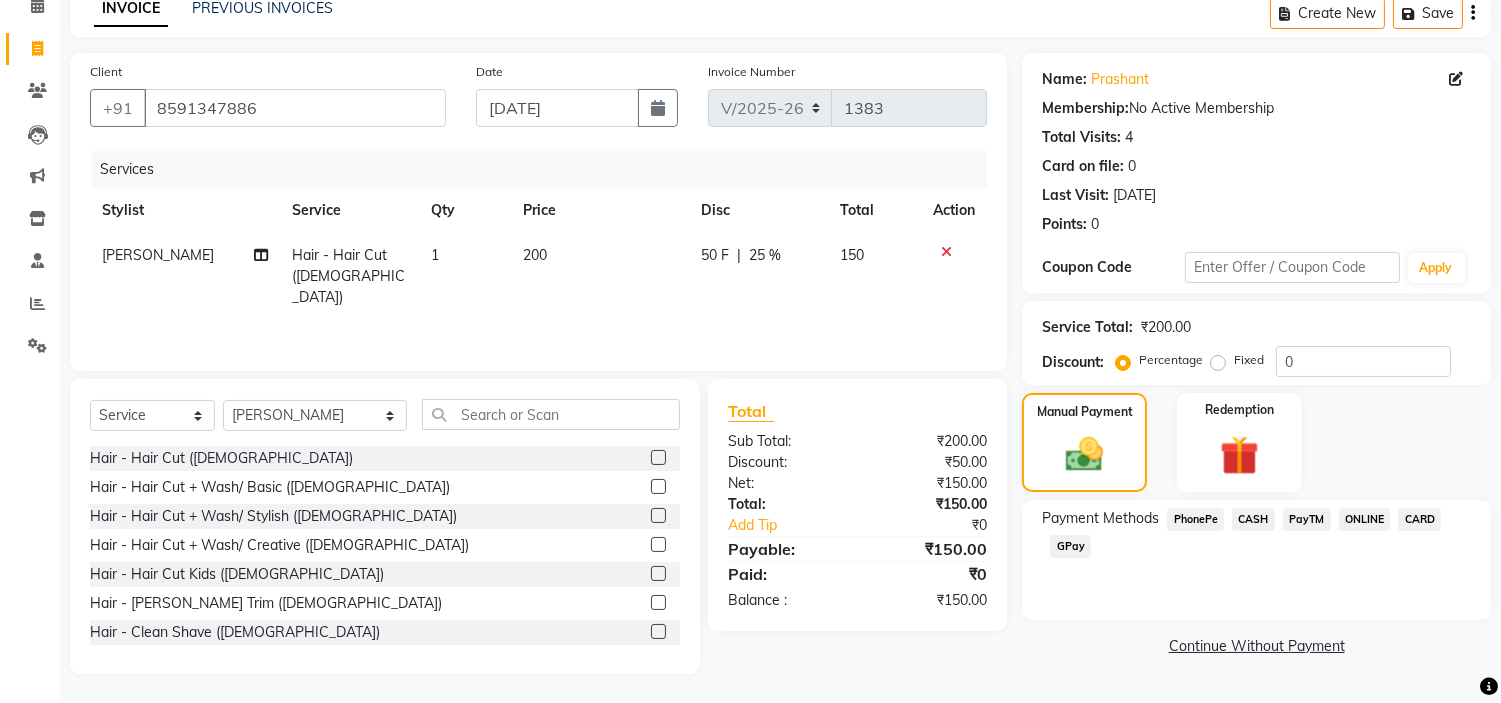 click on "PayTM" 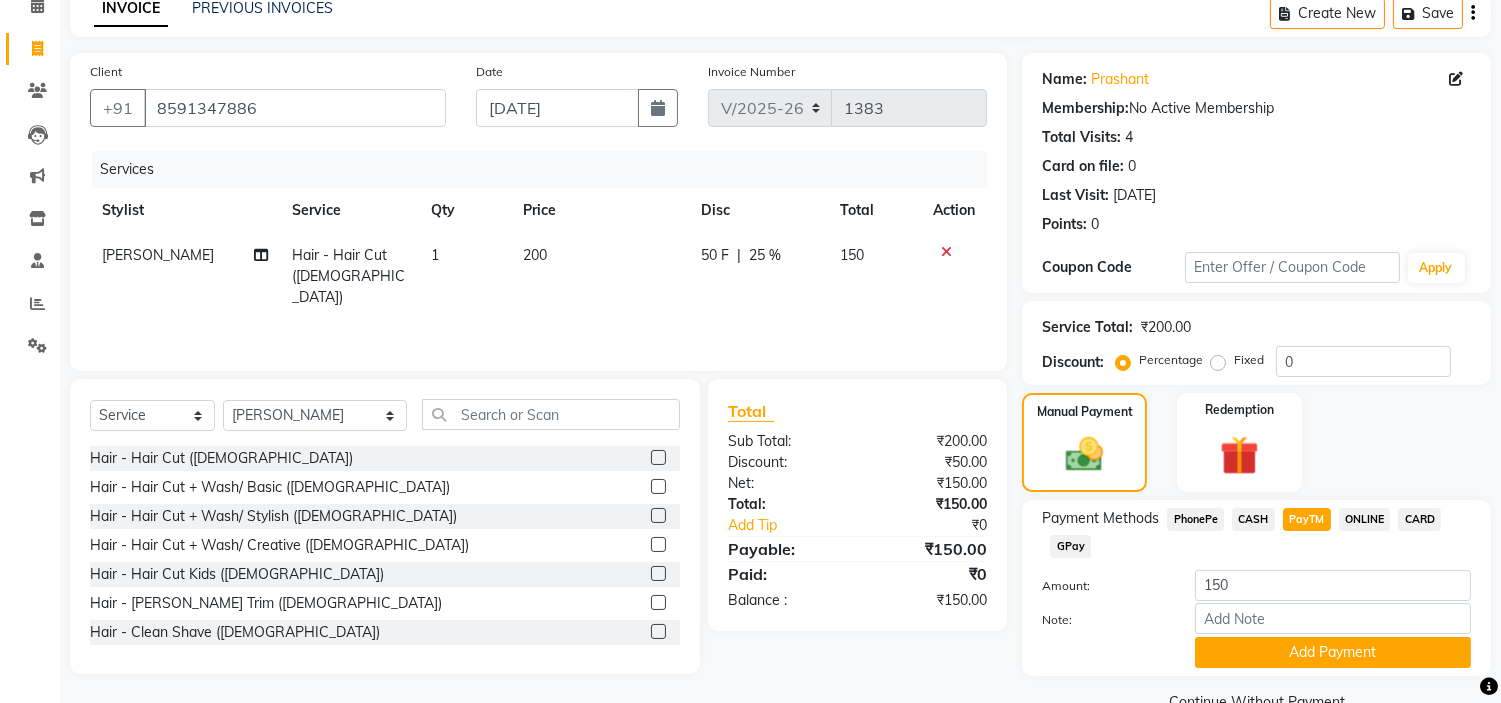 click on "CASH" 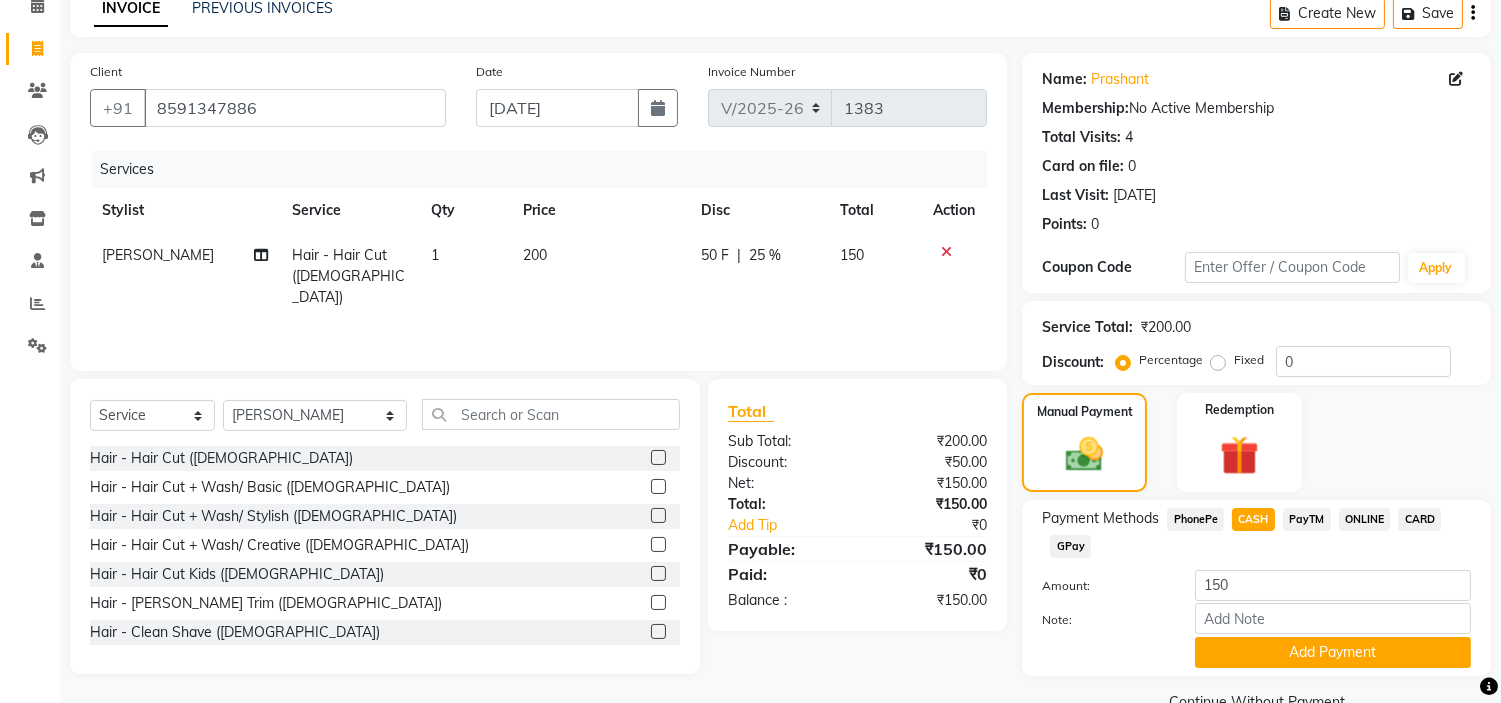scroll, scrollTop: 141, scrollLeft: 0, axis: vertical 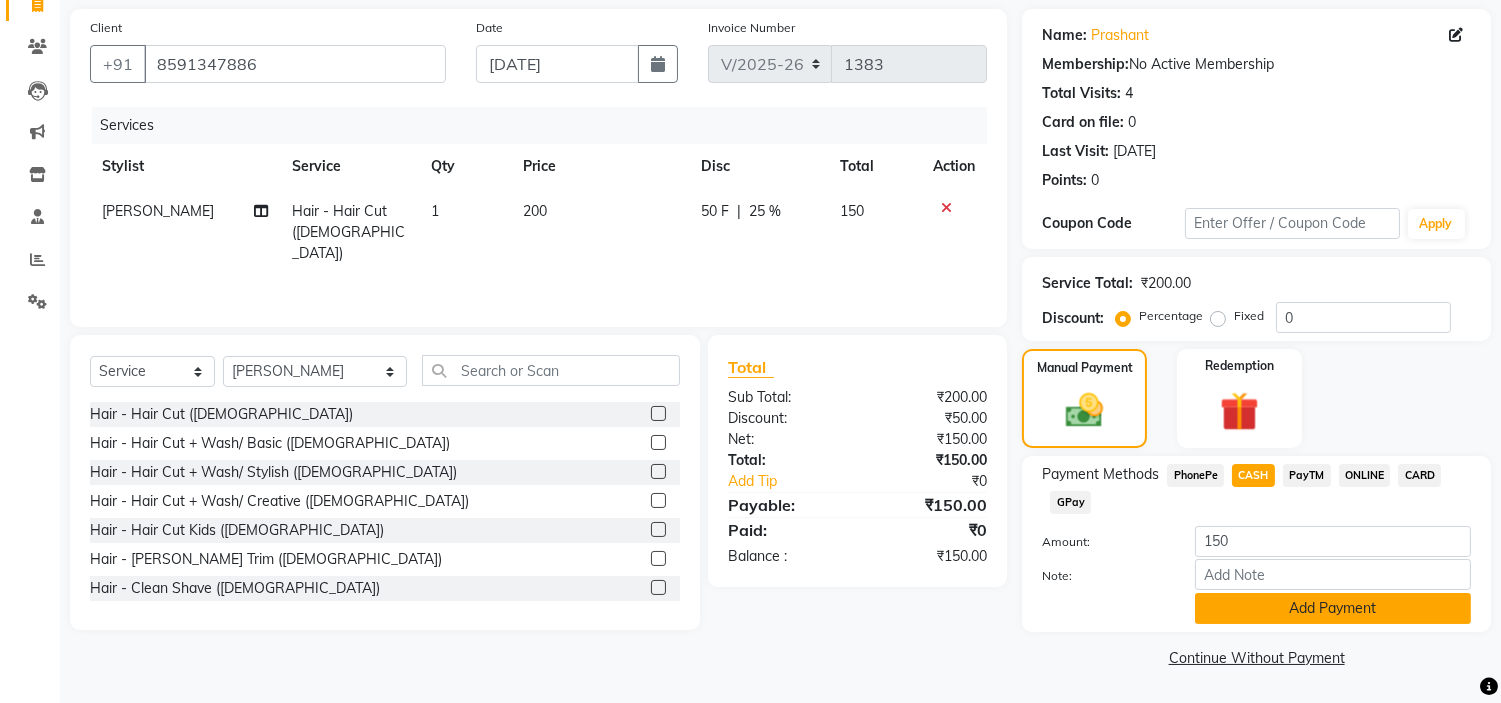 click on "Add Payment" 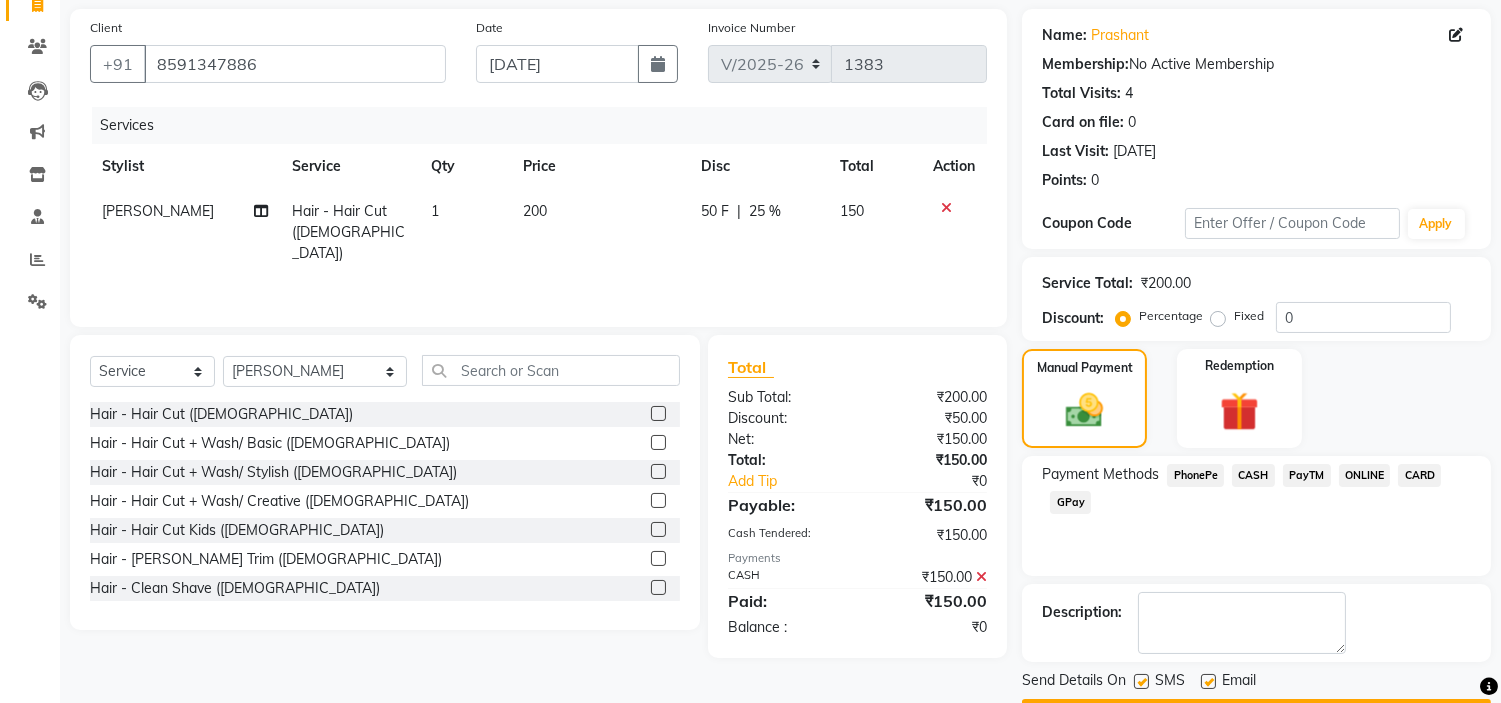scroll, scrollTop: 196, scrollLeft: 0, axis: vertical 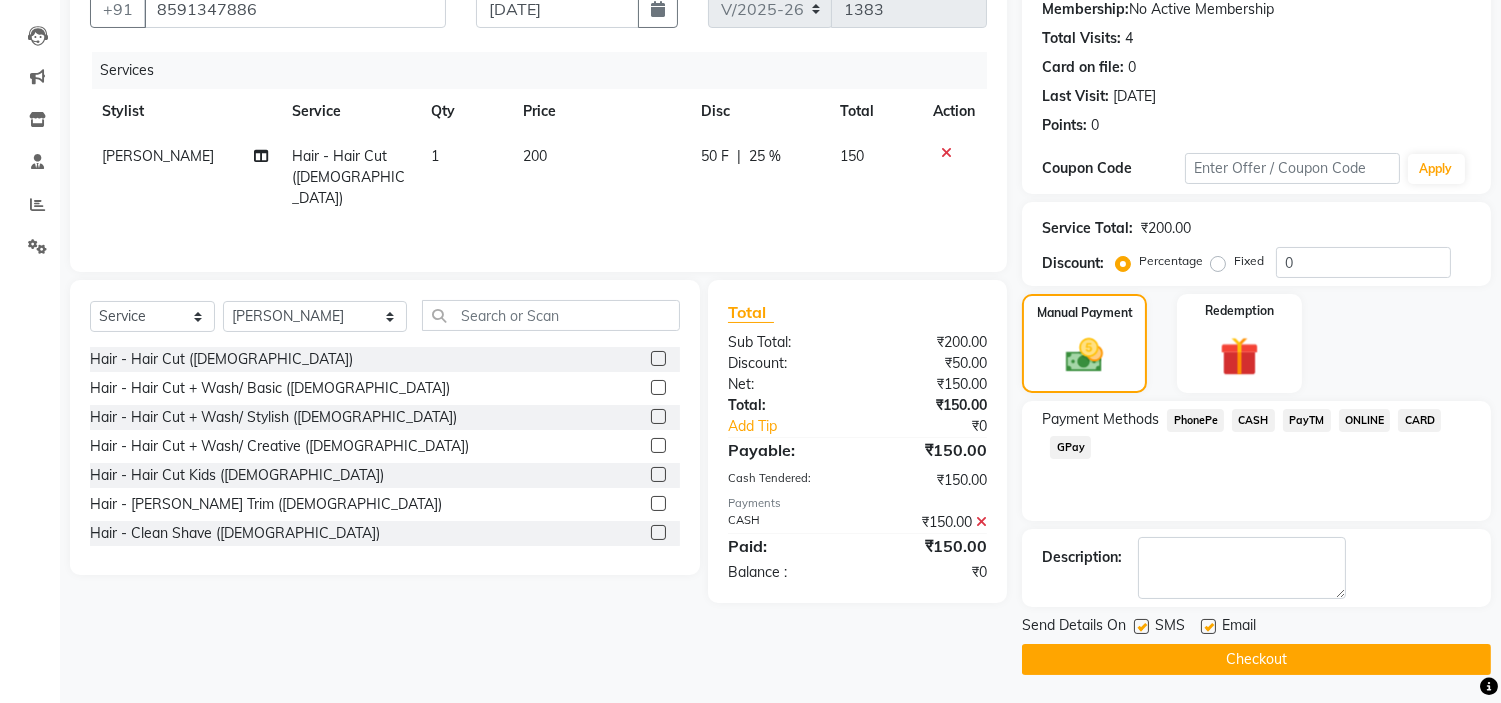 click on "Checkout" 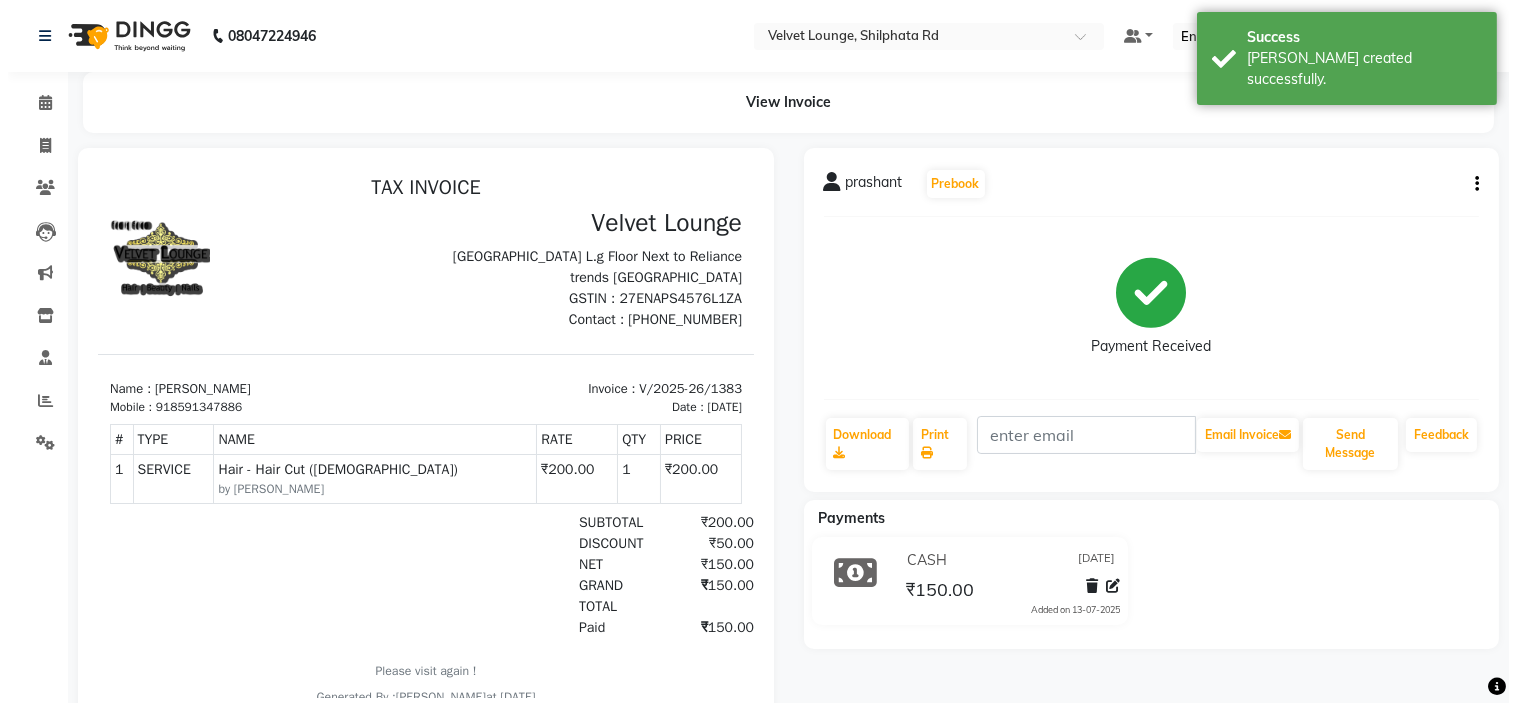 scroll, scrollTop: 0, scrollLeft: 0, axis: both 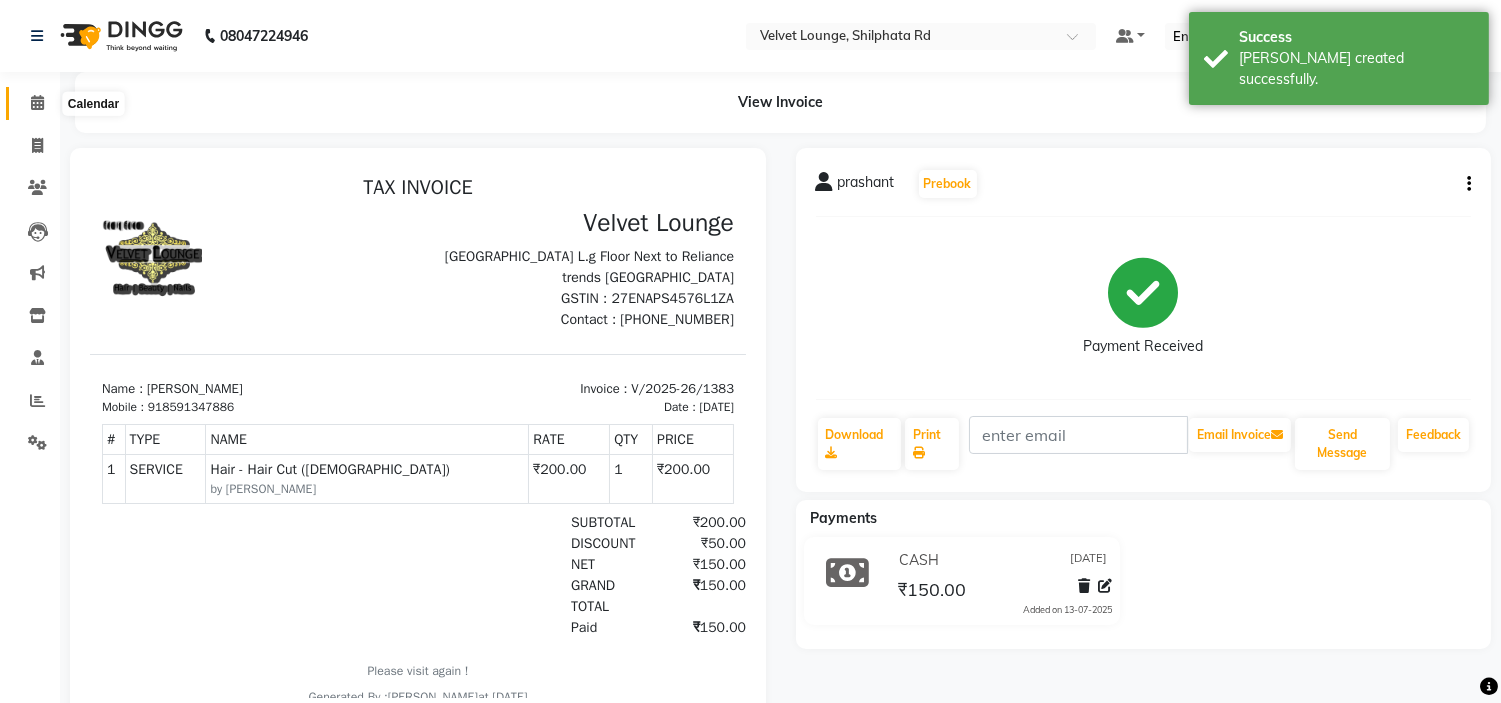click 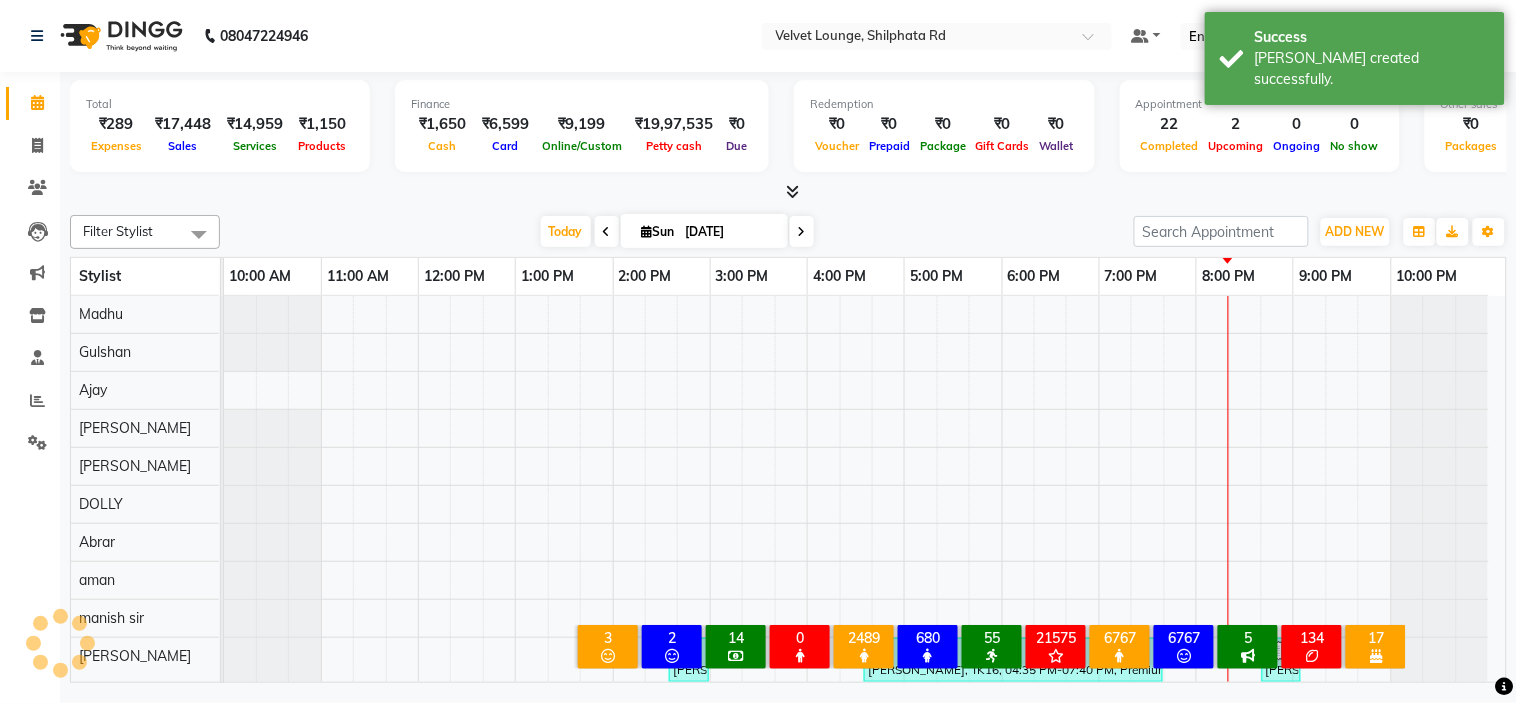 scroll, scrollTop: 26, scrollLeft: 0, axis: vertical 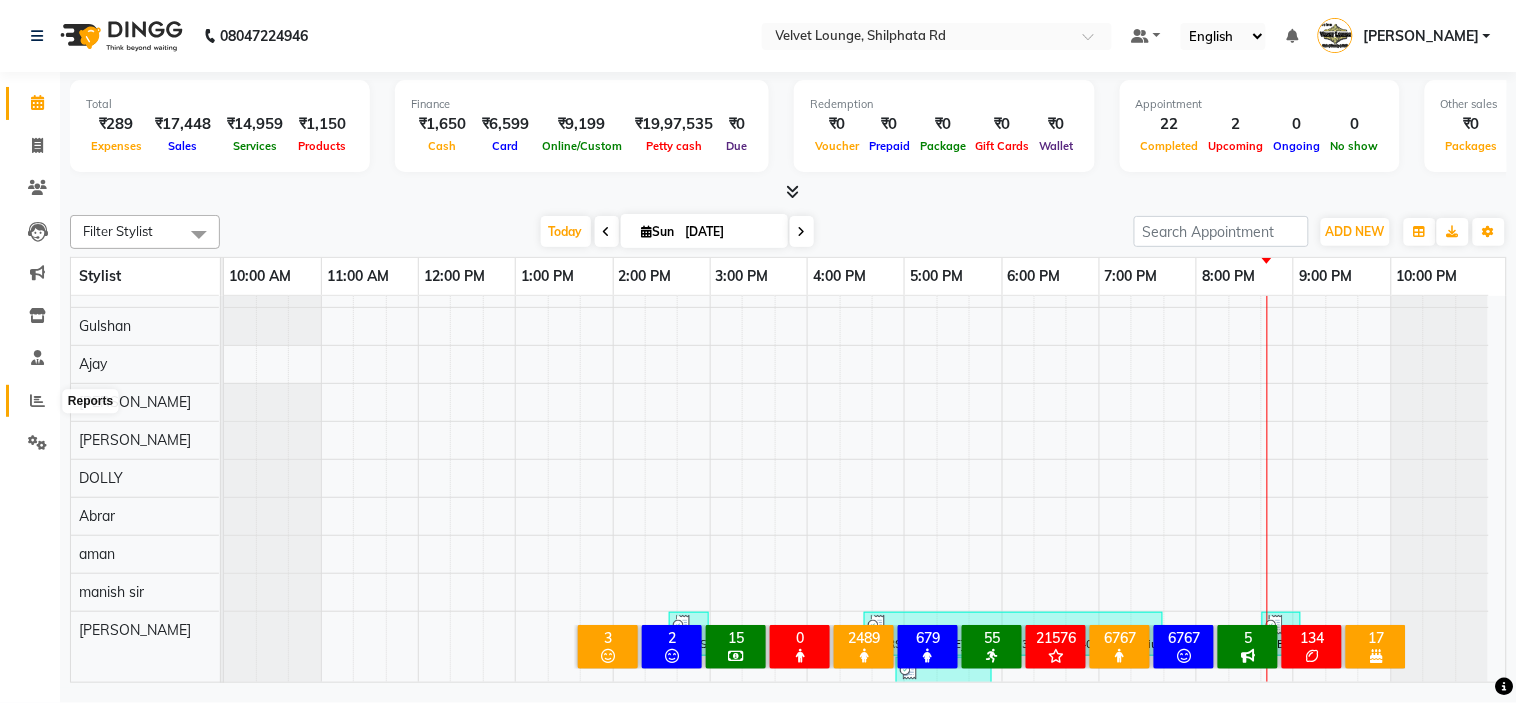 click 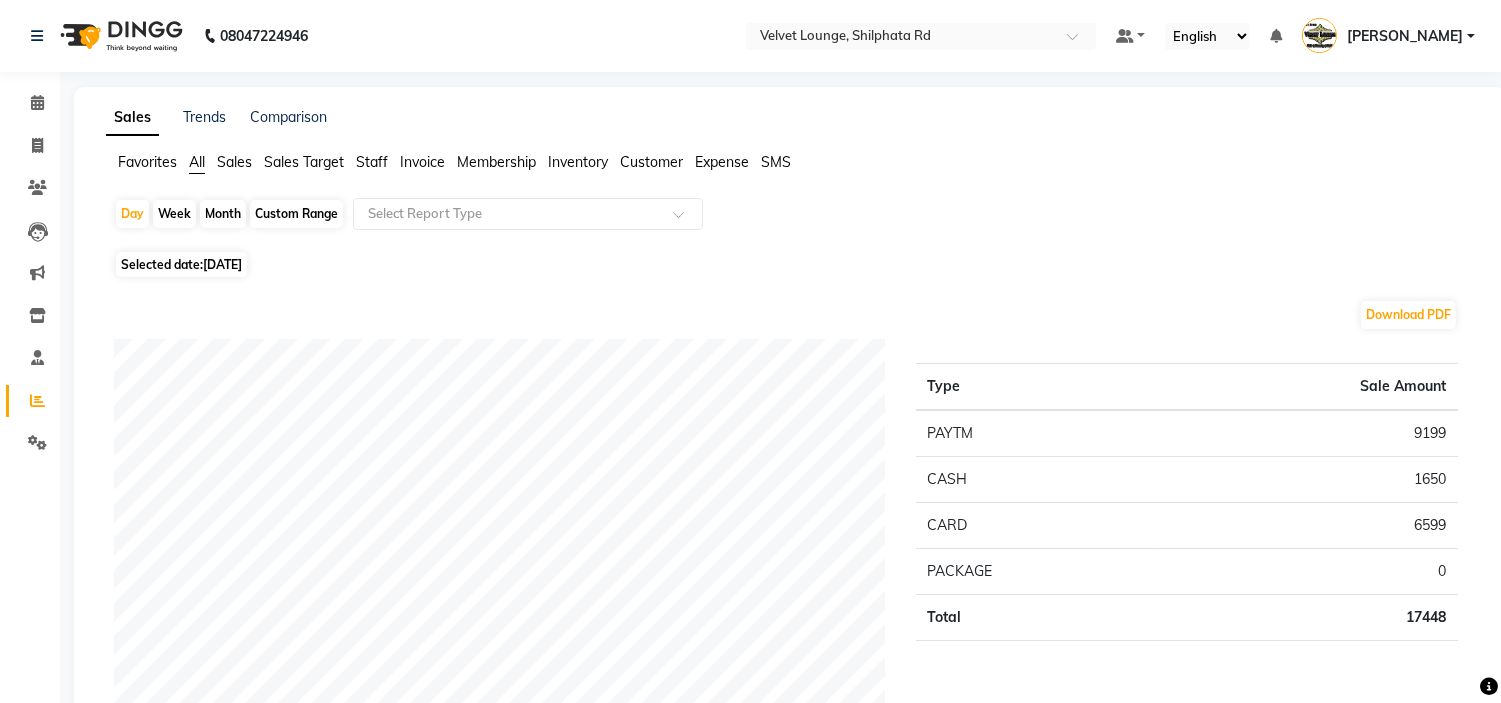 click on "Custom Range" 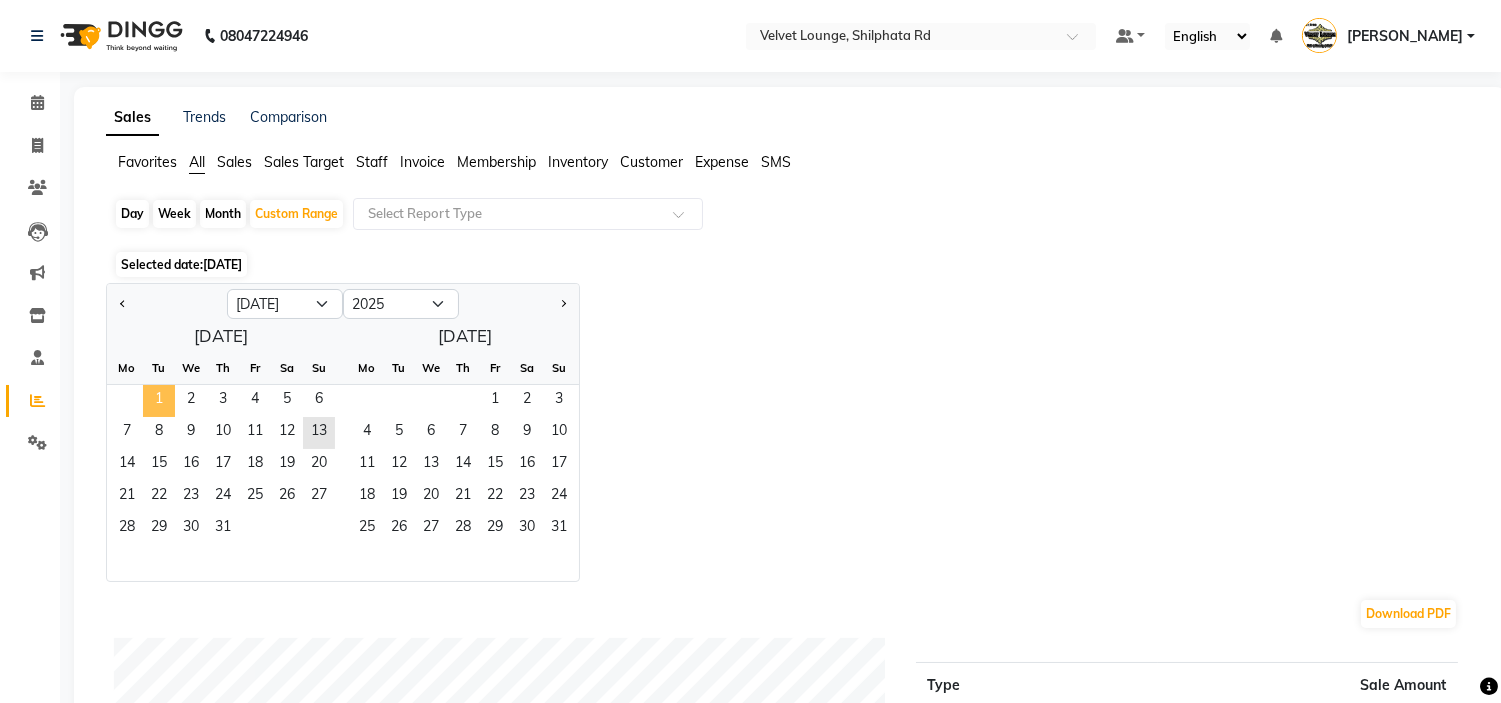 click on "1" 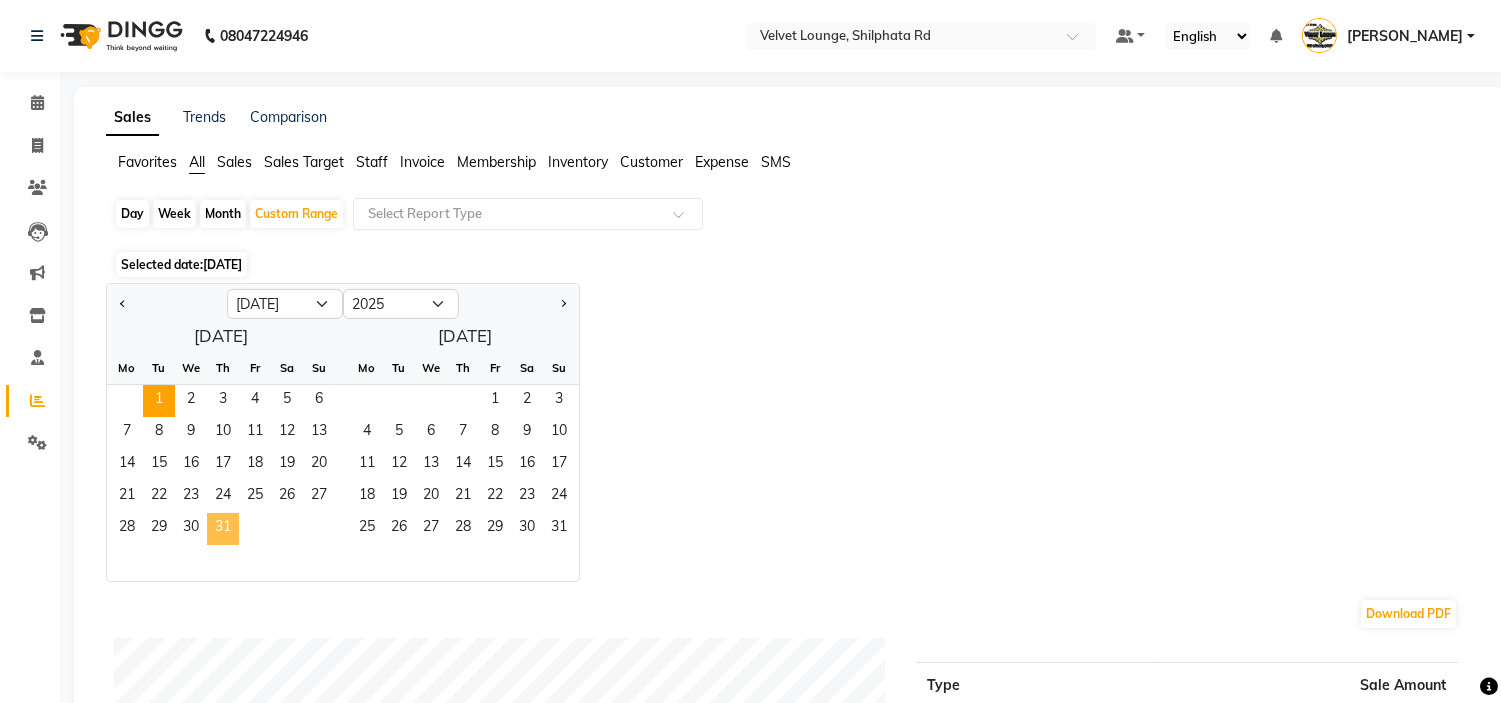 click on "31" 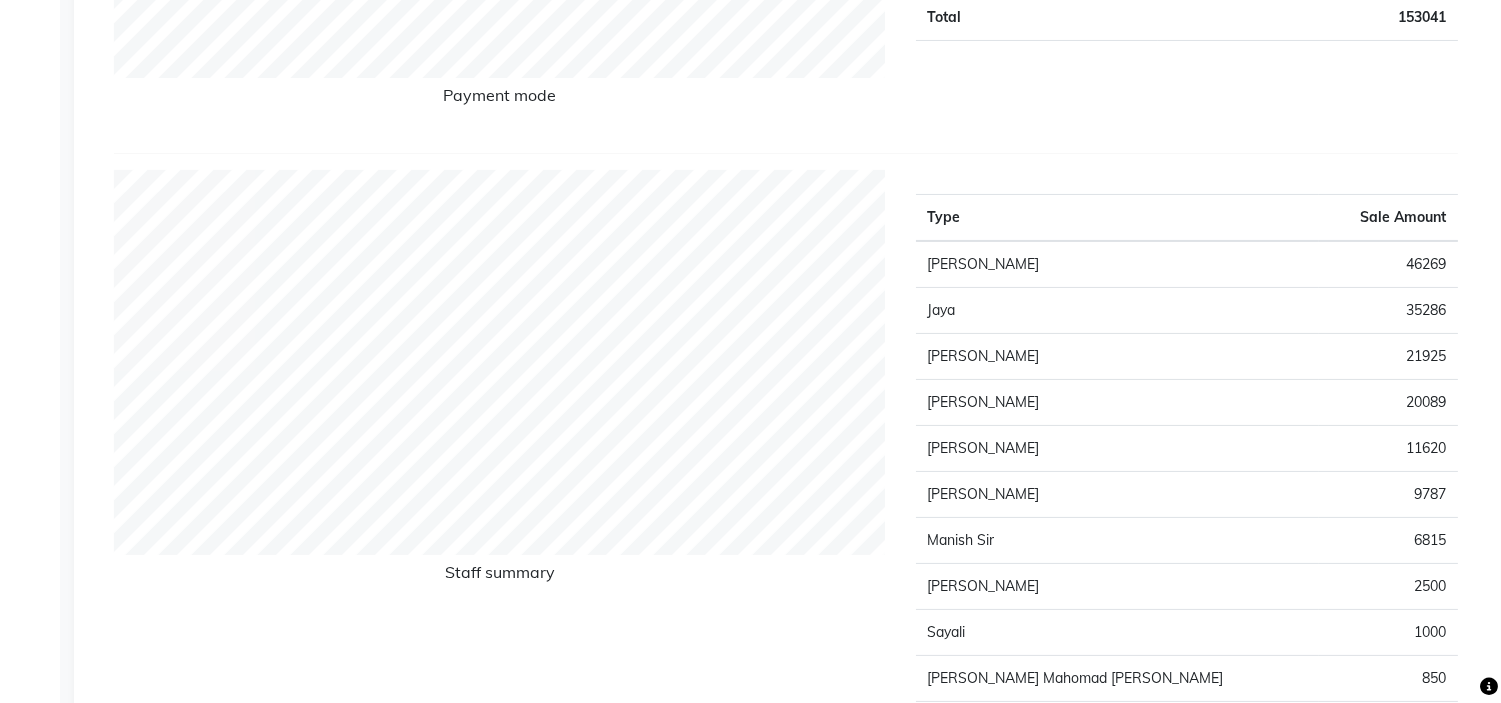 scroll, scrollTop: 652, scrollLeft: 0, axis: vertical 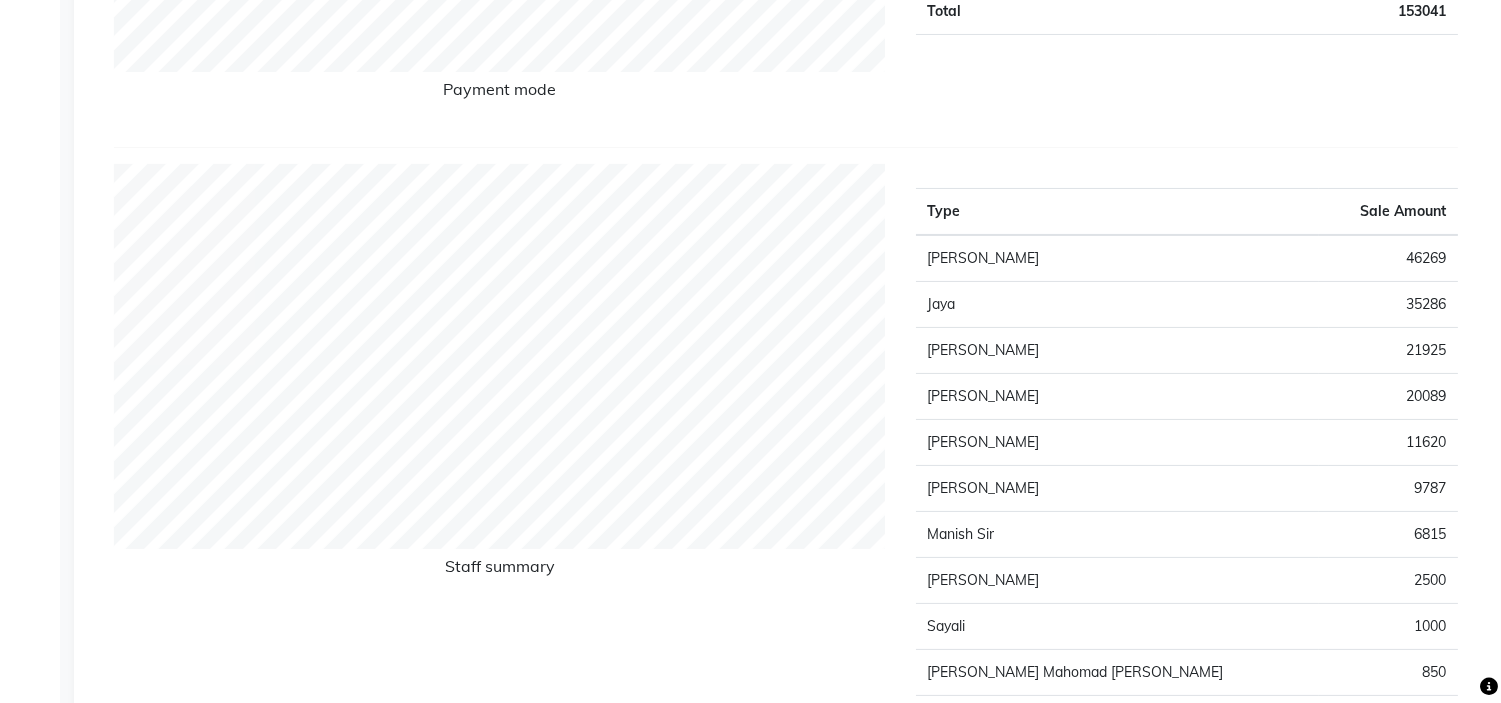 drag, startPoint x: 1486, startPoint y: 234, endPoint x: 1516, endPoint y: 253, distance: 35.510563 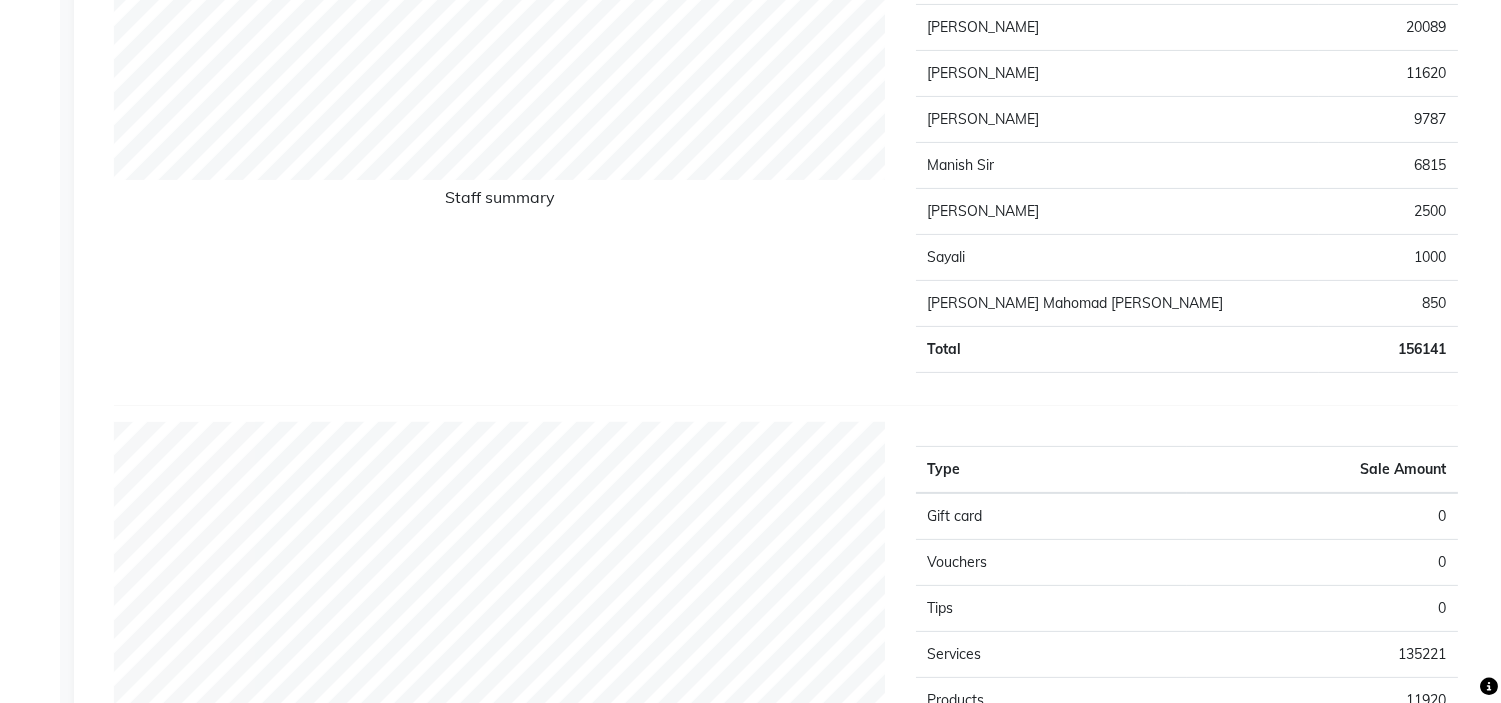scroll, scrollTop: 0, scrollLeft: 0, axis: both 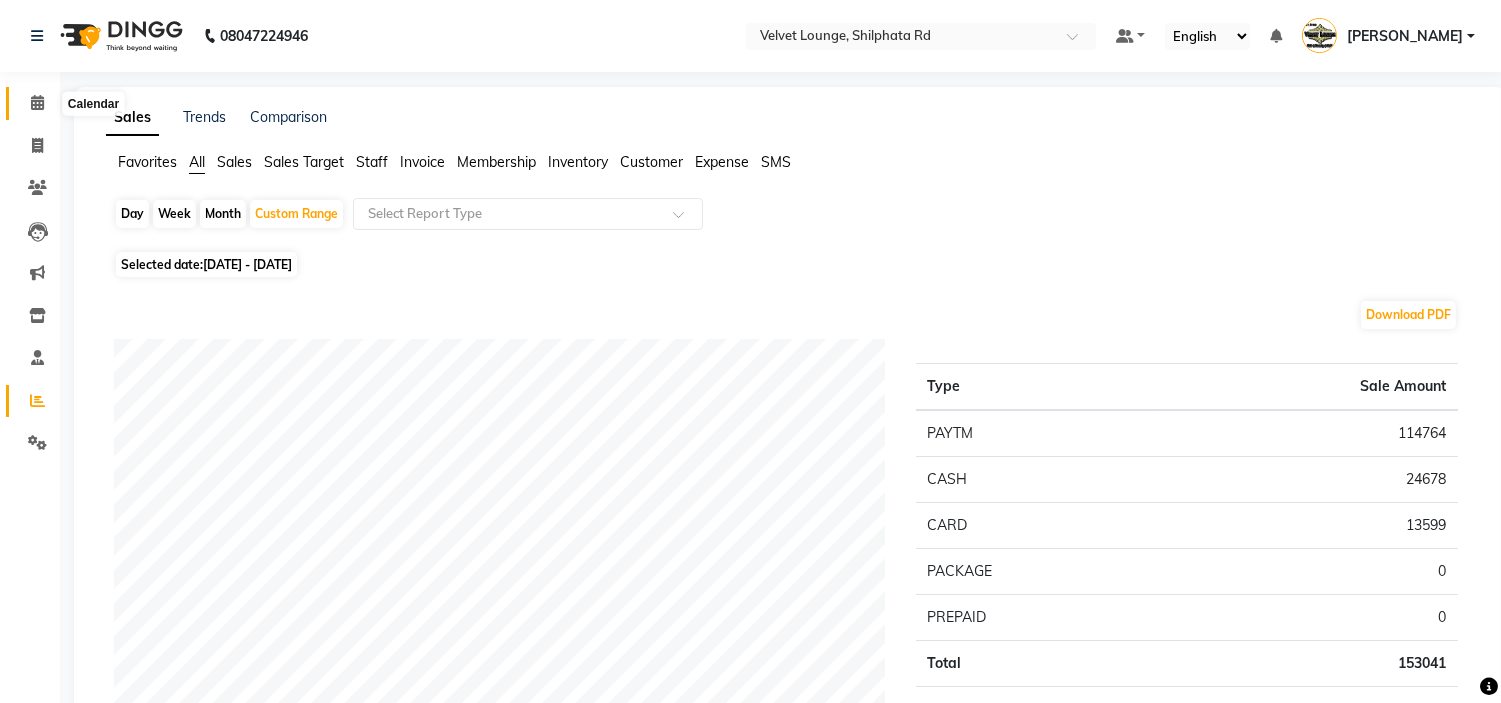 click 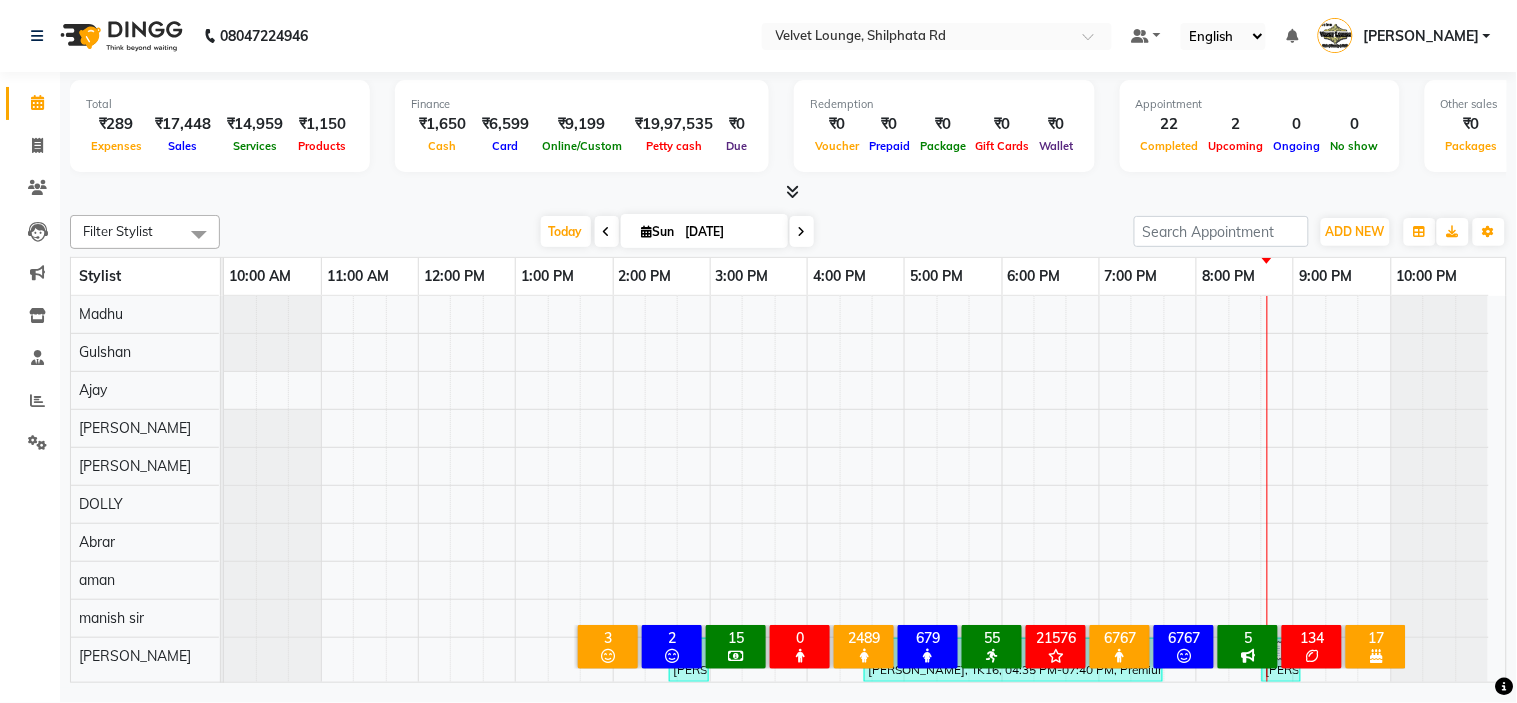 scroll, scrollTop: 26, scrollLeft: 0, axis: vertical 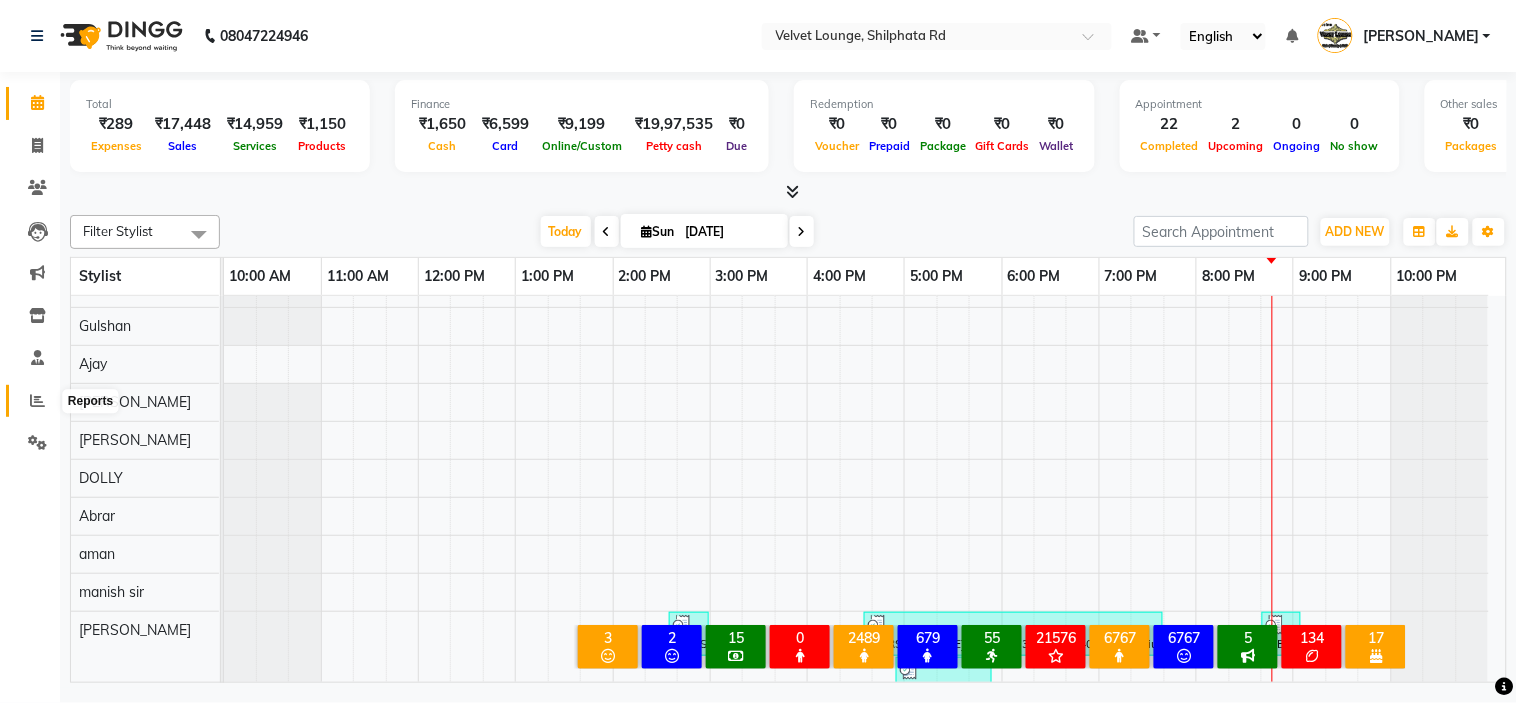 click 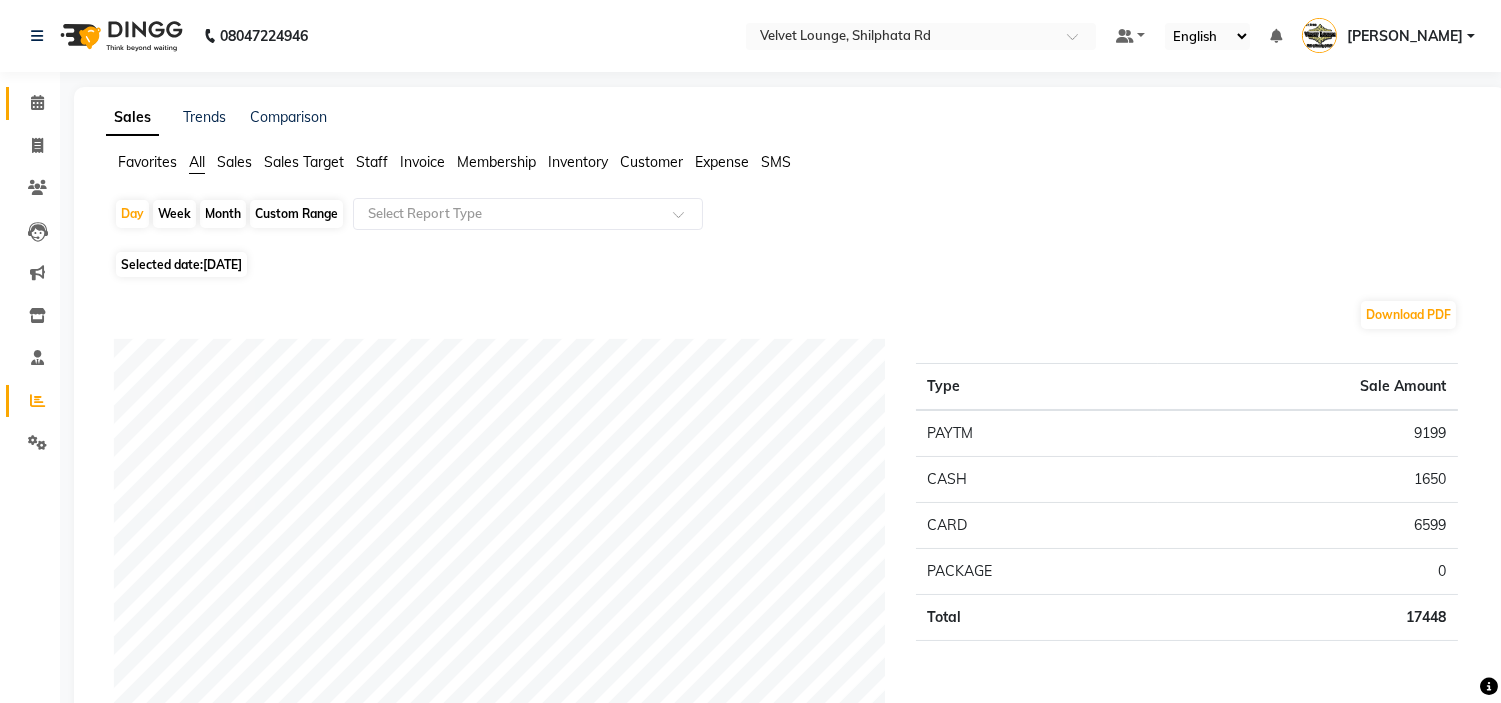 scroll, scrollTop: 614, scrollLeft: 0, axis: vertical 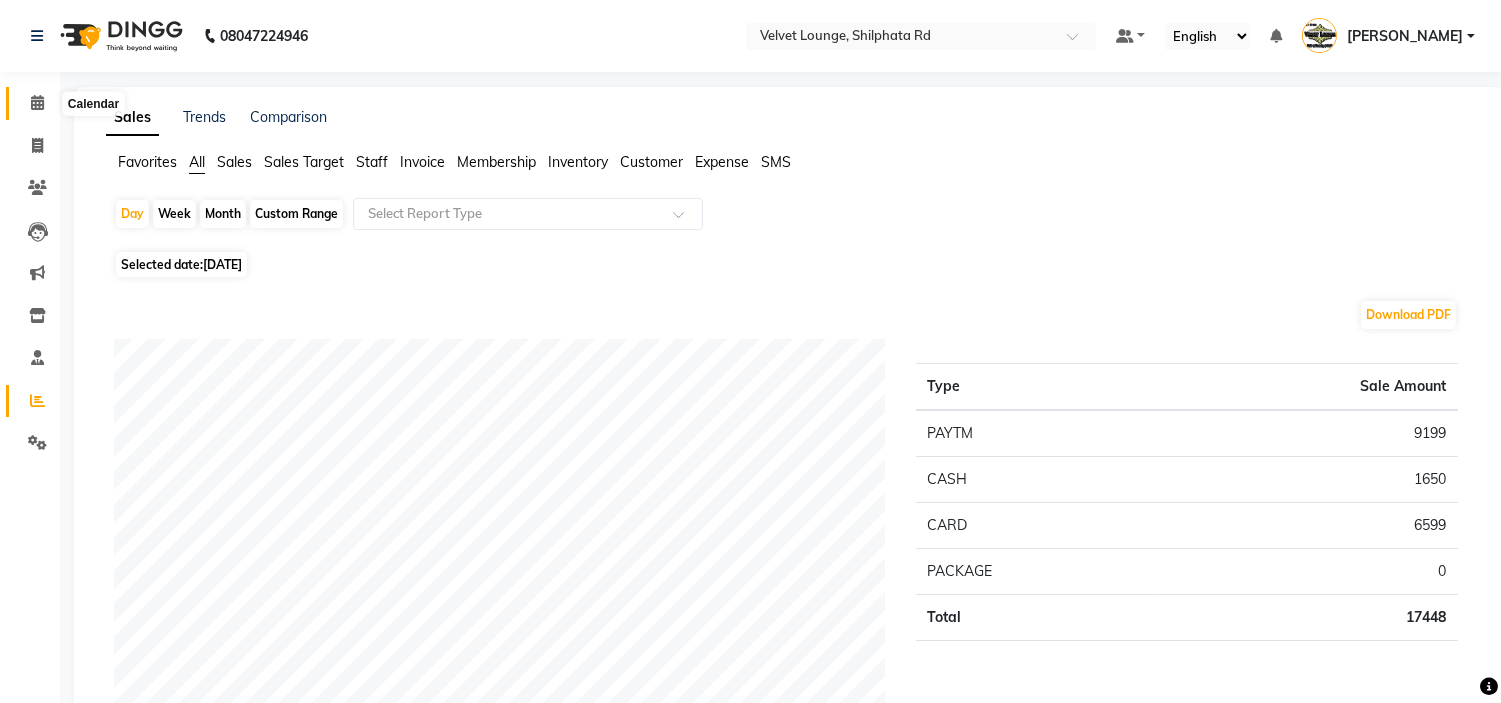 click 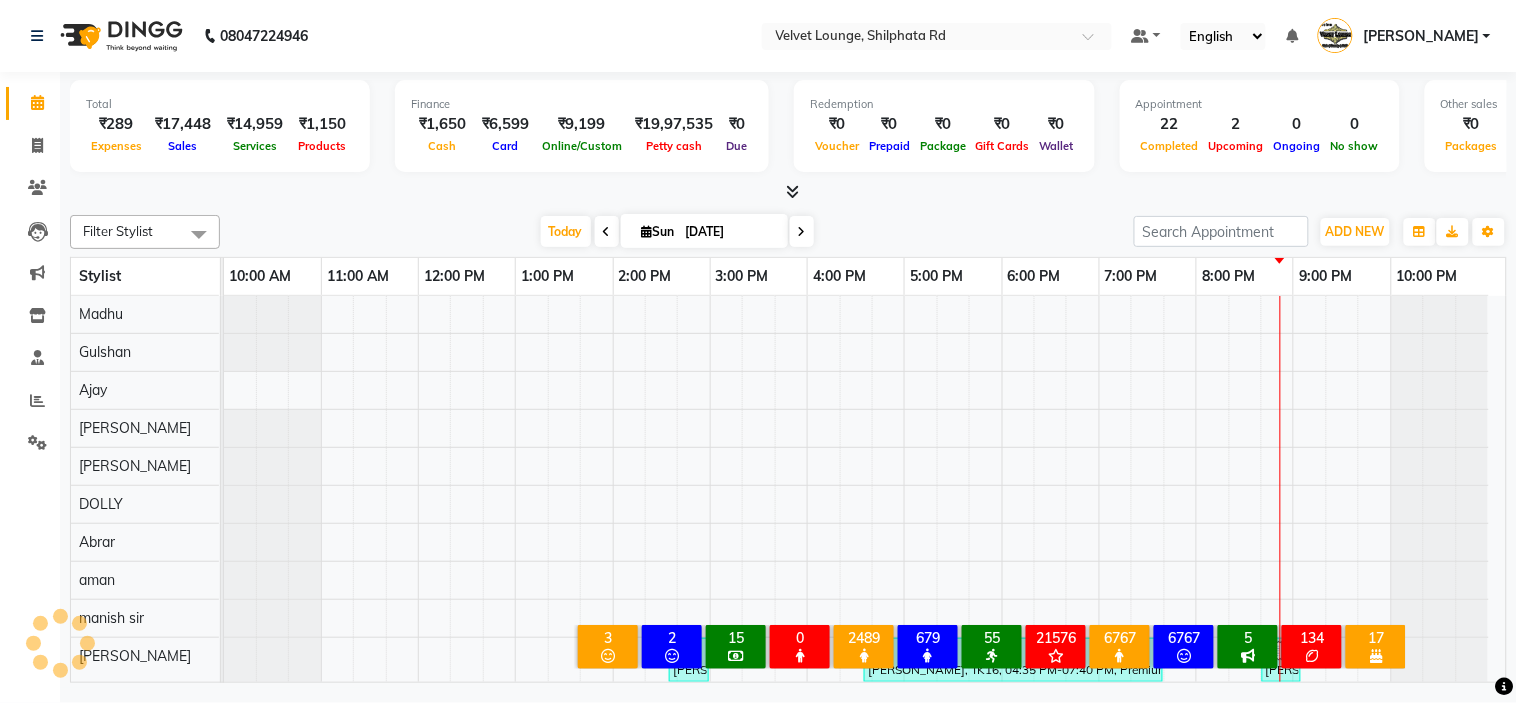 scroll, scrollTop: 26, scrollLeft: 0, axis: vertical 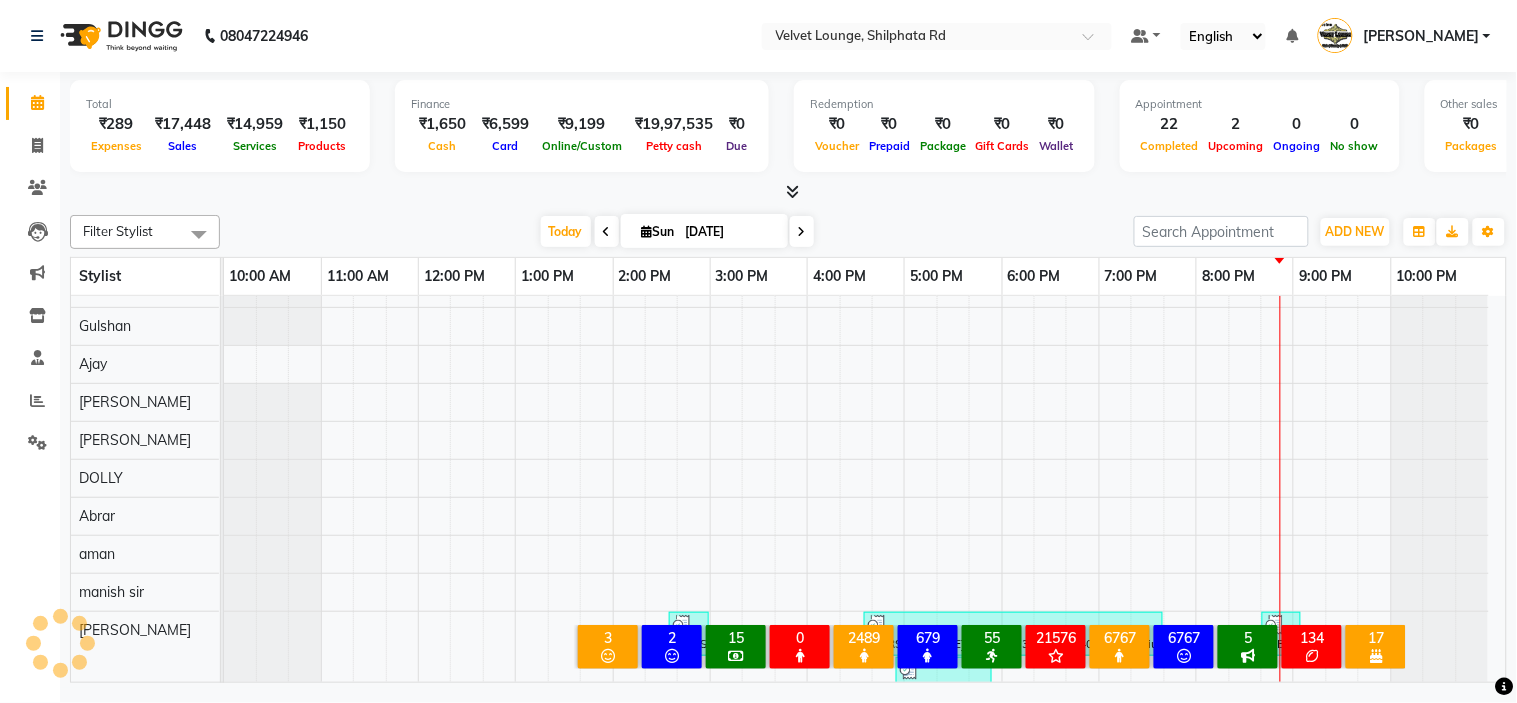 click on "Today  Sun 13-07-2025" at bounding box center [677, 232] 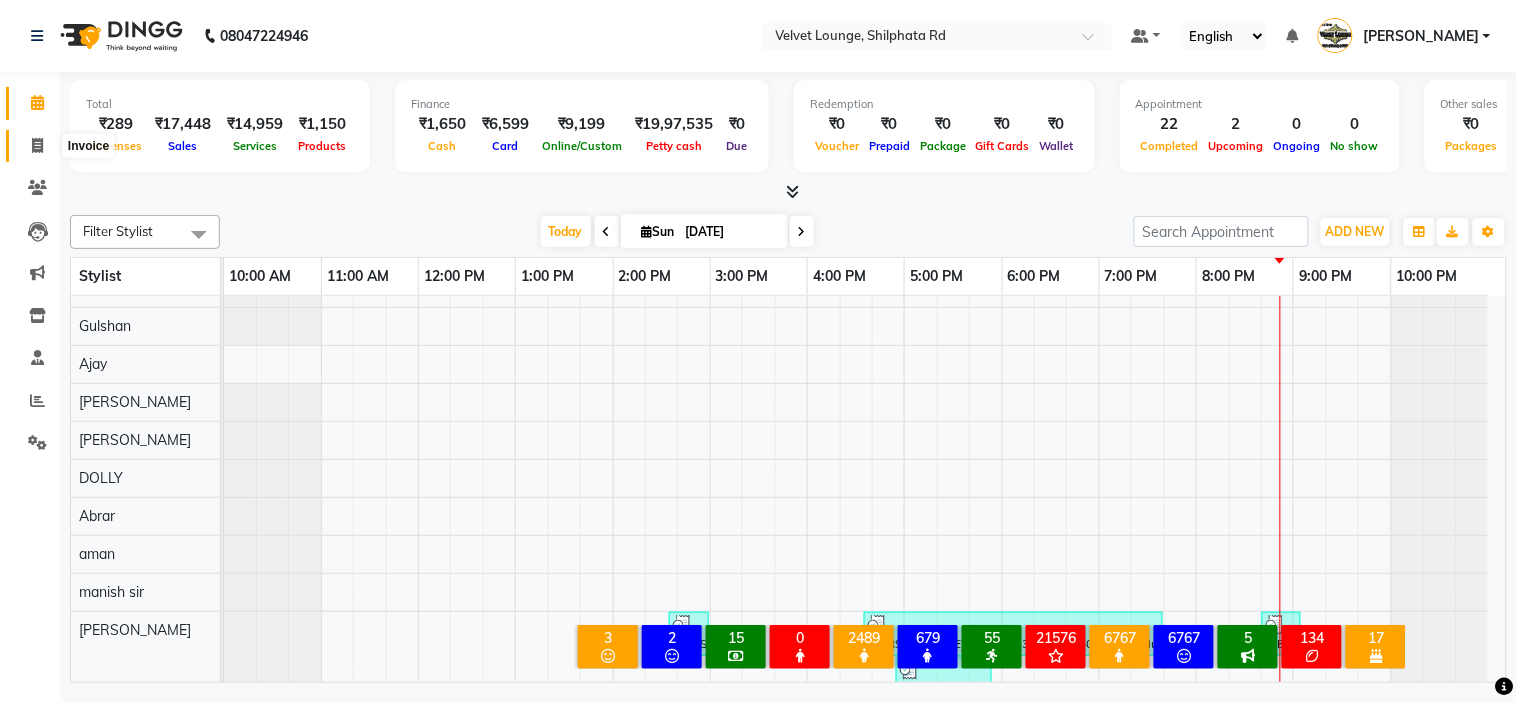 click 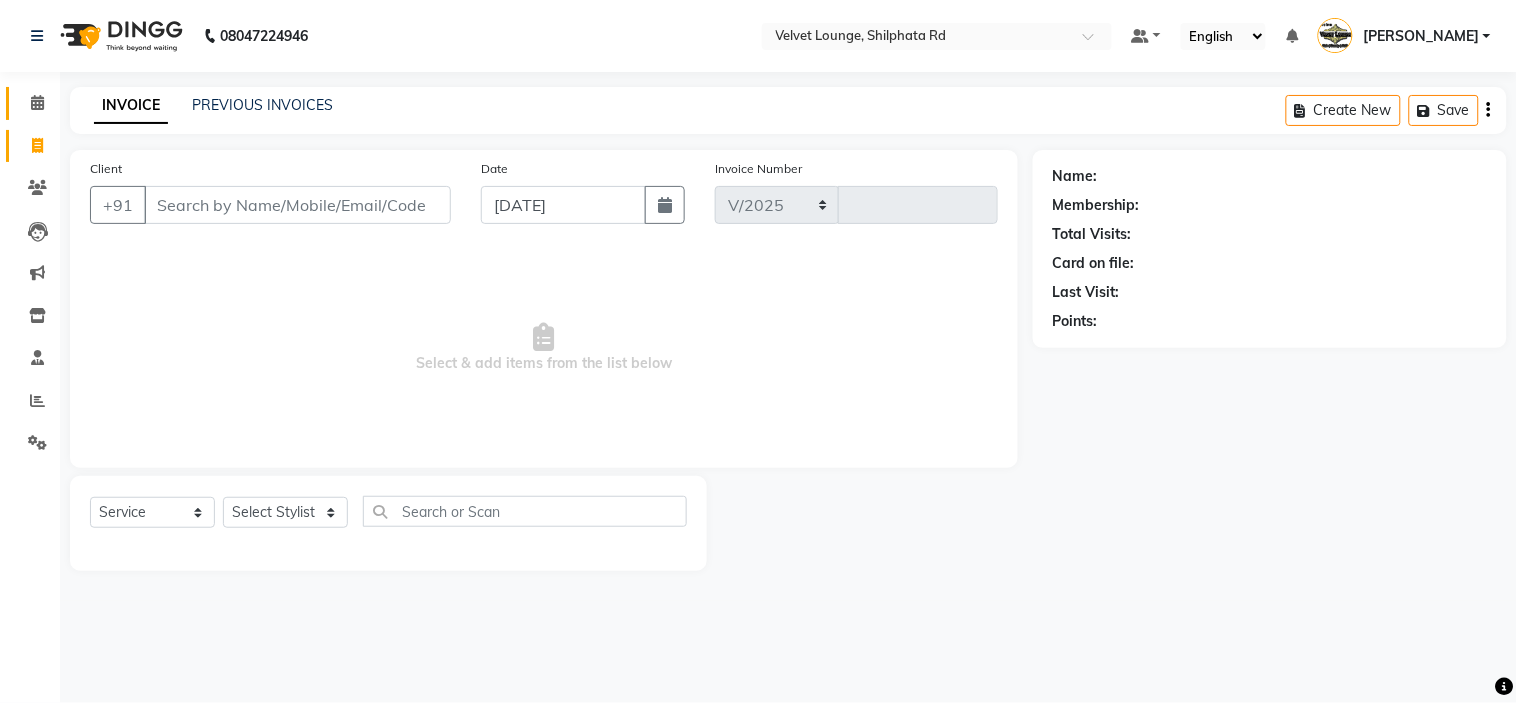 select on "122" 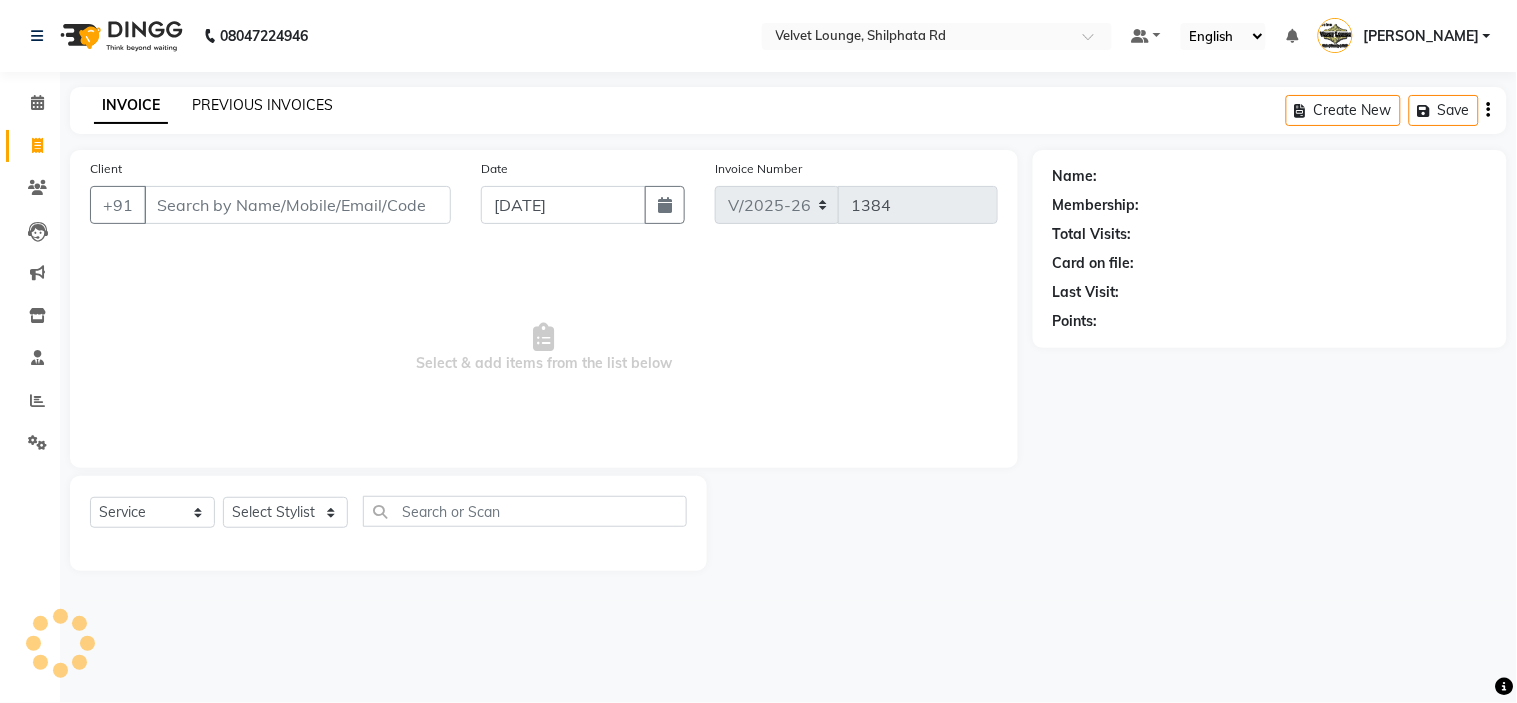 click on "PREVIOUS INVOICES" 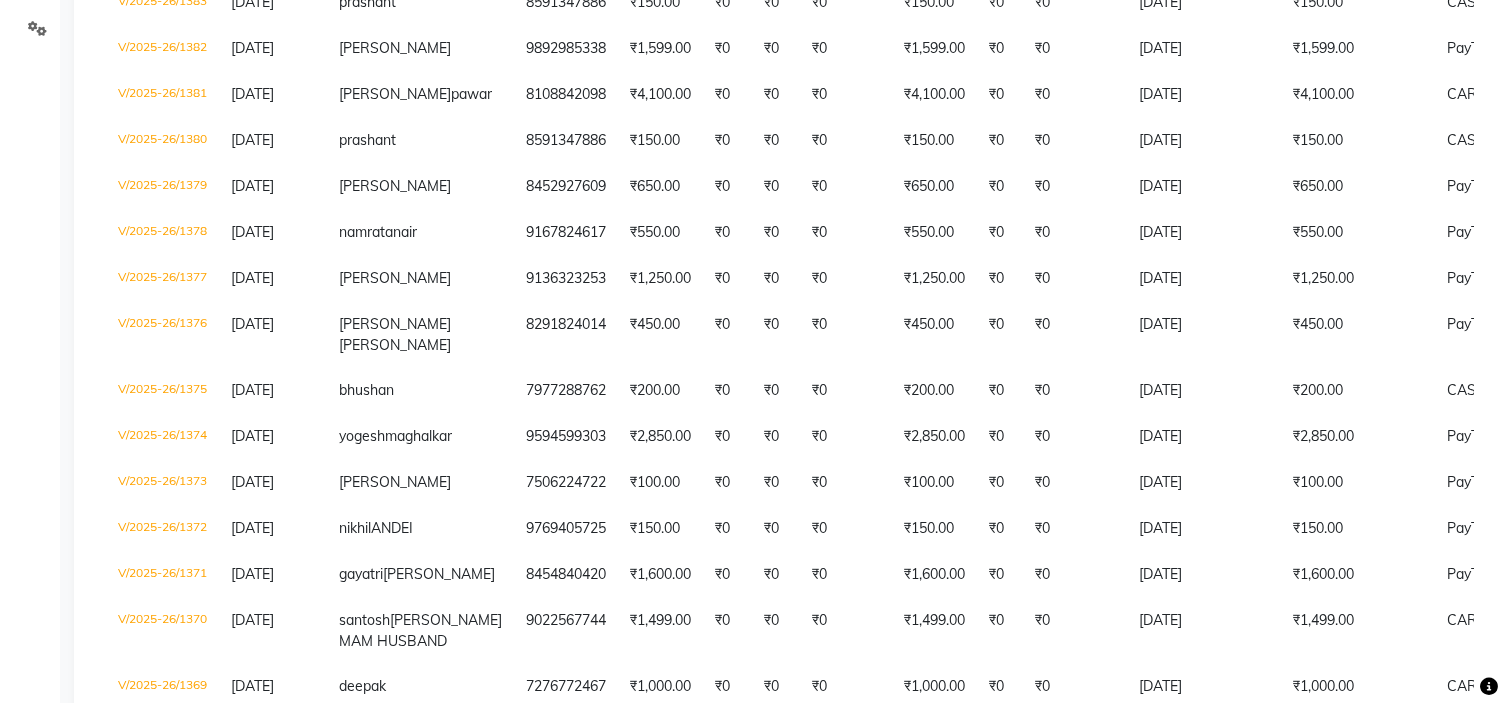 scroll, scrollTop: 417, scrollLeft: 0, axis: vertical 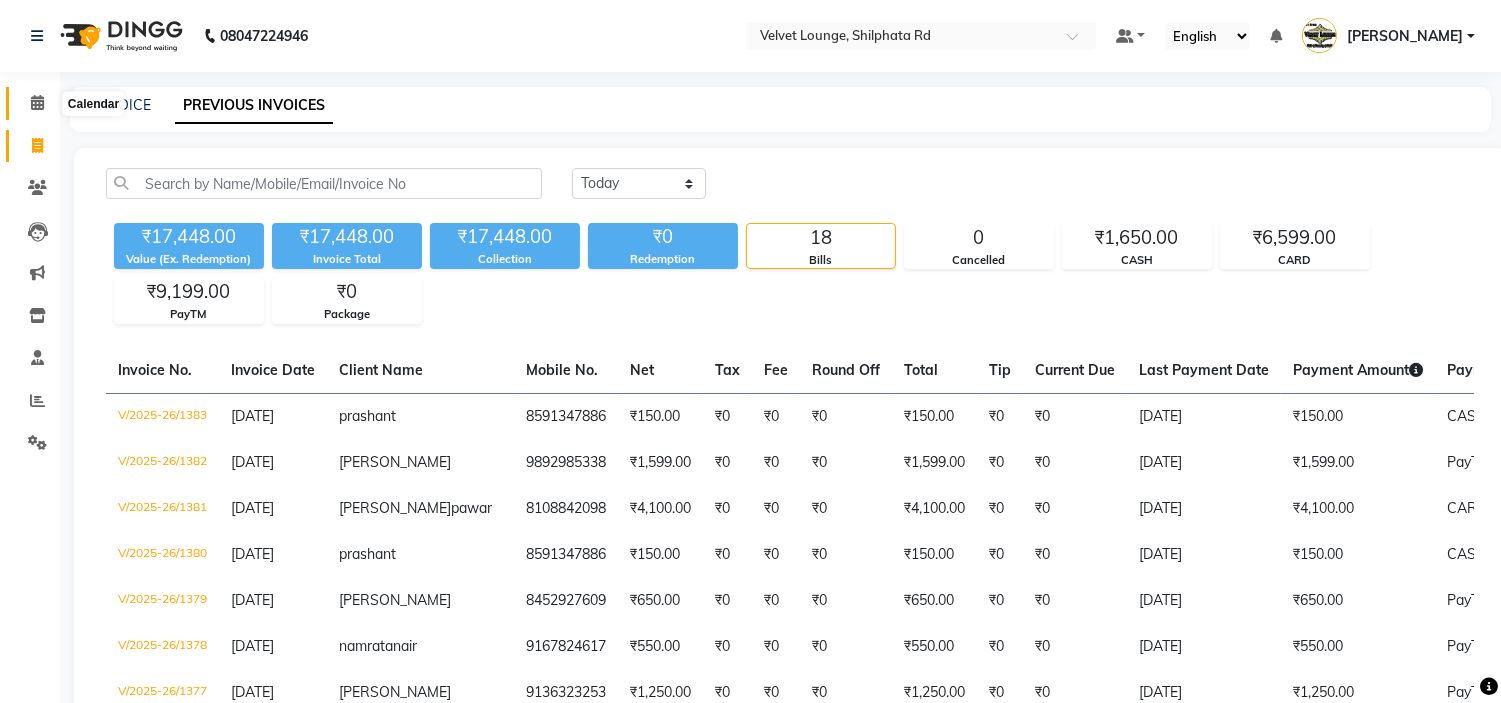 click 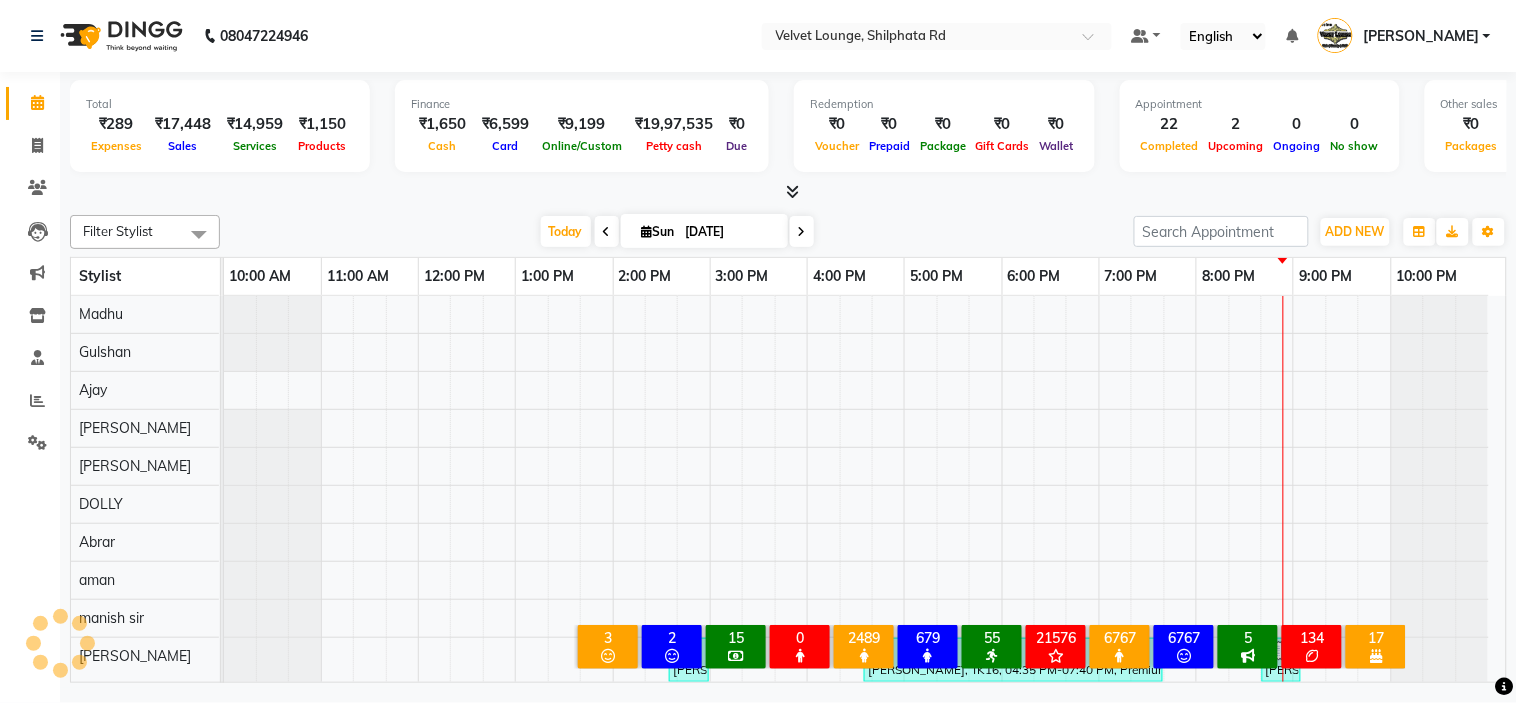 scroll, scrollTop: 26, scrollLeft: 0, axis: vertical 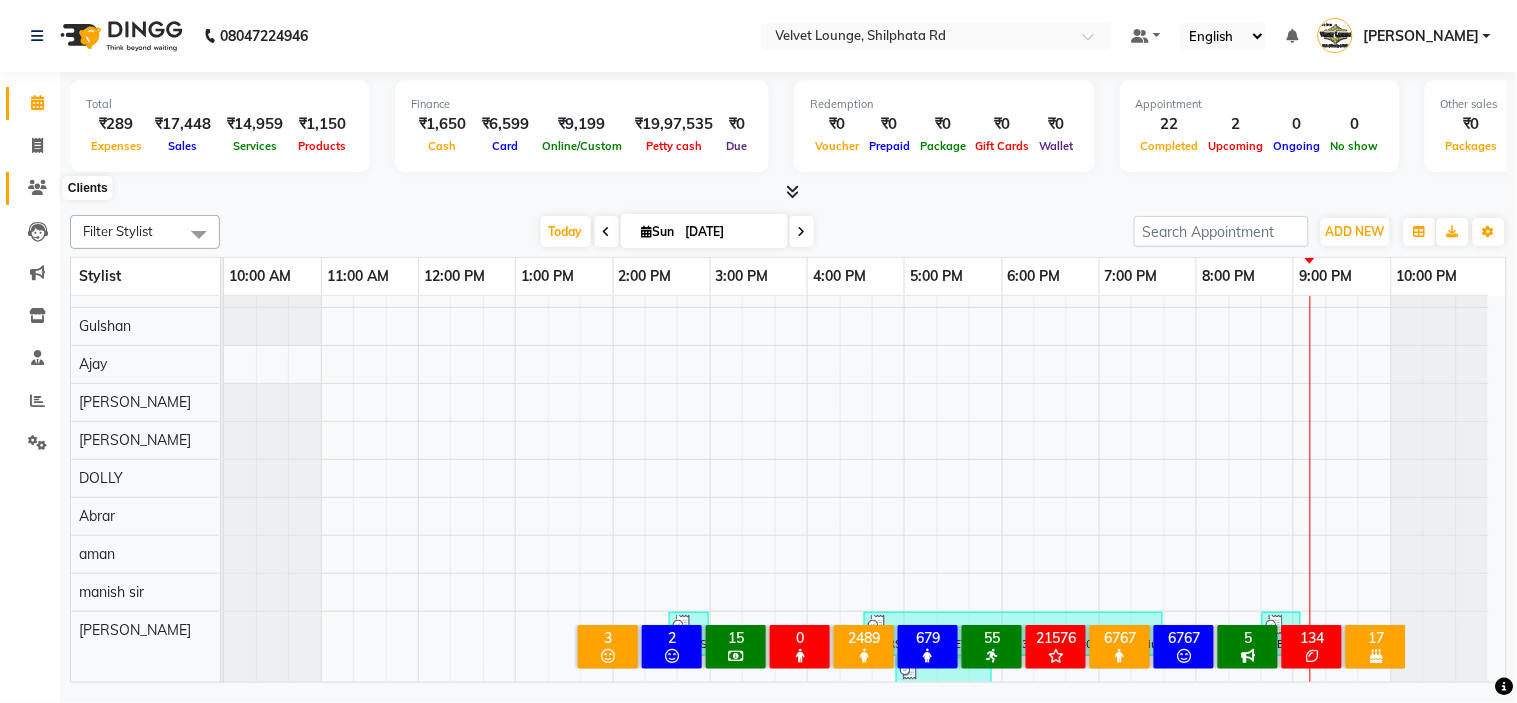 click 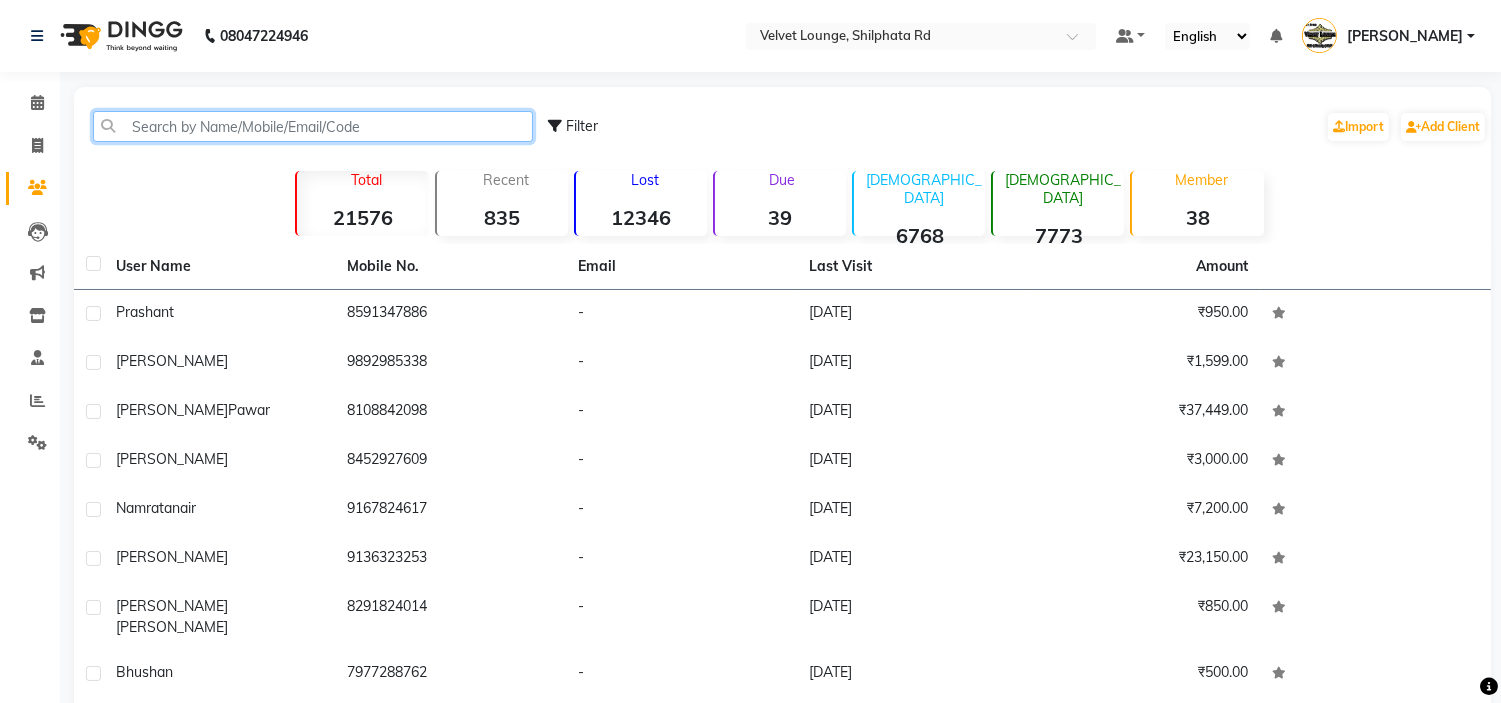 click 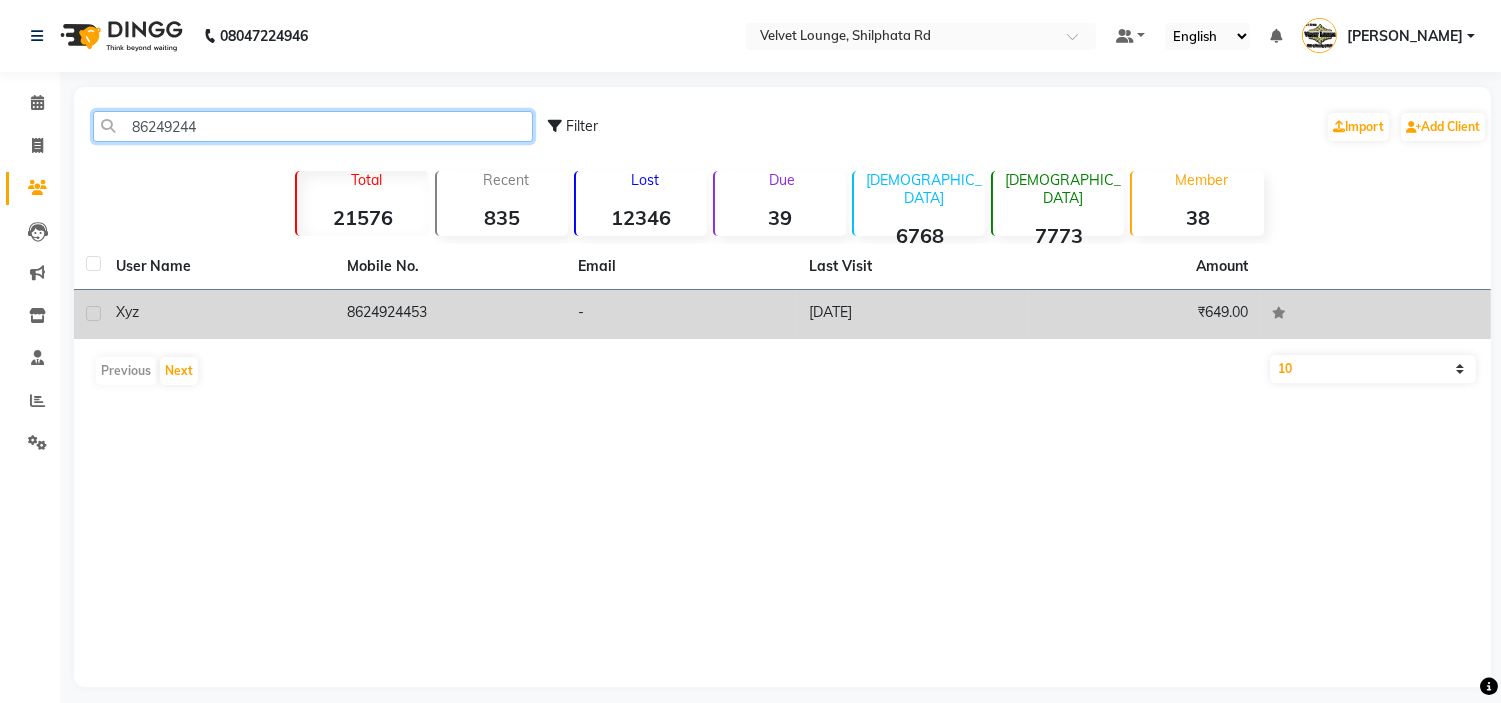 type on "86249244" 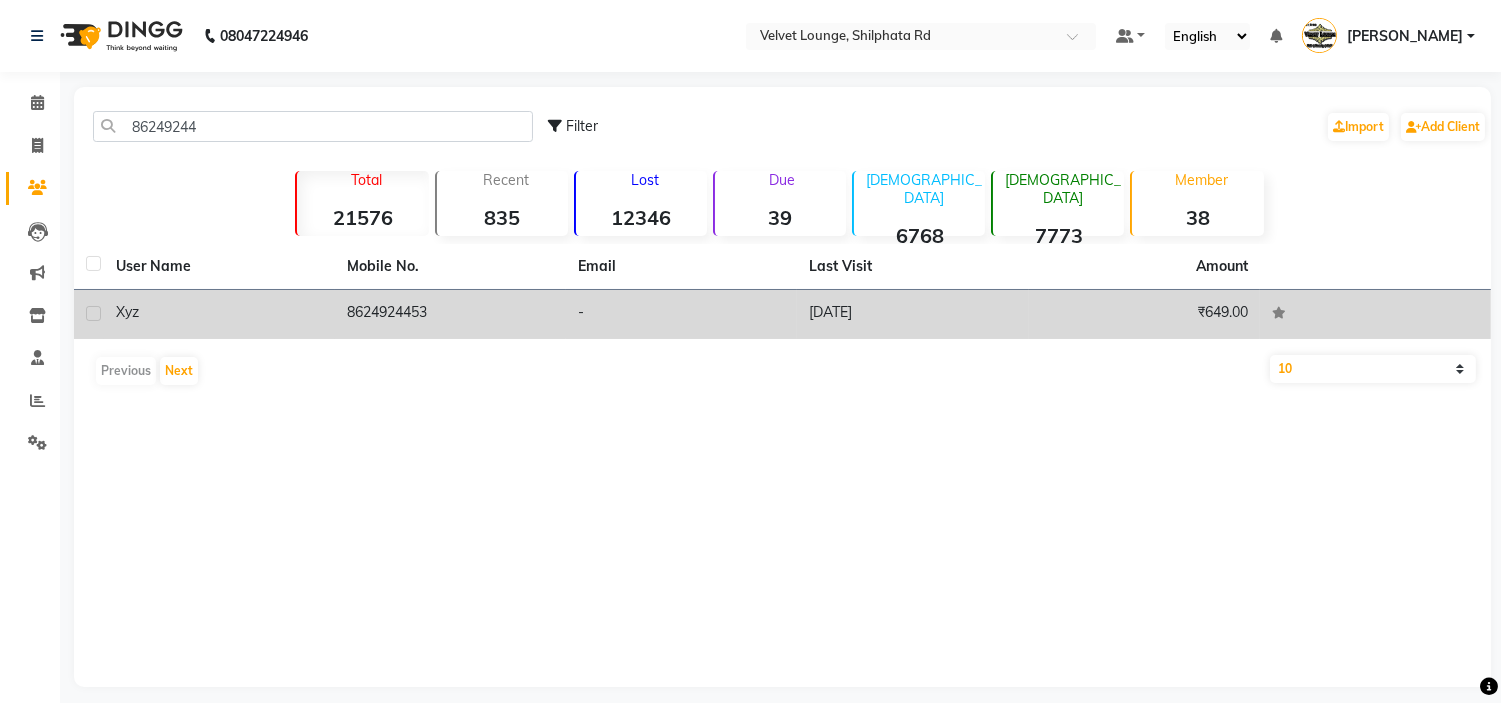 click on "8624924453" 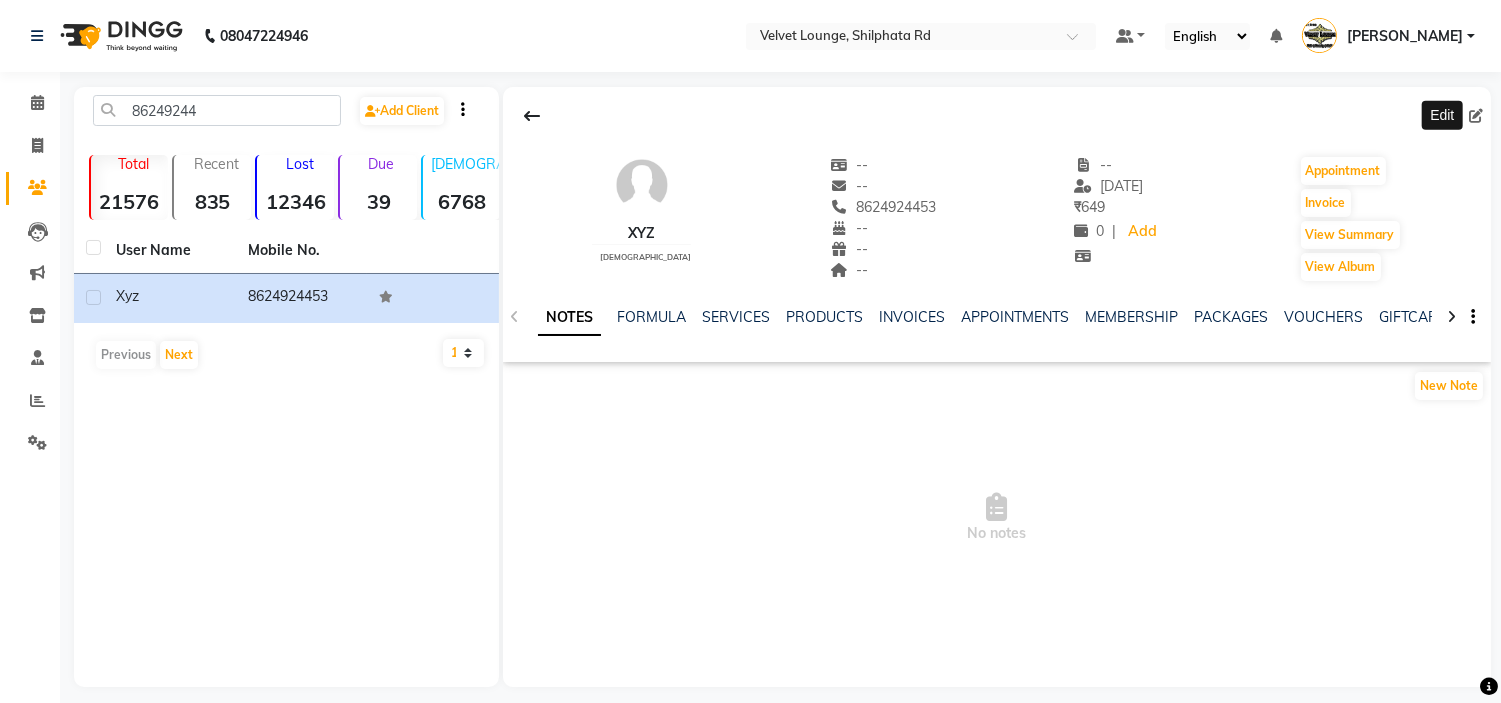 click 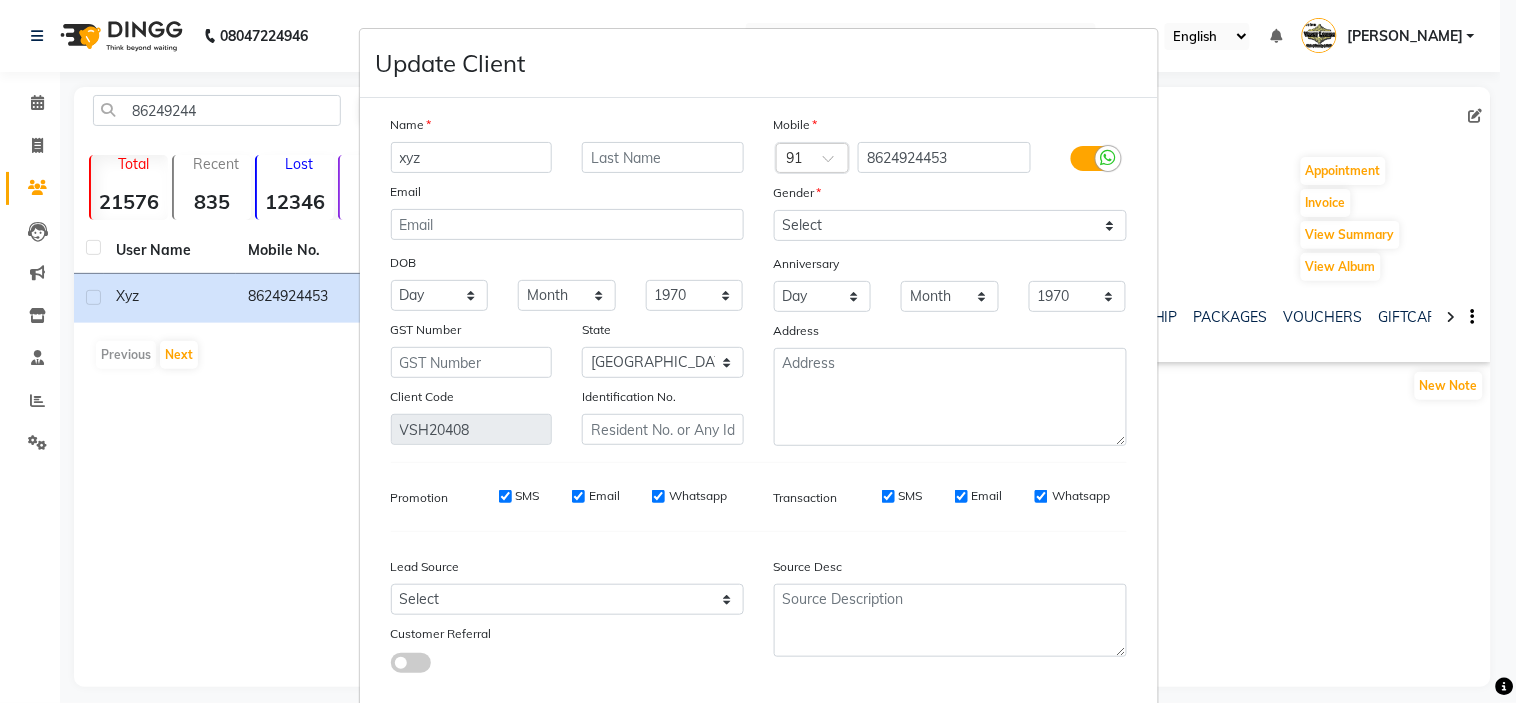 click on "xyz" at bounding box center [472, 157] 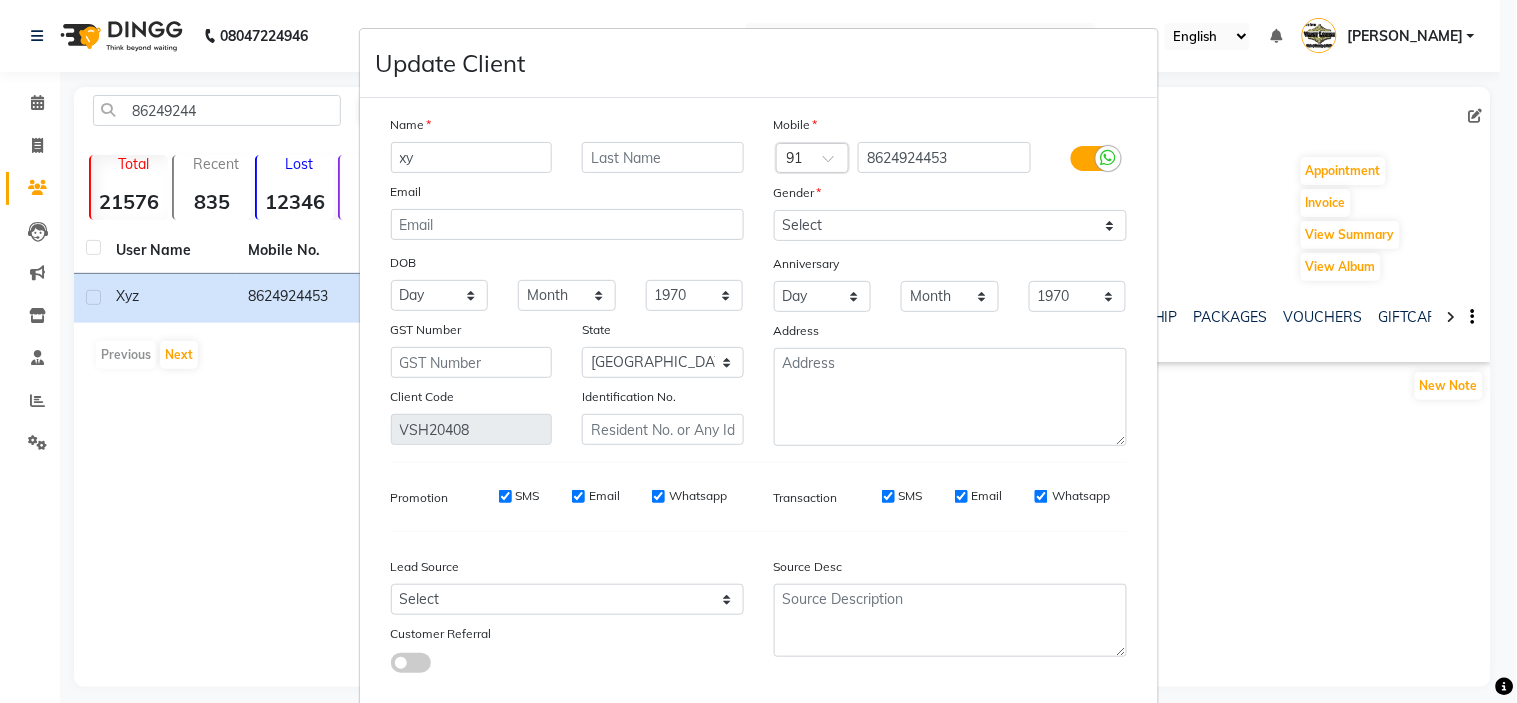type on "x" 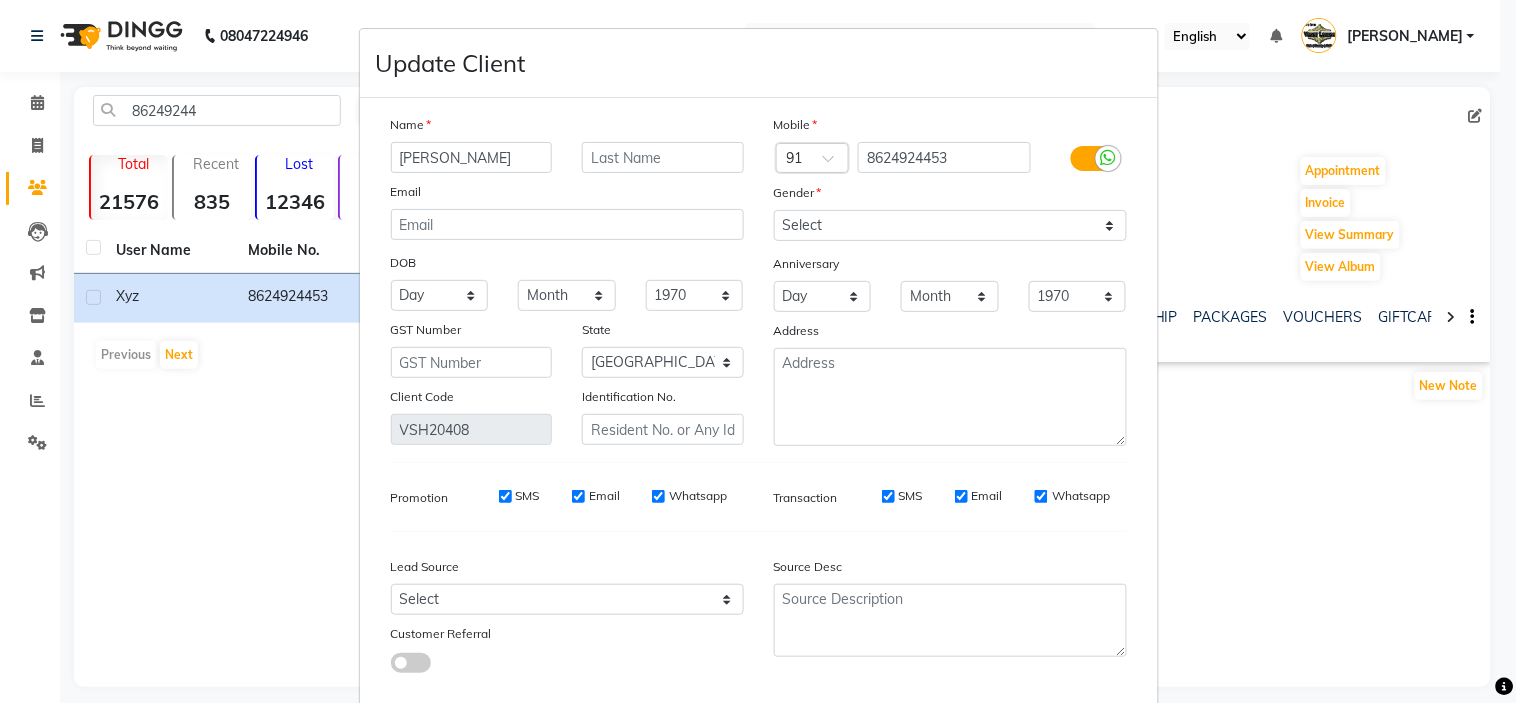 type on "SONALI" 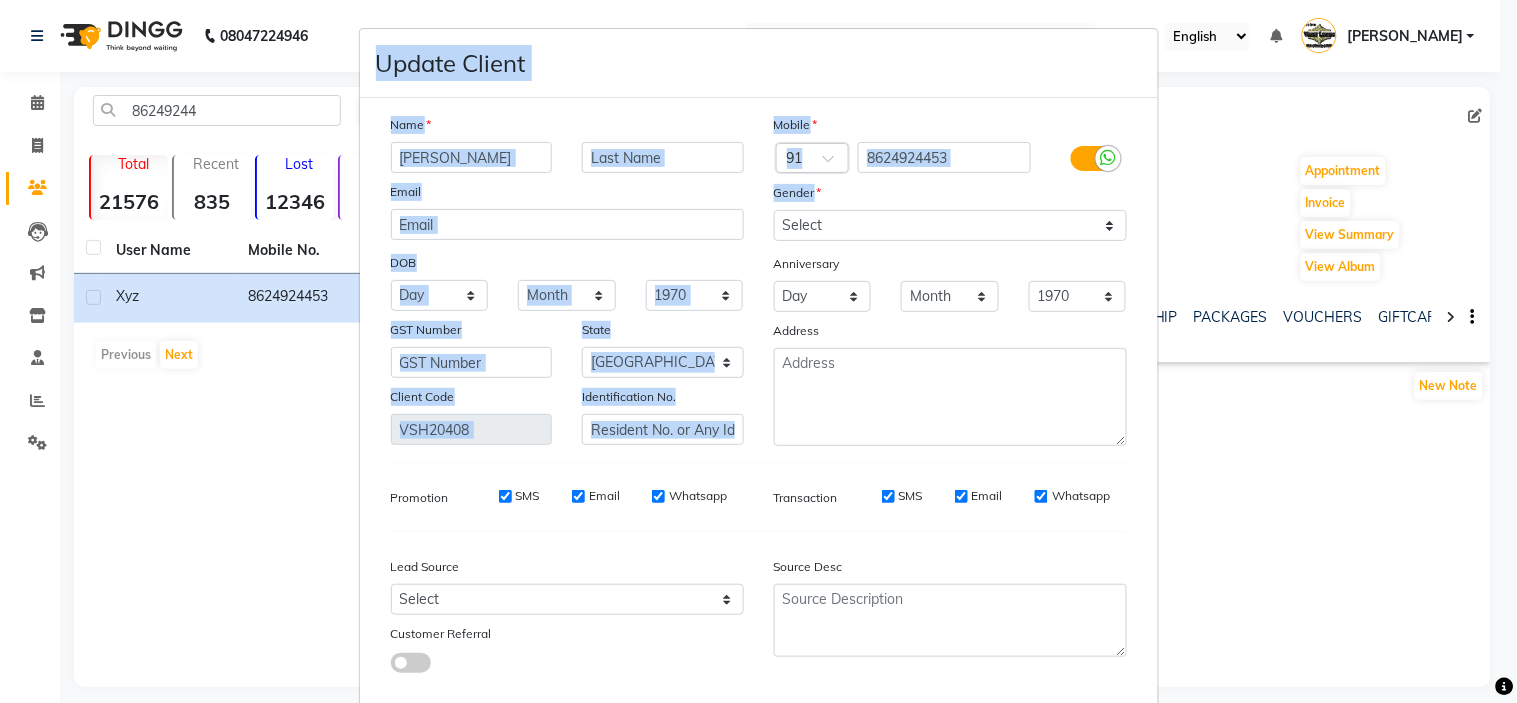 drag, startPoint x: 1176, startPoint y: 360, endPoint x: 998, endPoint y: 234, distance: 218.08255 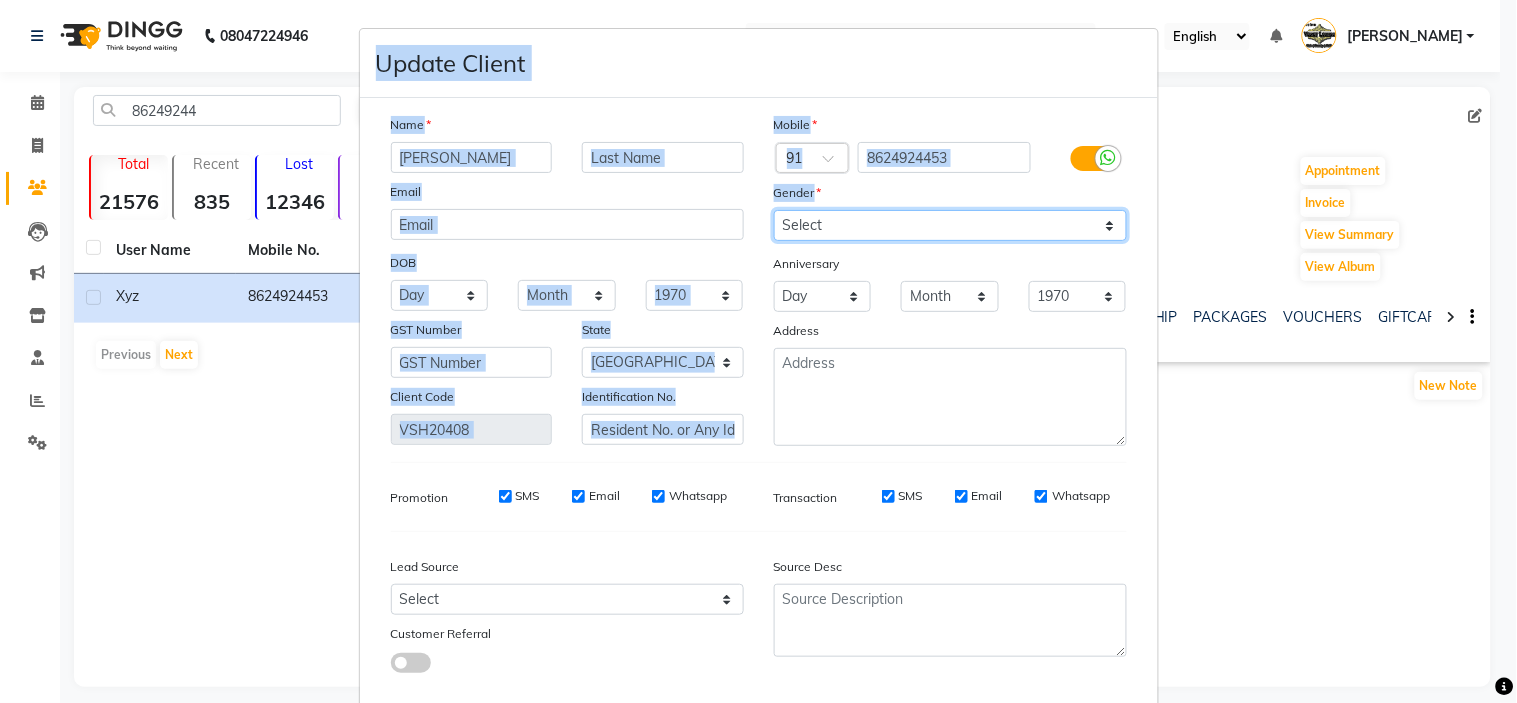 click on "Select Male Female Other Prefer Not To Say" at bounding box center (950, 225) 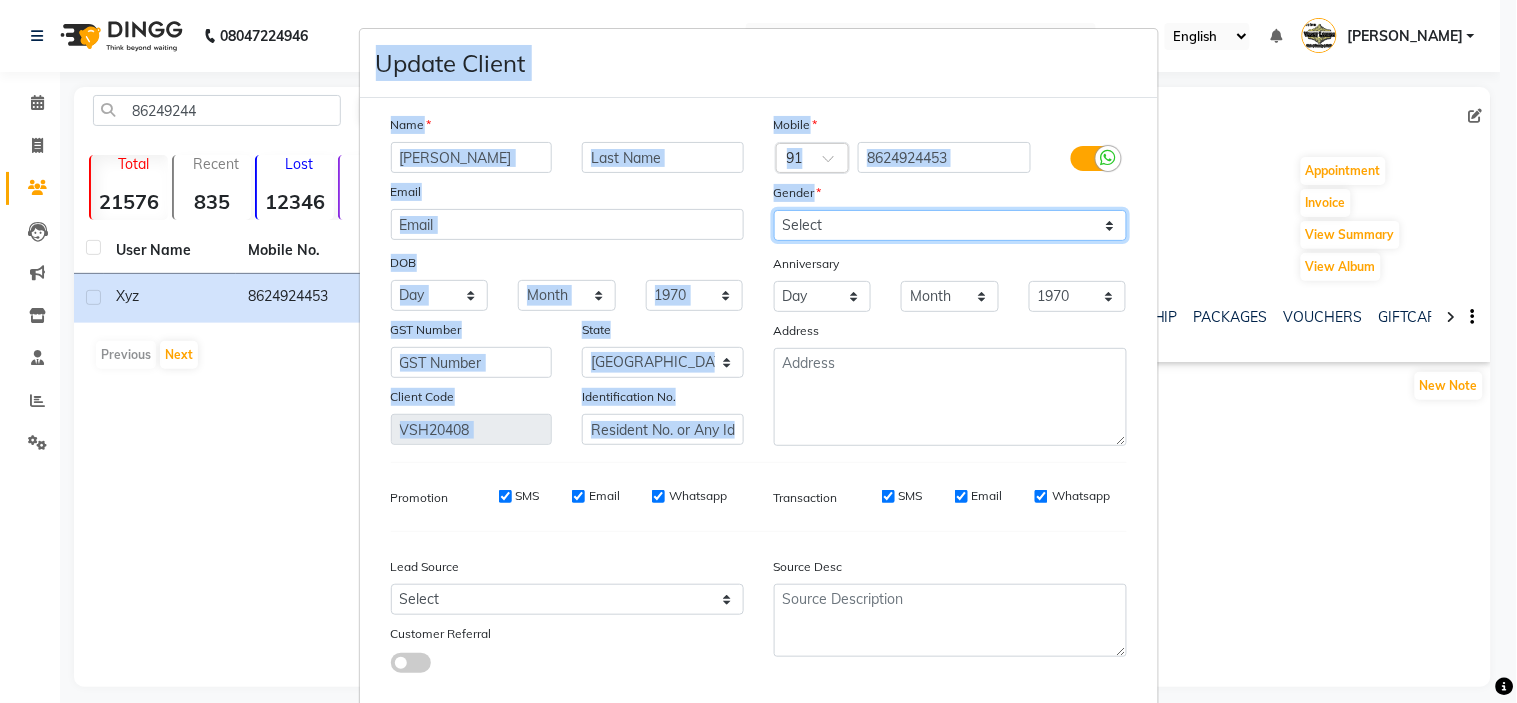 select on "female" 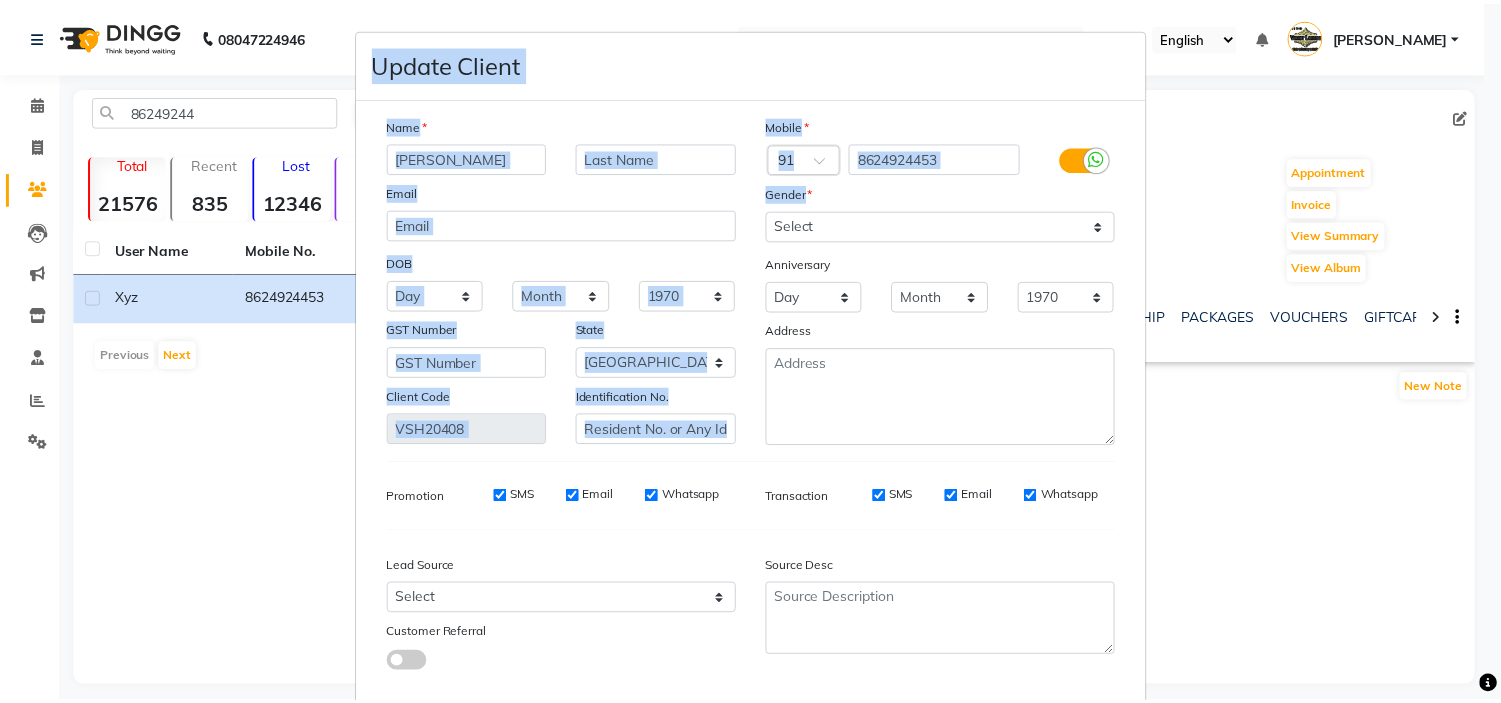 scroll, scrollTop: 112, scrollLeft: 0, axis: vertical 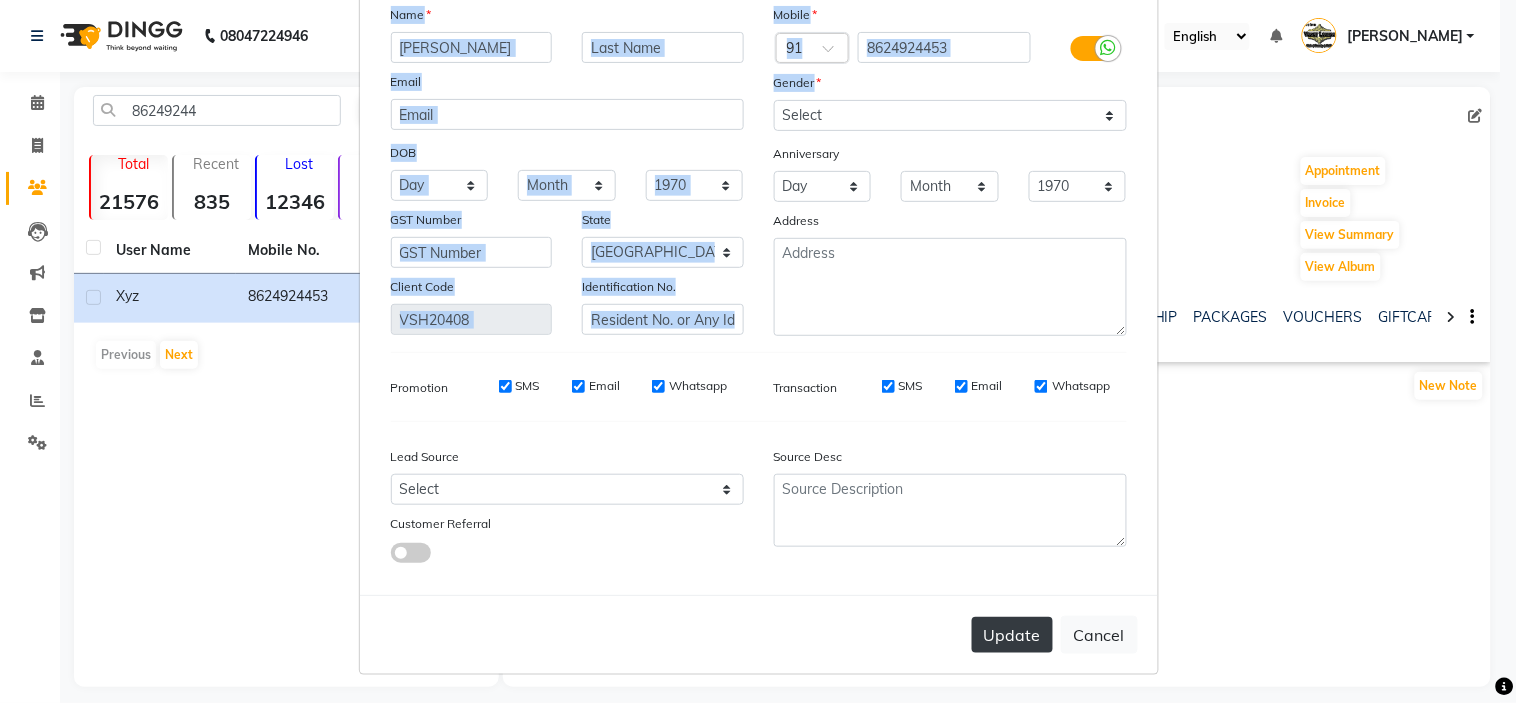 click on "Update" at bounding box center [1012, 635] 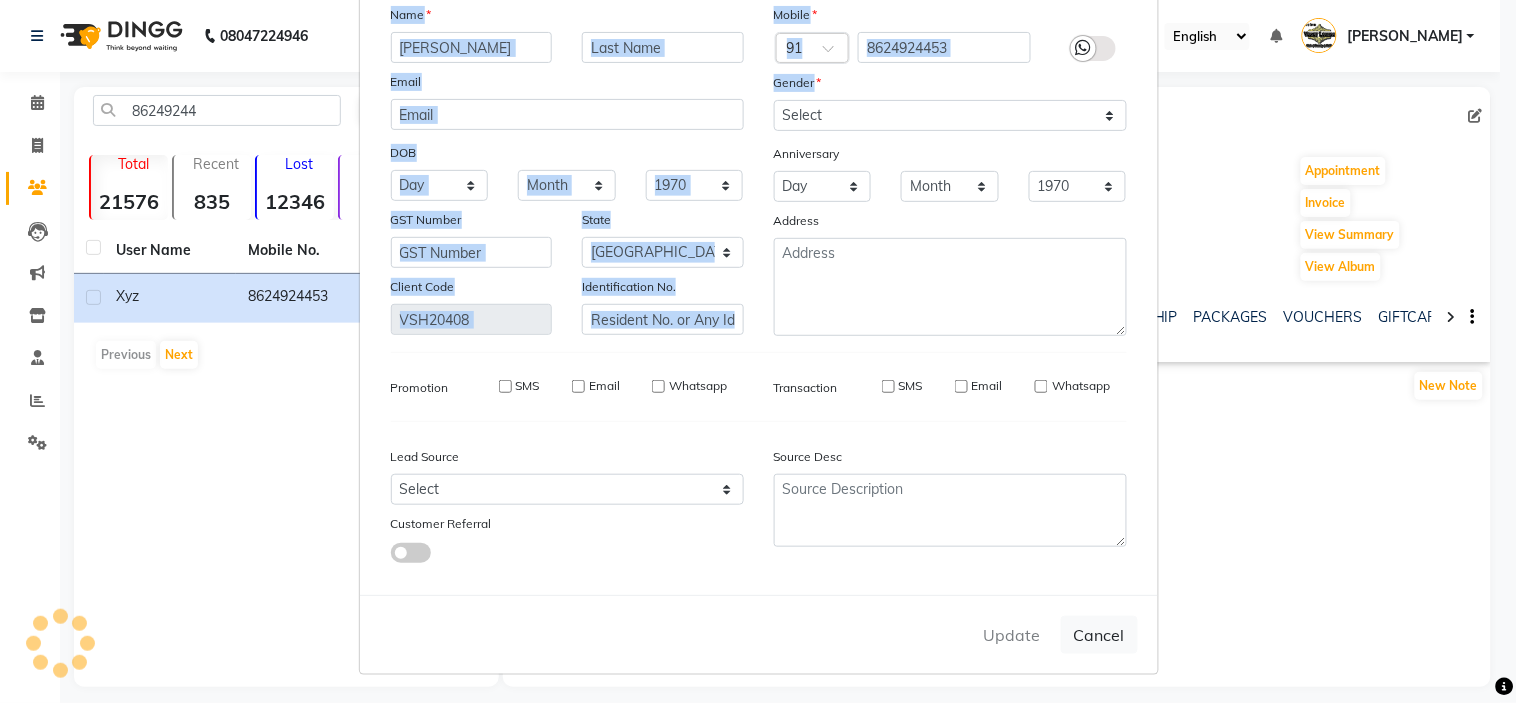 type 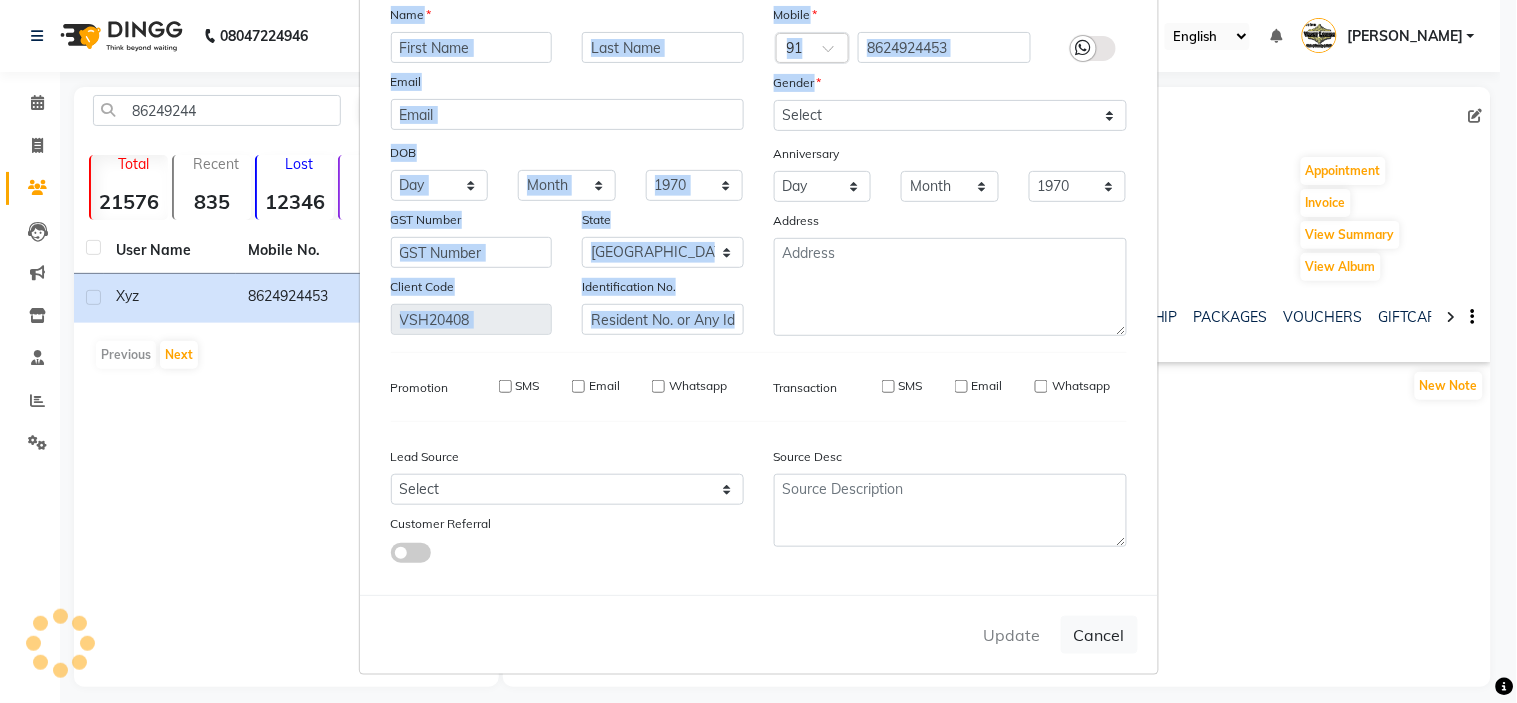 select 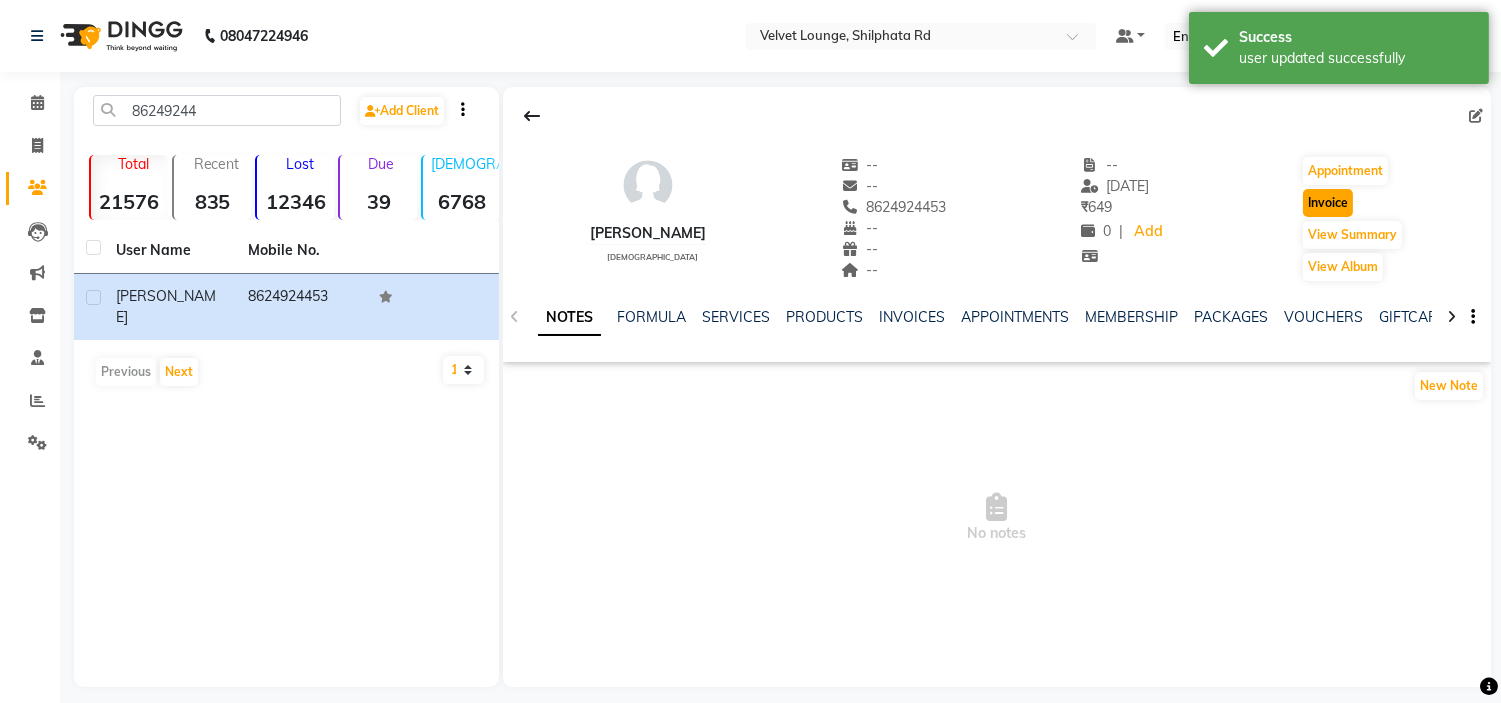 click on "Invoice" 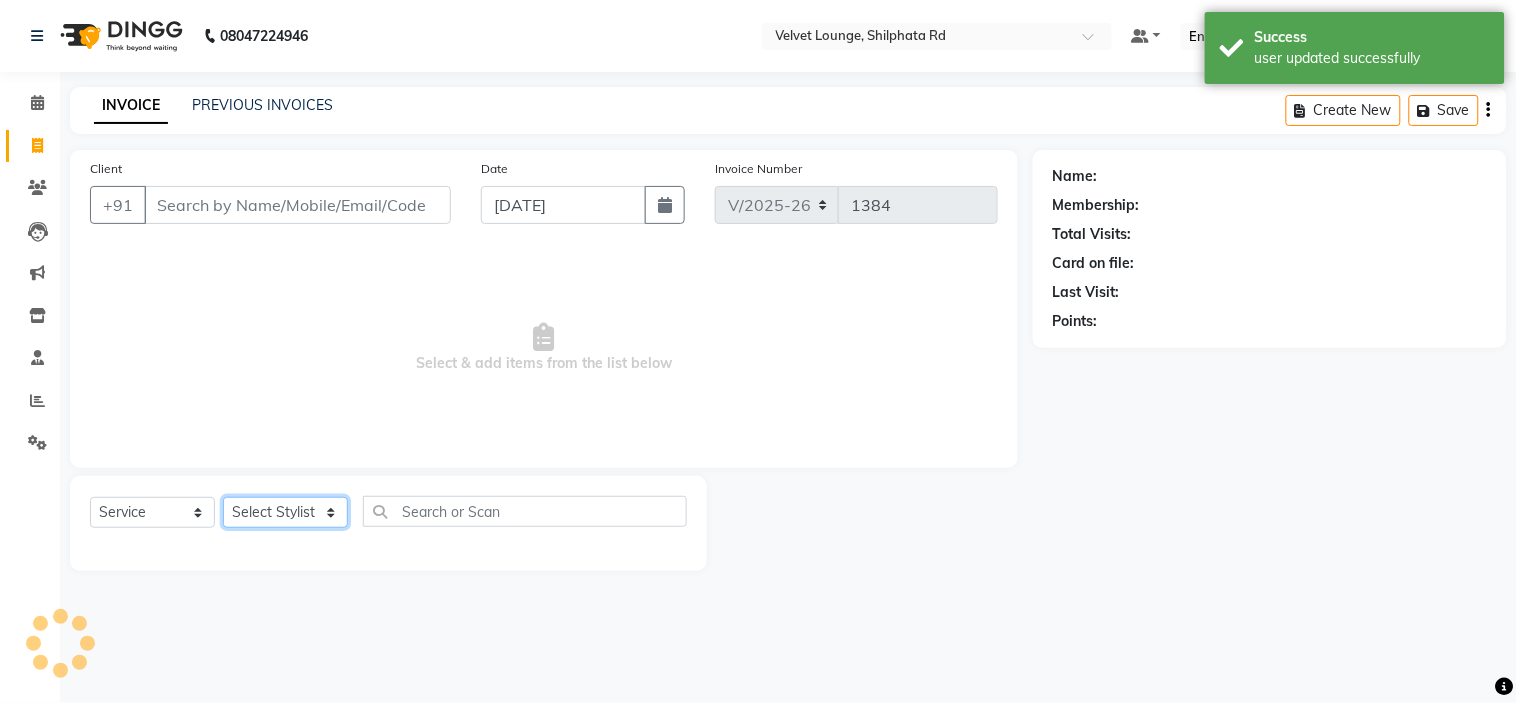 click on "Select Stylist" 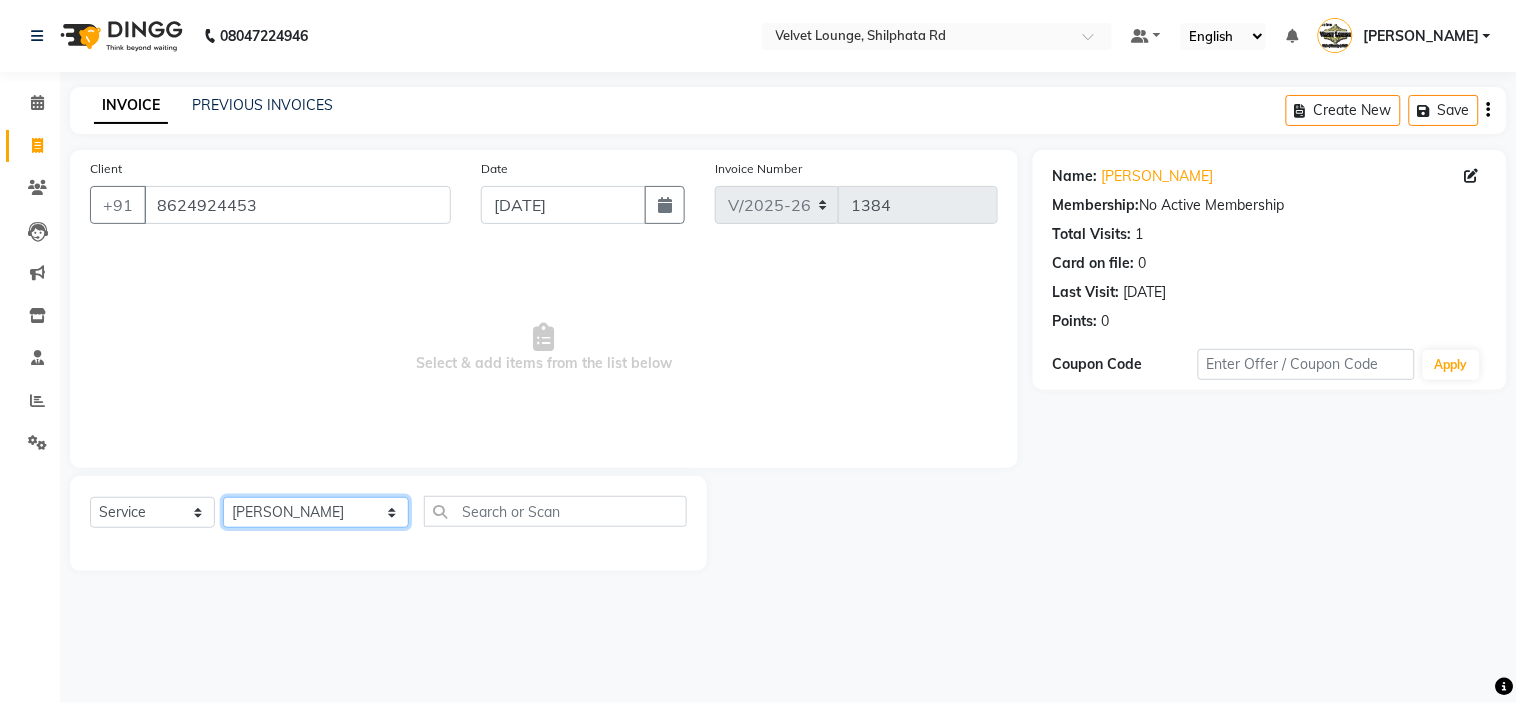 click on "Select Stylist aadil mohaMAD  aarif khan Abrar Ajay ajay jaishwal alam khan aman amit kumar  ANJALI SINGH Ashish singh ashwini palem  chandradeep DOLLY faizan siddique  fardeen shaikh Garima singh Gulshan jaya jyoti deepak chandaliya kalam karan  Madhu manish sir miraj khan  Mohmad Adnan Ansari mustakin neeta kumbhar neha tamatta pradnya rahul thakur RAZAK SALIM SAIKH rohit Rutuja SAHEER sahil khan salman mahomad imran  SALMA SHAIKH SAMEER KHAN sana santosh jaiswal saqib sayali shaddma  ansari shalu mehra shekhar bansode SHIVADURGA GANTAM shubham pal  shweta pandey varshita gurbani vishal shinde" 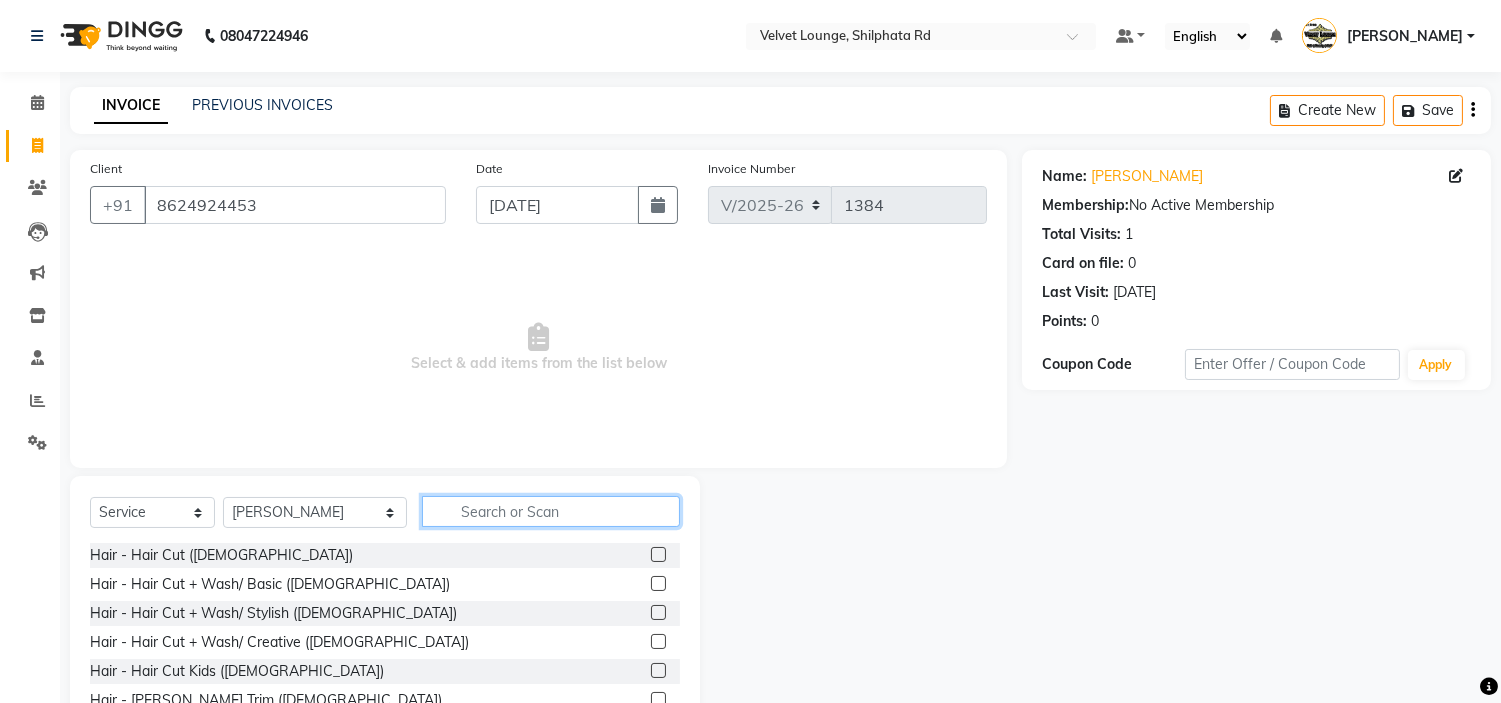 click 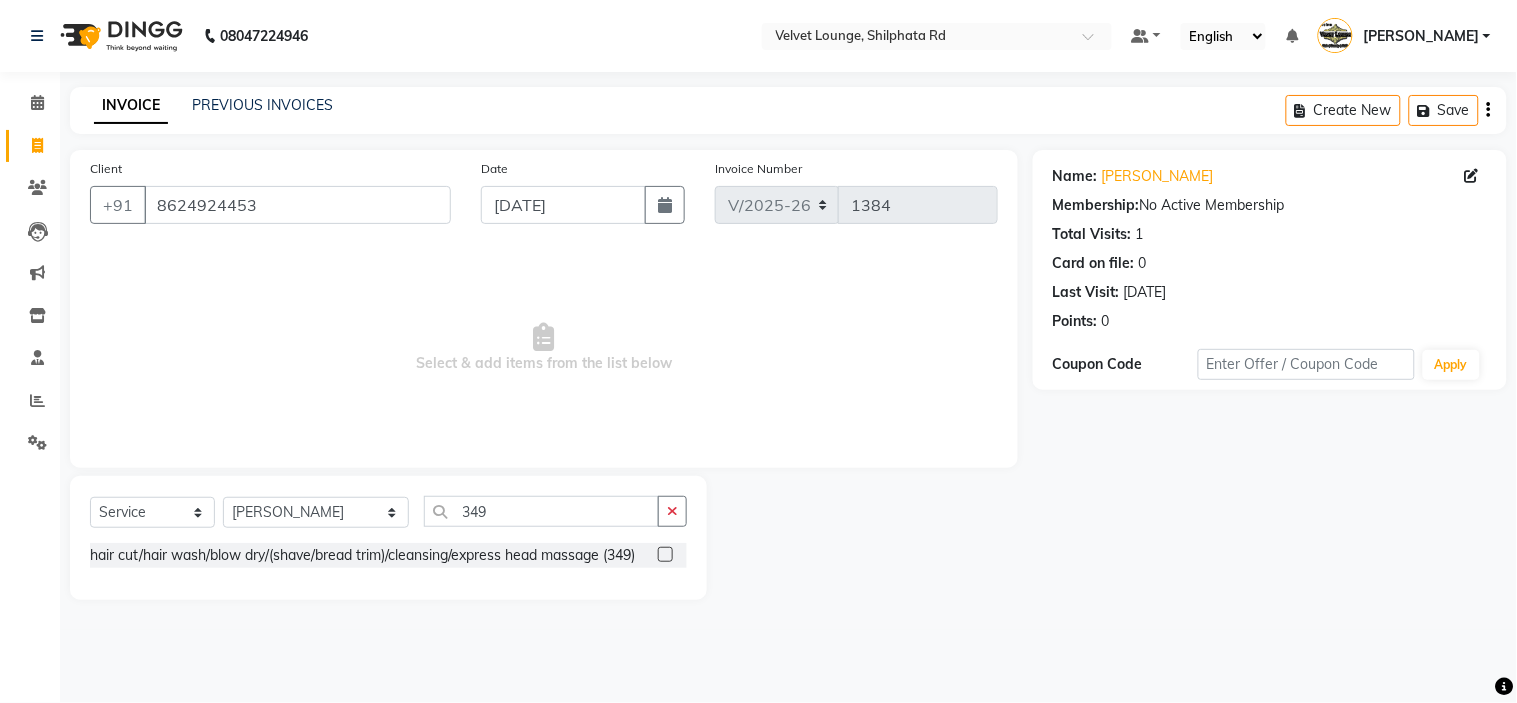 click 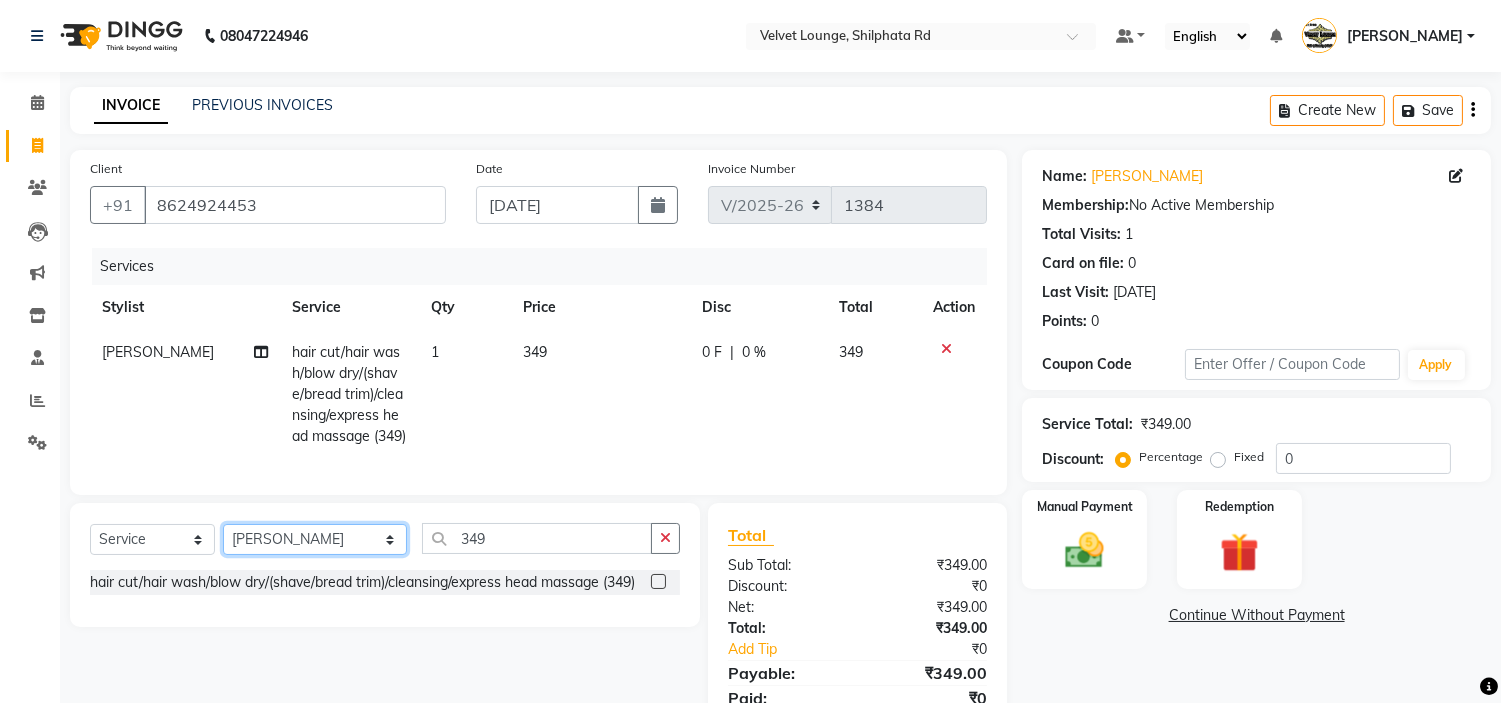 click on "Select Stylist aadil mohaMAD  aarif khan Abrar Ajay ajay jaishwal alam khan aman amit kumar  ANJALI SINGH Ashish singh ashwini palem  chandradeep DOLLY faizan siddique  fardeen shaikh Garima singh Gulshan jaya jyoti deepak chandaliya kalam karan  Madhu manish sir miraj khan  Mohmad Adnan Ansari mustakin neeta kumbhar neha tamatta pradnya rahul thakur RAZAK SALIM SAIKH rohit Rutuja SAHEER sahil khan salman mahomad imran  SALMA SHAIKH SAMEER KHAN sana santosh jaiswal saqib sayali shaddma  ansari shalu mehra shekhar bansode SHIVADURGA GANTAM shubham pal  shweta pandey varshita gurbani vishal shinde" 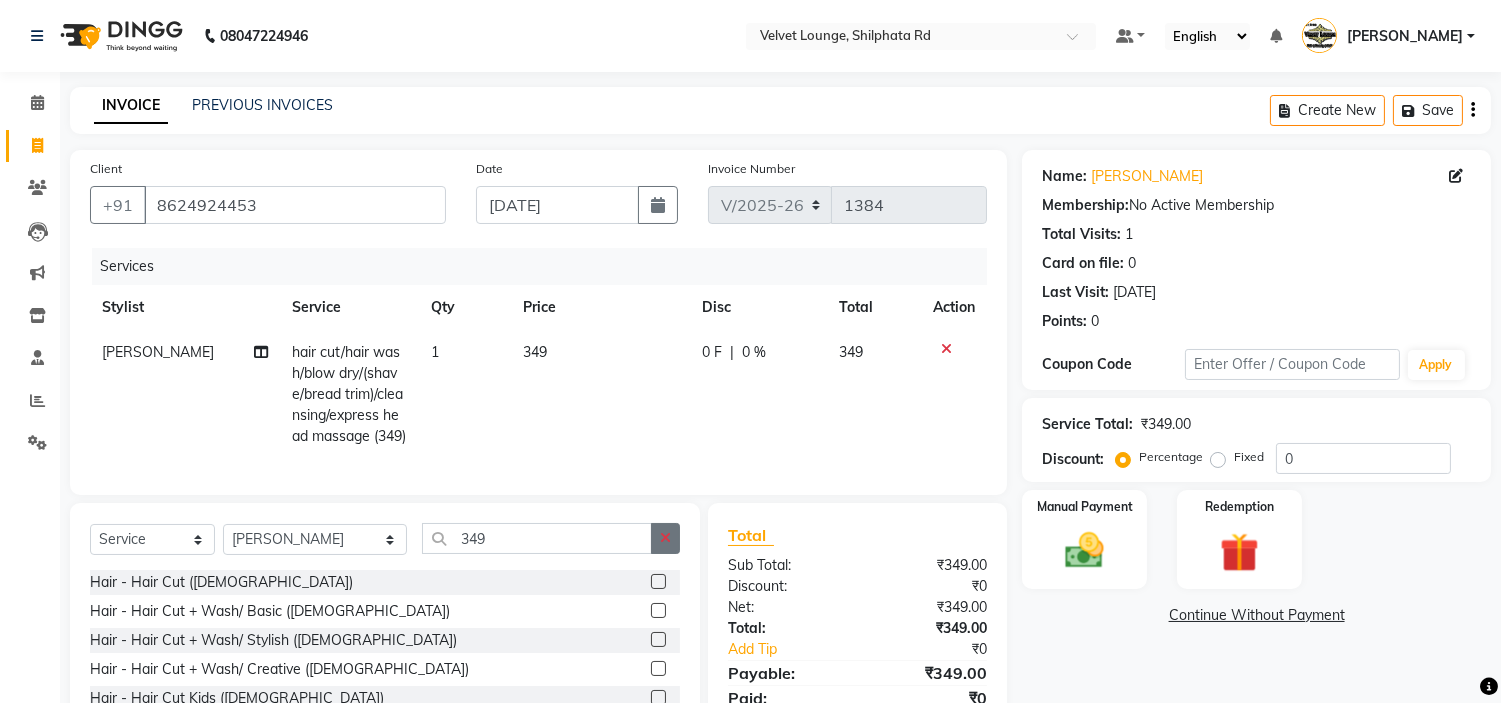 click 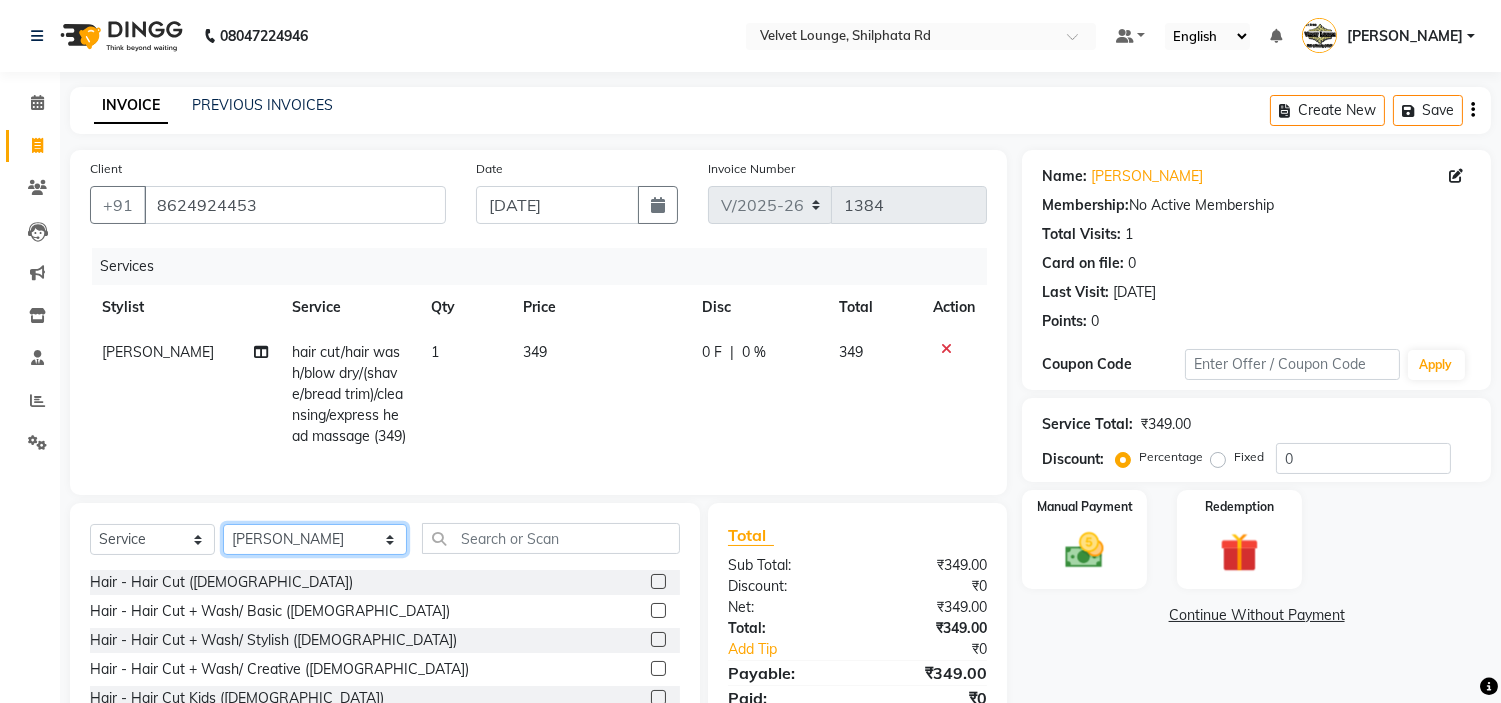 click on "Select Stylist aadil mohaMAD  aarif khan Abrar Ajay ajay jaishwal alam khan aman amit kumar  ANJALI SINGH Ashish singh ashwini palem  chandradeep DOLLY faizan siddique  fardeen shaikh Garima singh Gulshan jaya jyoti deepak chandaliya kalam karan  Madhu manish sir miraj khan  Mohmad Adnan Ansari mustakin neeta kumbhar neha tamatta pradnya rahul thakur RAZAK SALIM SAIKH rohit Rutuja SAHEER sahil khan salman mahomad imran  SALMA SHAIKH SAMEER KHAN sana santosh jaiswal saqib sayali shaddma  ansari shalu mehra shekhar bansode SHIVADURGA GANTAM shubham pal  shweta pandey varshita gurbani vishal shinde" 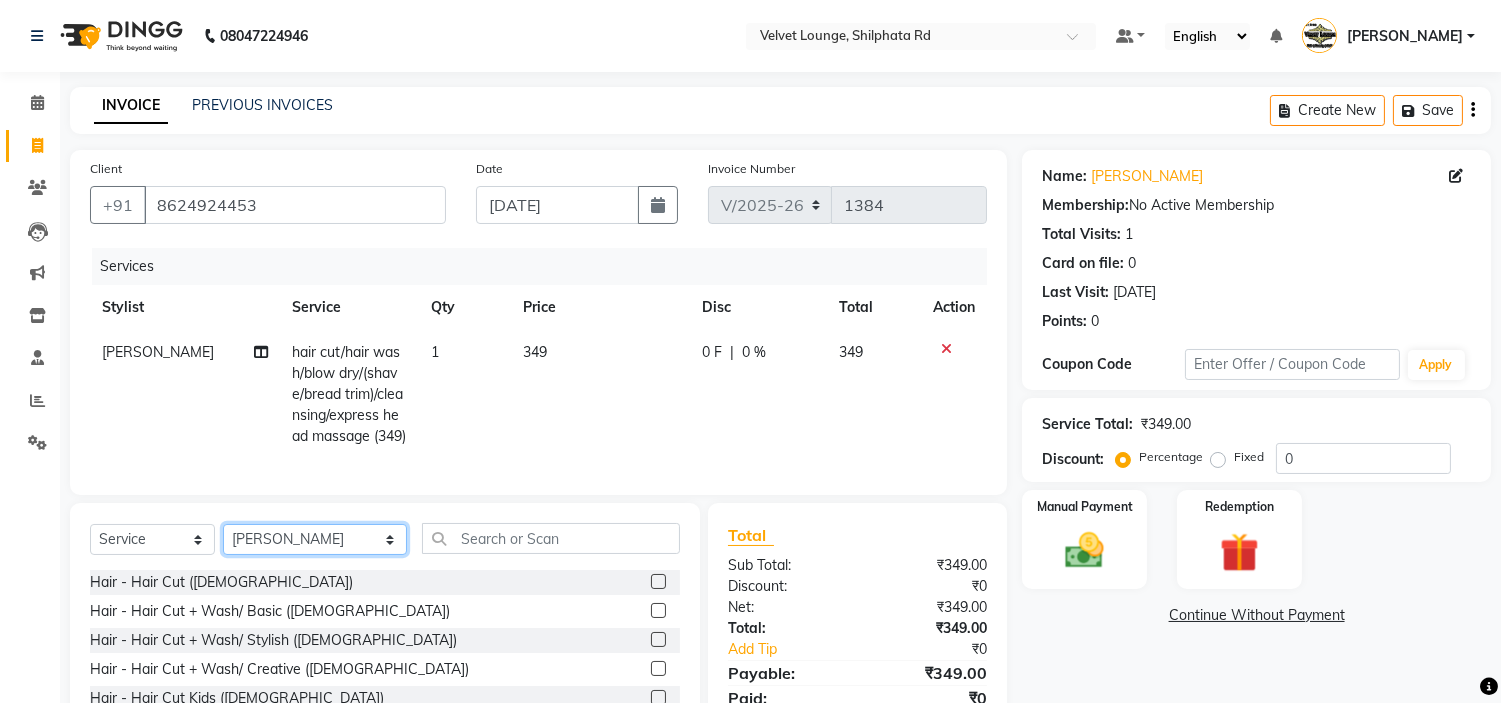click on "Select Stylist aadil mohaMAD  aarif khan Abrar Ajay ajay jaishwal alam khan aman amit kumar  ANJALI SINGH Ashish singh ashwini palem  chandradeep DOLLY faizan siddique  fardeen shaikh Garima singh Gulshan jaya jyoti deepak chandaliya kalam karan  Madhu manish sir miraj khan  Mohmad Adnan Ansari mustakin neeta kumbhar neha tamatta pradnya rahul thakur RAZAK SALIM SAIKH rohit Rutuja SAHEER sahil khan salman mahomad imran  SALMA SHAIKH SAMEER KHAN sana santosh jaiswal saqib sayali shaddma  ansari shalu mehra shekhar bansode SHIVADURGA GANTAM shubham pal  shweta pandey varshita gurbani vishal shinde" 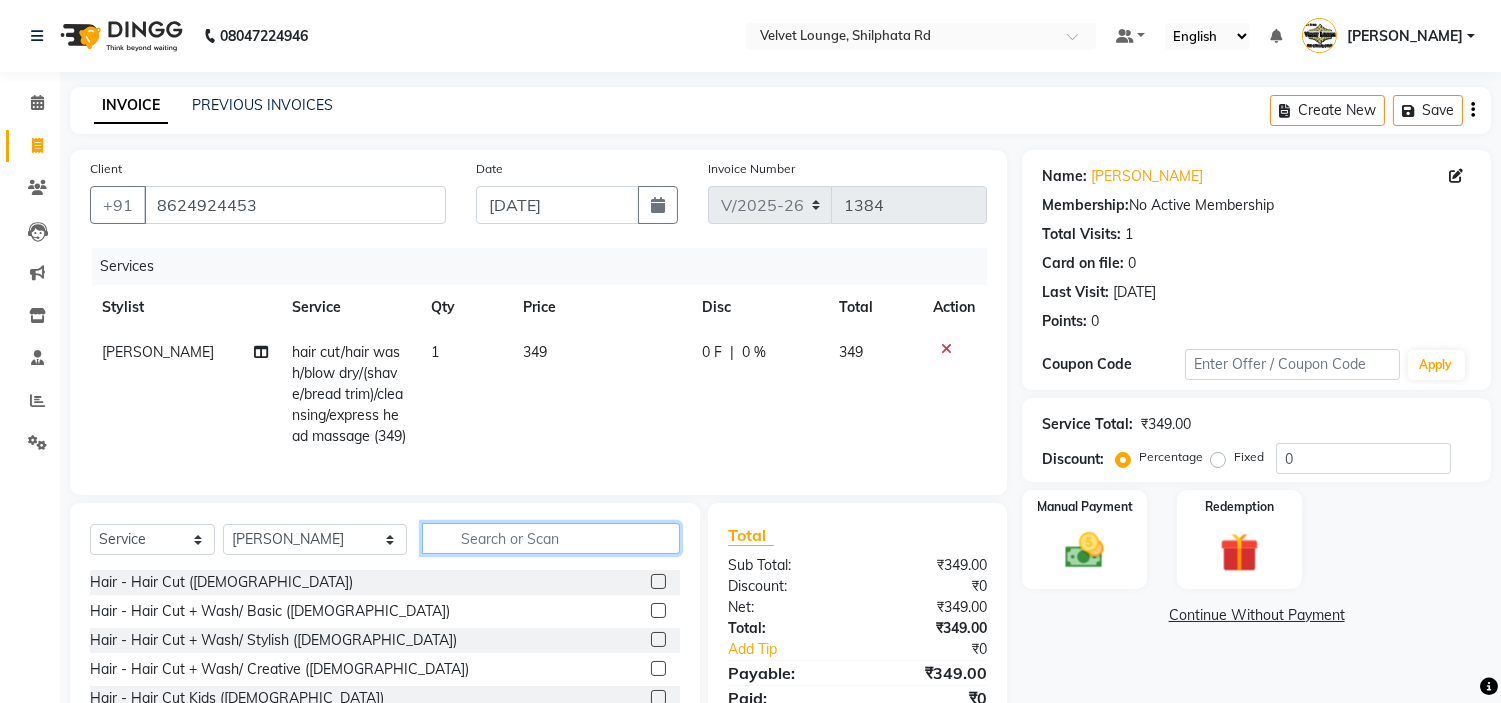 click 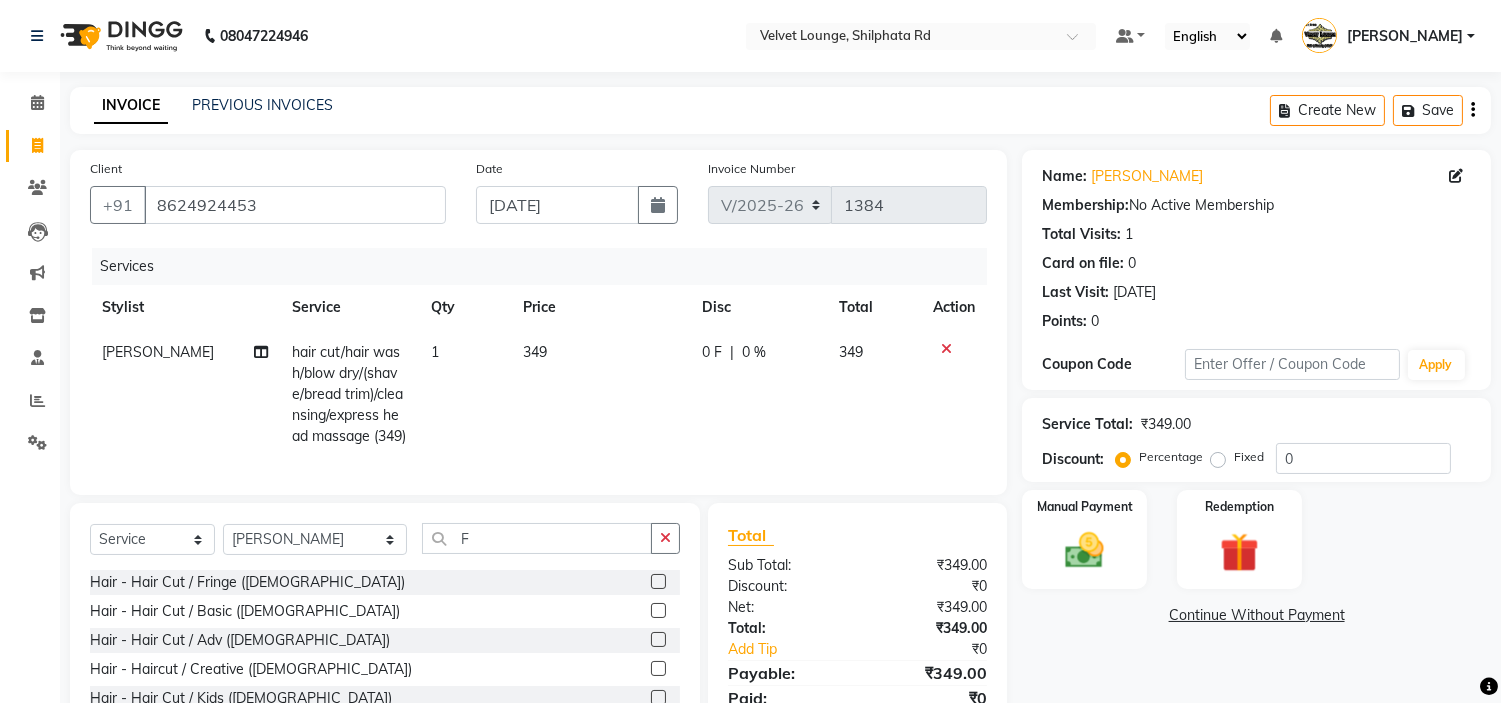 click 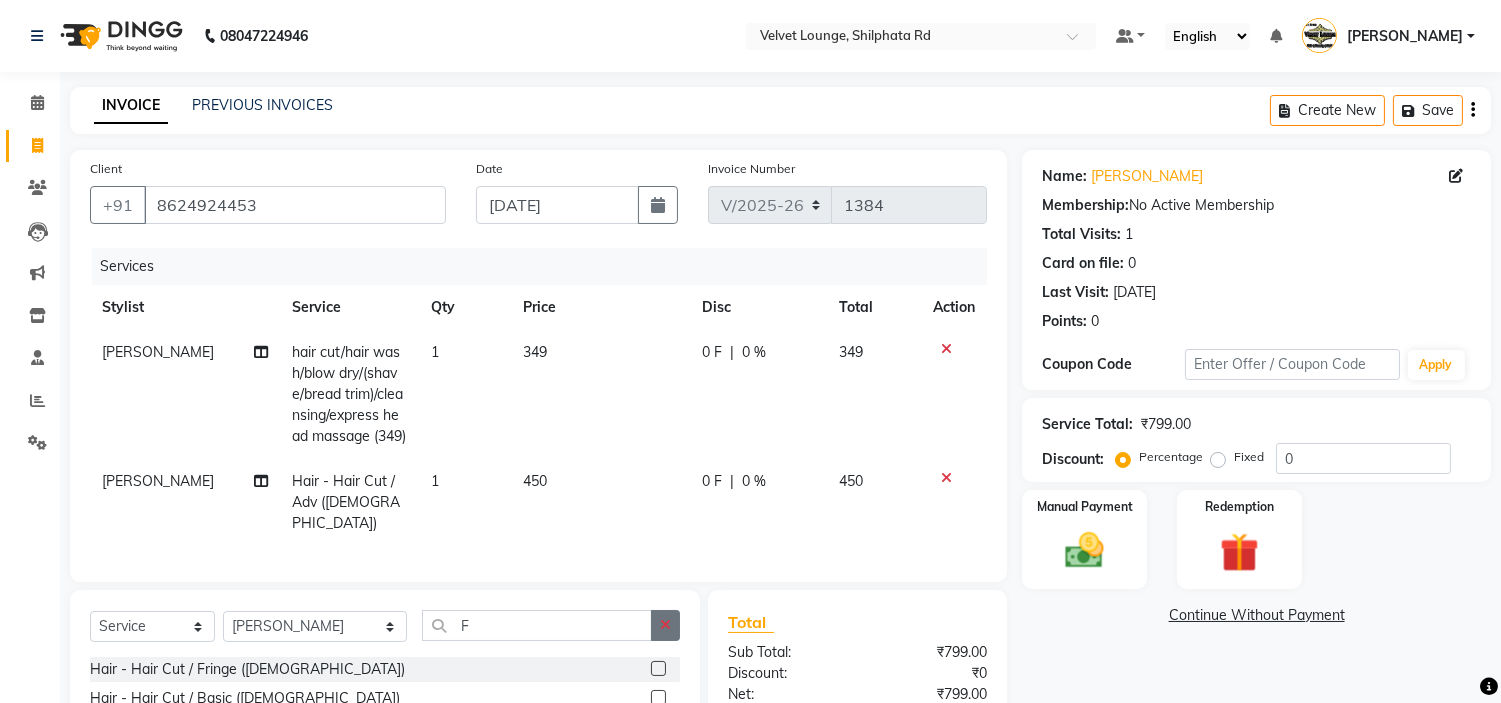 click 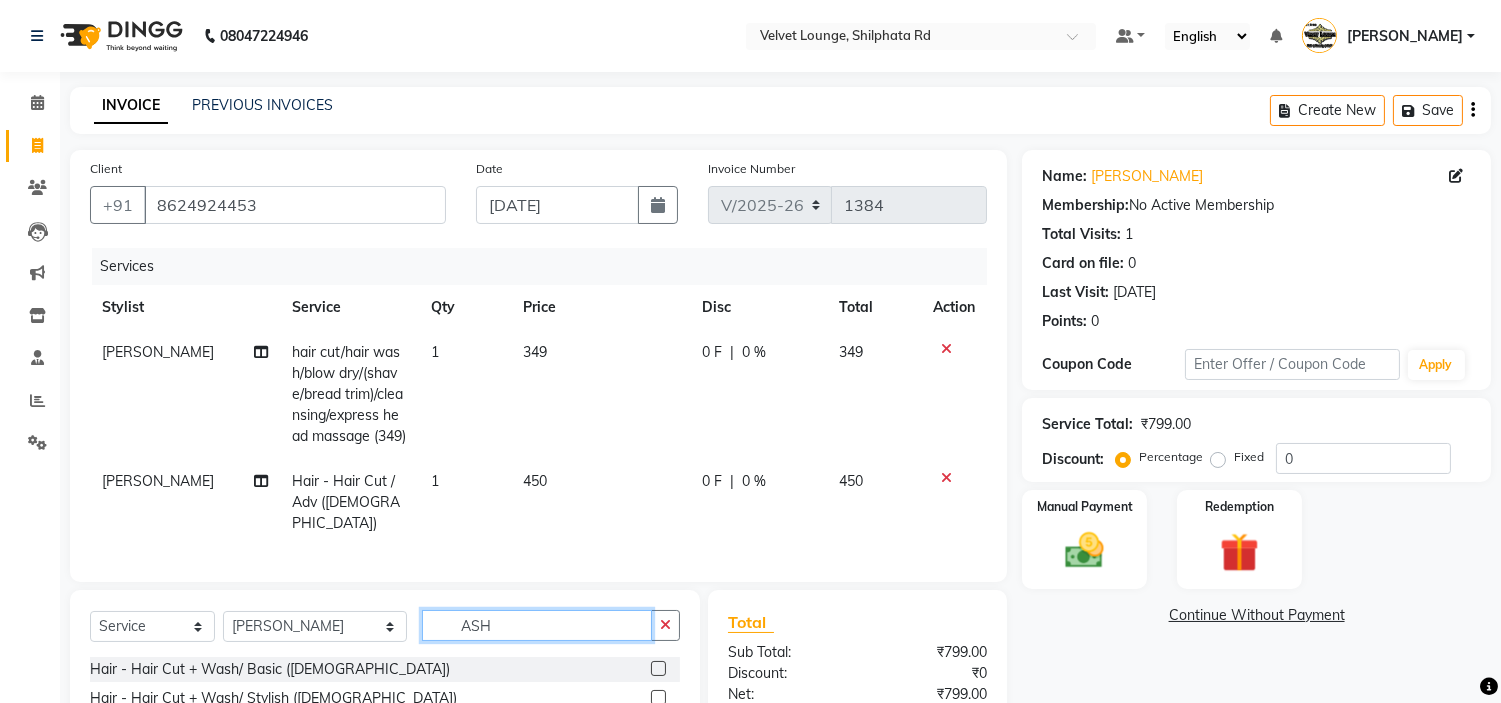 scroll, scrollTop: 228, scrollLeft: 0, axis: vertical 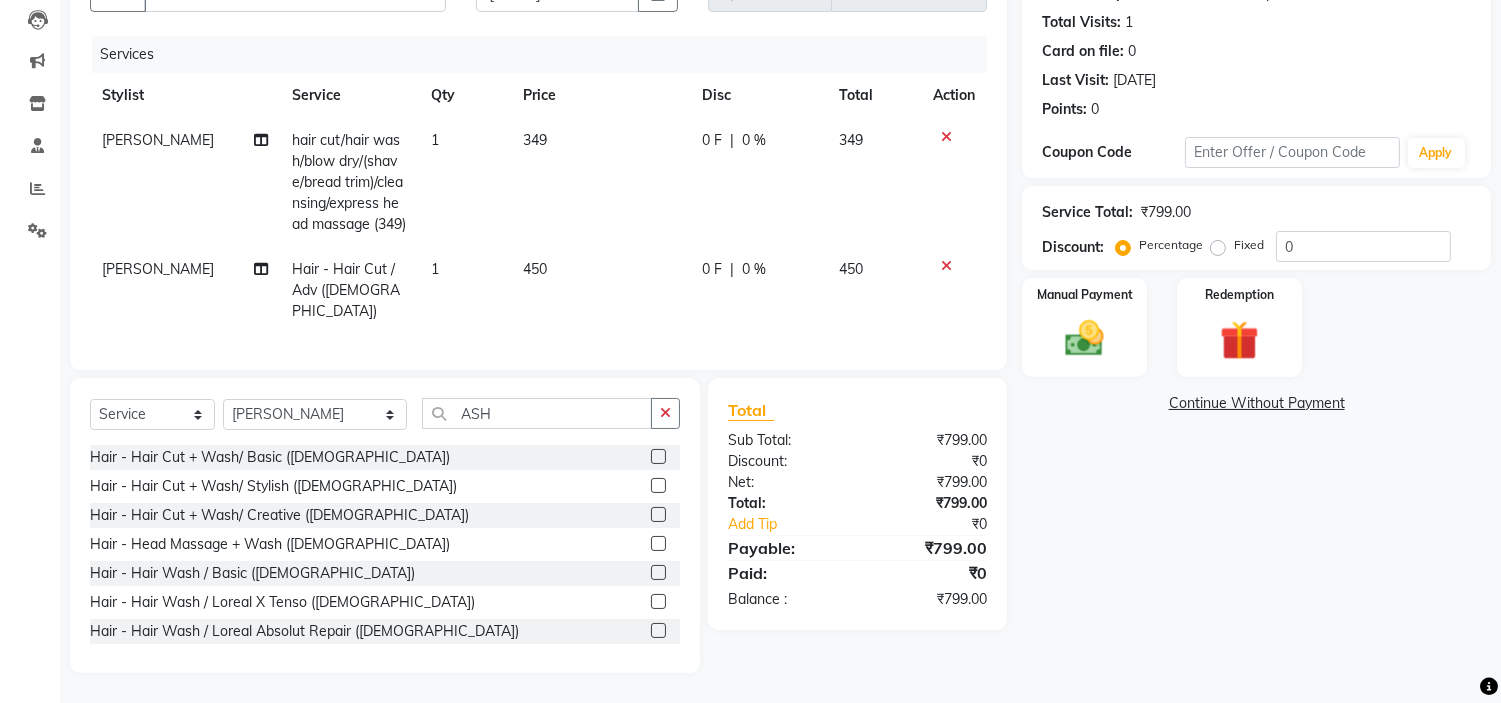 click 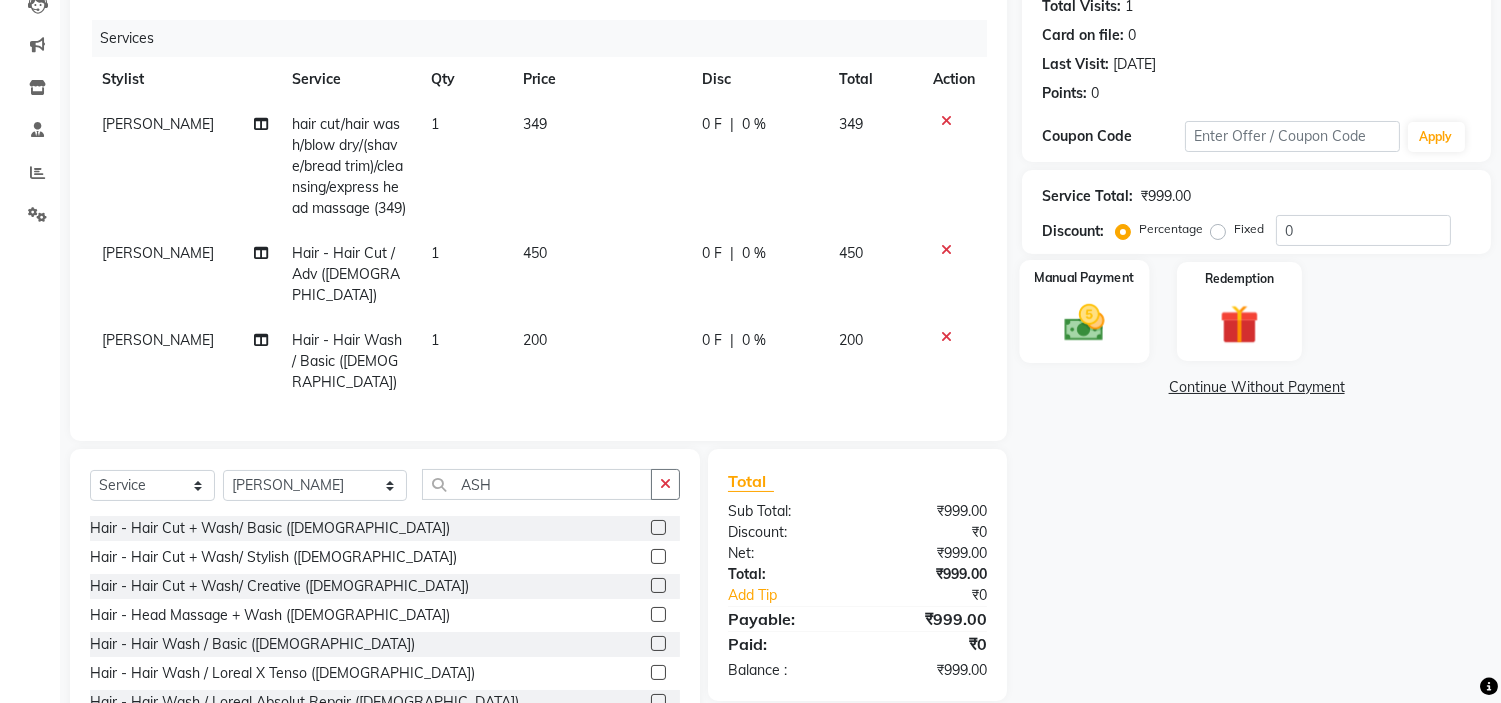 click 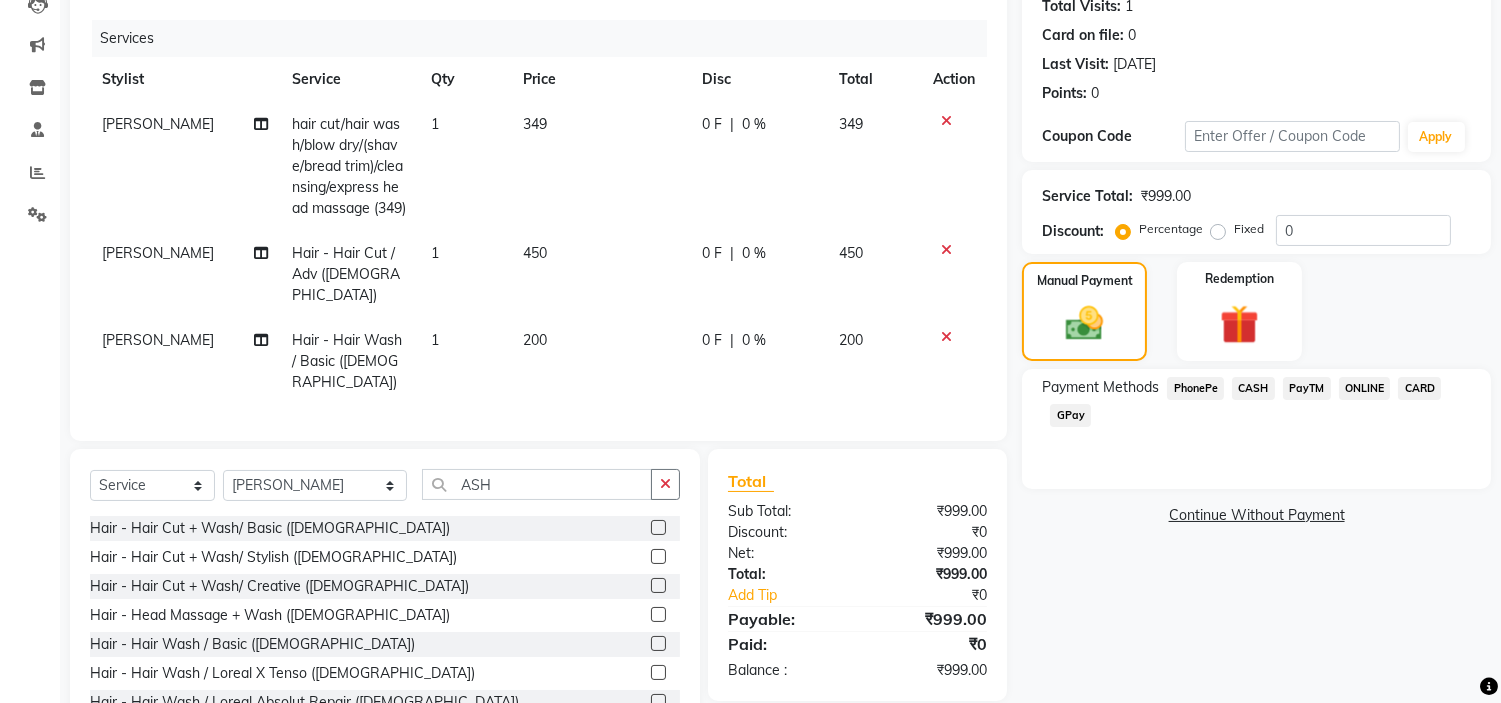 click on "PayTM" 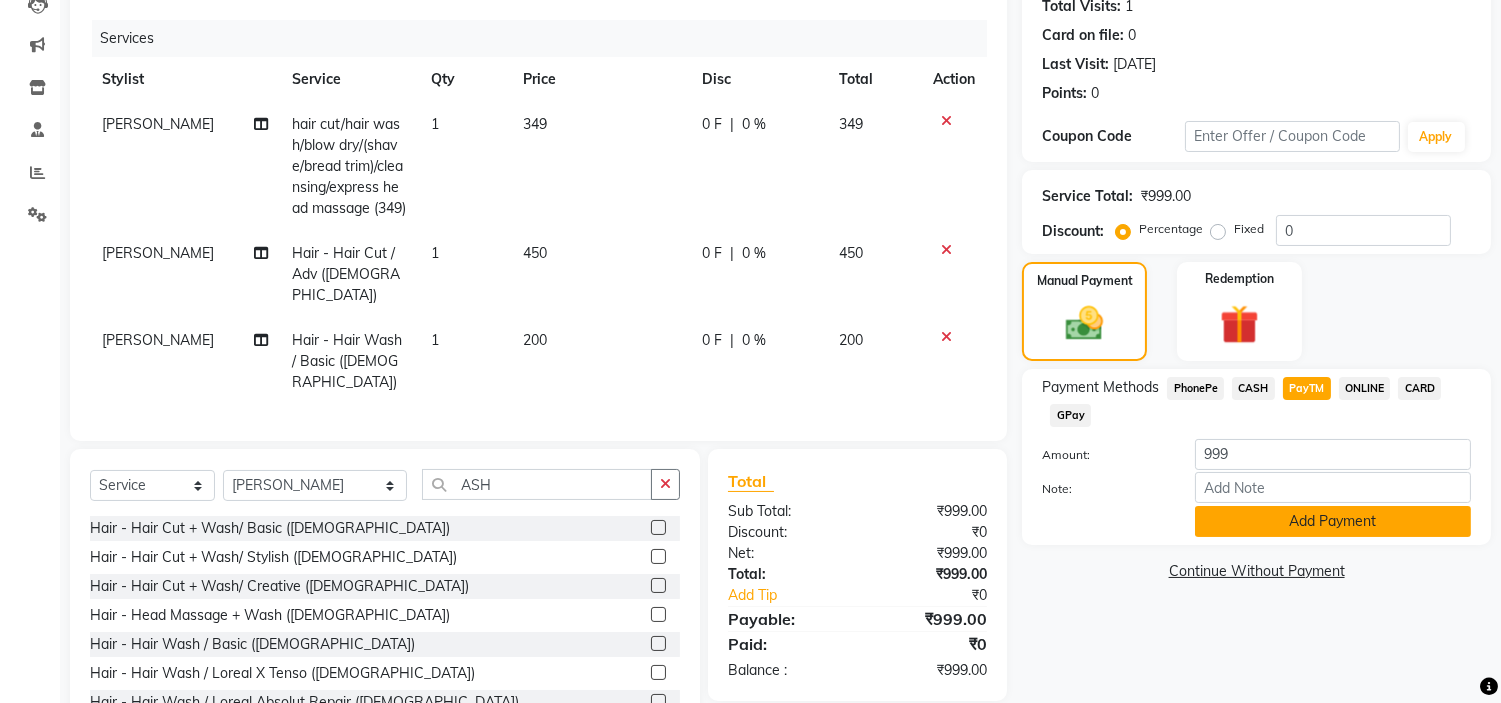 click on "Add Payment" 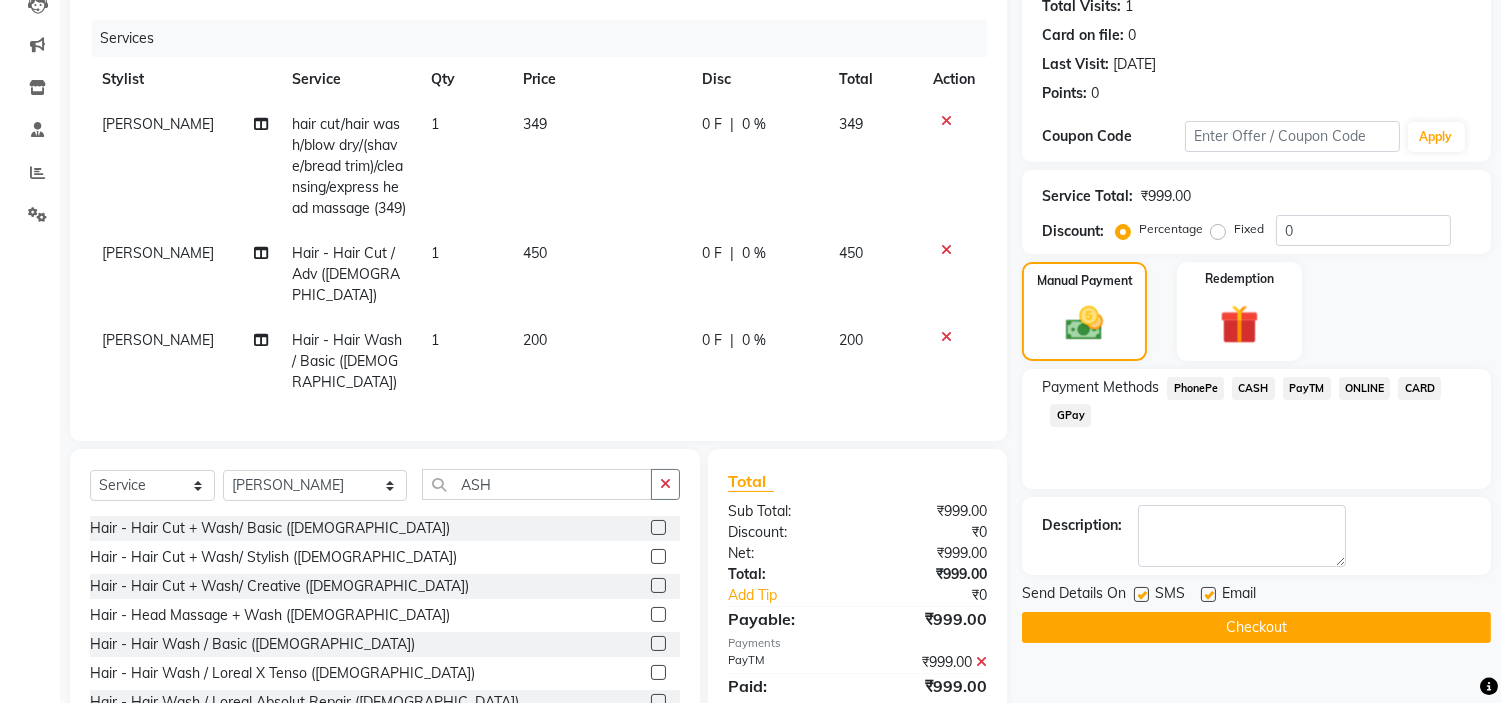 click on "Checkout" 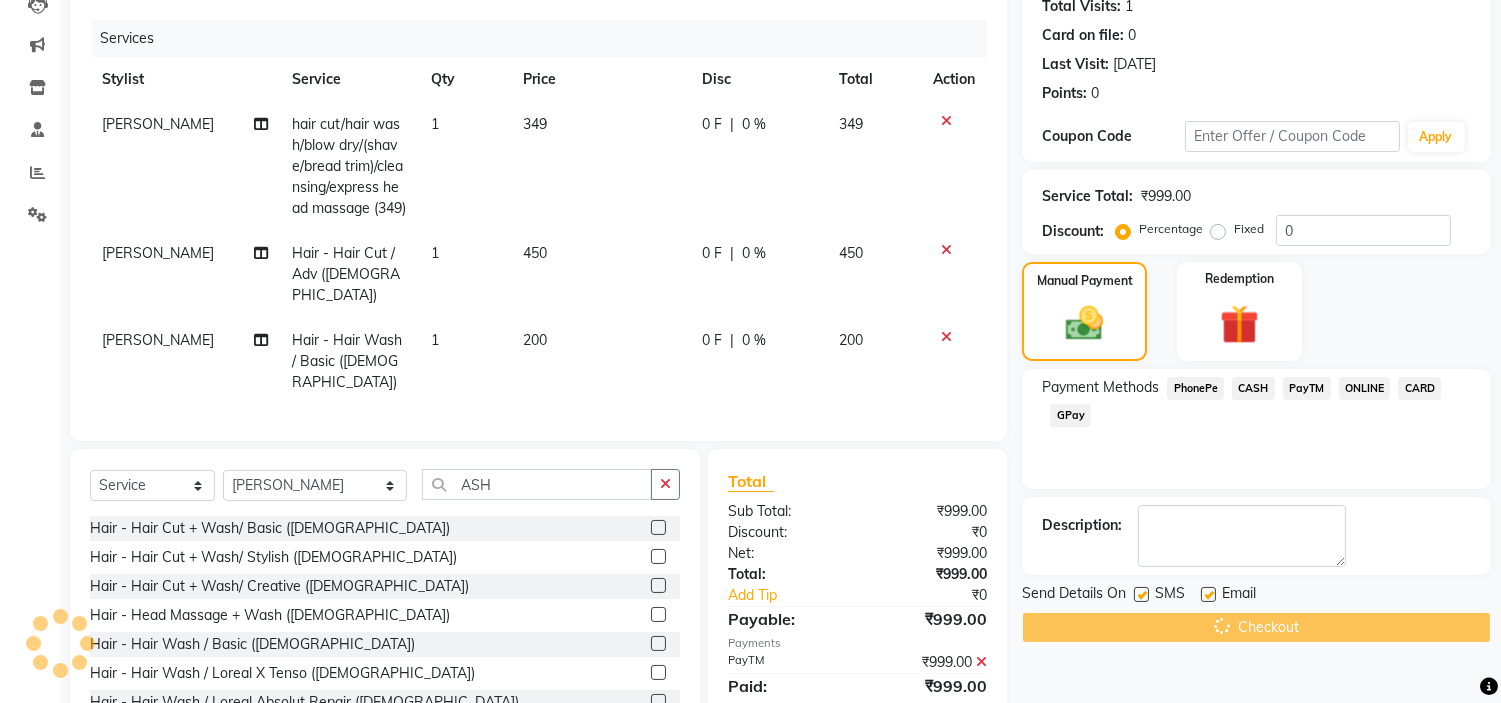click on "Checkout" 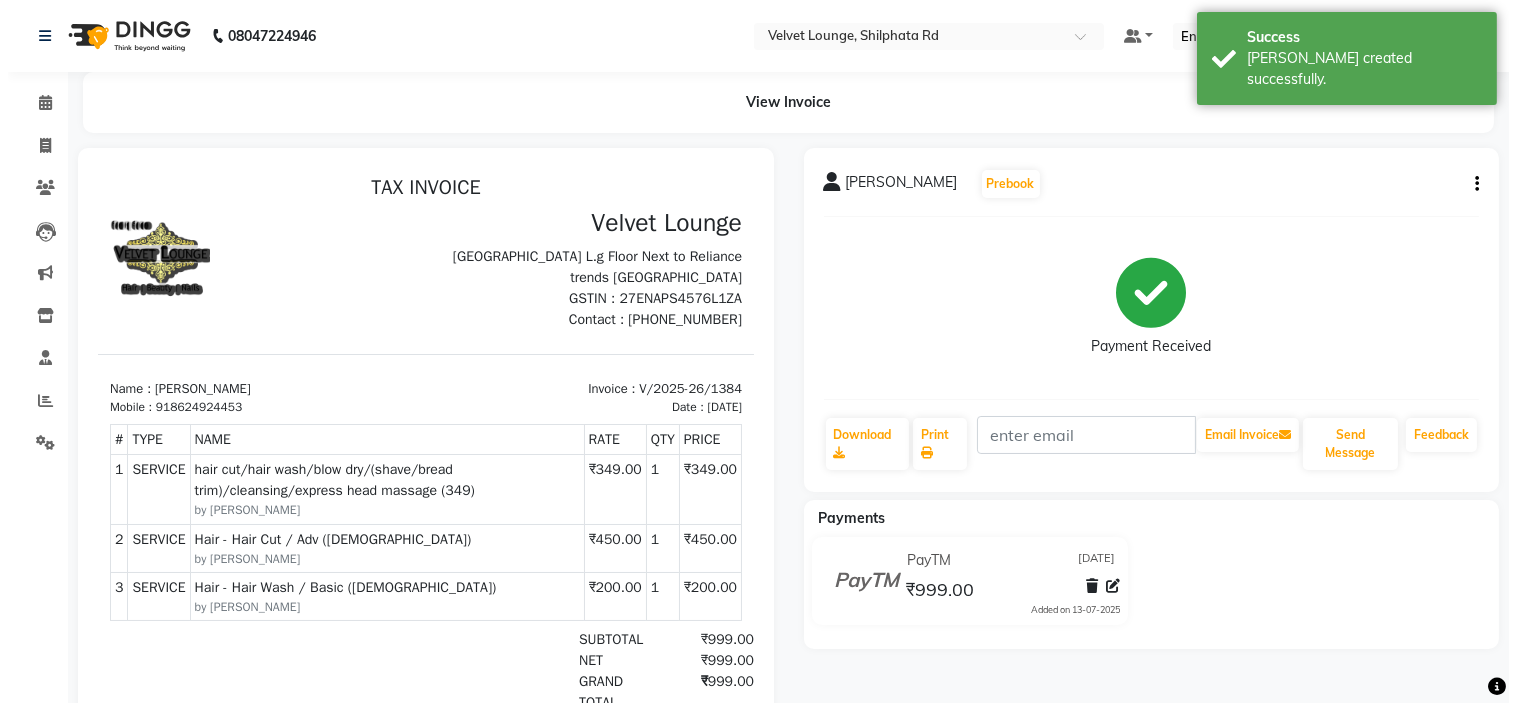 scroll, scrollTop: 0, scrollLeft: 0, axis: both 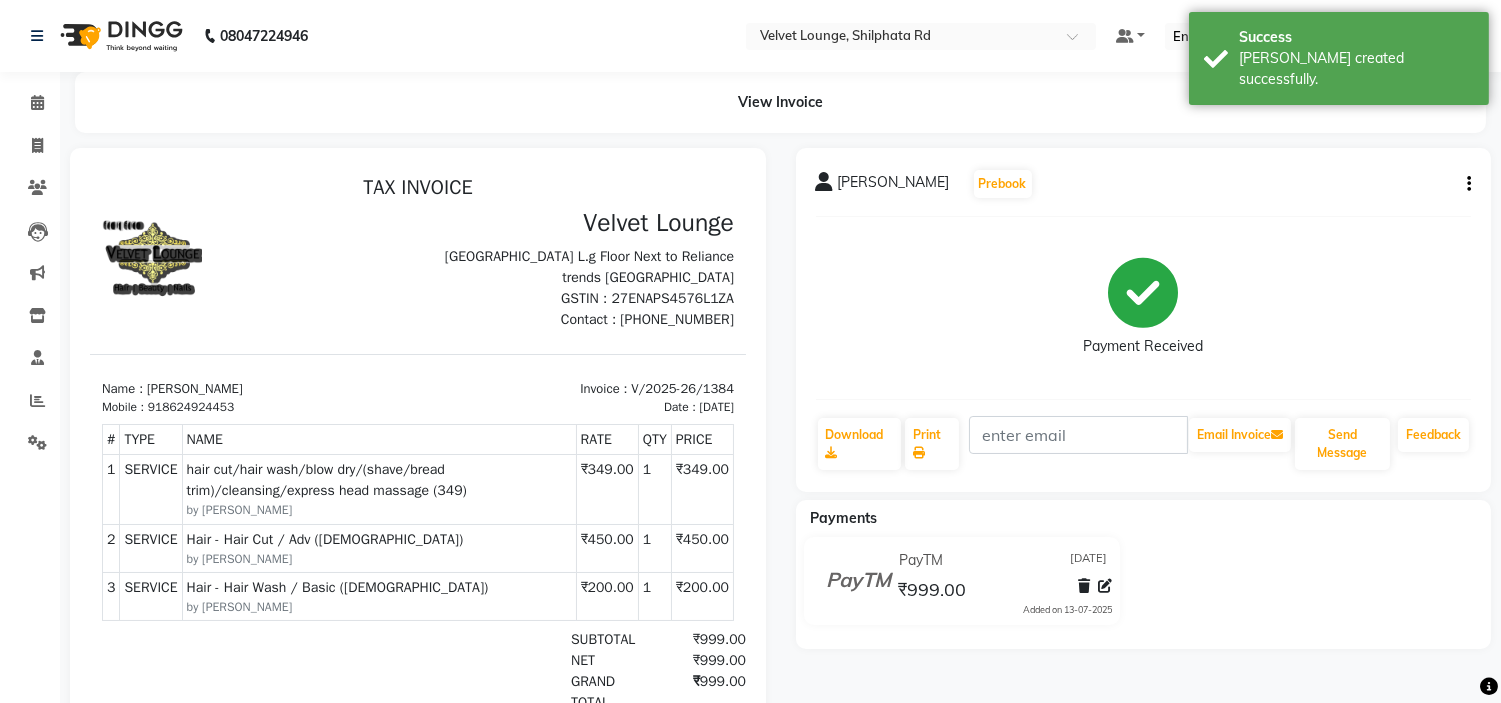 click on "View Invoice" 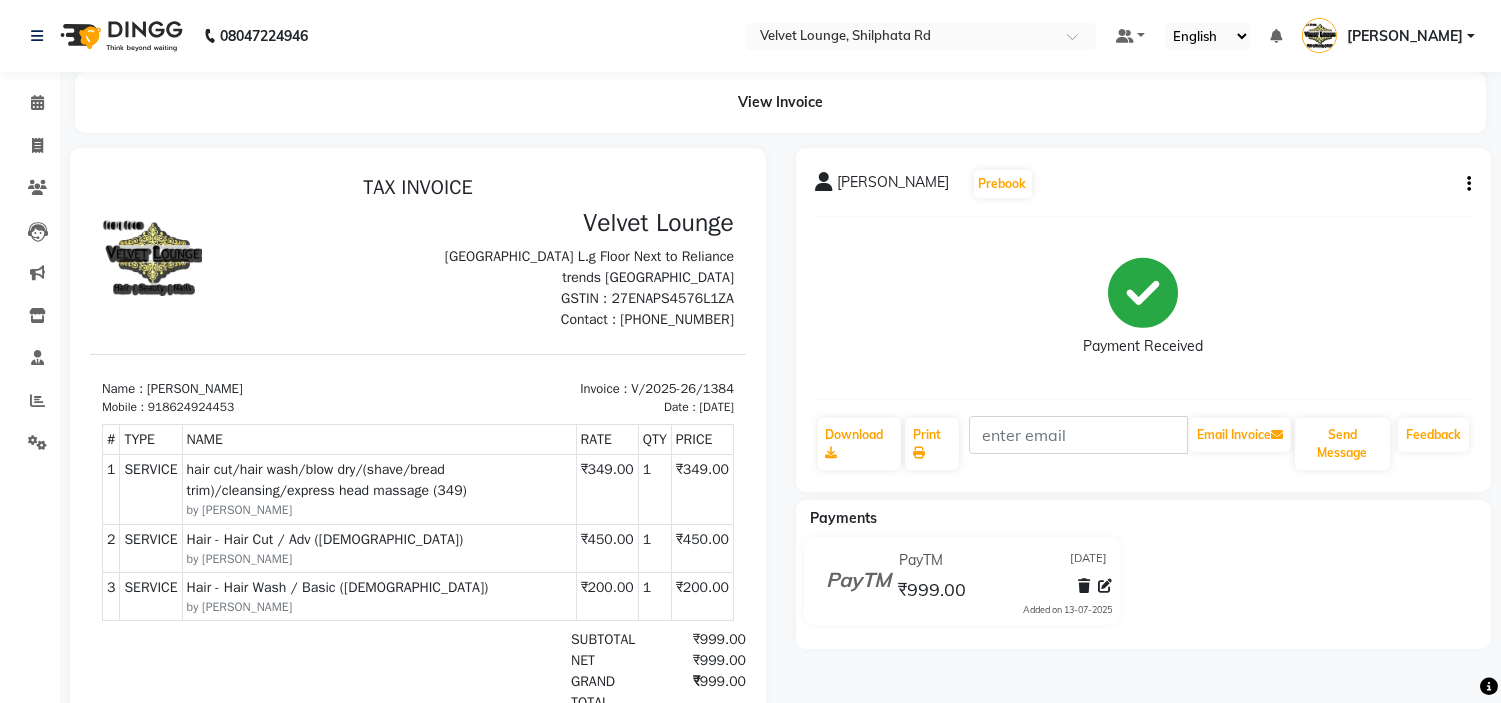 click on "[PERSON_NAME]" at bounding box center [1405, 36] 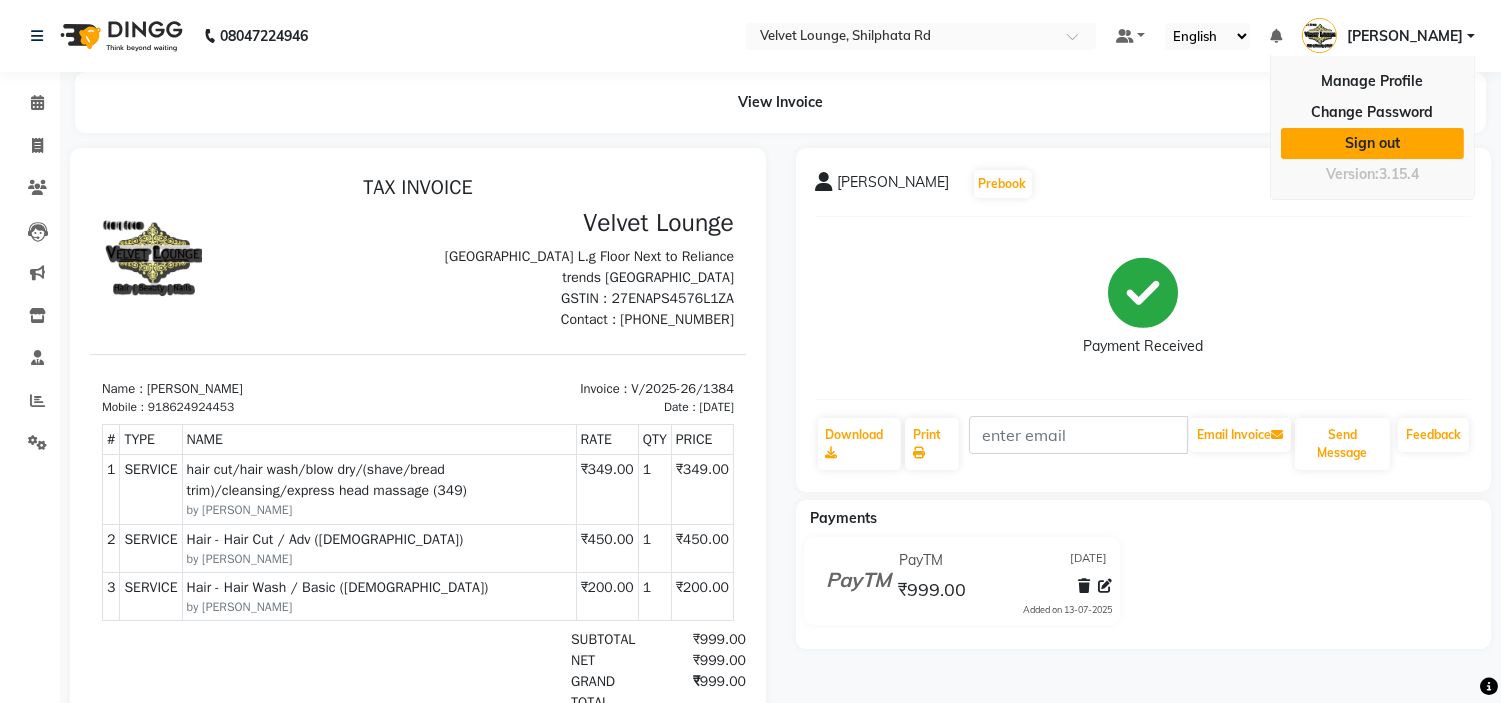 click on "Sign out" at bounding box center (1372, 143) 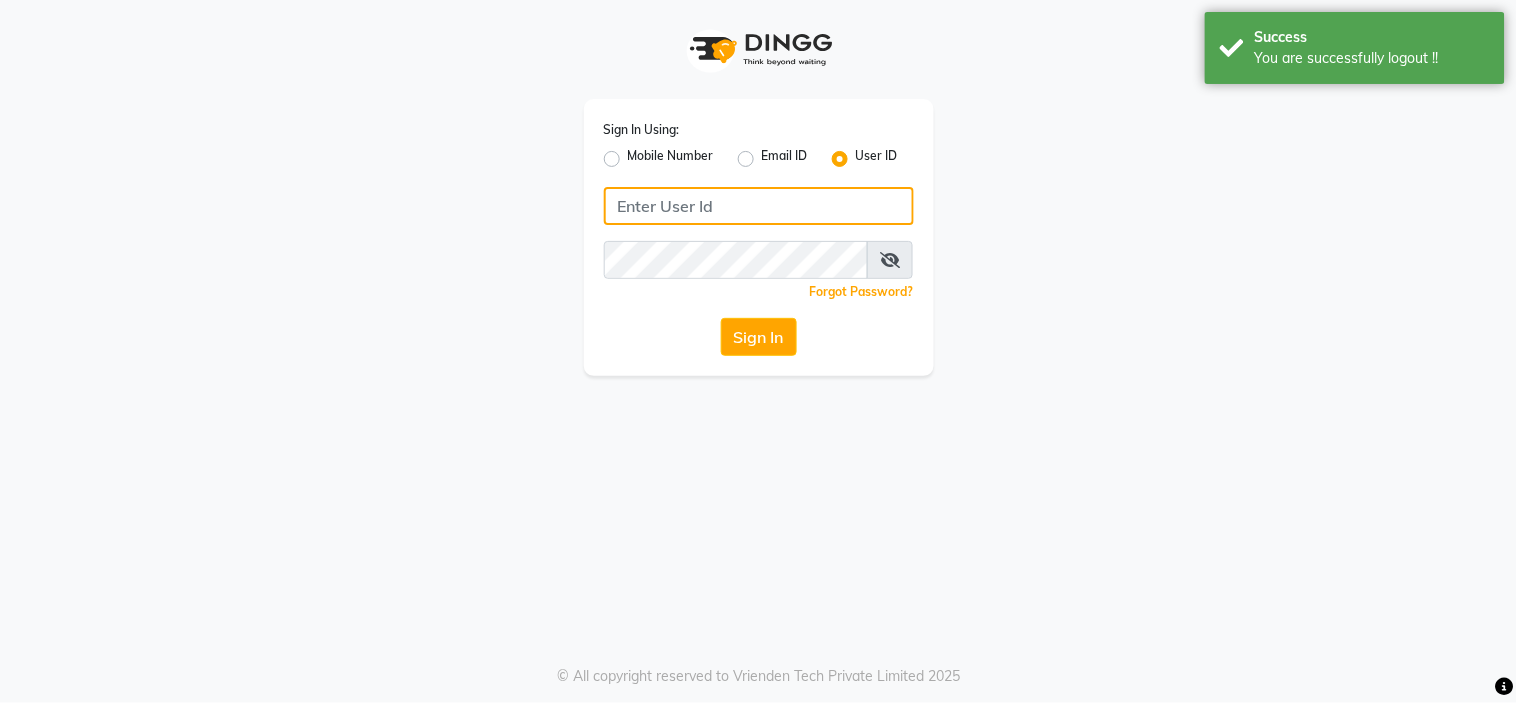 click 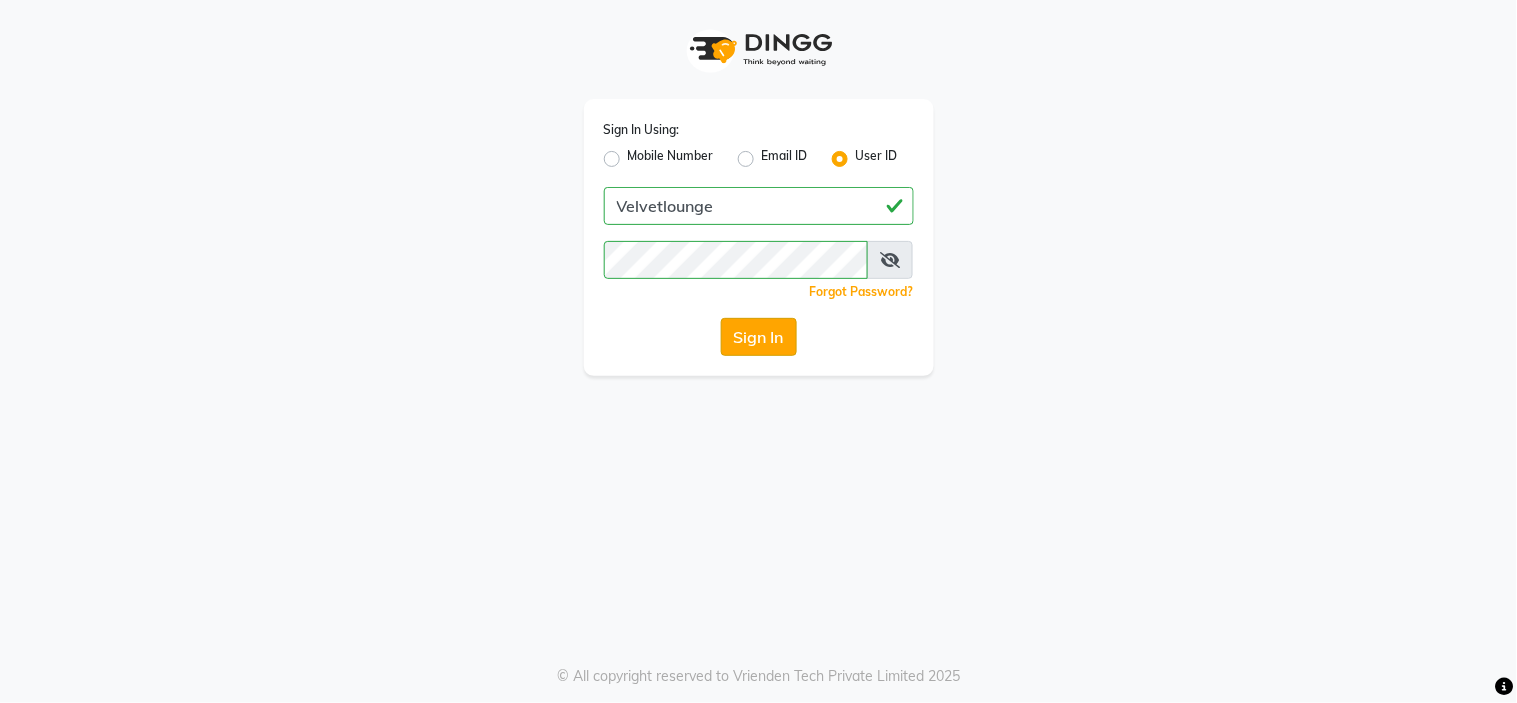 click on "Sign In" 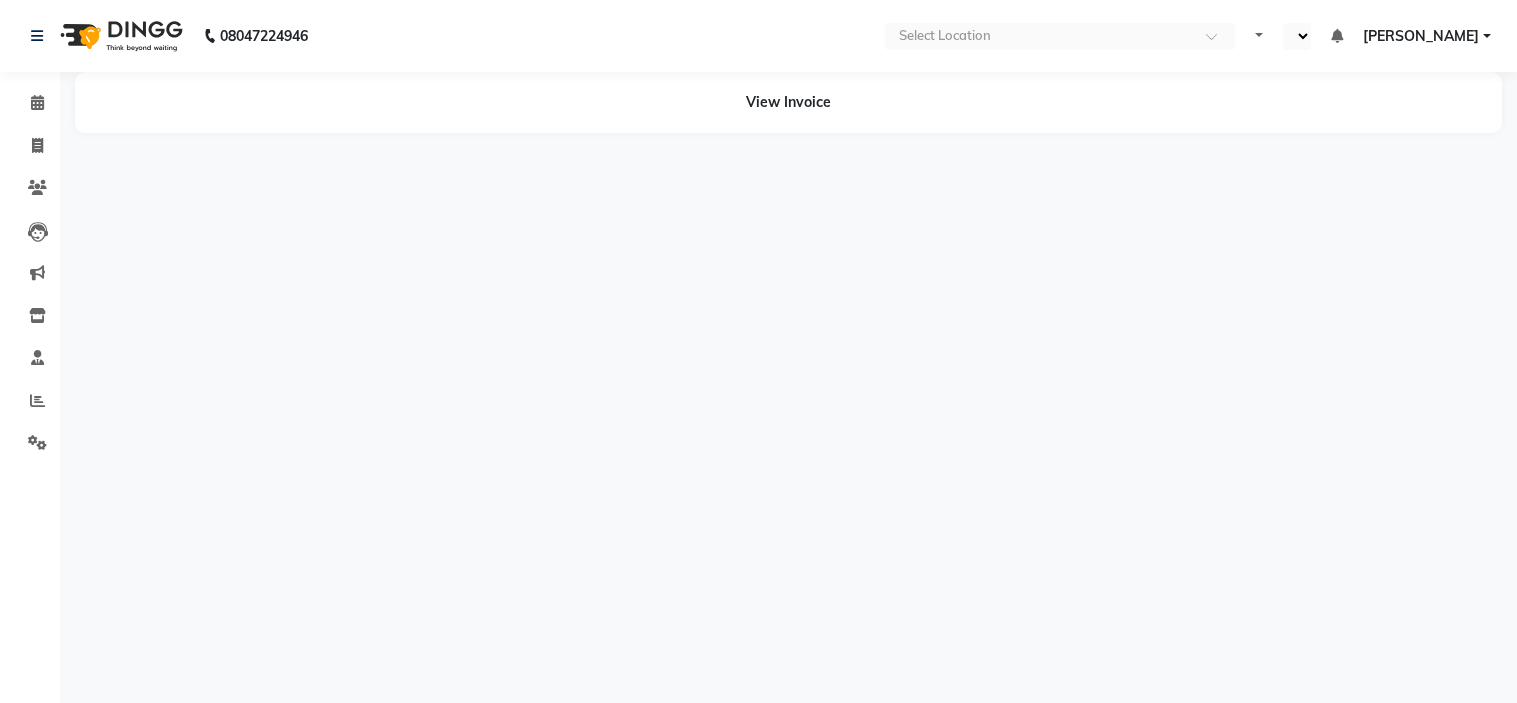 scroll, scrollTop: 0, scrollLeft: 0, axis: both 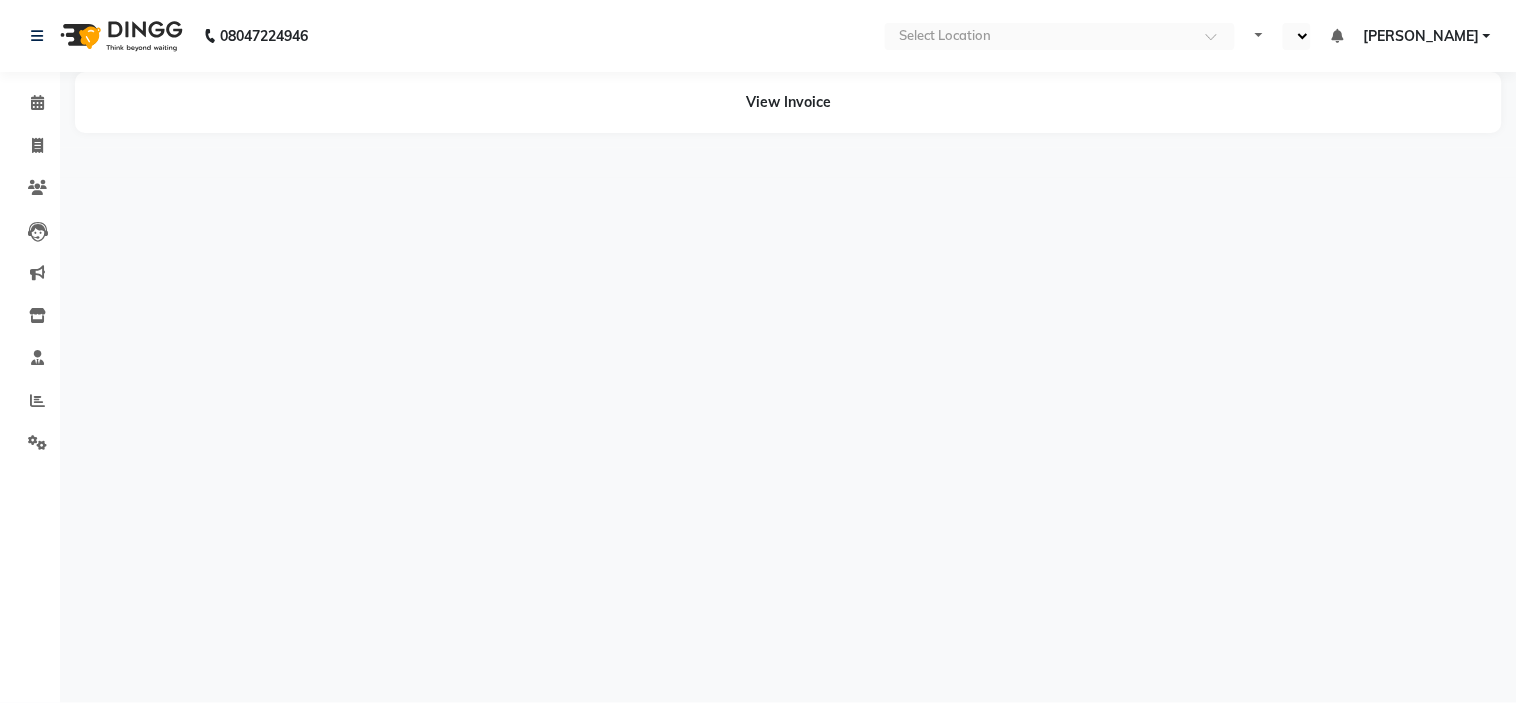 select on "en" 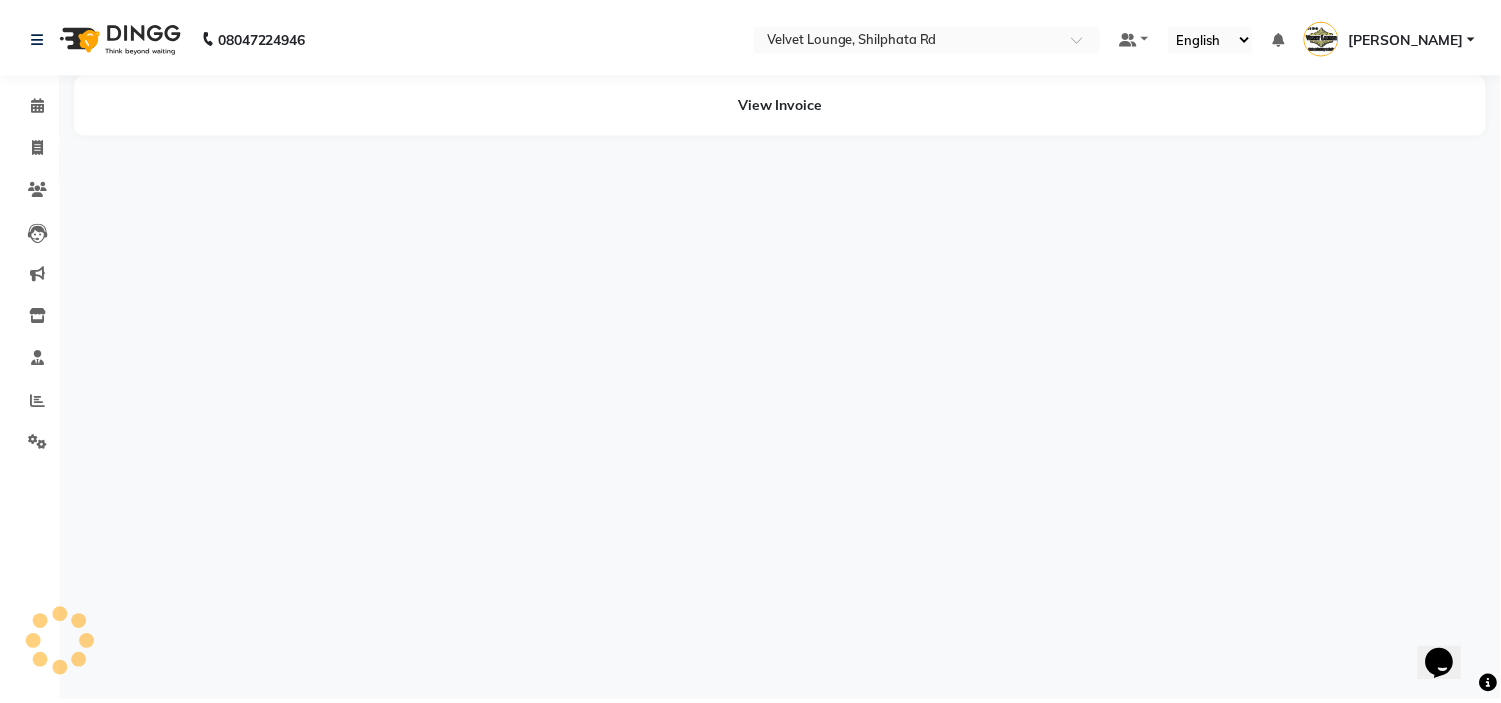 scroll, scrollTop: 0, scrollLeft: 0, axis: both 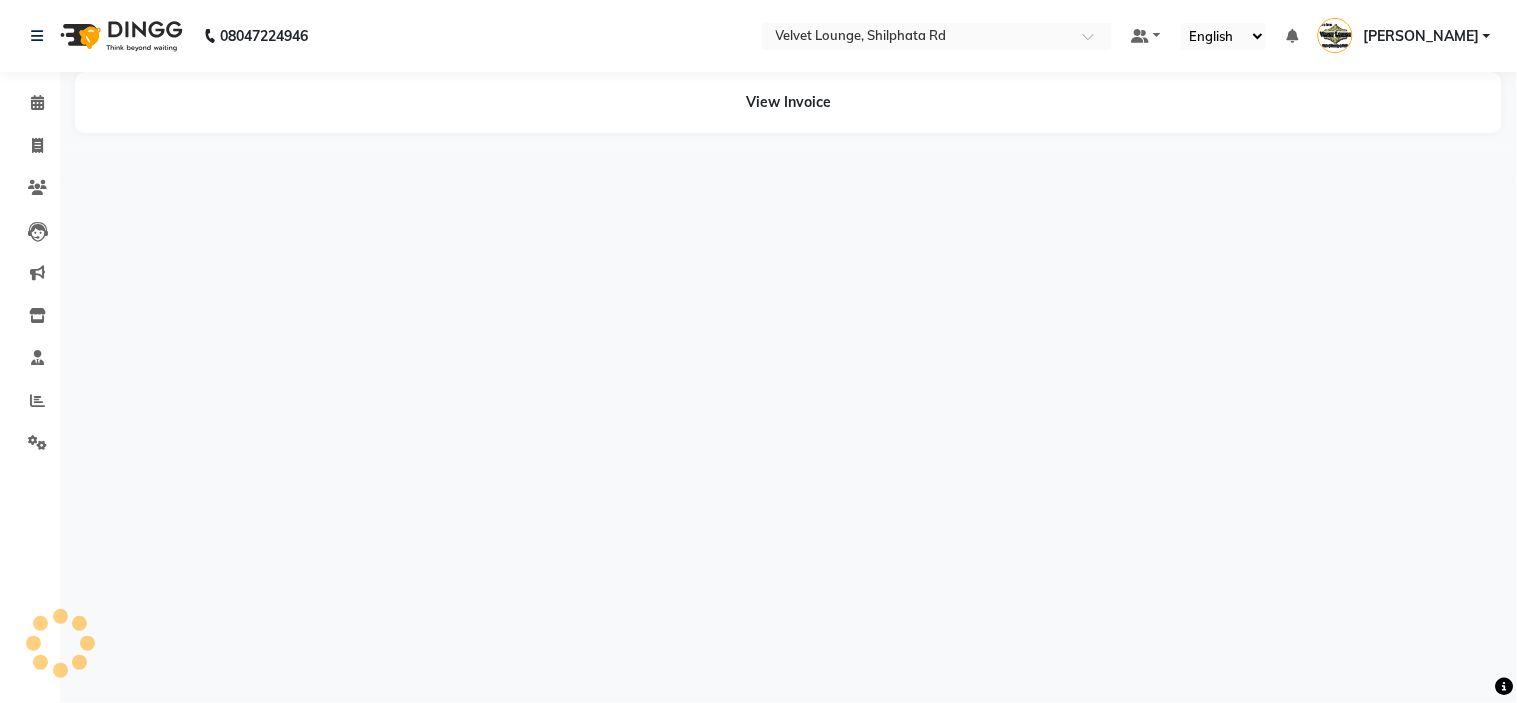 select on "en" 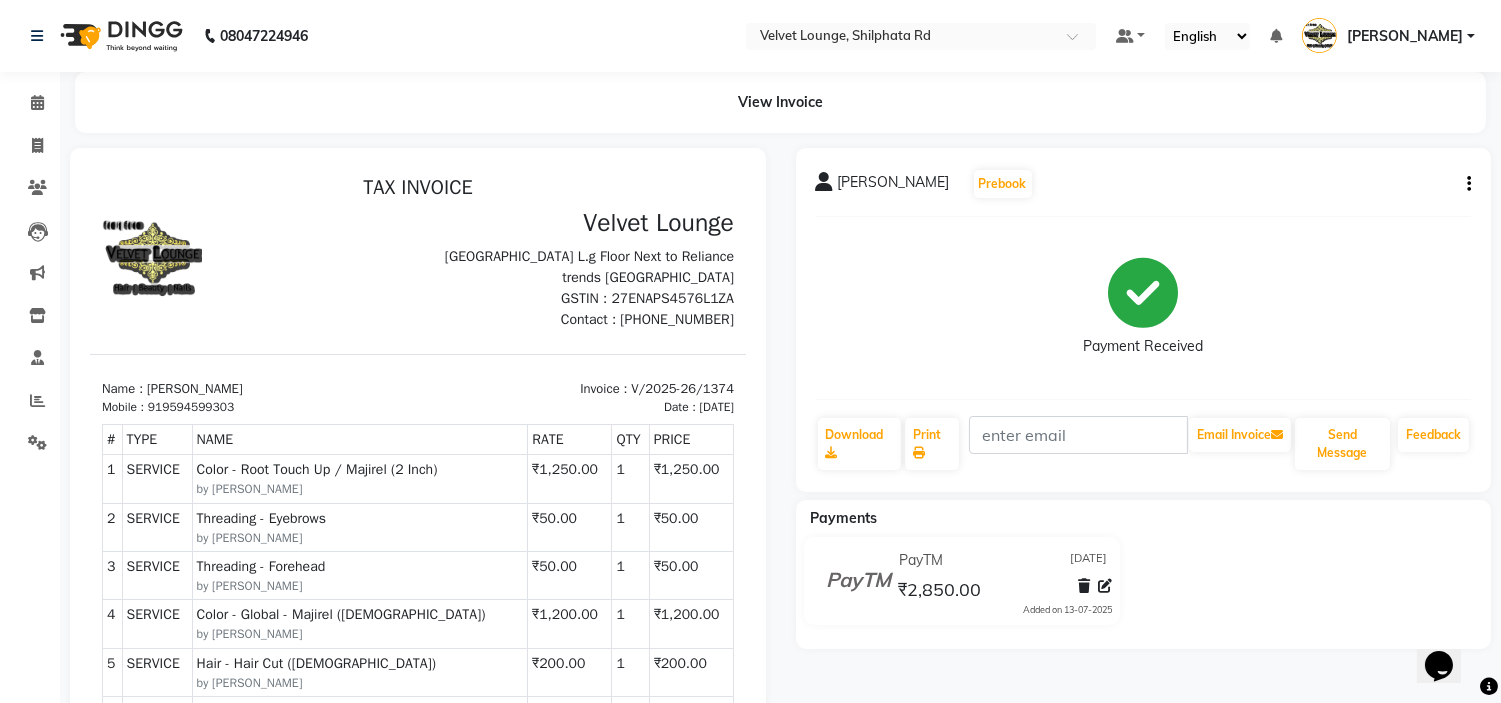 scroll, scrollTop: 0, scrollLeft: 0, axis: both 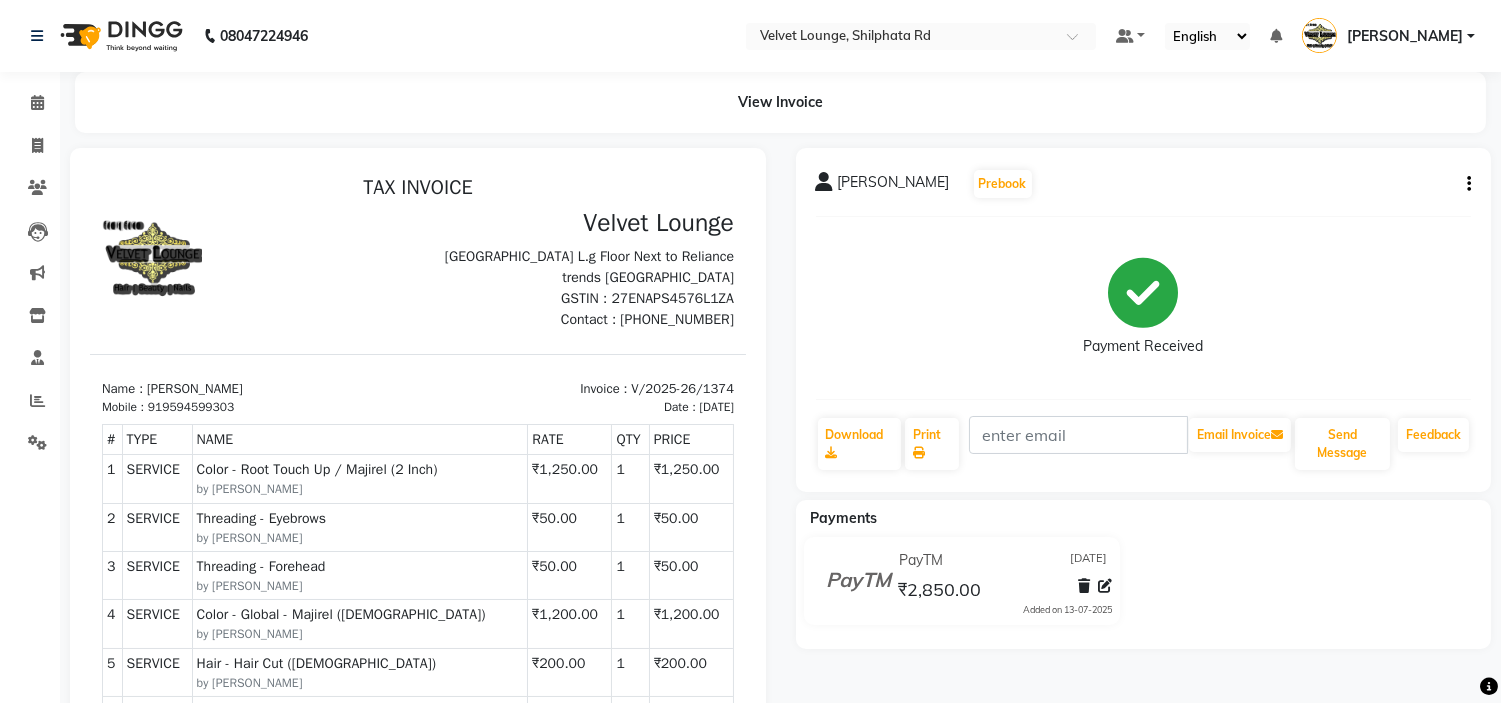 click 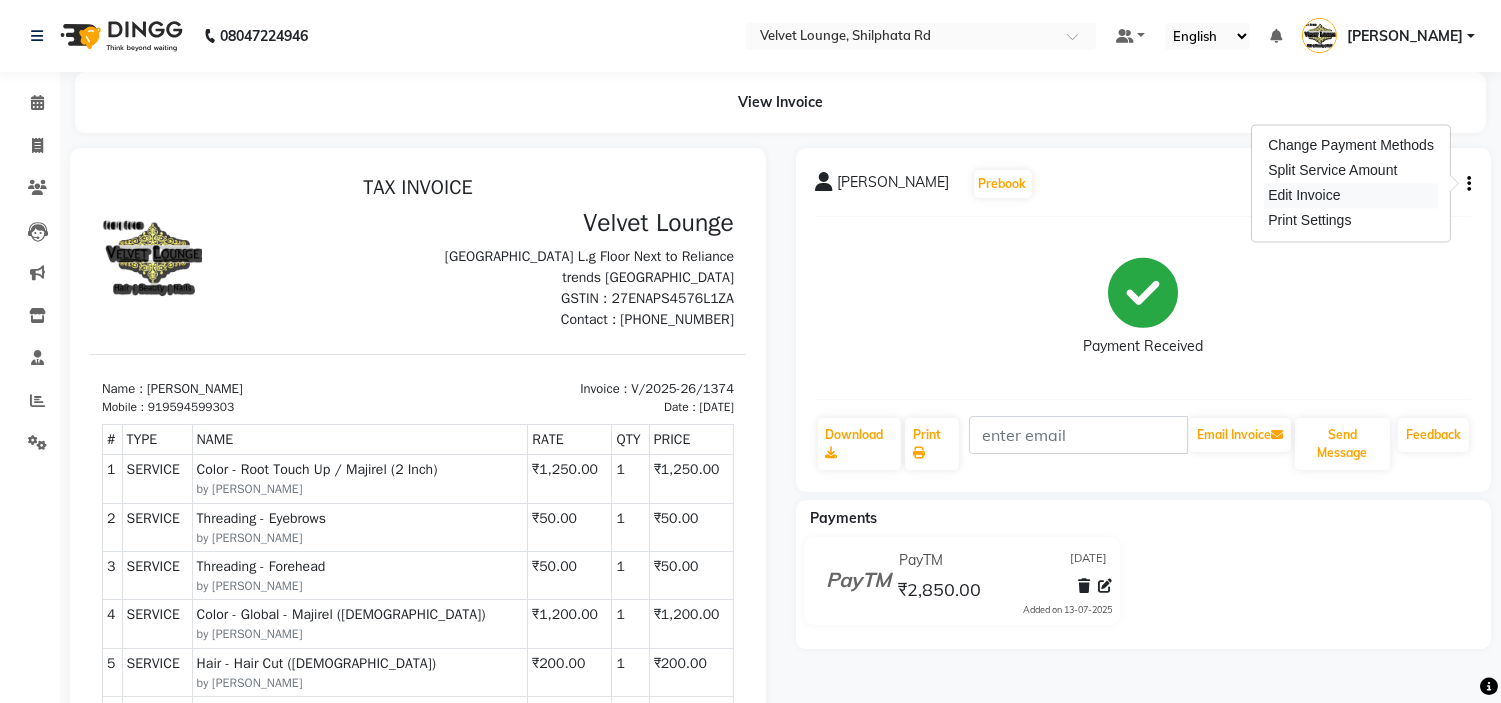 click on "Edit Invoice" at bounding box center (1351, 195) 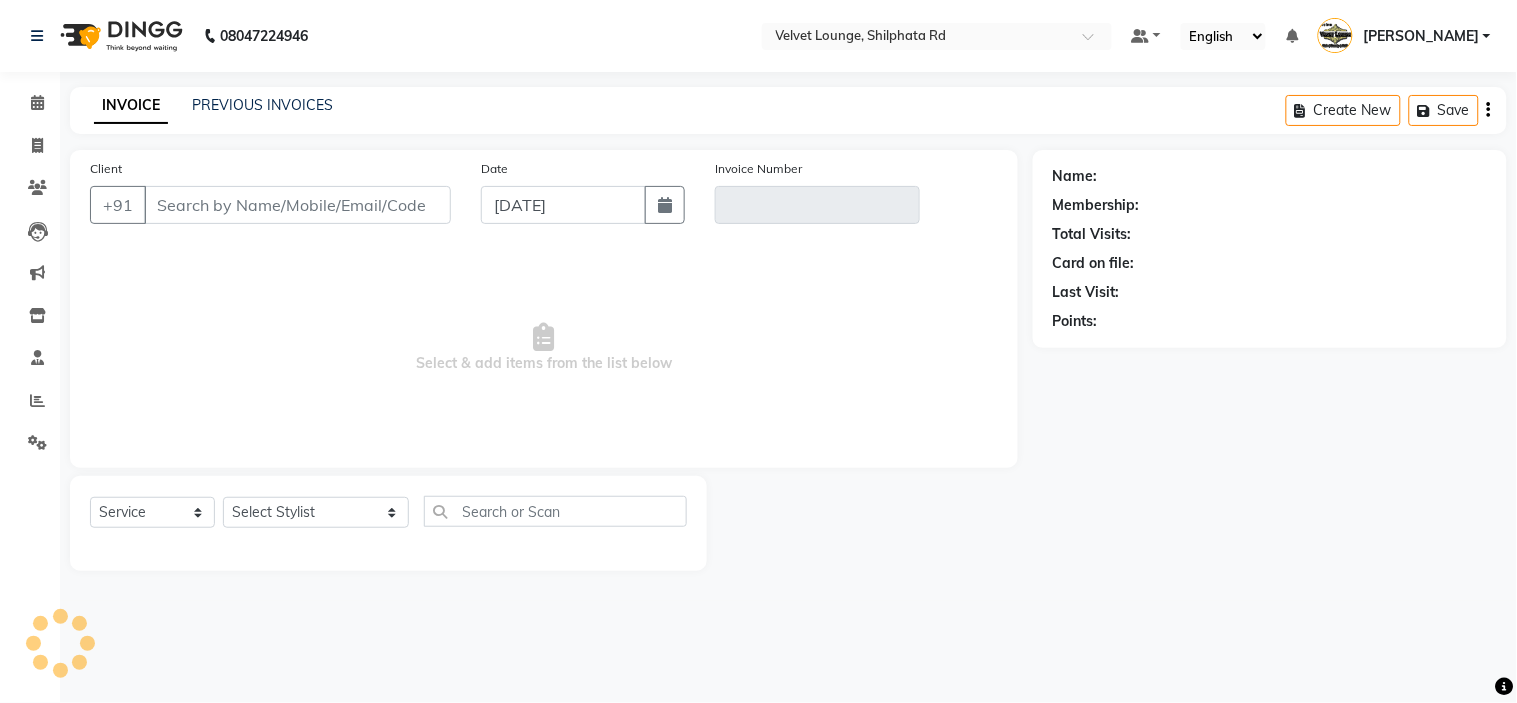 type on "9594599303" 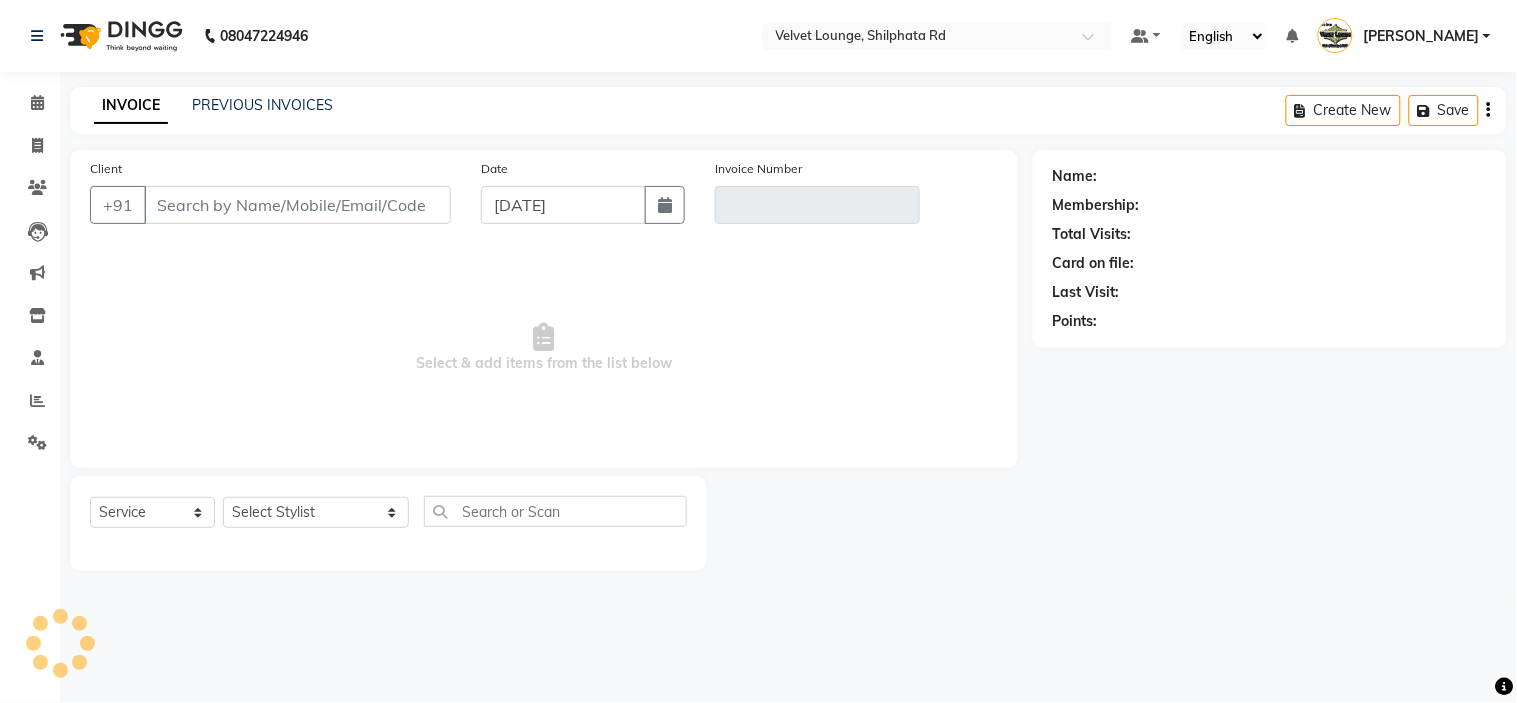 type on "V/2025-26/1374" 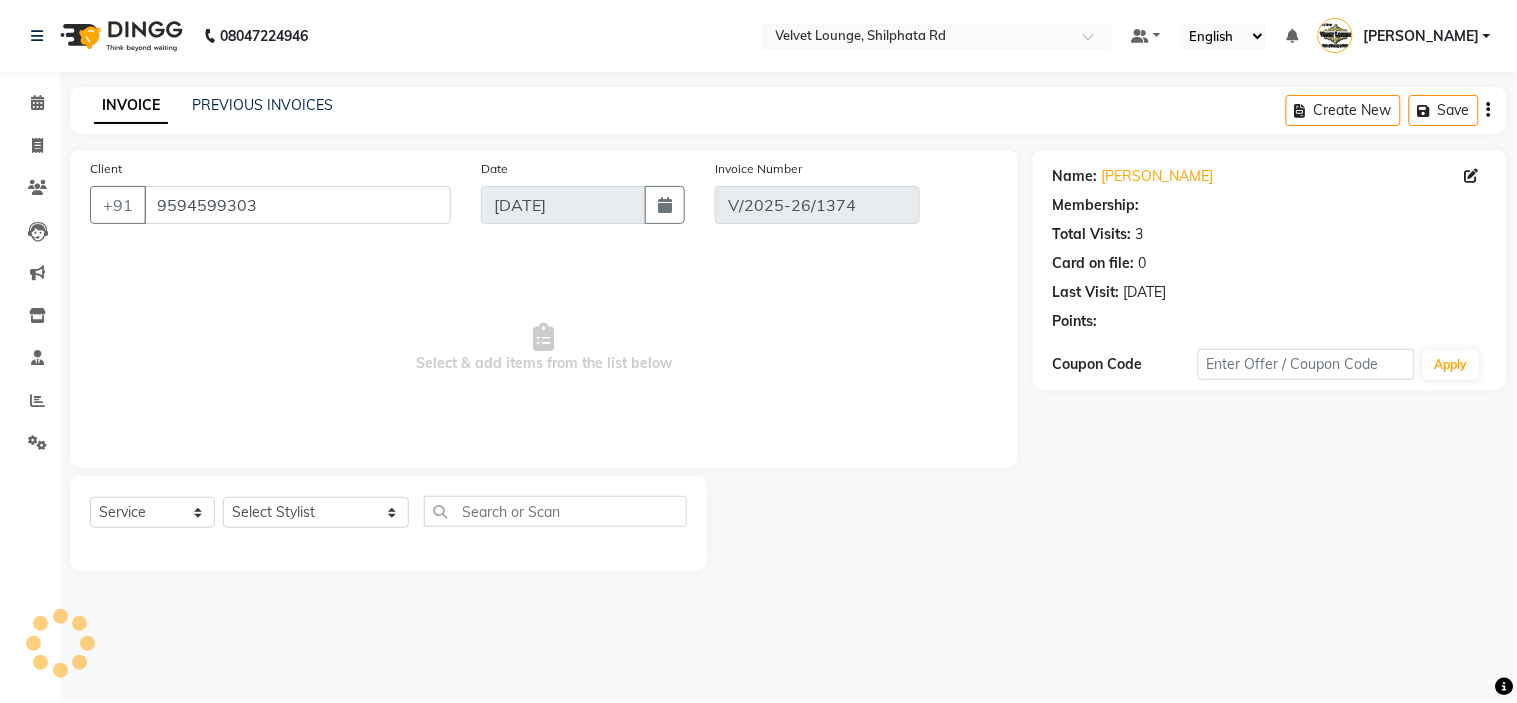 select on "1: Object" 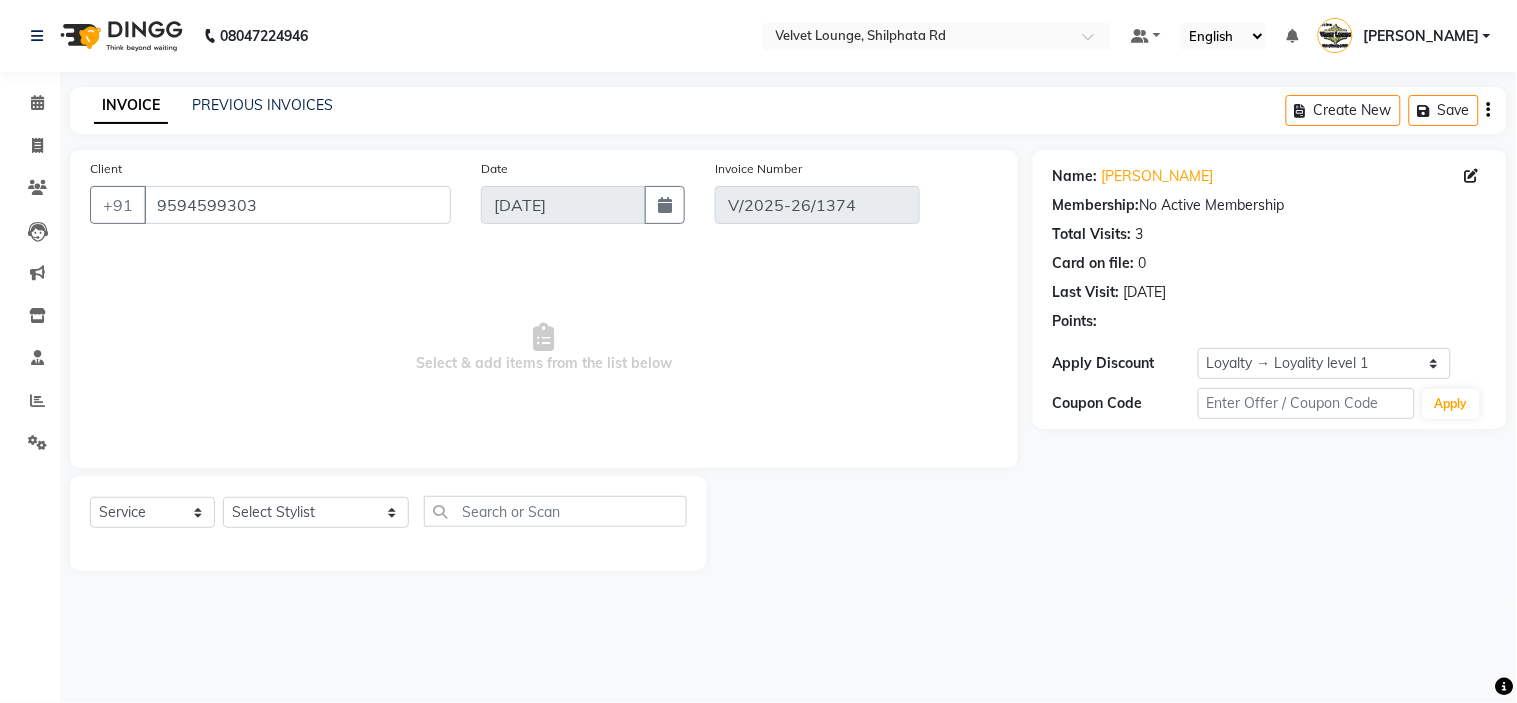 select on "select" 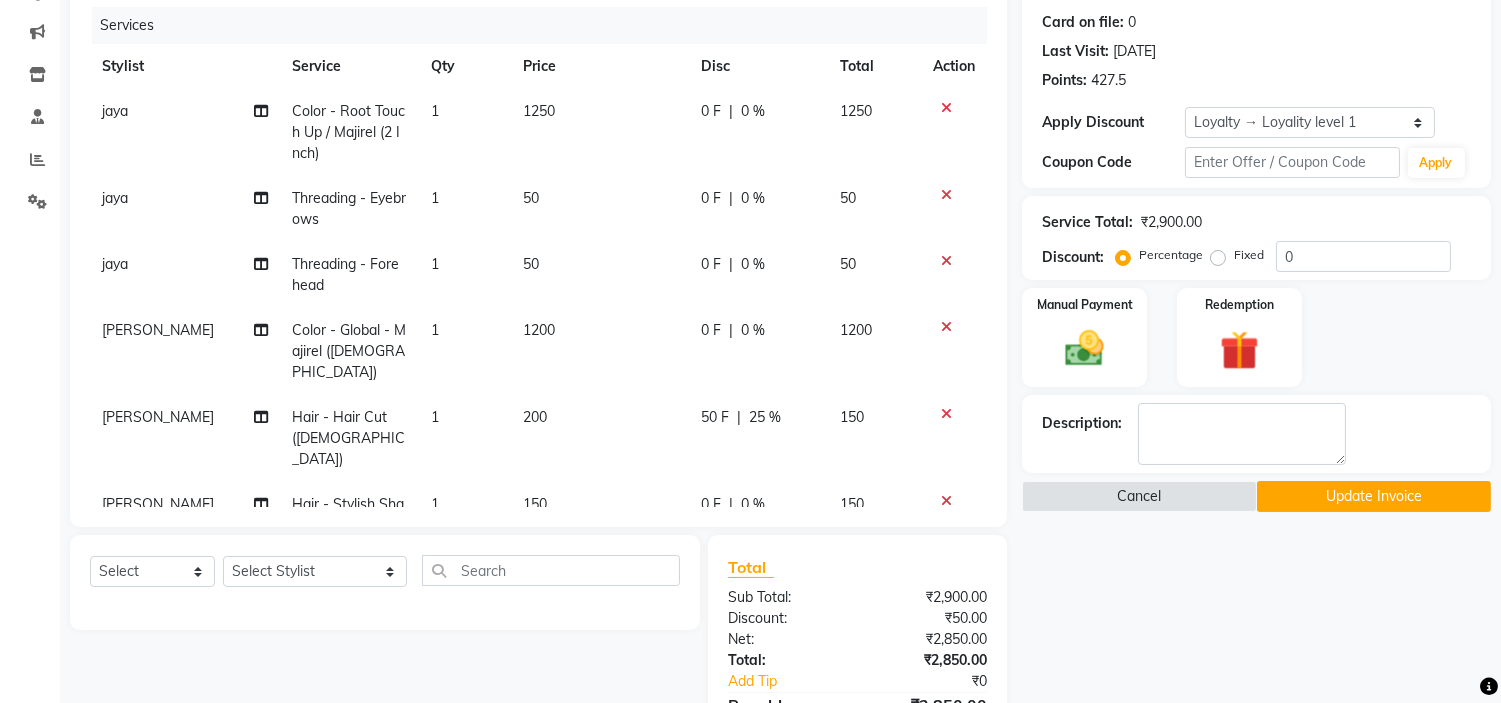 scroll, scrollTop: 226, scrollLeft: 0, axis: vertical 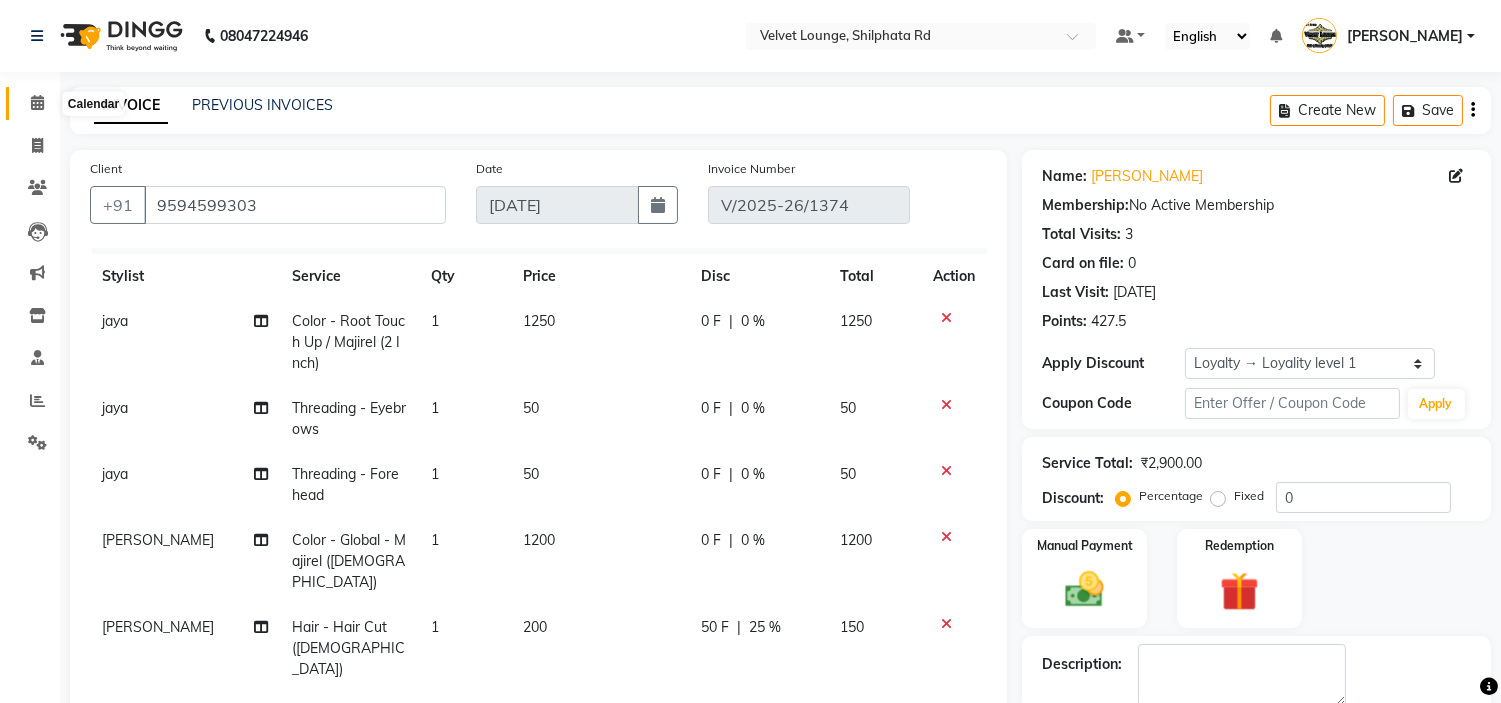 click 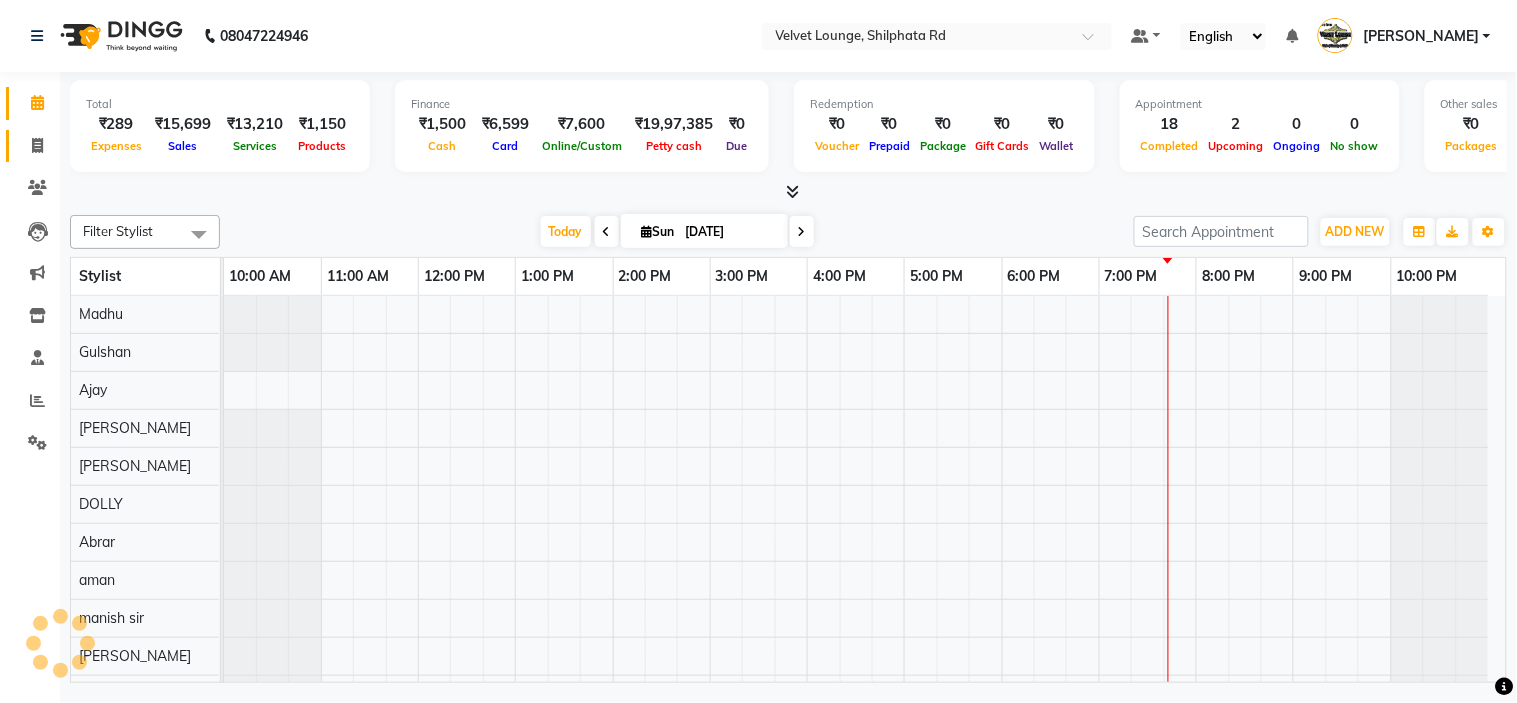 click 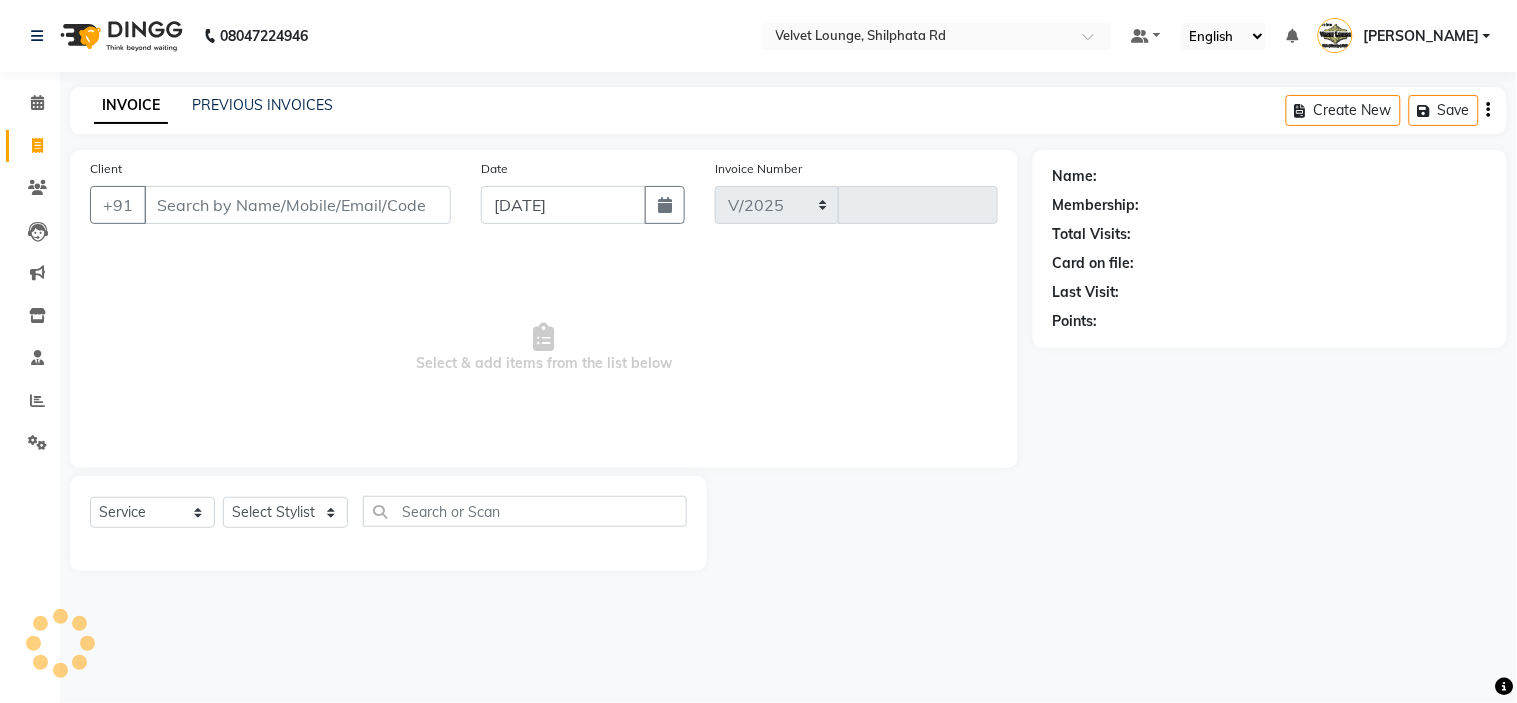 select on "122" 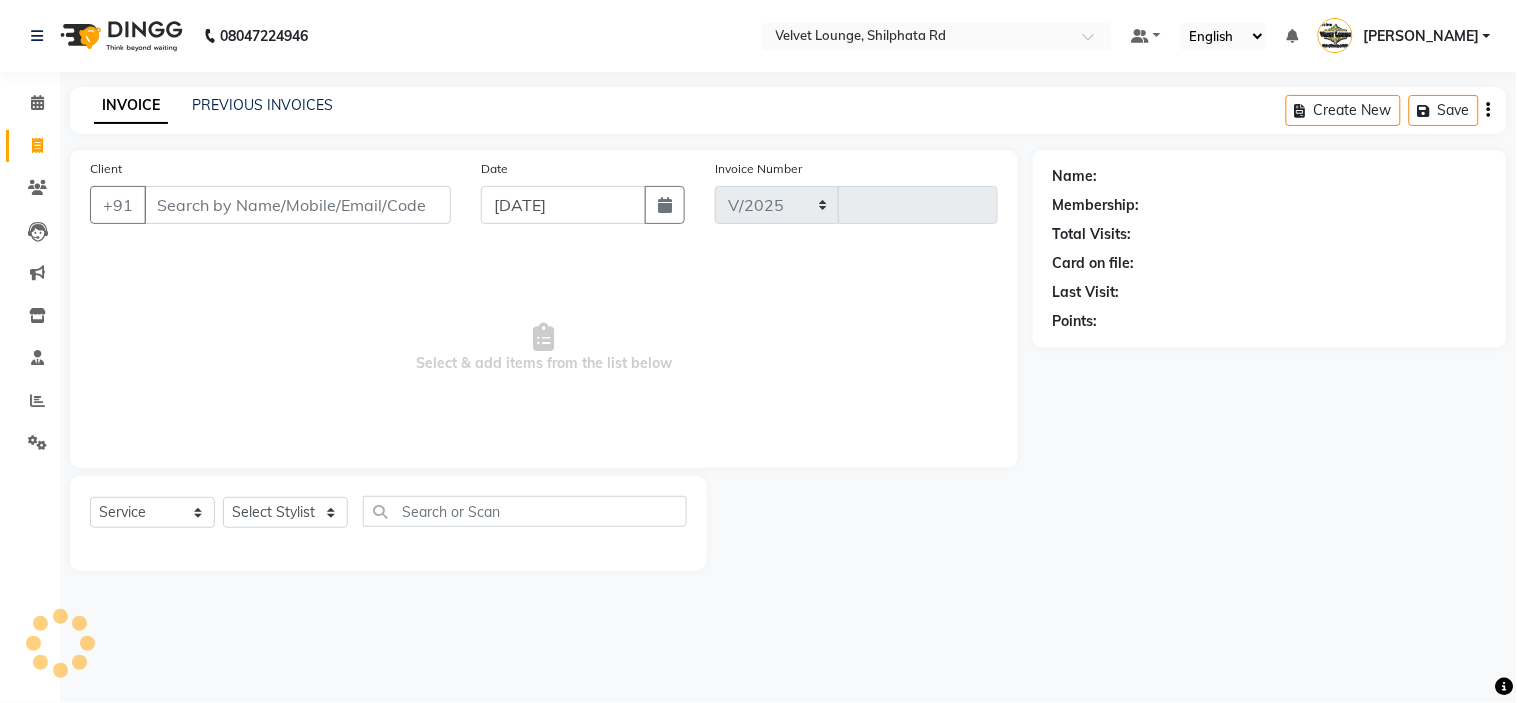 type on "1382" 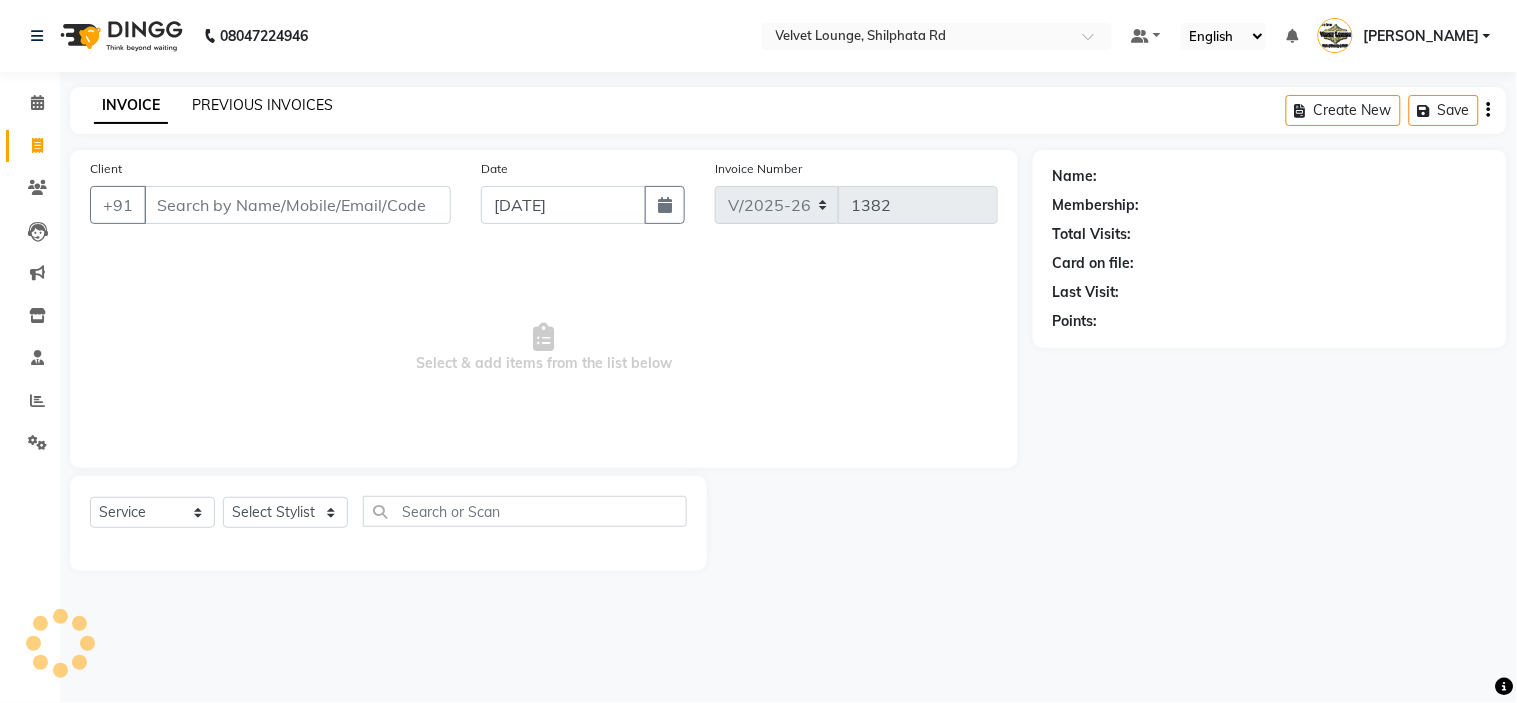 click on "PREVIOUS INVOICES" 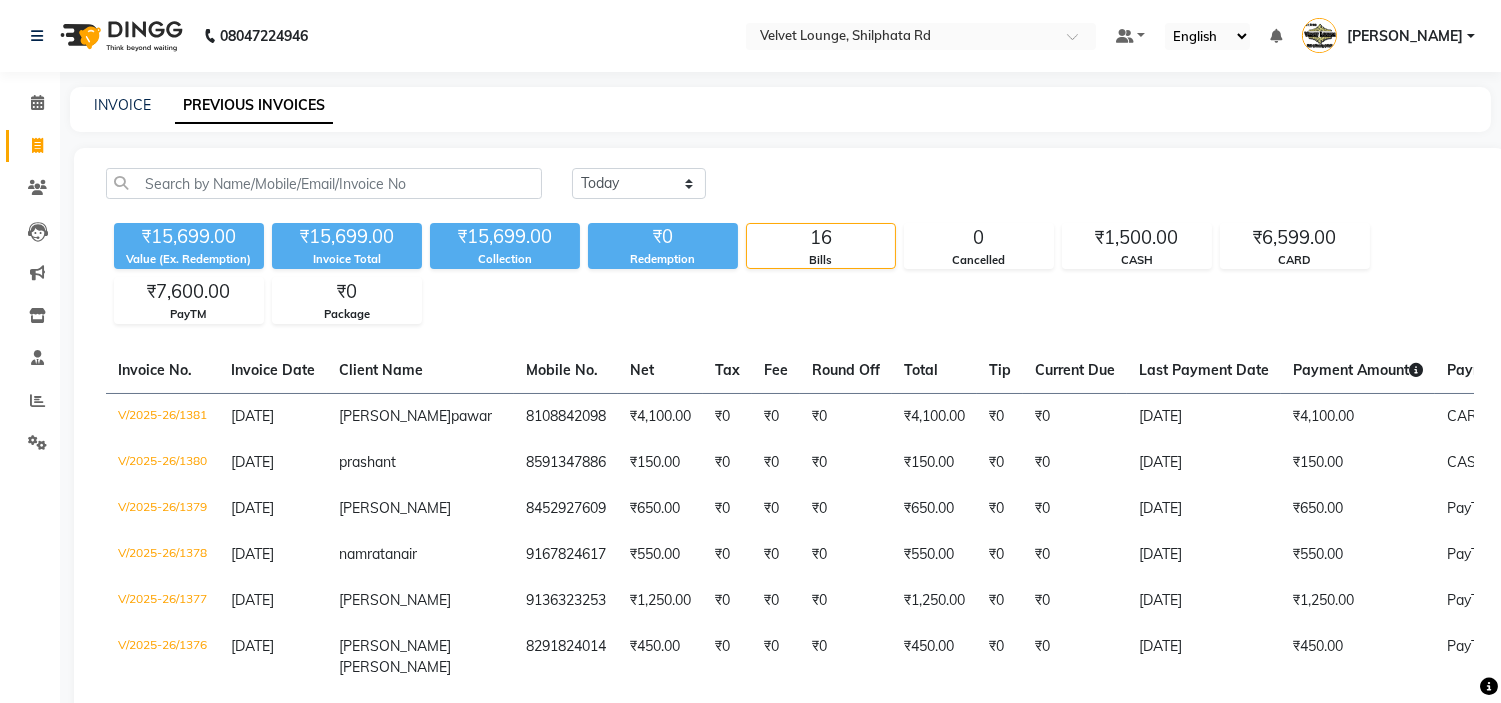 scroll, scrollTop: 772, scrollLeft: 0, axis: vertical 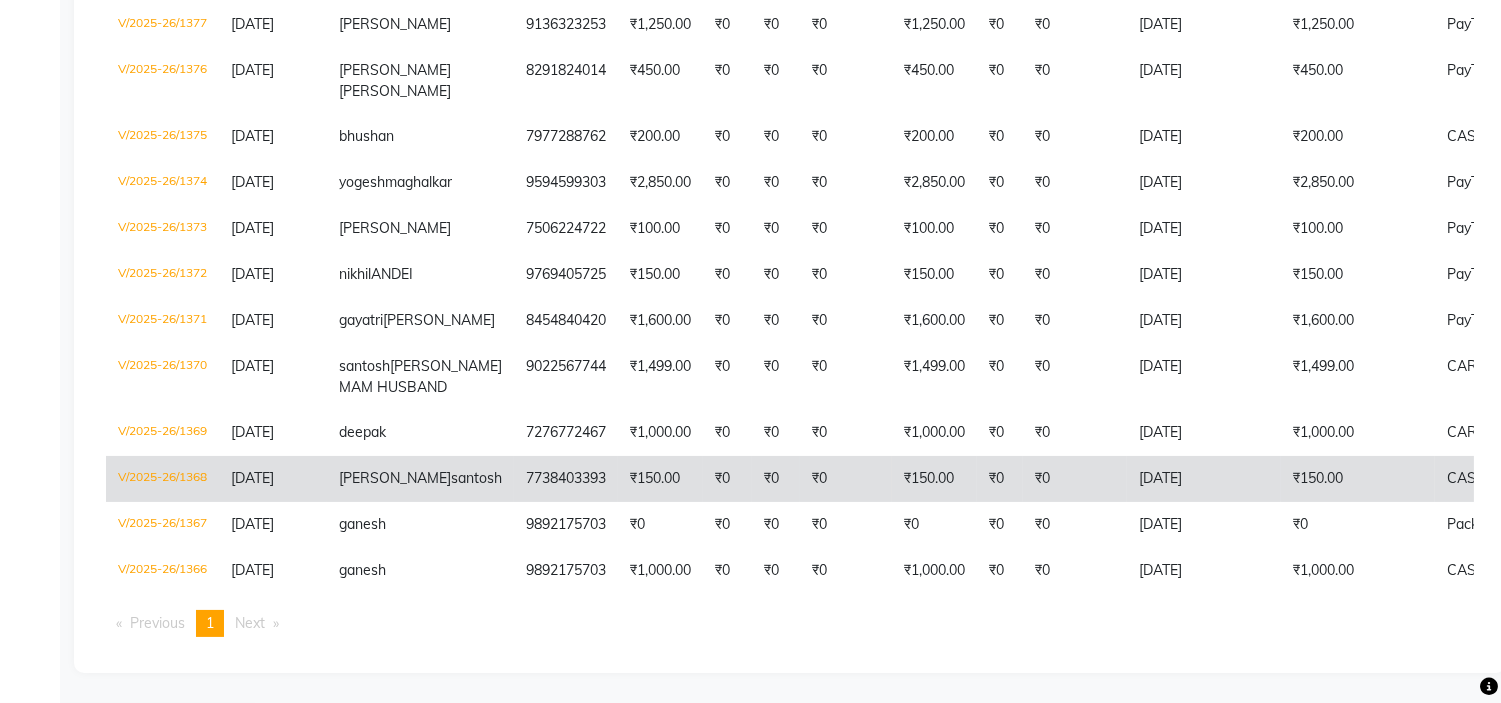 click on "₹0" 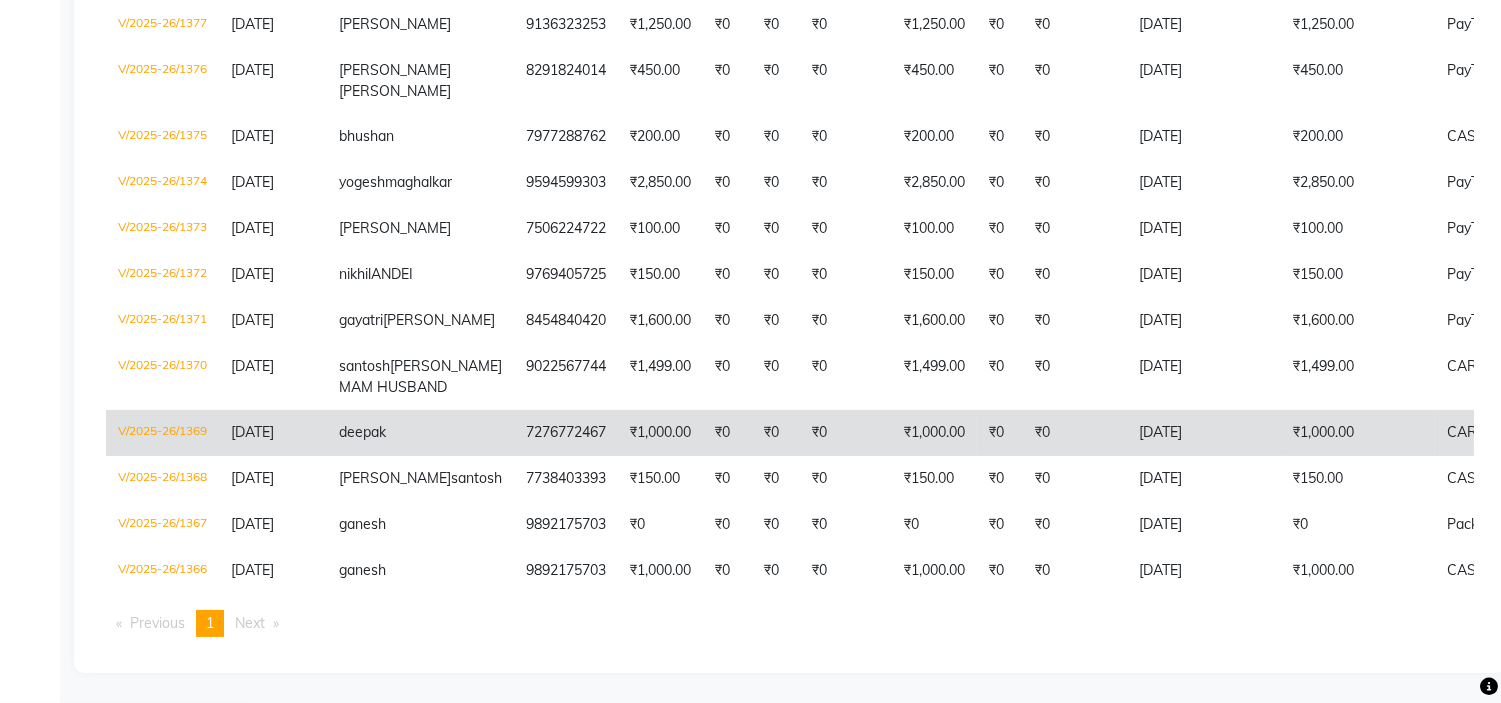 click on "₹1,000.00" 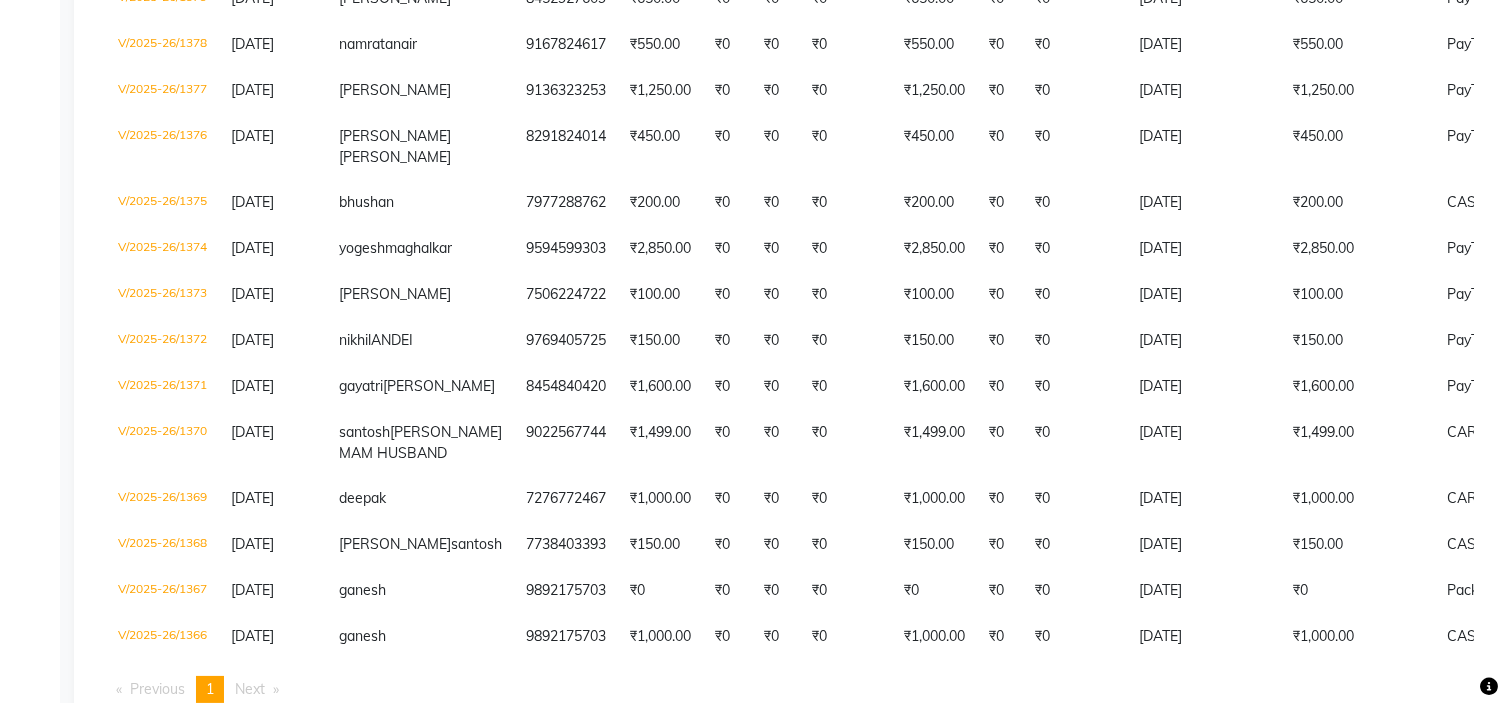 scroll, scrollTop: 507, scrollLeft: 0, axis: vertical 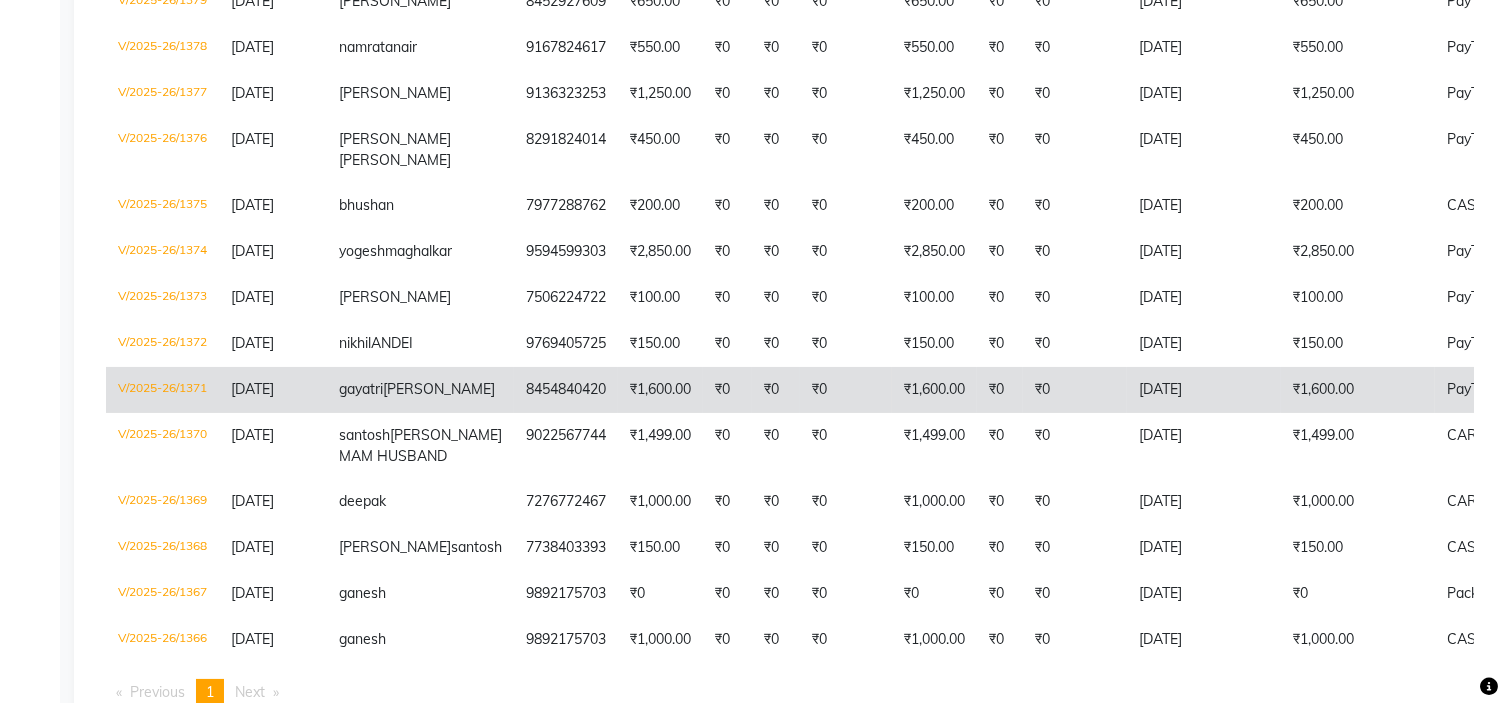 click on "₹0" 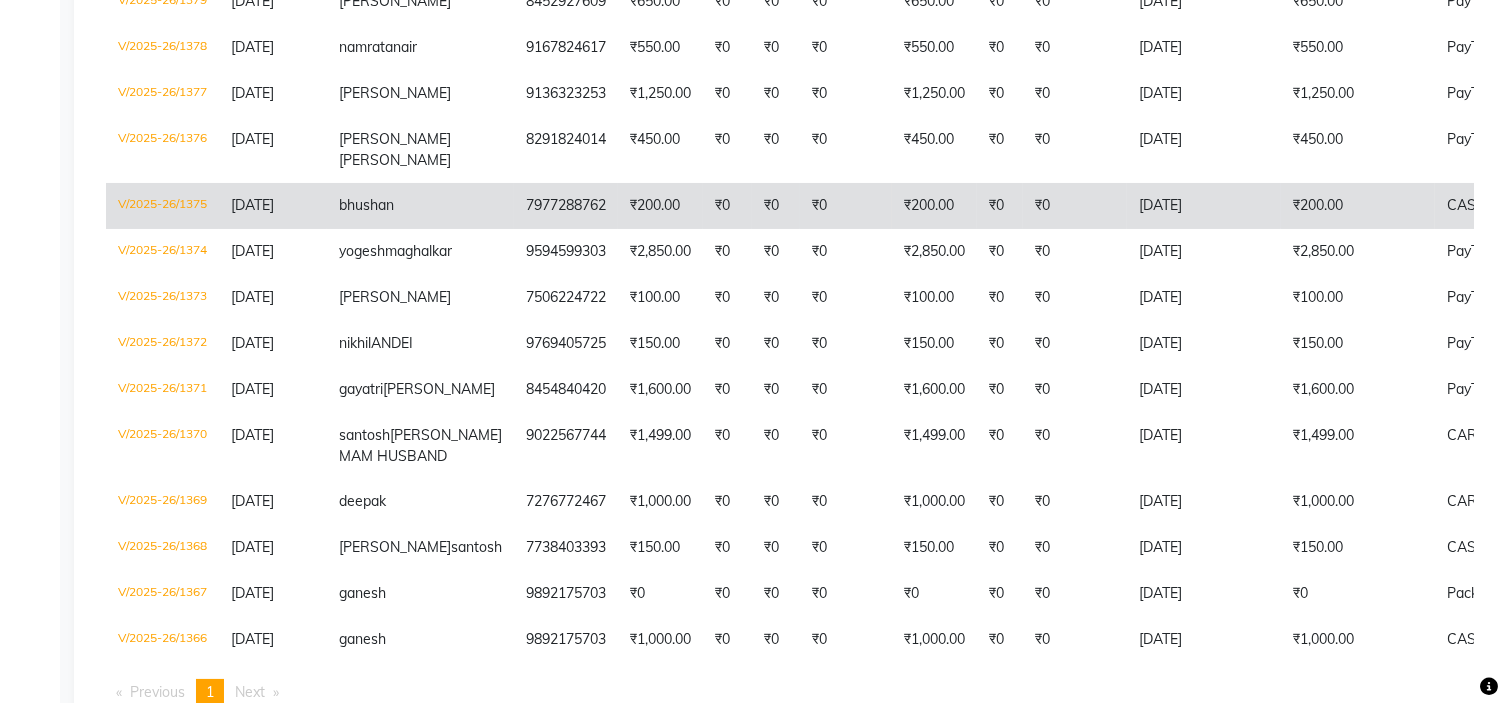 click on "₹200.00" 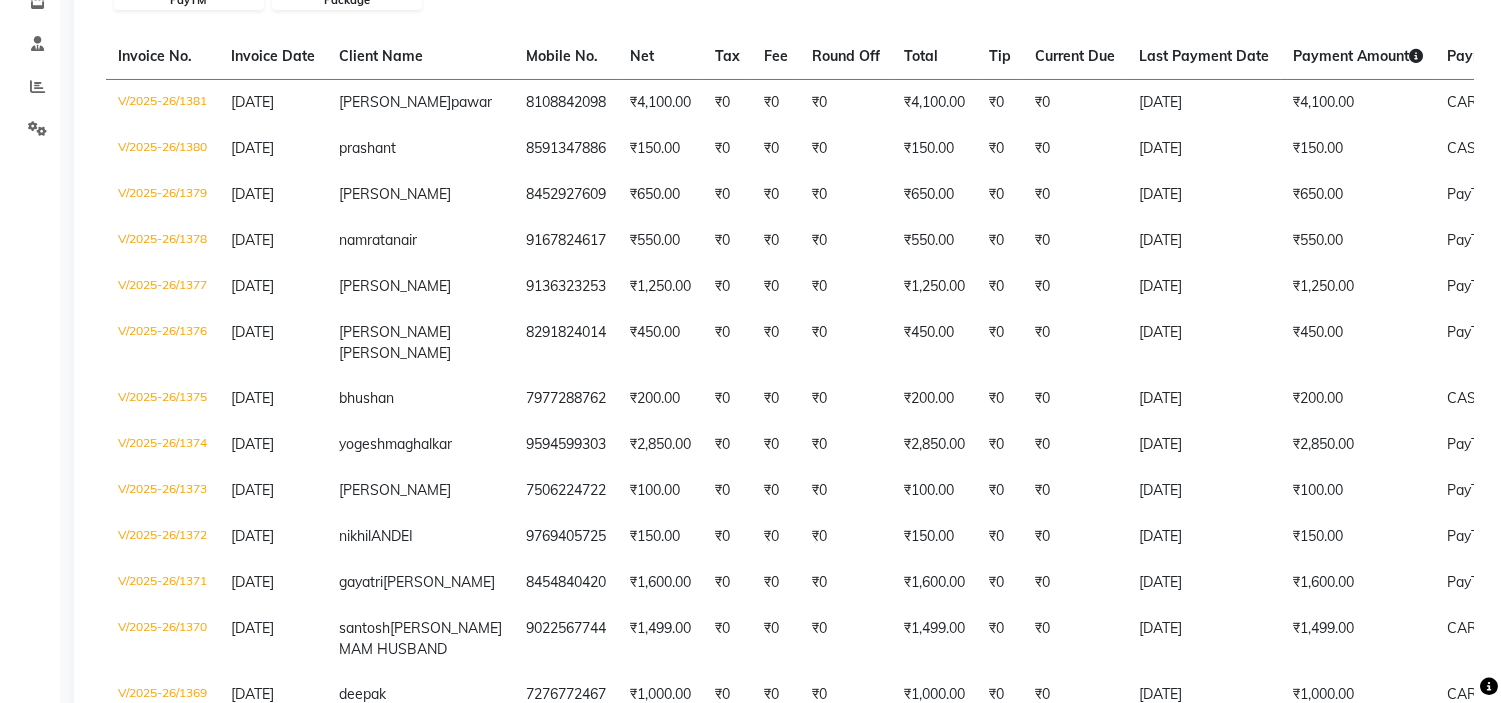scroll, scrollTop: 308, scrollLeft: 0, axis: vertical 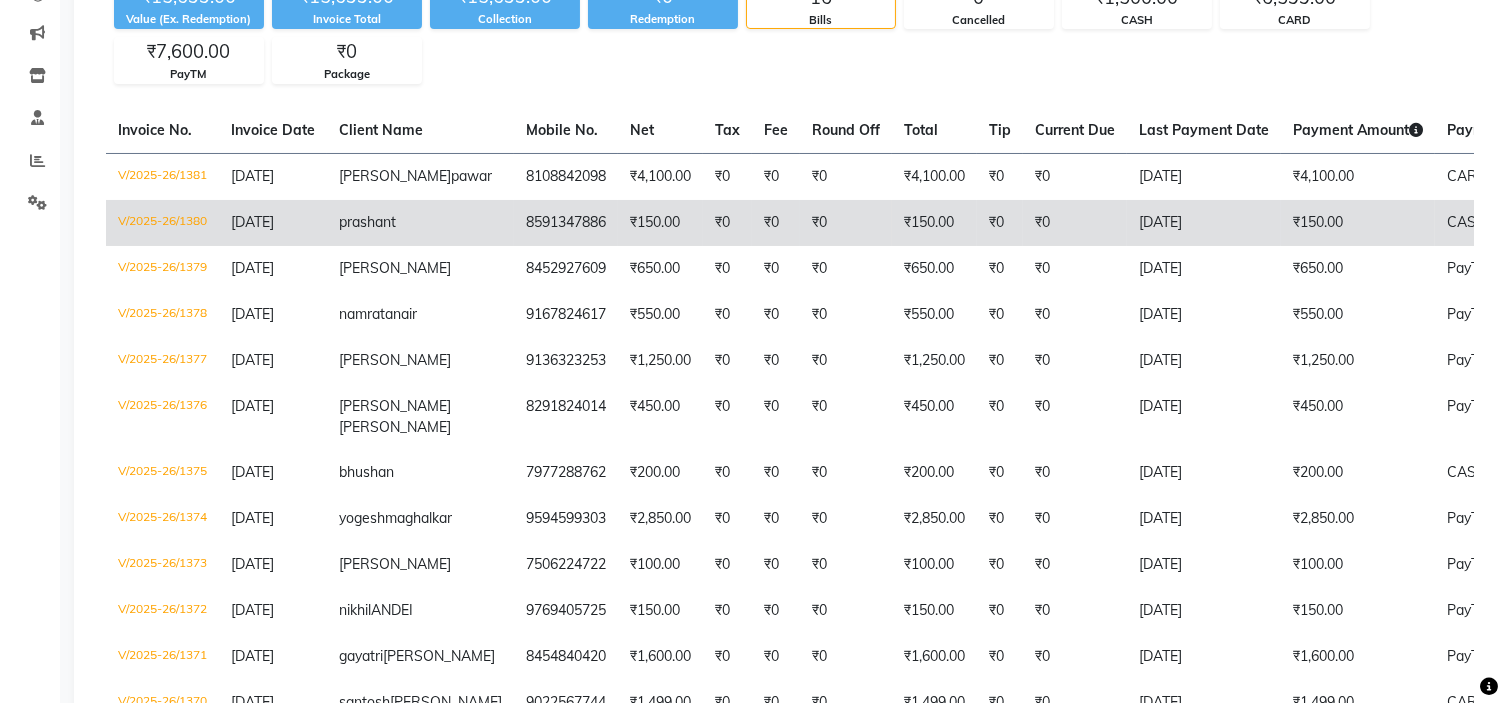 click on "₹150.00" 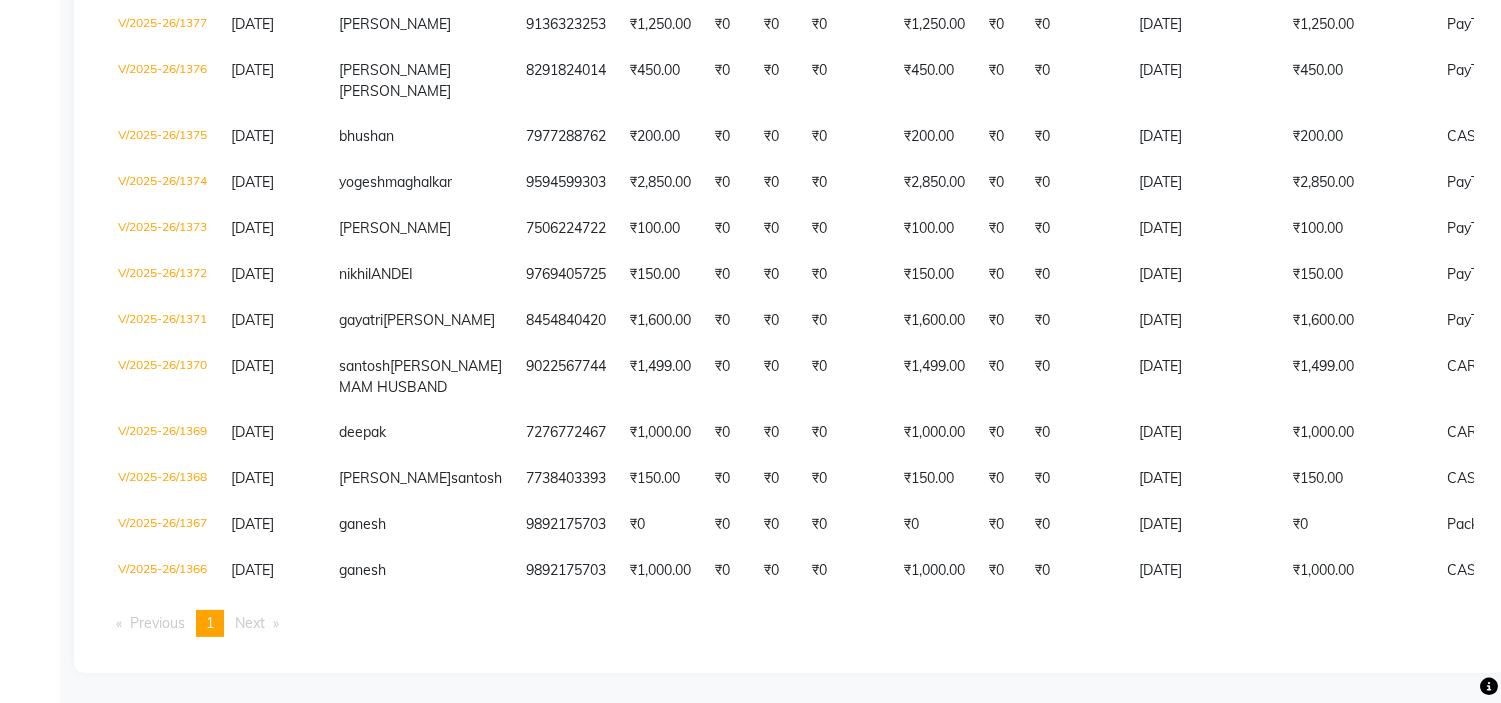 scroll, scrollTop: 772, scrollLeft: 0, axis: vertical 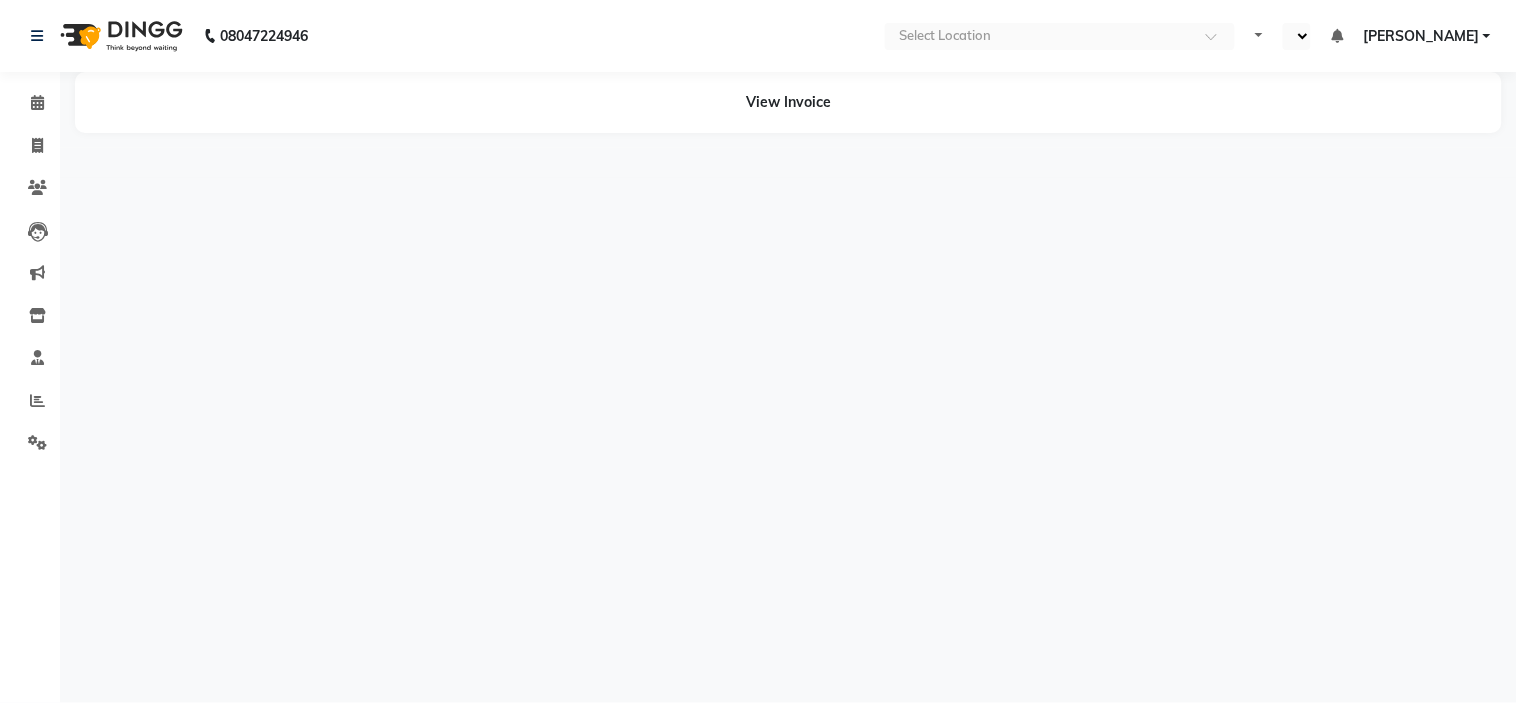 select on "en" 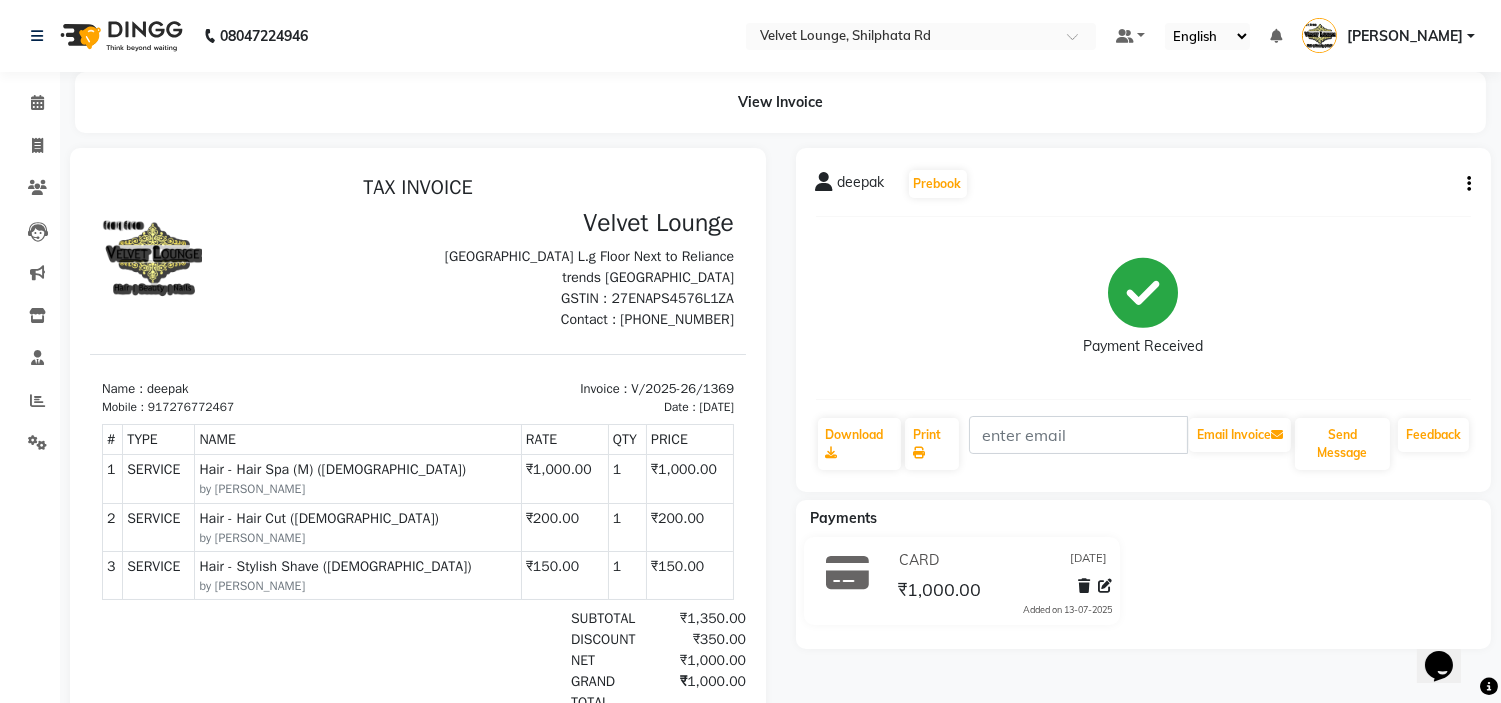 scroll, scrollTop: 0, scrollLeft: 0, axis: both 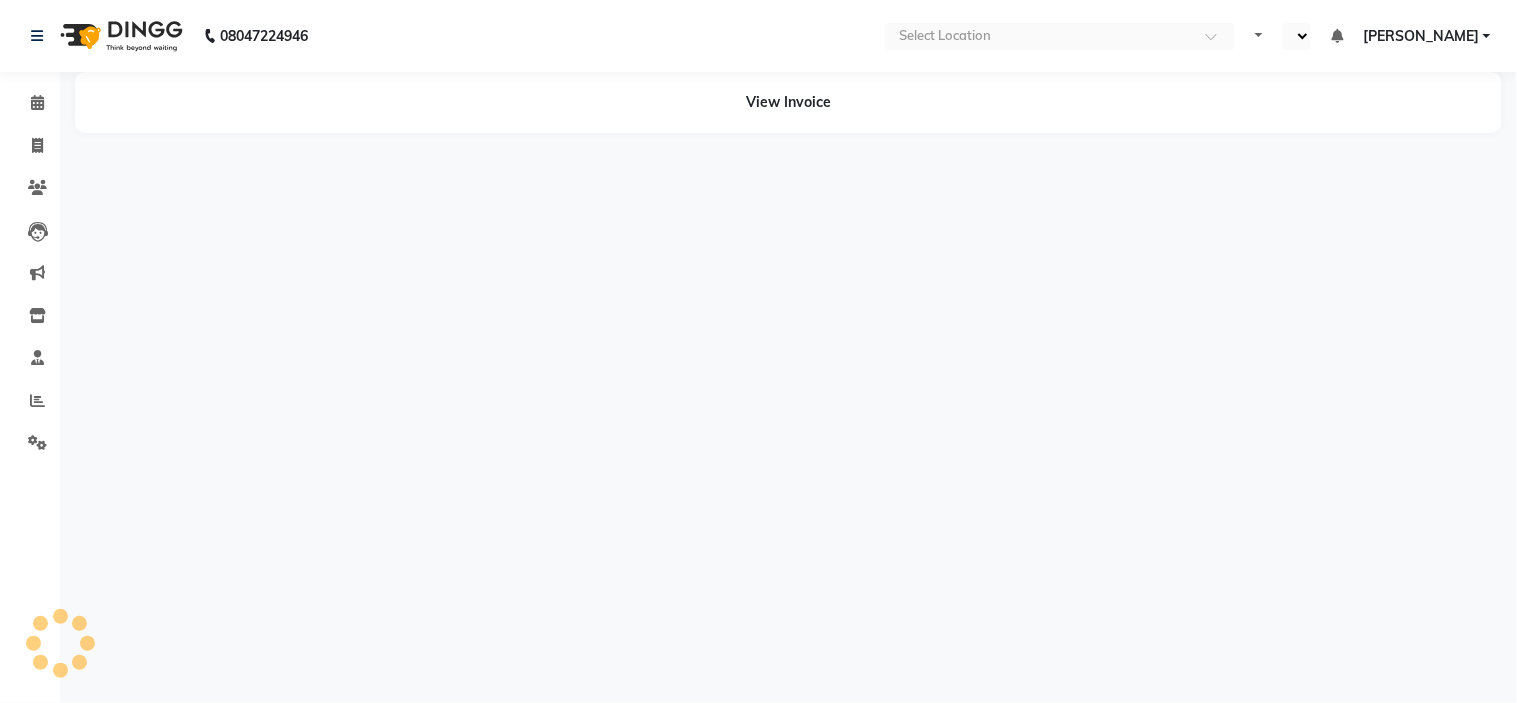 select on "en" 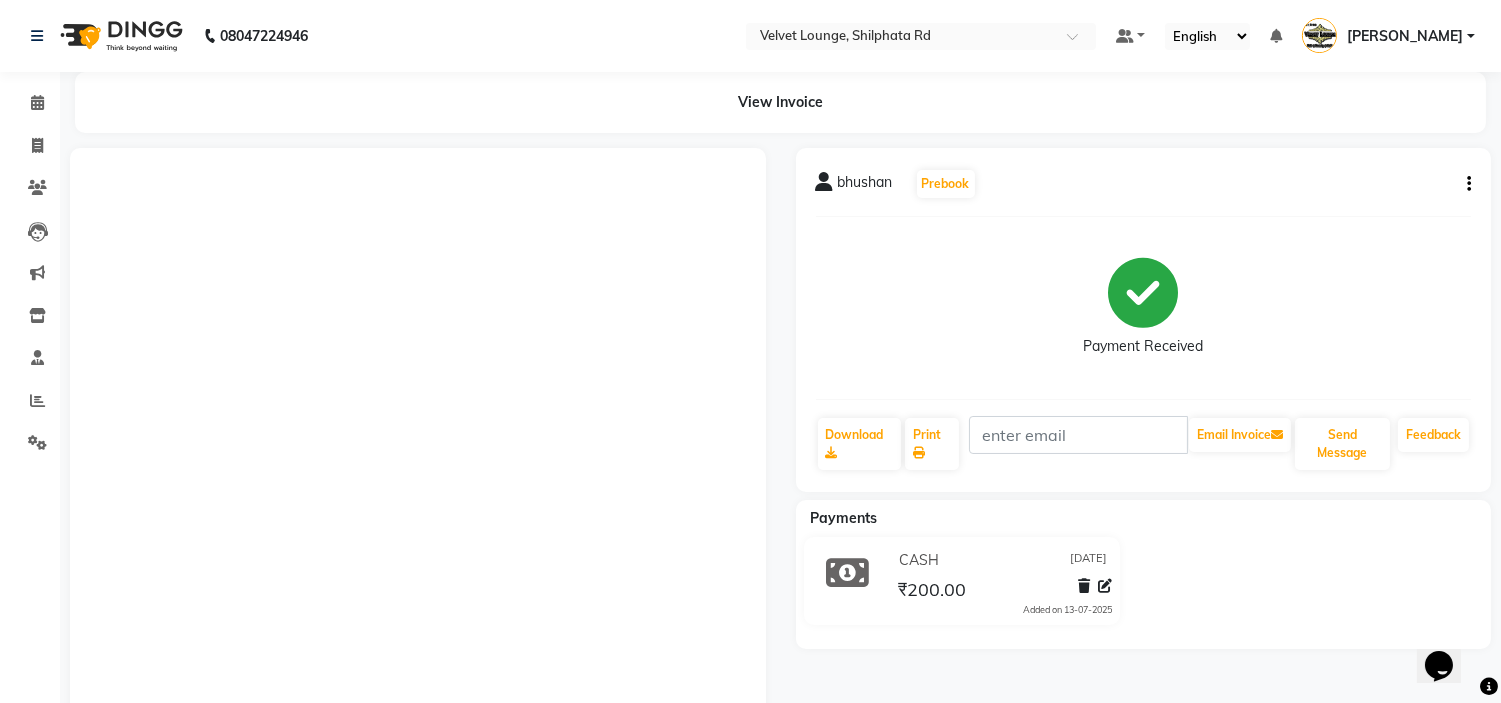scroll, scrollTop: 0, scrollLeft: 0, axis: both 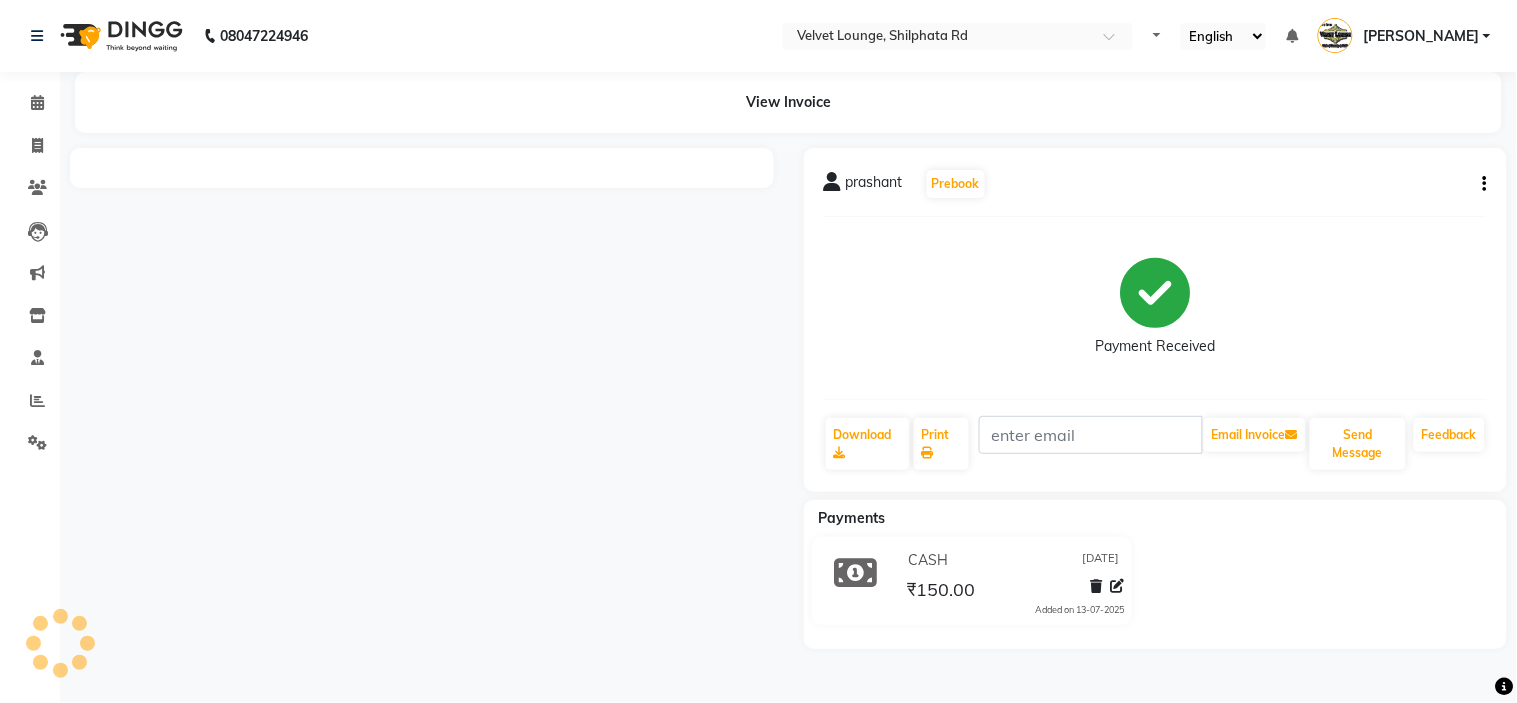 select on "en" 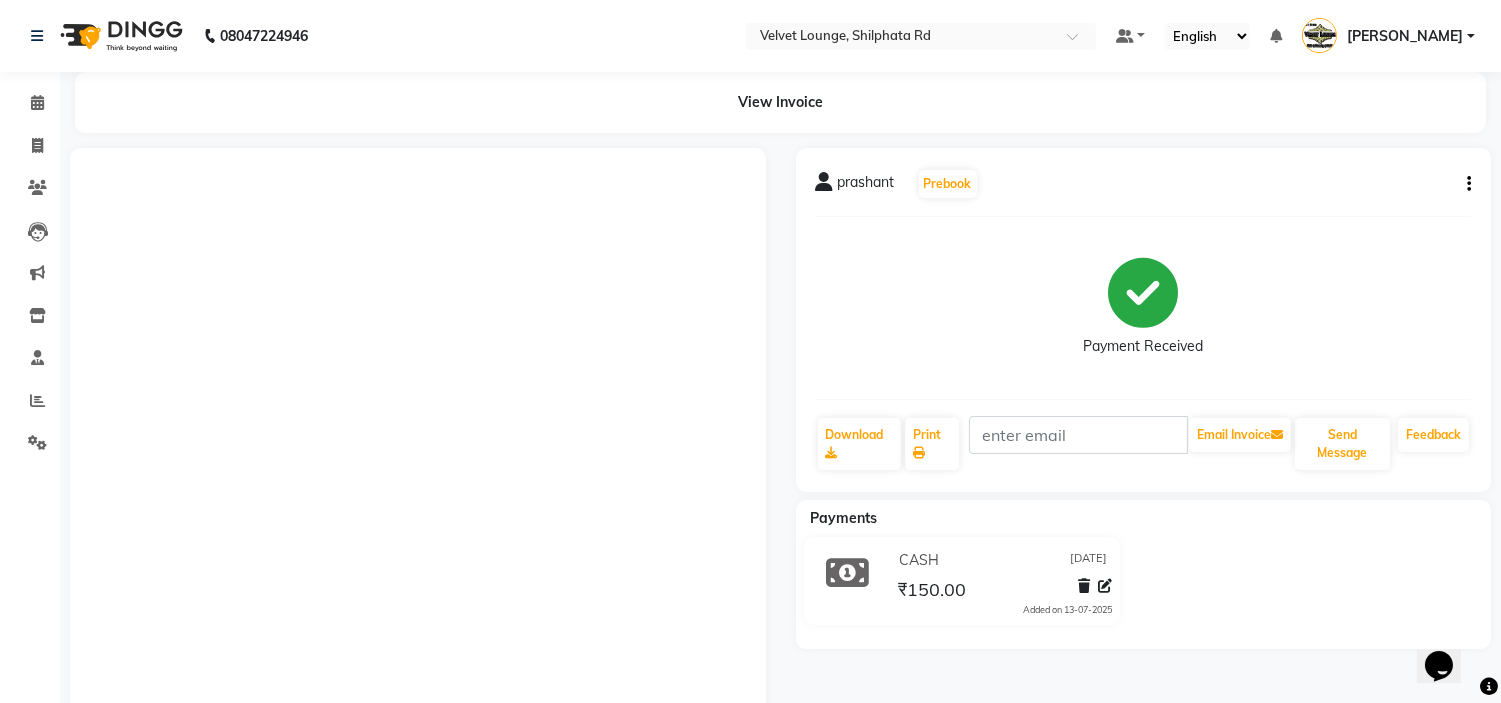 scroll, scrollTop: 0, scrollLeft: 0, axis: both 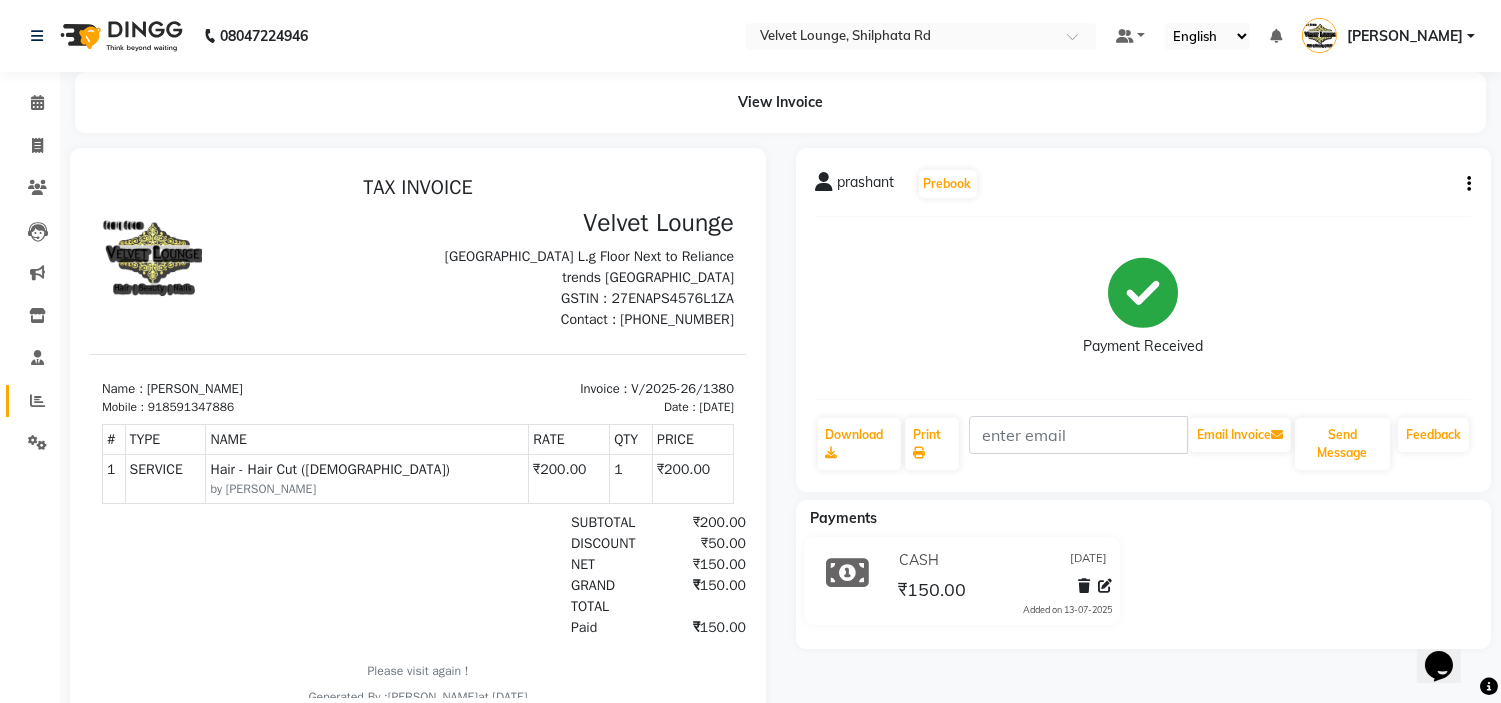 click on "Reports" 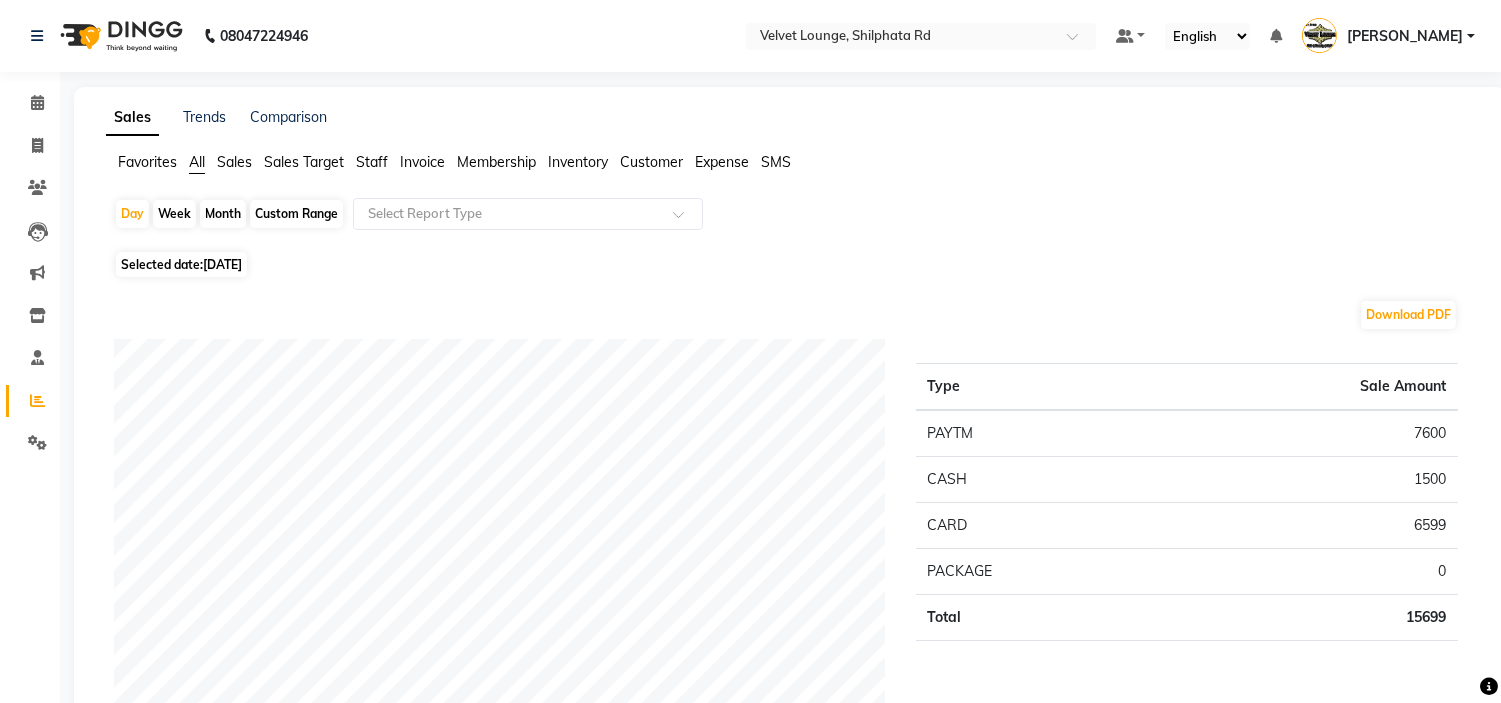 click on "Favorites All Sales Sales Target Staff Invoice Membership Inventory Customer Expense SMS" 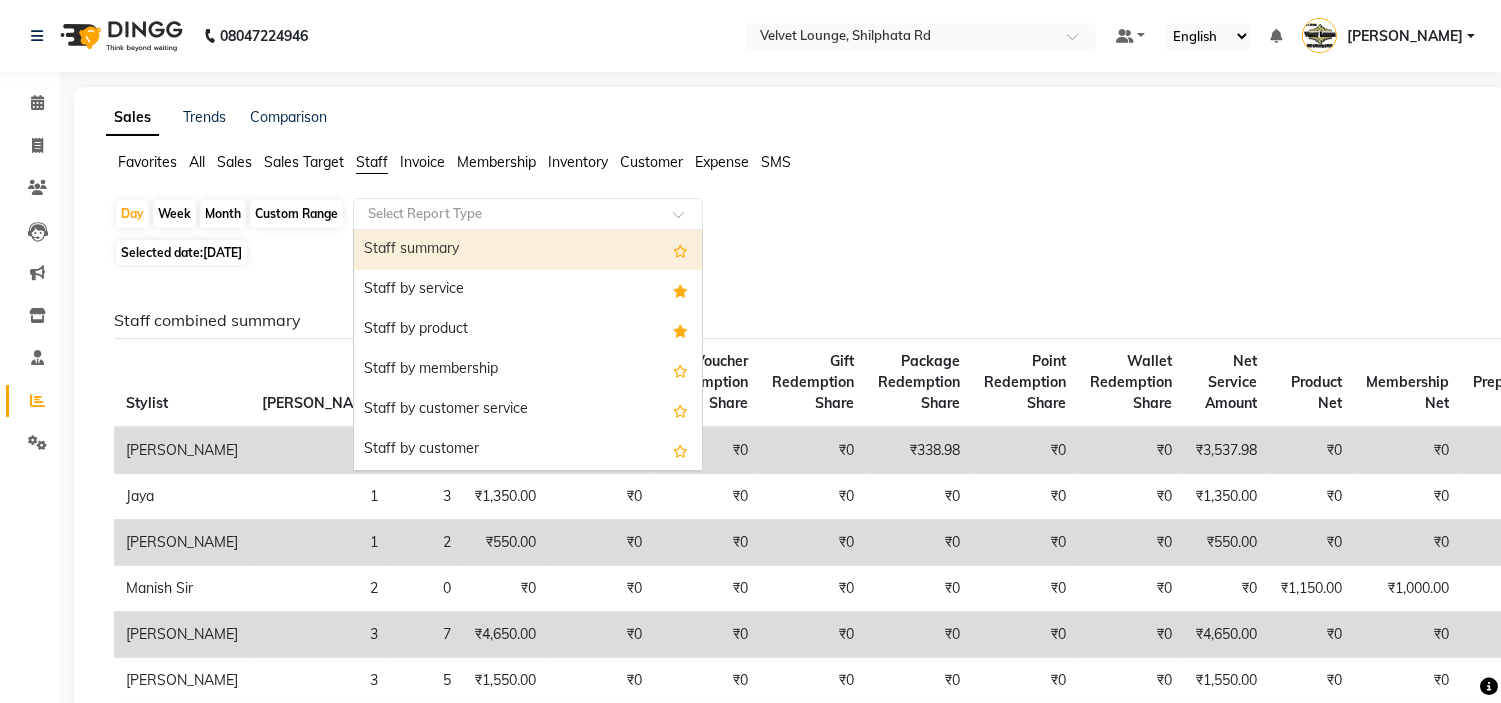click 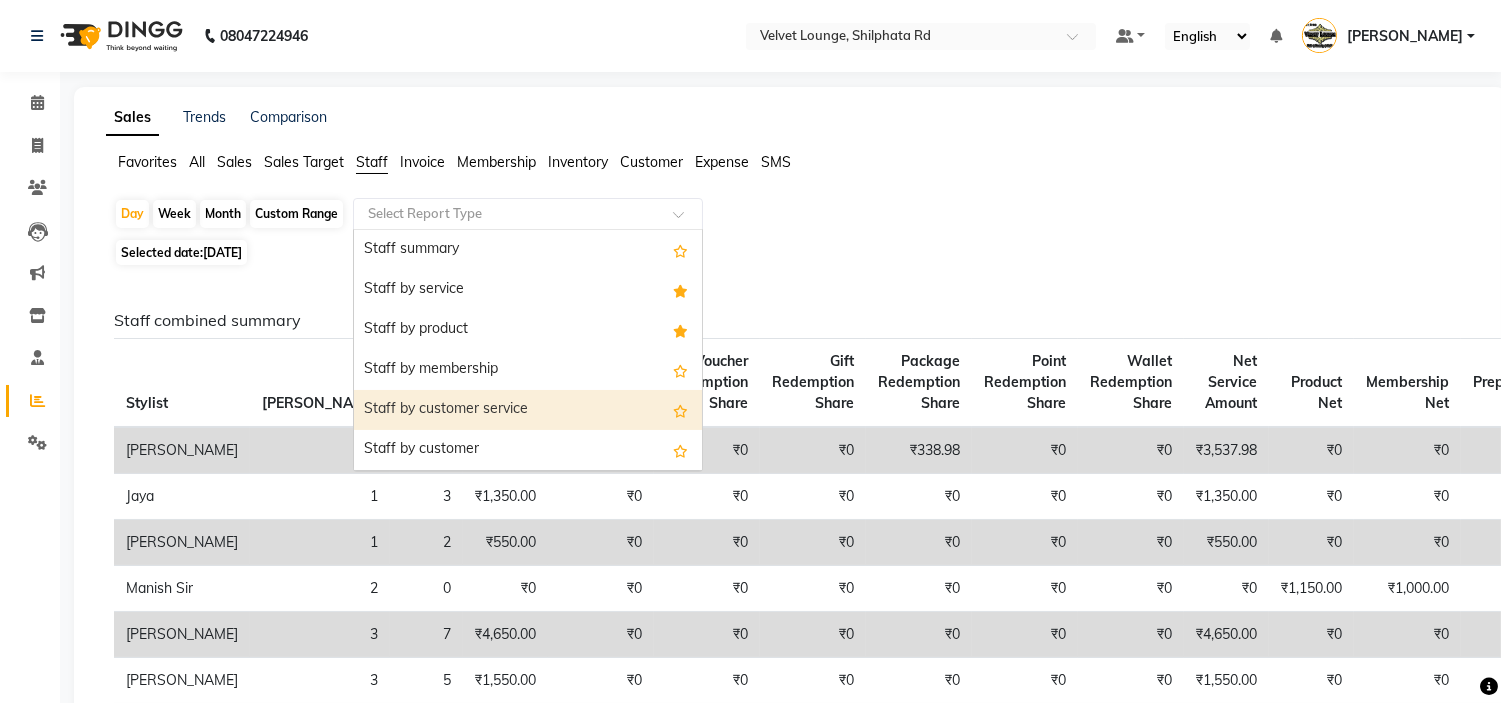 click on "Staff by customer service" at bounding box center (528, 410) 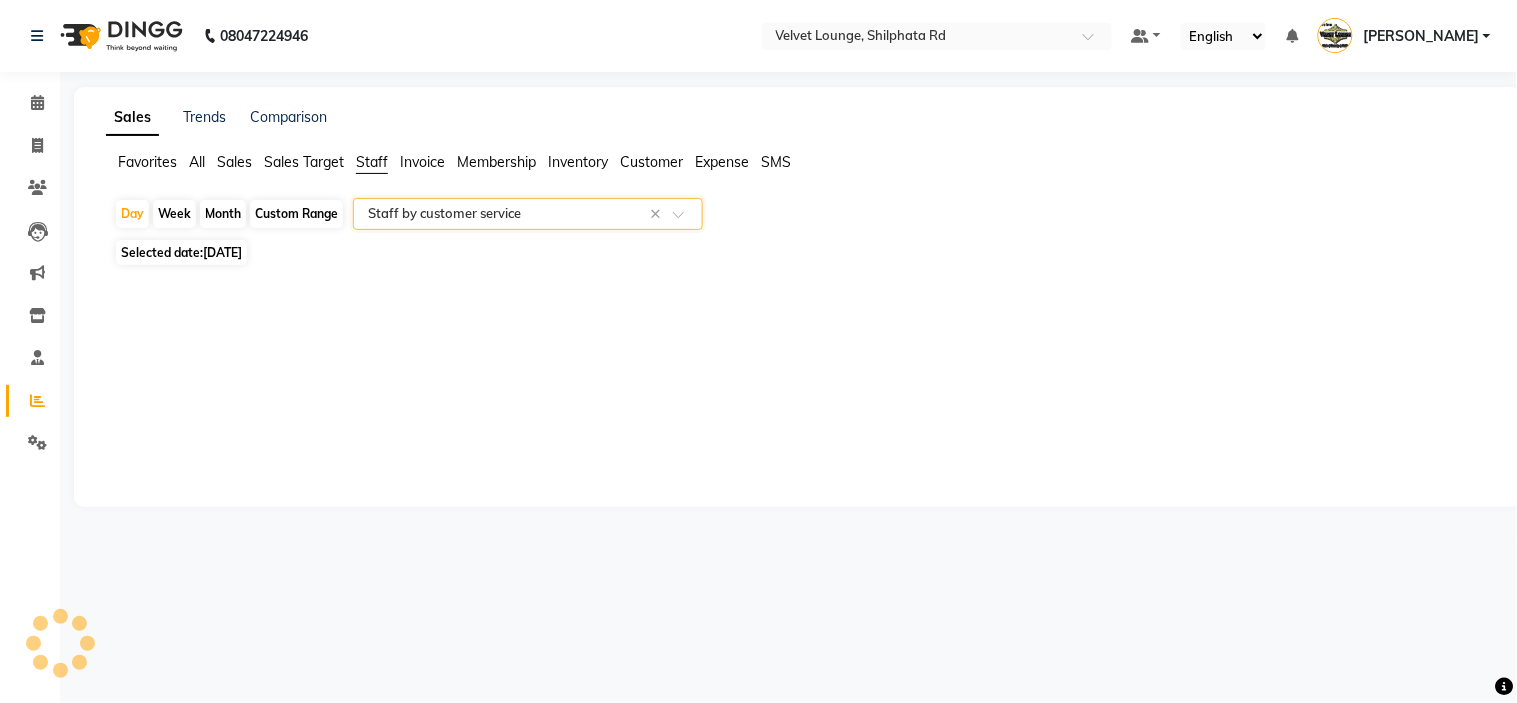 select on "full_report" 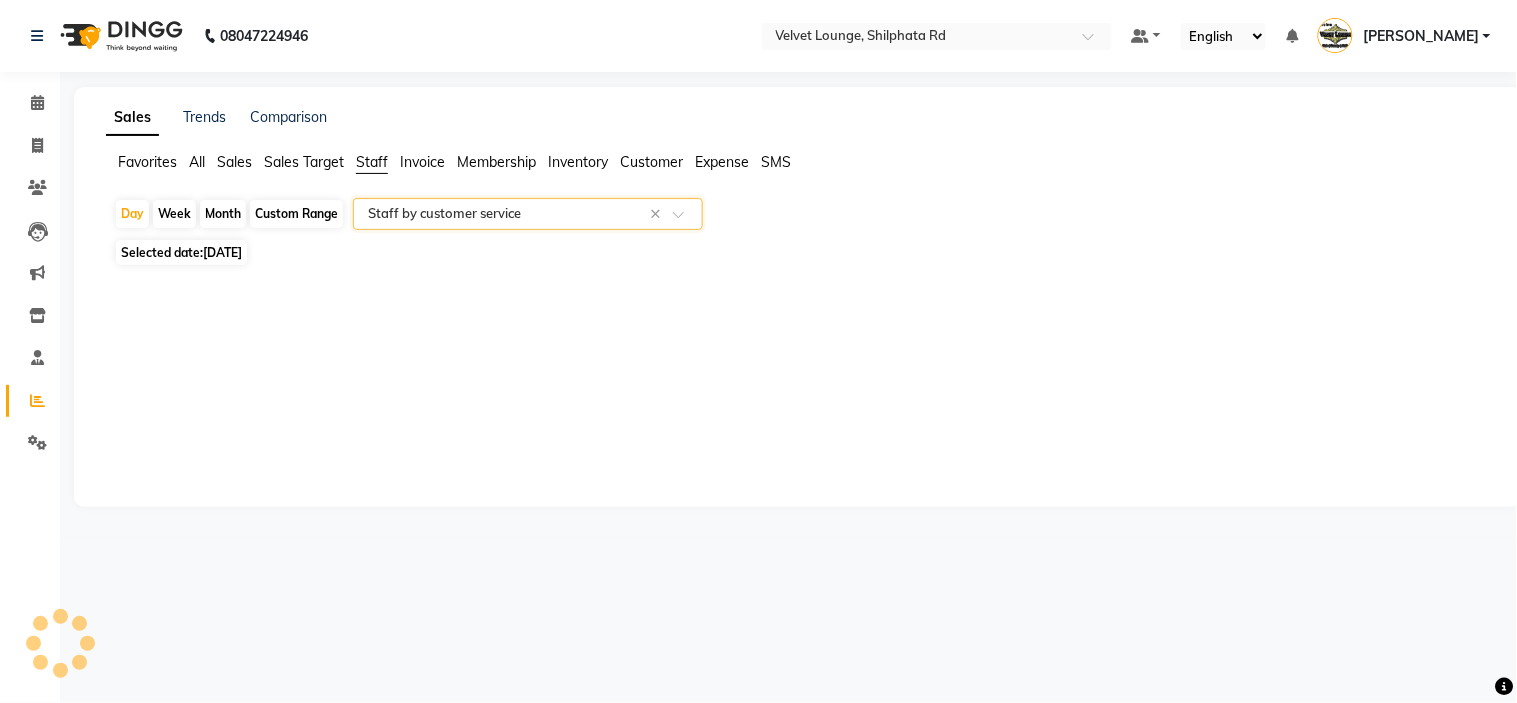 select on "pdf" 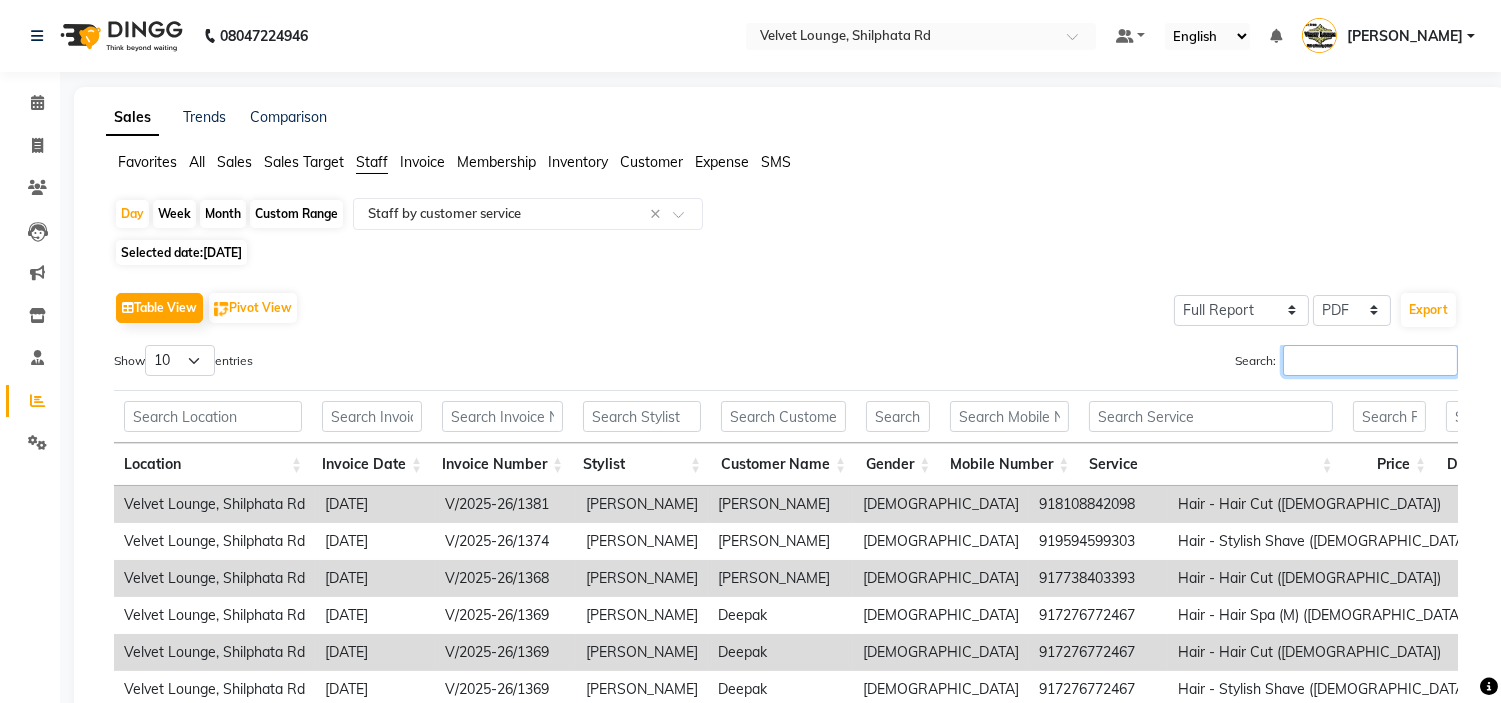 click on "Search:" at bounding box center (1370, 360) 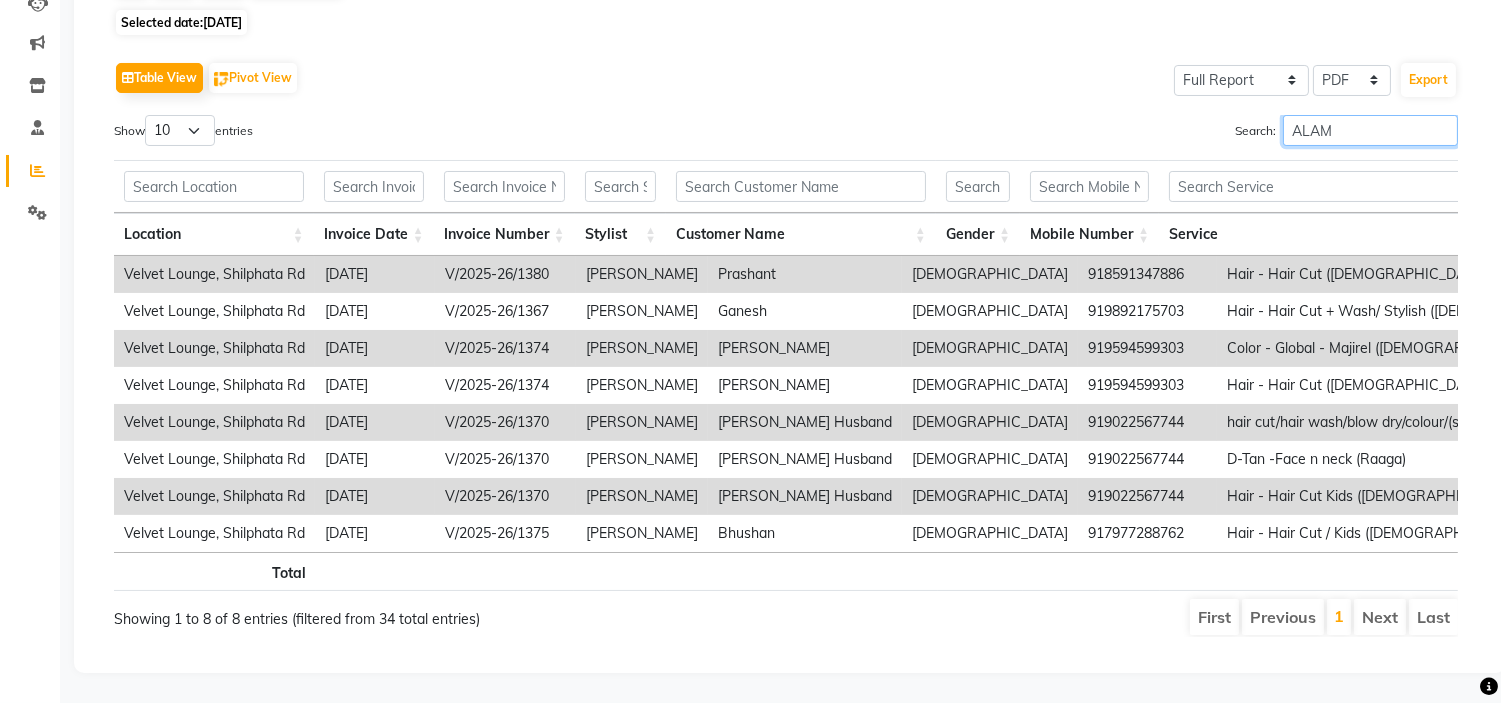 scroll, scrollTop: 254, scrollLeft: 0, axis: vertical 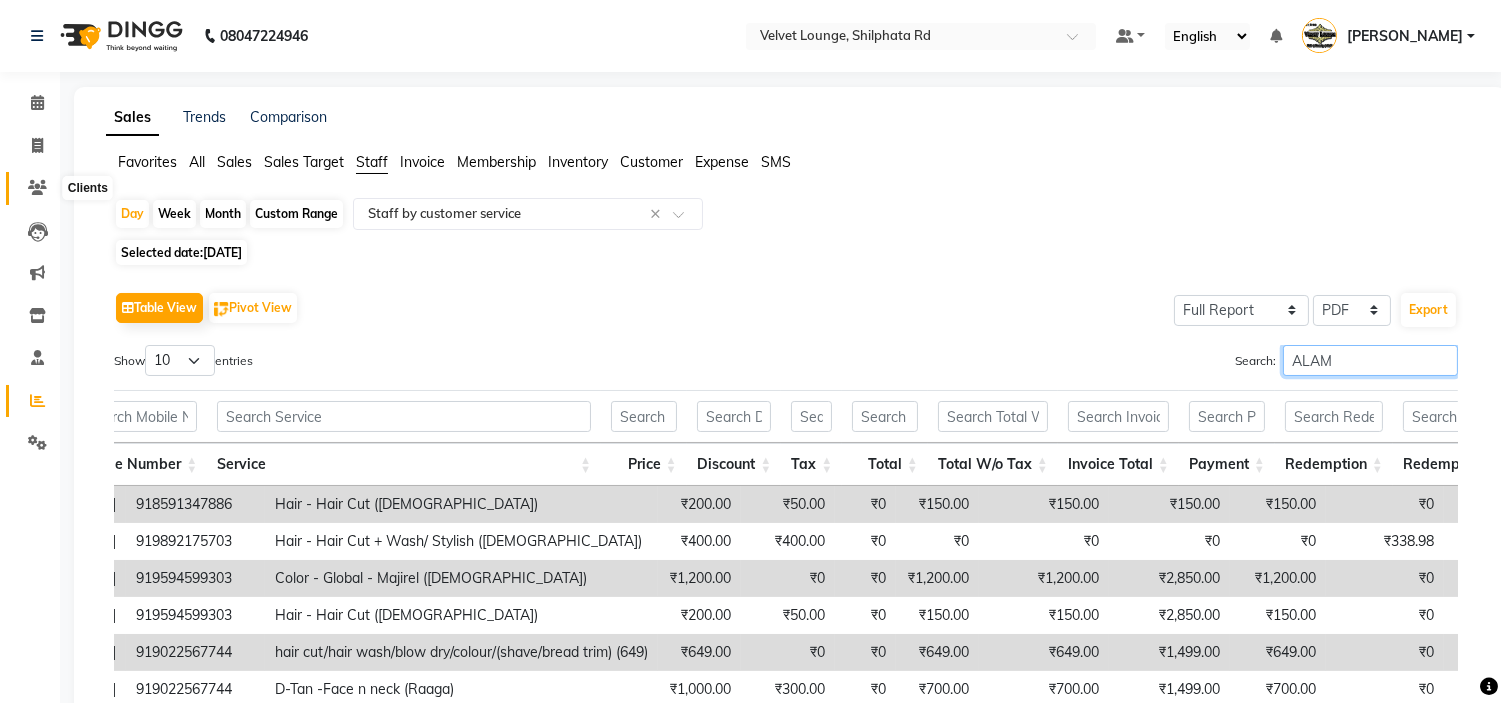 type on "ALAM" 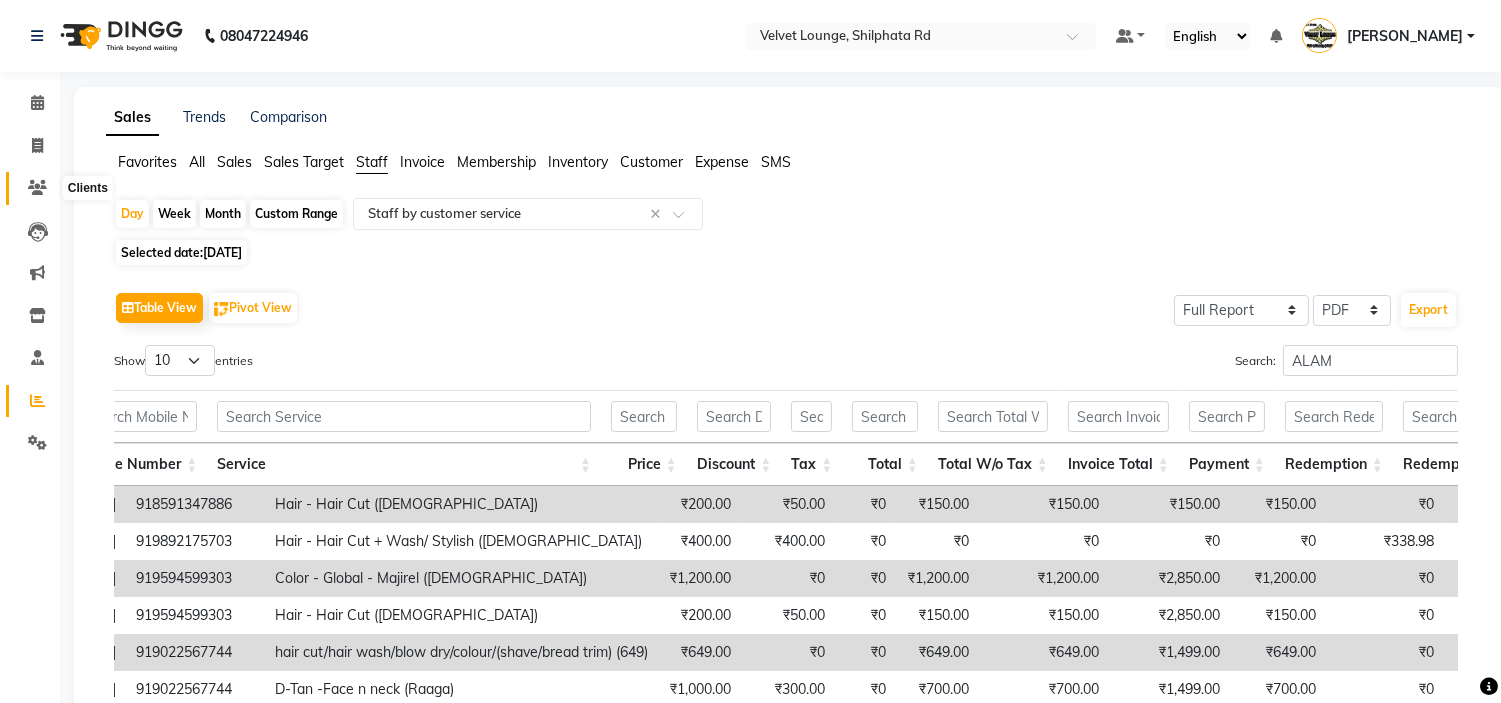 click 